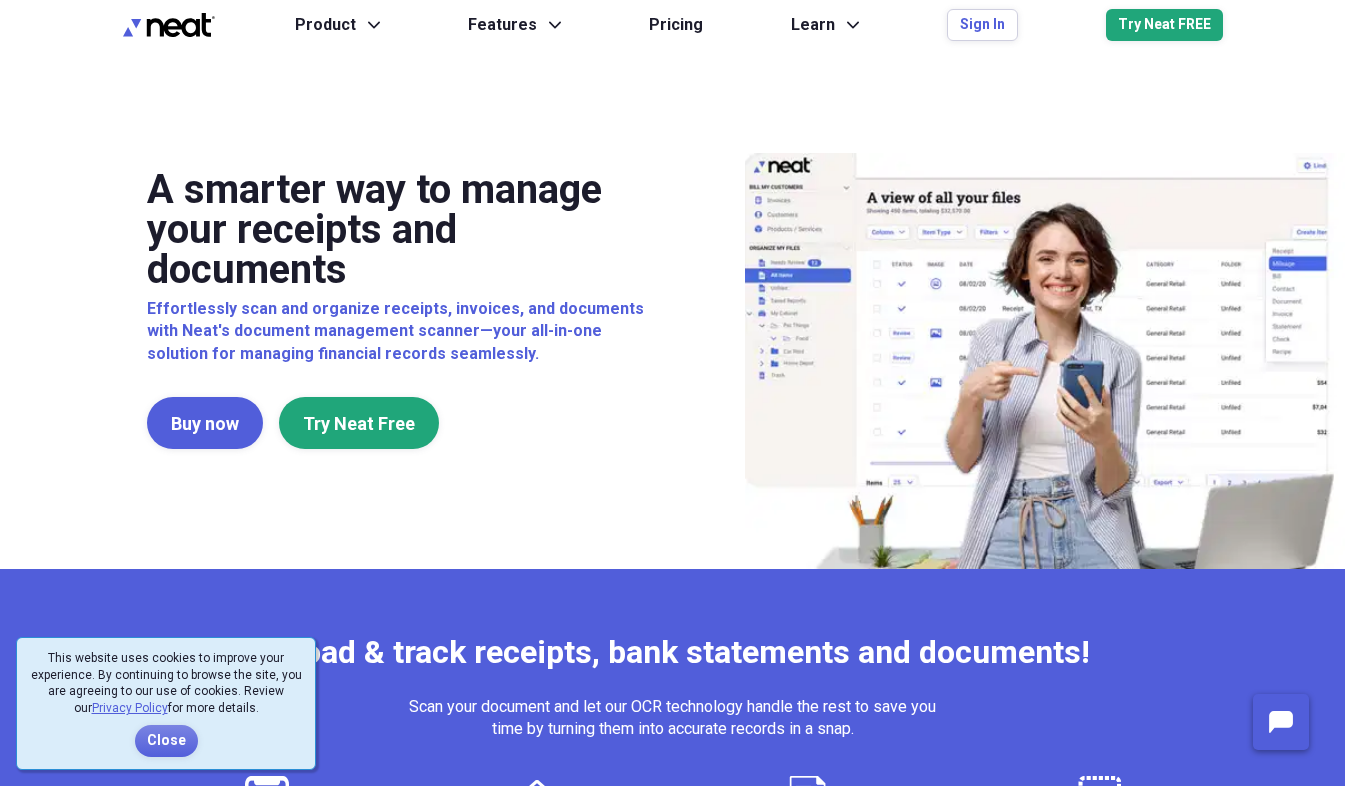 scroll, scrollTop: 0, scrollLeft: 0, axis: both 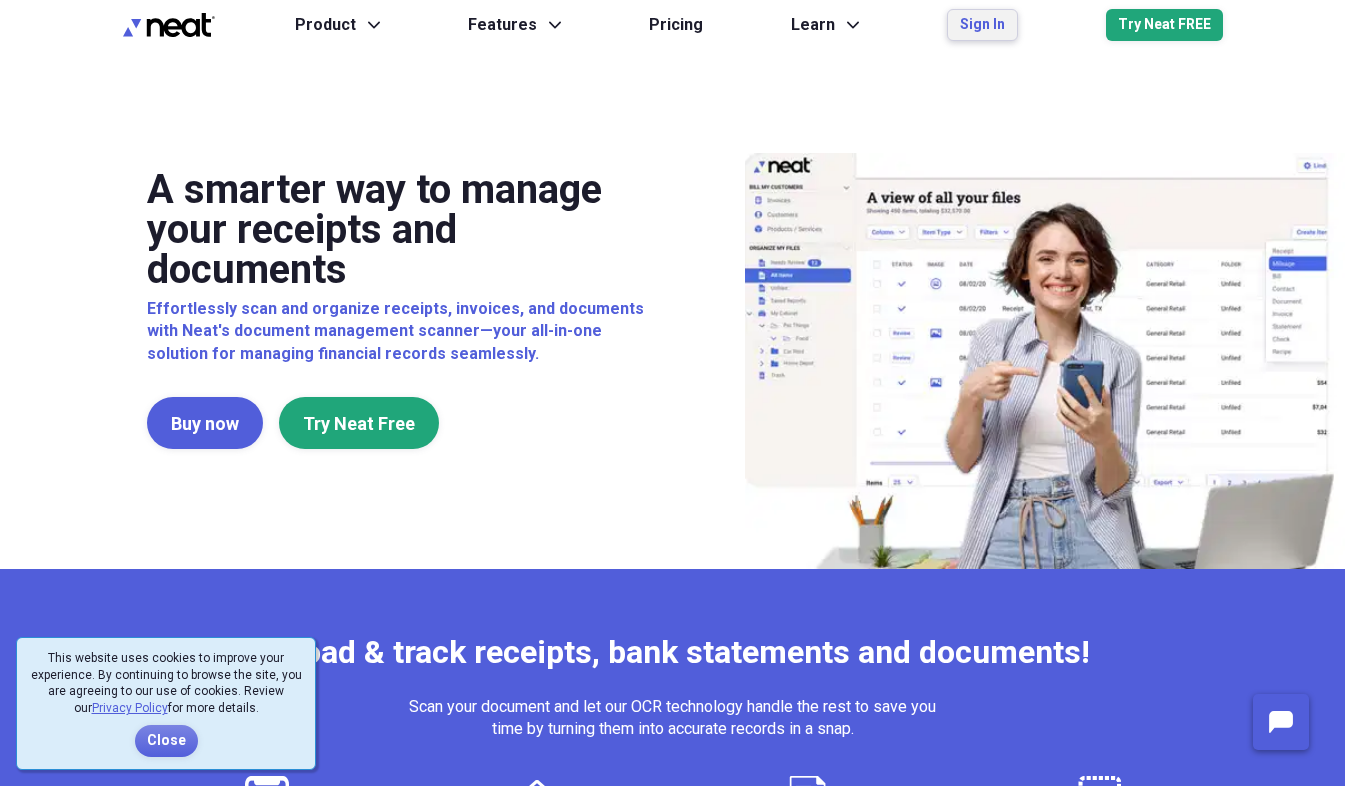 click on "Sign In" at bounding box center [982, 25] 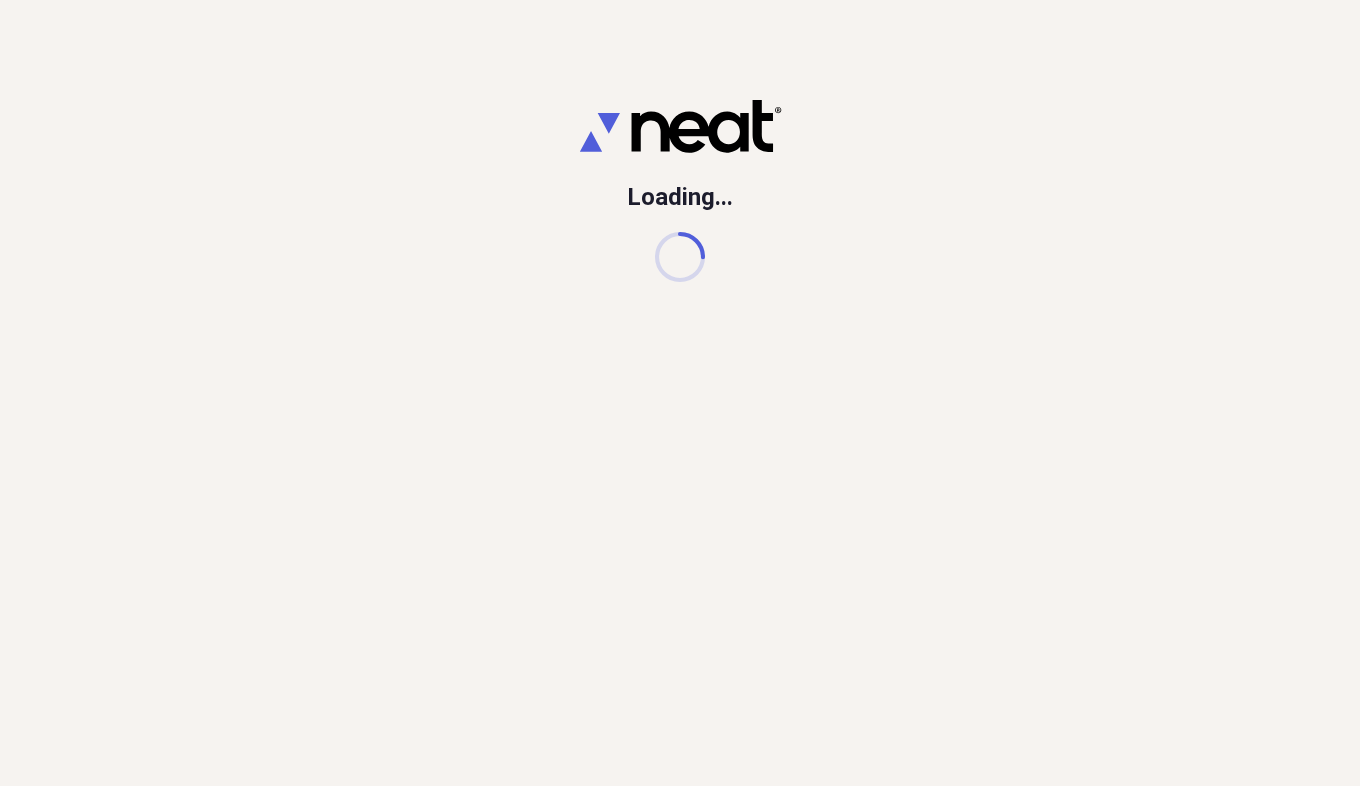 scroll, scrollTop: 0, scrollLeft: 0, axis: both 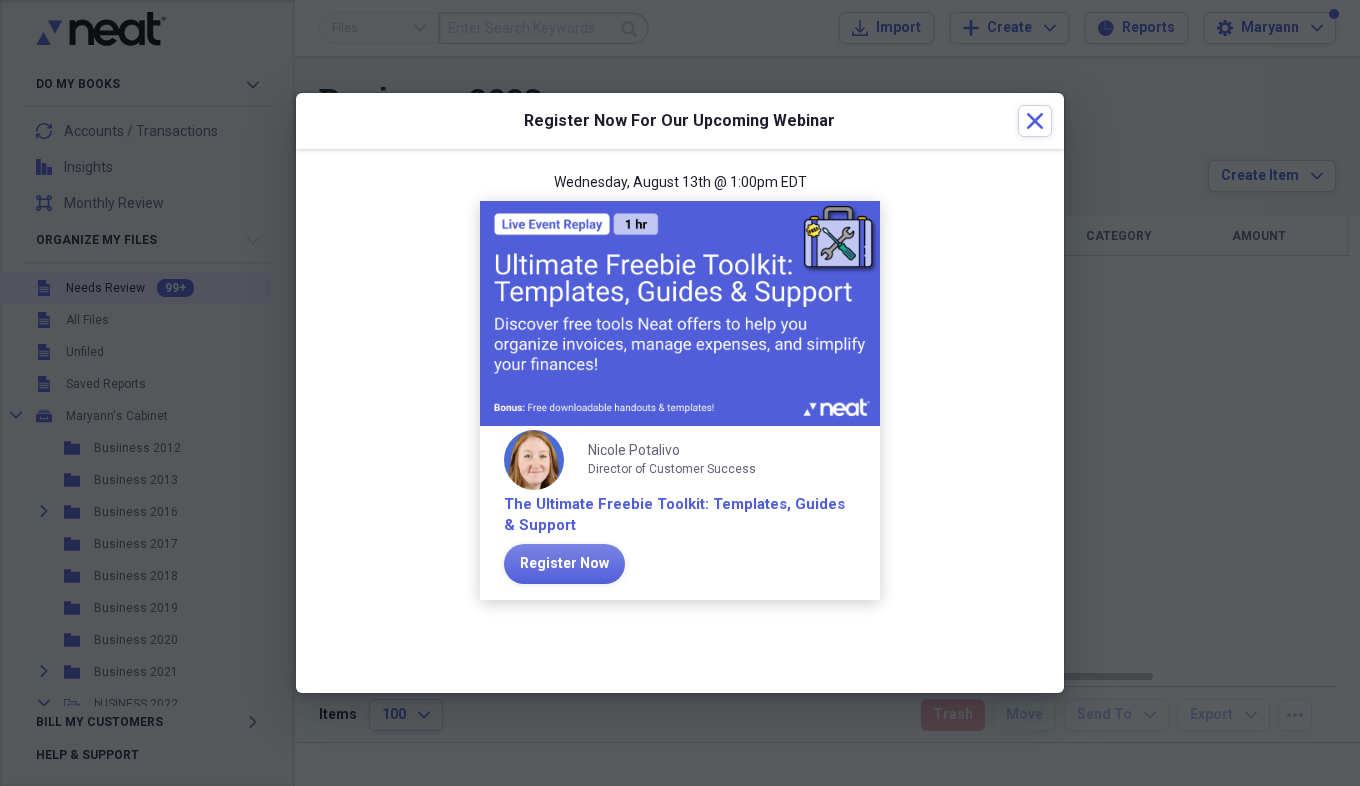 click at bounding box center [680, 393] 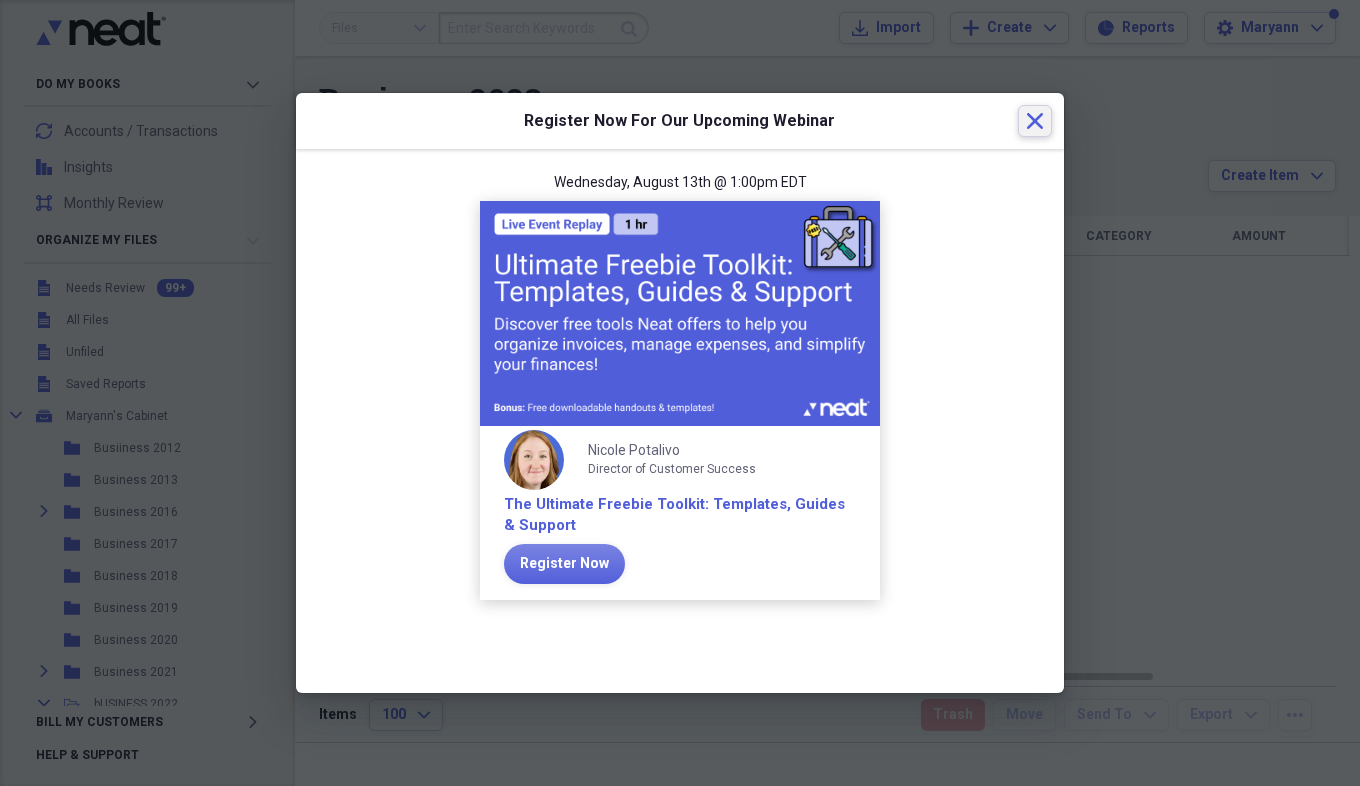 click 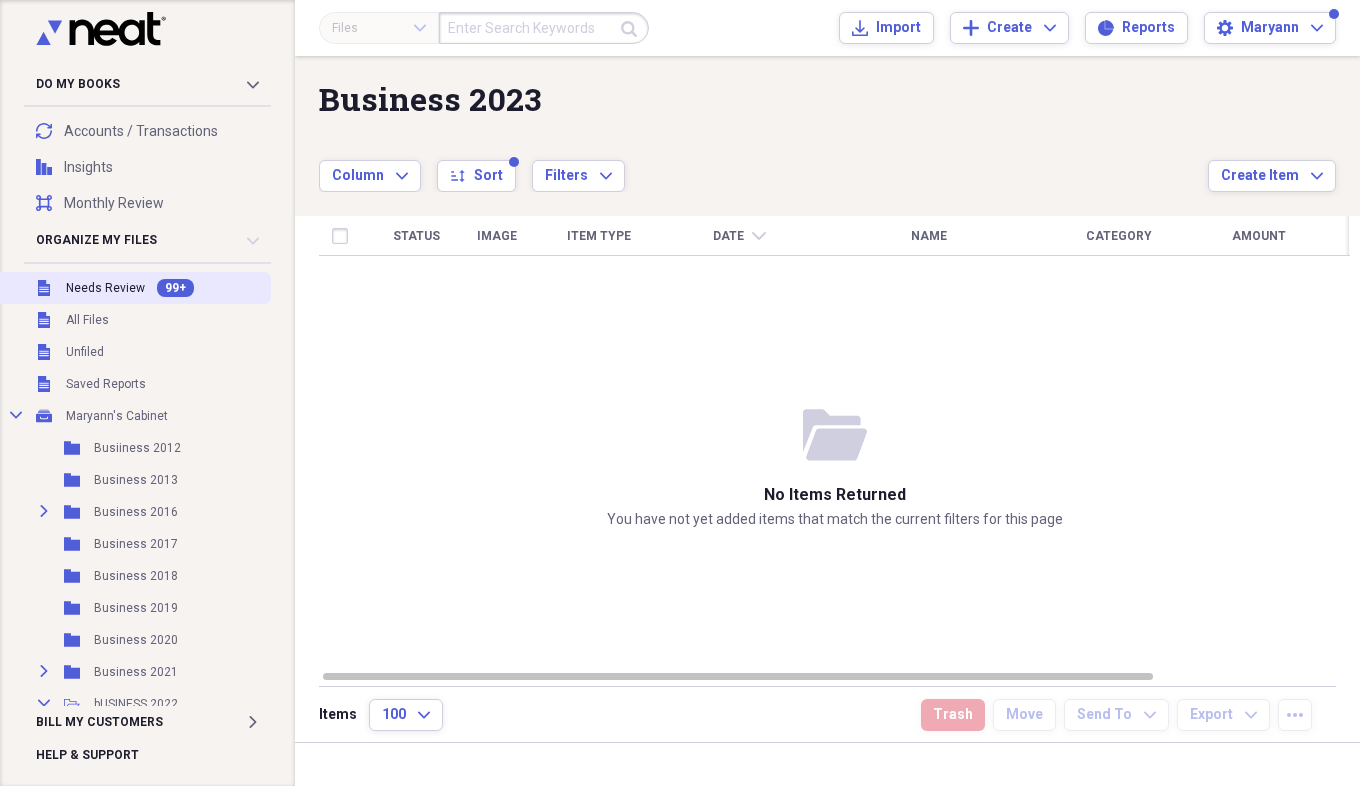 click on "Needs Review" at bounding box center (105, 288) 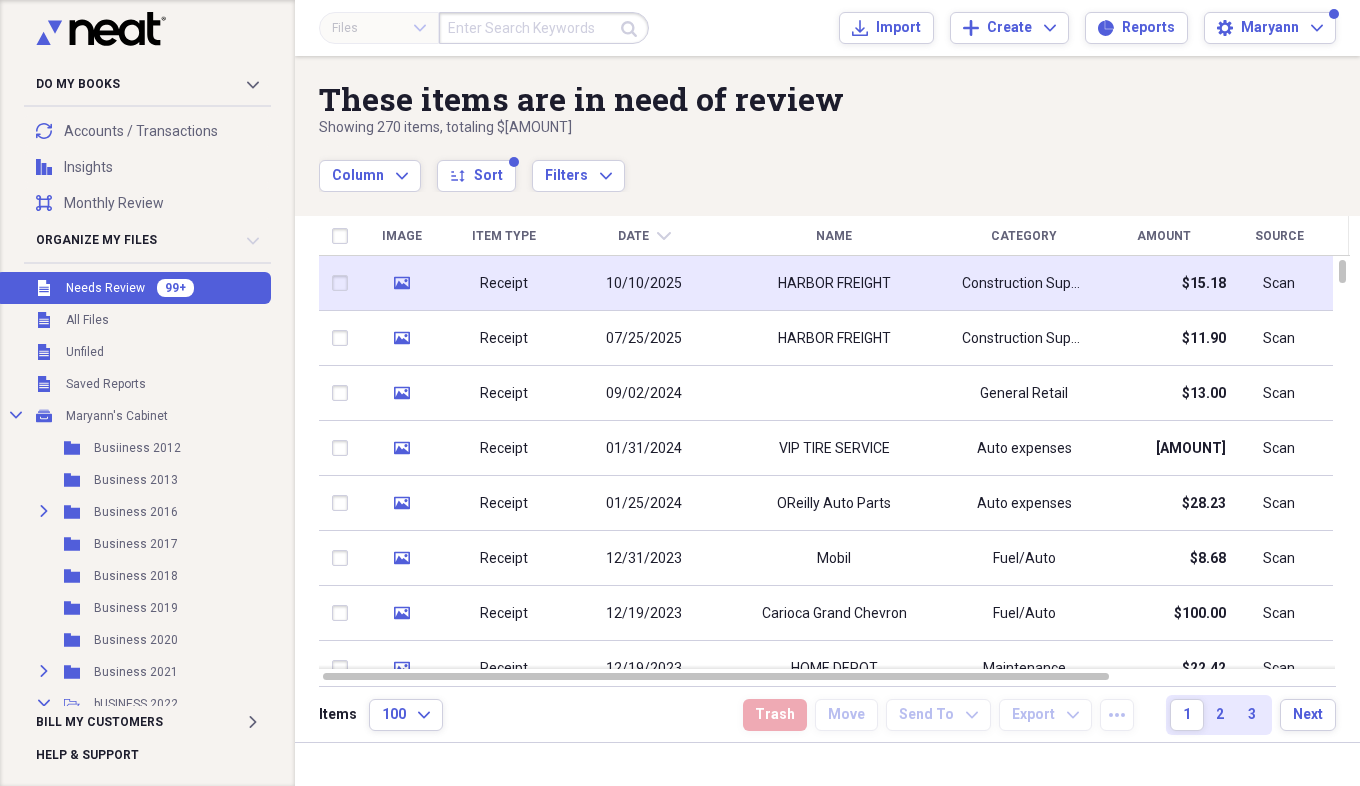 click on "Receipt" at bounding box center [504, 283] 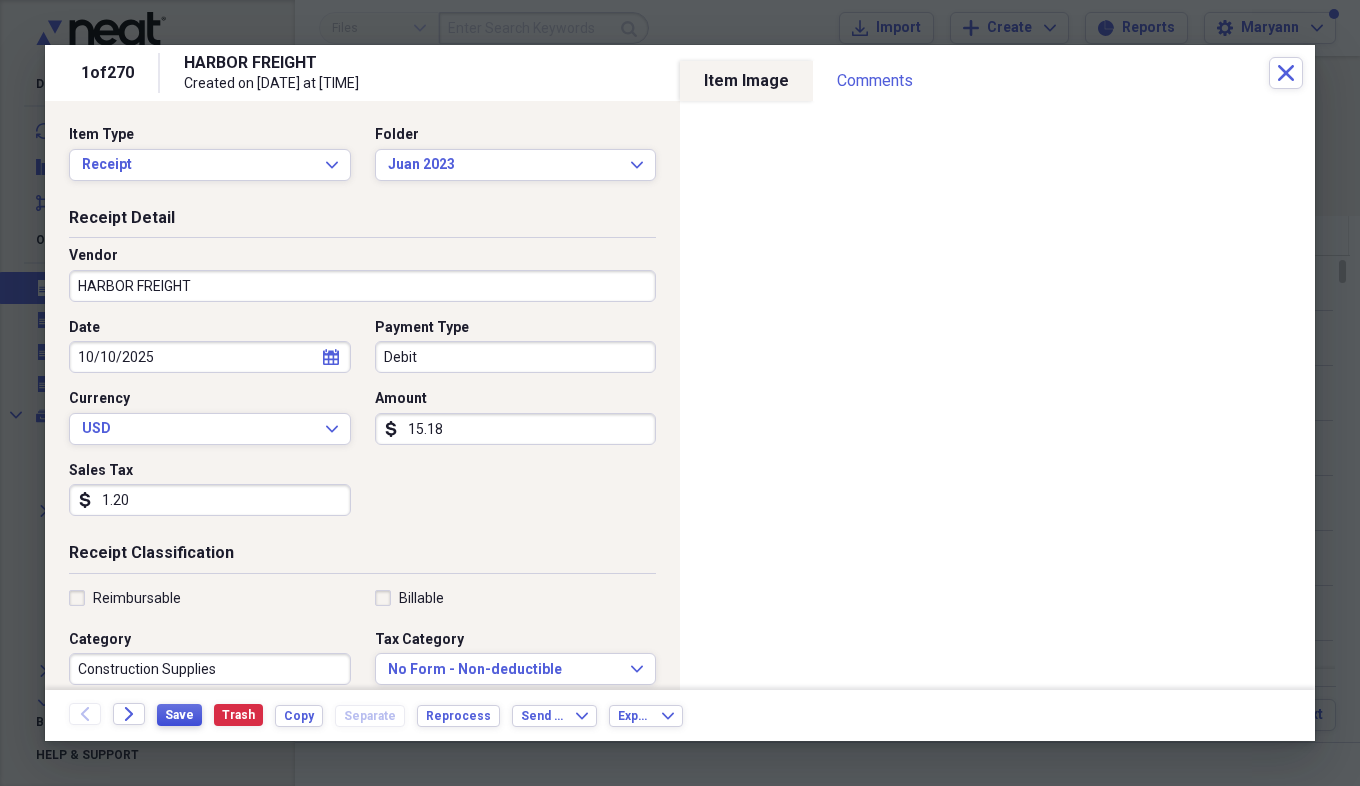 click on "Save" at bounding box center [179, 715] 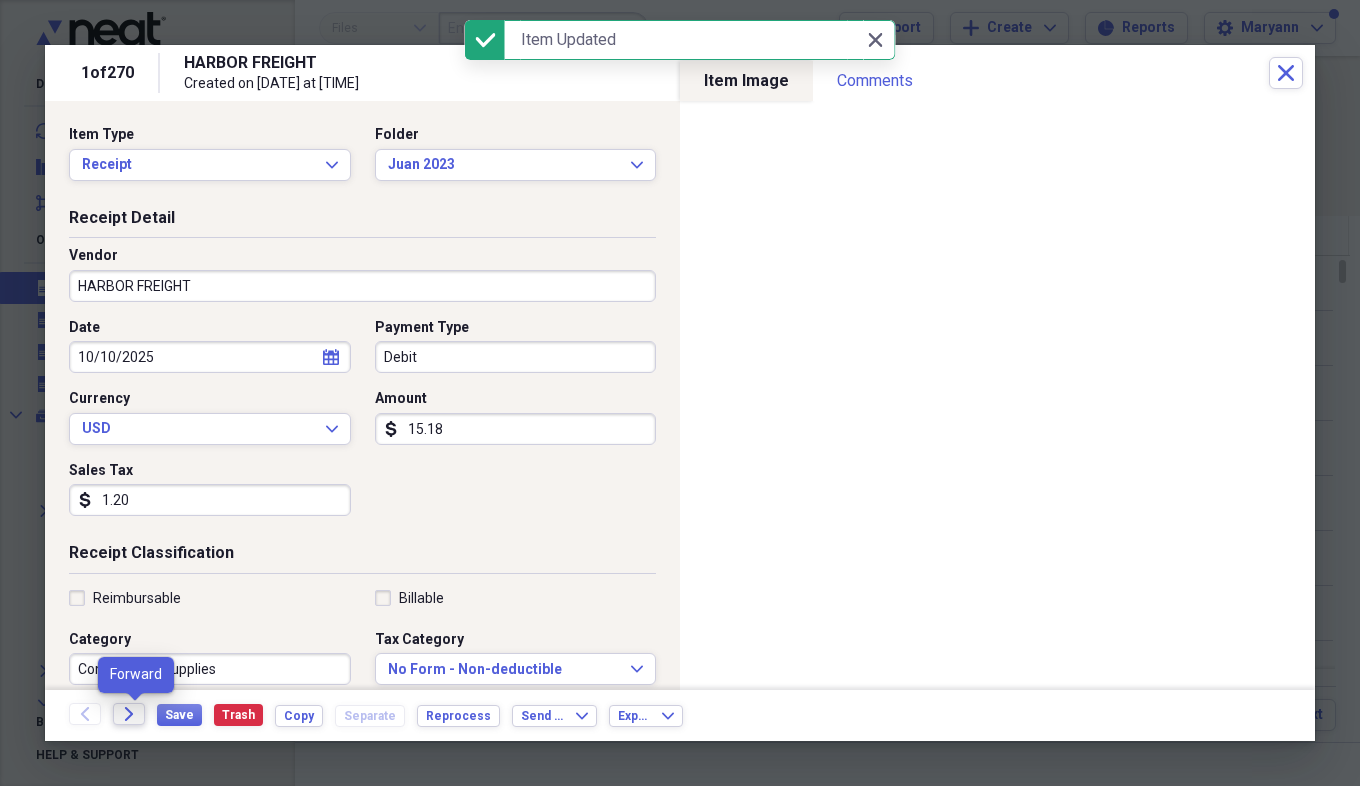 click on "Forward" 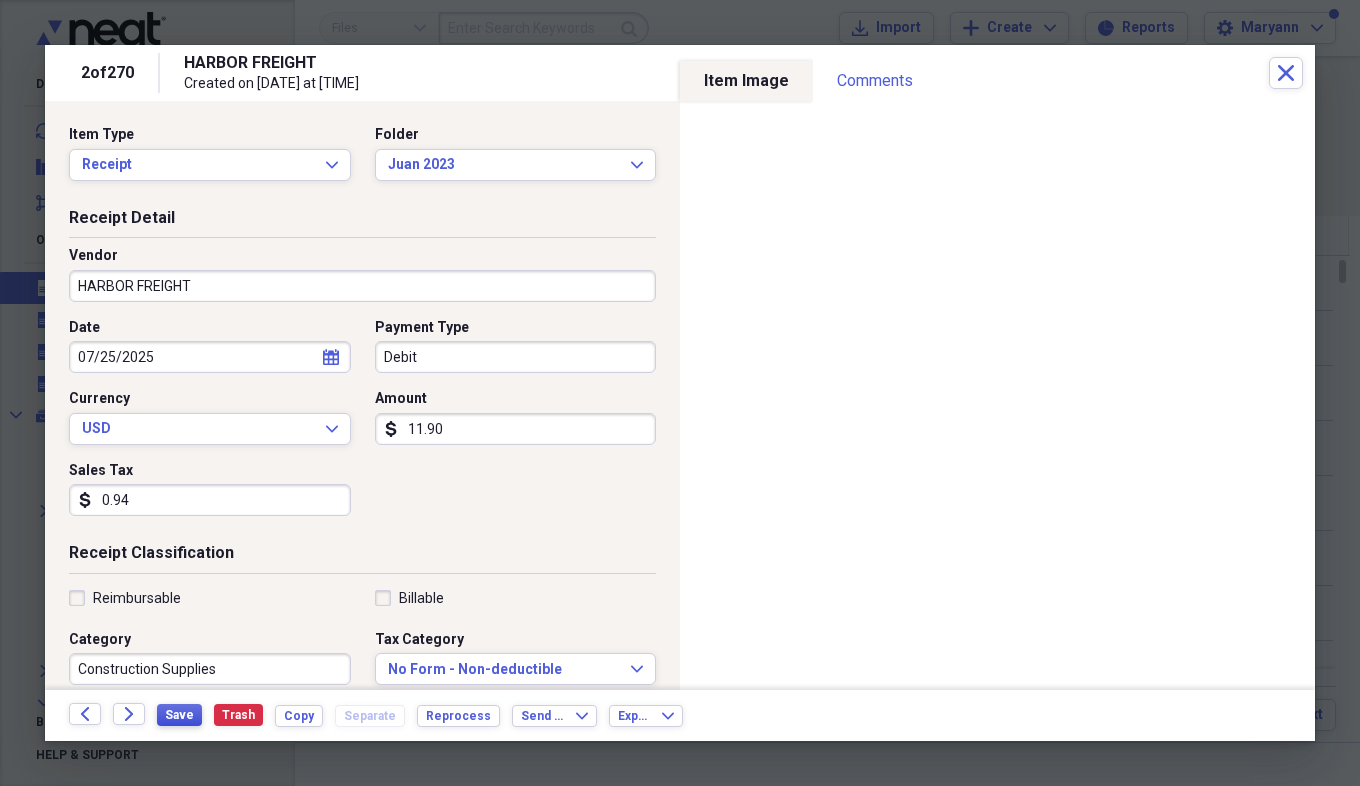 click on "Save" at bounding box center (179, 715) 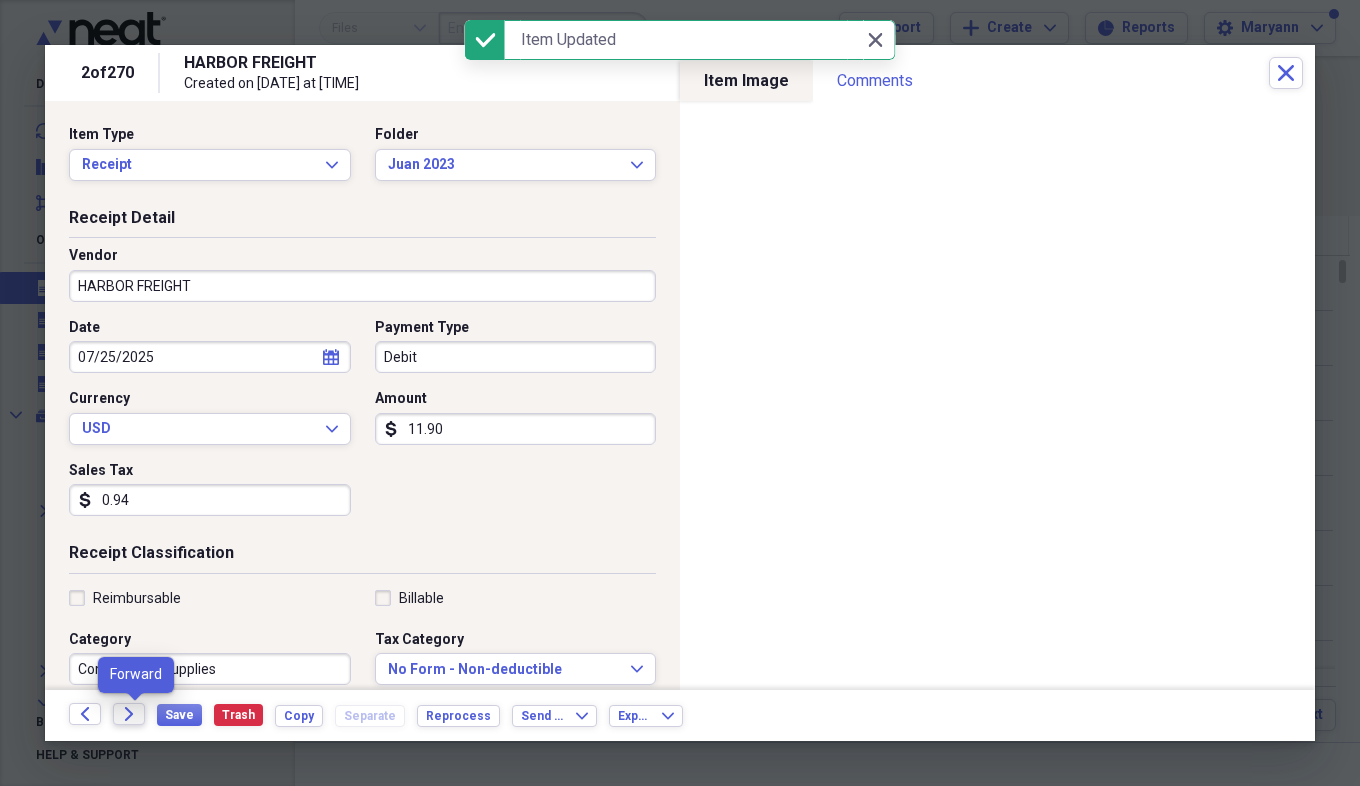 click on "Forward" 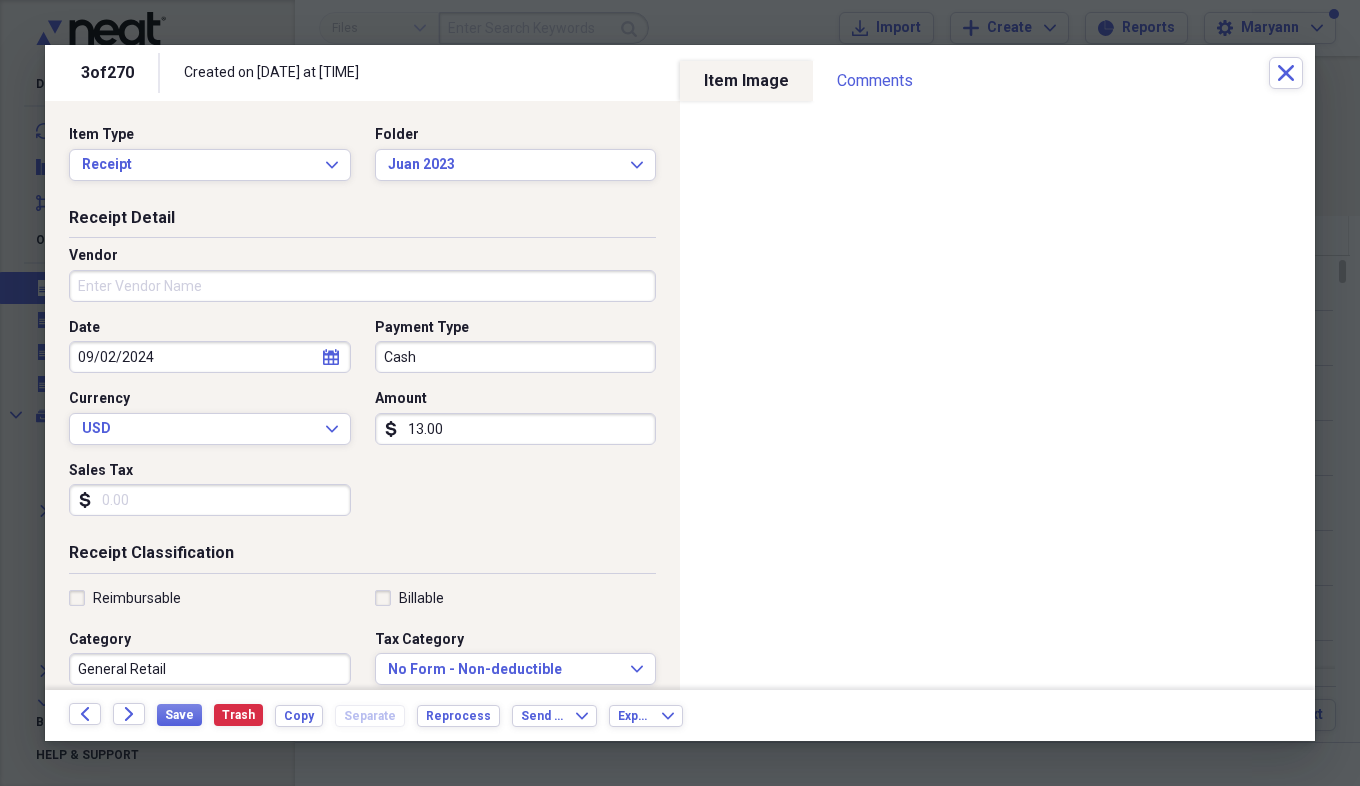 click on "Vendor" at bounding box center [362, 286] 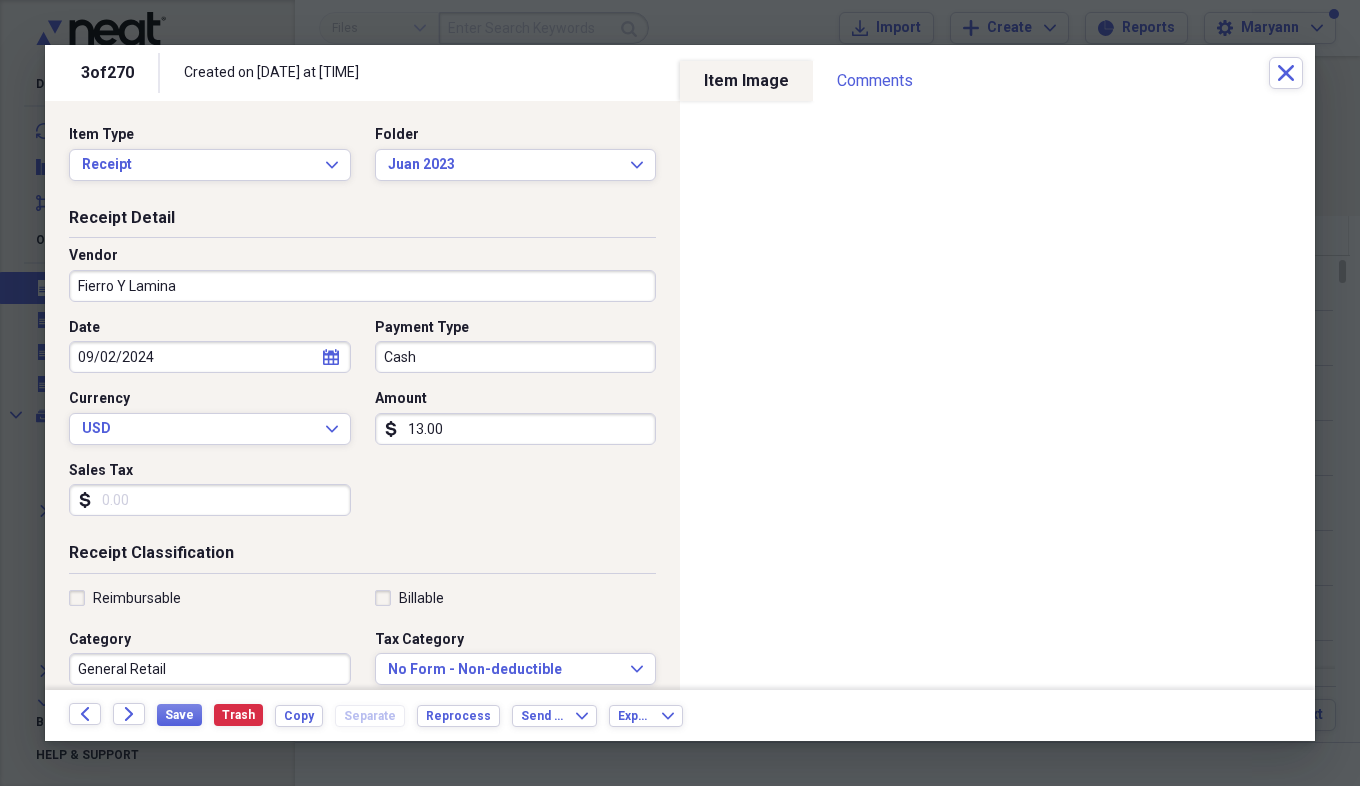 type on "Fierro Y Lamina" 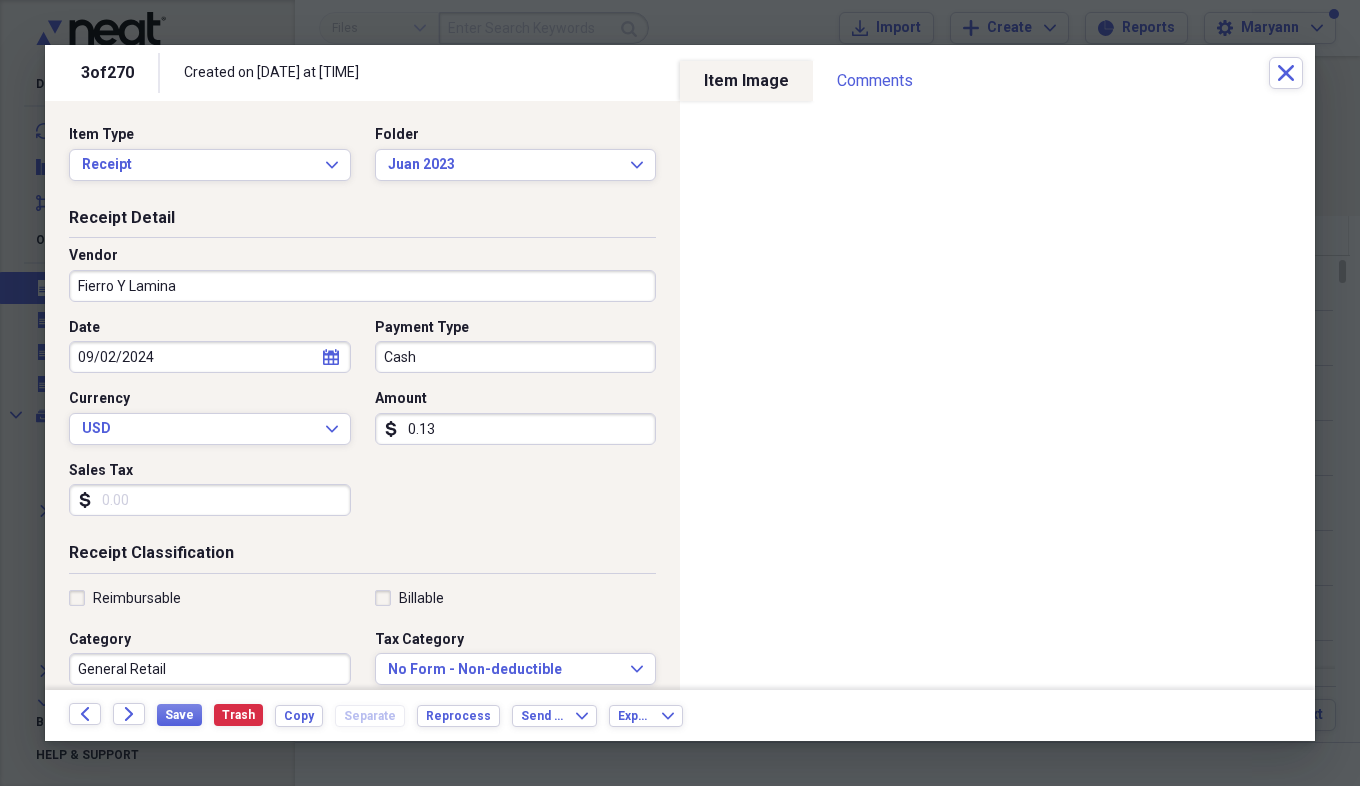 type on "0.01" 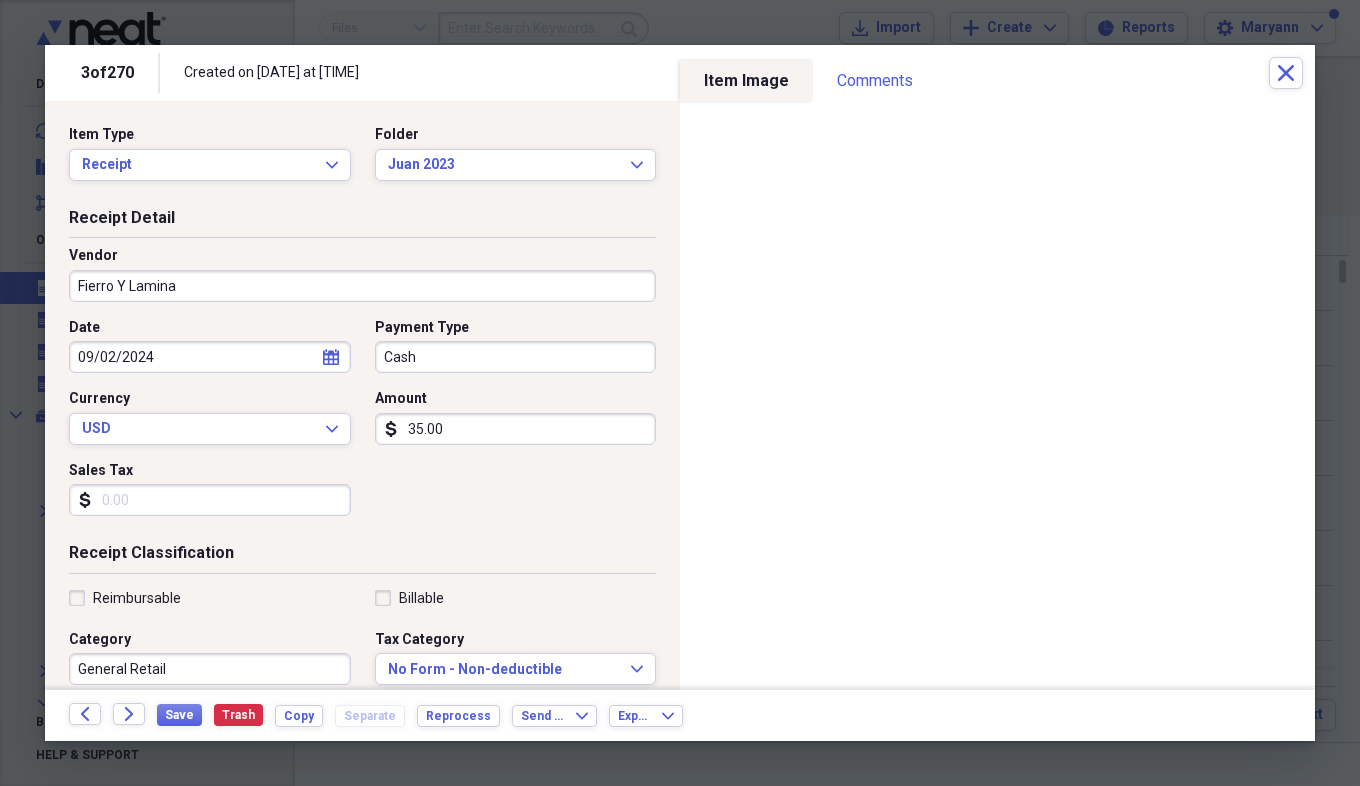 scroll, scrollTop: 40, scrollLeft: 0, axis: vertical 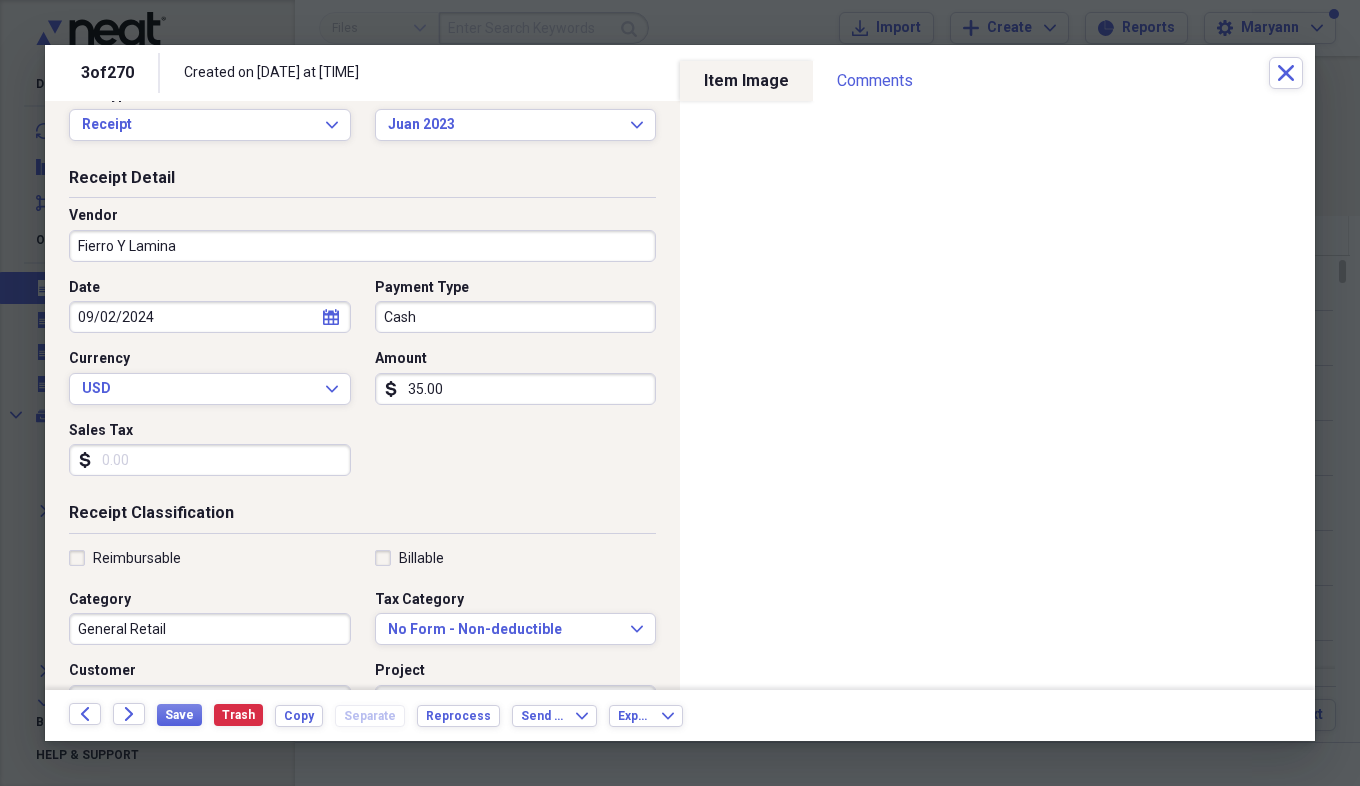 type on "35.00" 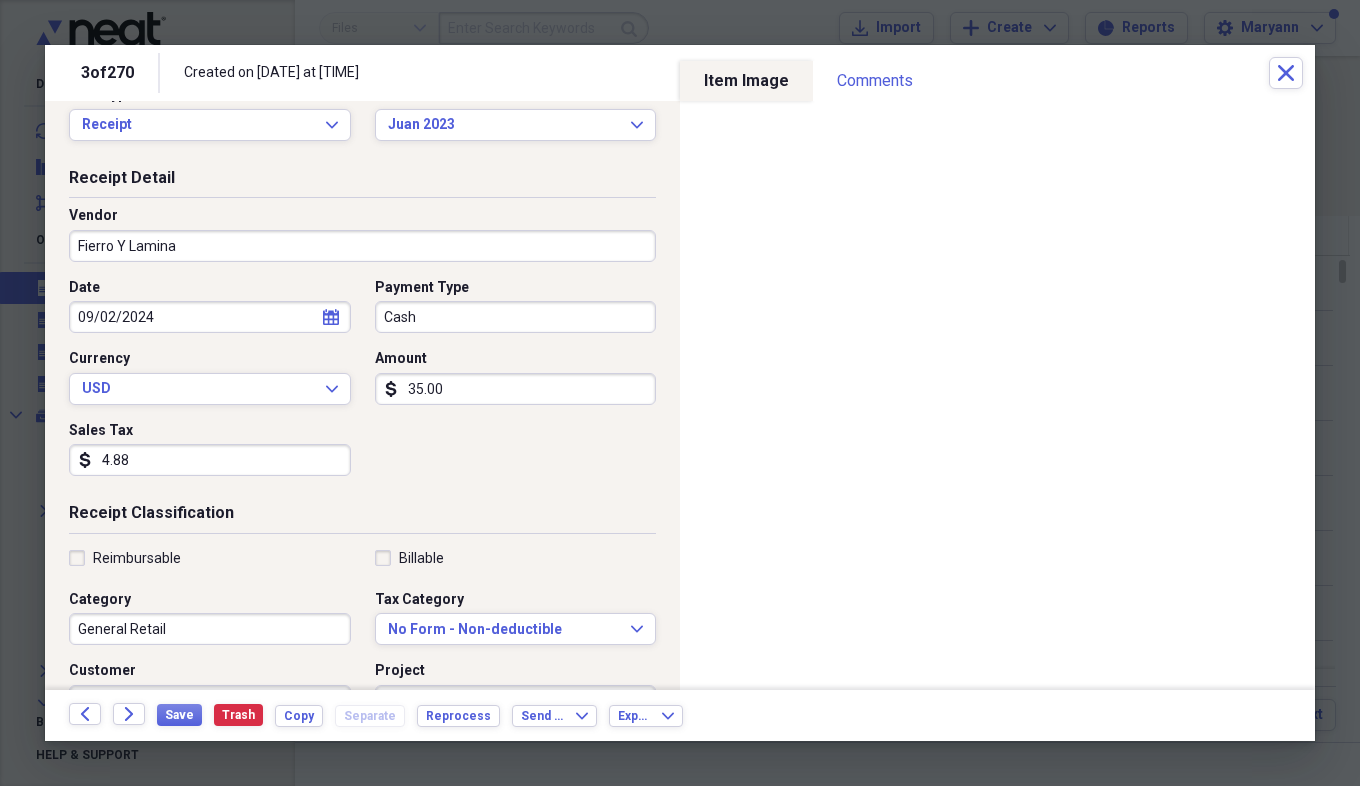 type on "4.88" 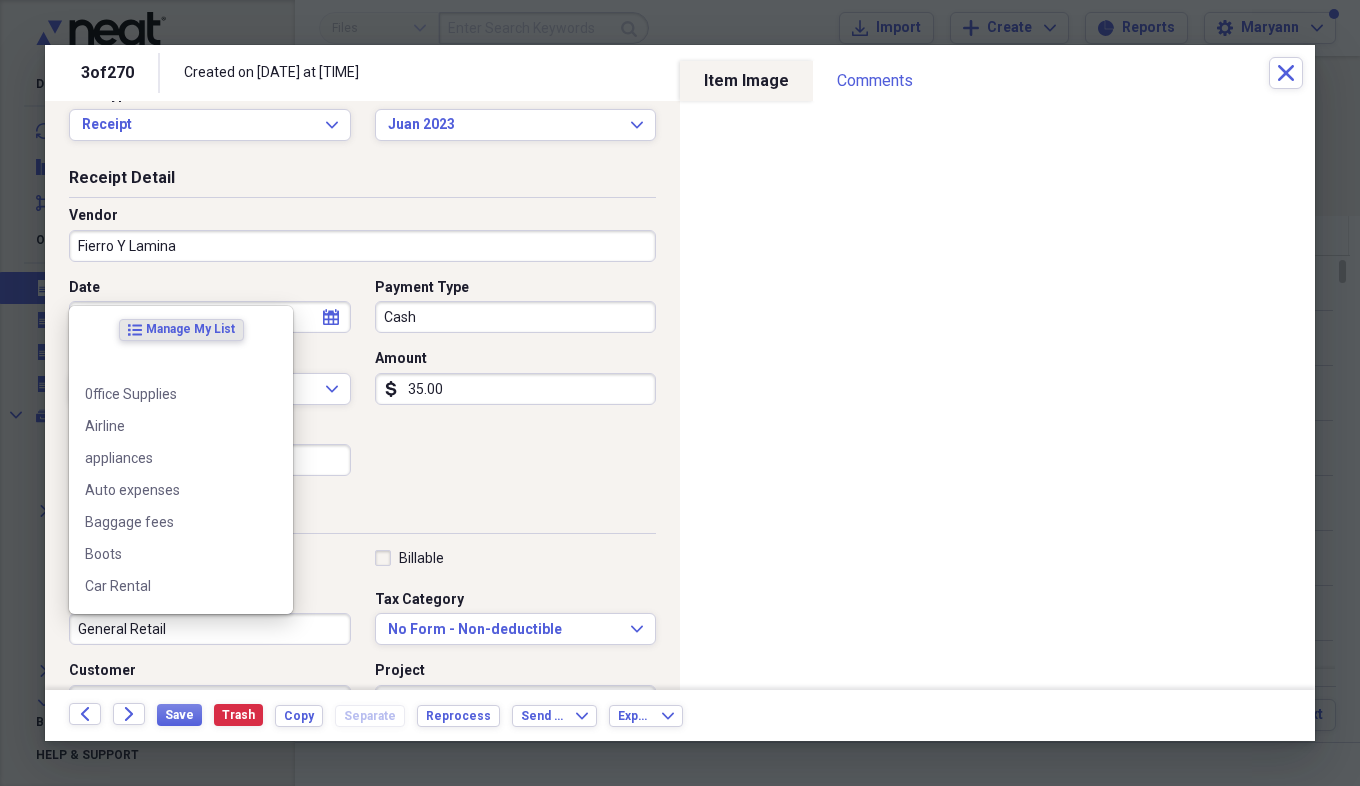 click on "General Retail" at bounding box center [210, 629] 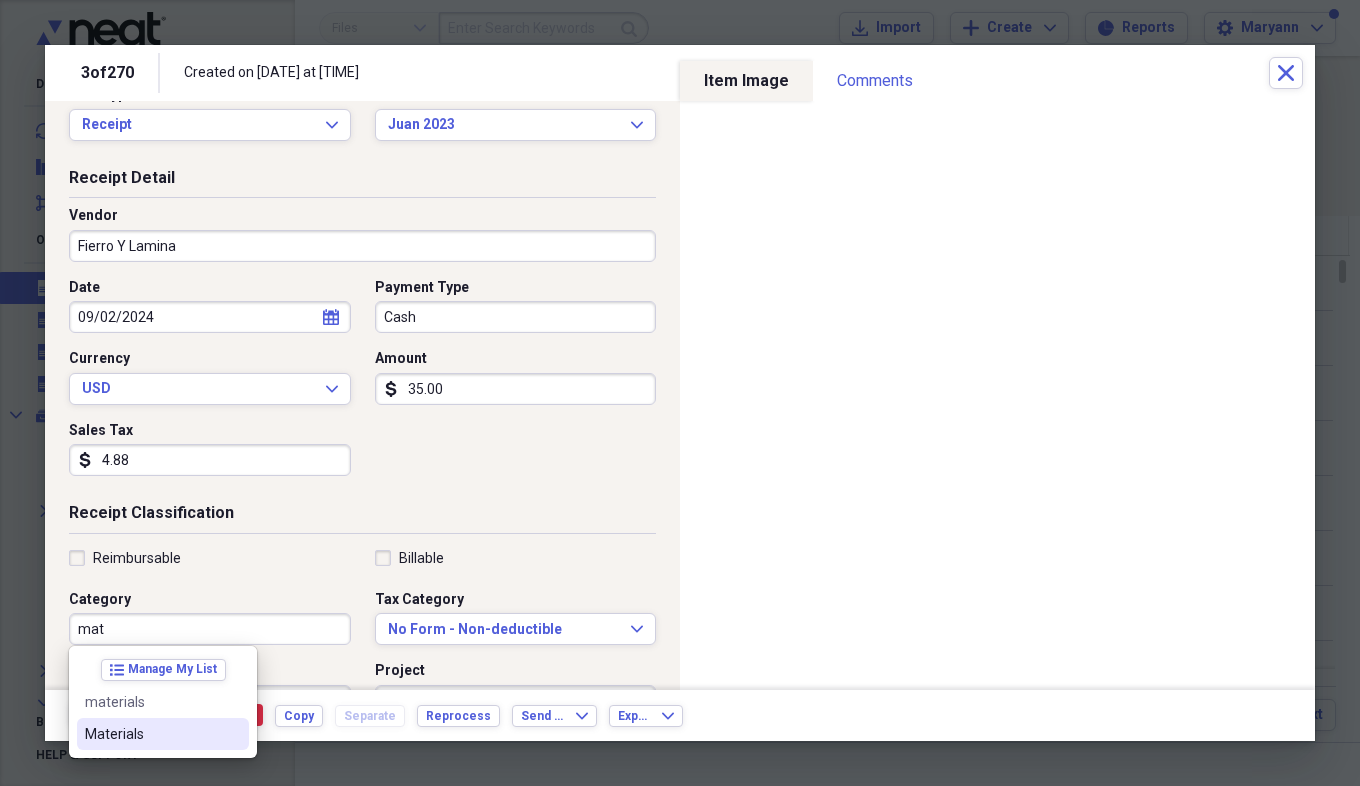 click on "Materials" at bounding box center [151, 734] 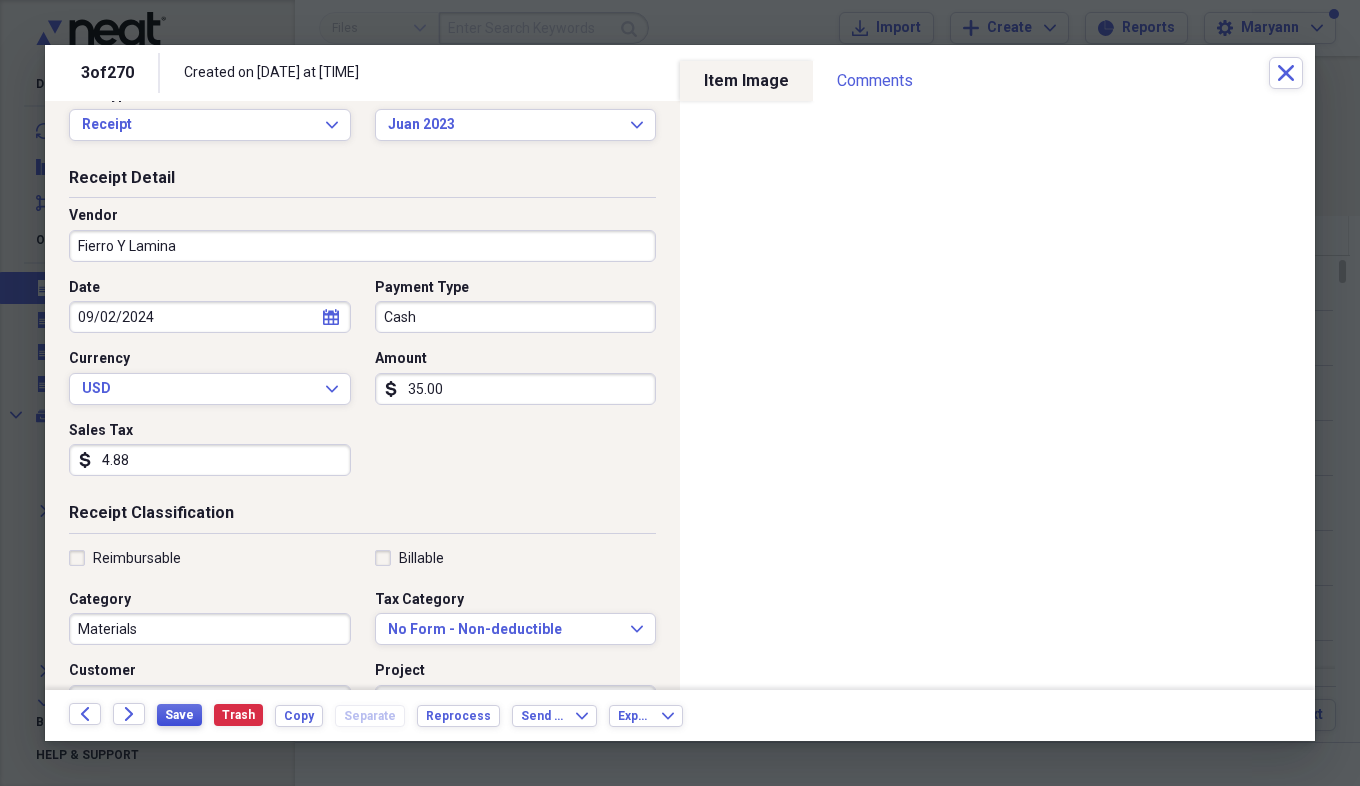 click on "Save" at bounding box center (179, 715) 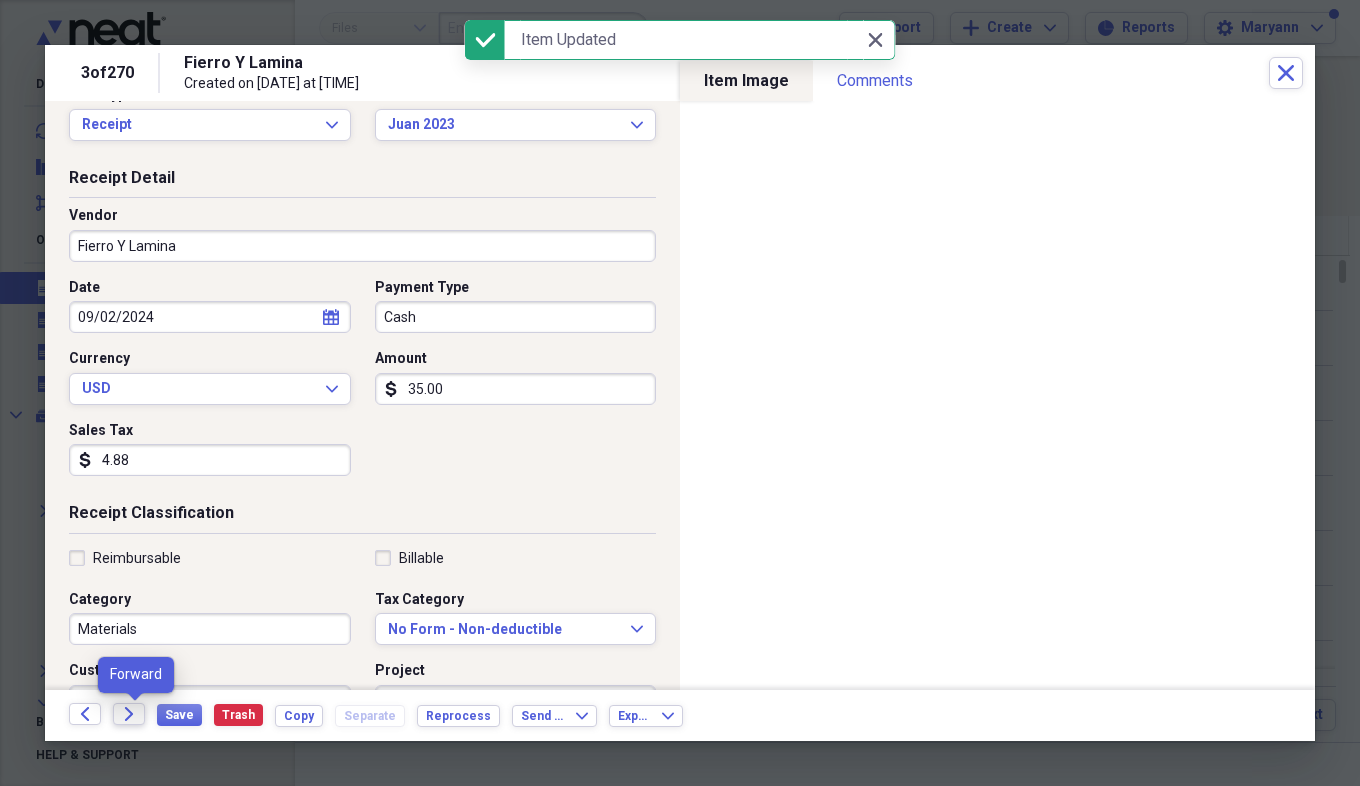 click 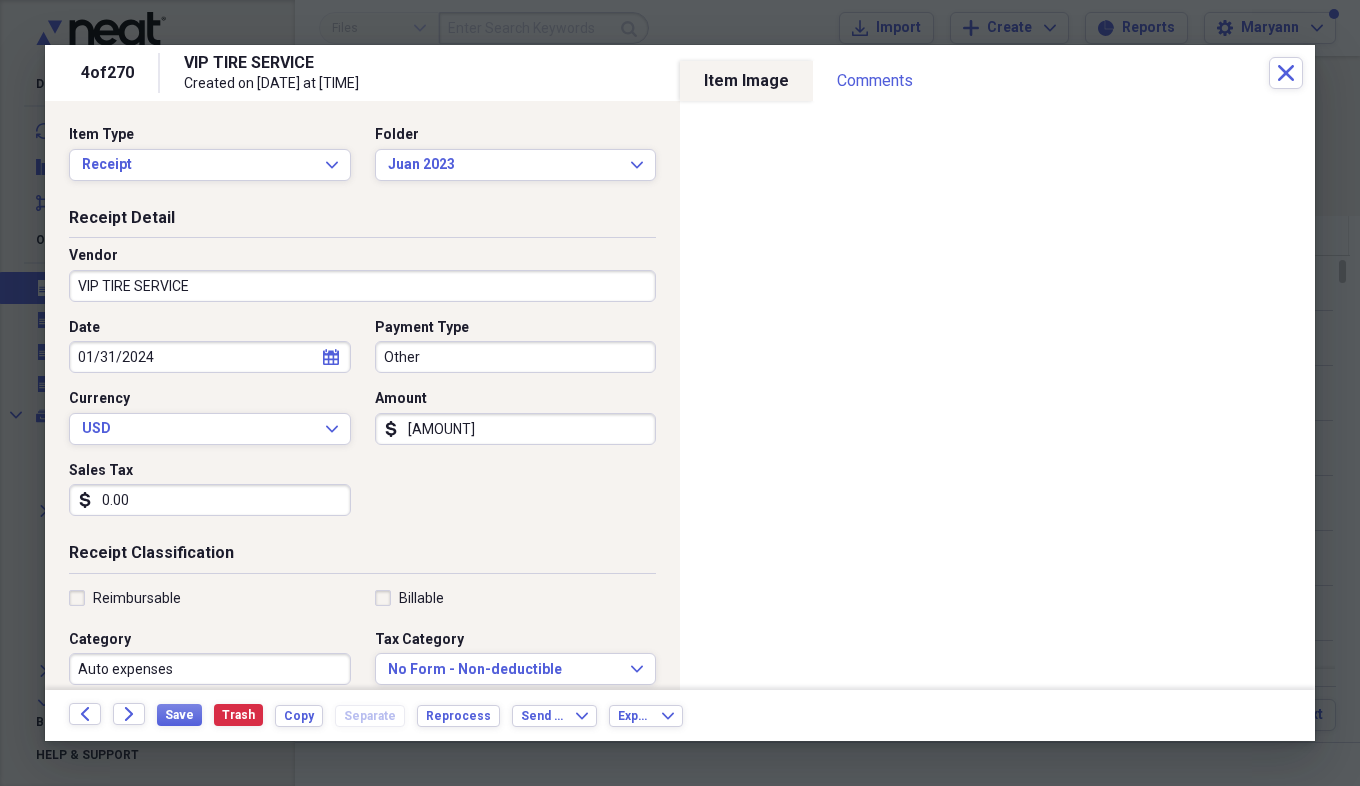 click on "0.00" at bounding box center [210, 500] 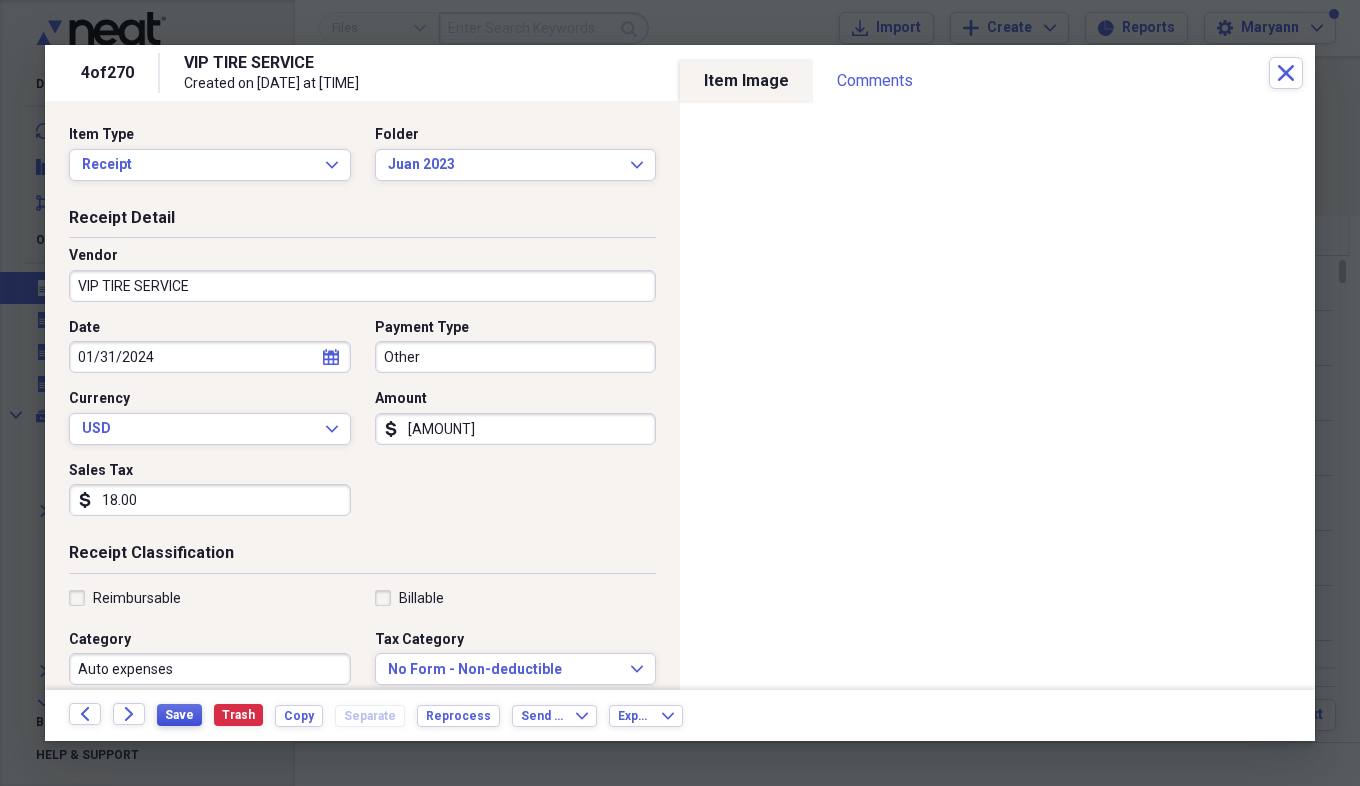 type on "18.00" 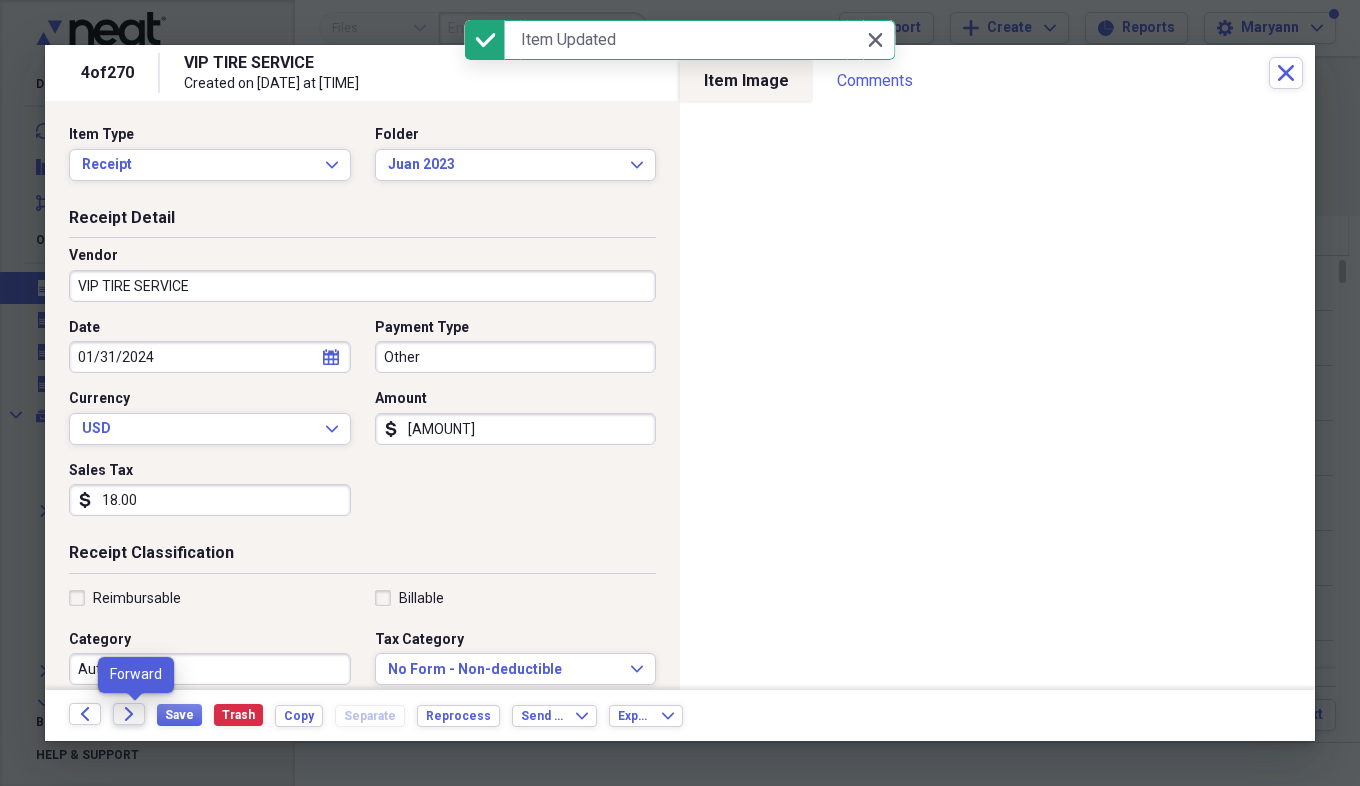 click 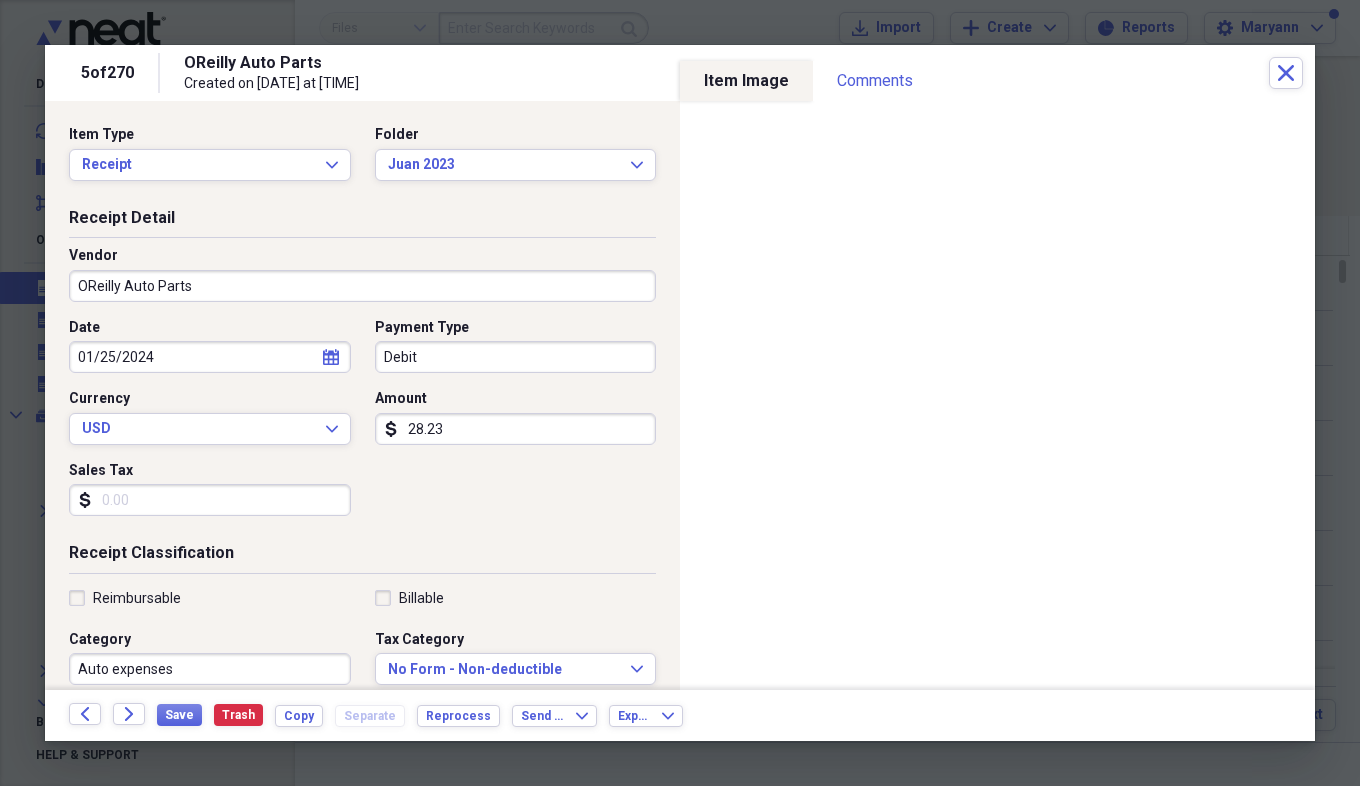 click on "Sales Tax" at bounding box center (210, 500) 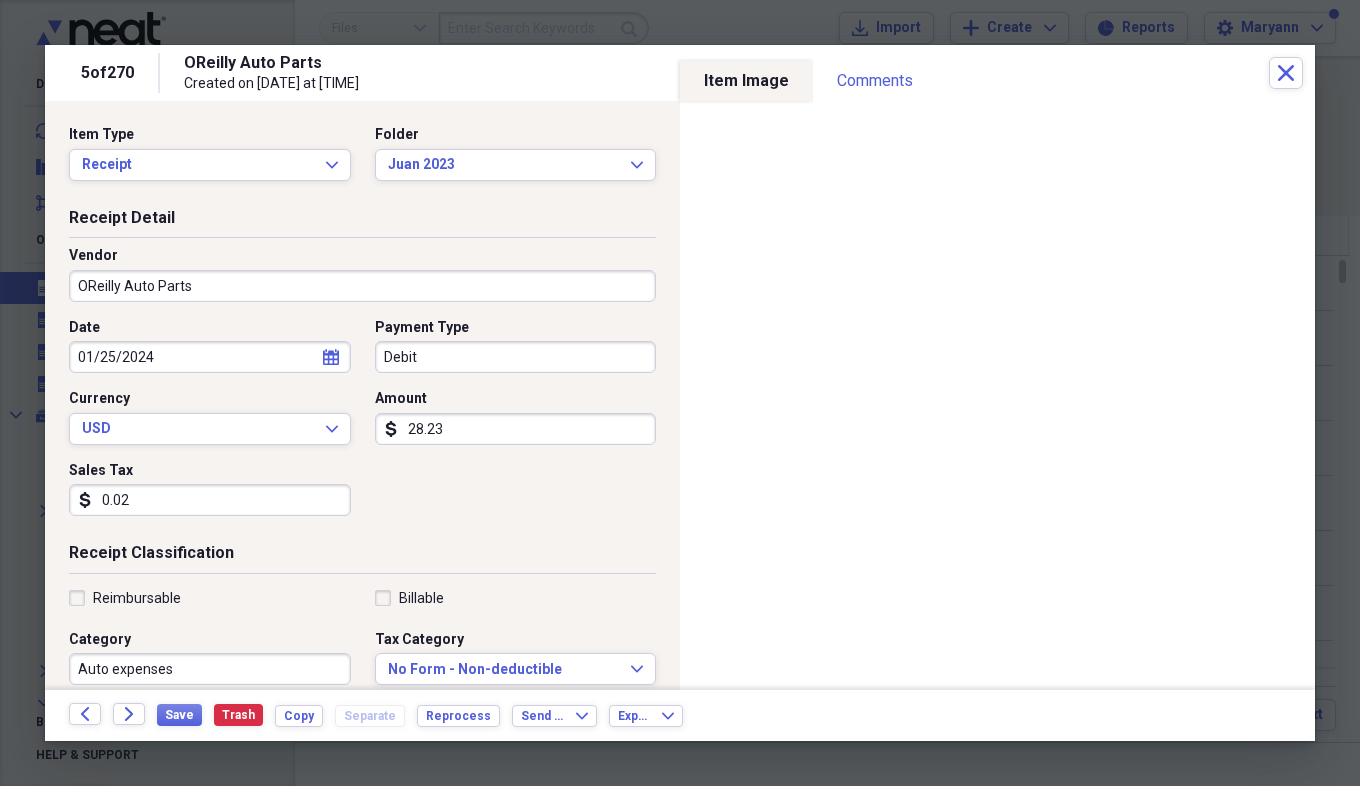 click on "0.02" at bounding box center (210, 500) 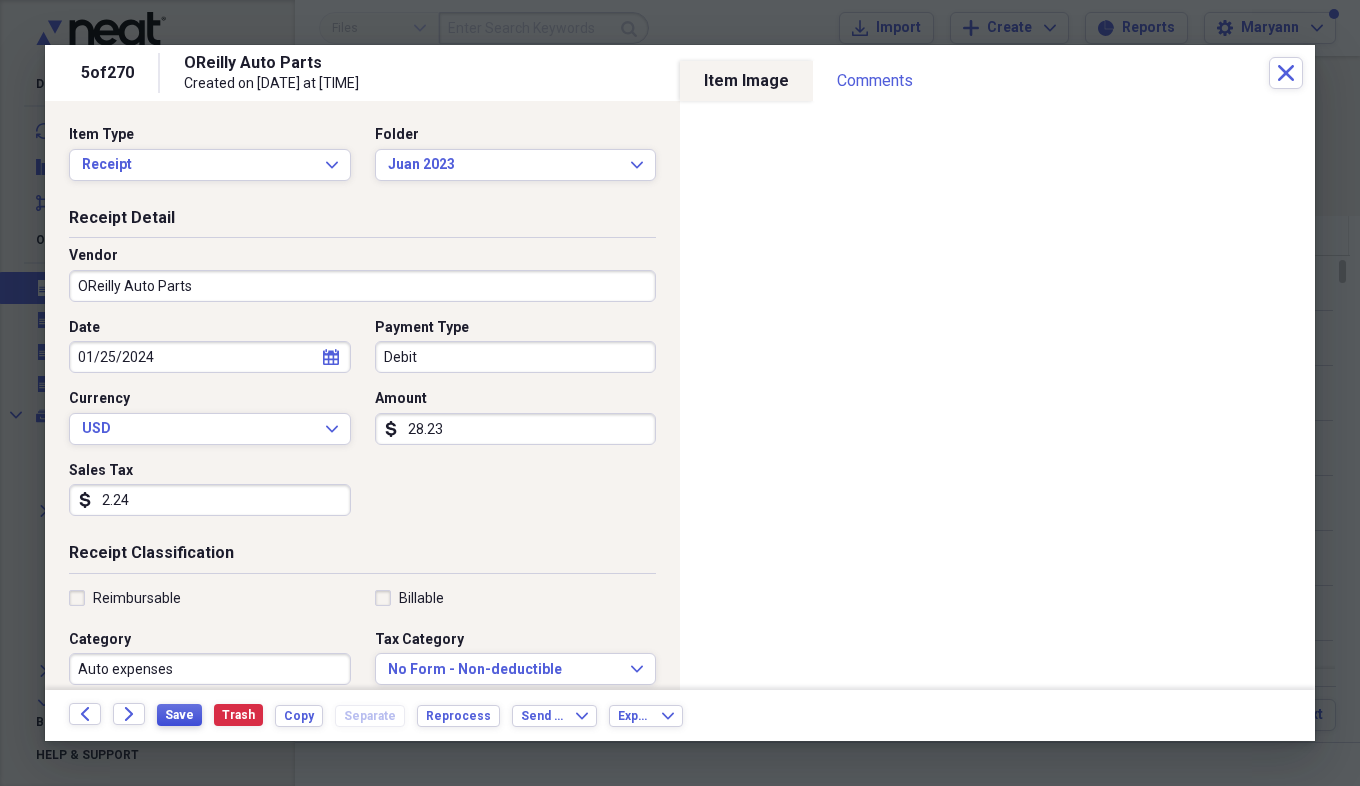 type on "2.24" 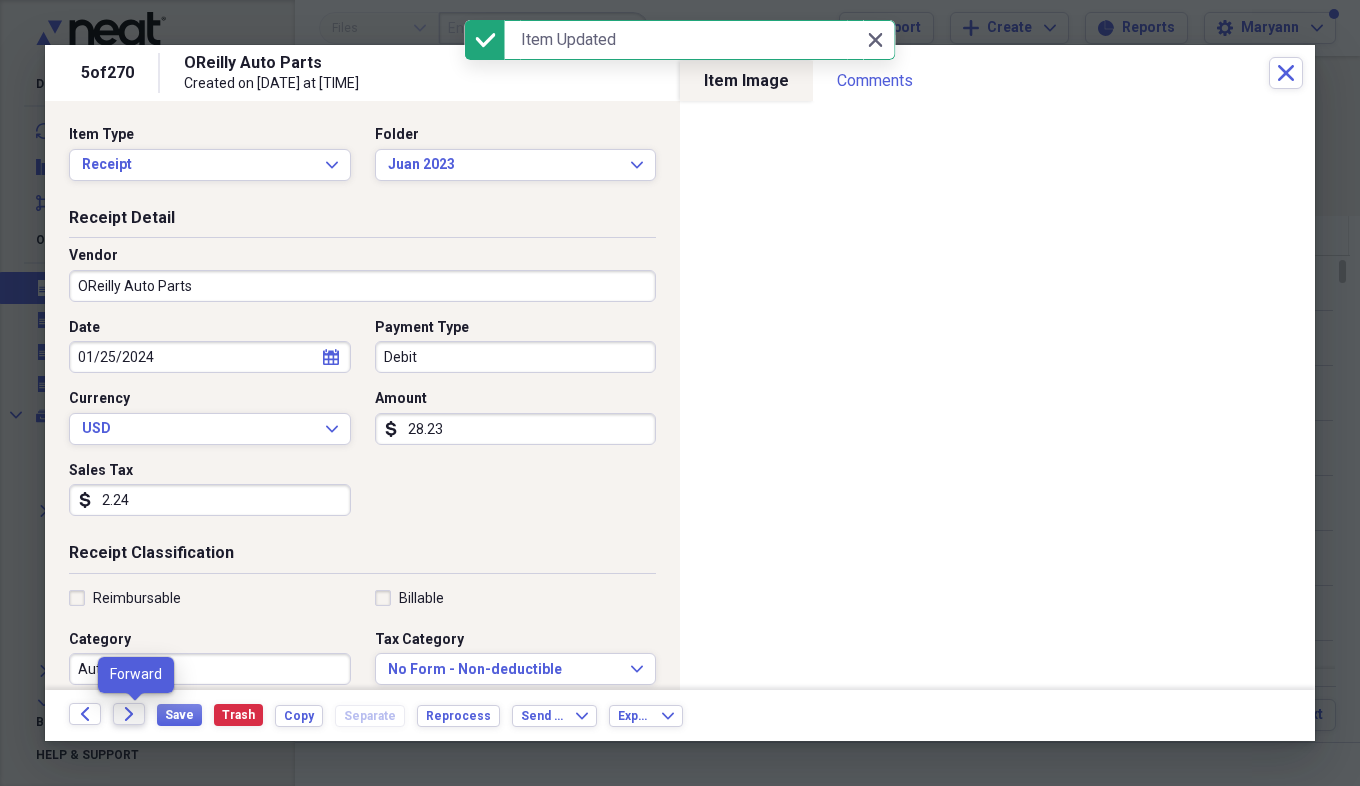 click on "Forward" at bounding box center [129, 714] 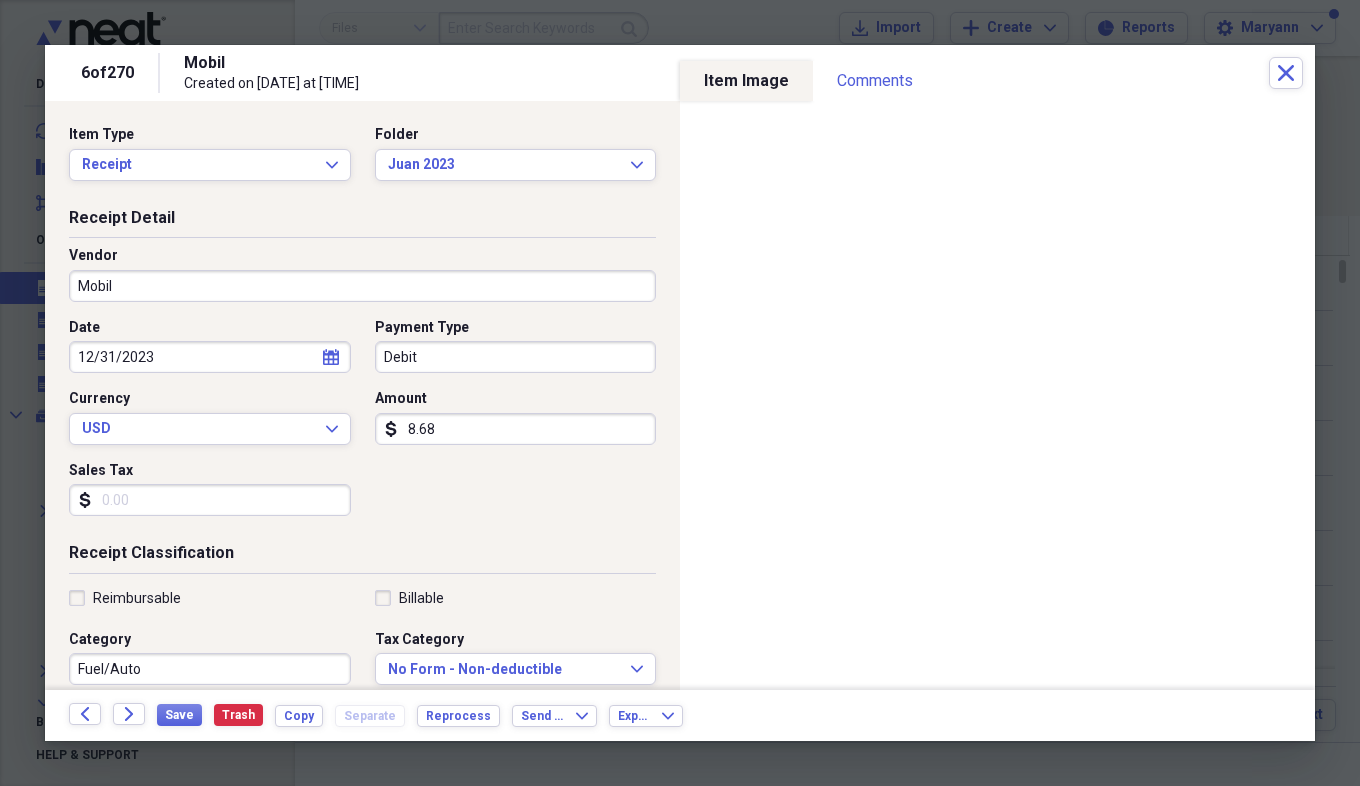 click on "Mobil" at bounding box center [362, 286] 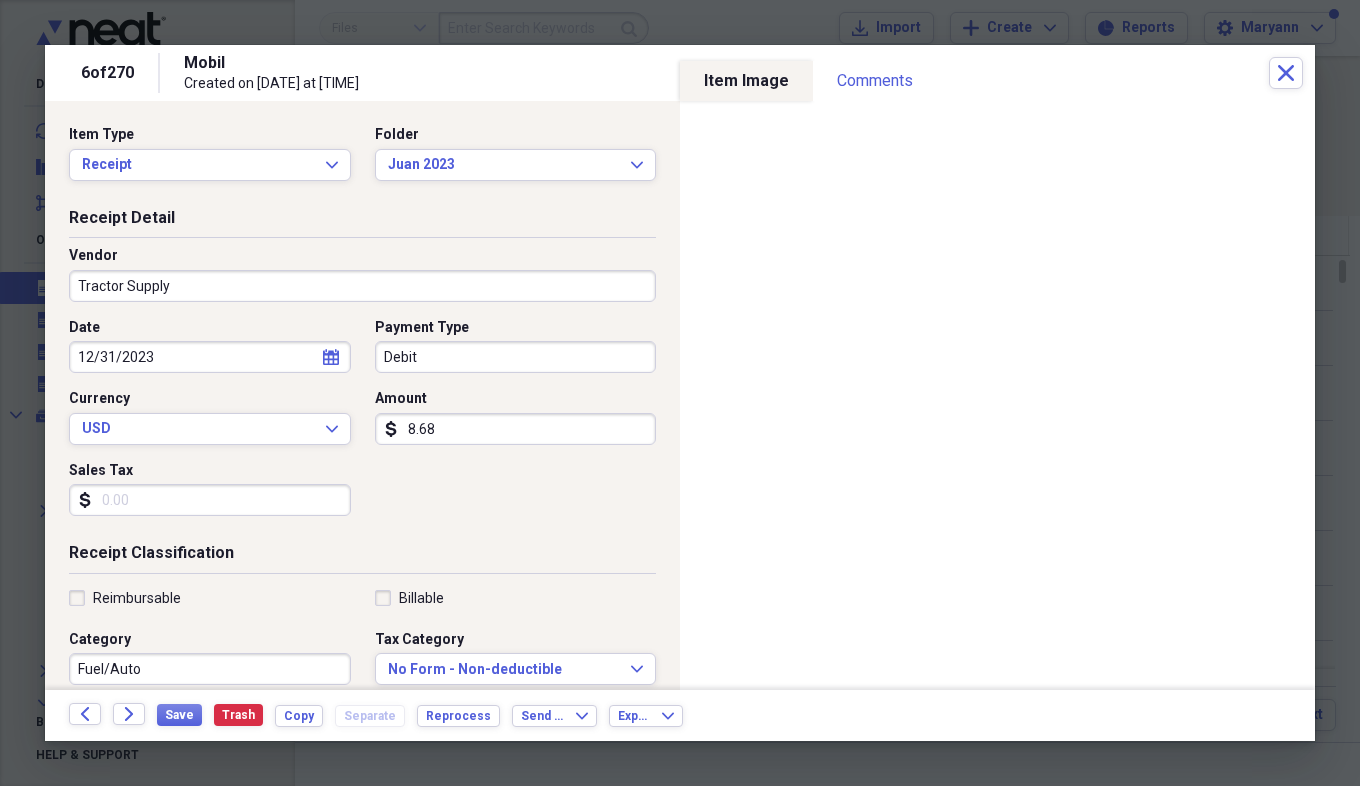 type on "Tractor Supply" 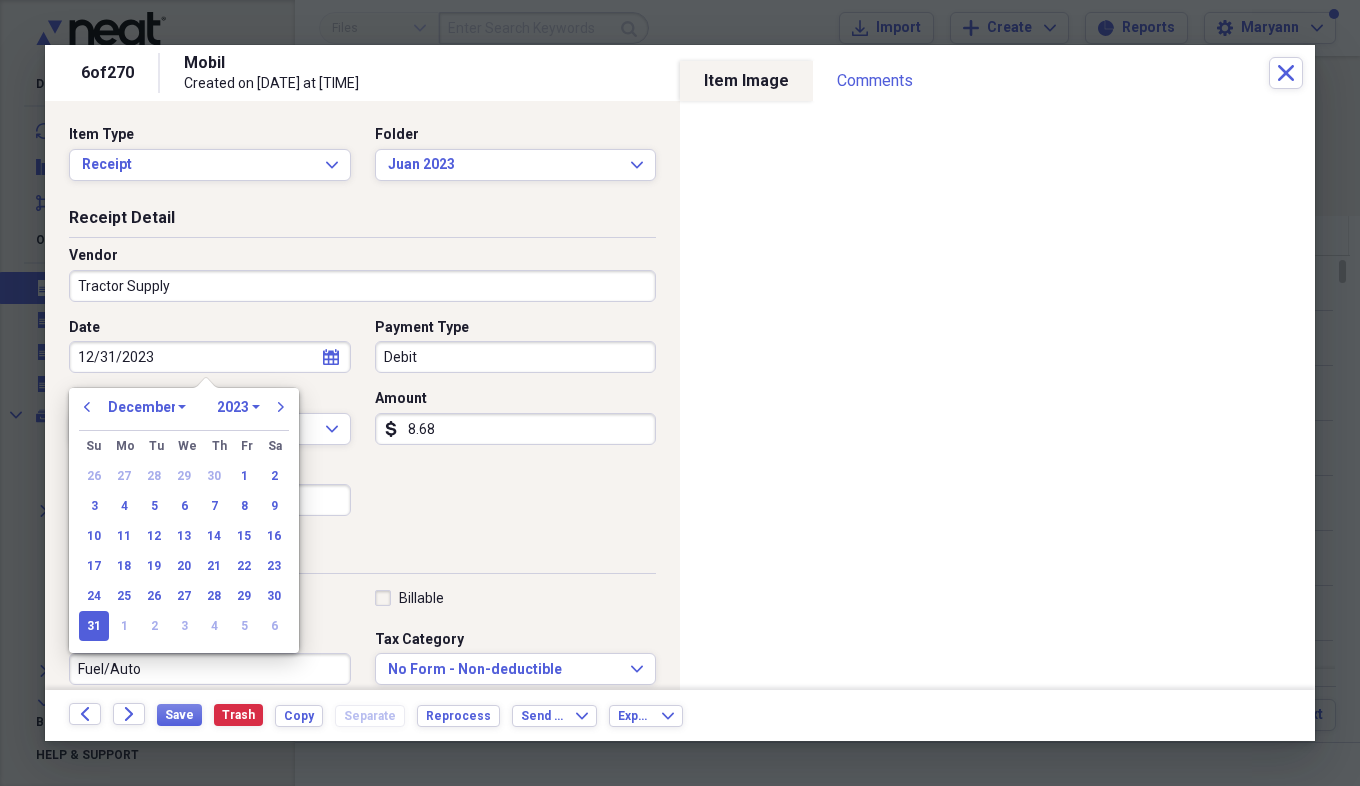 type 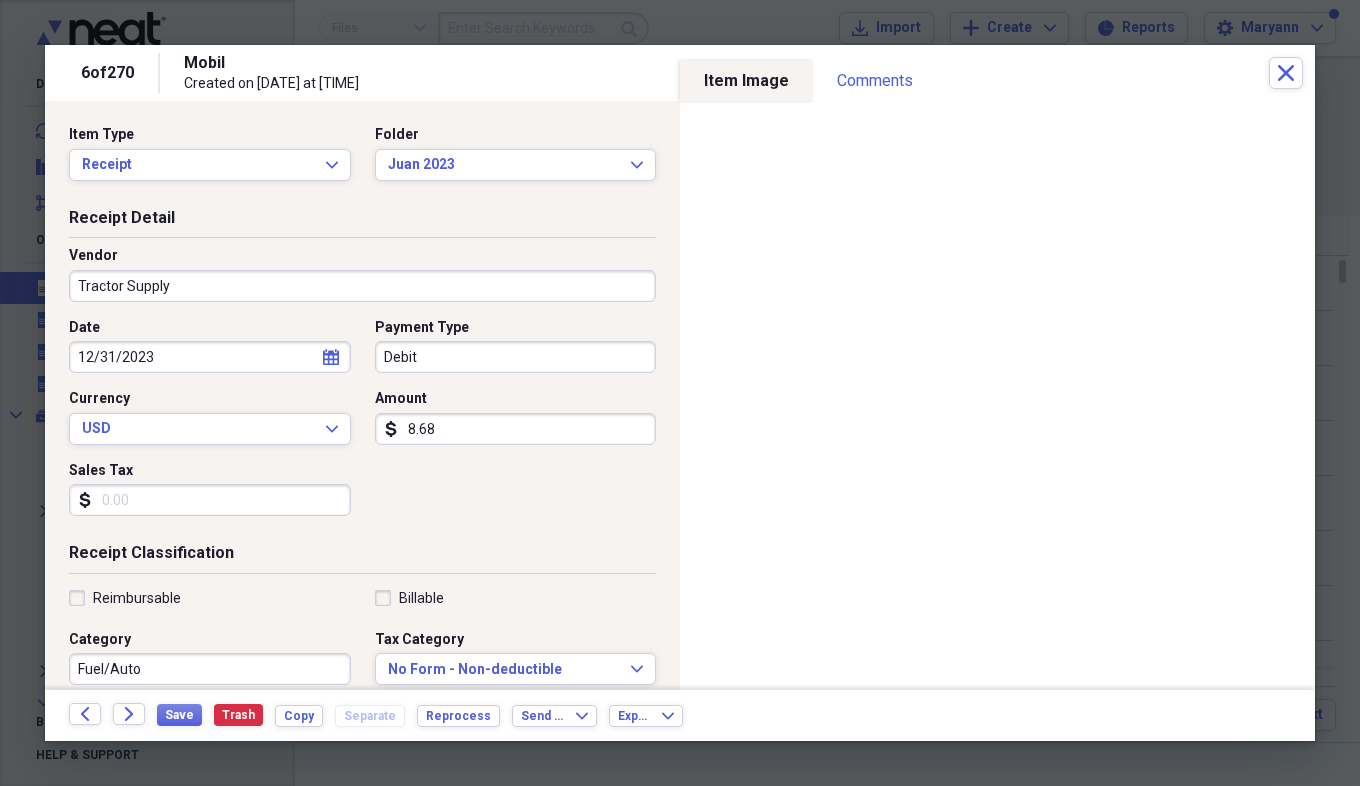 click on "Date [DATE] calendar Calendar Payment Type Debit Currency USD Expand Amount dollar-sign [AMOUNT] Sales Tax dollar-sign" at bounding box center (362, 425) 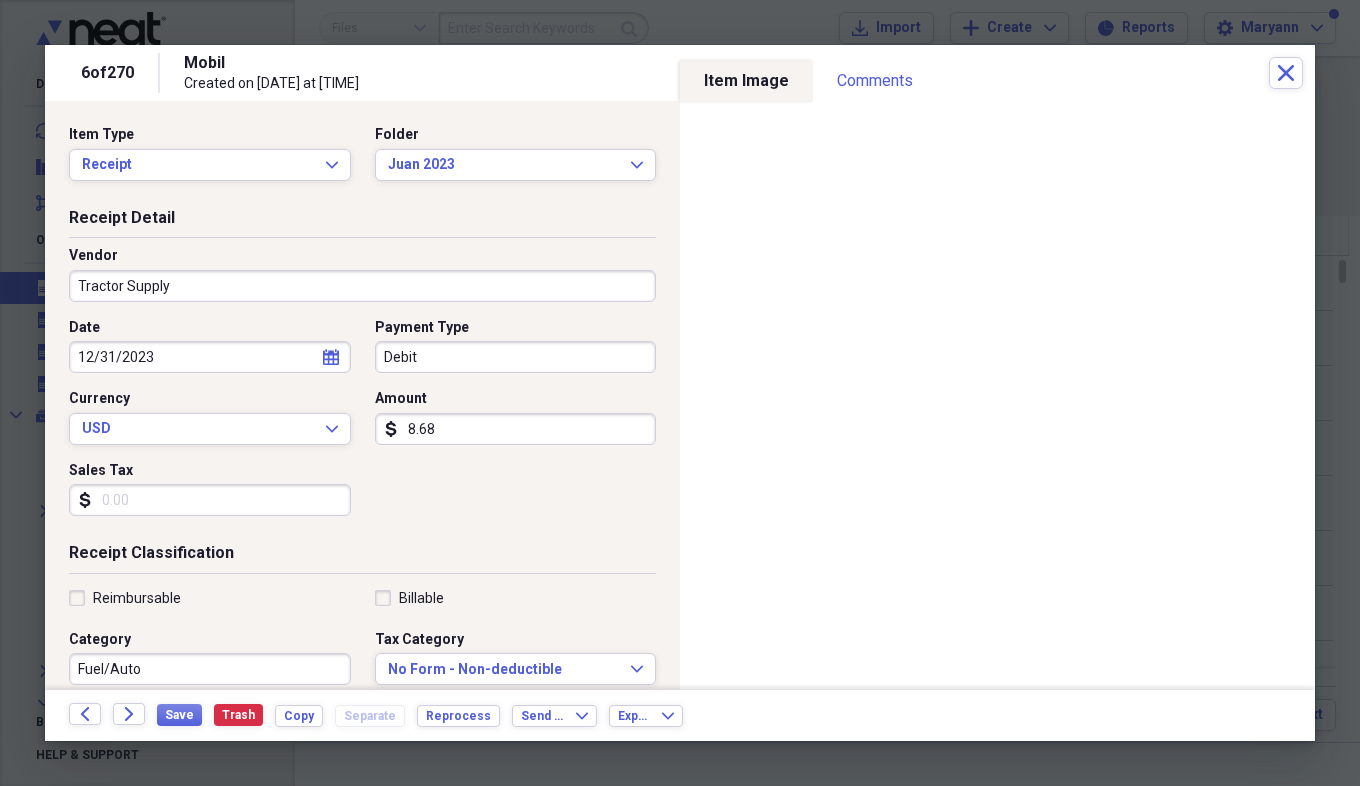 click on "Sales Tax" at bounding box center (210, 500) 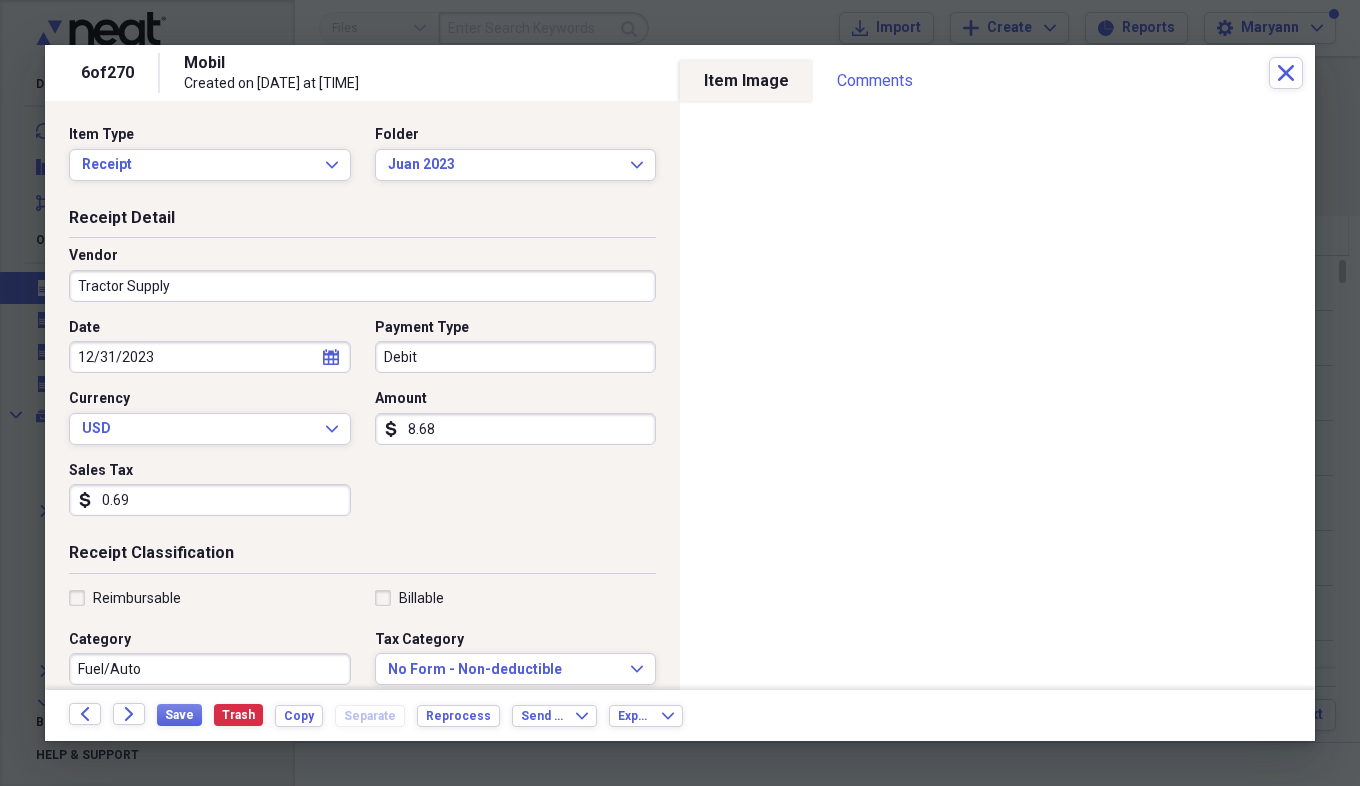 type on "0.69" 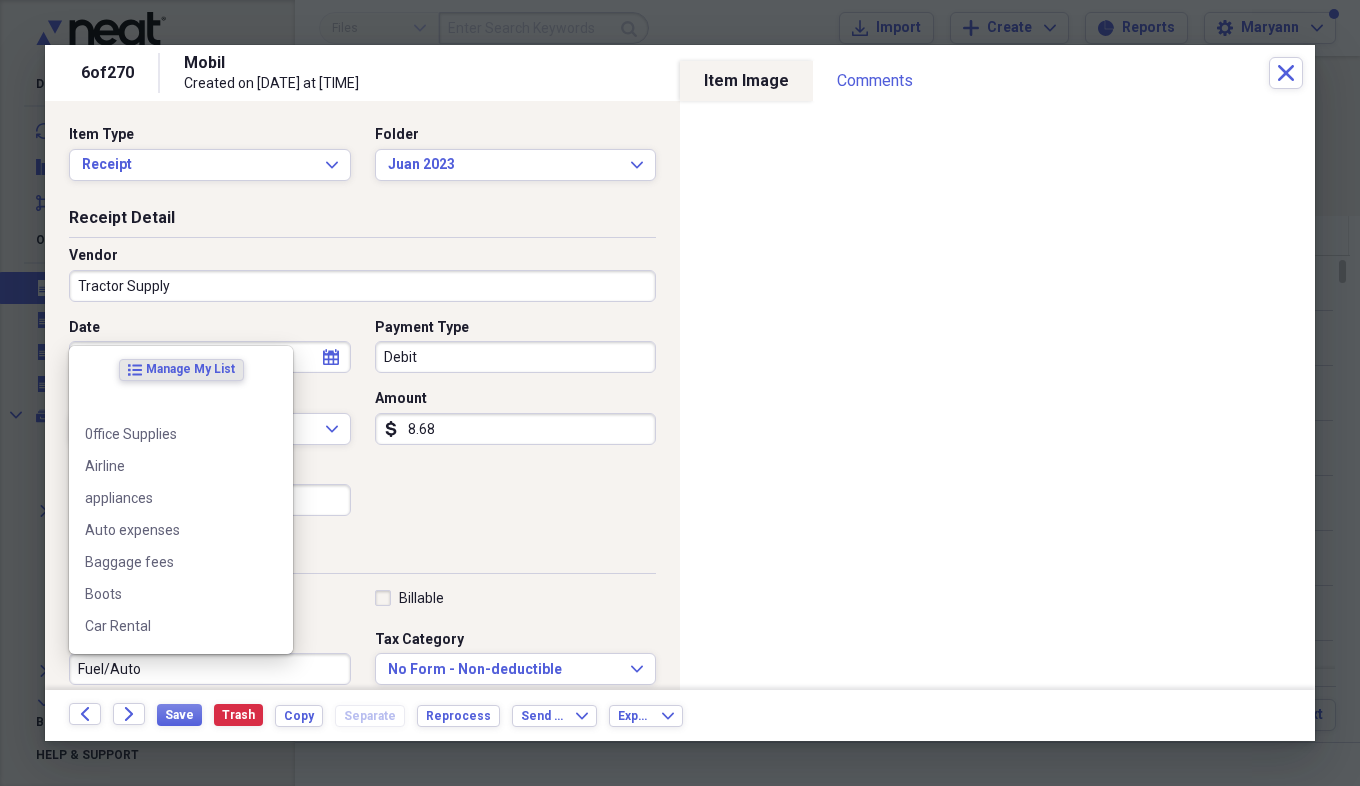 click on "Fuel/Auto" at bounding box center [210, 669] 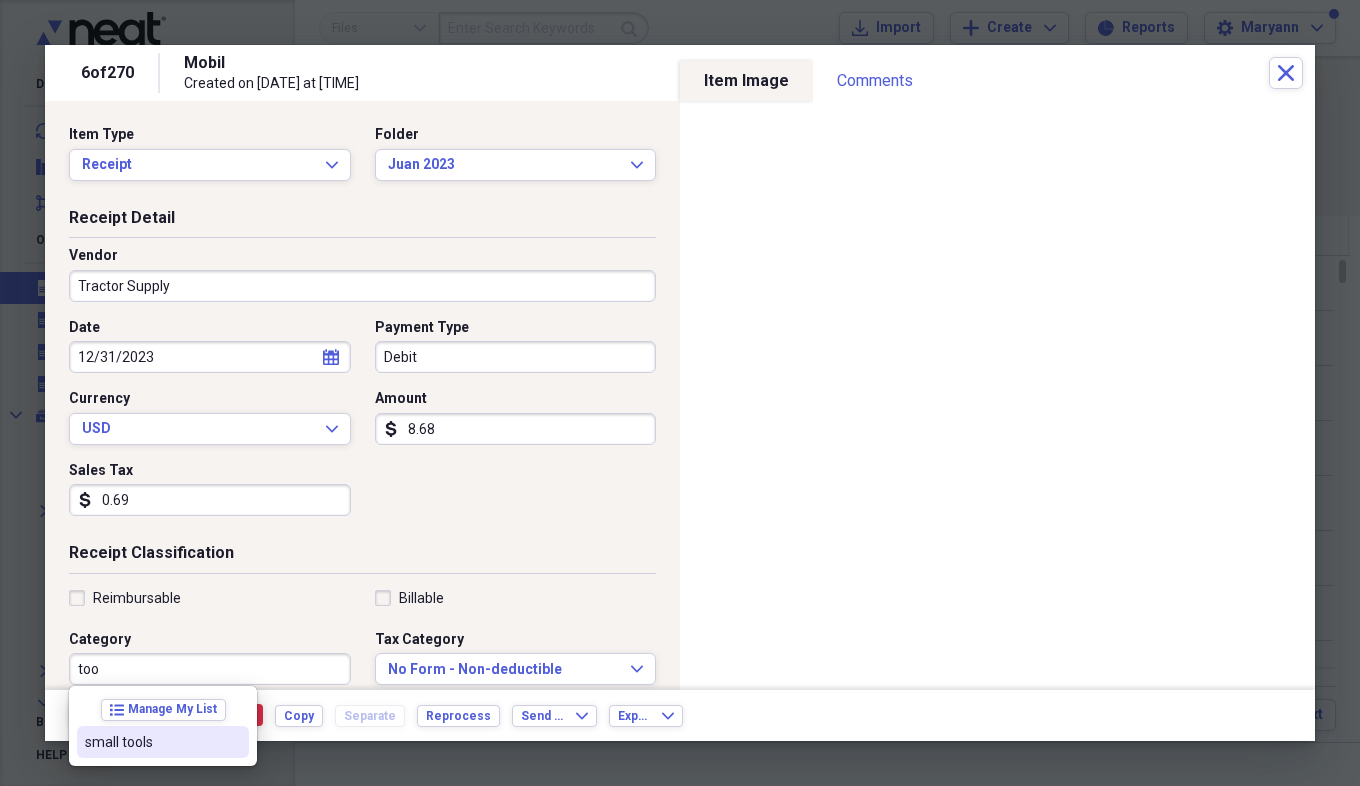 click on "small tools" at bounding box center [151, 742] 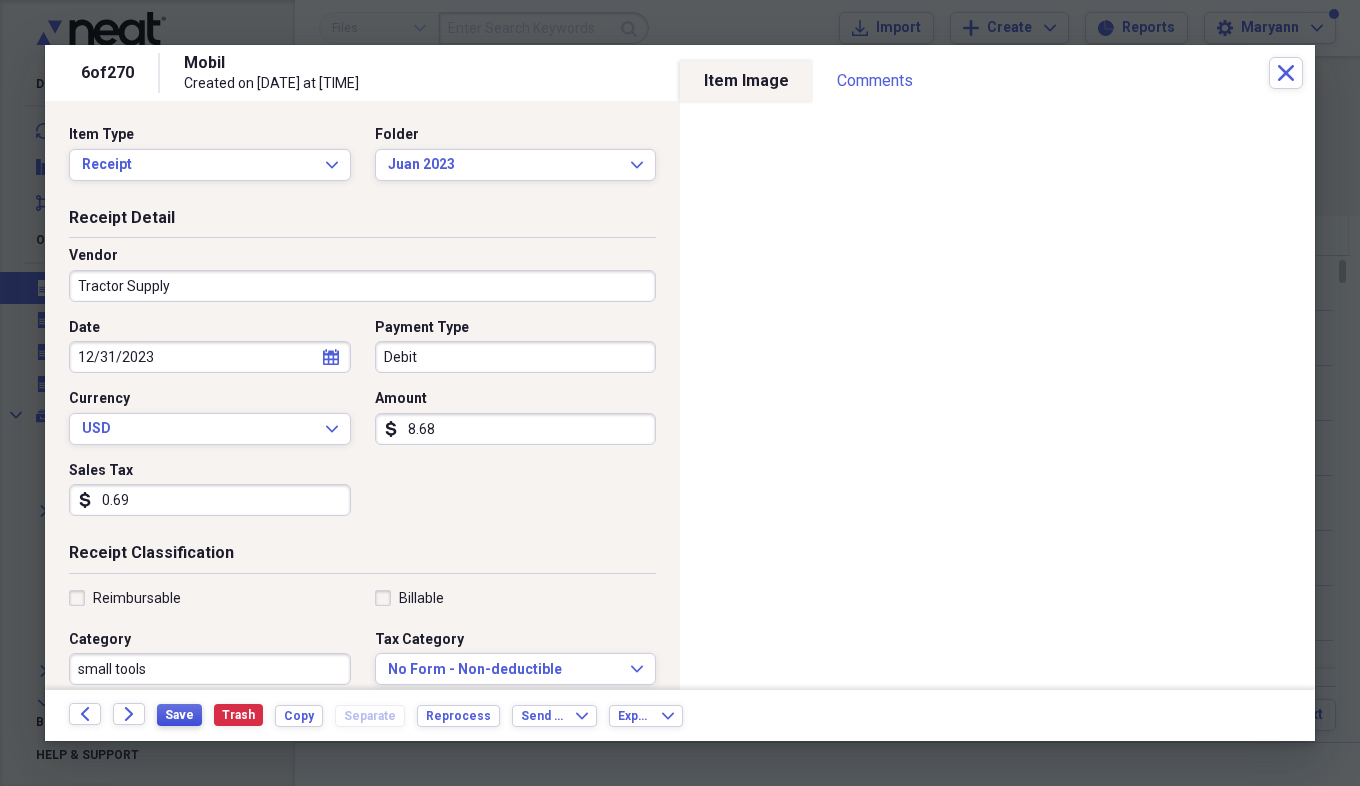 click on "Save" at bounding box center (179, 715) 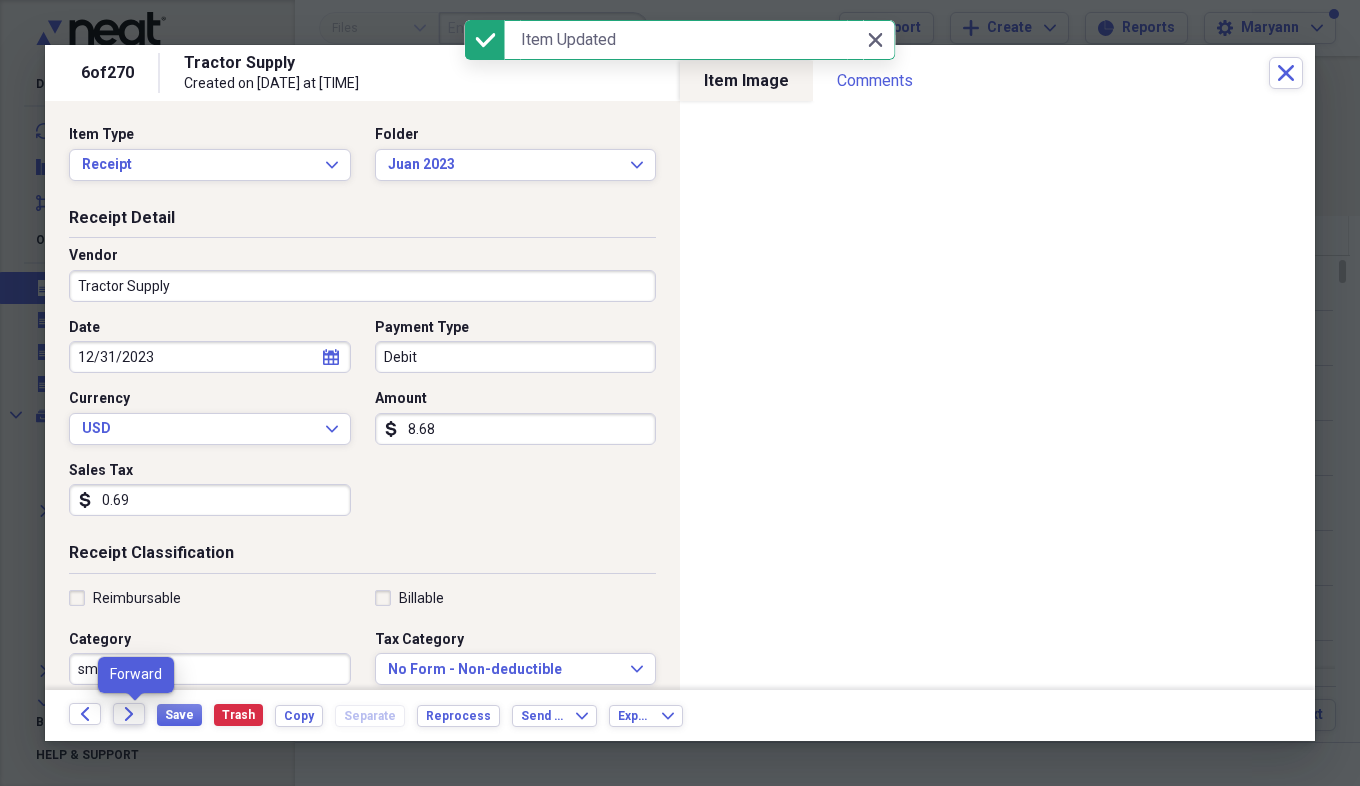 click on "Forward" 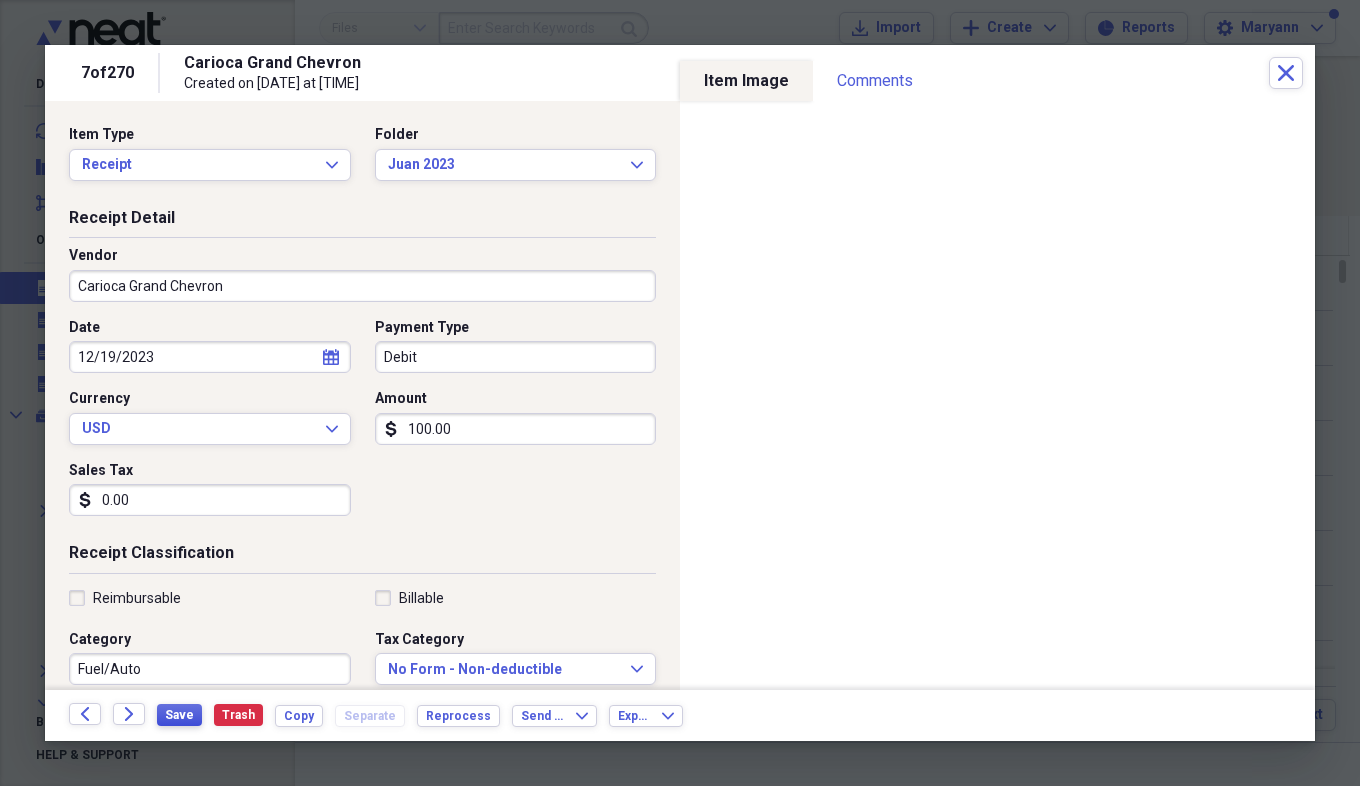 click on "Save" at bounding box center (179, 715) 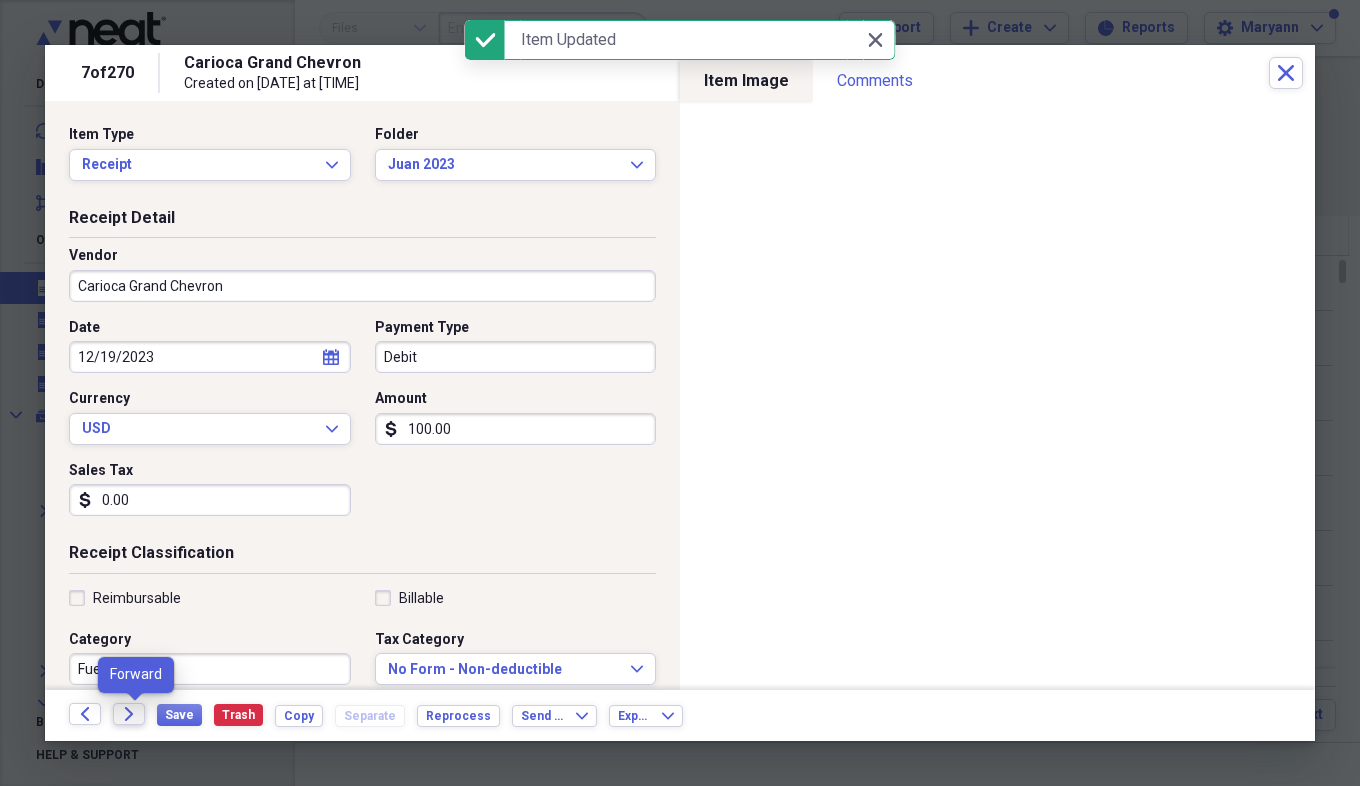 click on "Forward" 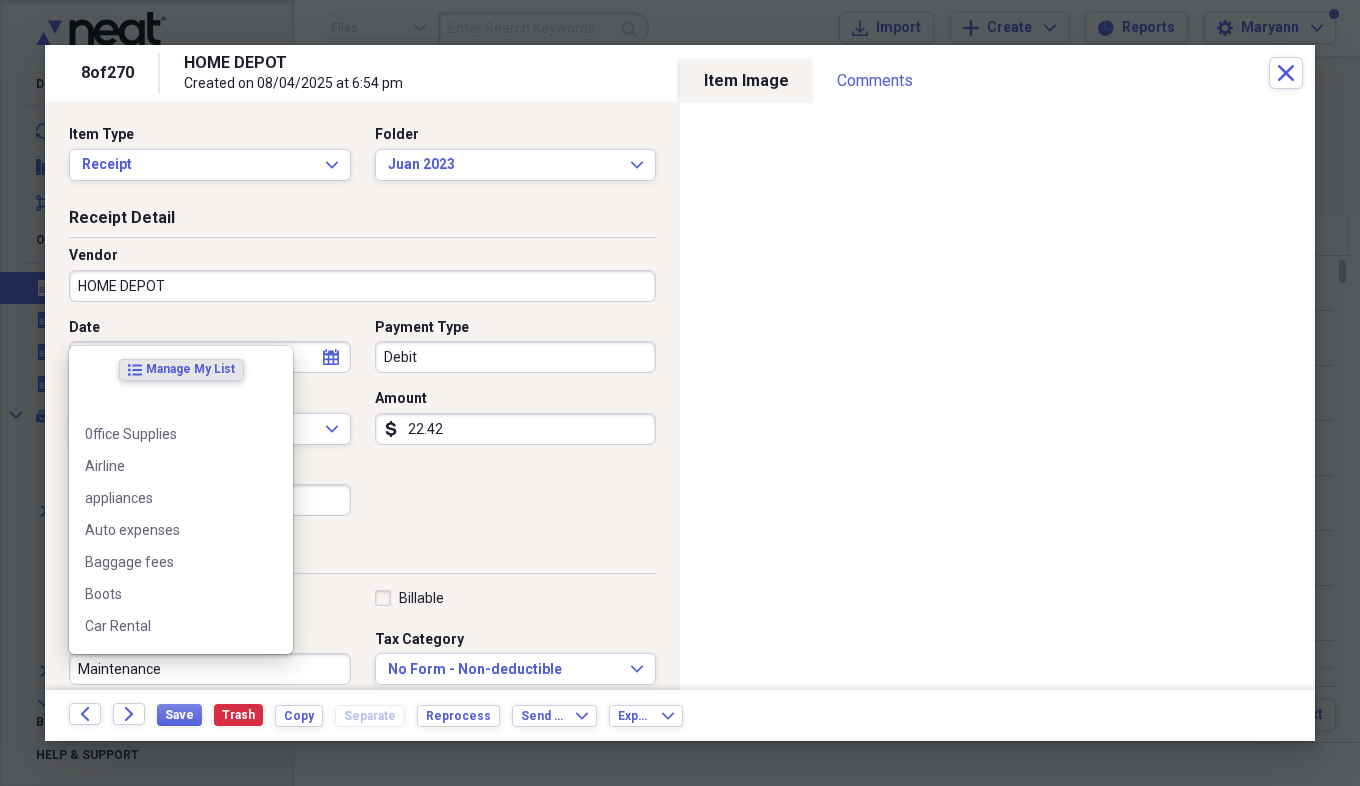 click on "Maintenance" at bounding box center (210, 669) 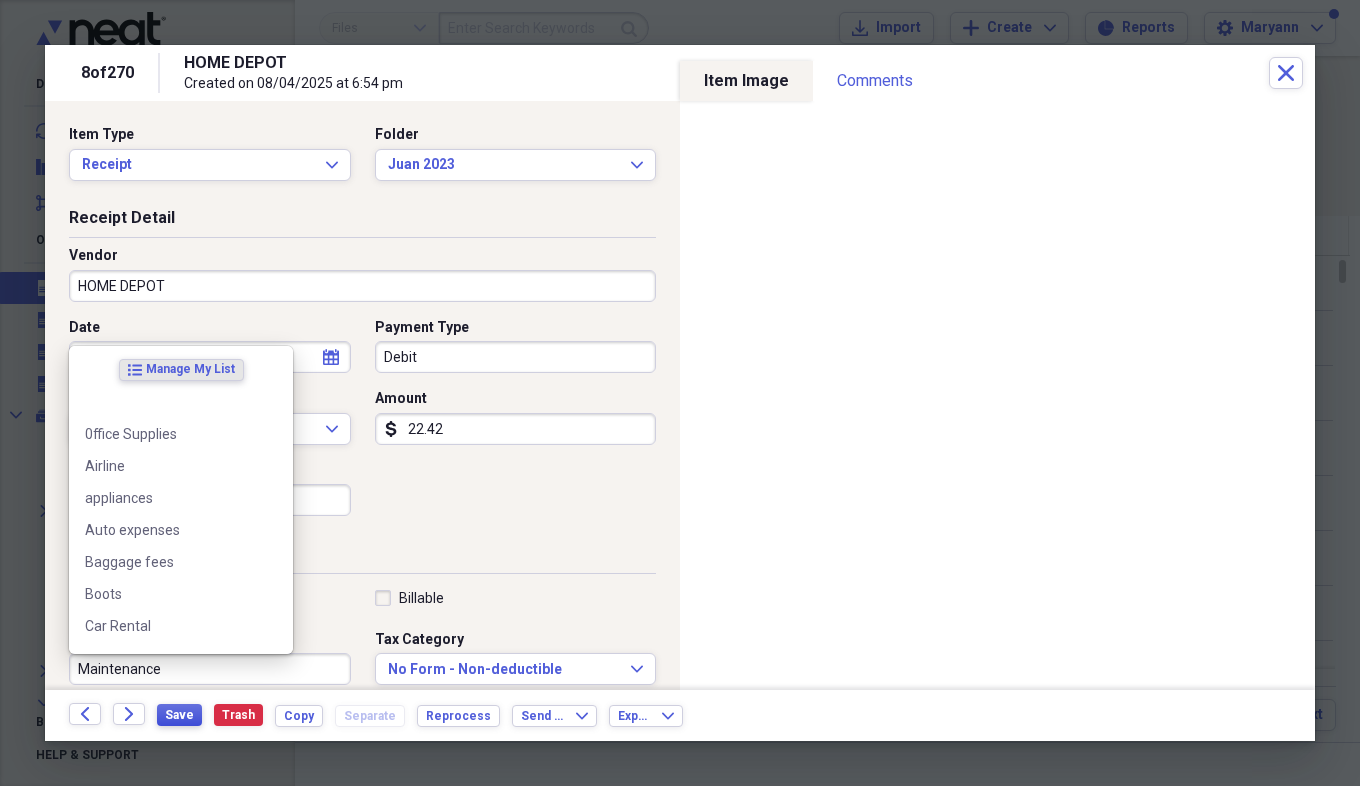 click on "Save" at bounding box center (179, 715) 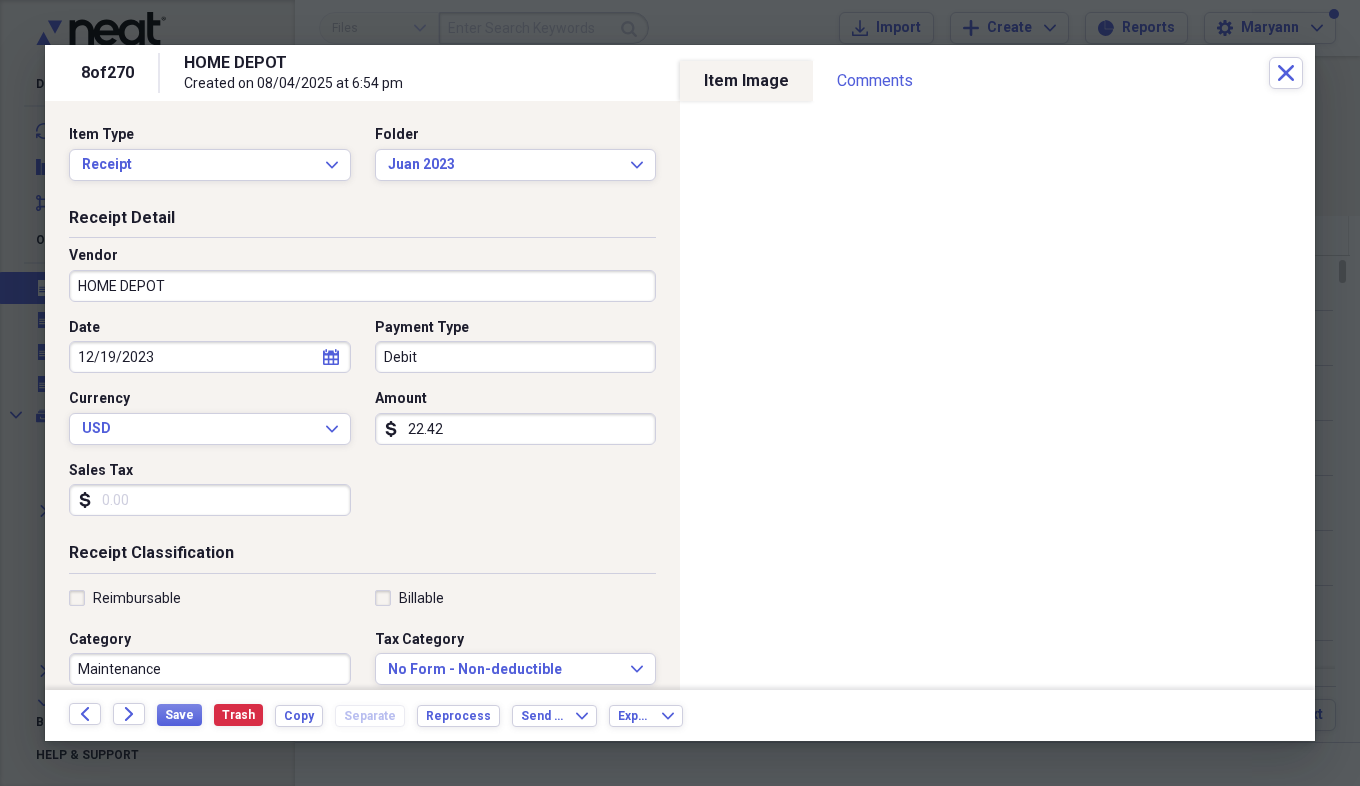click on "Sales Tax" at bounding box center (210, 500) 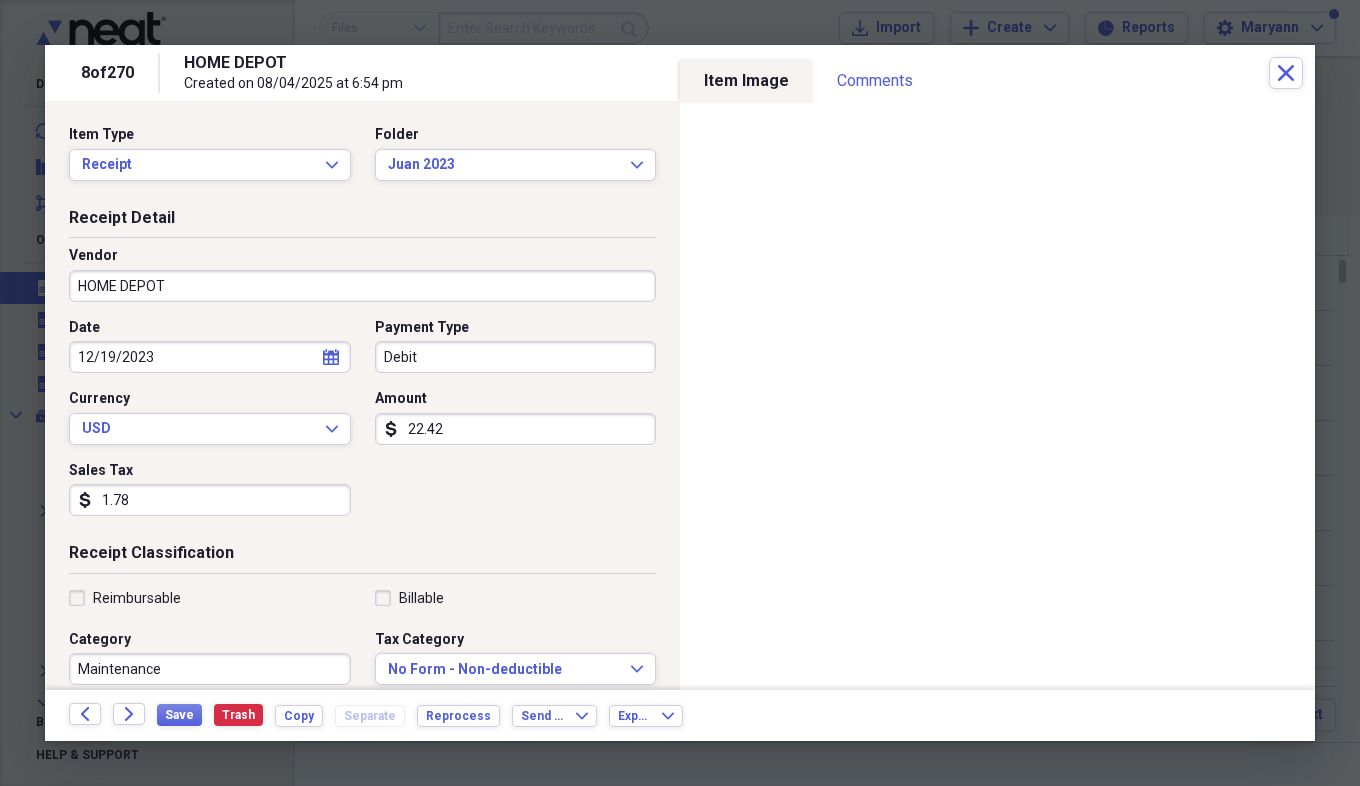type on "1.78" 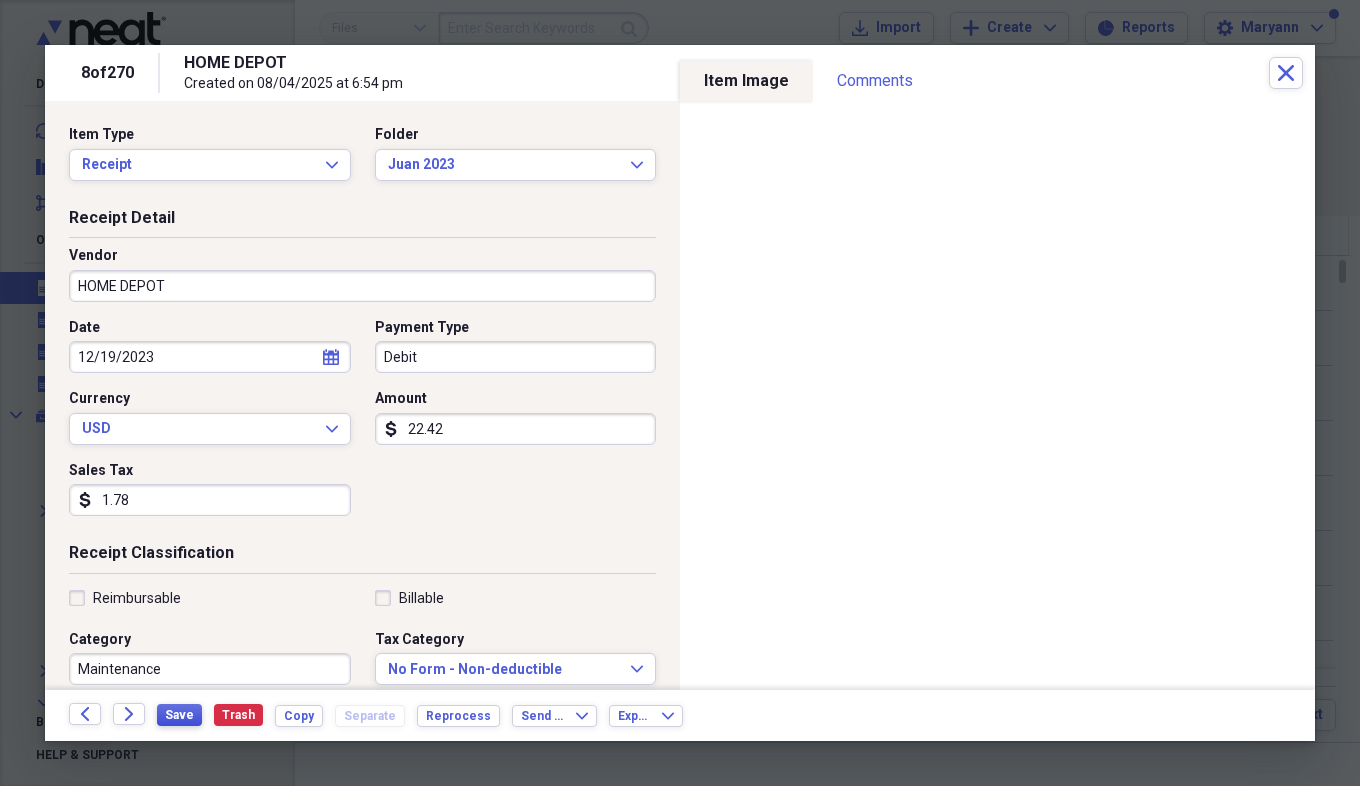 drag, startPoint x: 165, startPoint y: 697, endPoint x: 174, endPoint y: 711, distance: 16.643316 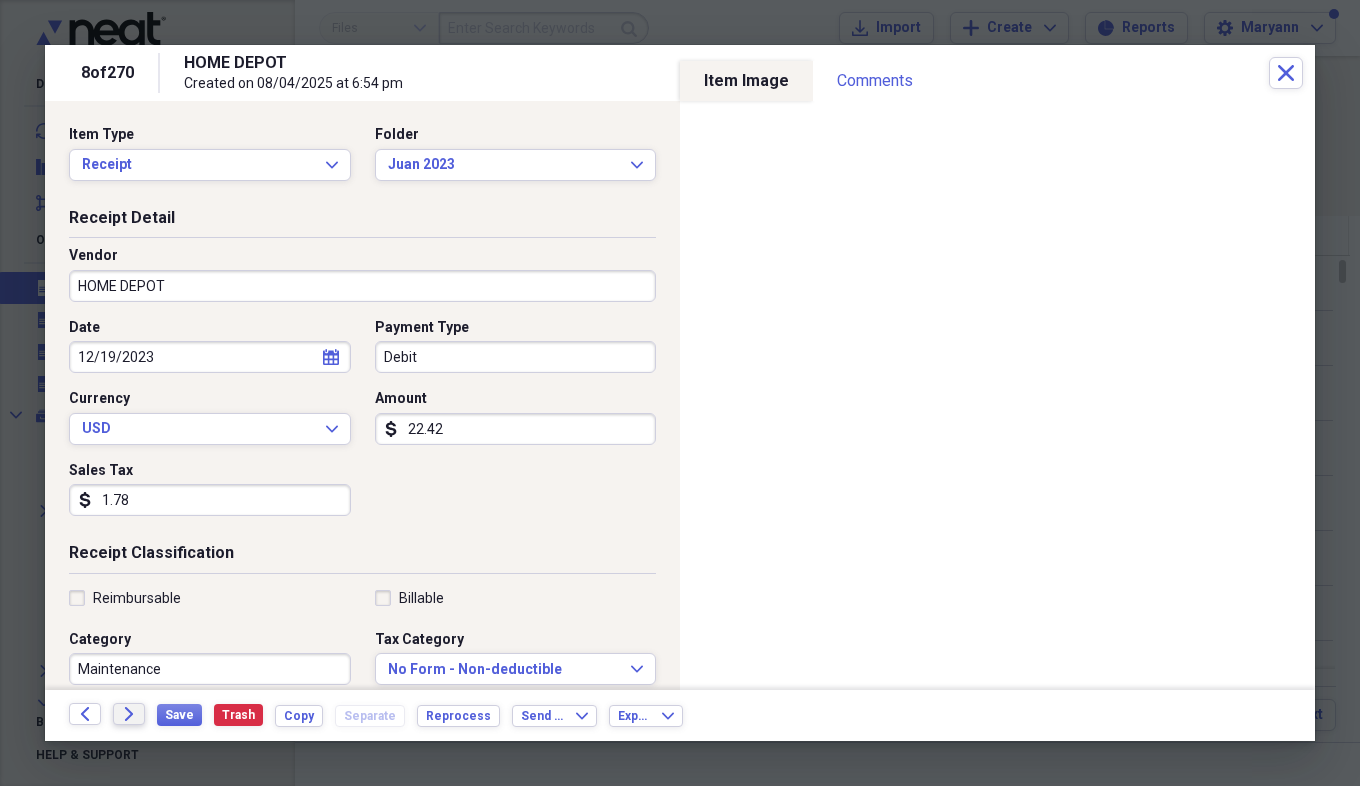 type 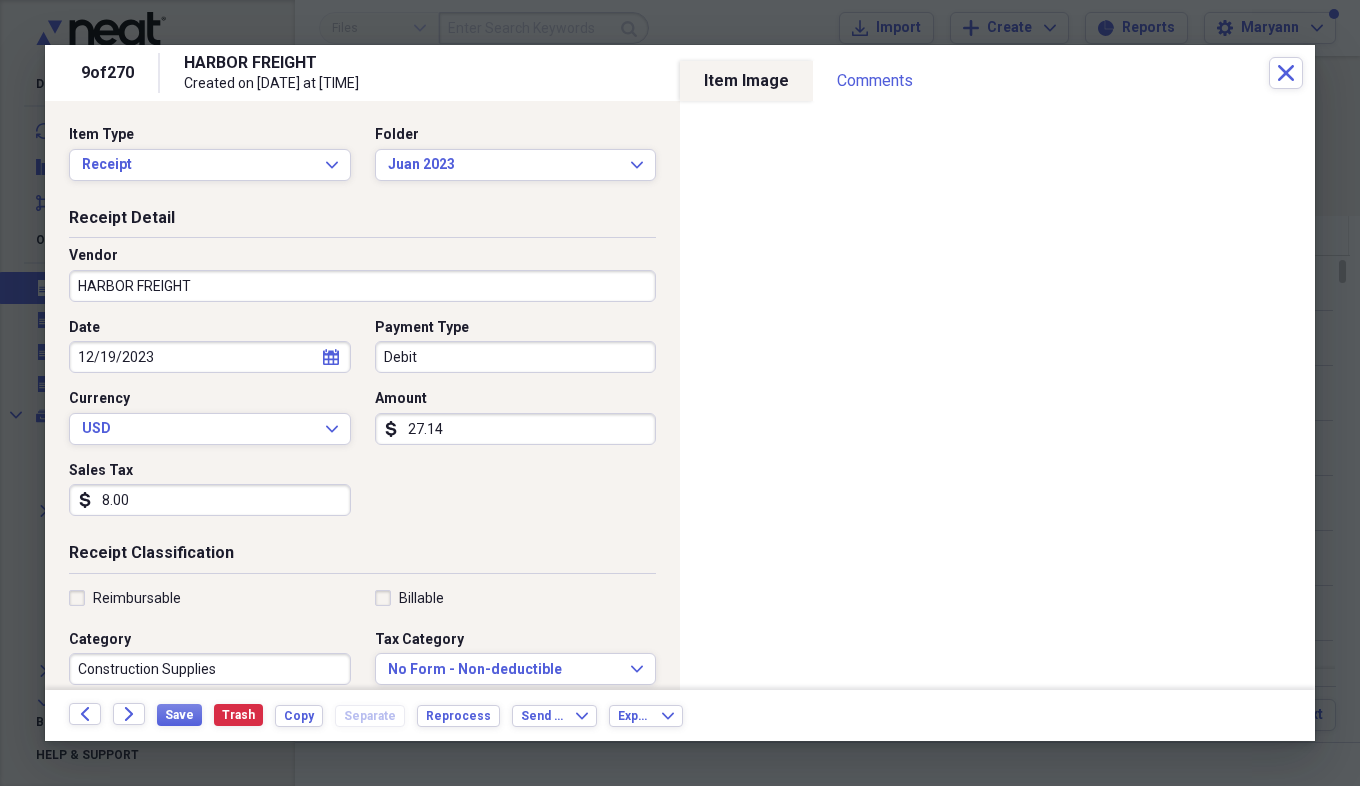 click on "8.00" at bounding box center (210, 500) 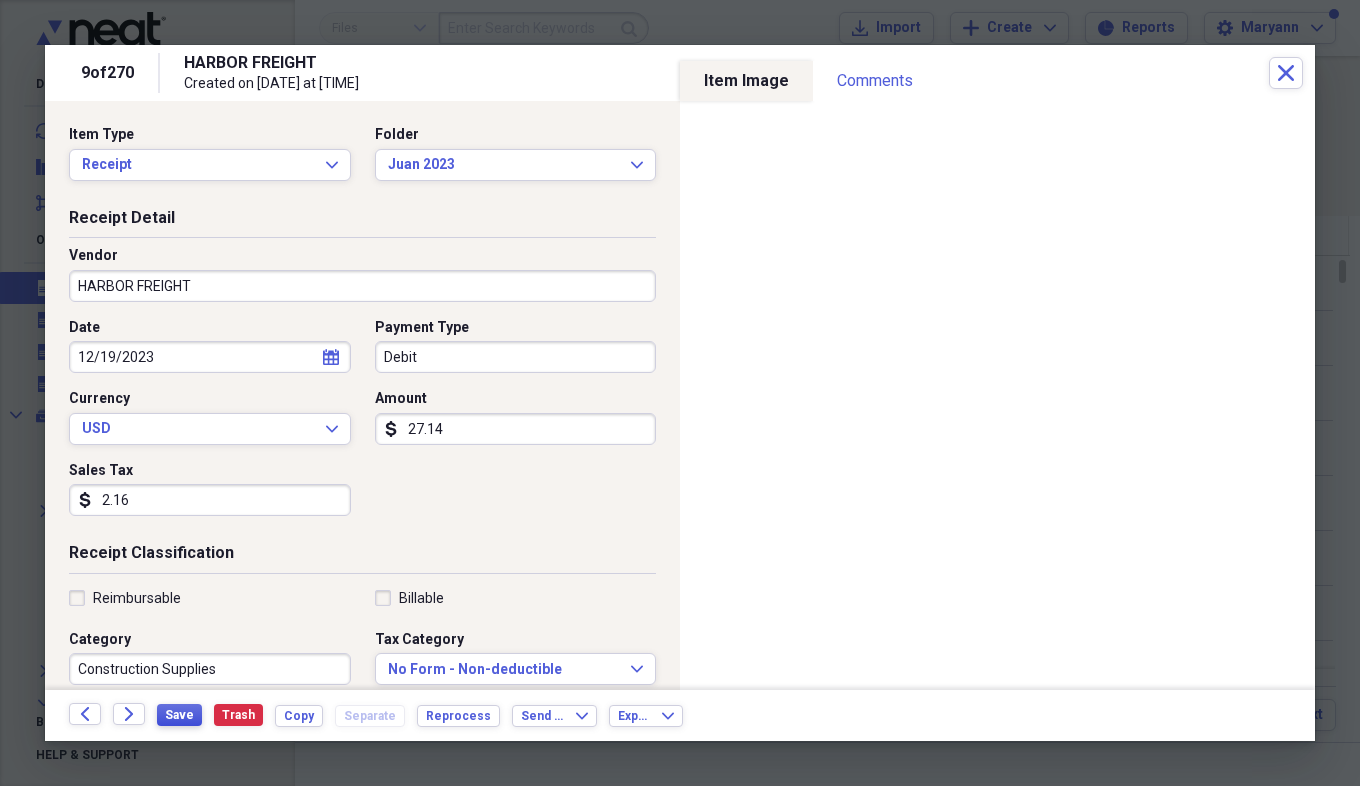 type on "2.16" 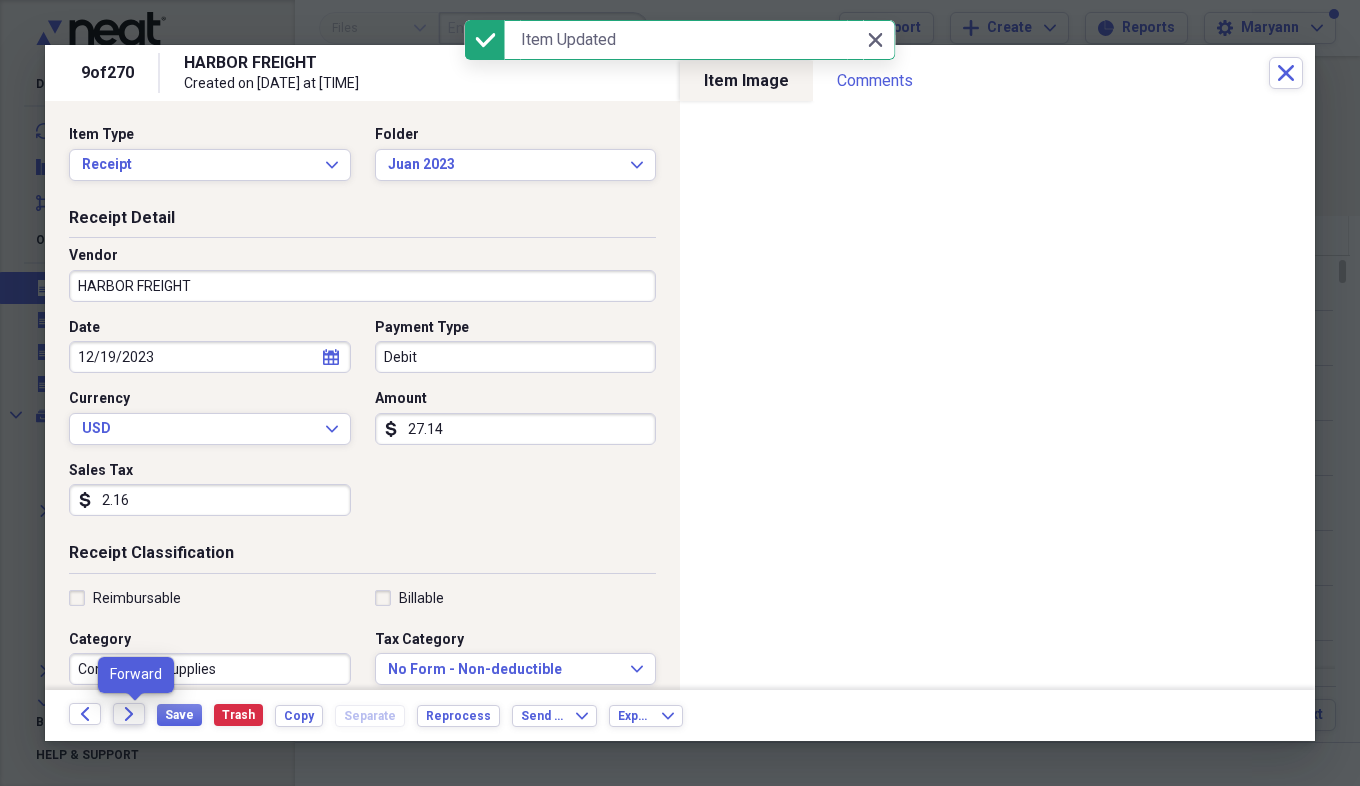 click 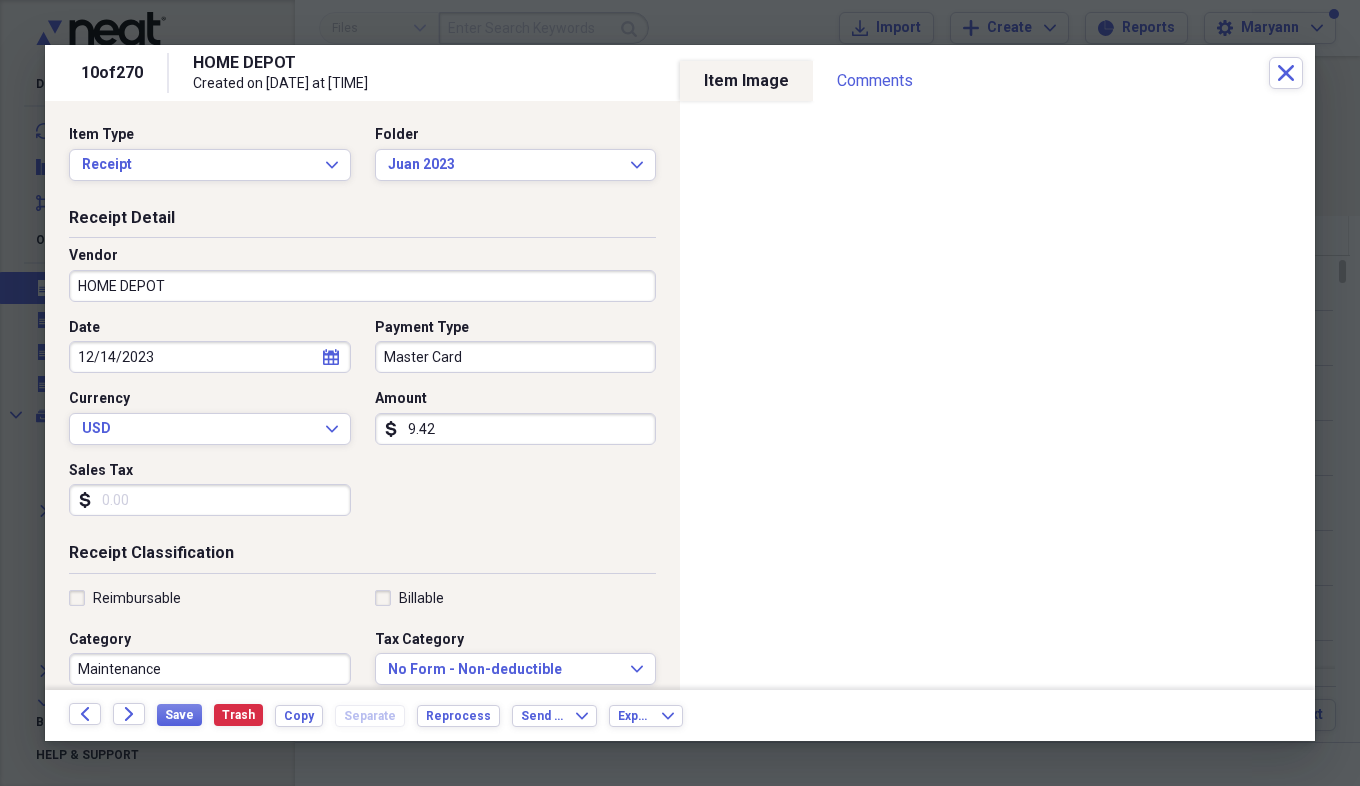 click on "Sales Tax" at bounding box center [210, 500] 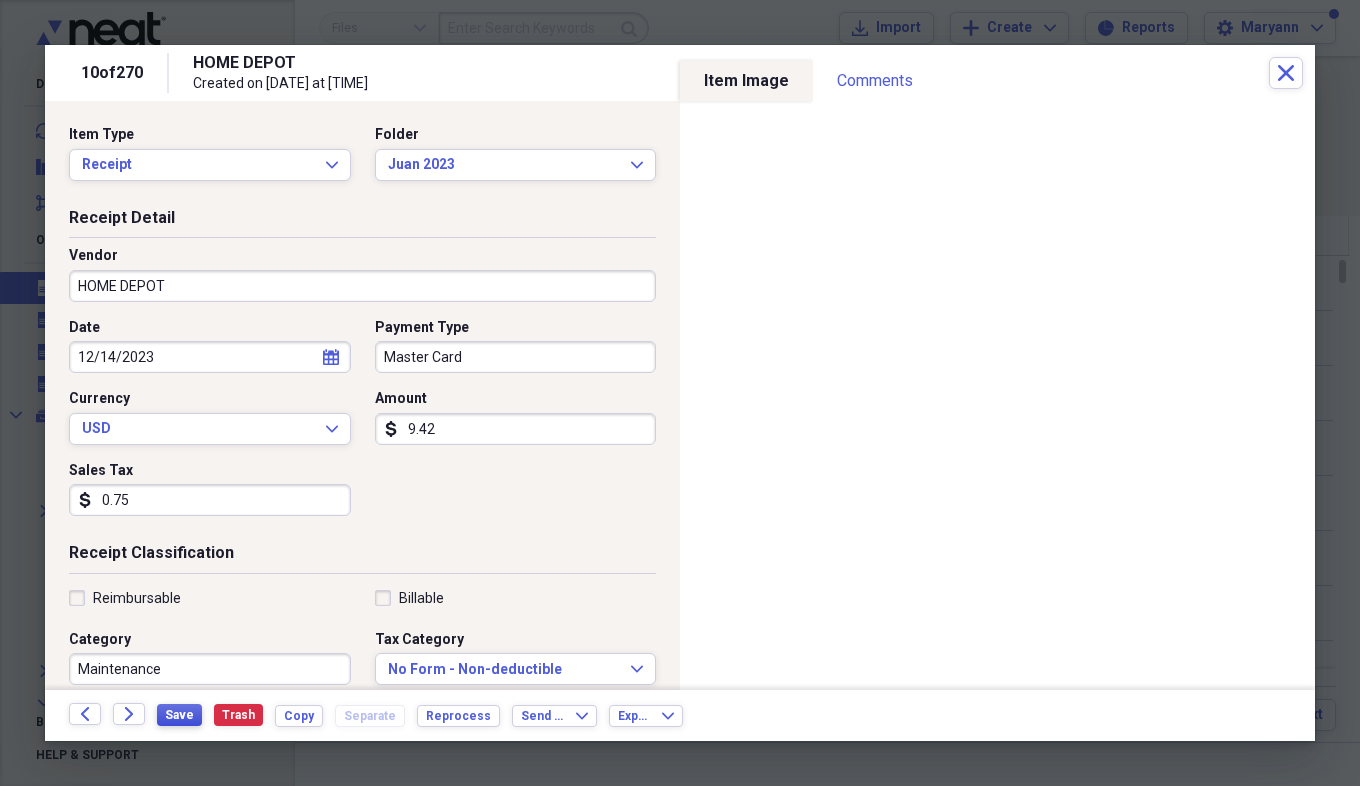 type on "0.75" 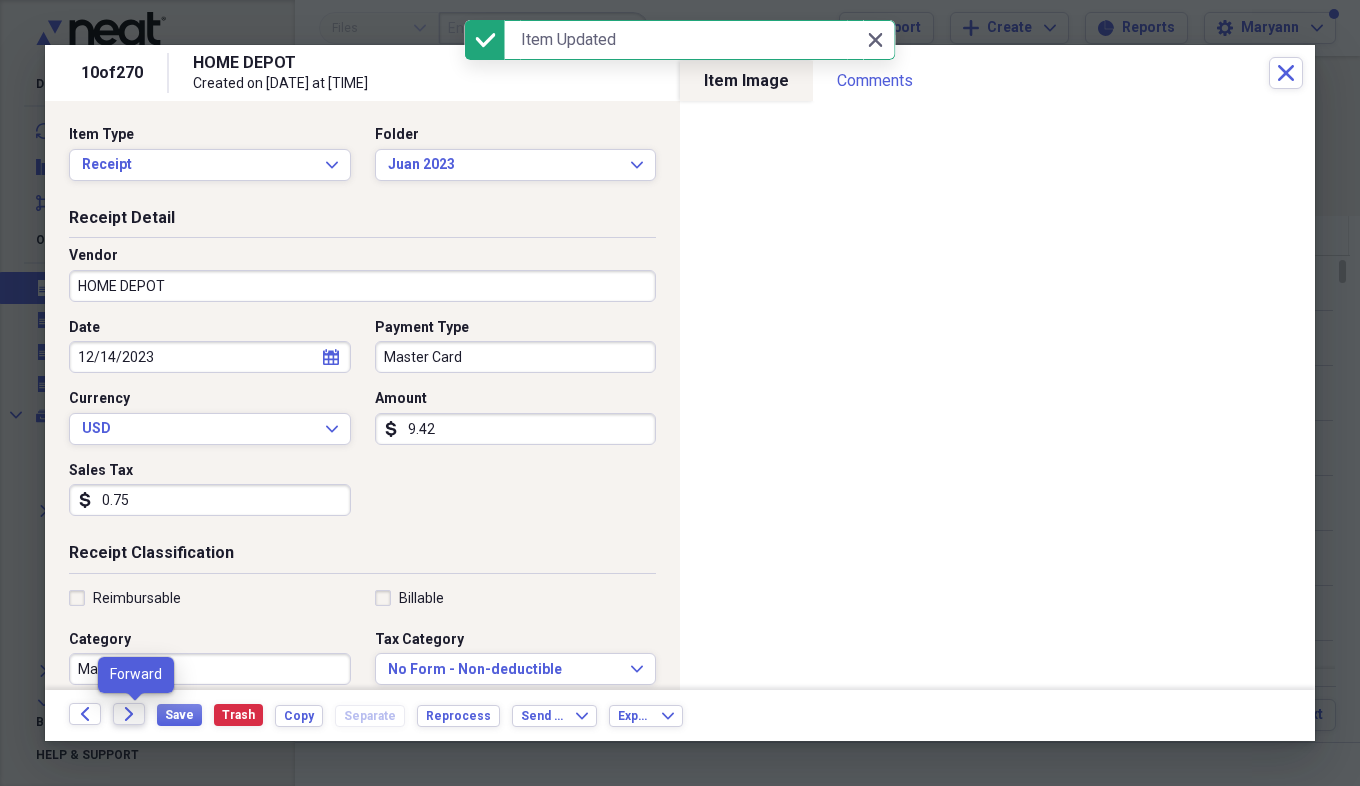 click on "Forward" 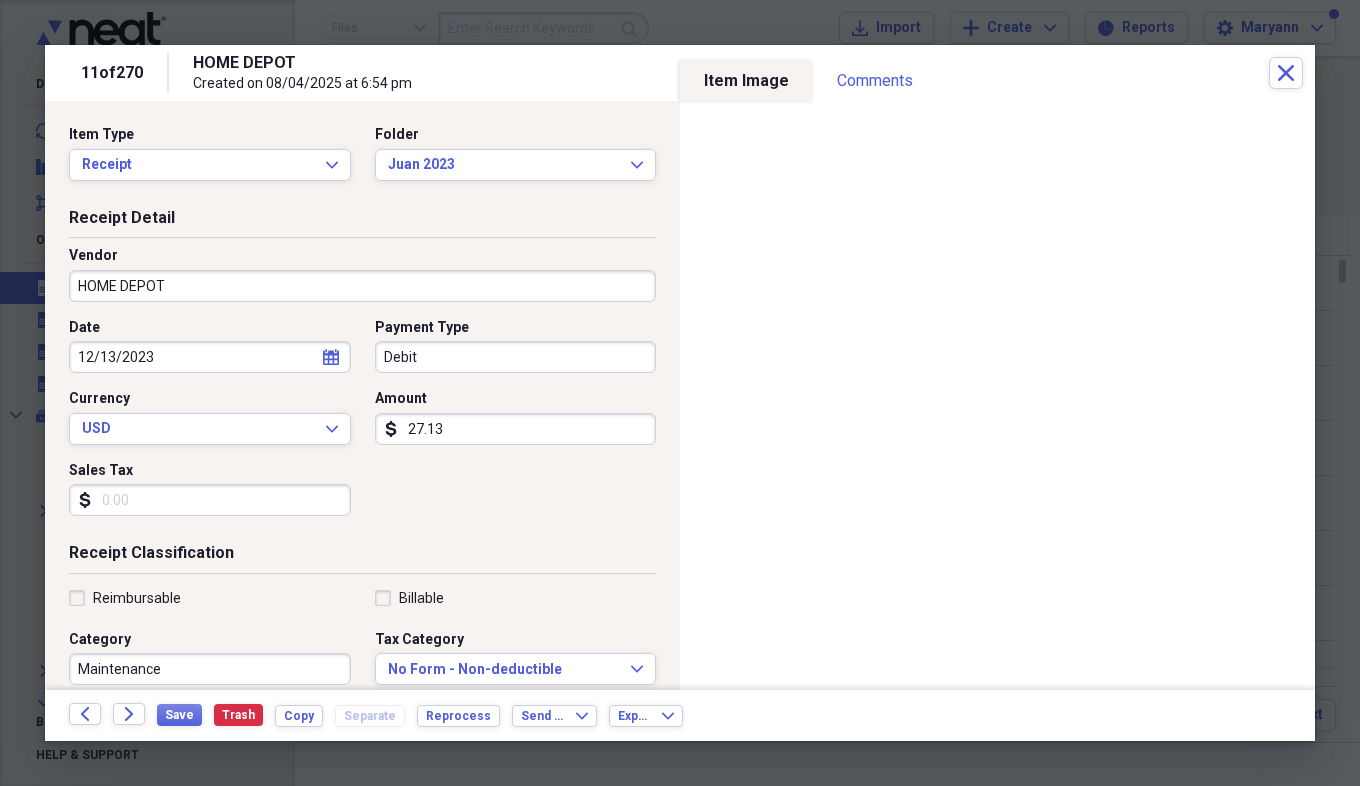 click on "Sales Tax" at bounding box center [210, 500] 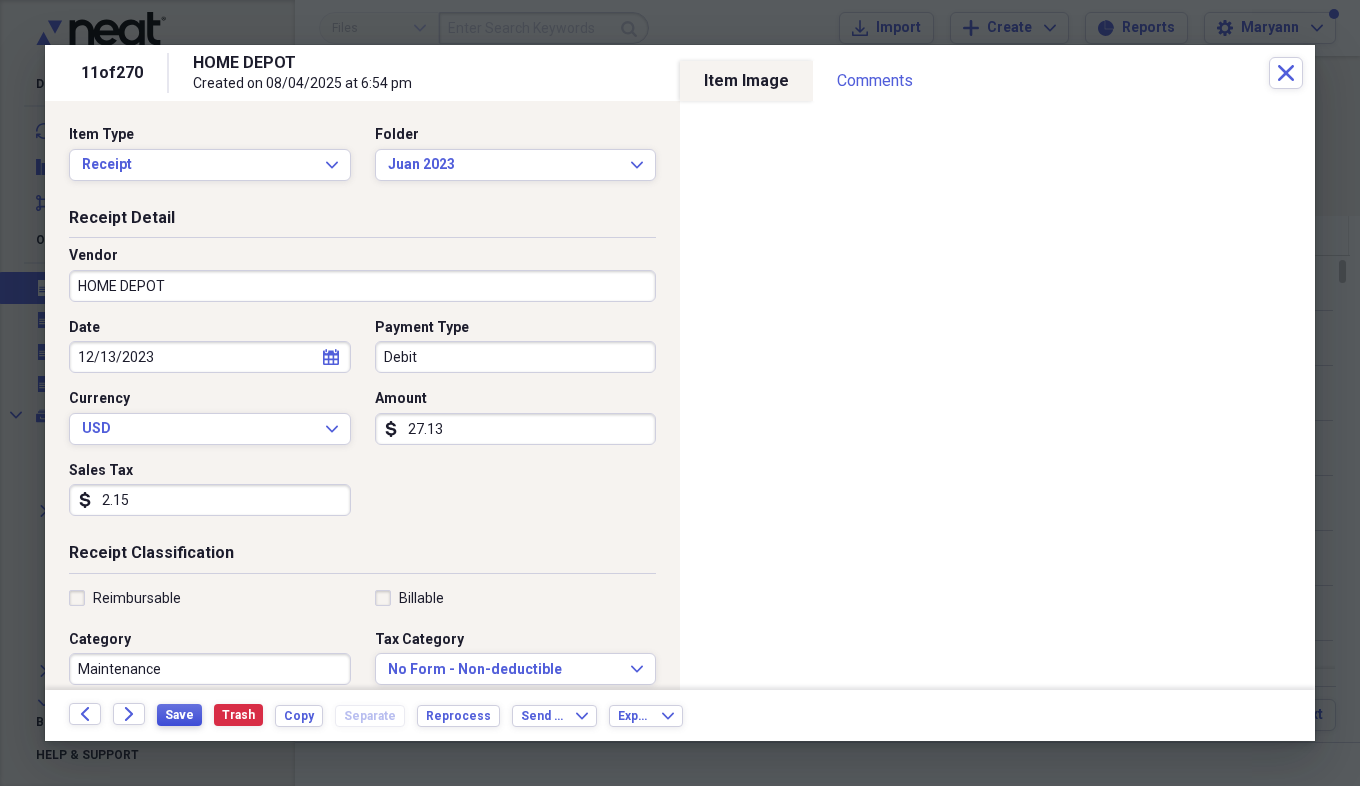 type on "2.15" 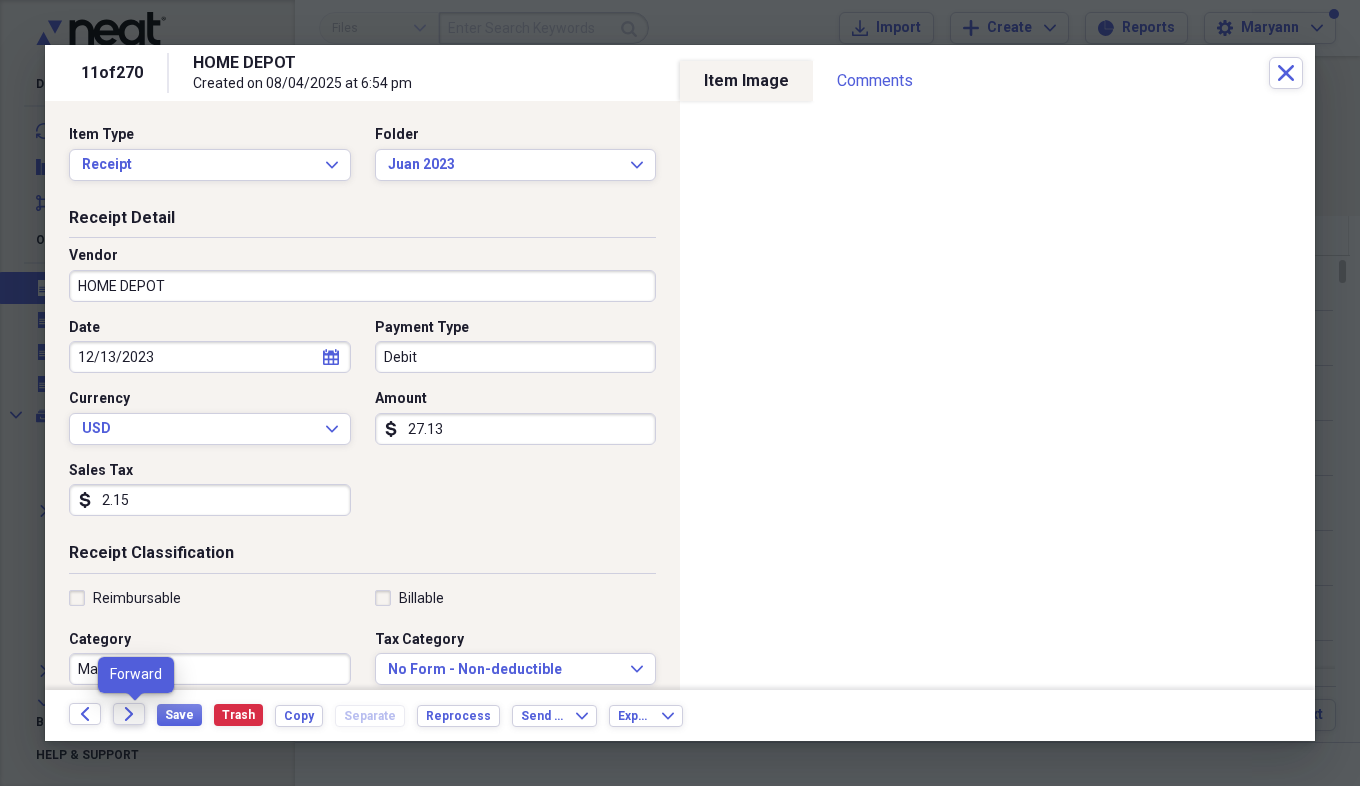 click 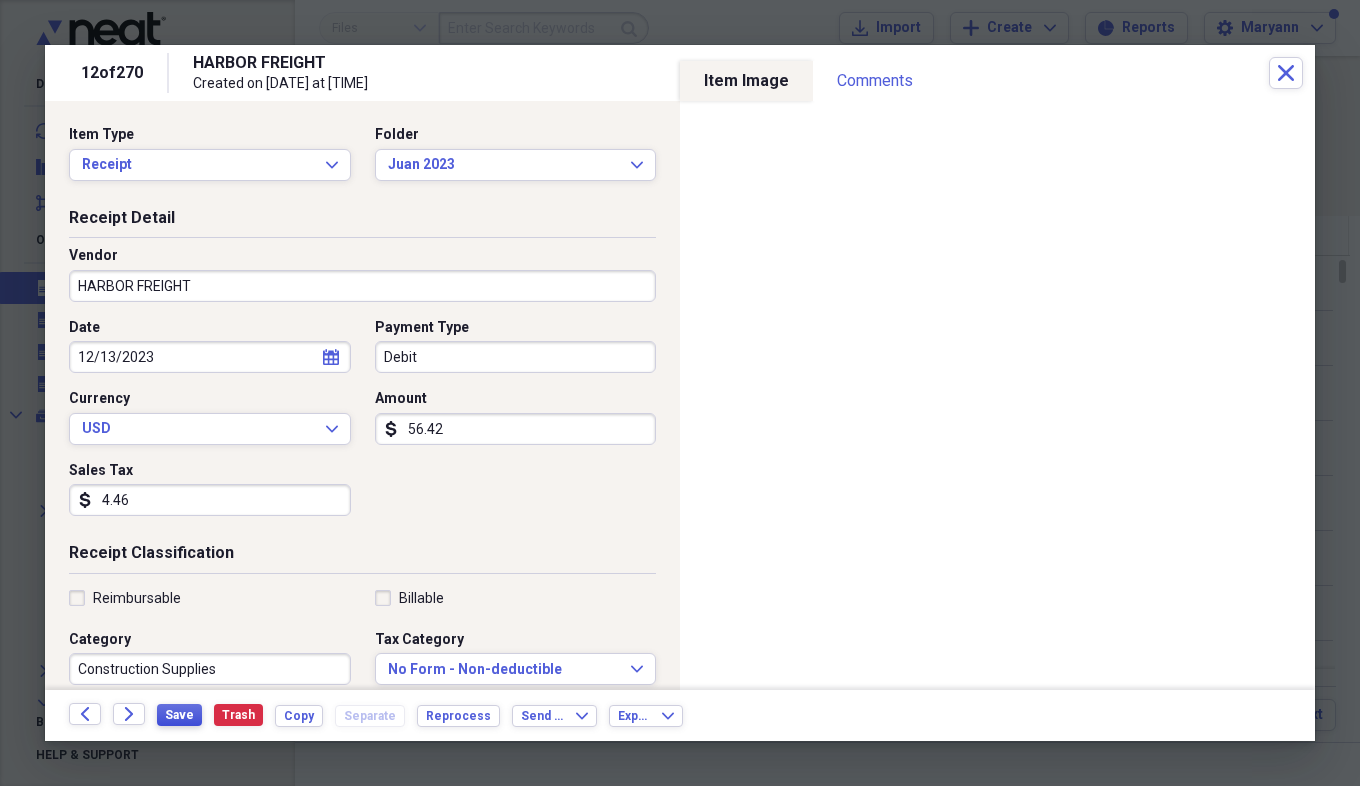 click on "Save" at bounding box center [179, 715] 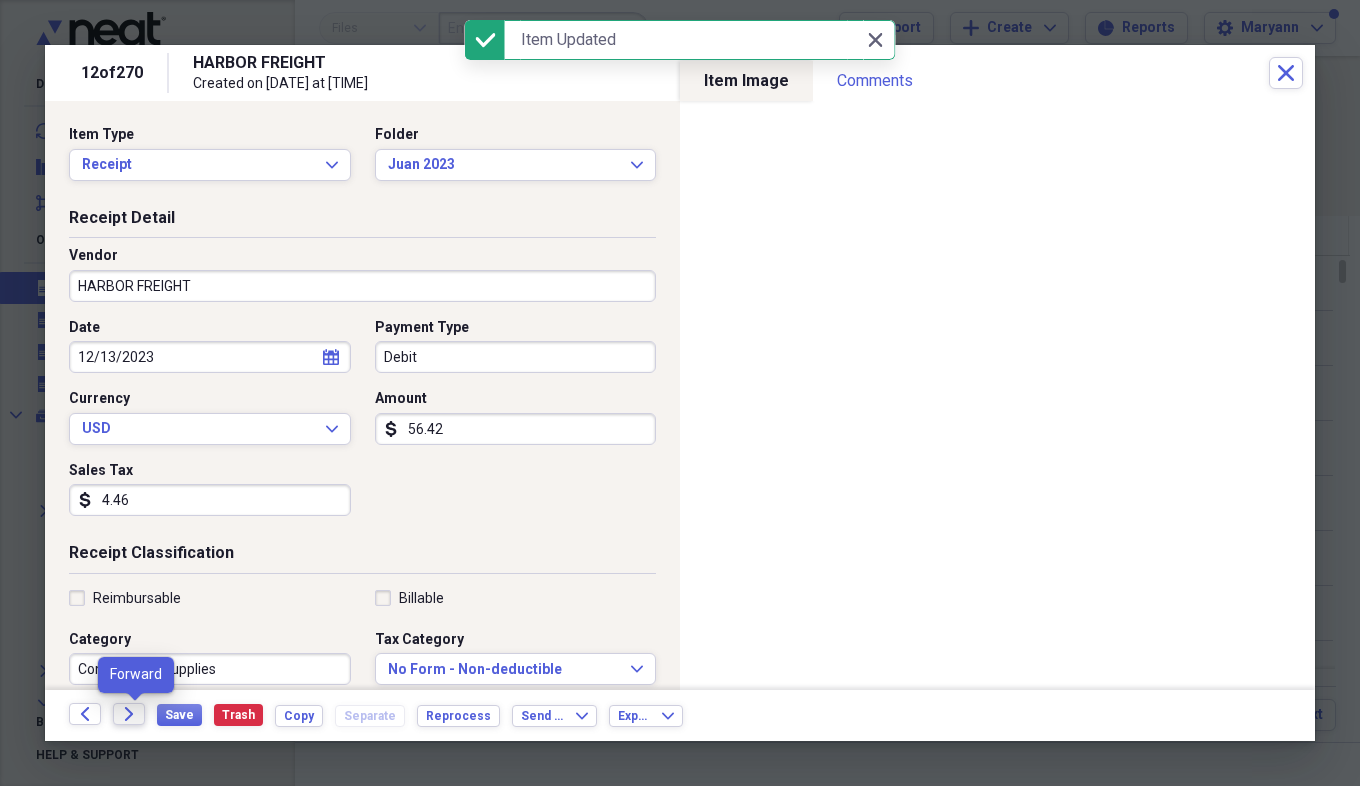 click on "Forward" 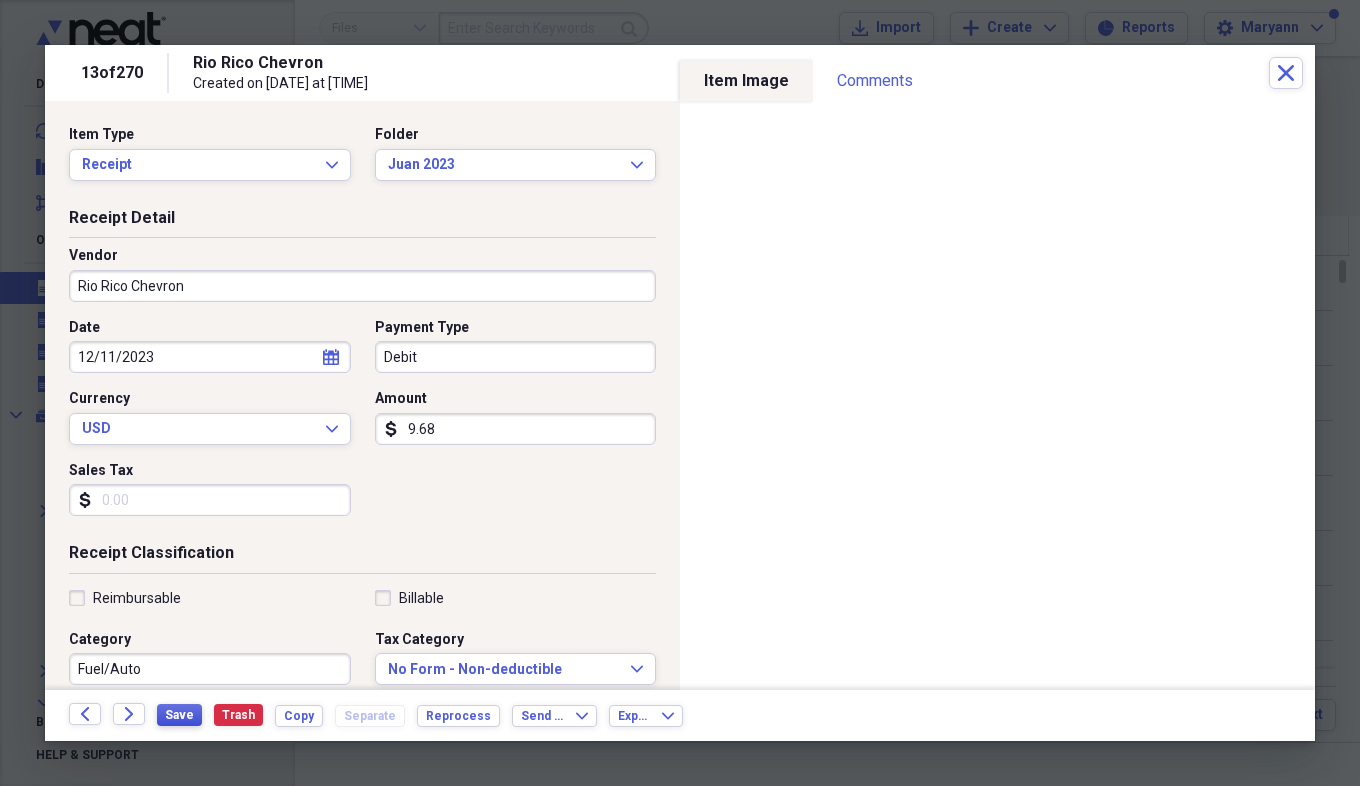 click on "Save" at bounding box center (179, 715) 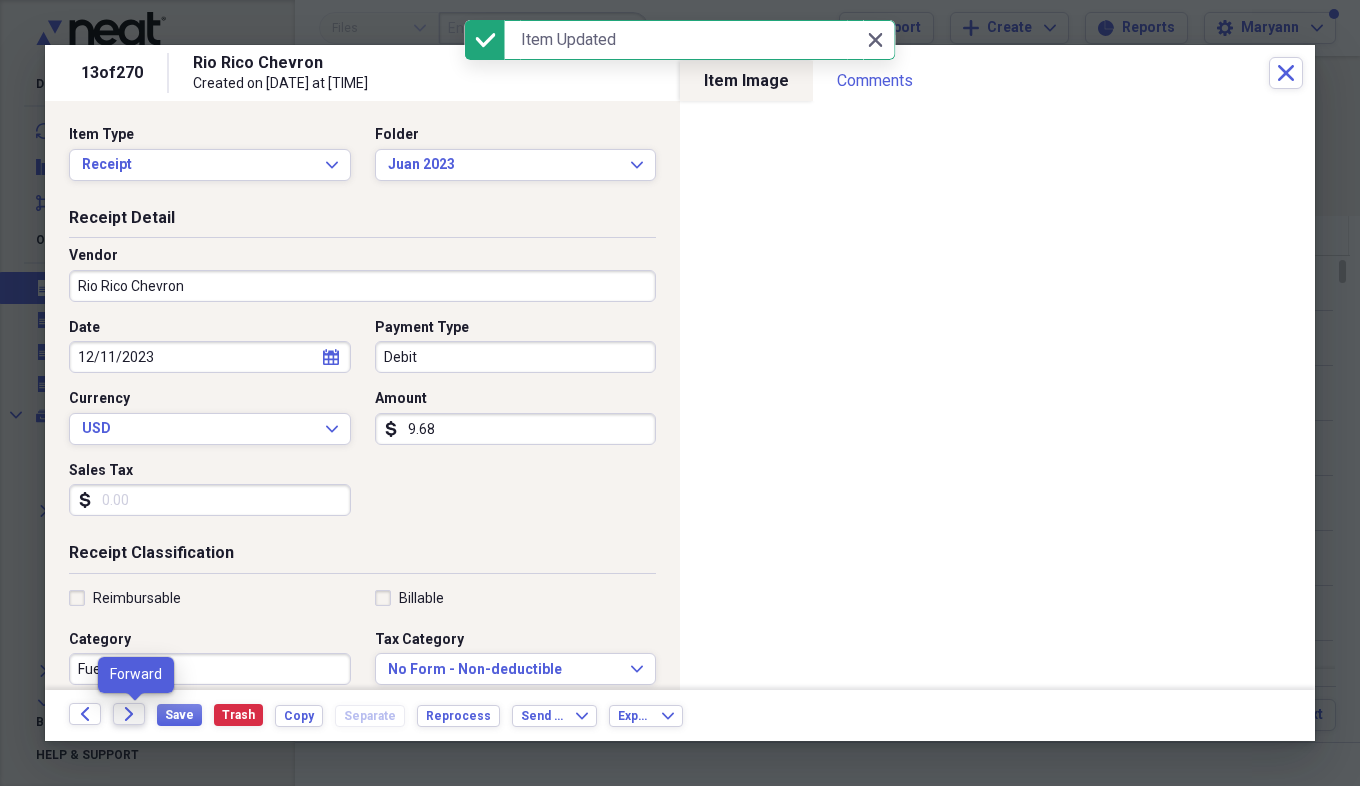 click on "Forward" 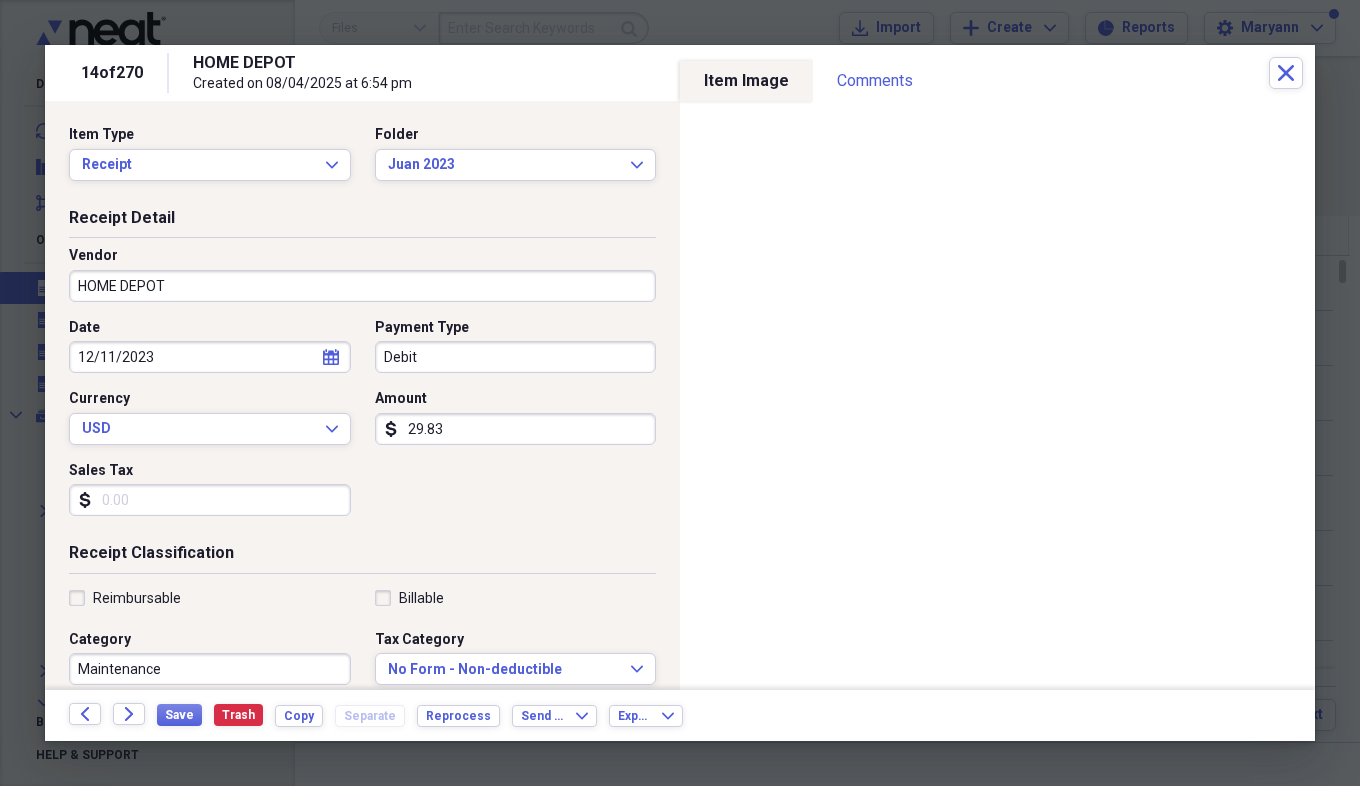 click on "Sales Tax" at bounding box center (210, 500) 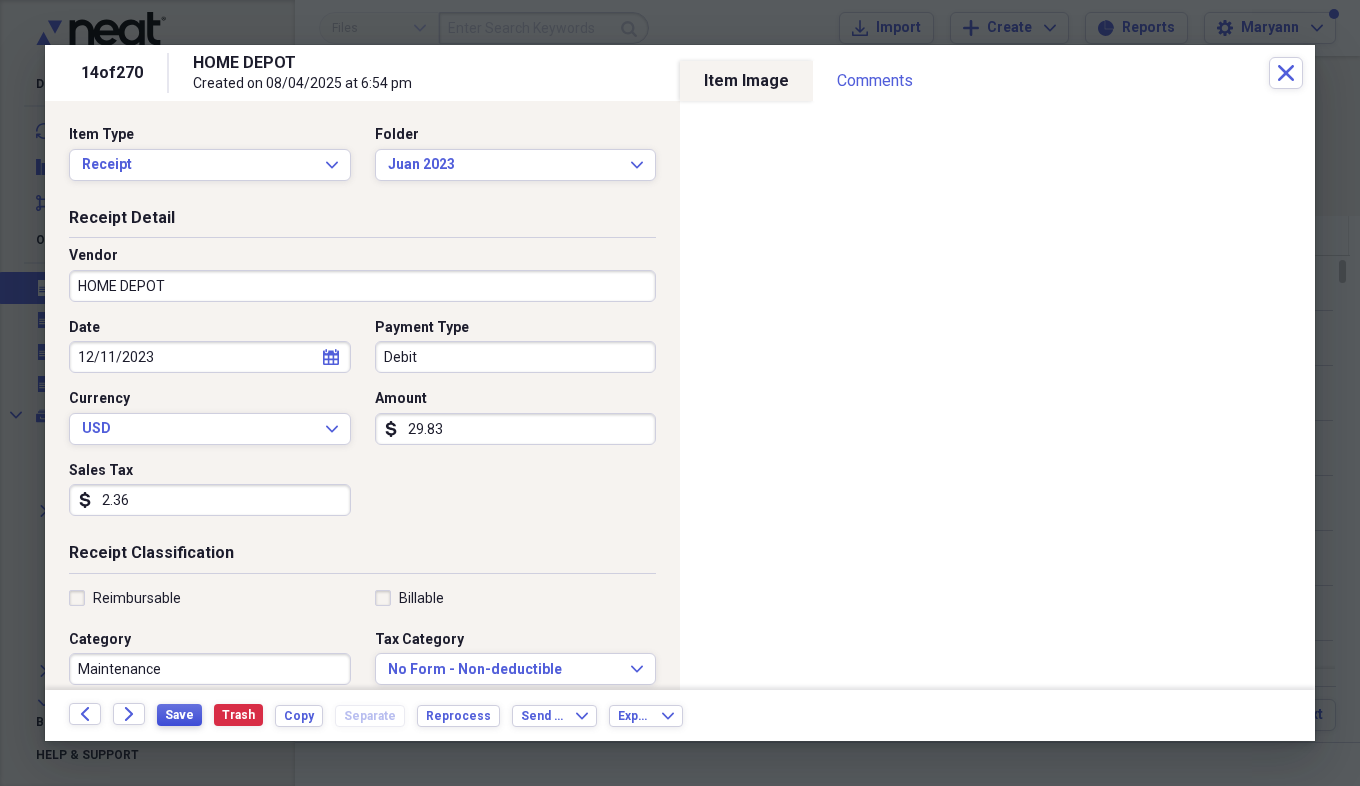 type on "2.36" 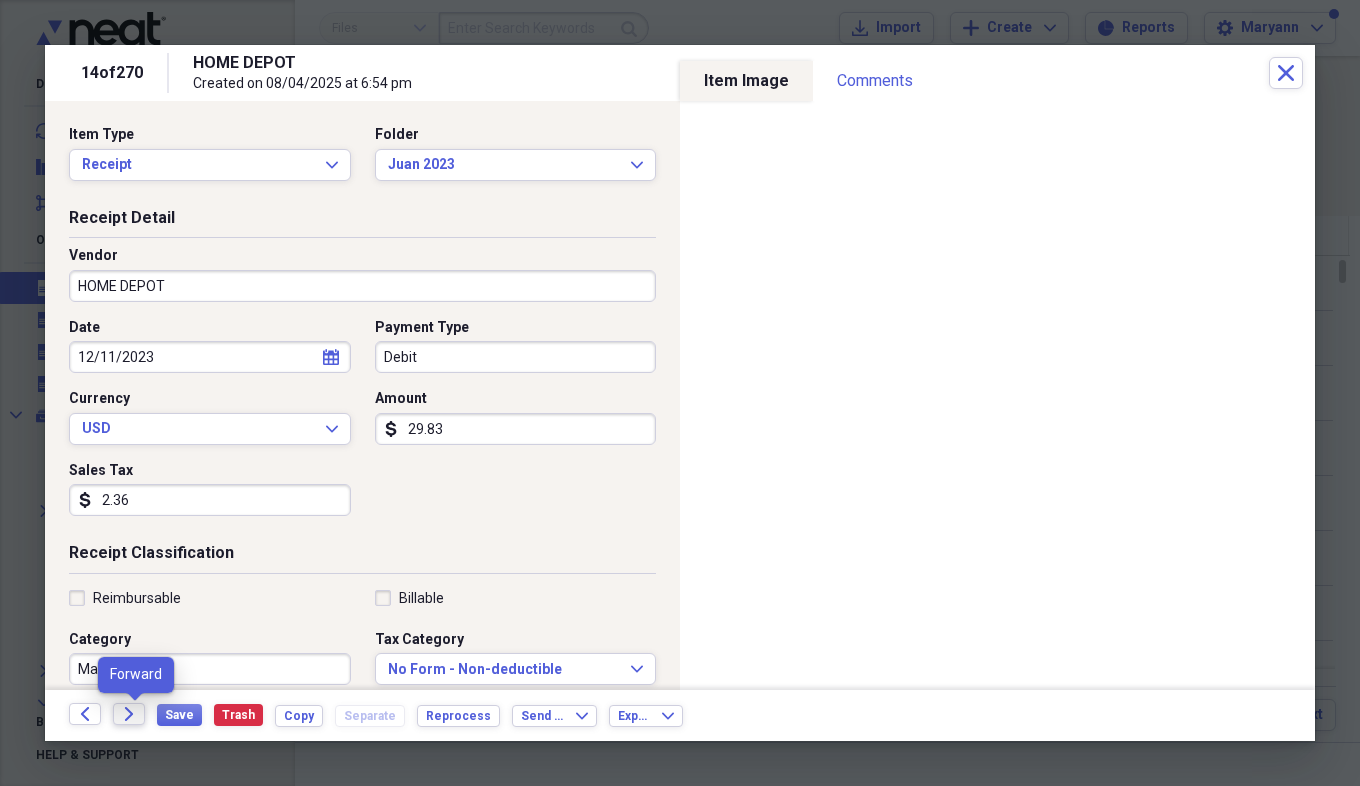click on "Forward" 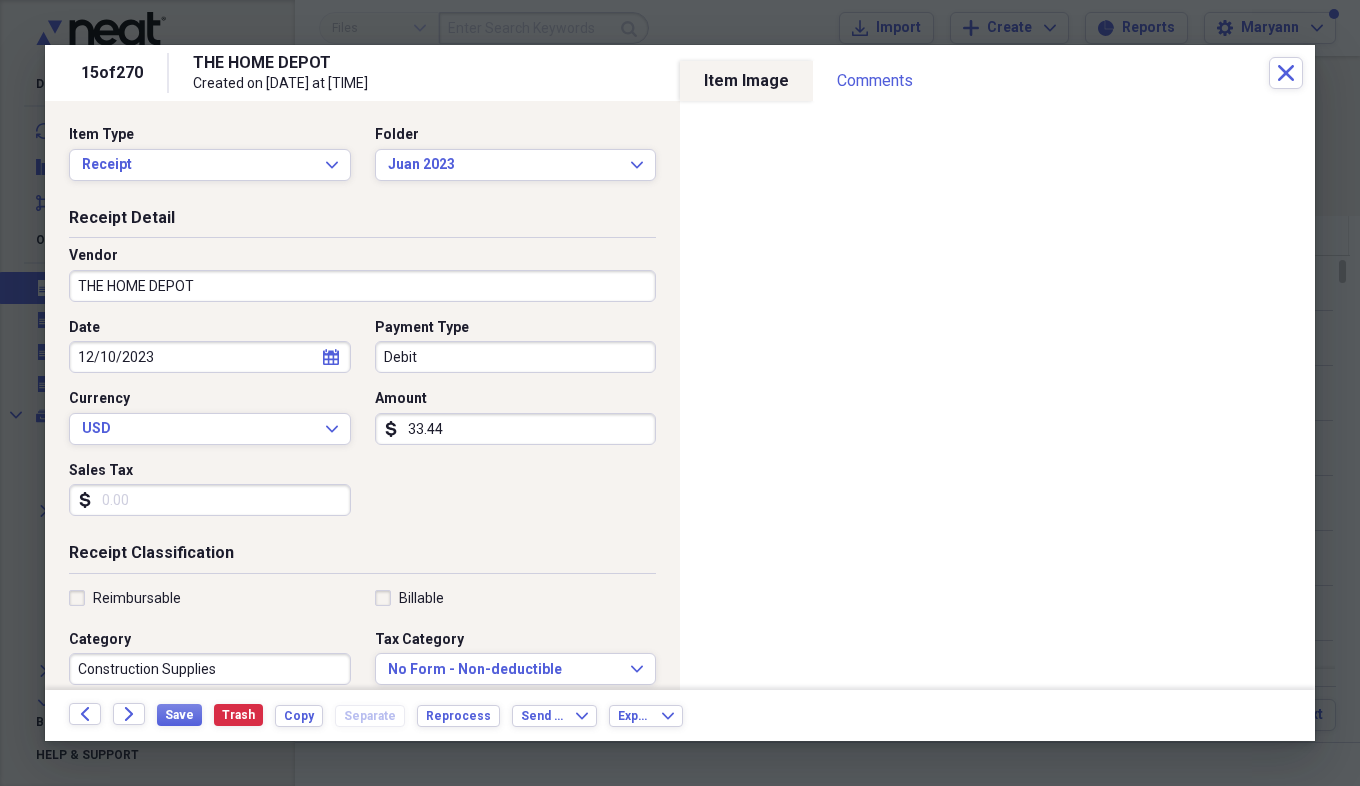 click on "Sales Tax" at bounding box center [210, 500] 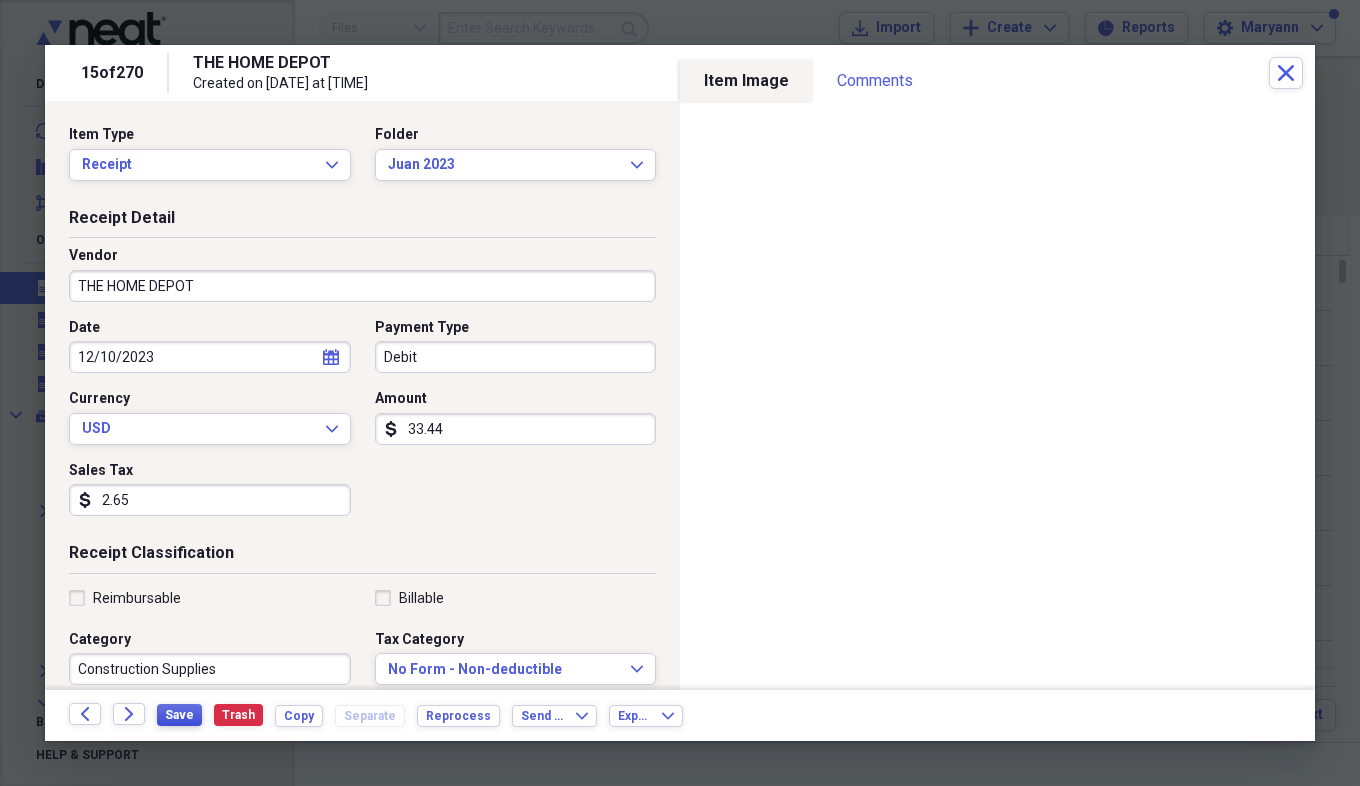 type on "2.65" 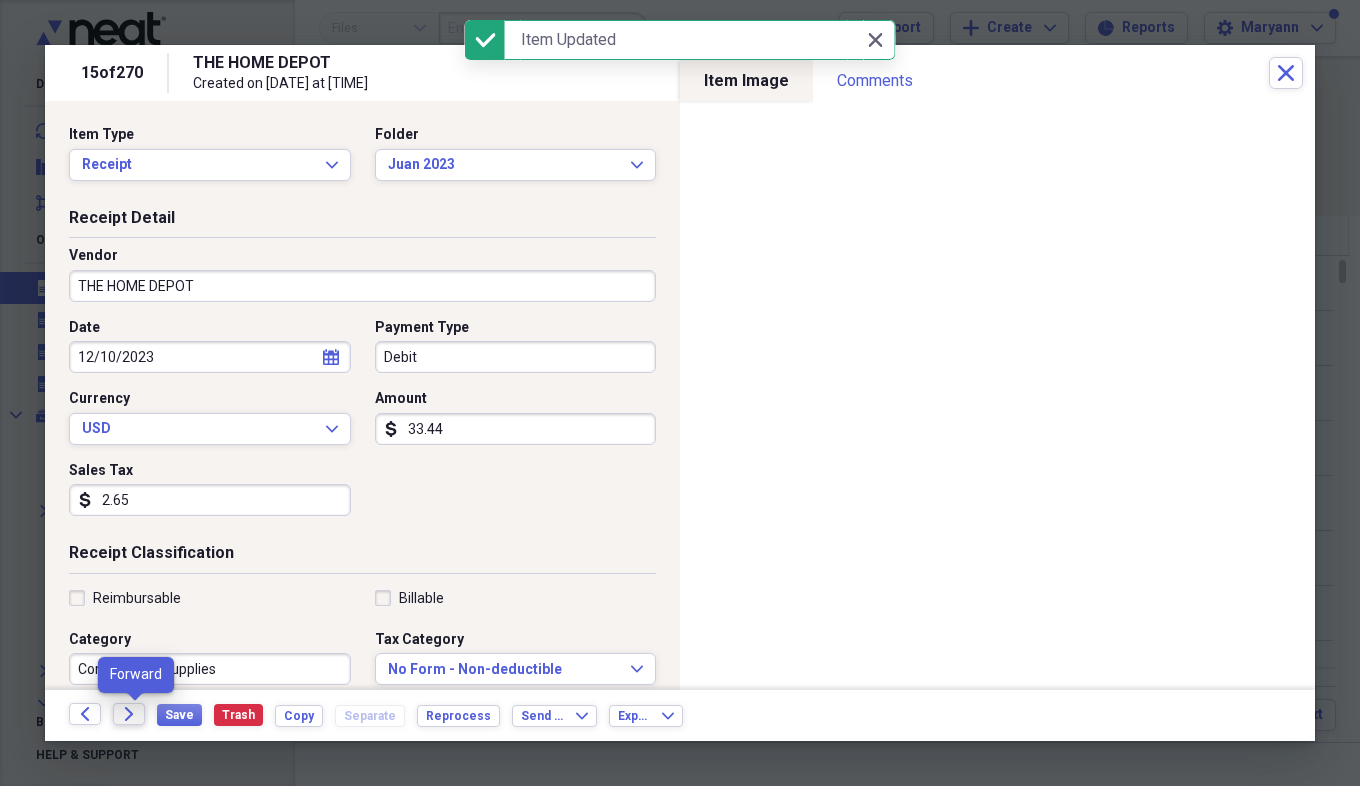 click on "Forward" 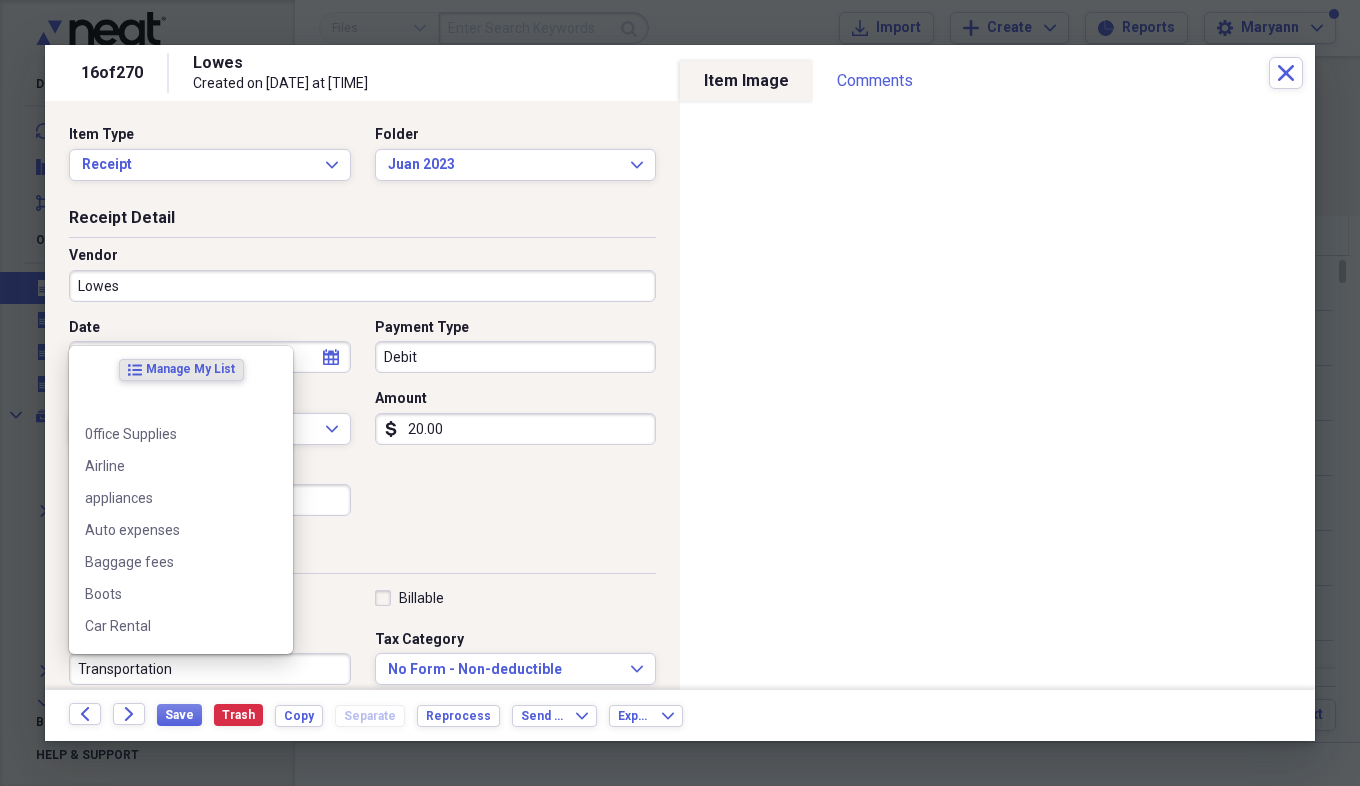 click on "Transportation" at bounding box center (210, 669) 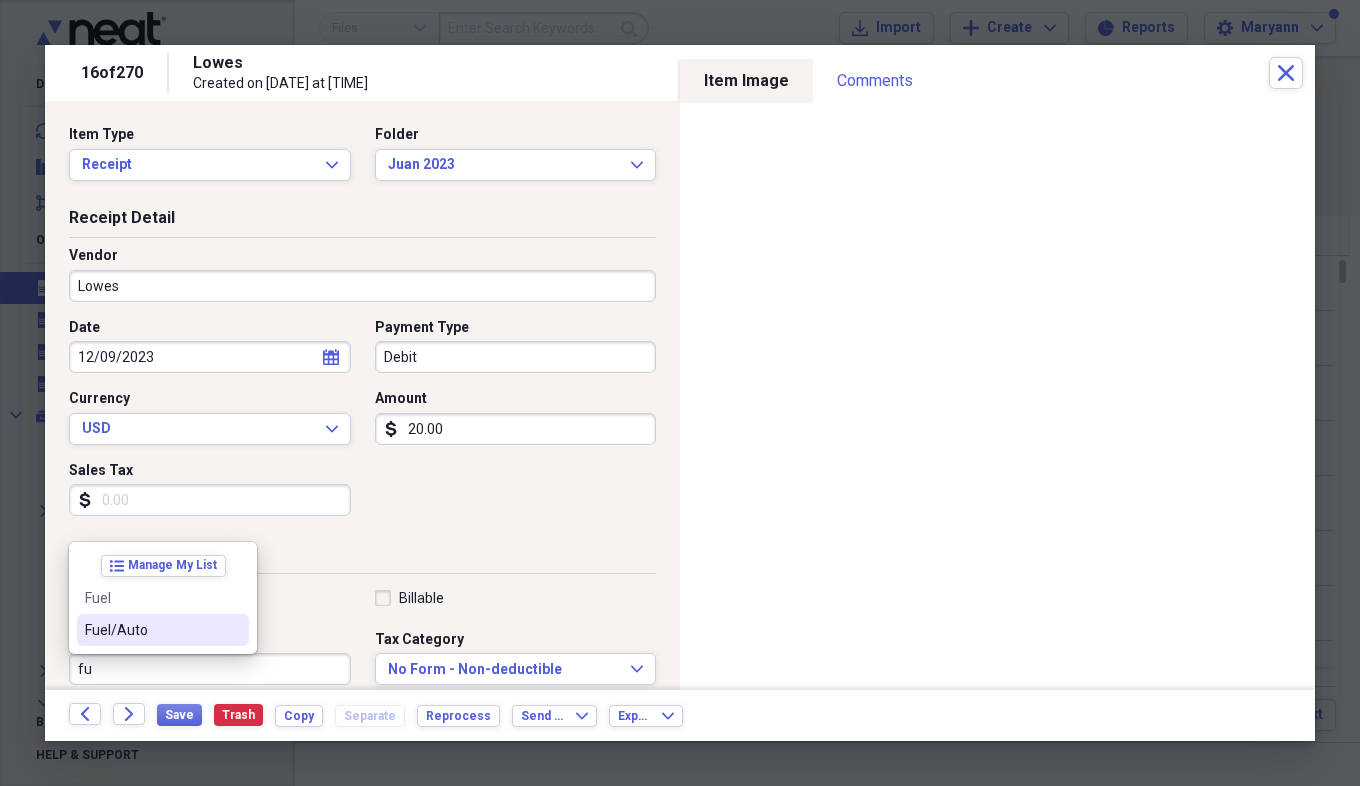 click on "Fuel/Auto" at bounding box center (151, 630) 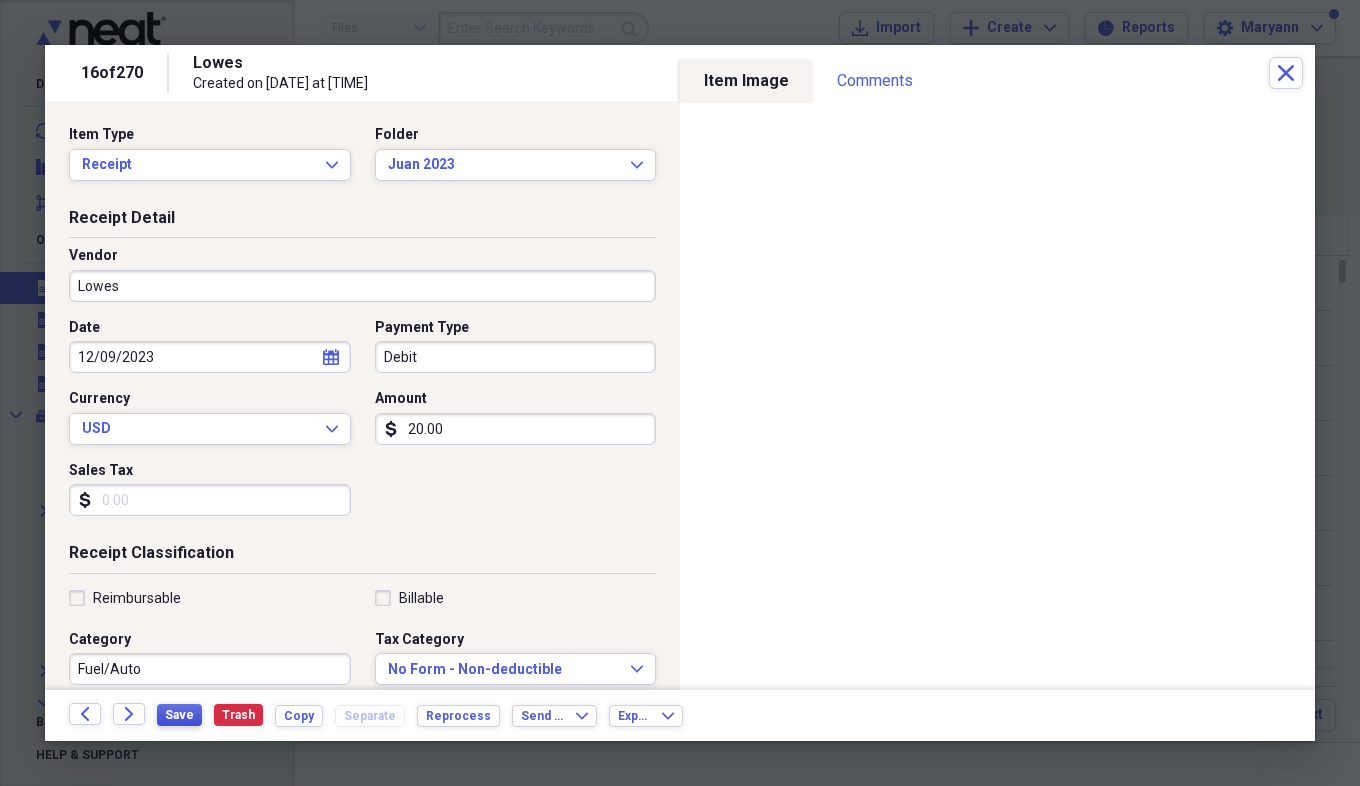click on "Save" at bounding box center [179, 715] 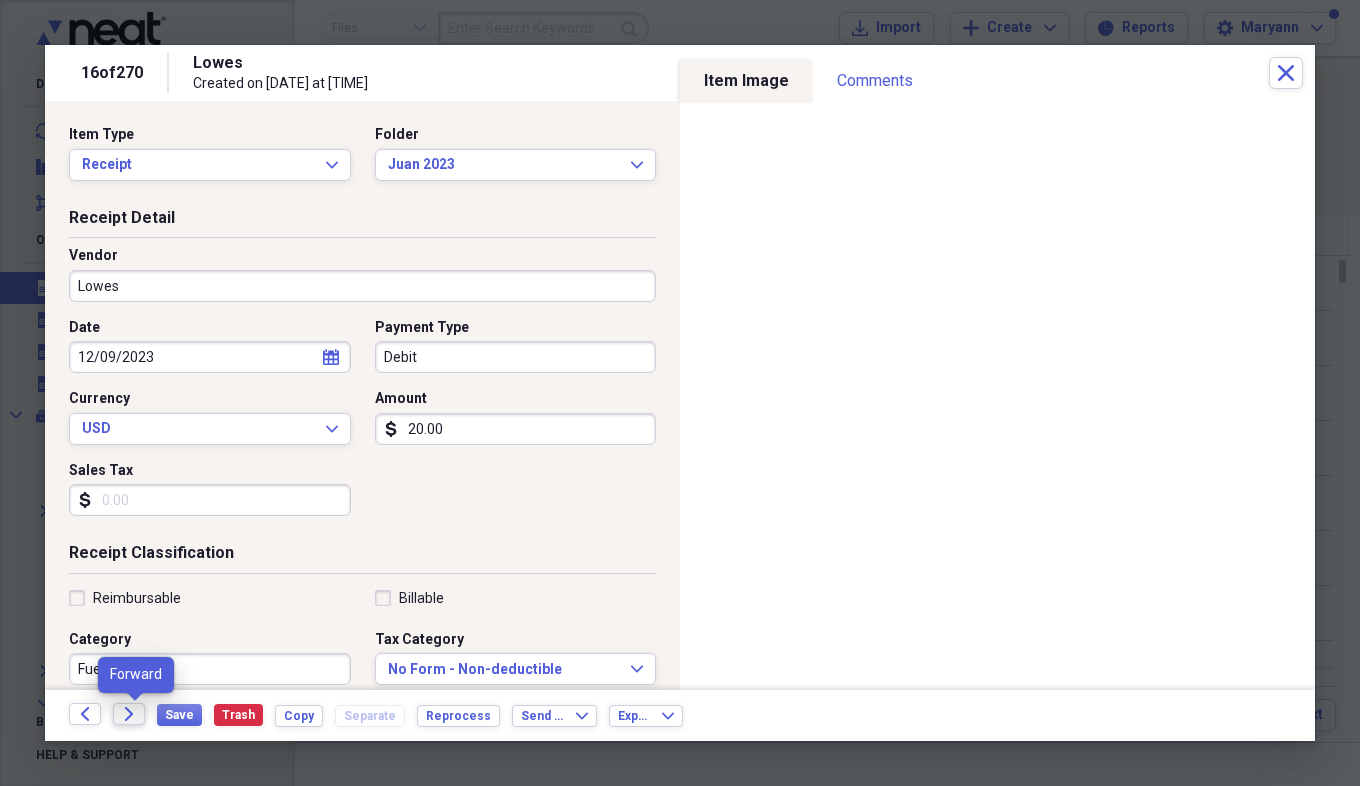 click on "Forward" 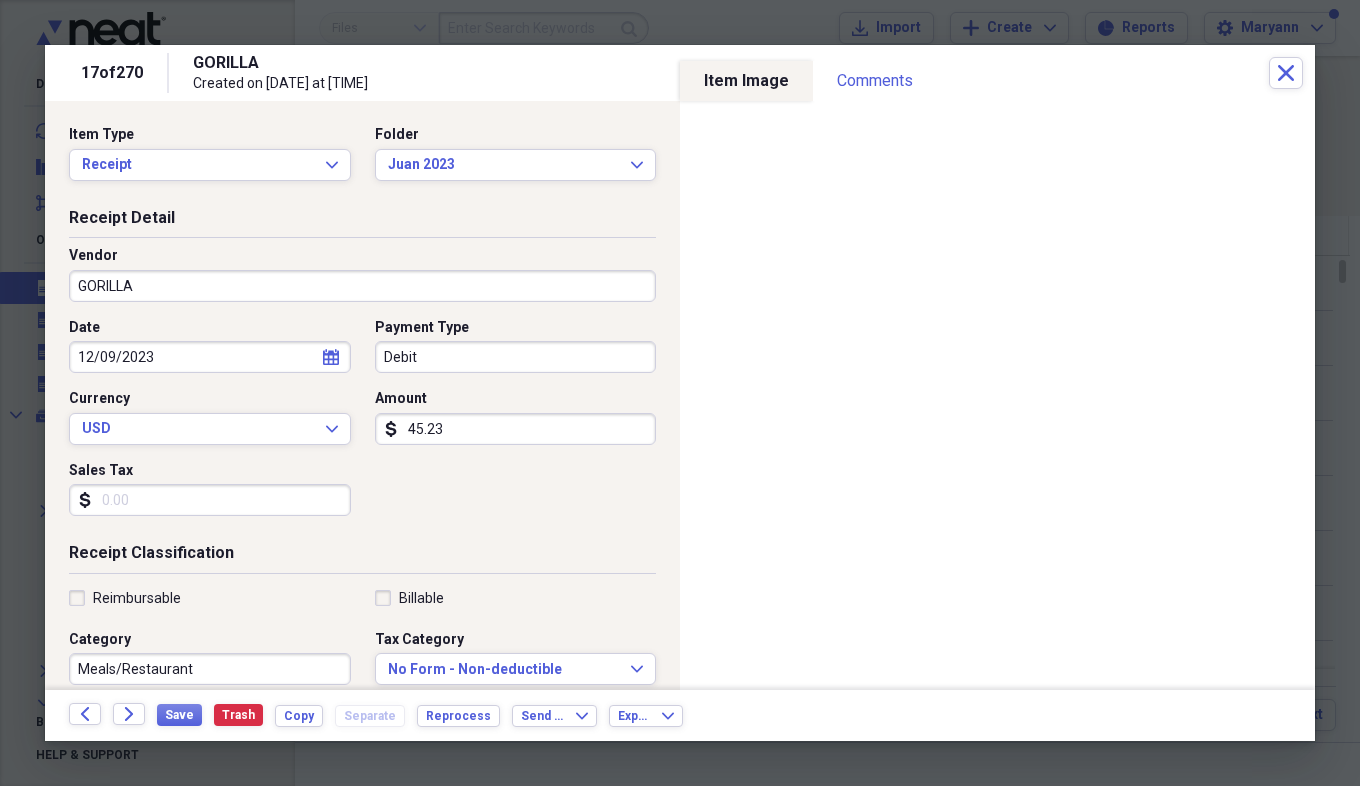 click on "Sales Tax" at bounding box center (210, 500) 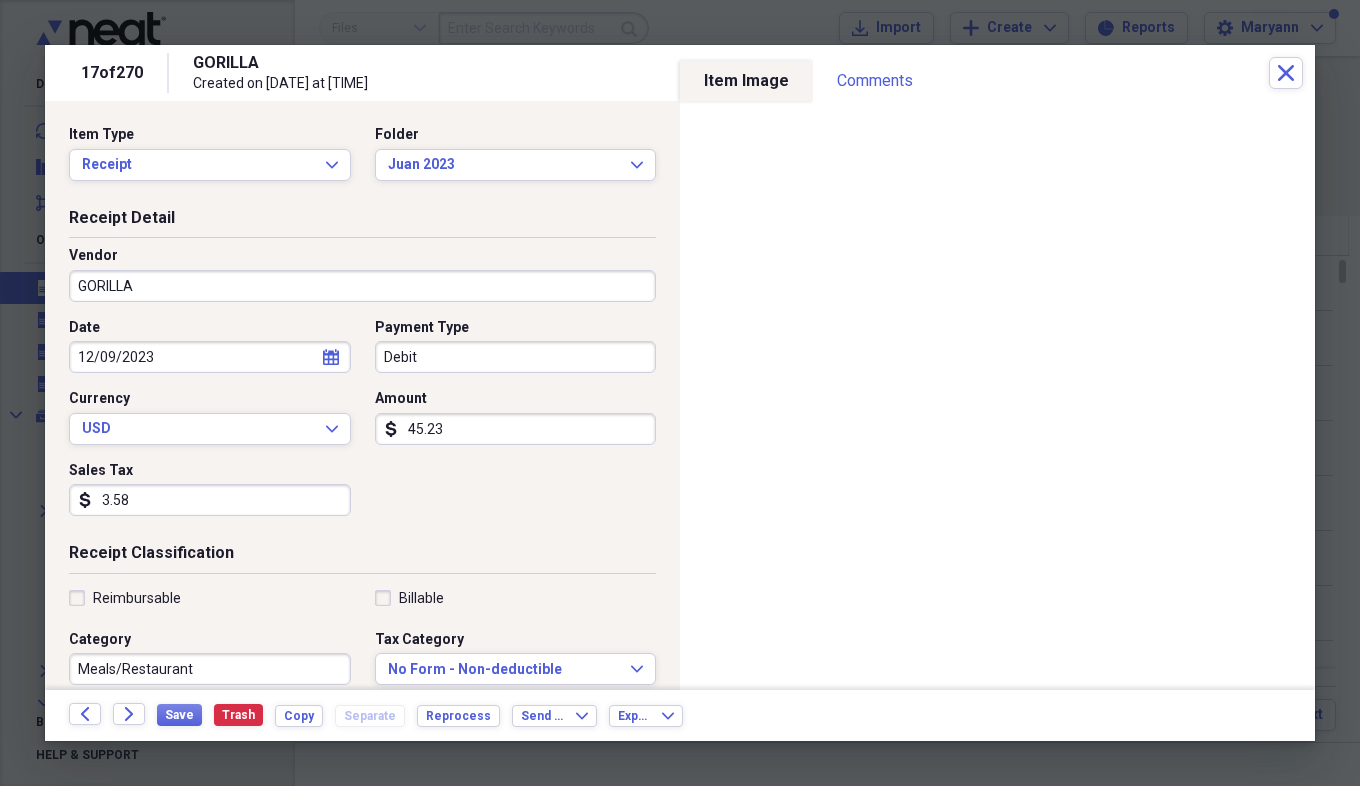 type on "3.58" 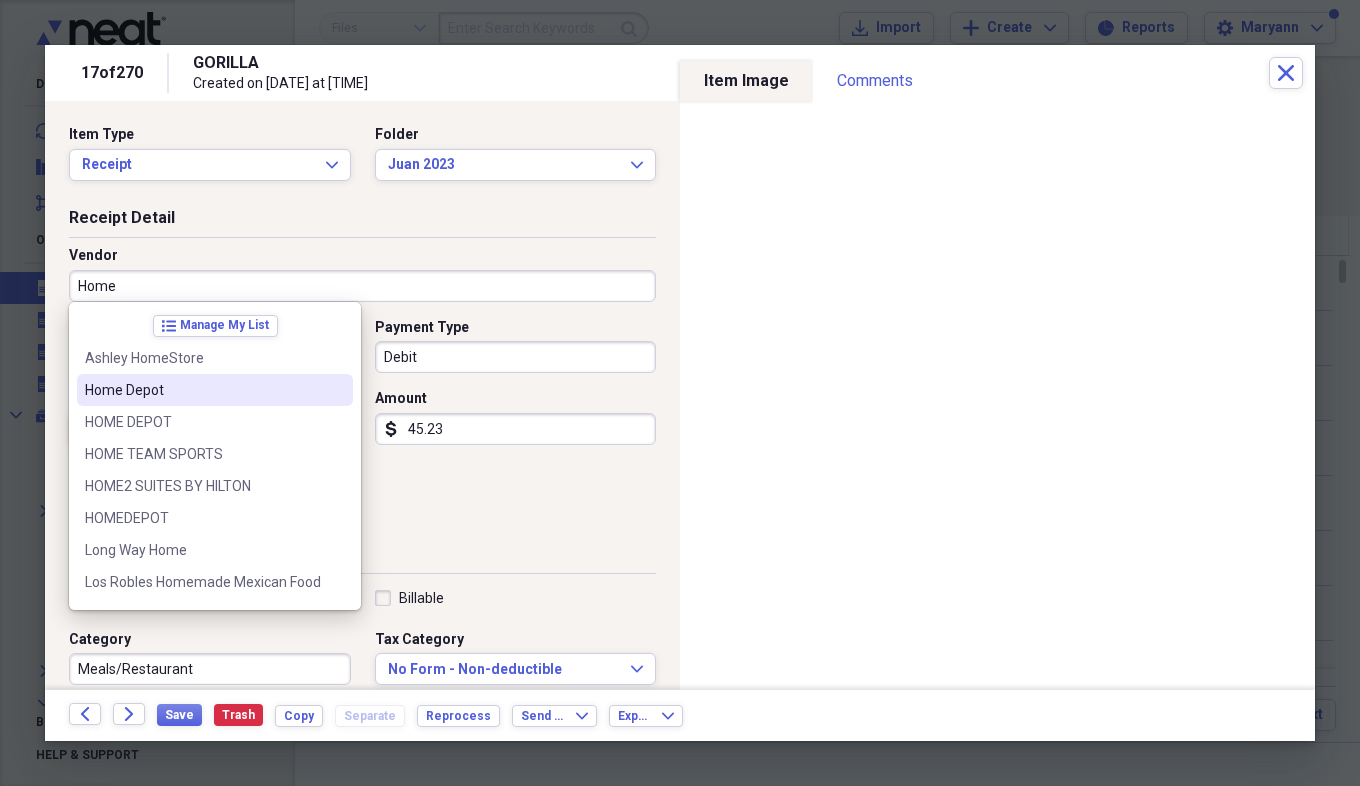 click on "Home Depot" at bounding box center [215, 390] 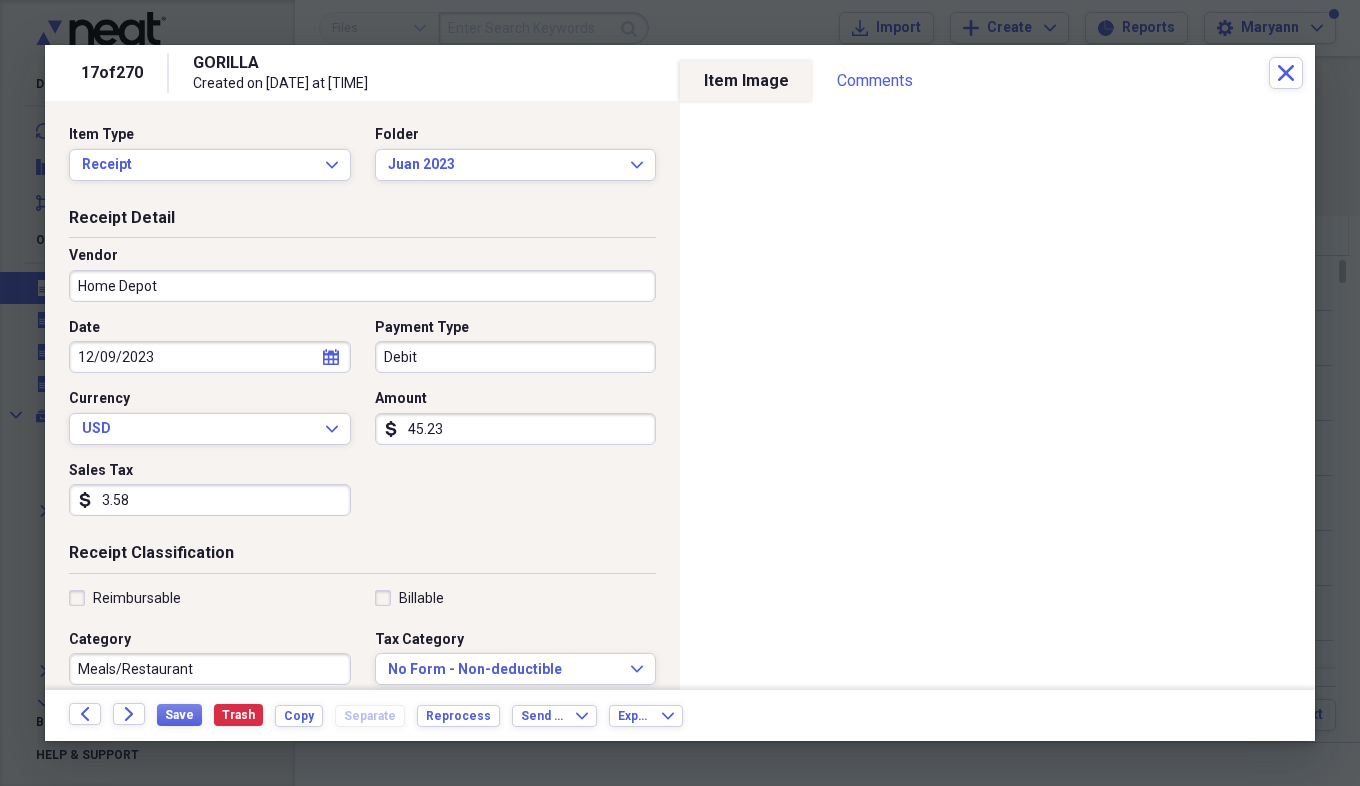 type on "Maintenance" 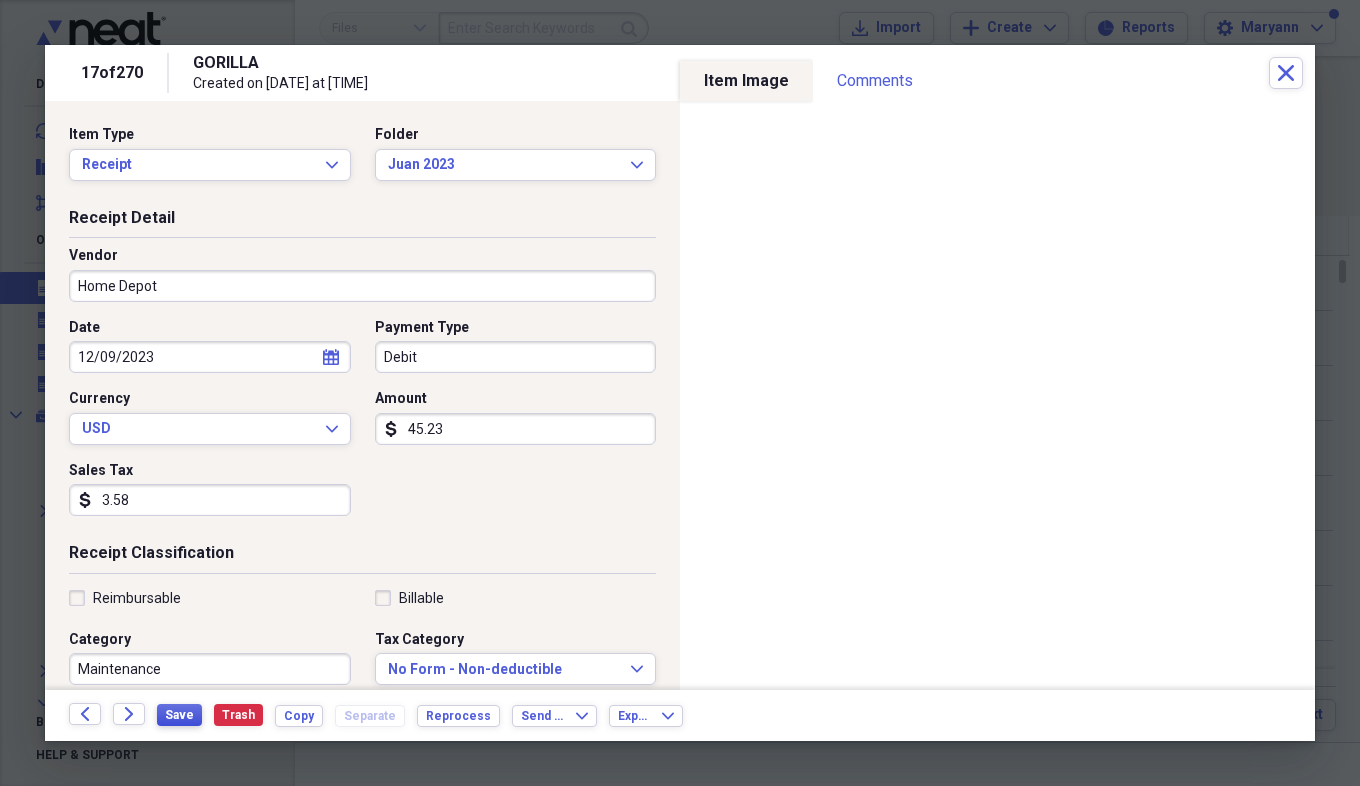 click on "Save" at bounding box center (179, 715) 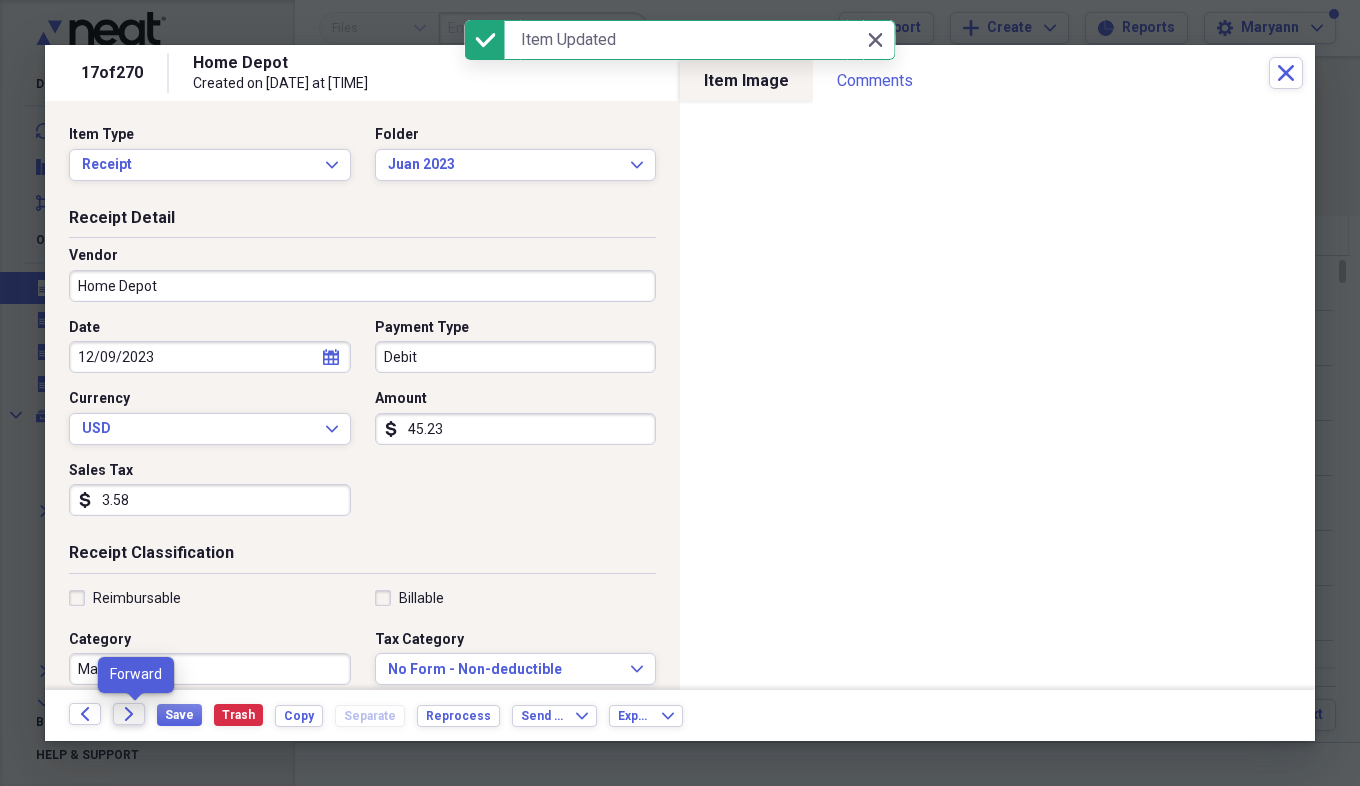 click 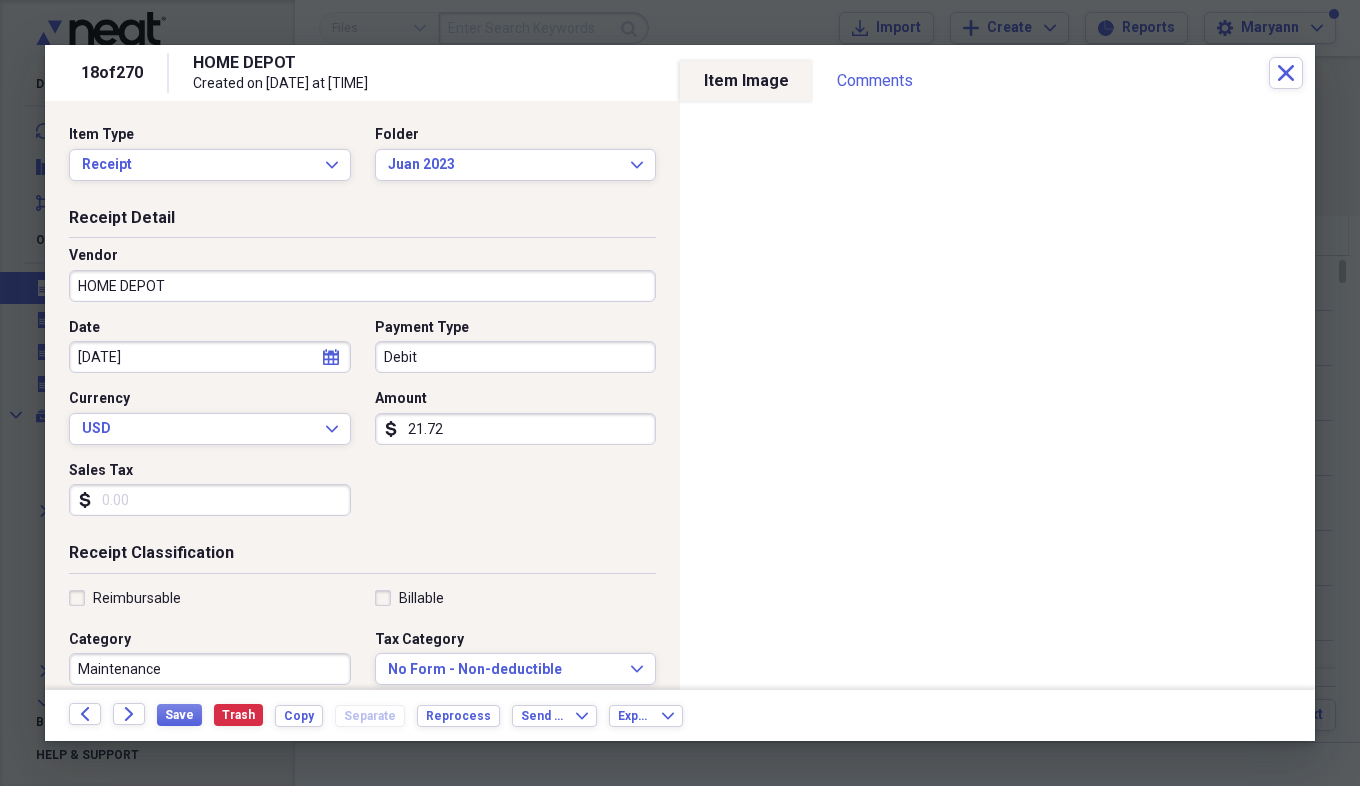 click on "Sales Tax" at bounding box center [210, 500] 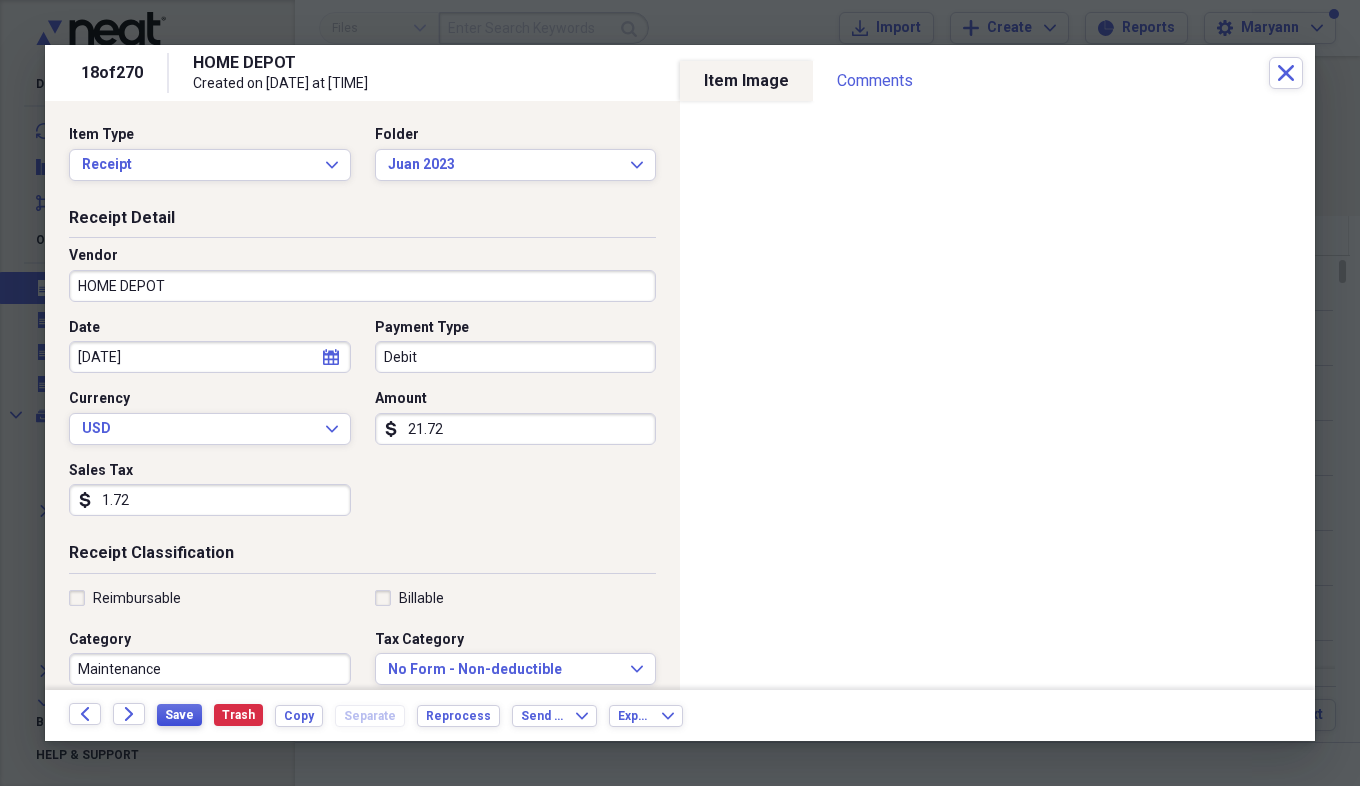 type on "1.72" 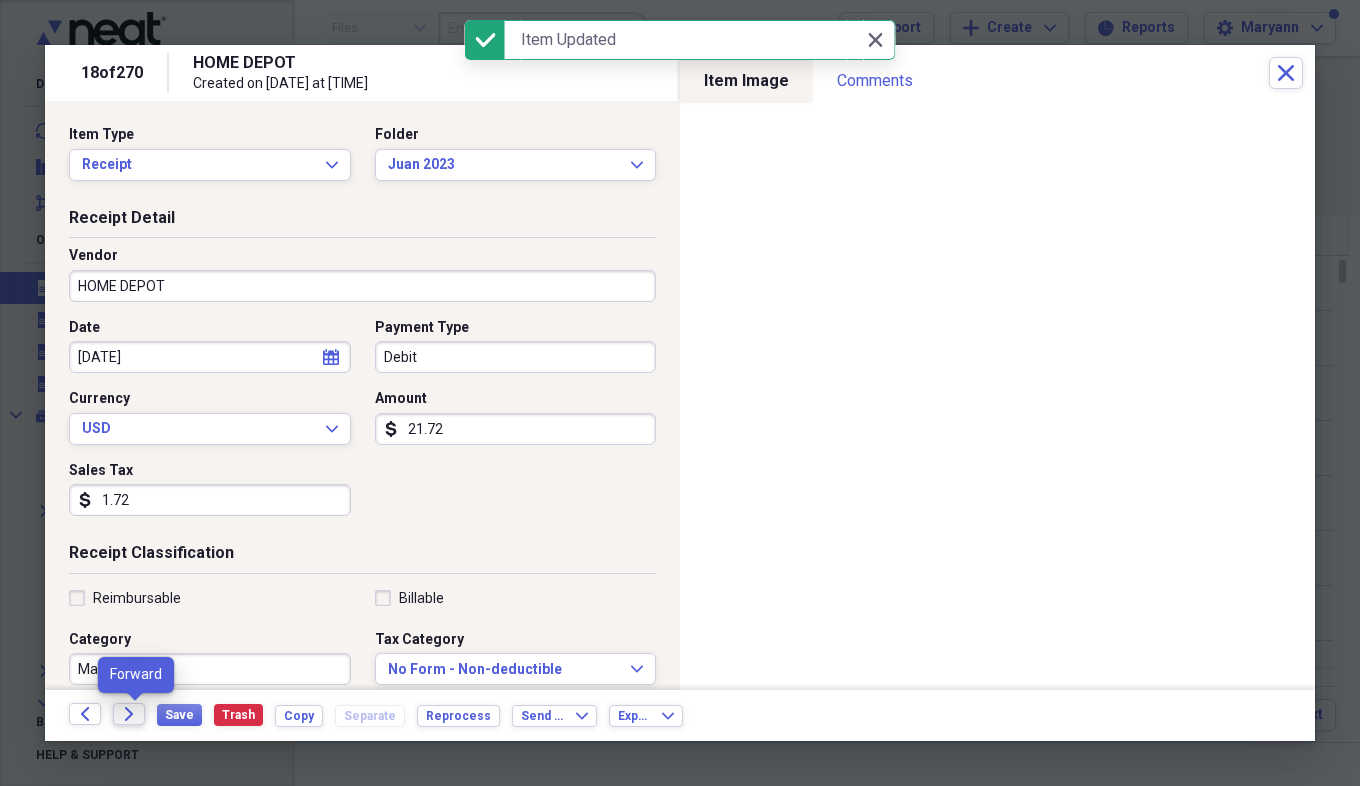 click on "Forward" 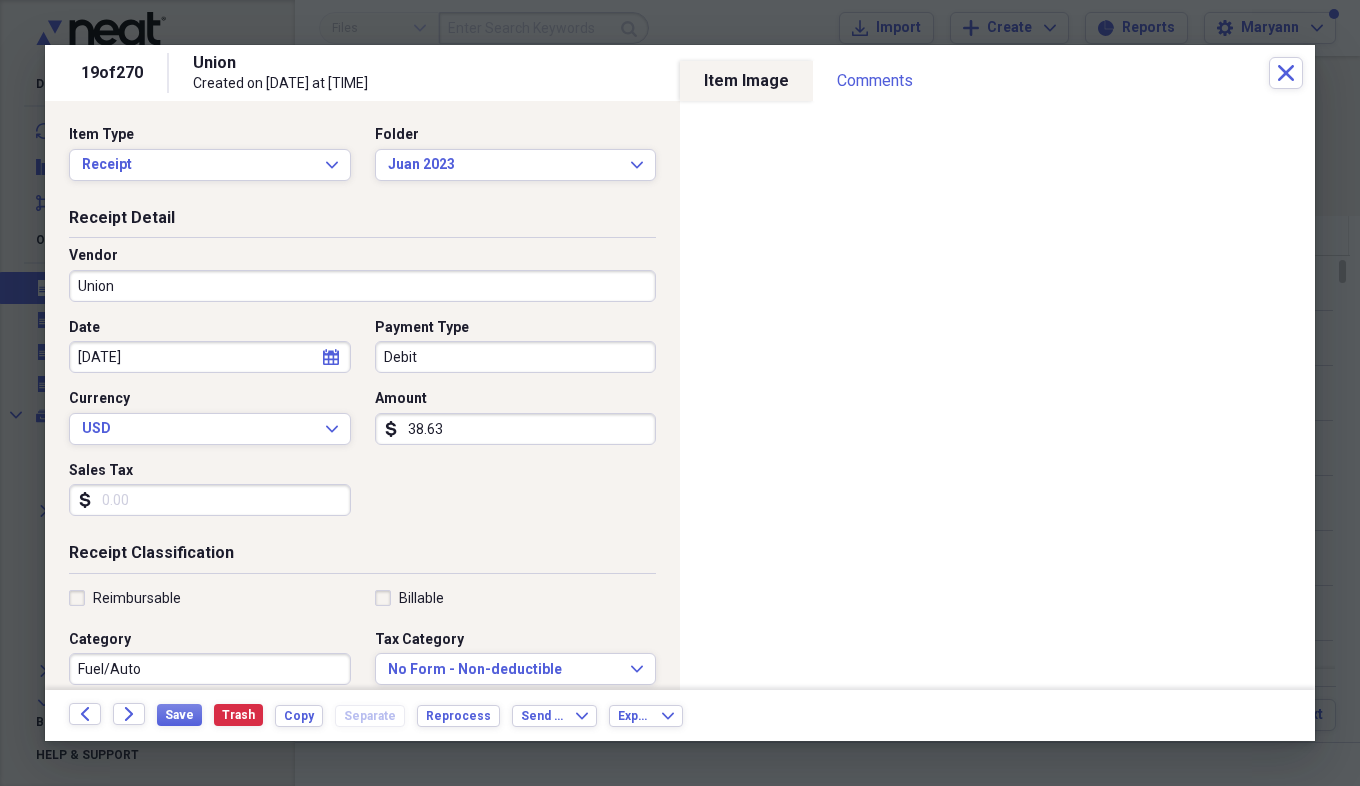 click on "Union" at bounding box center (362, 286) 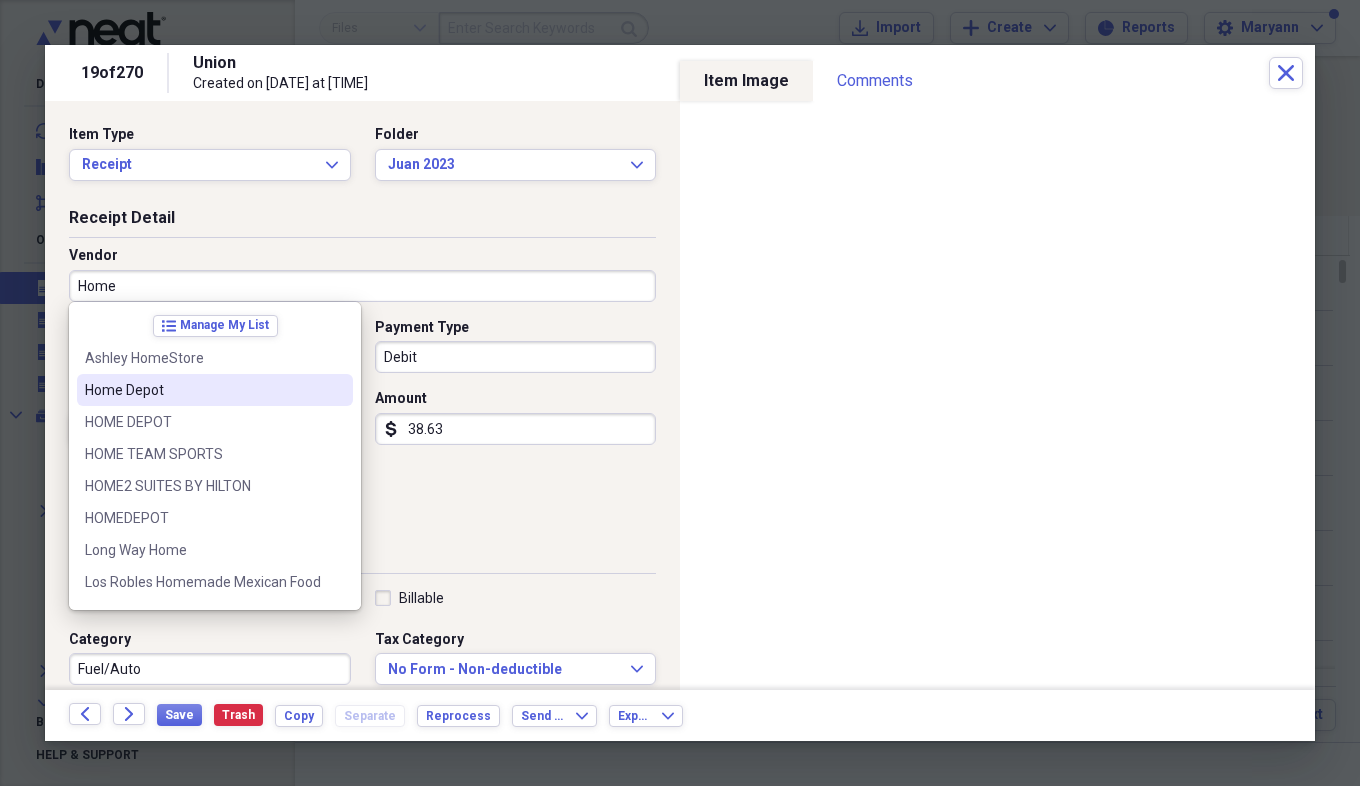 click on "Home Depot" at bounding box center (215, 390) 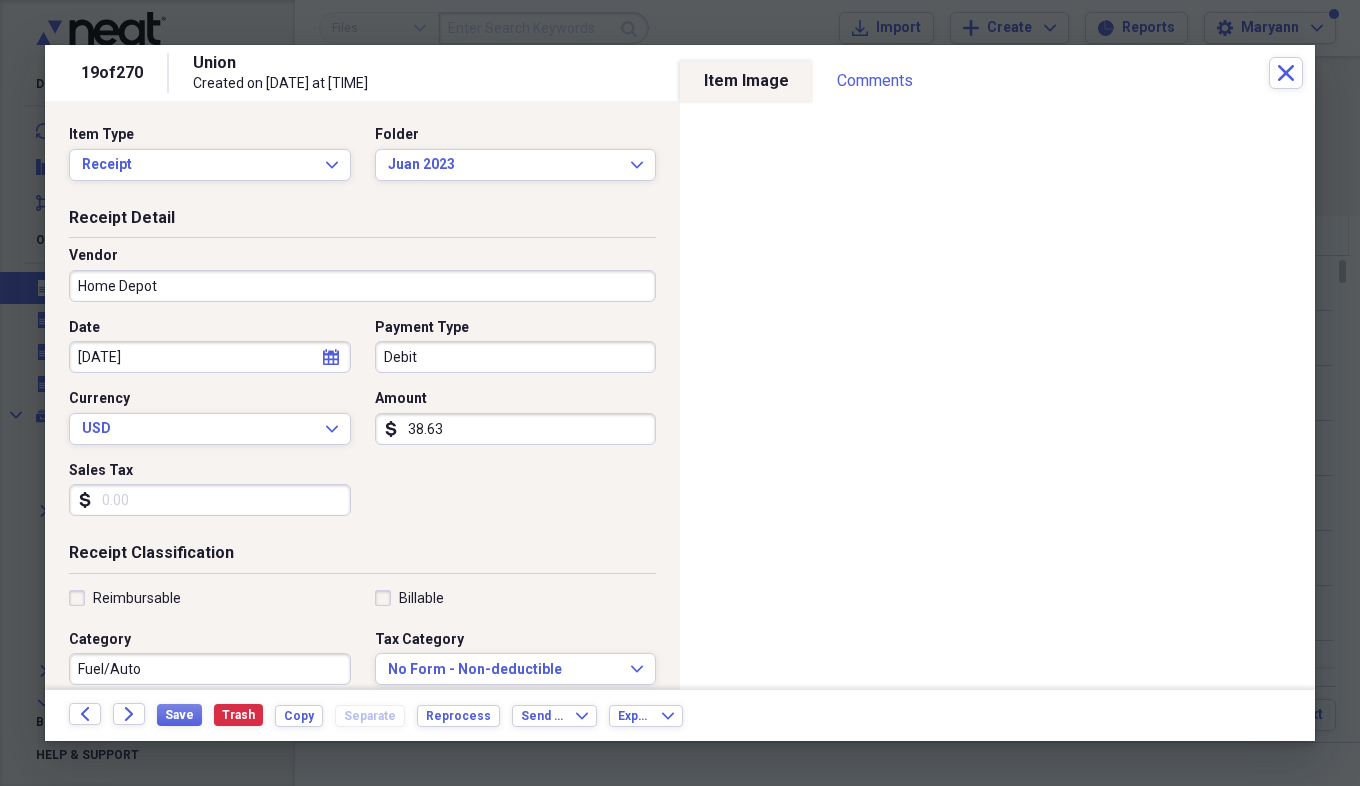type on "Maintenance" 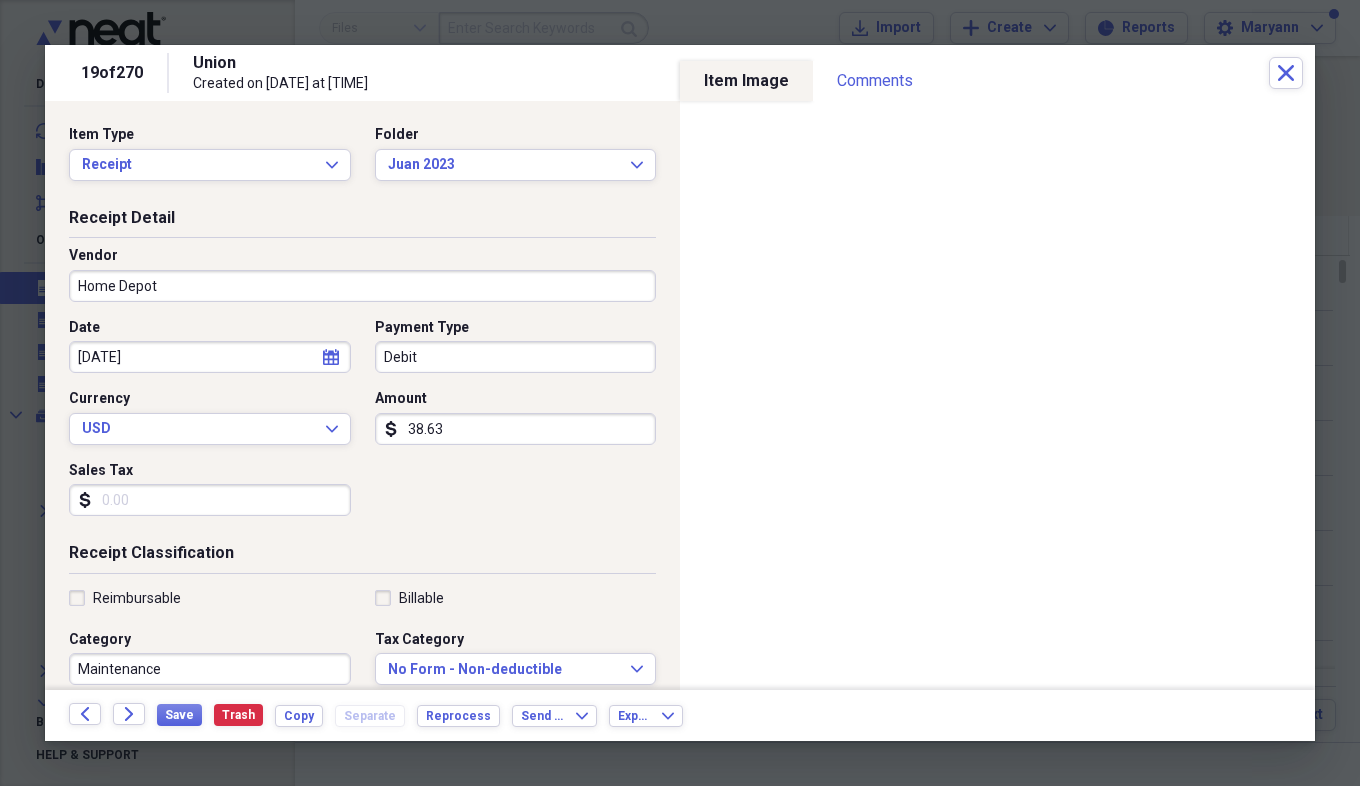 click on "Sales Tax" at bounding box center (210, 500) 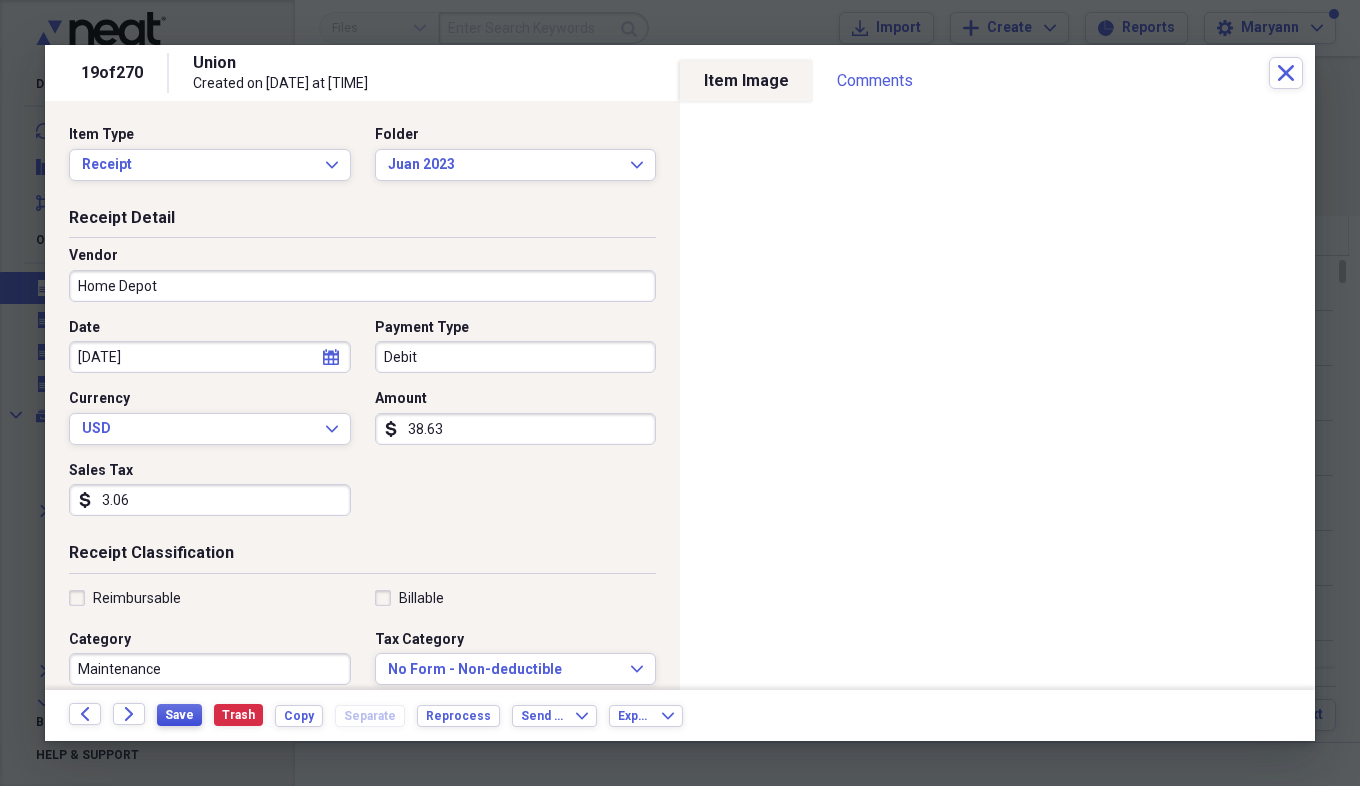 type on "3.06" 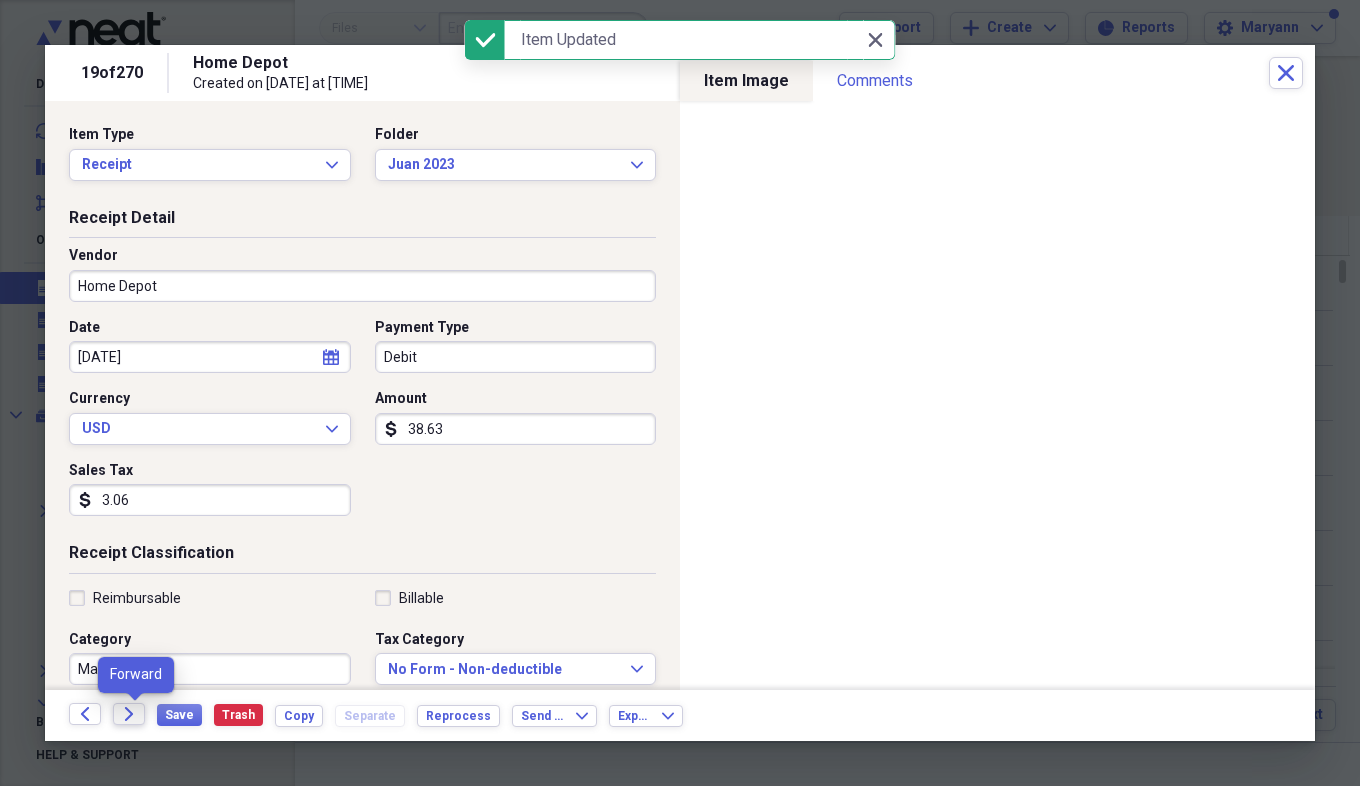 click 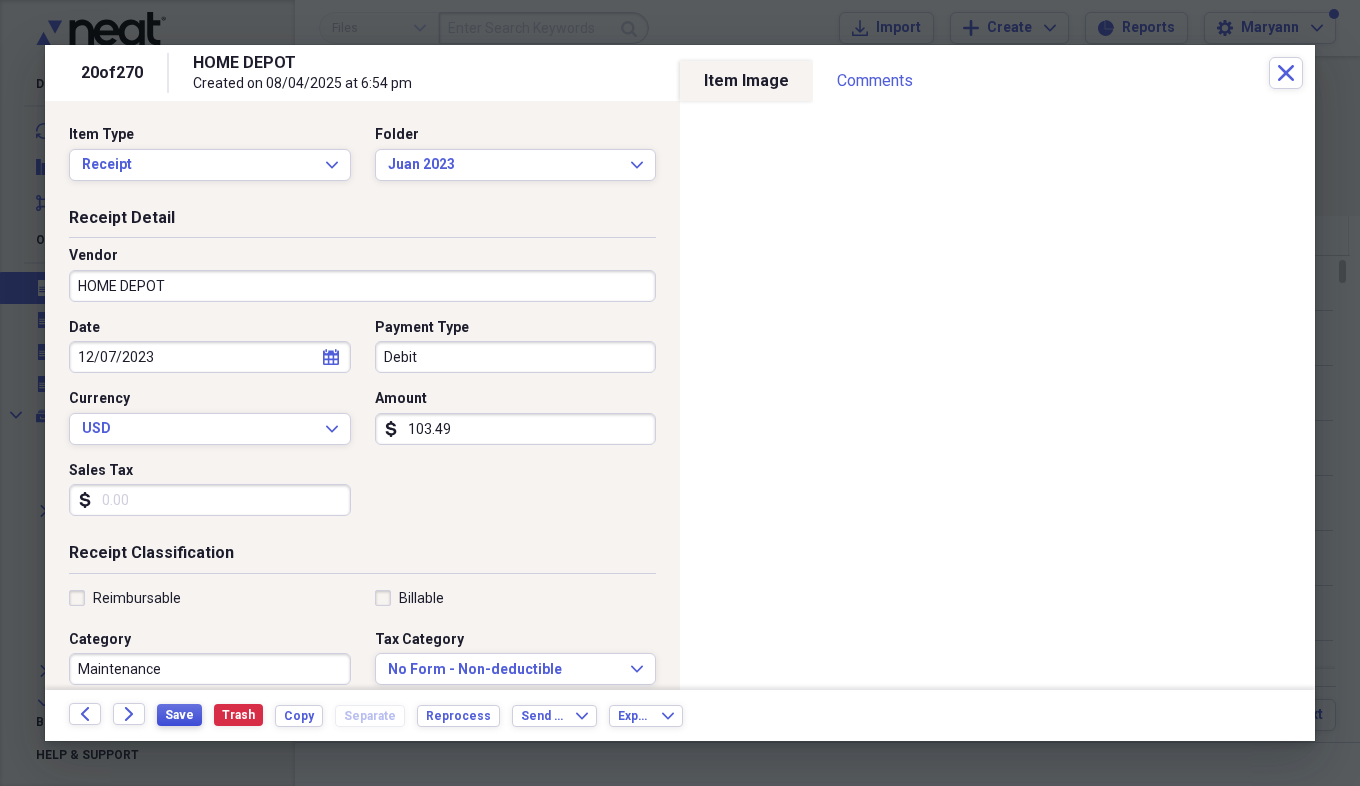 click on "Save" at bounding box center [179, 715] 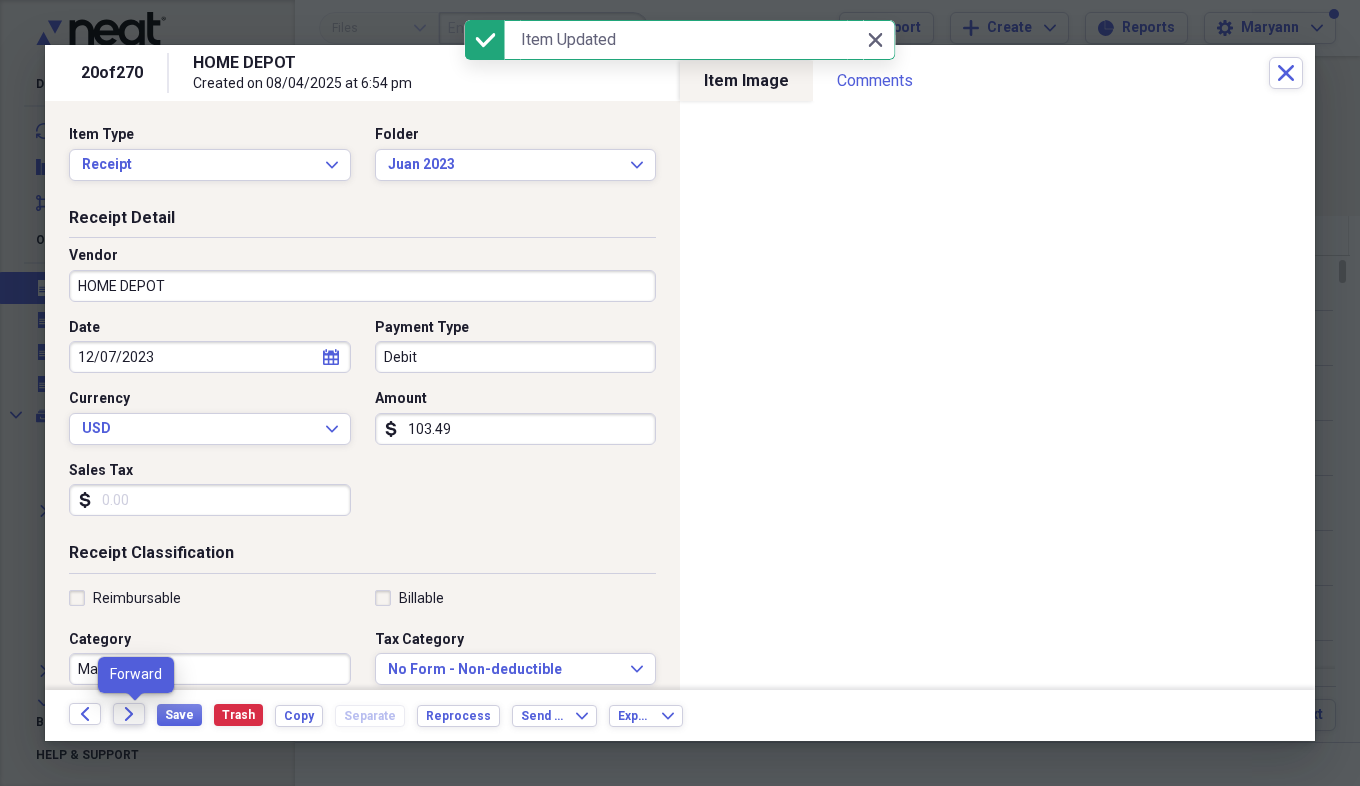 click on "Forward" 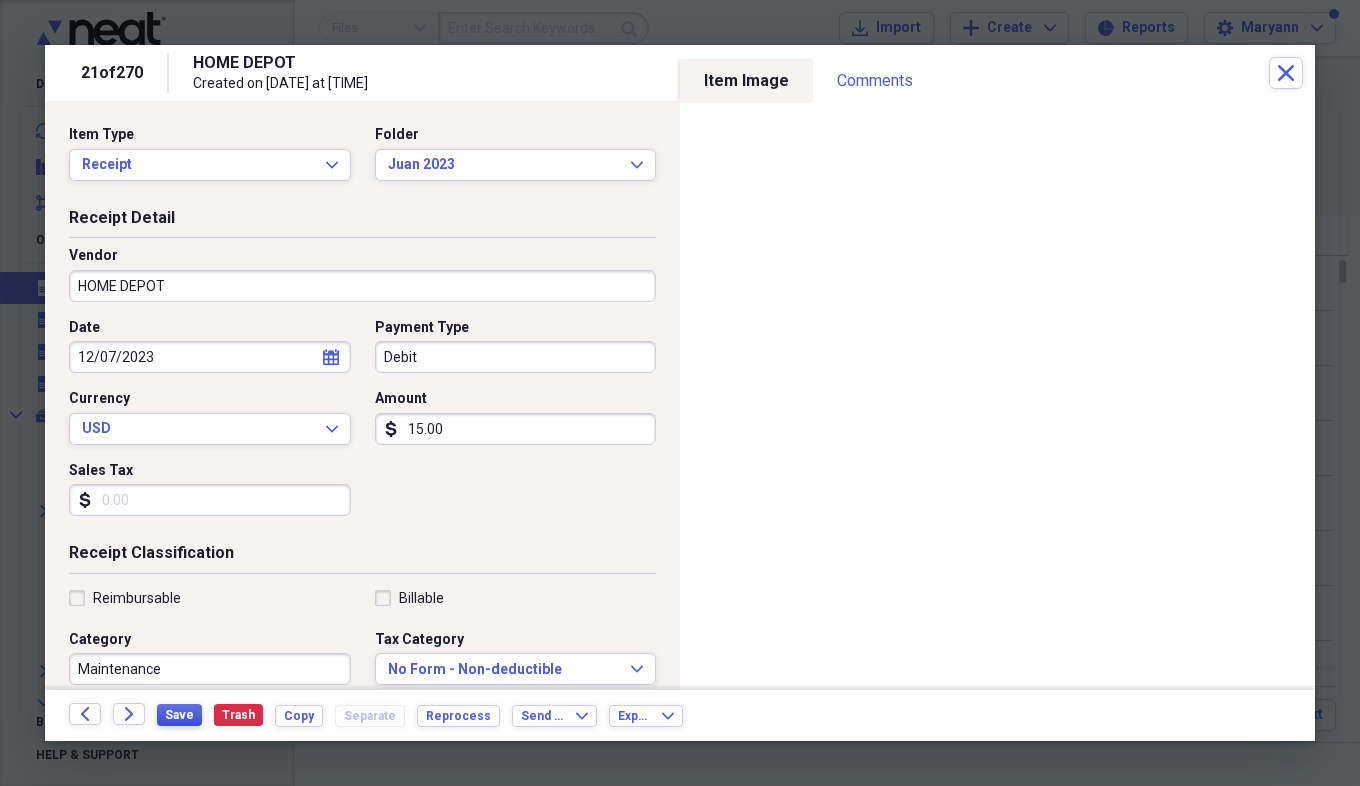 click on "Save" at bounding box center [179, 715] 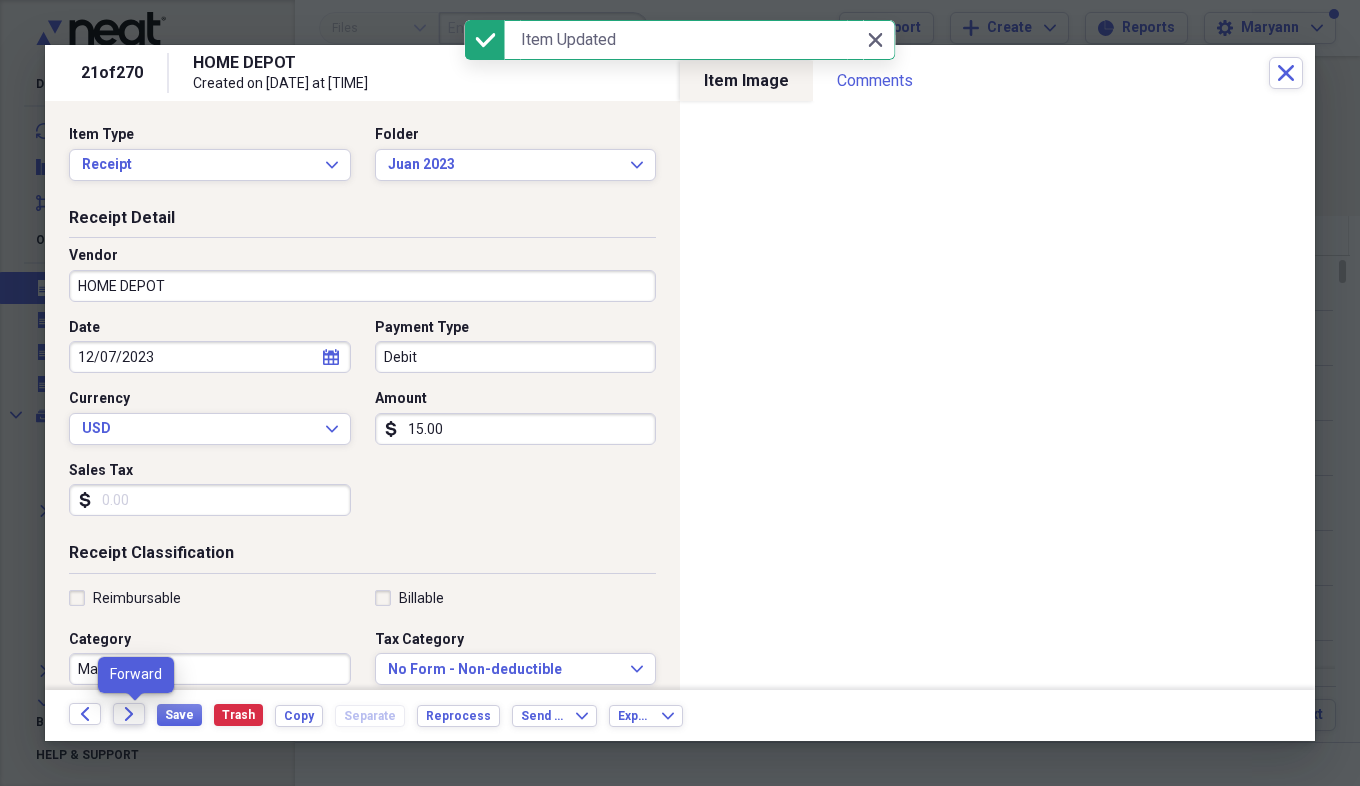 click on "Forward" 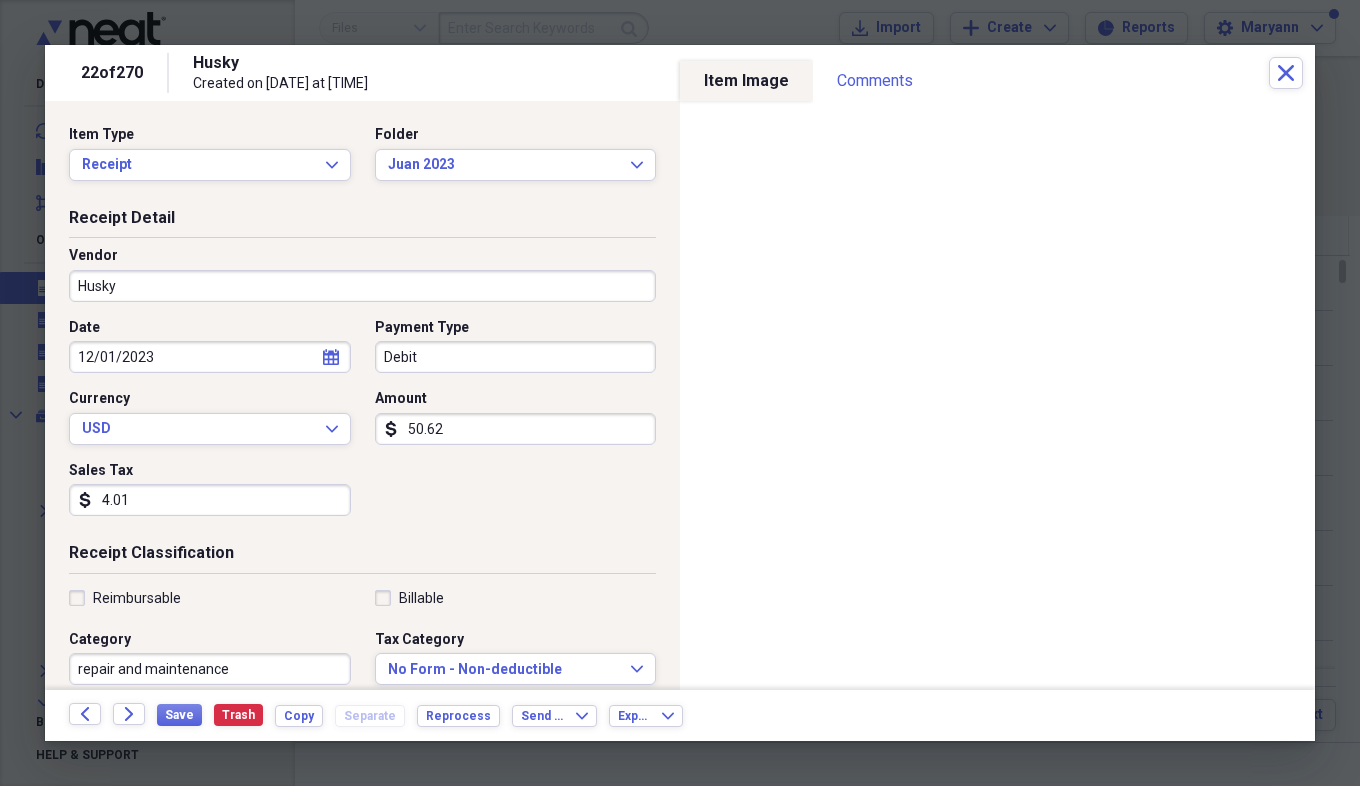 click on "Husky" at bounding box center [362, 286] 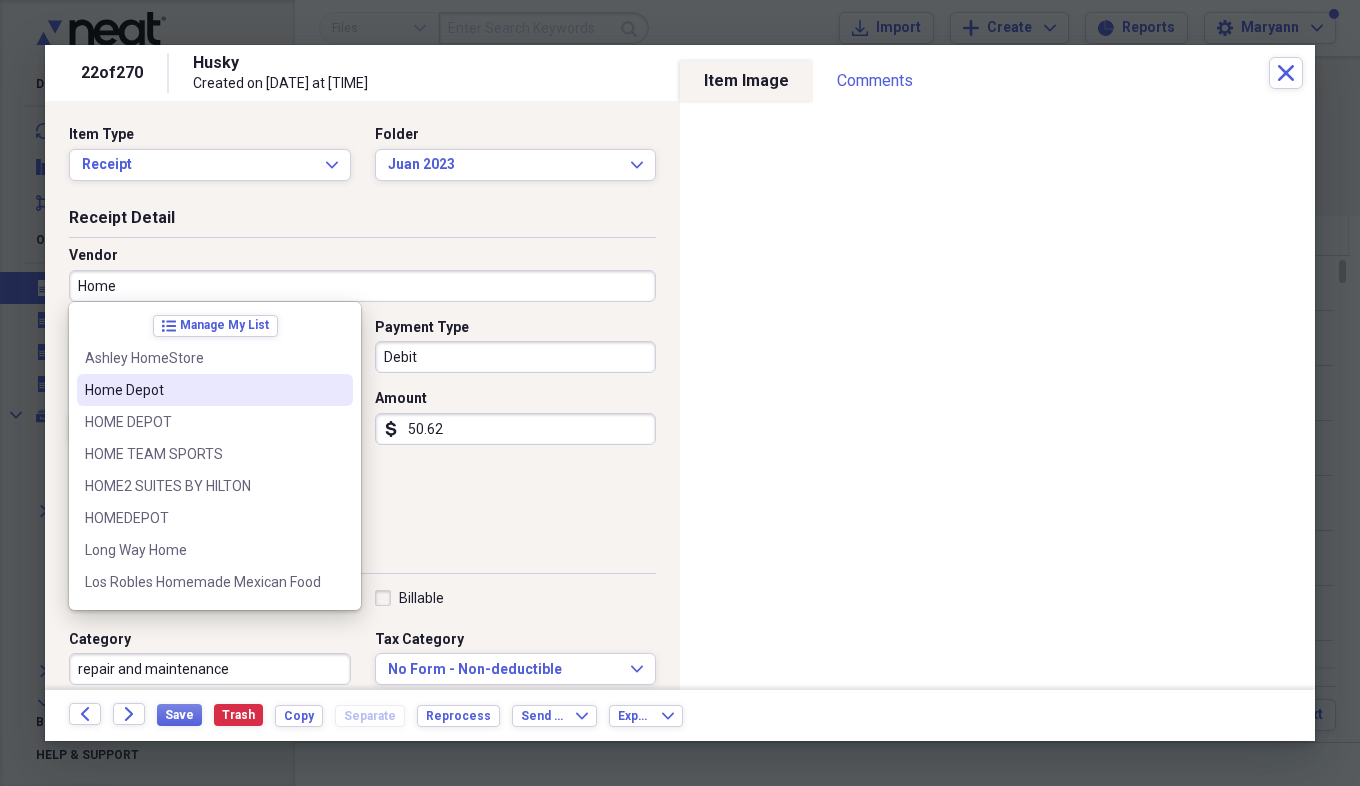 drag, startPoint x: 155, startPoint y: 390, endPoint x: 135, endPoint y: 383, distance: 21.189621 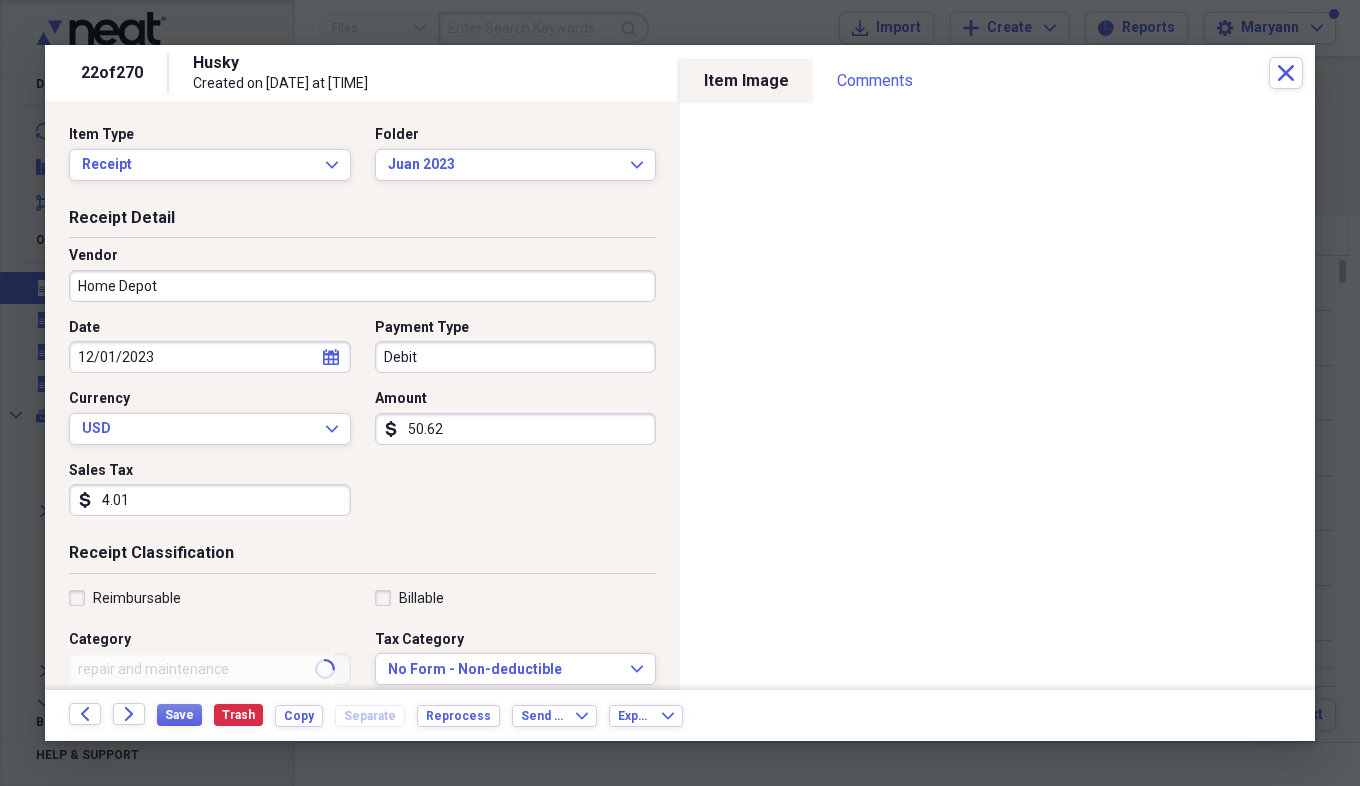type on "Maintenance" 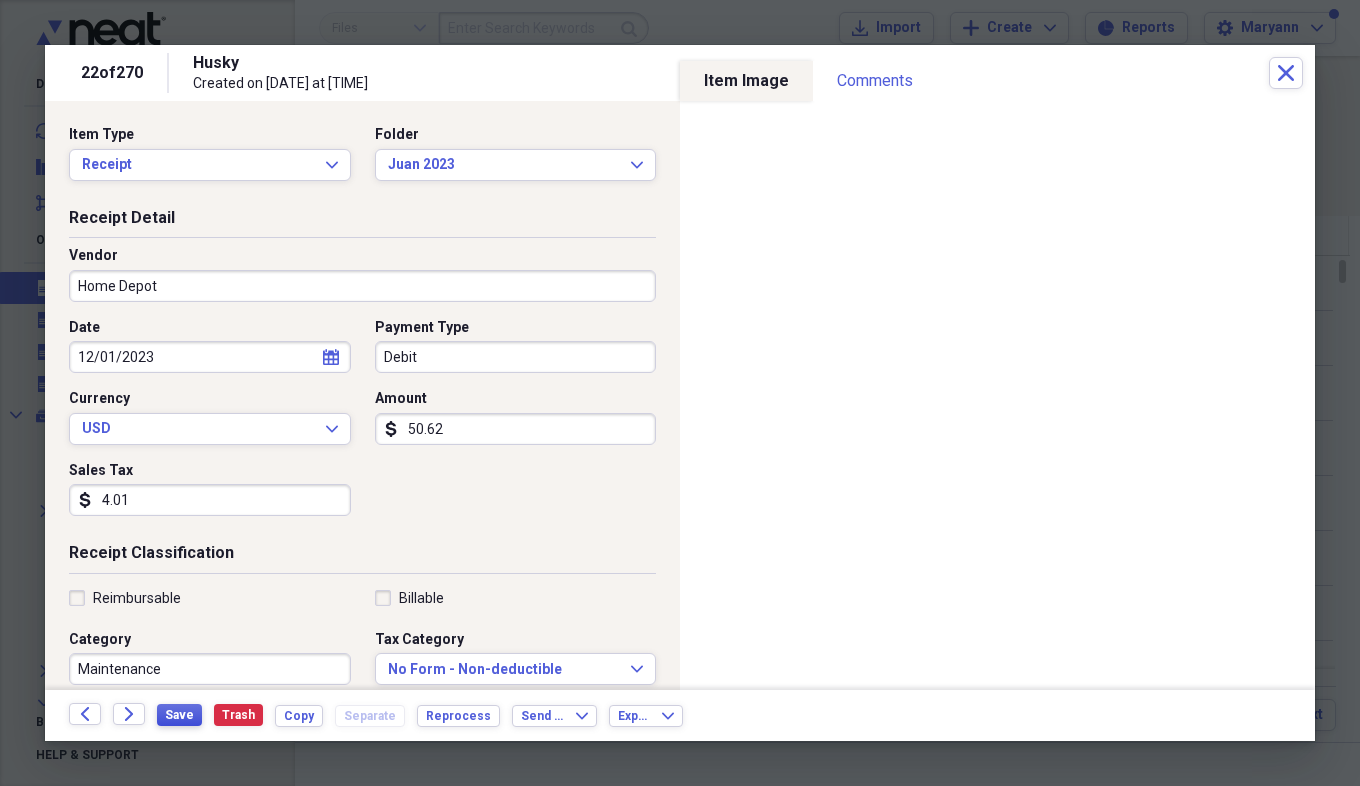click on "Save" at bounding box center (179, 715) 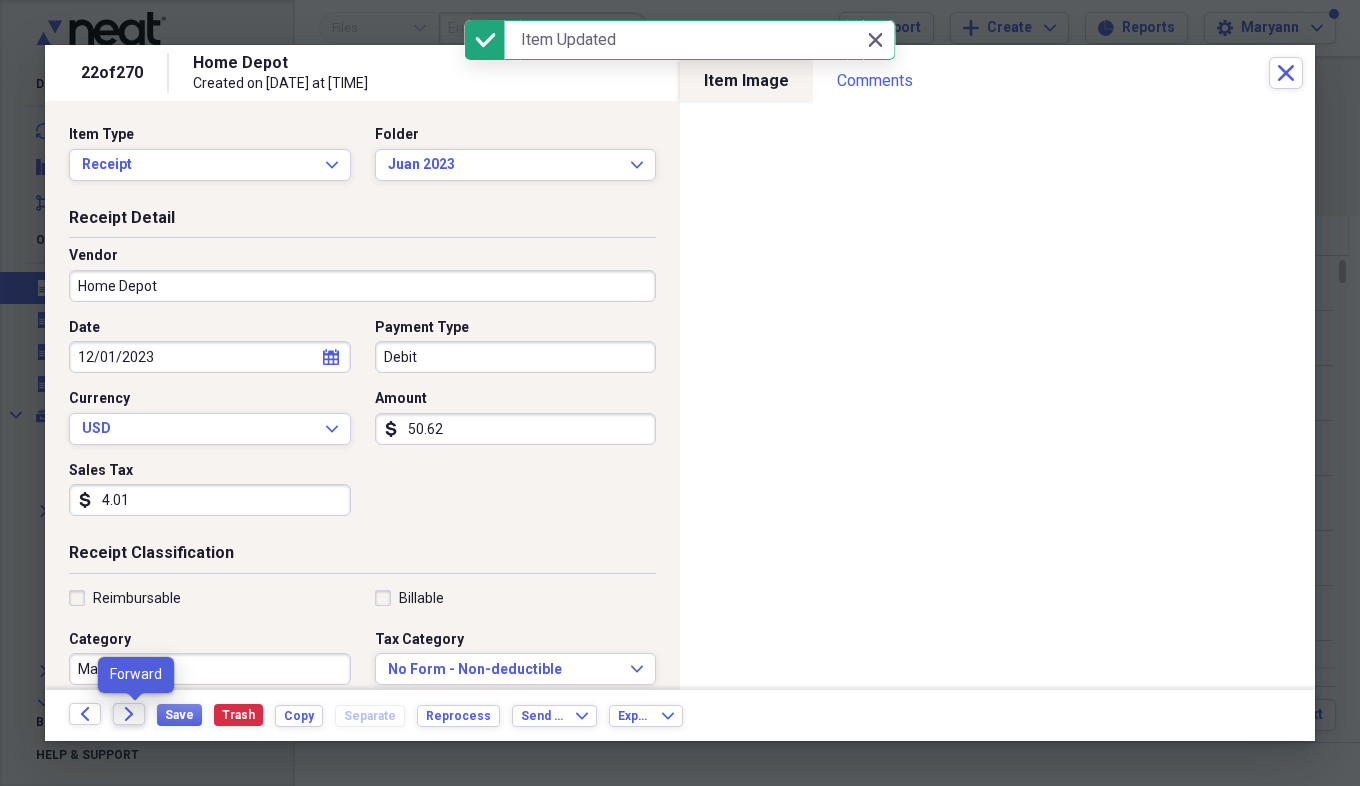 click on "Forward" 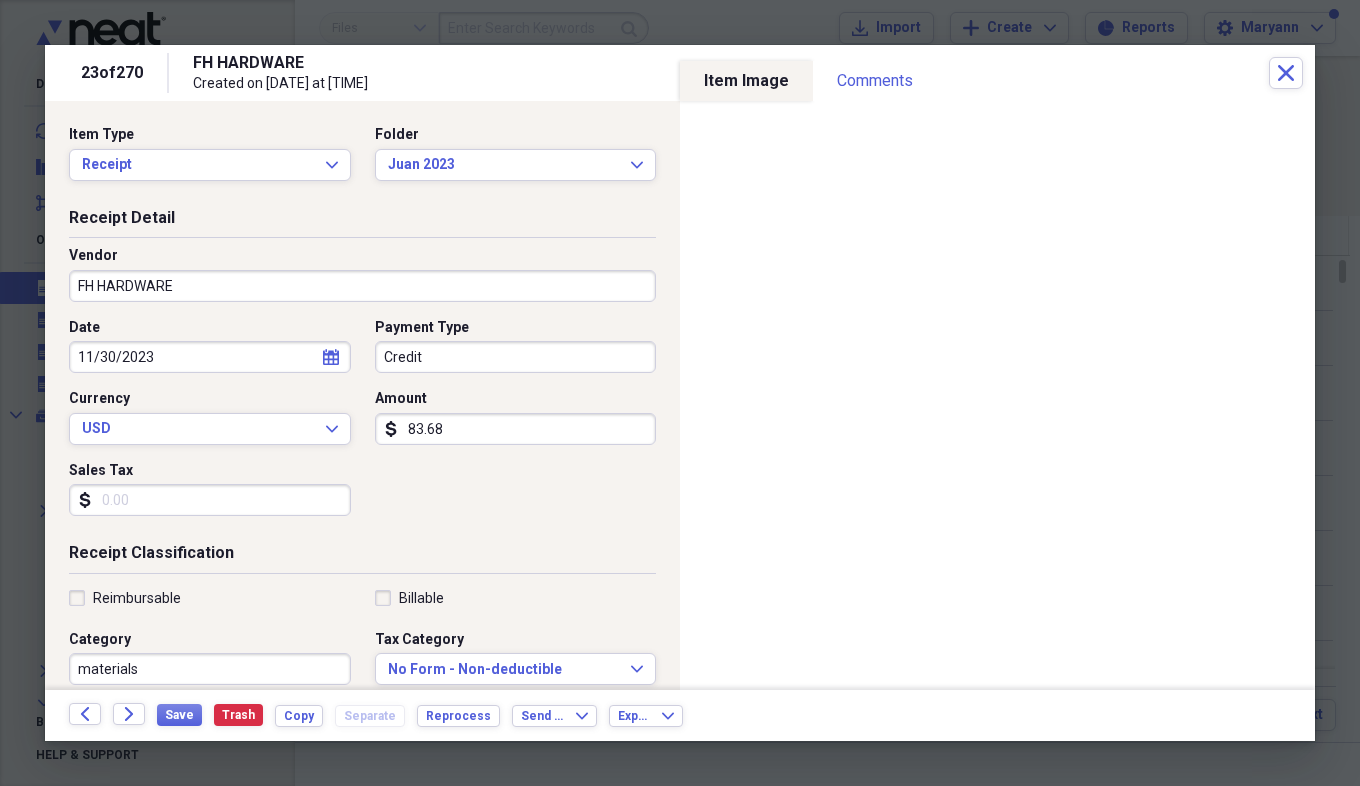 click on "Sales Tax" at bounding box center [210, 500] 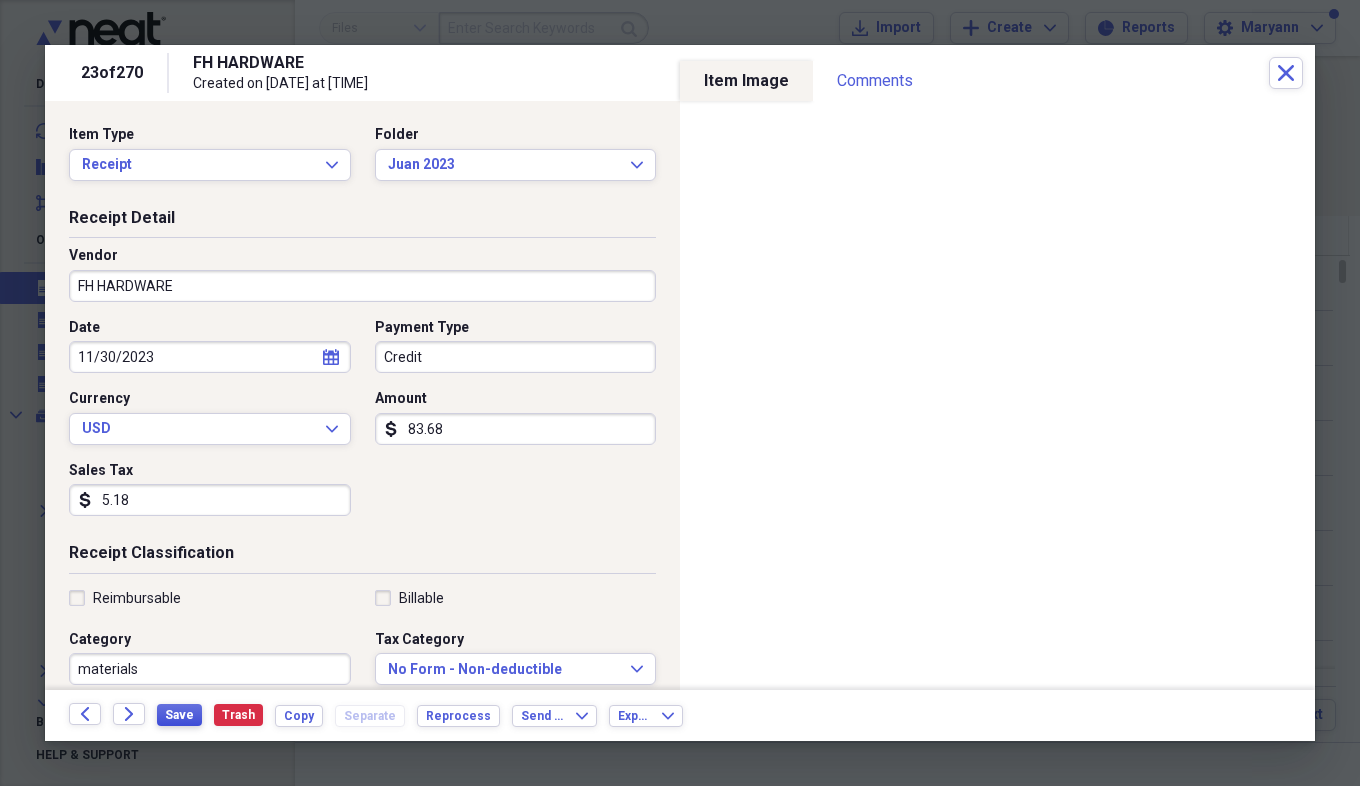 type on "5.18" 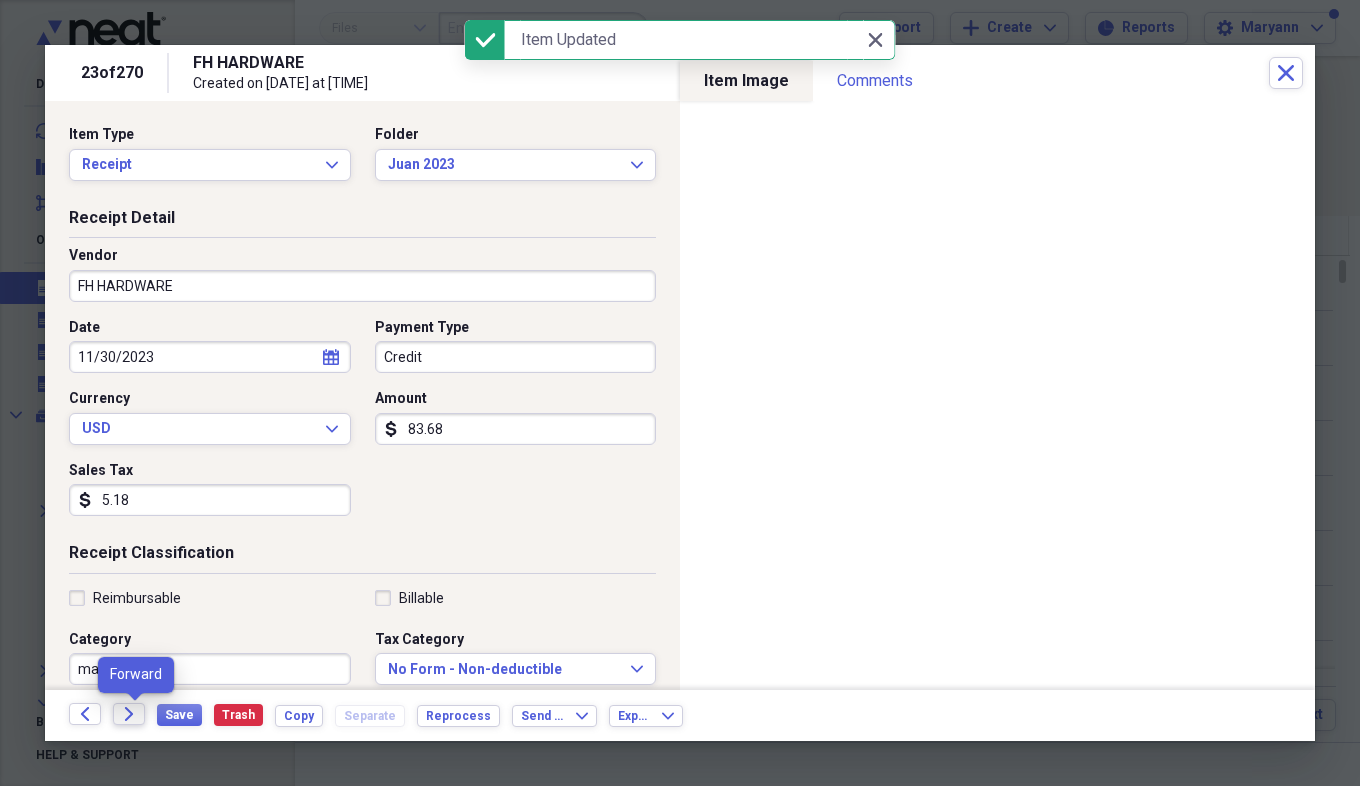 click 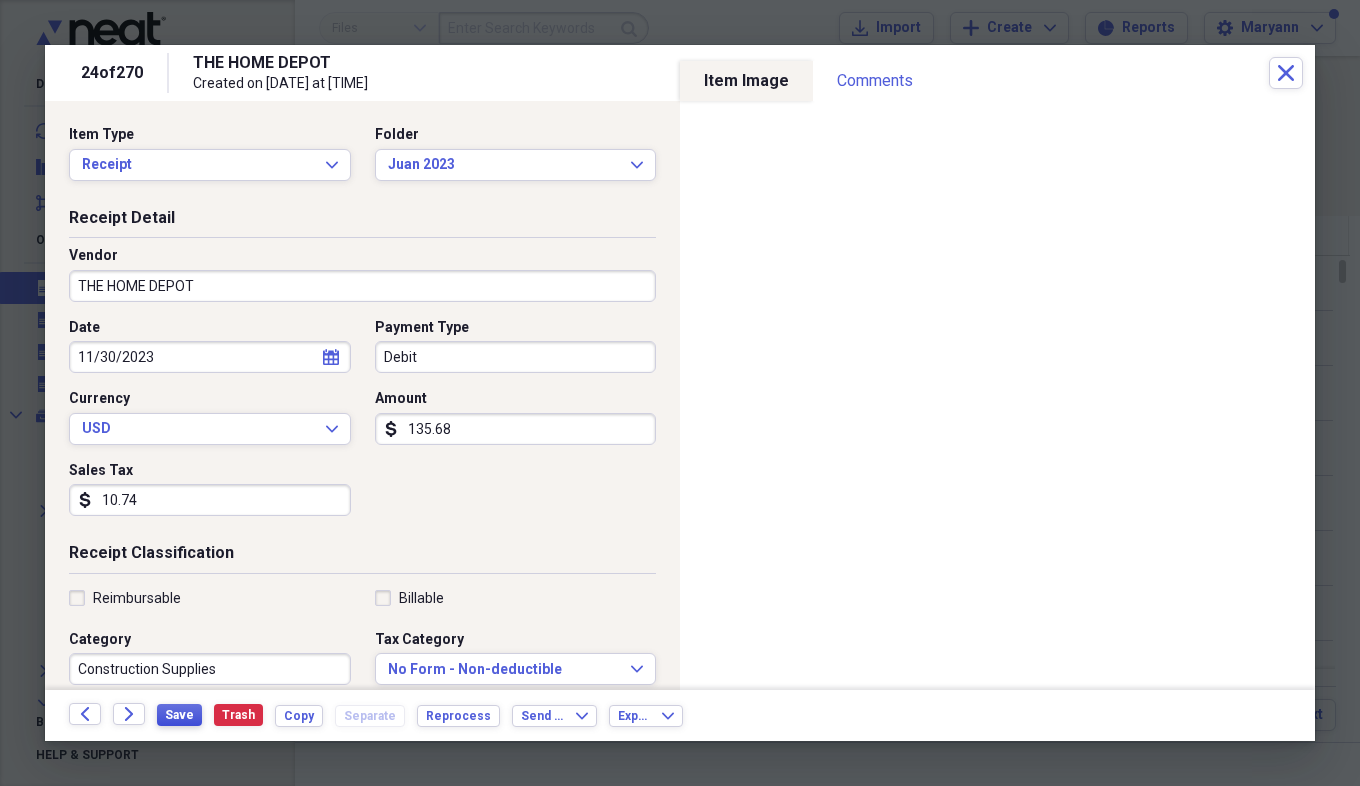 click on "Save" at bounding box center (179, 715) 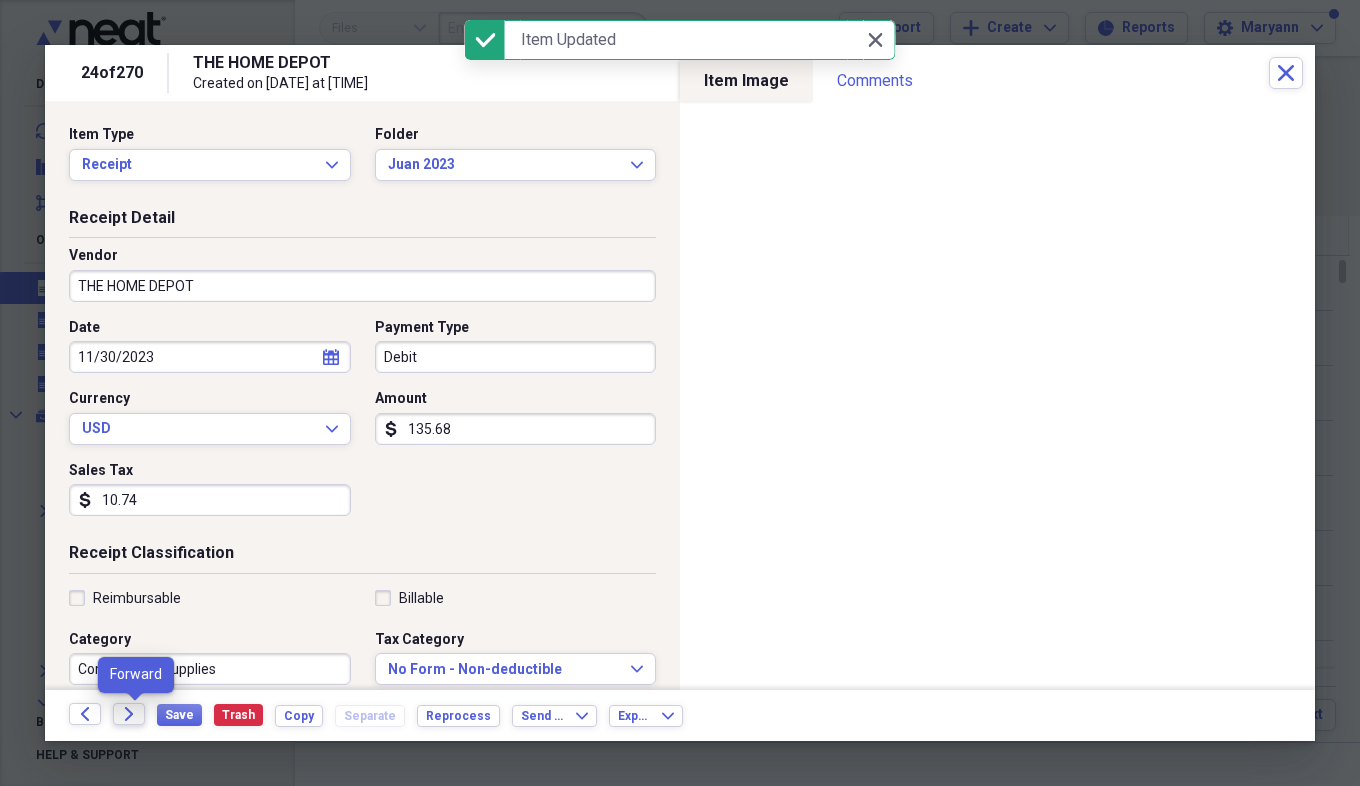 click 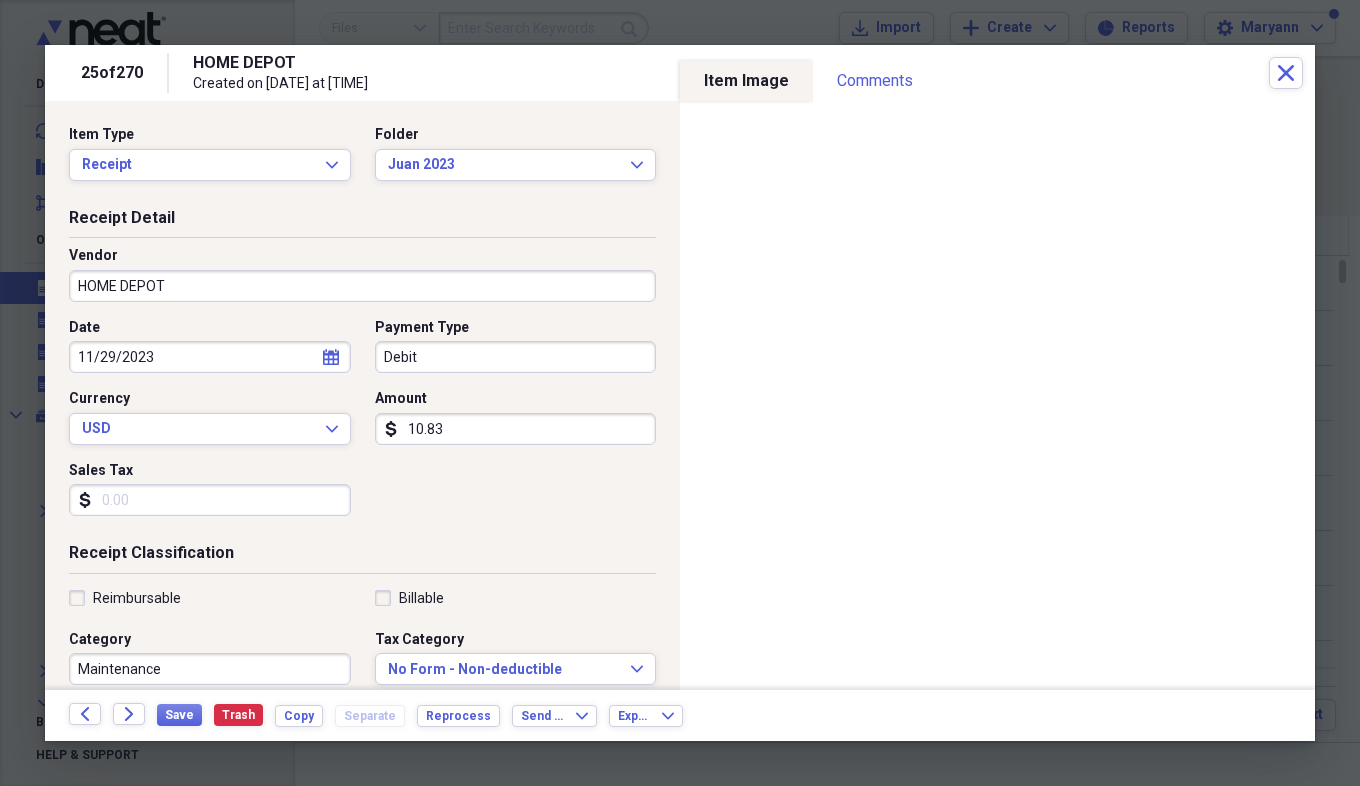 click on "Sales Tax" at bounding box center (210, 500) 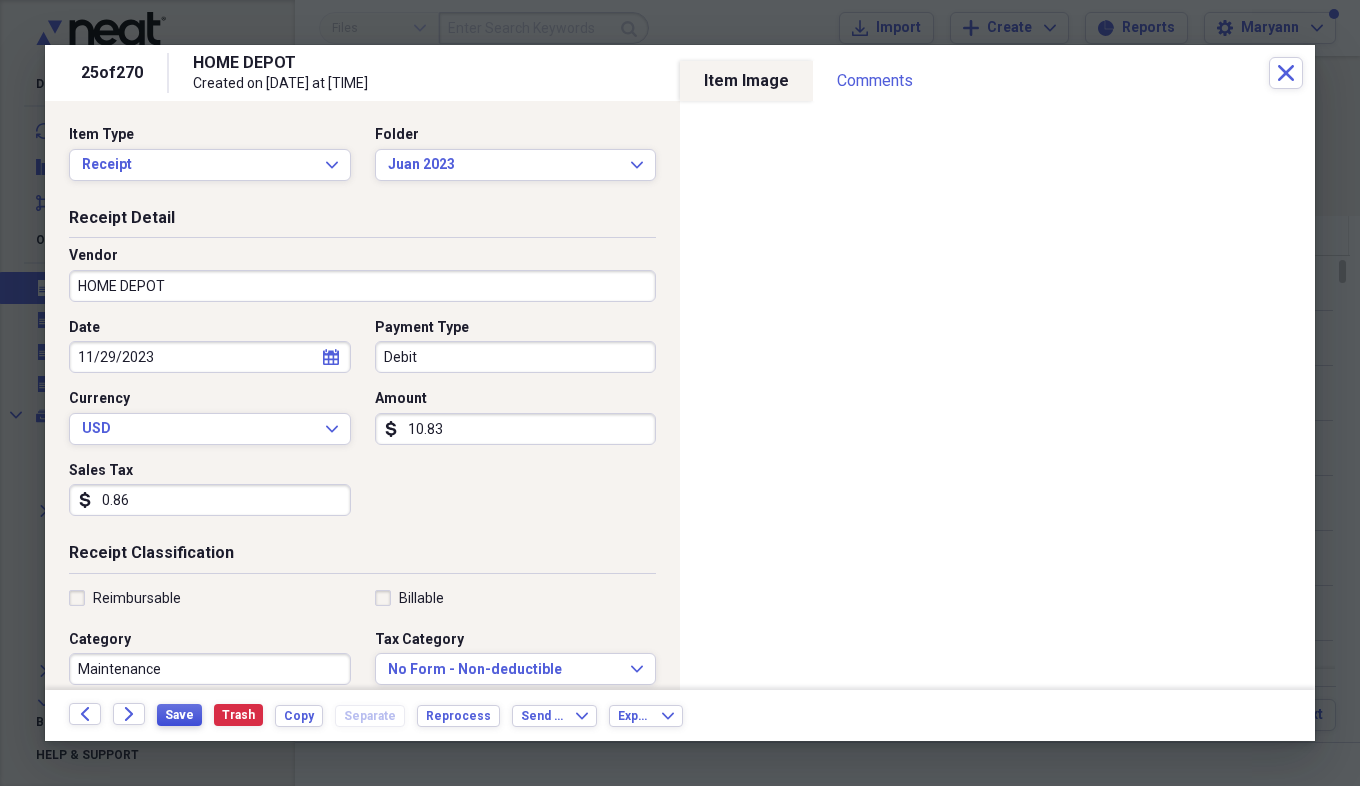 type on "0.86" 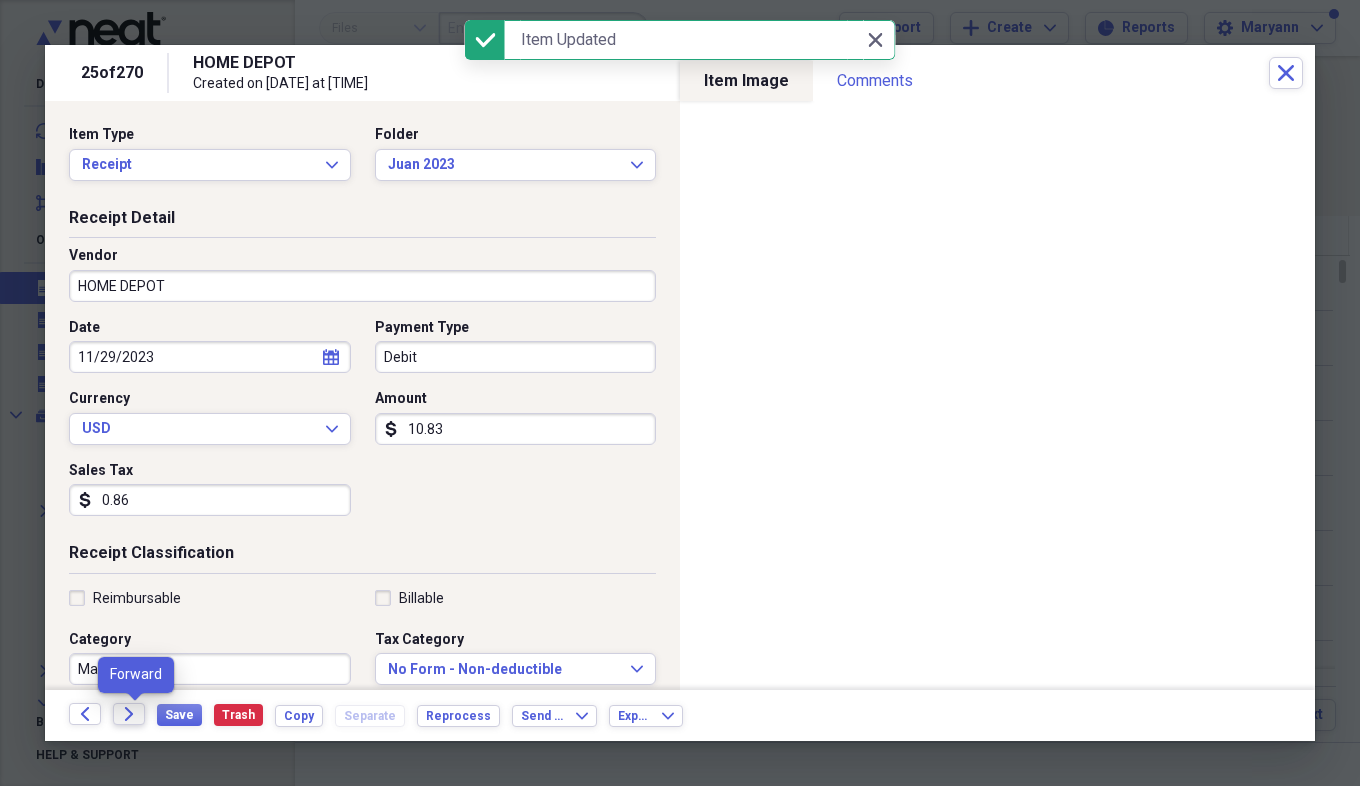 click on "Forward" 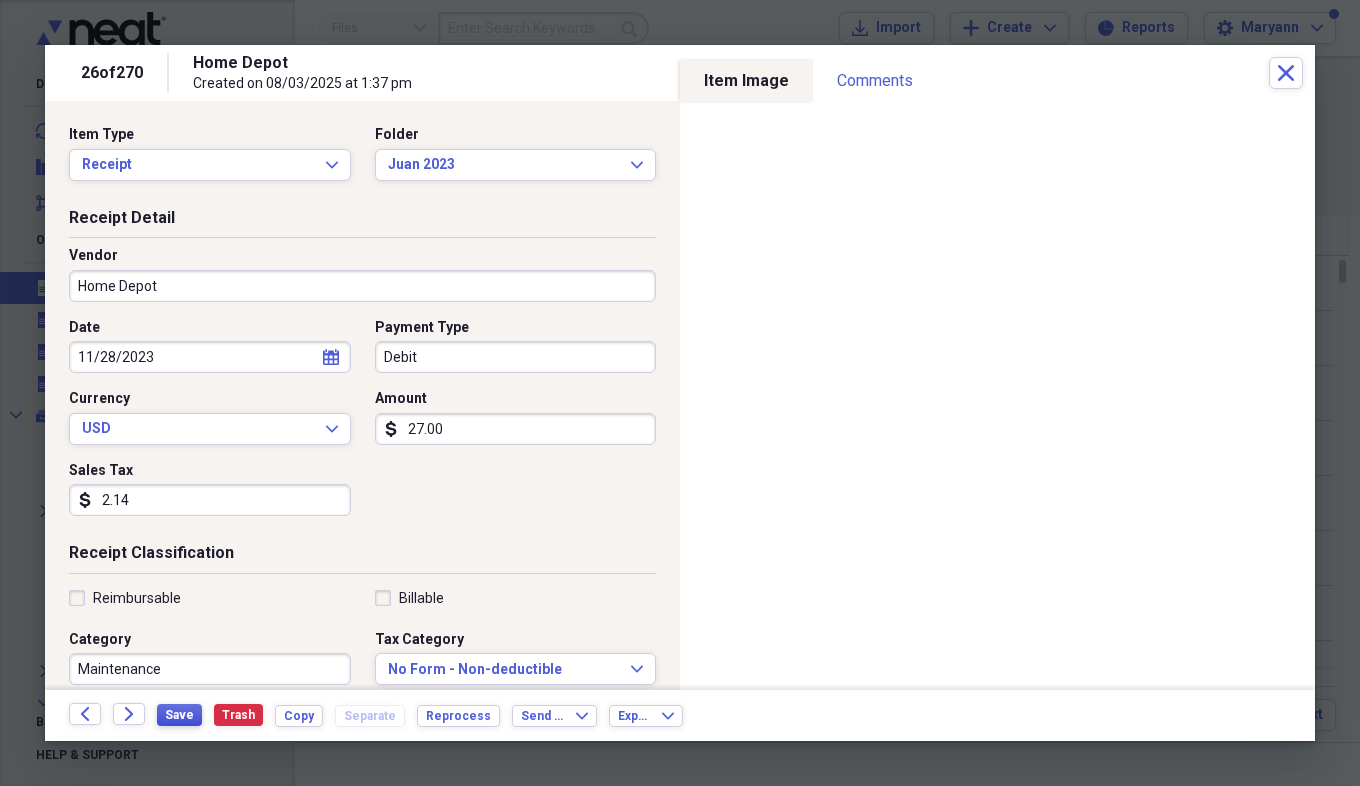 click on "Save" at bounding box center (179, 715) 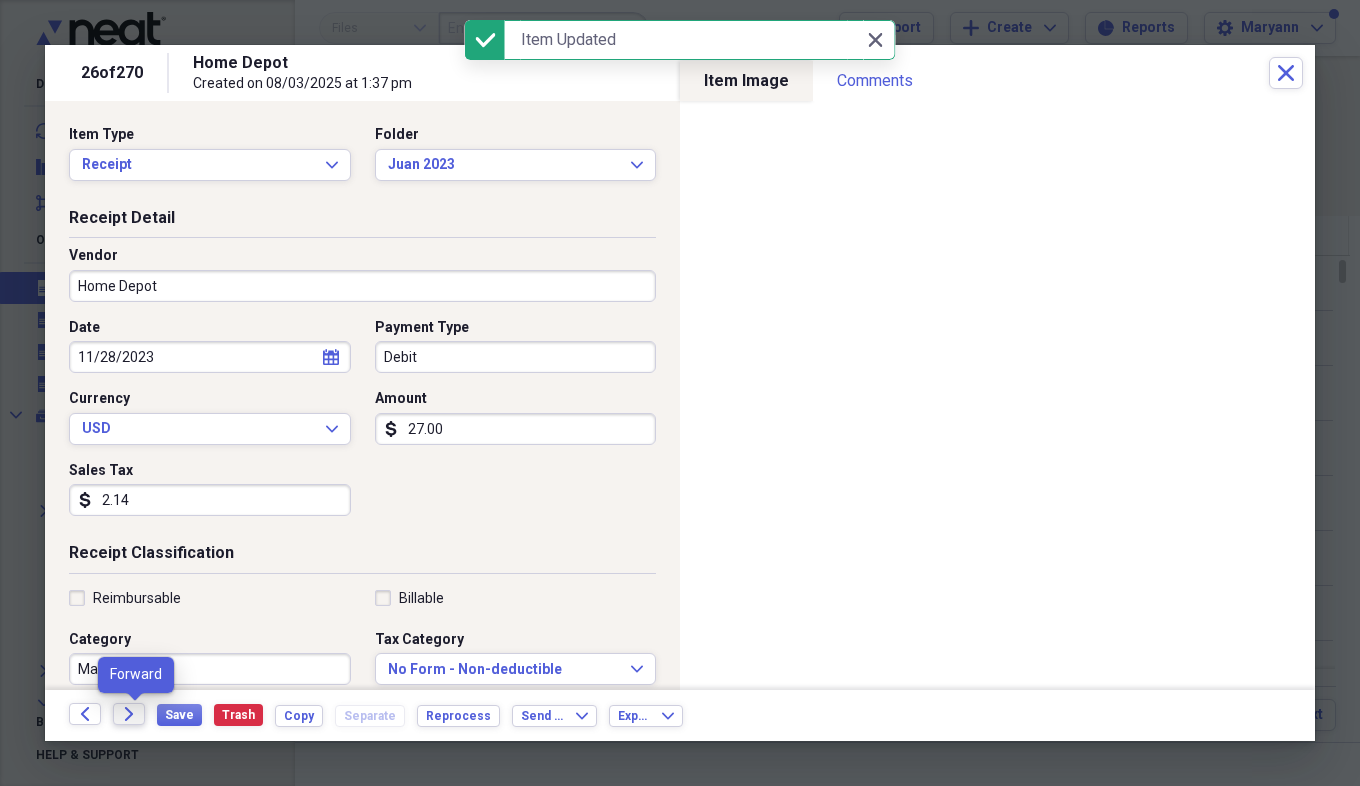 click on "Forward" 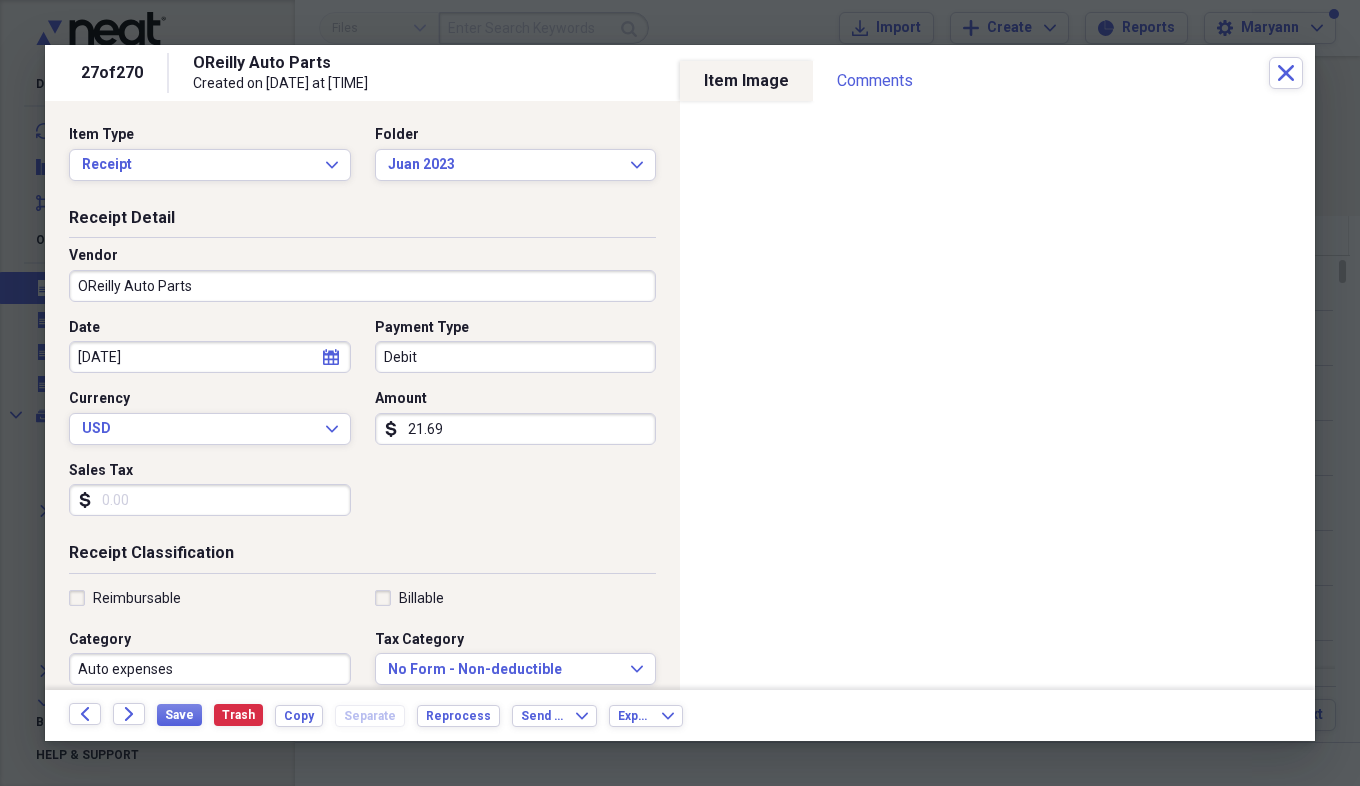 click on "Sales Tax" at bounding box center [210, 500] 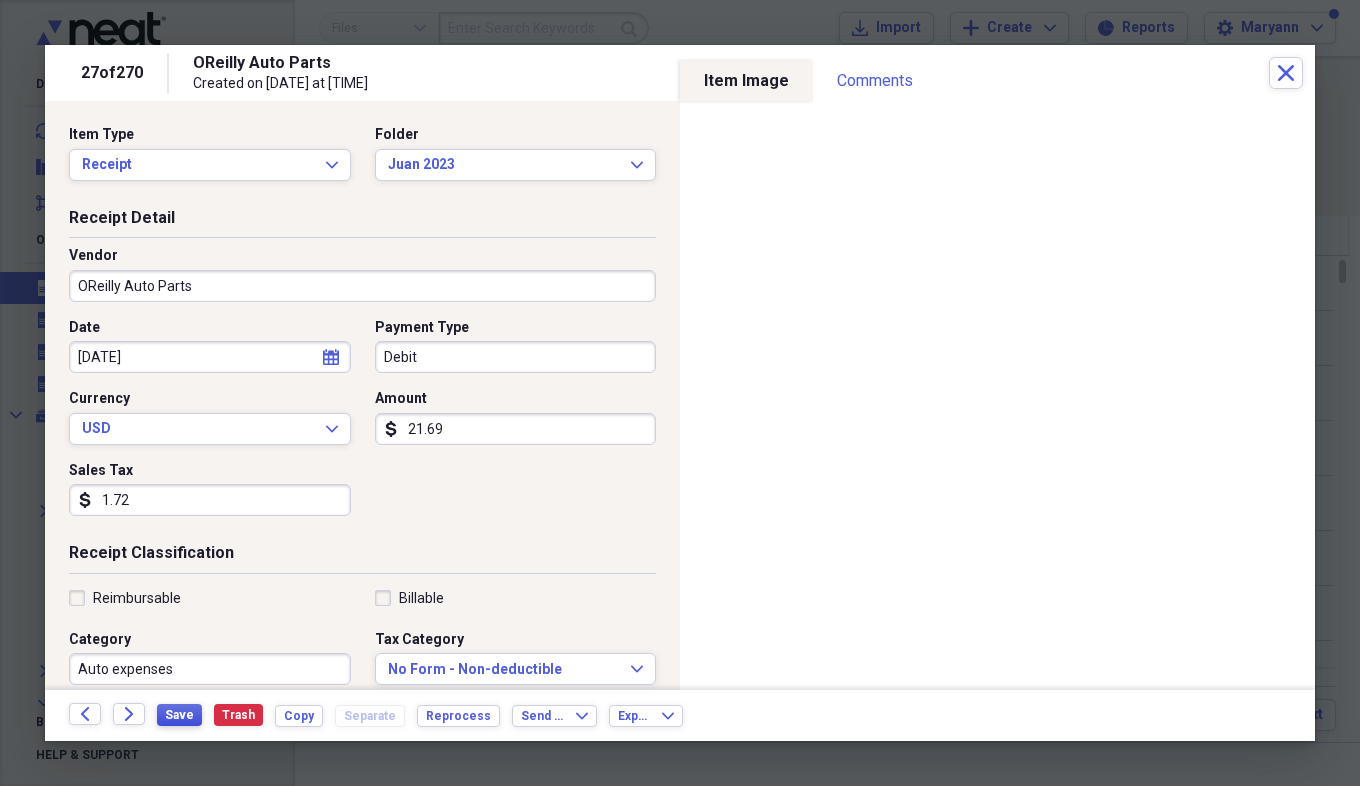 type on "1.72" 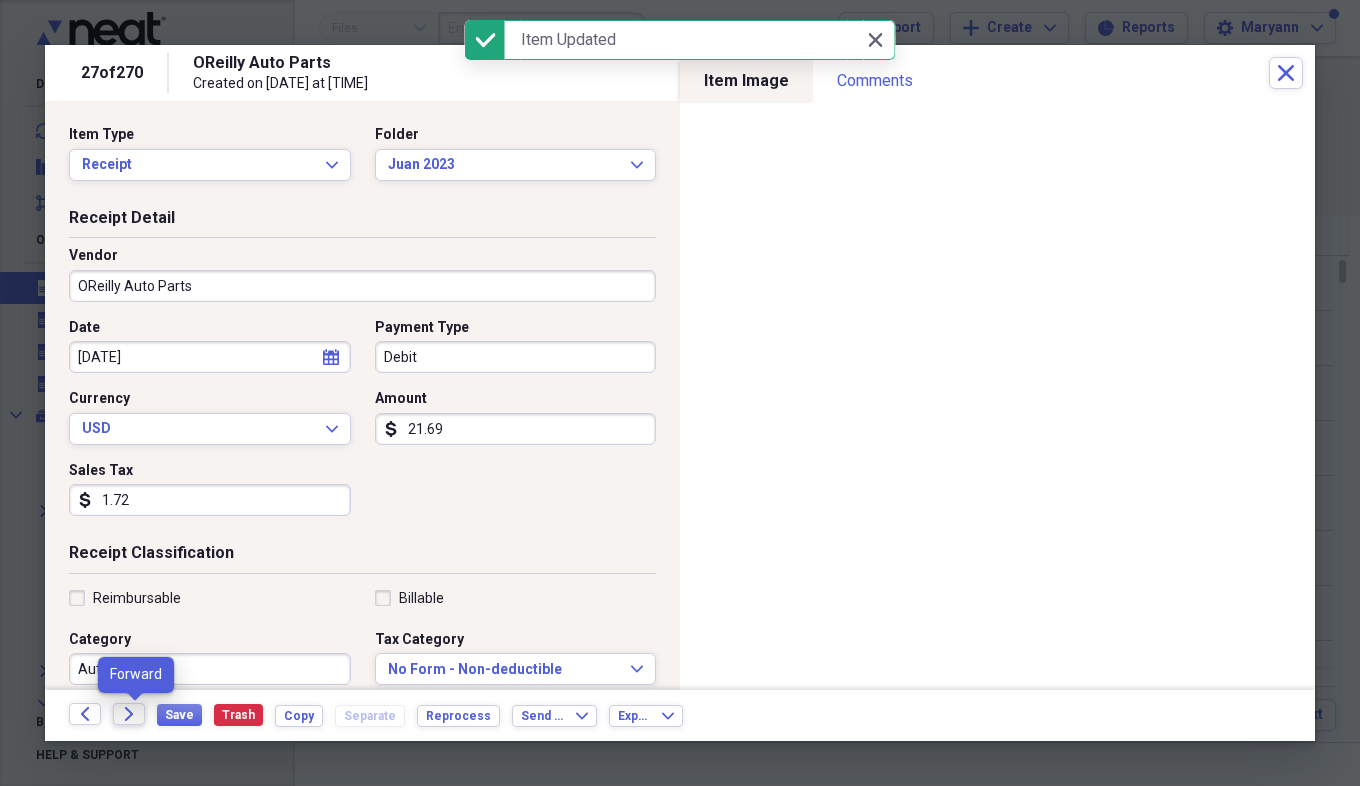 click on "Forward" at bounding box center [129, 714] 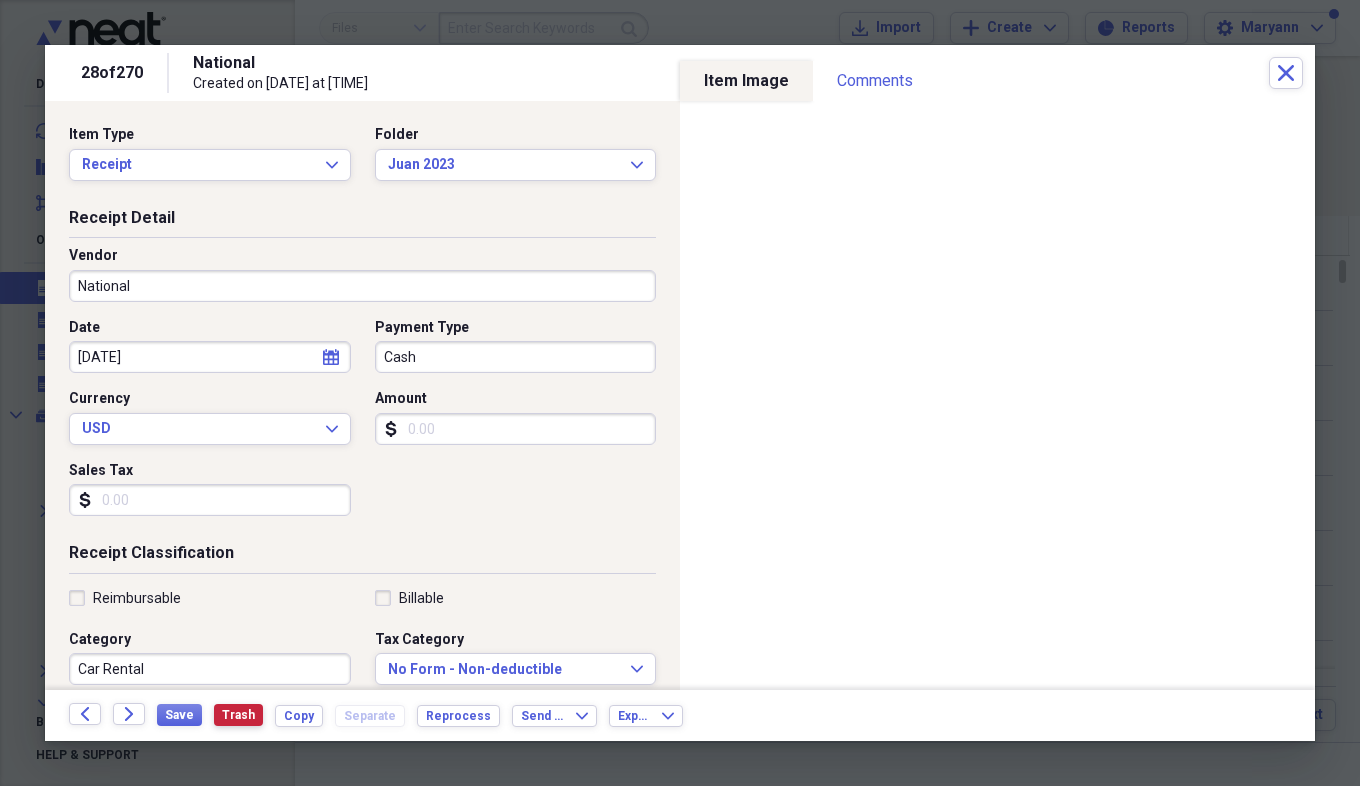 click on "Trash" at bounding box center (238, 715) 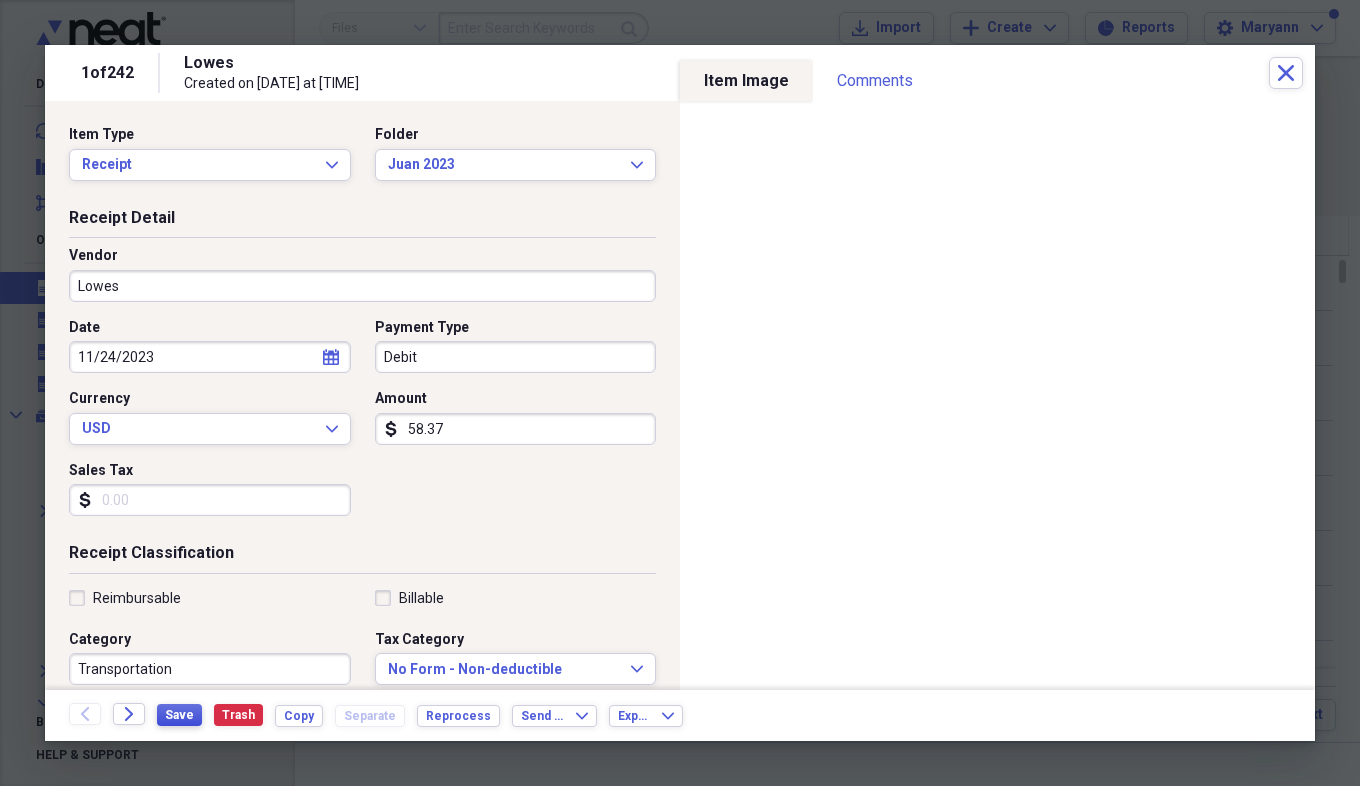 drag, startPoint x: 174, startPoint y: 715, endPoint x: 180, endPoint y: 674, distance: 41.4367 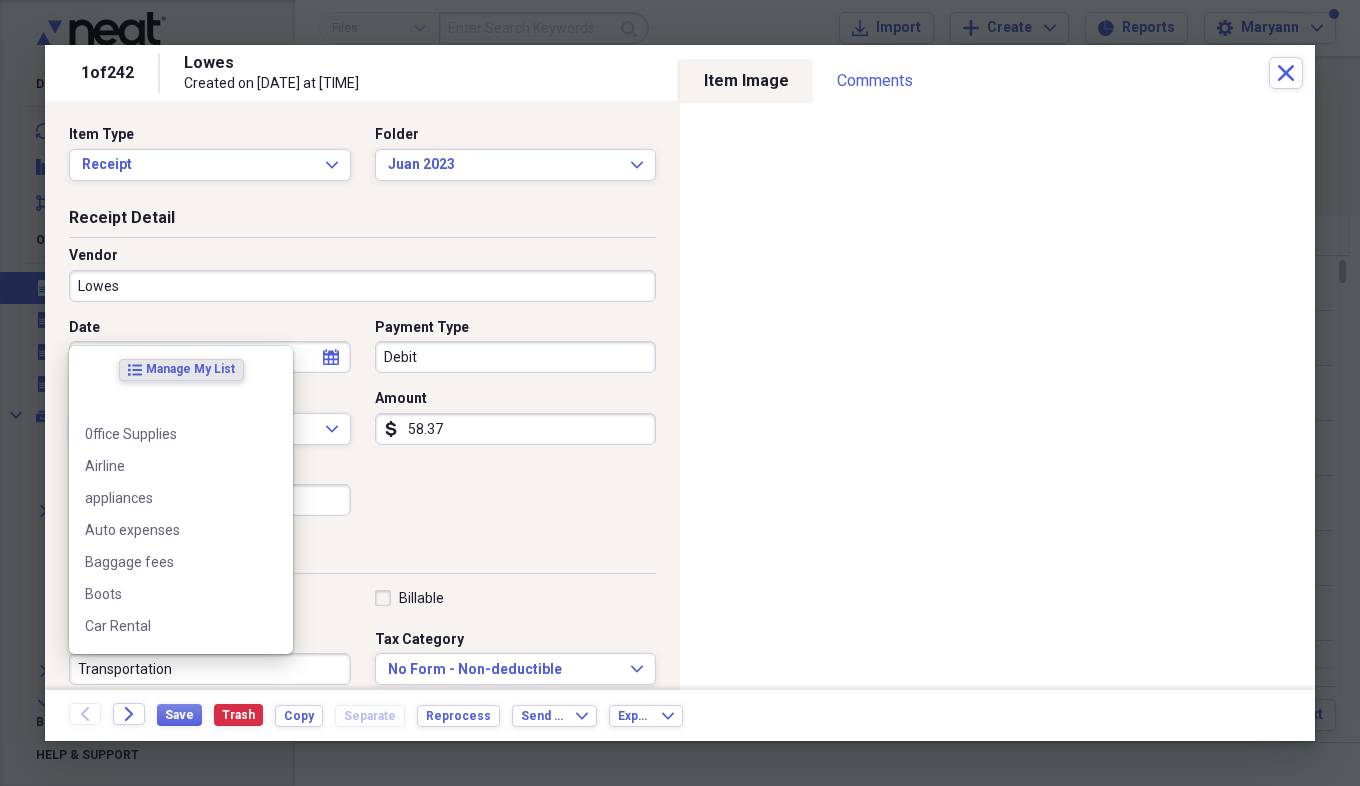 click on "Transportation" at bounding box center (210, 669) 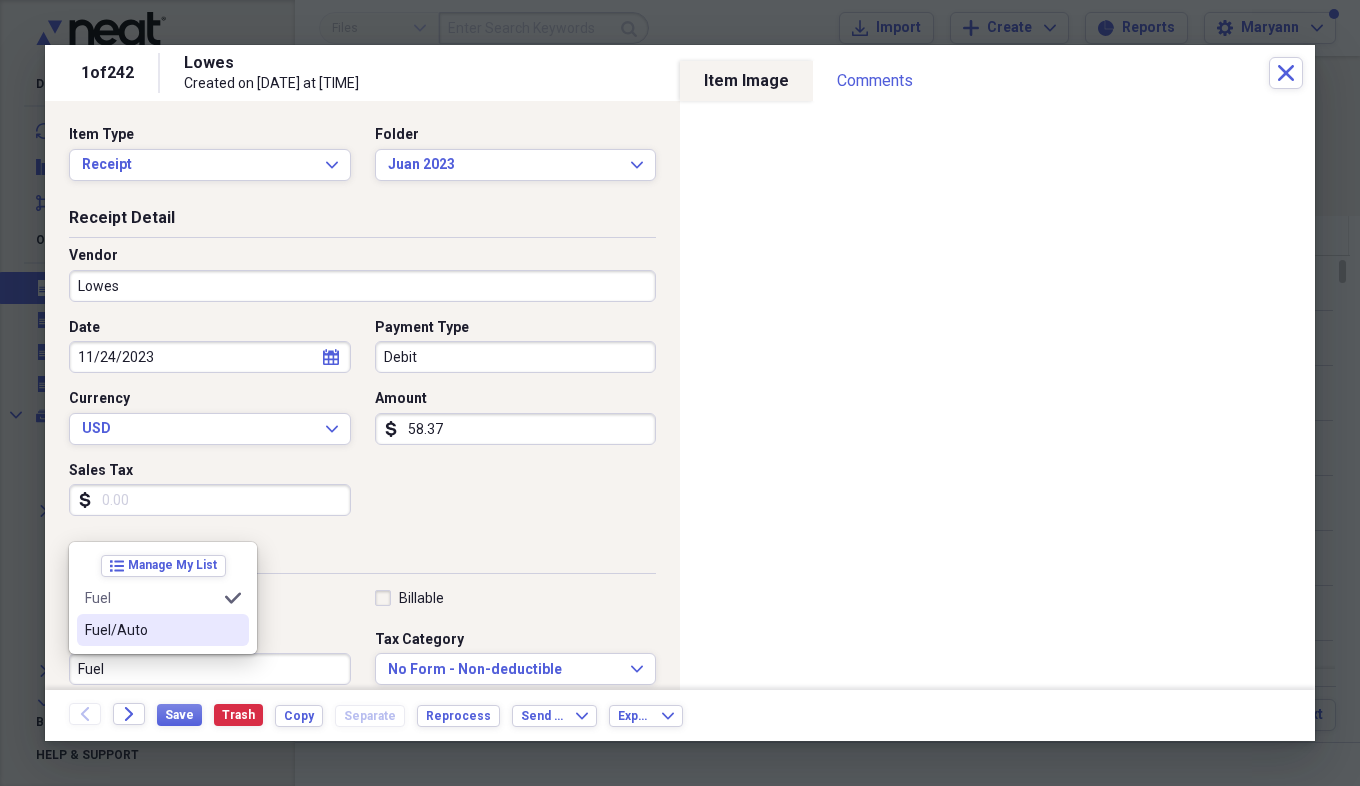 click on "Fuel/Auto" at bounding box center [151, 630] 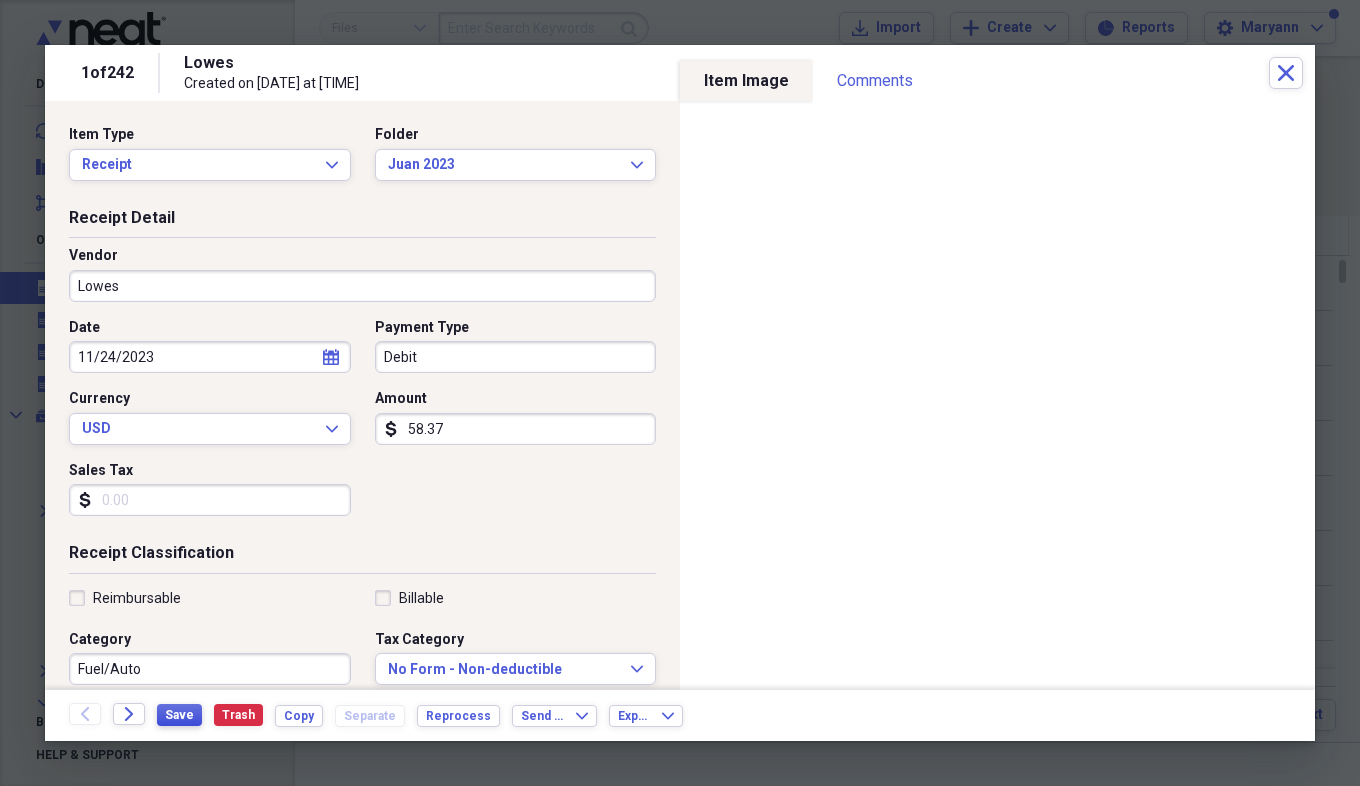 click on "Save" at bounding box center (179, 715) 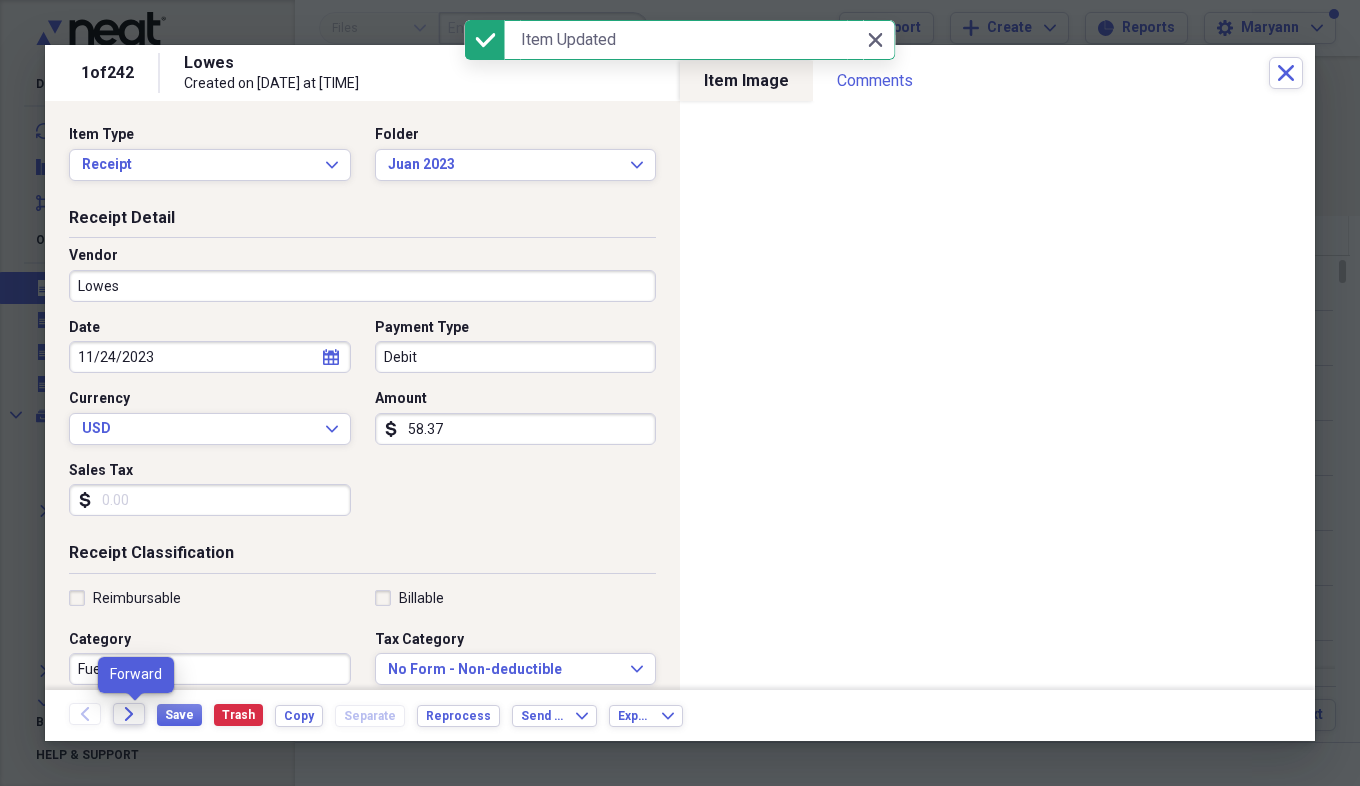 click on "Forward" 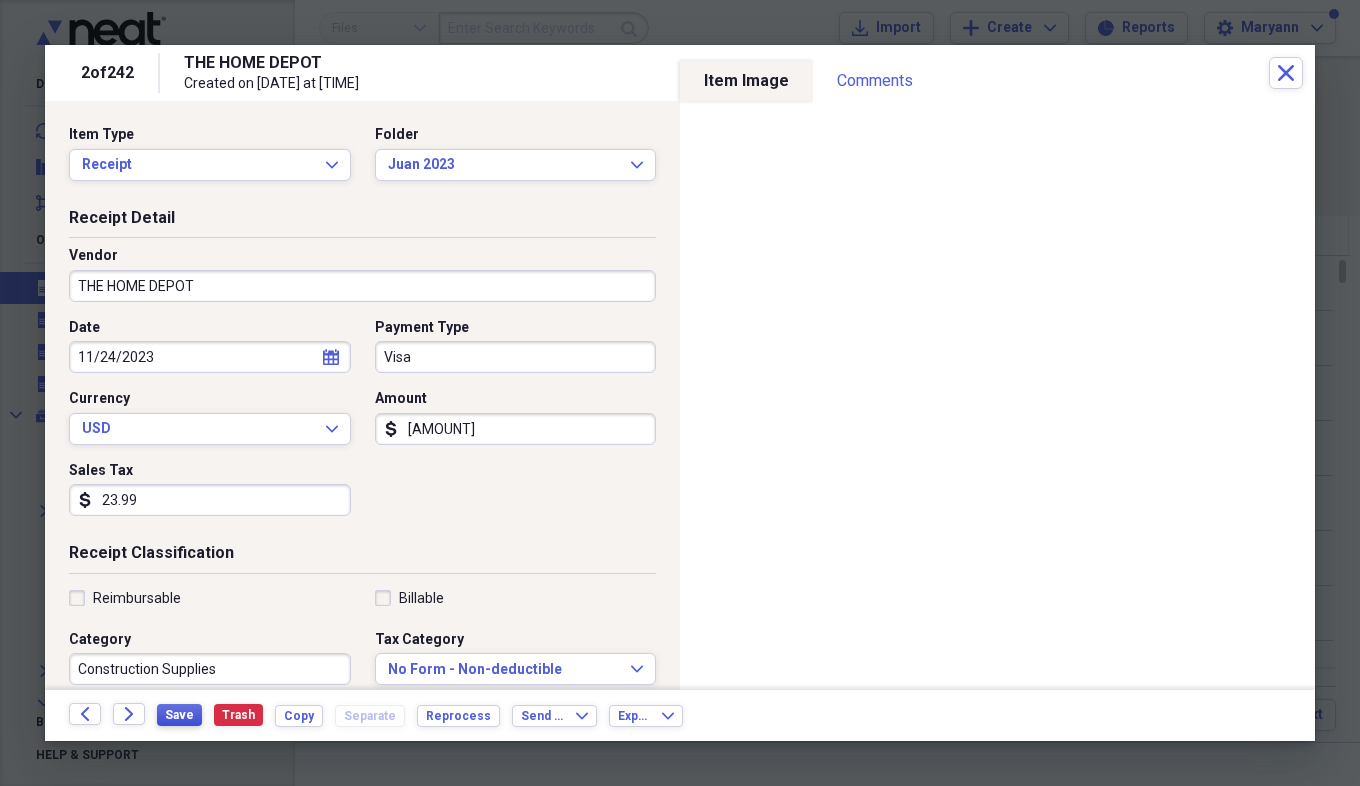 click on "Save" at bounding box center [179, 715] 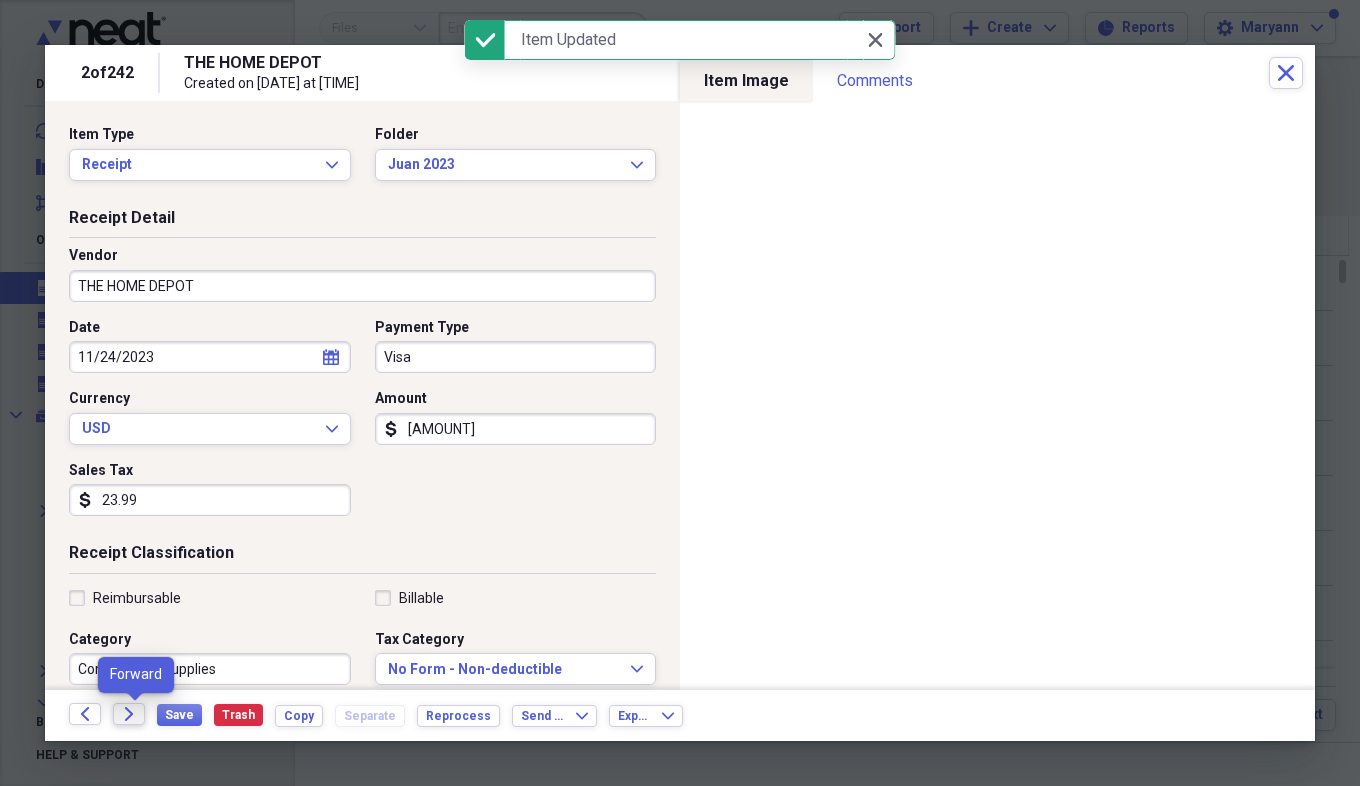 click on "Forward" 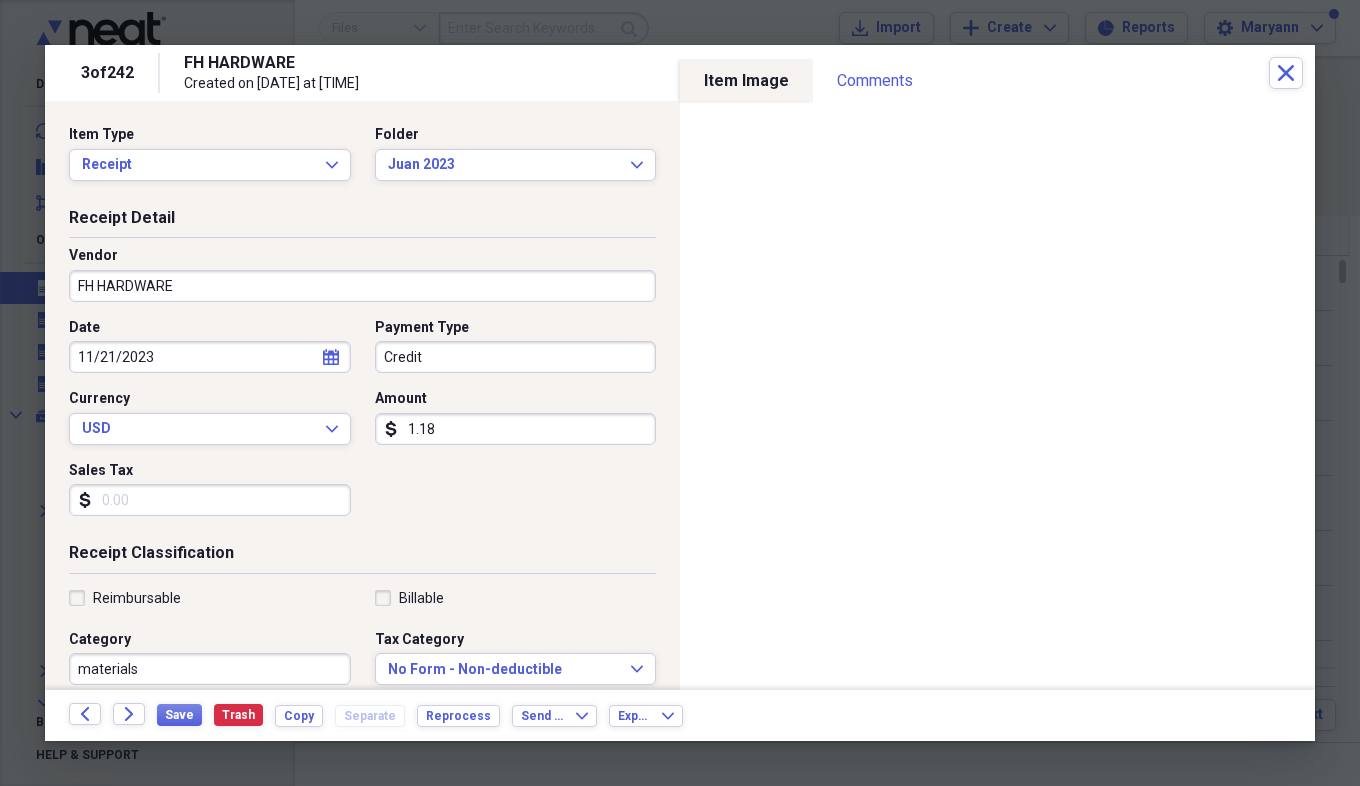 click on "Sales Tax" at bounding box center (210, 500) 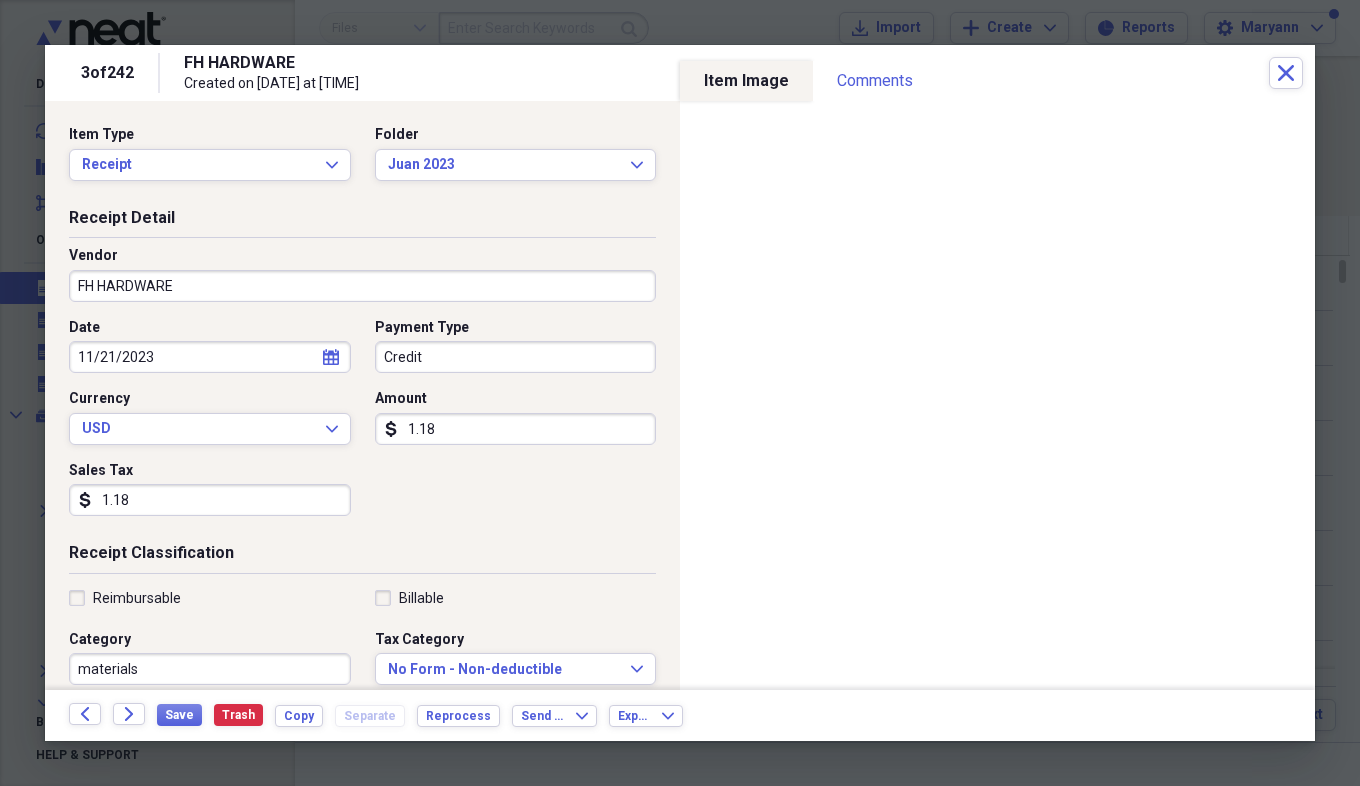 type on "1.18" 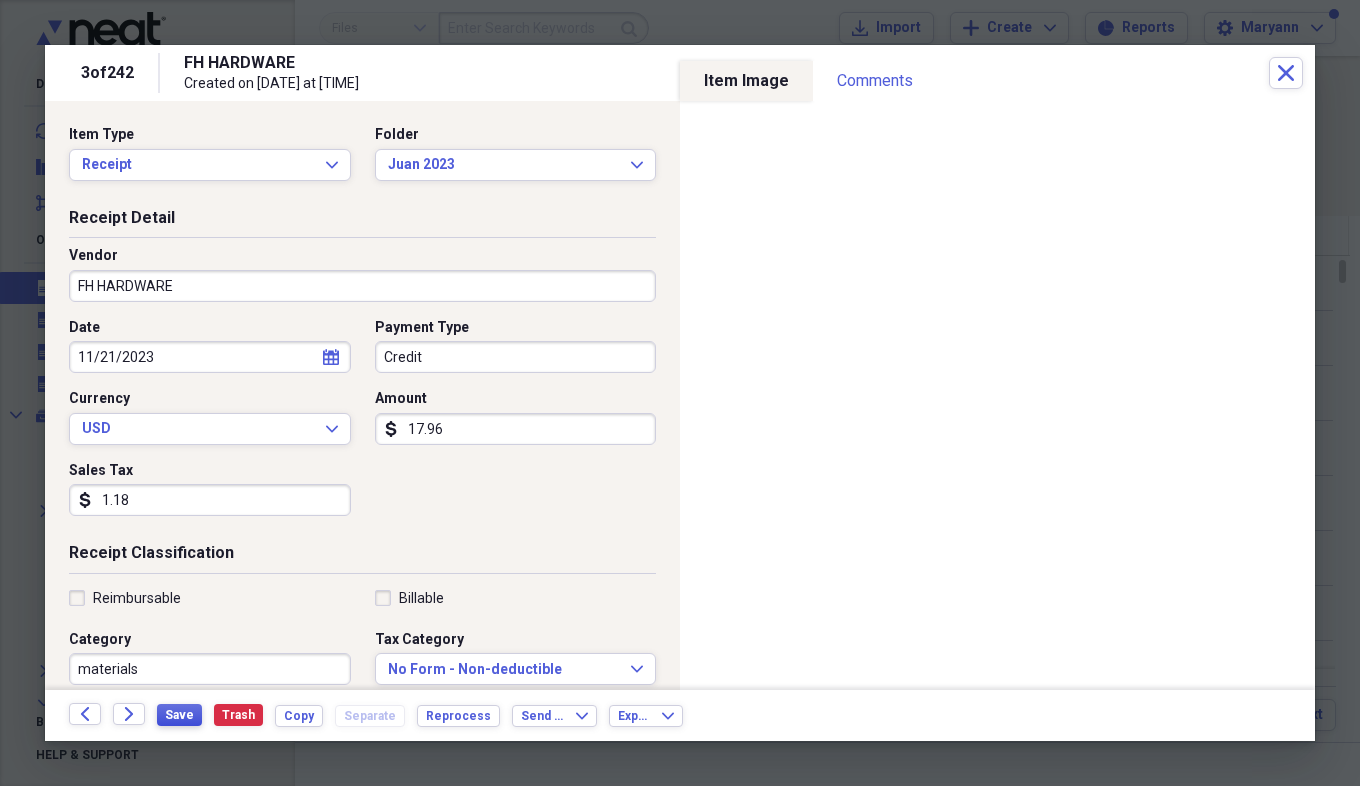 type on "17.96" 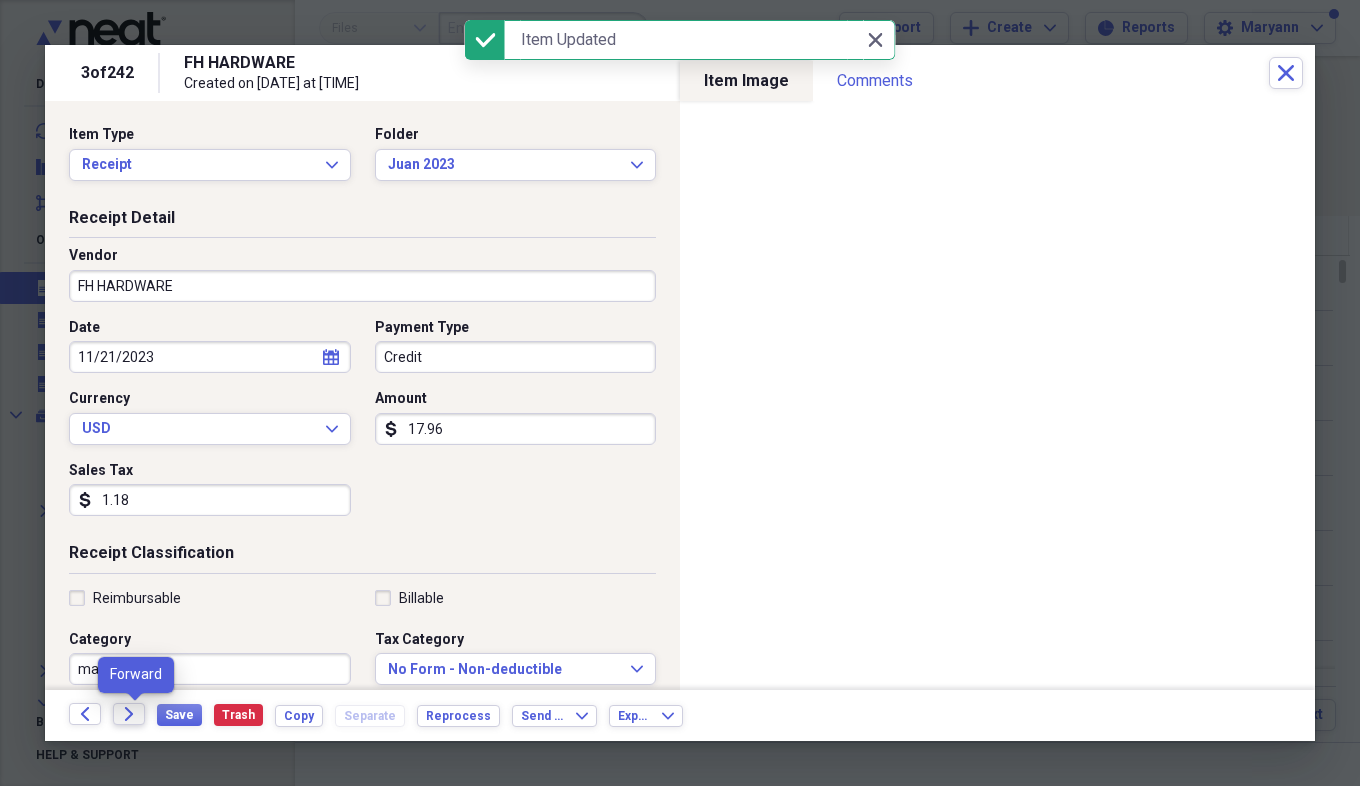 click 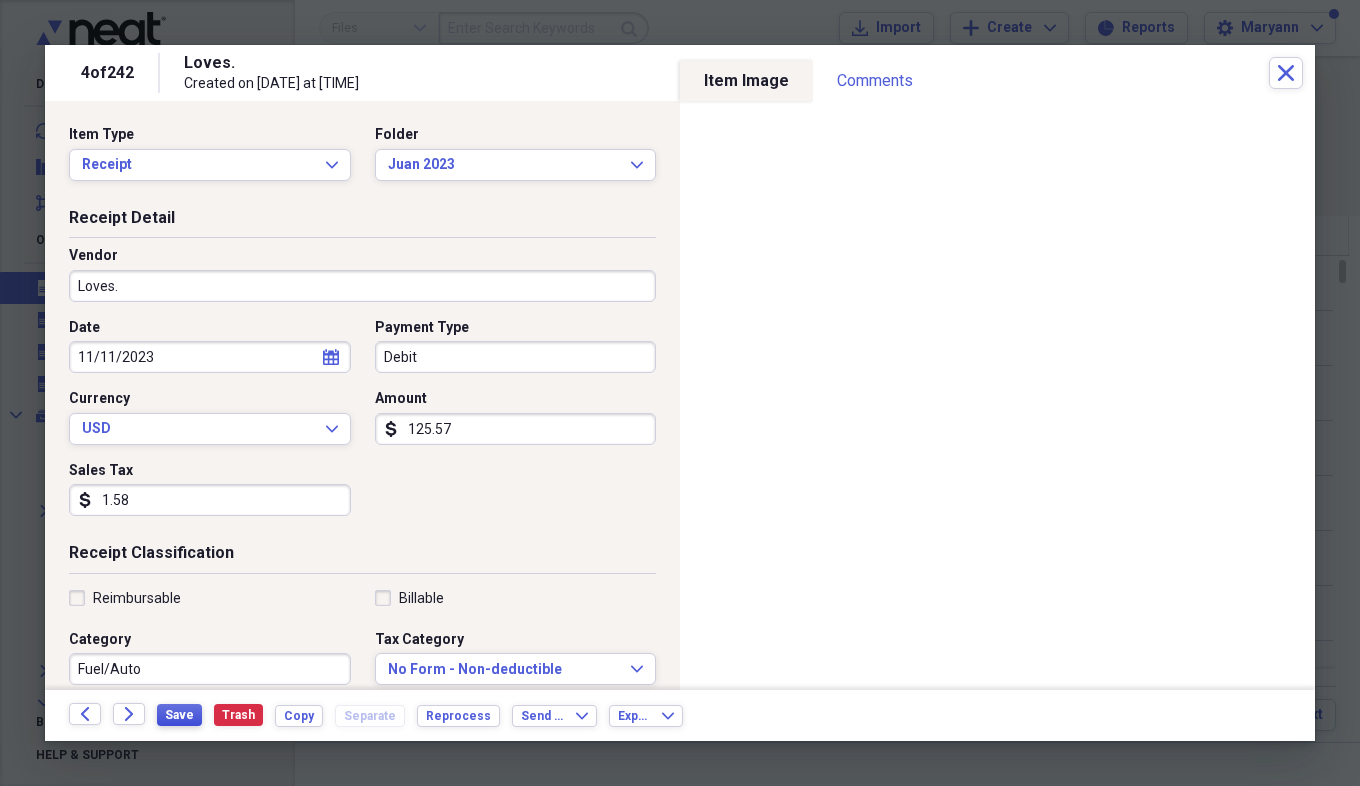 click on "Save" at bounding box center (179, 715) 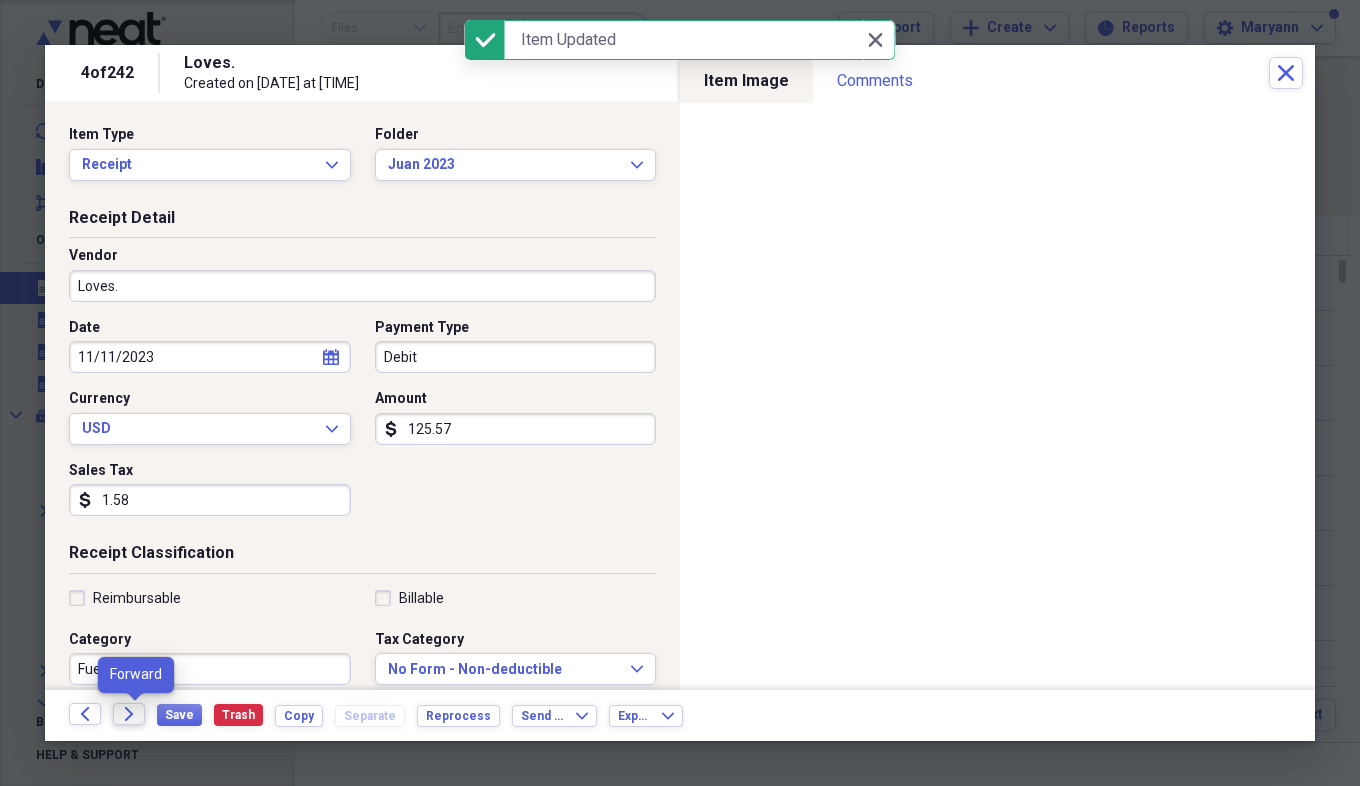click on "Forward" 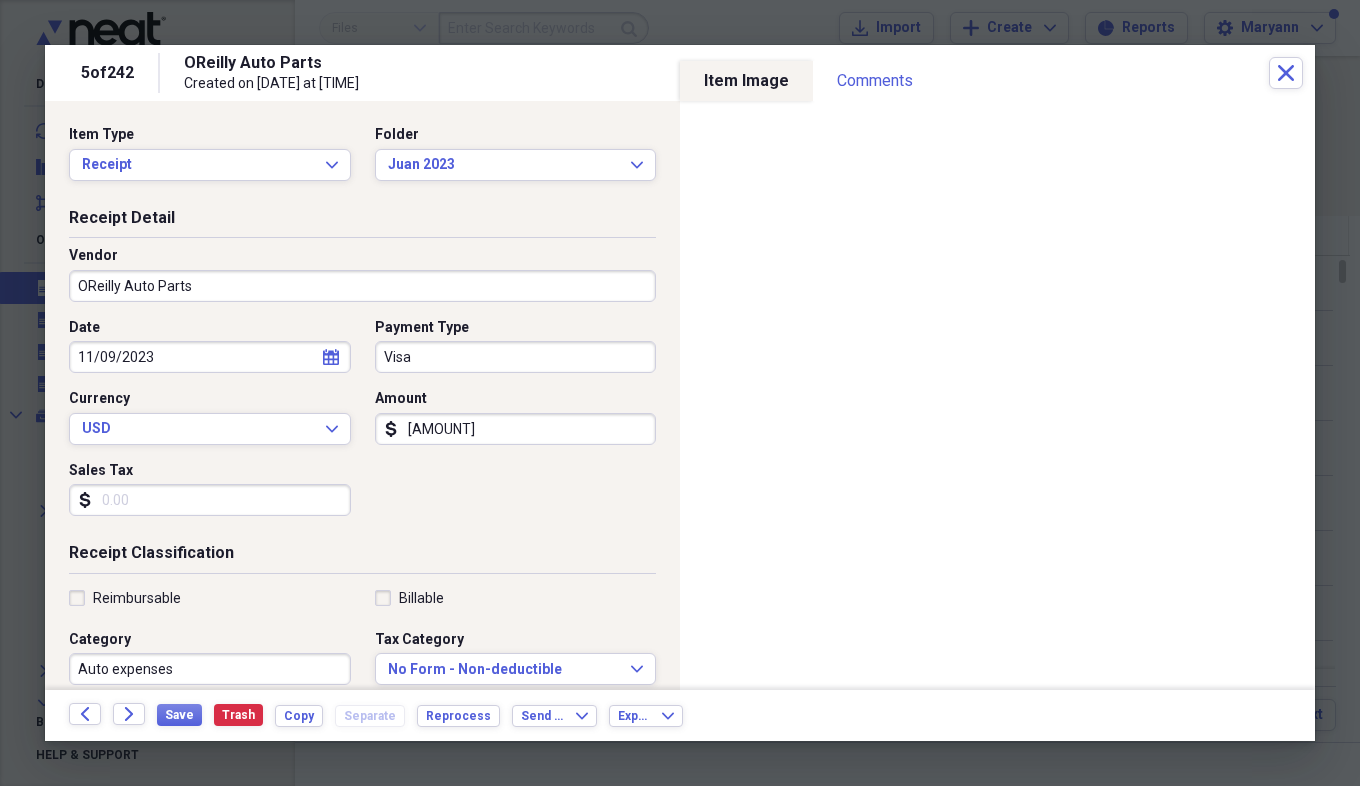click on "Sales Tax" at bounding box center (210, 500) 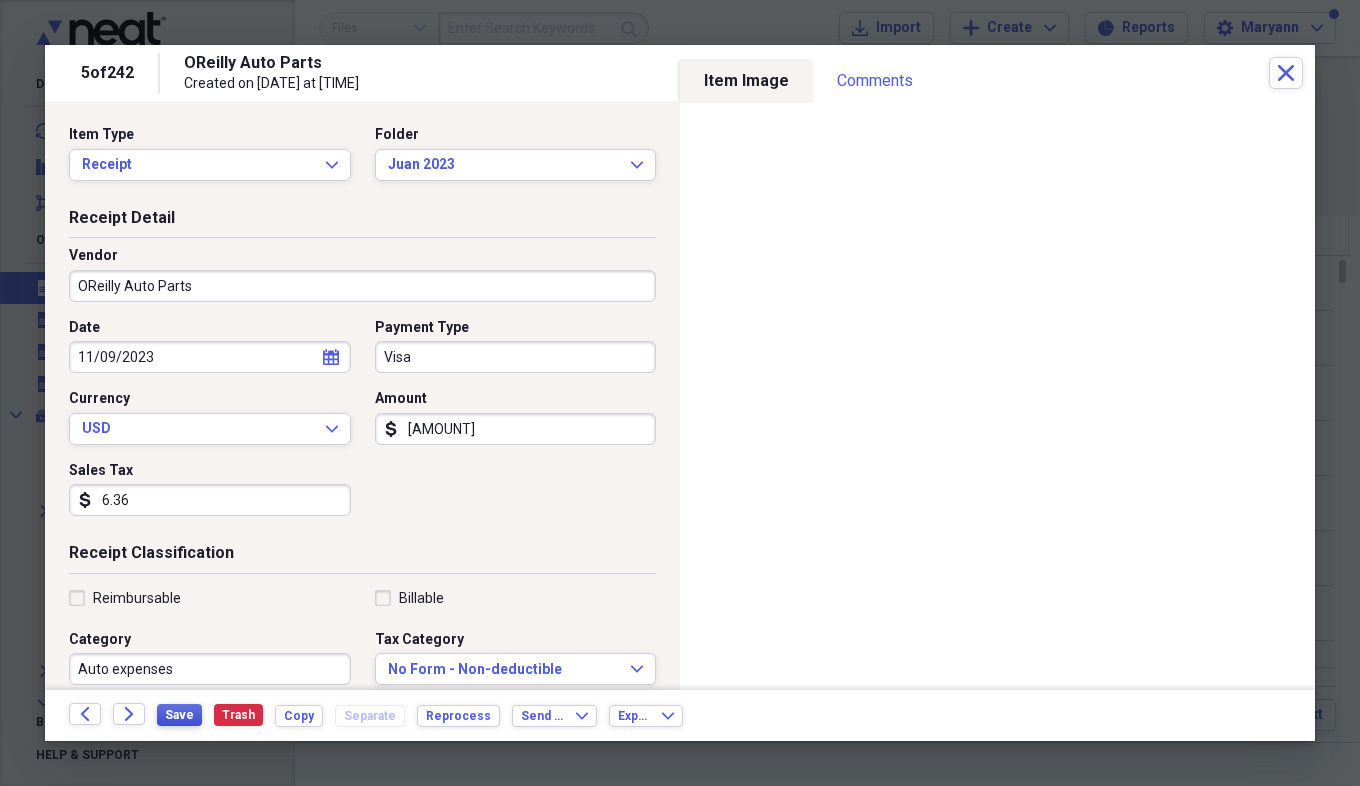 type on "6.36" 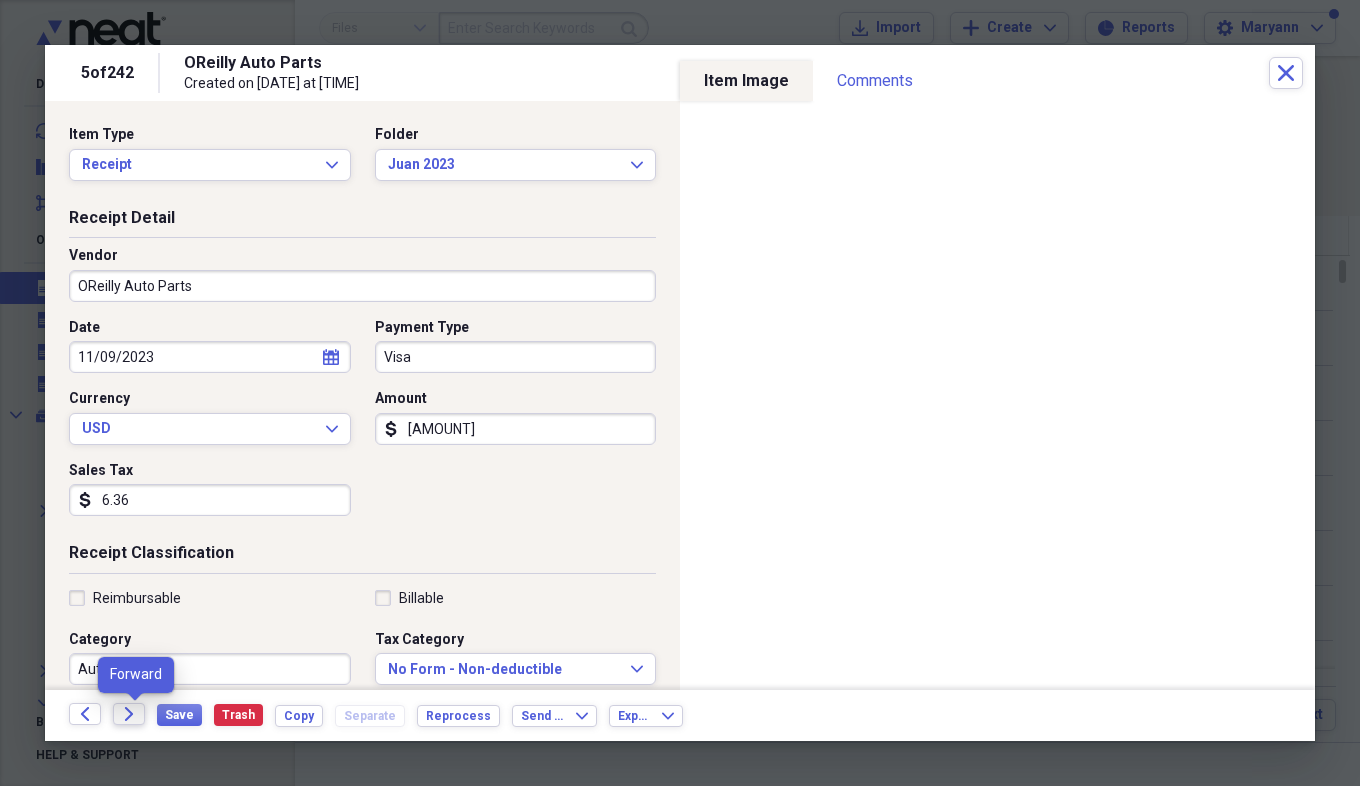 click on "Forward" 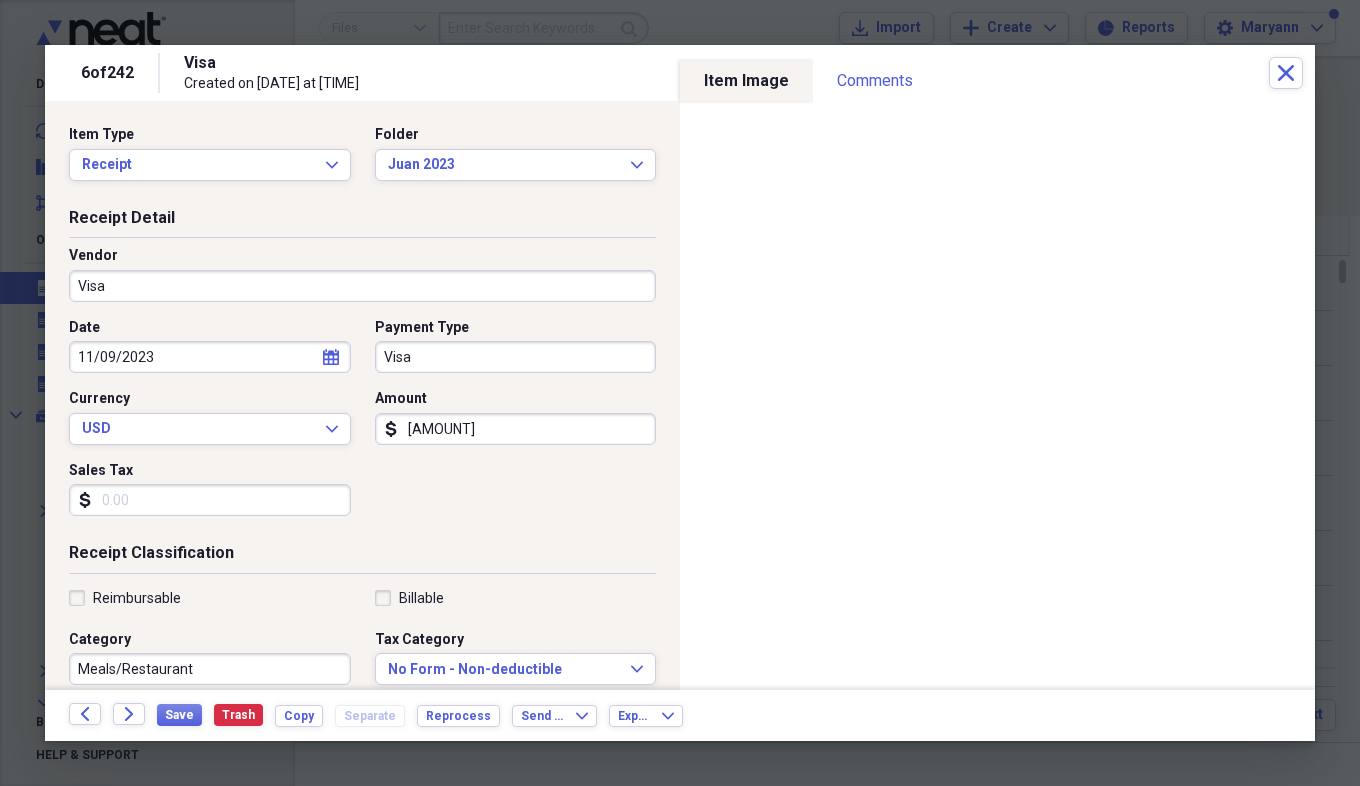 click on "Sales Tax" at bounding box center (210, 500) 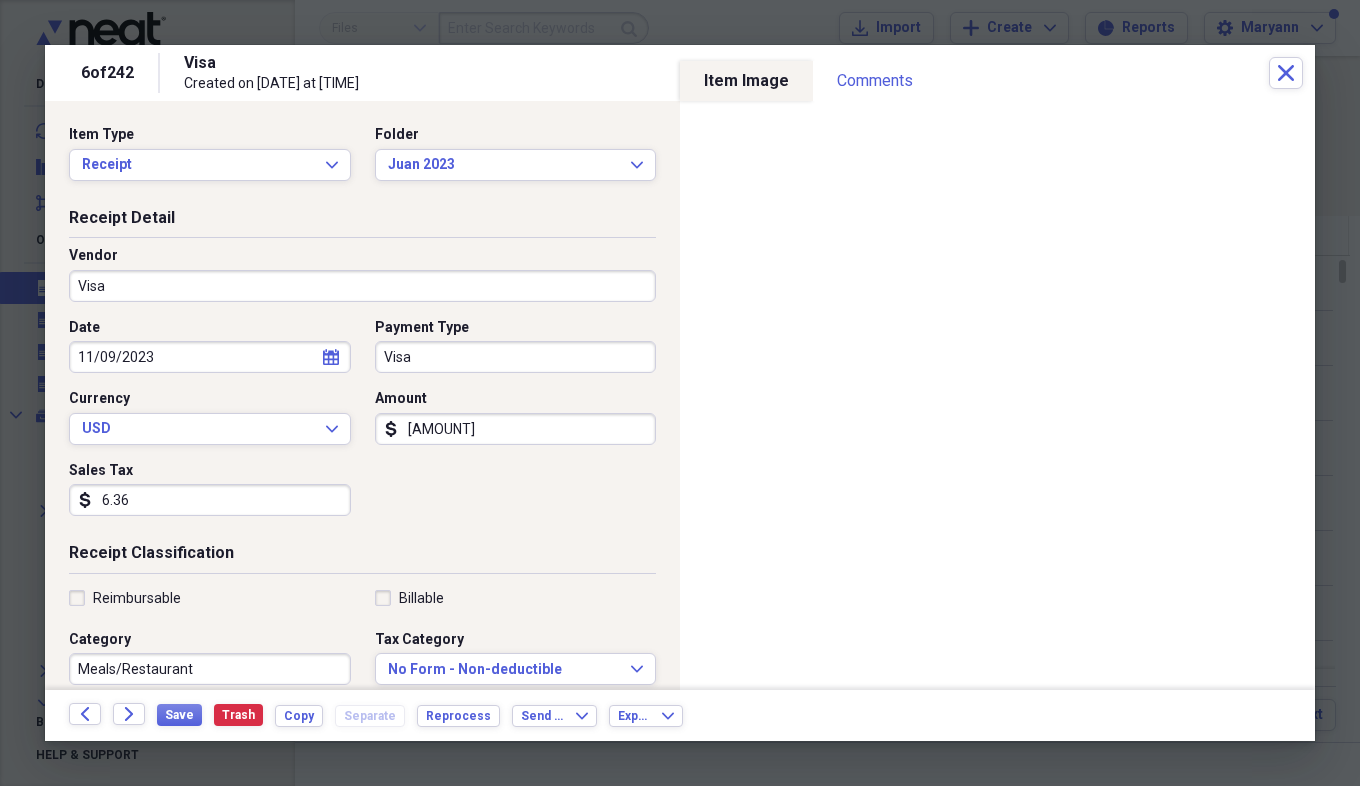 type on "6.36" 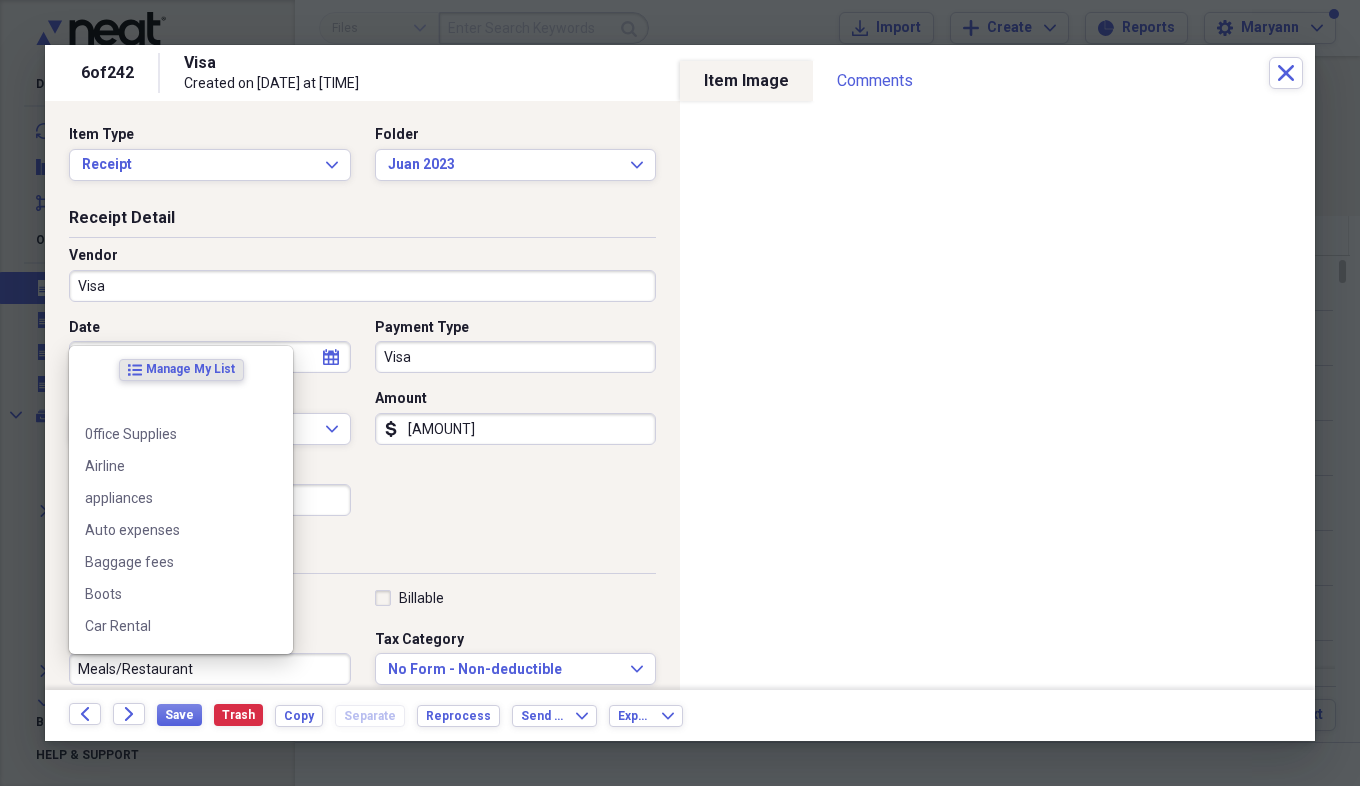 click on "Meals/Restaurant" at bounding box center [210, 669] 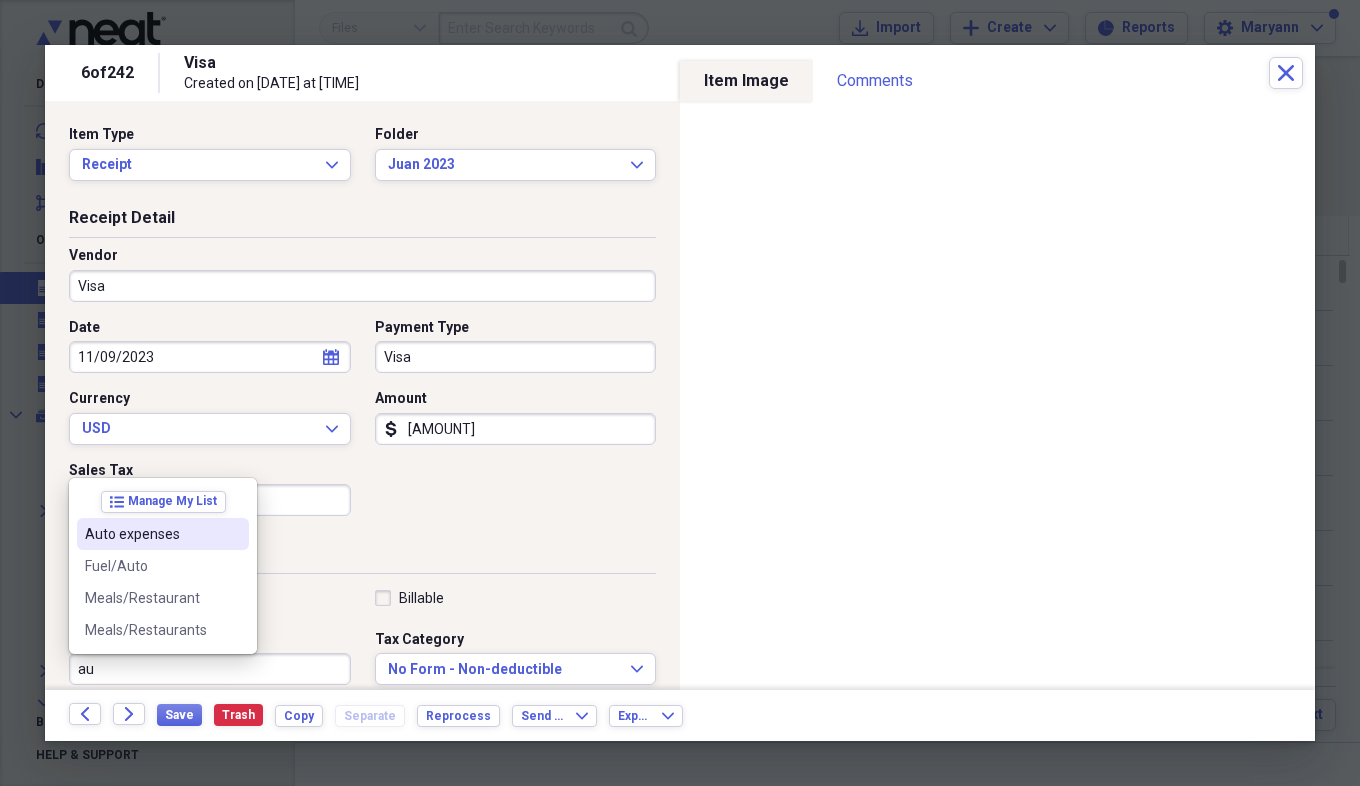 click on "Auto expenses" at bounding box center [151, 534] 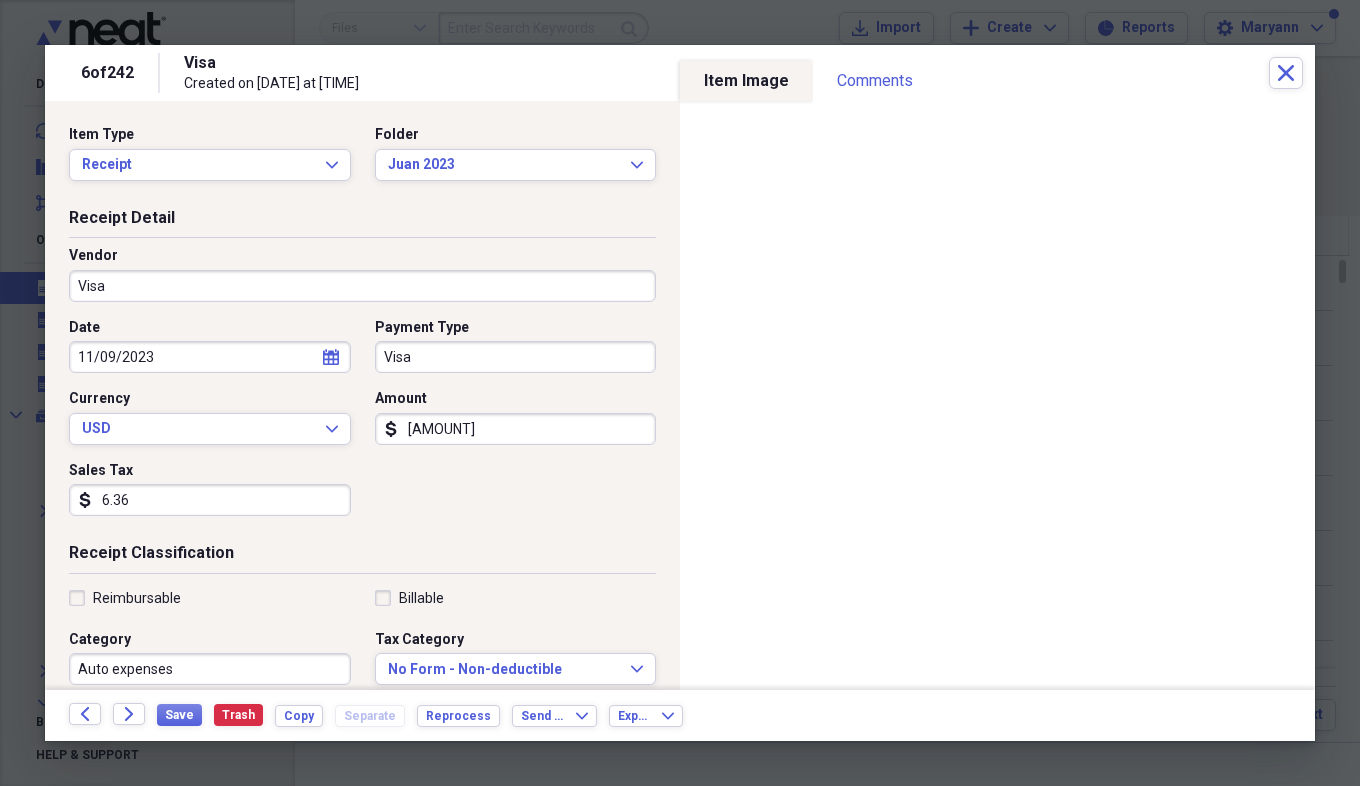 click on "Visa" at bounding box center [362, 286] 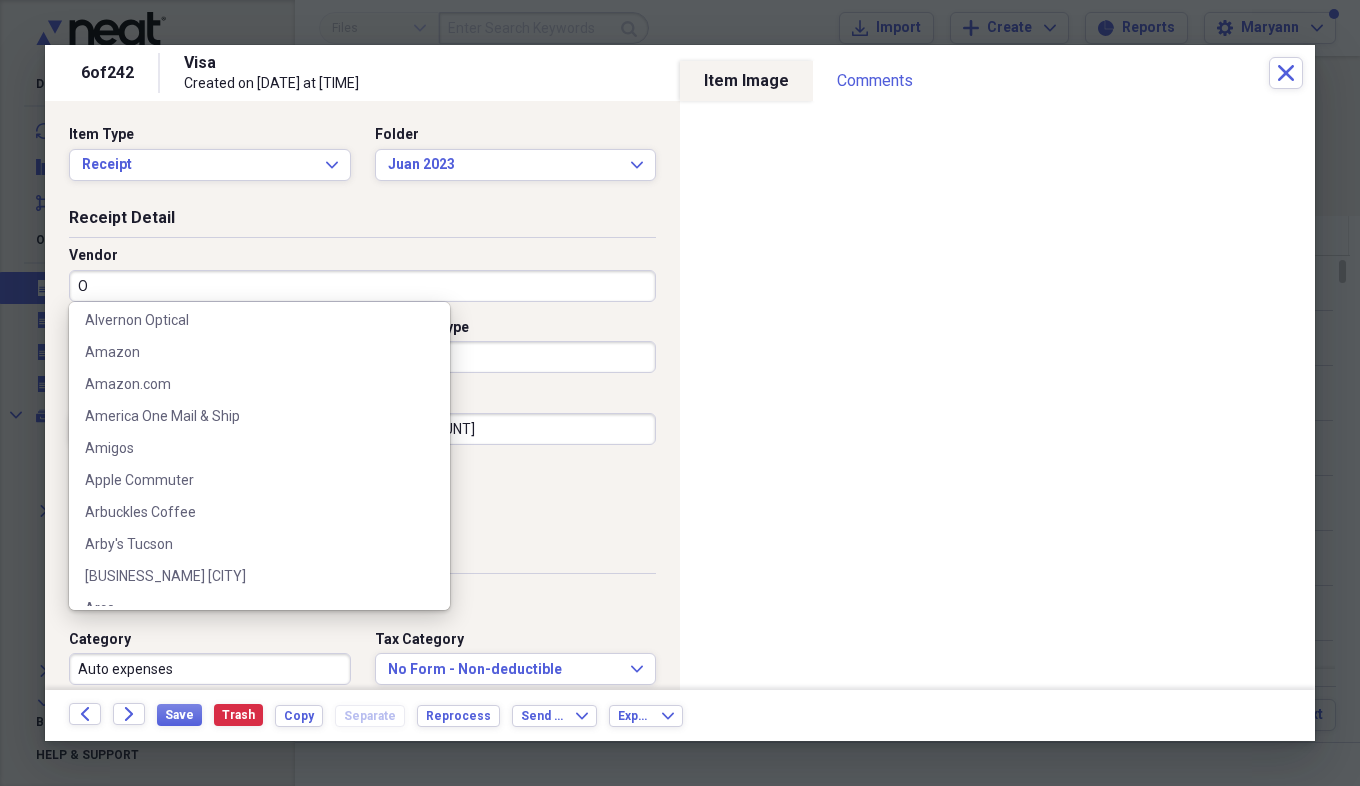 scroll, scrollTop: 827, scrollLeft: 0, axis: vertical 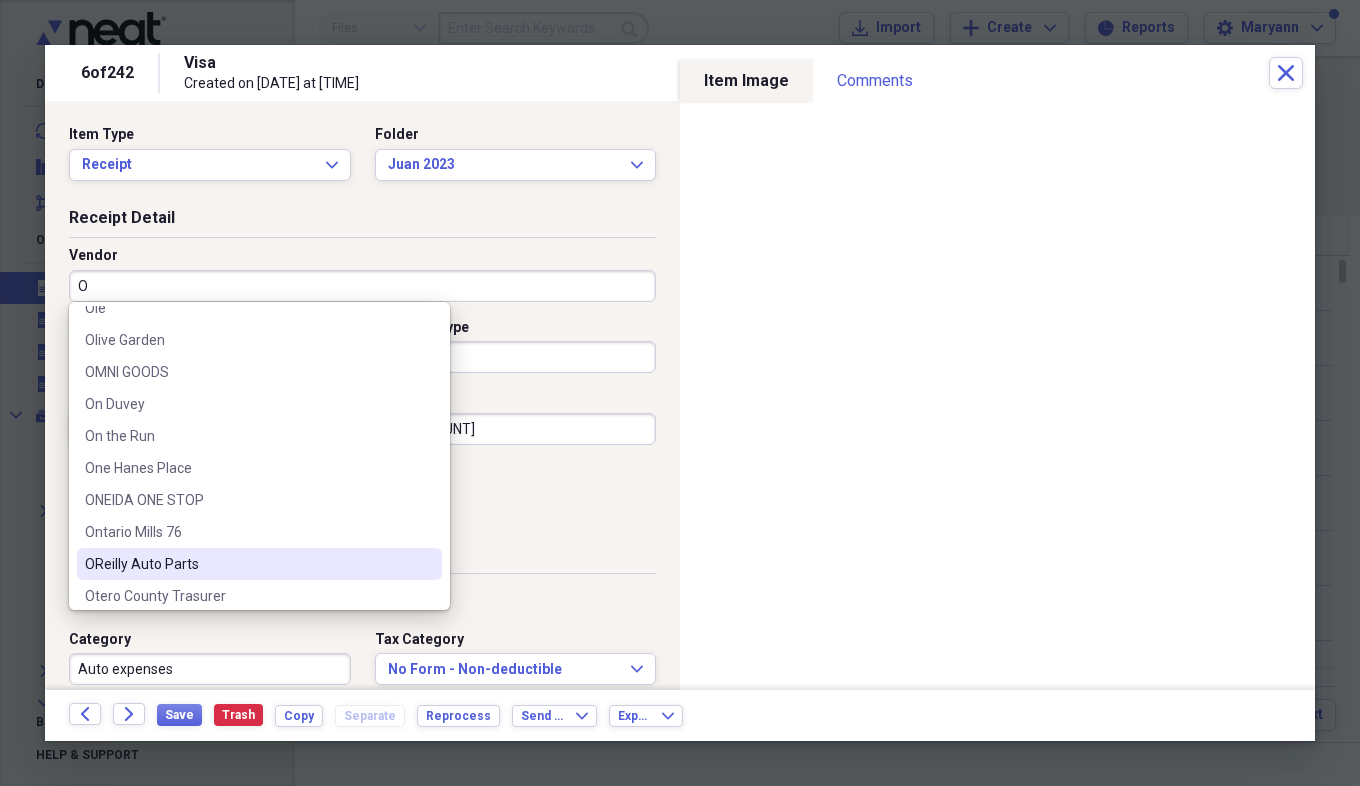 click on "OReilly Auto Parts" at bounding box center (247, 564) 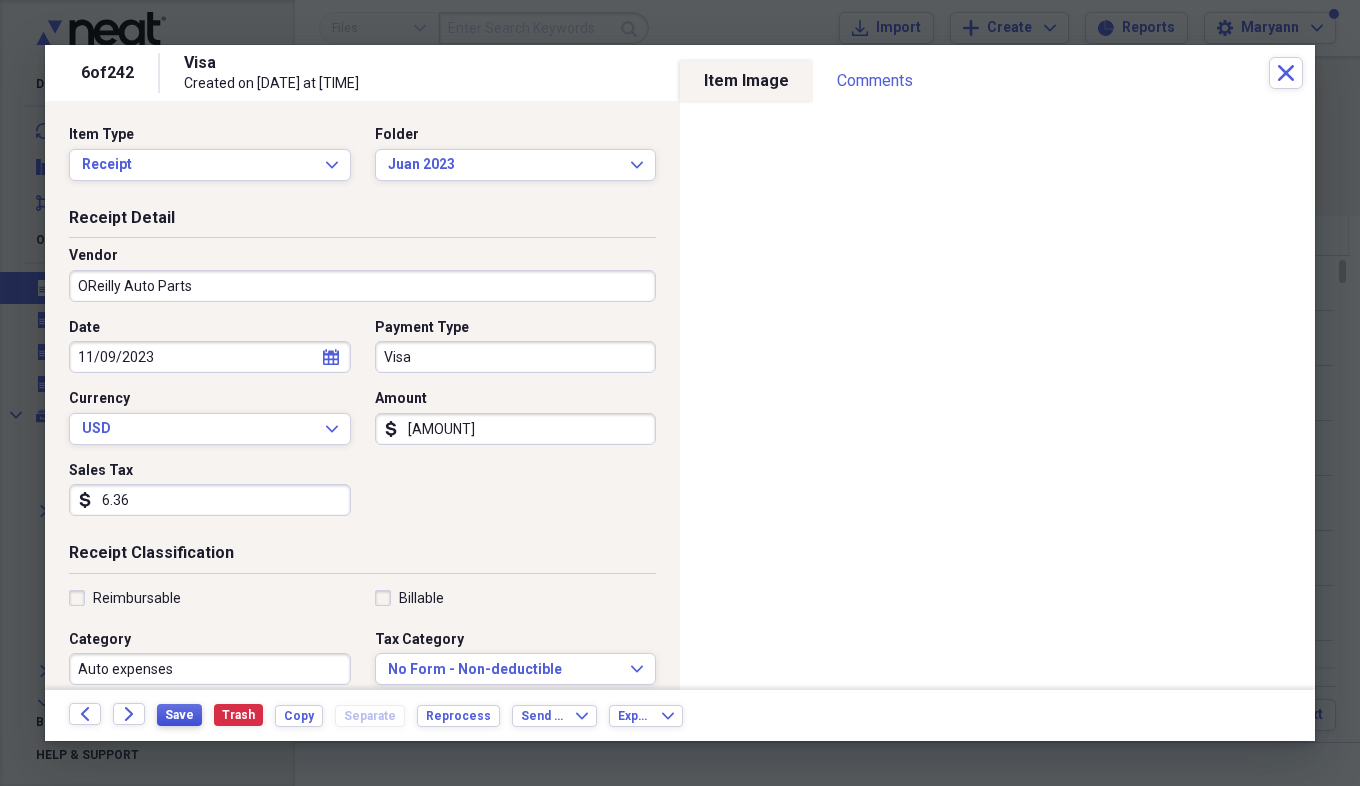 click on "Save" at bounding box center (179, 715) 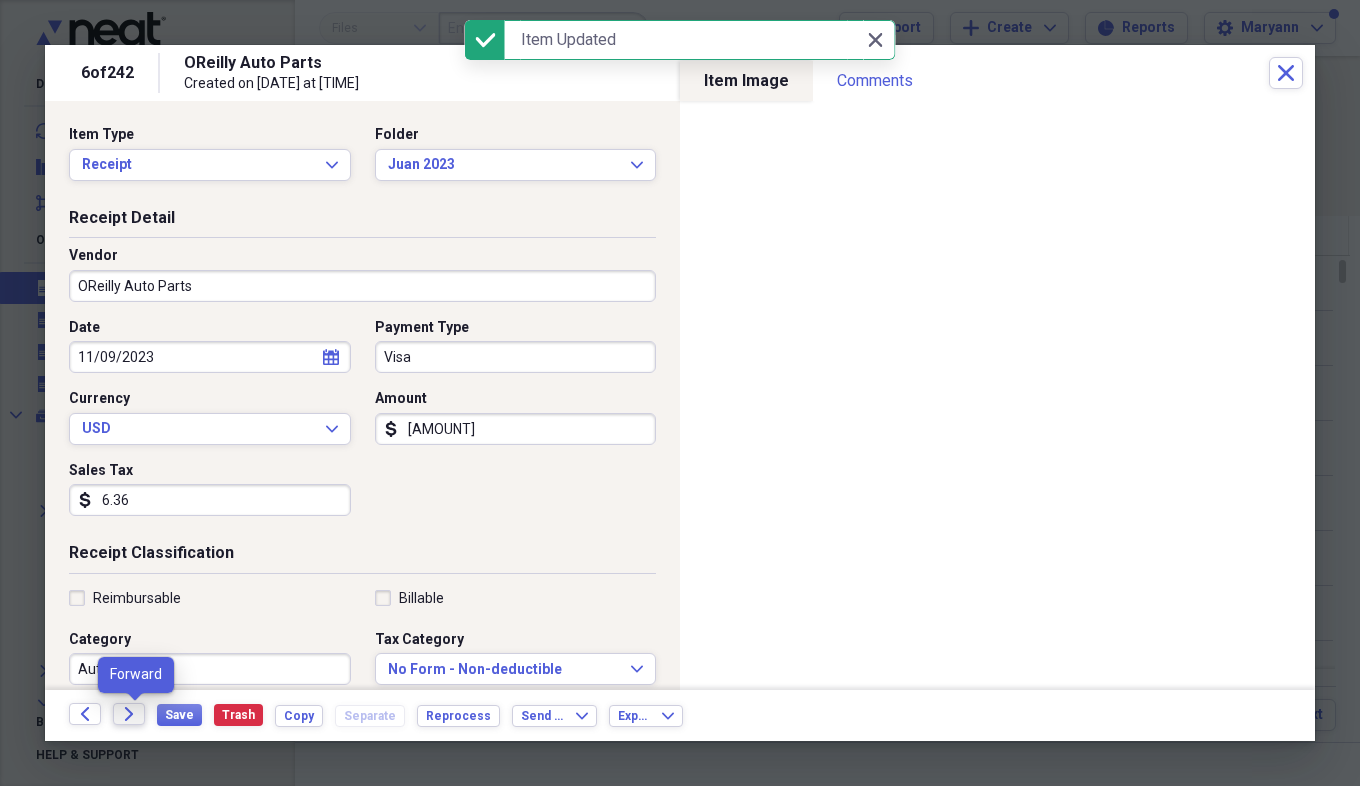 click on "Forward" 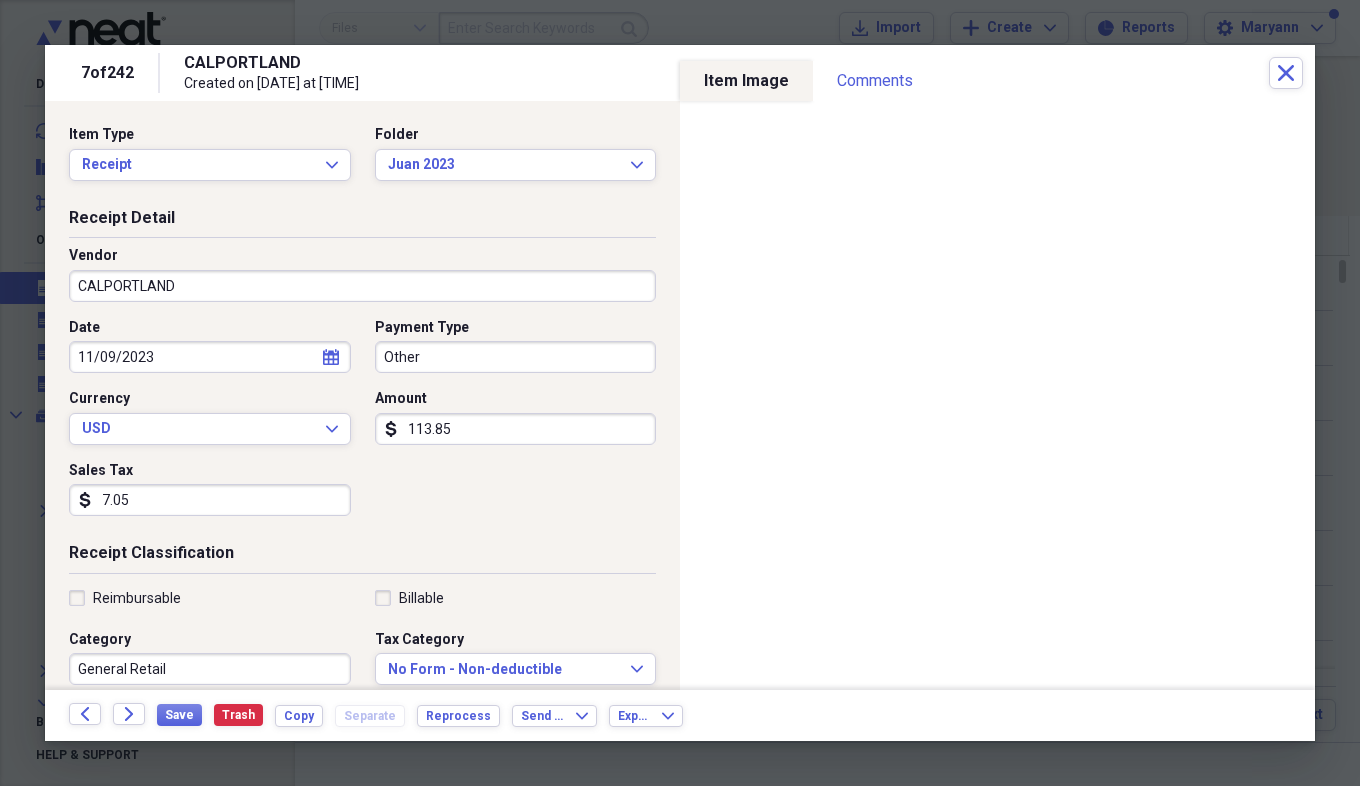 click on "General Retail" at bounding box center [210, 669] 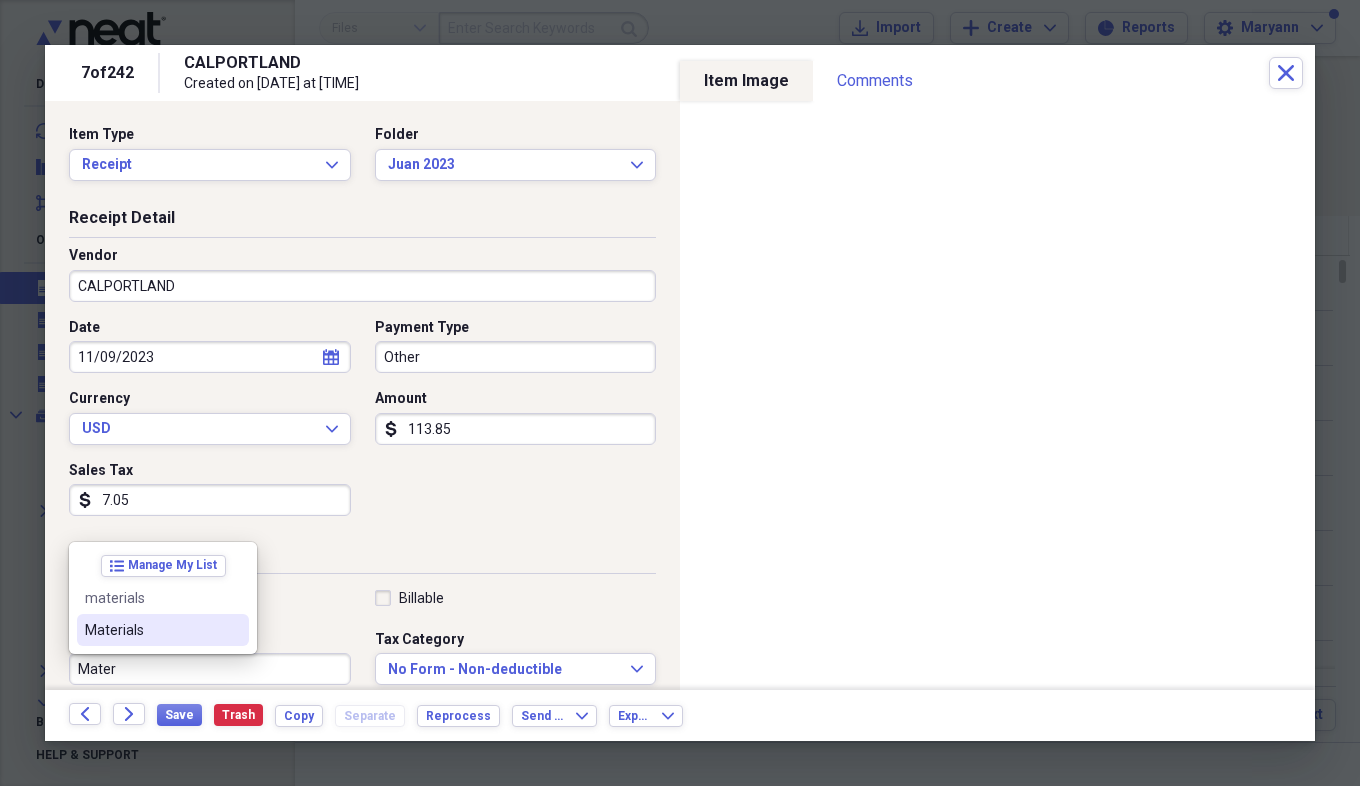 click on "Materials" at bounding box center [151, 630] 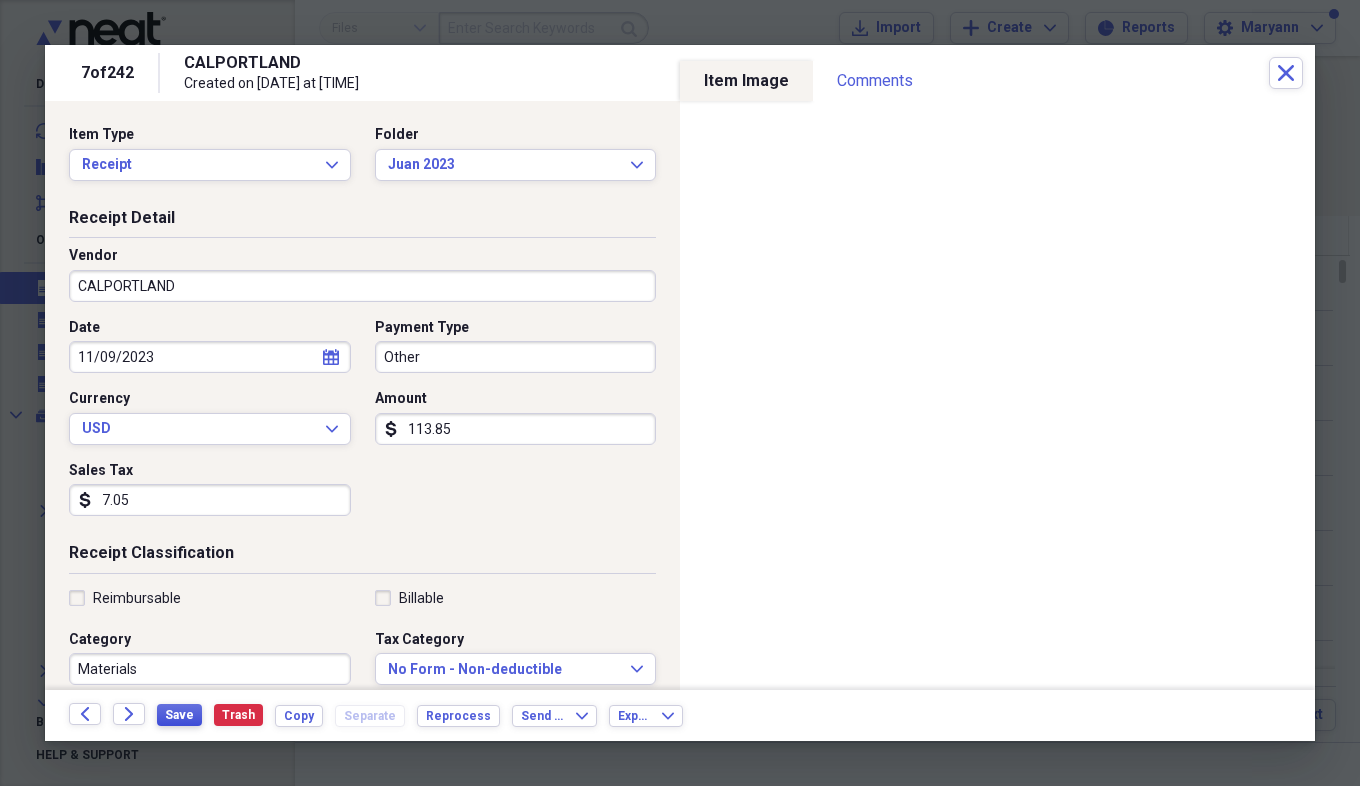 click on "Save" at bounding box center (179, 715) 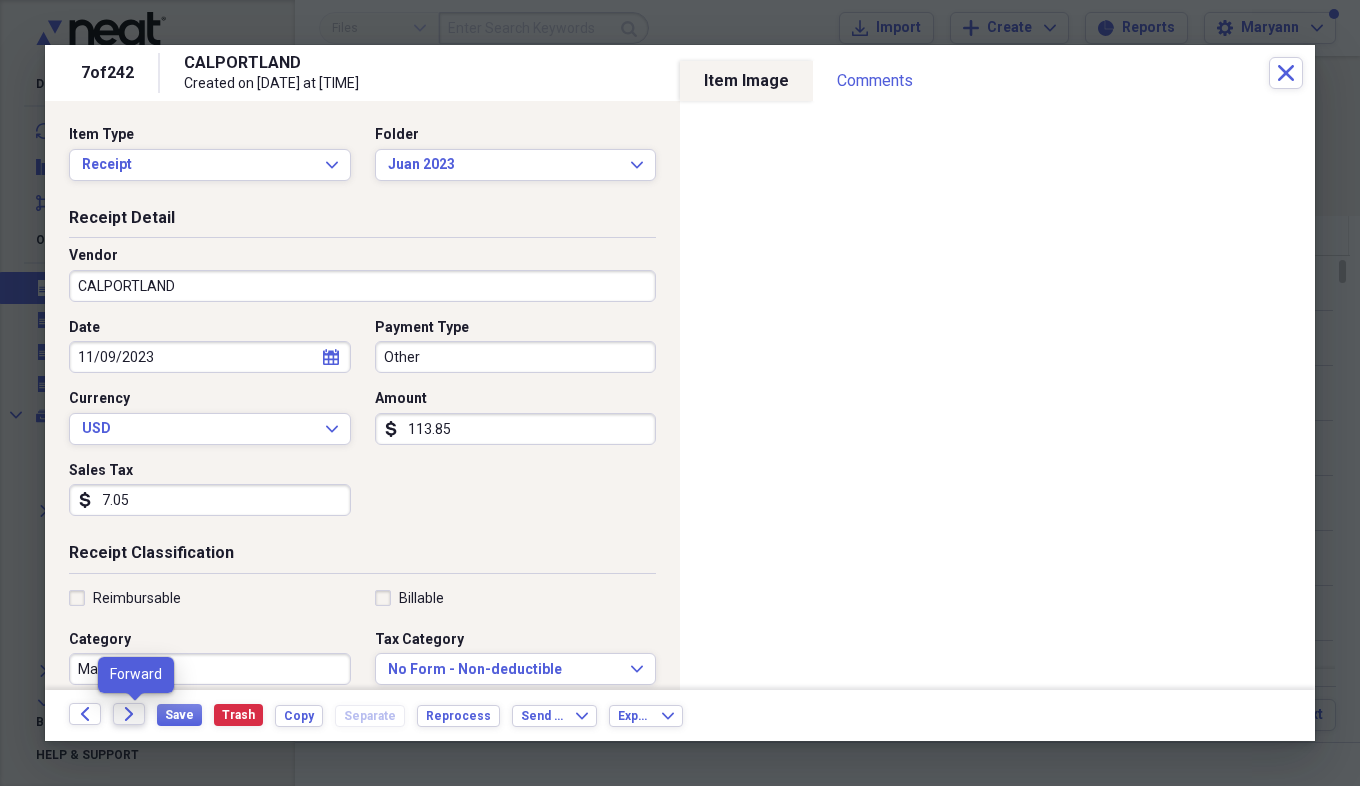 click on "Forward" 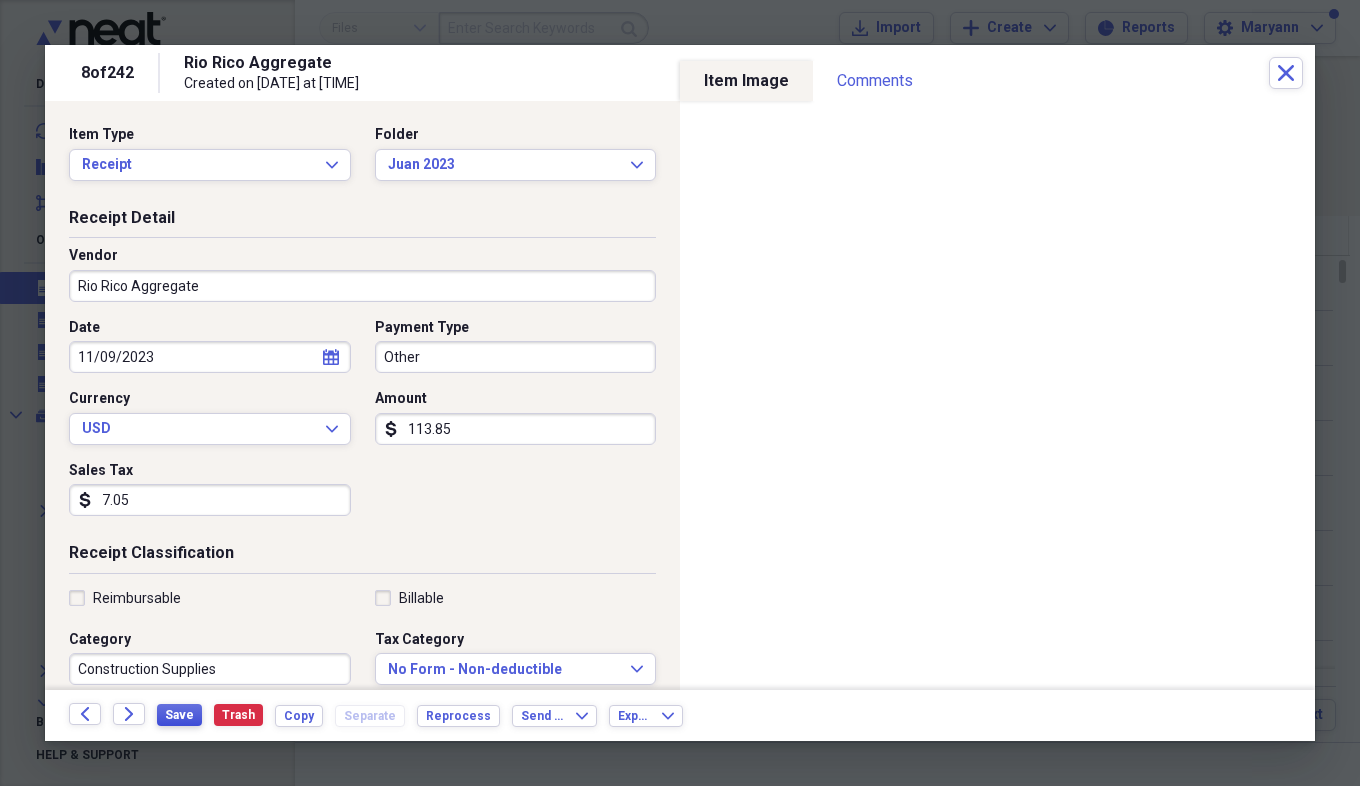 click on "Save" at bounding box center [179, 715] 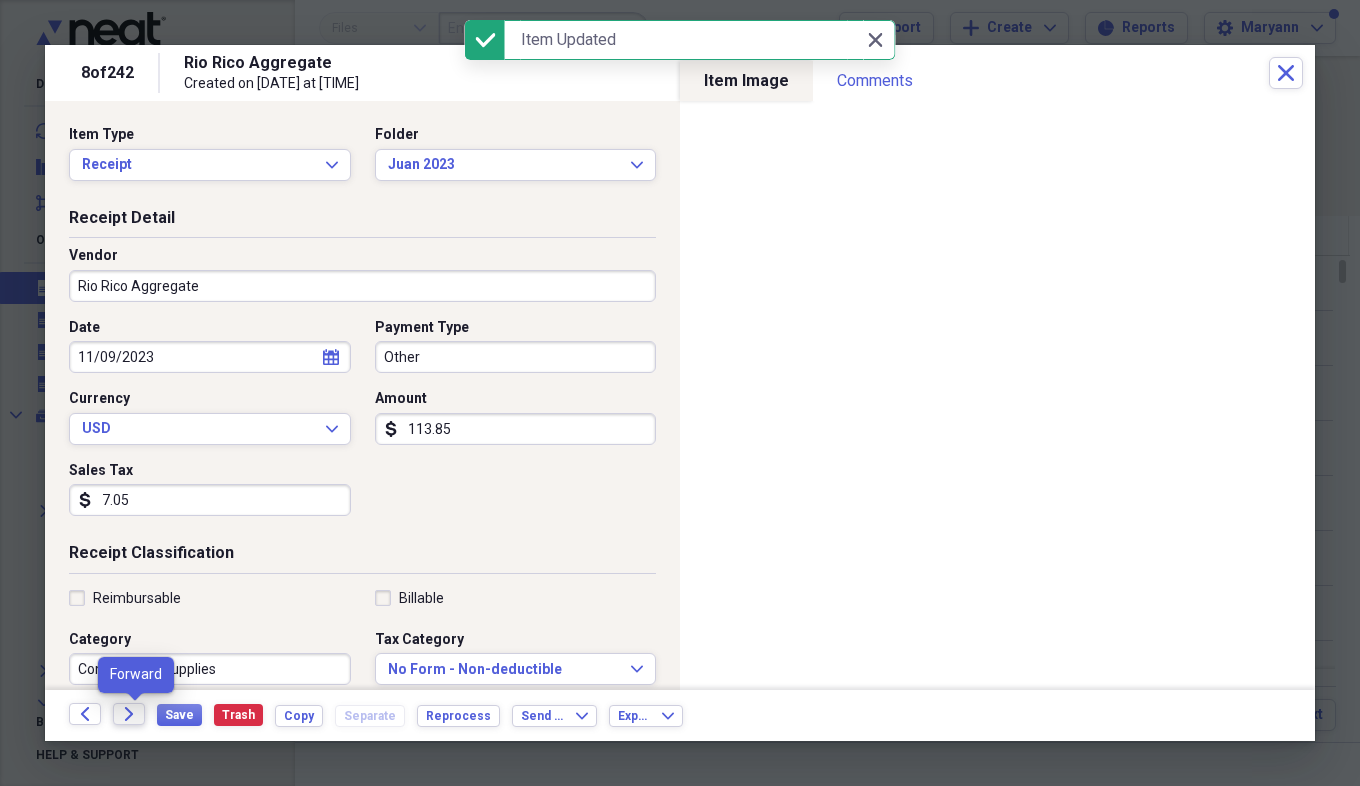 click on "Forward" 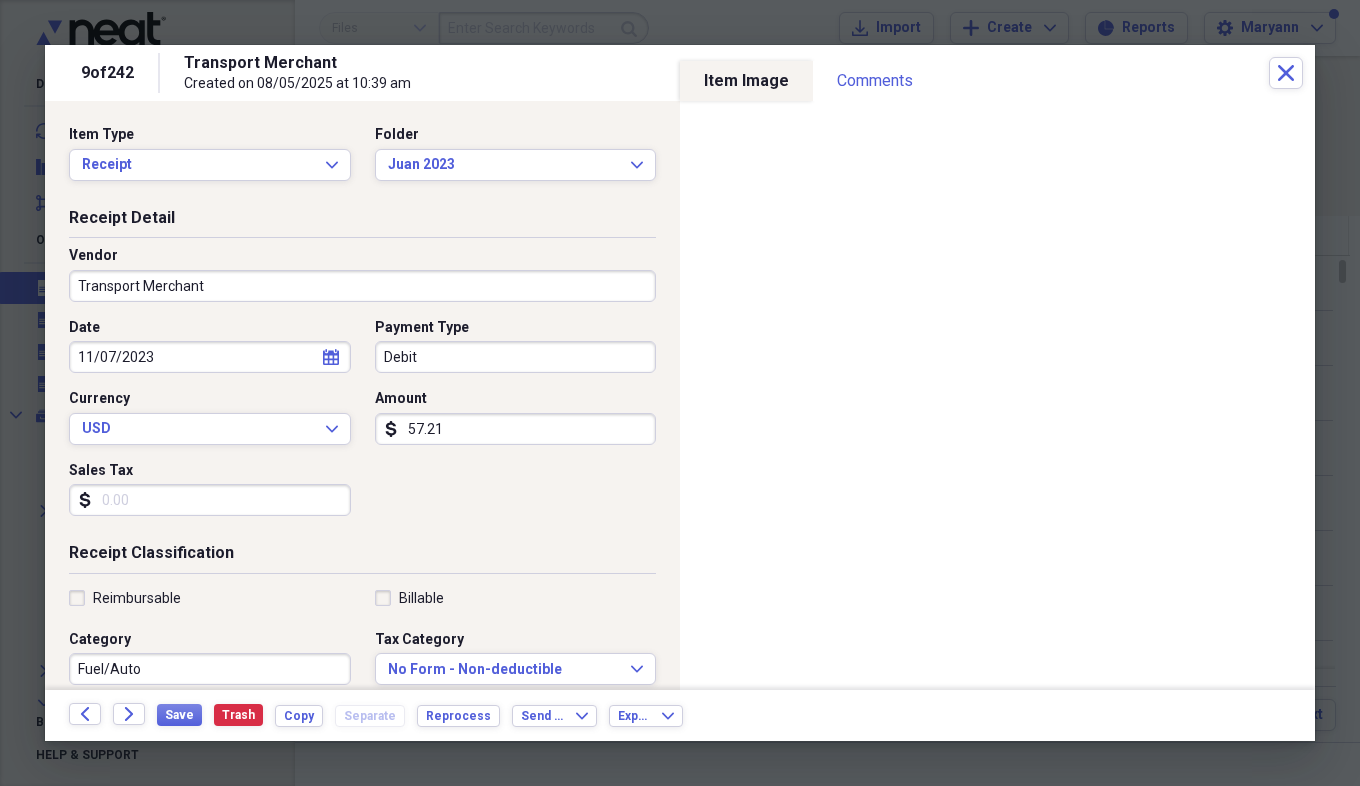 click on "Transport Merchant" at bounding box center (362, 286) 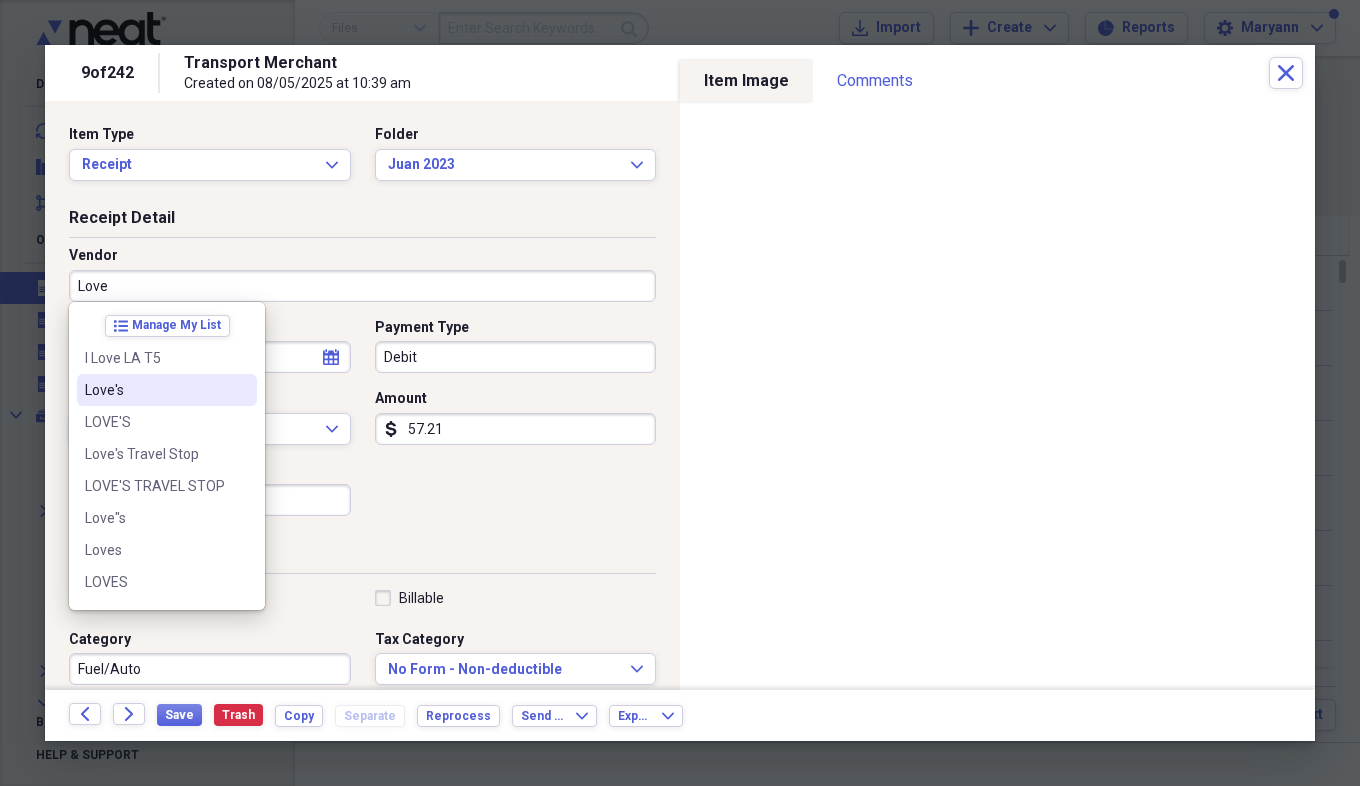 click on "Love's" at bounding box center (155, 390) 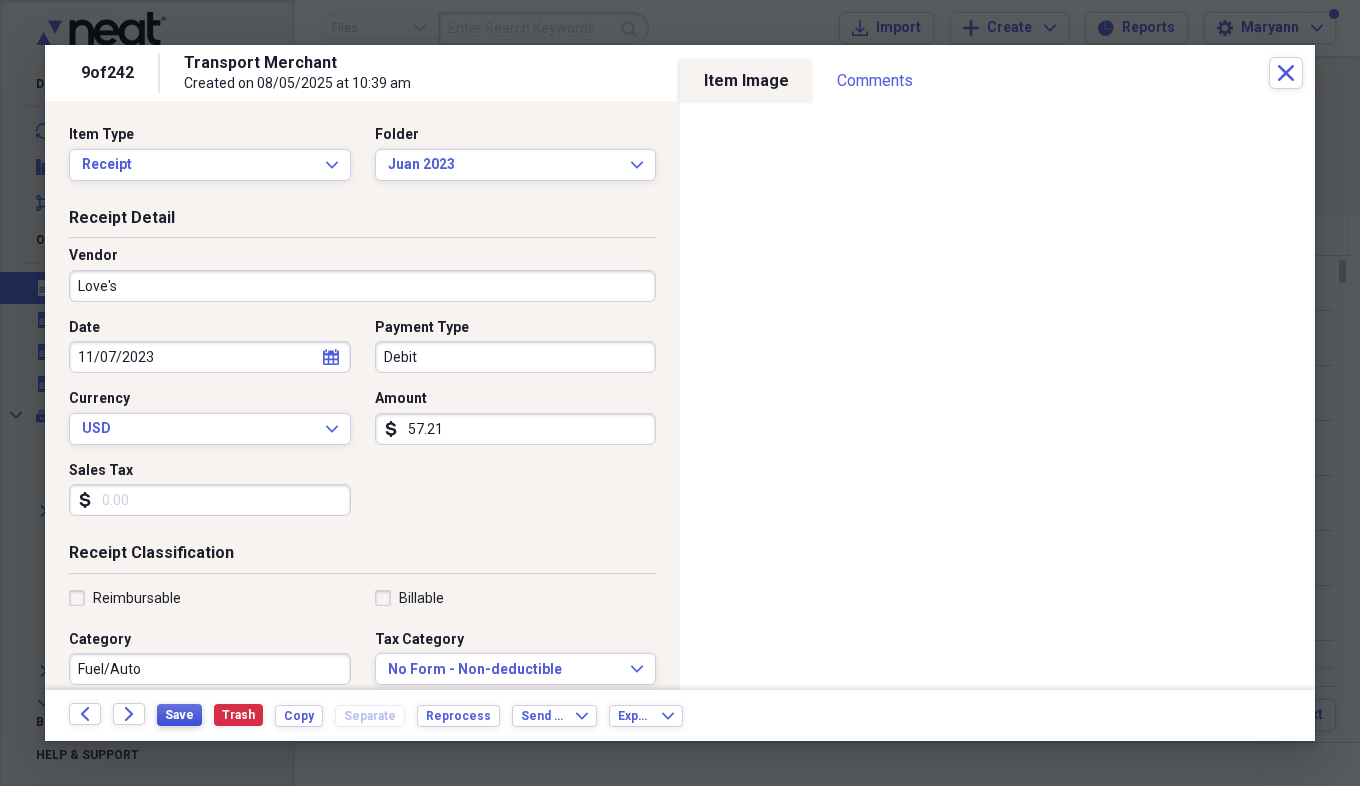 click on "Save" at bounding box center (179, 715) 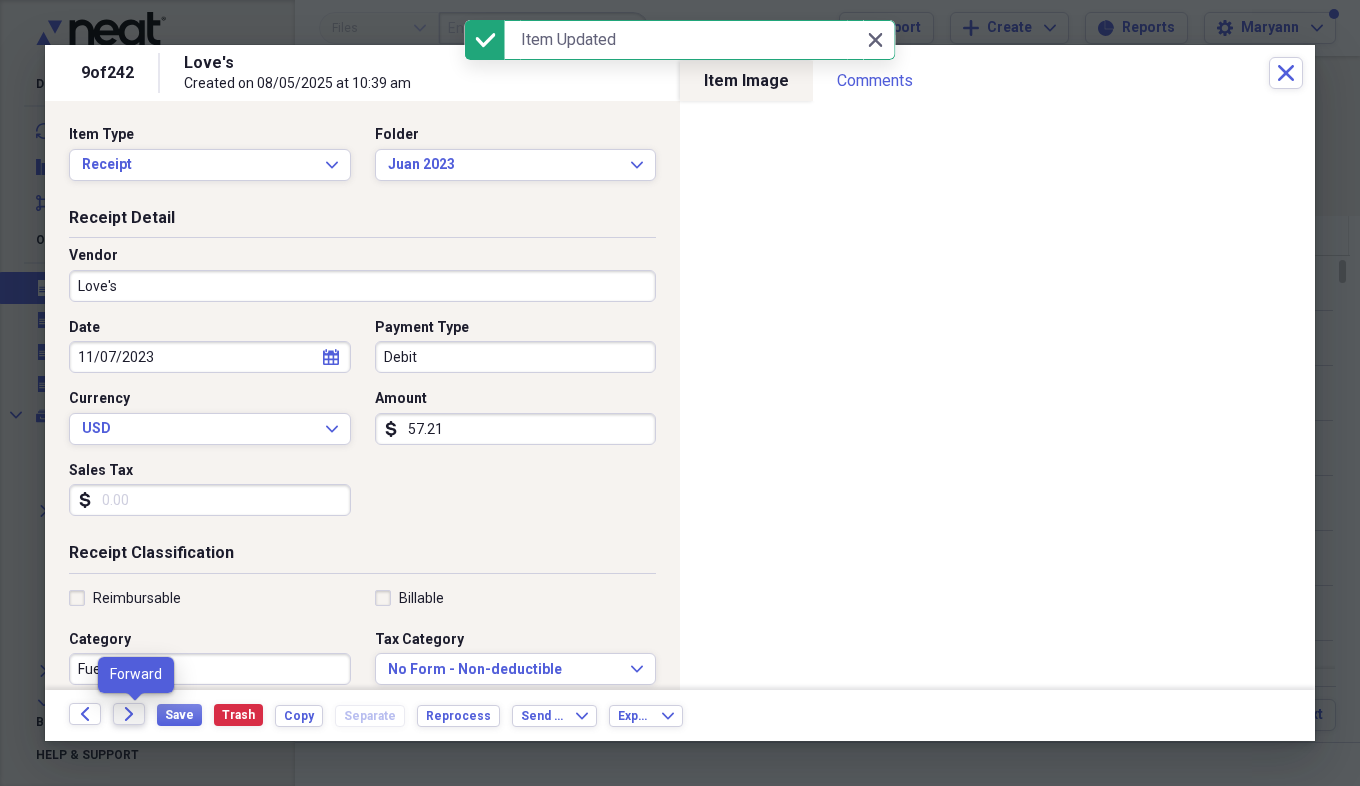 click on "Forward" 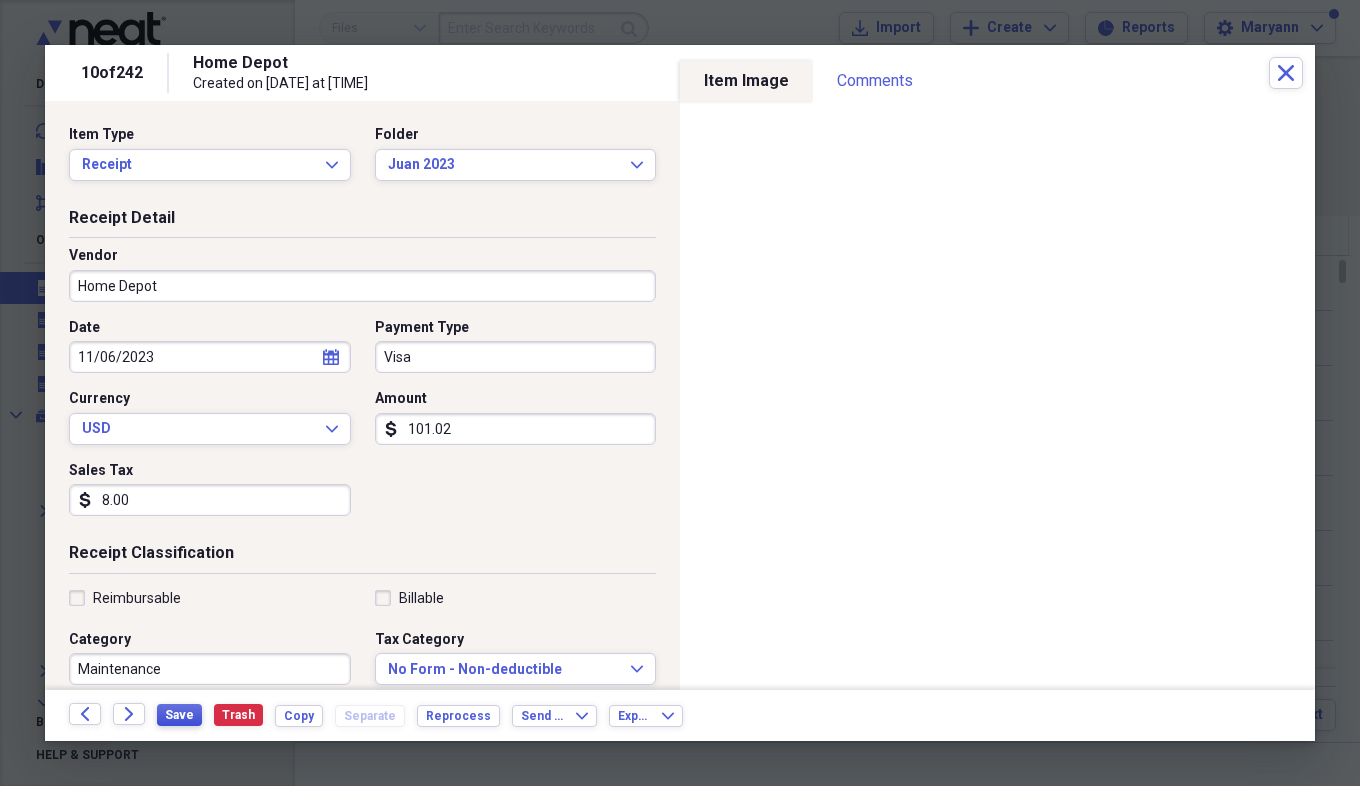 click on "Save" at bounding box center (179, 715) 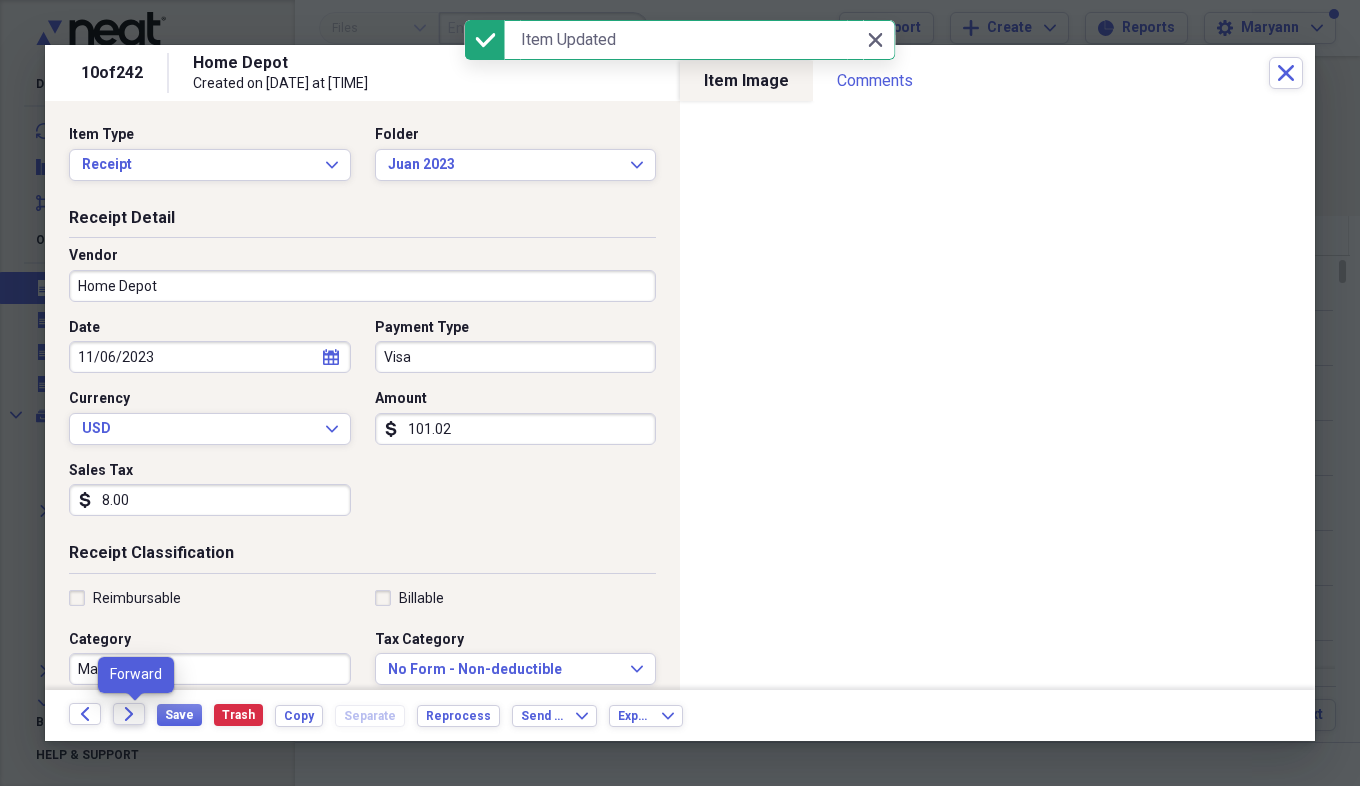 click on "Forward" 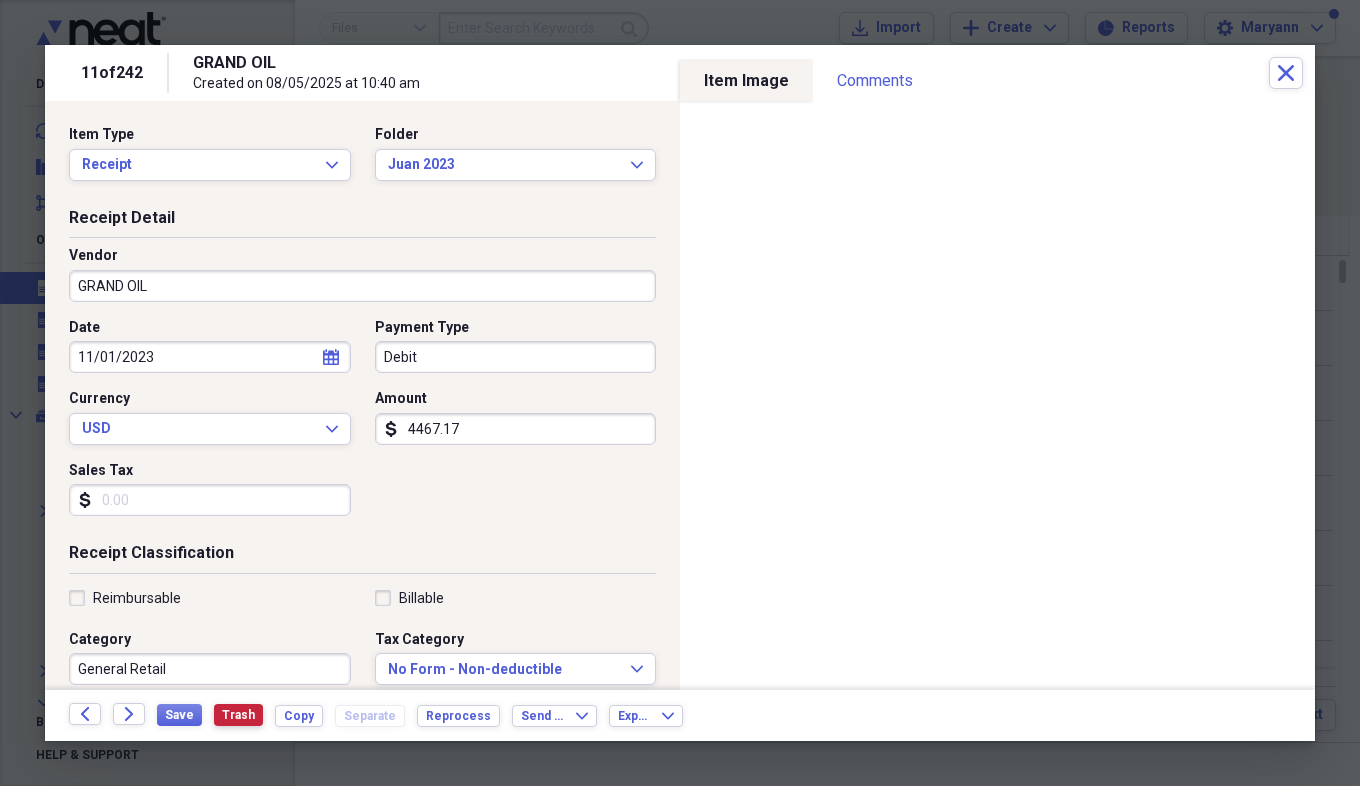 drag, startPoint x: 239, startPoint y: 712, endPoint x: 220, endPoint y: 707, distance: 19.646883 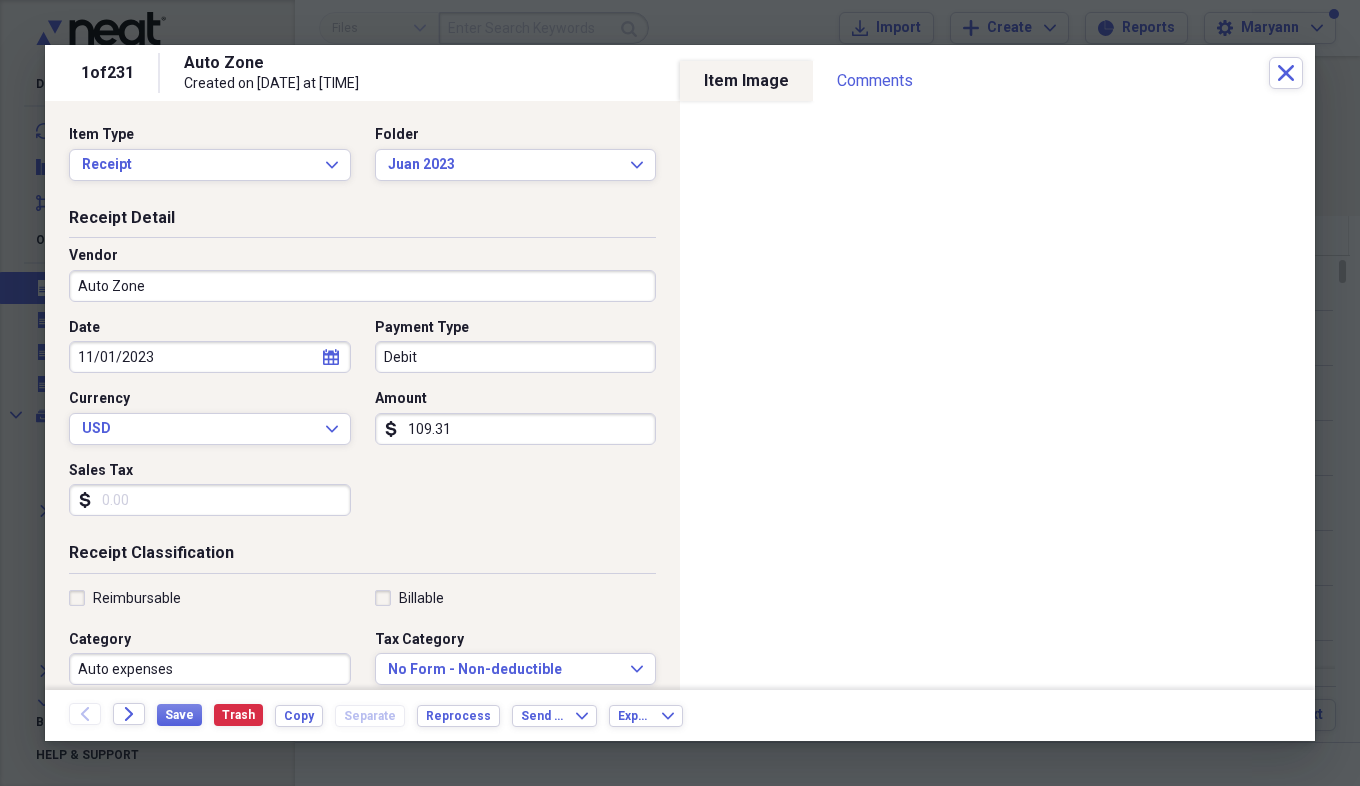 click on "Sales Tax" at bounding box center (210, 500) 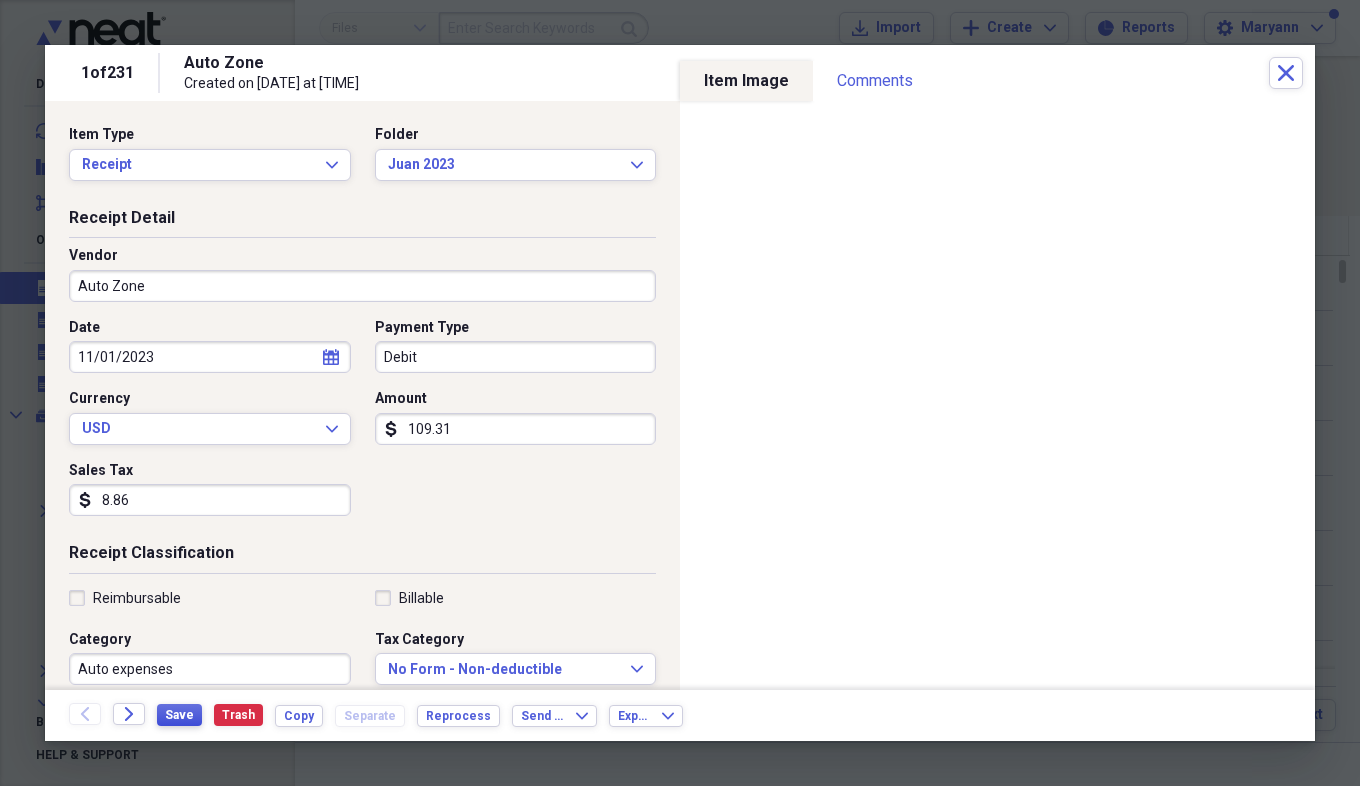 type on "8.86" 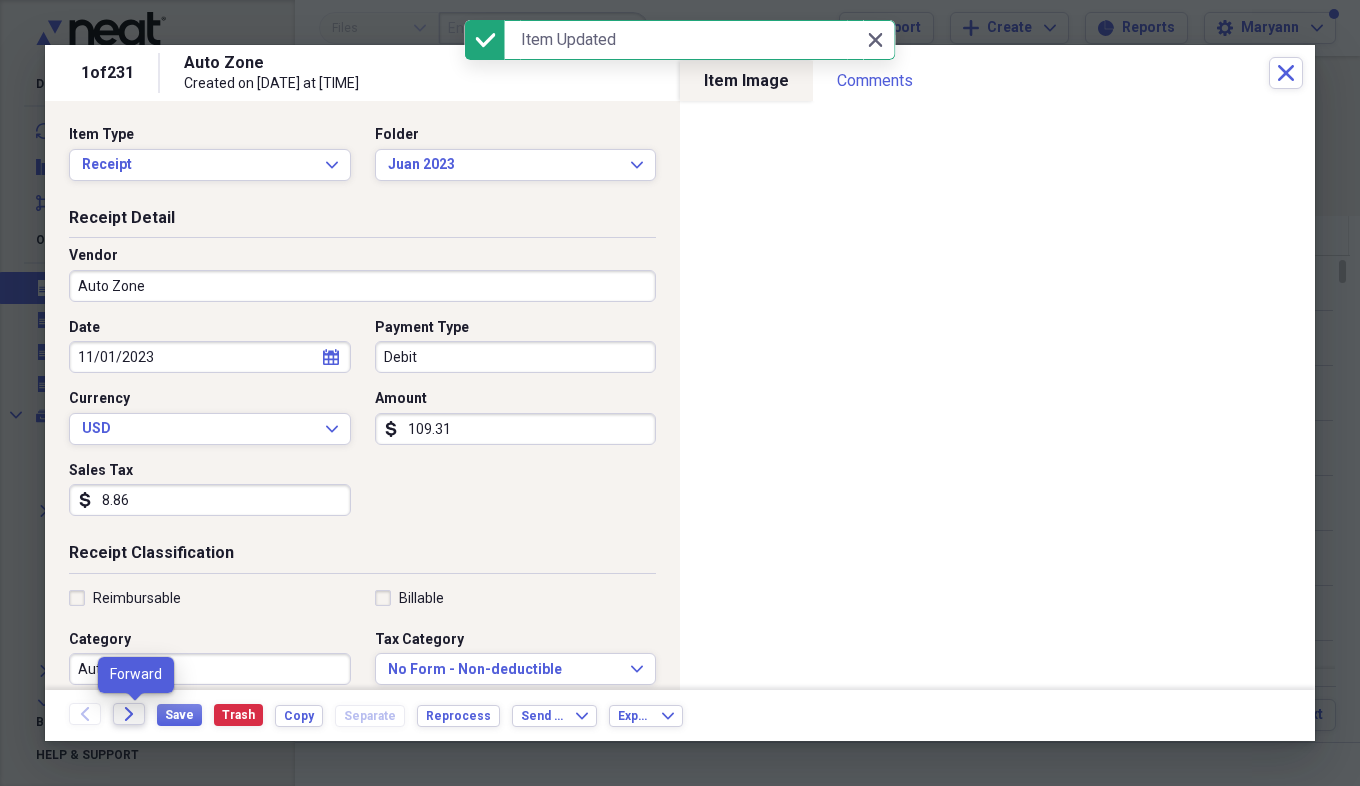 click on "Forward" 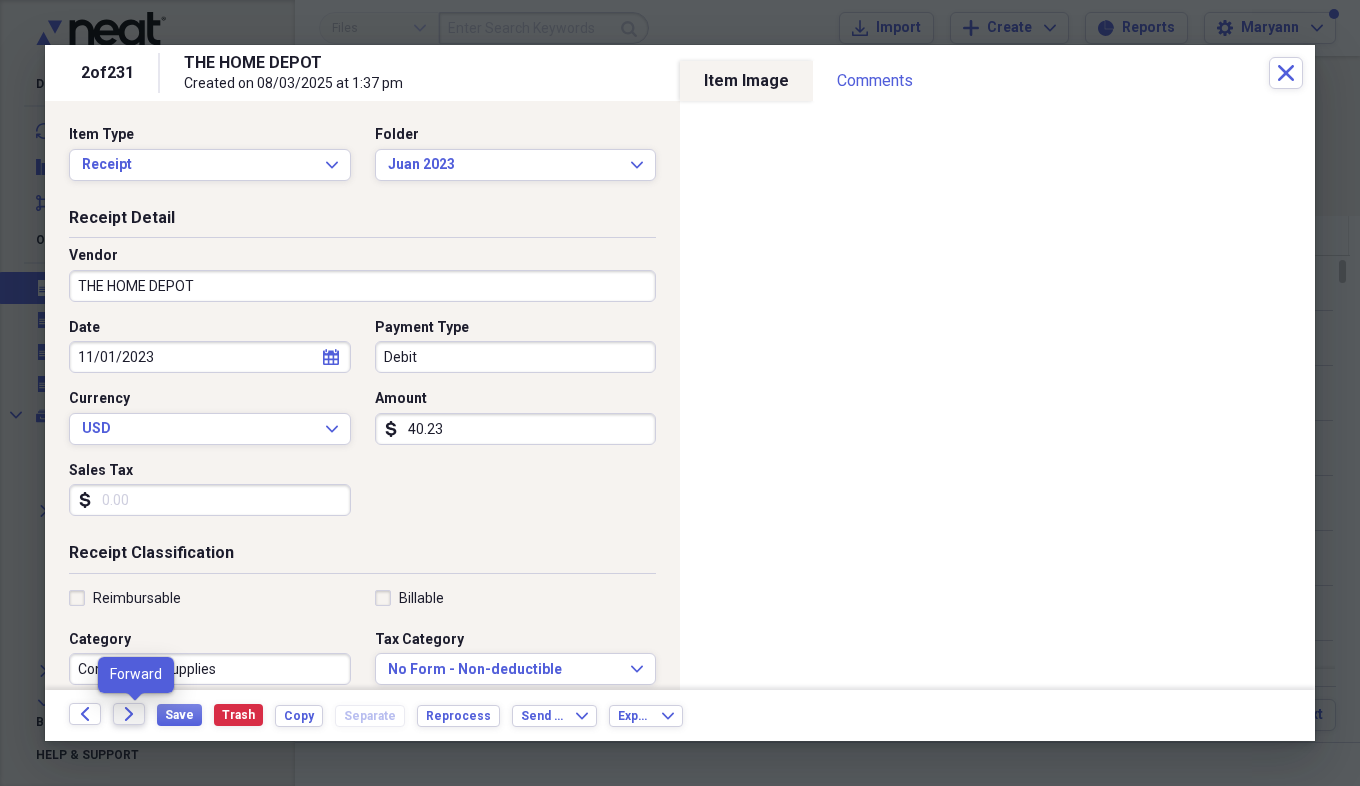 click on "Forward" 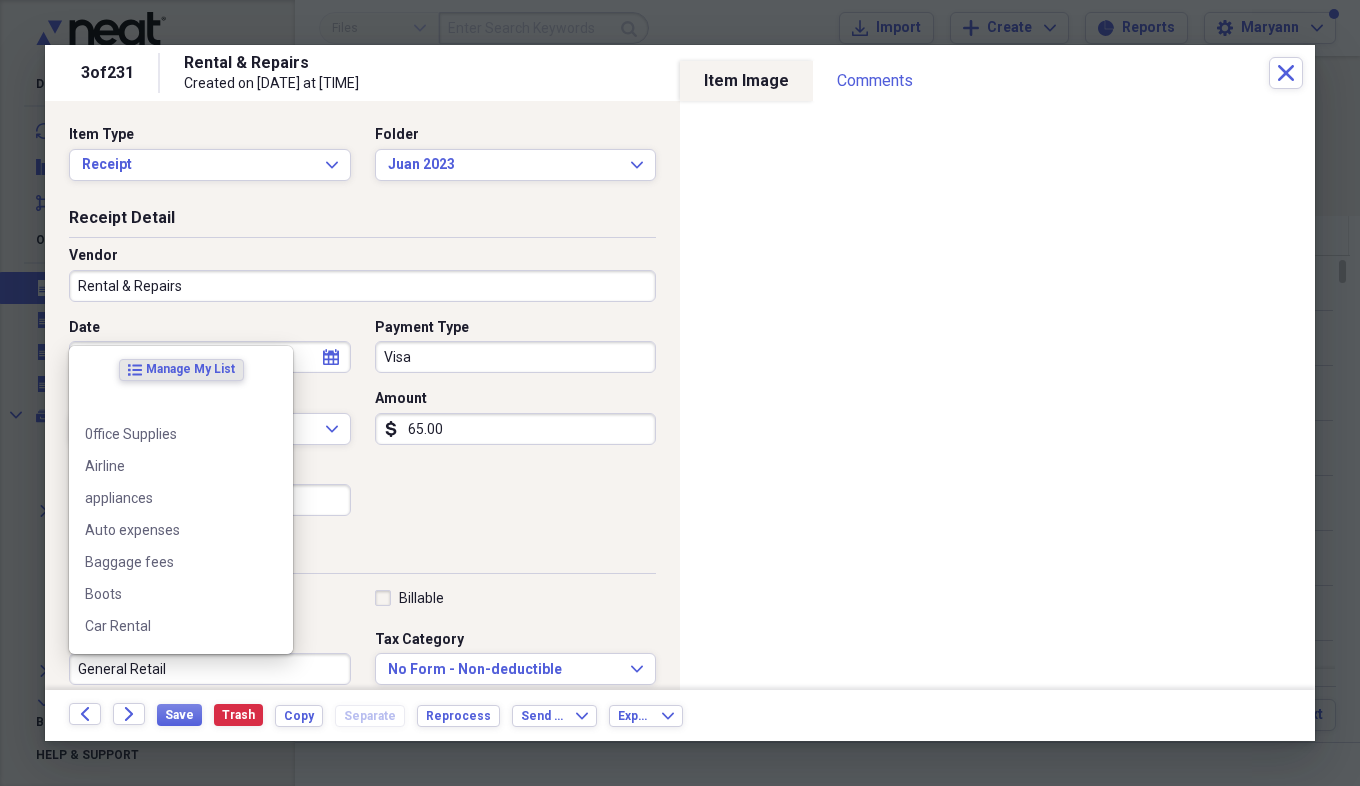 click on "General Retail" at bounding box center (210, 669) 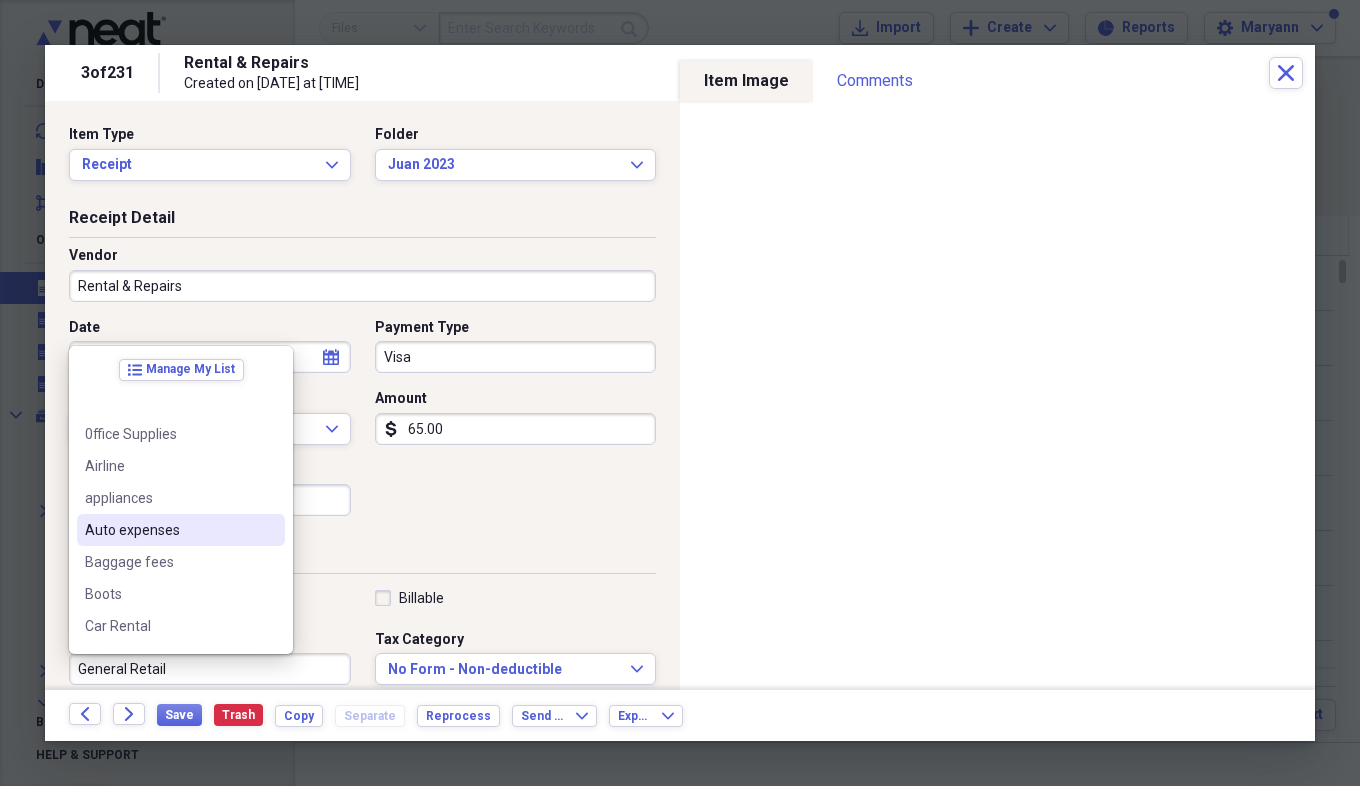 click on "Auto expenses" at bounding box center [169, 530] 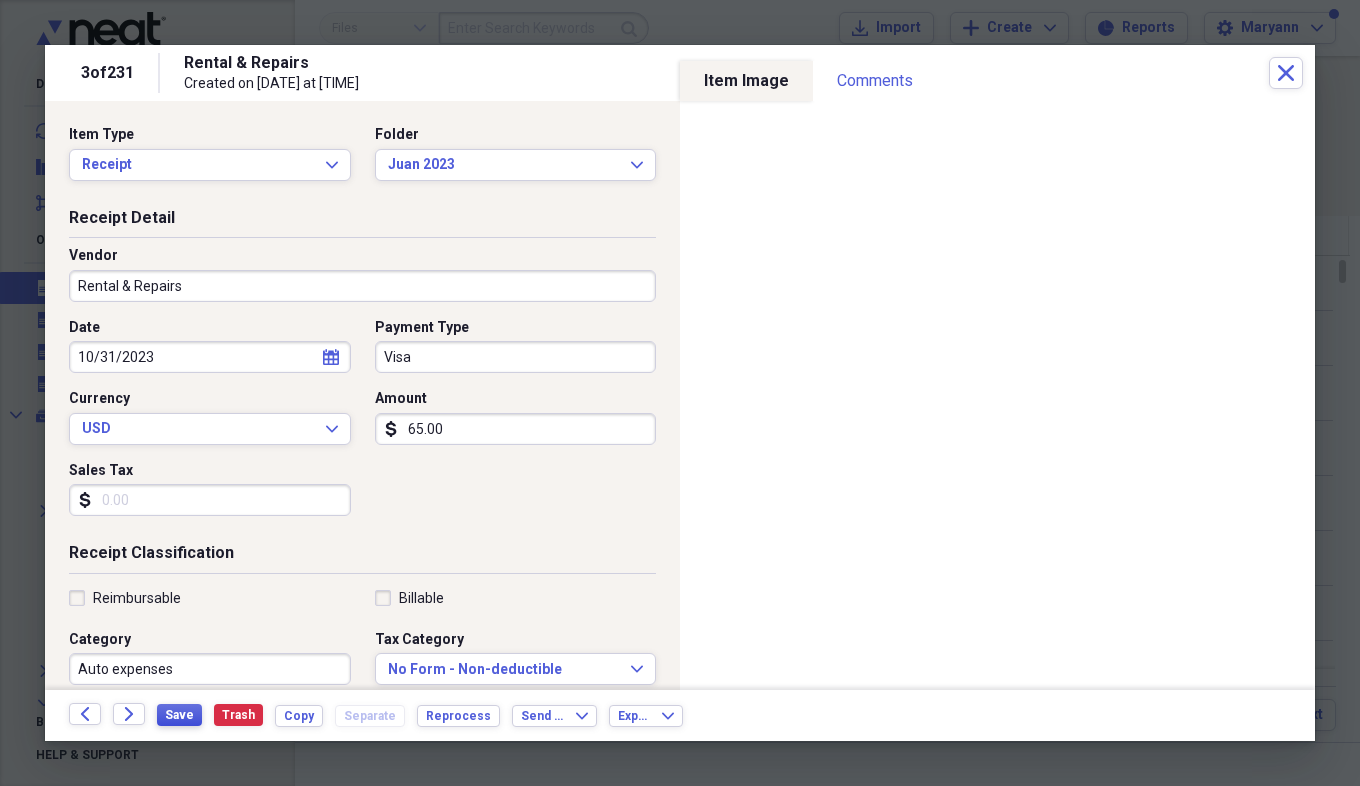 click on "Save" at bounding box center (179, 715) 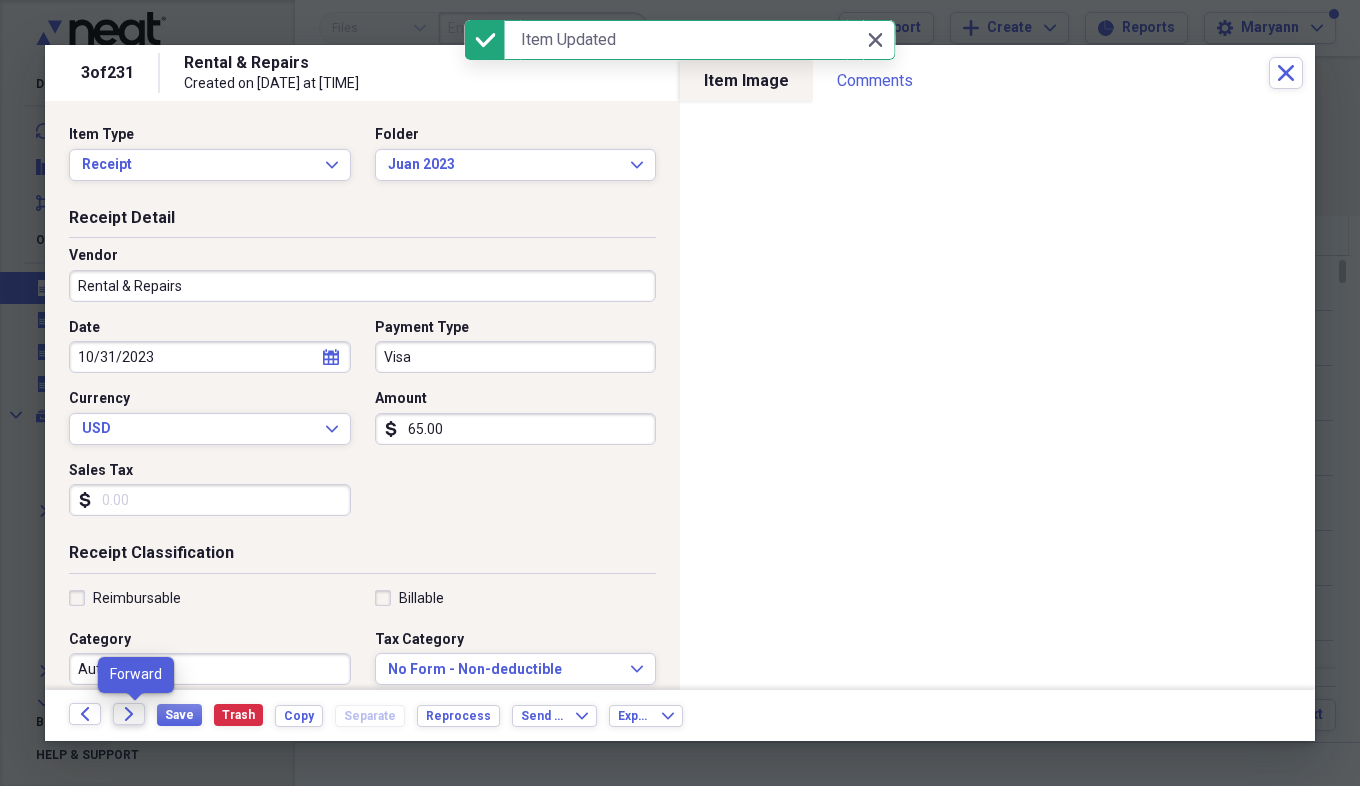 click on "Forward" 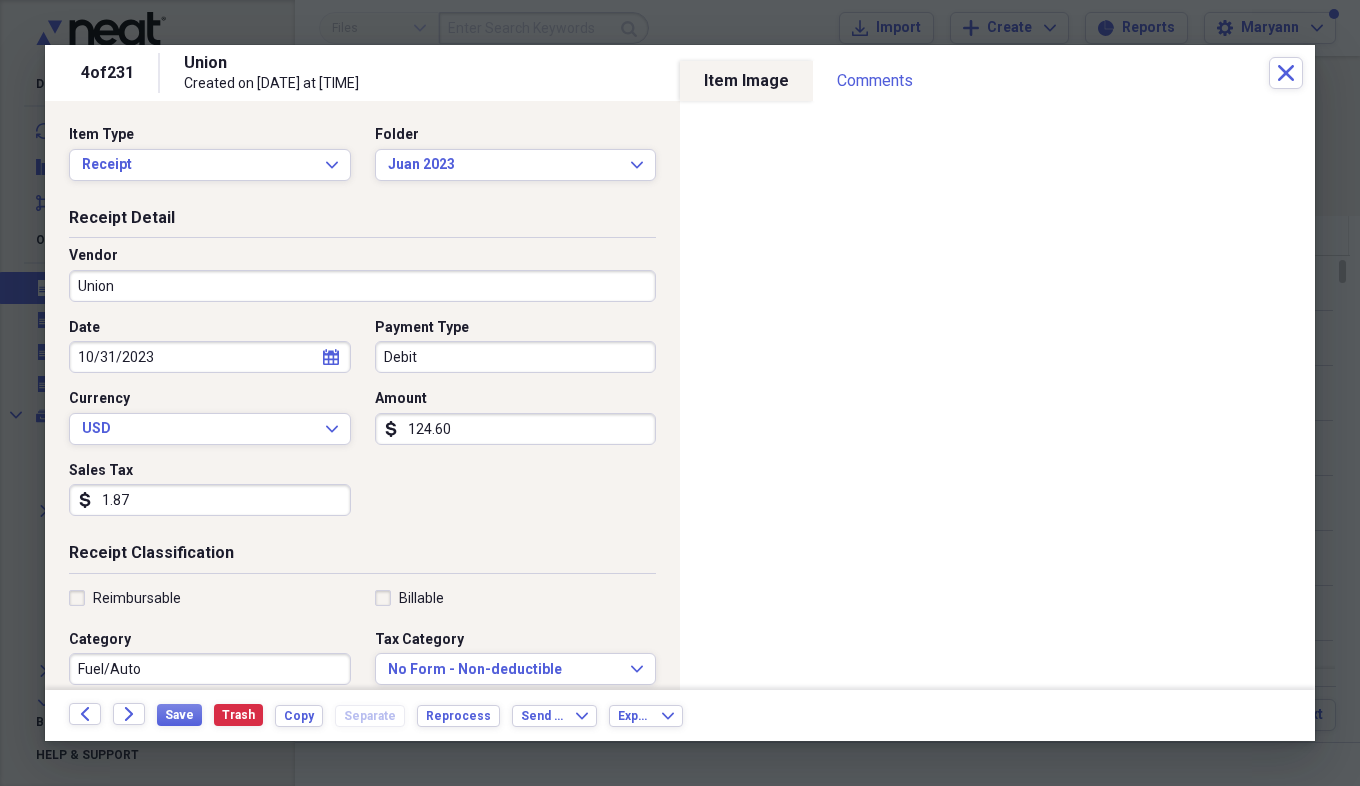click on "1.87" at bounding box center (210, 500) 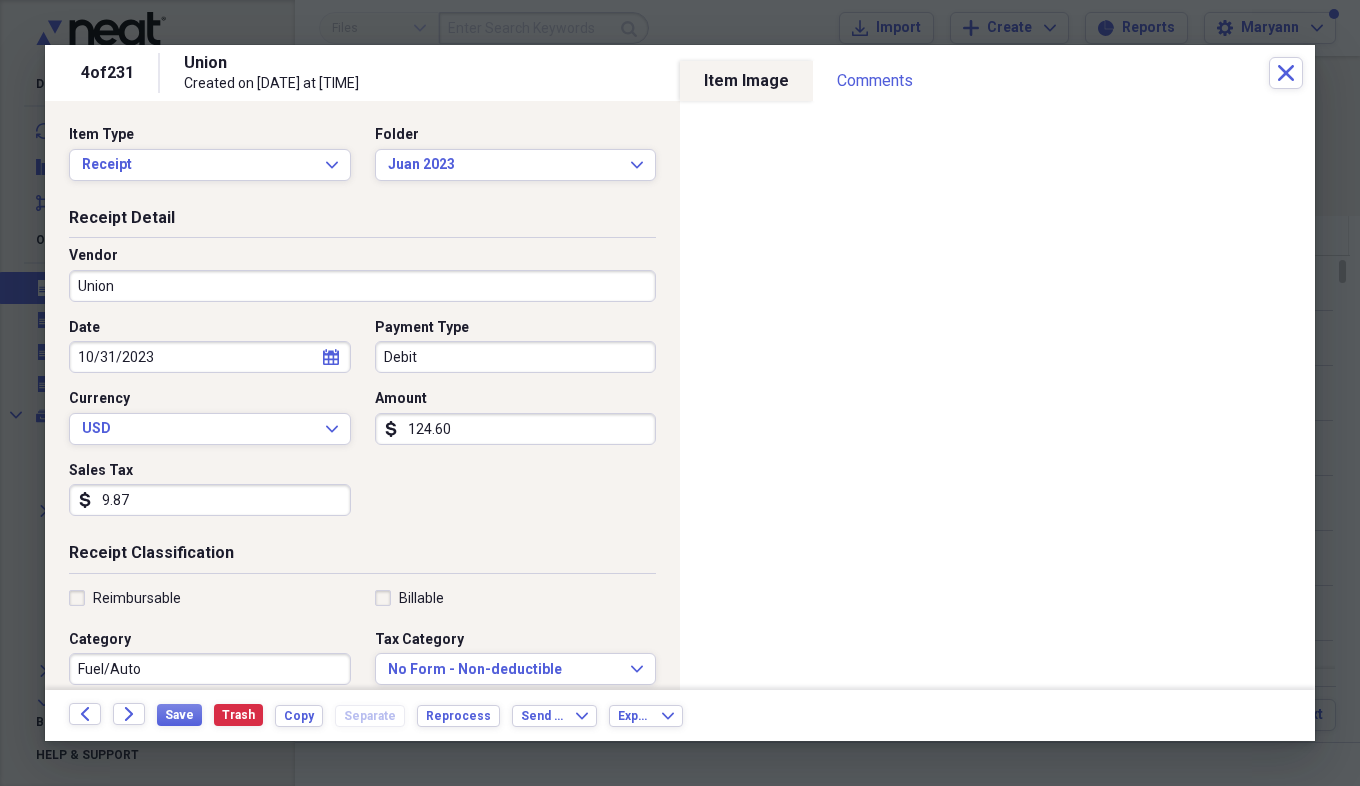 type on "9.87" 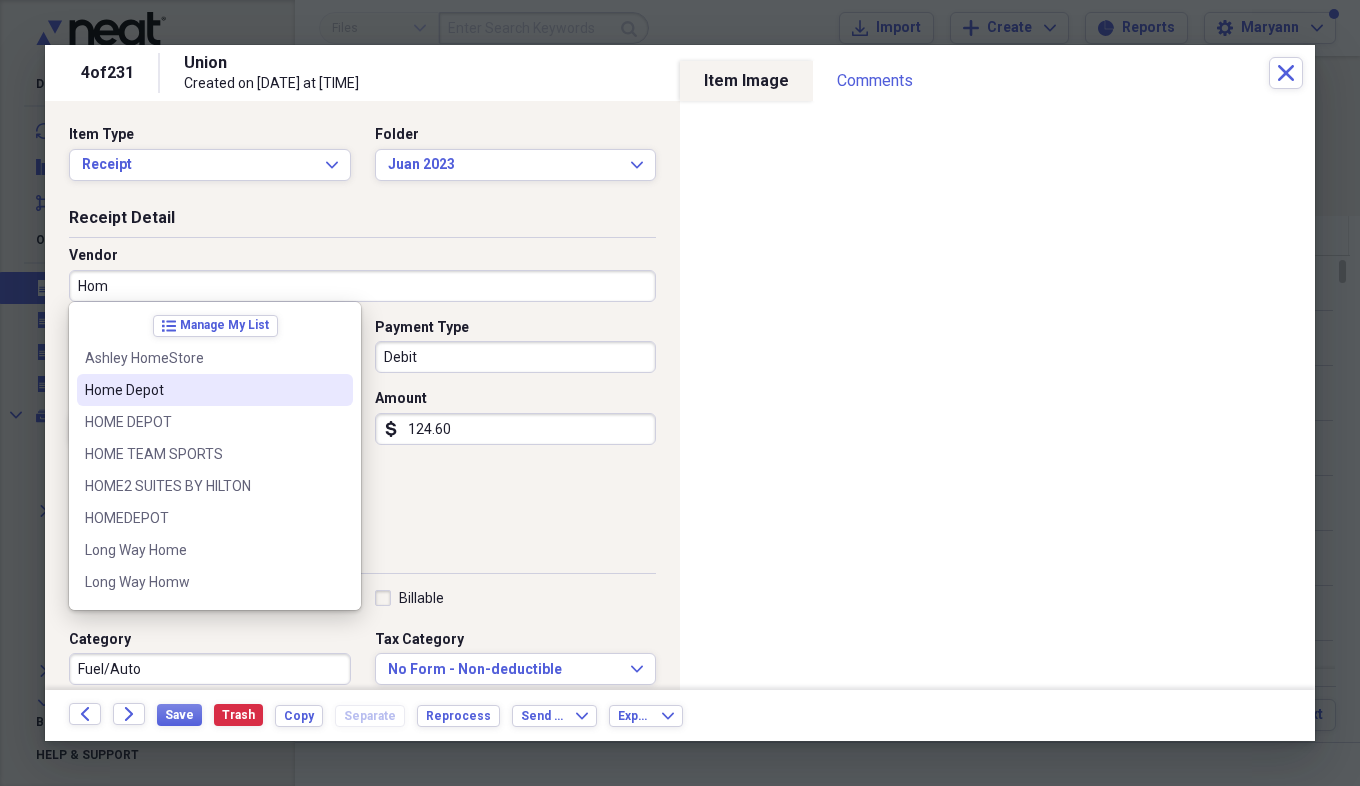 click on "Home Depot" at bounding box center [203, 390] 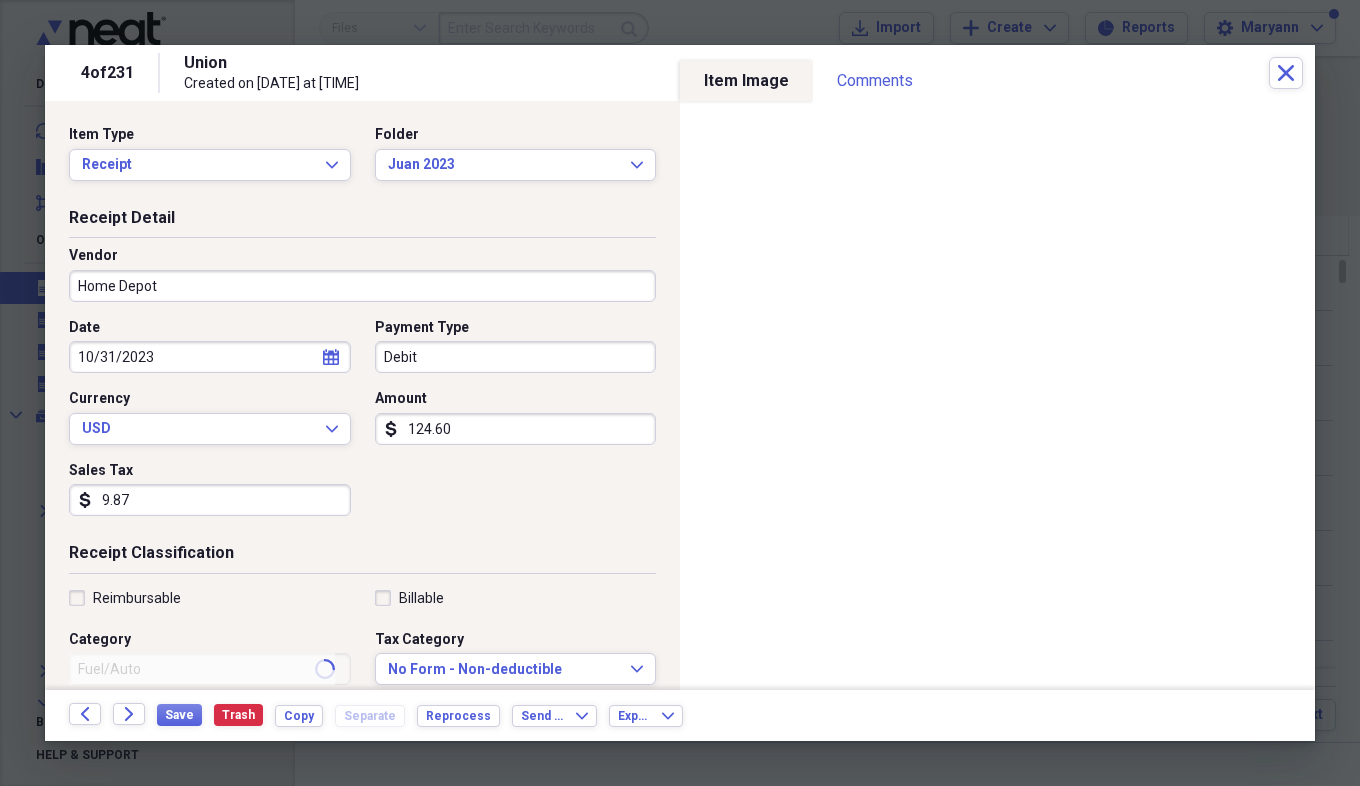 type on "Maintenance" 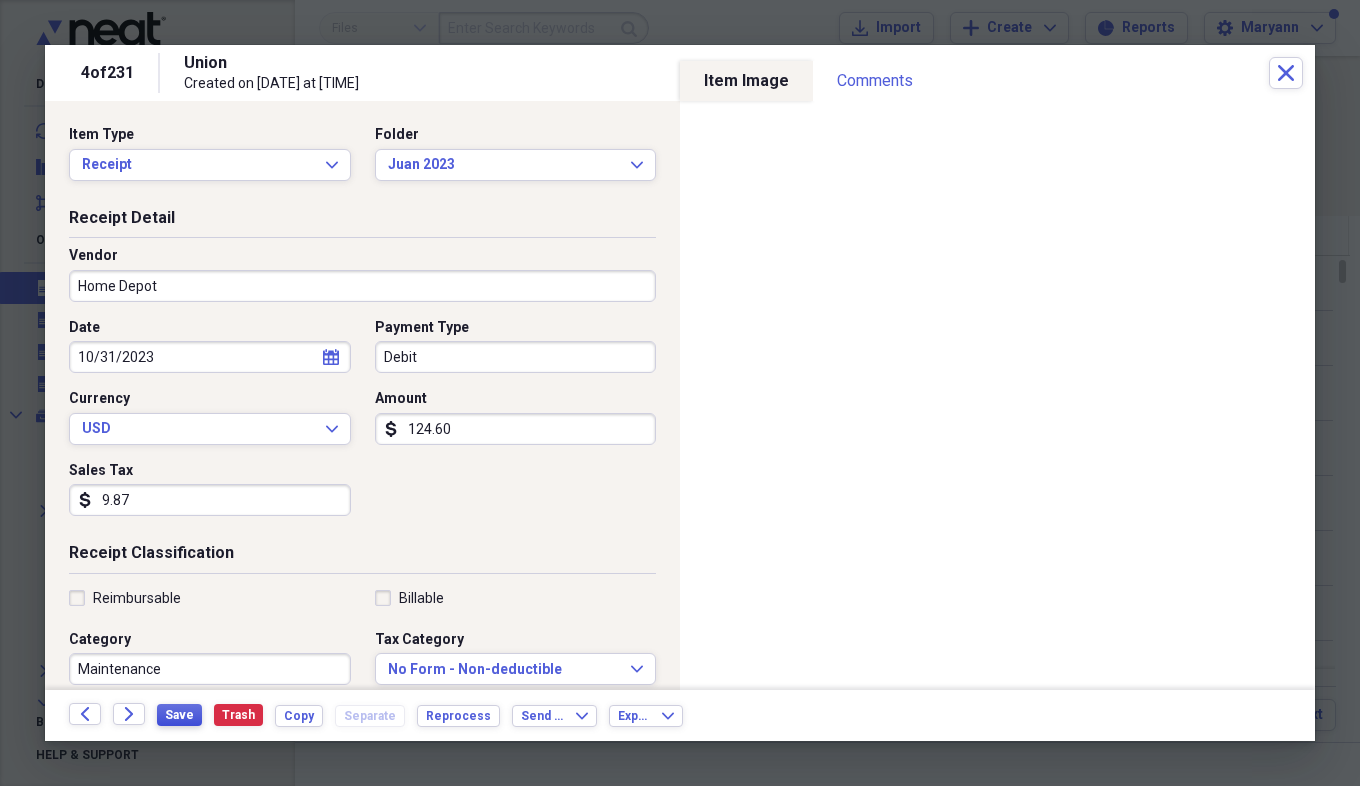 click on "Save" at bounding box center [179, 715] 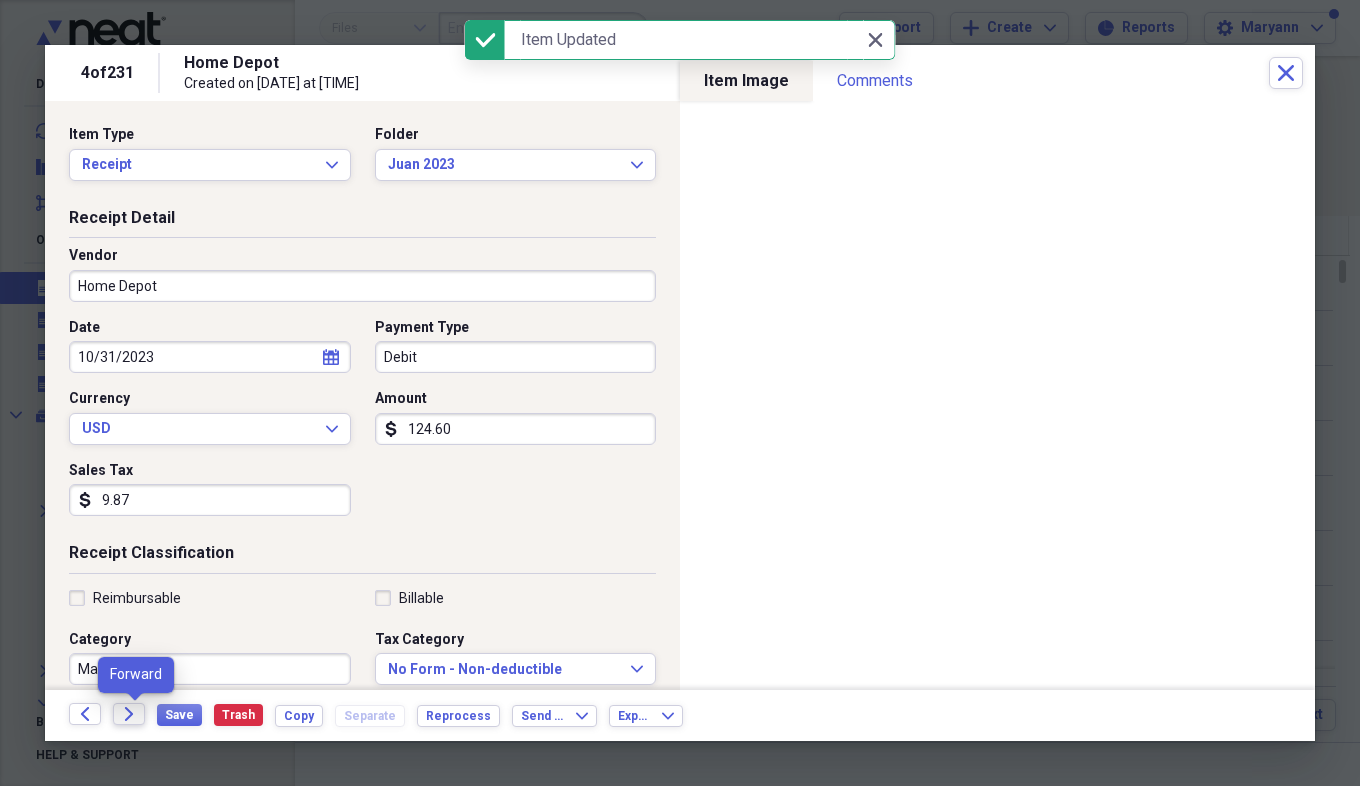 click 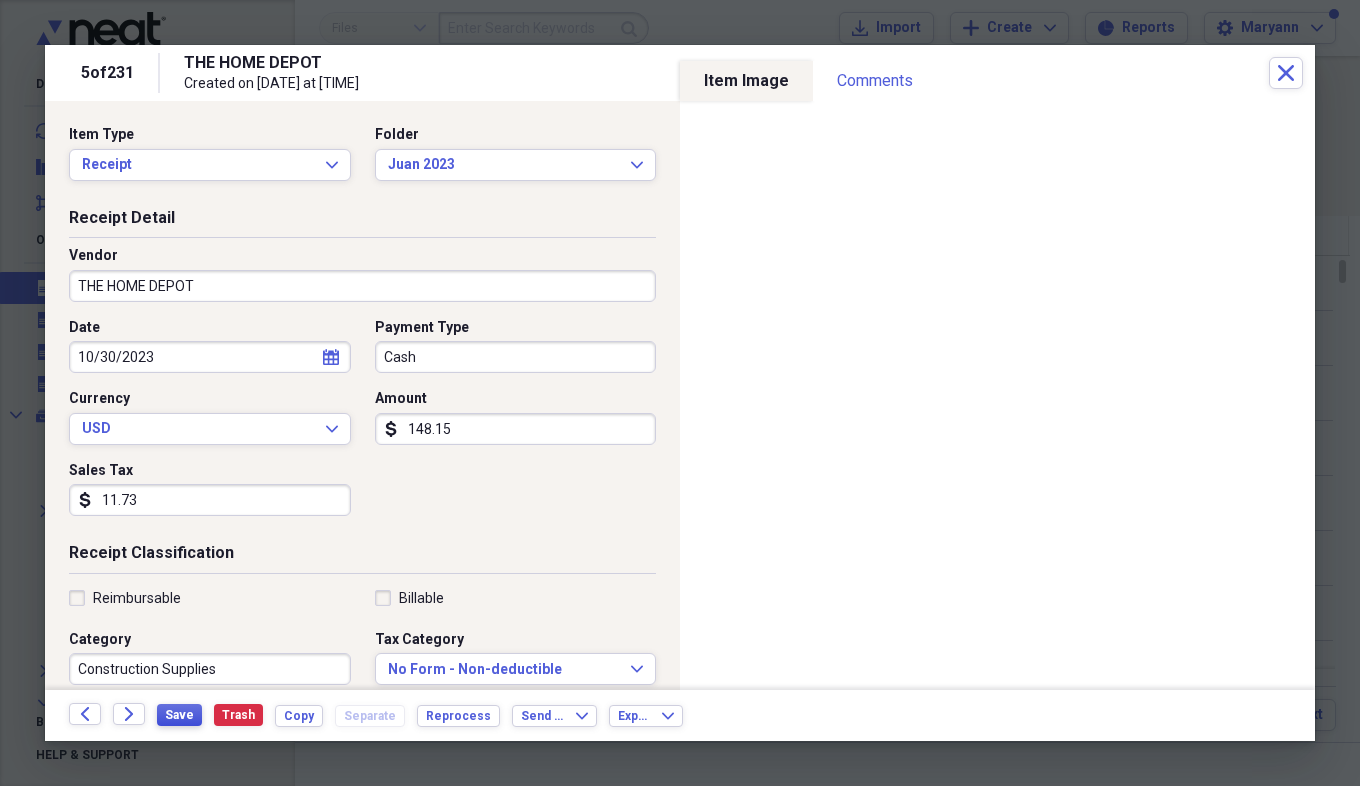 click on "Save" at bounding box center [179, 715] 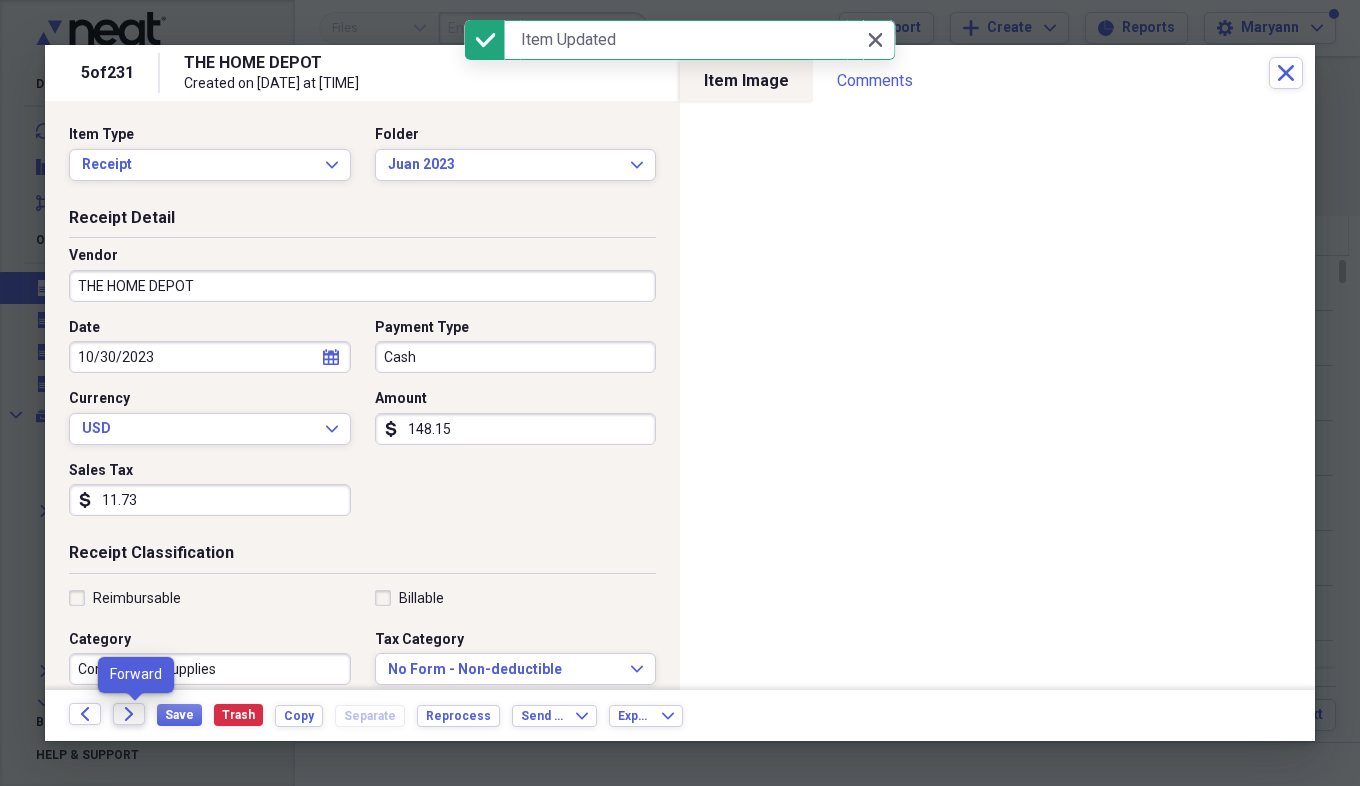 click on "Forward" 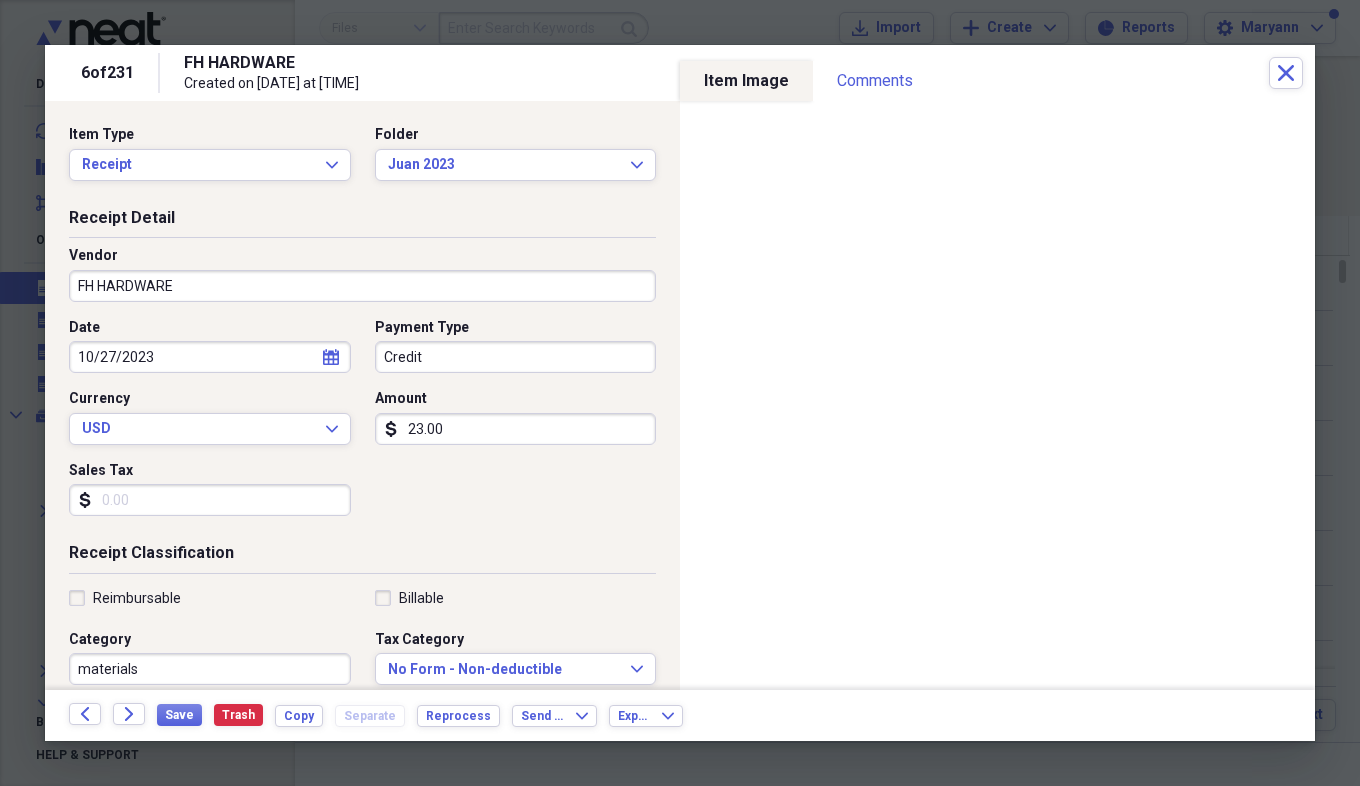 click on "Sales Tax" at bounding box center (210, 500) 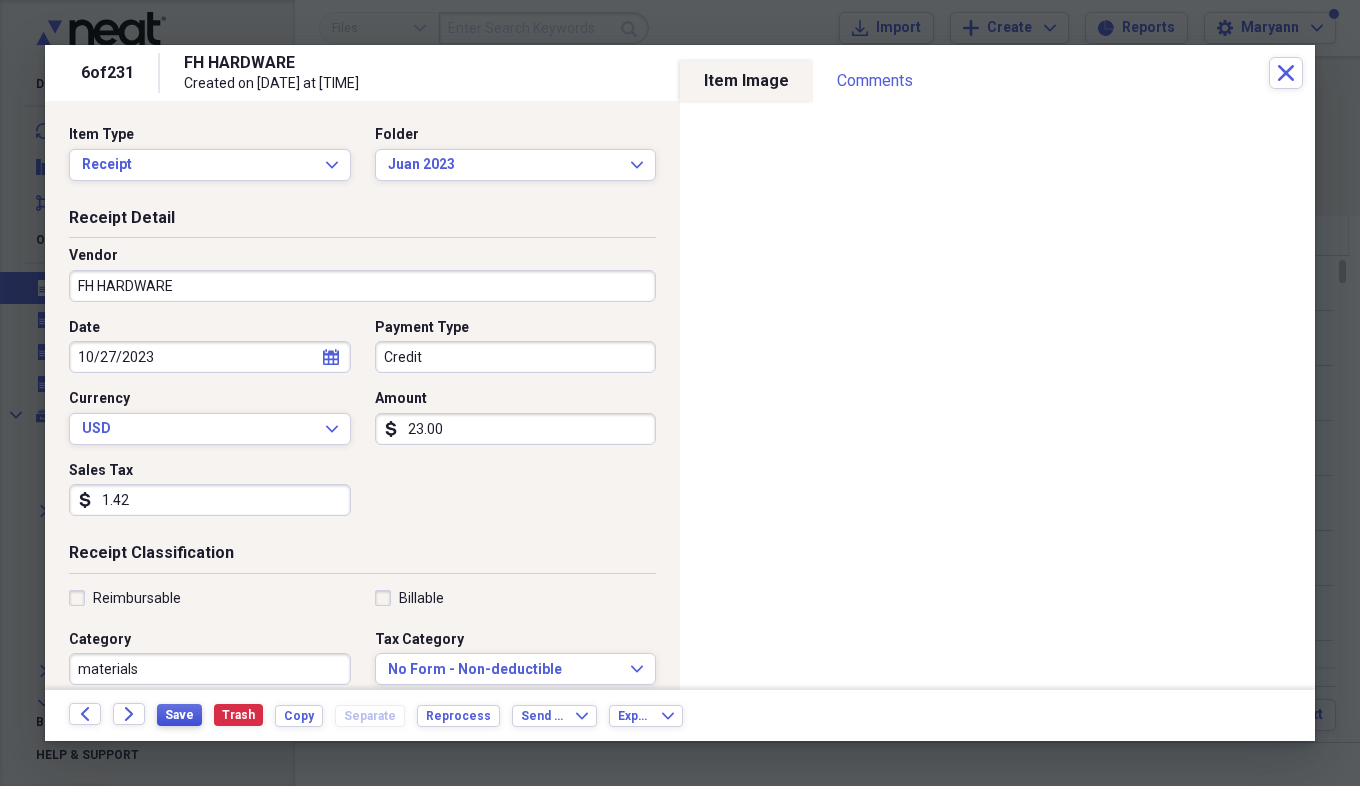 type on "1.42" 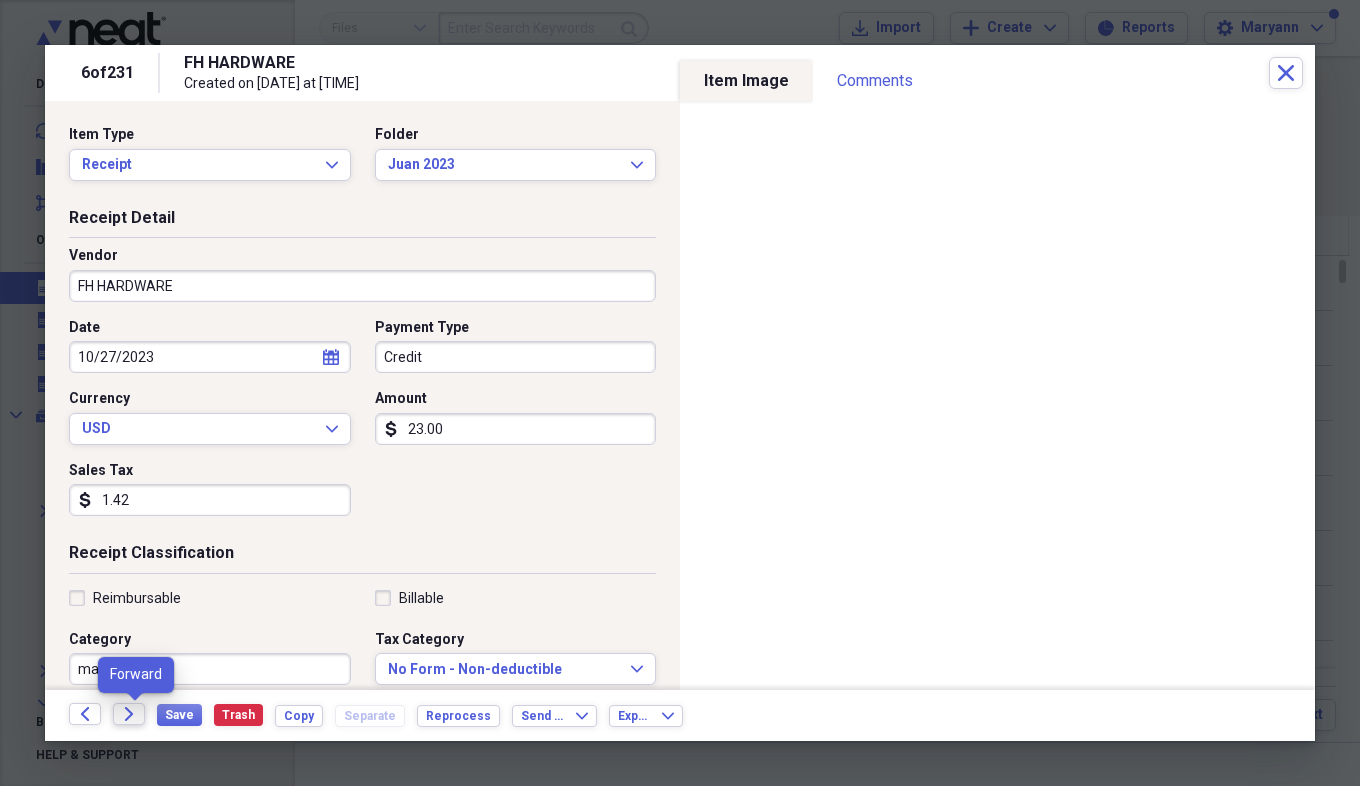 click 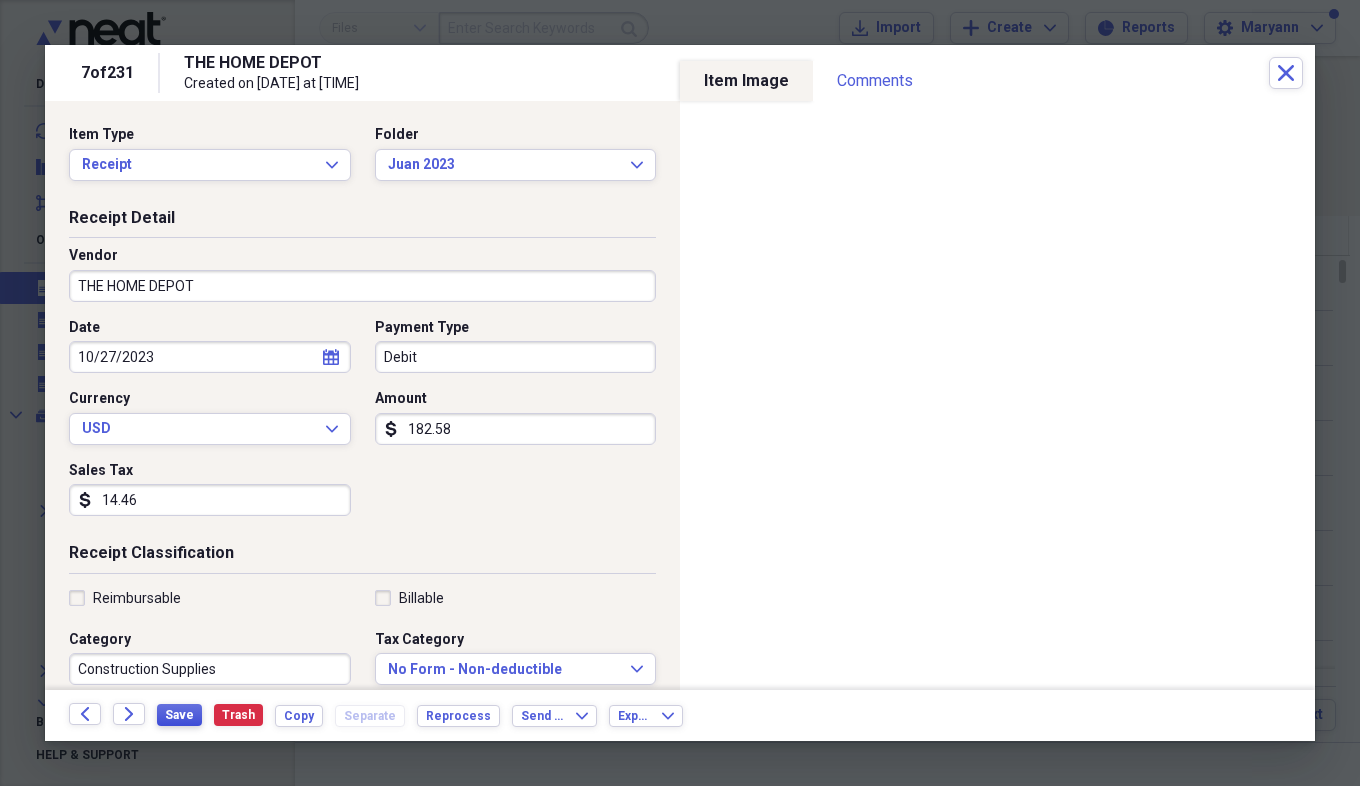 type on "14.46" 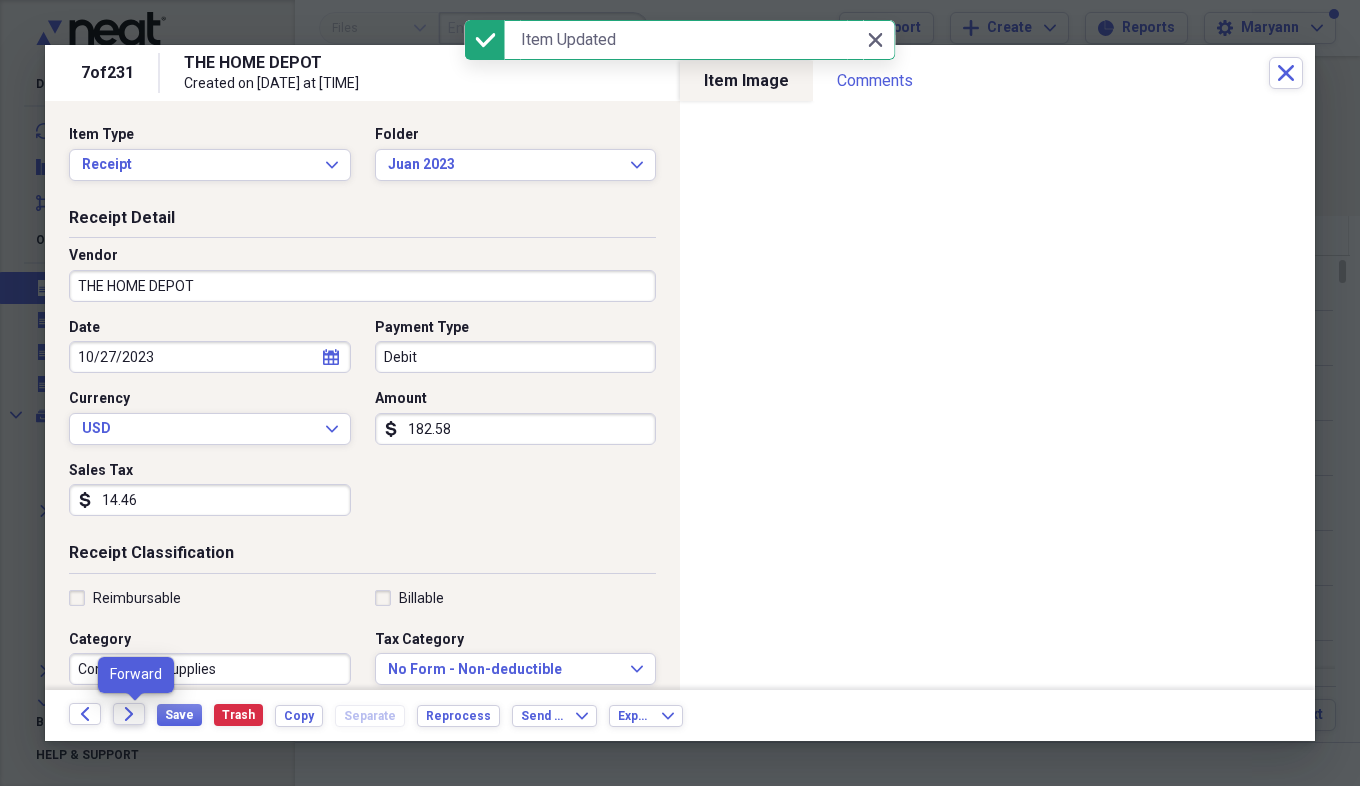 click on "Forward" 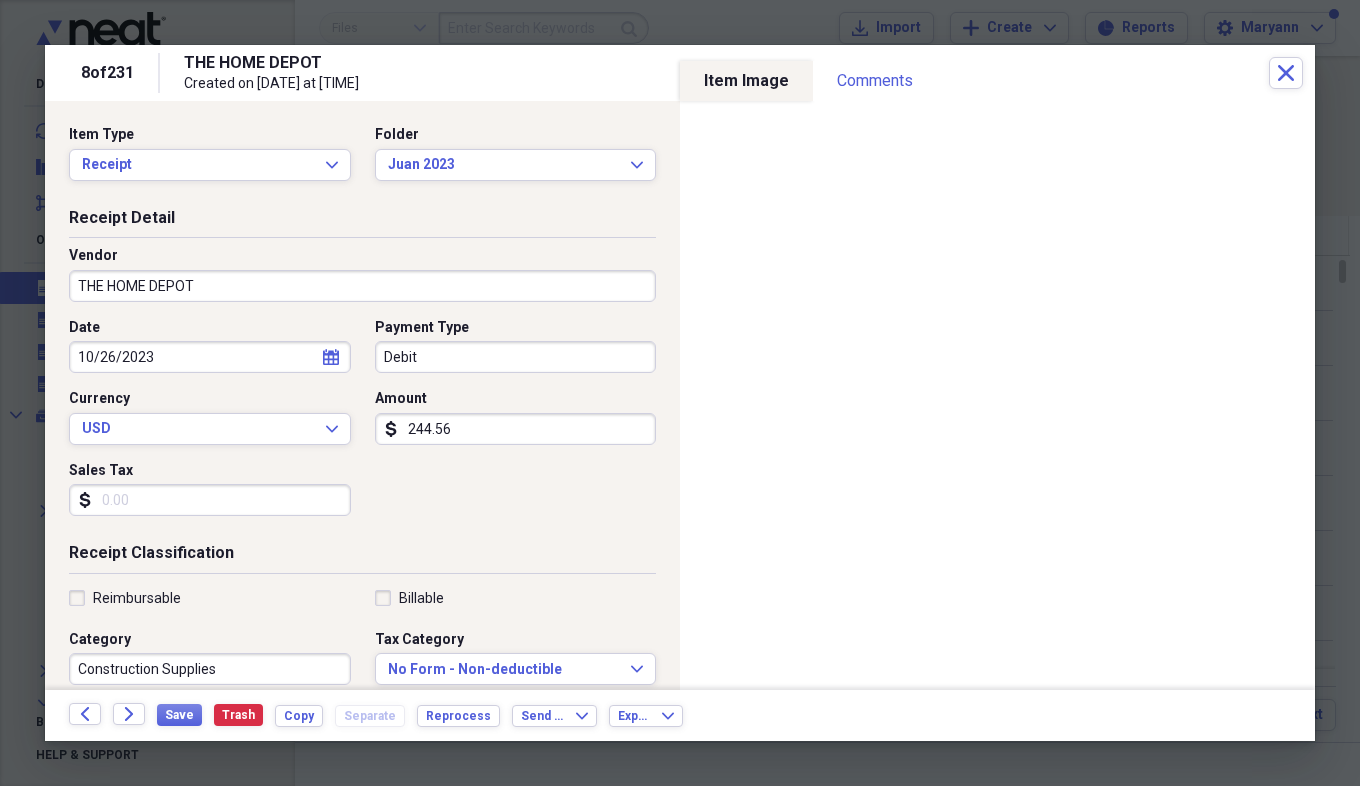 click on "Sales Tax" at bounding box center (210, 500) 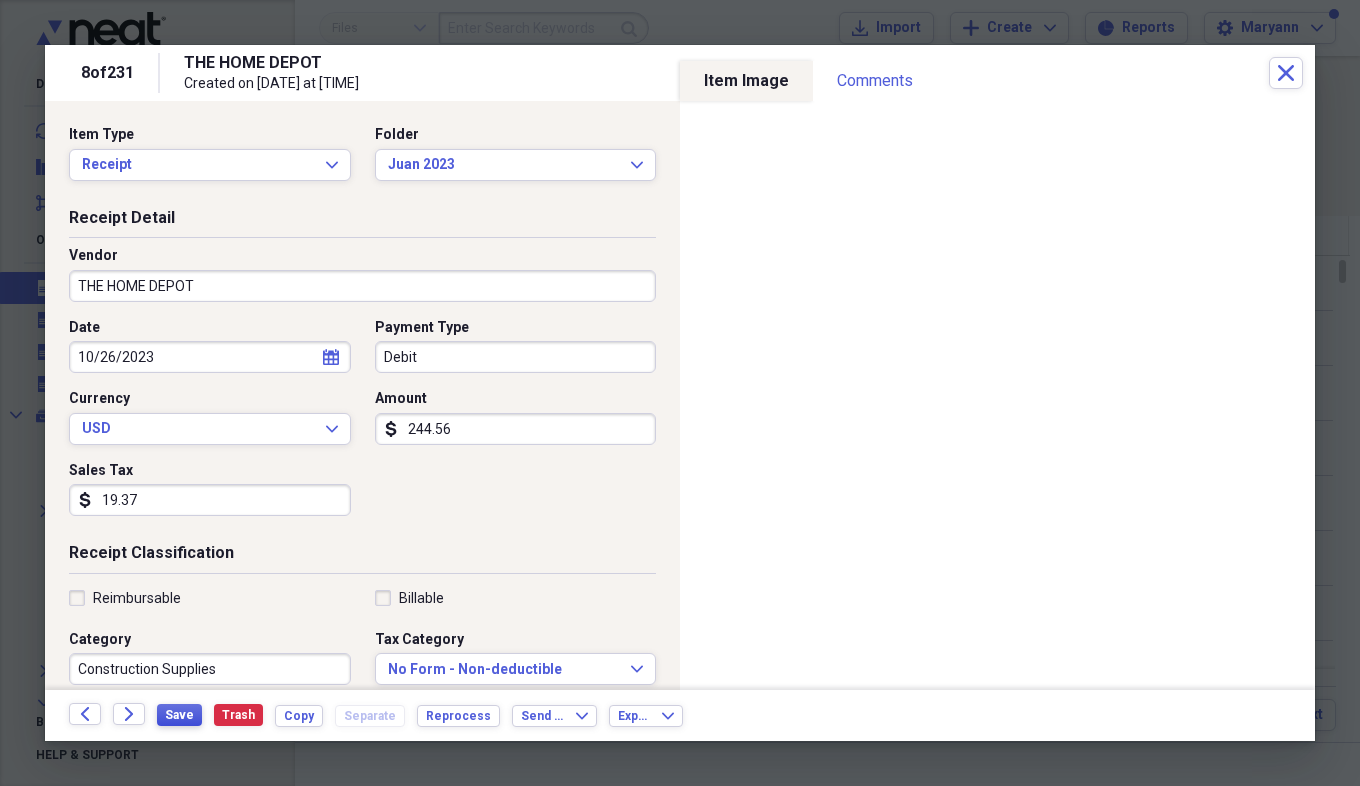 type on "19.37" 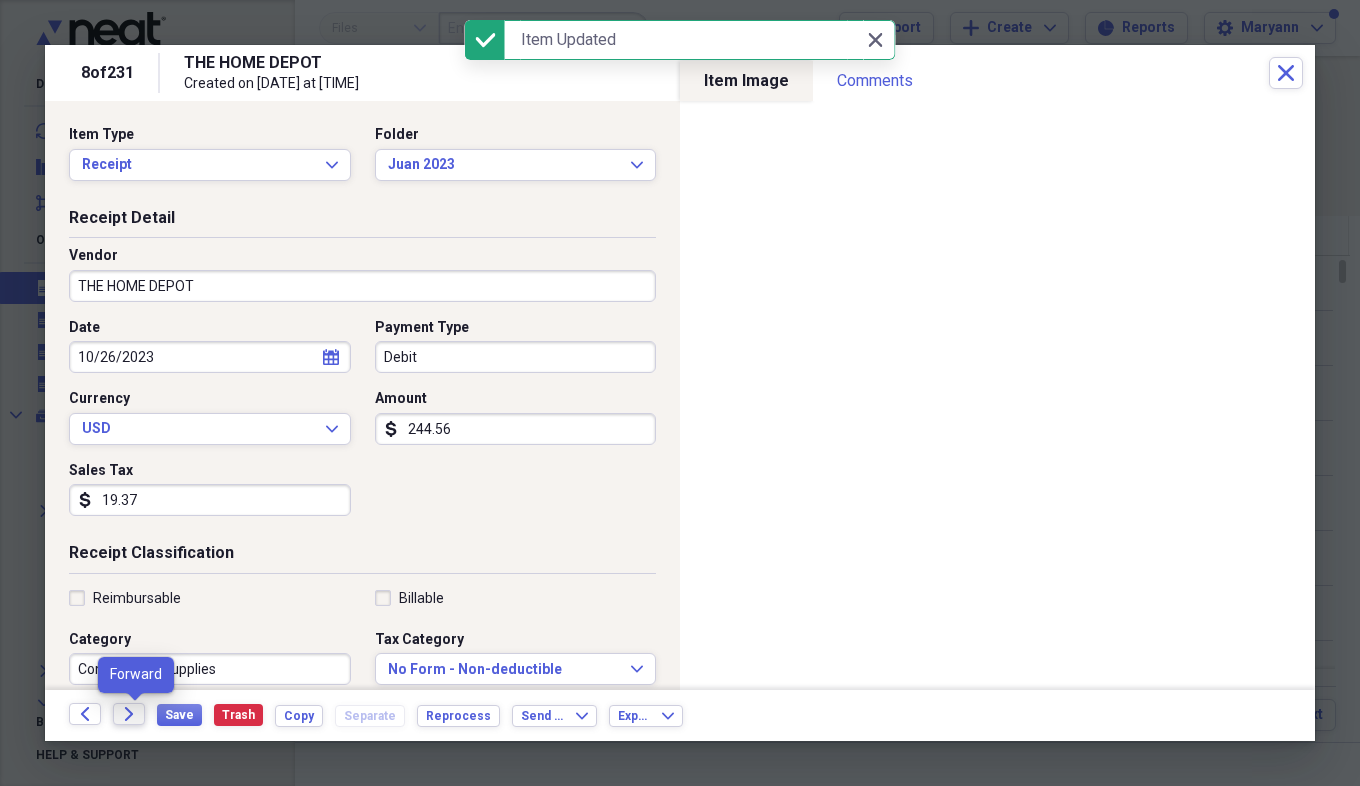 click on "Forward" 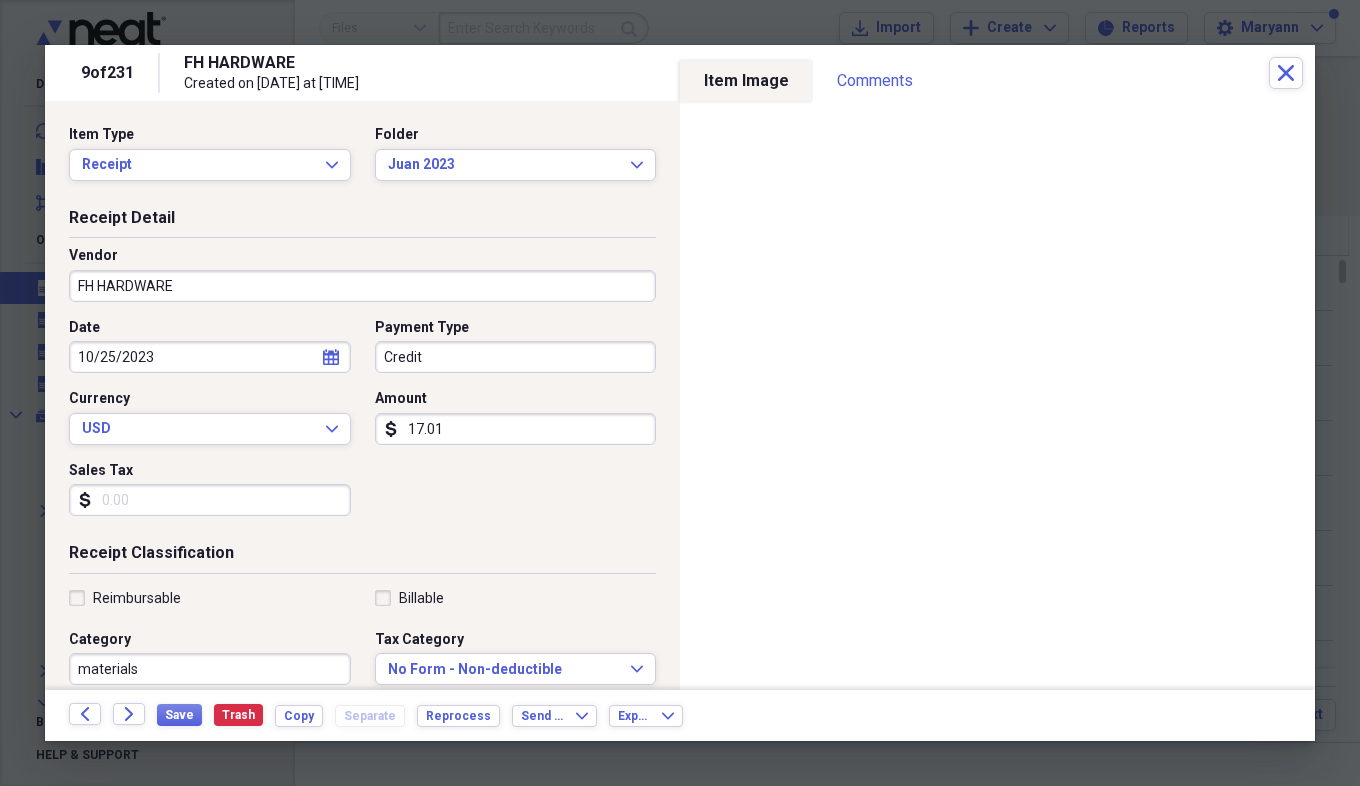 click on "Sales Tax" at bounding box center [210, 500] 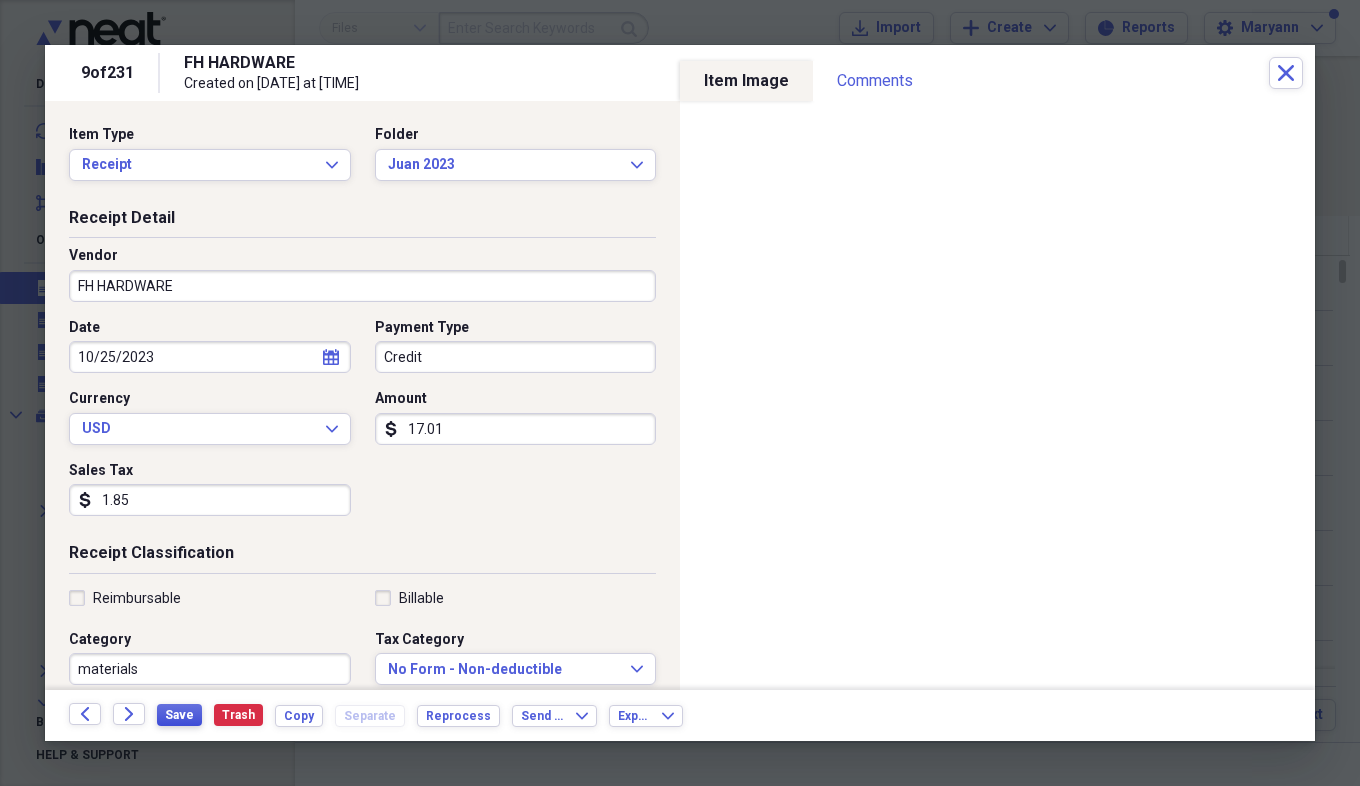 type on "1.85" 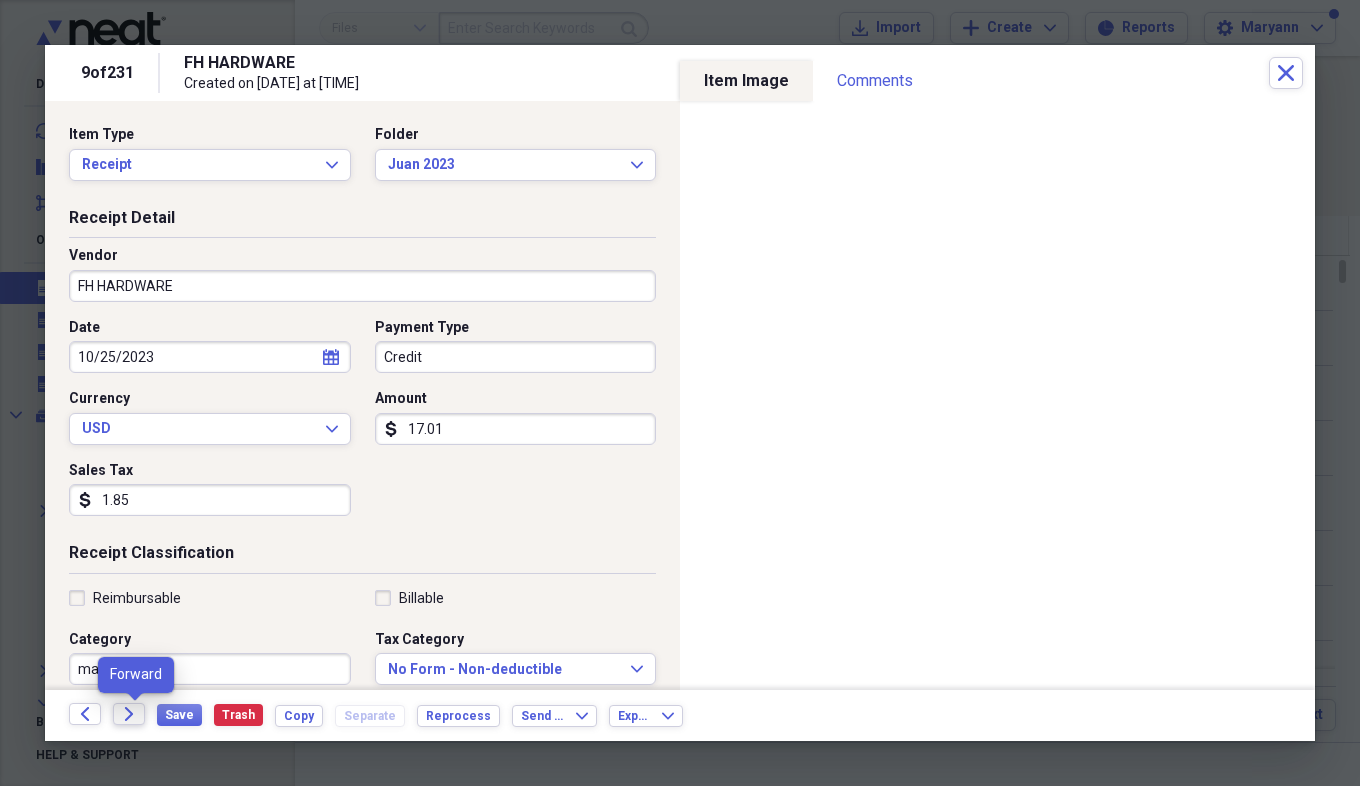 click on "Forward" 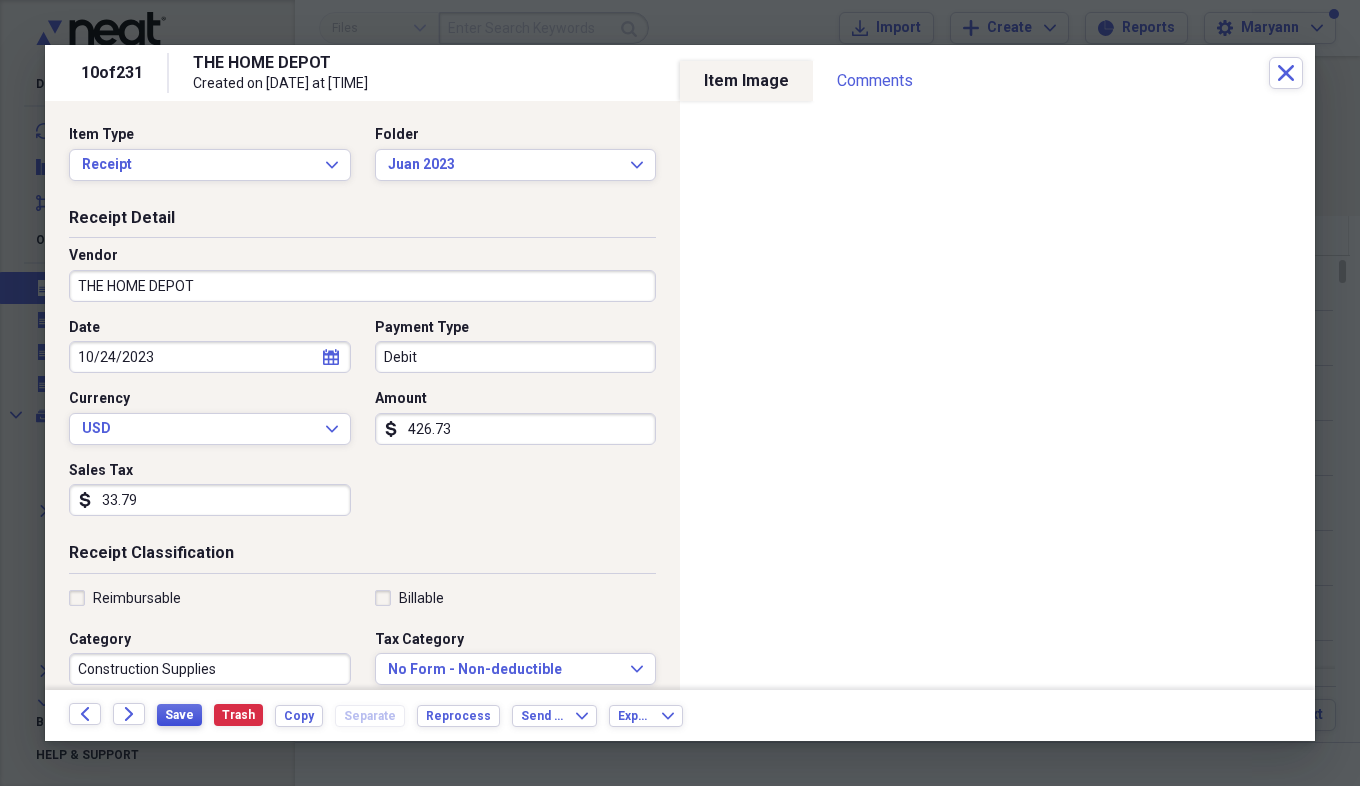 click on "Save" at bounding box center (179, 715) 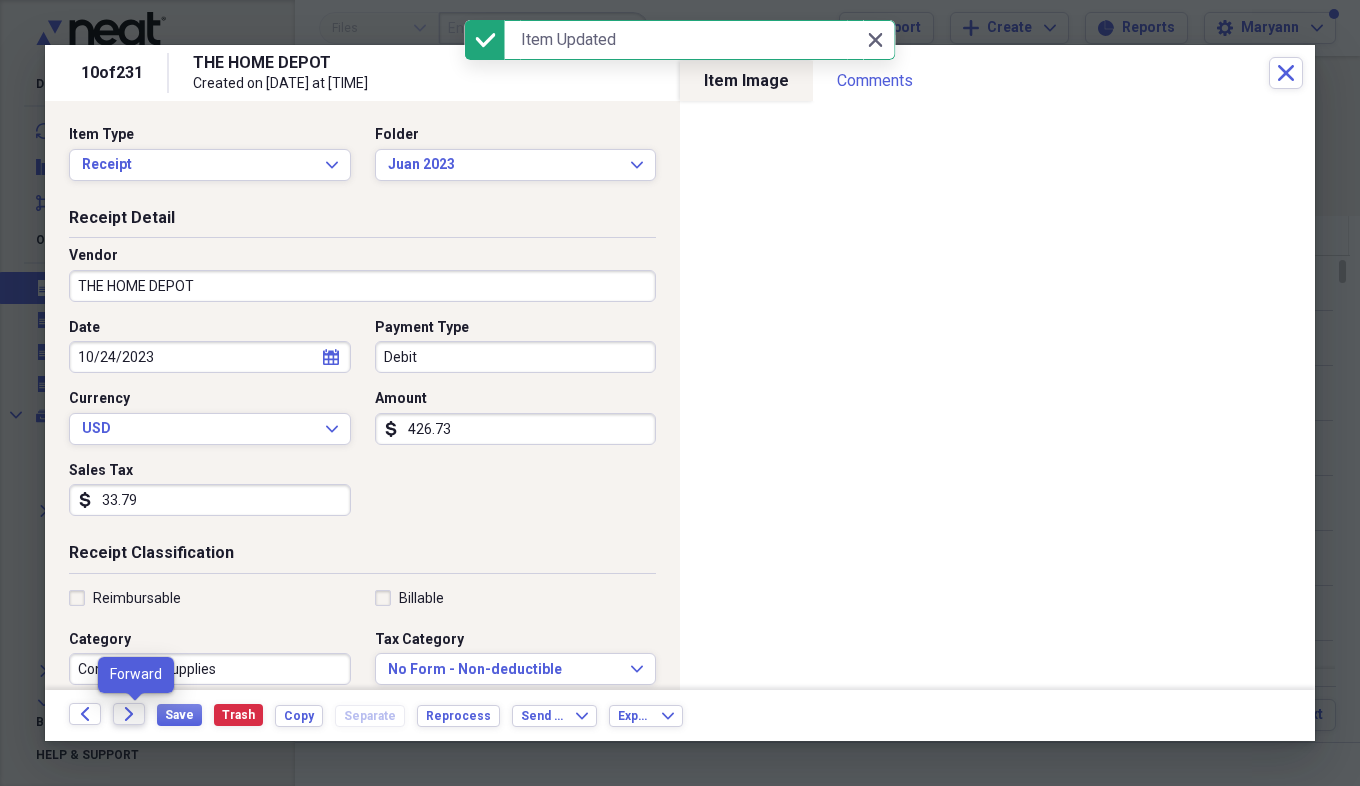 click on "Forward" 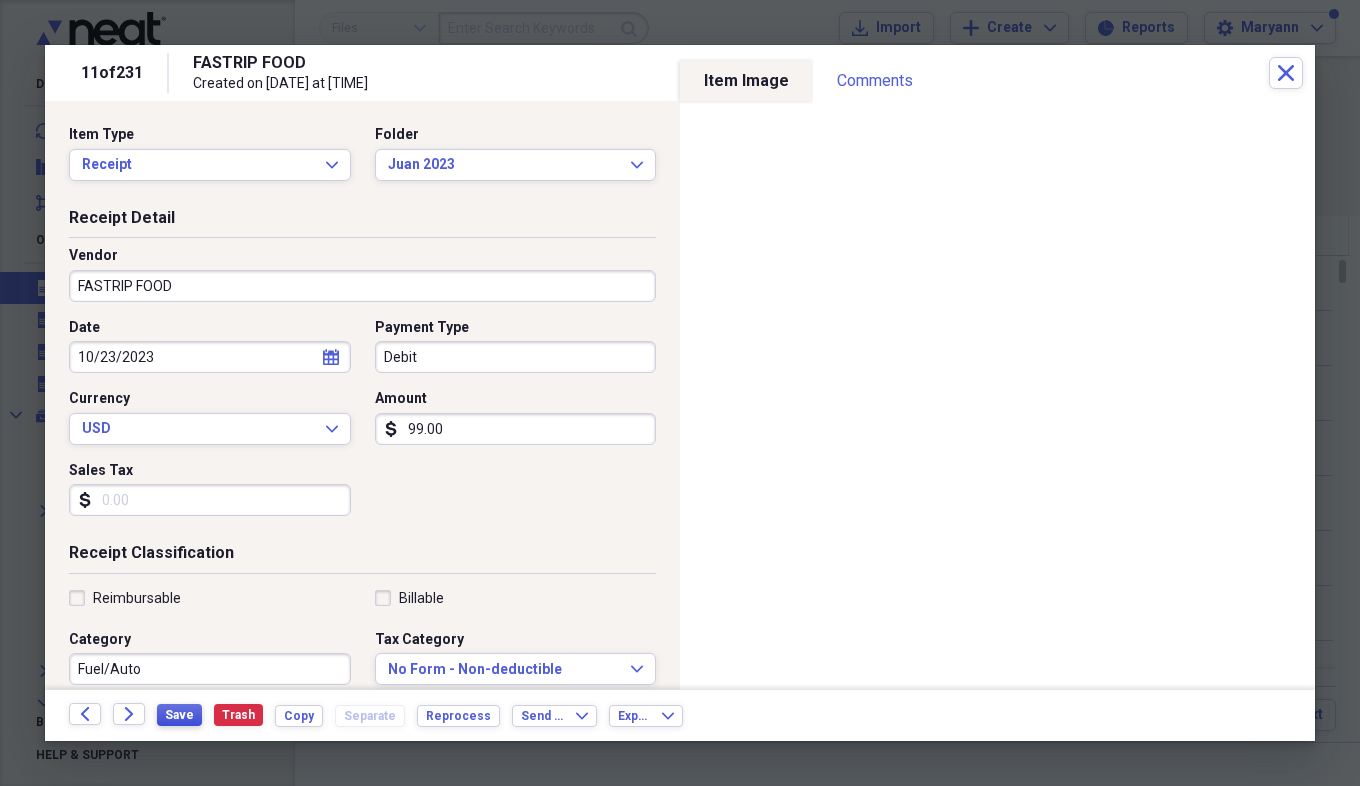 click on "Save" at bounding box center (179, 715) 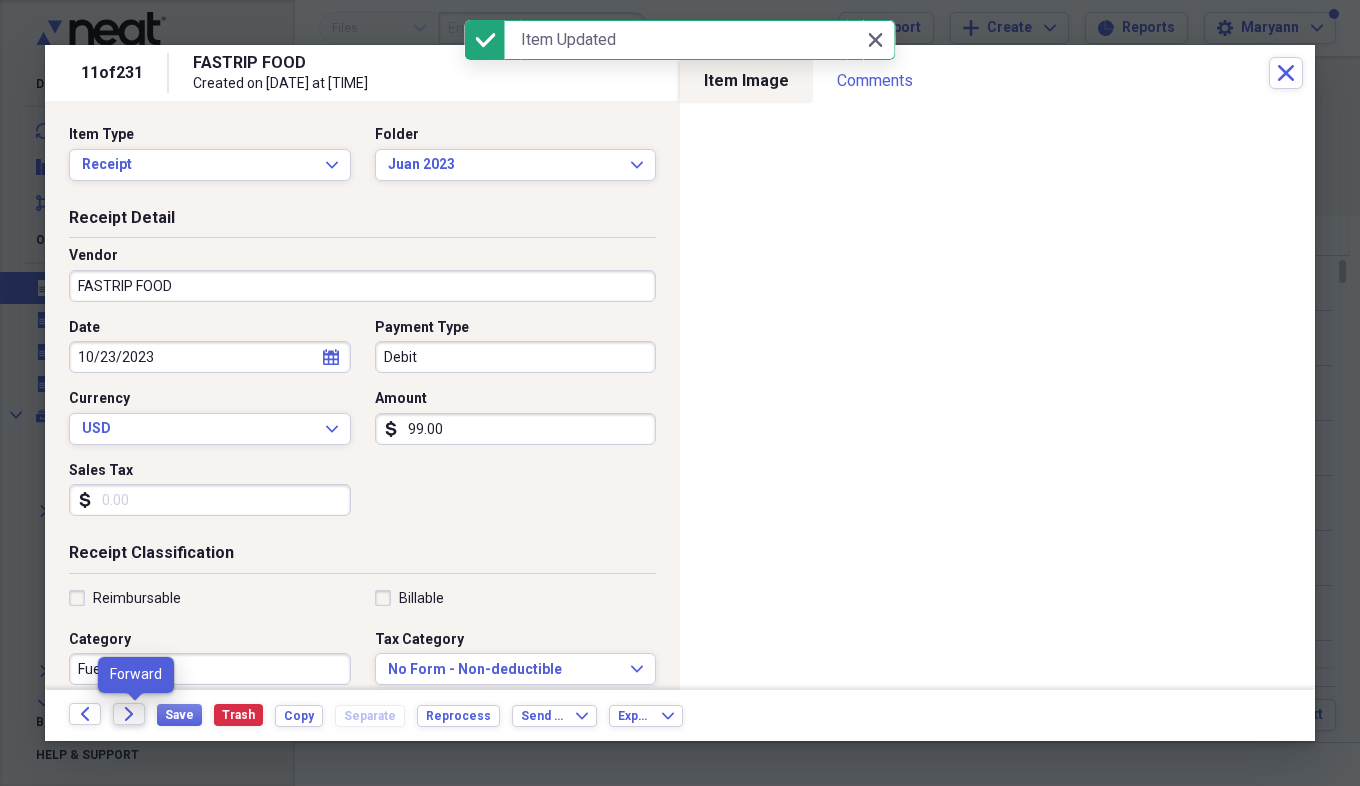 click on "Forward" 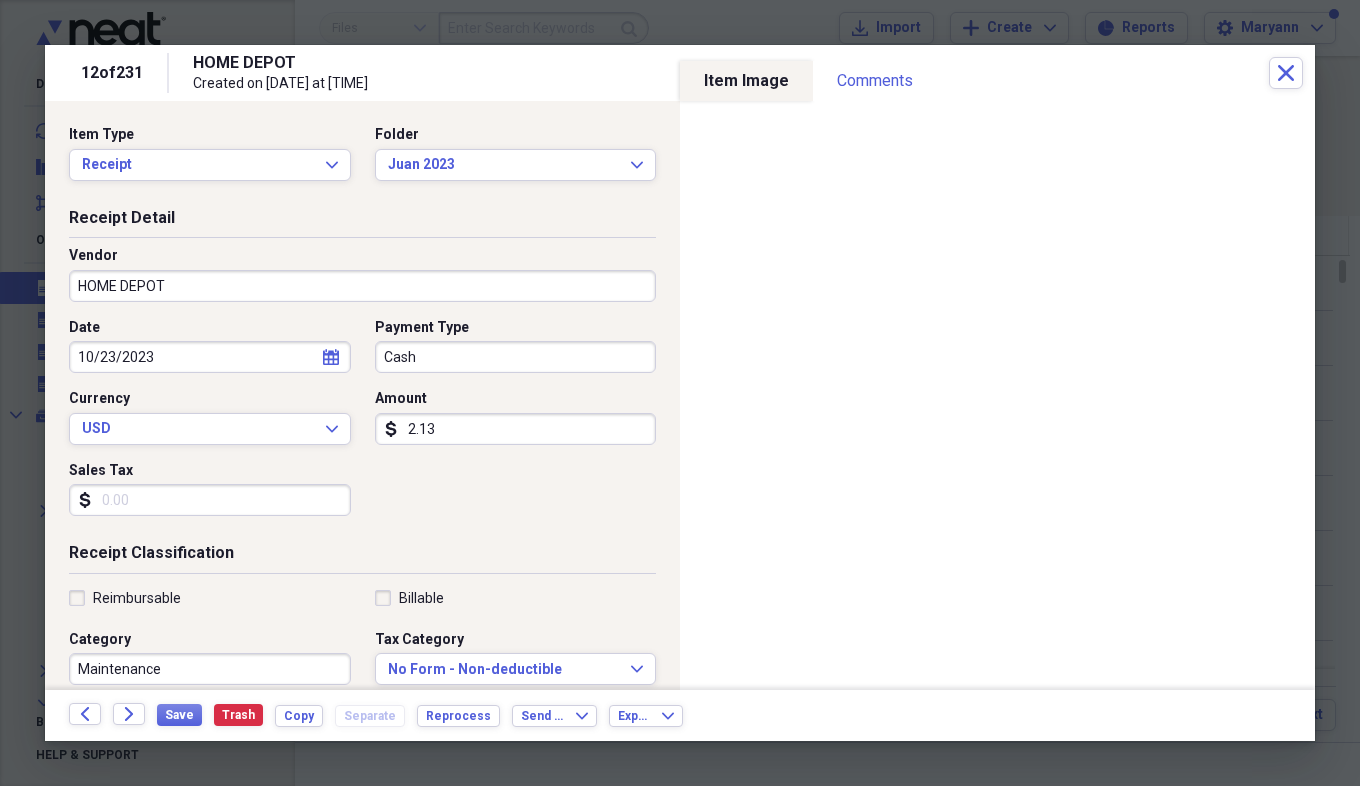 click on "Sales Tax" at bounding box center (210, 500) 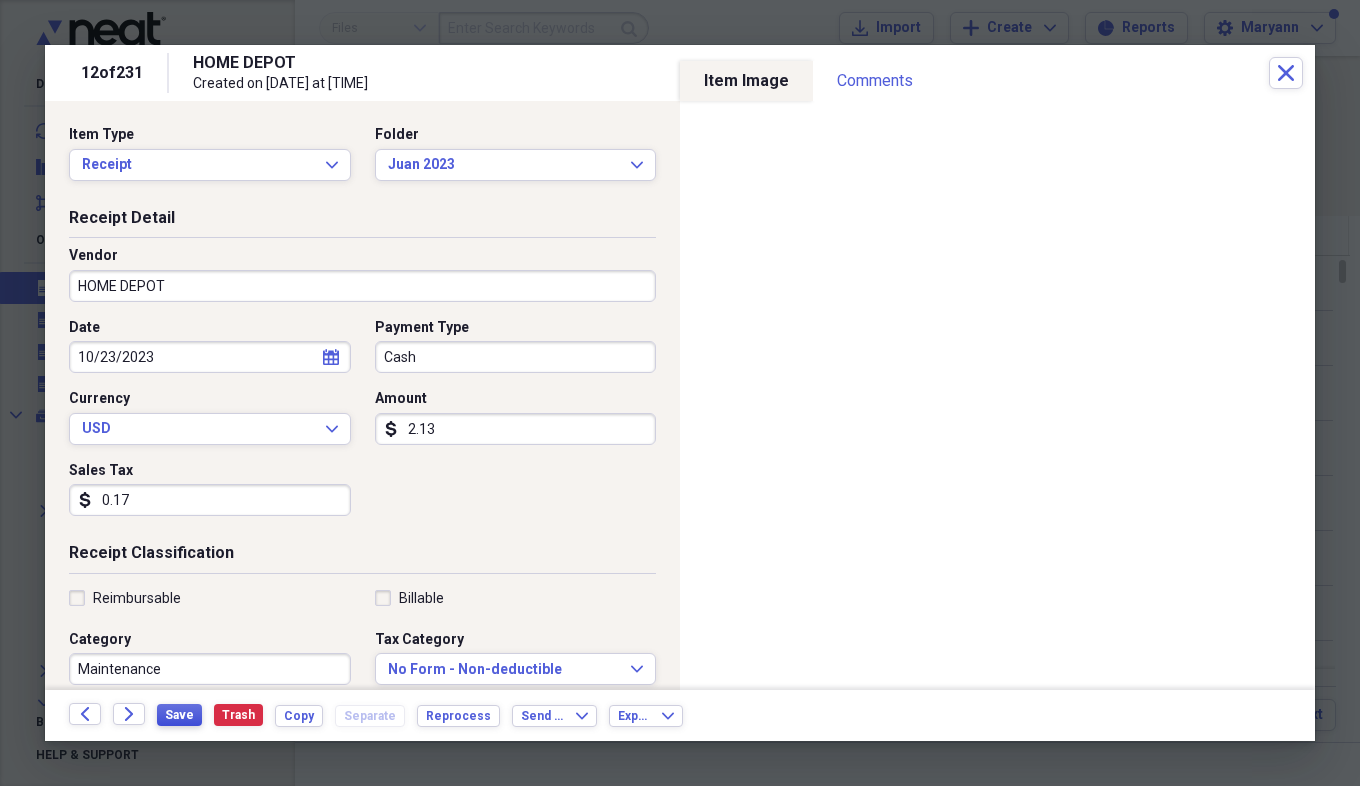 type on "0.17" 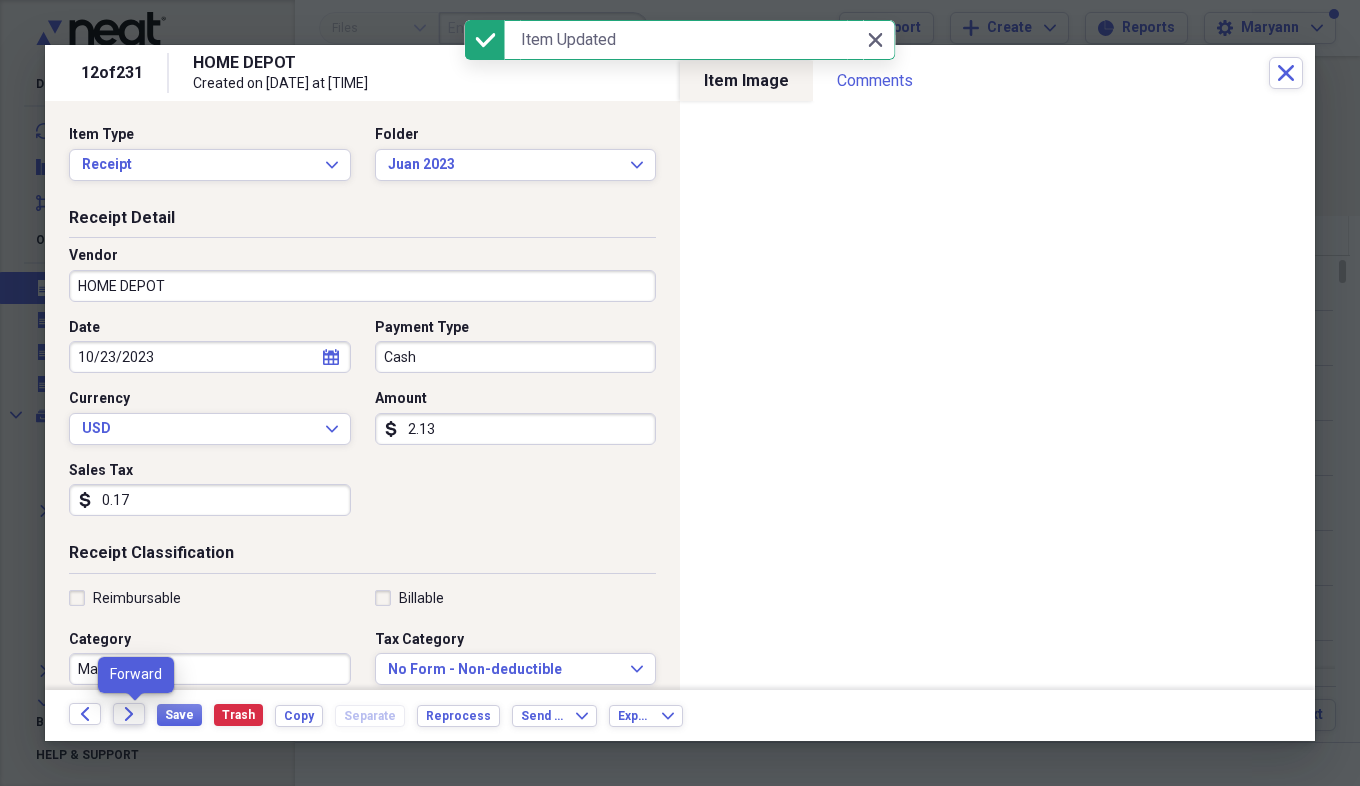 click on "Forward" 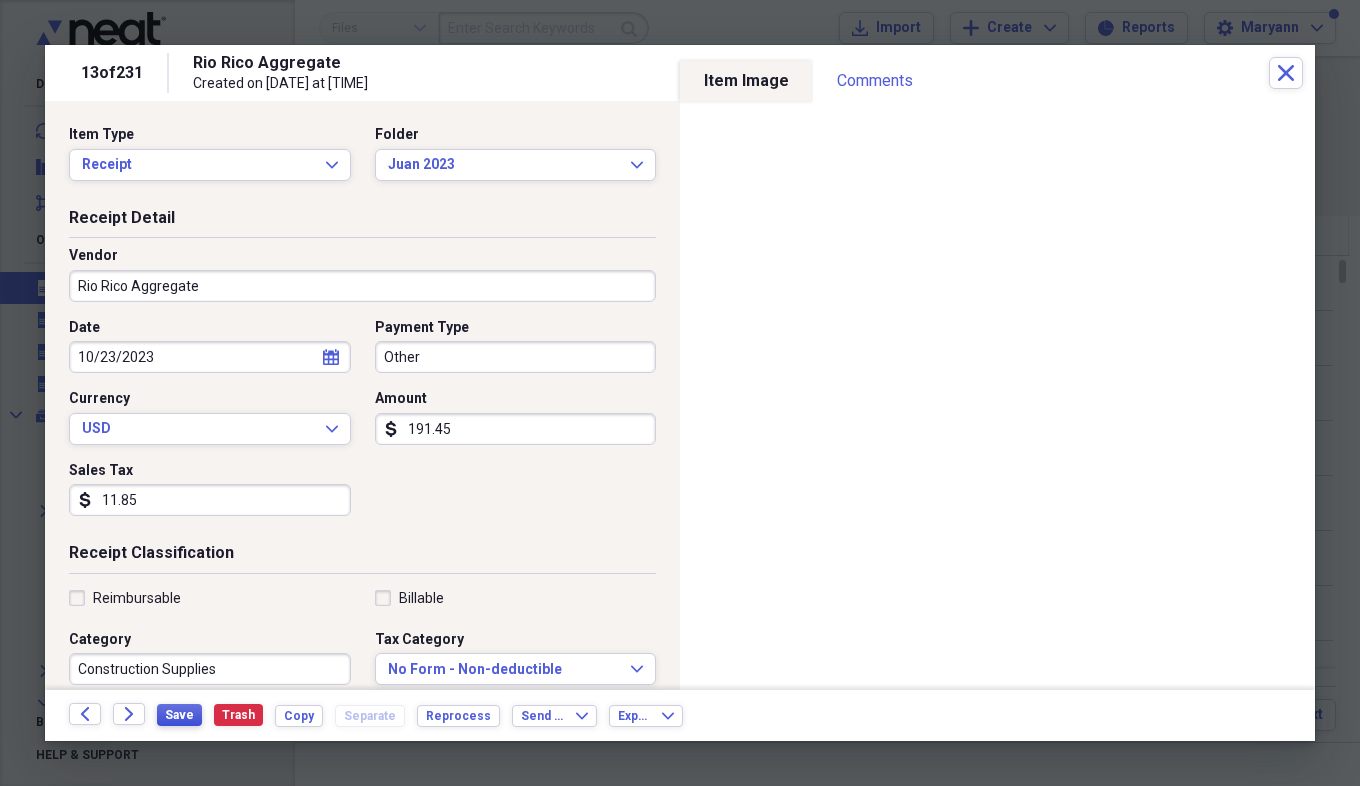 click on "Save" at bounding box center (179, 715) 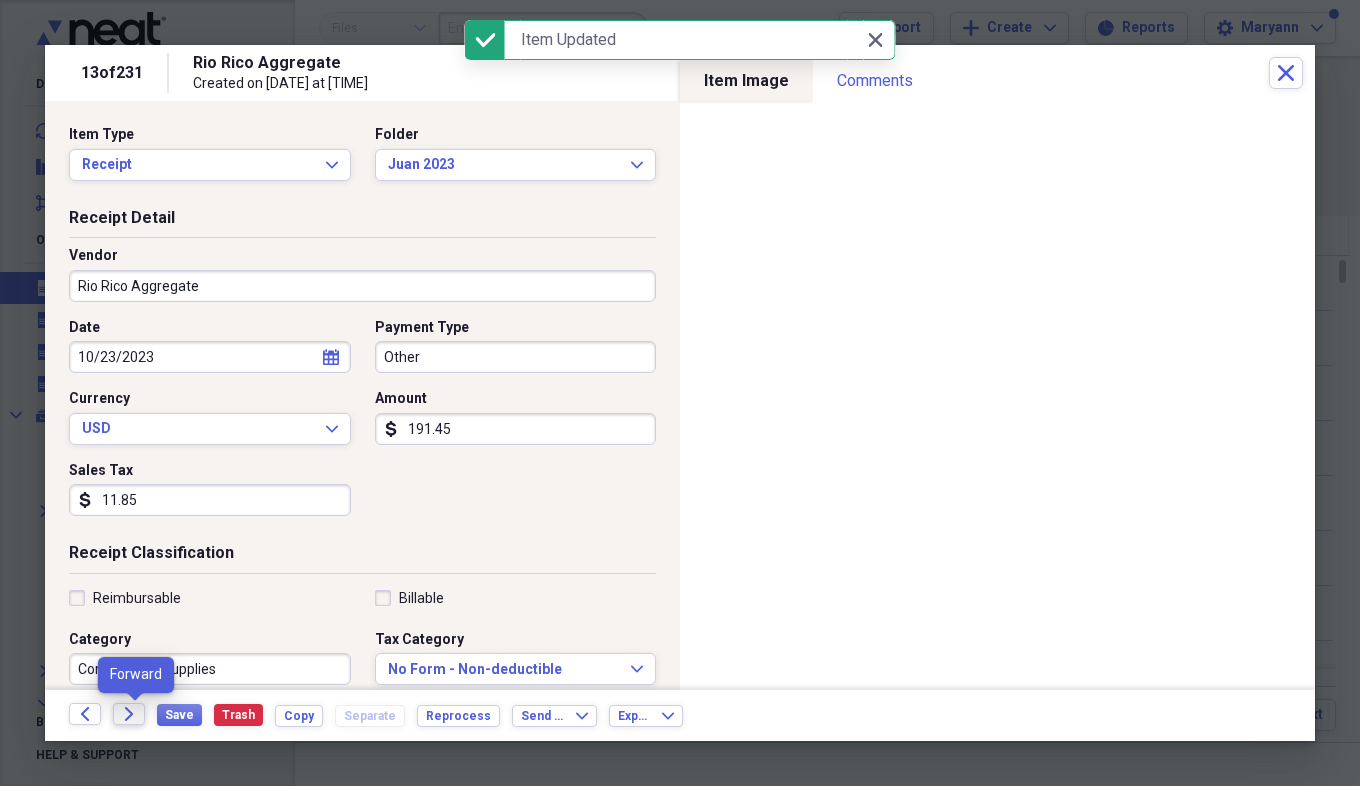click 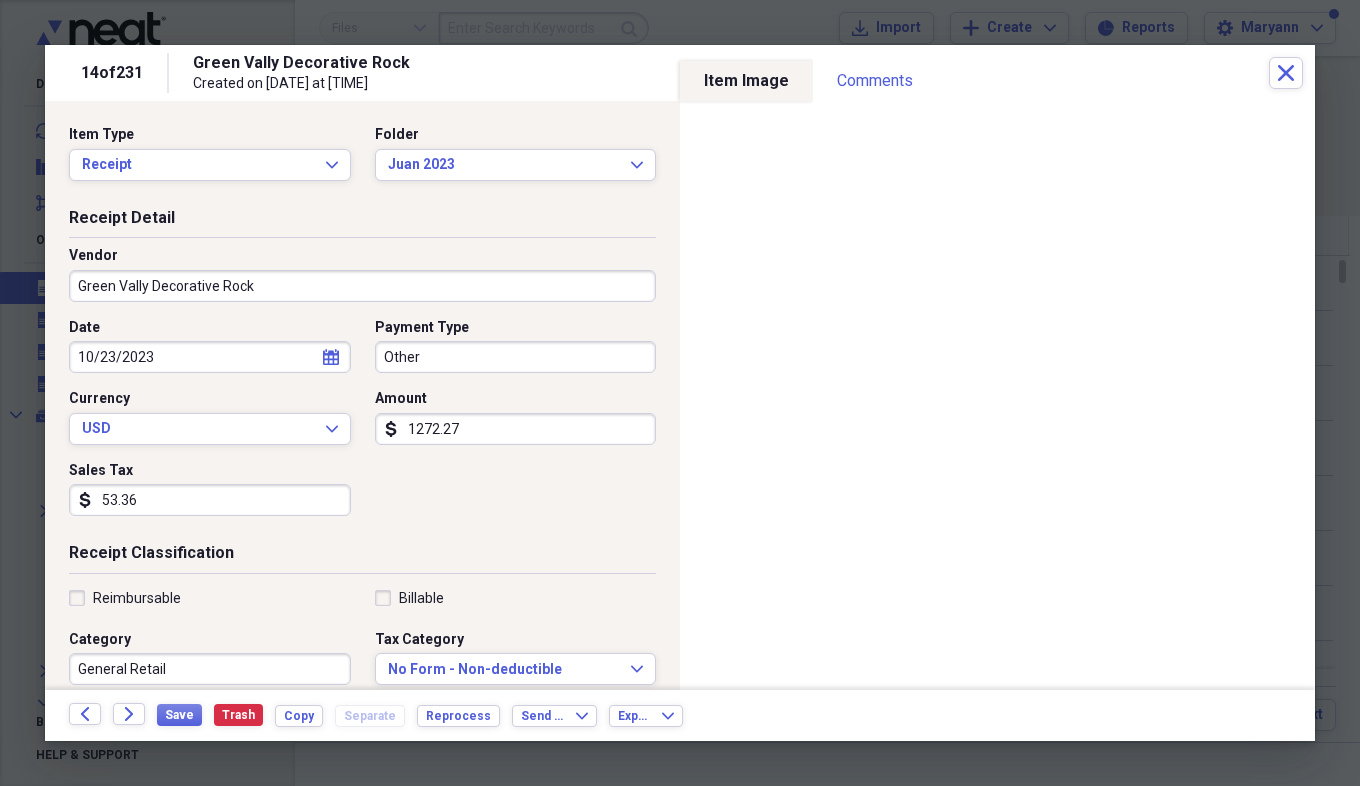 click on "General Retail" at bounding box center (210, 669) 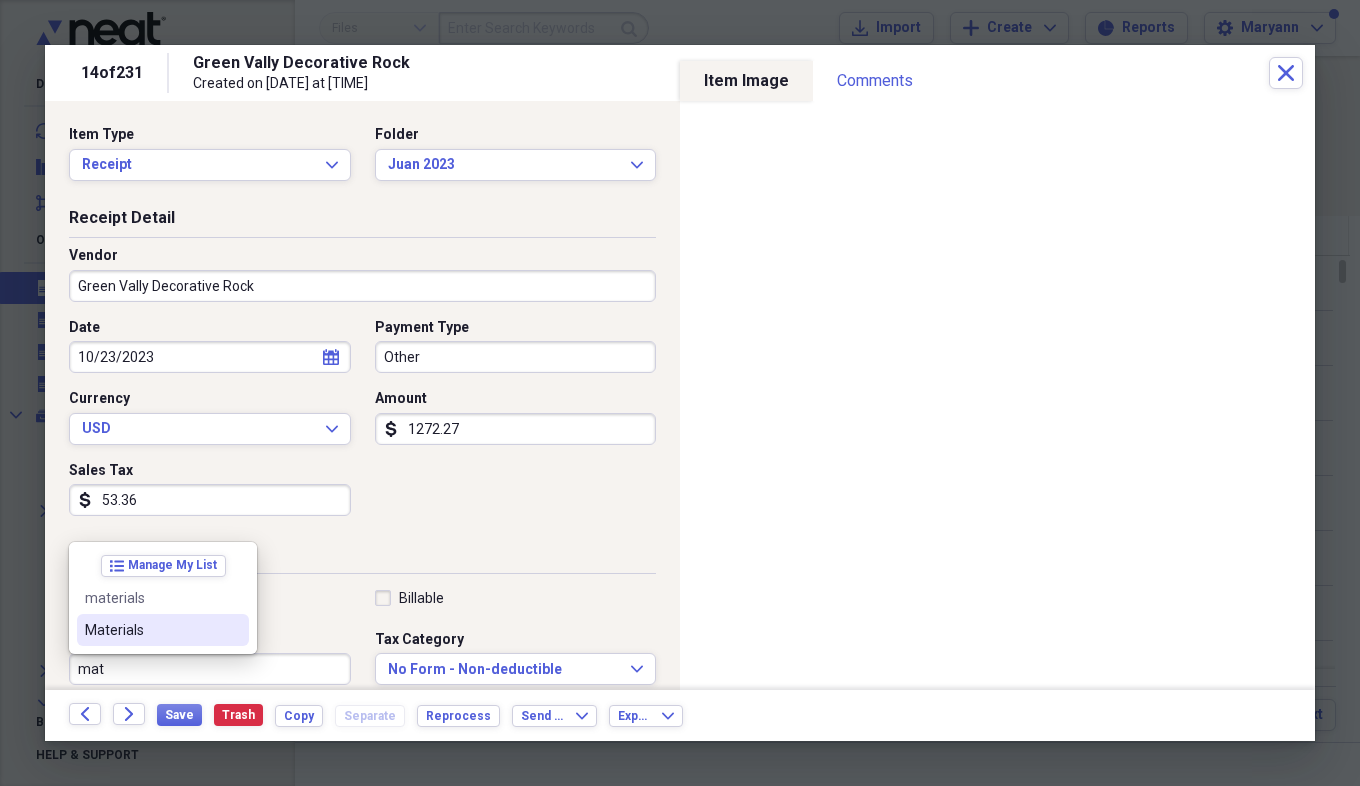 click on "Materials" at bounding box center [163, 630] 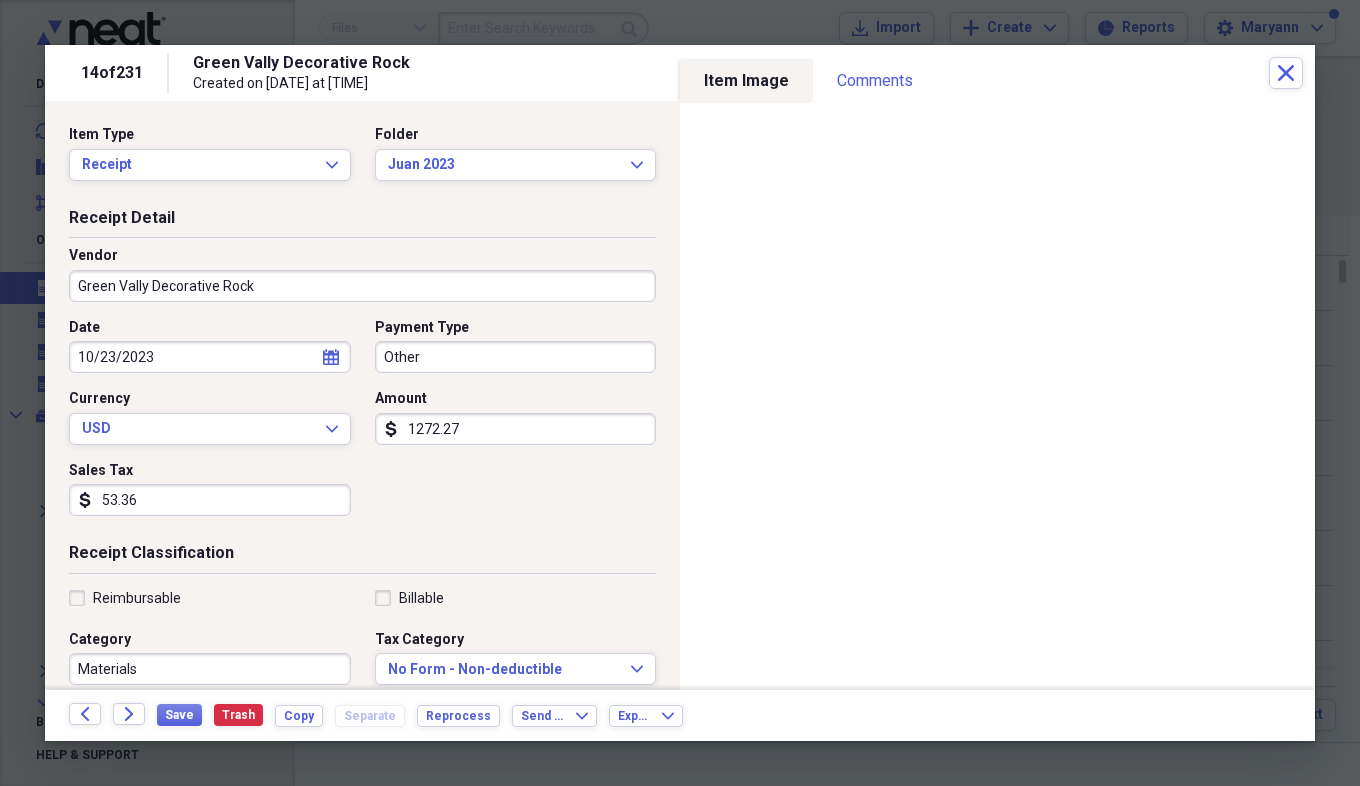 click on "1272.27" at bounding box center (516, 429) 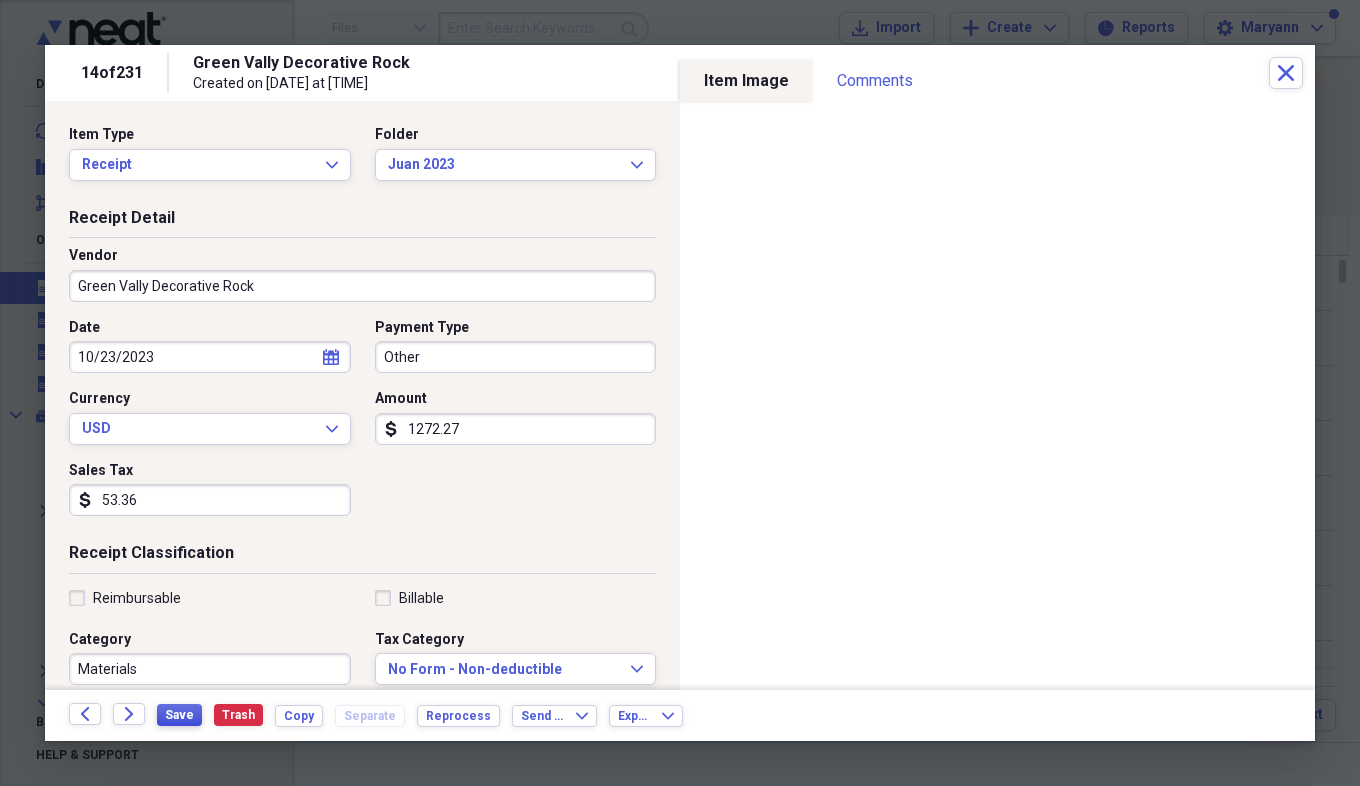 click on "Save" at bounding box center (179, 715) 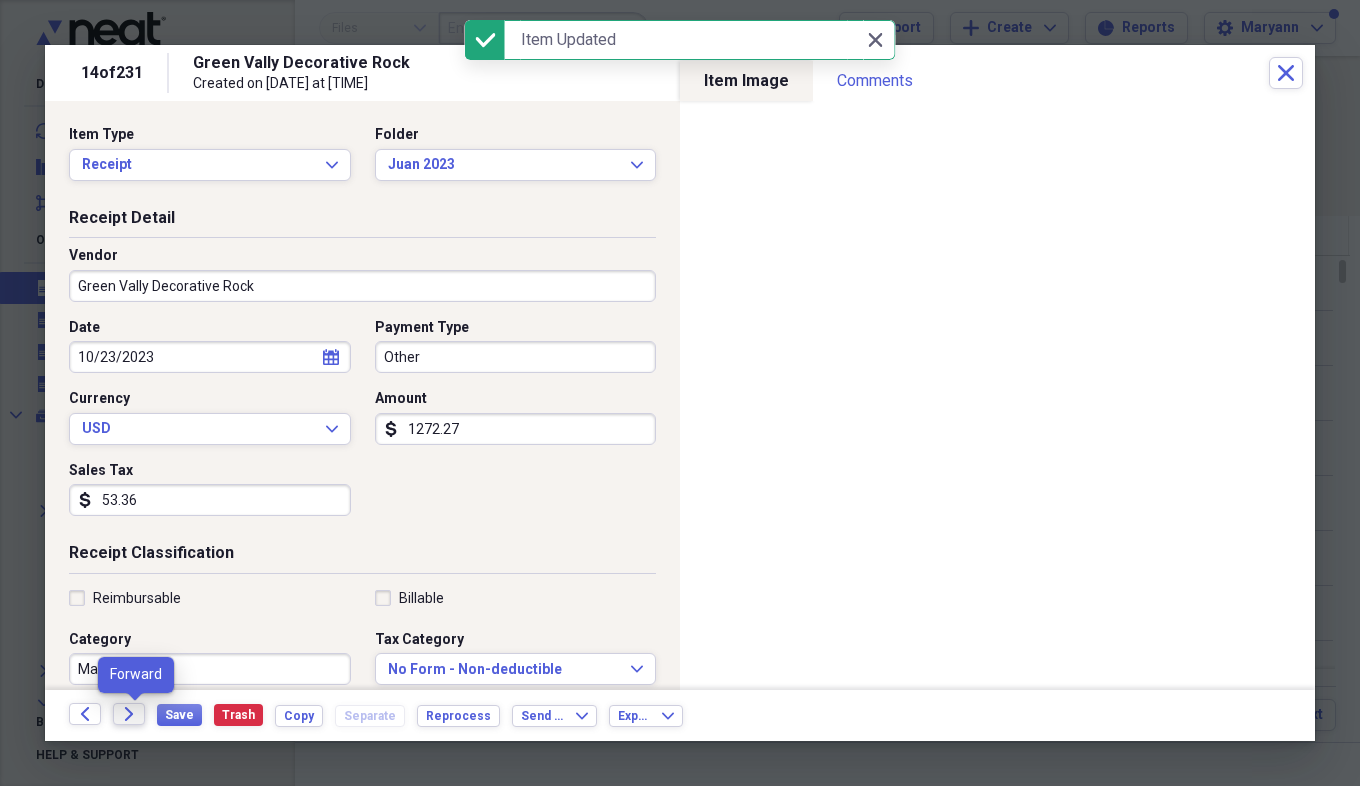 click on "Forward" 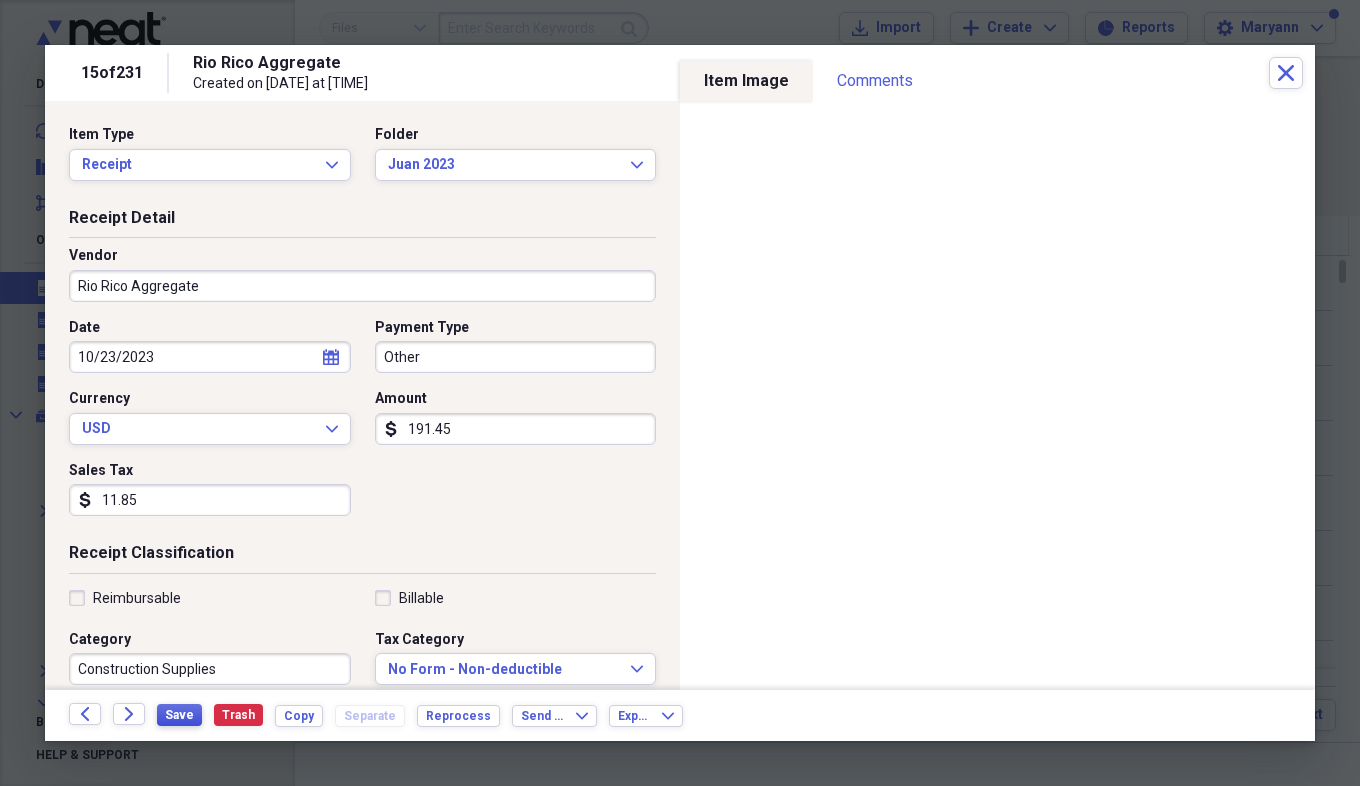 click on "Save" at bounding box center [179, 715] 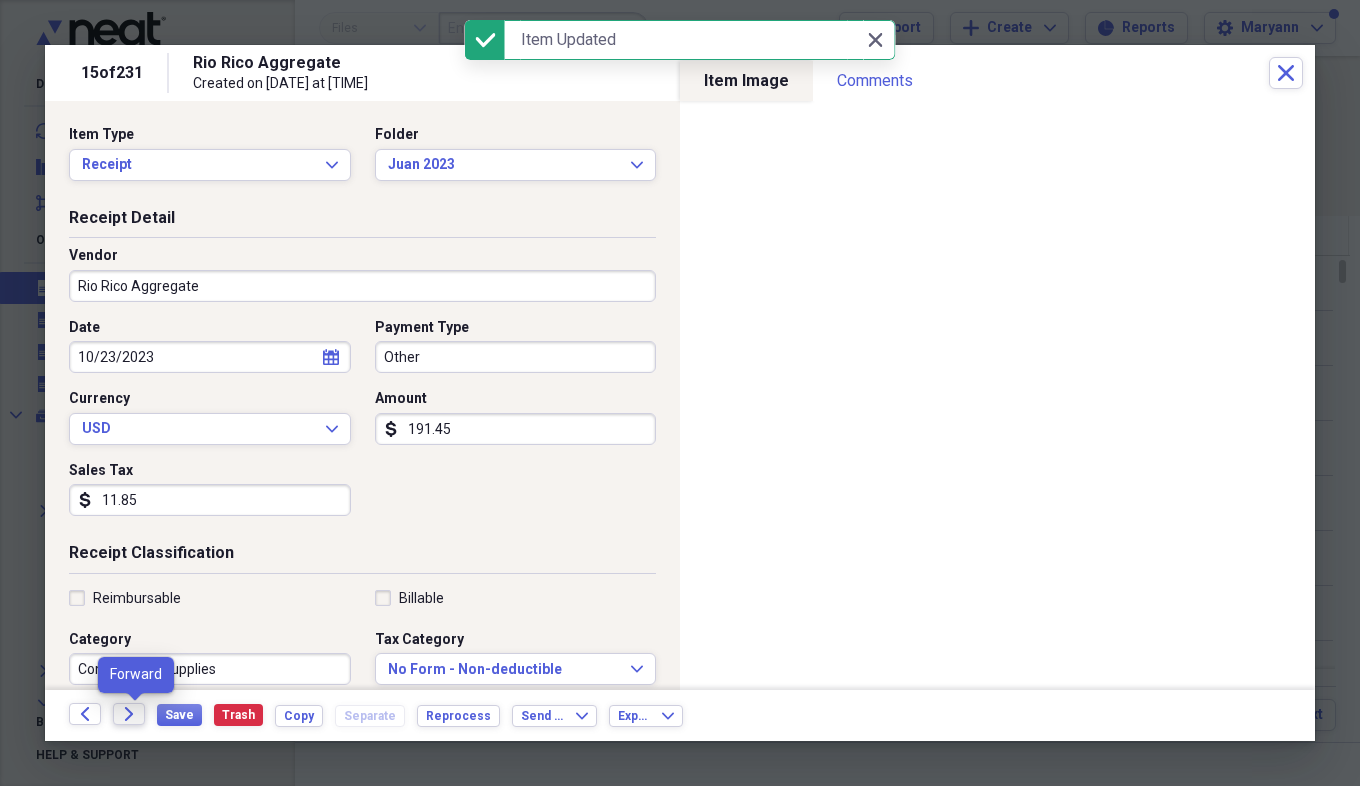 click on "Forward" 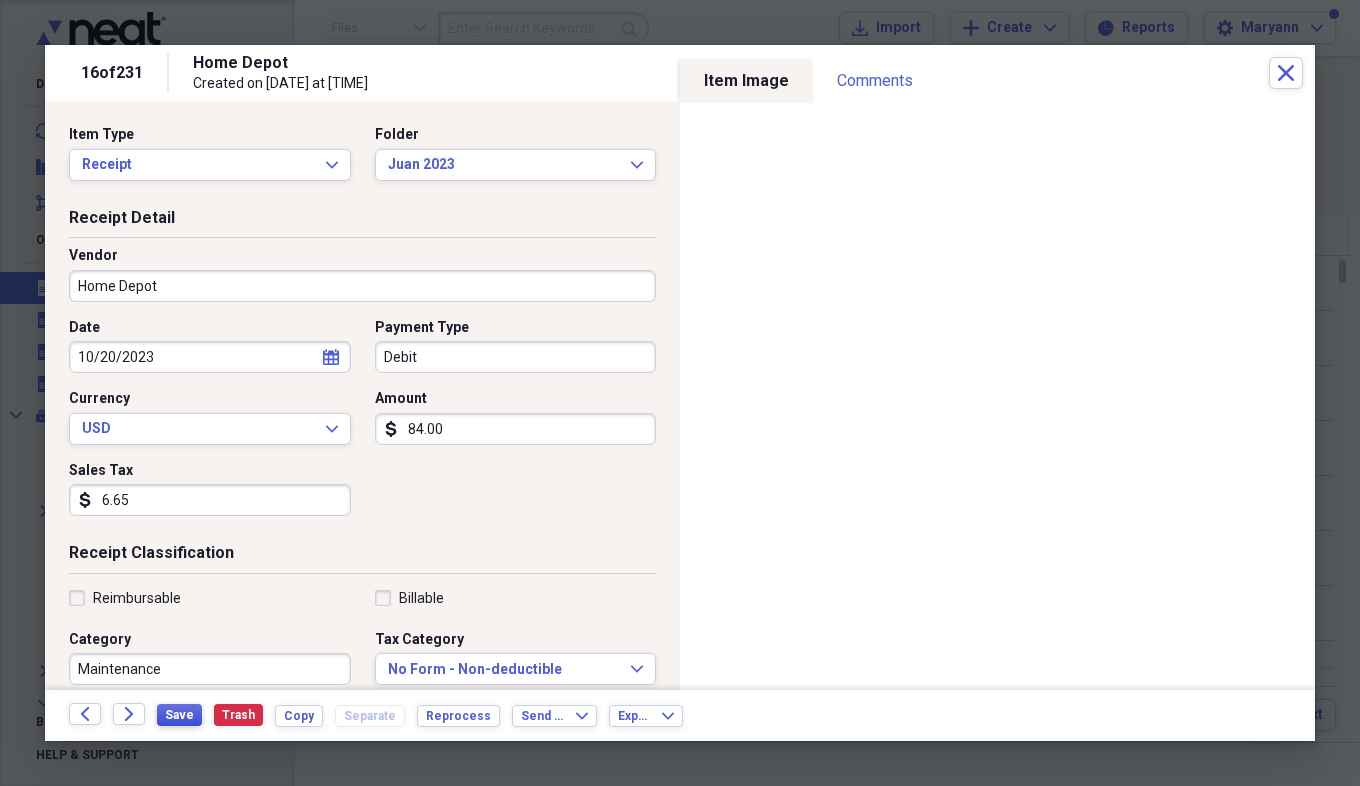 click on "Save" at bounding box center [179, 715] 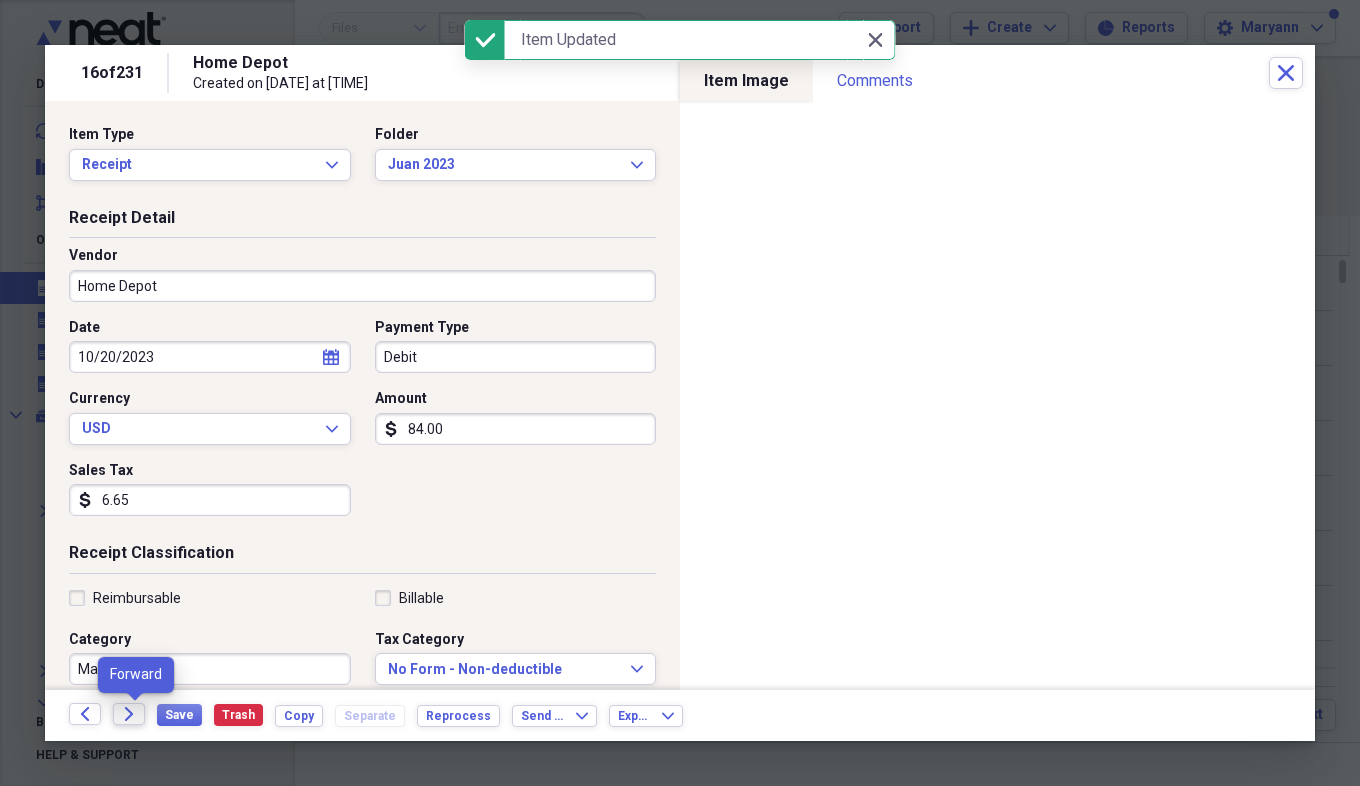 click on "Forward" 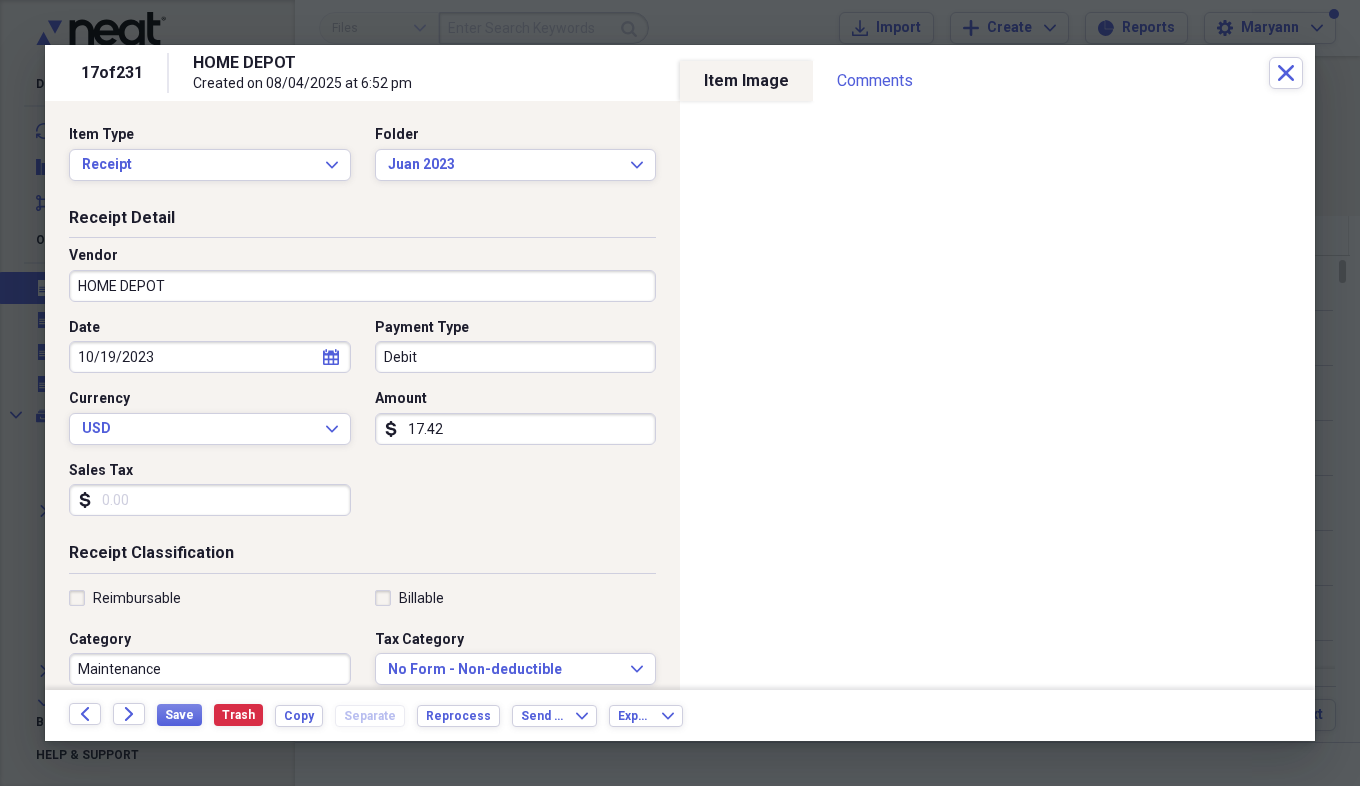 click on "Sales Tax" at bounding box center [210, 500] 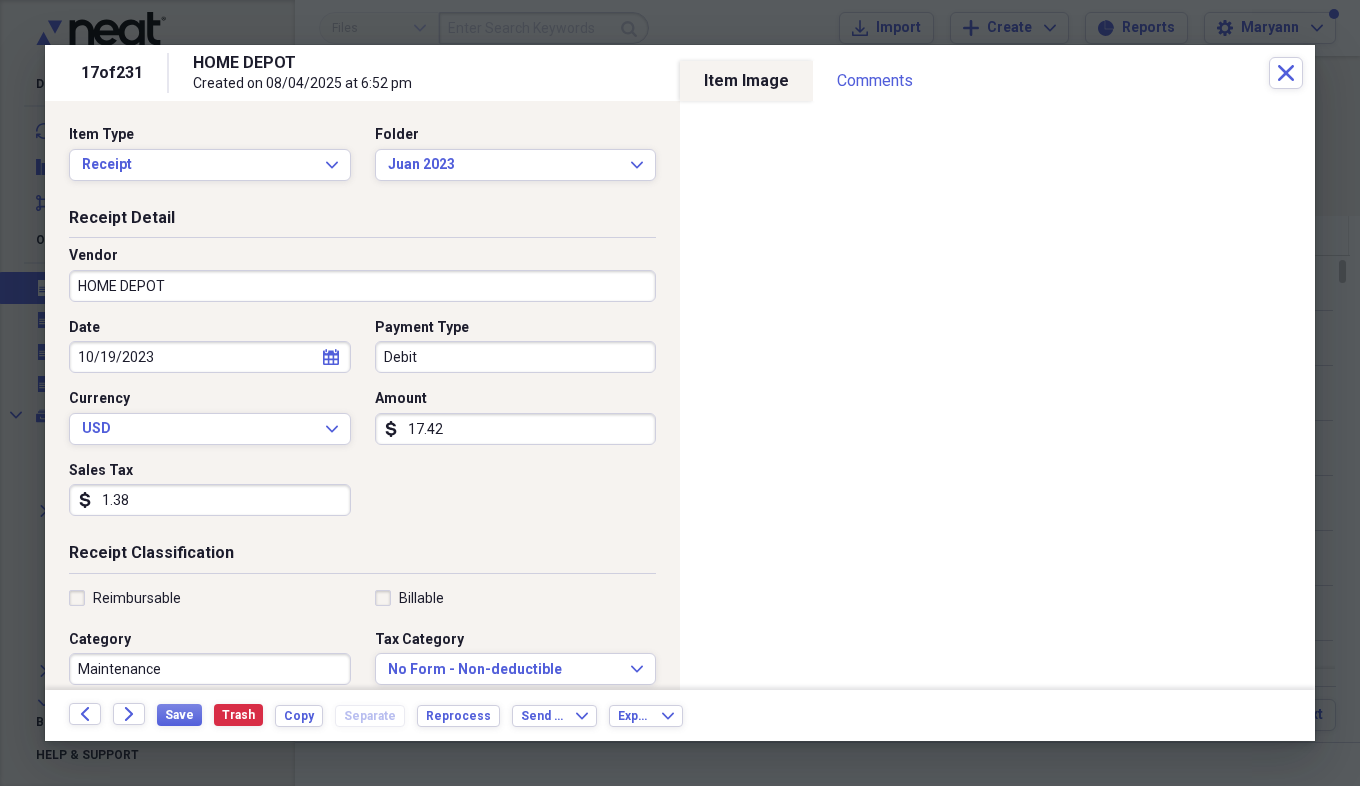 type on "1.38" 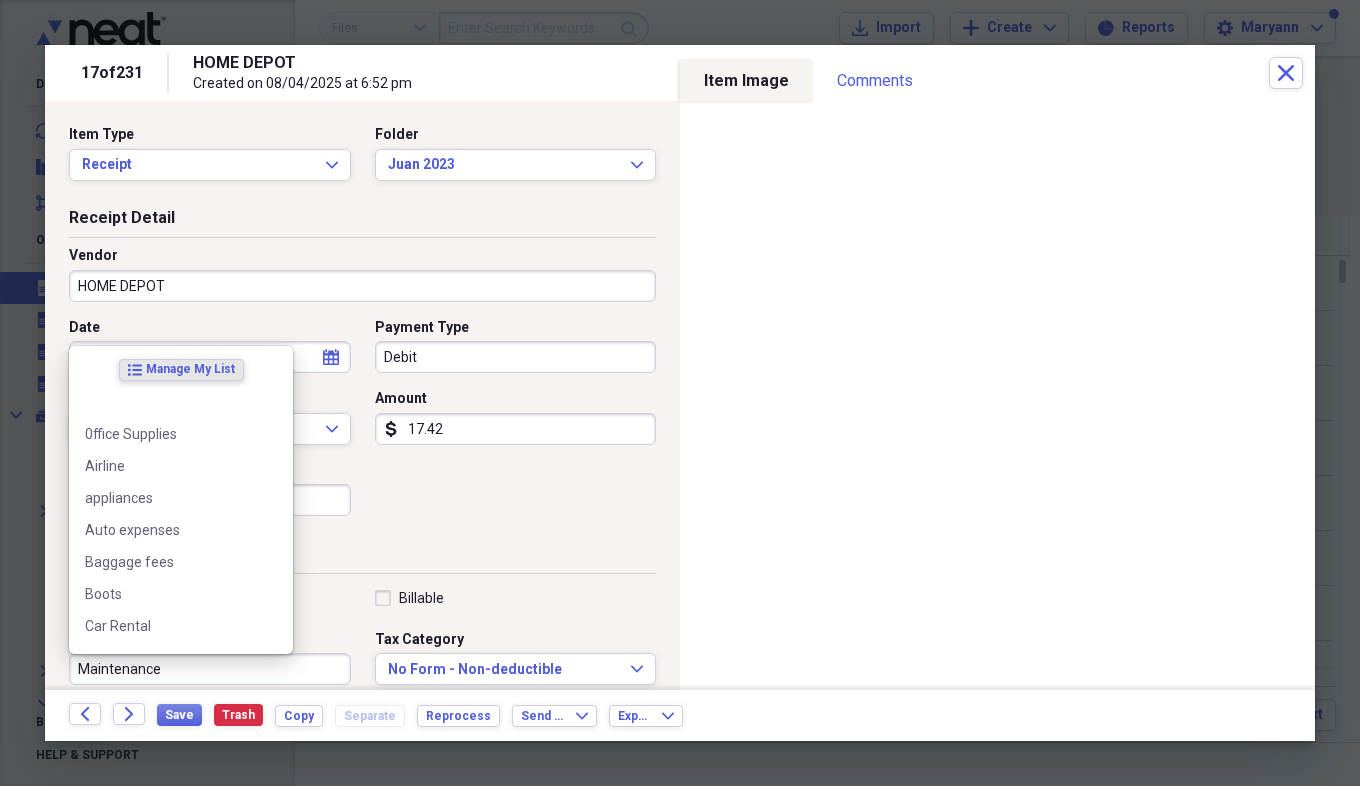 click on "Maintenance" at bounding box center (210, 669) 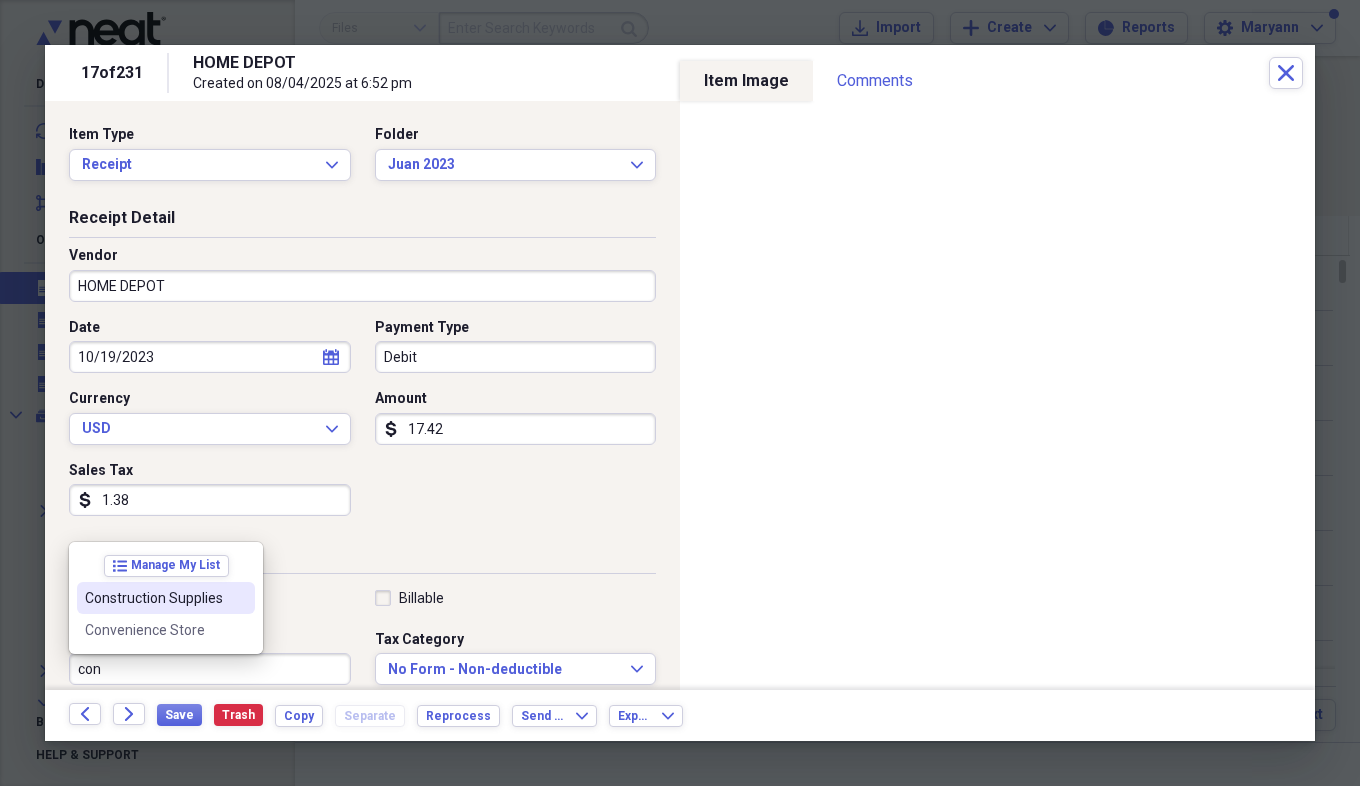 click on "Construction Supplies" at bounding box center [154, 598] 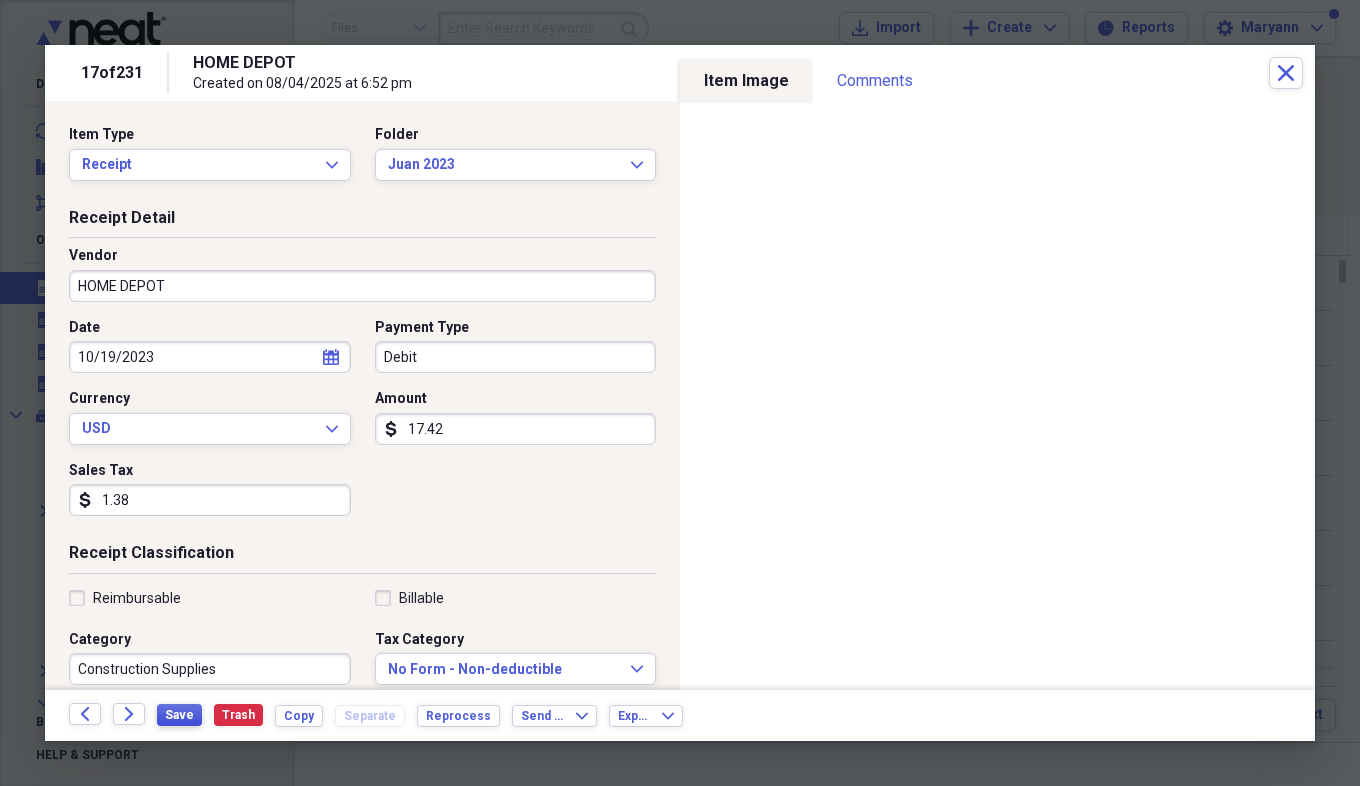 click on "Save" at bounding box center [179, 715] 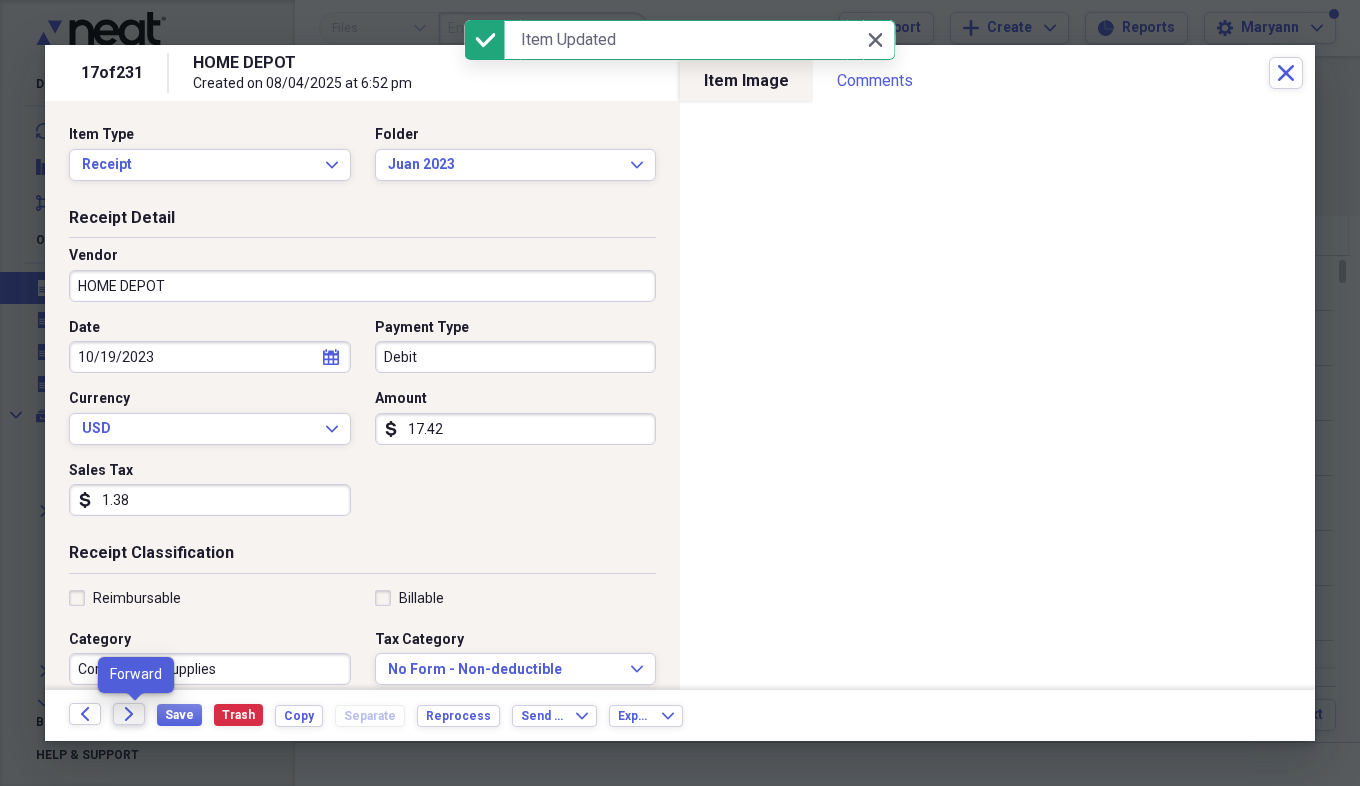 click on "Forward" at bounding box center [129, 714] 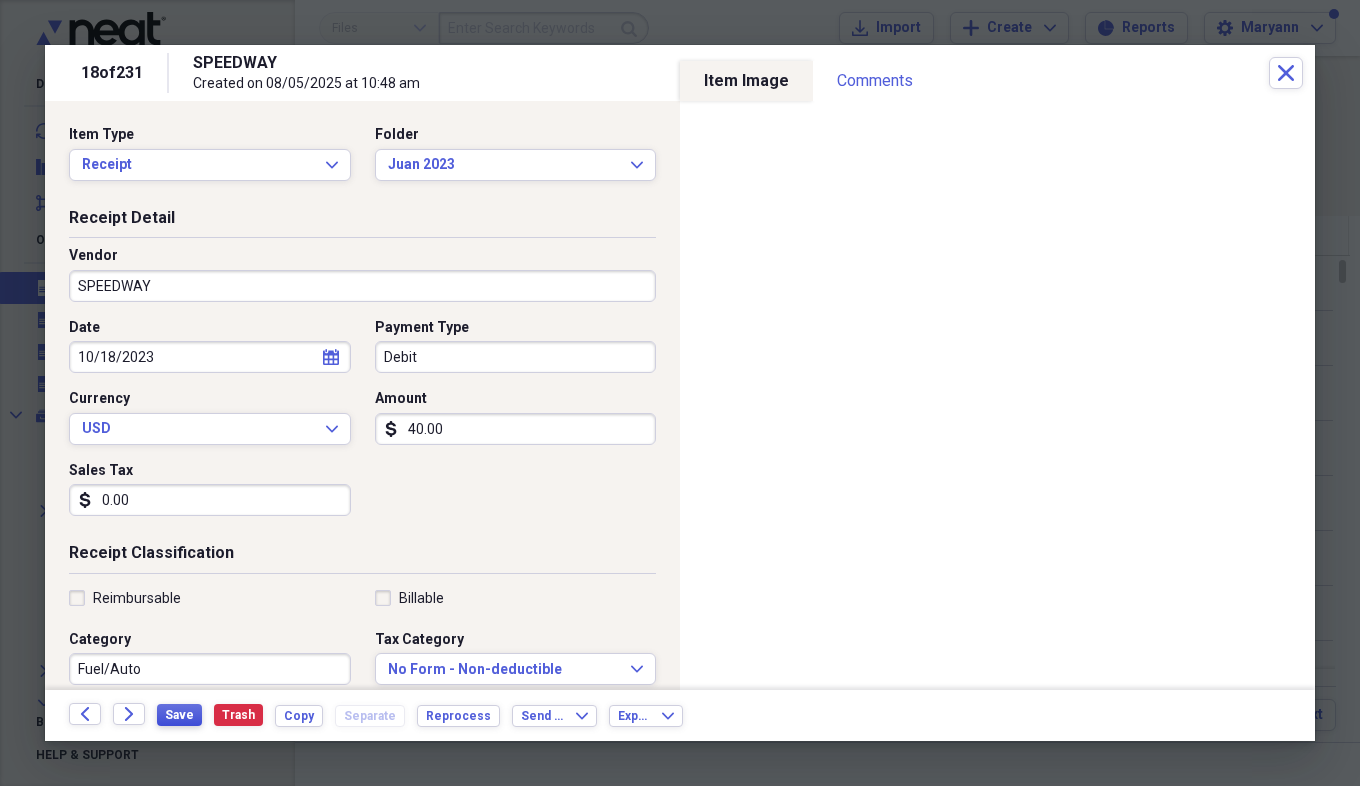 click on "Save" at bounding box center (179, 715) 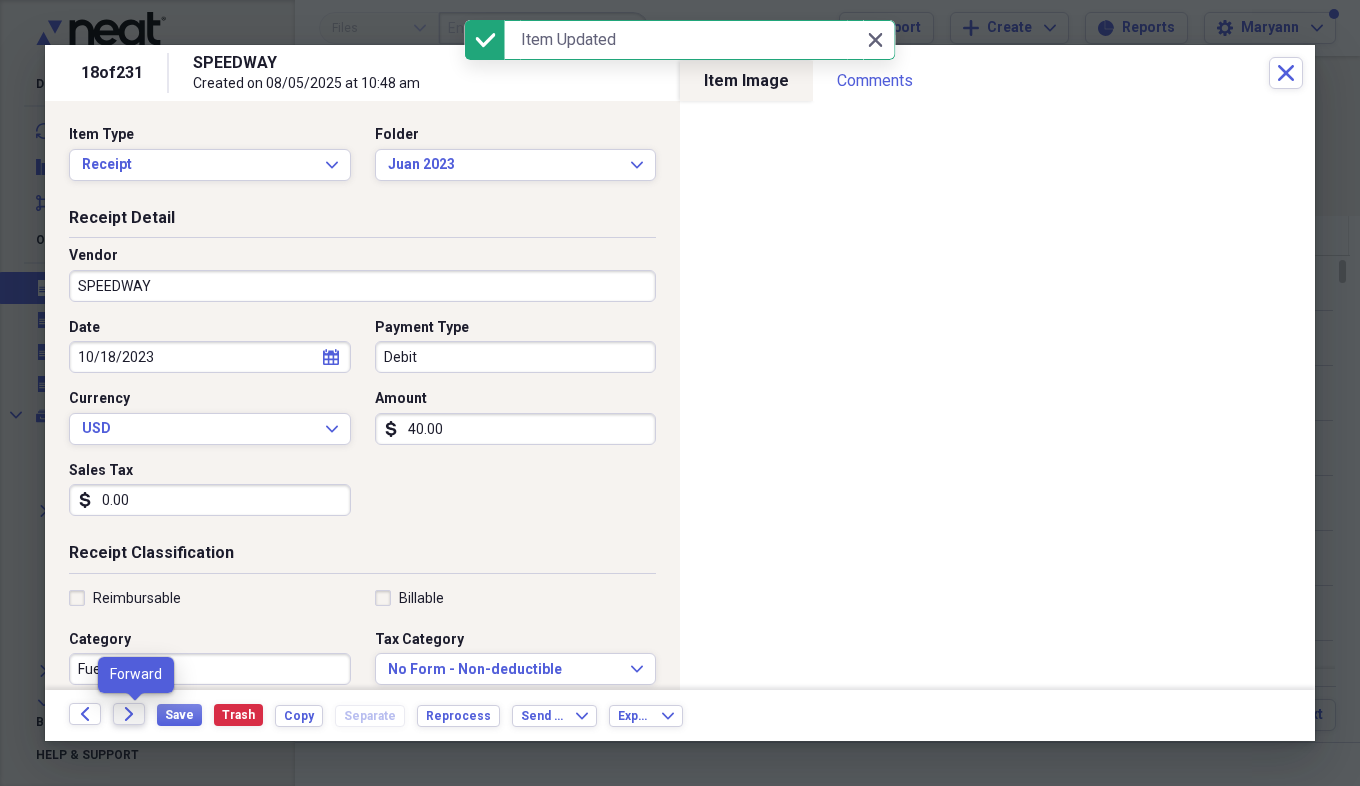 click 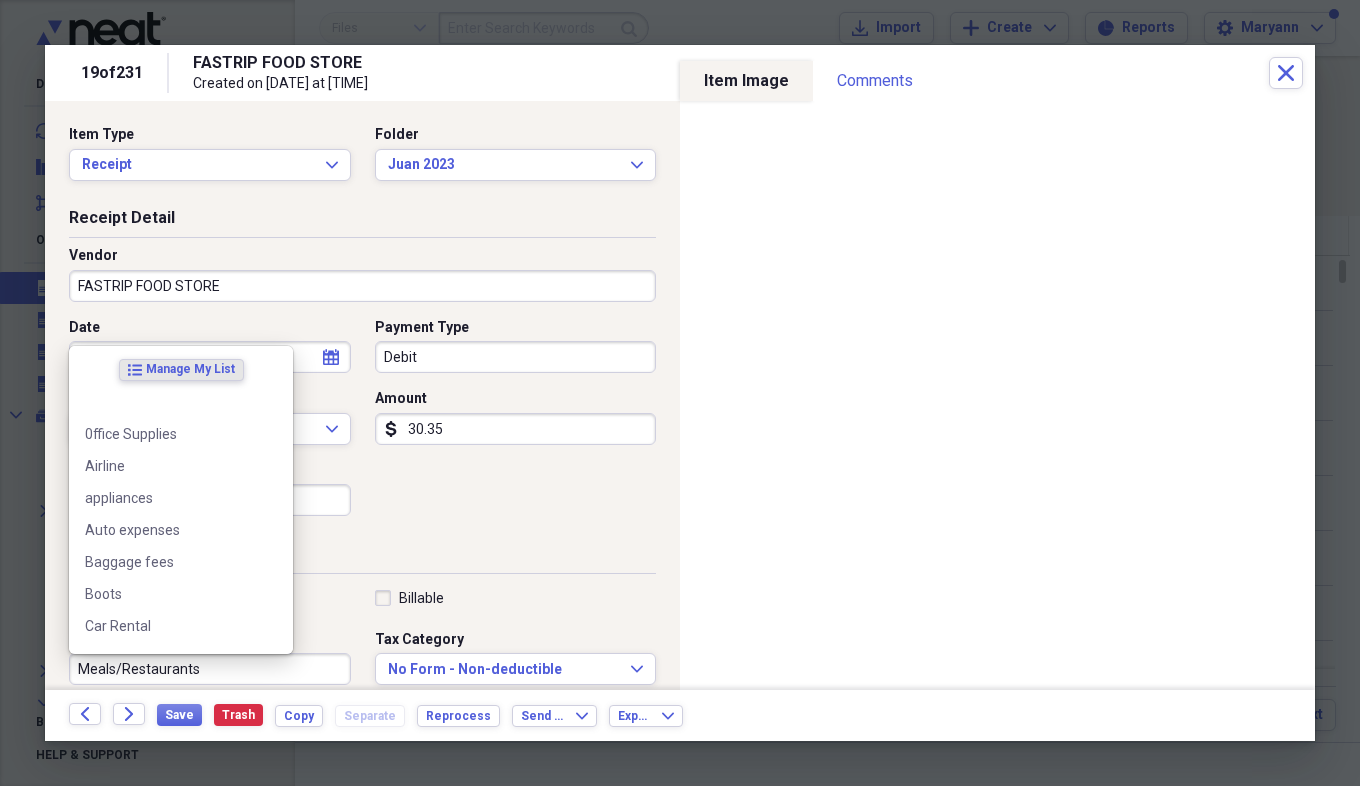 click on "Meals/Restaurants" at bounding box center [210, 669] 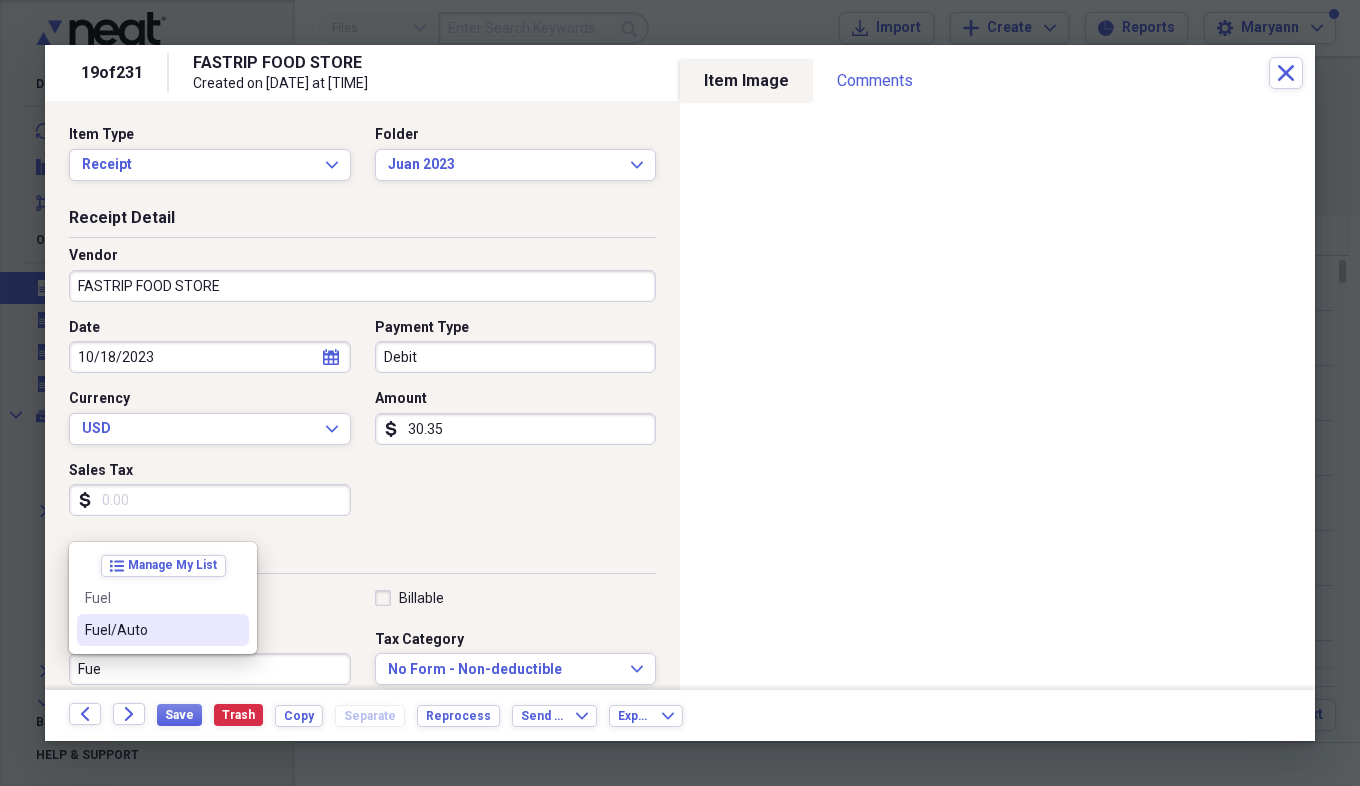 click on "Fuel/Auto" at bounding box center [151, 630] 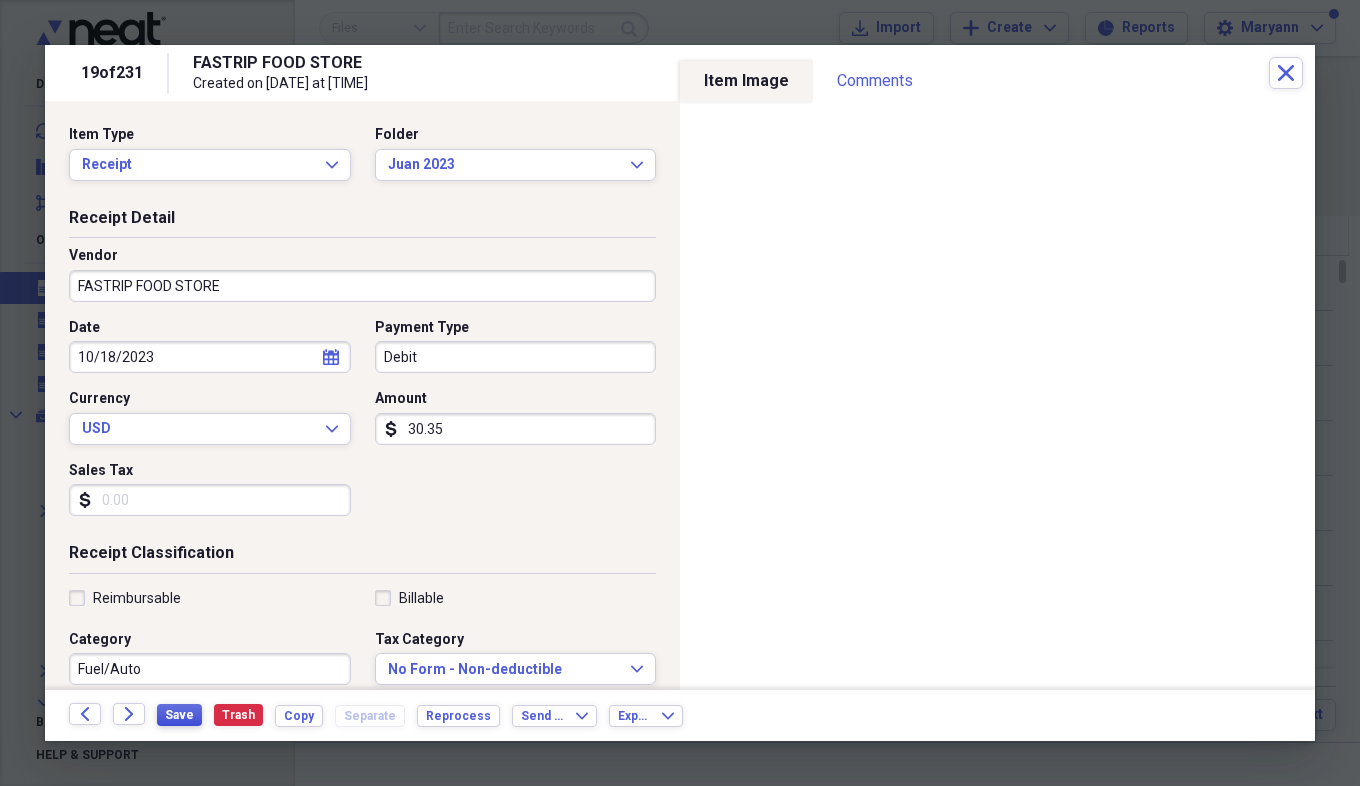 click on "Save" at bounding box center (179, 715) 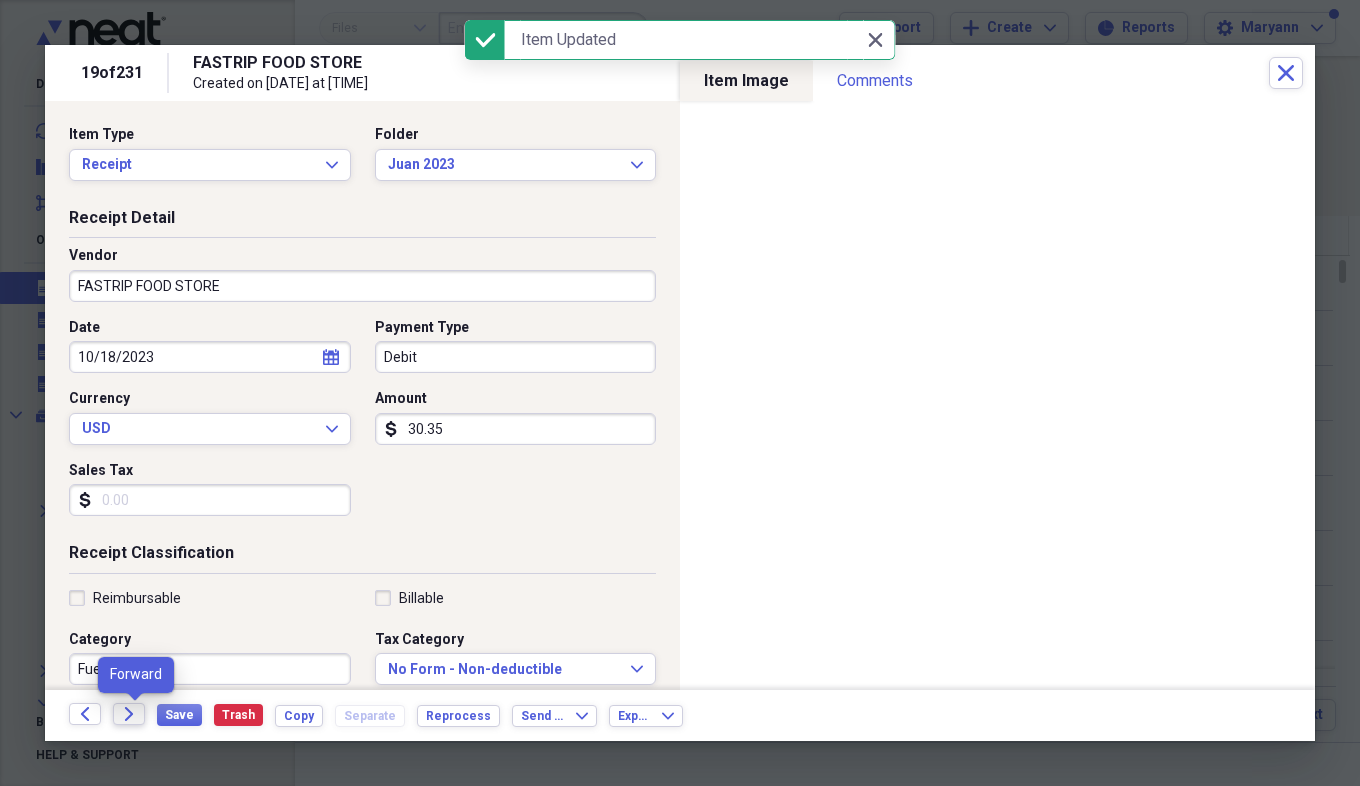 click 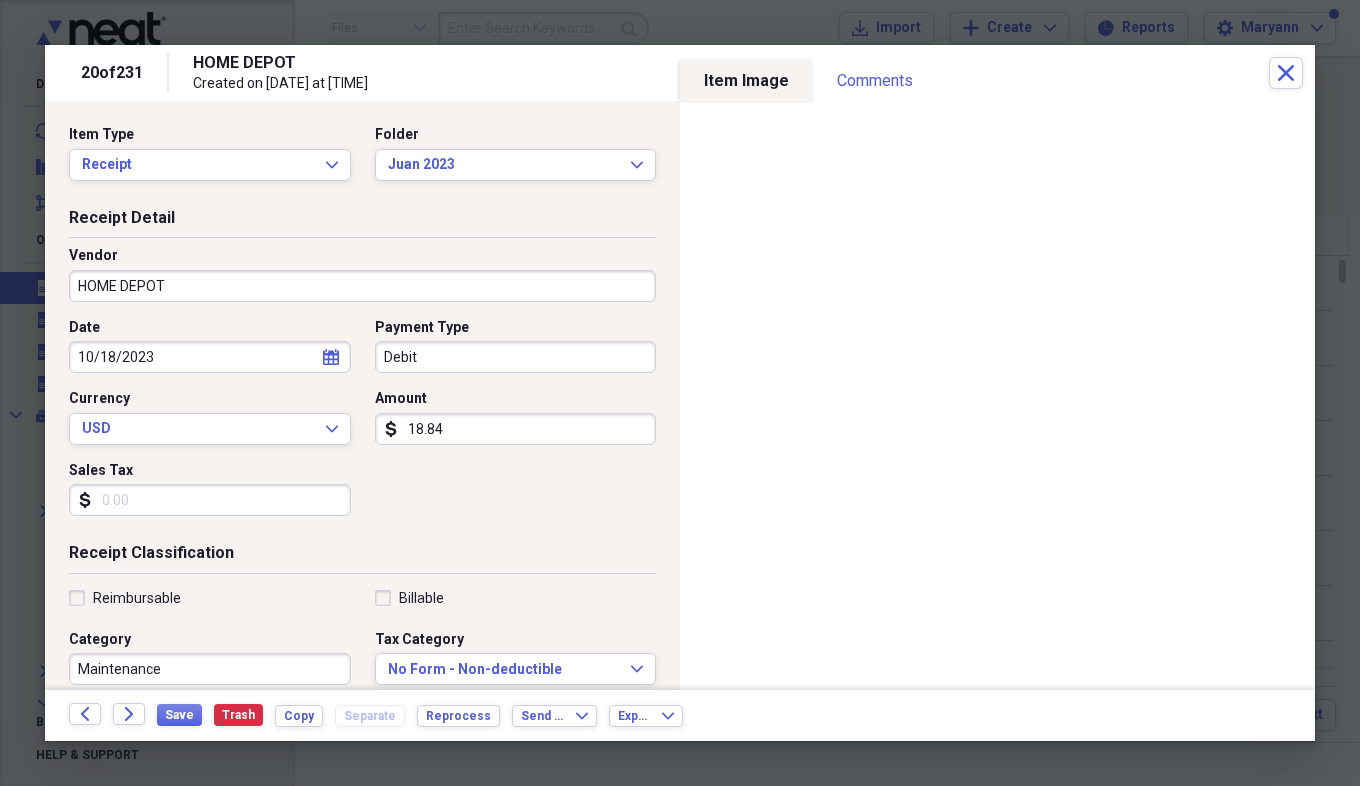 click on "Sales Tax" at bounding box center [210, 500] 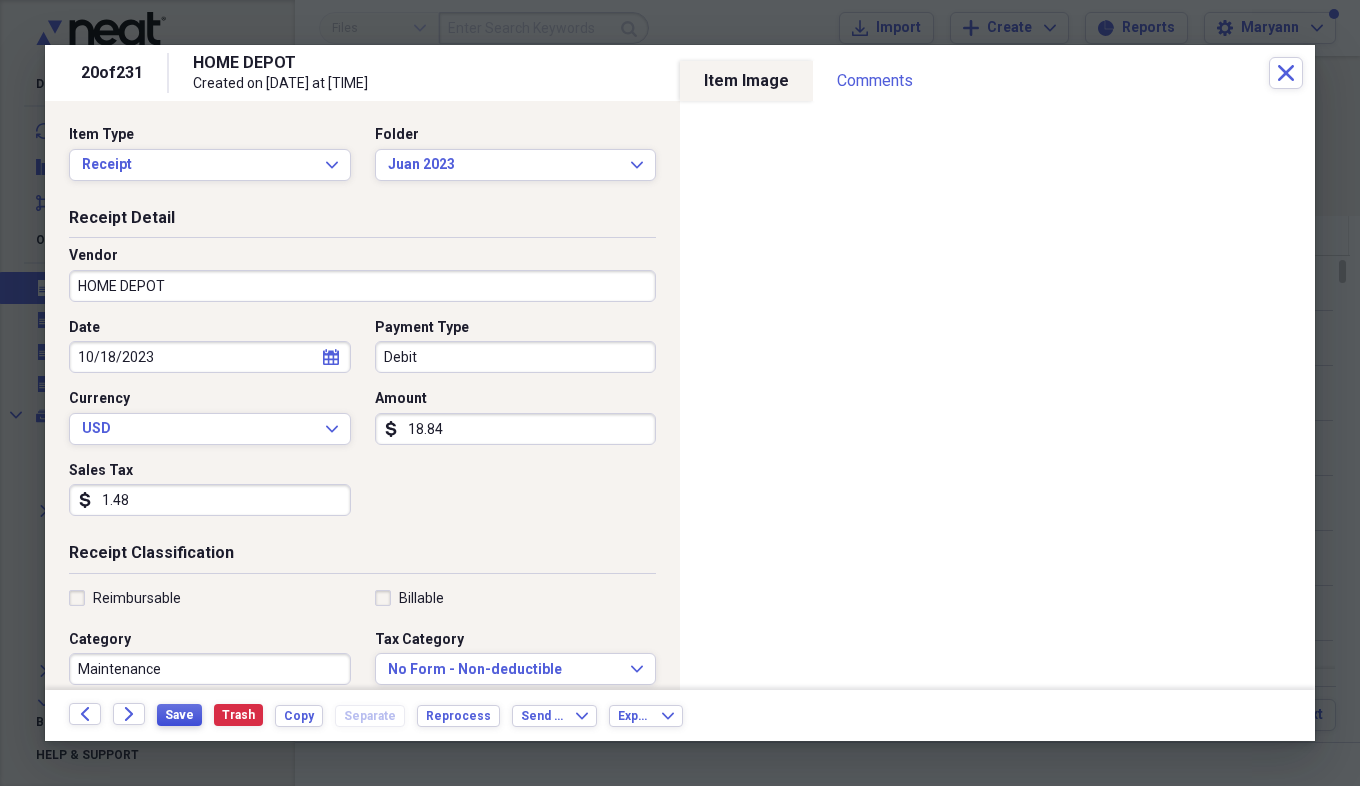 type on "1.48" 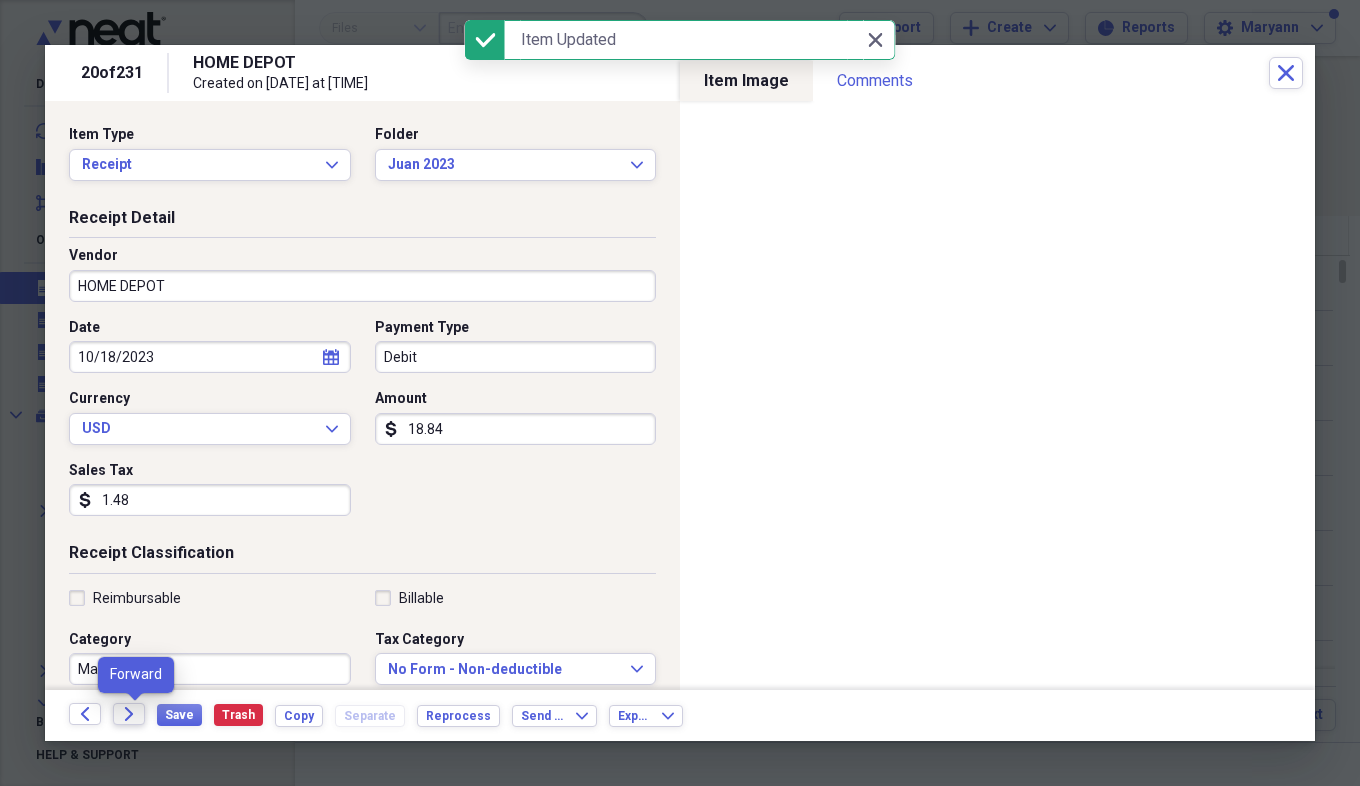 click on "Forward" 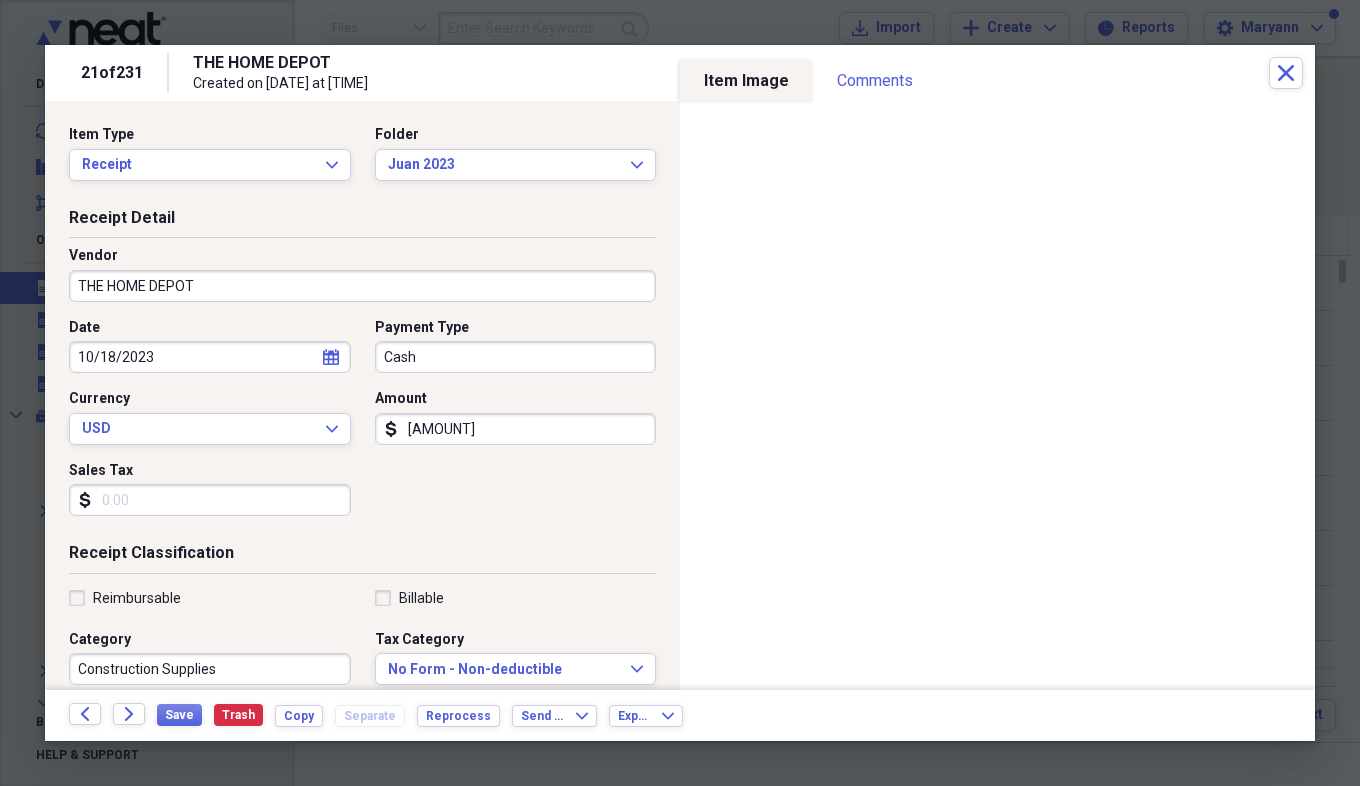 click on "Sales Tax" at bounding box center (210, 500) 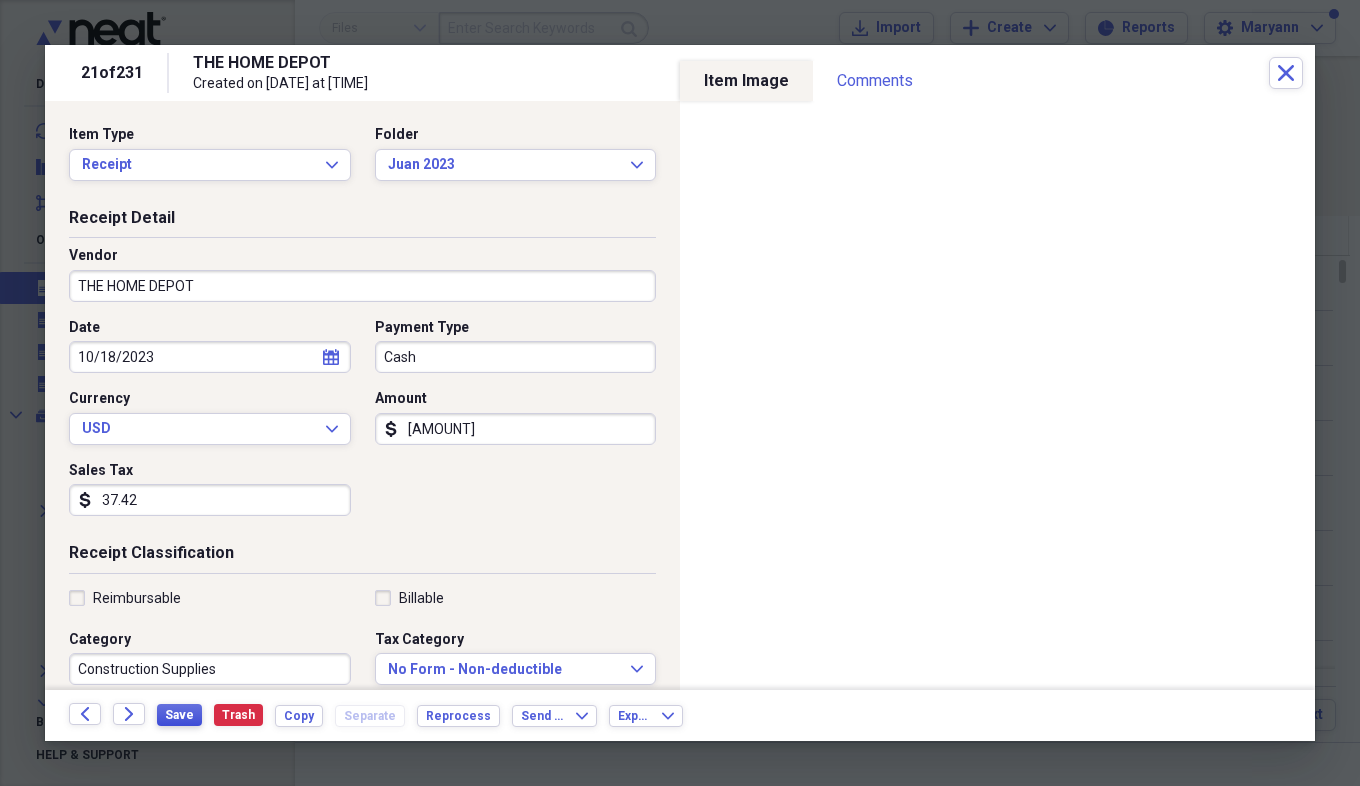 type on "37.42" 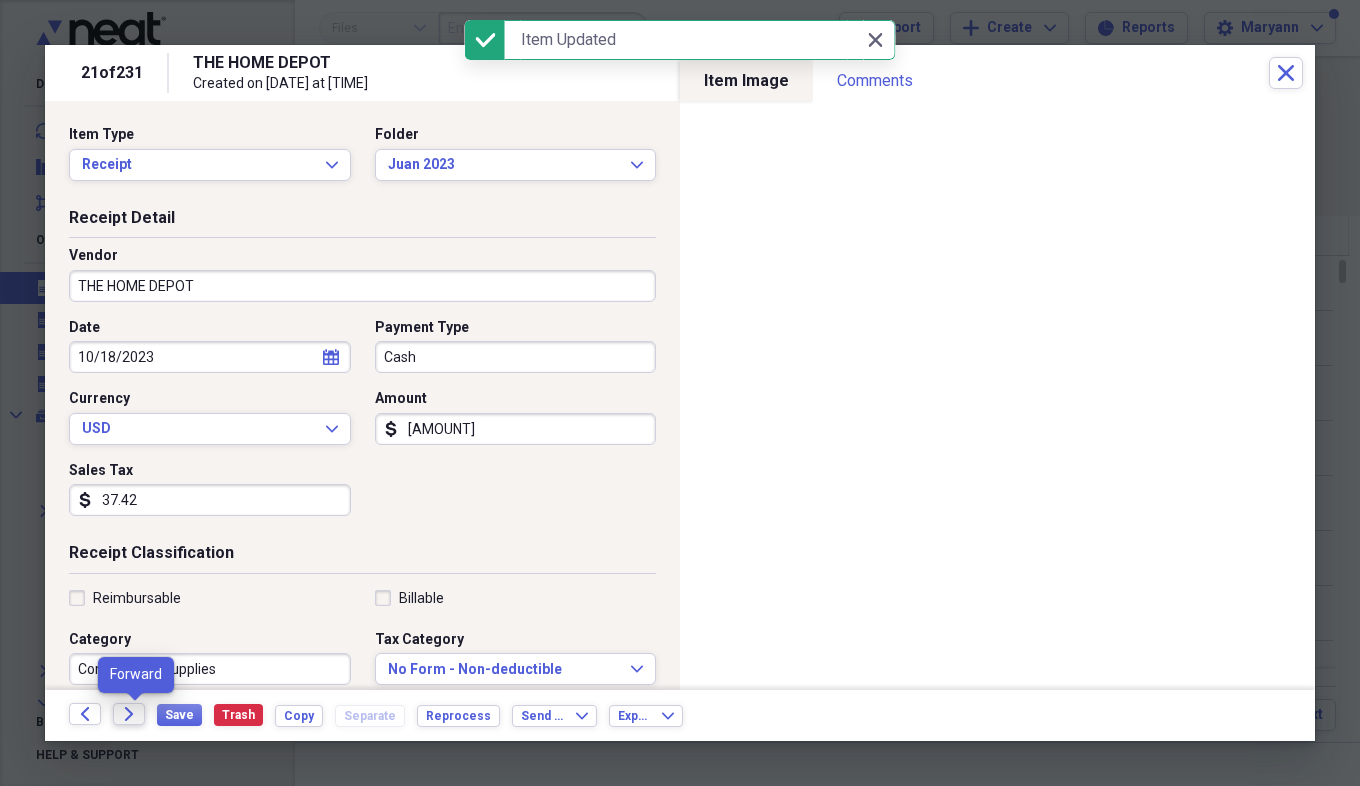 click on "Forward" 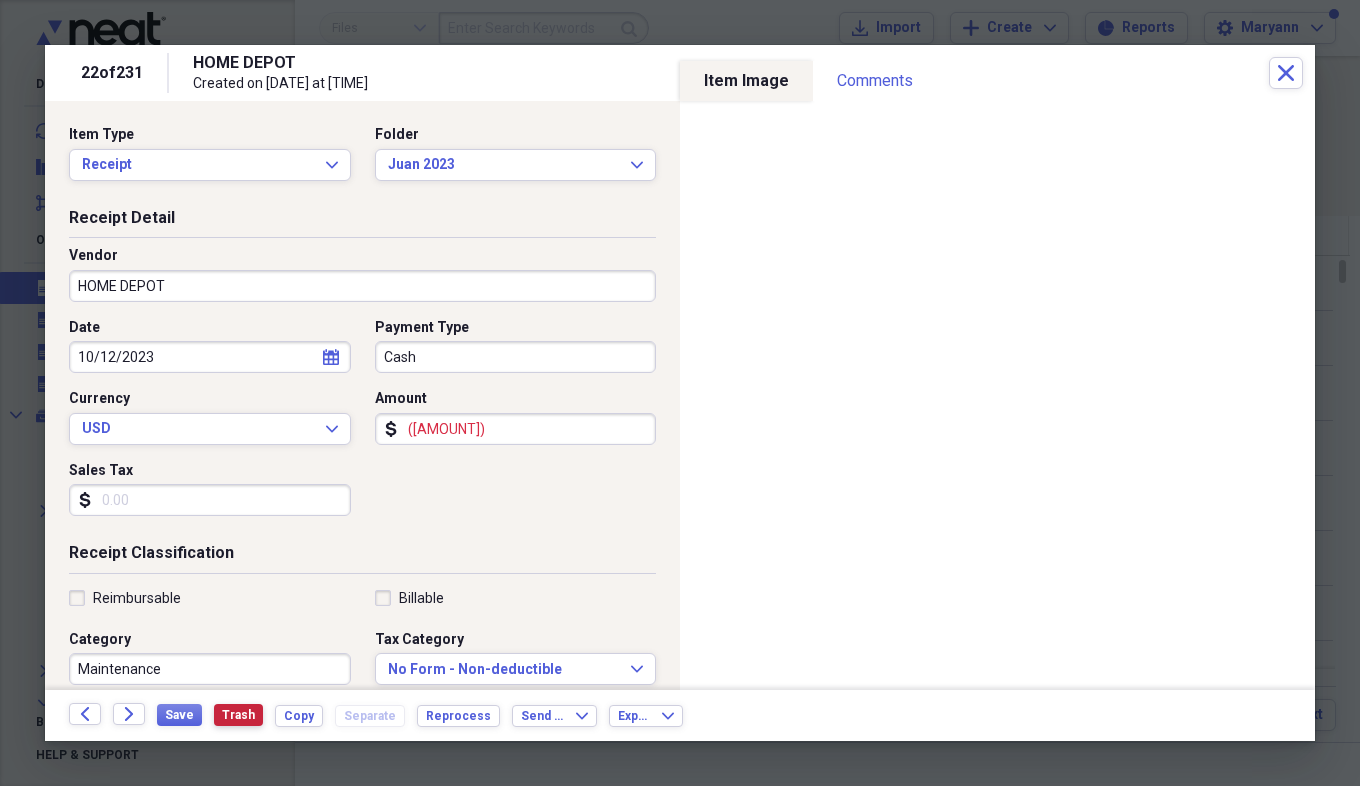 click on "Trash" at bounding box center (238, 715) 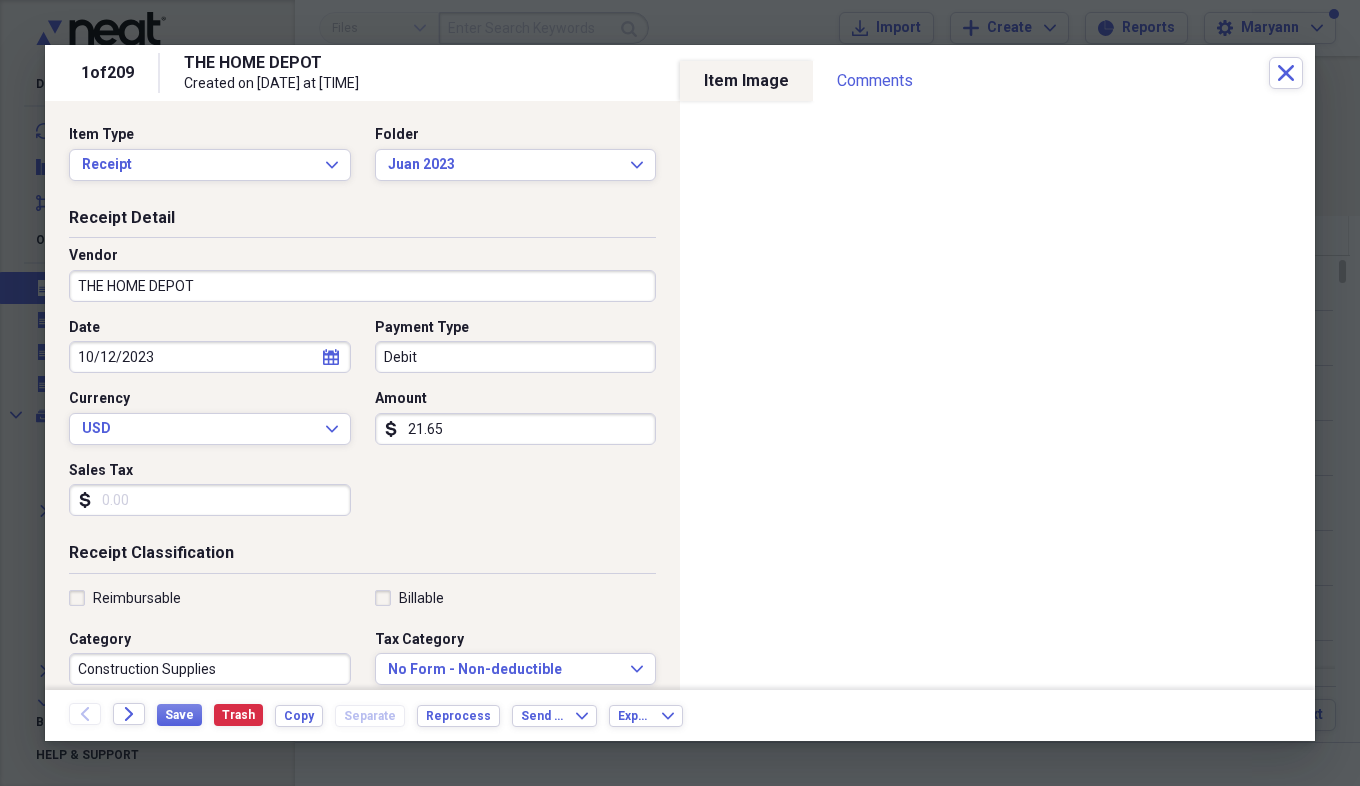 click on "Sales Tax" at bounding box center (210, 500) 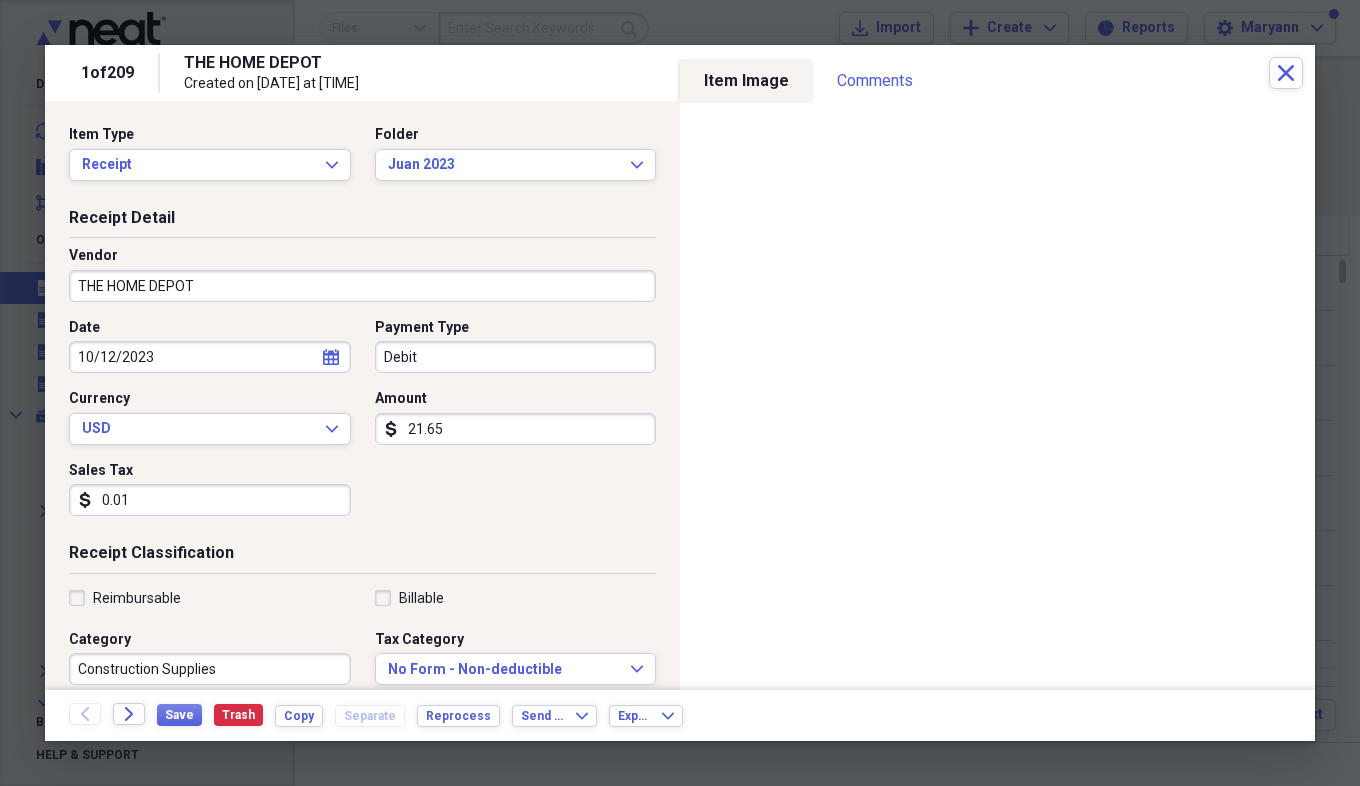 type on "0.01" 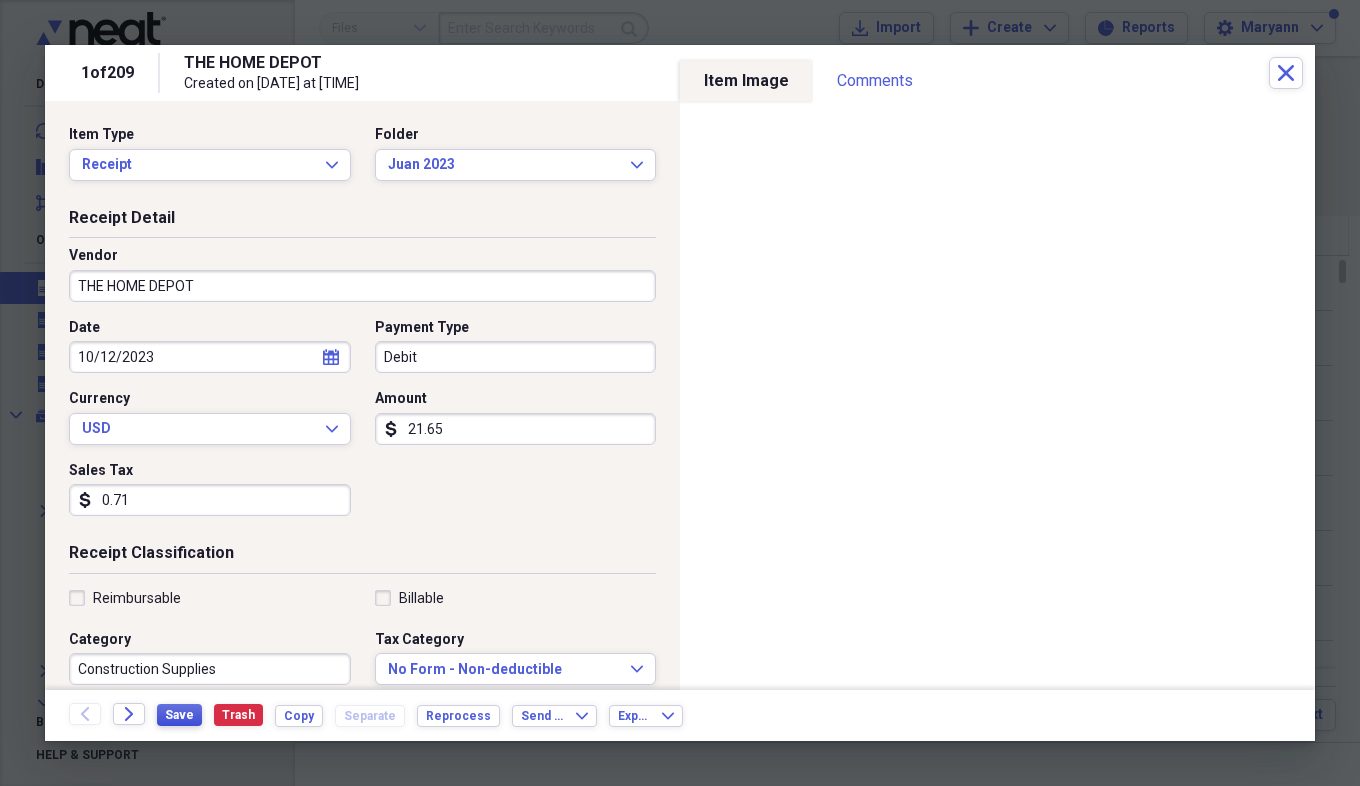 type on "0.71" 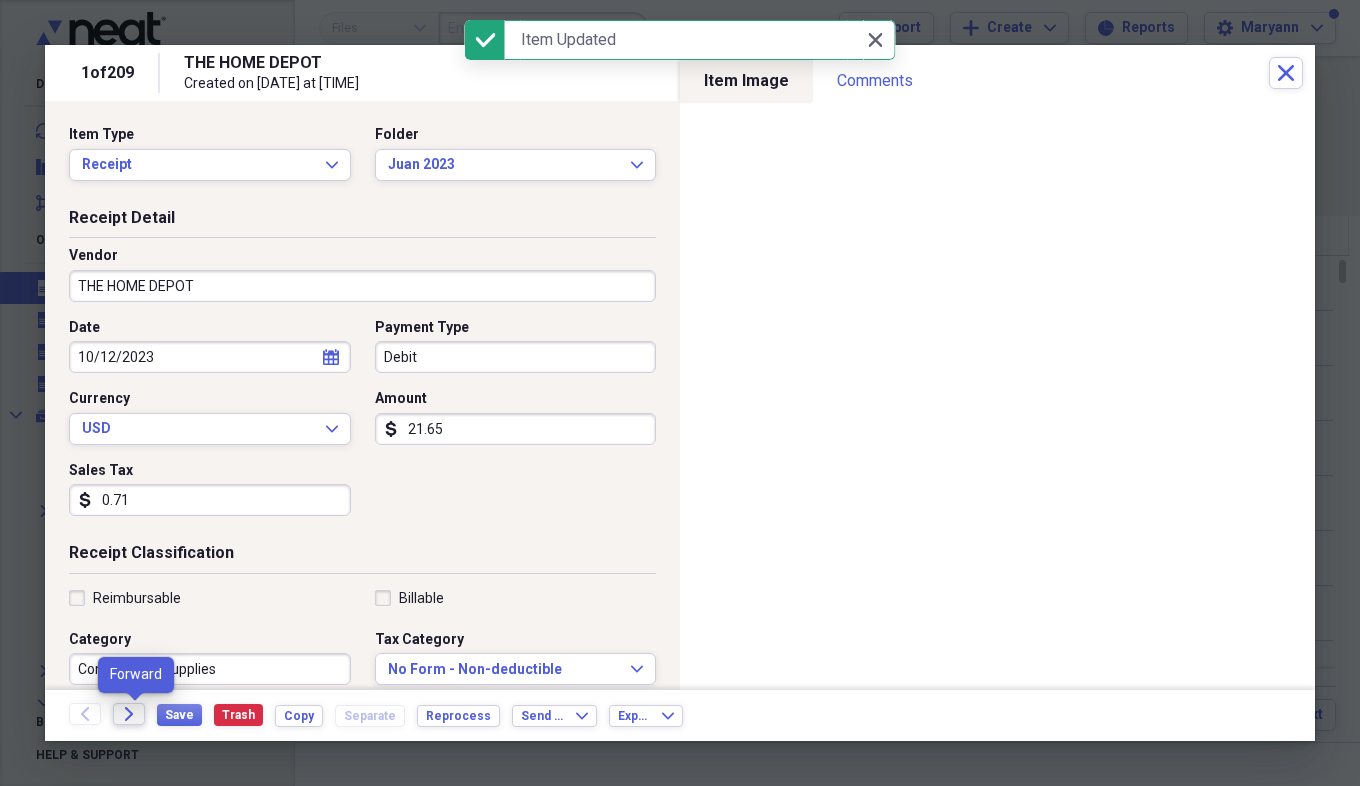 click on "Forward" 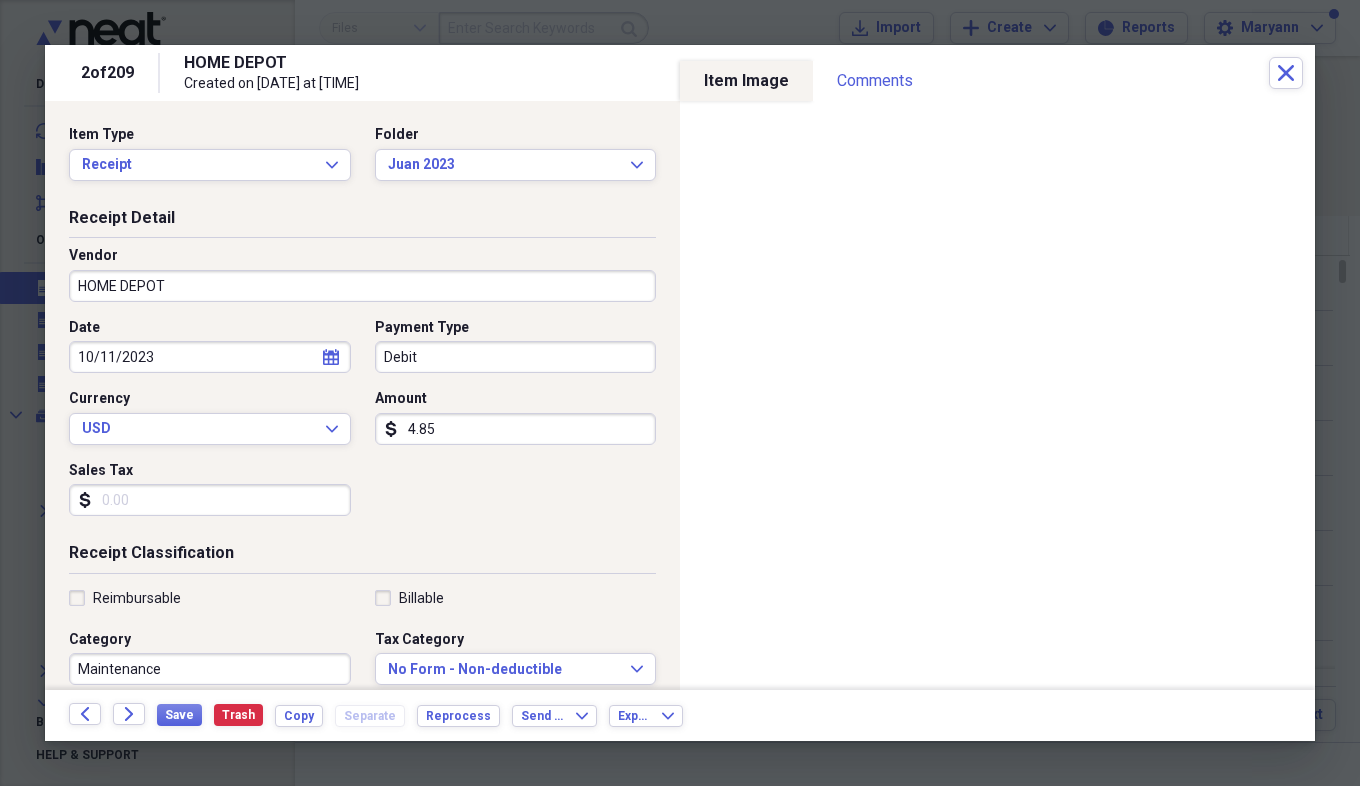 click on "Sales Tax" at bounding box center (210, 500) 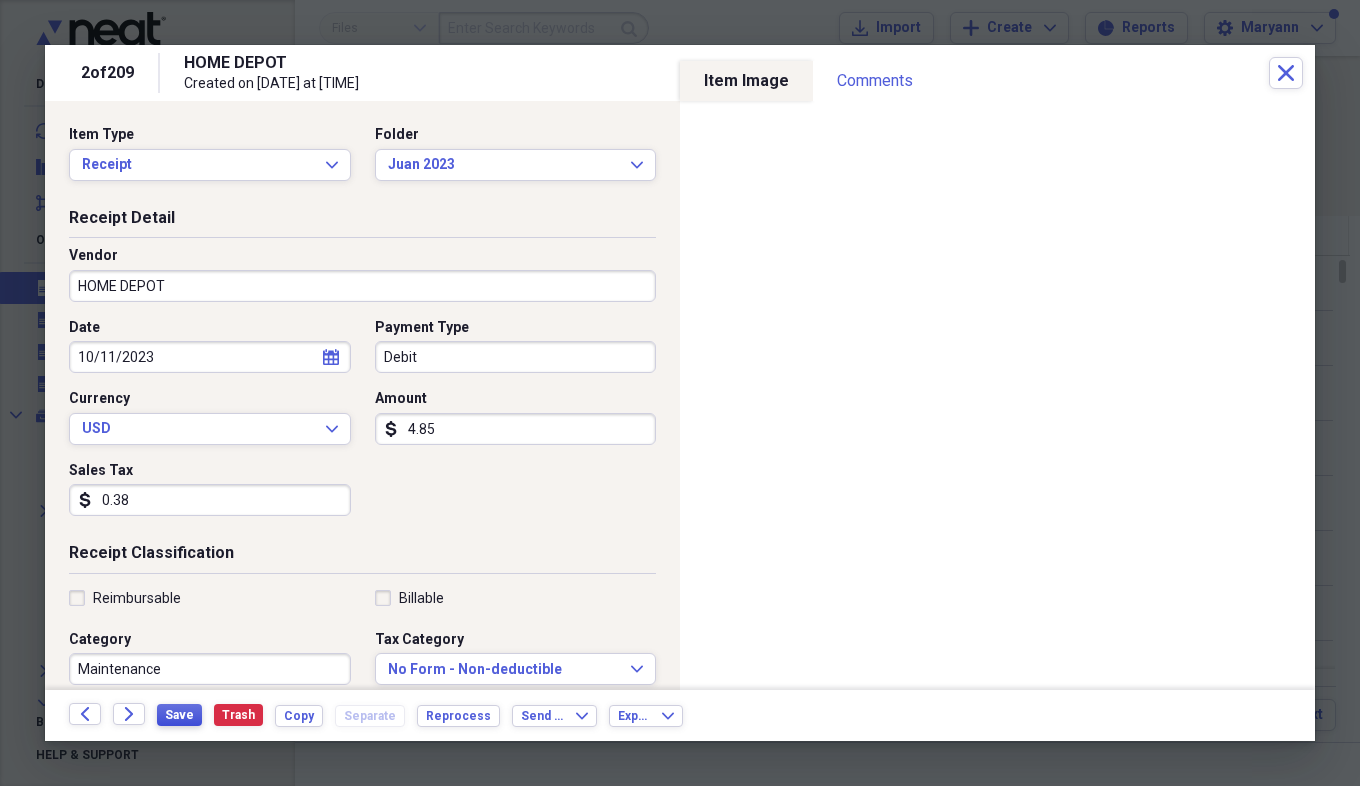 type on "0.38" 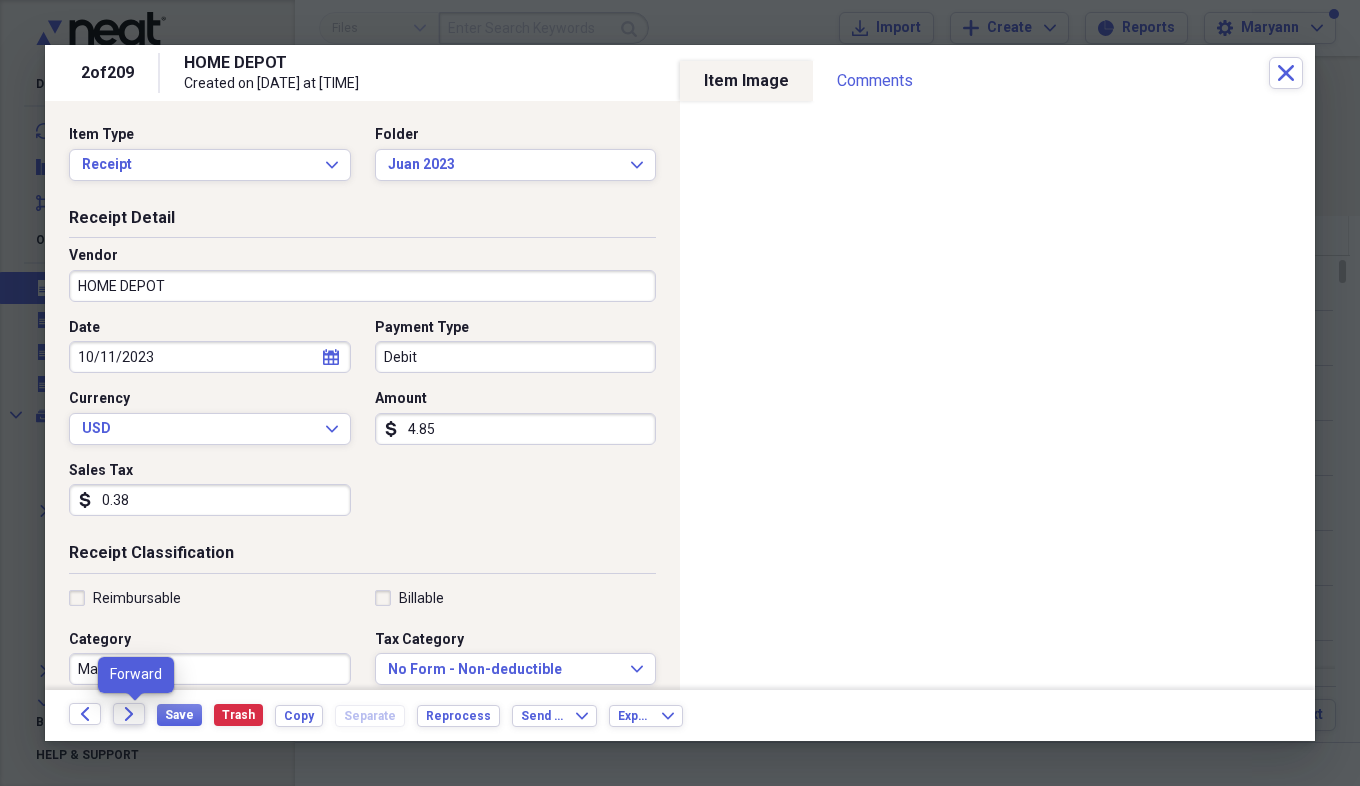 click on "Forward" at bounding box center [129, 714] 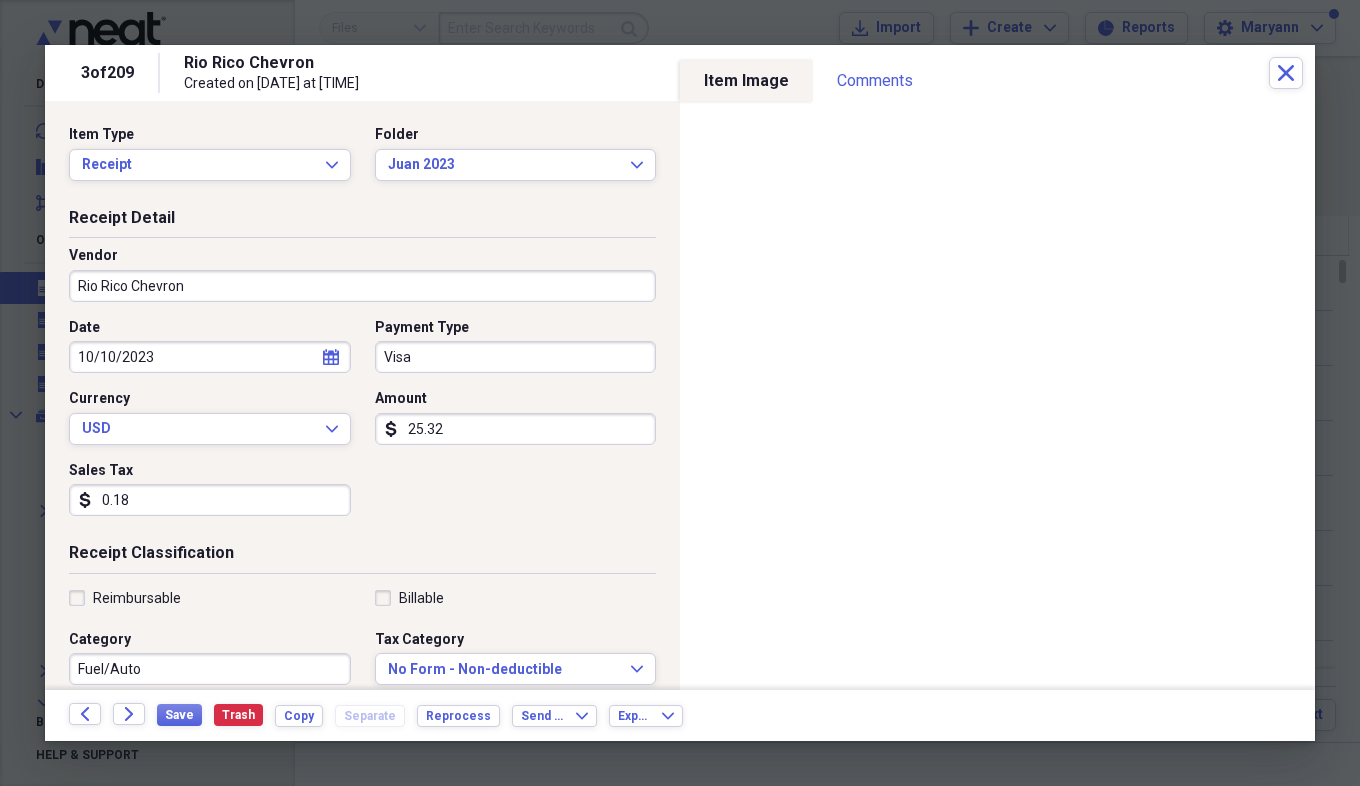 click on "0.18" at bounding box center (210, 500) 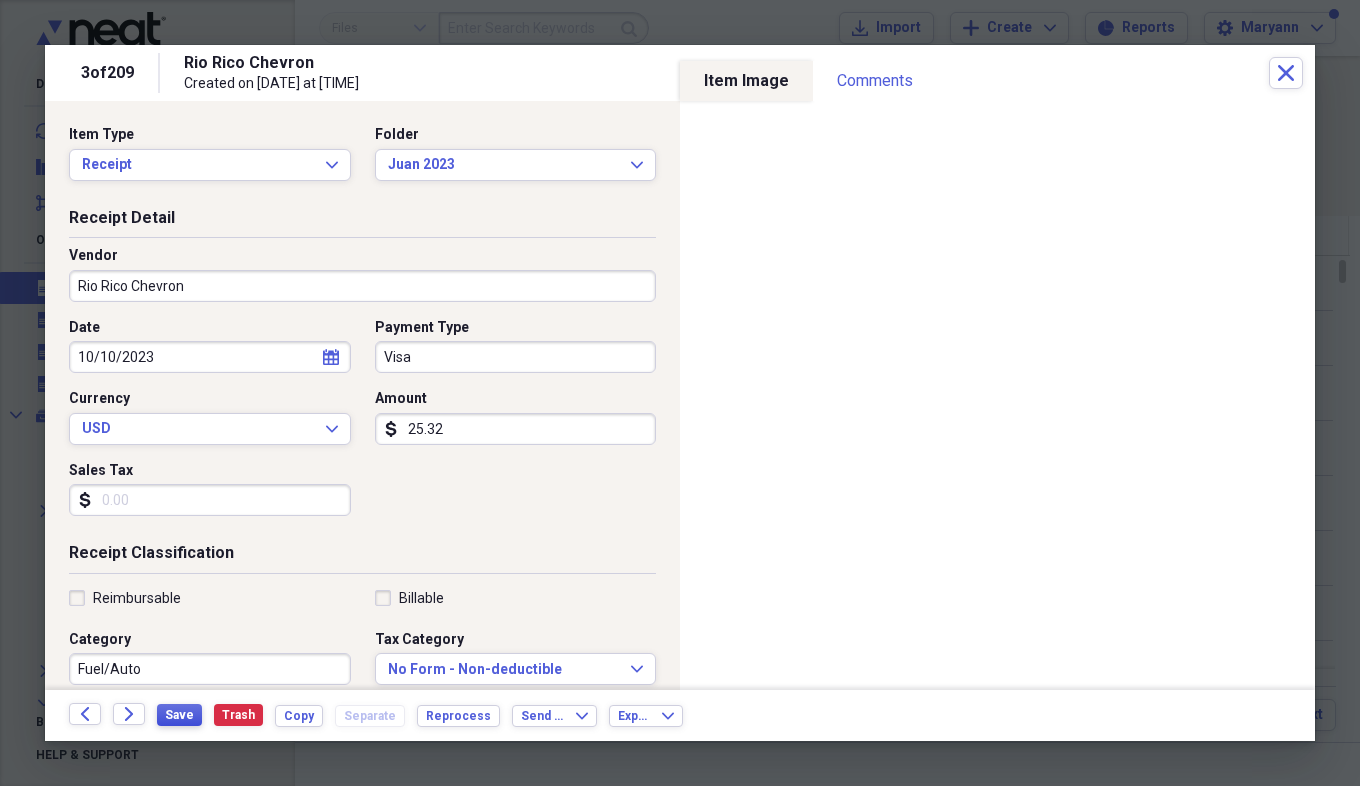 type 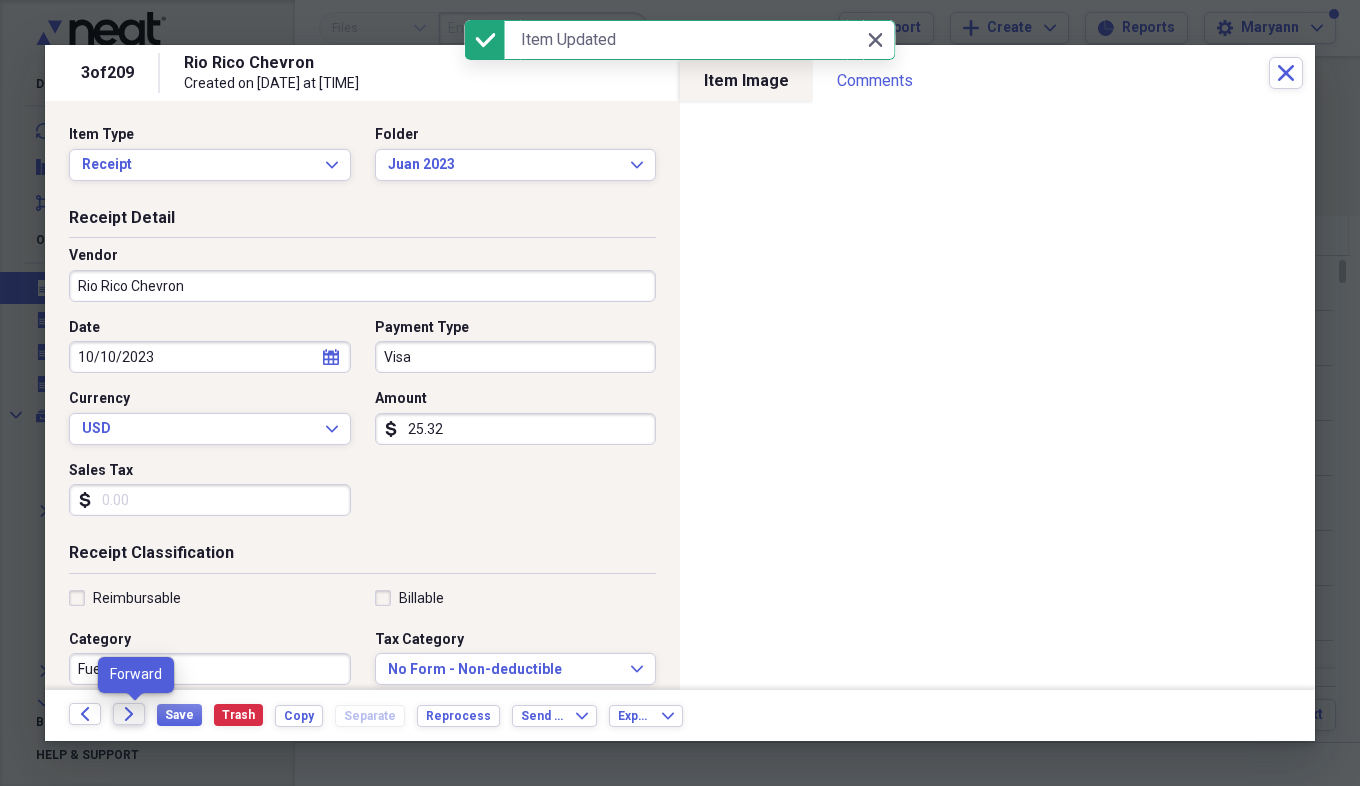 click on "Forward" 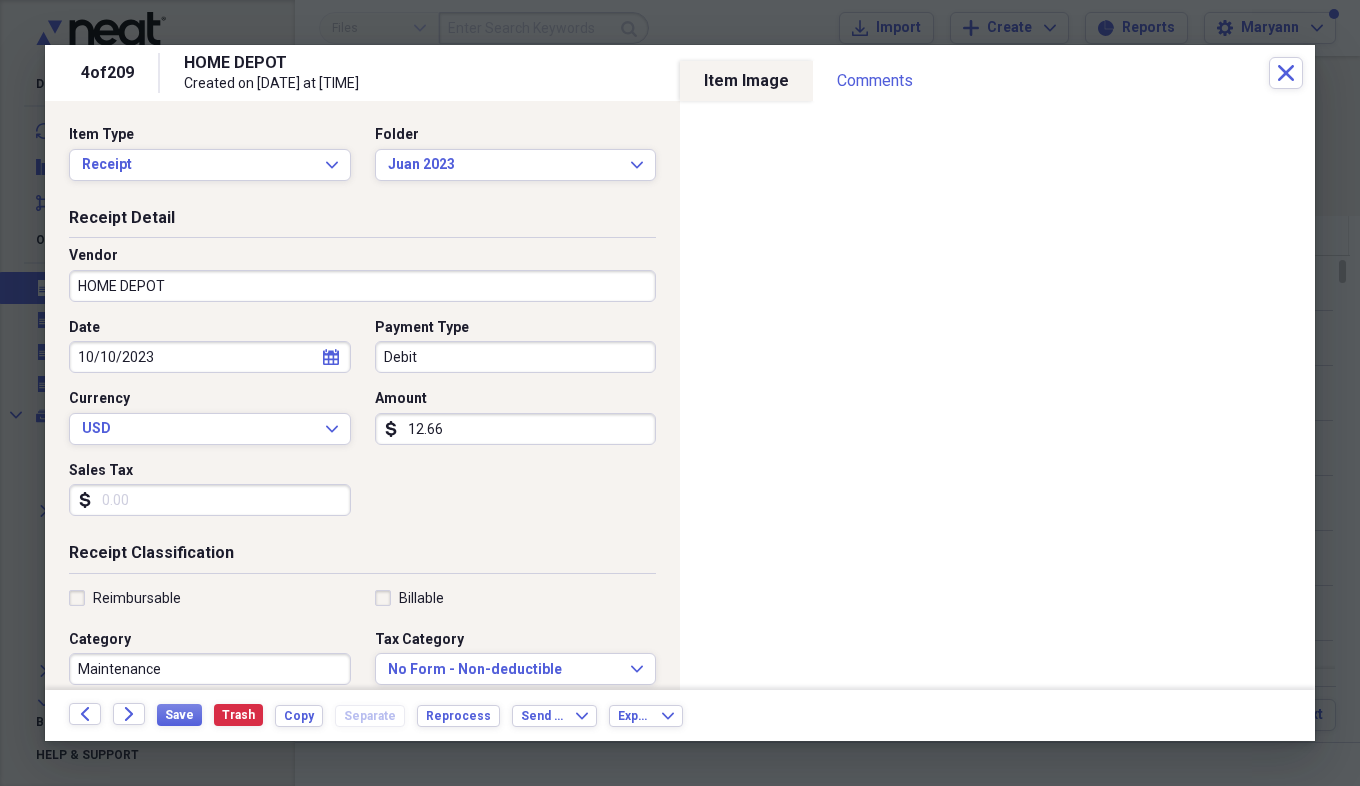 click on "Sales Tax" at bounding box center [210, 500] 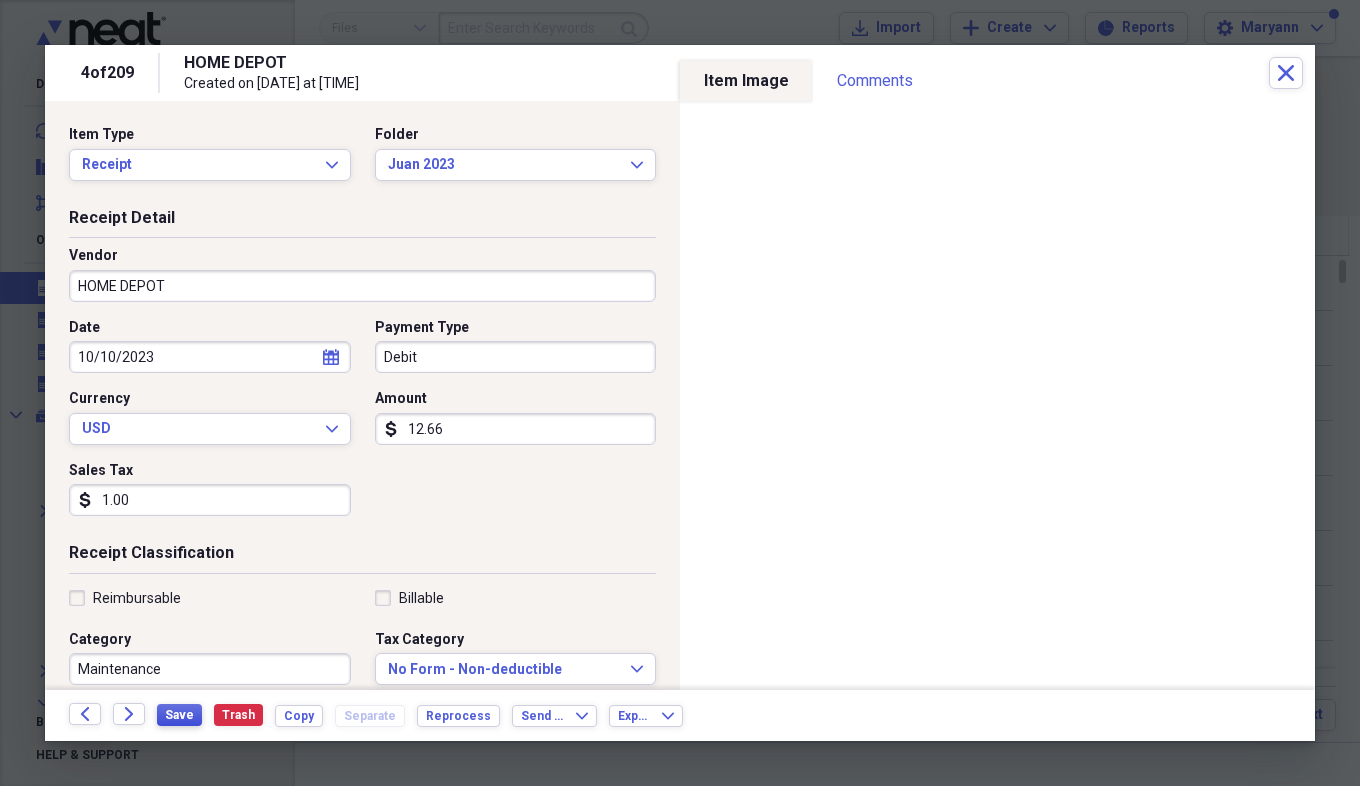 type on "1.00" 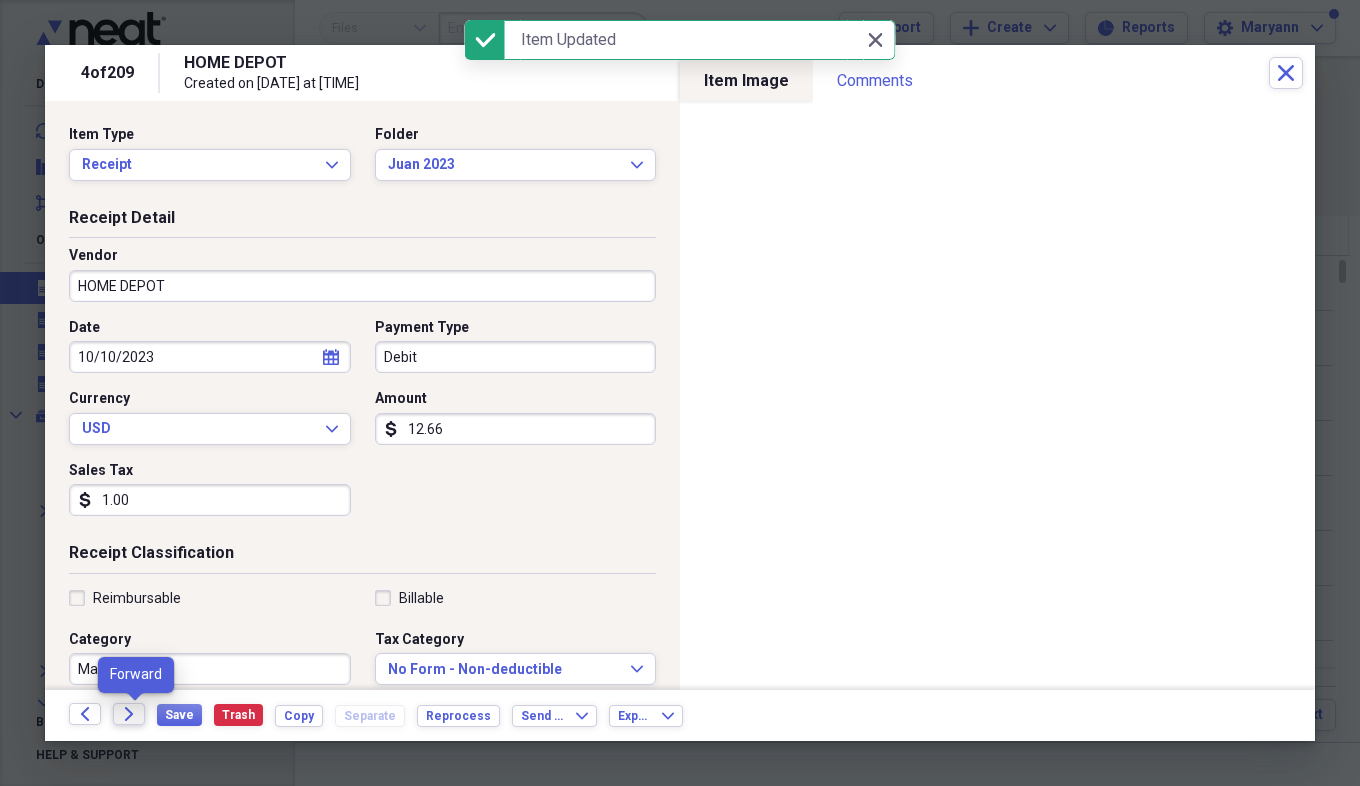 click on "Forward" 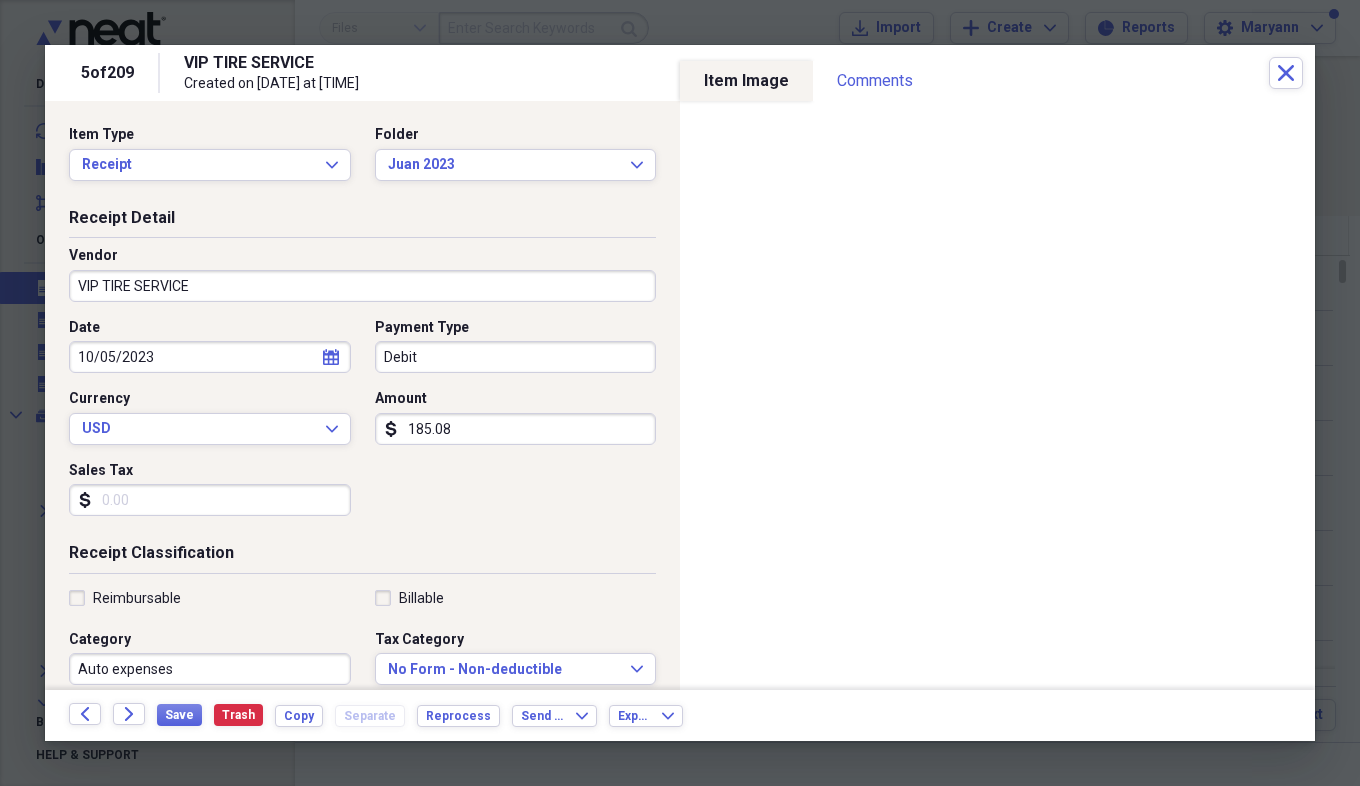 click on "Sales Tax" at bounding box center [210, 500] 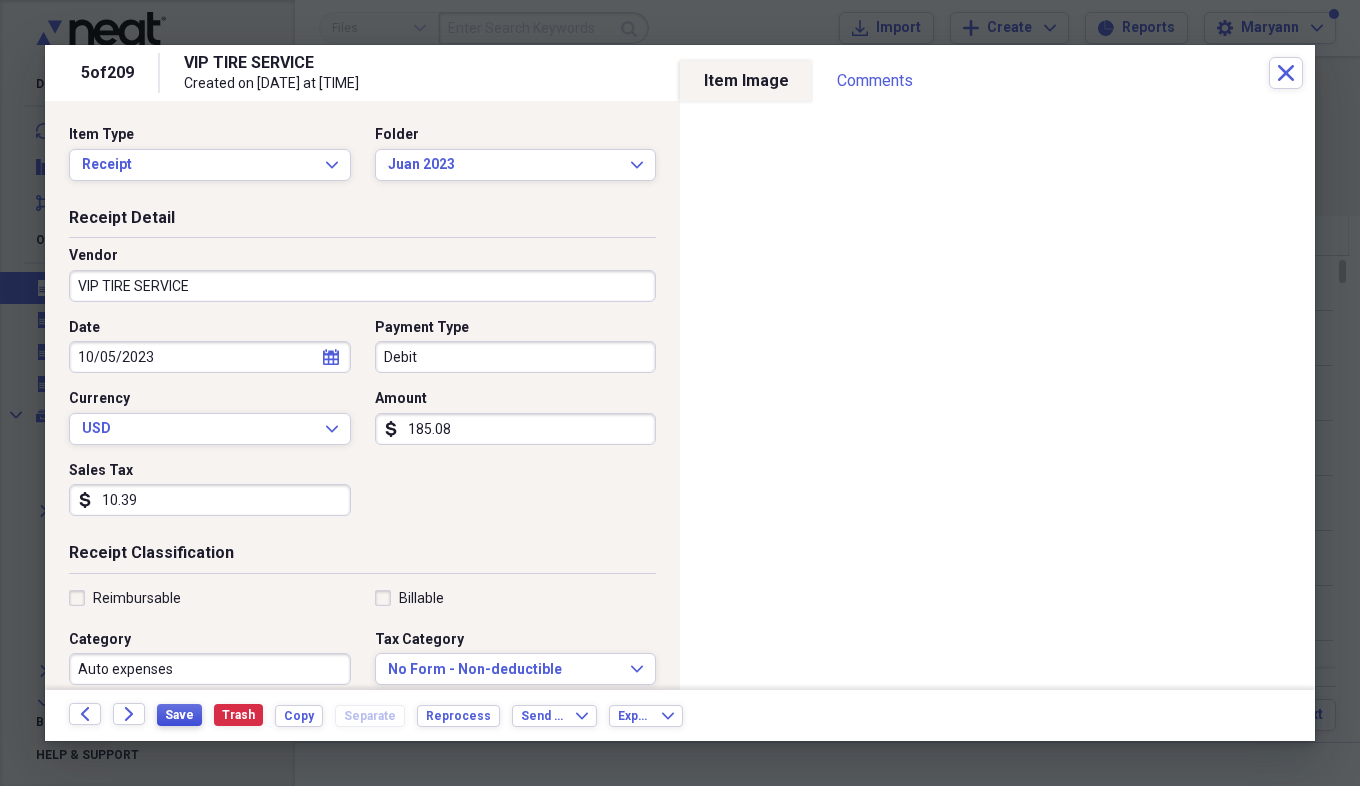 type on "10.39" 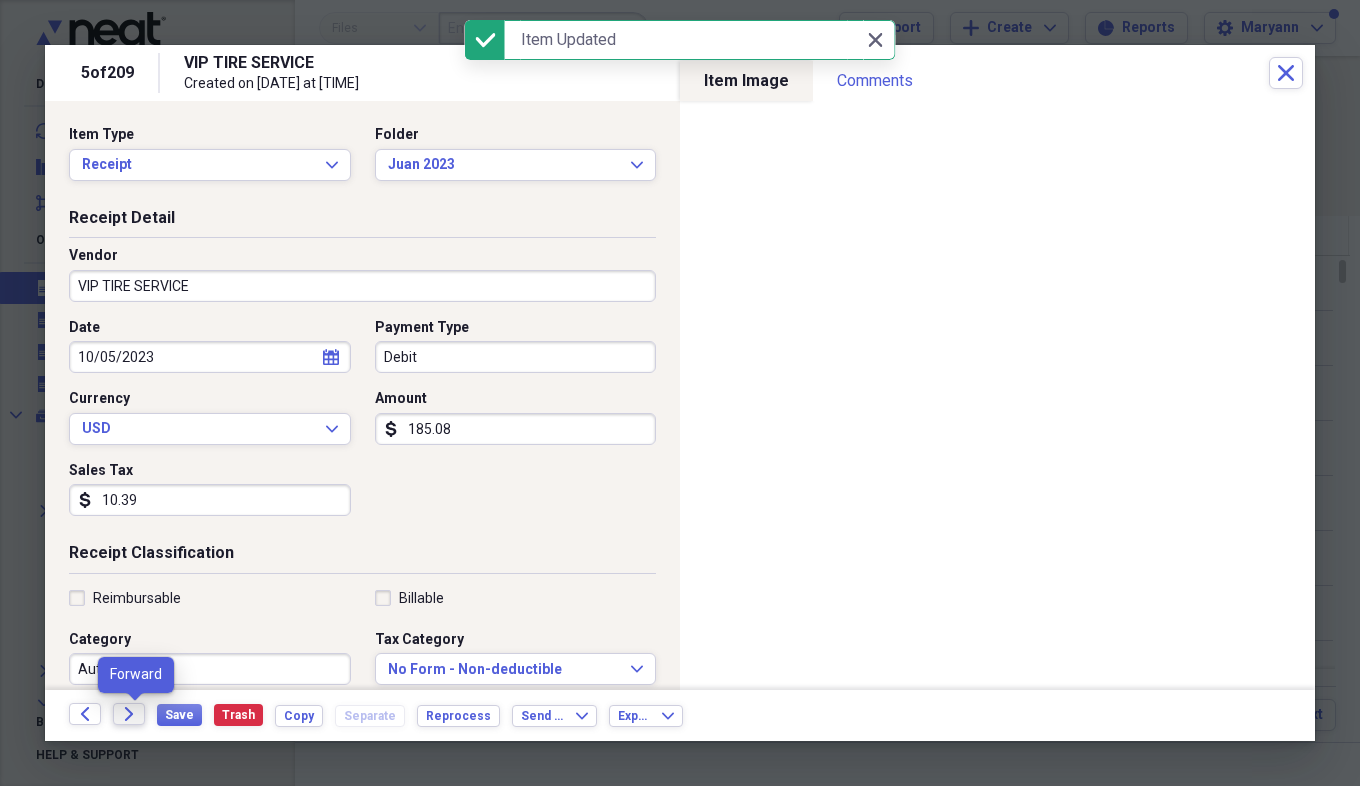 click on "Forward" 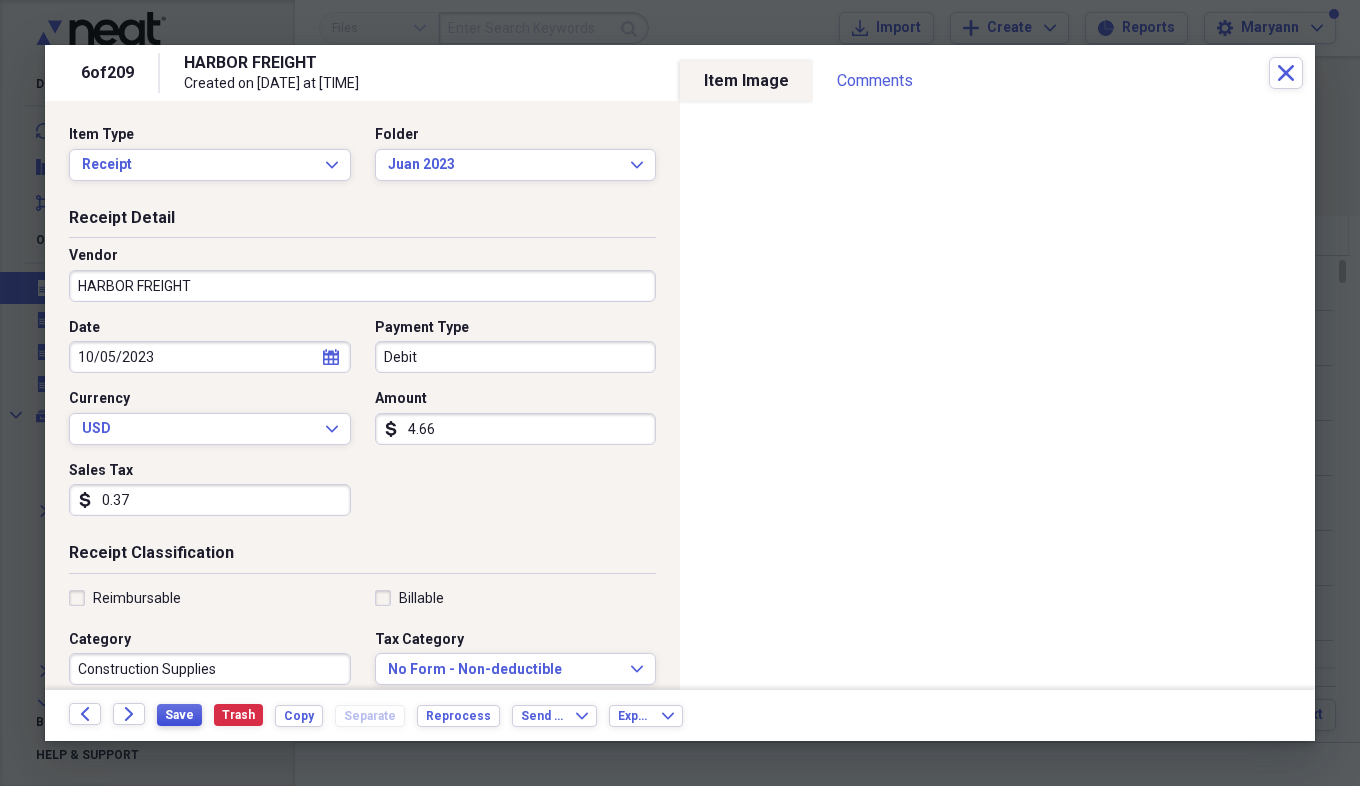 click on "Save" at bounding box center (179, 715) 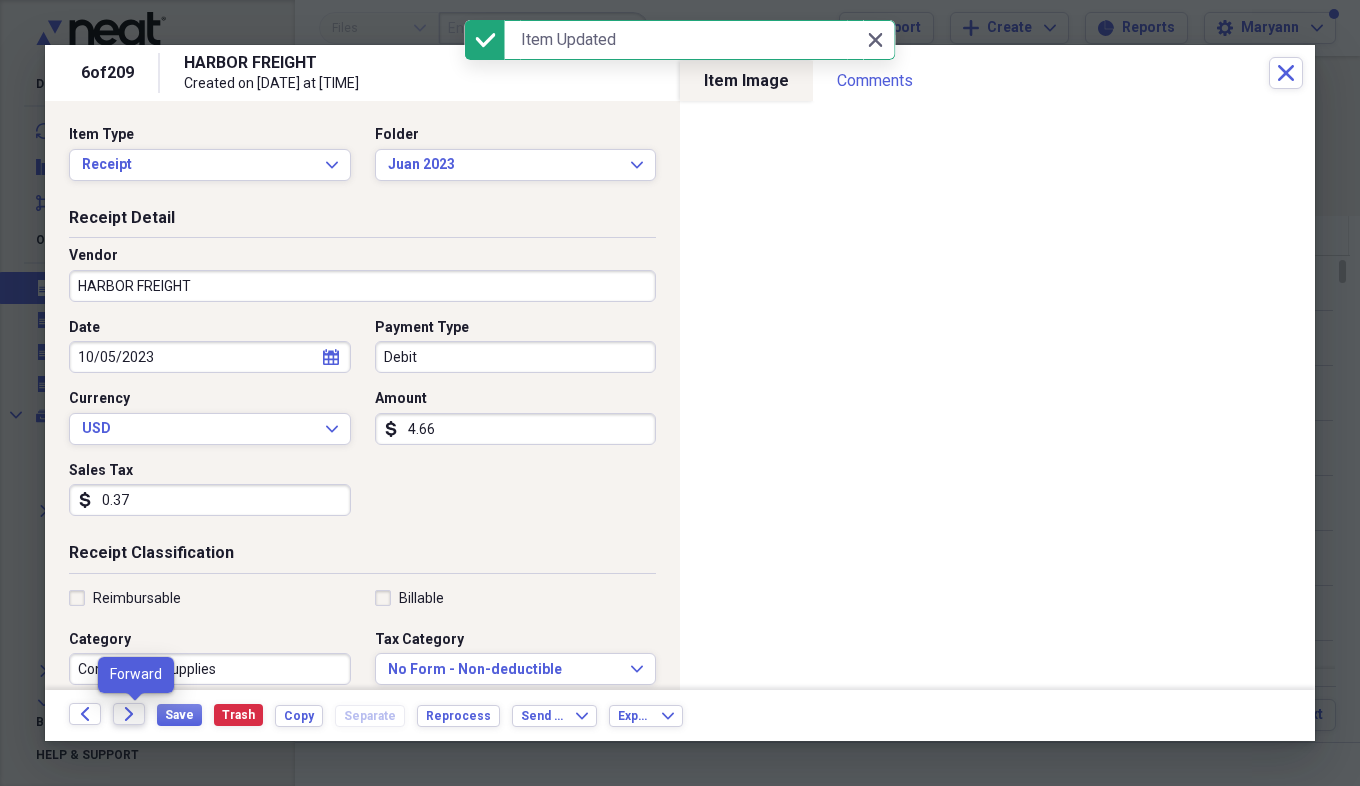 click on "Forward" 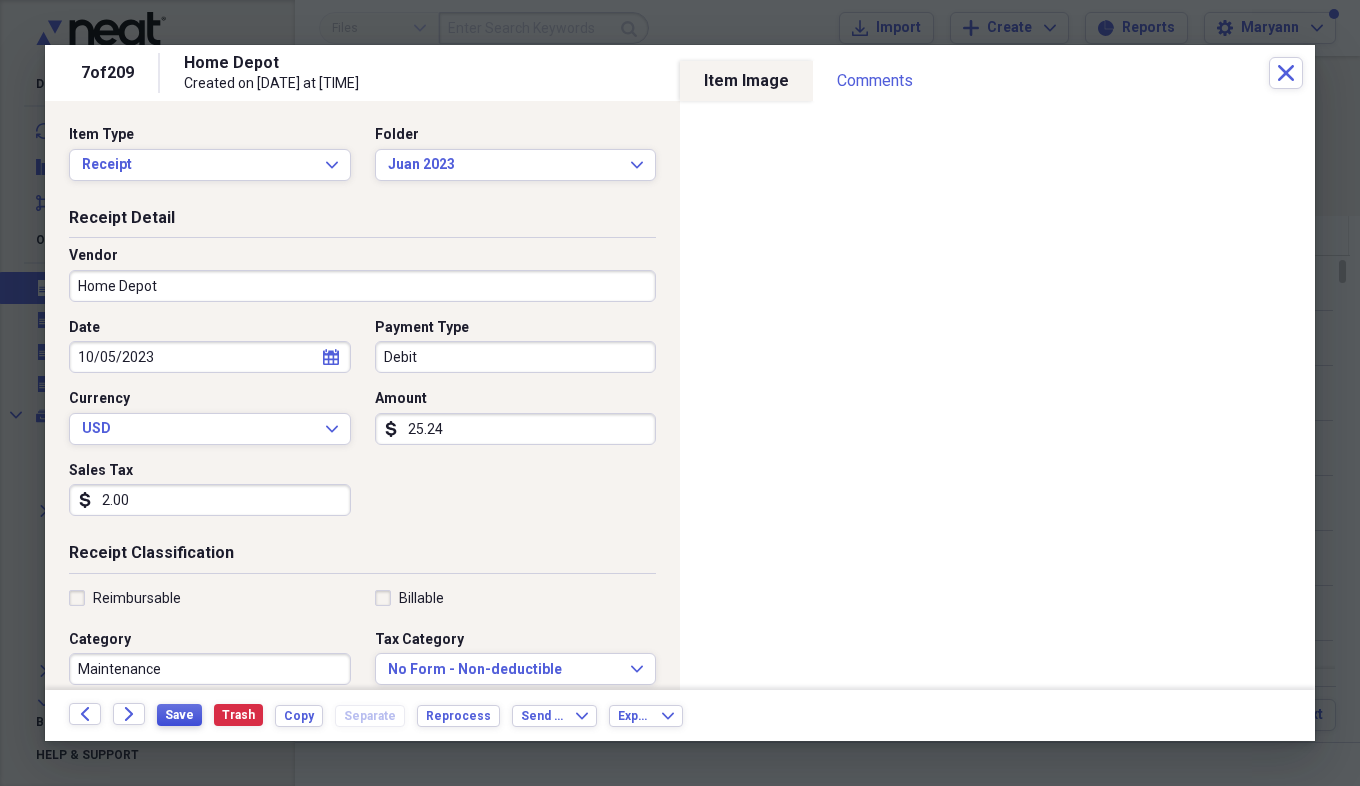 click on "Save" at bounding box center [179, 715] 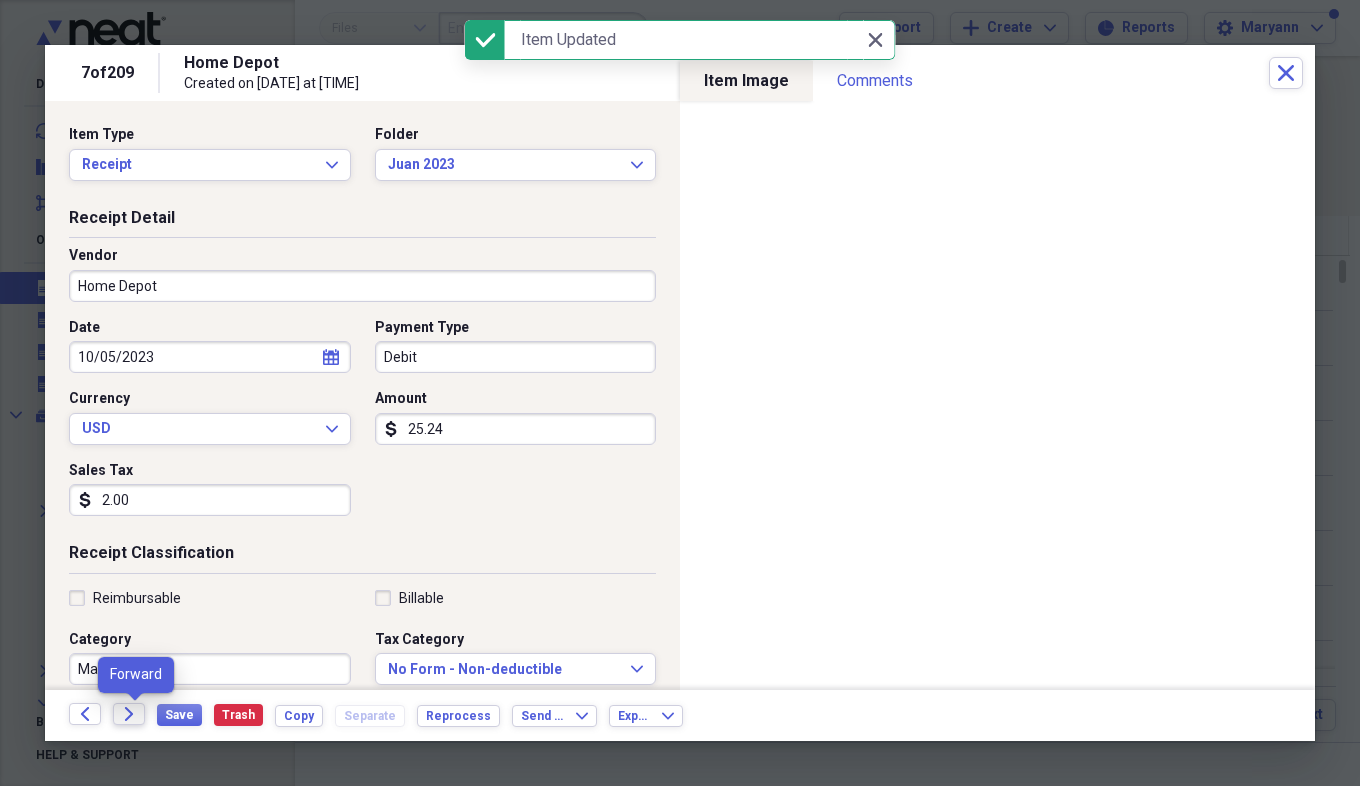 click on "Forward" 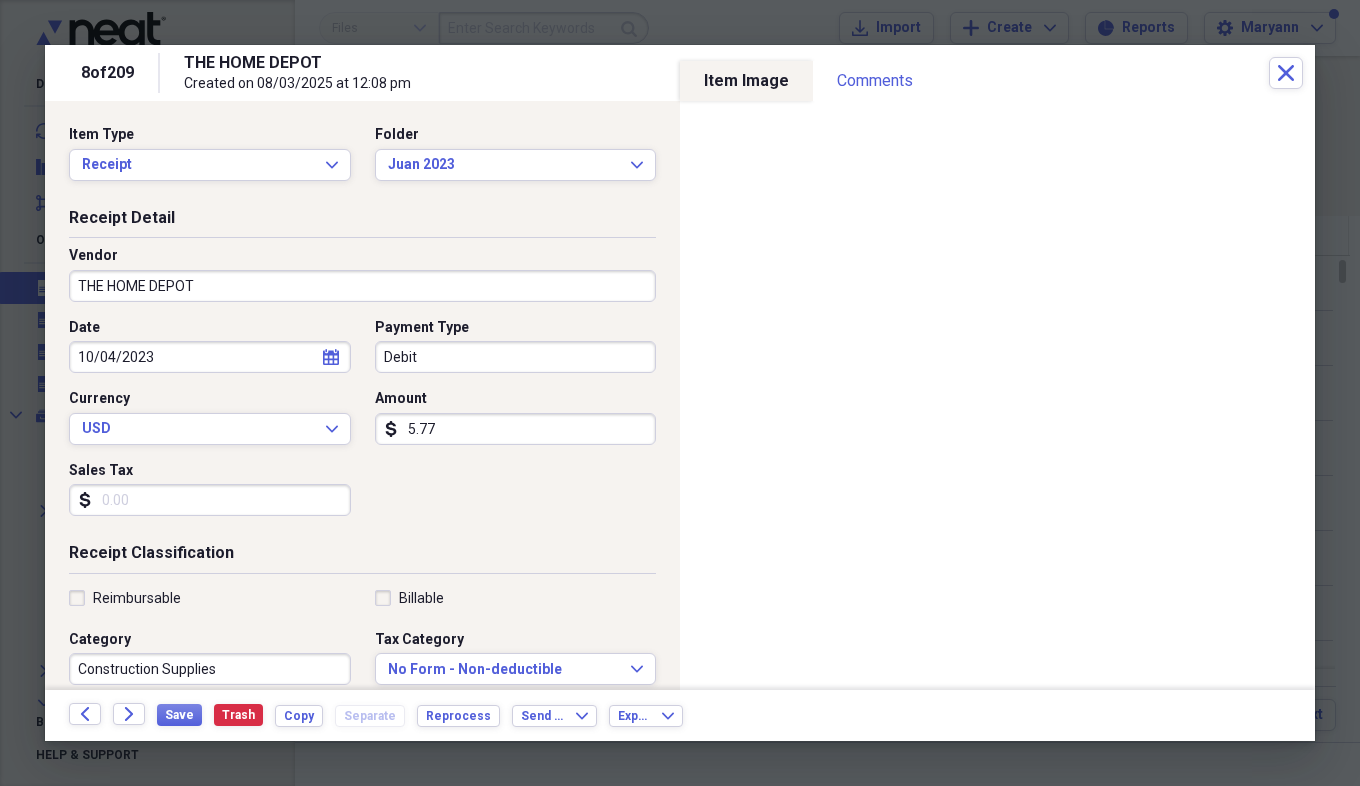 click on "Sales Tax" at bounding box center (210, 500) 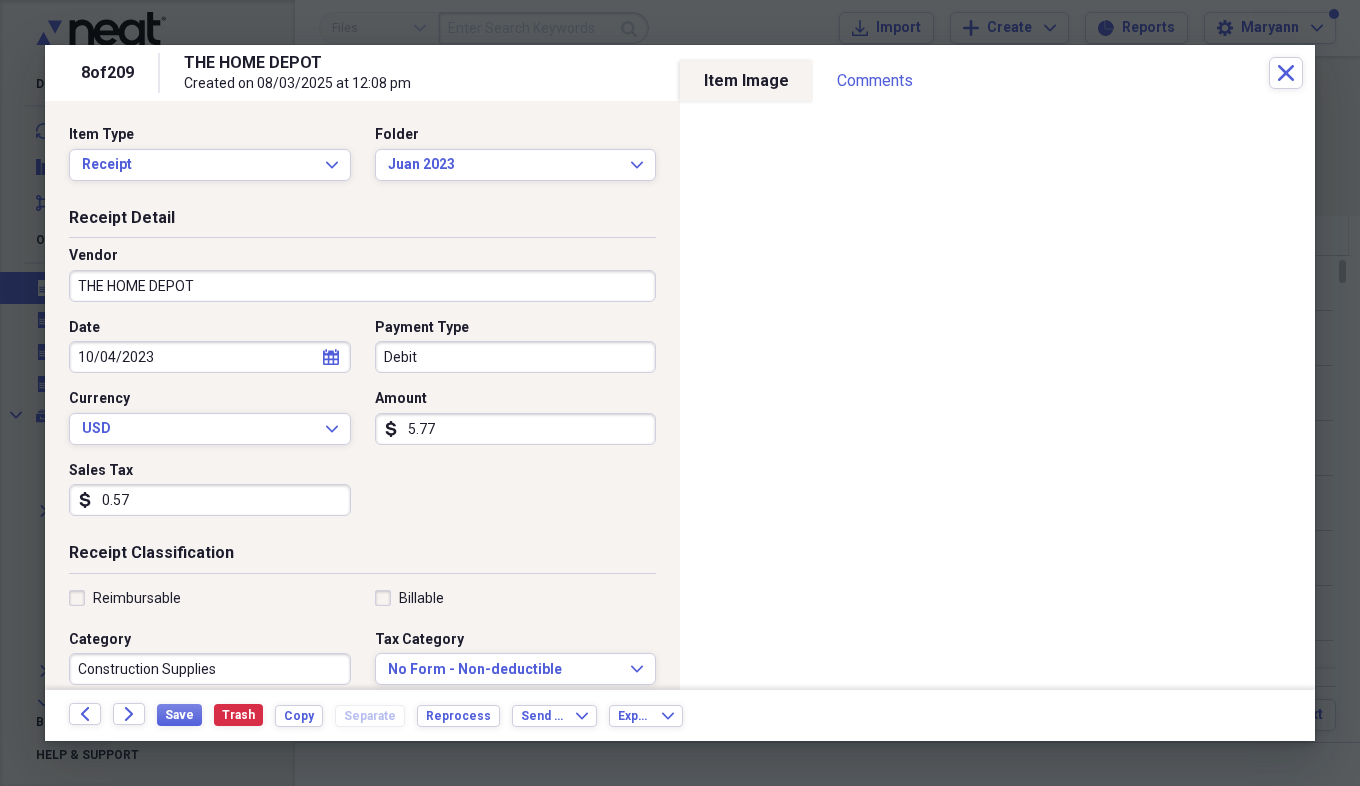 type on "0.05" 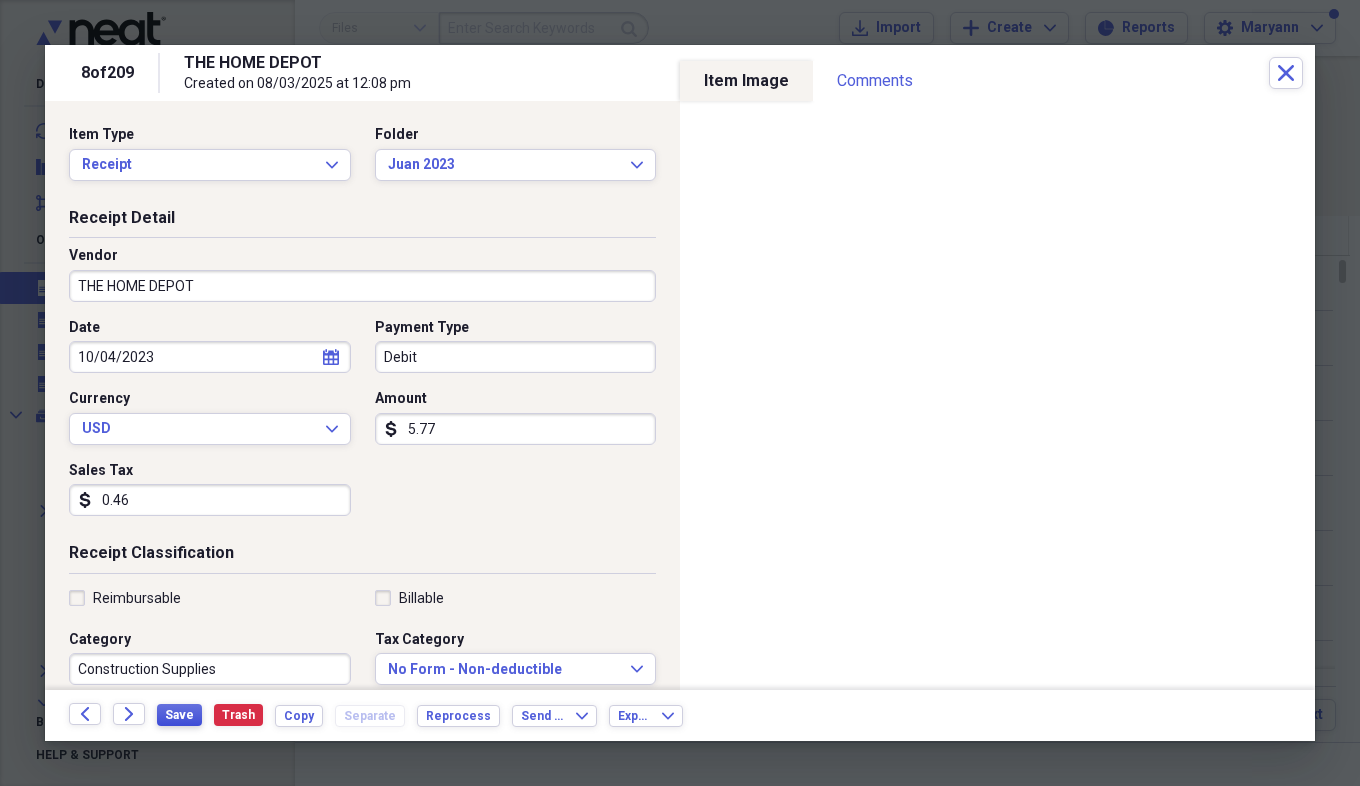 type on "0.46" 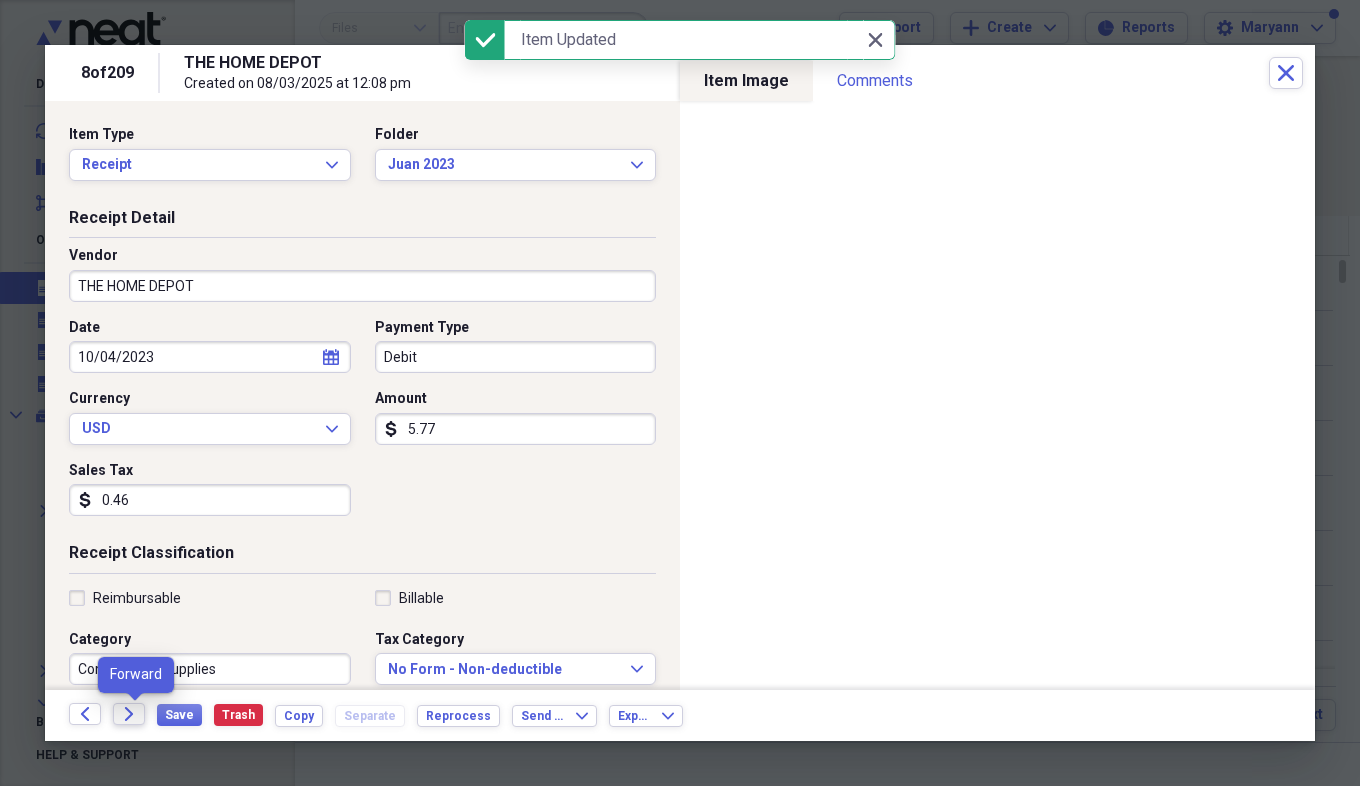 click on "Forward" 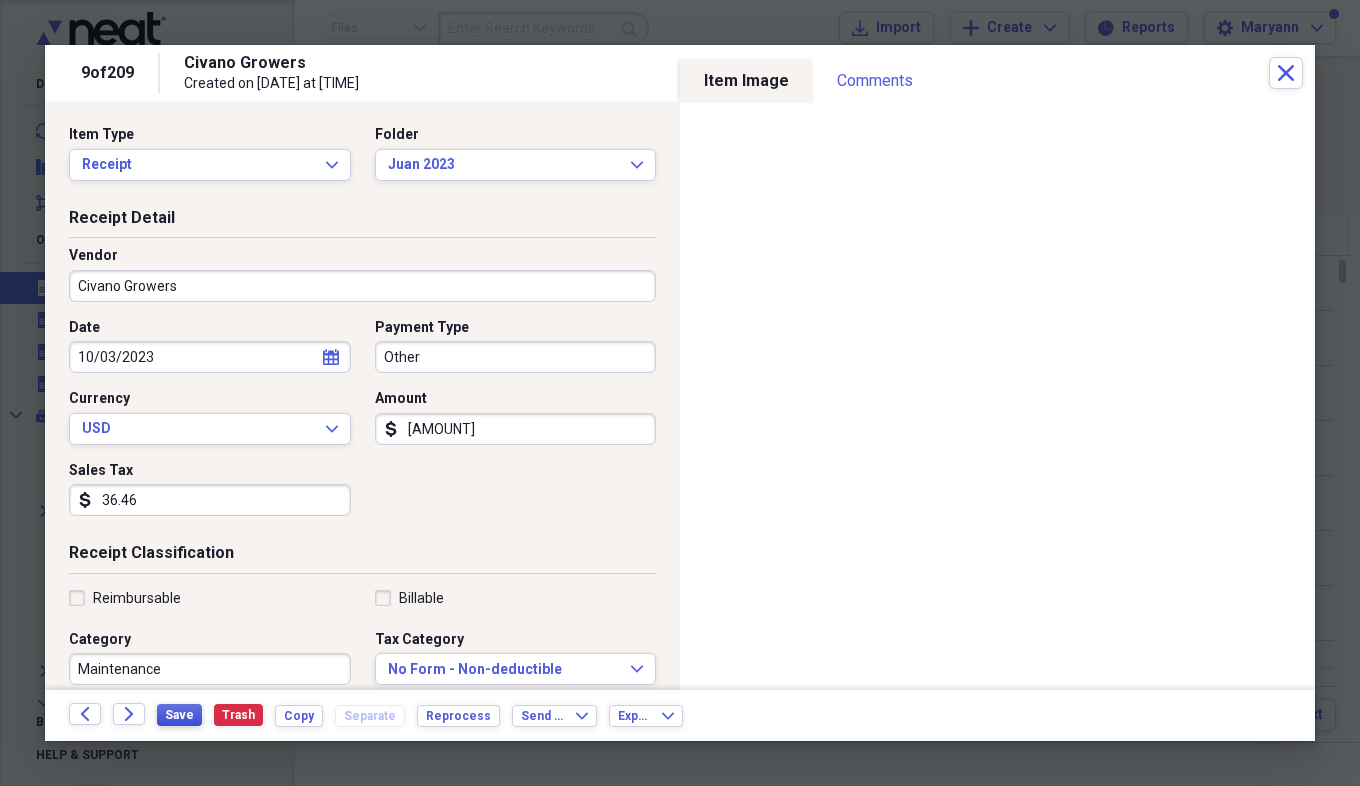 click on "Save" at bounding box center (179, 715) 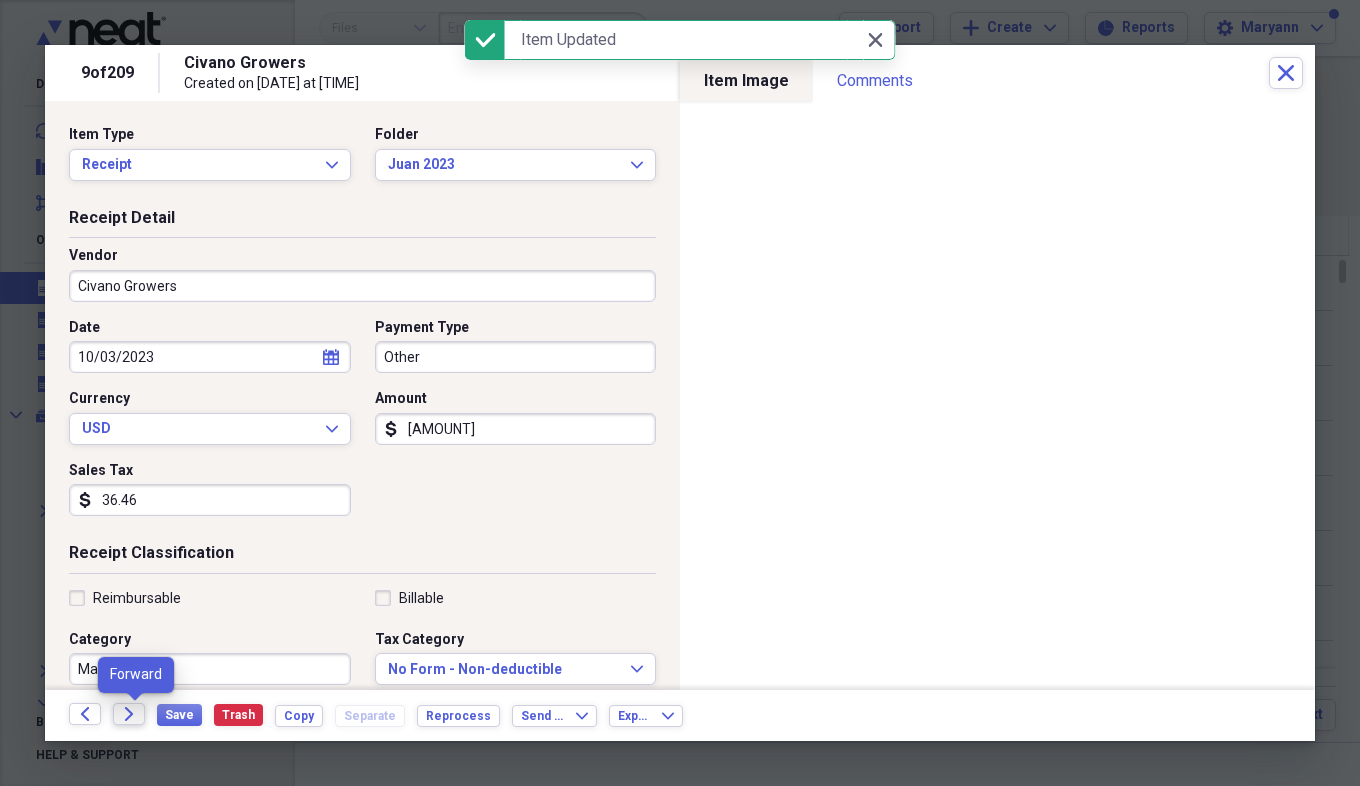 click on "Forward" 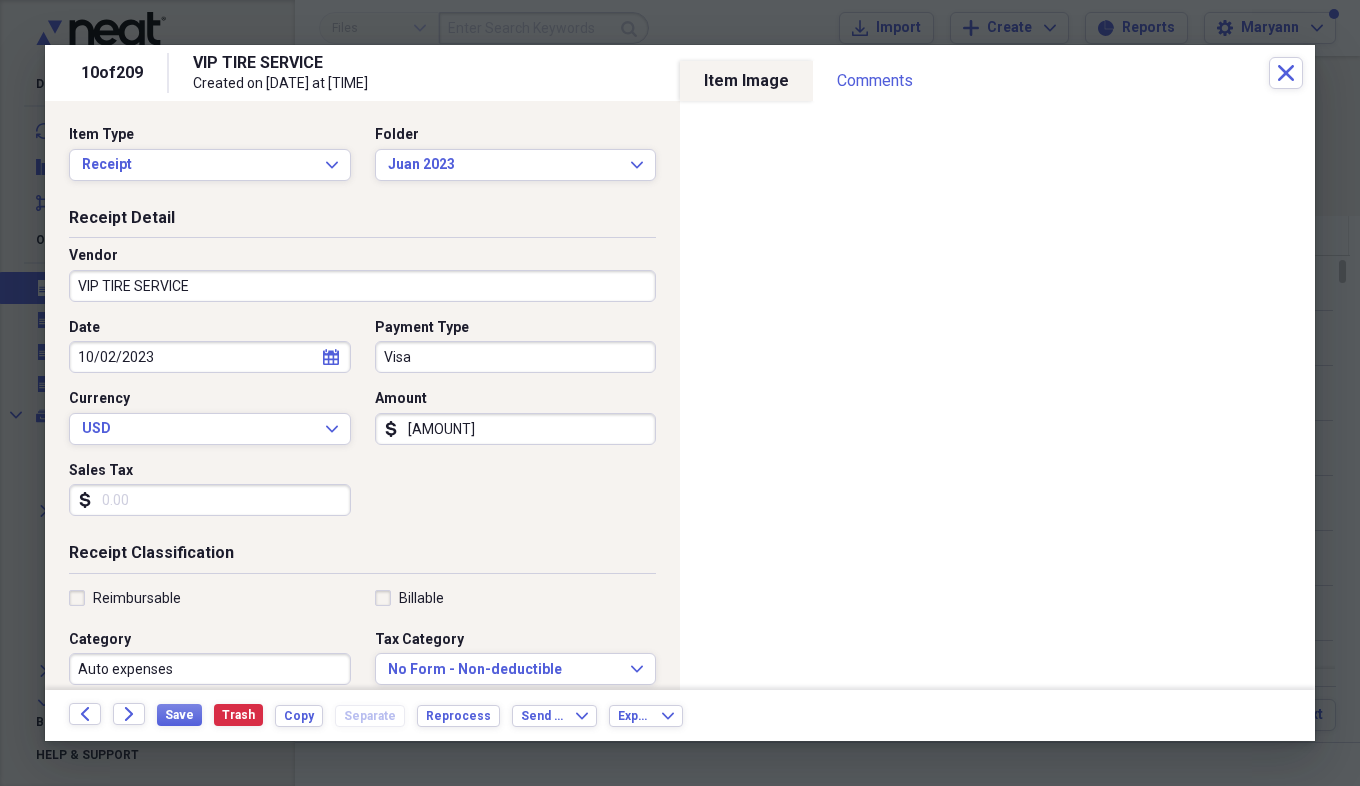 click on "Sales Tax" at bounding box center (210, 500) 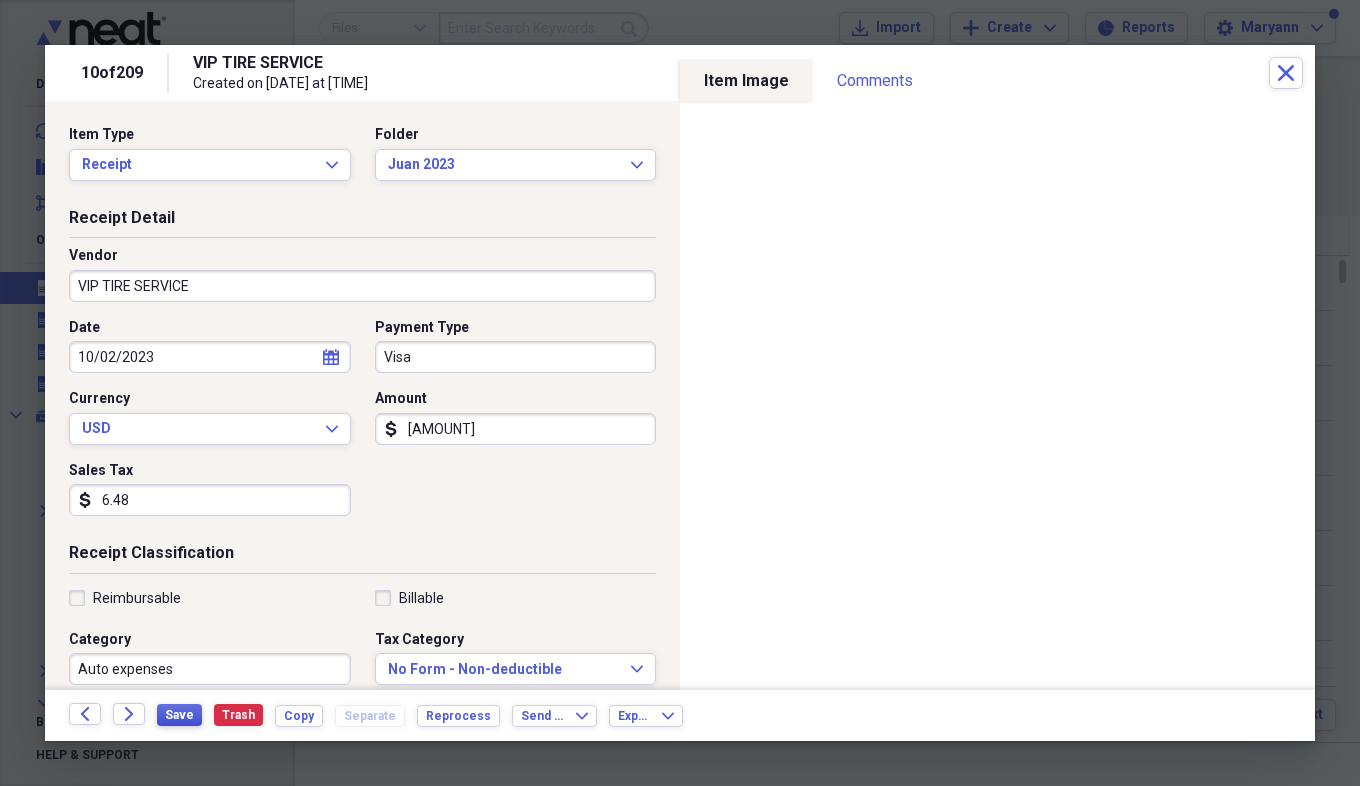 type on "6.48" 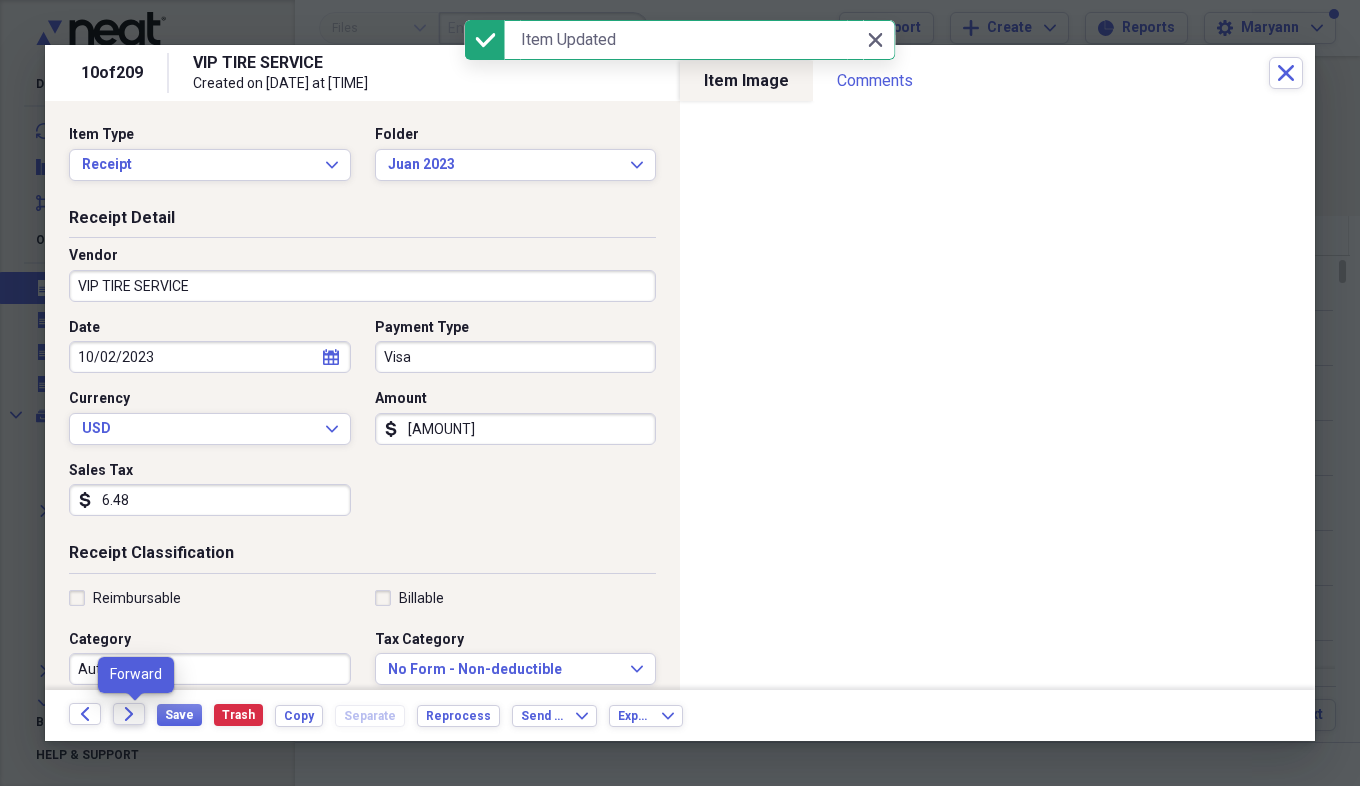 click on "Forward" 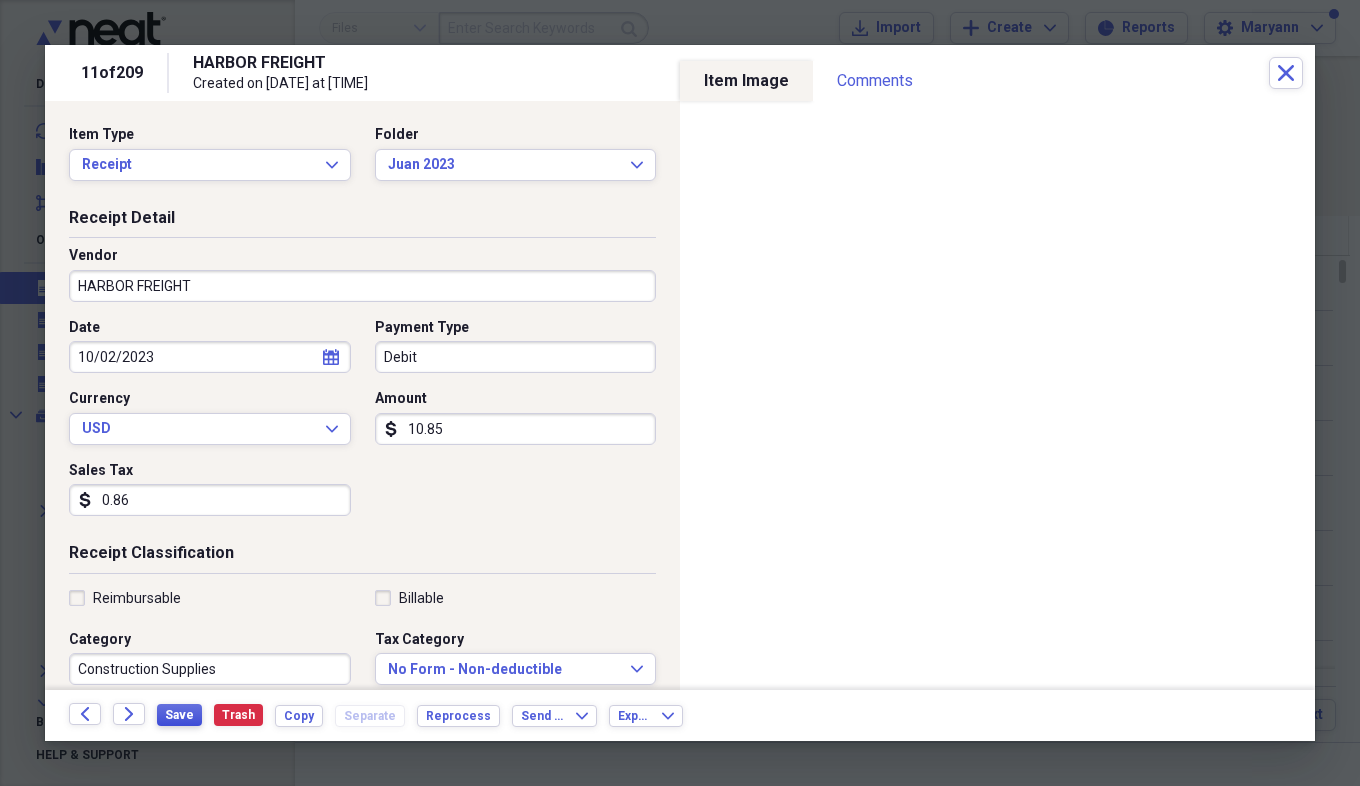 click on "Save" at bounding box center (179, 715) 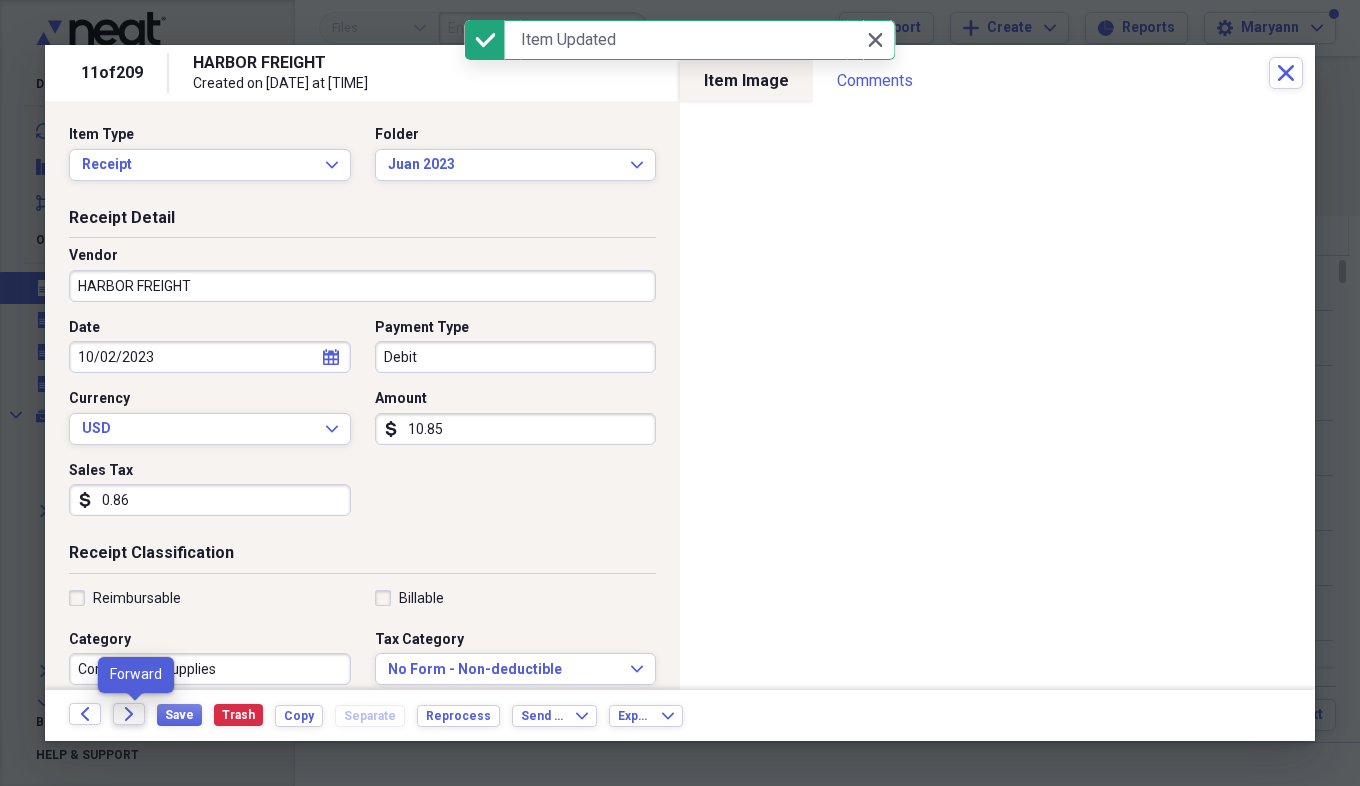 click 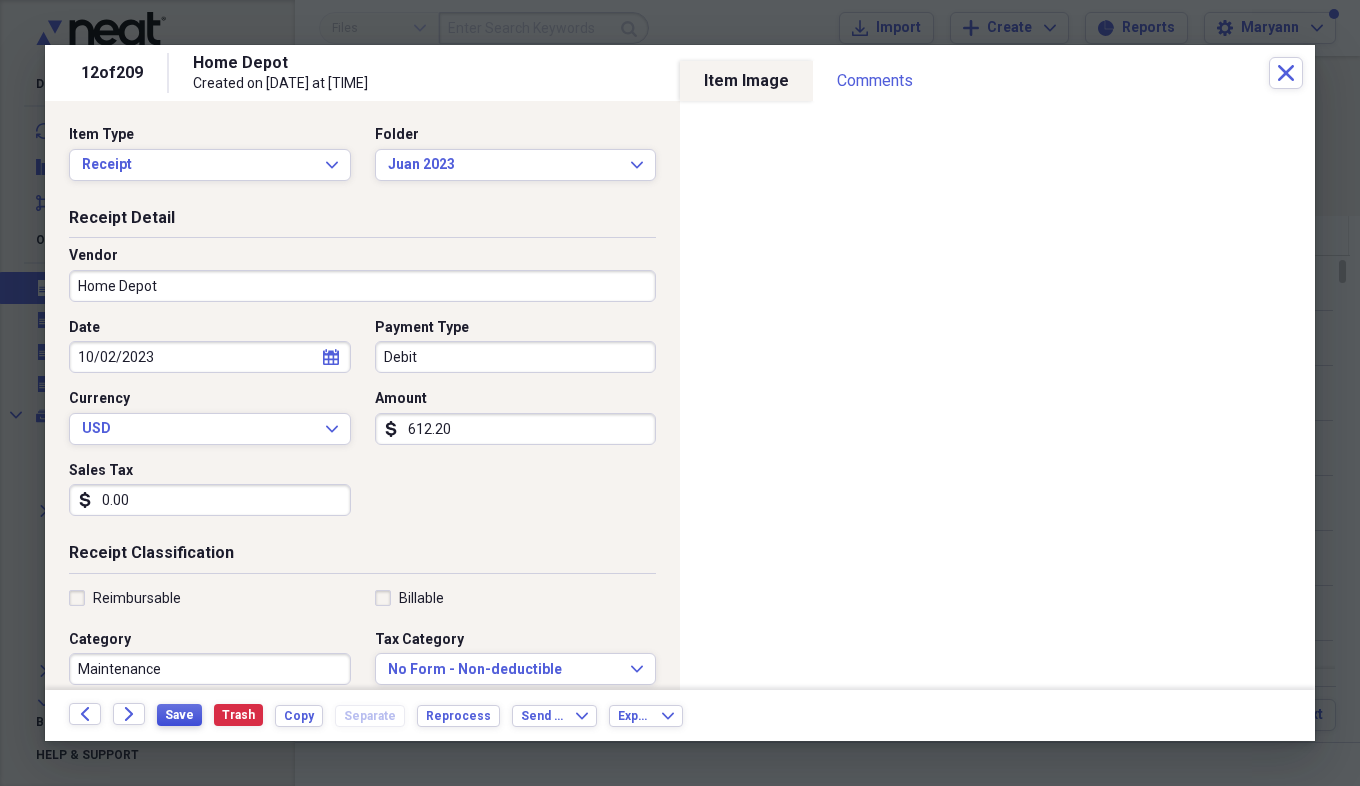 click on "Save" at bounding box center [179, 715] 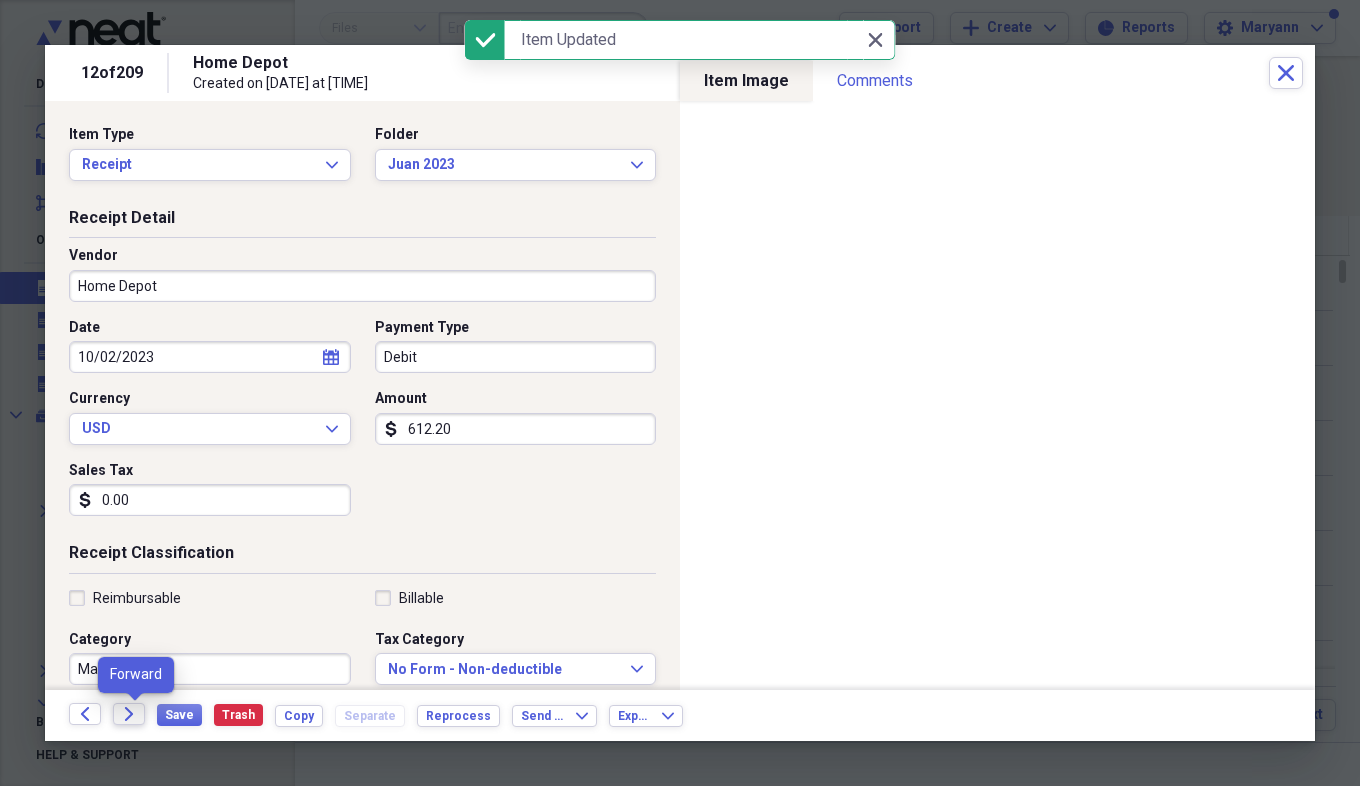 click on "Forward" 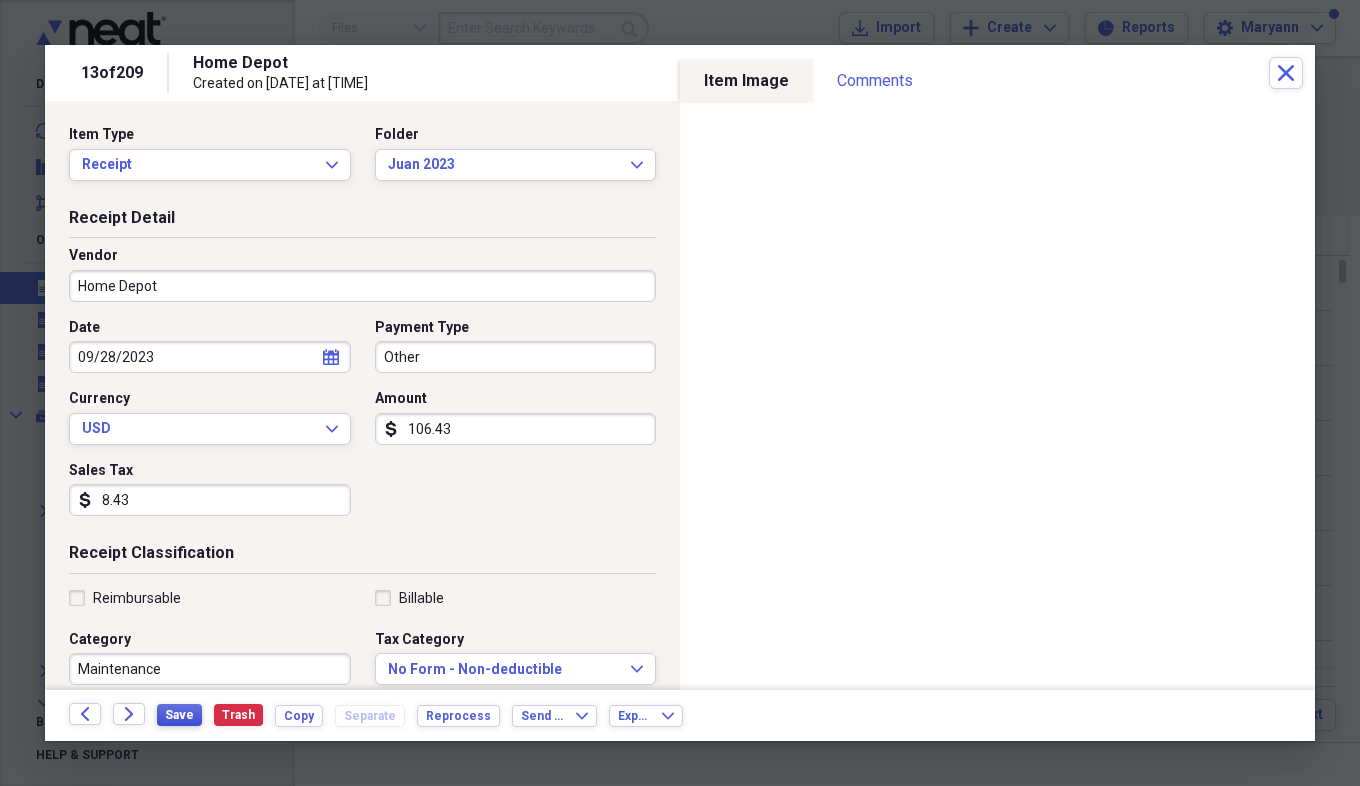 click on "Save" at bounding box center [179, 715] 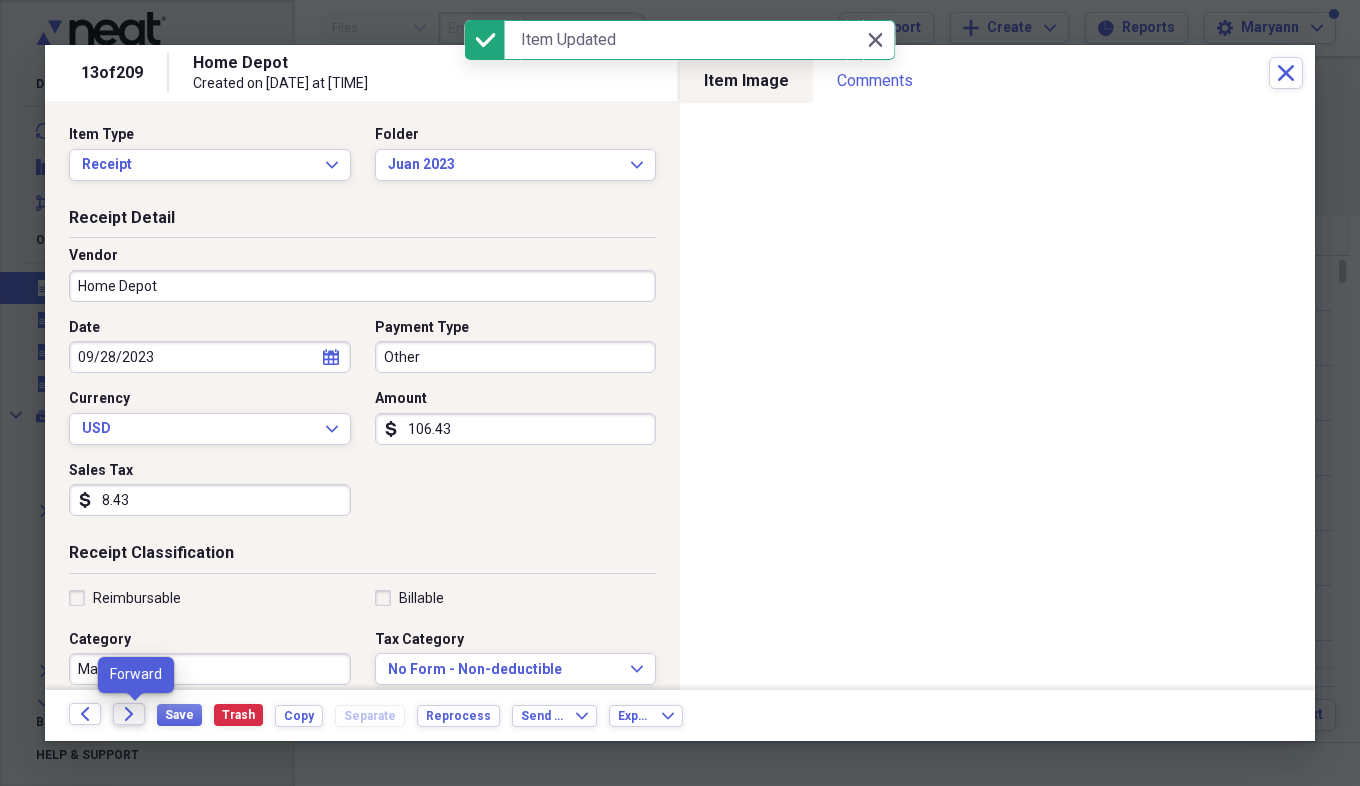 click on "Forward" 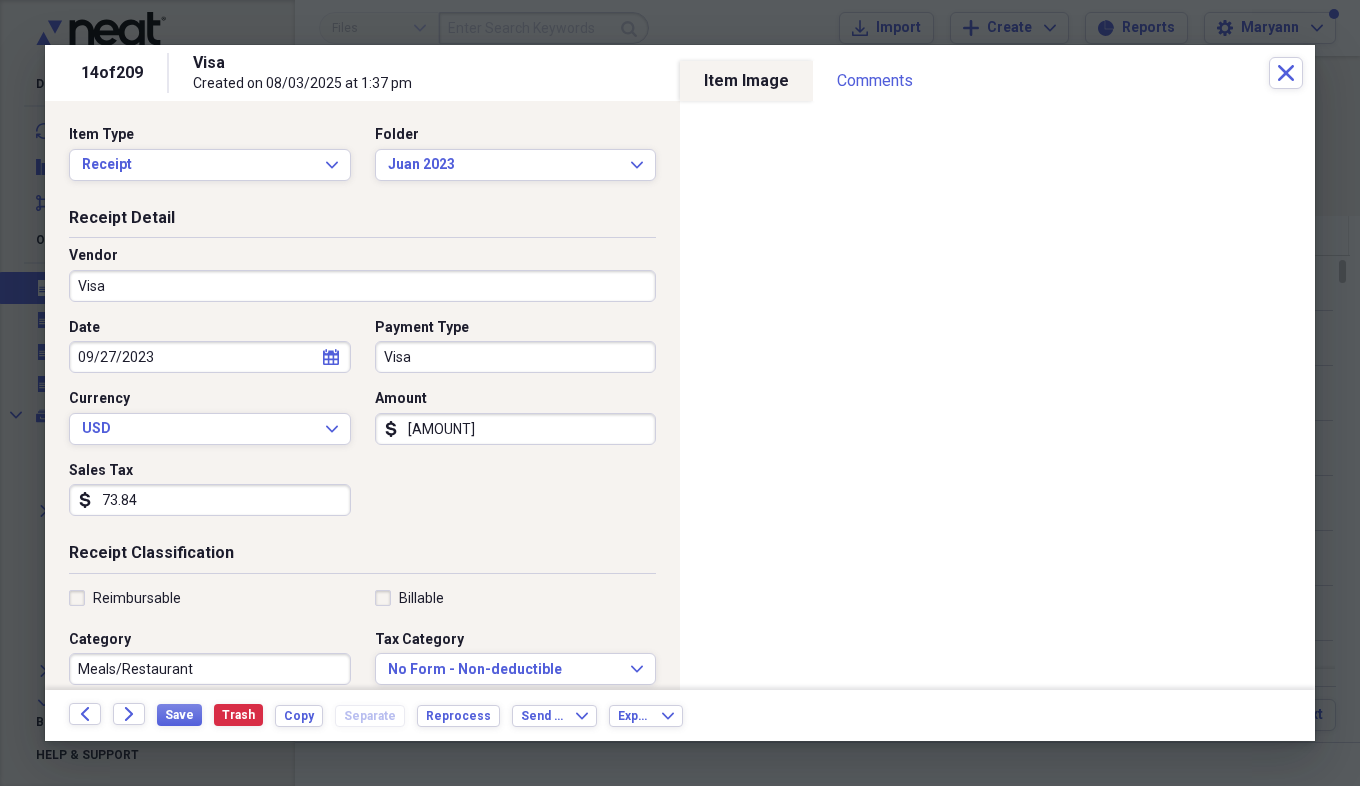 click on "Visa" at bounding box center [362, 286] 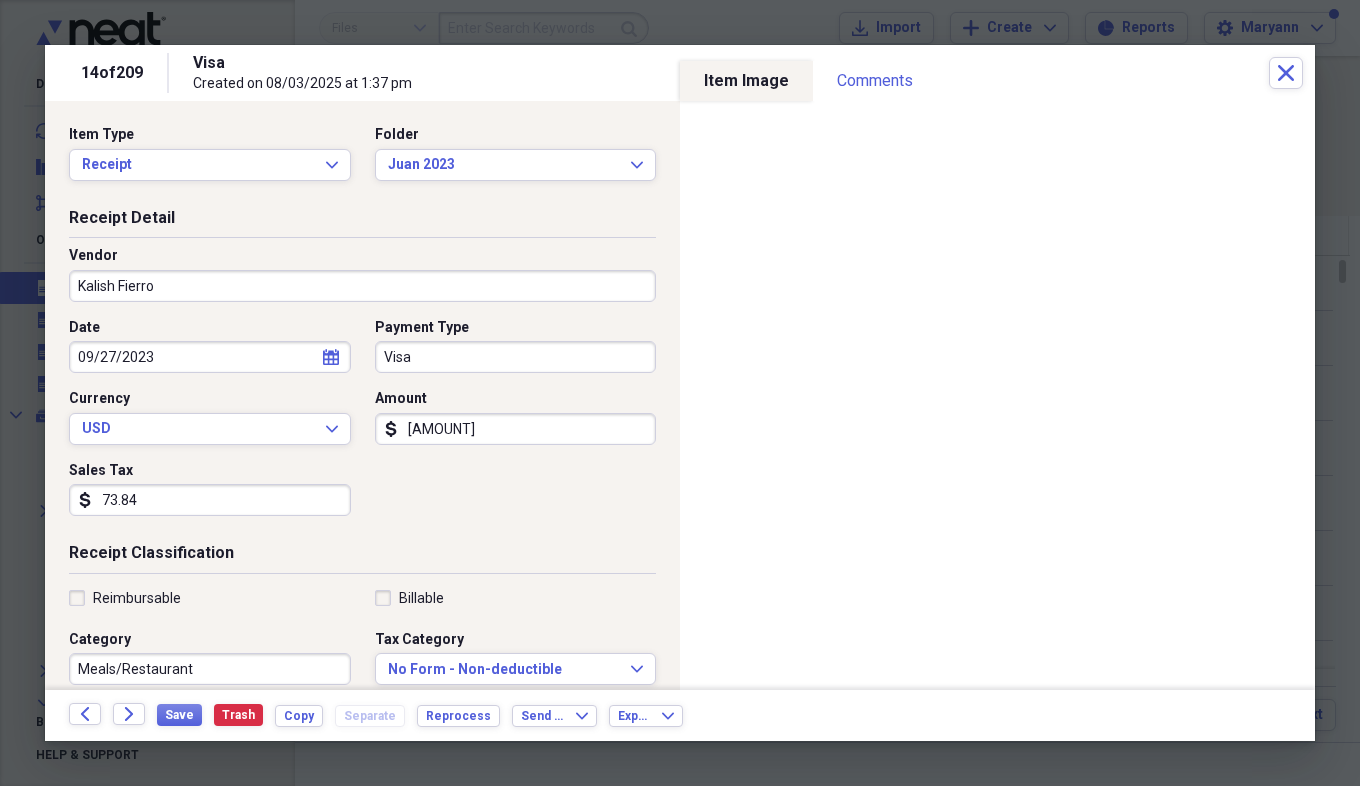 type on "Kalish Fierro" 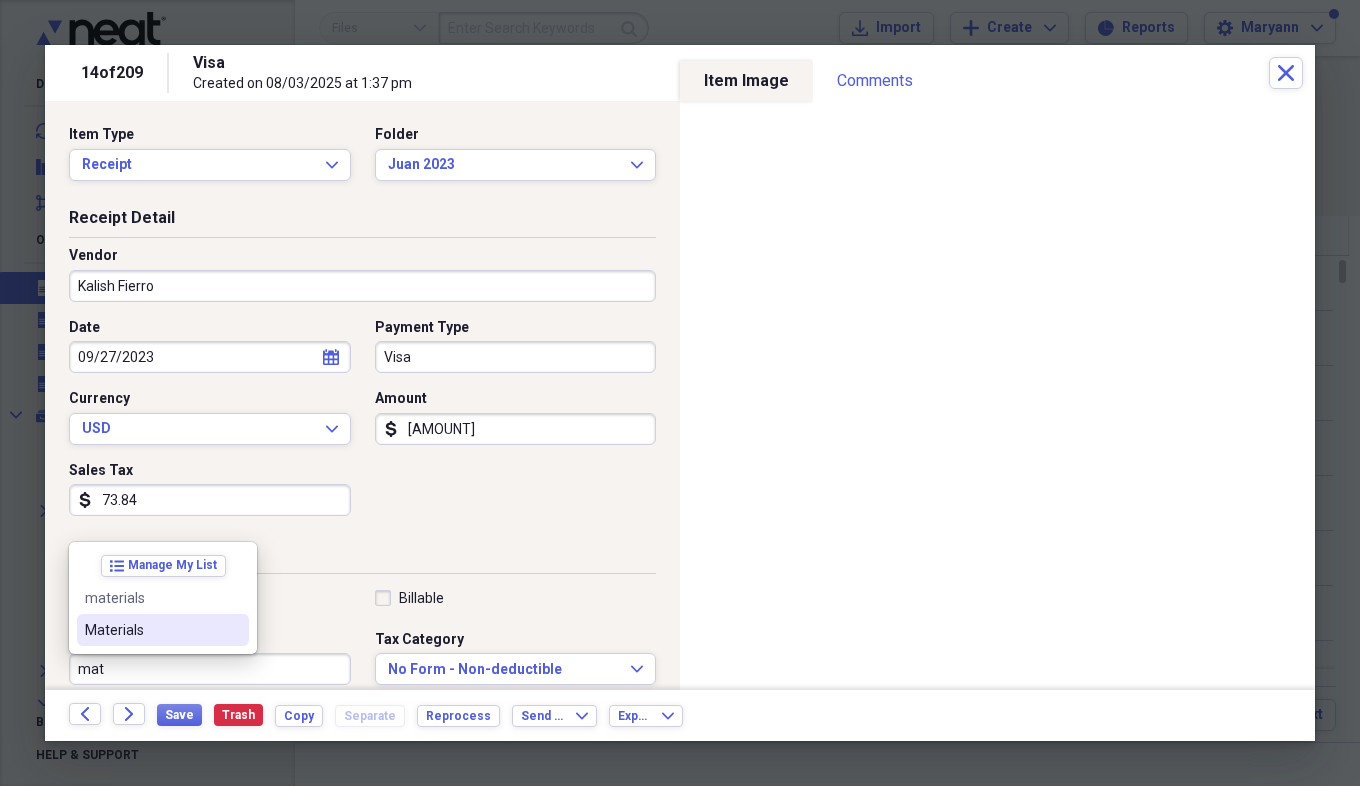 click on "Materials" at bounding box center [151, 630] 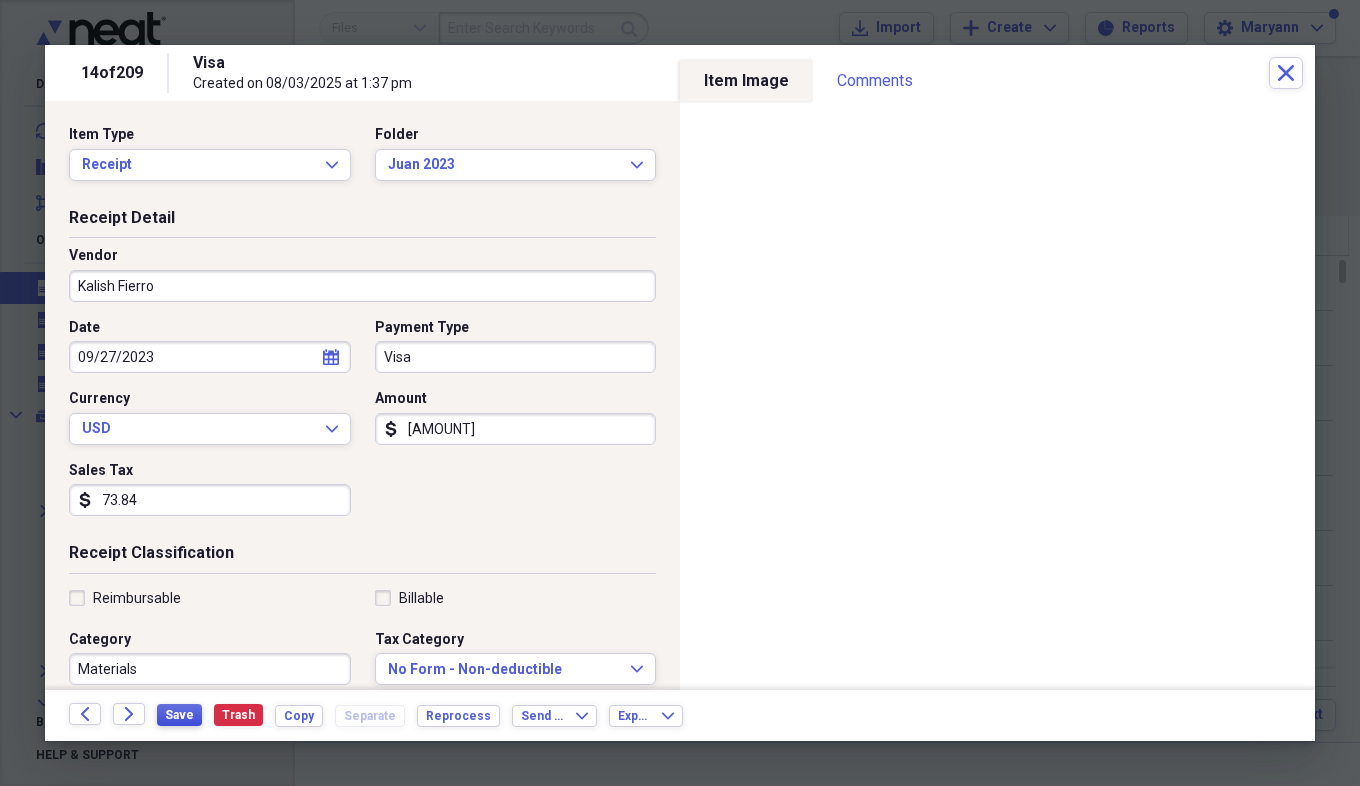 click on "Save" at bounding box center [179, 715] 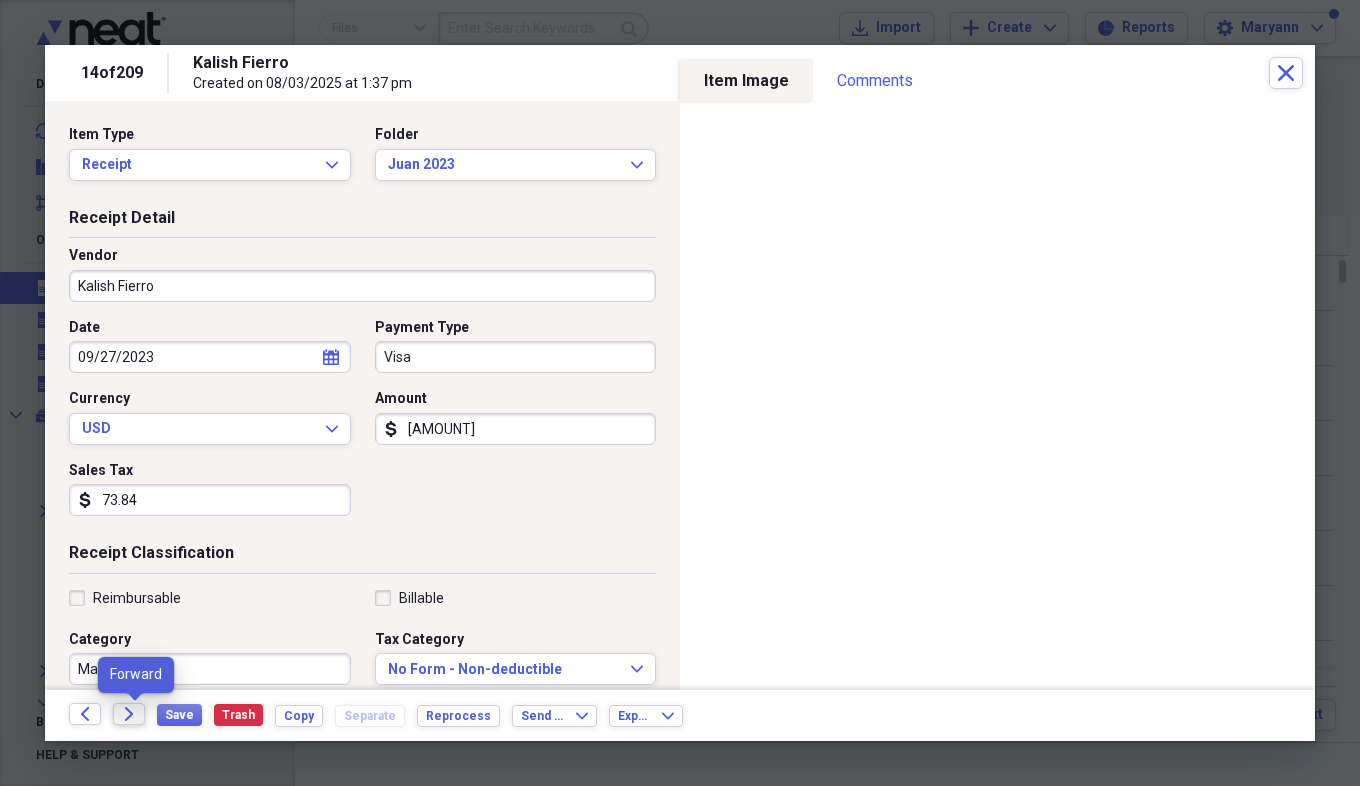 click on "Forward" at bounding box center (129, 714) 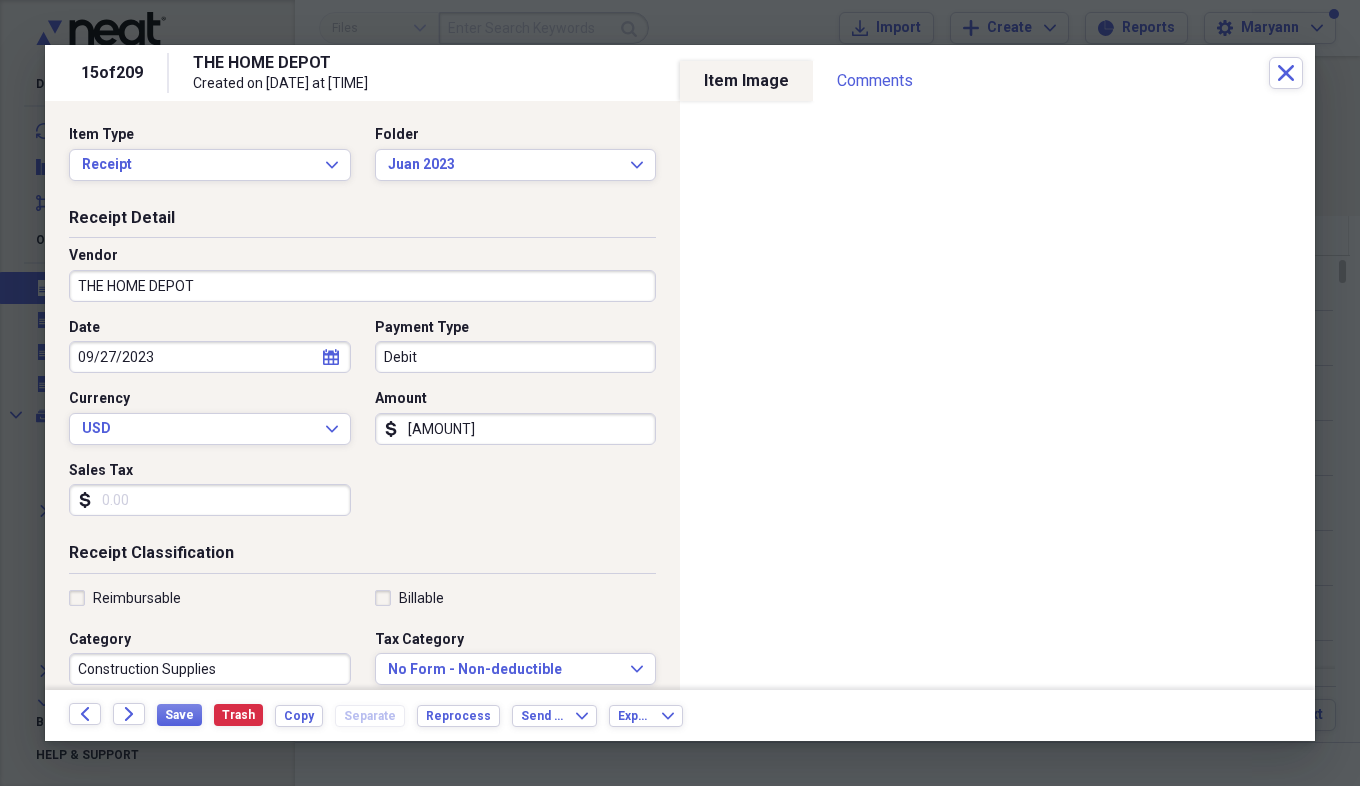 click on "Sales Tax" at bounding box center (210, 500) 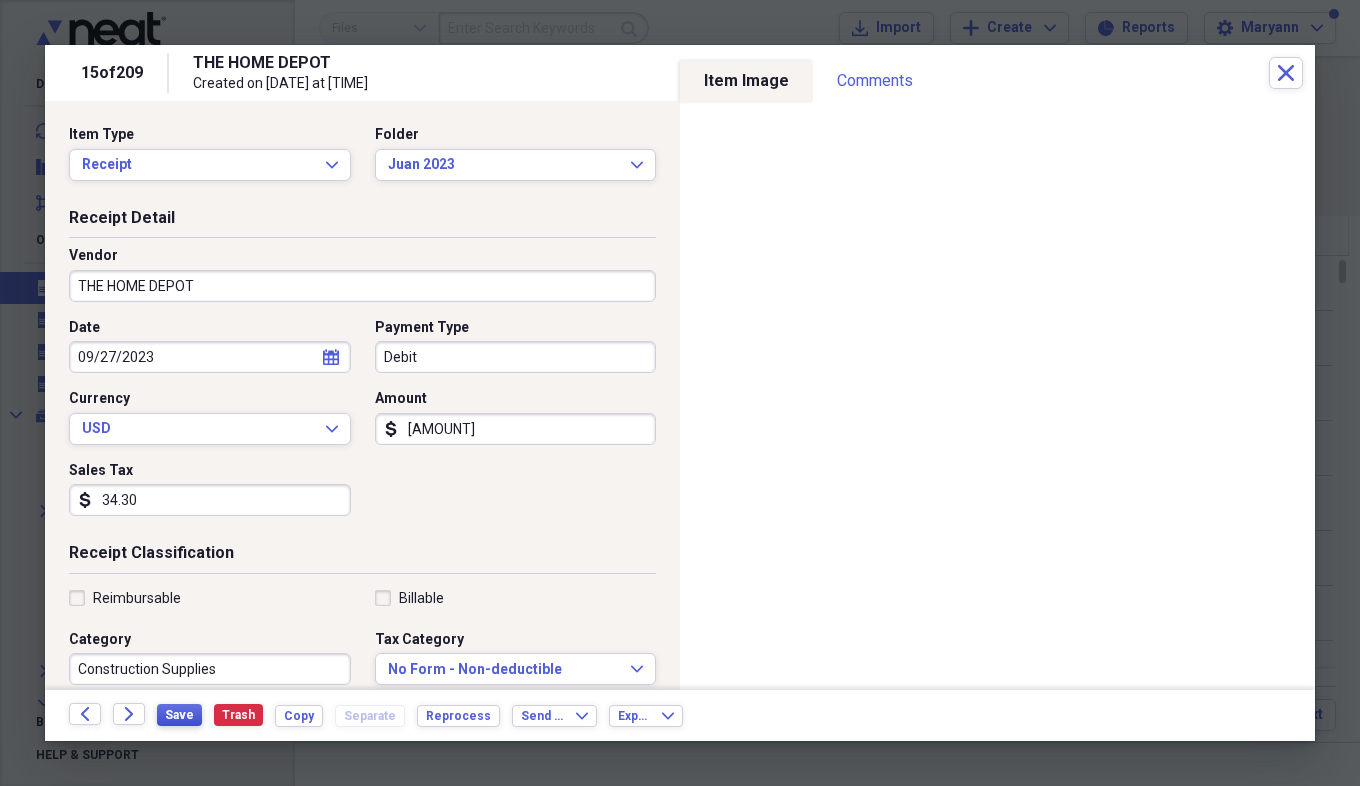 type on "34.30" 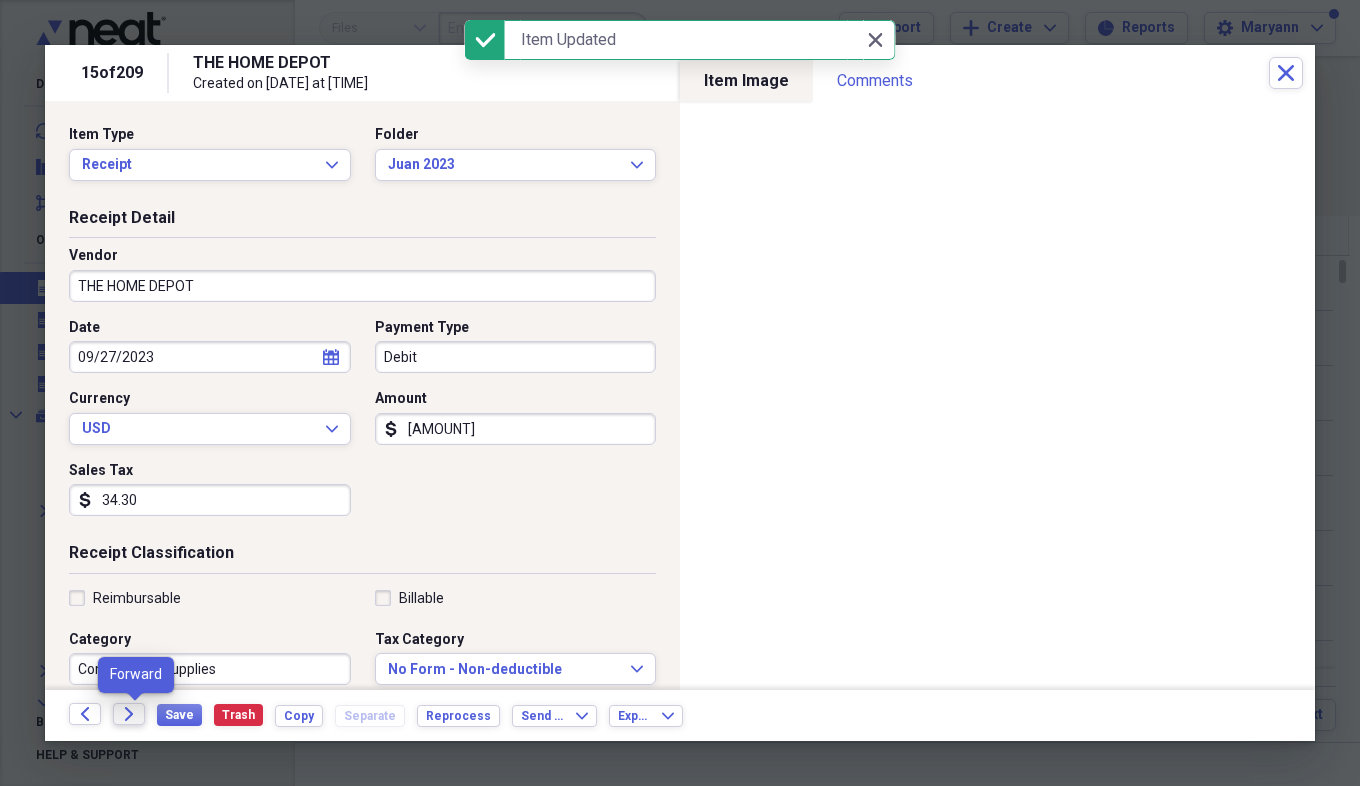 click on "Forward" 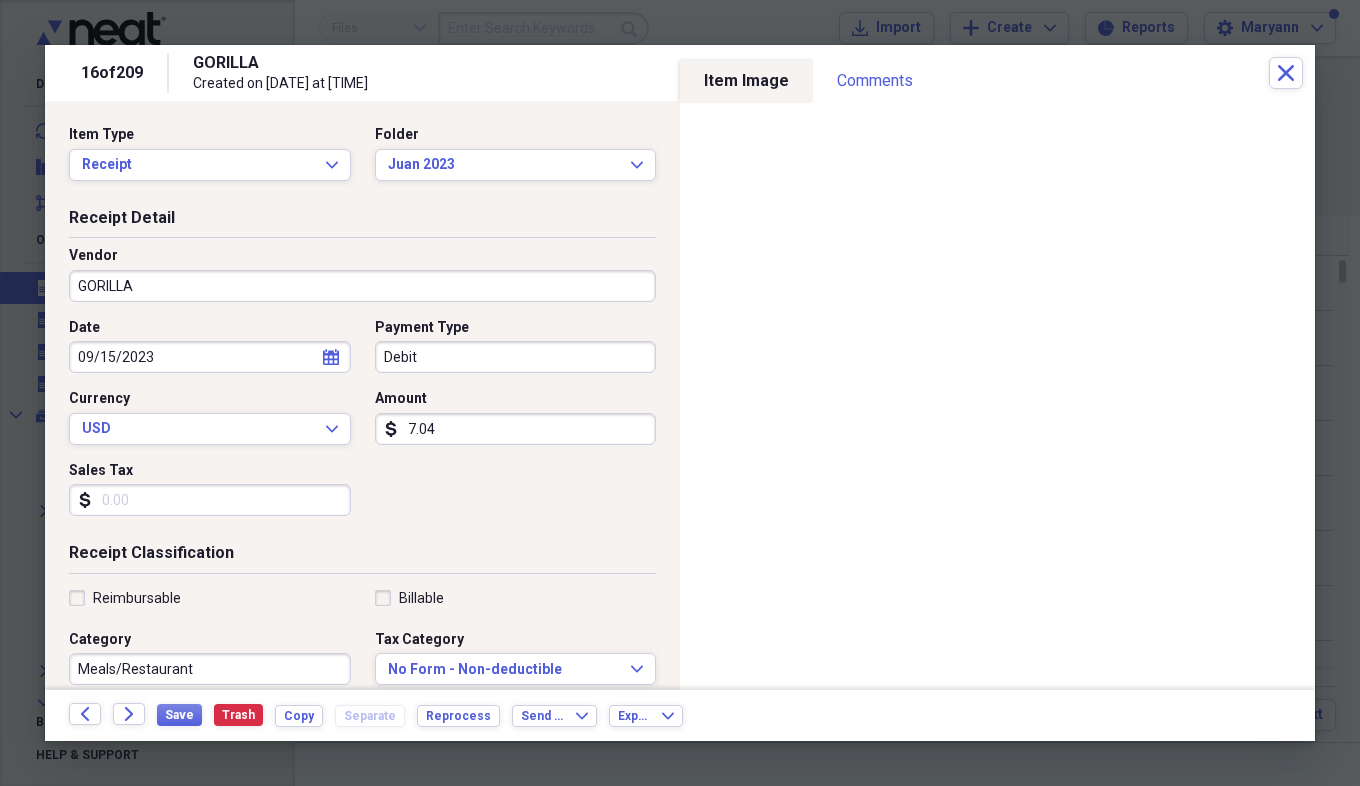 click on "Sales Tax" at bounding box center (210, 500) 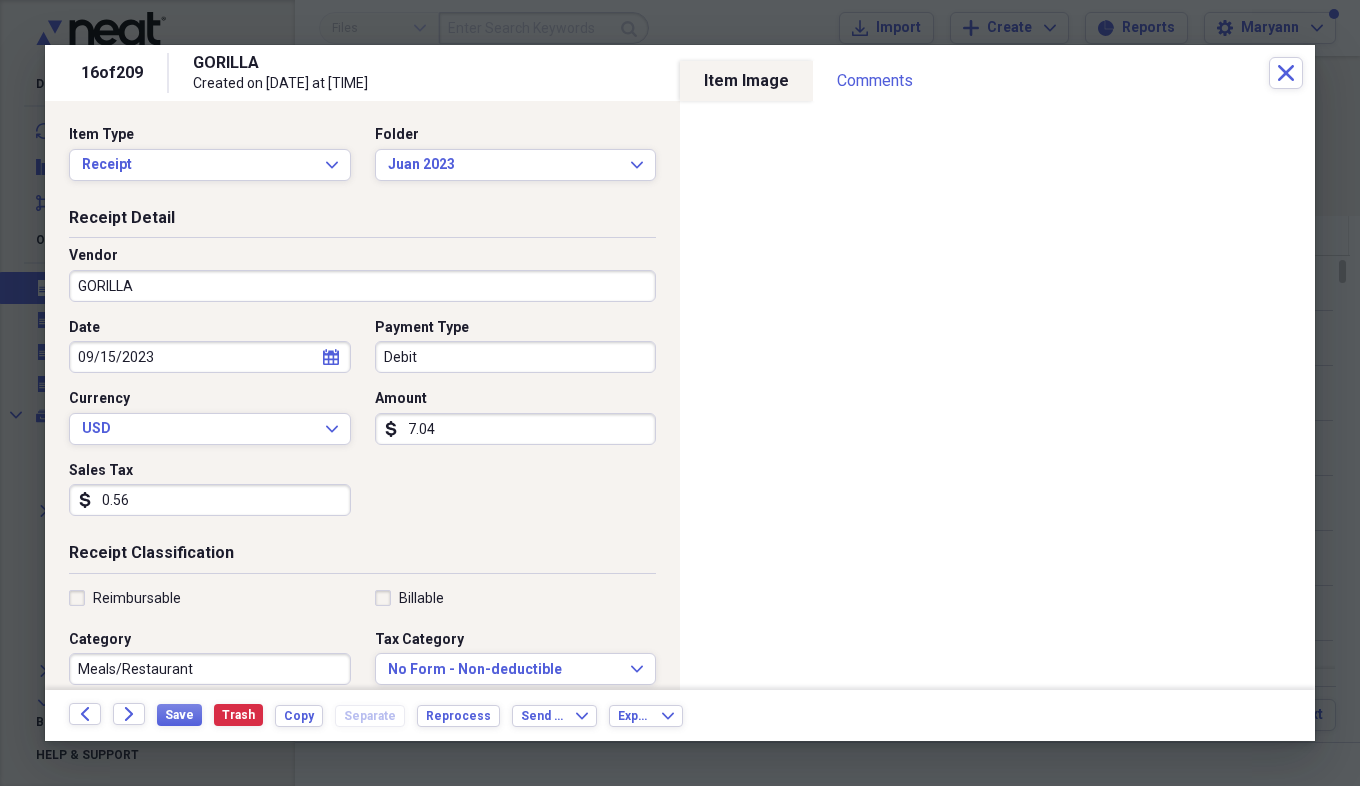 type on "0.56" 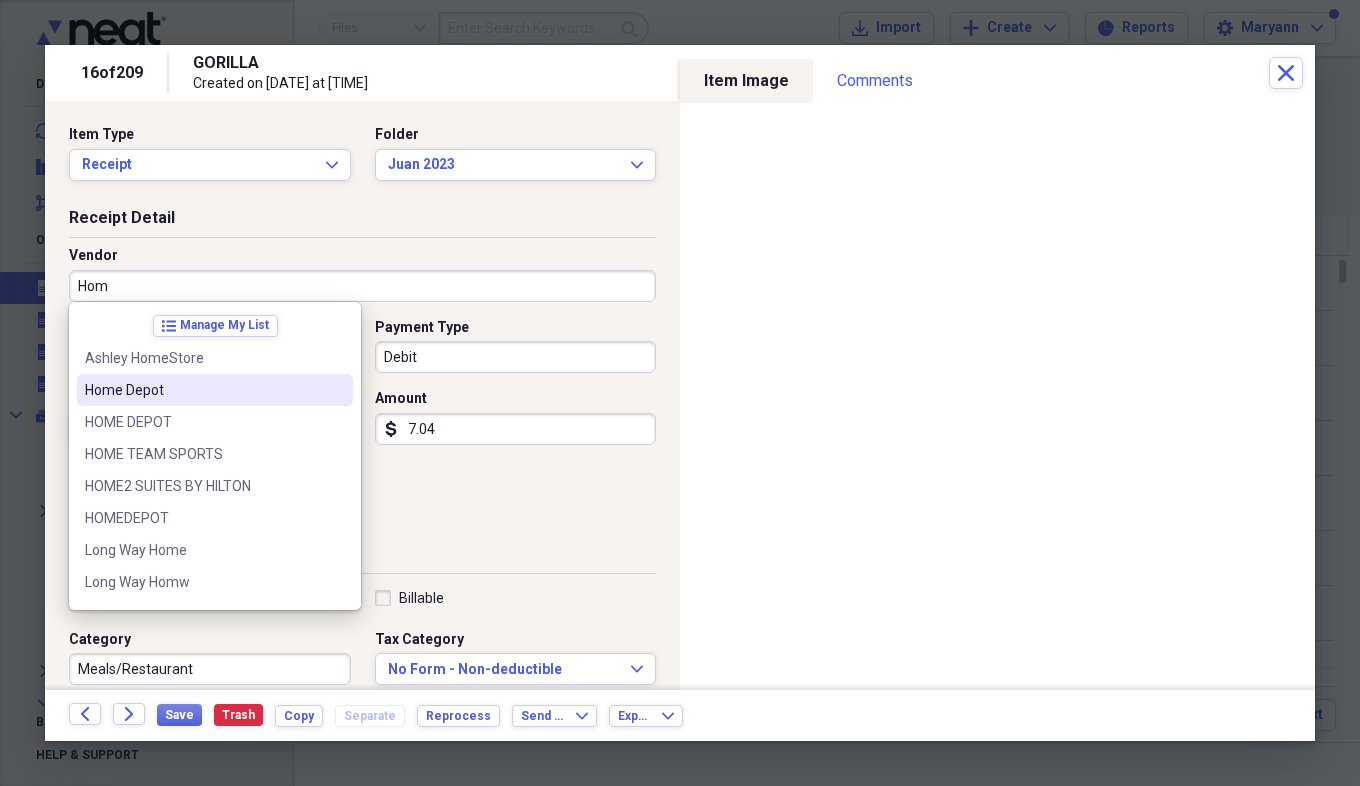 click on "Home Depot" at bounding box center (203, 390) 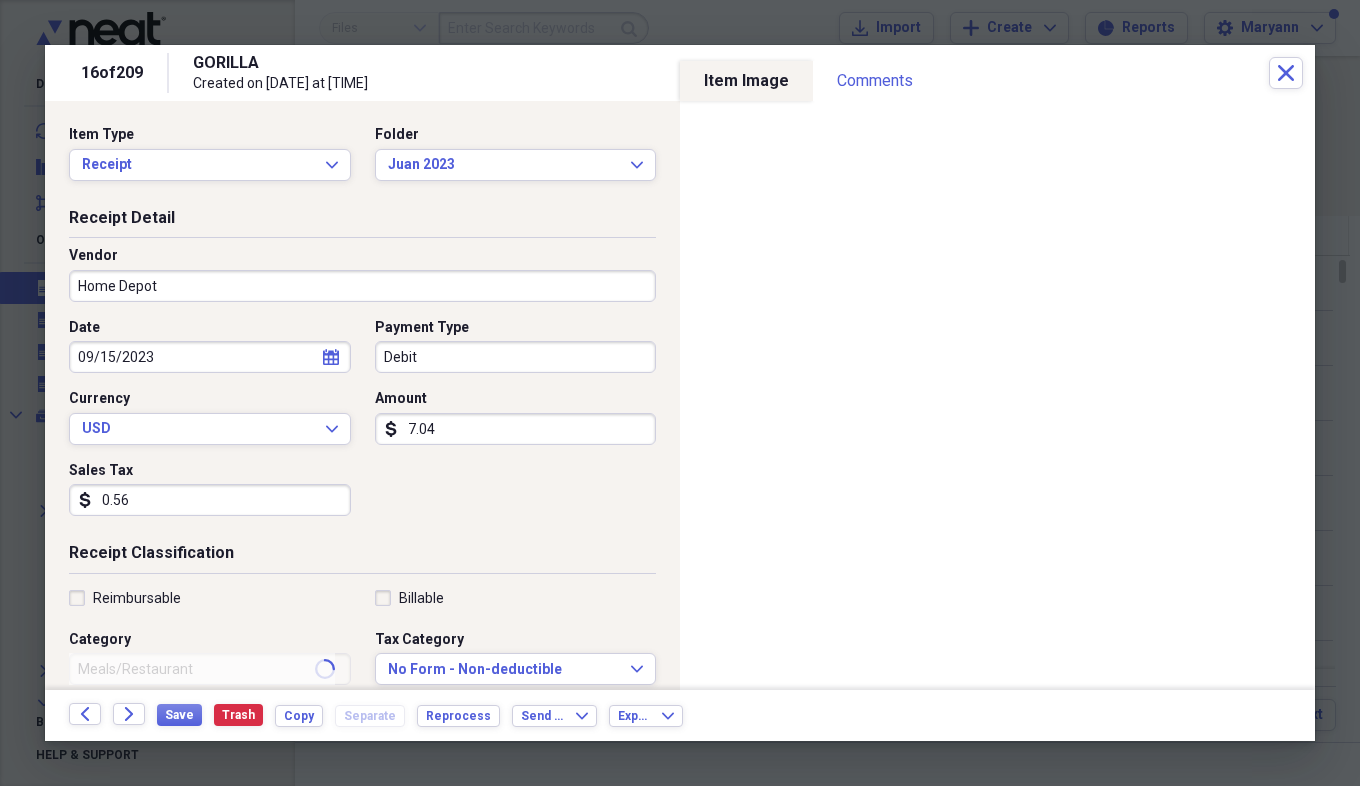 type on "Maintenance" 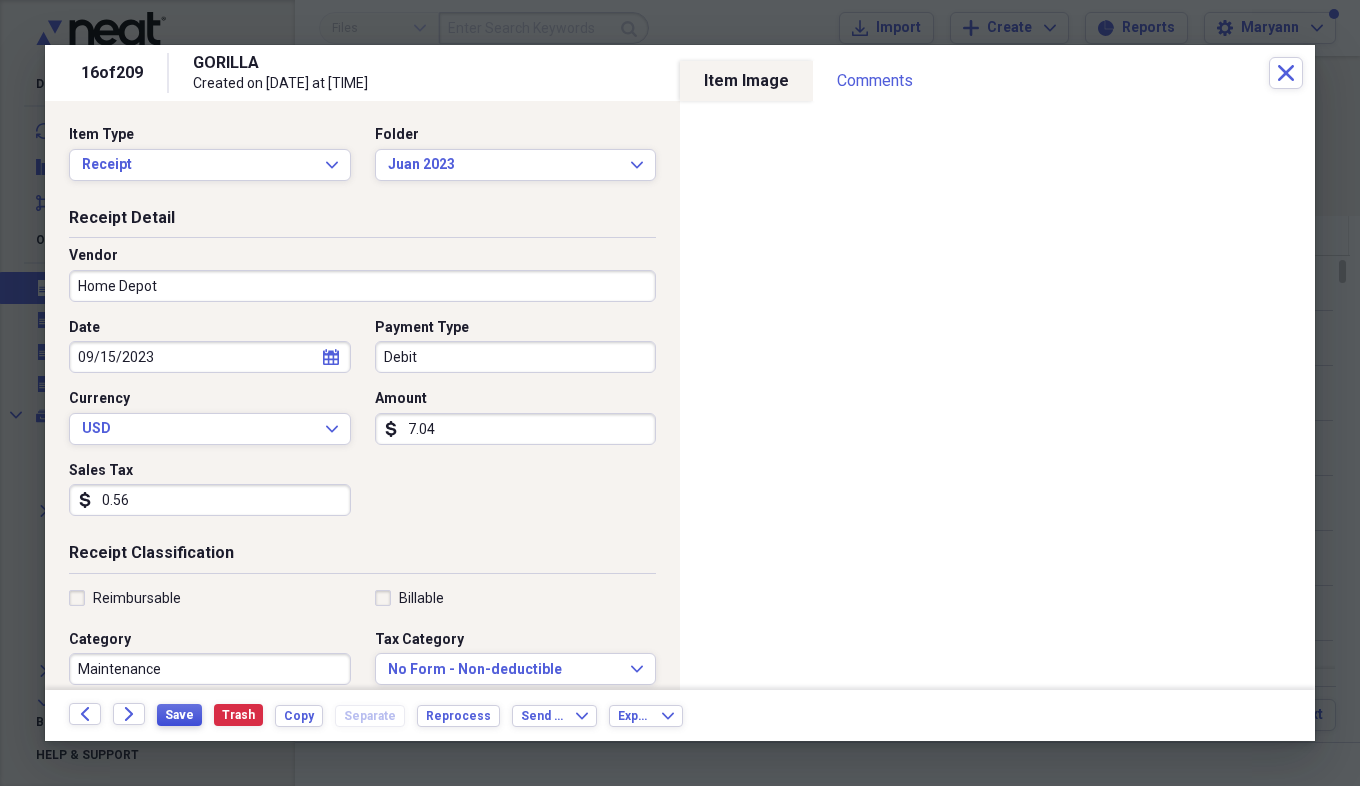 click on "Save" at bounding box center (179, 715) 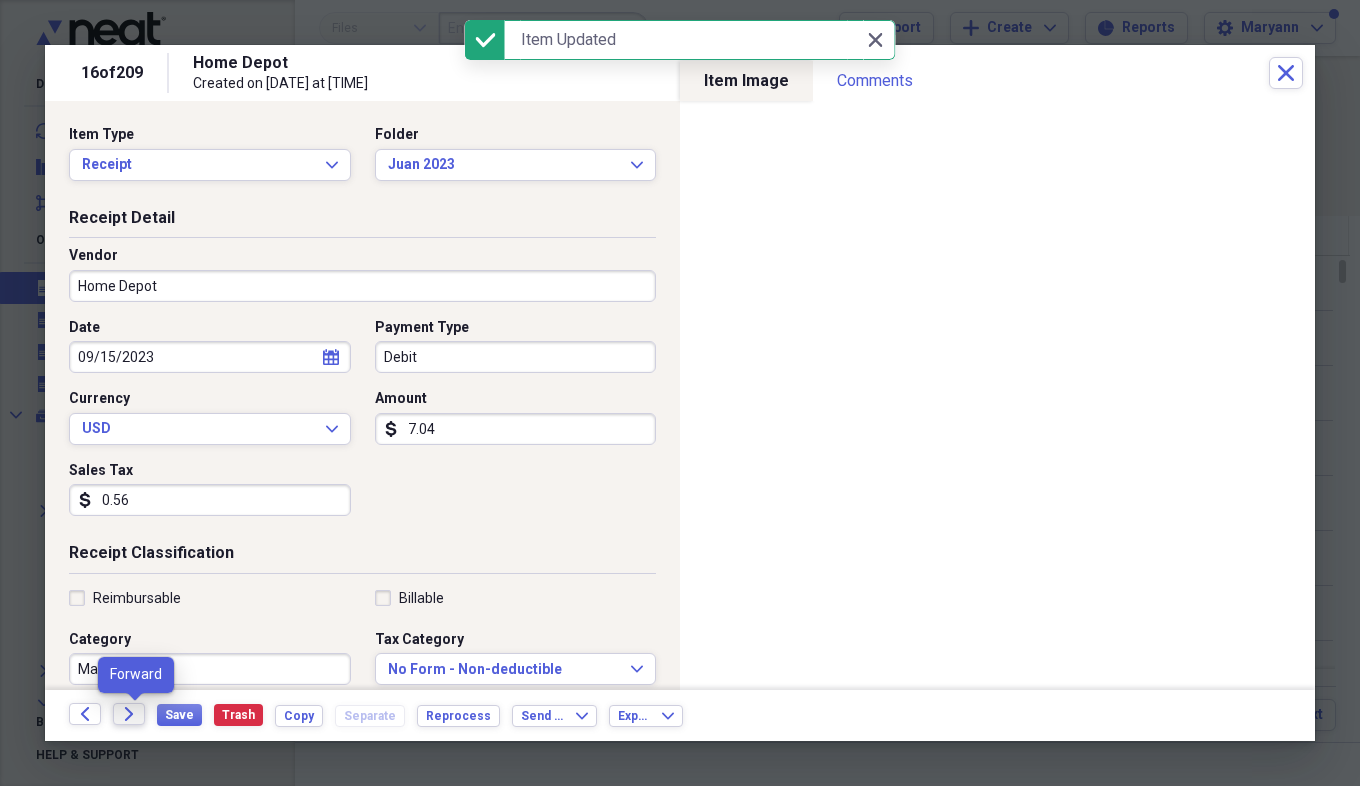 click on "Forward" 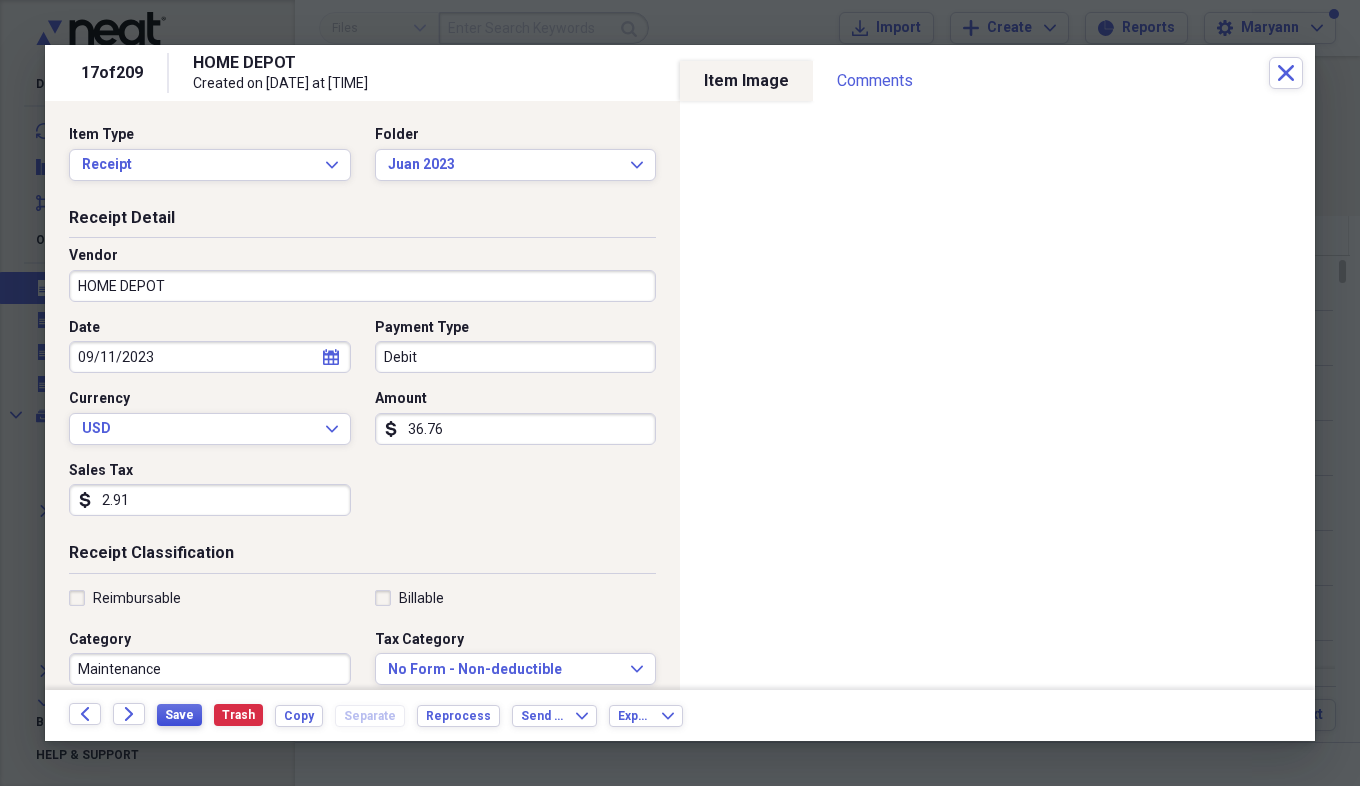 click on "Save" at bounding box center [179, 715] 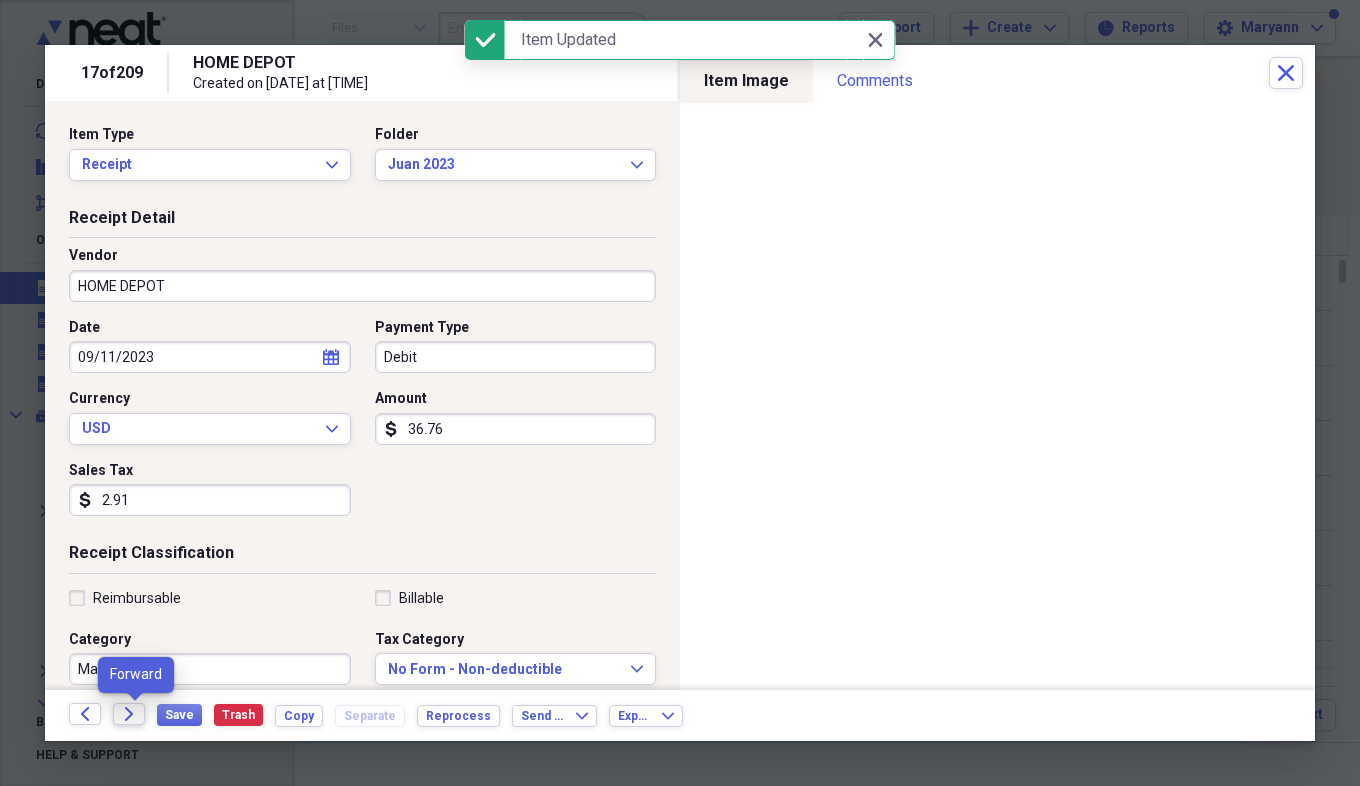 click 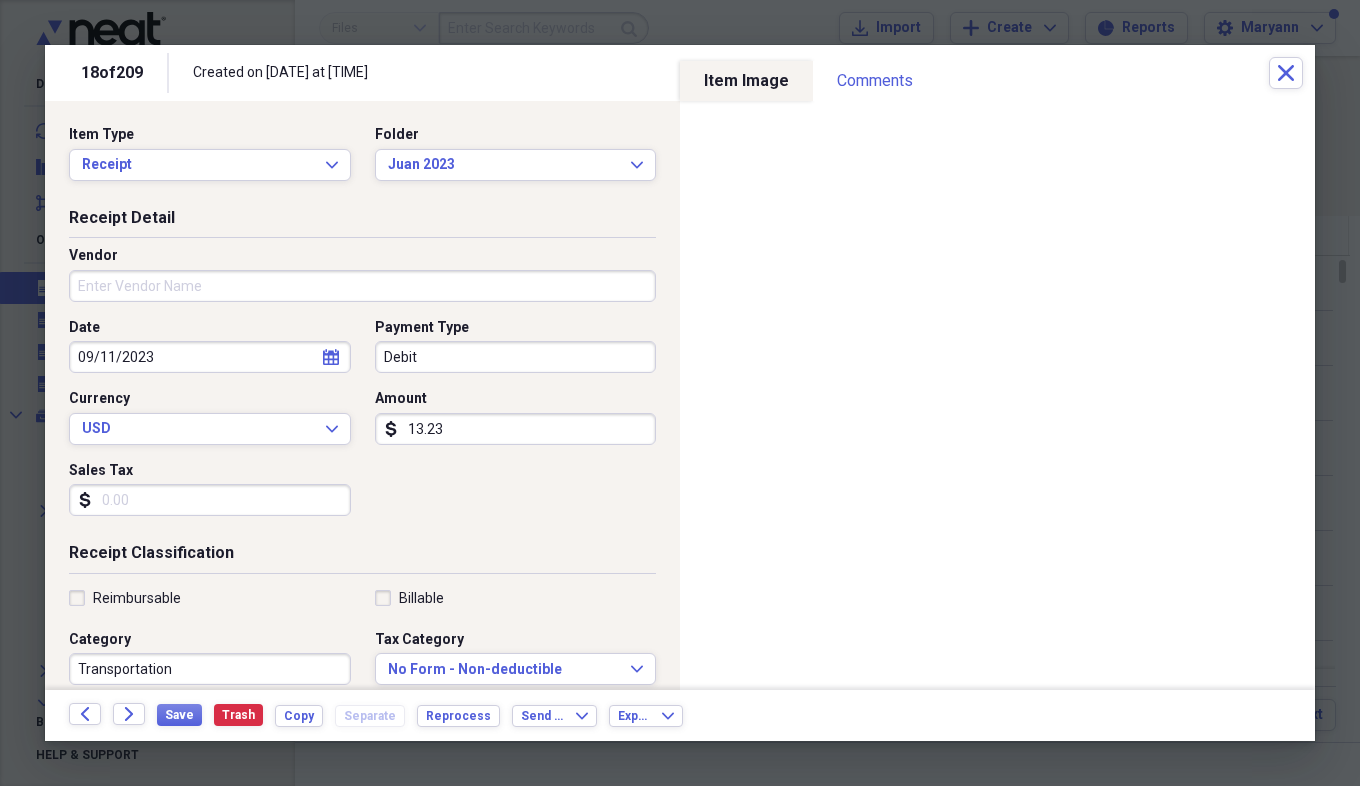 click on "Vendor" at bounding box center [362, 286] 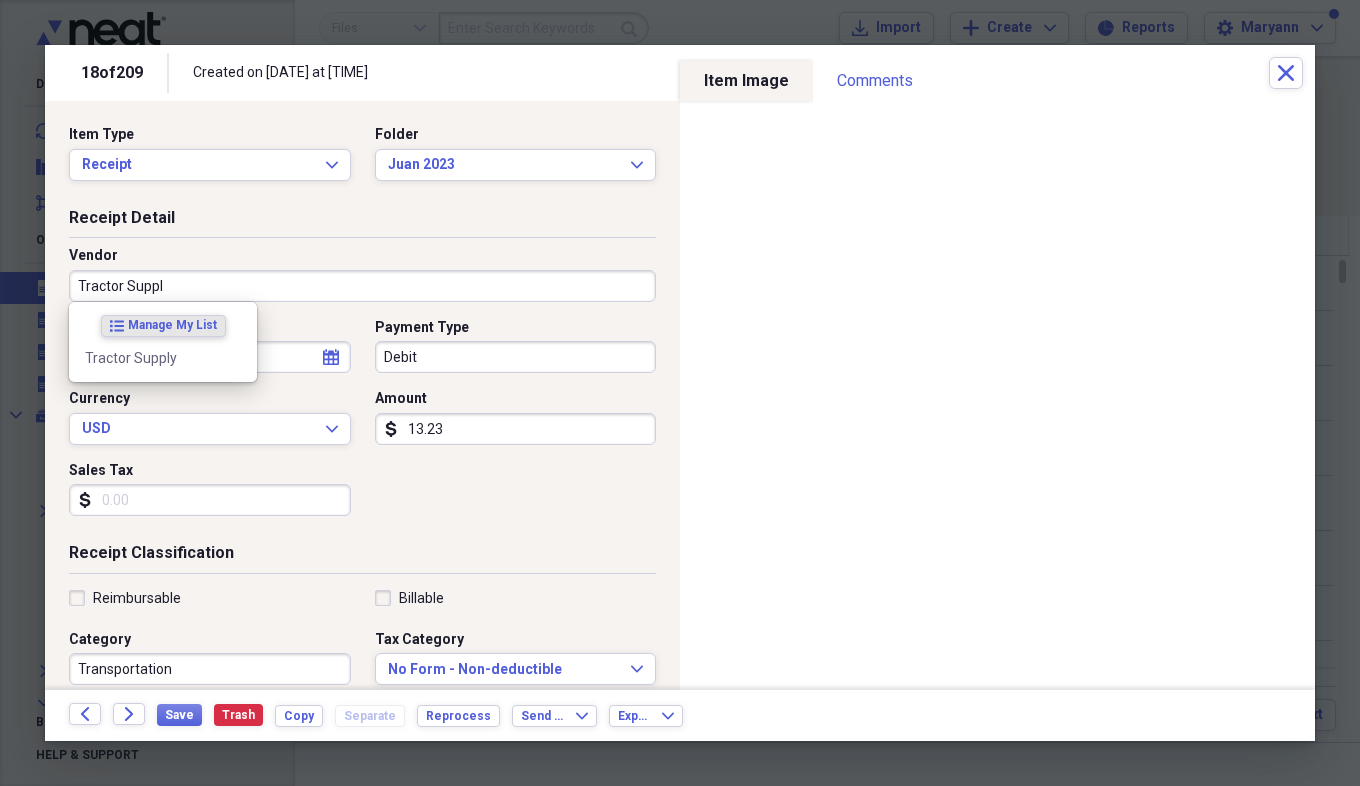 type on "Tractor Supply" 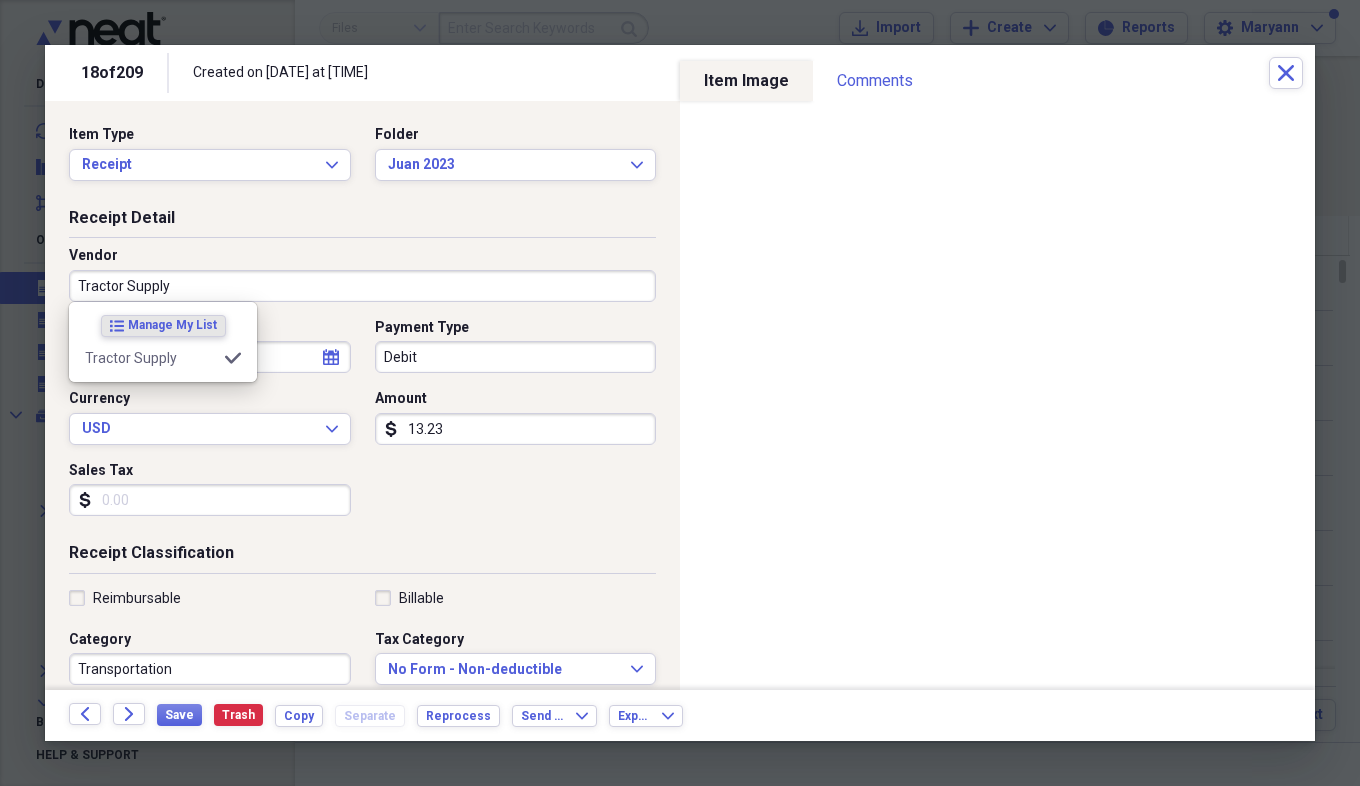 type on "small tools" 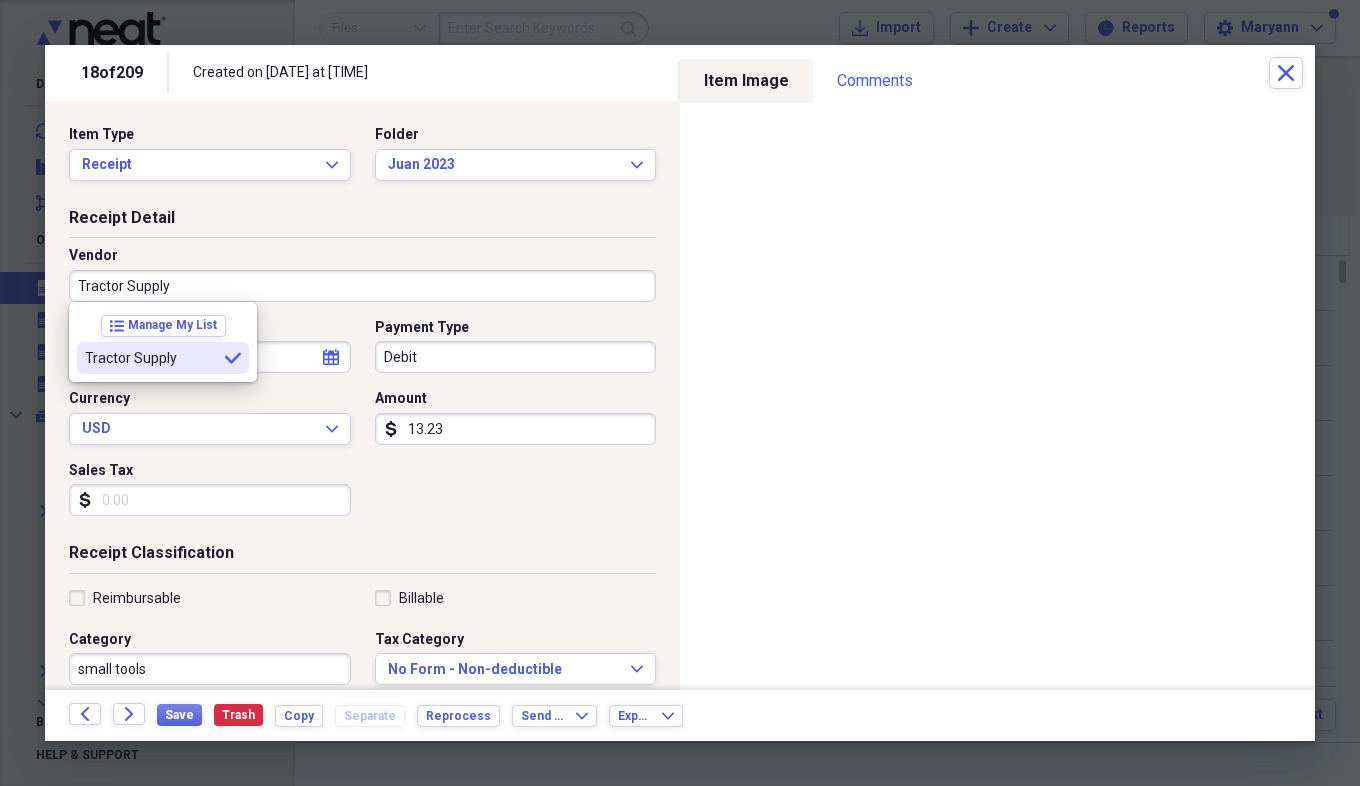 type on "Tractor Supply" 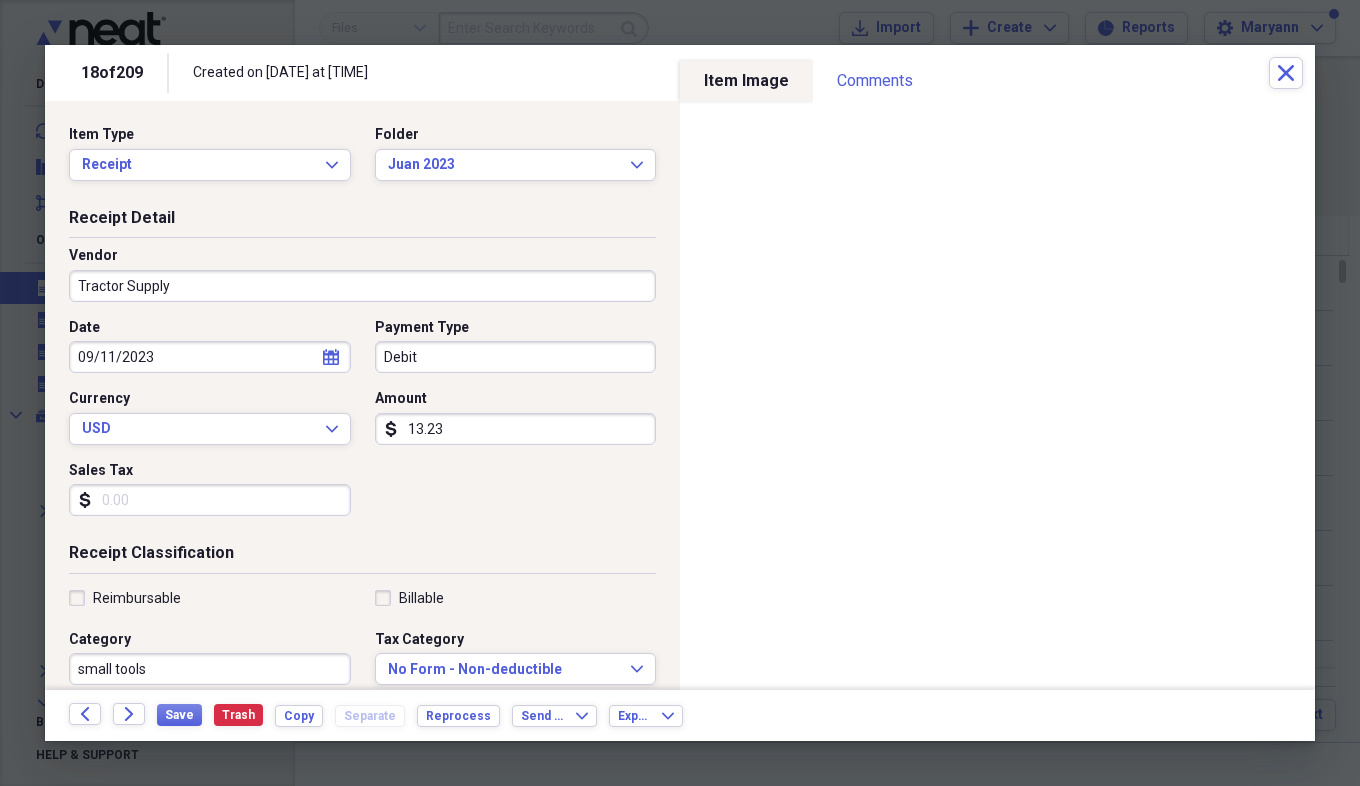 click on "Sales Tax" at bounding box center (210, 500) 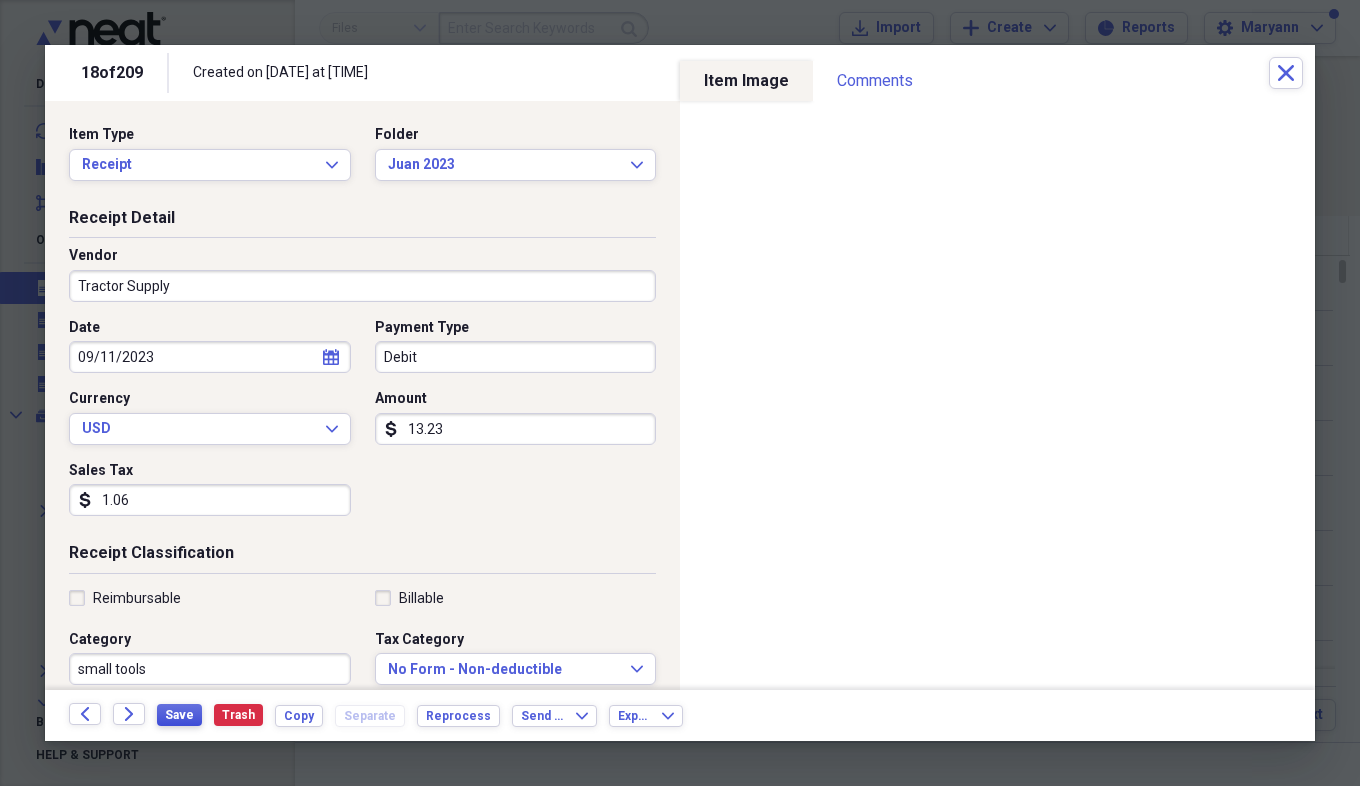 type on "1.06" 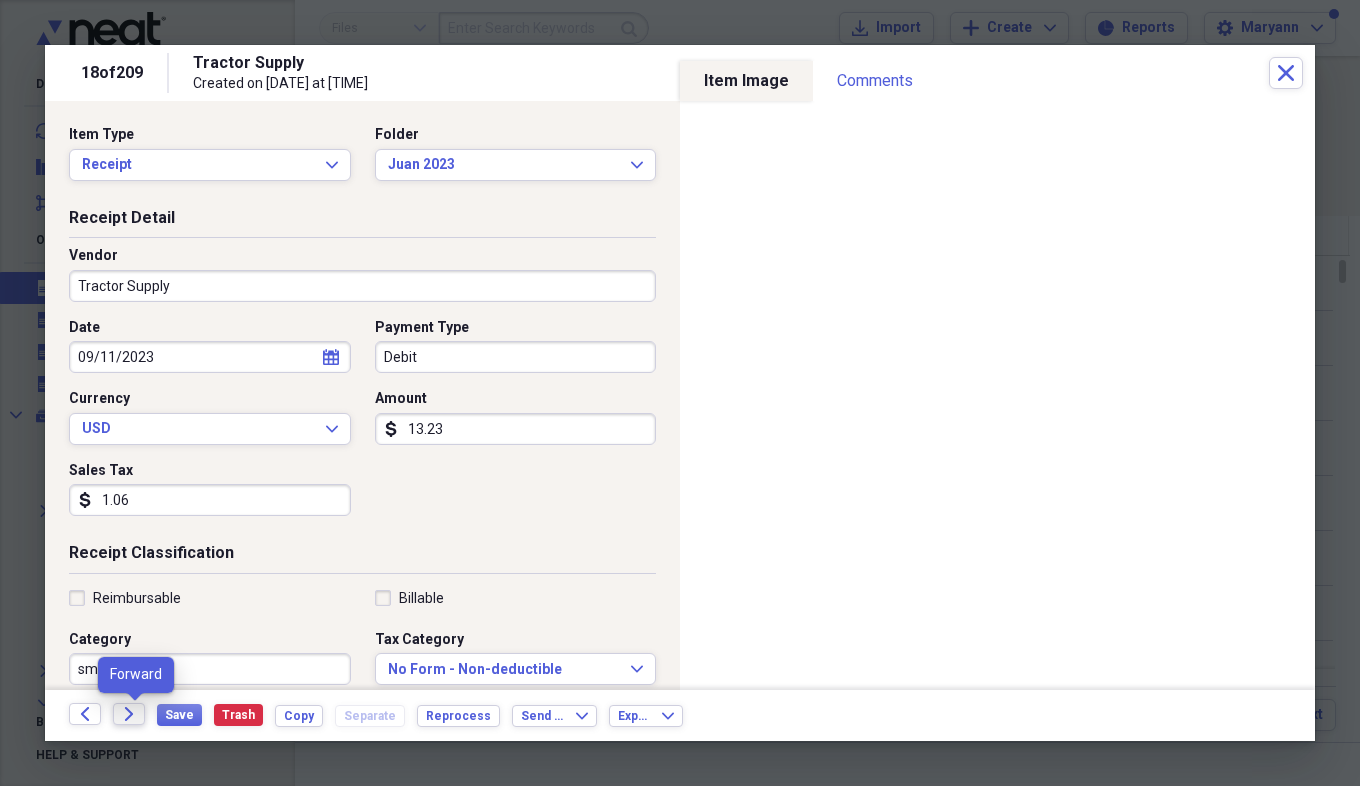 click on "Forward" 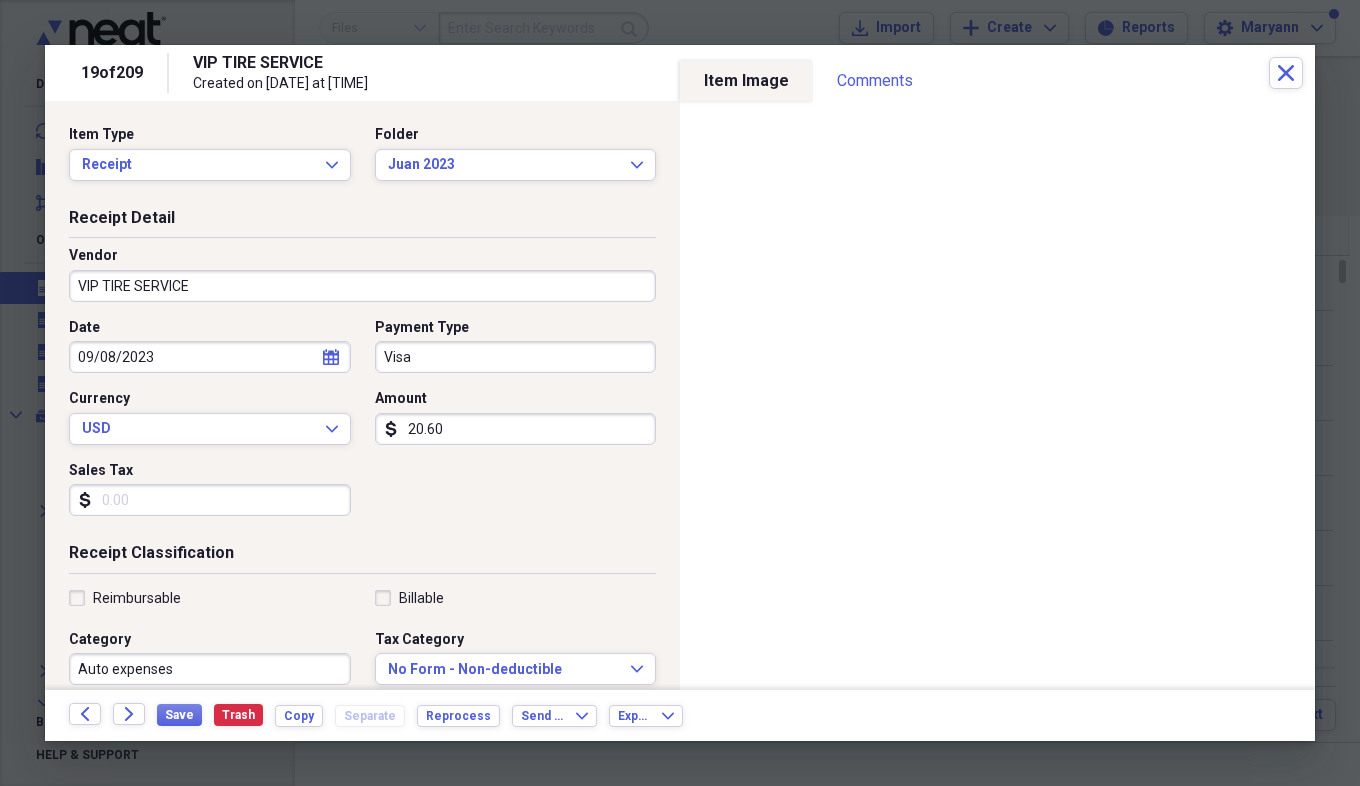 click on "Sales Tax" at bounding box center [210, 500] 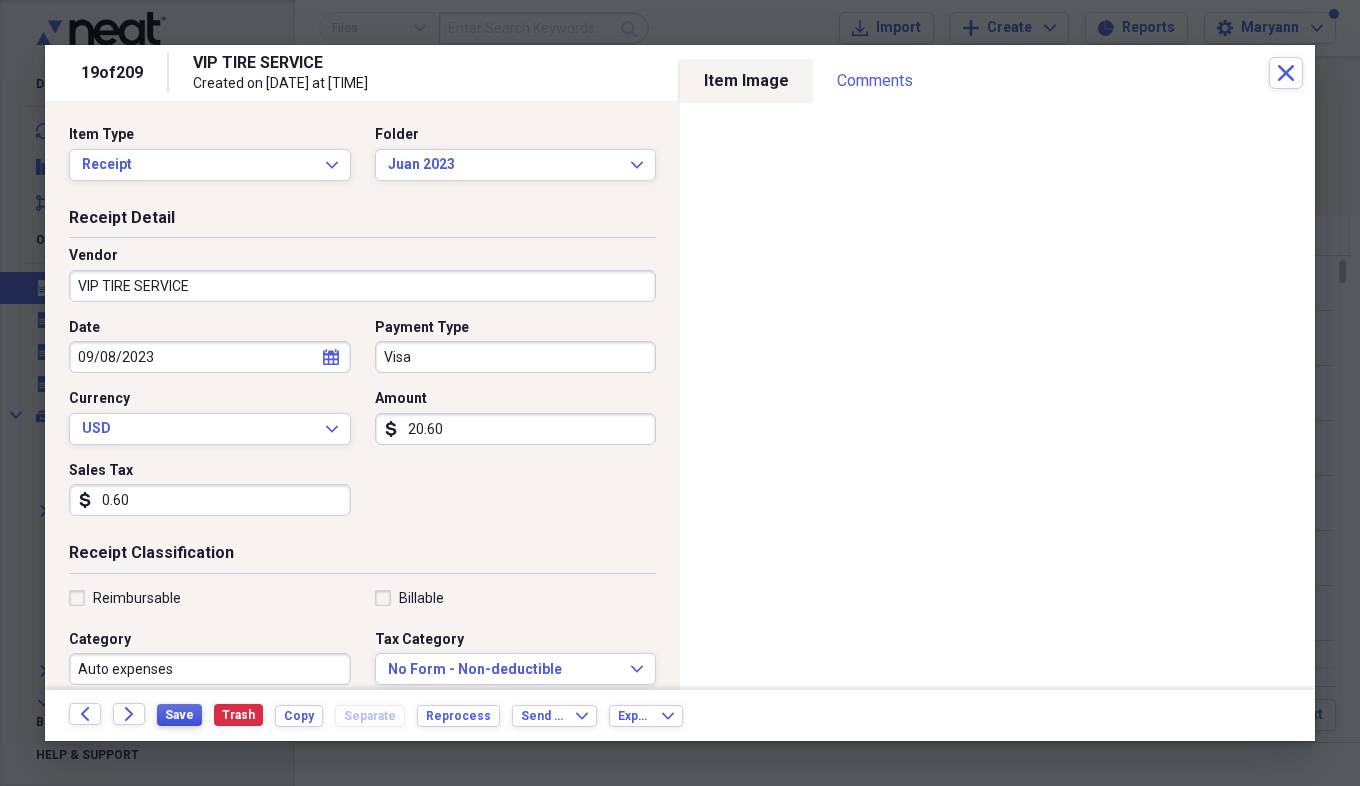 type on "0.60" 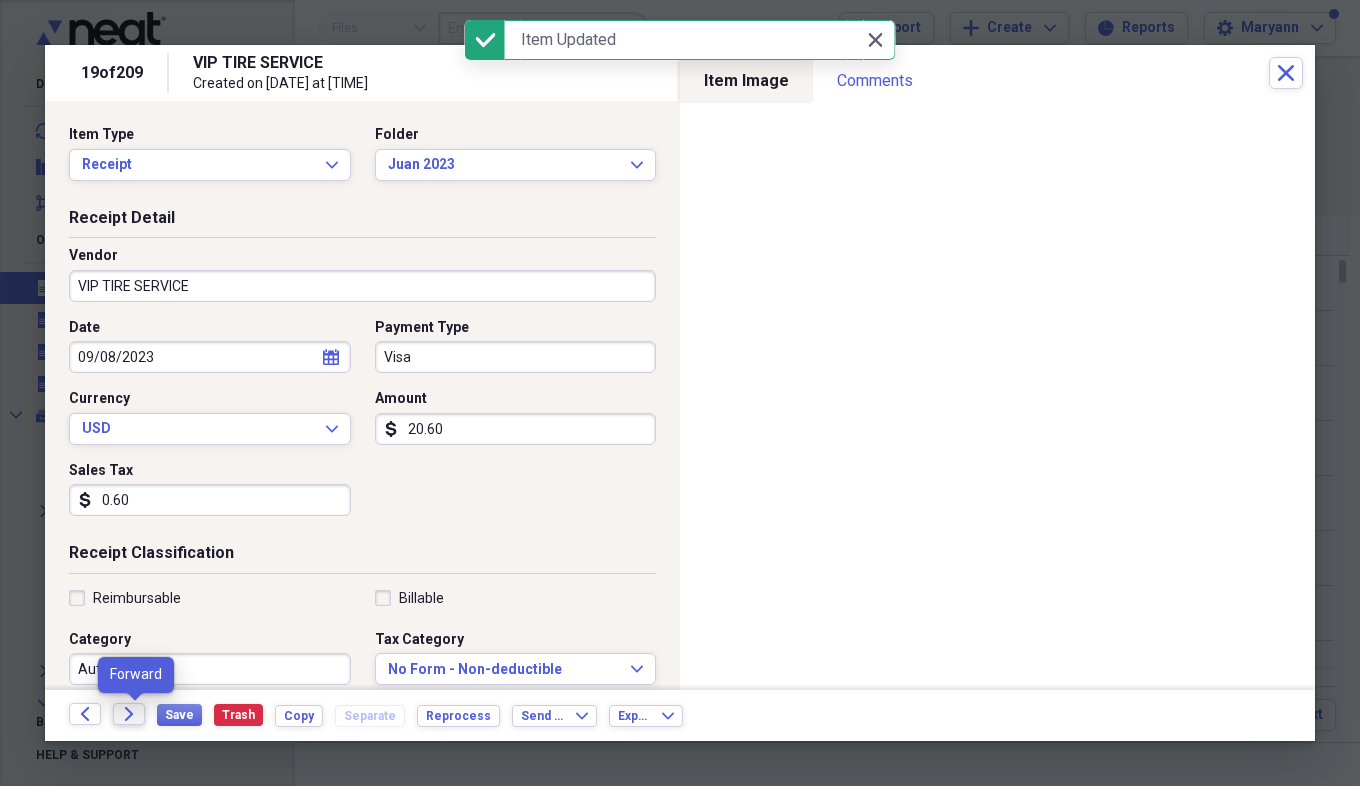 click on "Forward" 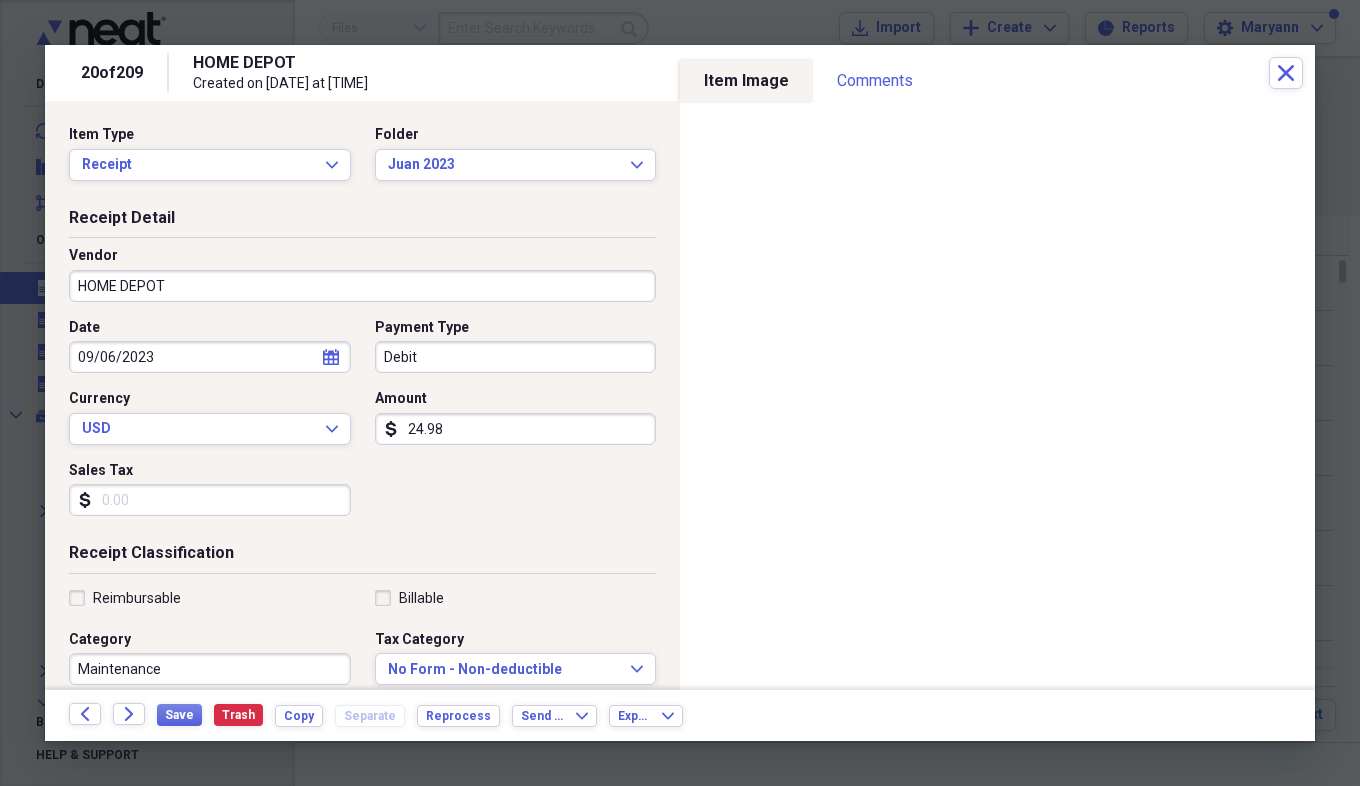 click on "Sales Tax" at bounding box center [210, 500] 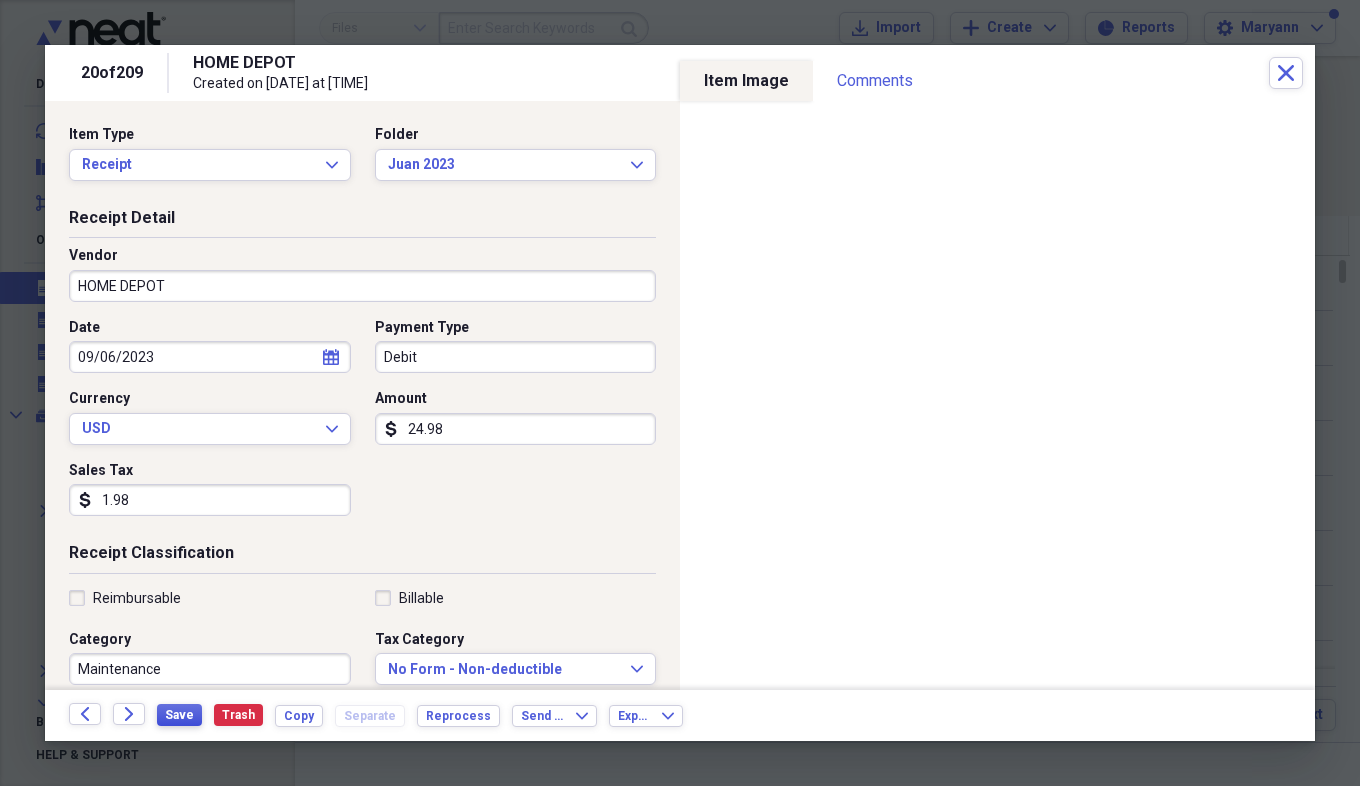 type on "1.98" 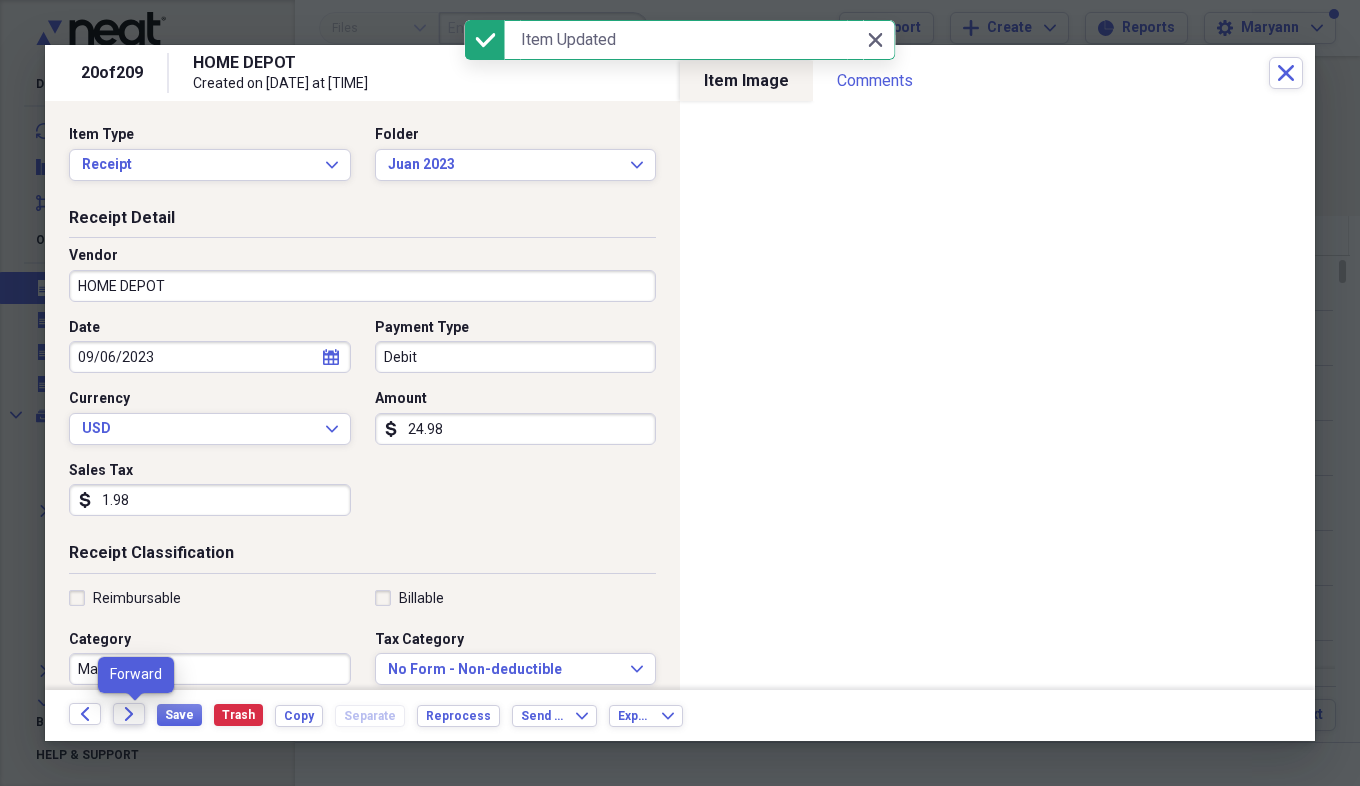 click on "Forward" 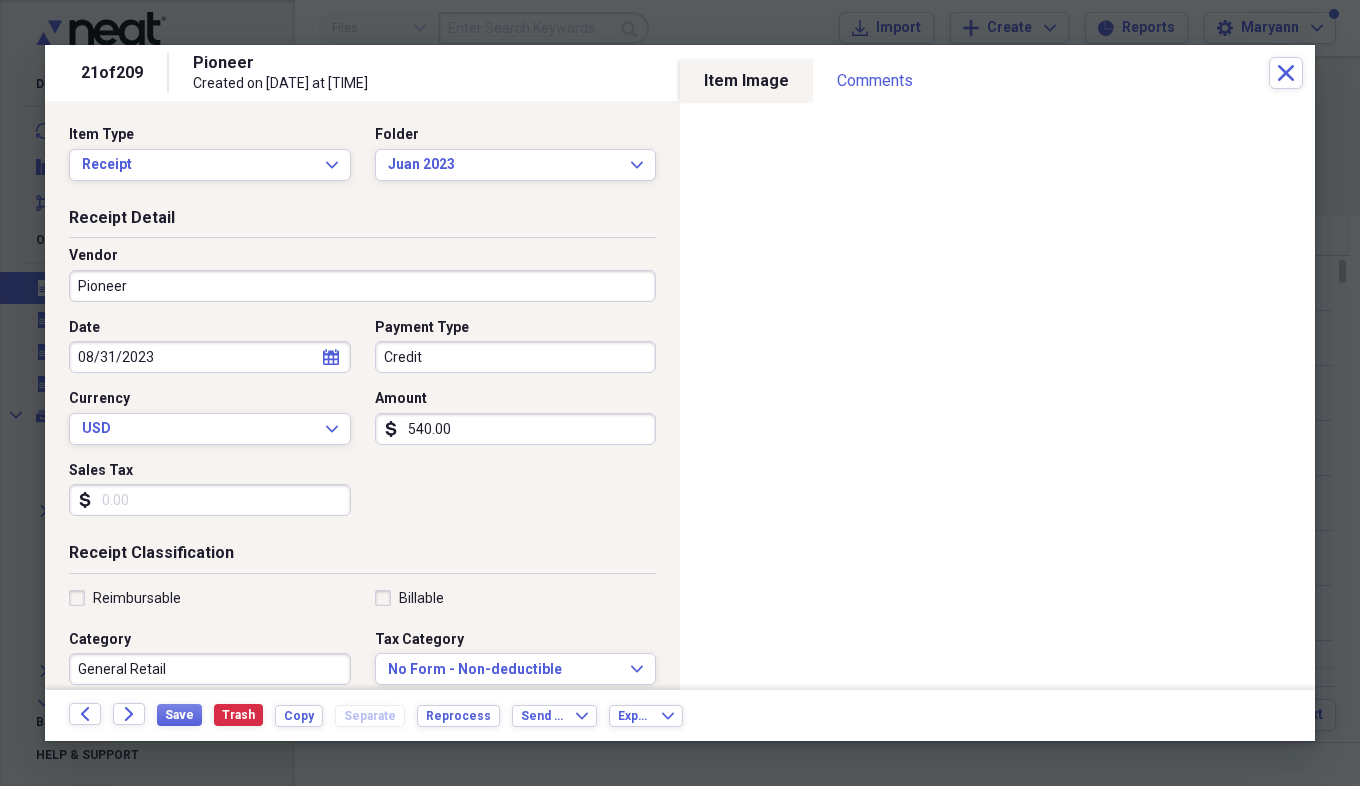 click on "540.00" at bounding box center (516, 429) 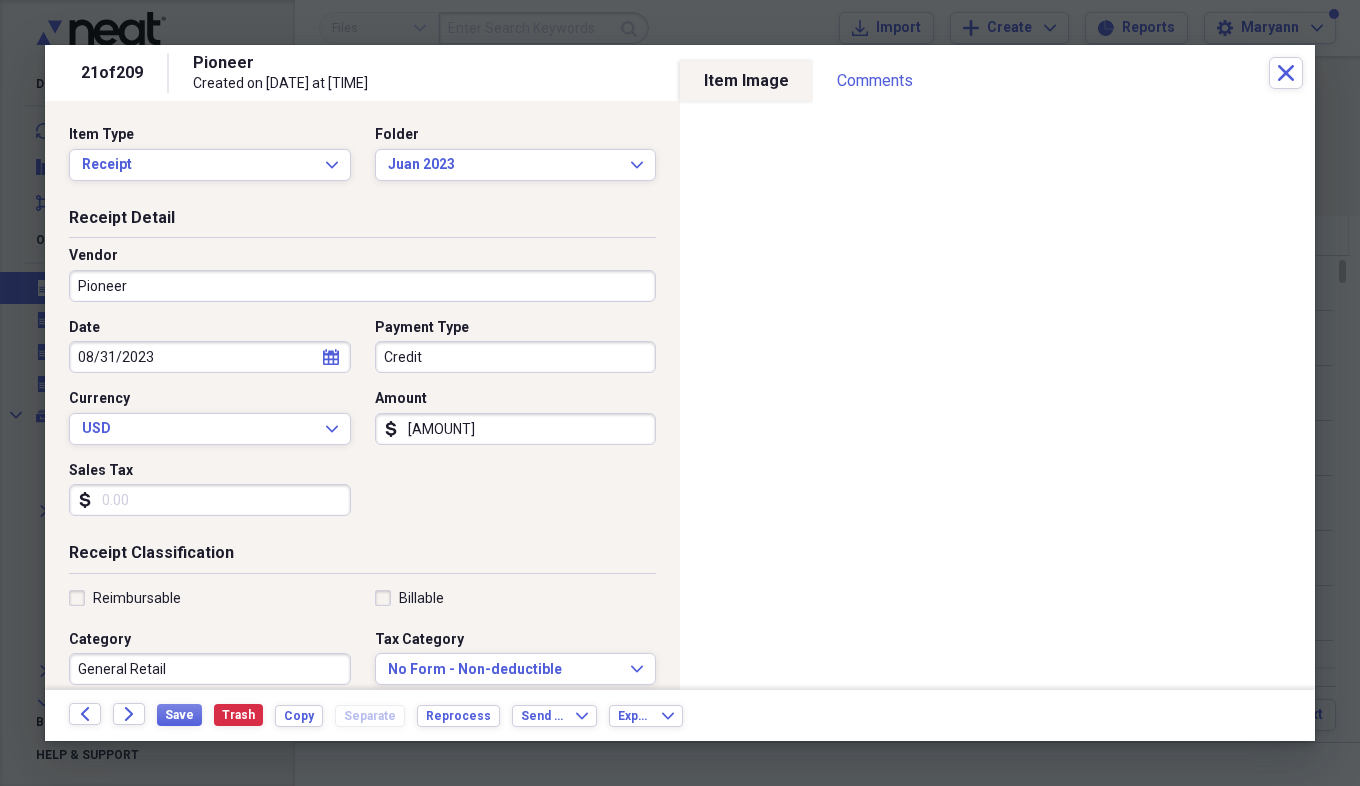 type on "[AMOUNT]" 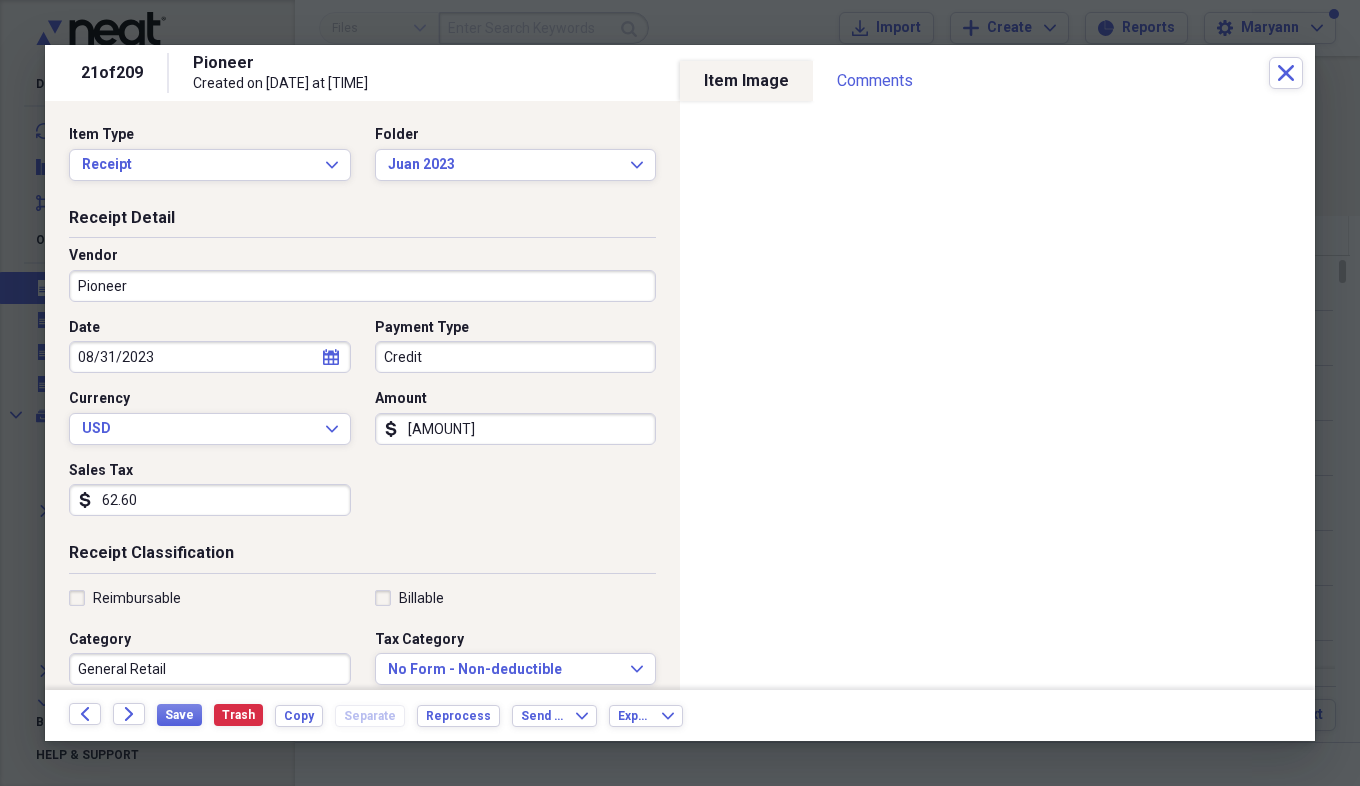type on "62.60" 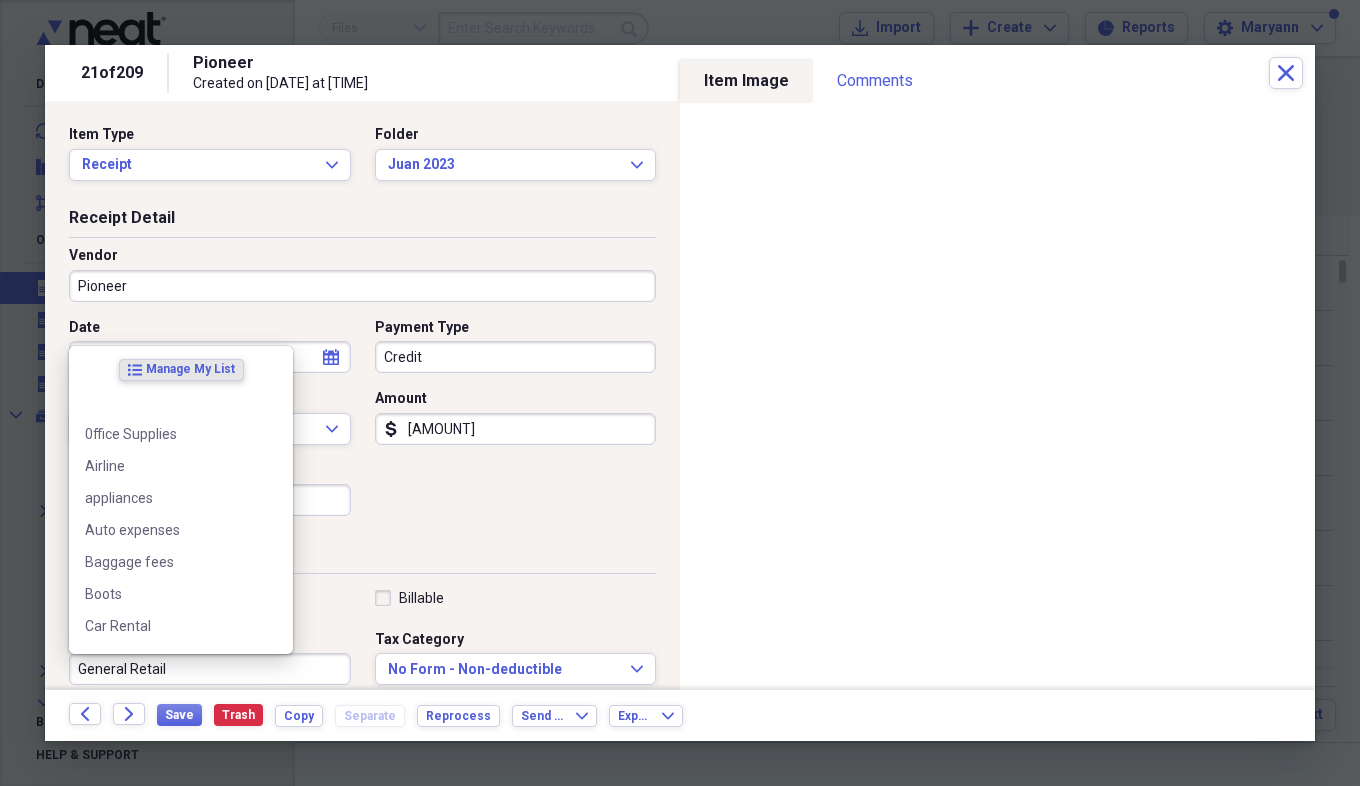 click on "General Retail" at bounding box center (210, 669) 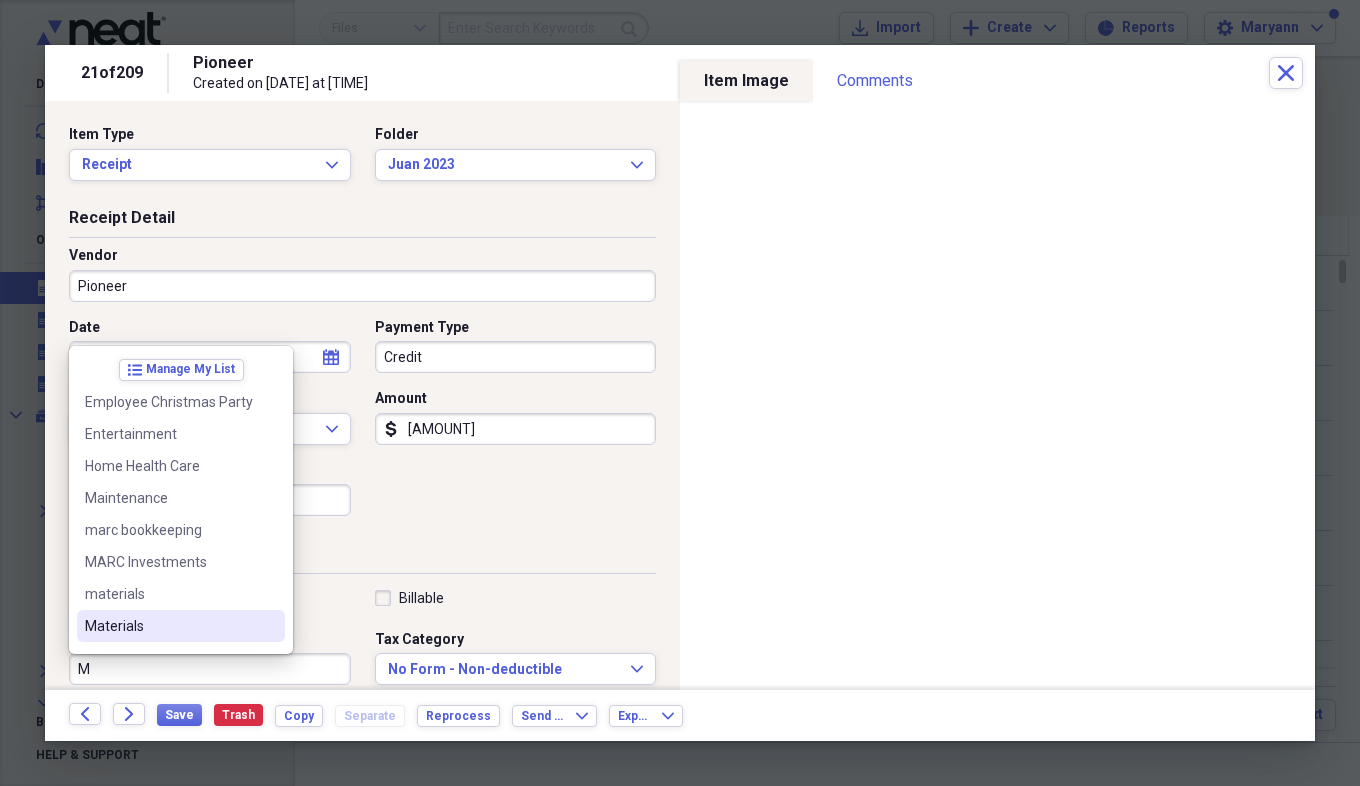click on "Materials" at bounding box center (181, 626) 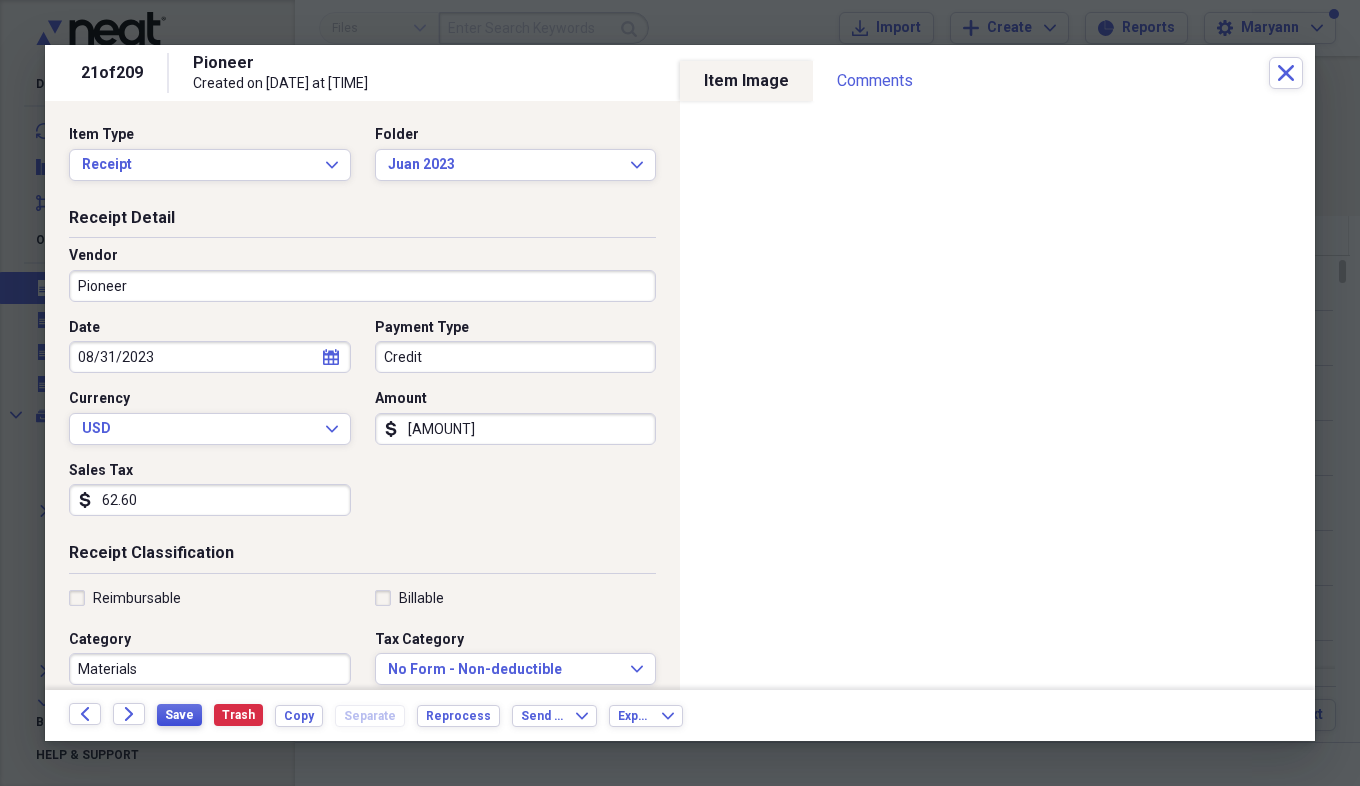 click on "Save" at bounding box center [179, 715] 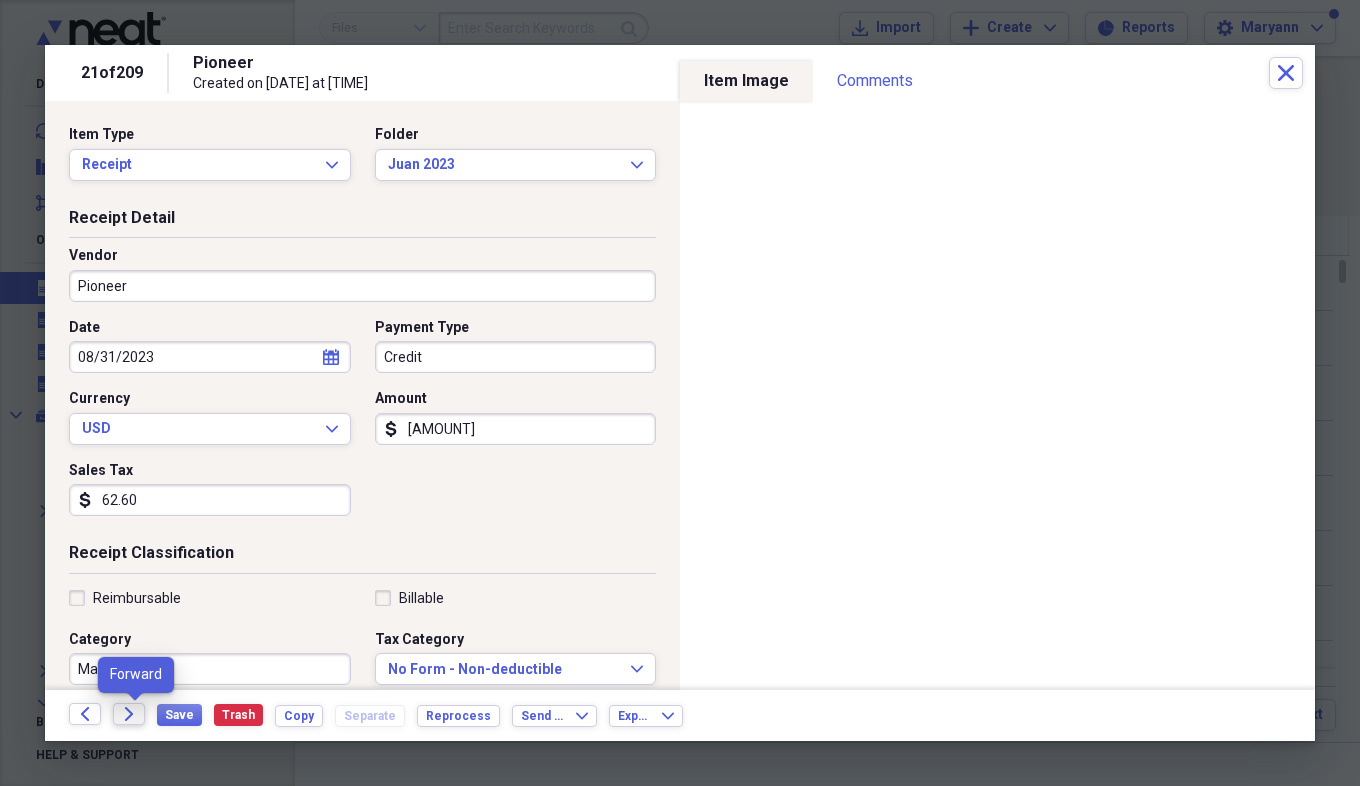click on "Forward" 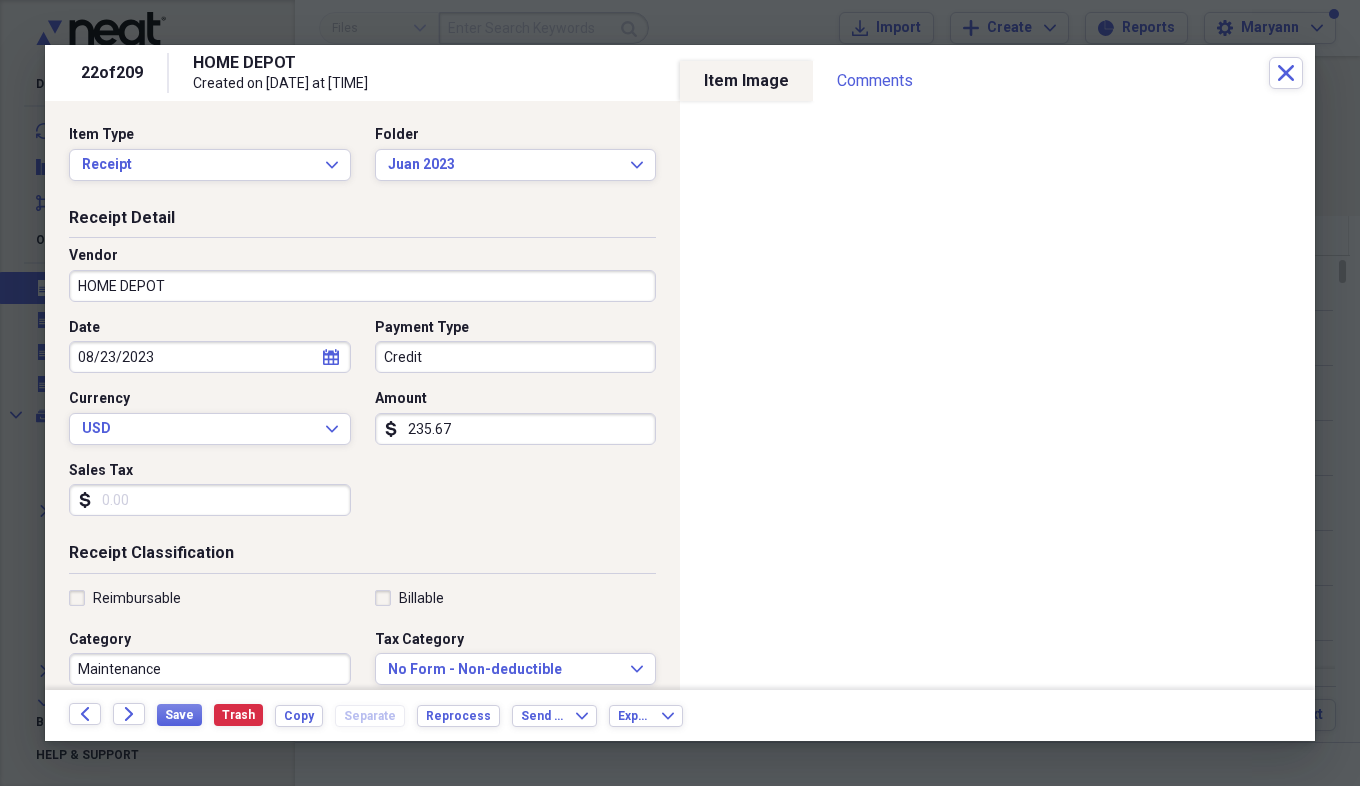 click on "Sales Tax" at bounding box center [210, 500] 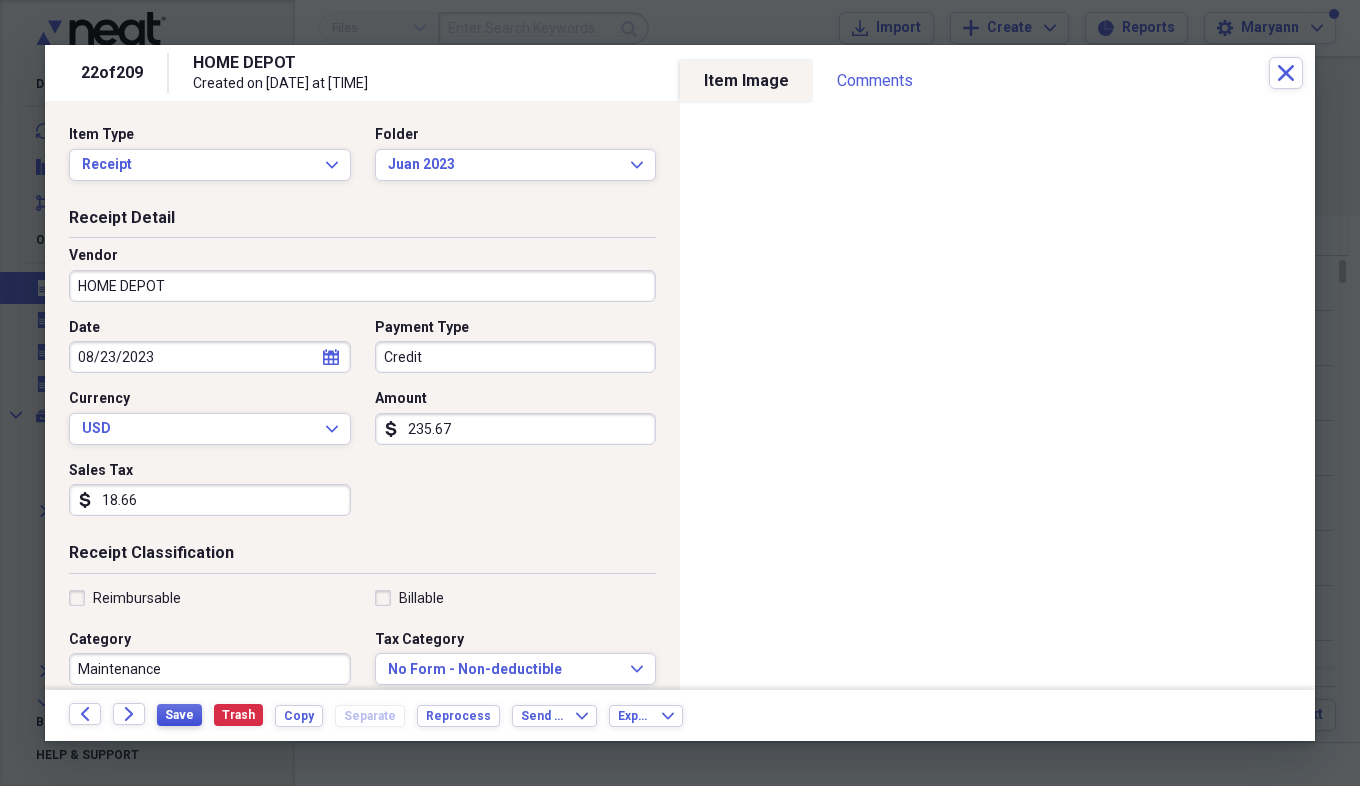 type on "18.66" 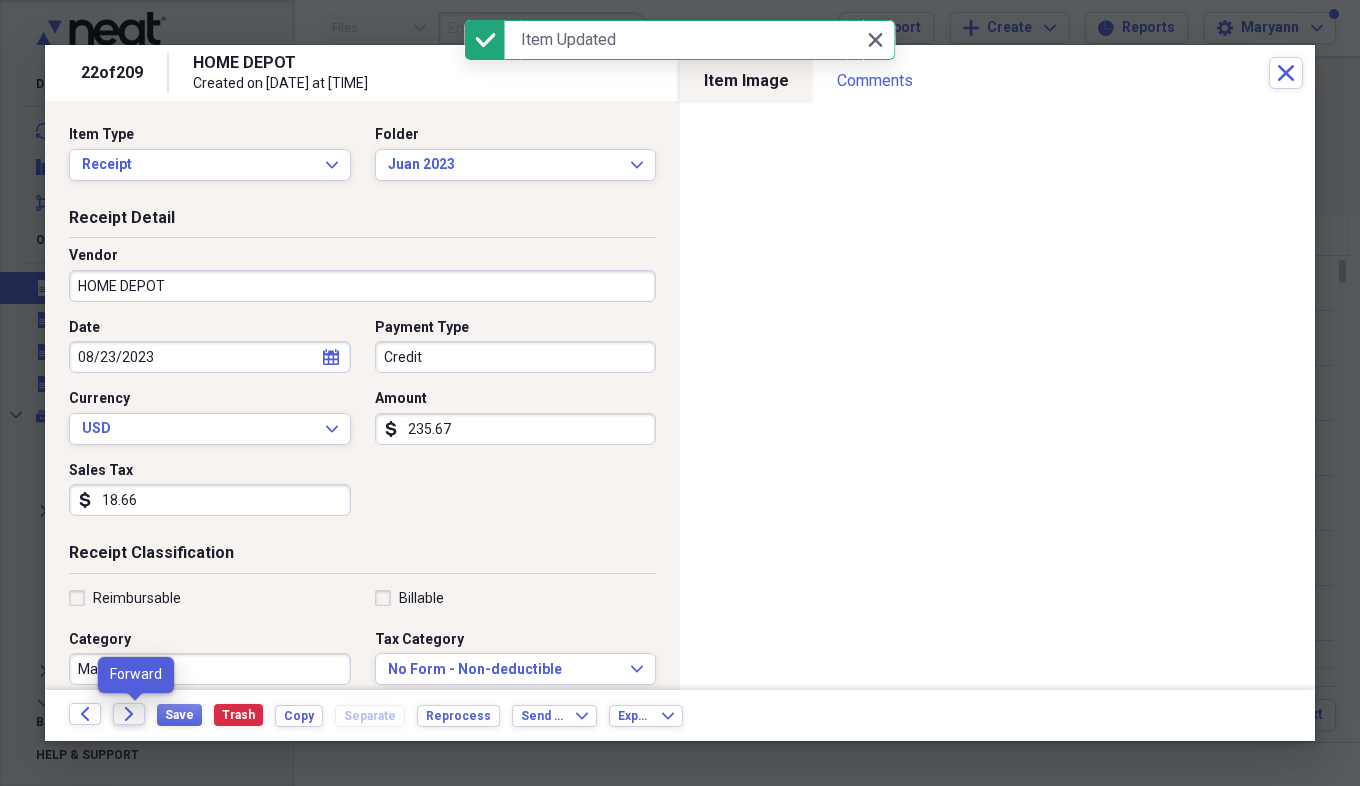 click on "Forward" 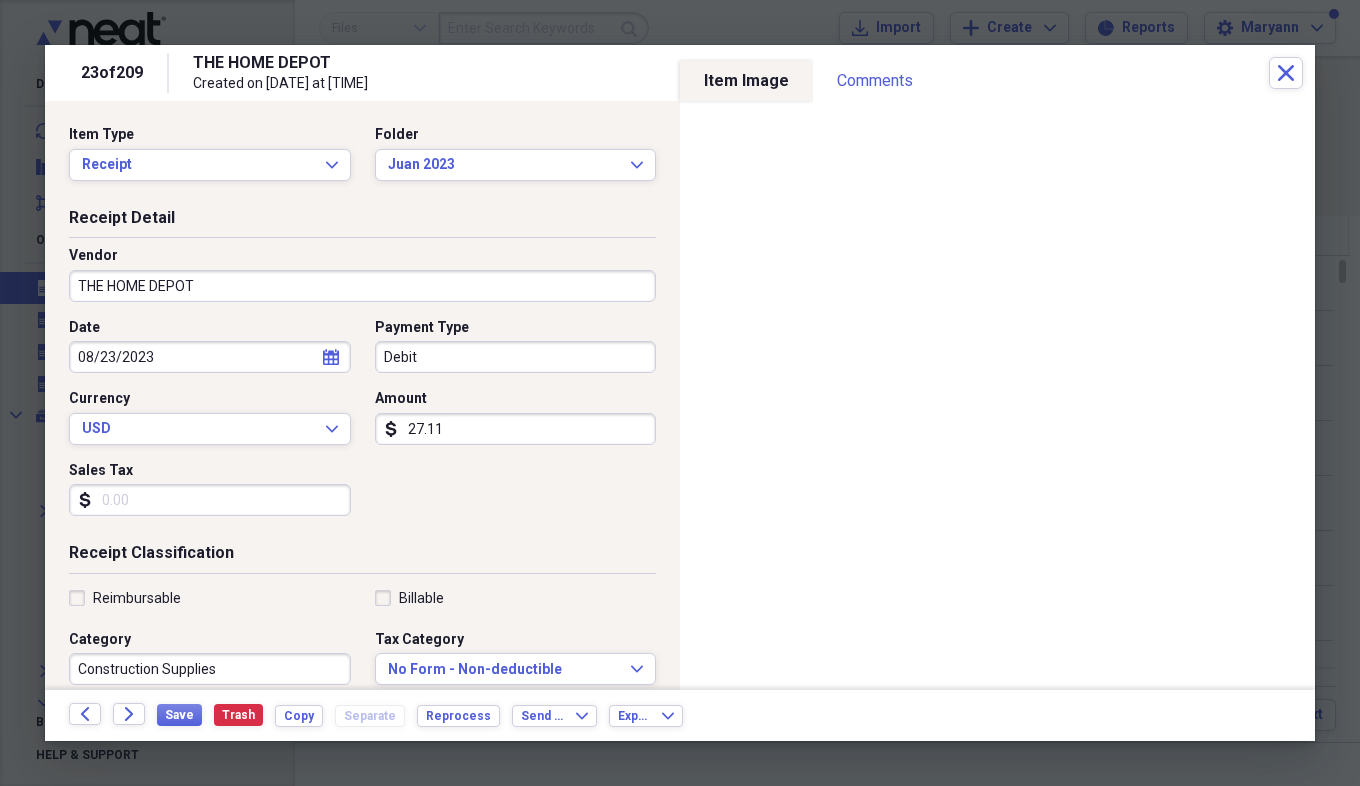 click on "Sales Tax" at bounding box center (210, 500) 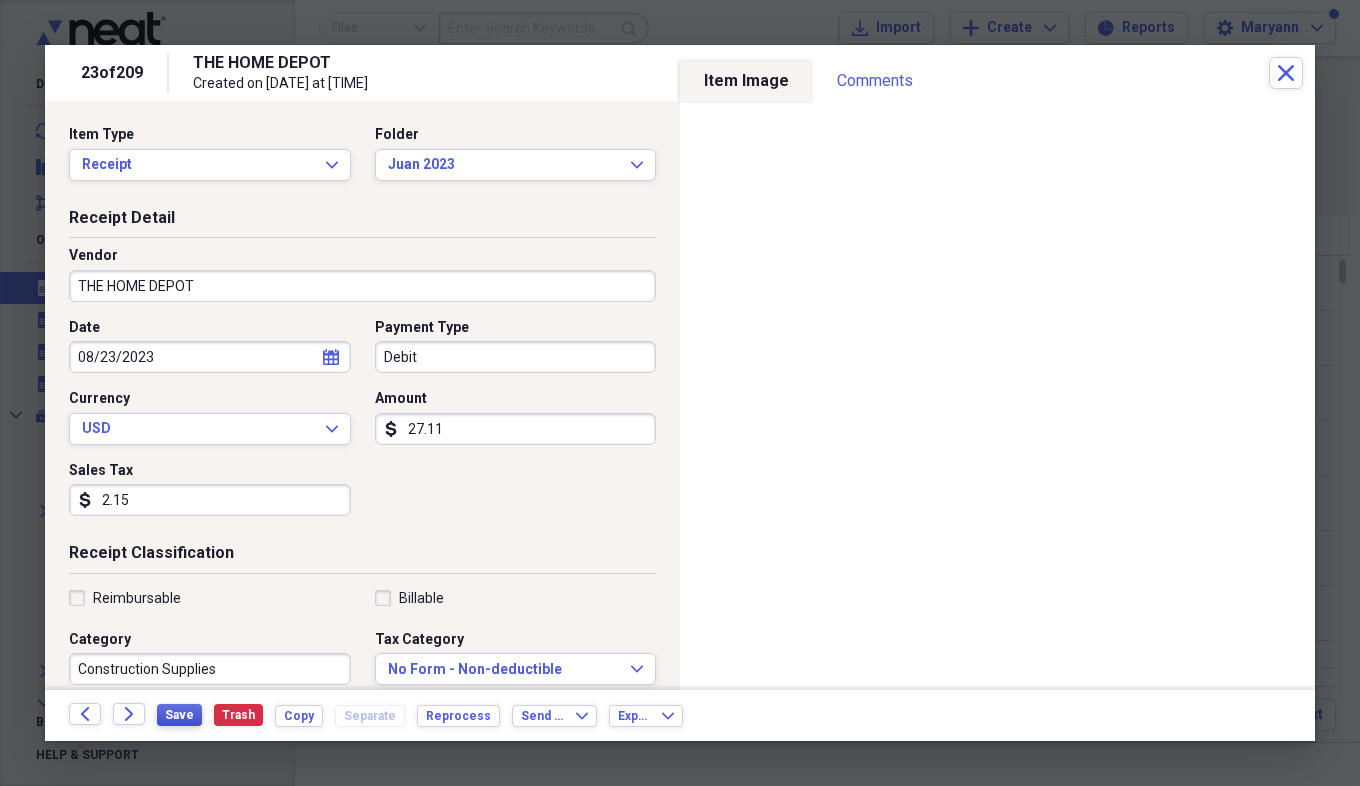 type on "2.15" 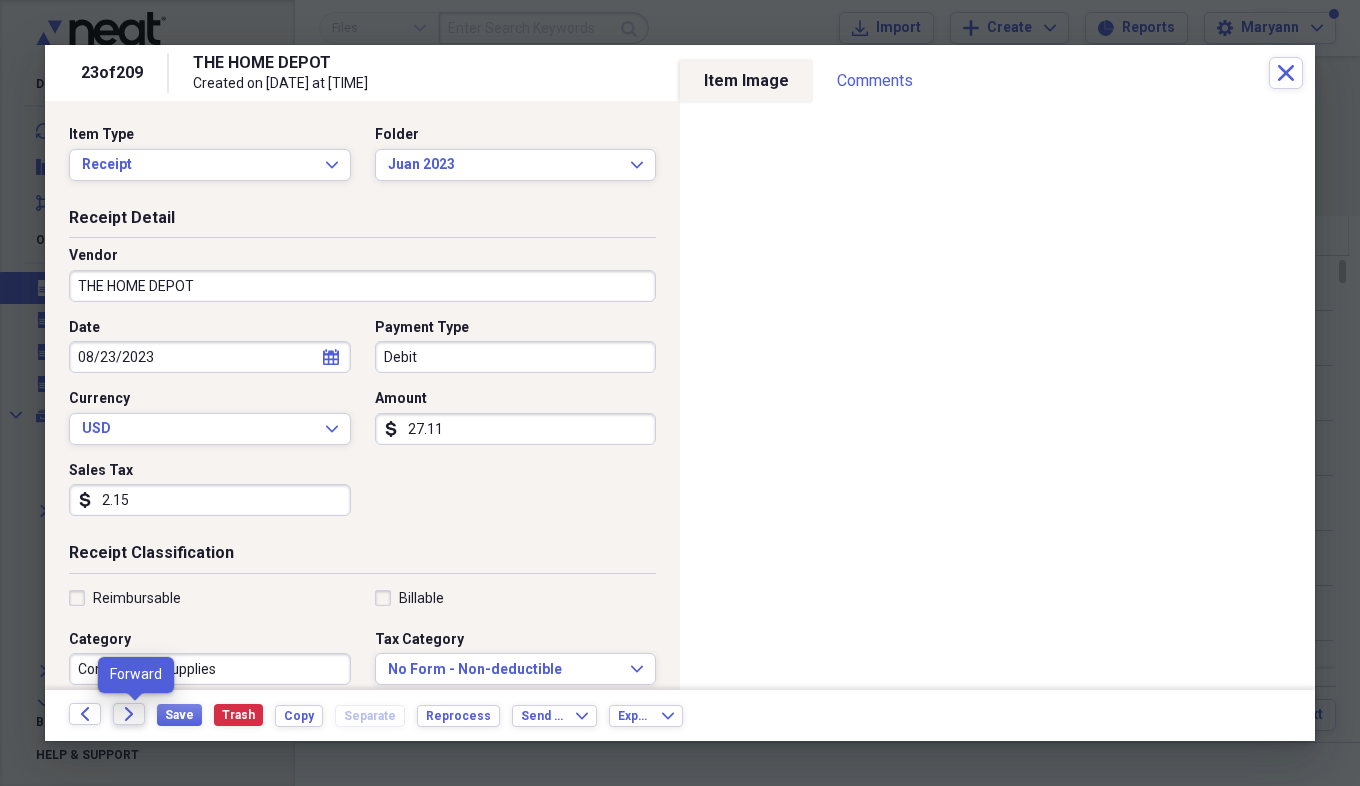 click 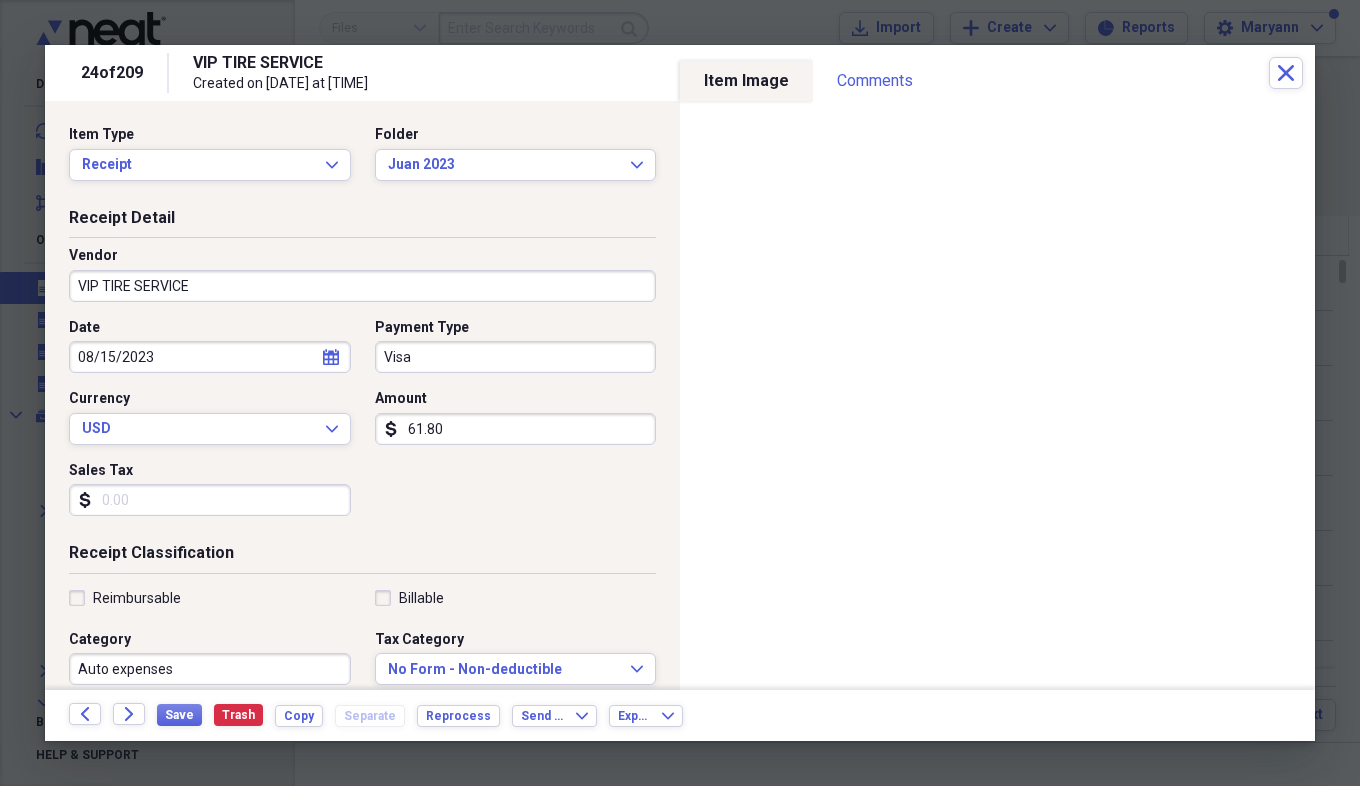 click on "Sales Tax" at bounding box center (210, 500) 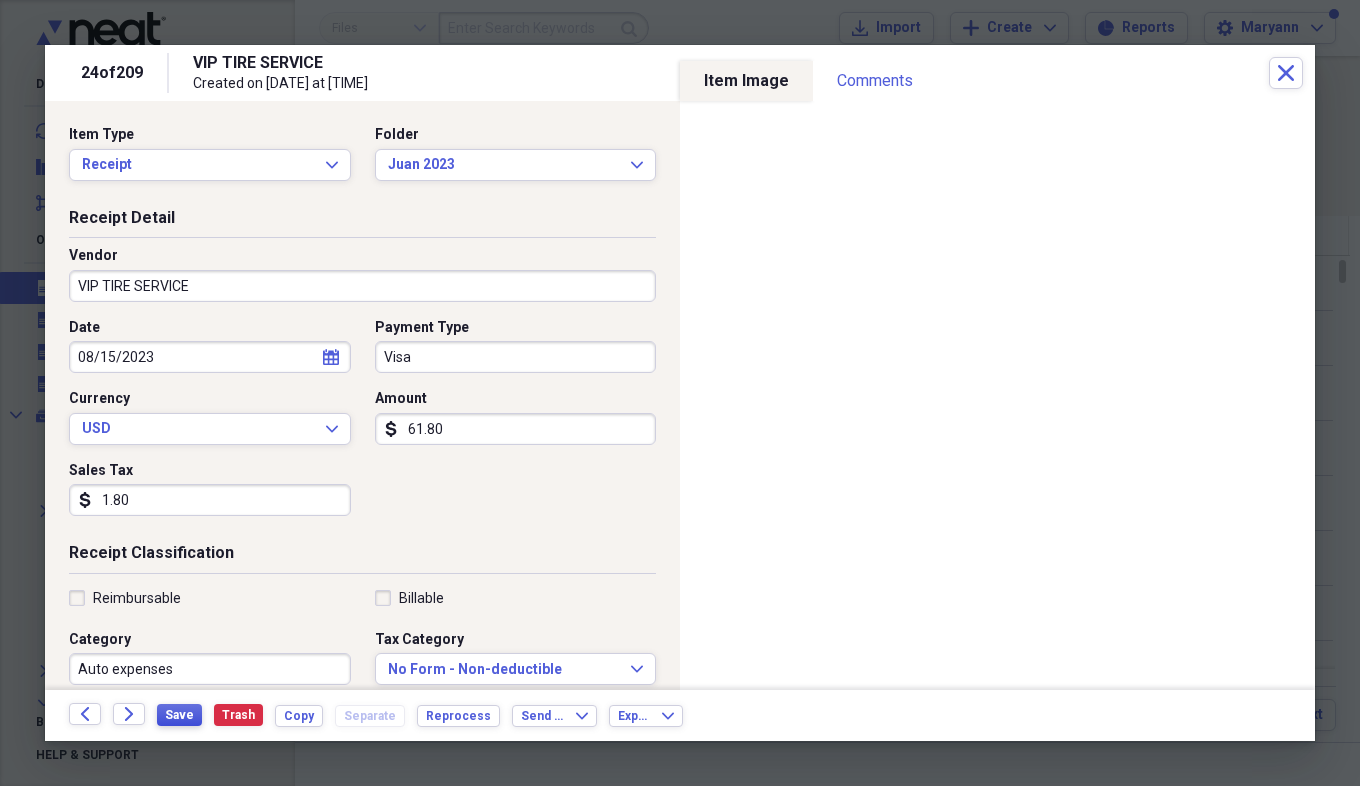 type on "1.80" 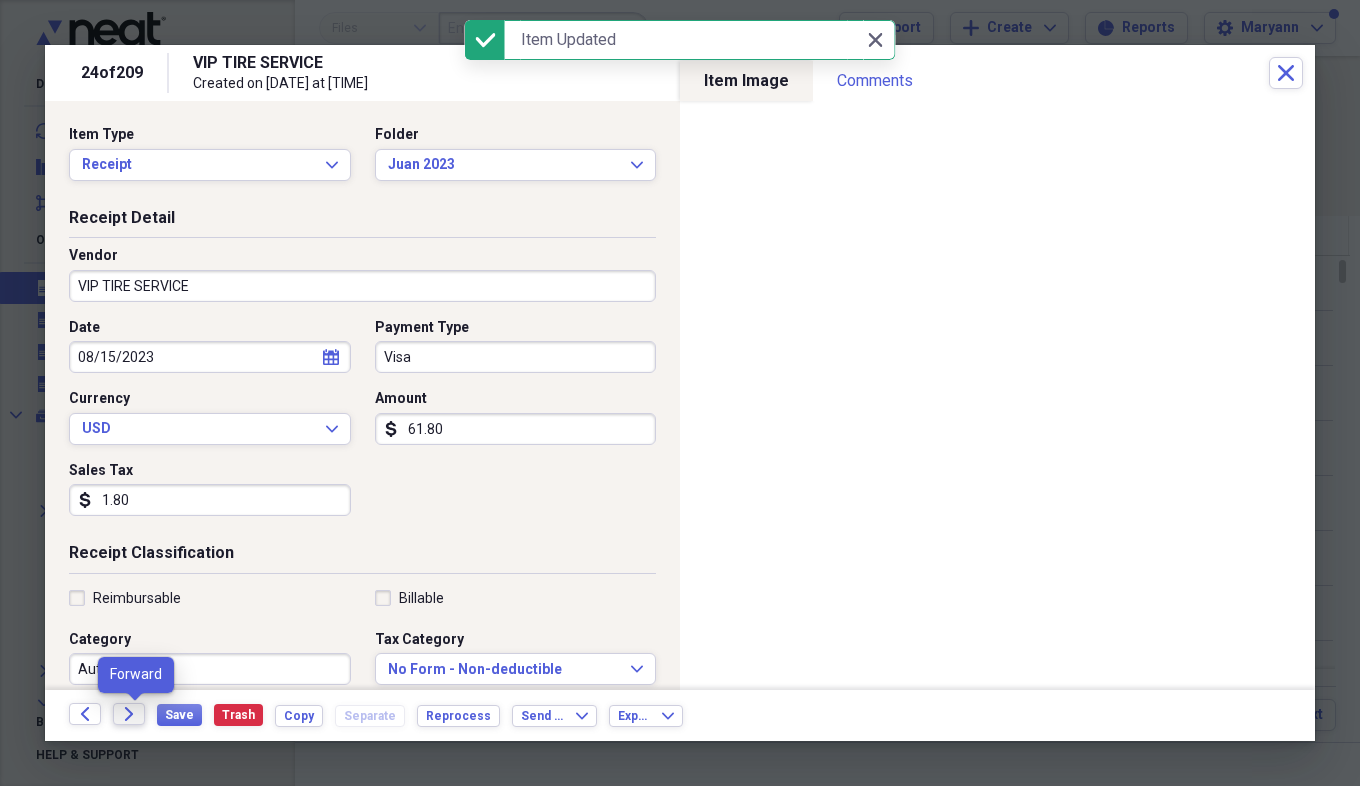 click on "Forward" 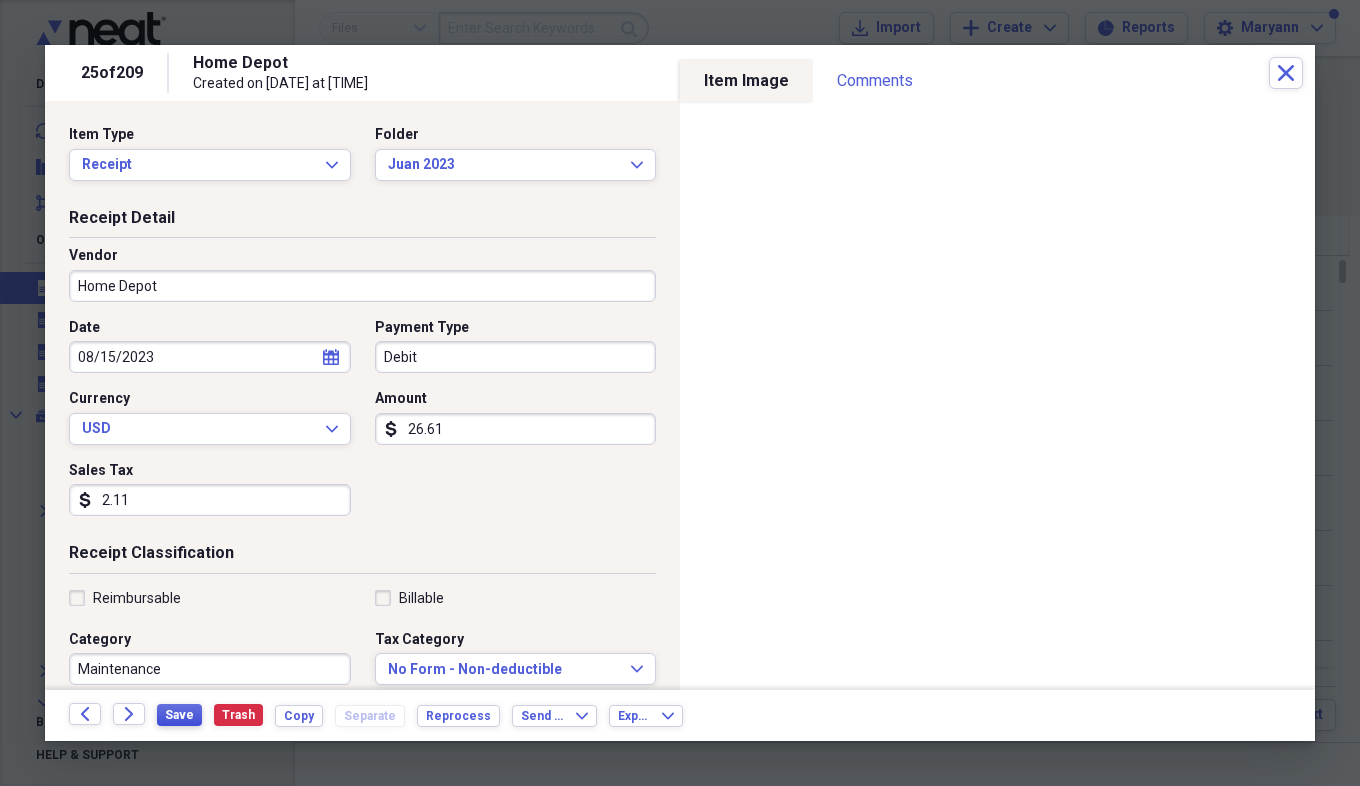 click on "Save" at bounding box center [179, 715] 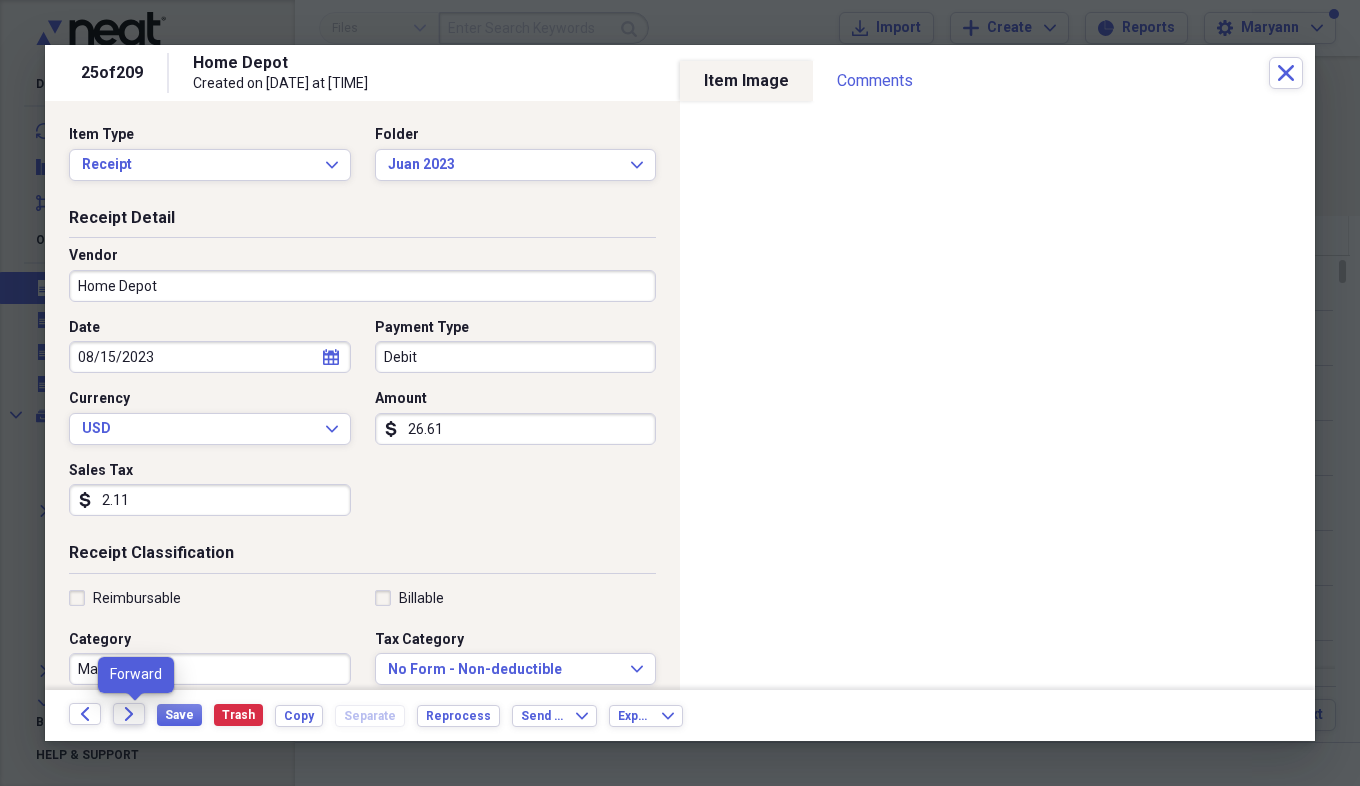 click 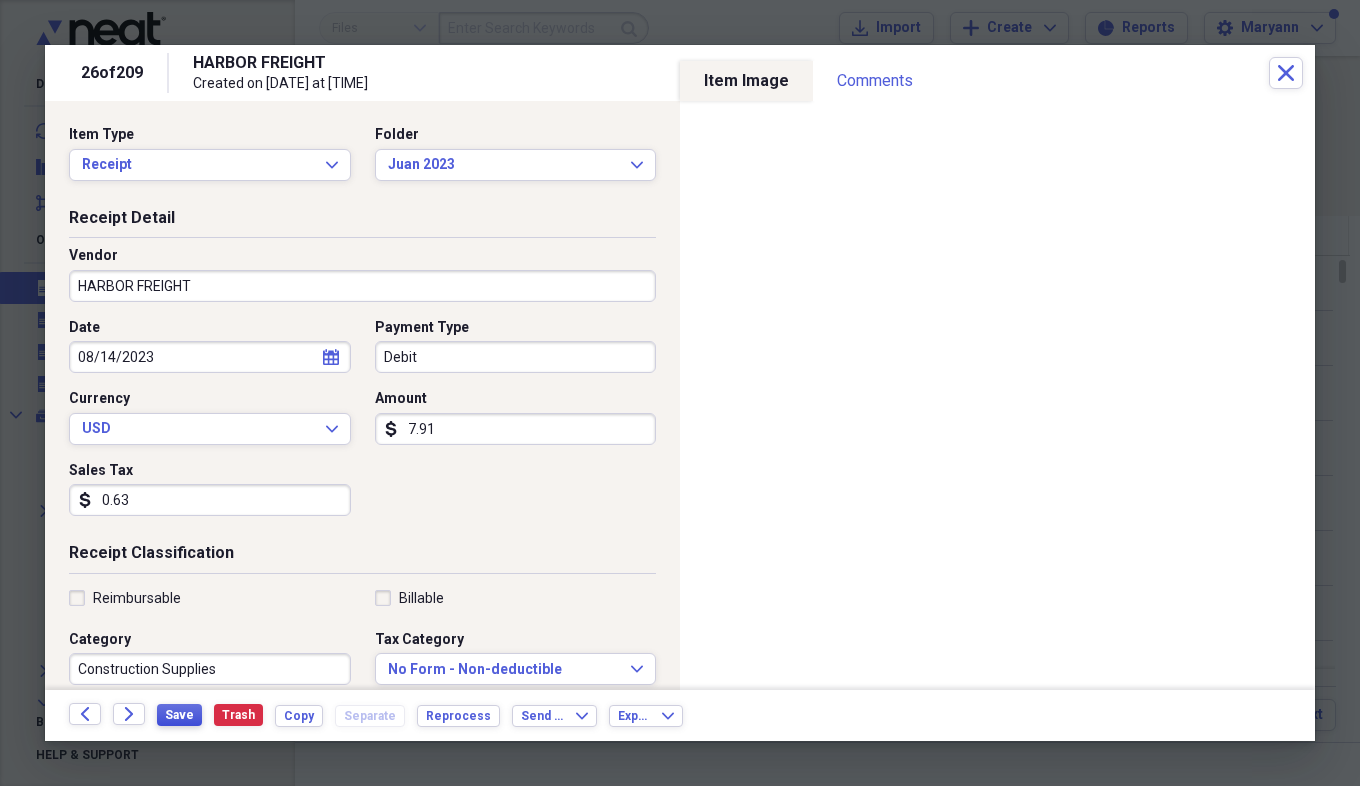 click on "Save" at bounding box center [179, 715] 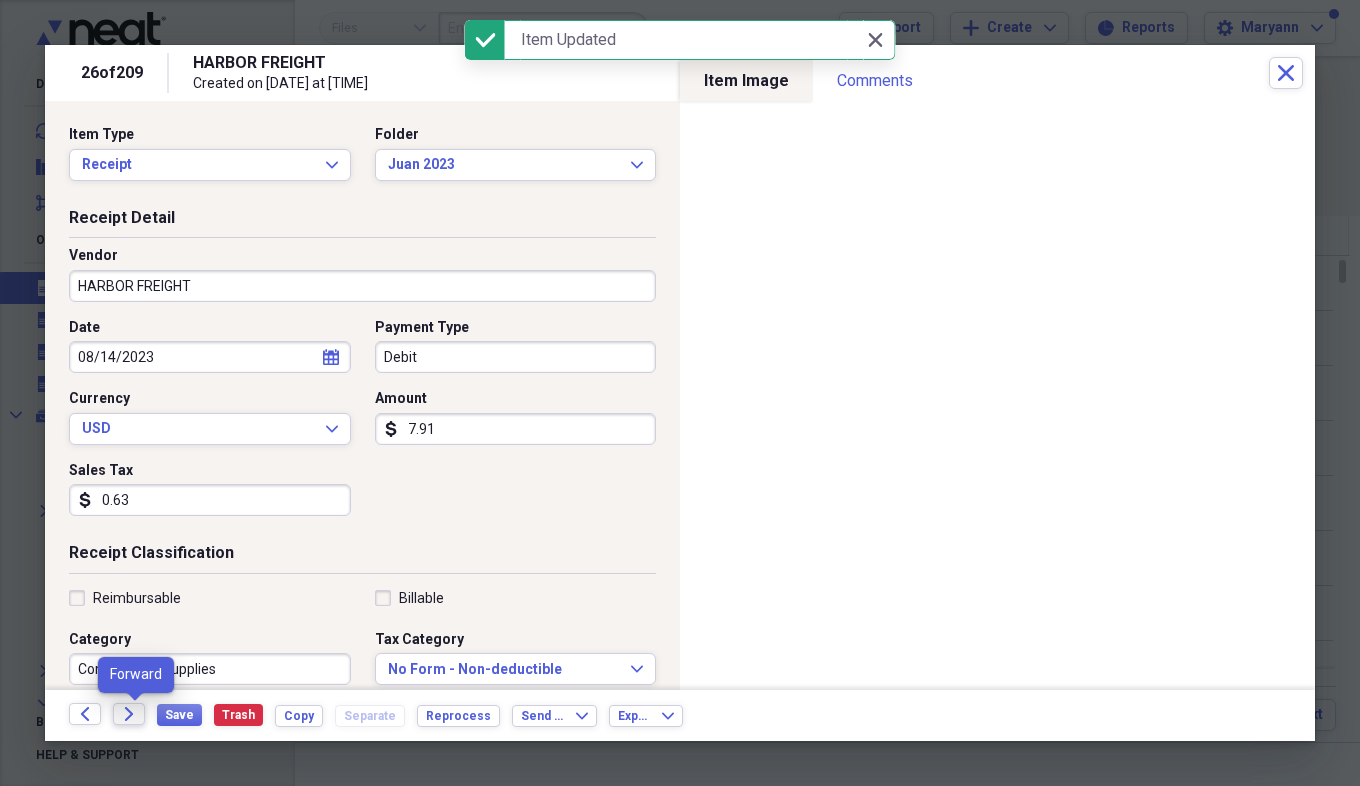 click on "Forward" 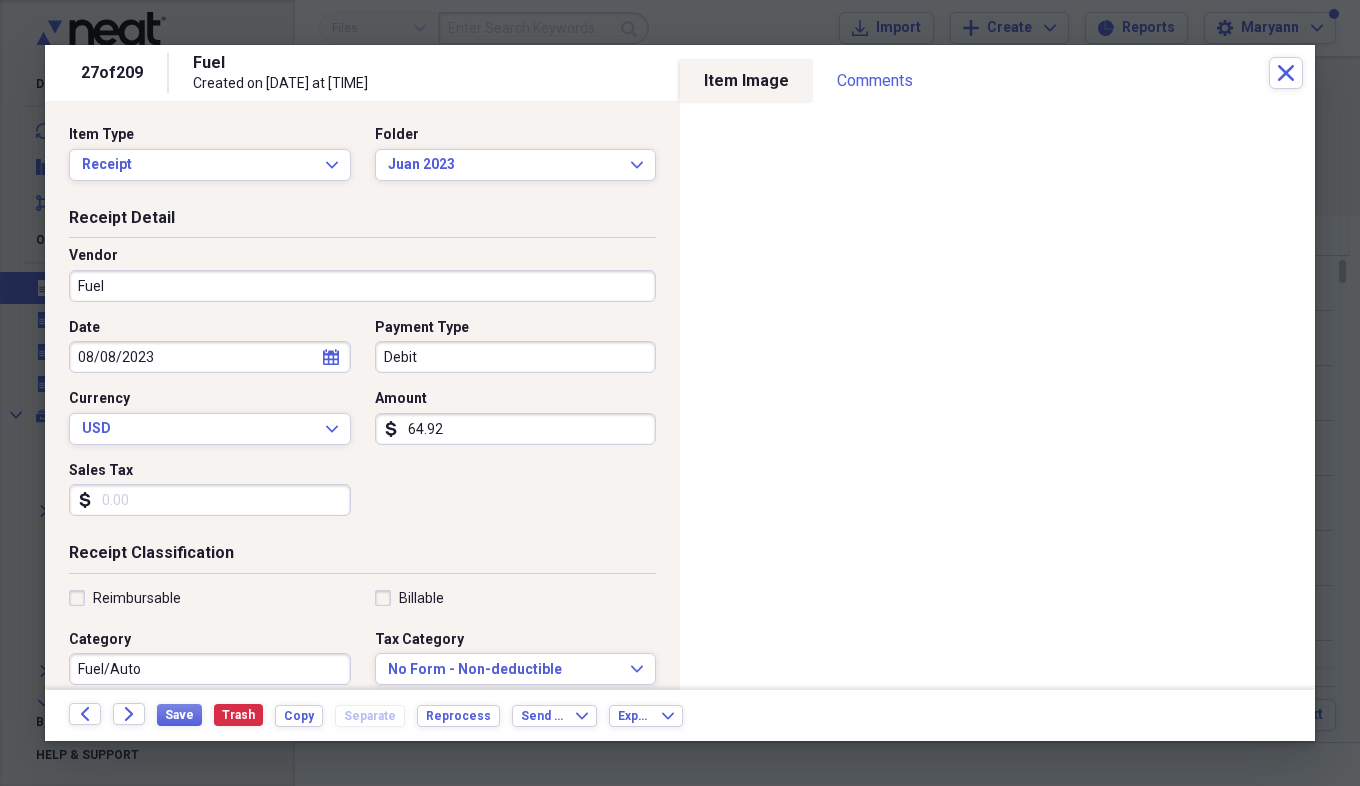 click on "Fuel" at bounding box center (362, 286) 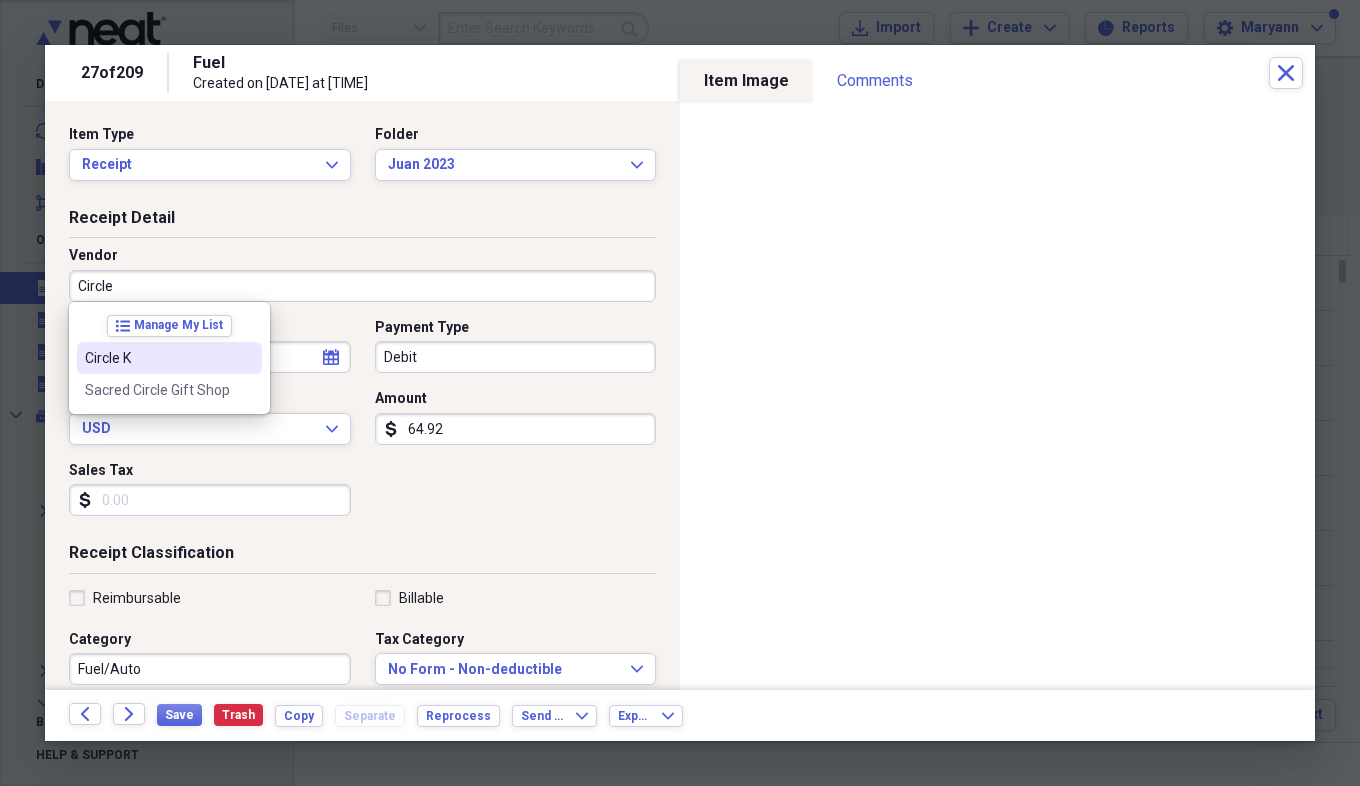 click on "Circle K" at bounding box center [157, 358] 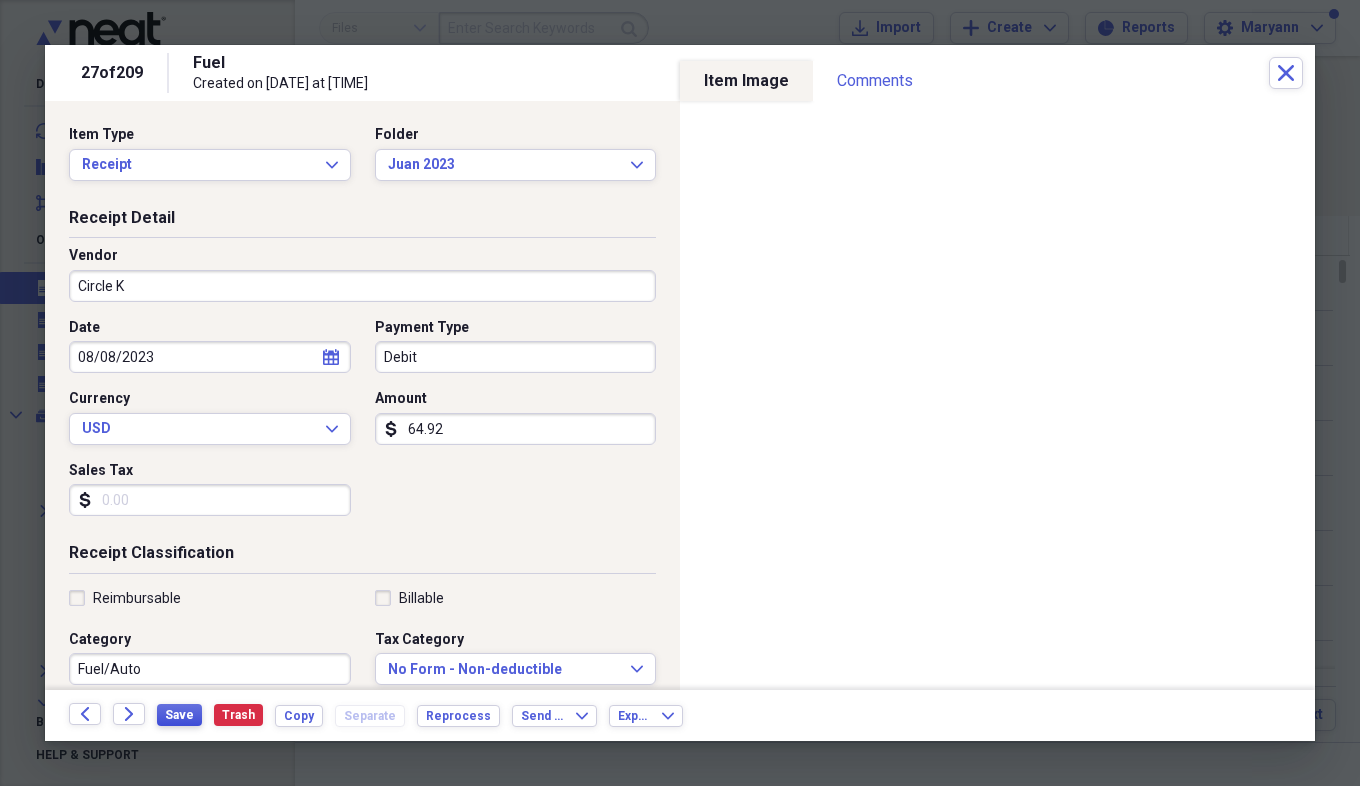 click on "Save" at bounding box center [179, 715] 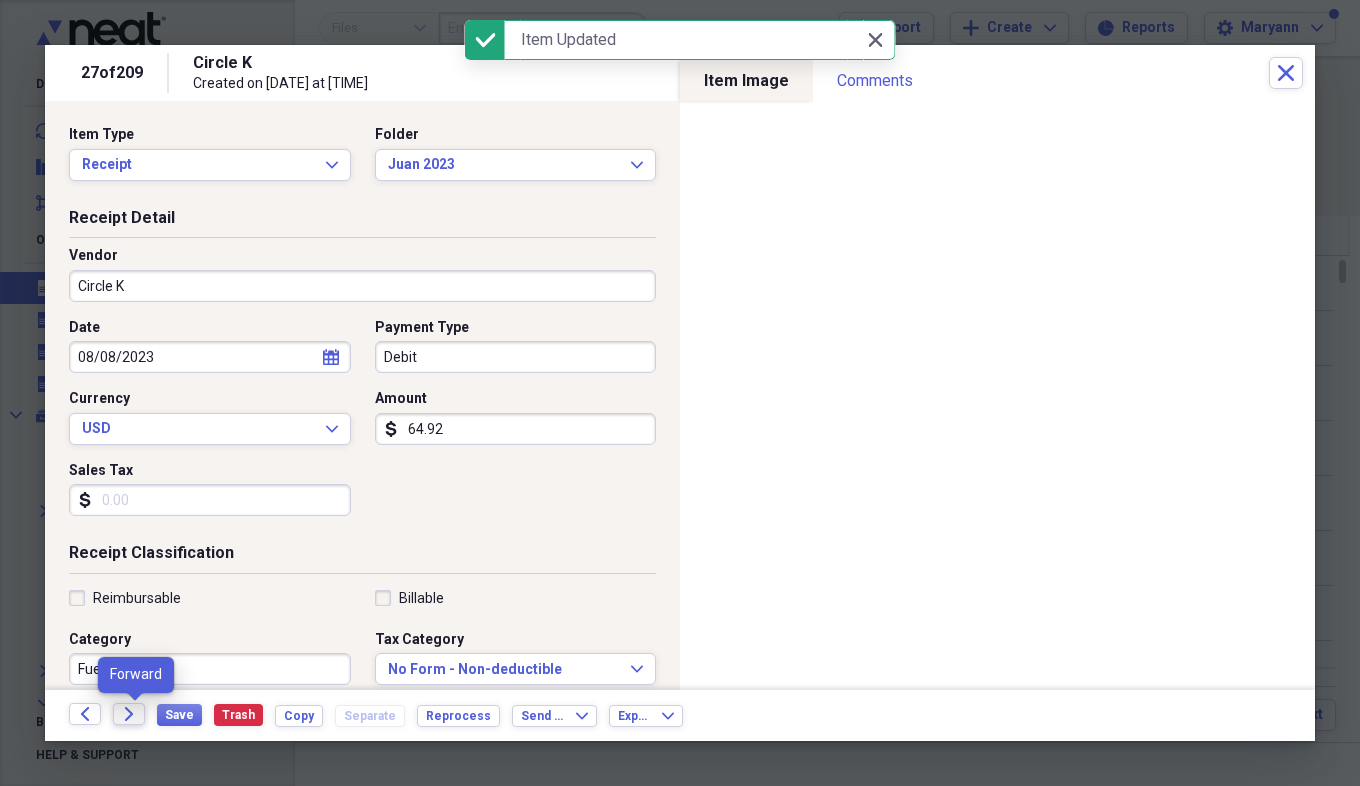 click on "Forward" 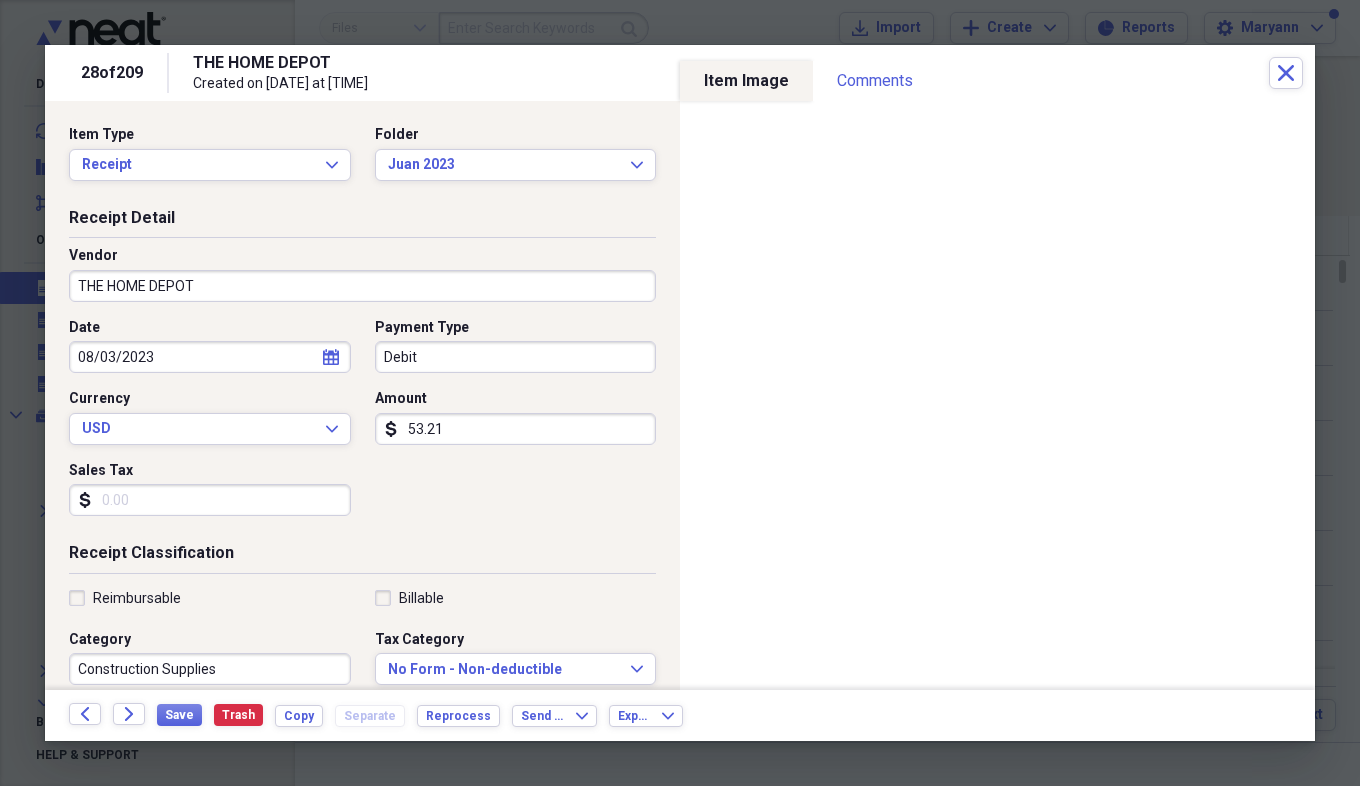 click on "Sales Tax" at bounding box center (210, 500) 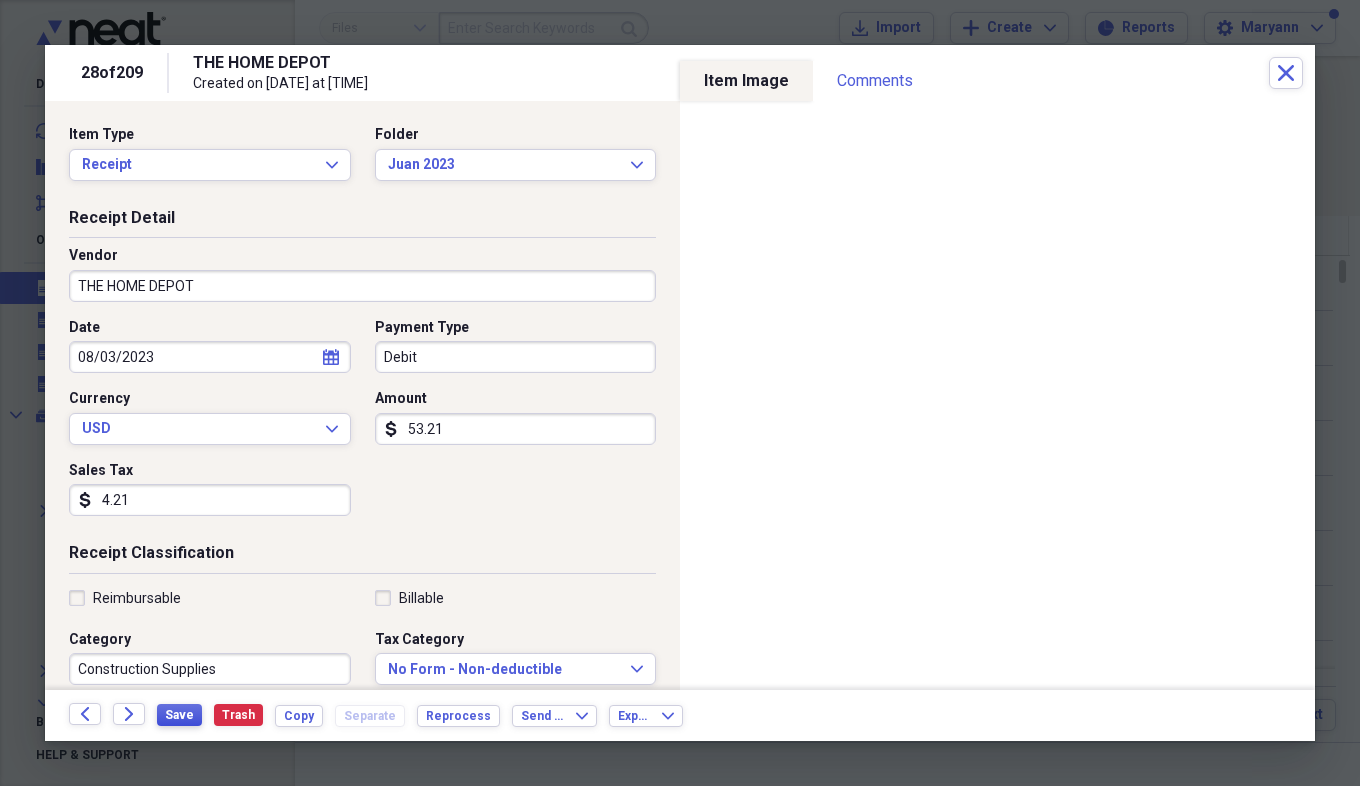 type on "4.21" 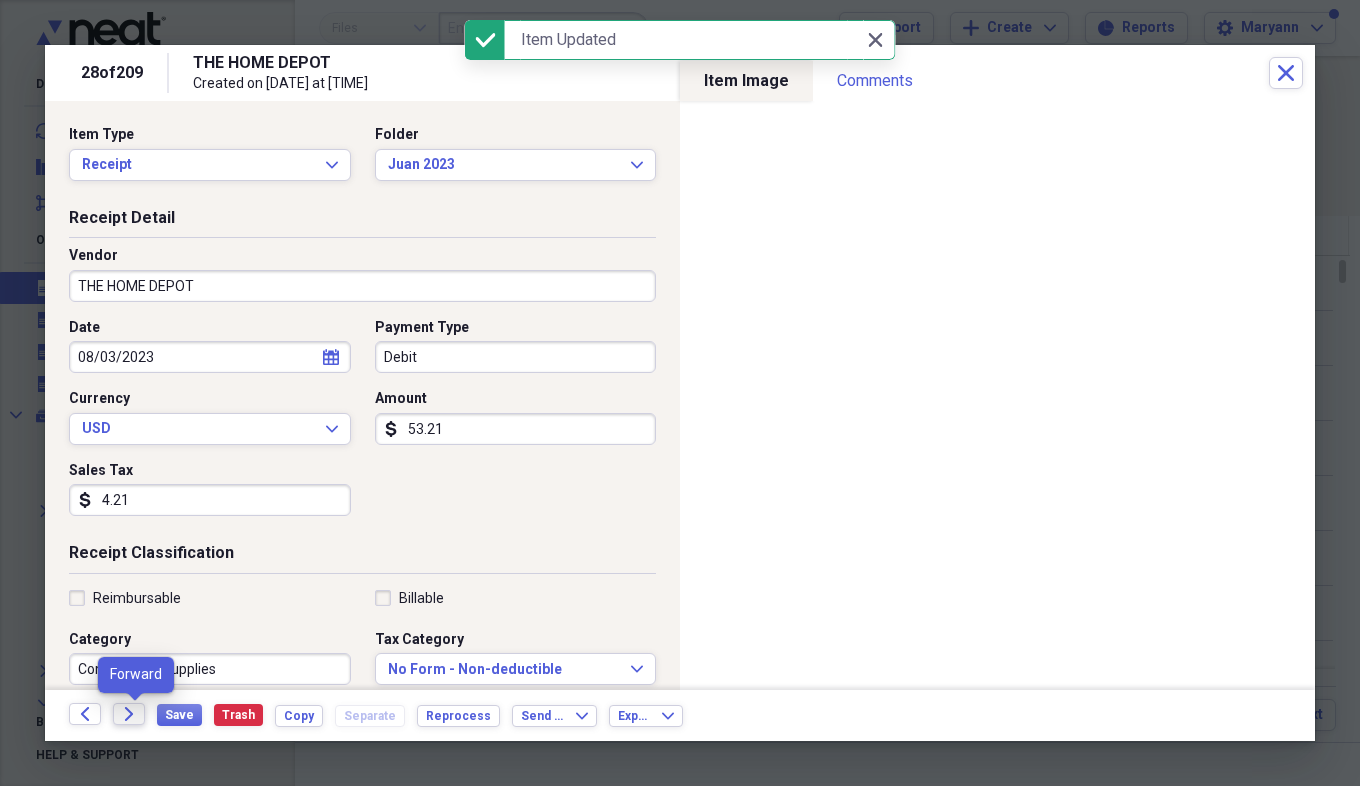 click on "Forward" 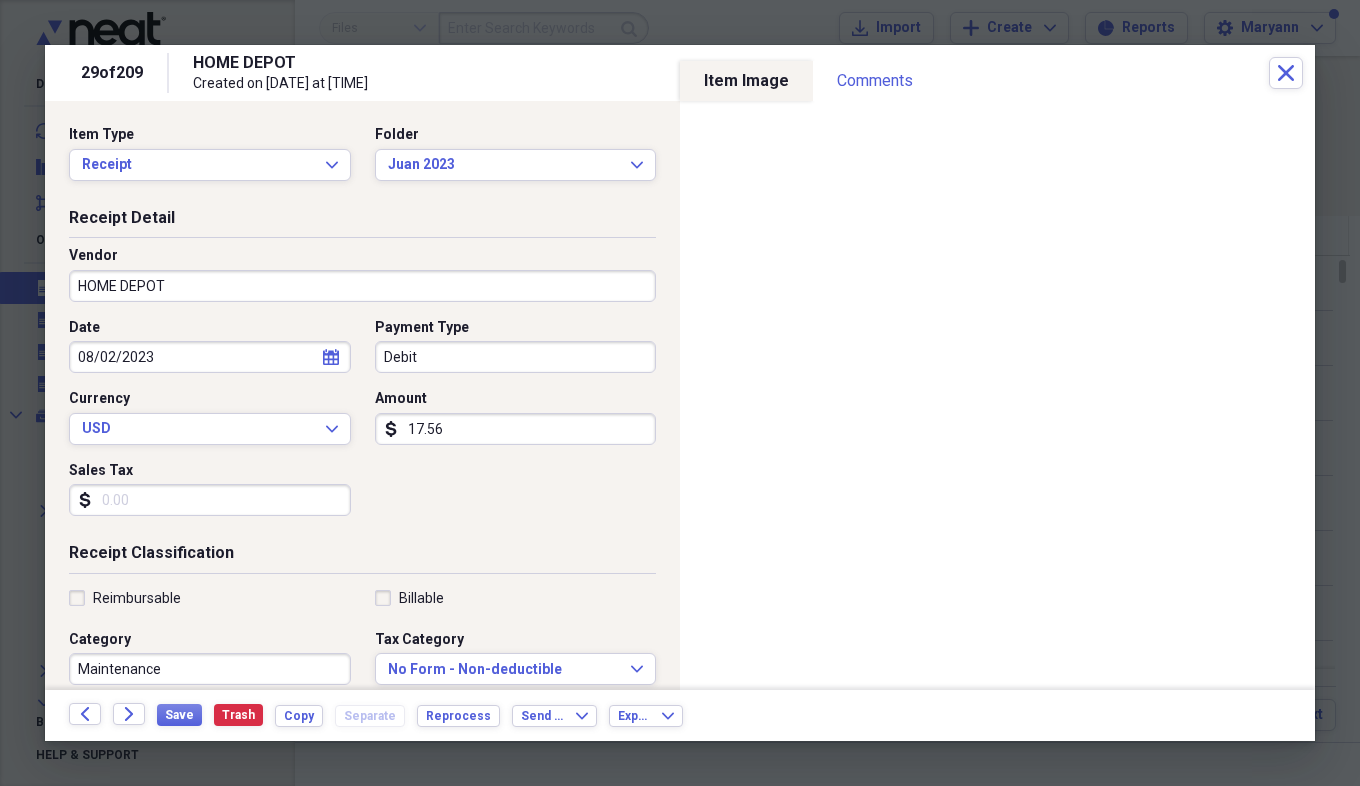 click on "Sales Tax" at bounding box center [210, 500] 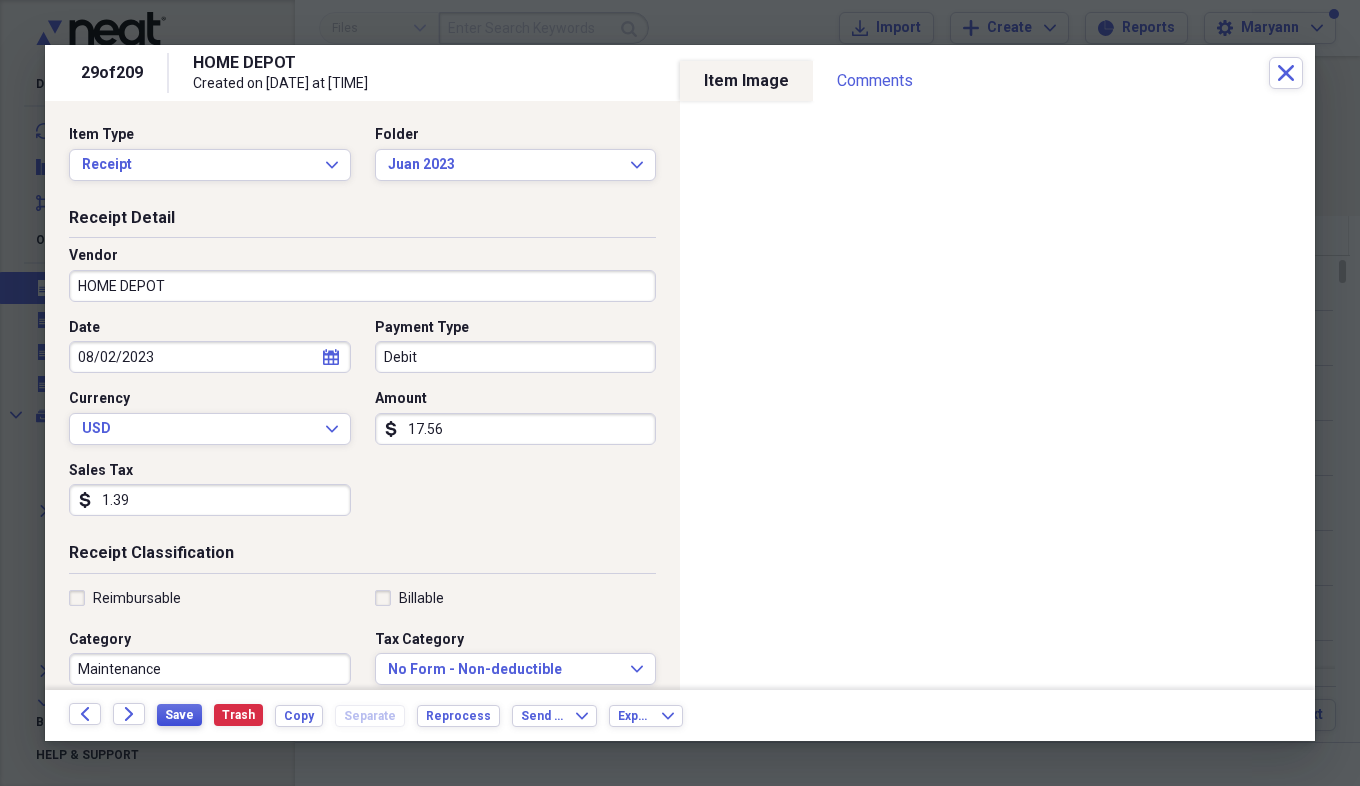 type on "1.39" 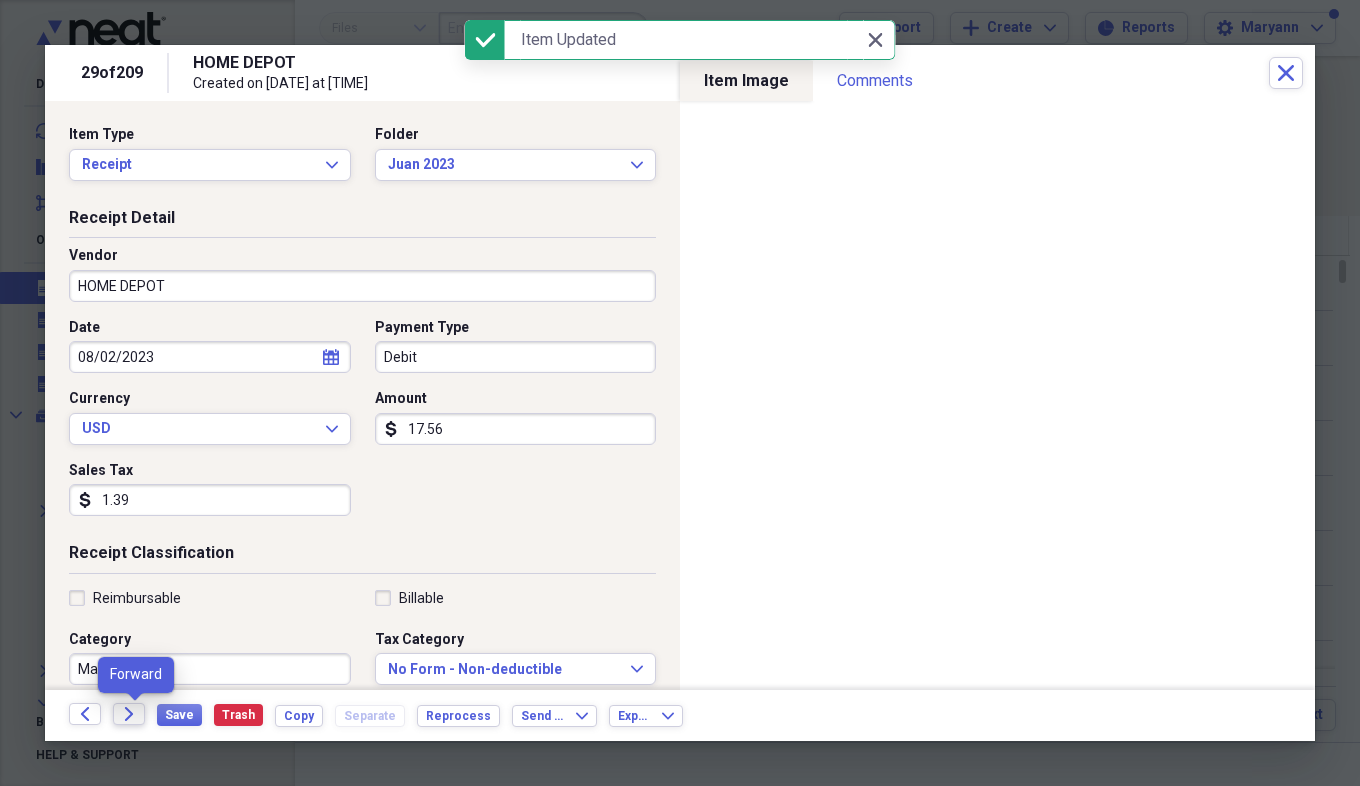 click on "Forward" 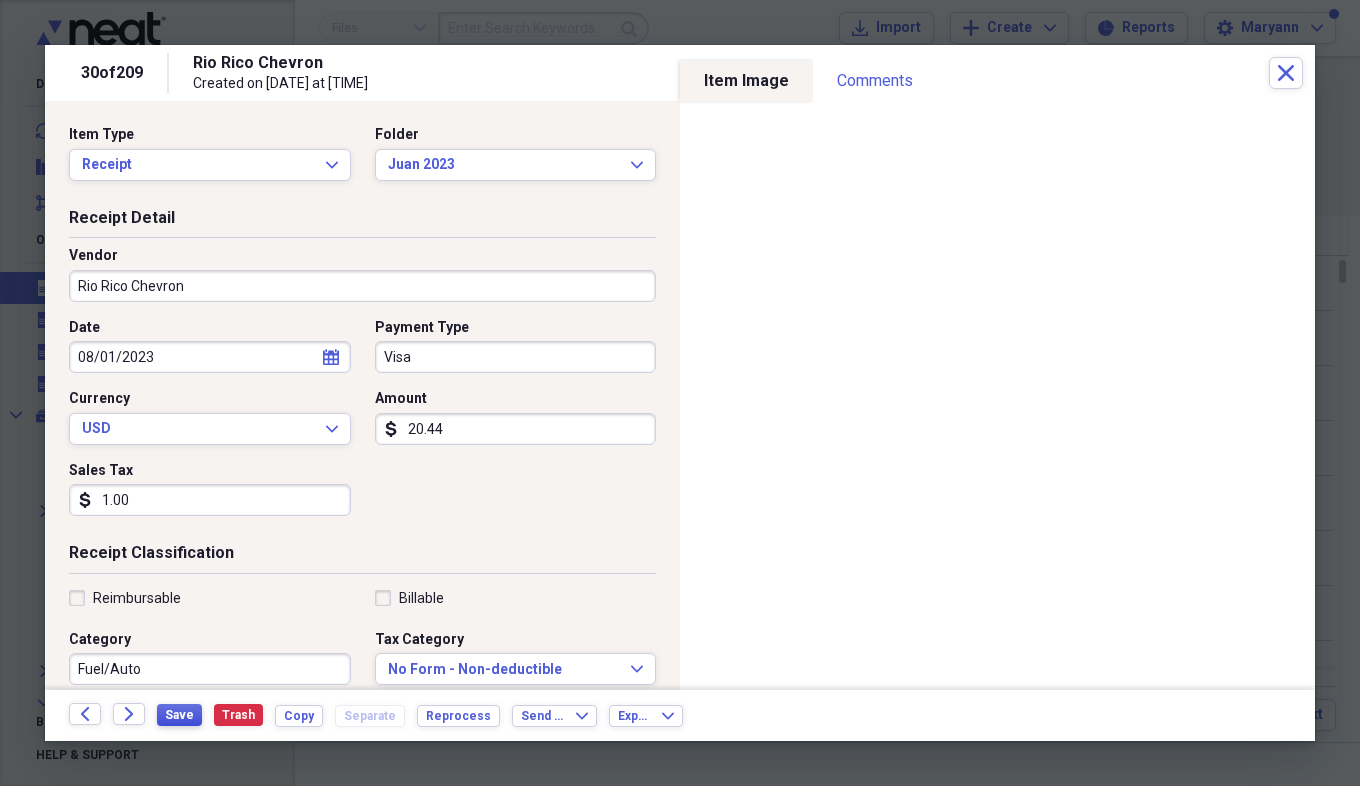 click on "Save" at bounding box center [179, 715] 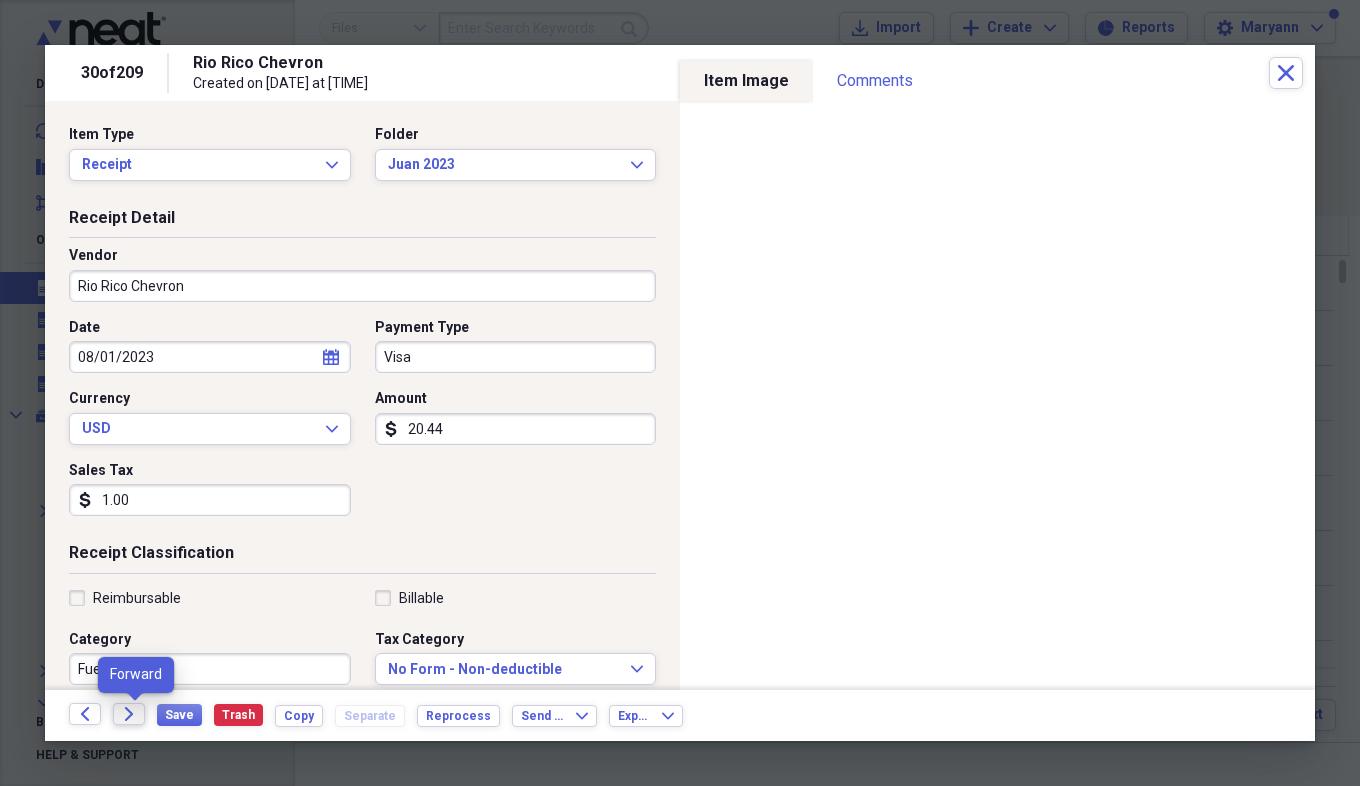 click on "Forward" 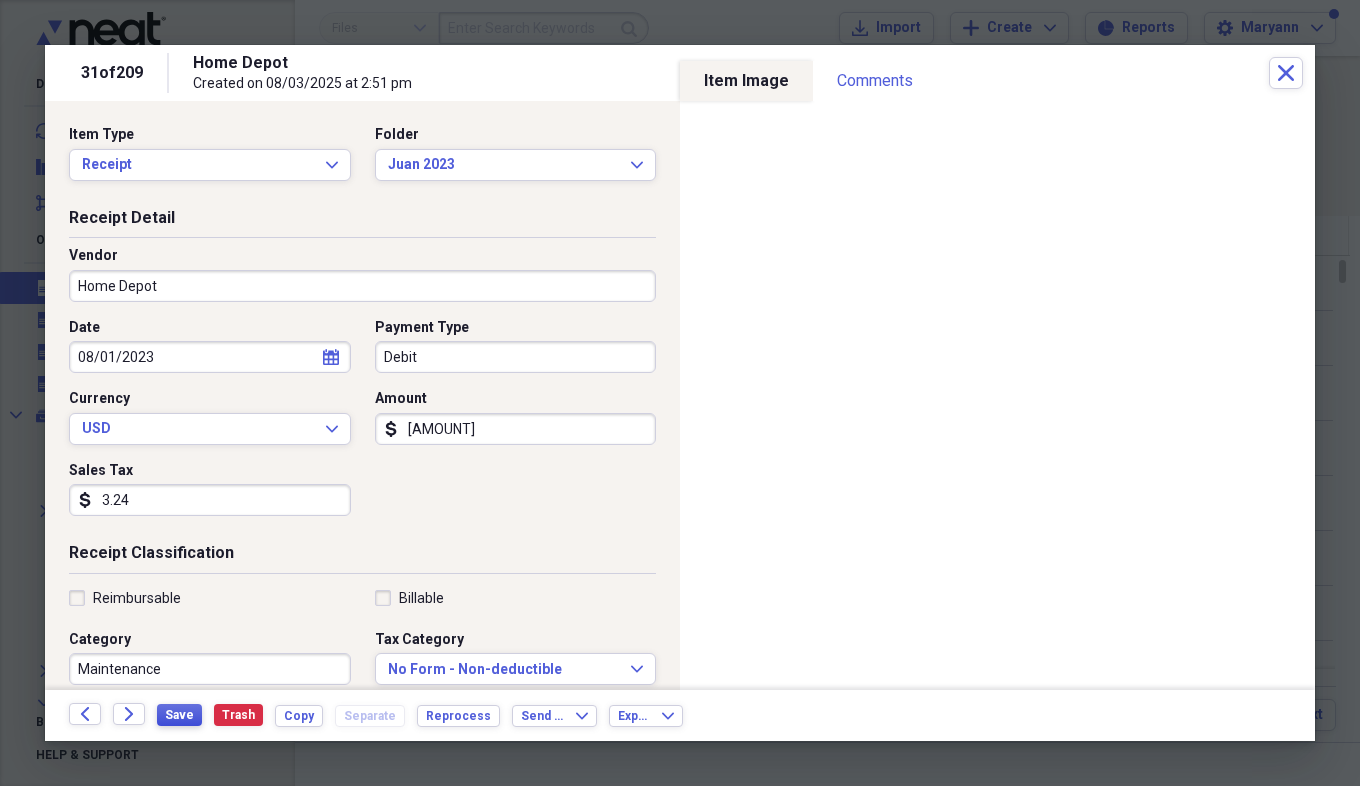 drag, startPoint x: 177, startPoint y: 719, endPoint x: 168, endPoint y: 706, distance: 15.811388 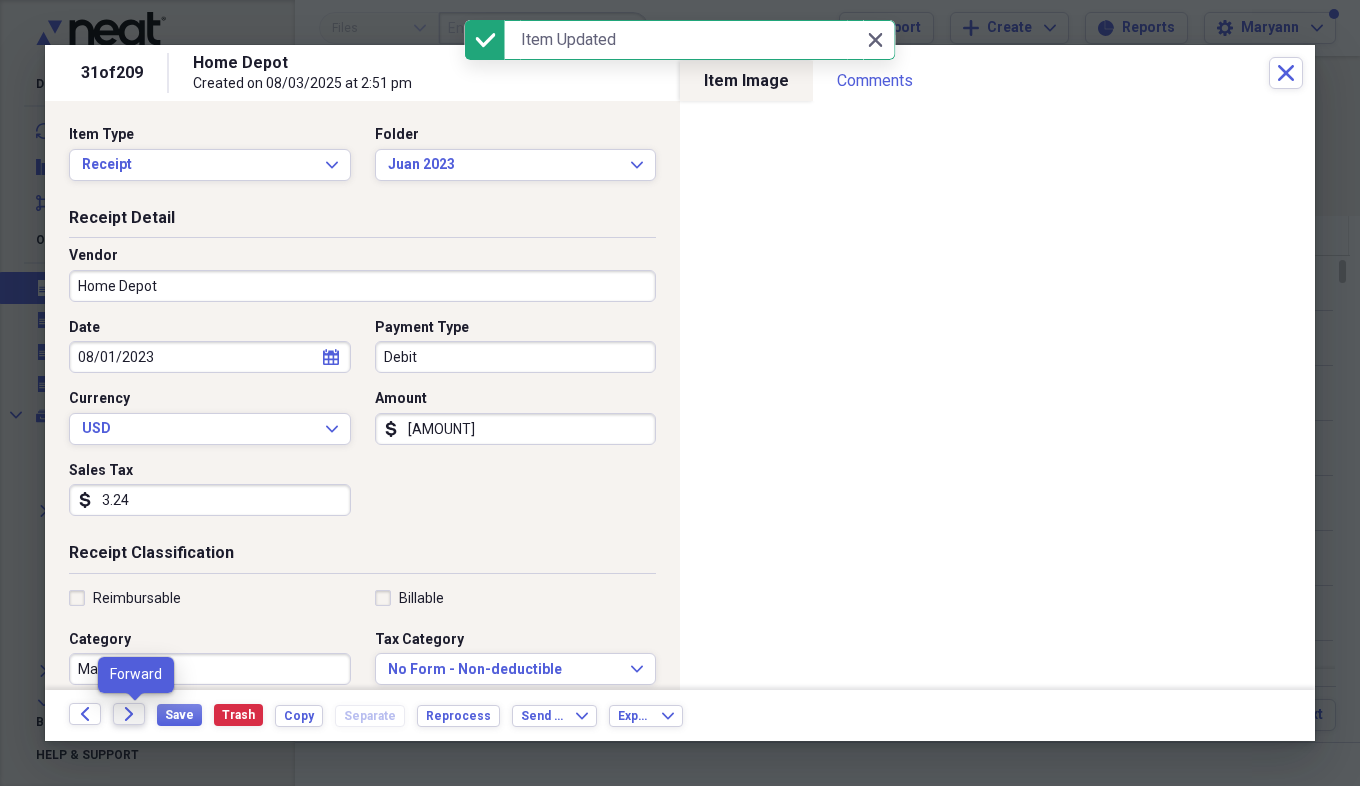 click on "Forward" 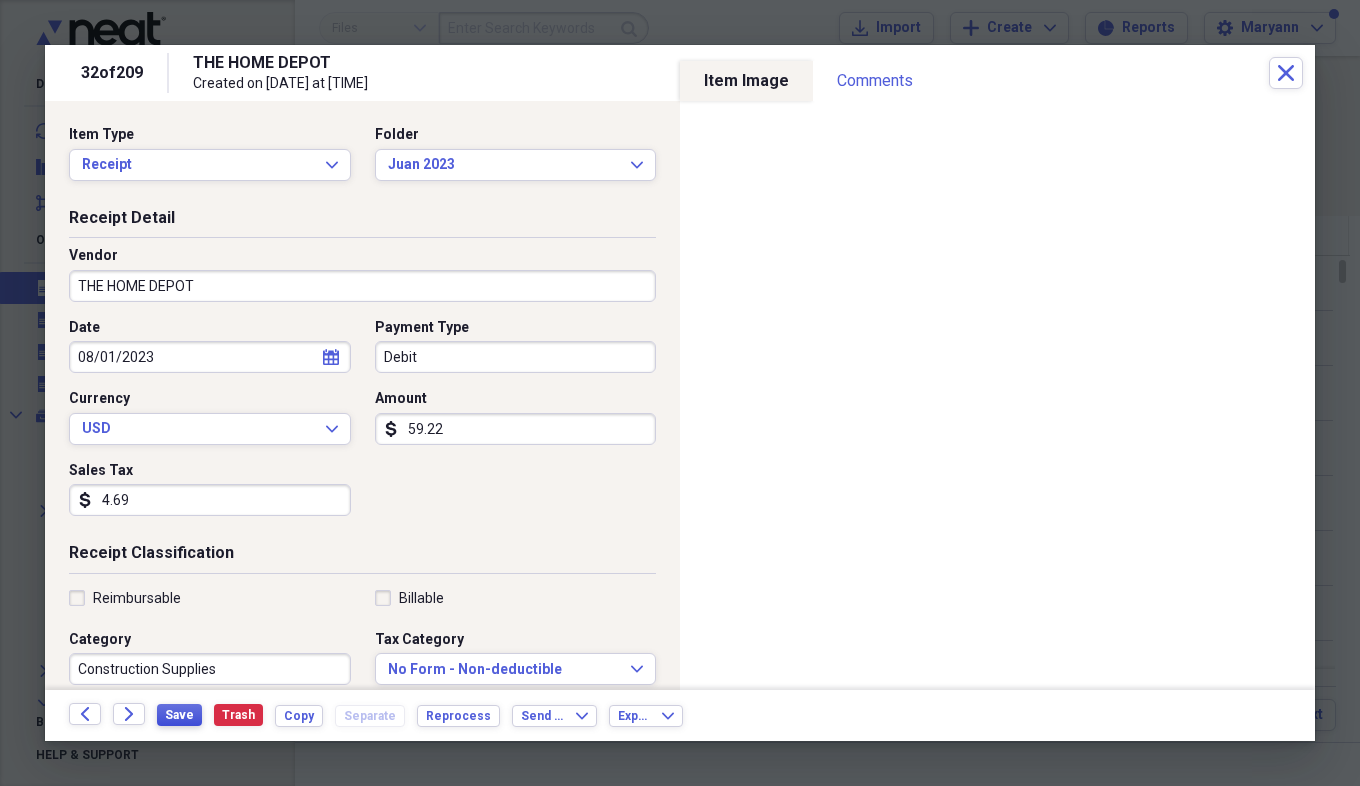 click on "Save" at bounding box center (179, 715) 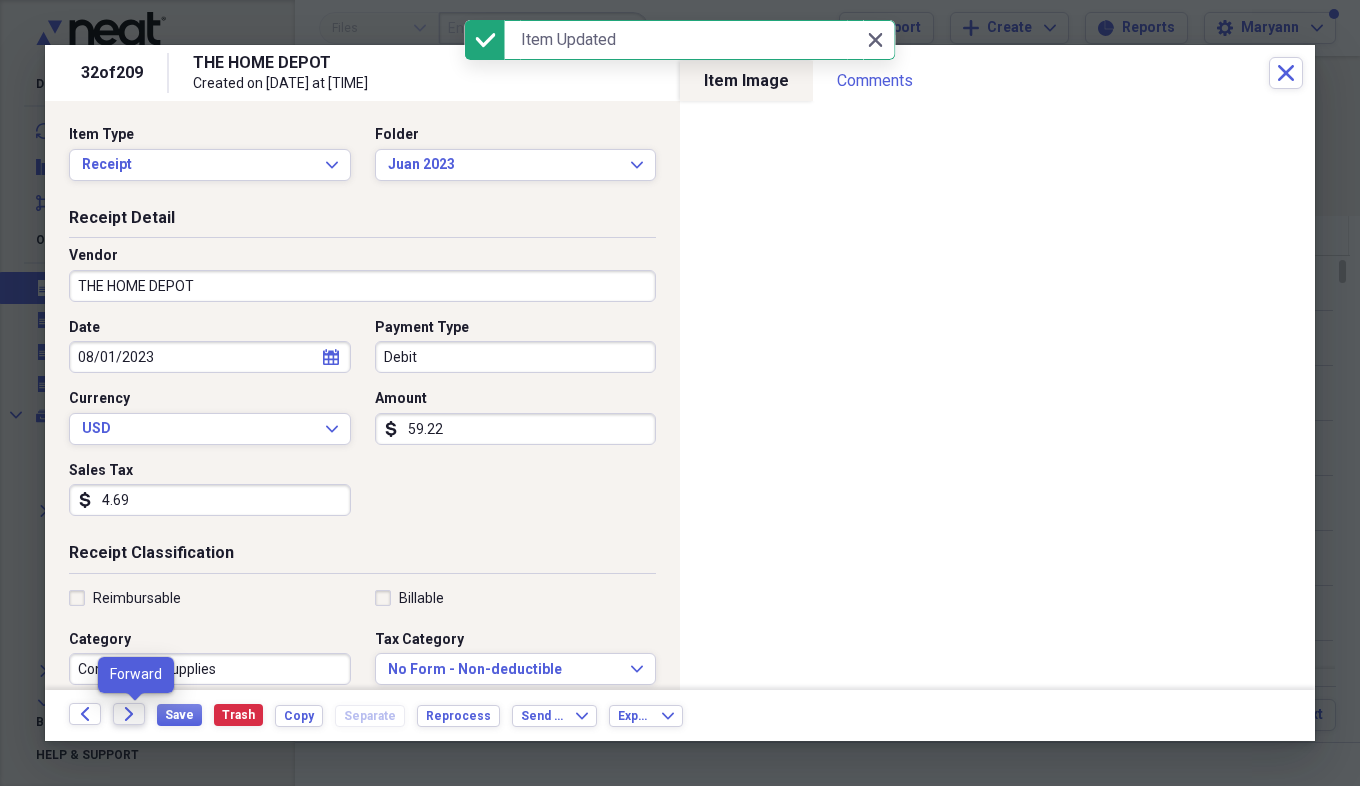 click on "Forward" 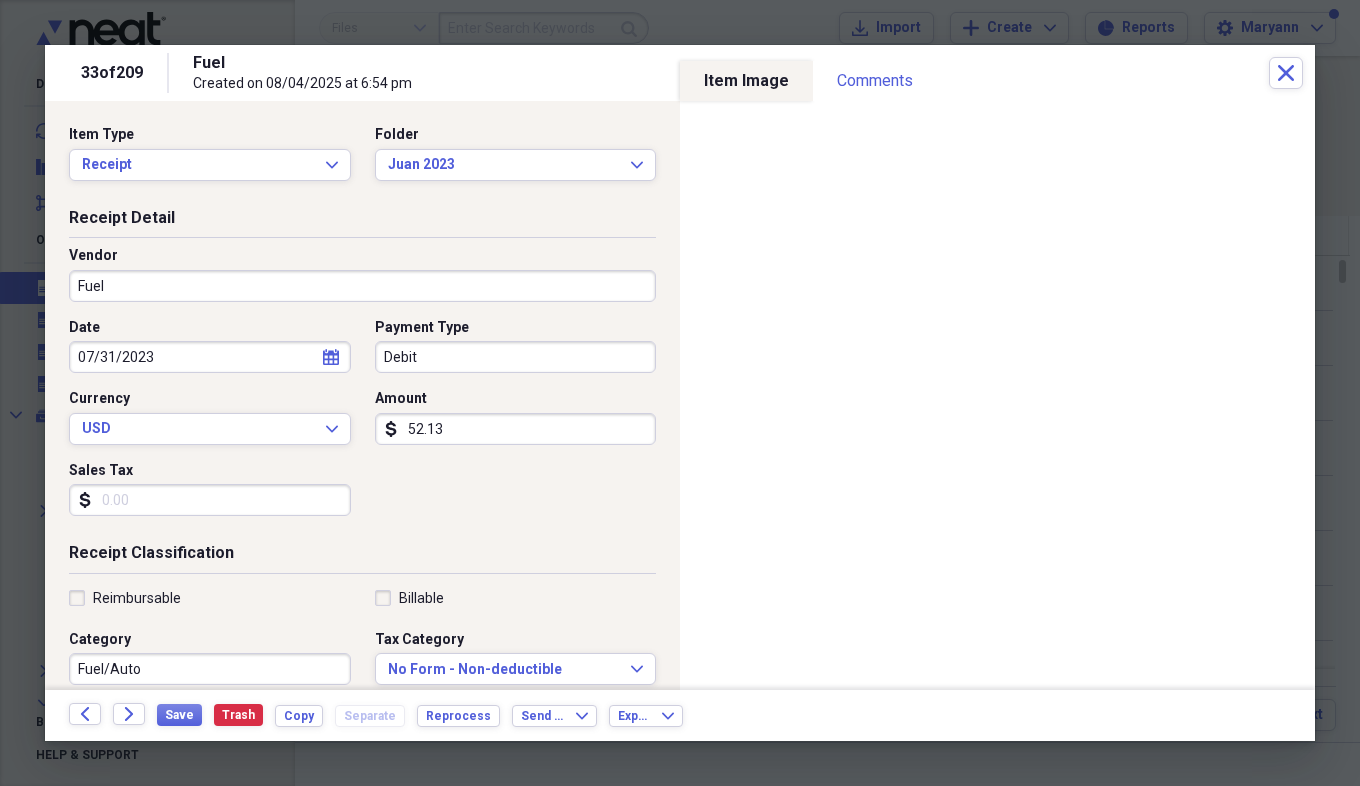 click on "Fuel" at bounding box center (362, 286) 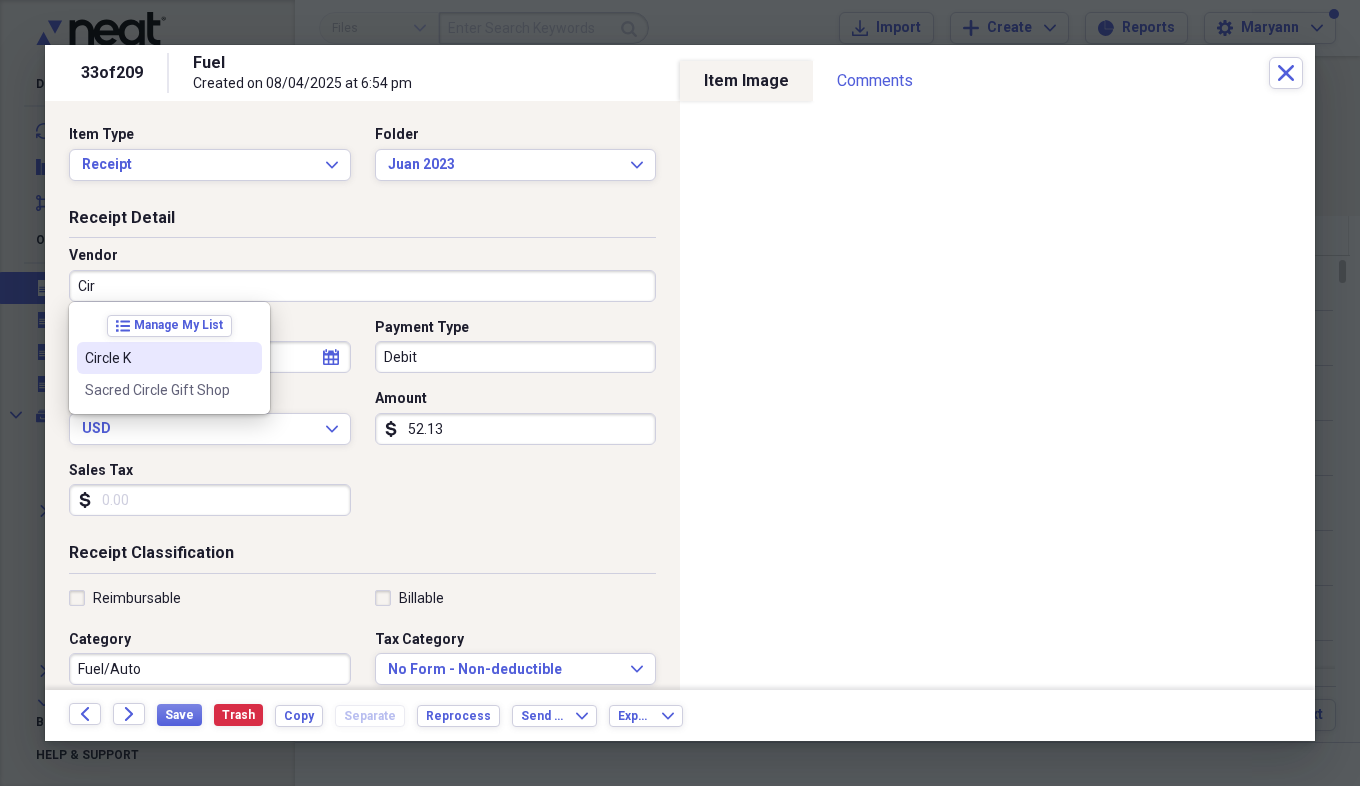 click on "Circle K" at bounding box center [157, 358] 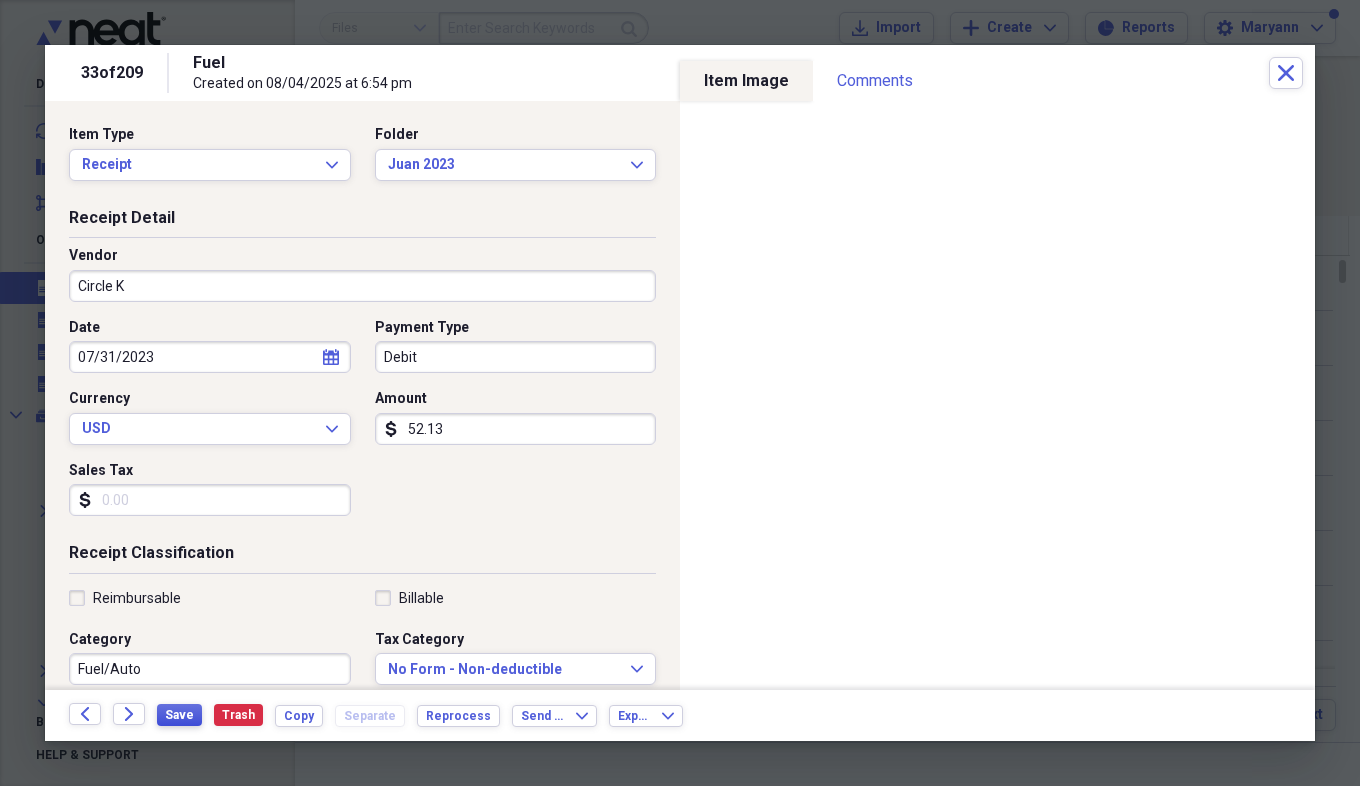 click on "Save" at bounding box center (179, 715) 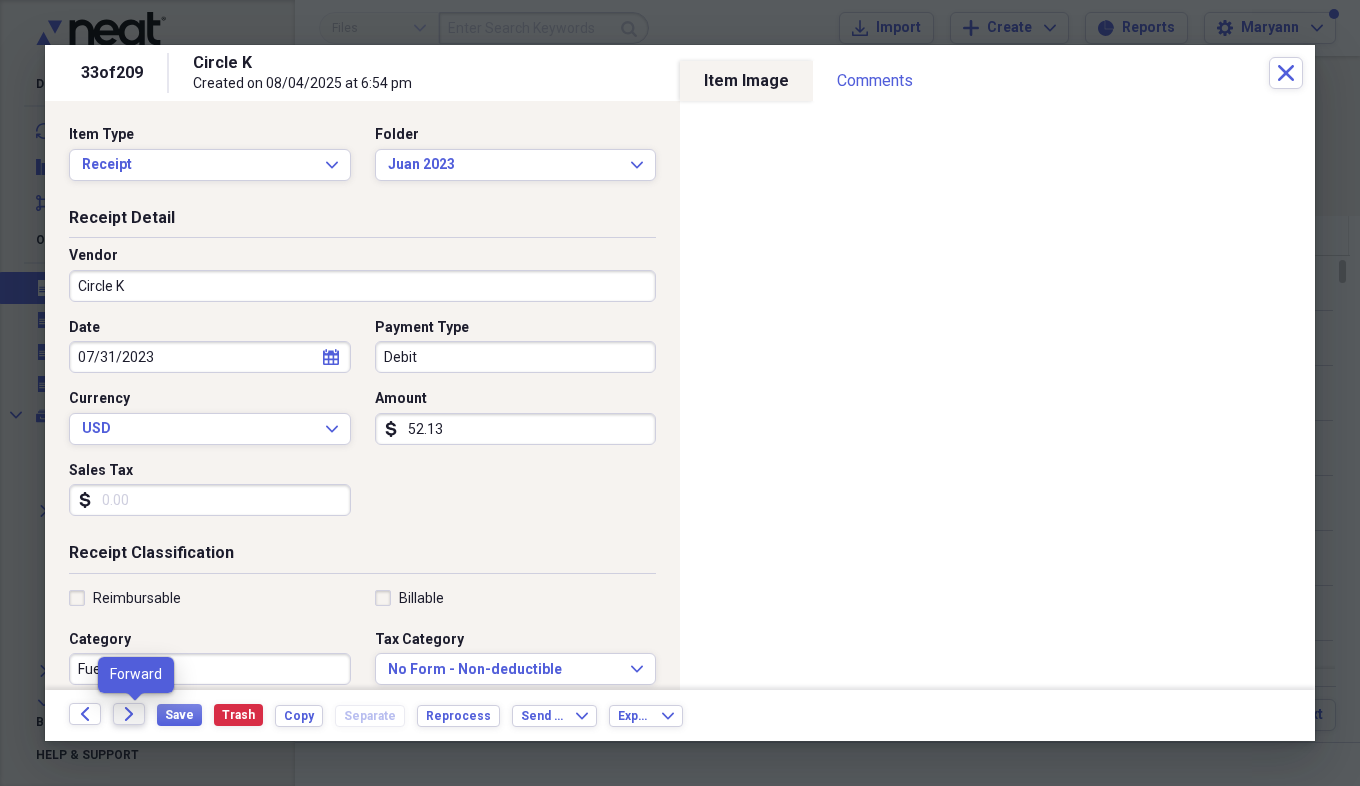 click on "Forward" 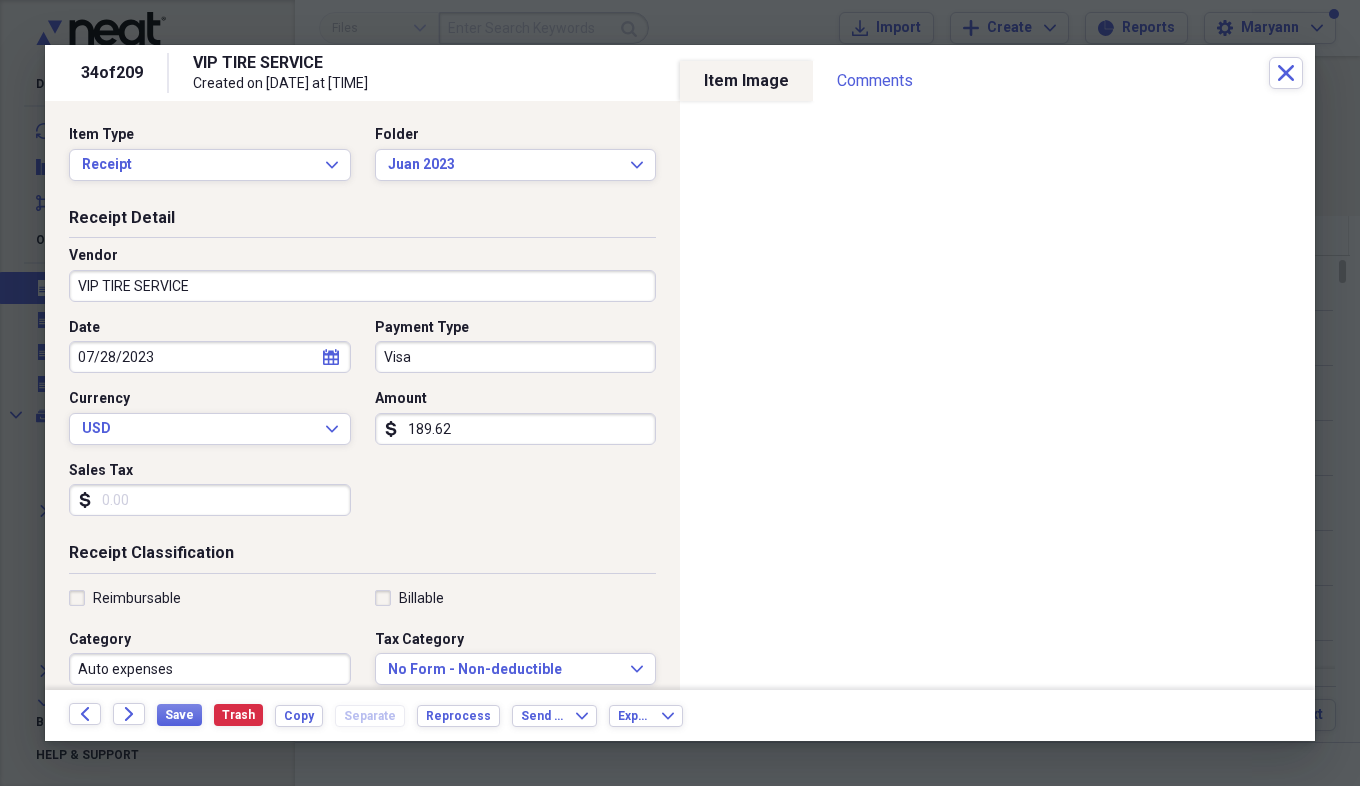 click on "Sales Tax" at bounding box center (210, 500) 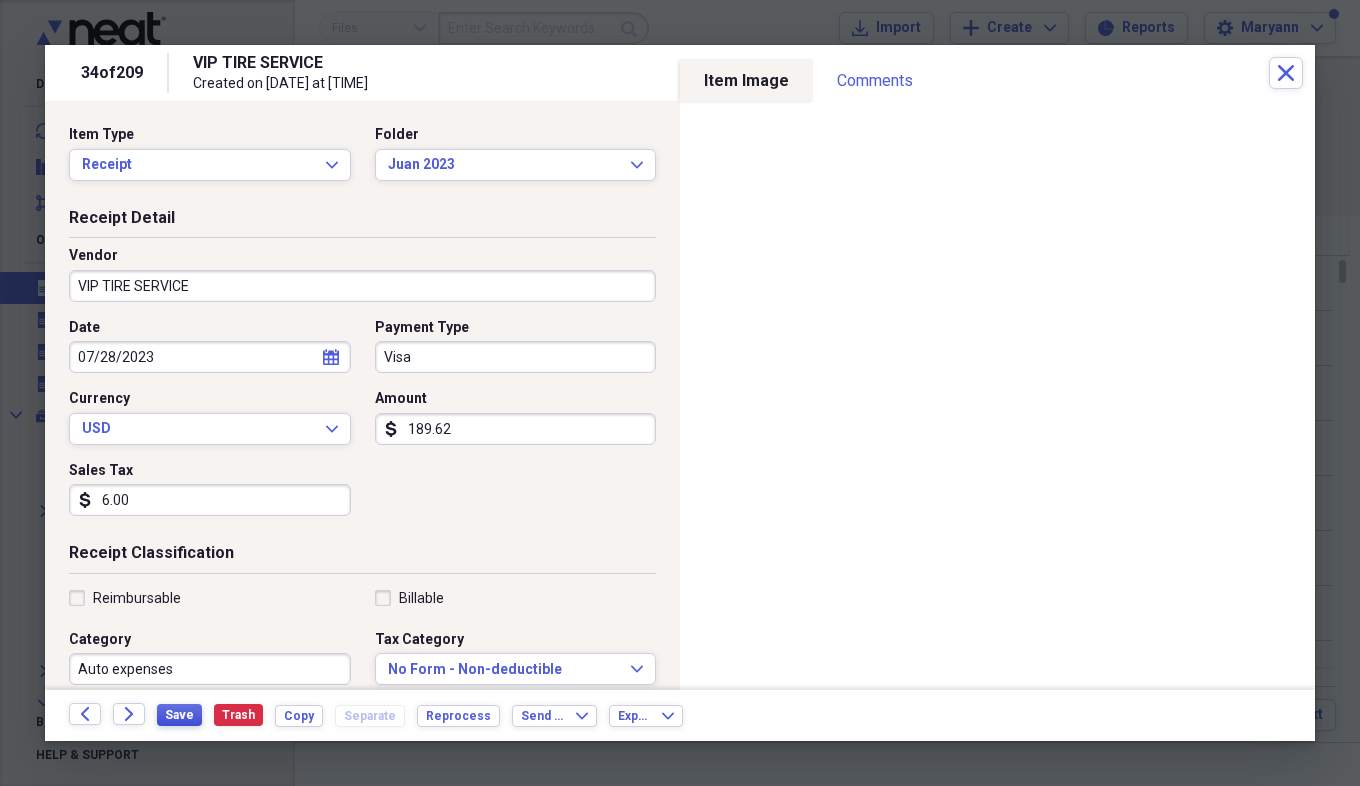 type on "6.00" 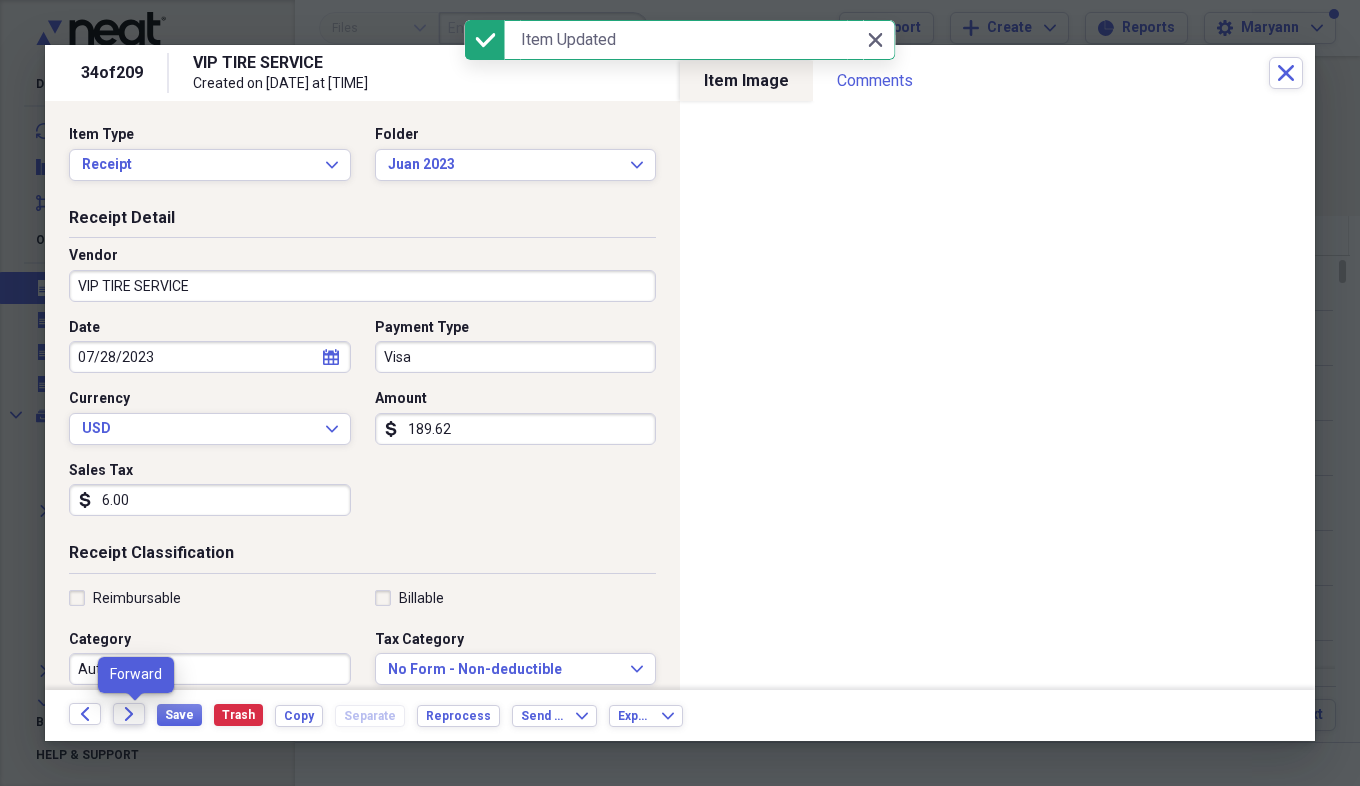 click on "Forward" 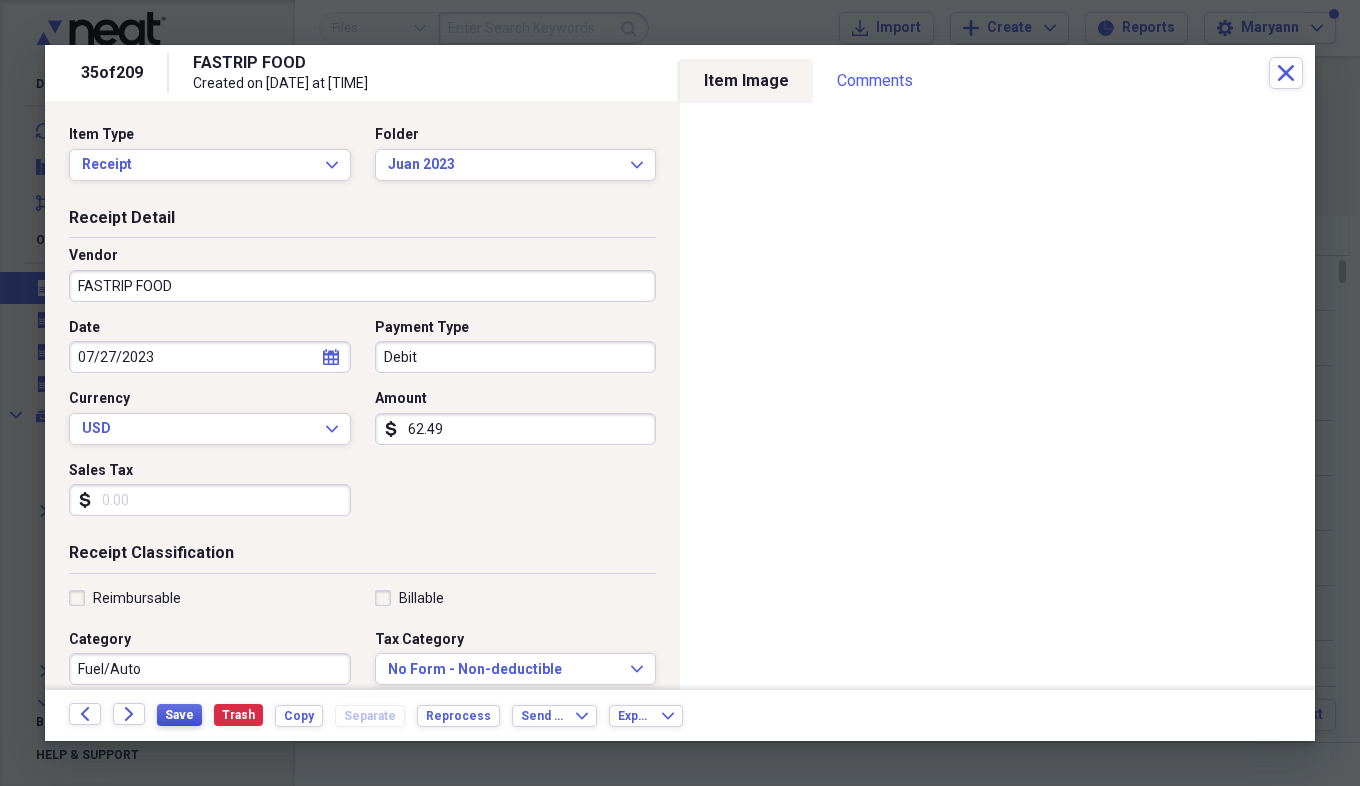 click on "Save" at bounding box center (179, 715) 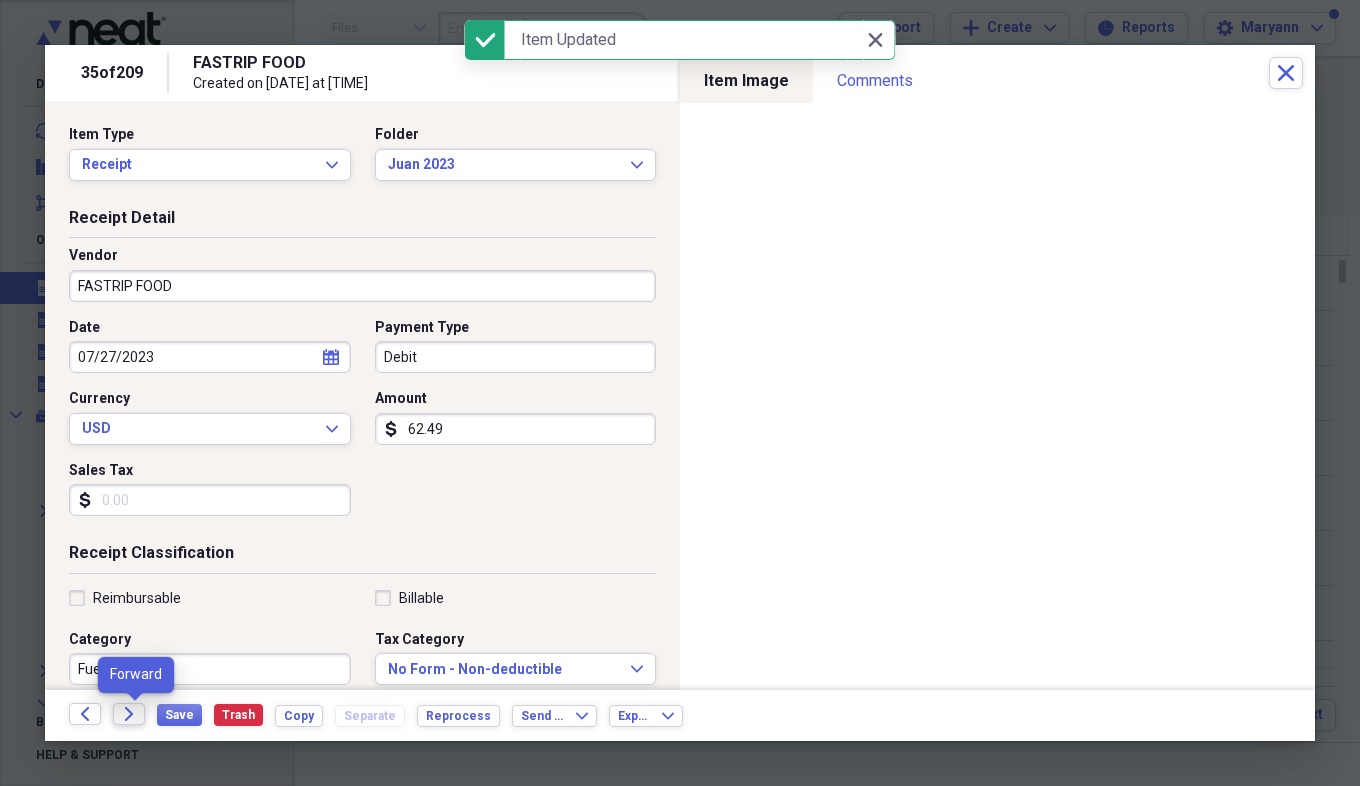 click on "Forward" 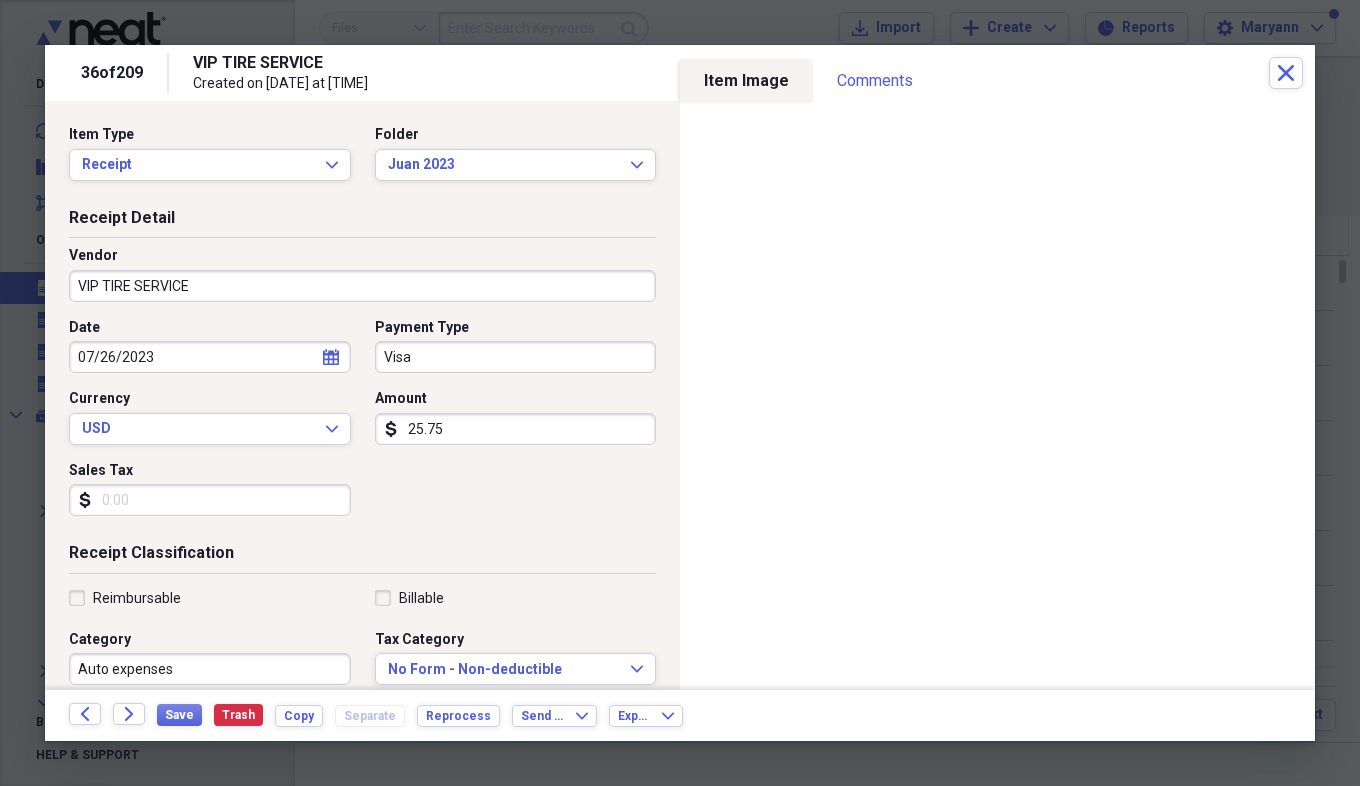 click on "Sales Tax" at bounding box center [210, 500] 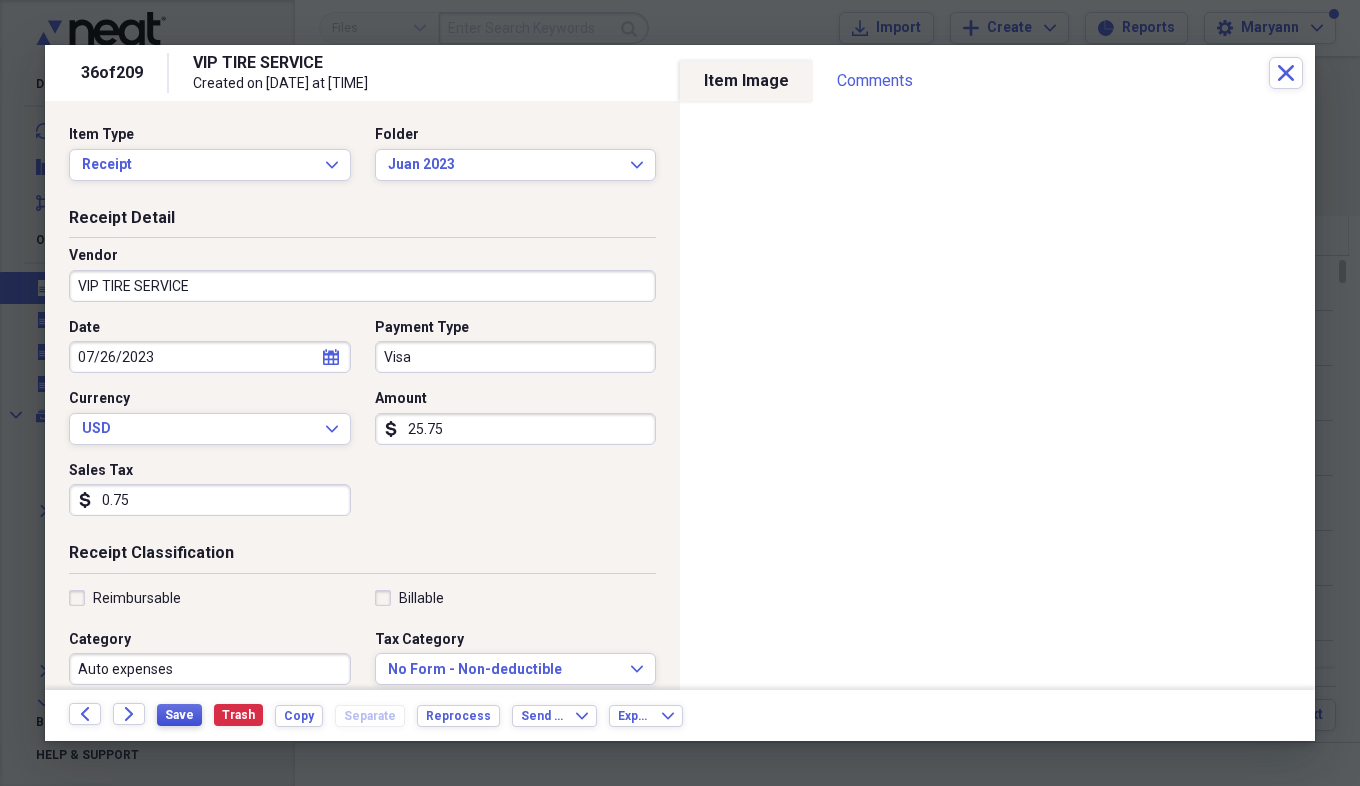 type on "0.75" 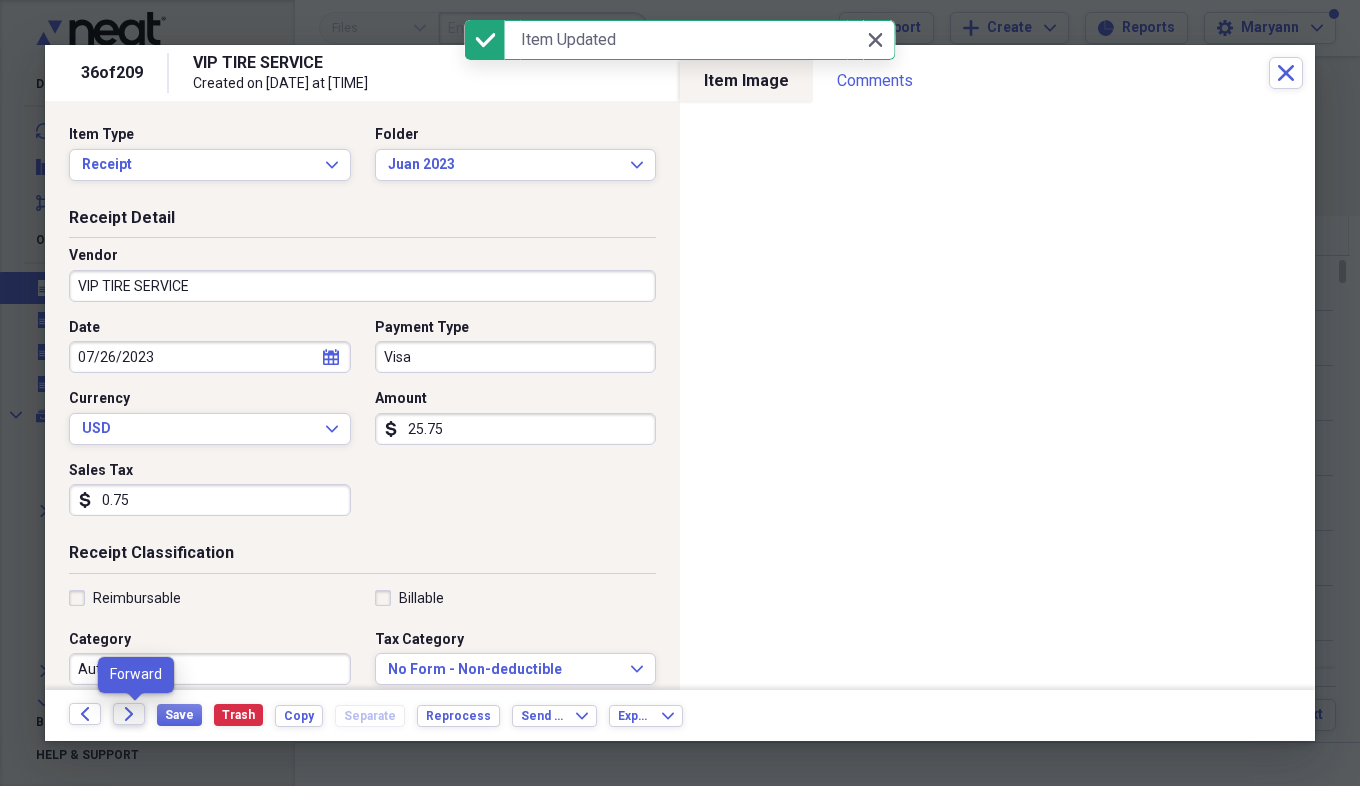 click on "Forward" 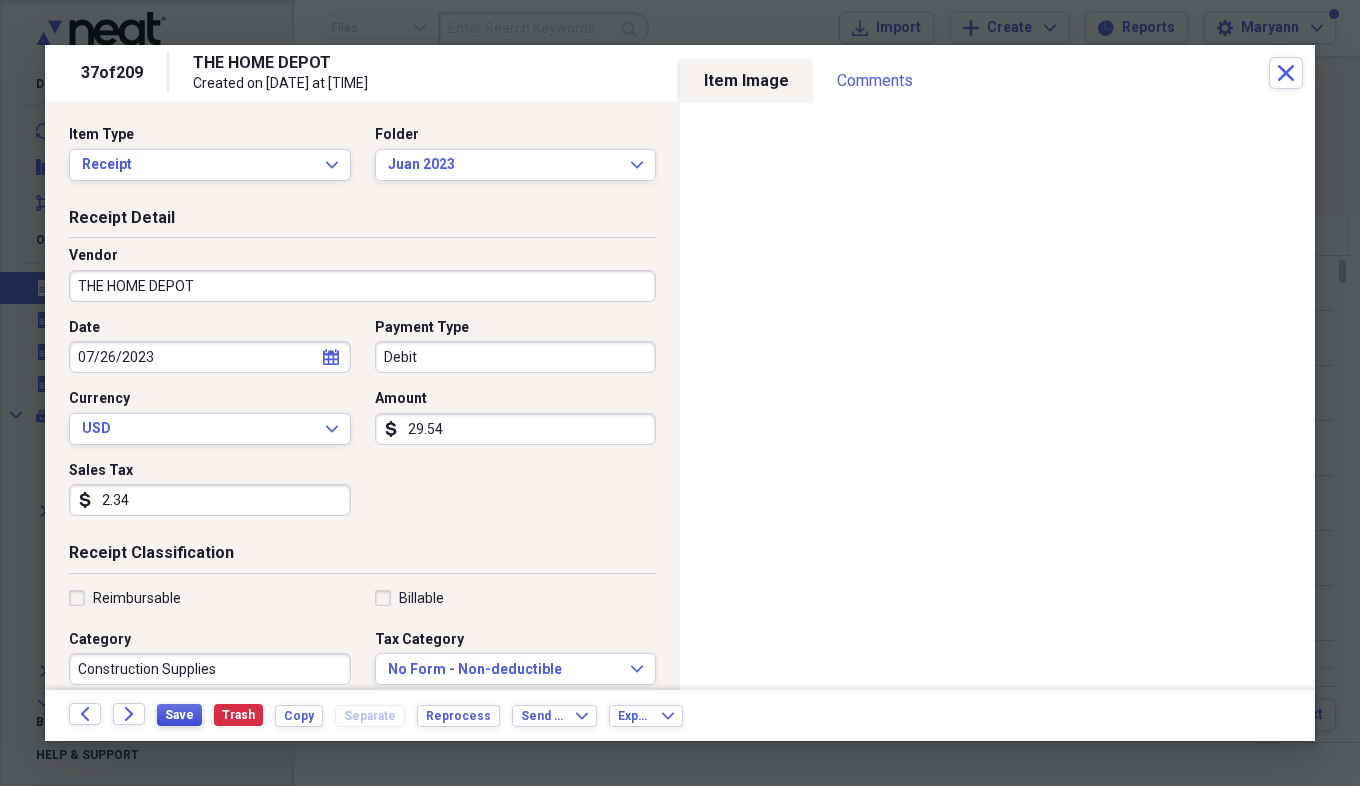 click on "Save" at bounding box center (179, 715) 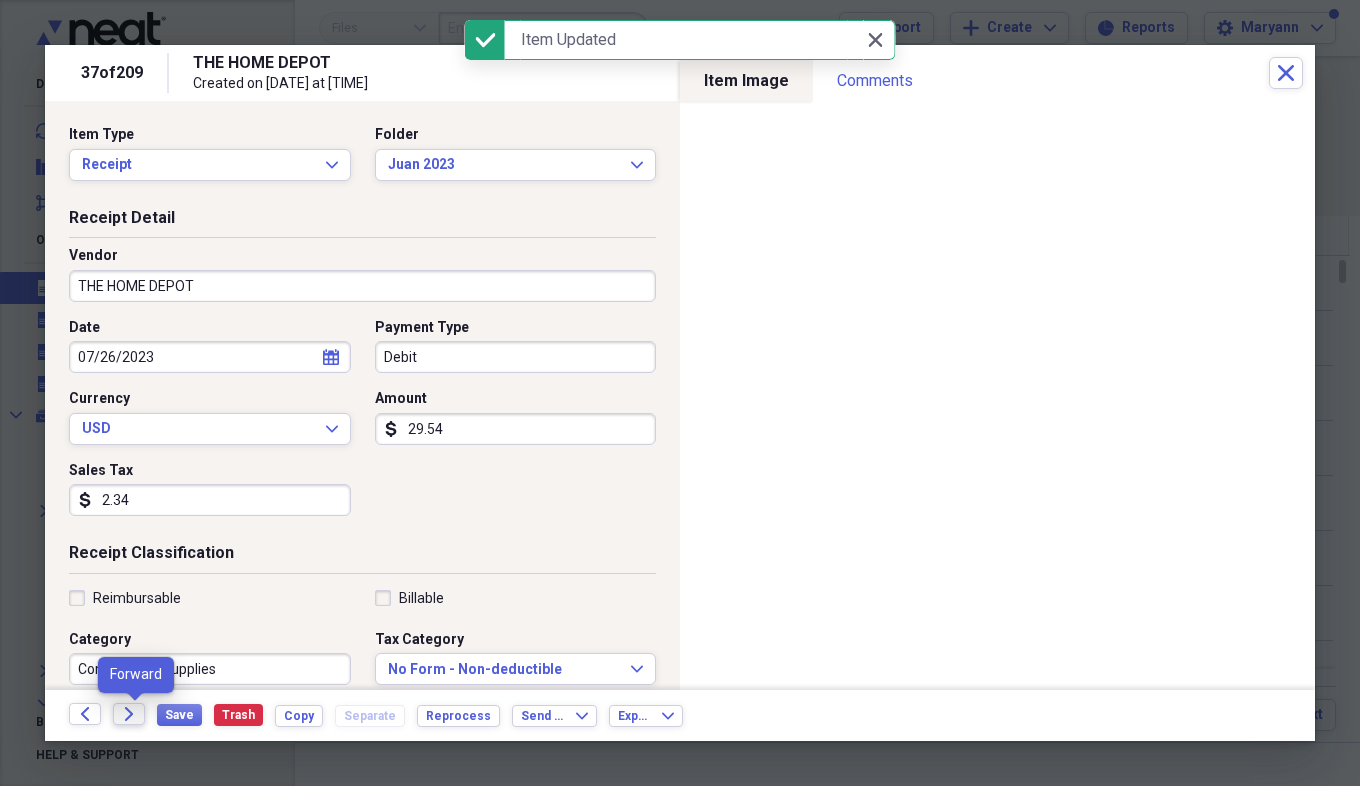 click on "Forward" 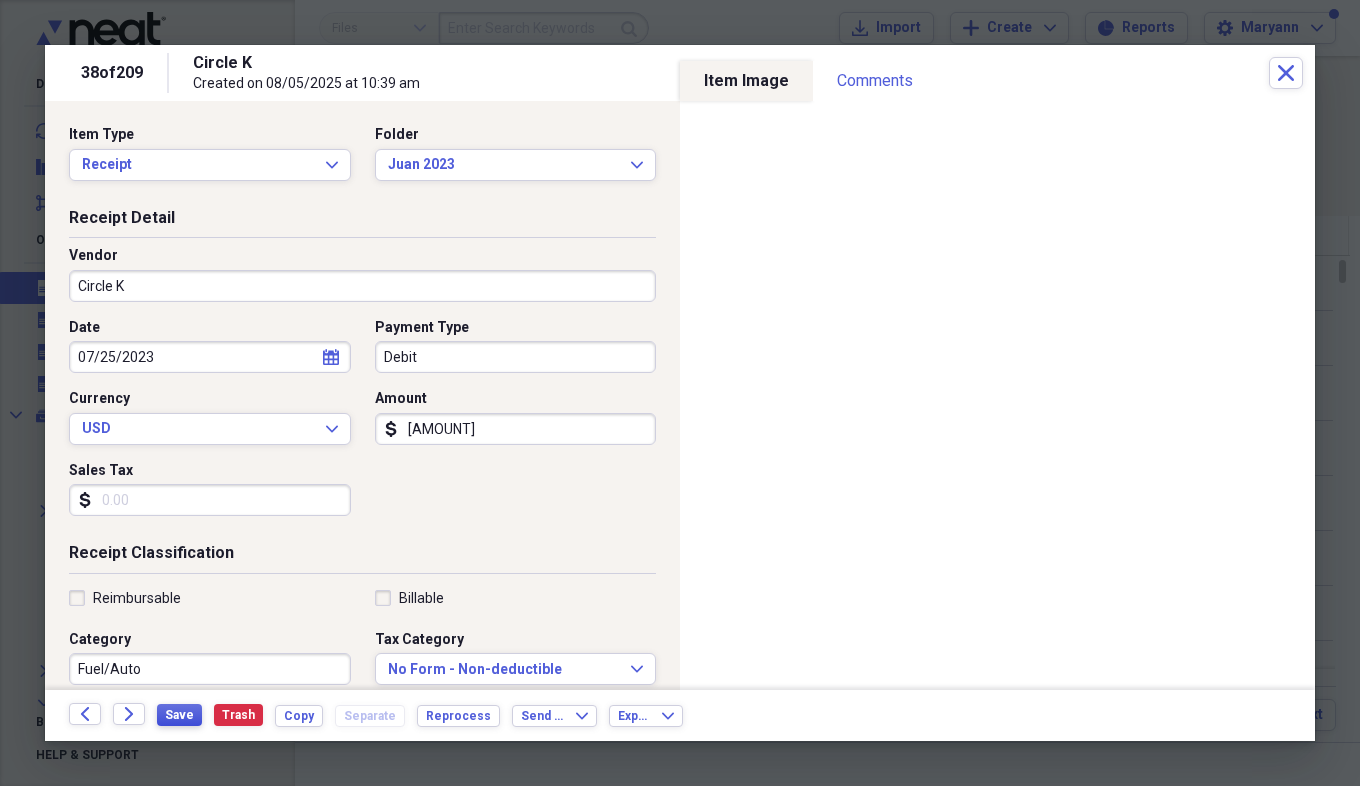 click on "Save" at bounding box center [179, 715] 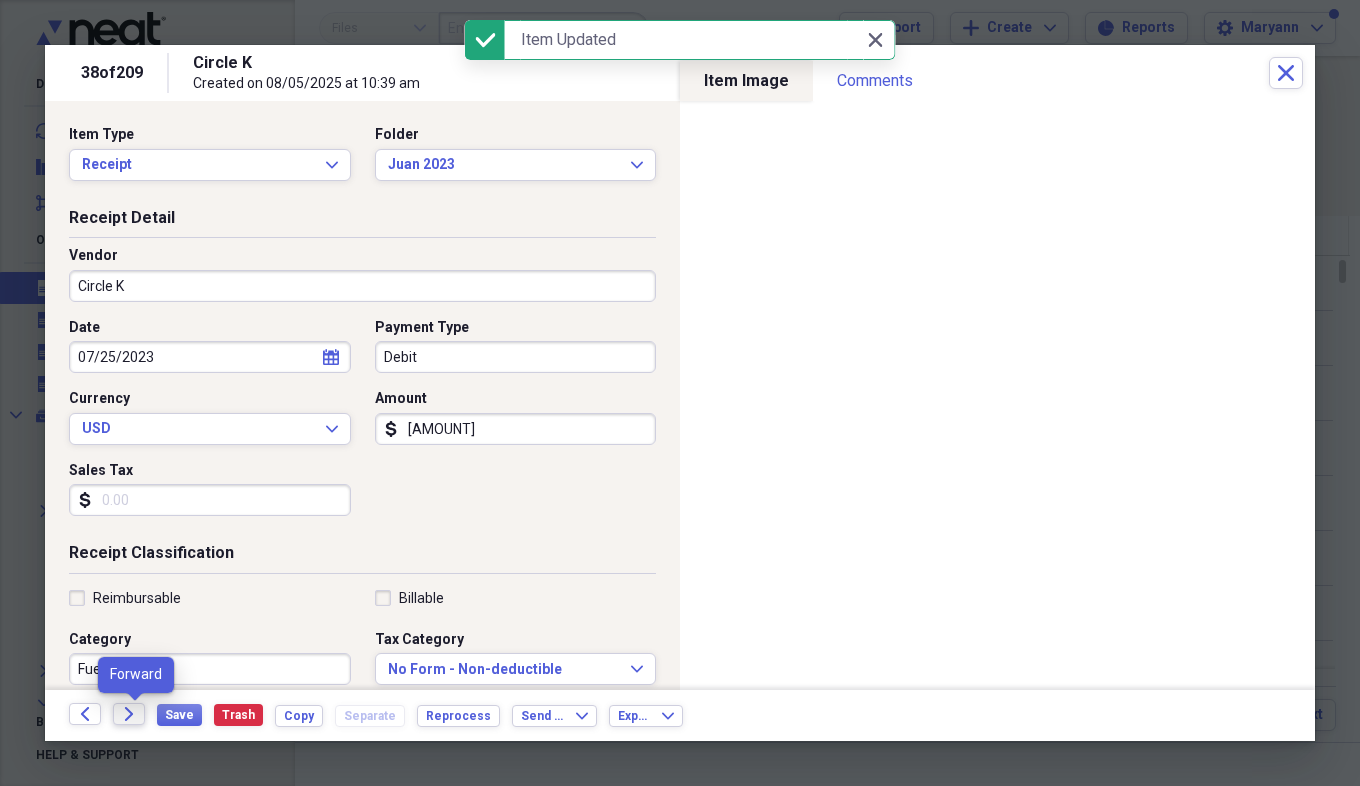 click on "Forward" 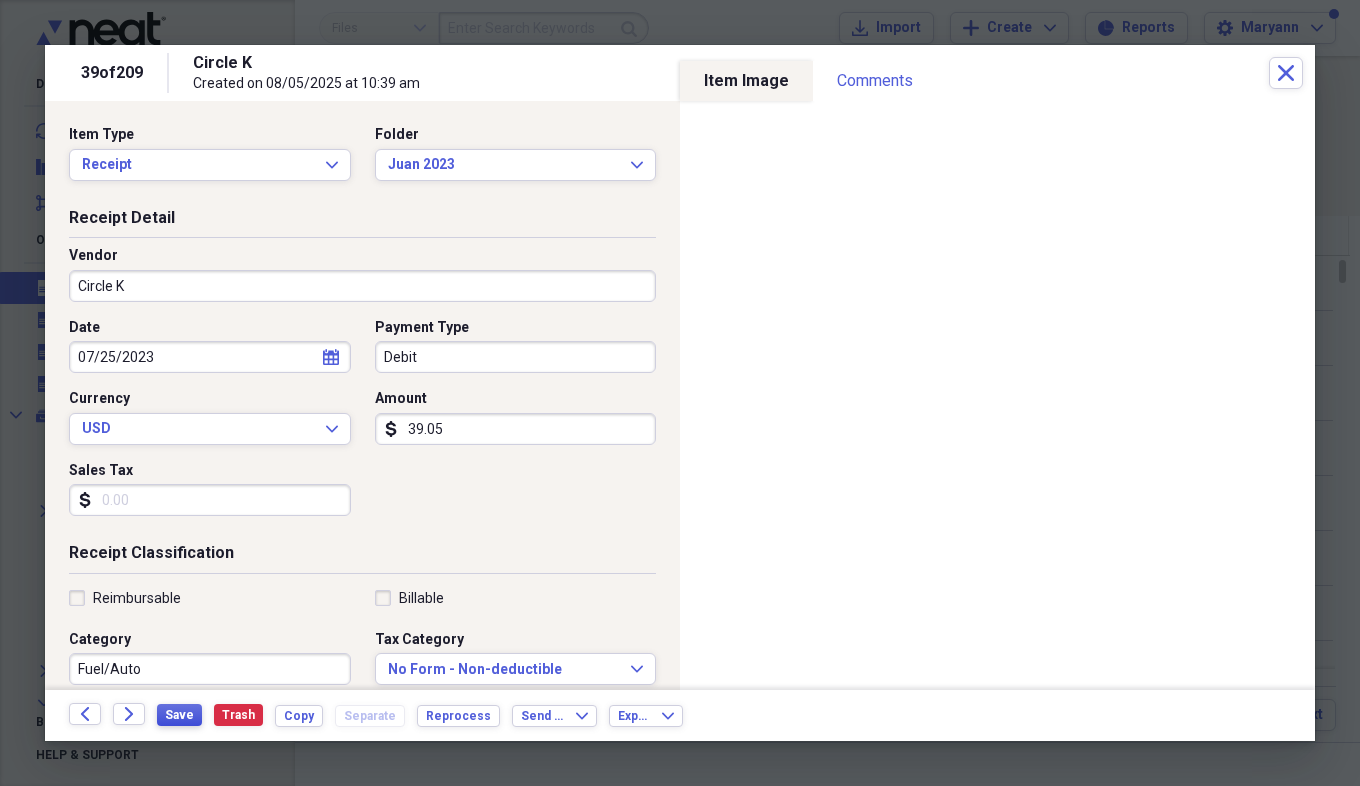 click on "Save" at bounding box center [179, 715] 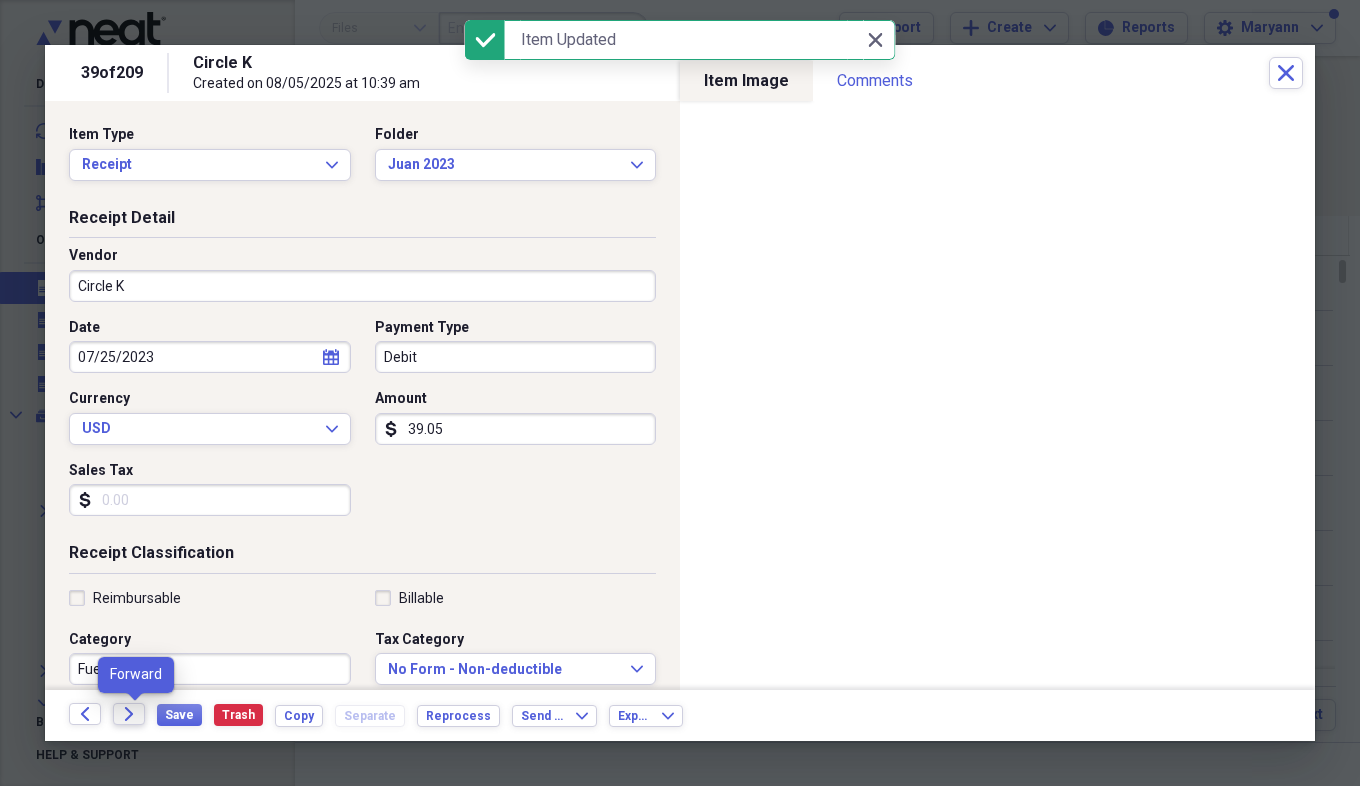 click 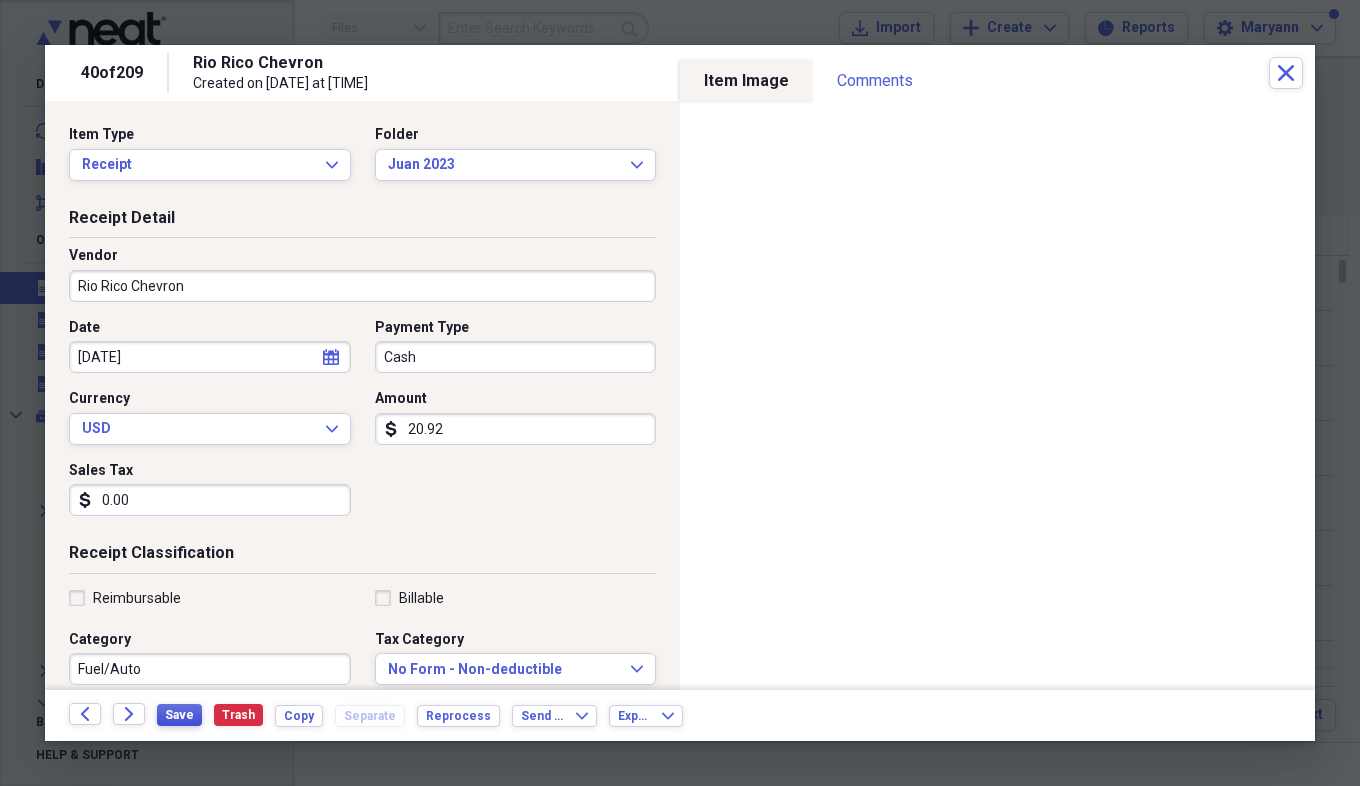click on "Save" at bounding box center [179, 715] 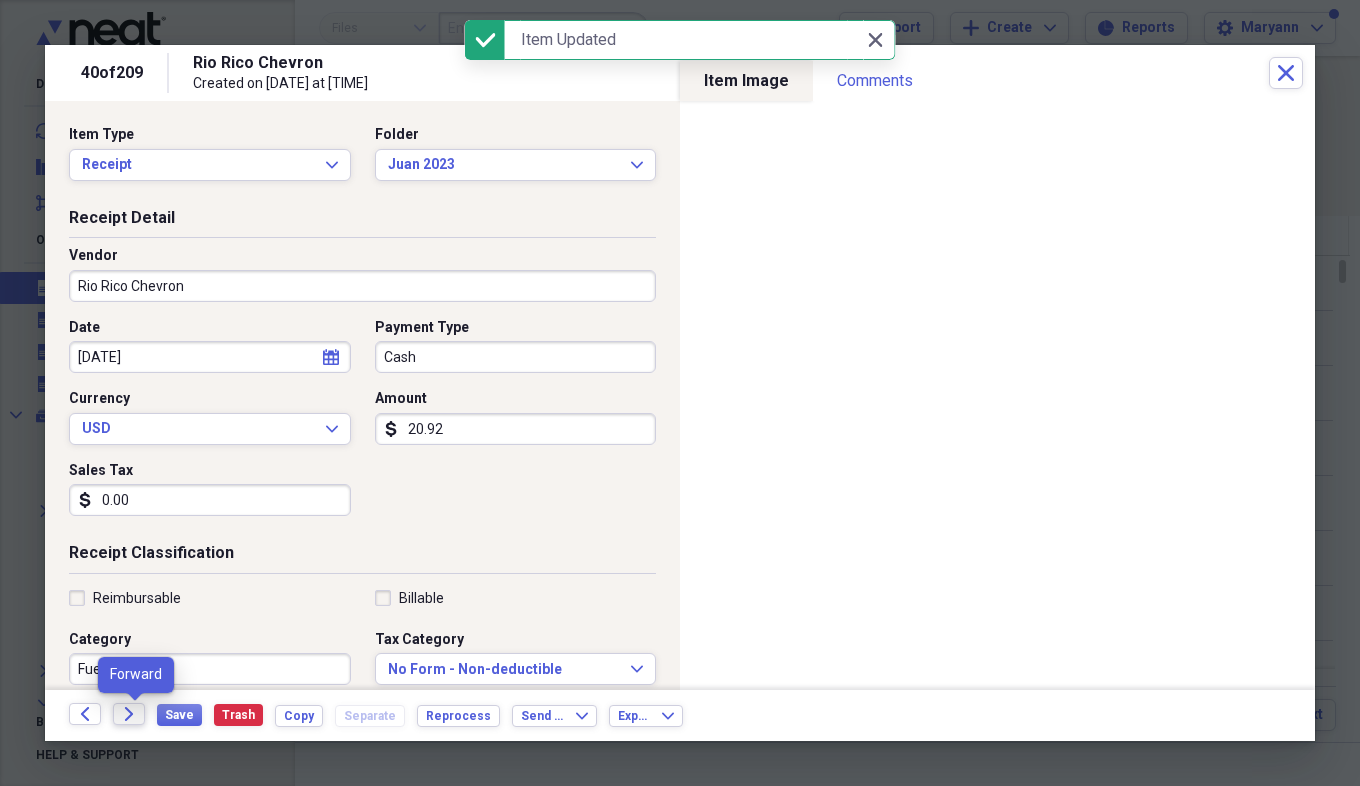 click on "Forward" 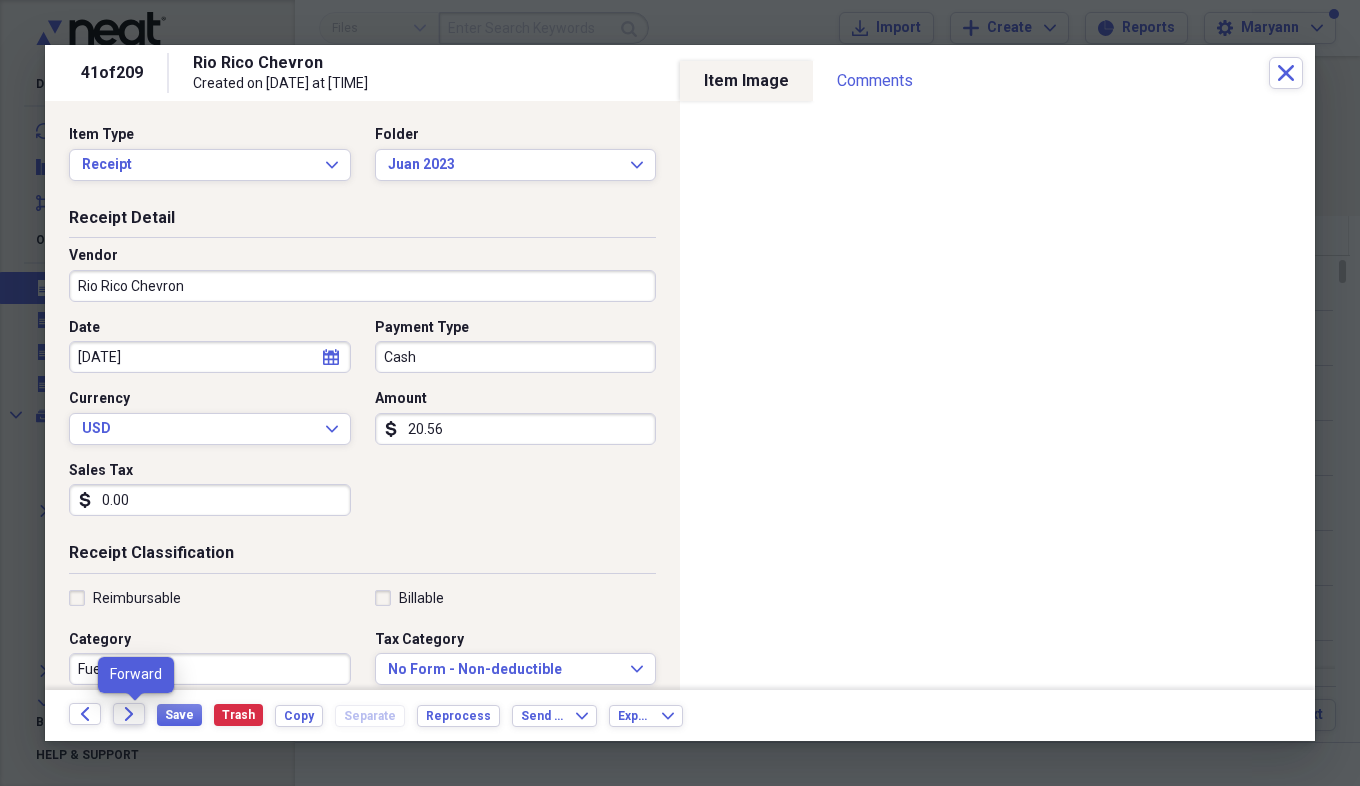 click on "Forward" 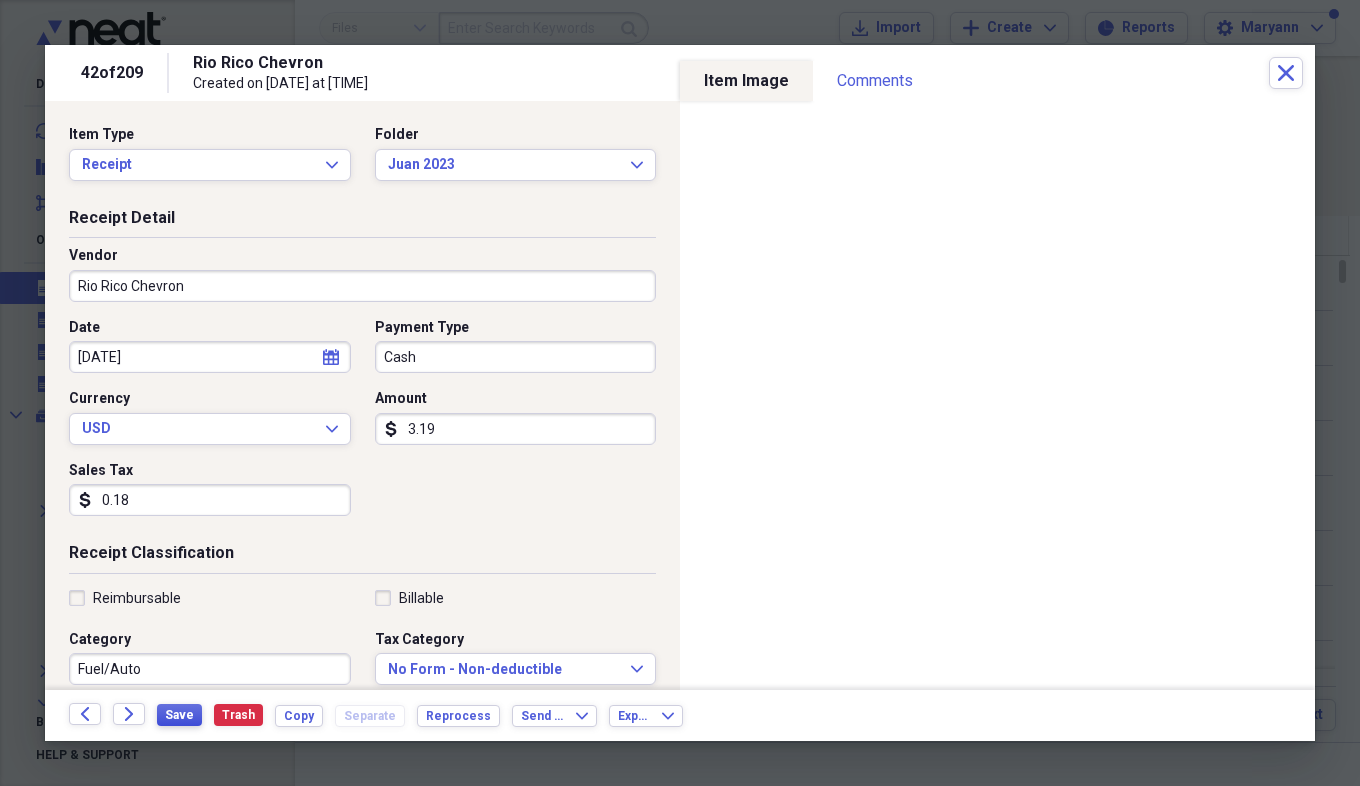 click on "Save" at bounding box center (179, 715) 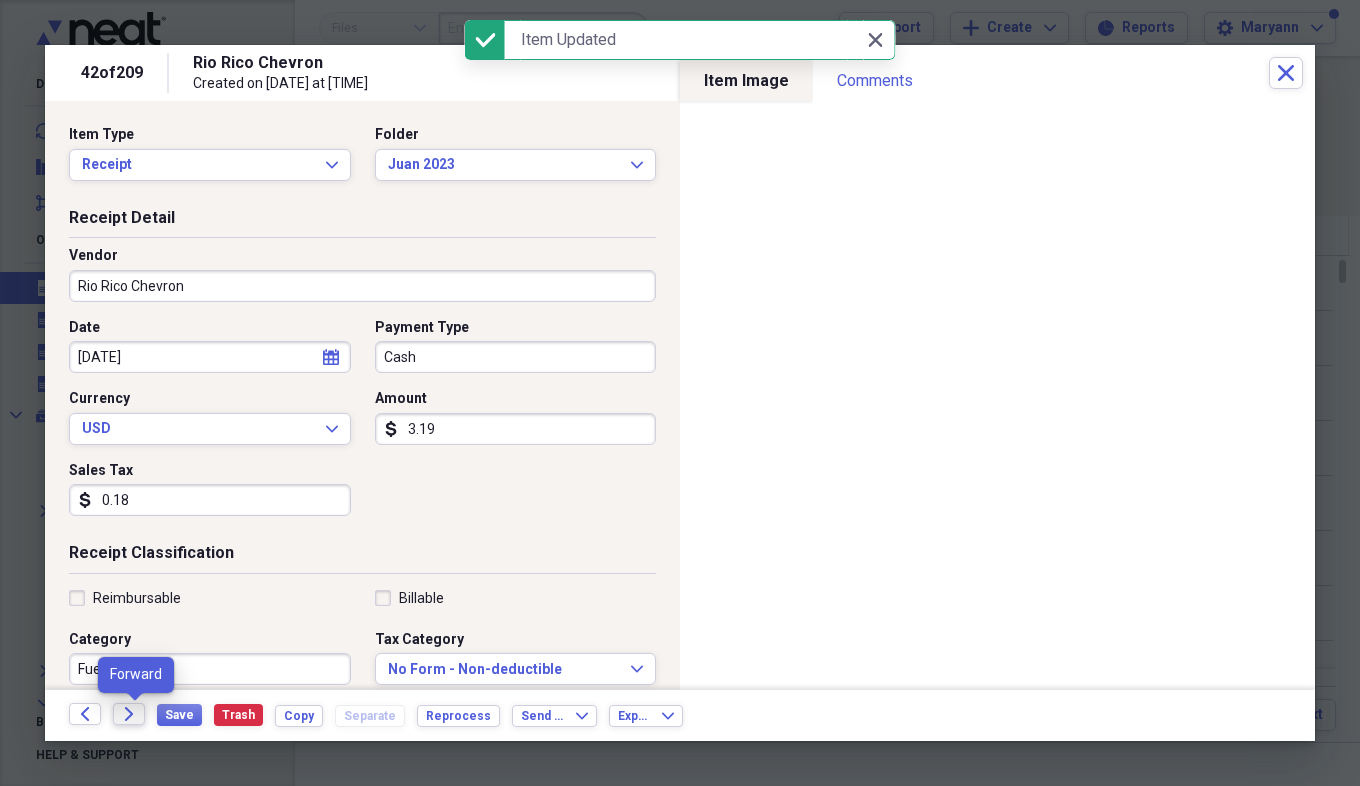 click on "Forward" 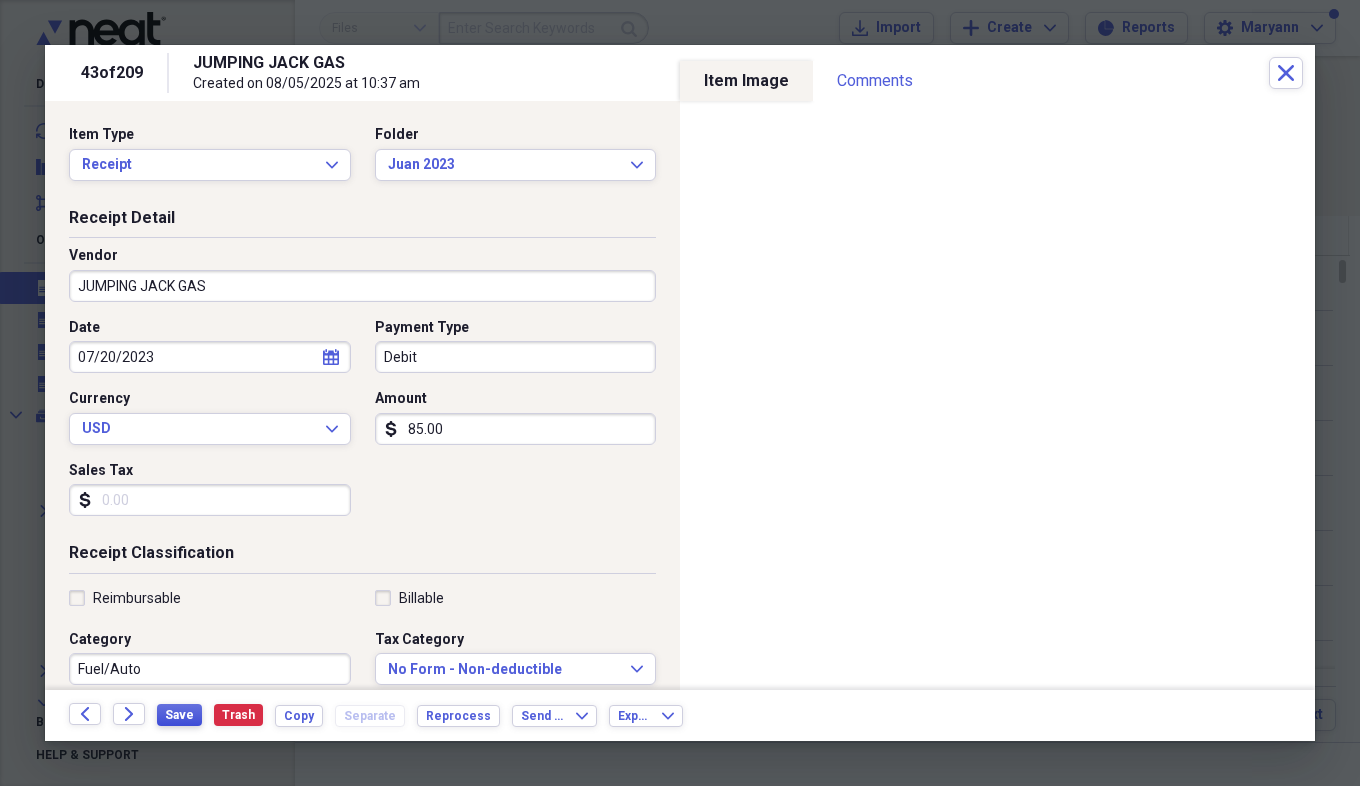 click on "Save" at bounding box center [179, 715] 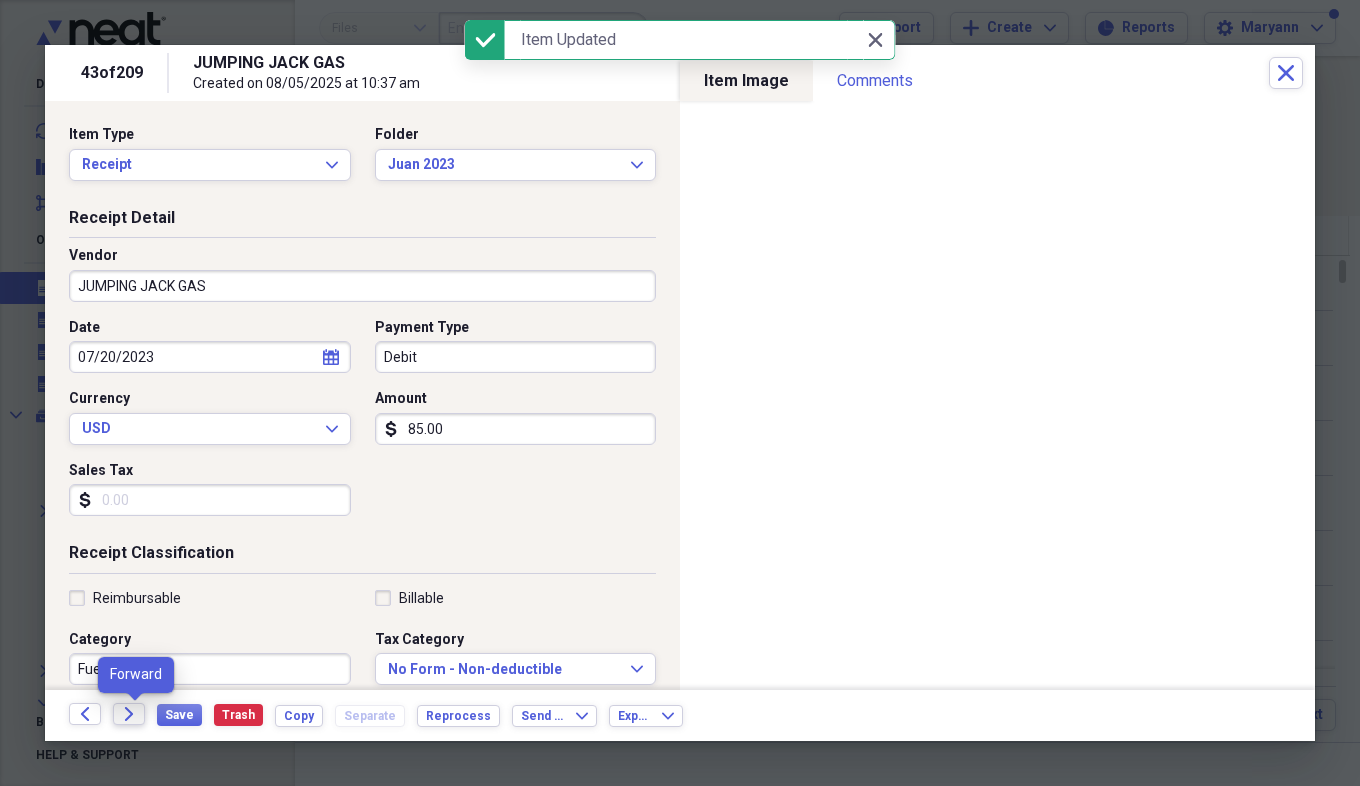 click on "Forward" 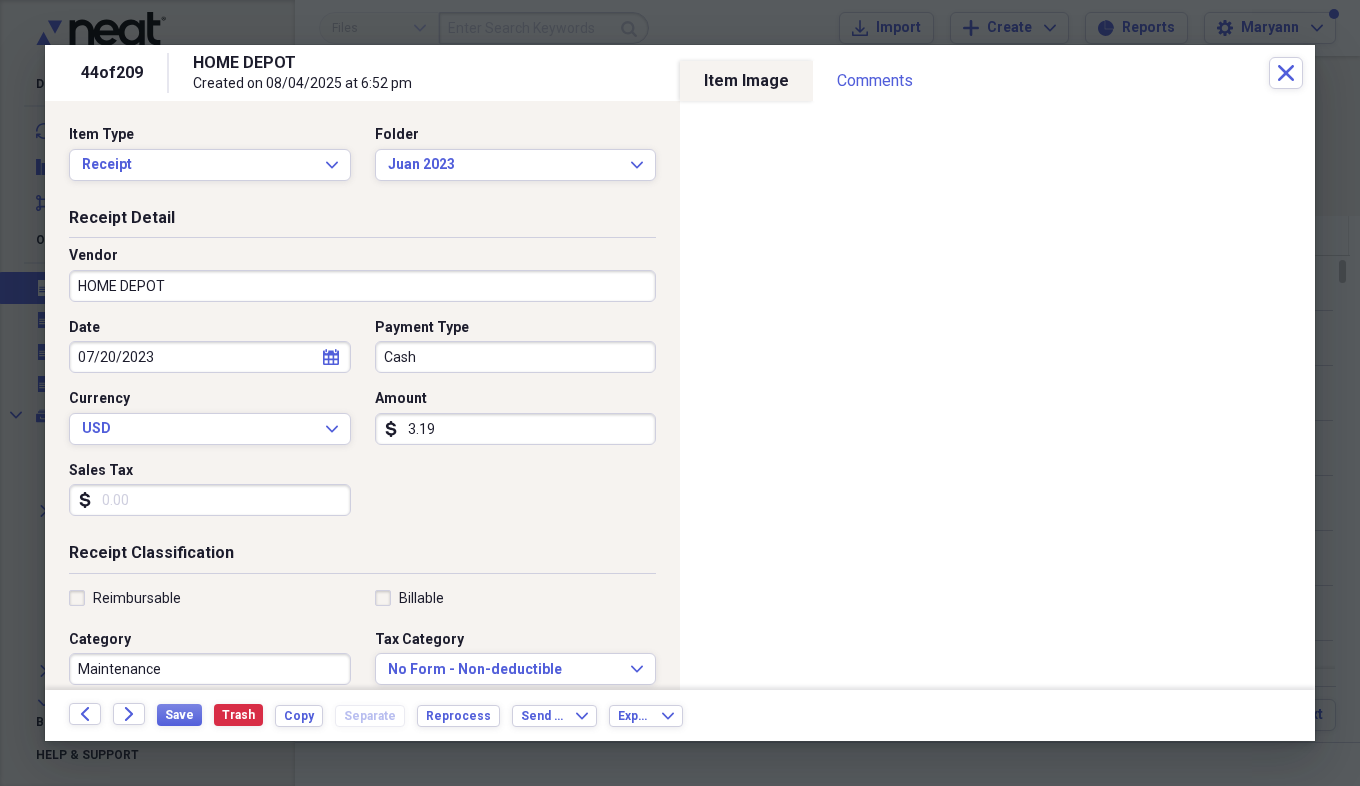 click on "Date [DATE] calendar Calendar Payment Type Cash Currency USD Expand Amount dollar-sign [AMOUNT] Sales Tax dollar-sign" at bounding box center [362, 425] 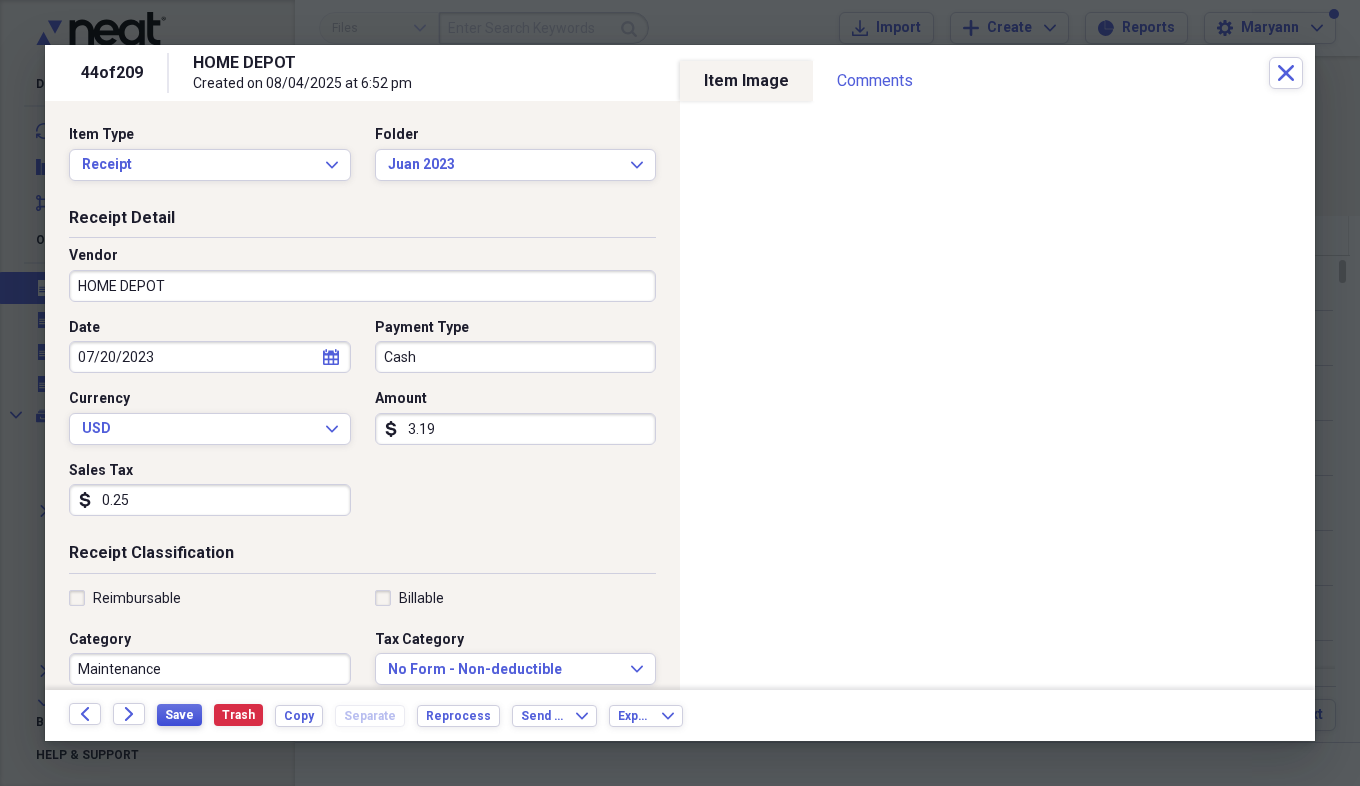 type on "0.25" 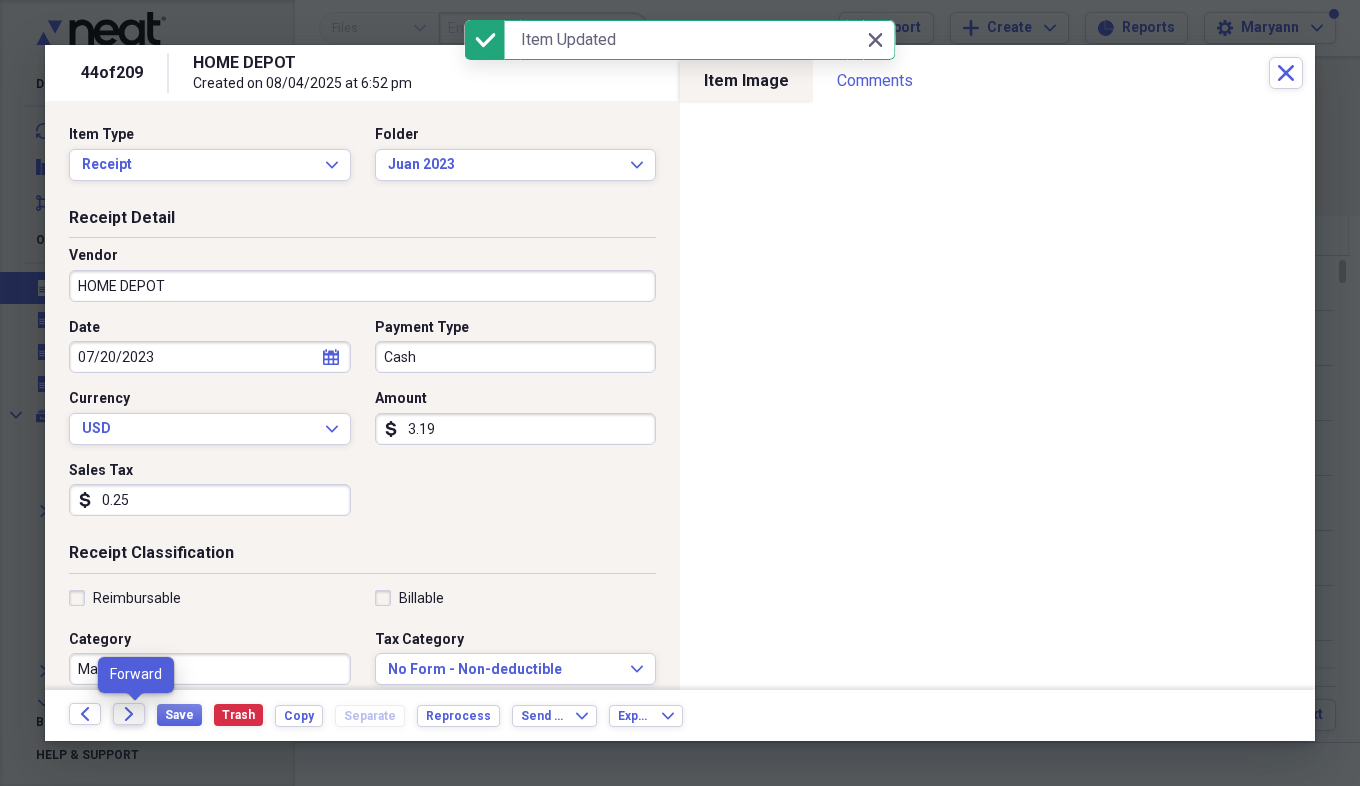 click on "Forward" 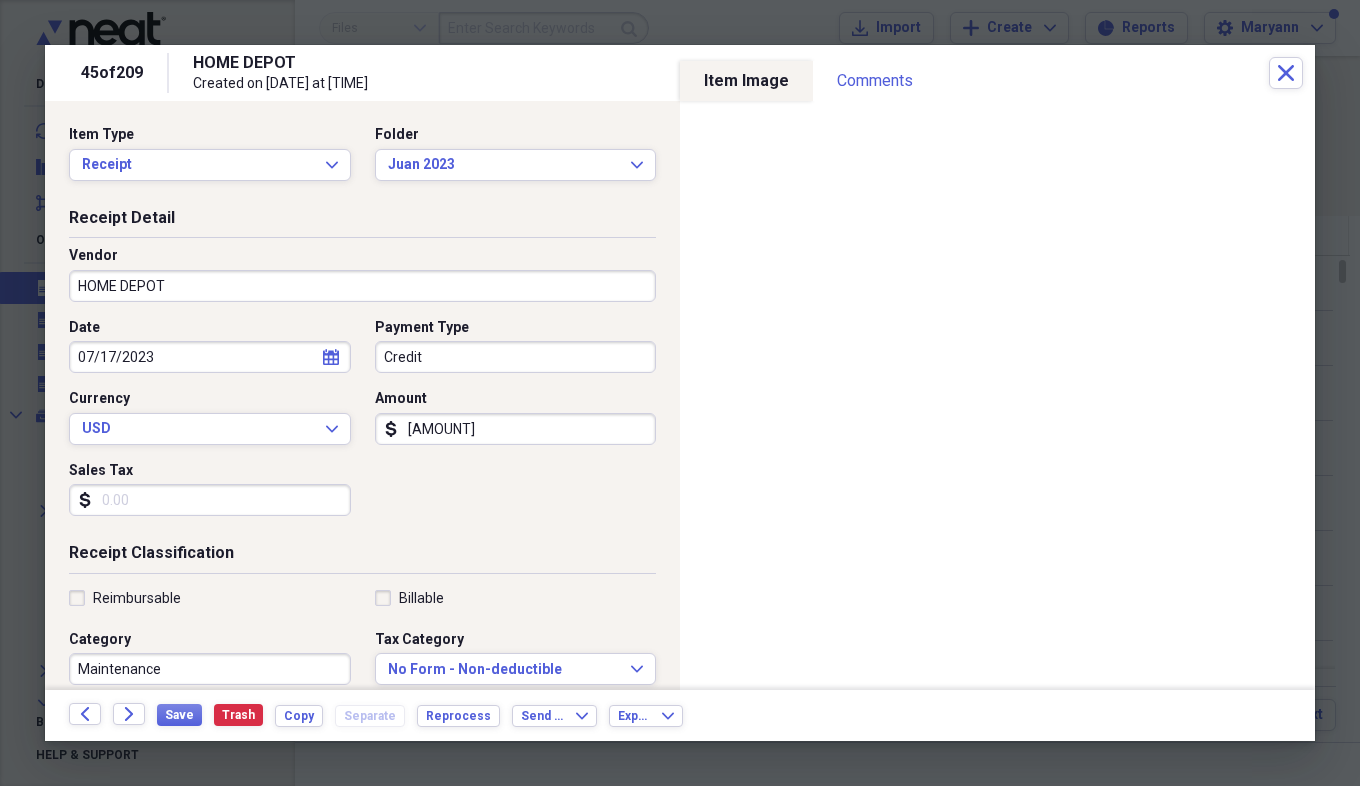 click on "Sales Tax" at bounding box center [210, 500] 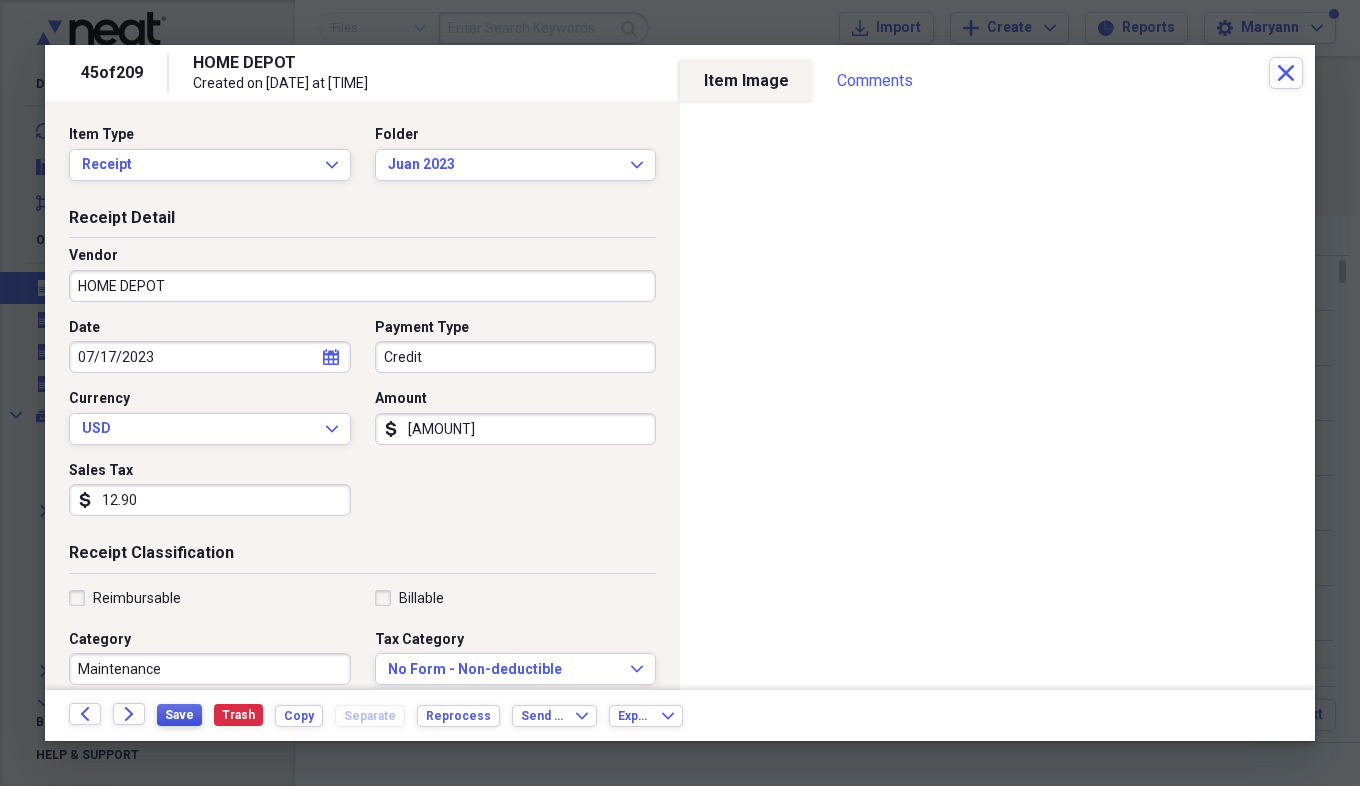type on "12.90" 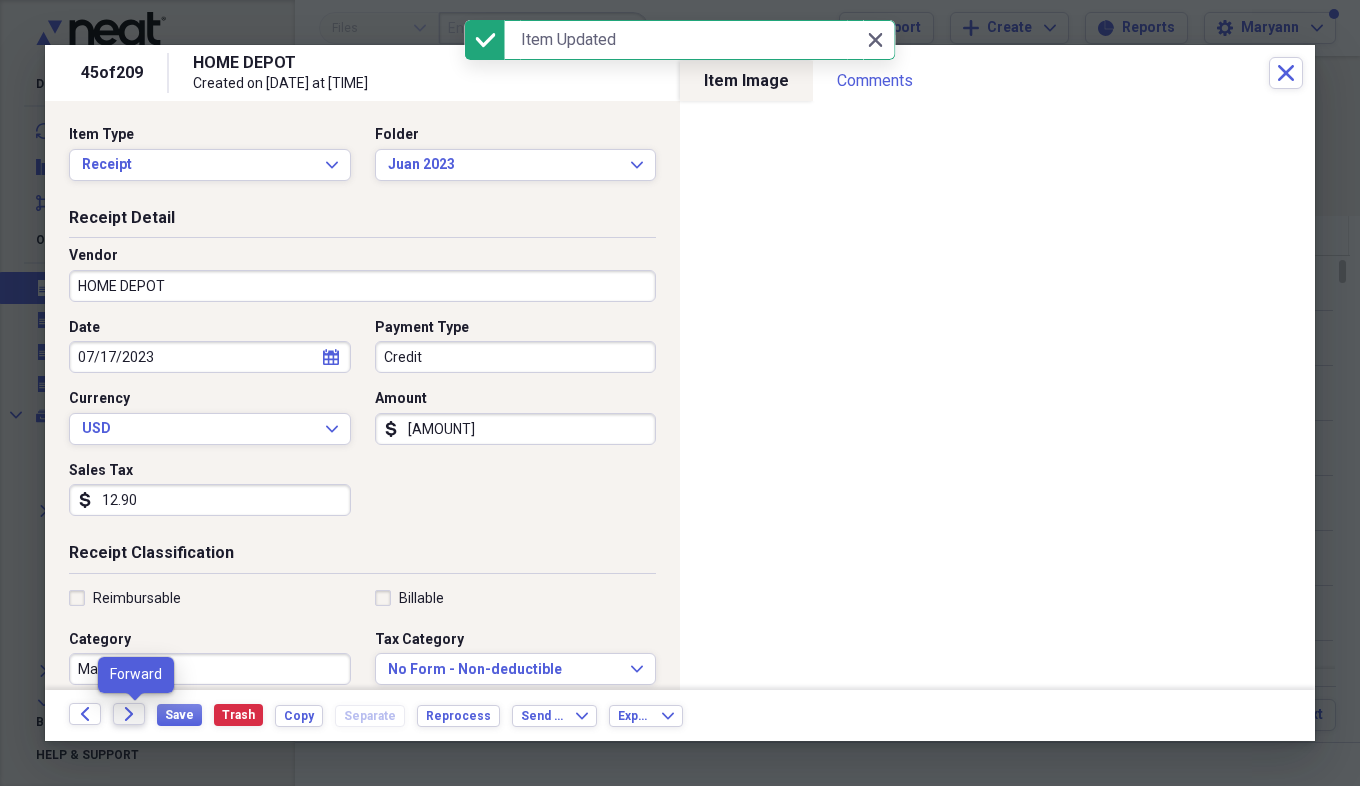 click on "Forward" 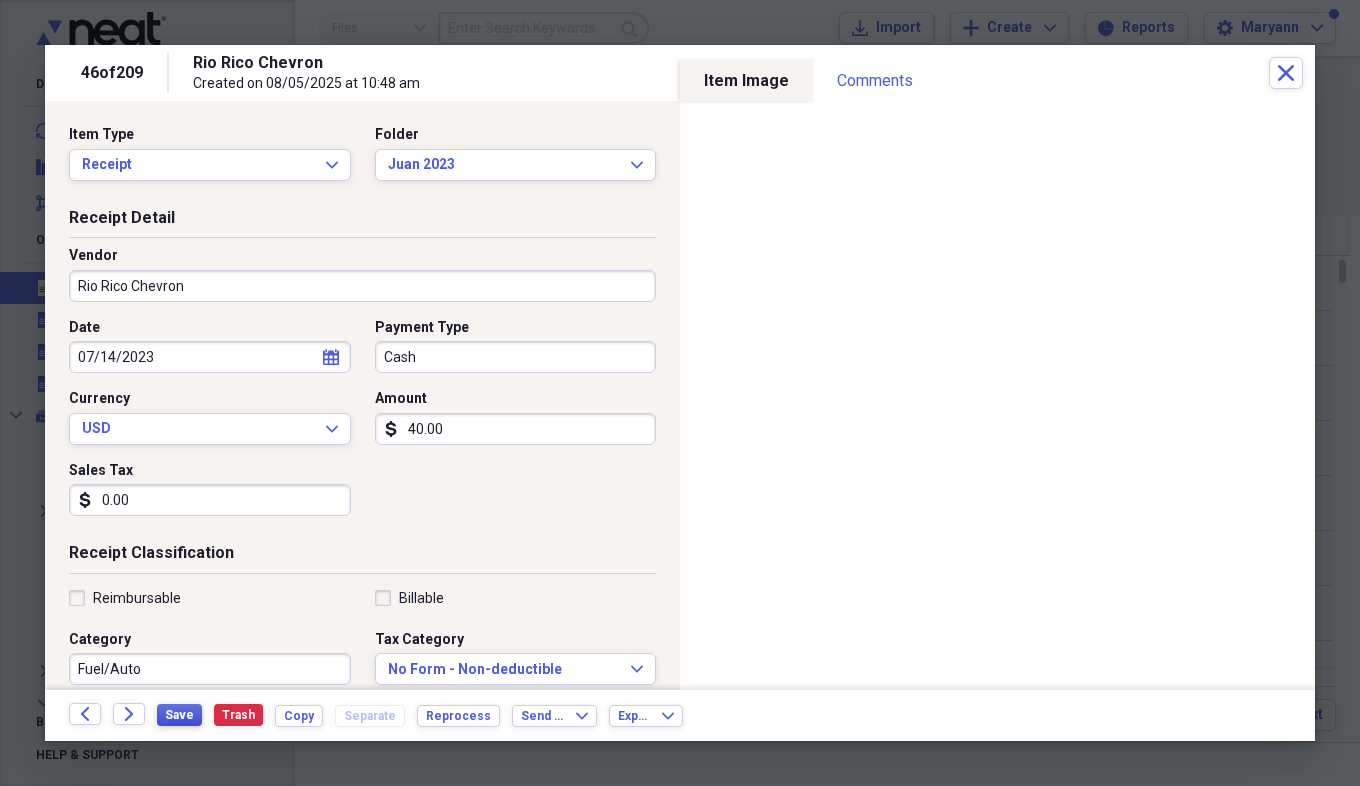click on "Save" at bounding box center (179, 715) 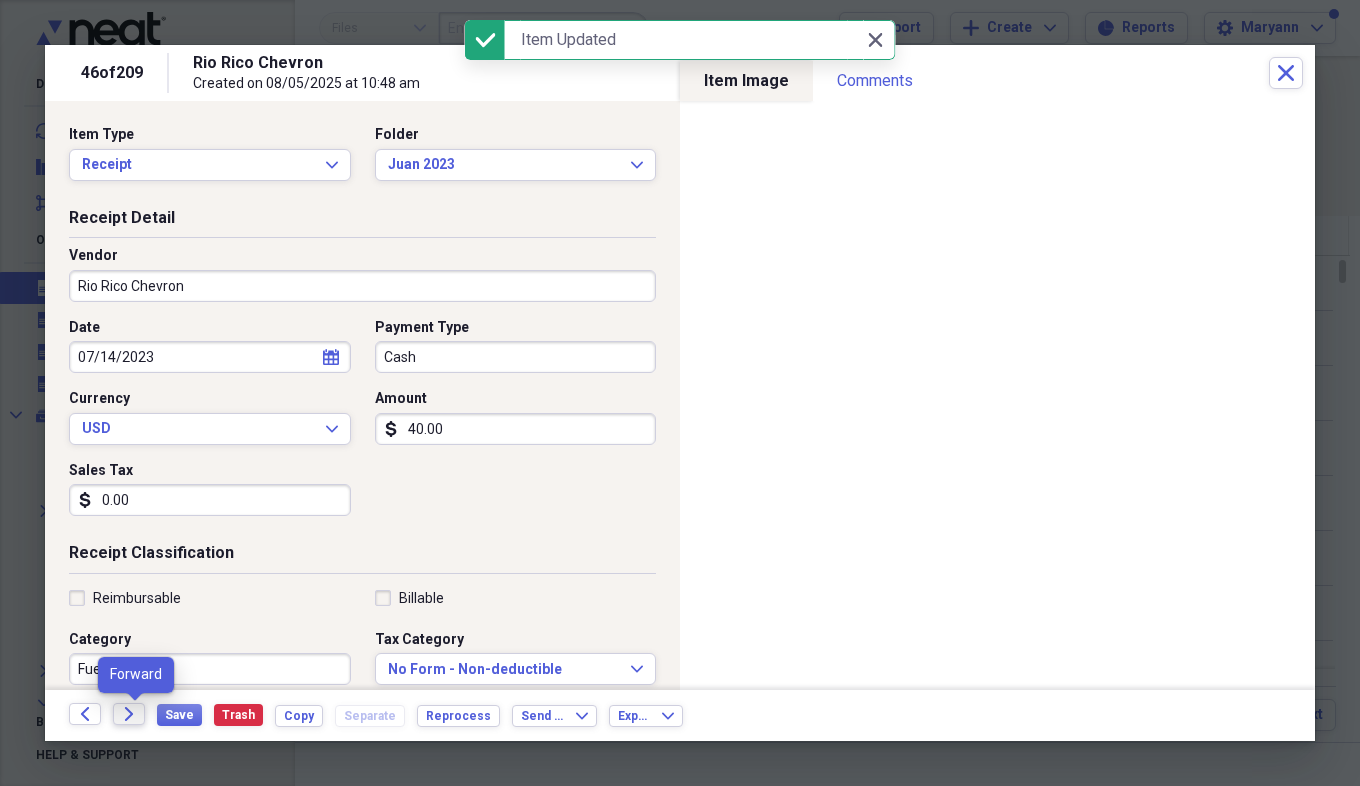 click 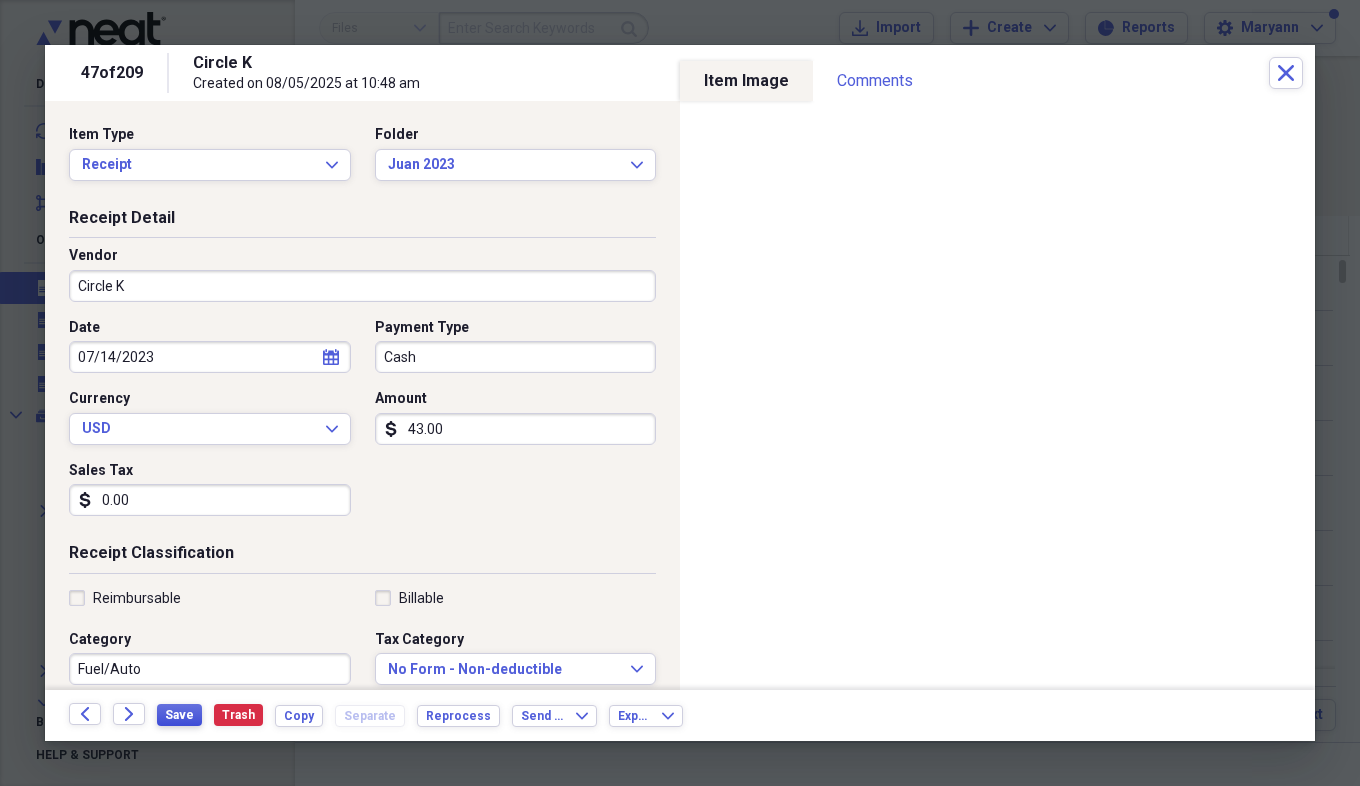 click on "Save" at bounding box center (179, 715) 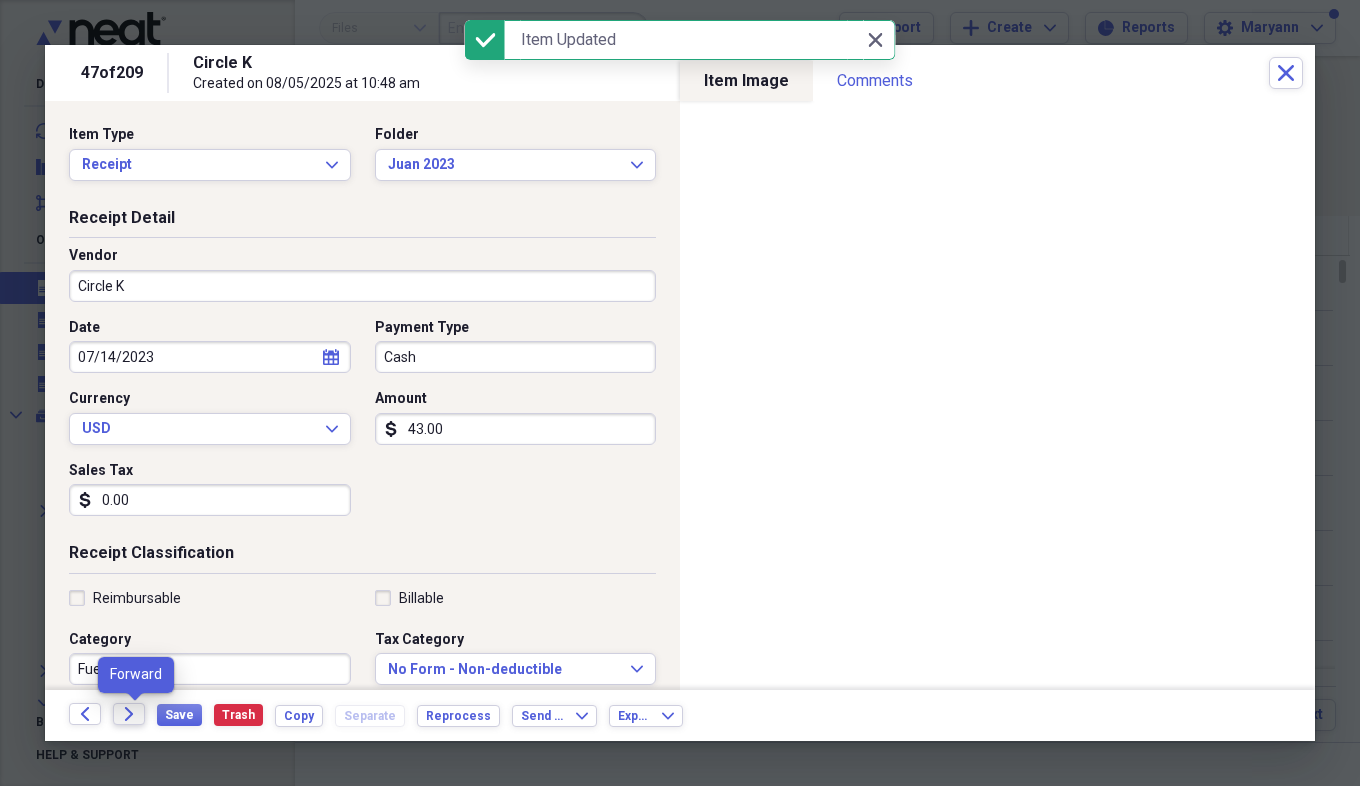 click 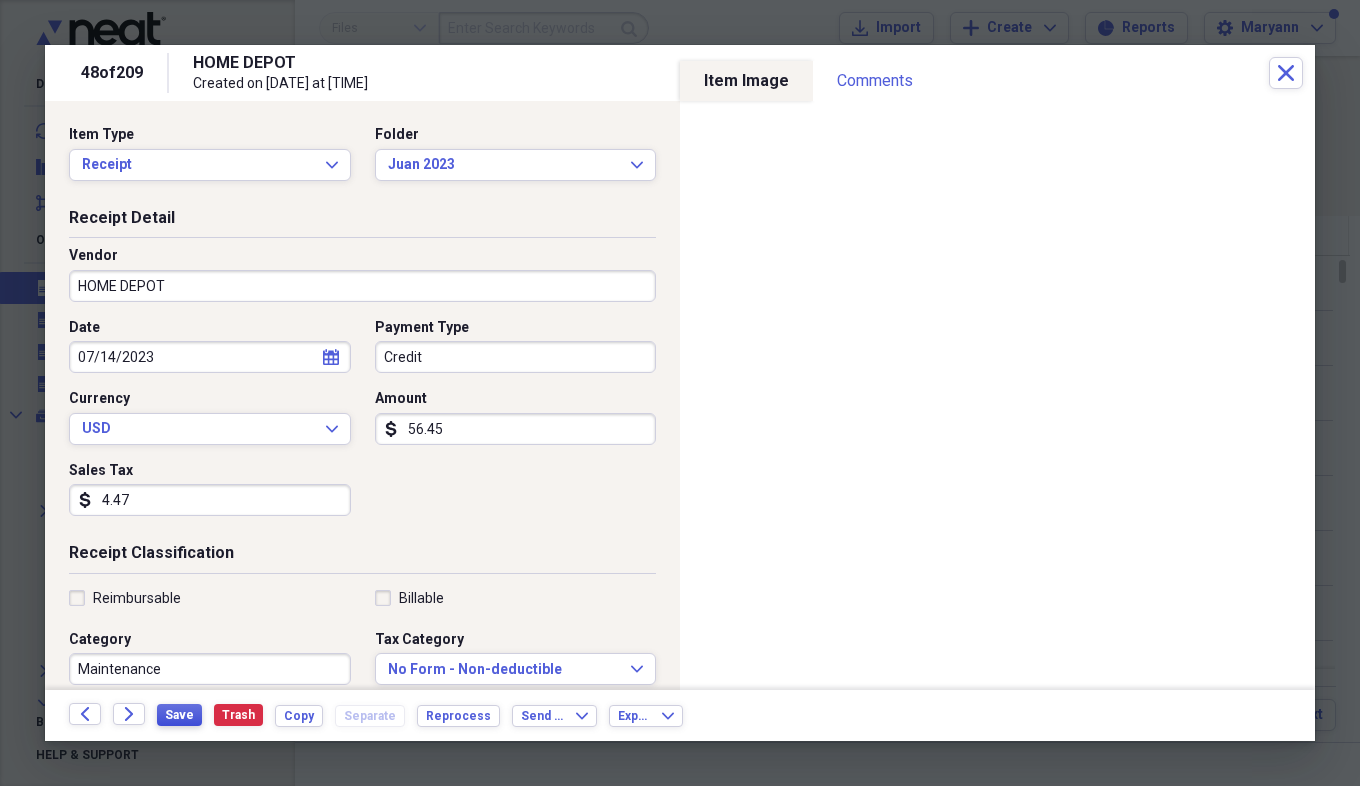 click on "Save" at bounding box center (179, 715) 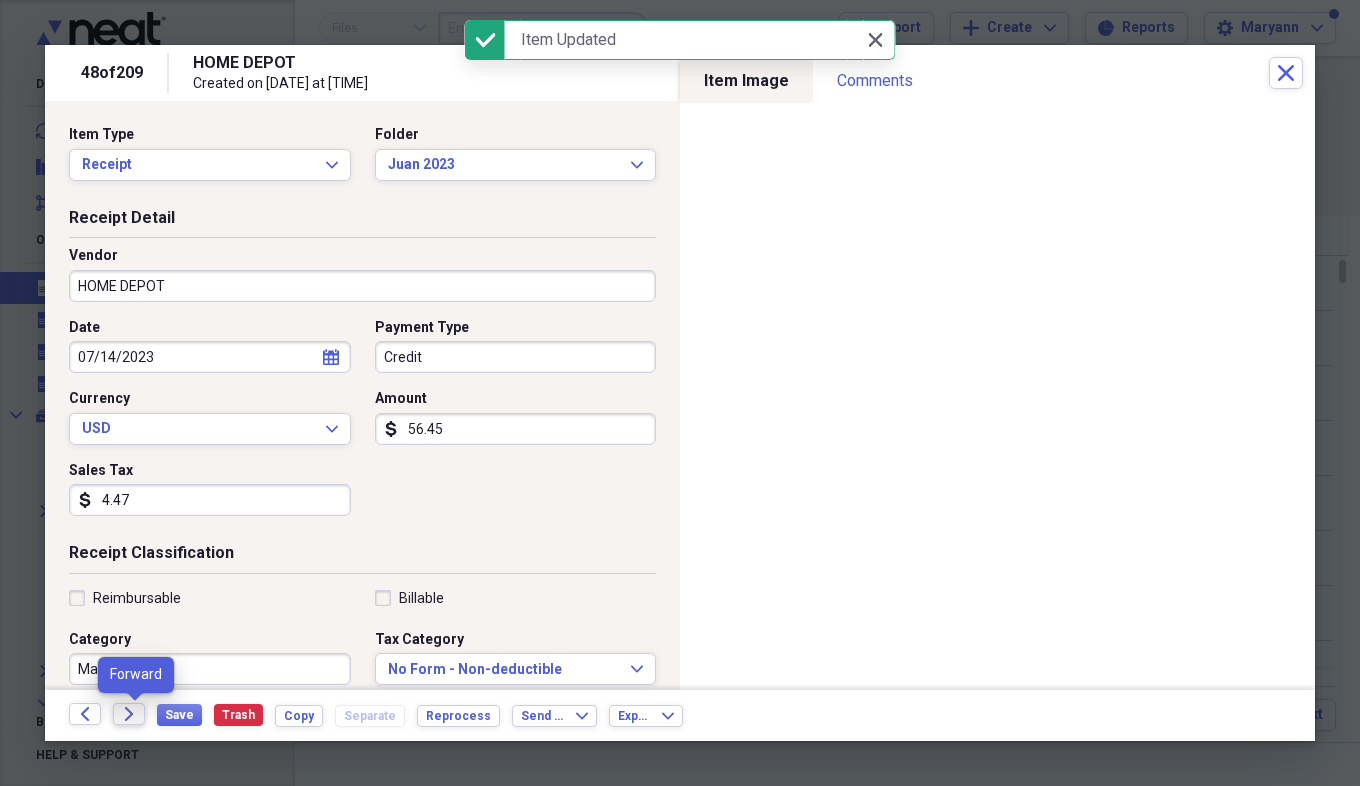 click on "Forward" 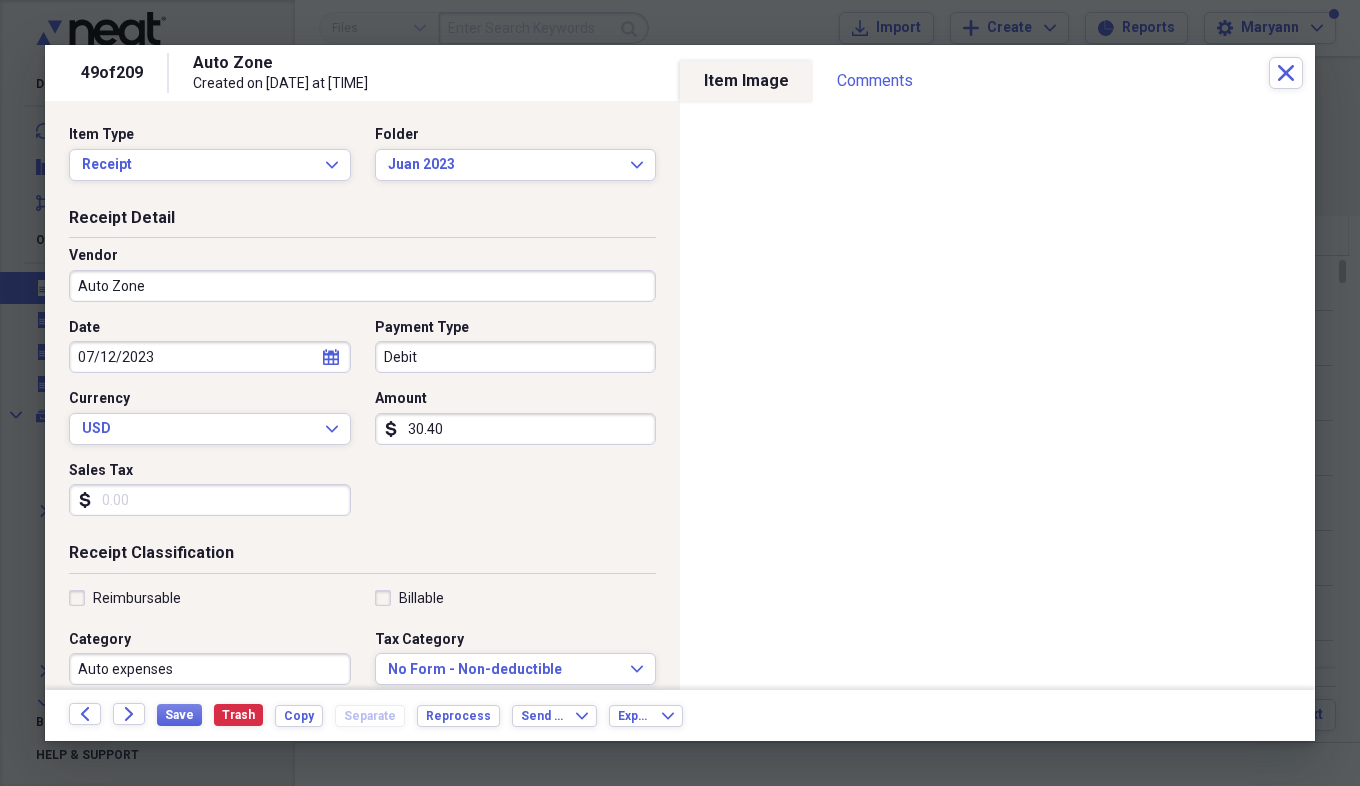 click on "Sales Tax" at bounding box center (210, 500) 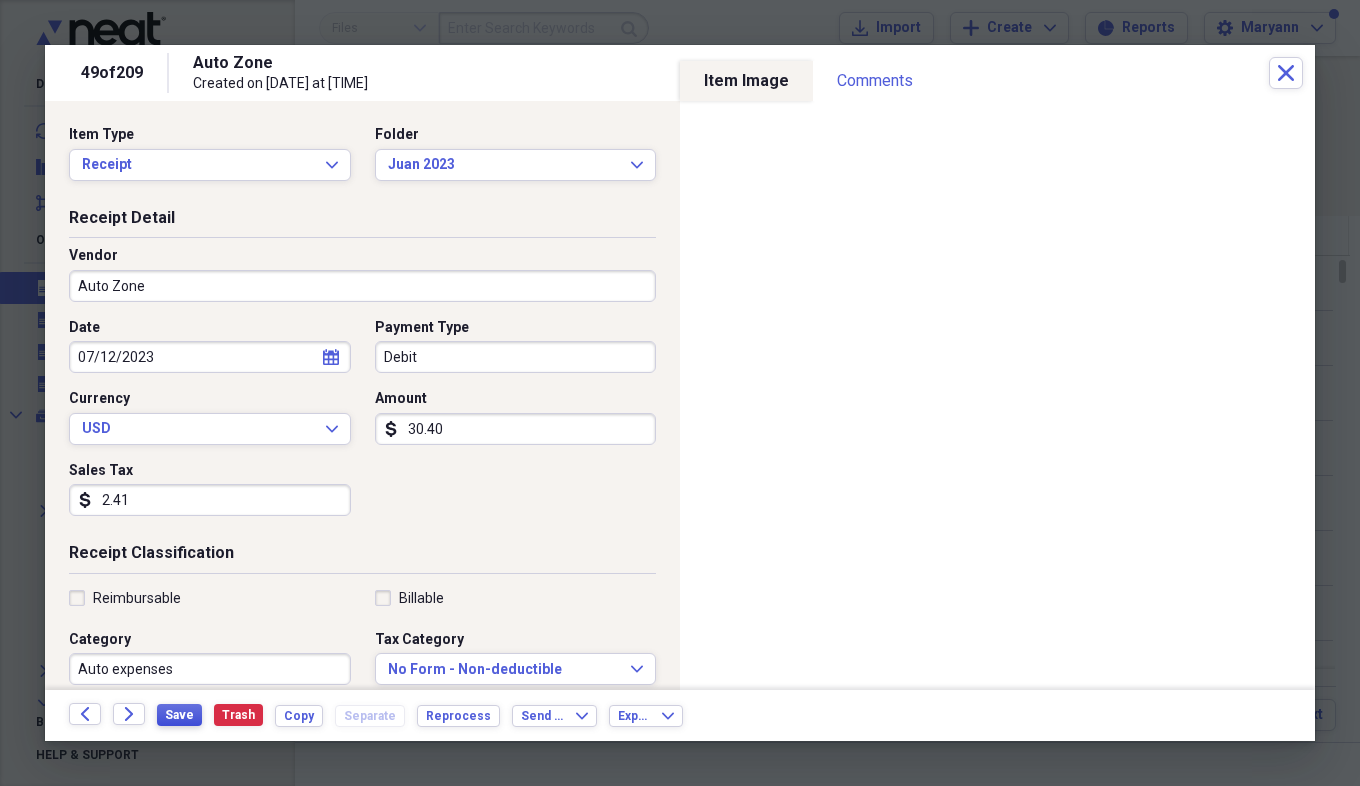 type on "2.41" 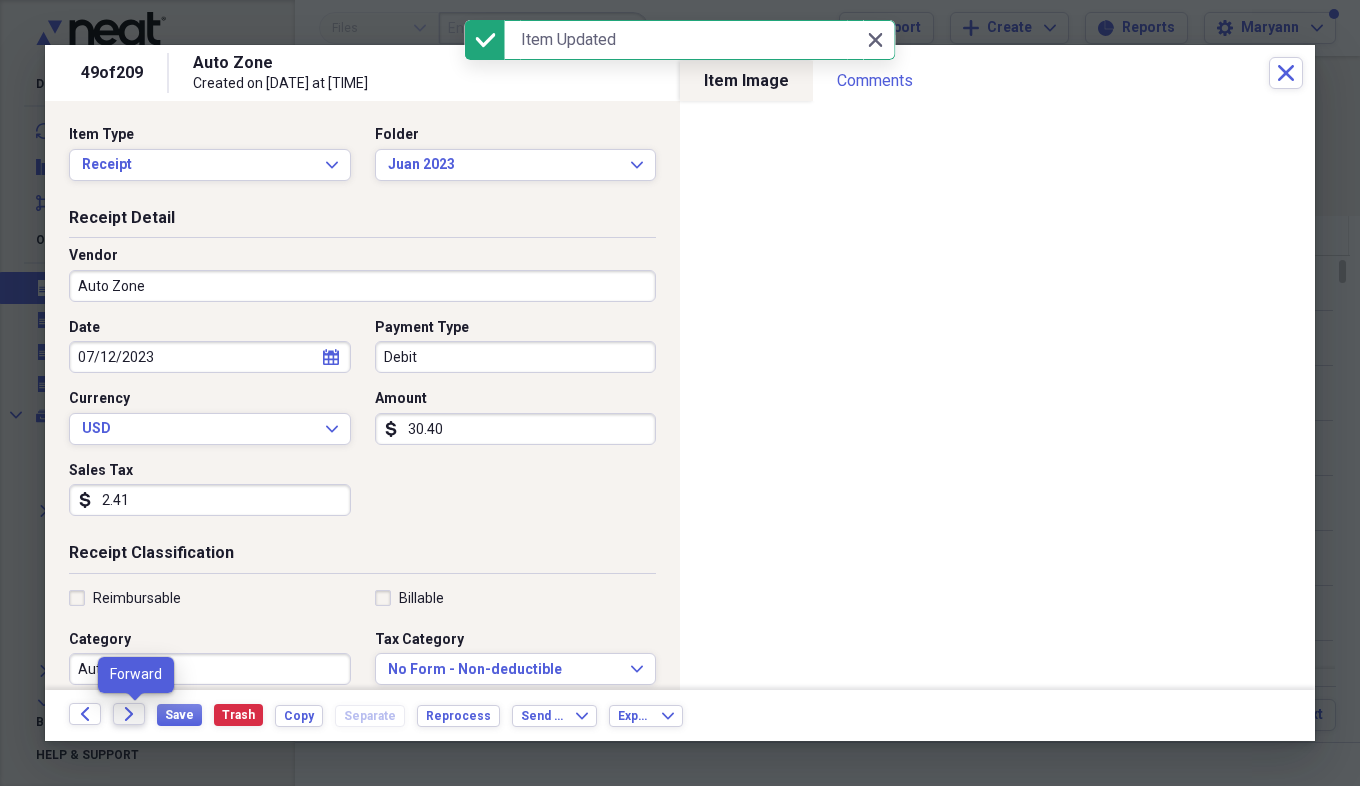 click on "Forward" 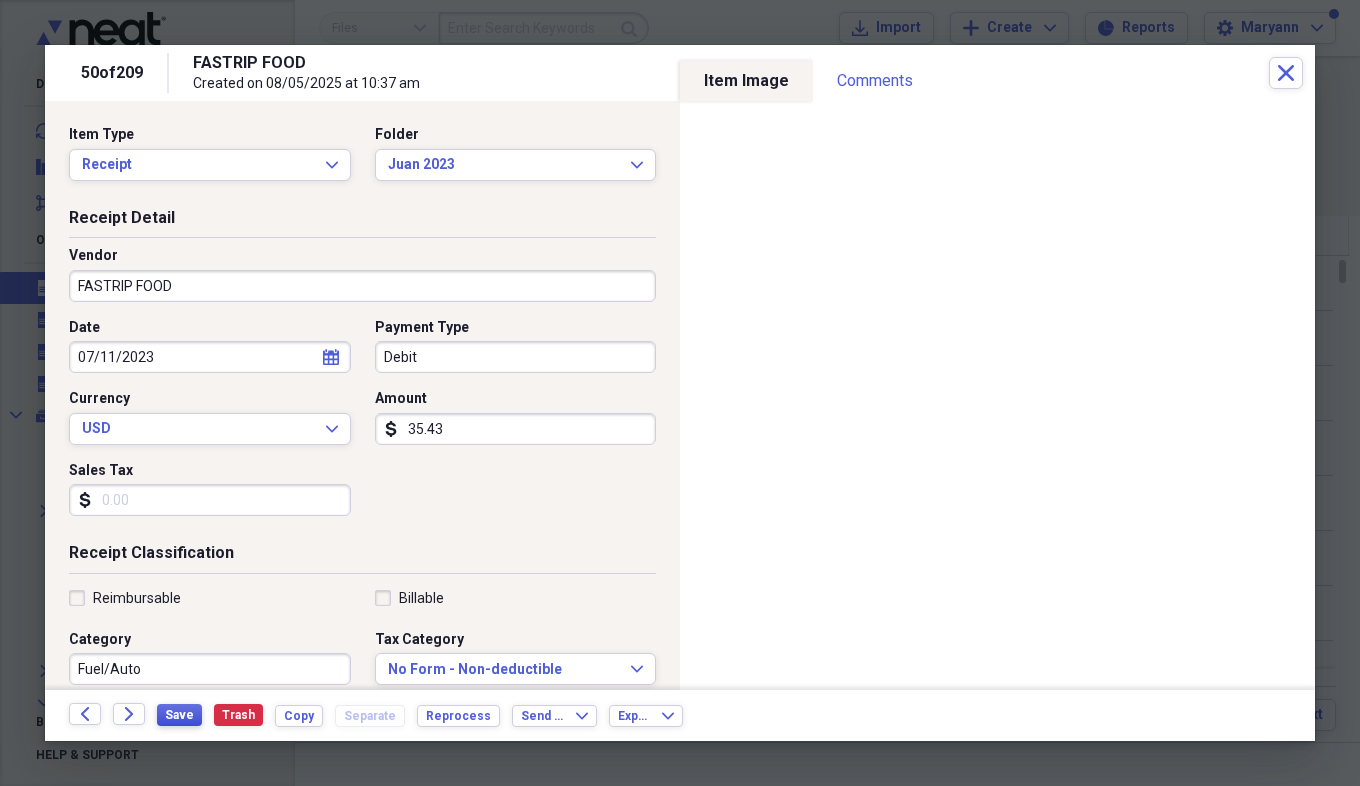 click on "Save" at bounding box center (179, 715) 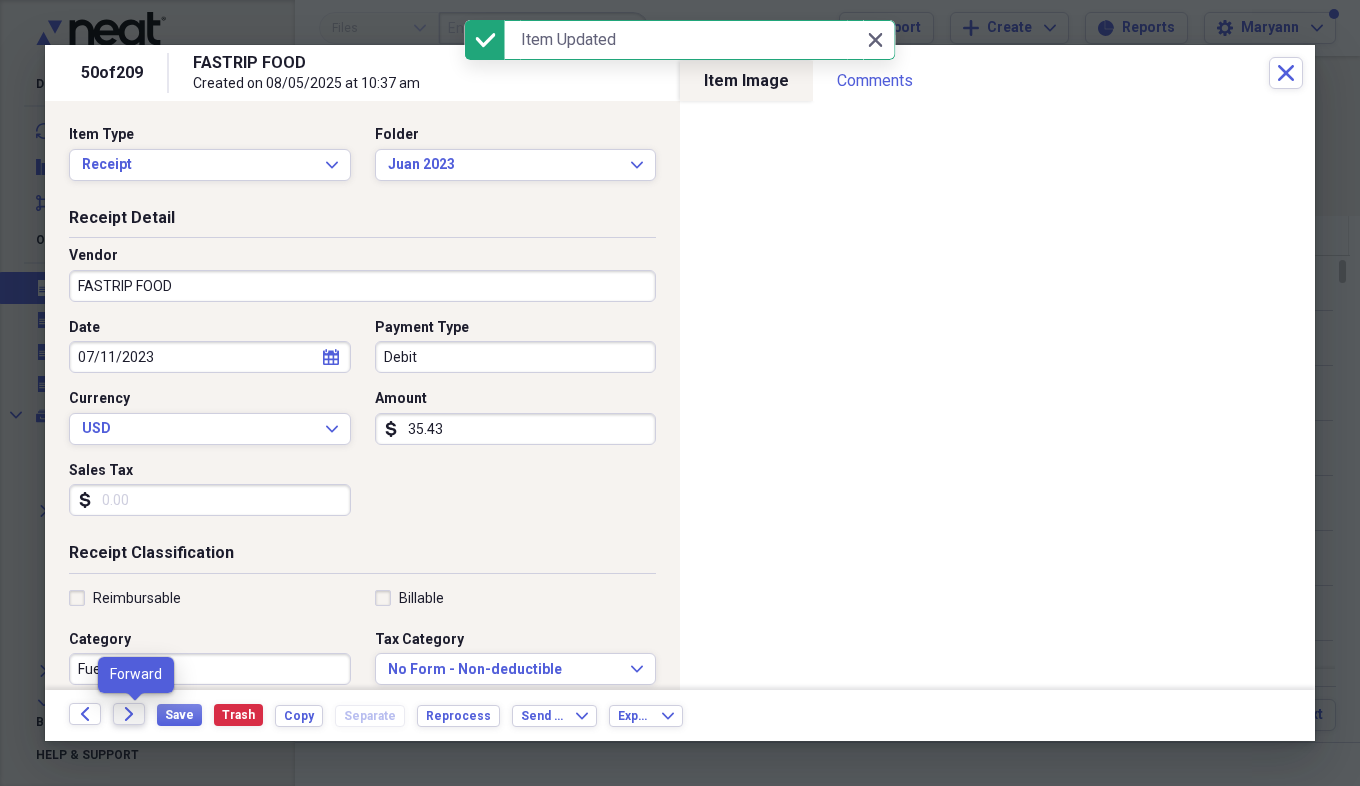 click on "Forward" 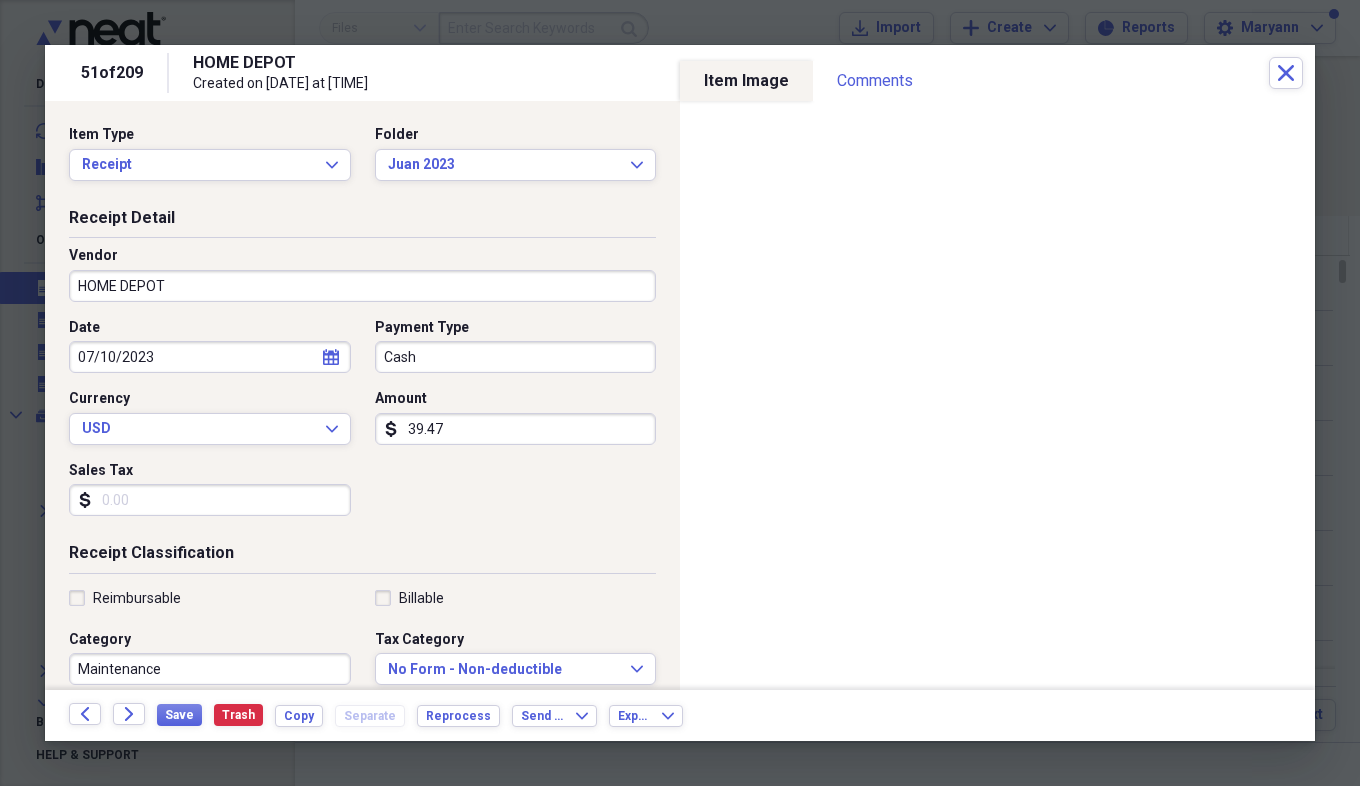 click on "Sales Tax" at bounding box center (210, 500) 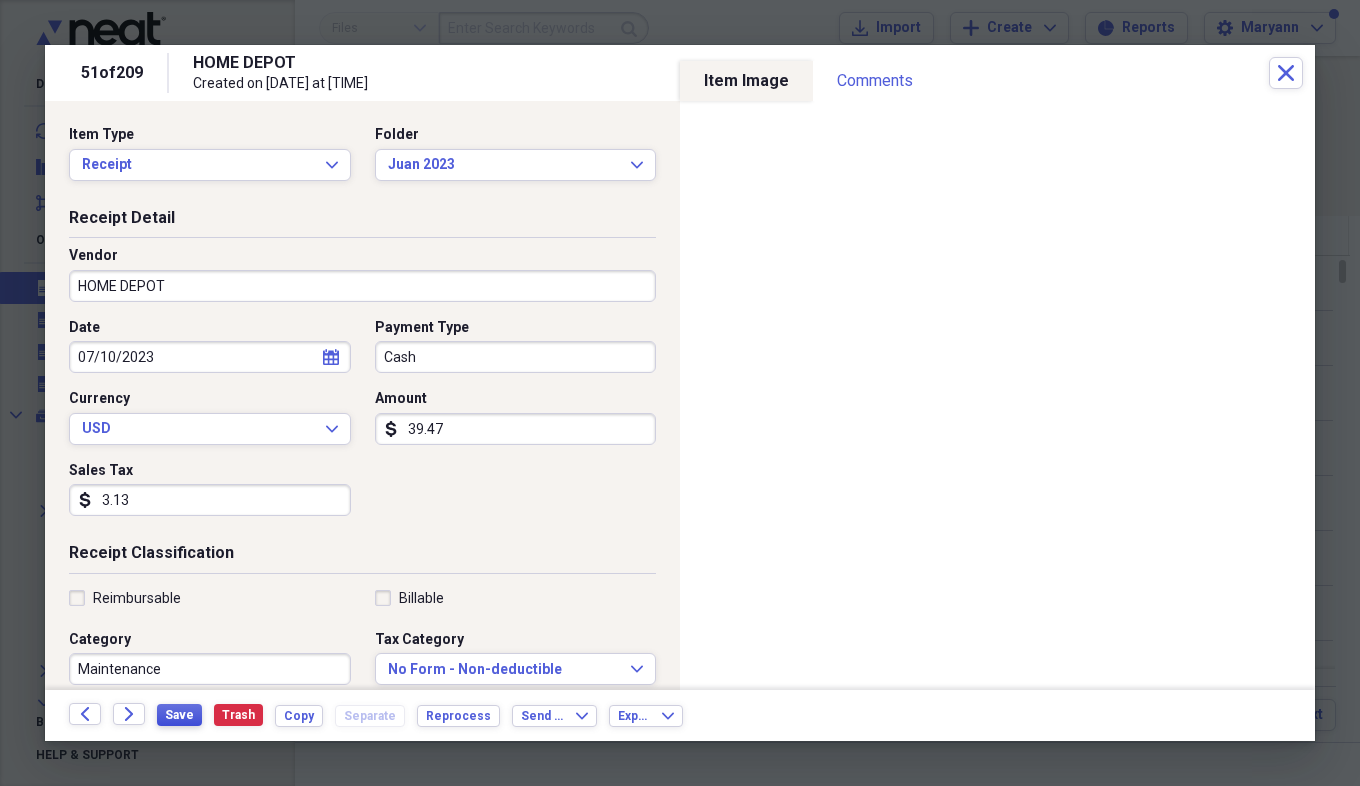 type on "3.13" 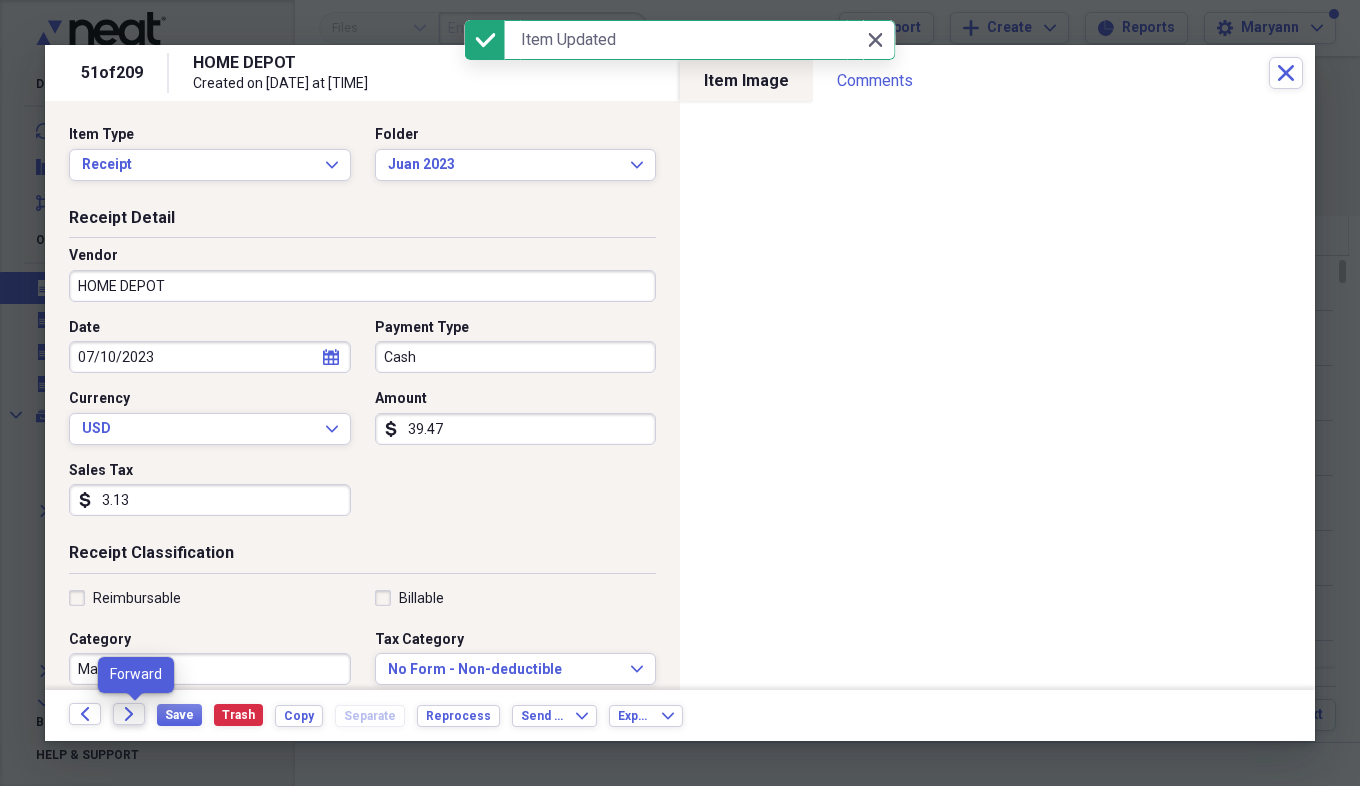 click 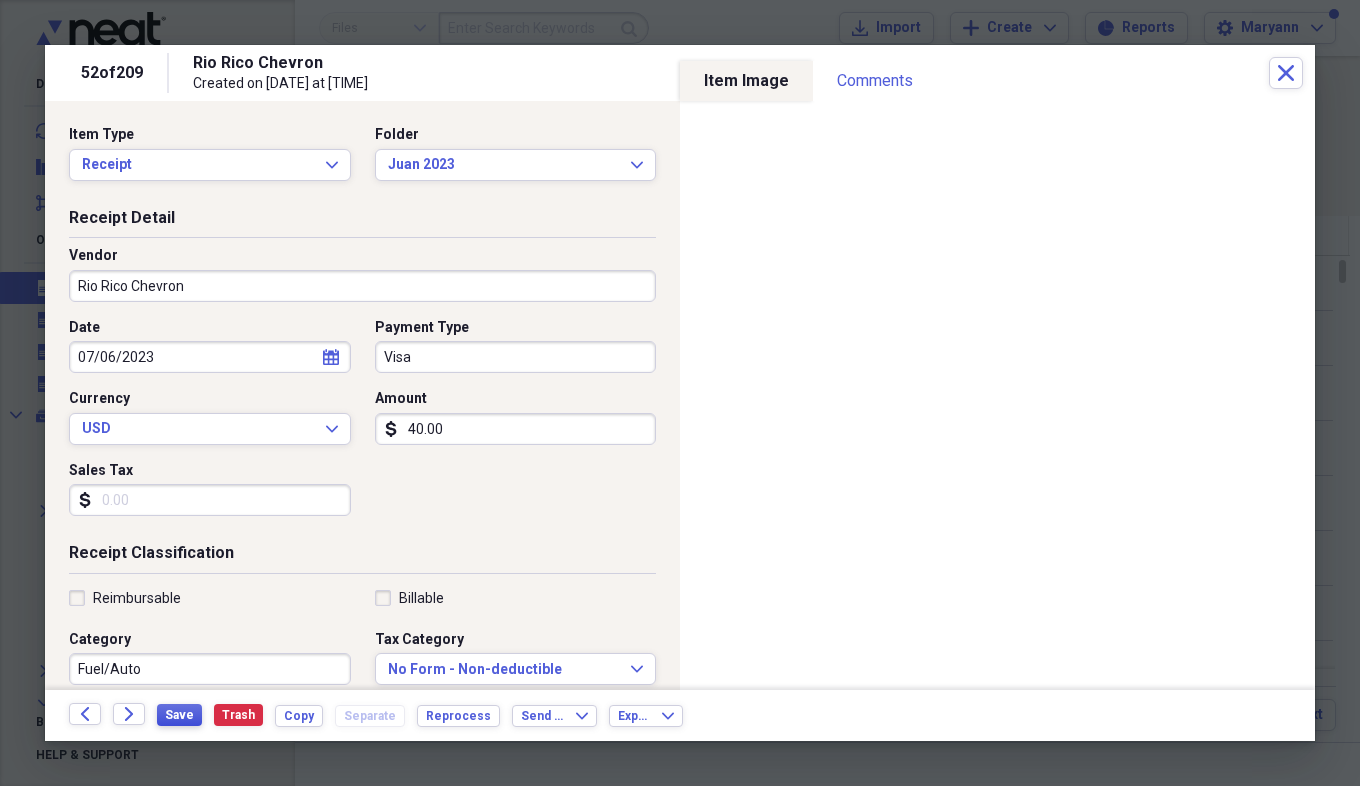 click on "Save" at bounding box center [179, 715] 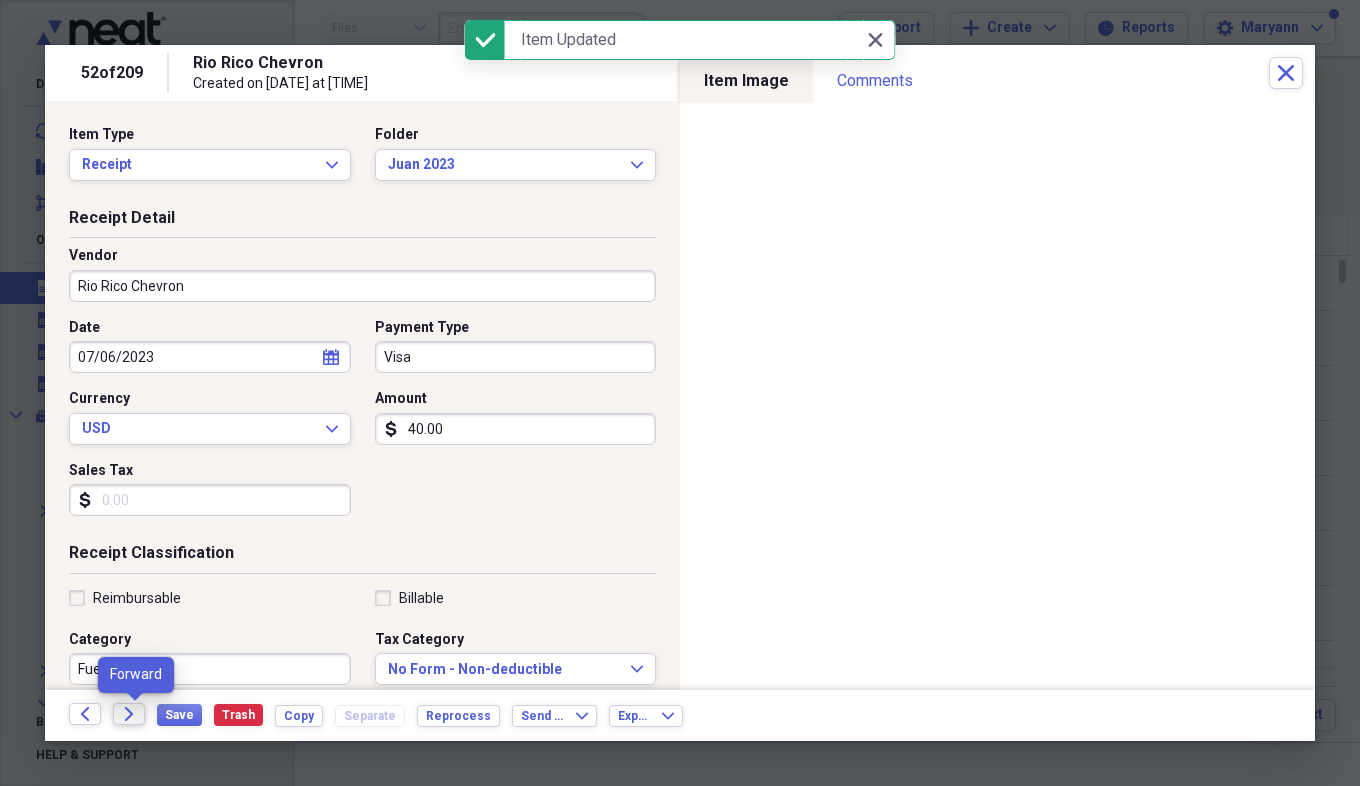 click on "Forward" 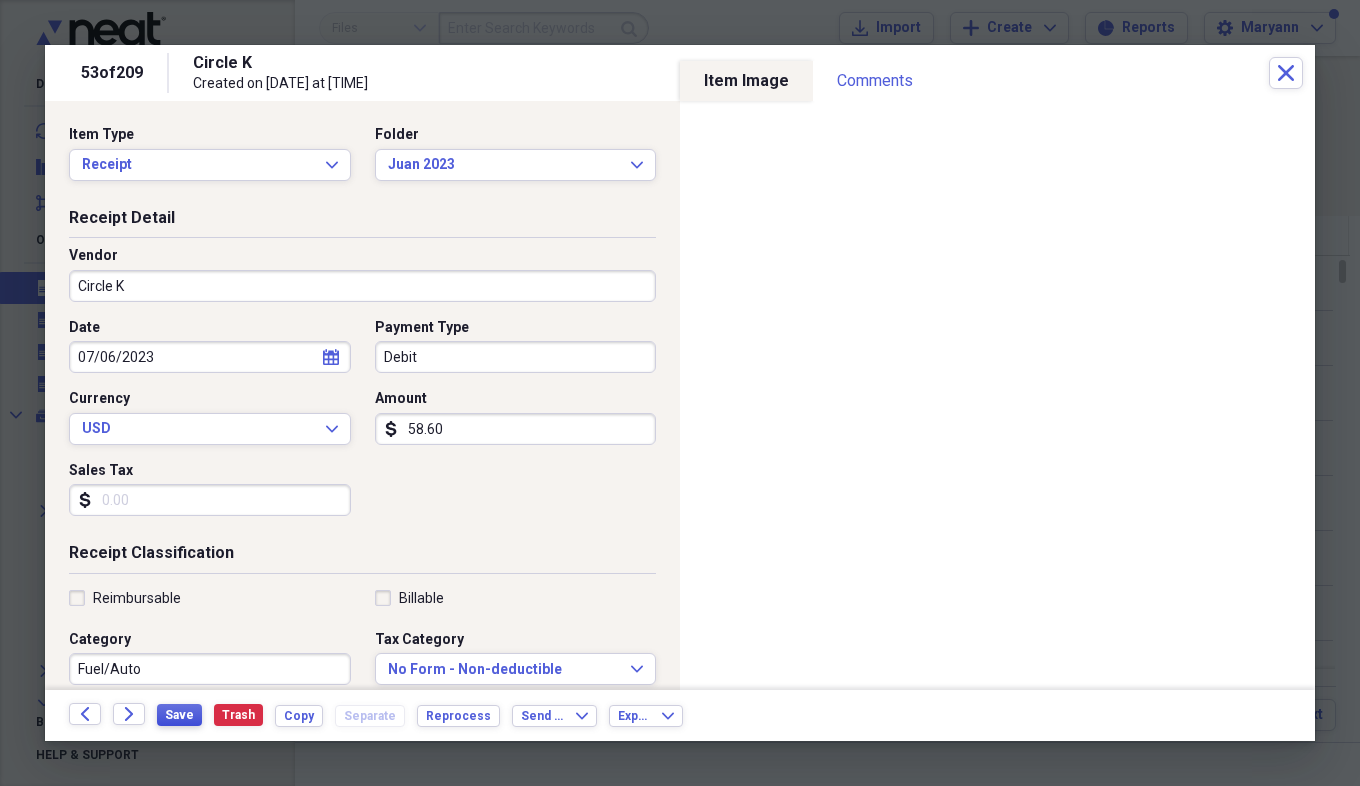 click on "Save" at bounding box center [179, 715] 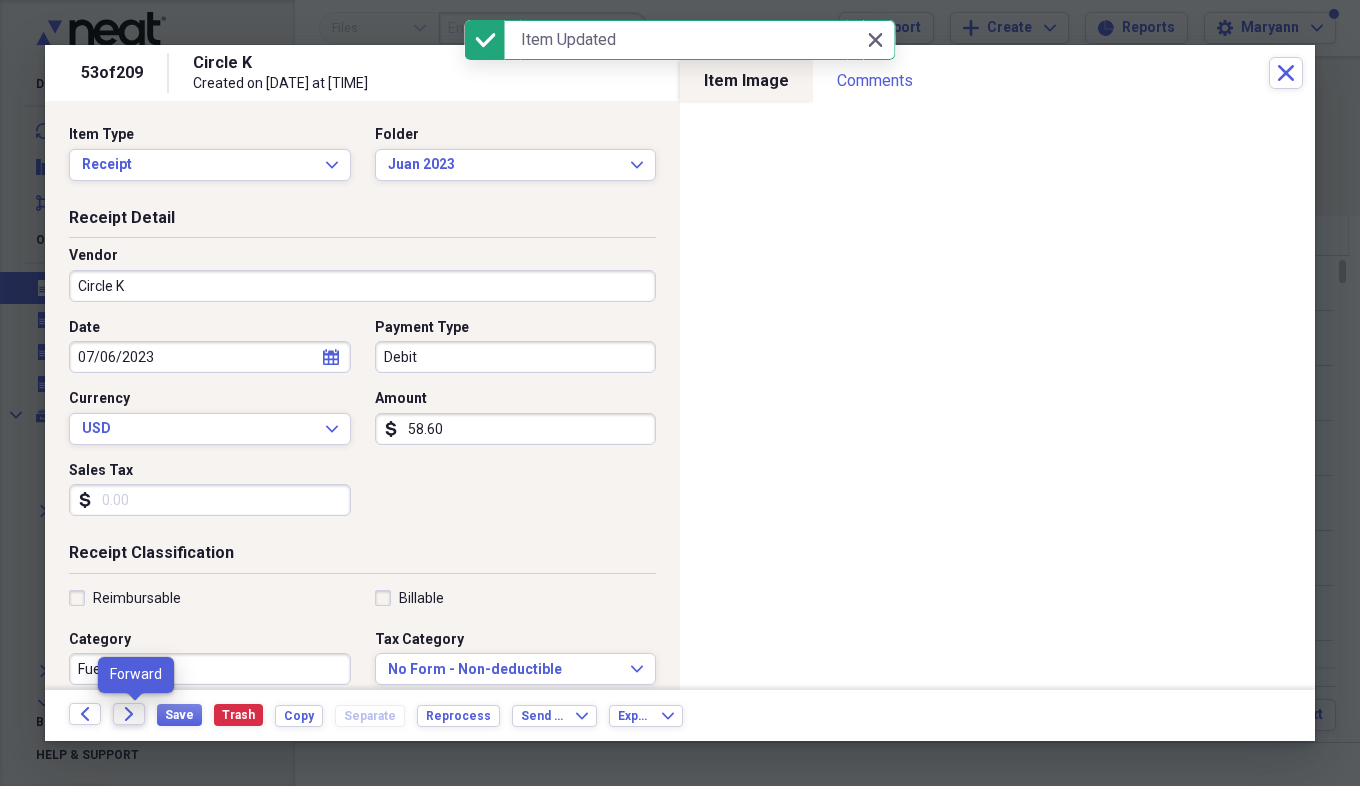 click on "Forward" 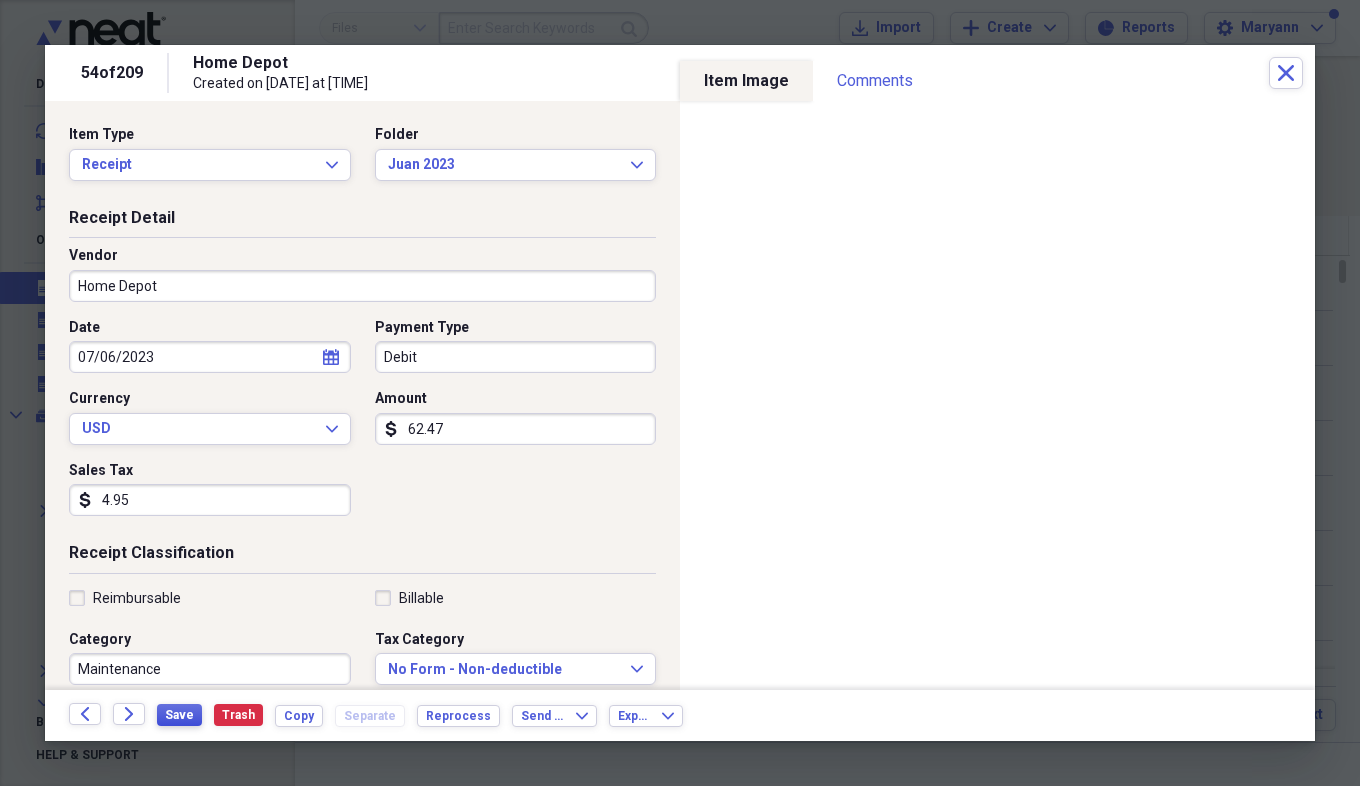 click on "Save" at bounding box center [179, 715] 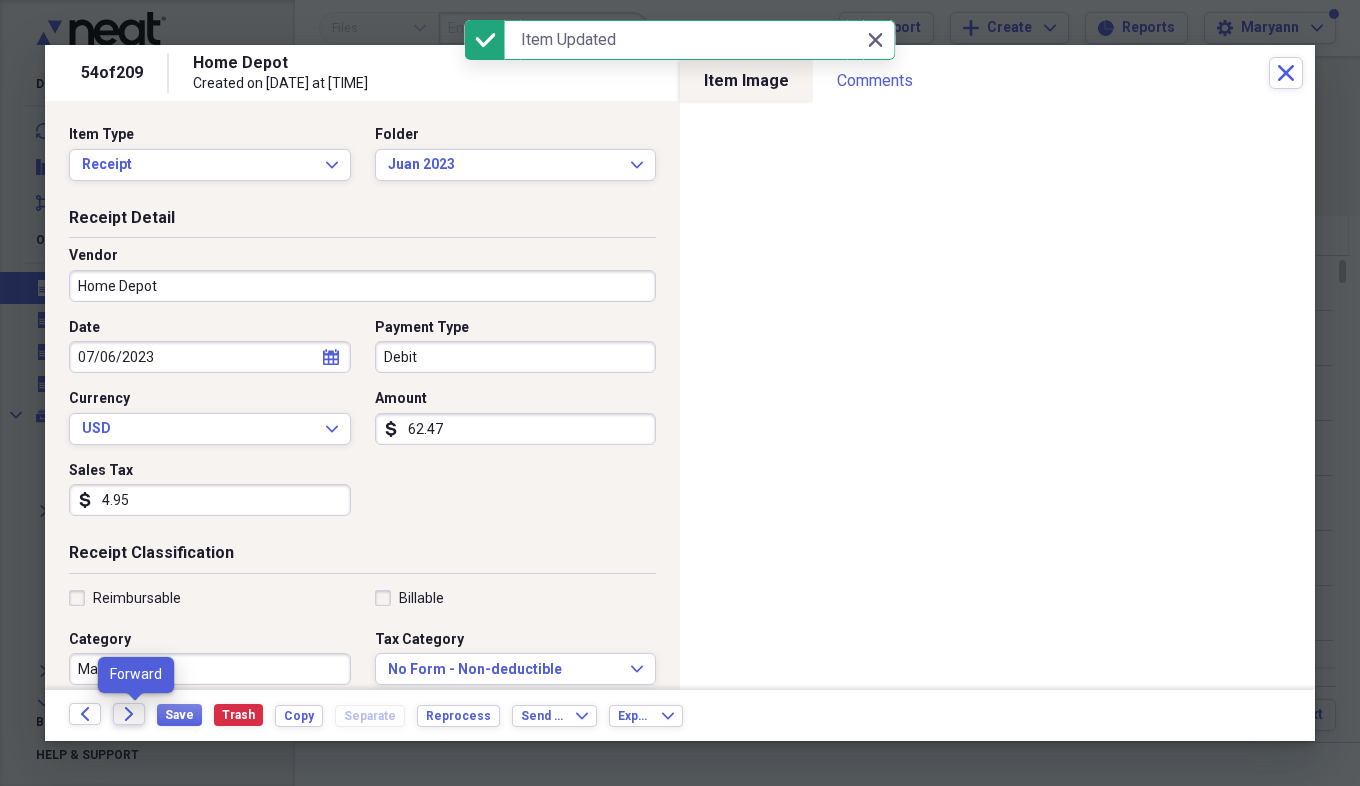 click on "Forward" 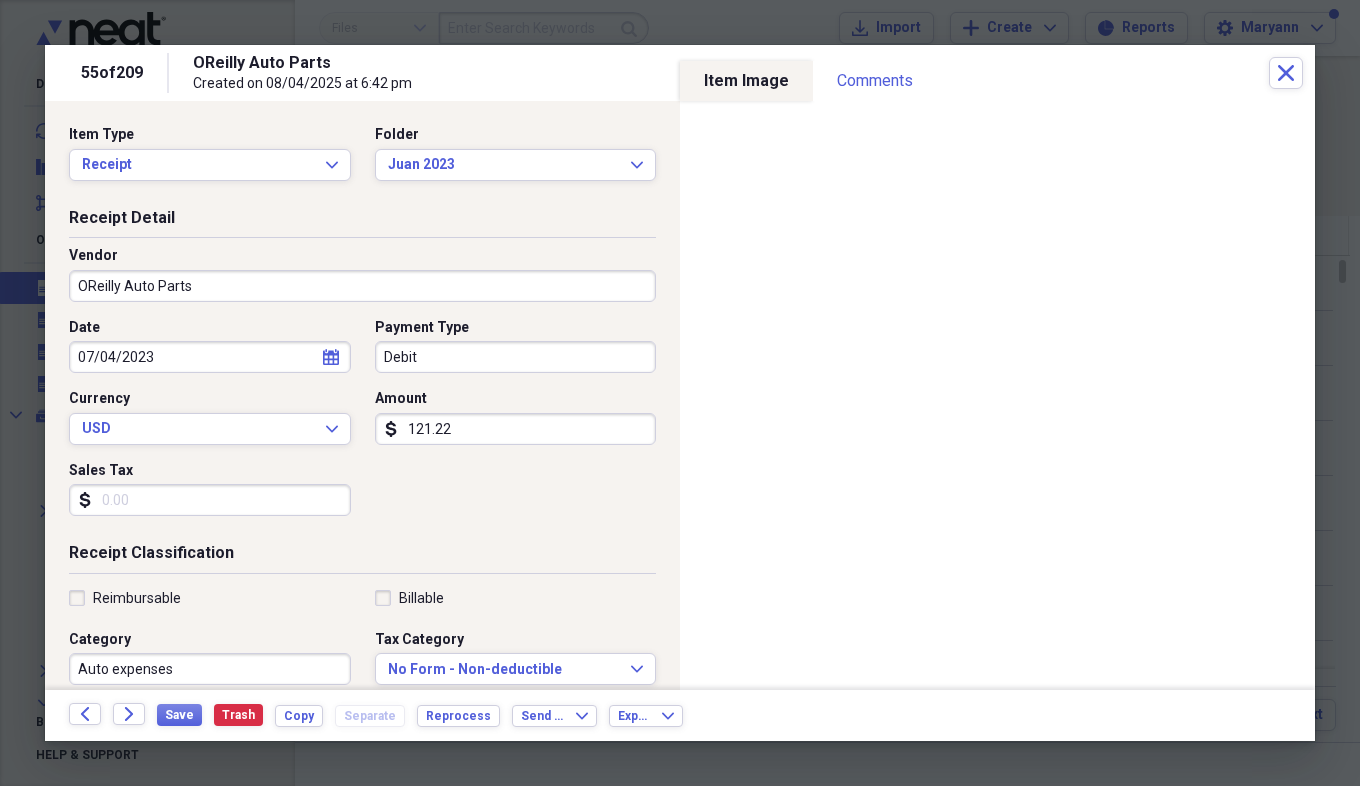 click on "Sales Tax" at bounding box center [210, 500] 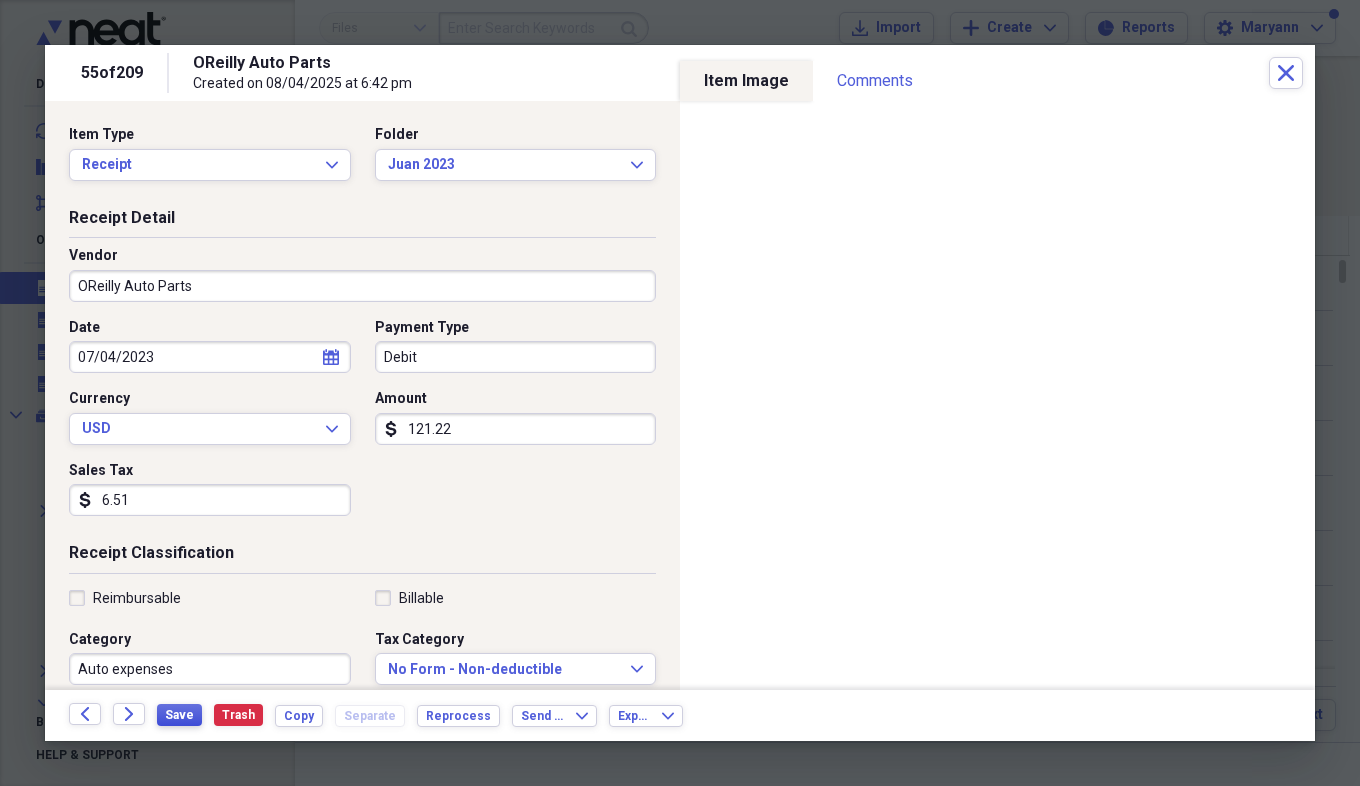 type on "6.51" 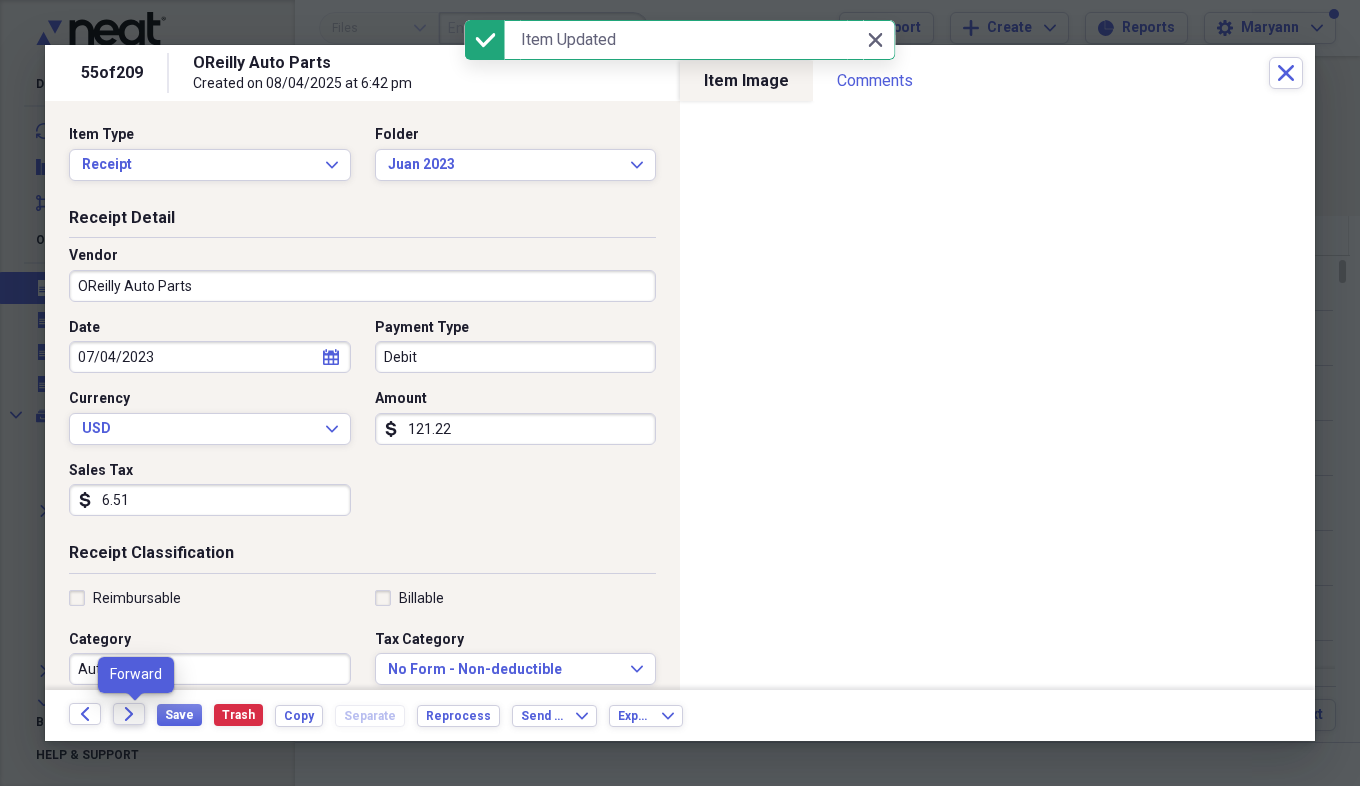 click on "Forward" 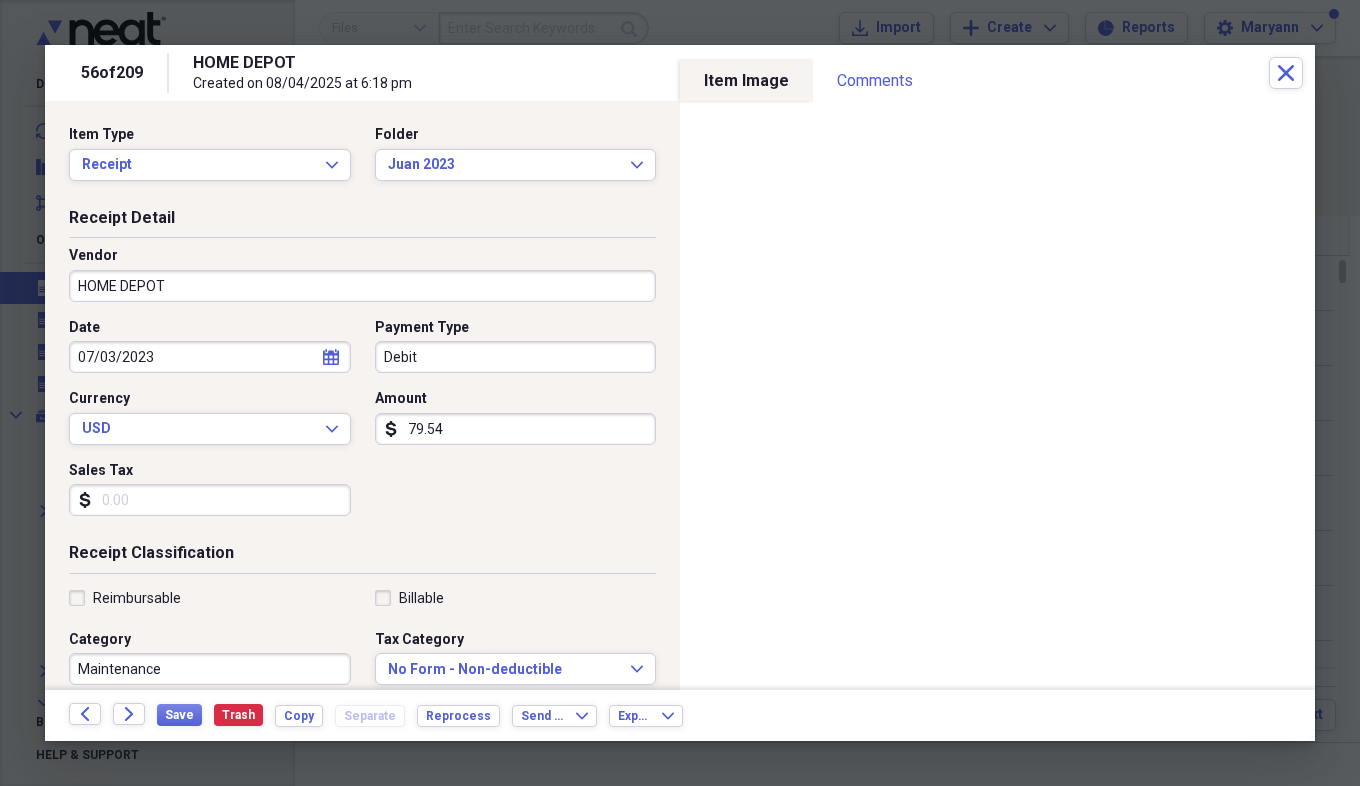 click on "Sales Tax" at bounding box center (210, 500) 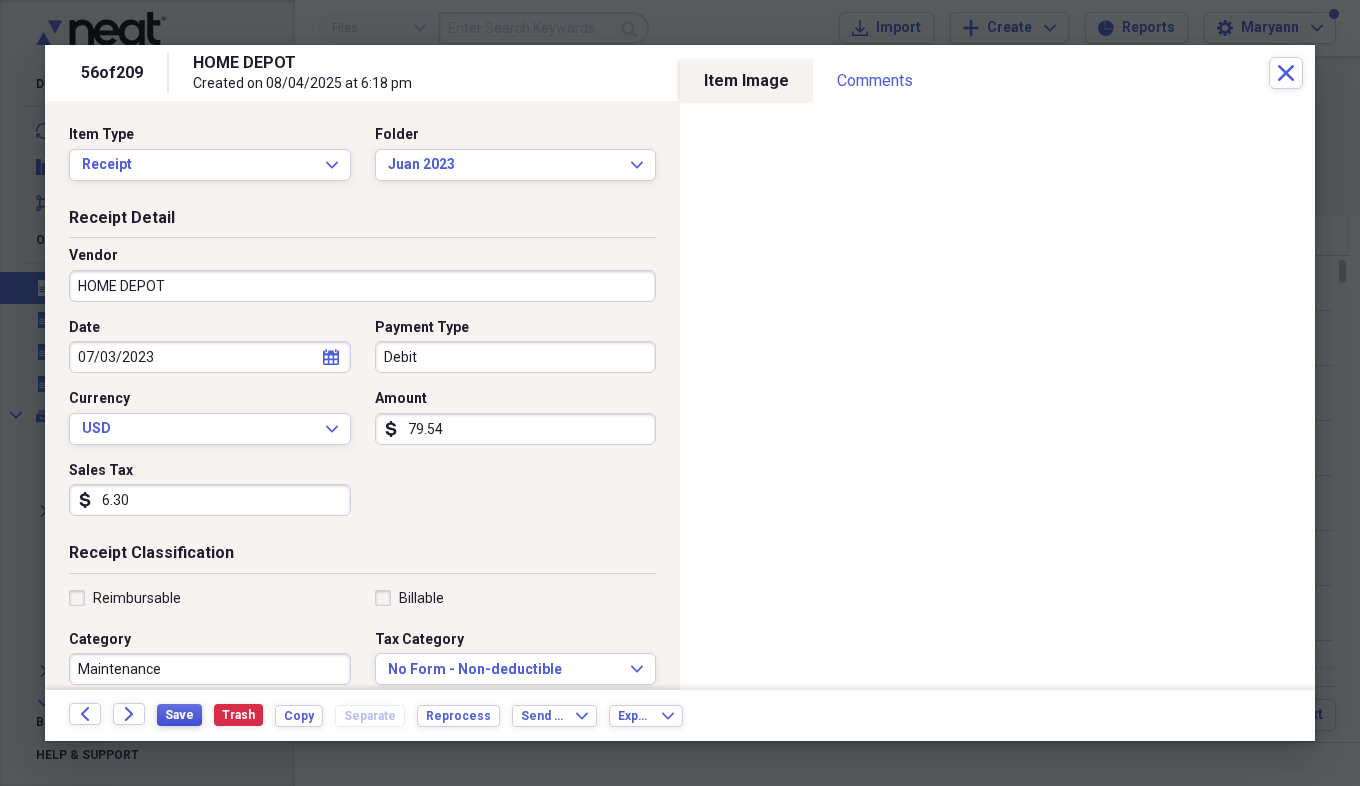 type on "6.30" 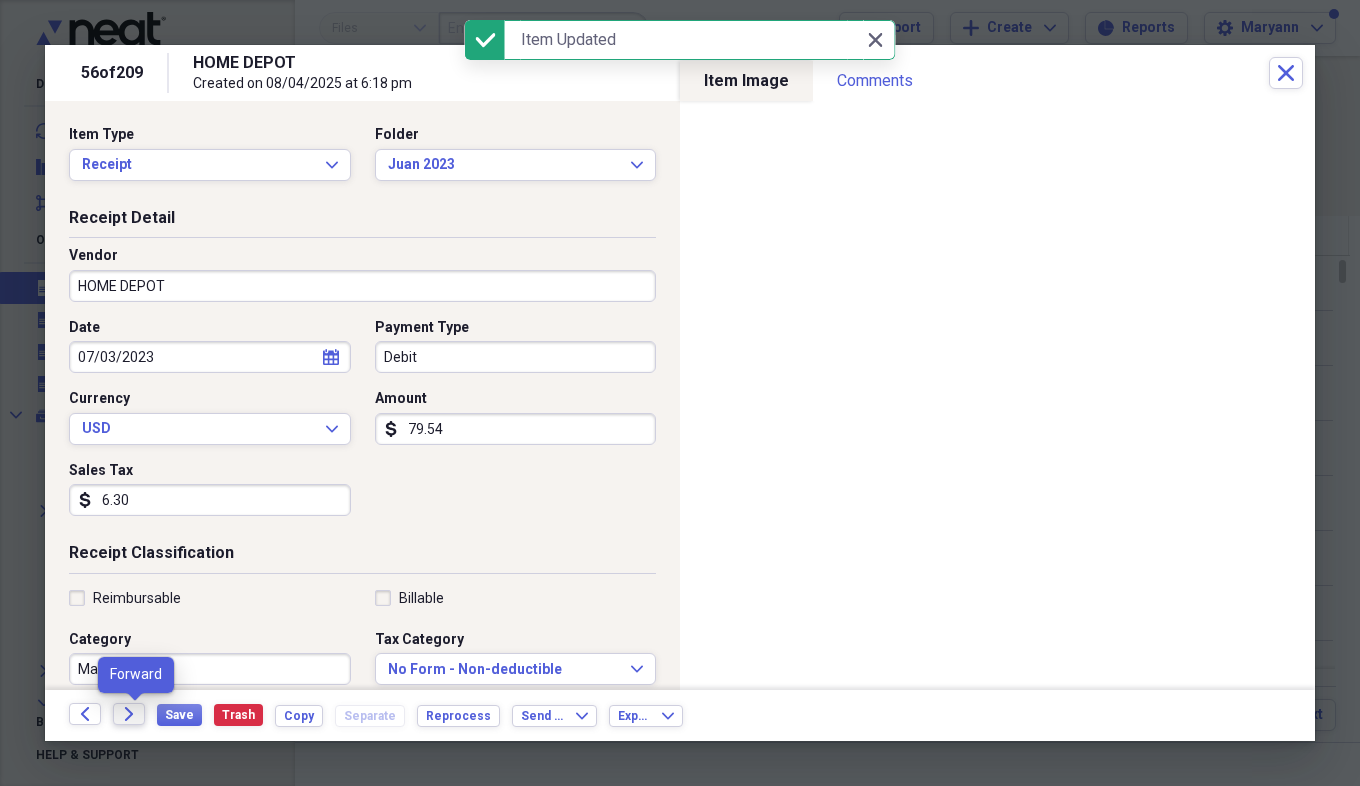click 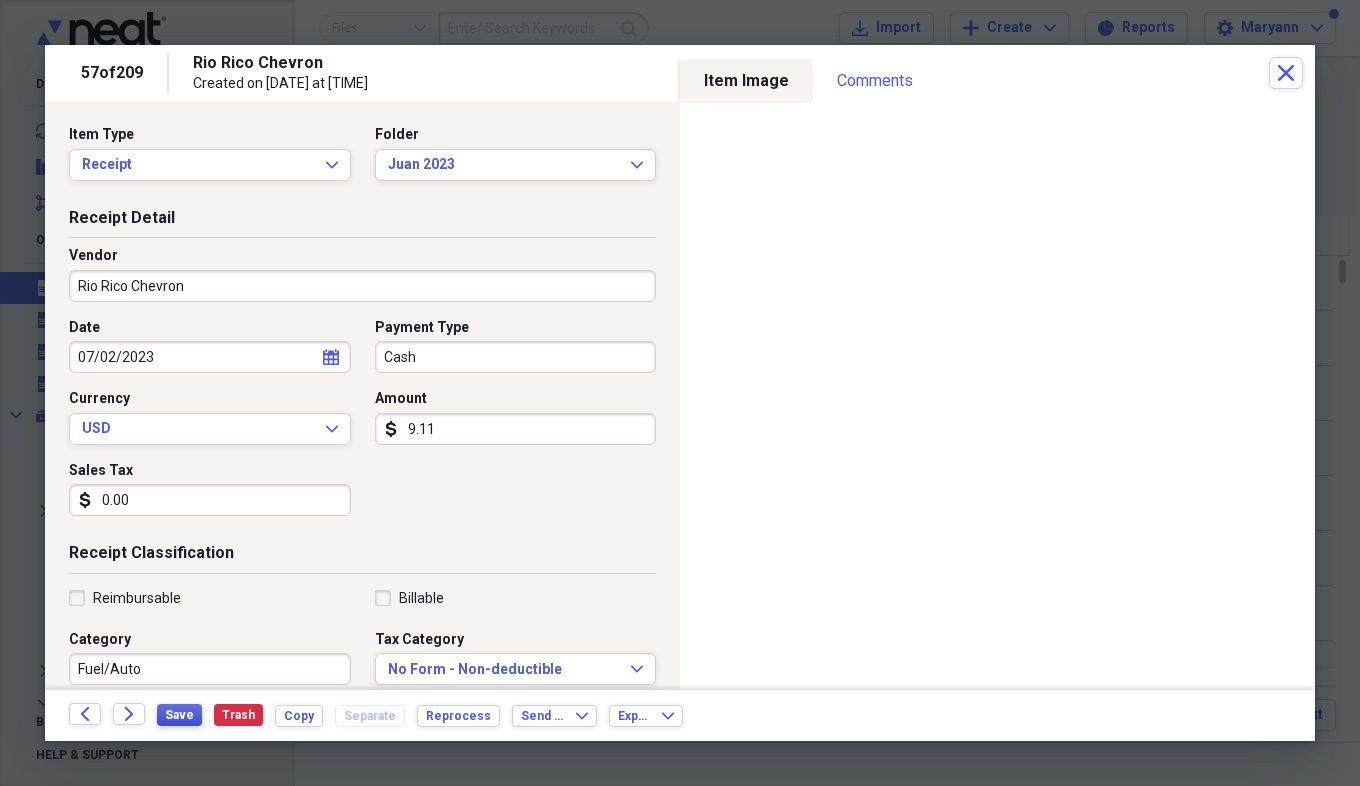 click on "Save" at bounding box center (179, 715) 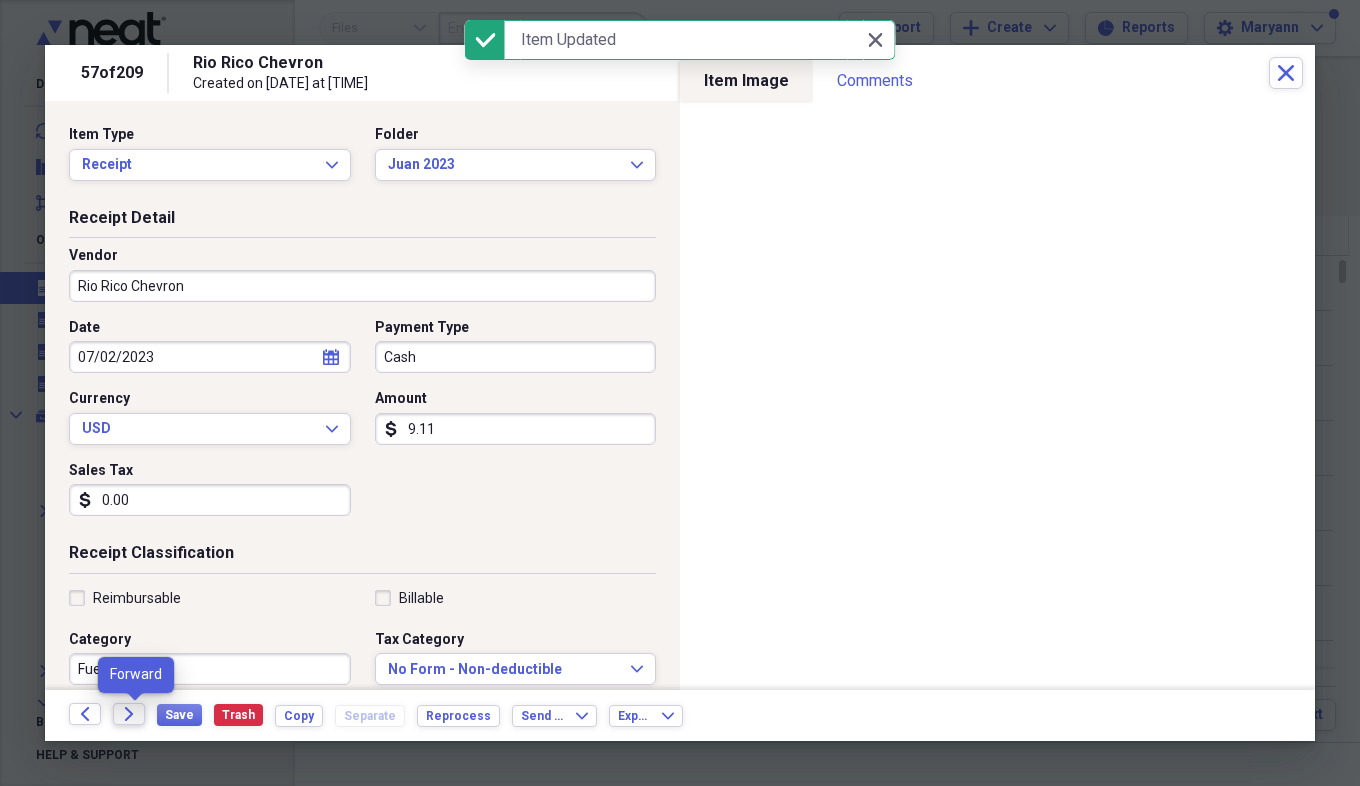 click on "Forward" 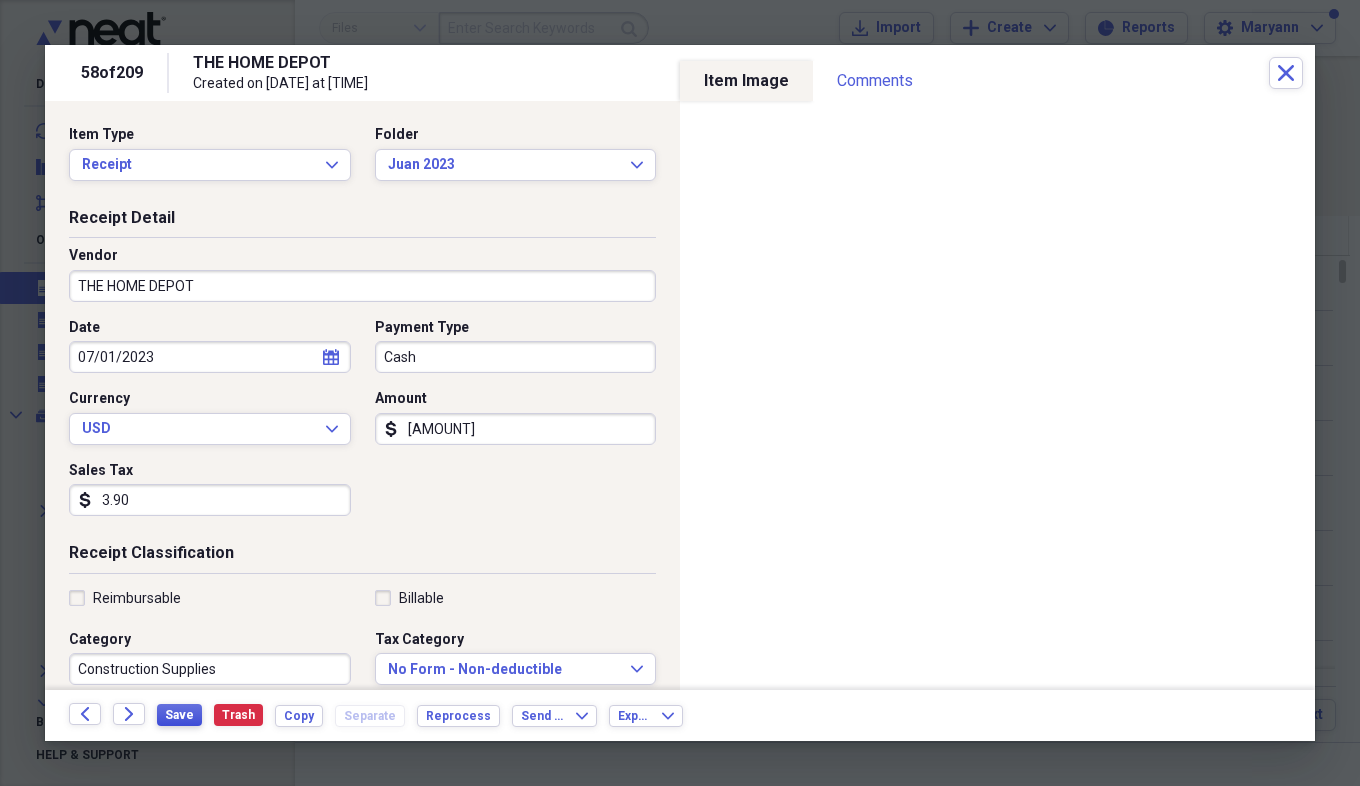 click on "Save" at bounding box center (179, 715) 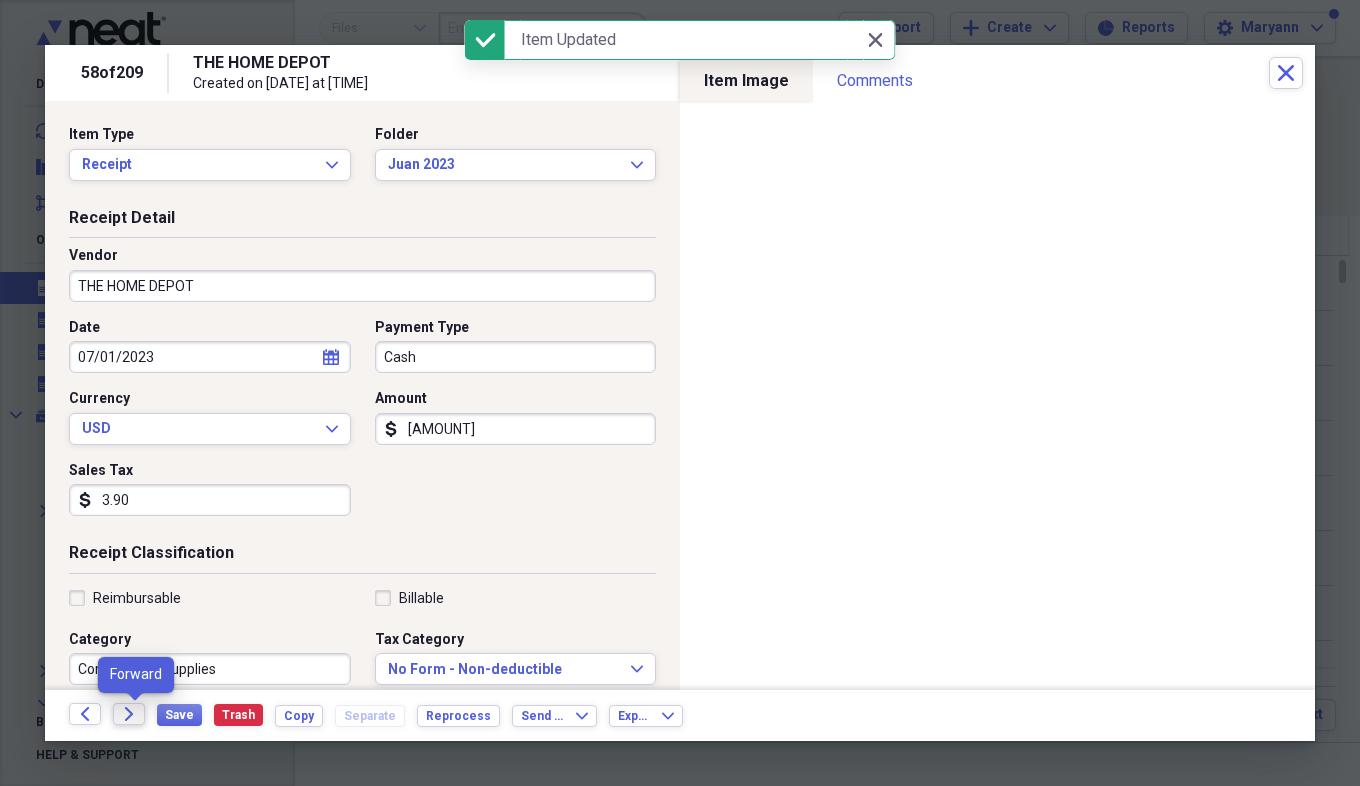 click 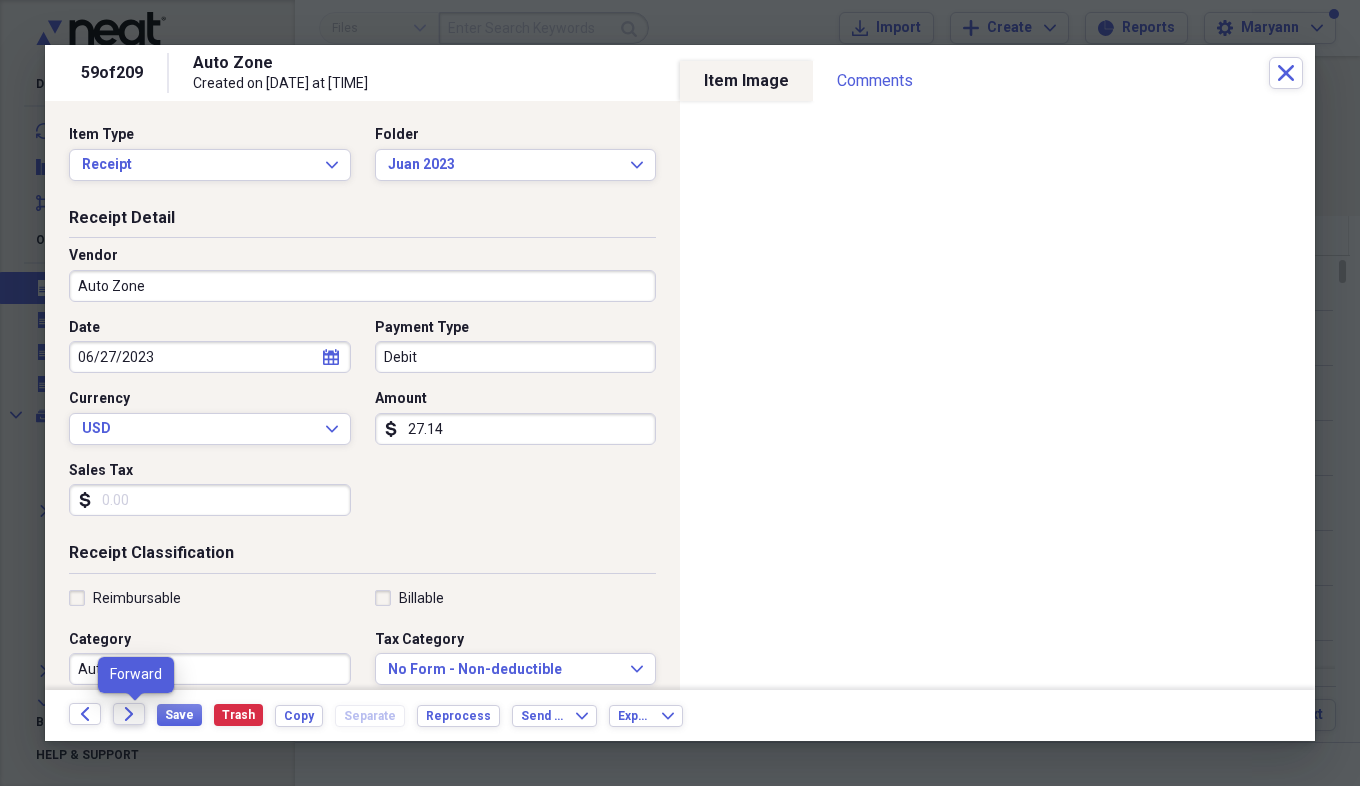 click 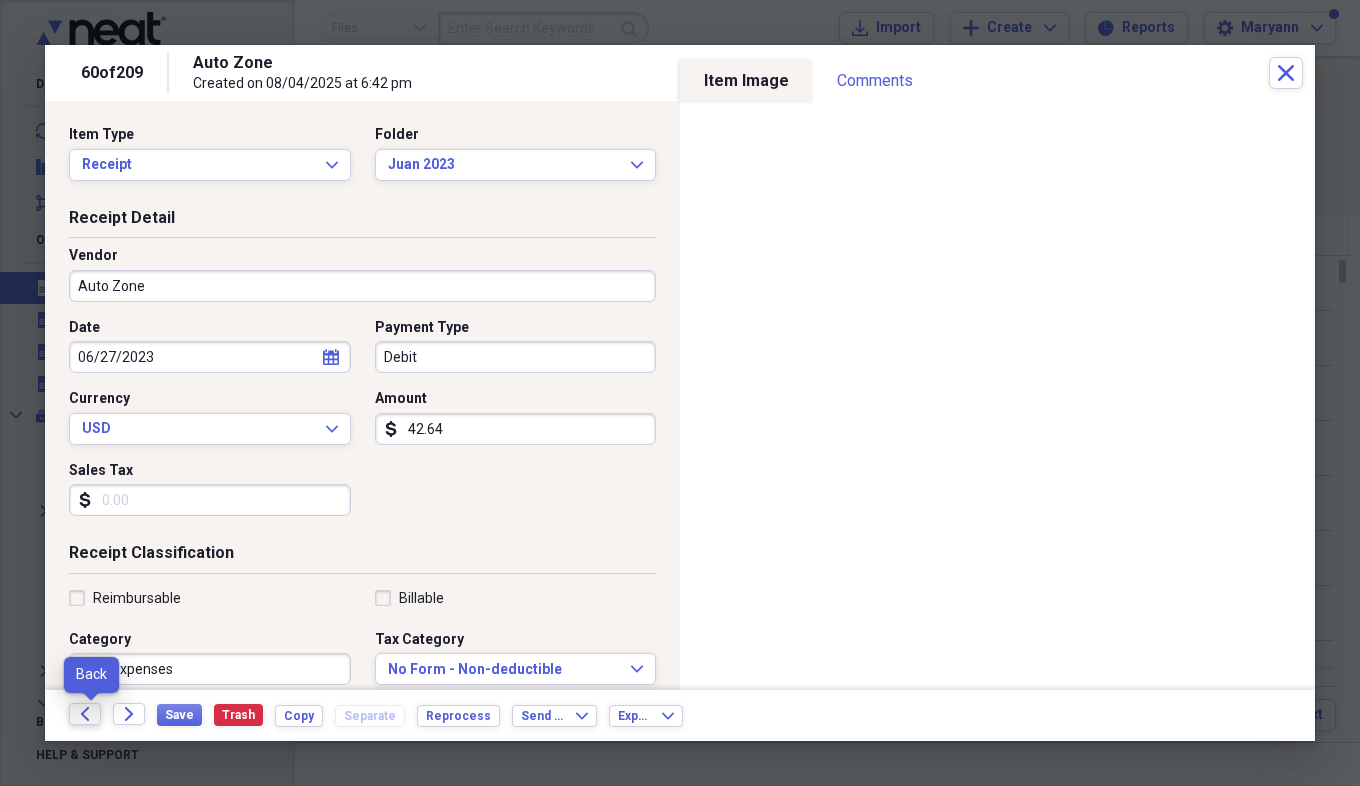 click on "Back" 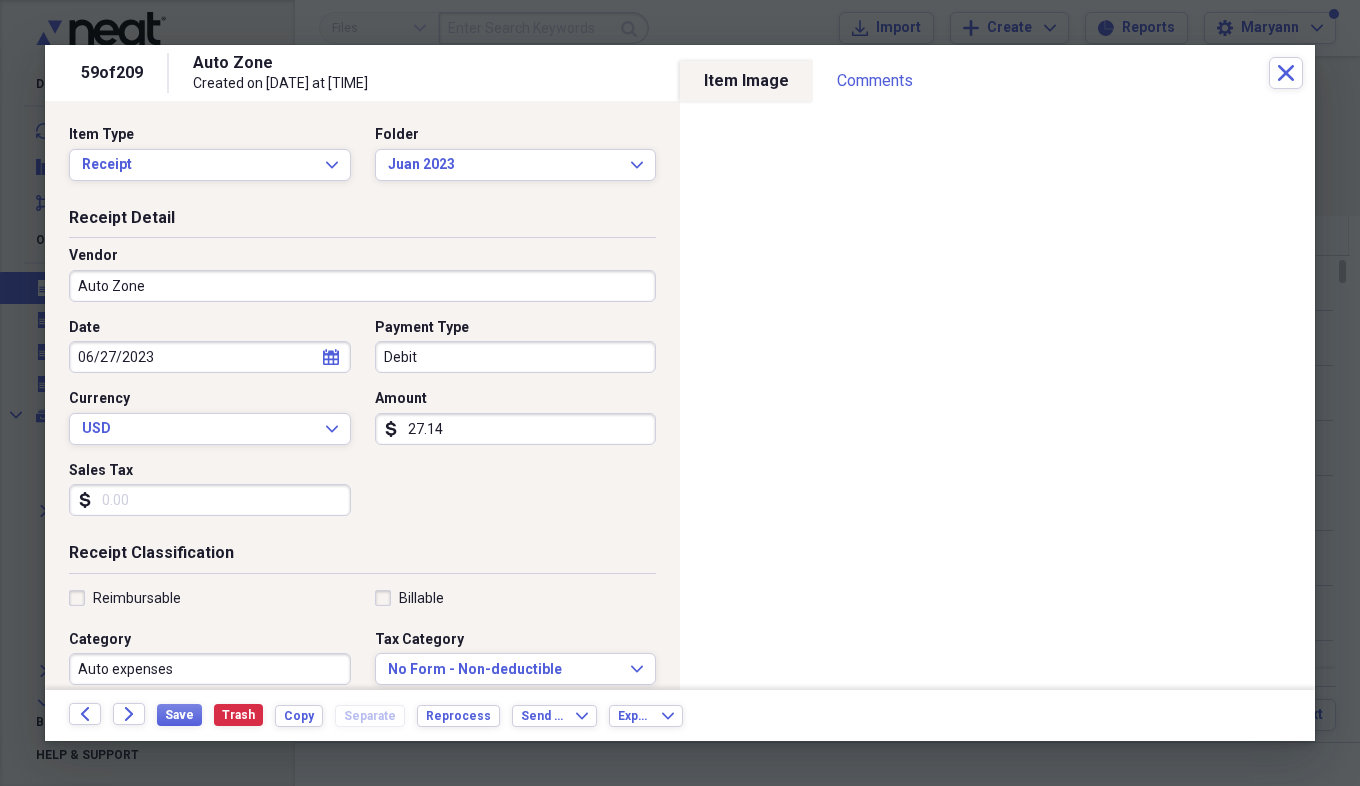 click on "Sales Tax" at bounding box center (210, 500) 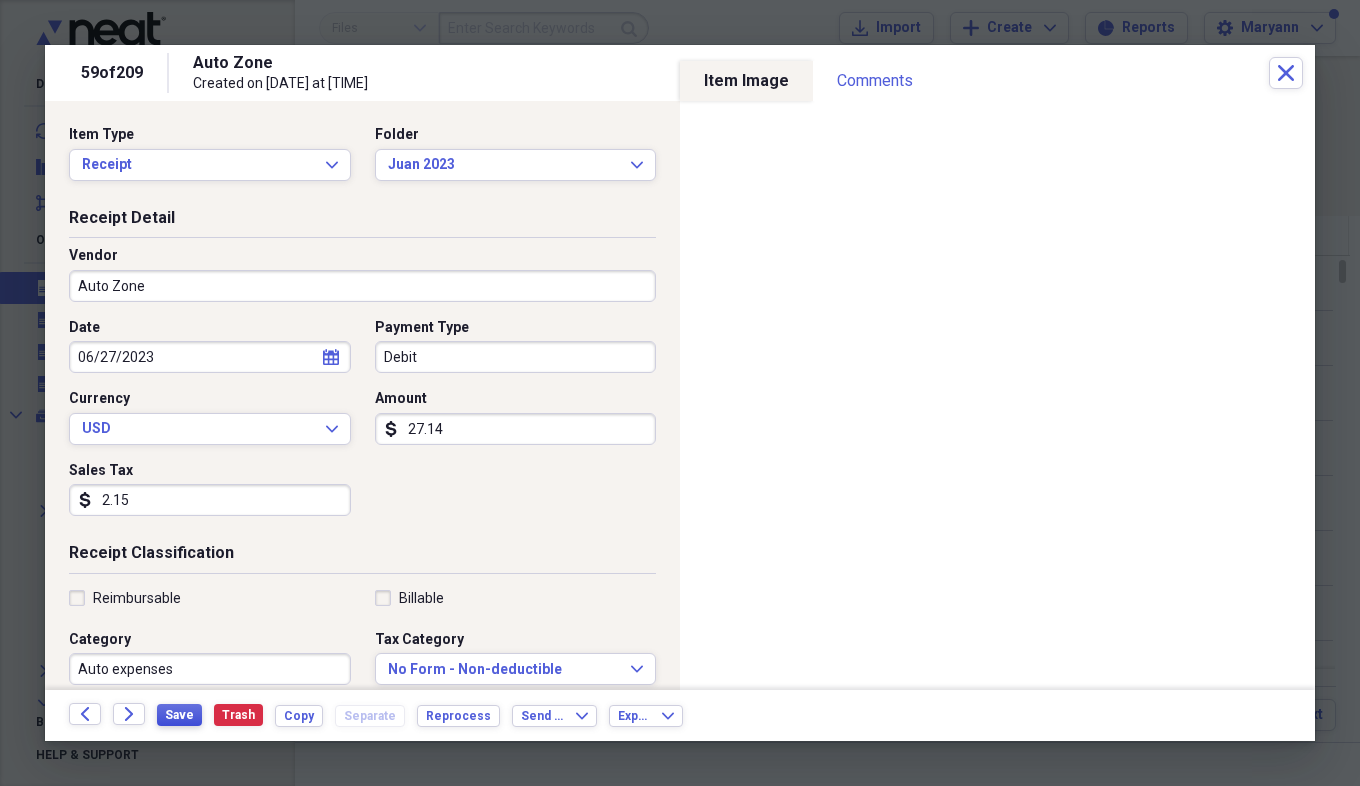type on "2.15" 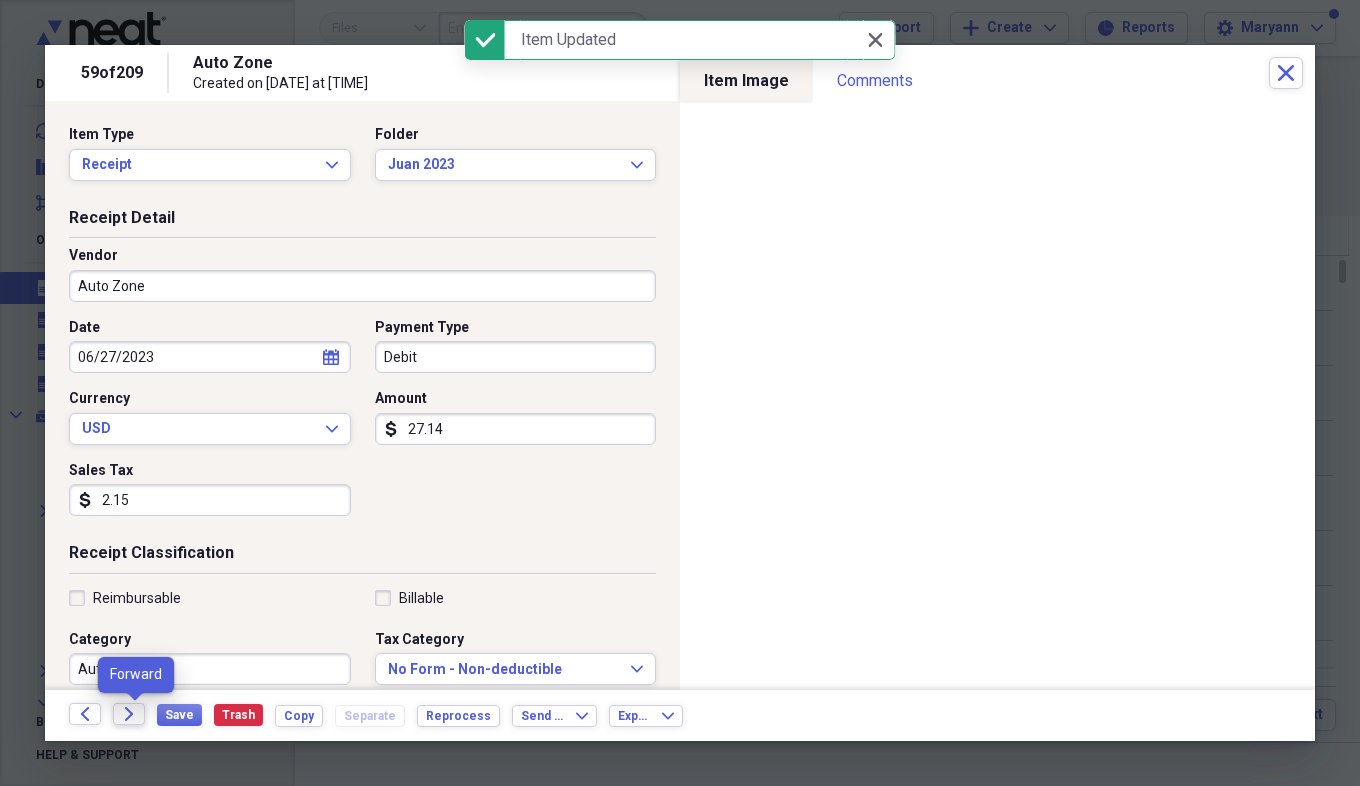 click on "Forward" 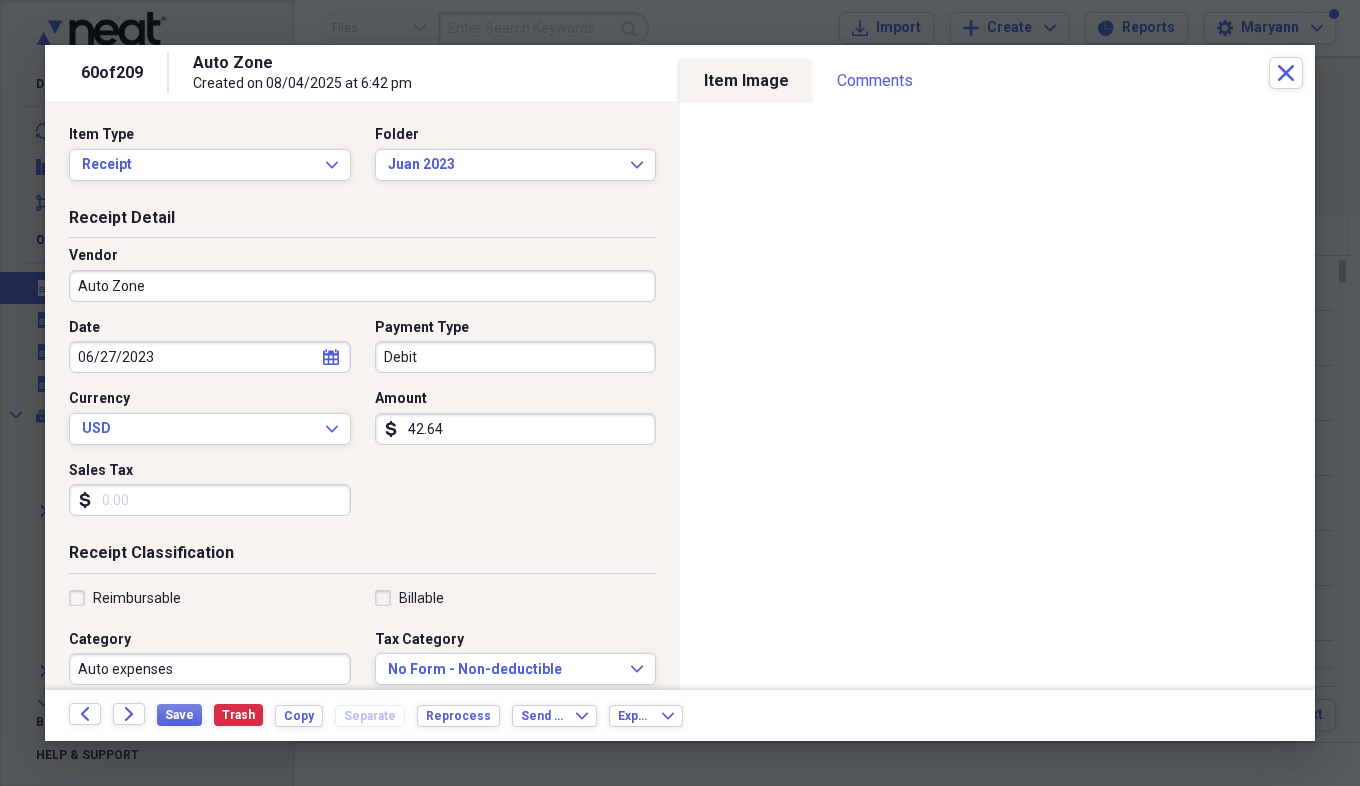 click on "Sales Tax" at bounding box center [210, 500] 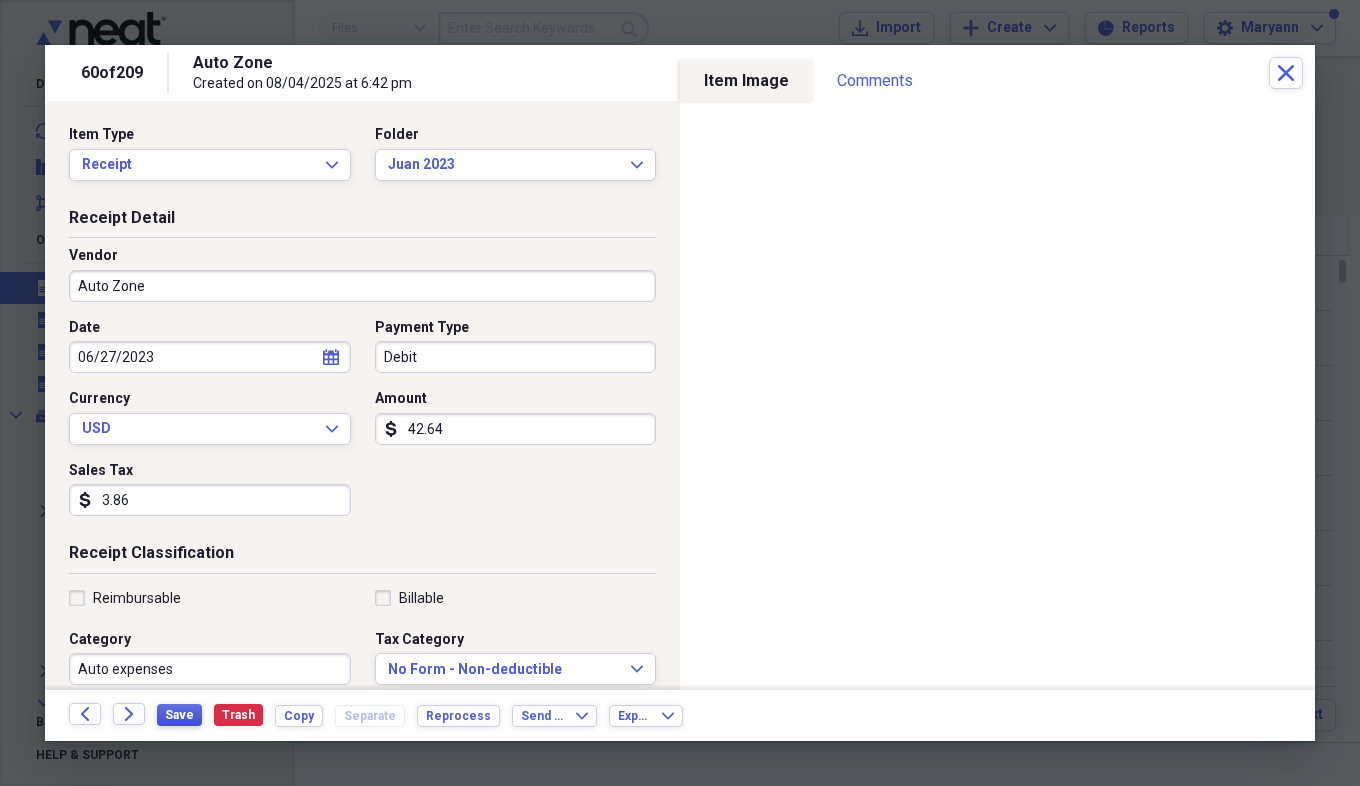 type on "3.86" 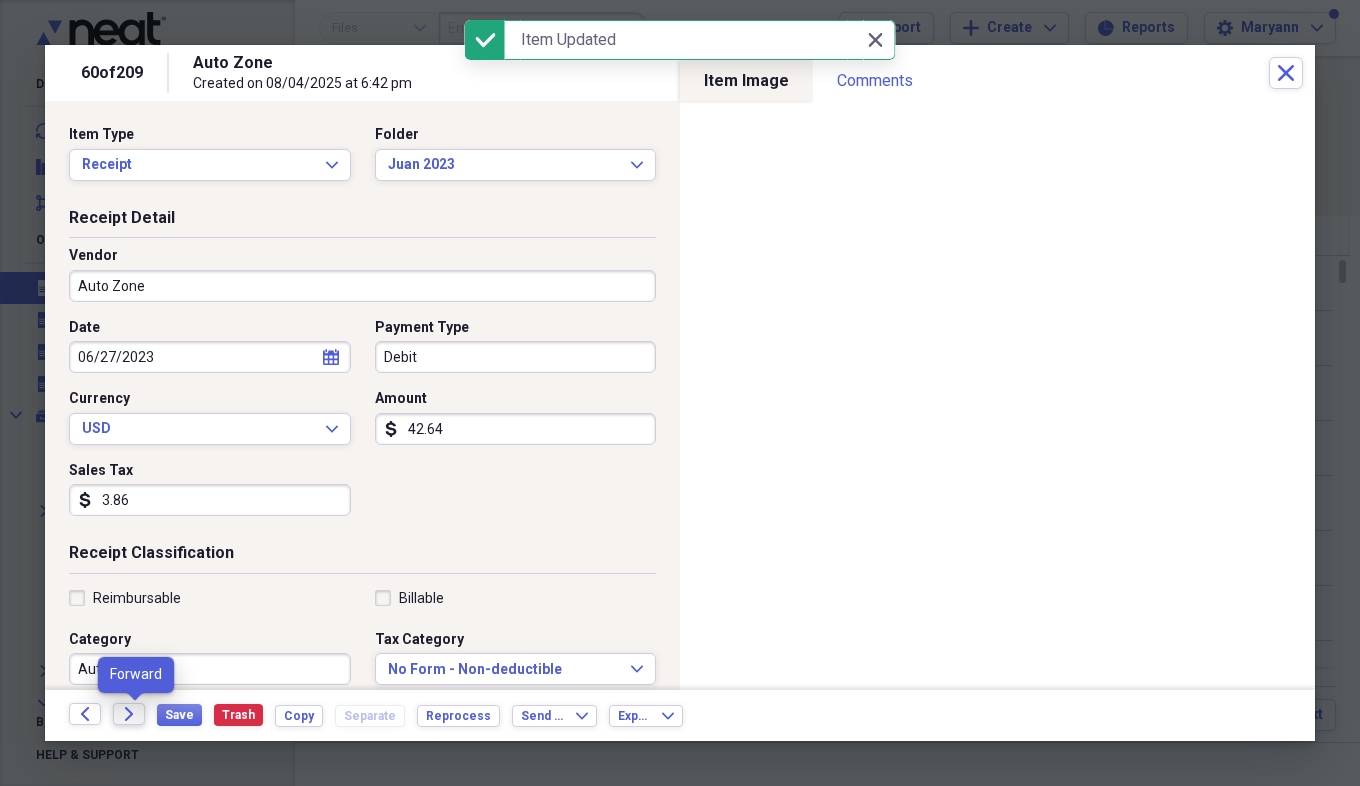 click on "Forward" 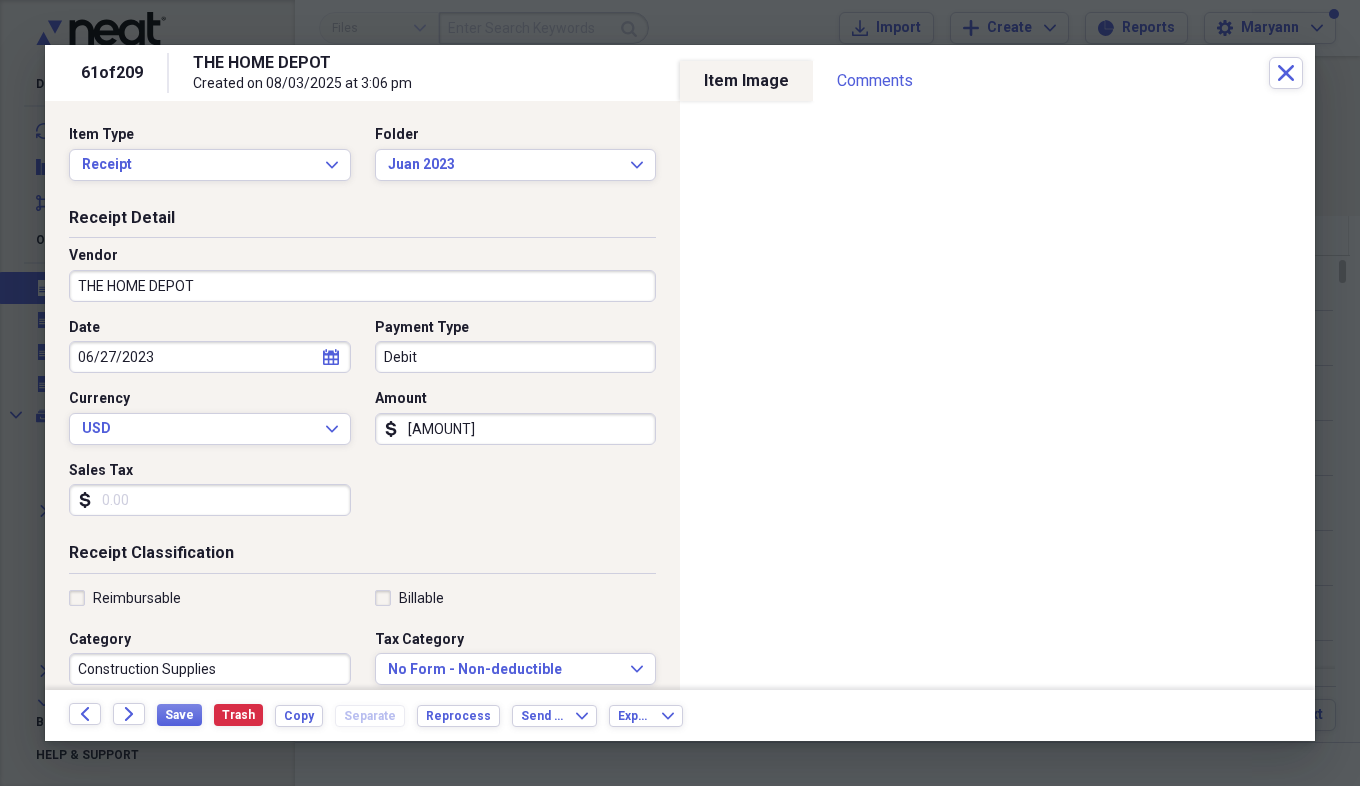 click on "Sales Tax" at bounding box center (210, 500) 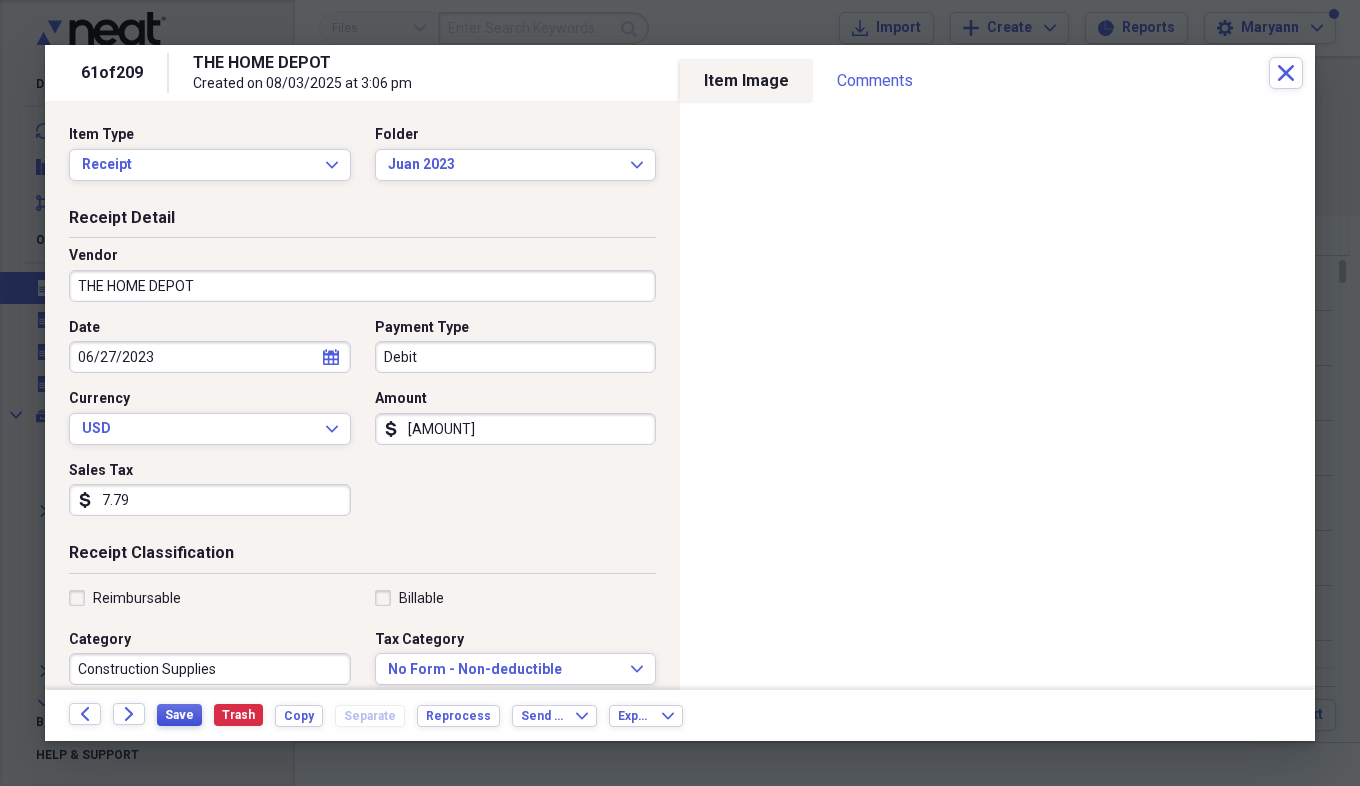 type on "7.79" 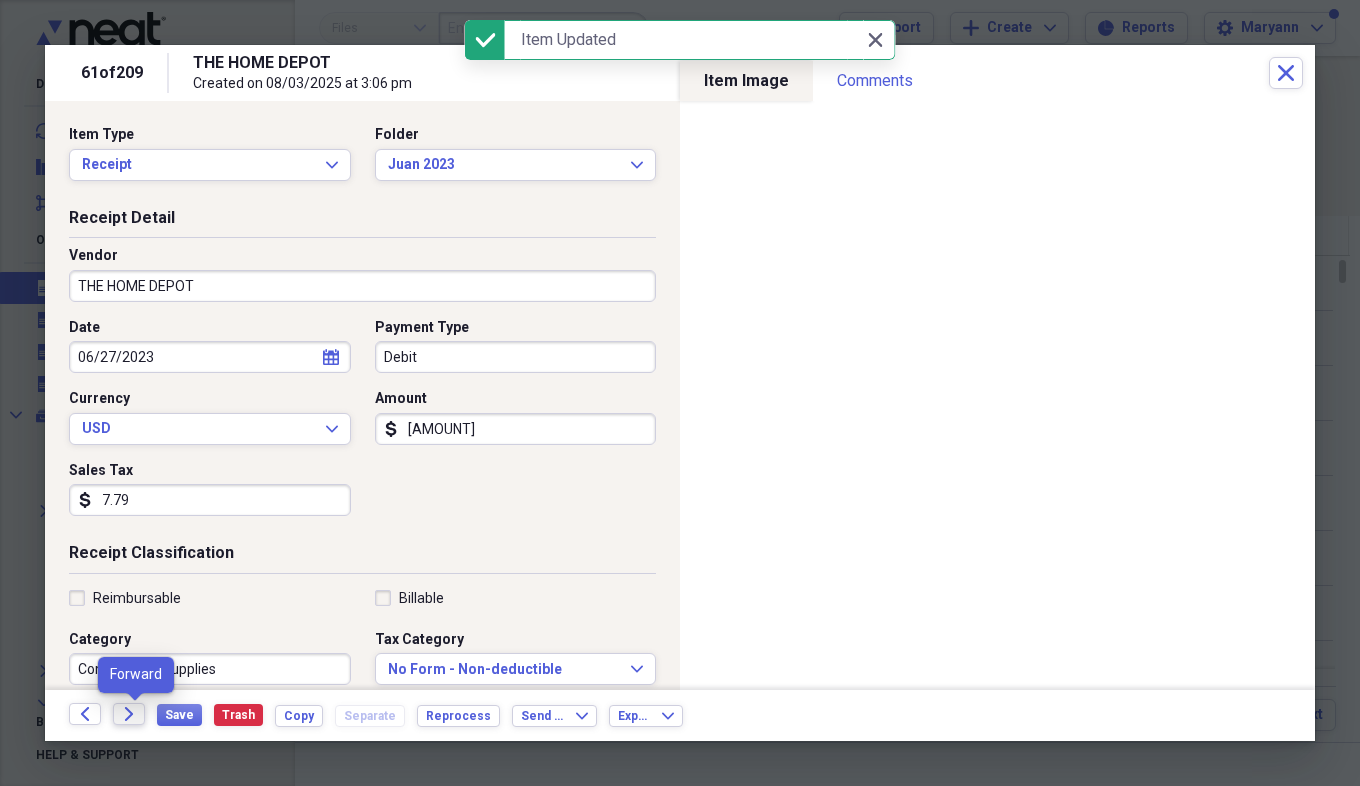 click on "Forward" 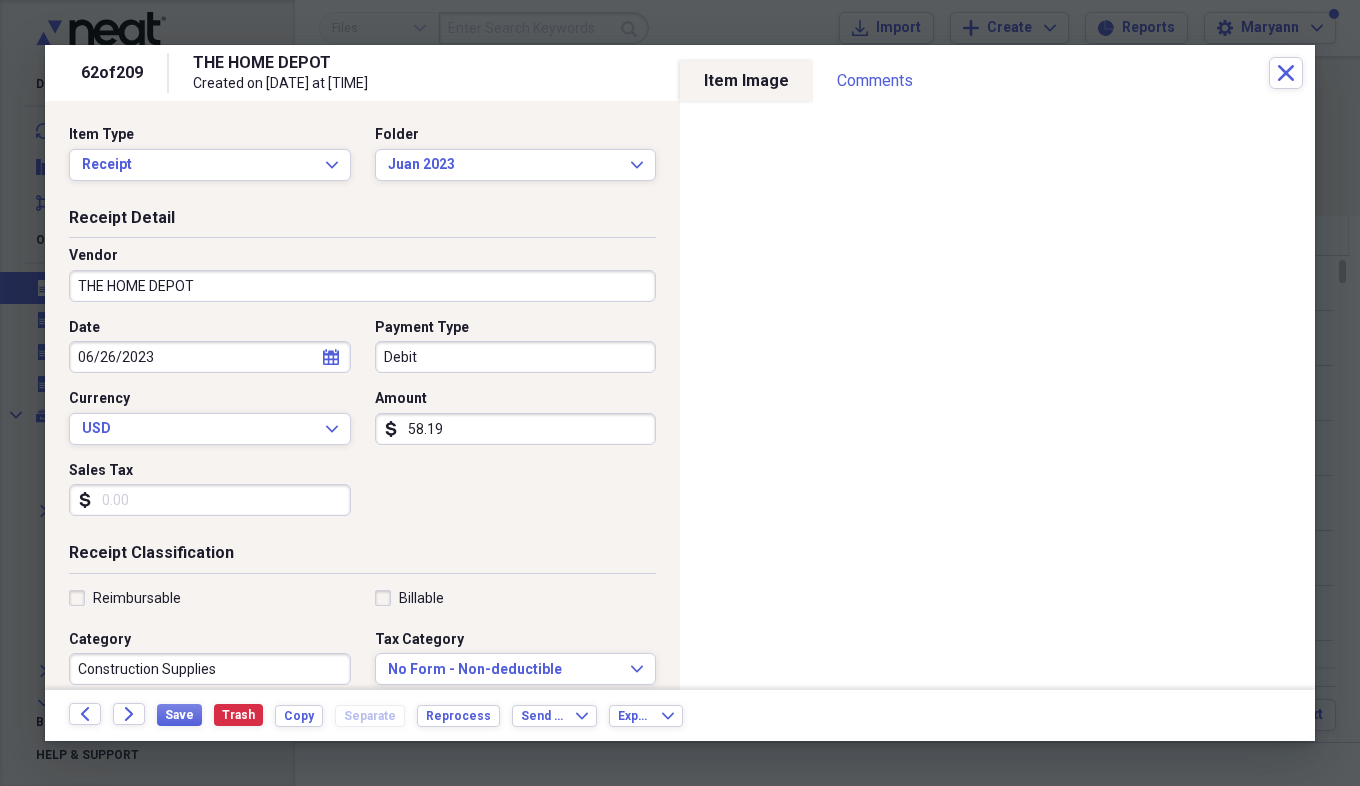 click on "Sales Tax" at bounding box center [210, 500] 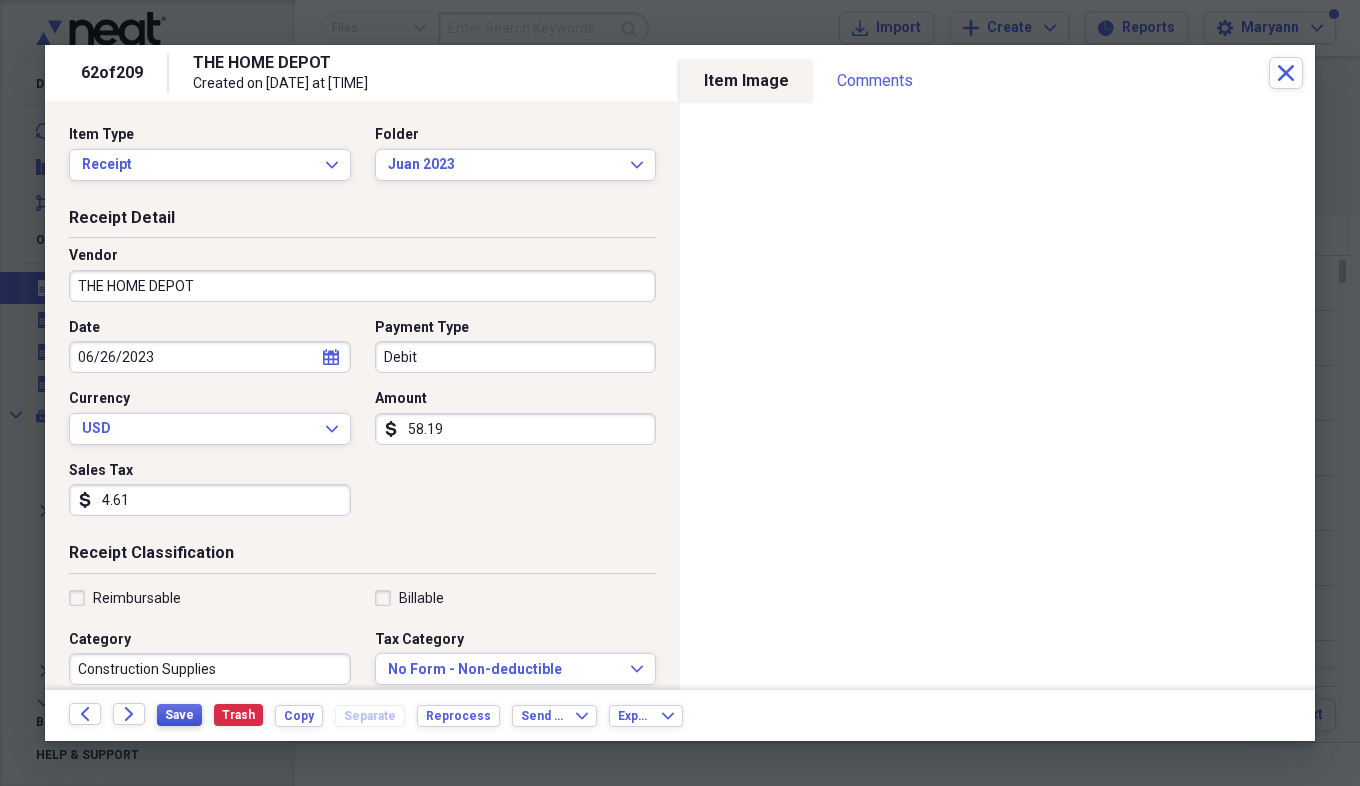 type on "4.61" 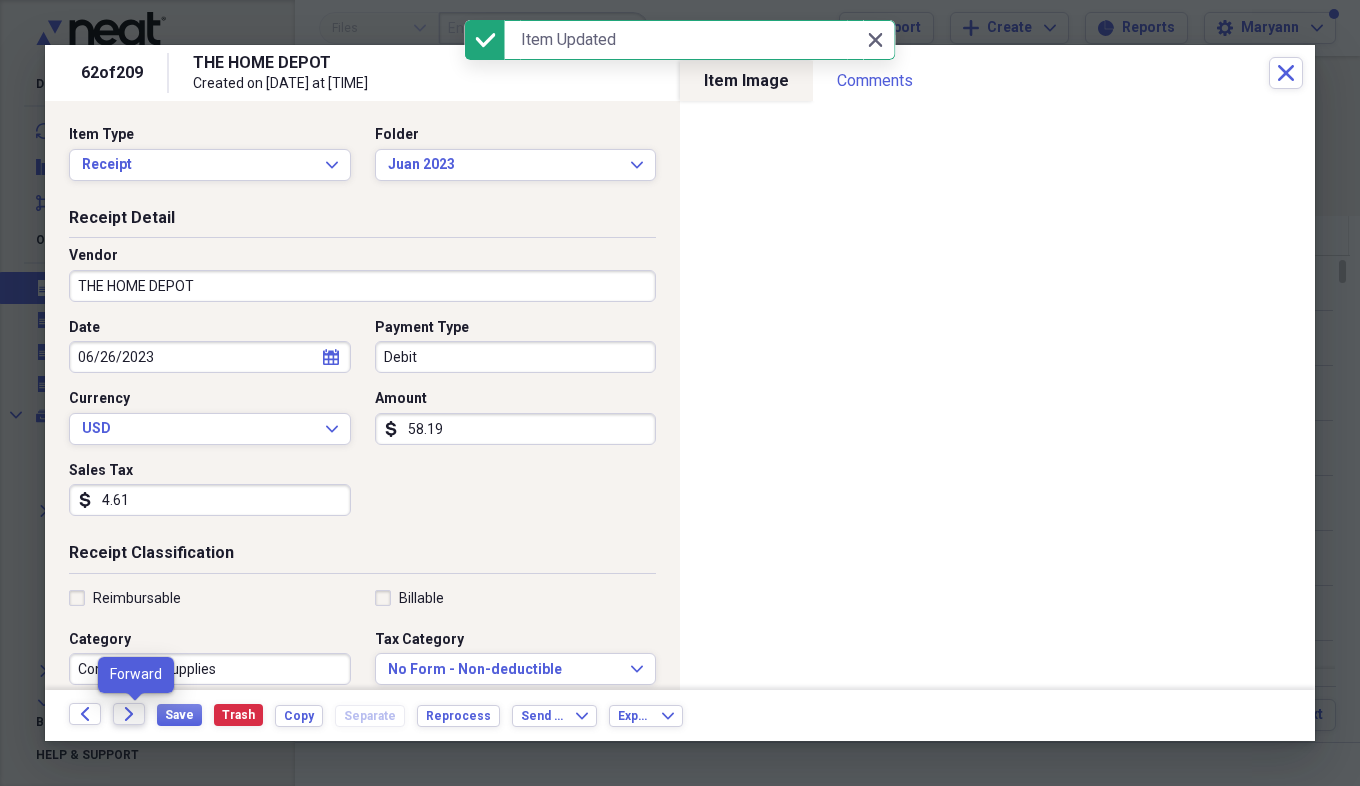 click 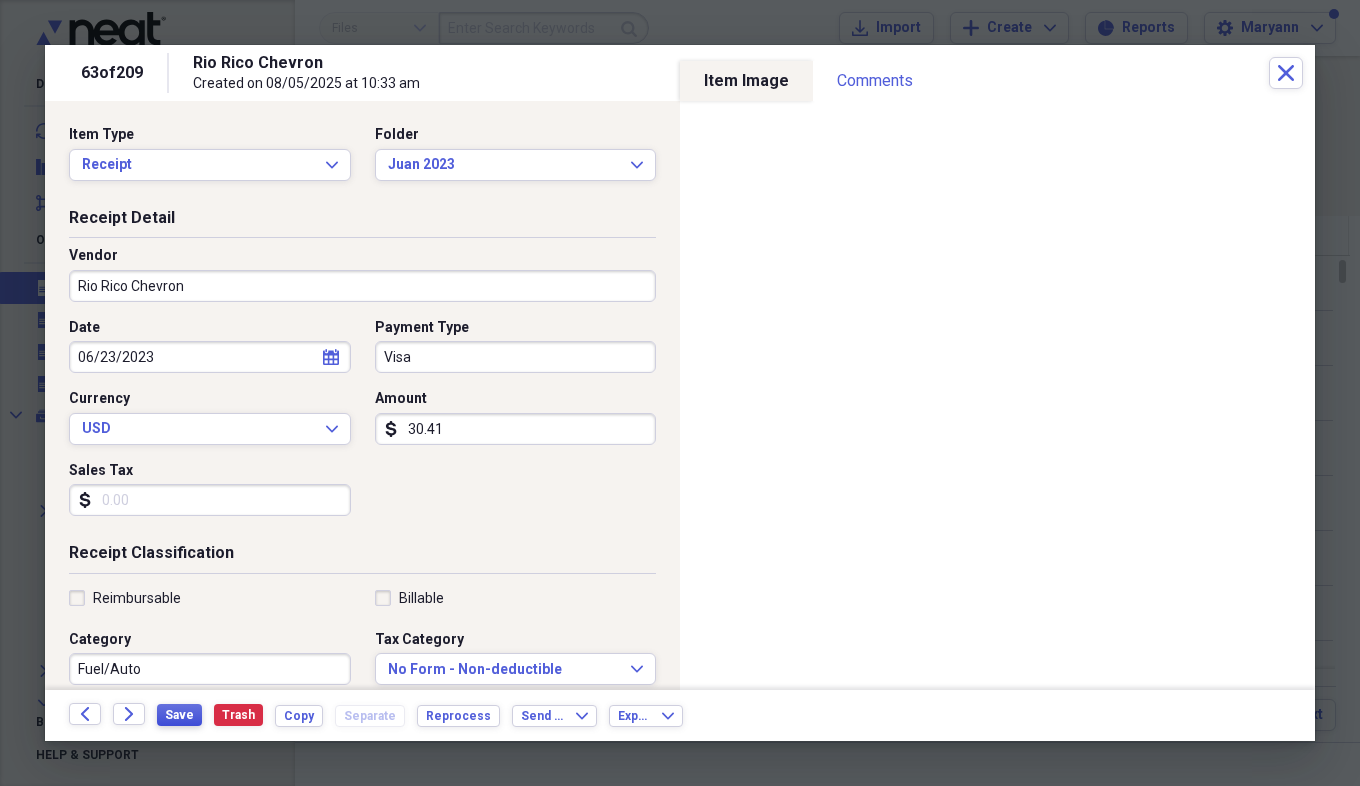 click on "Save" at bounding box center [179, 715] 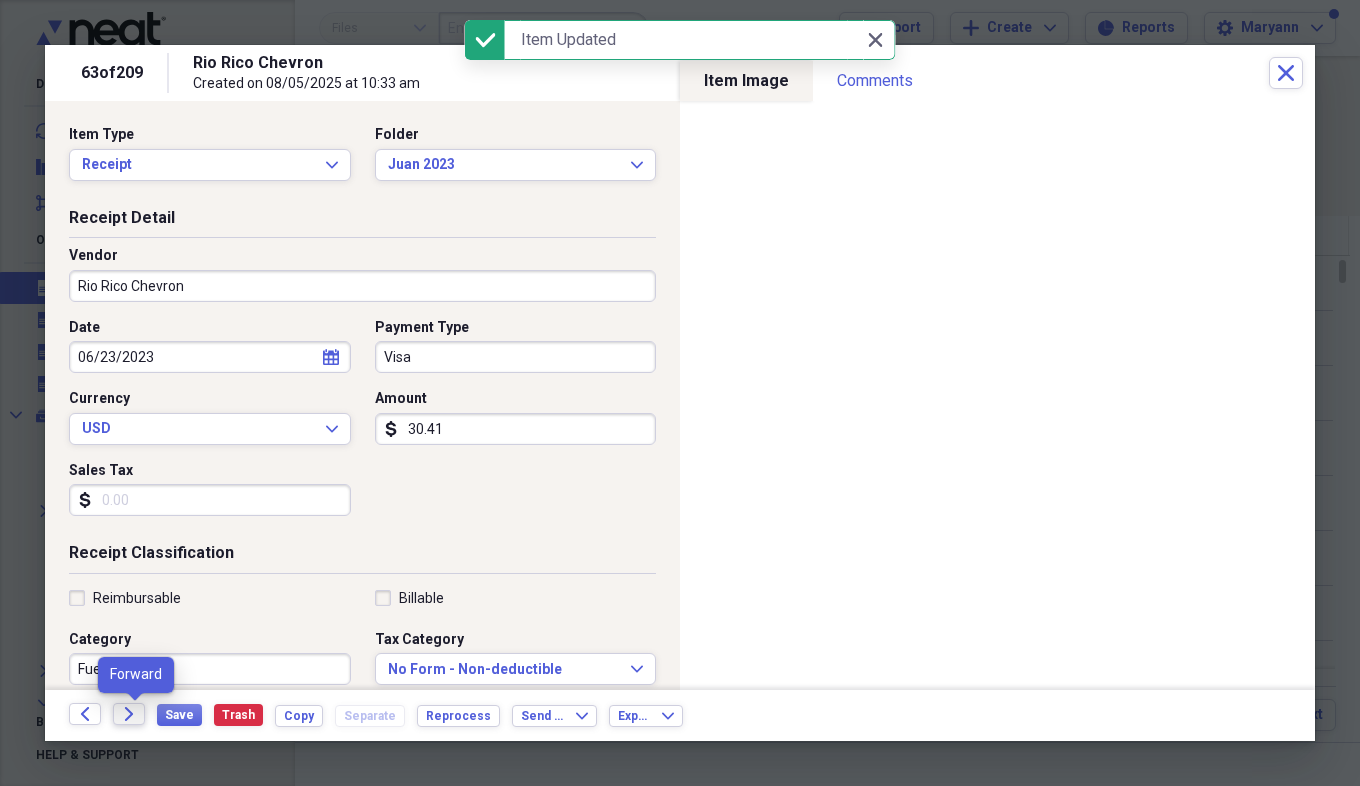 click on "Forward" 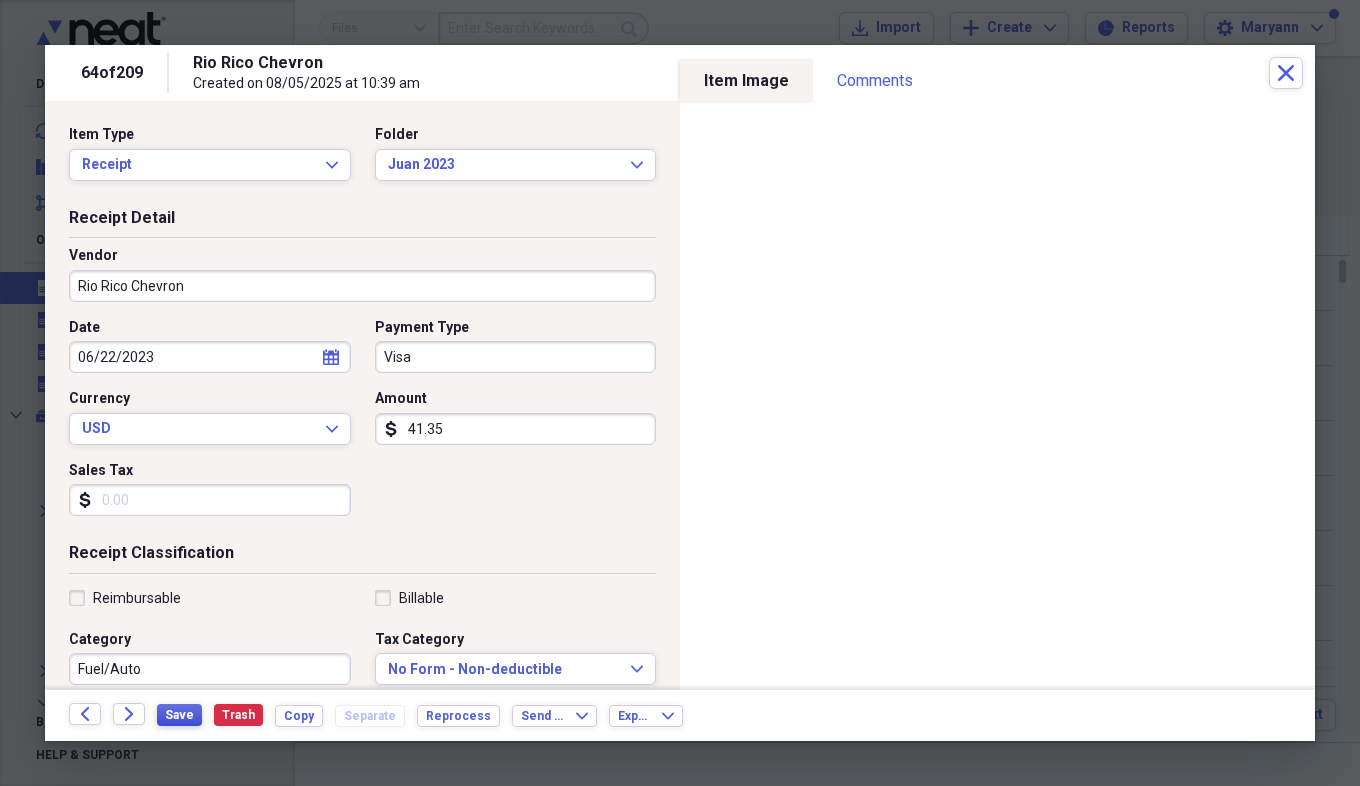 click on "Save" at bounding box center [179, 715] 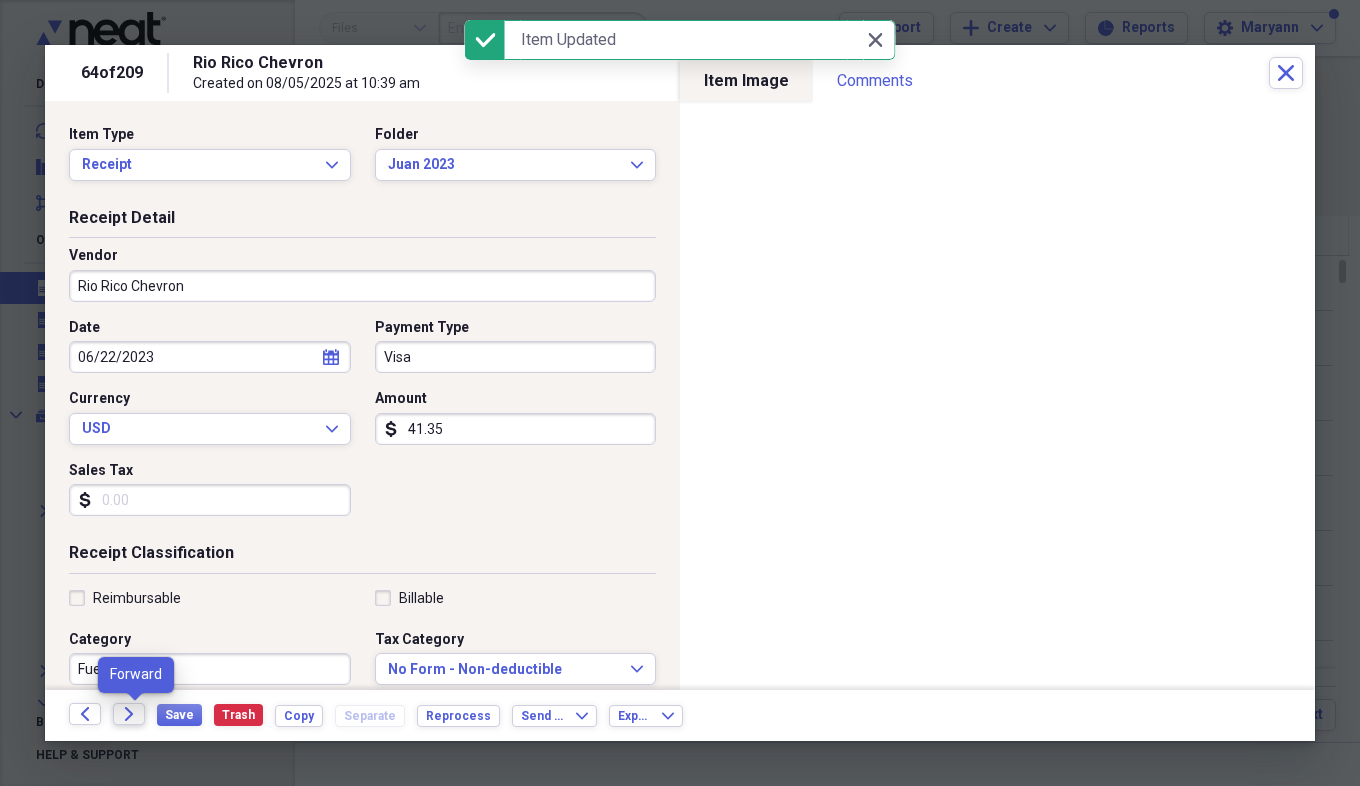 click on "Forward" 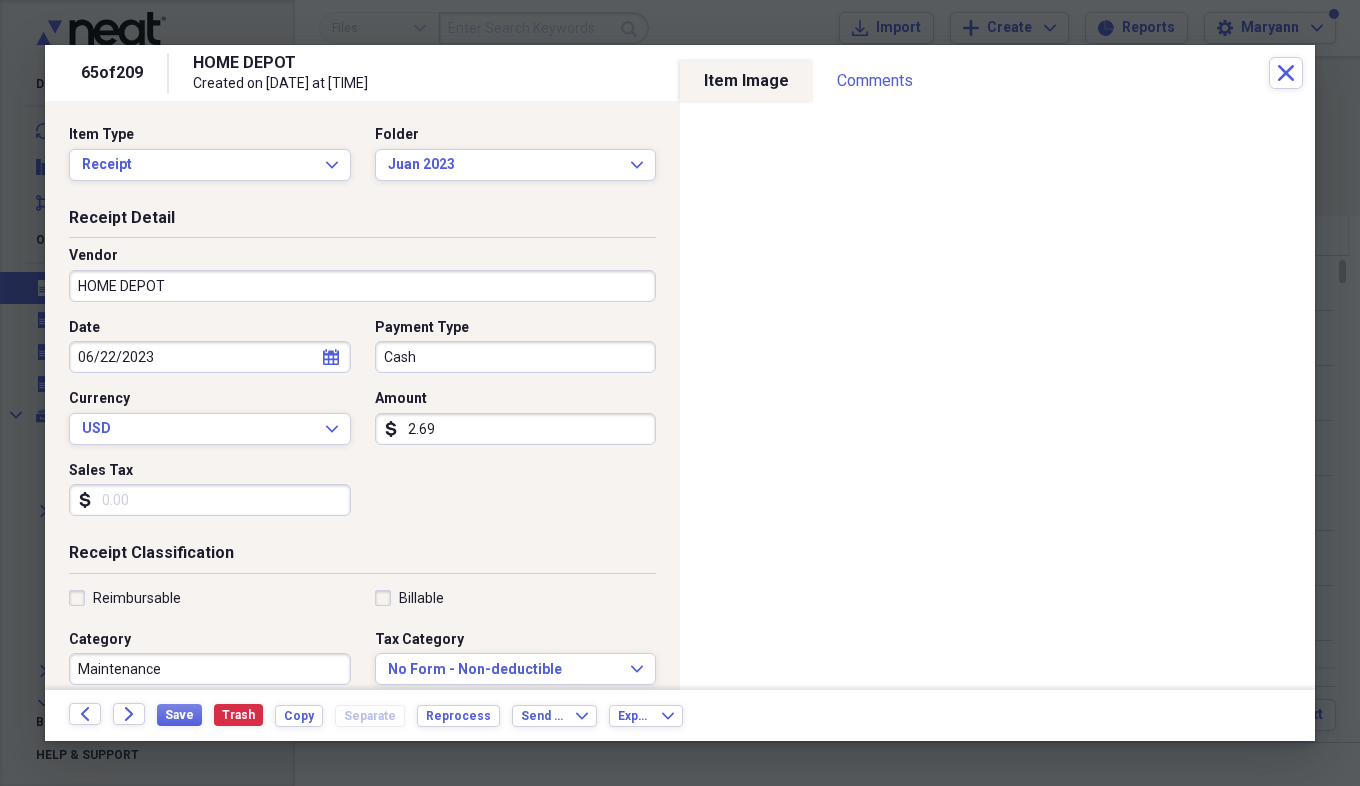 click on "Sales Tax" at bounding box center (210, 500) 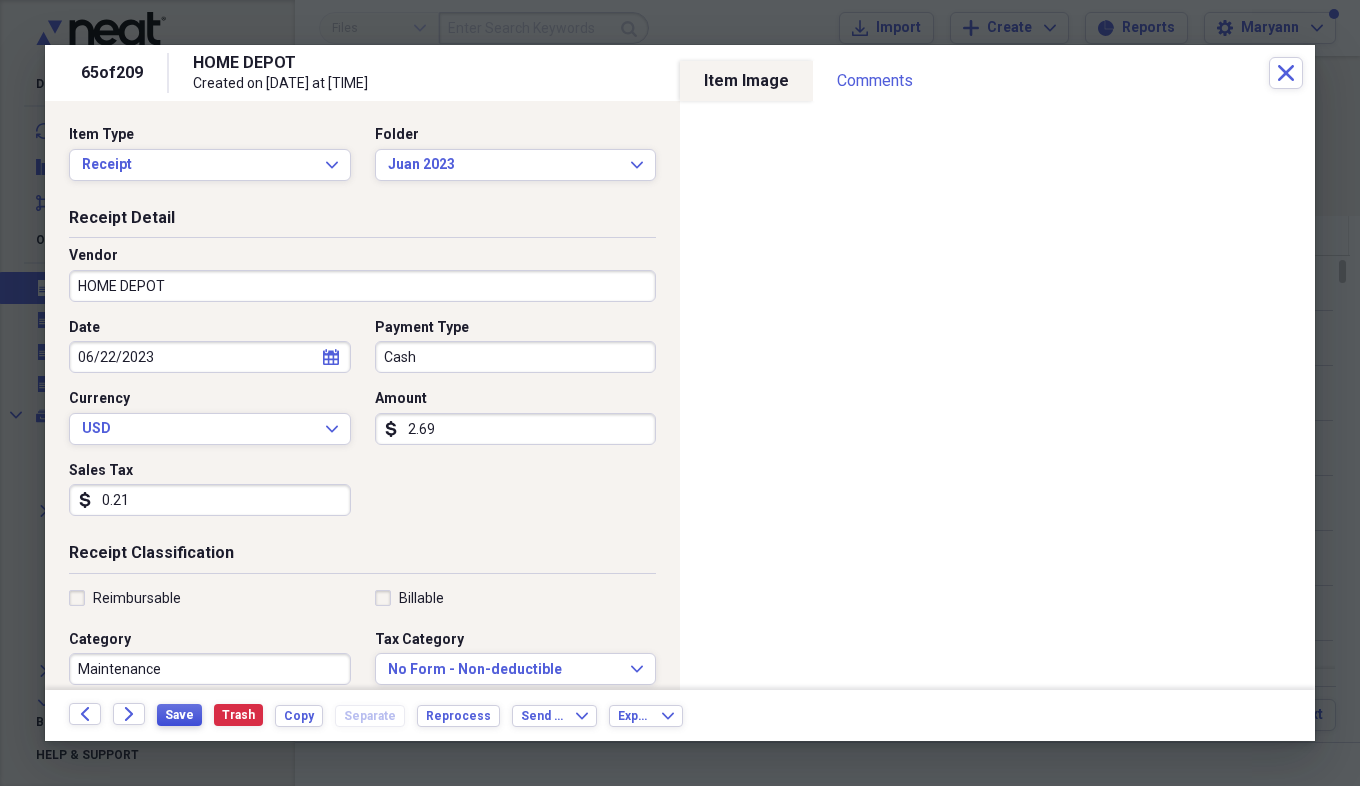 type on "0.21" 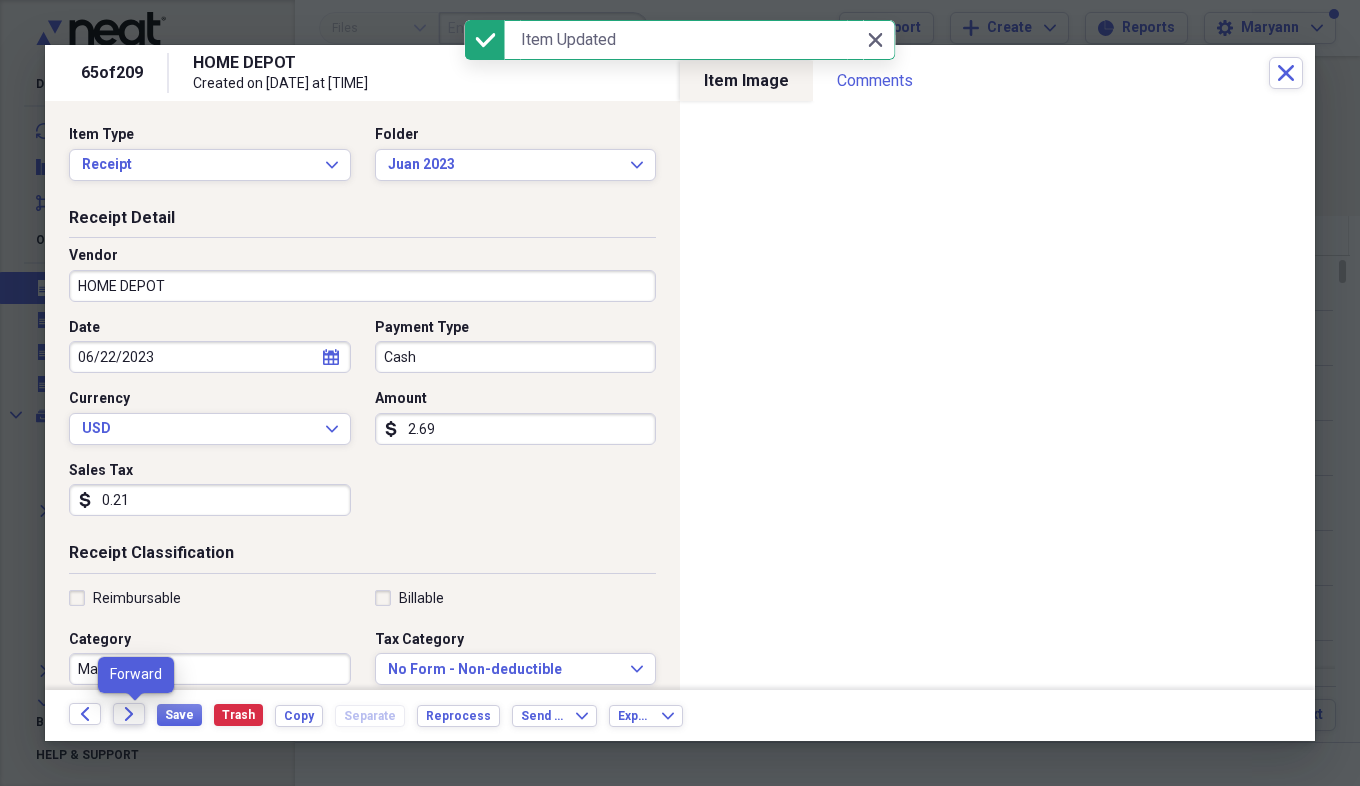 click 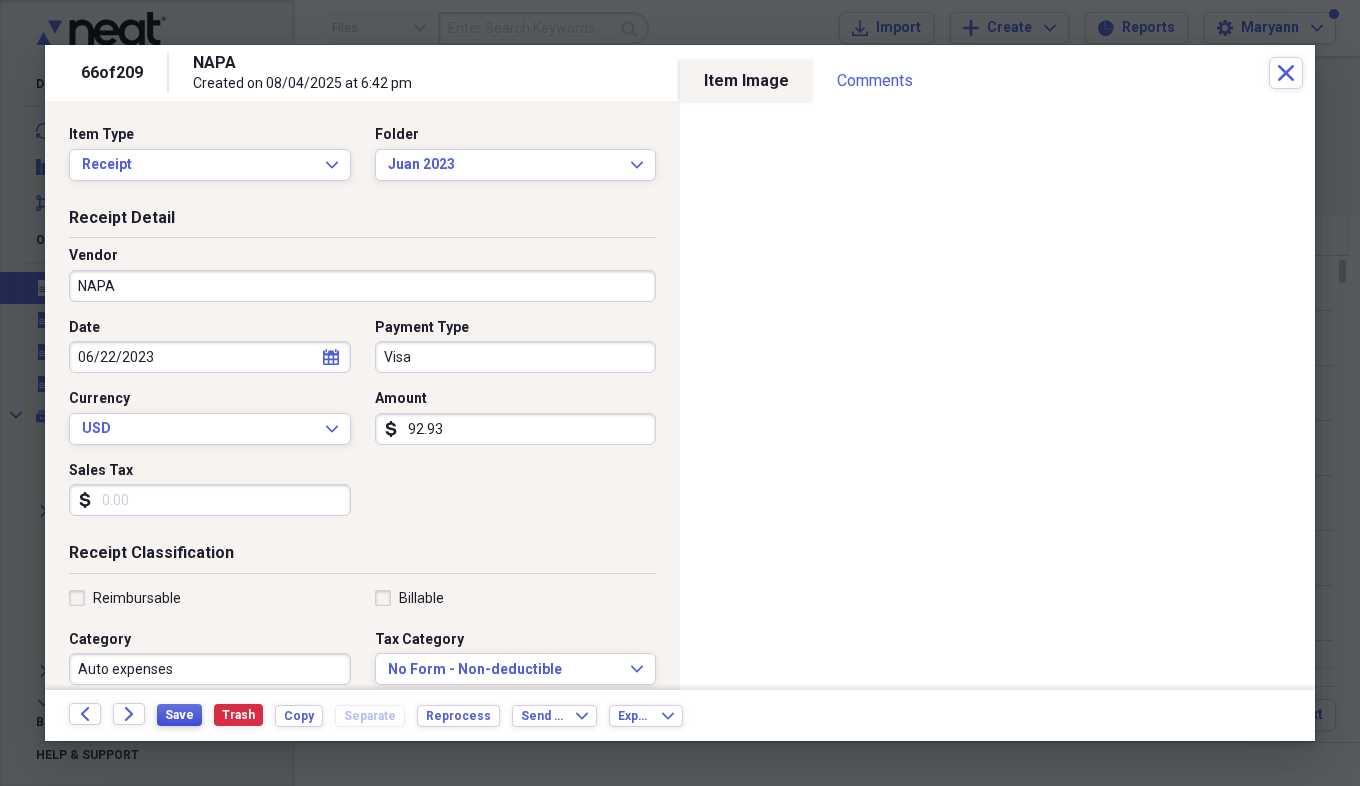 click on "Save" at bounding box center [179, 715] 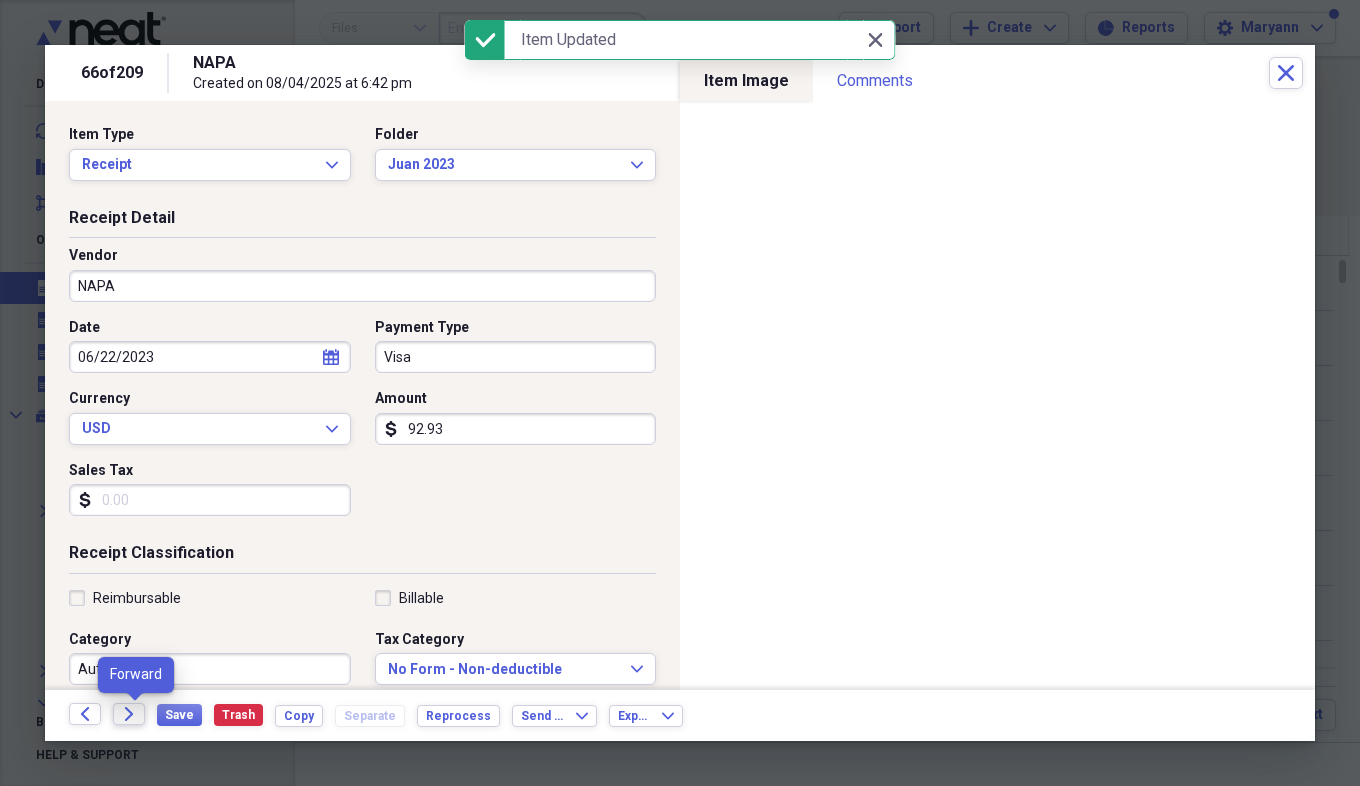 click on "Forward" 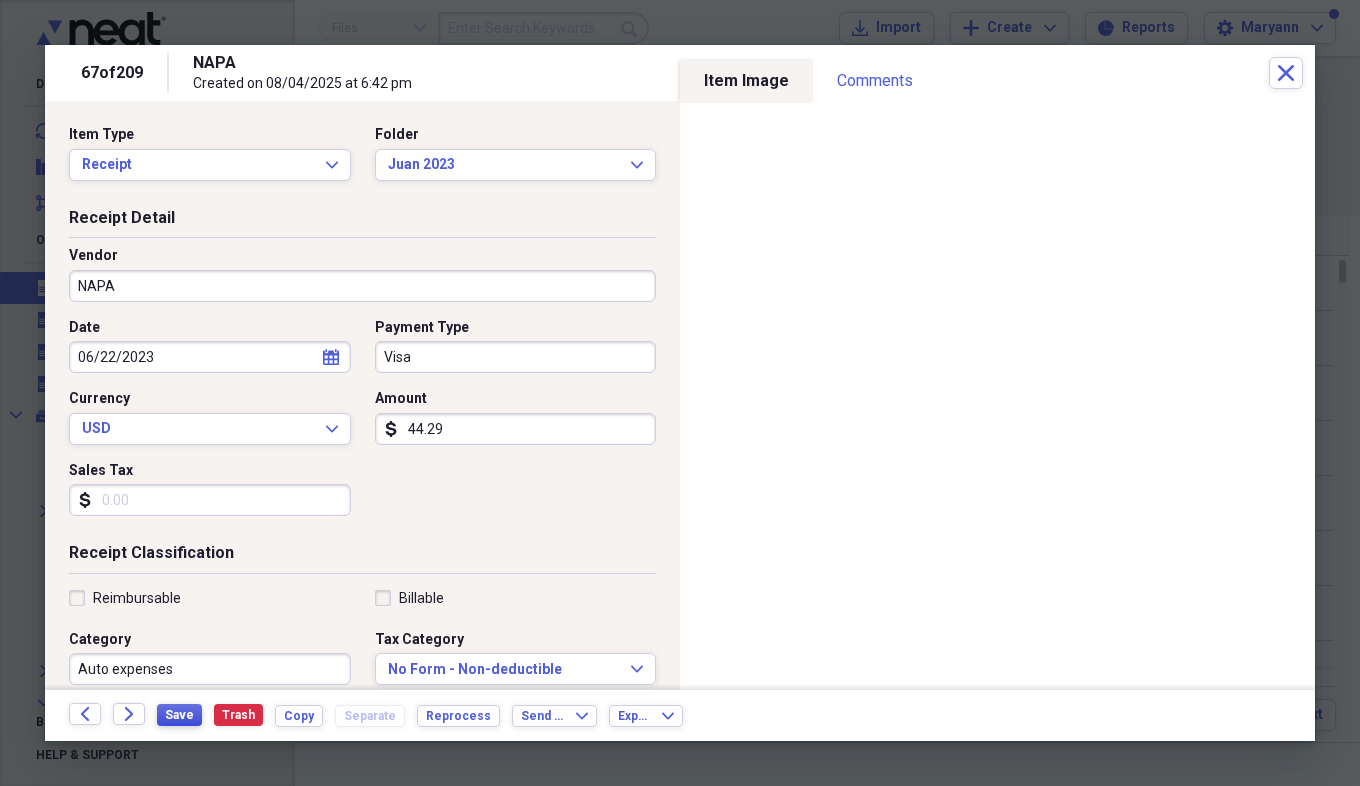 click on "Save" at bounding box center [179, 715] 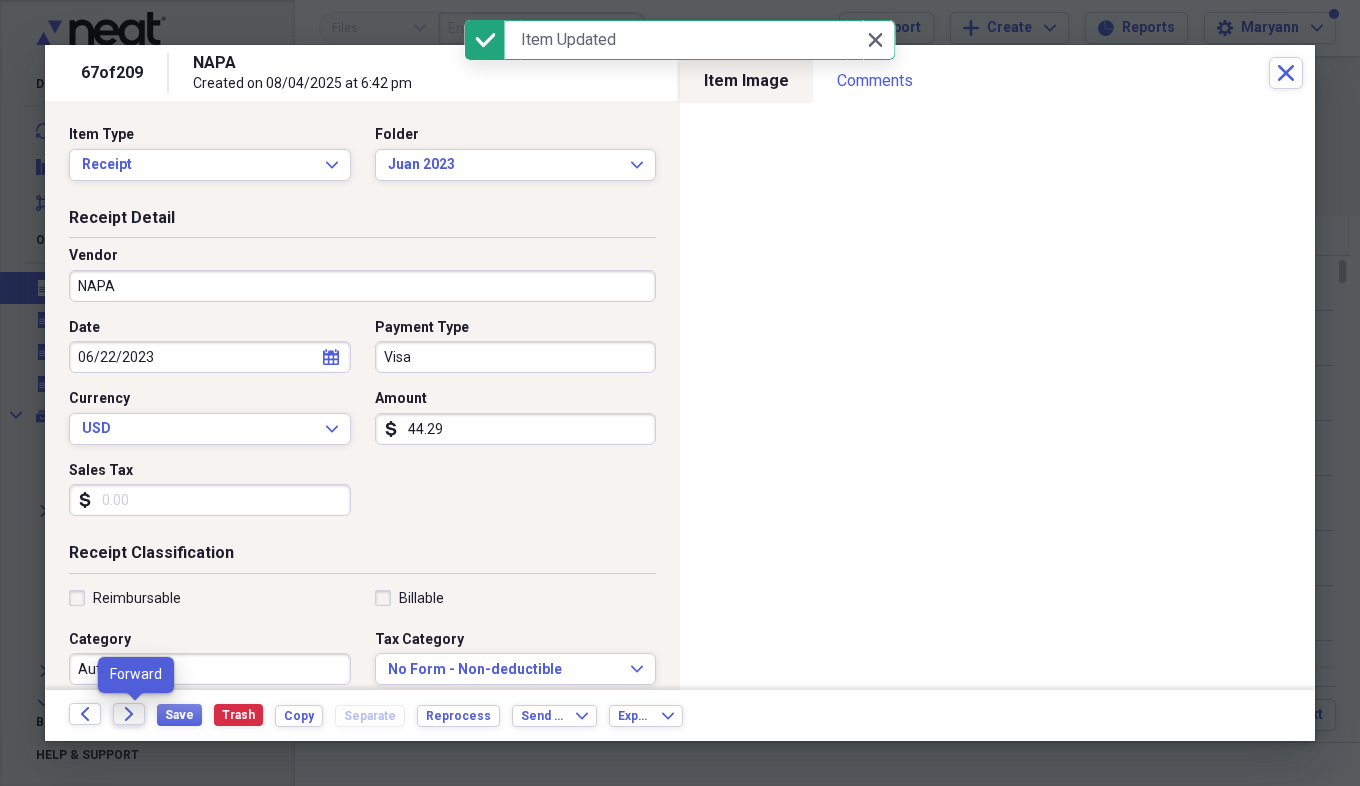 click on "Forward" 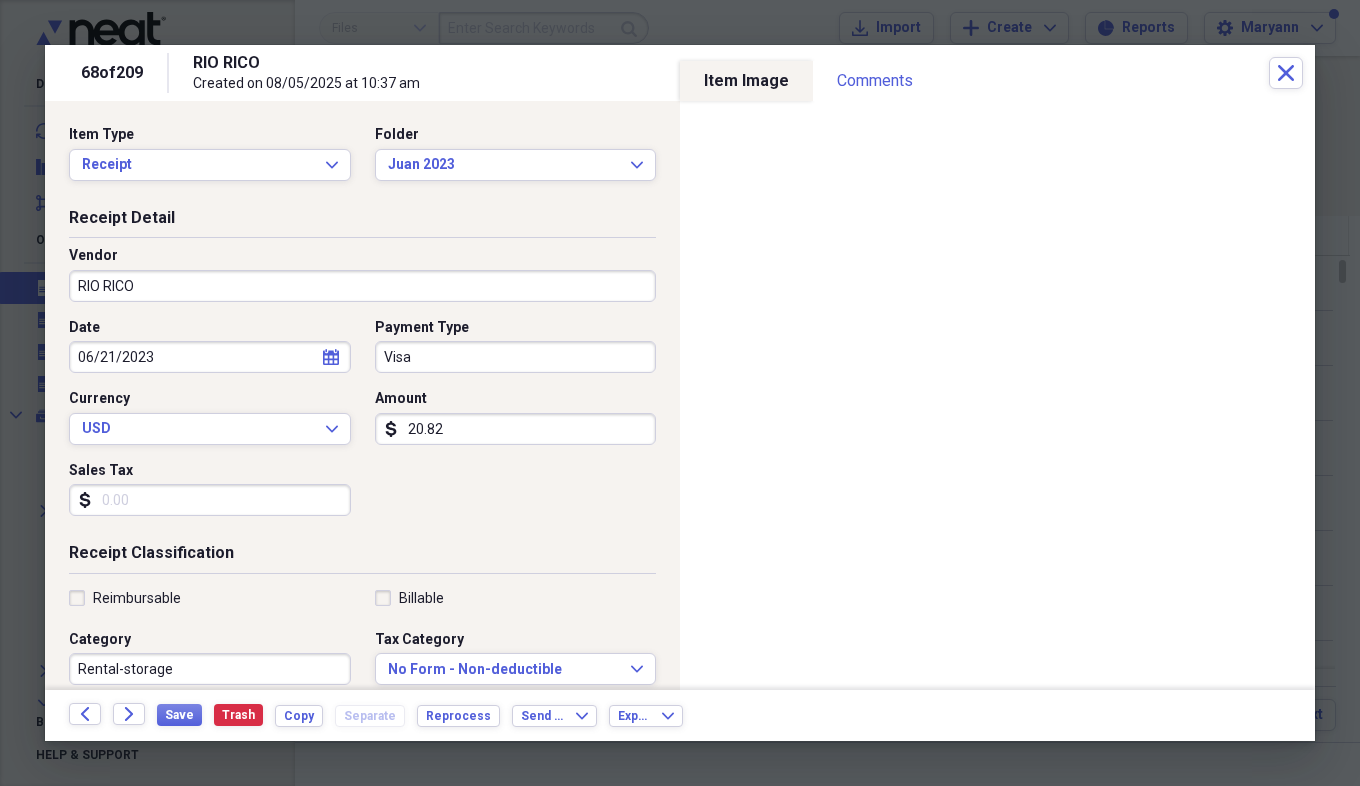 click on "RIO RICO" at bounding box center (362, 286) 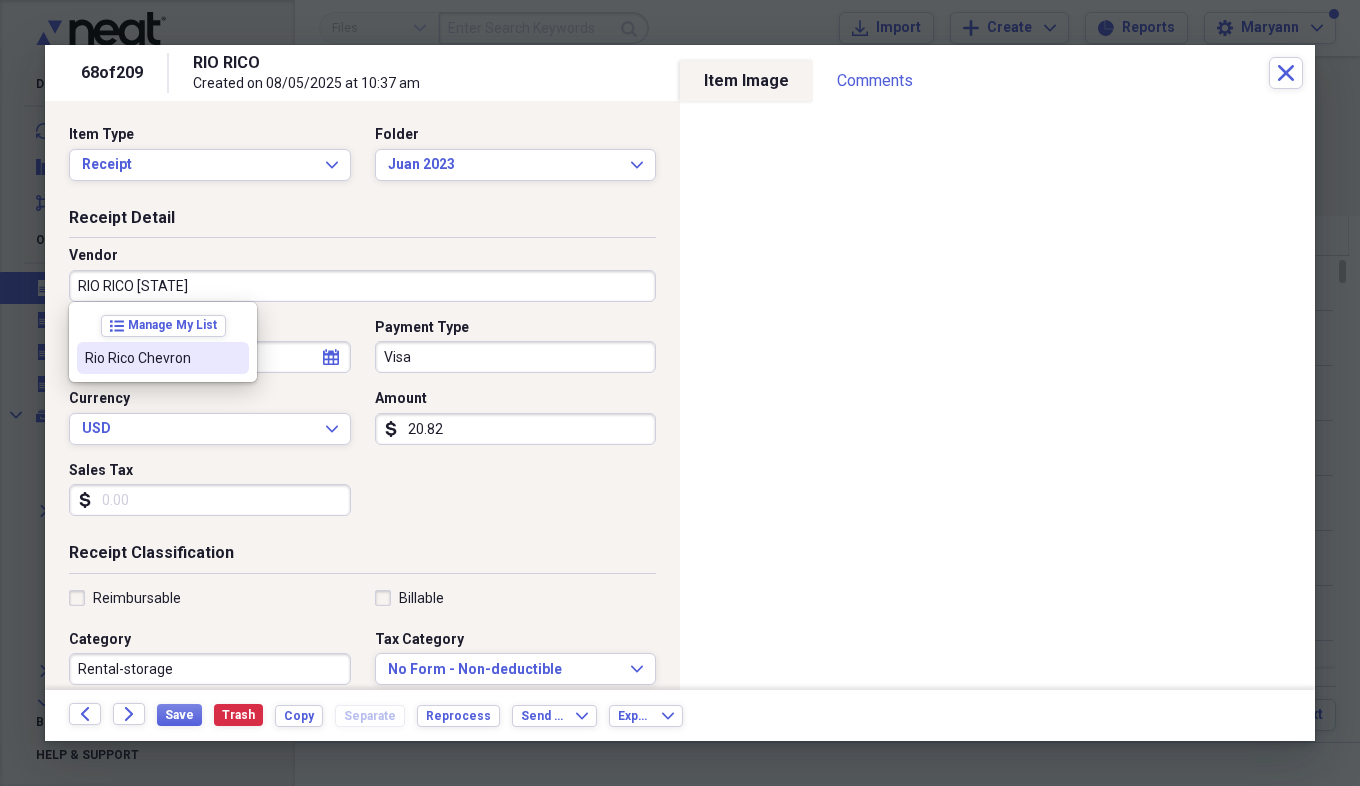 click on "Rio Rico Chevron" at bounding box center [151, 358] 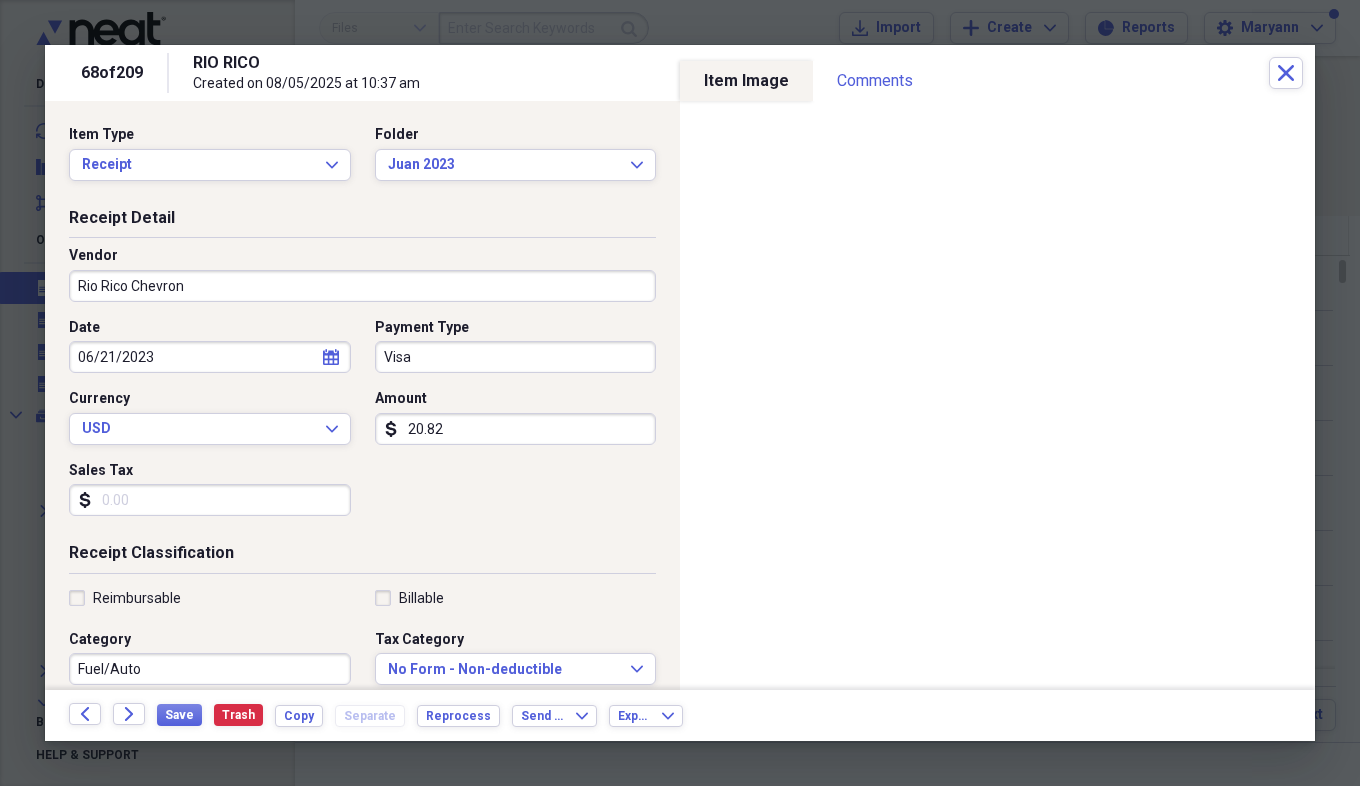 type on "Fuel/Auto" 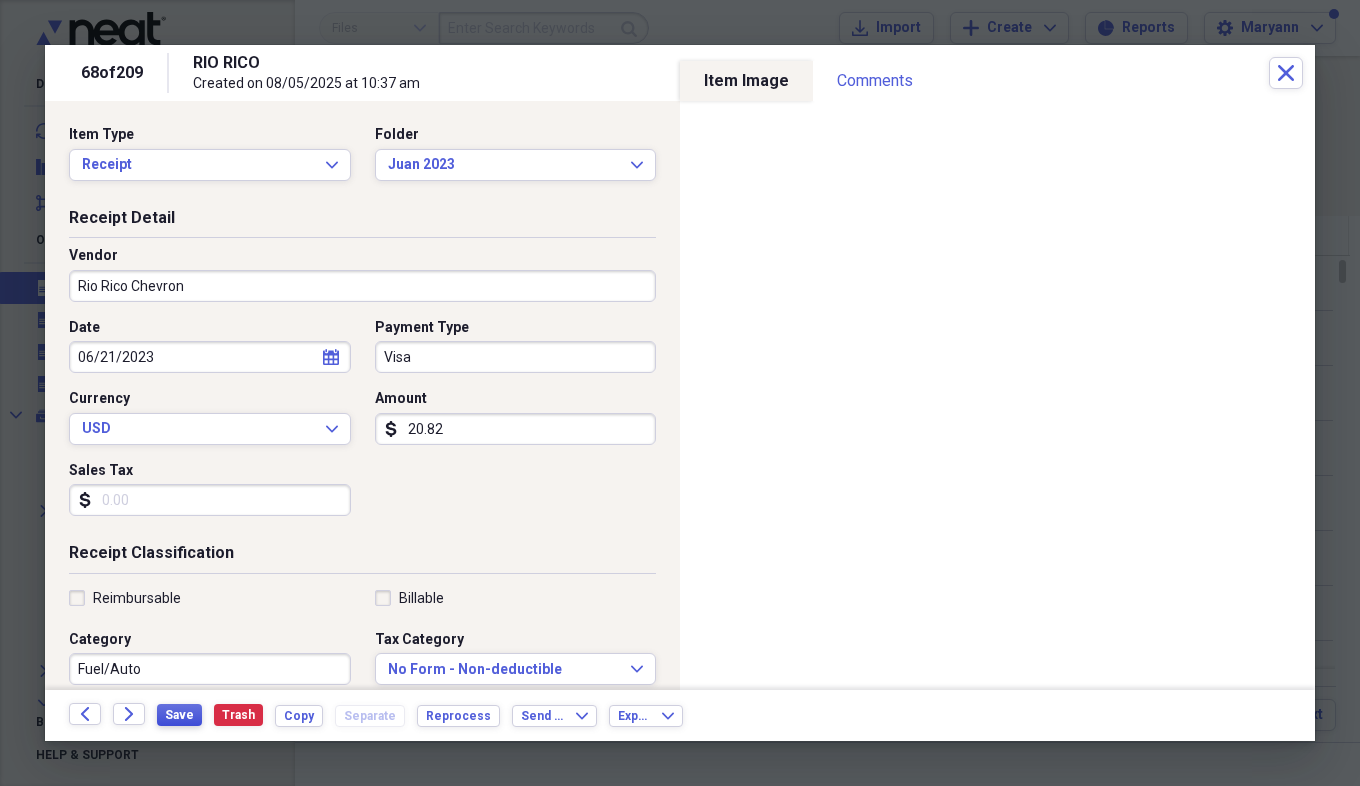 click on "Save" at bounding box center (179, 715) 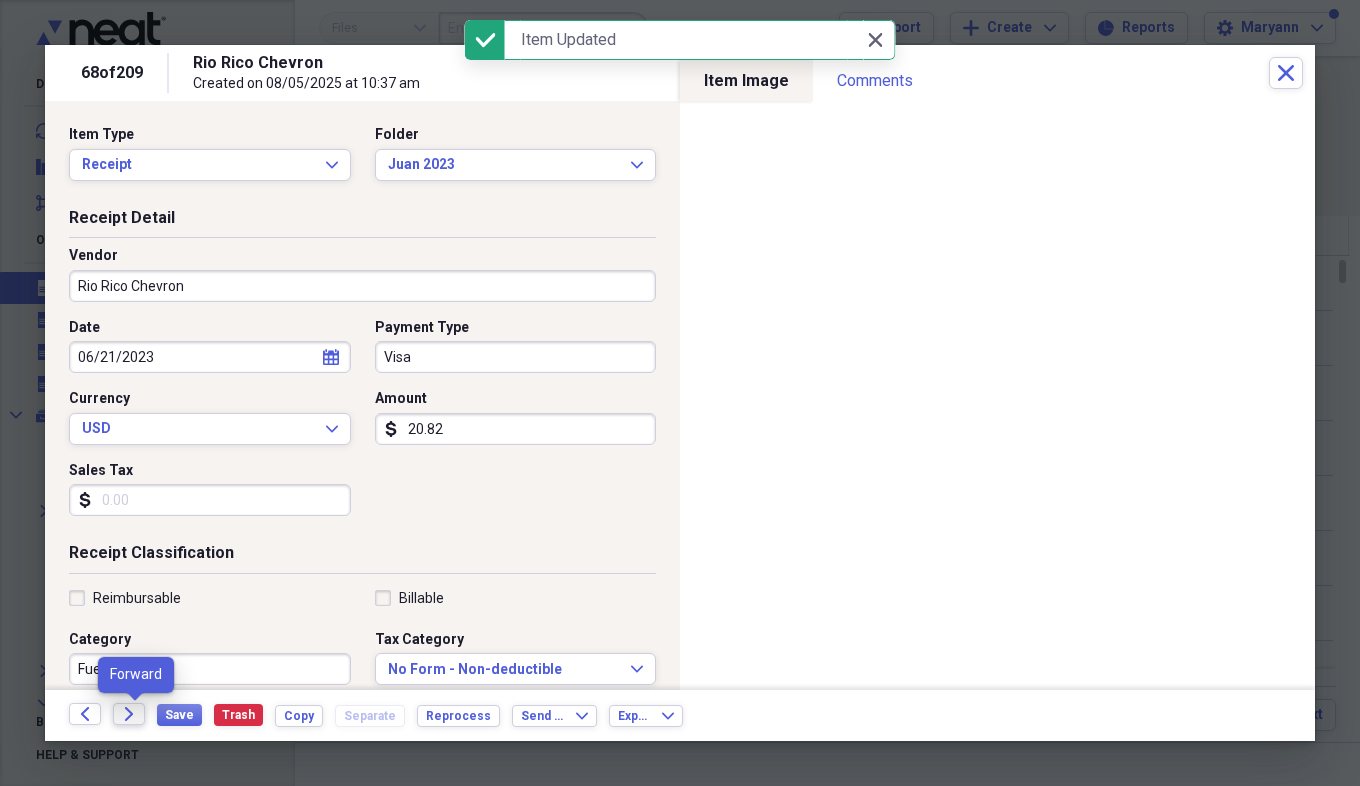 click on "Forward" 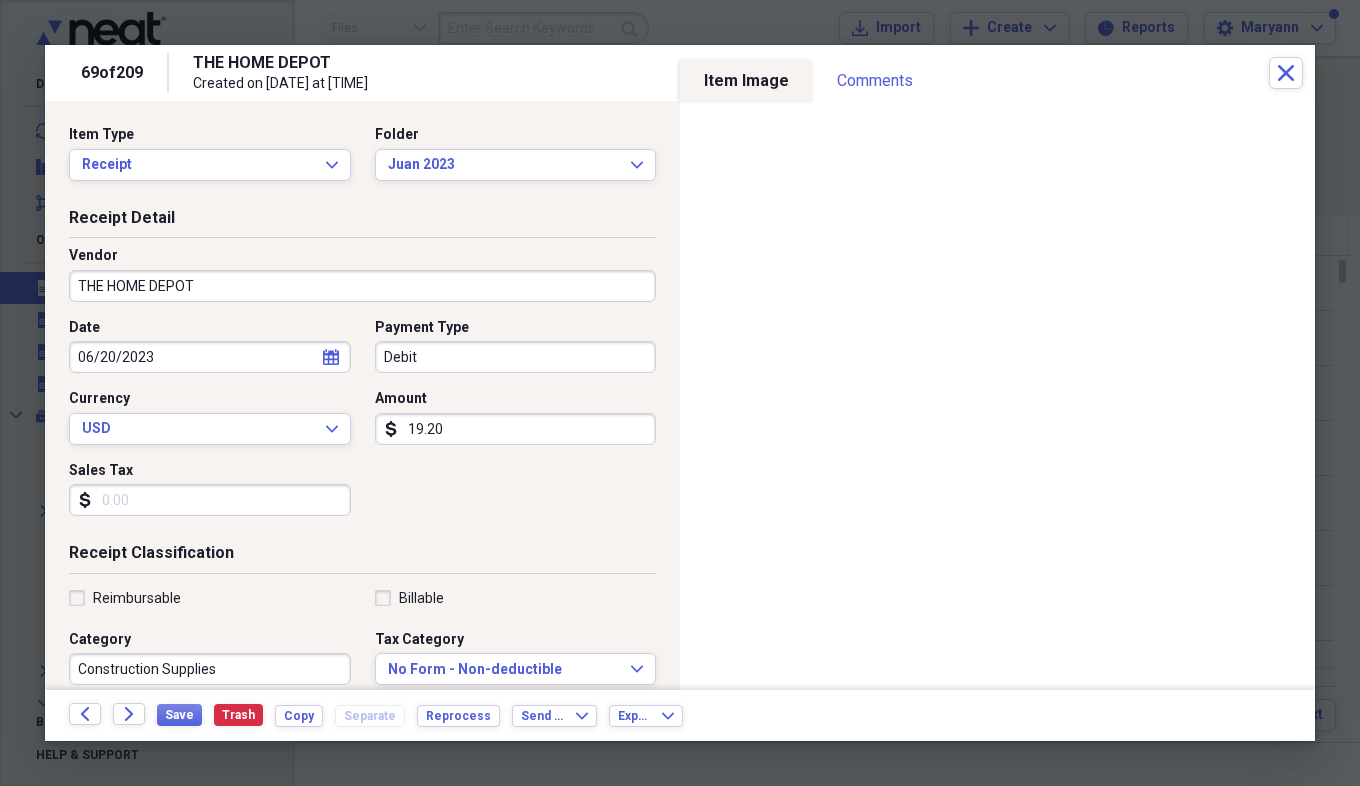 click on "Sales Tax" at bounding box center (210, 500) 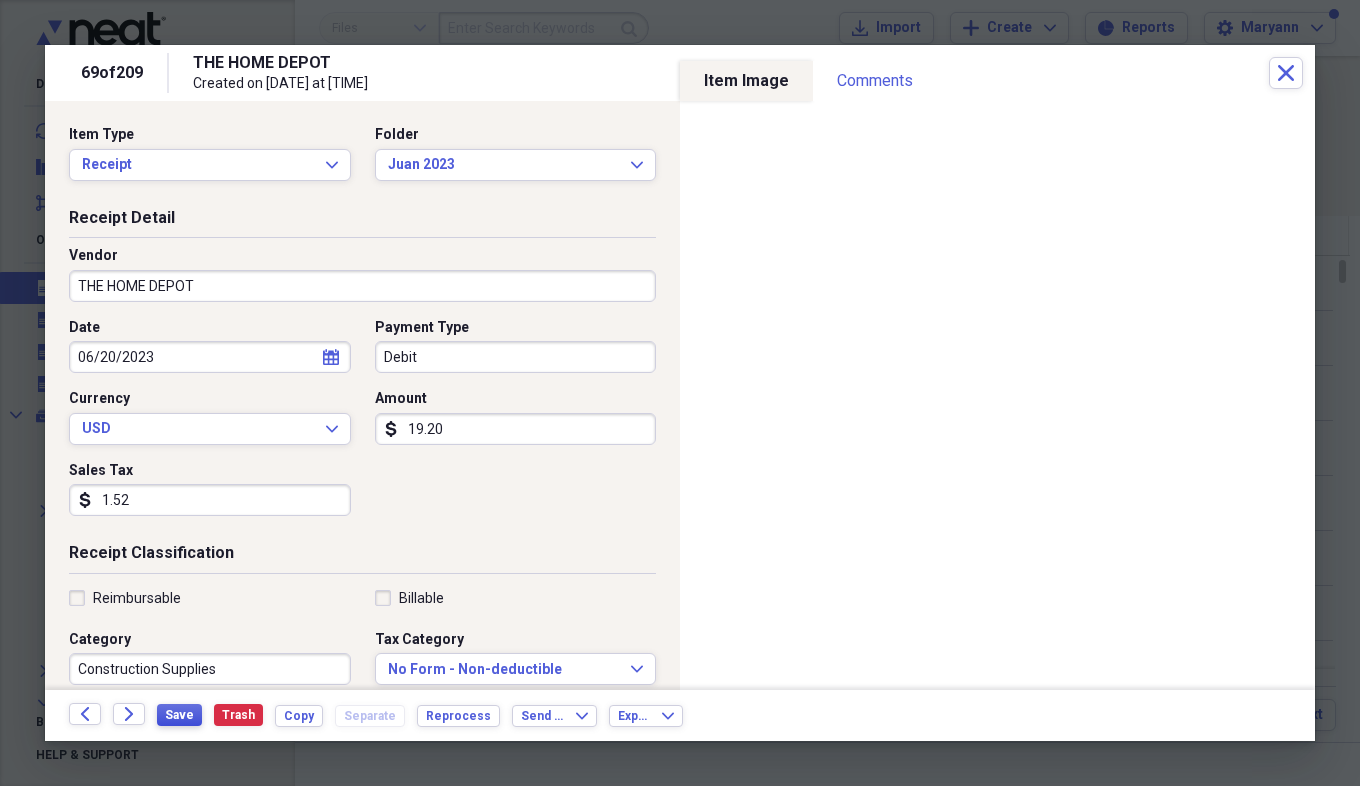 type on "1.52" 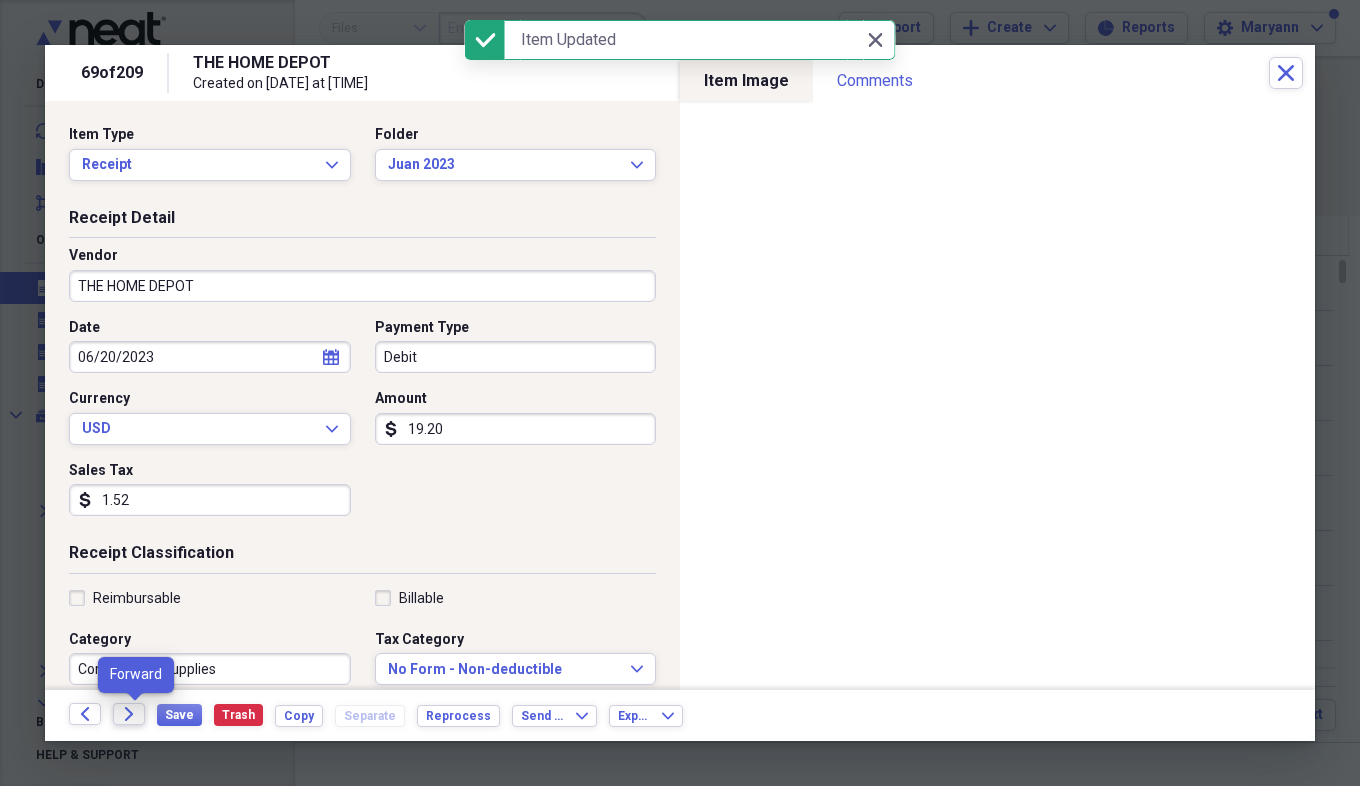 click 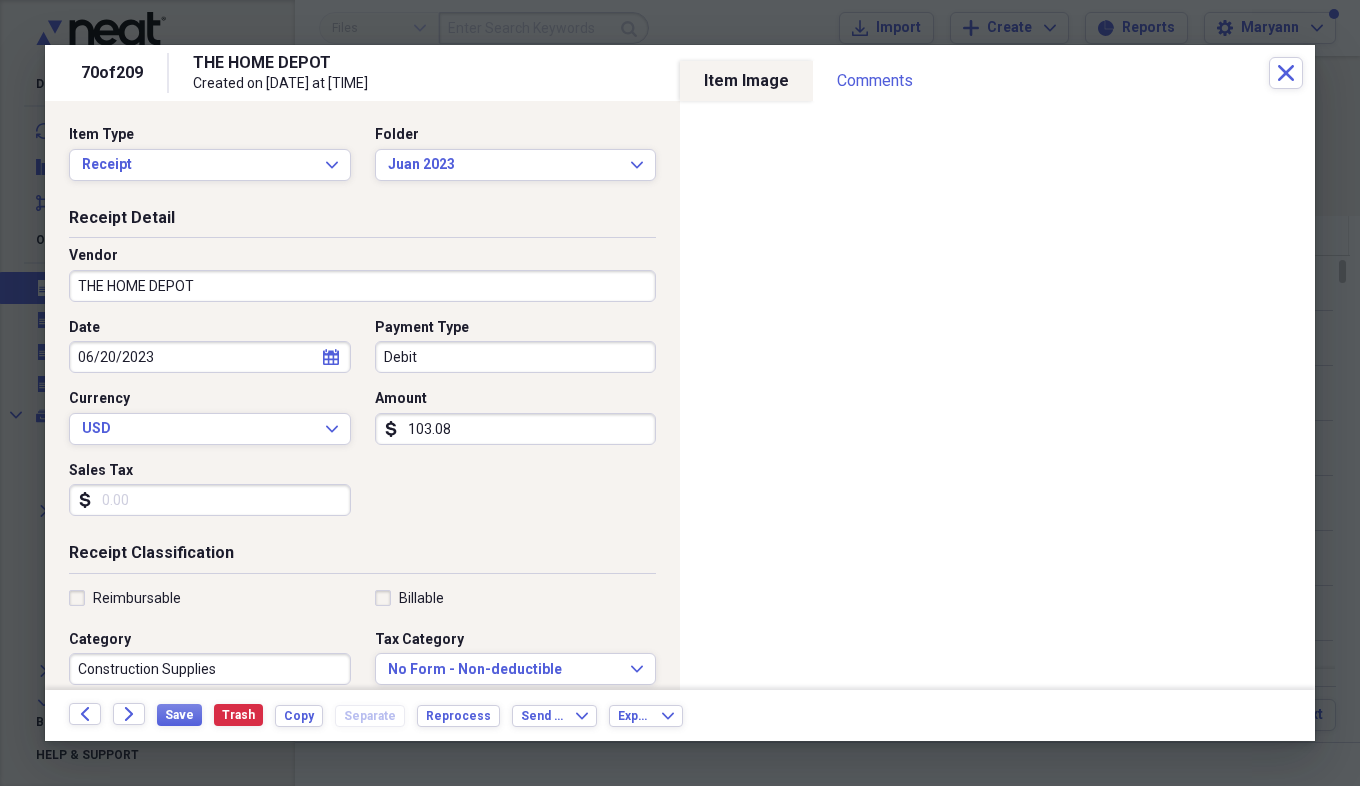 click on "Sales Tax" at bounding box center [210, 500] 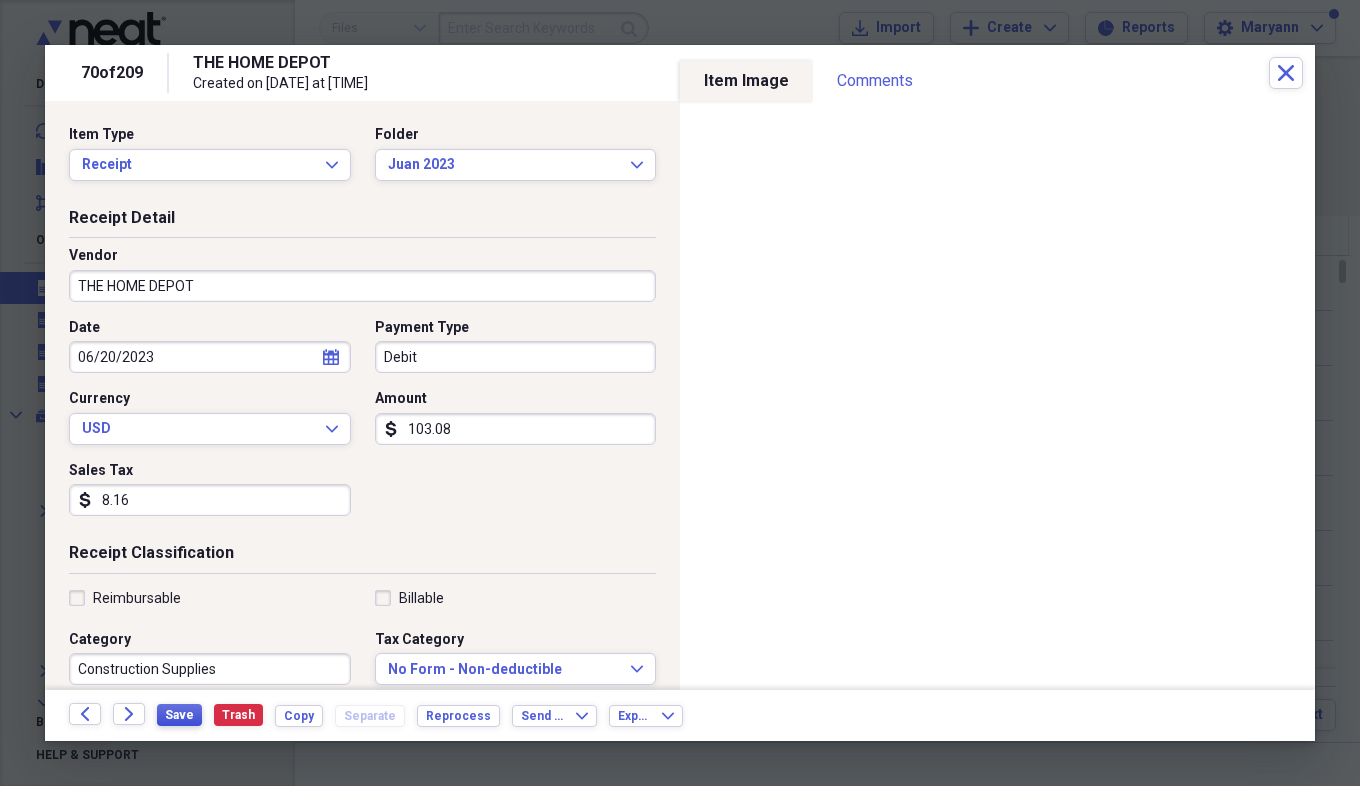 type on "8.16" 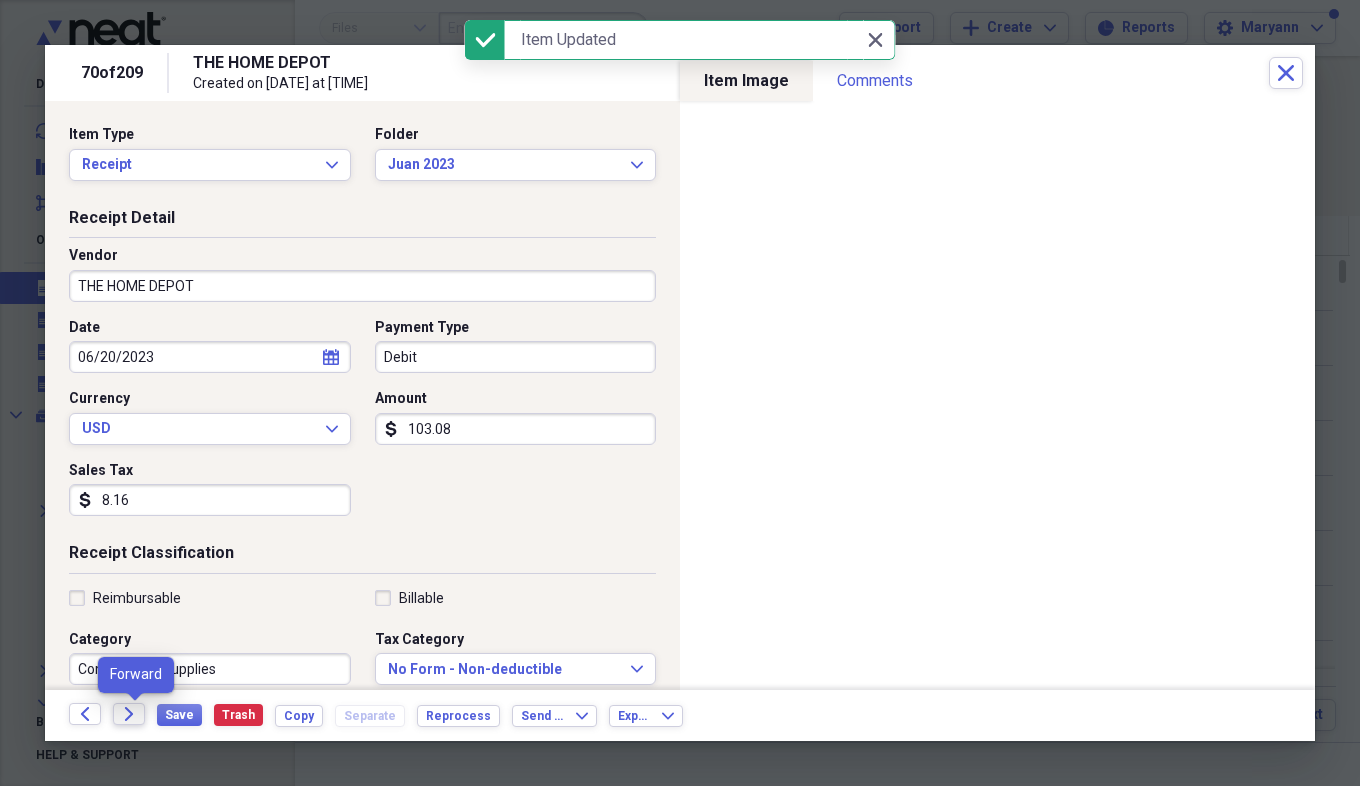 click on "Forward" 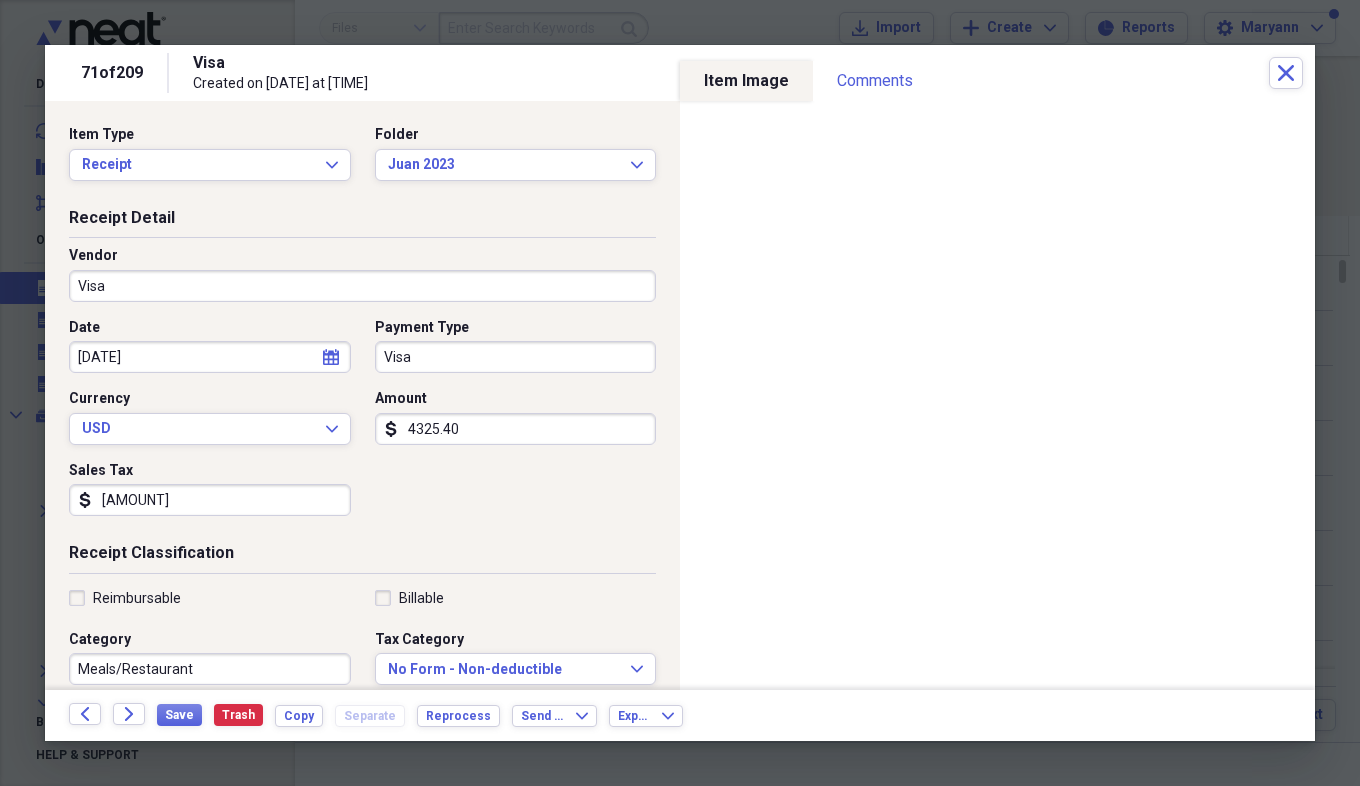 click on "Visa" at bounding box center [362, 286] 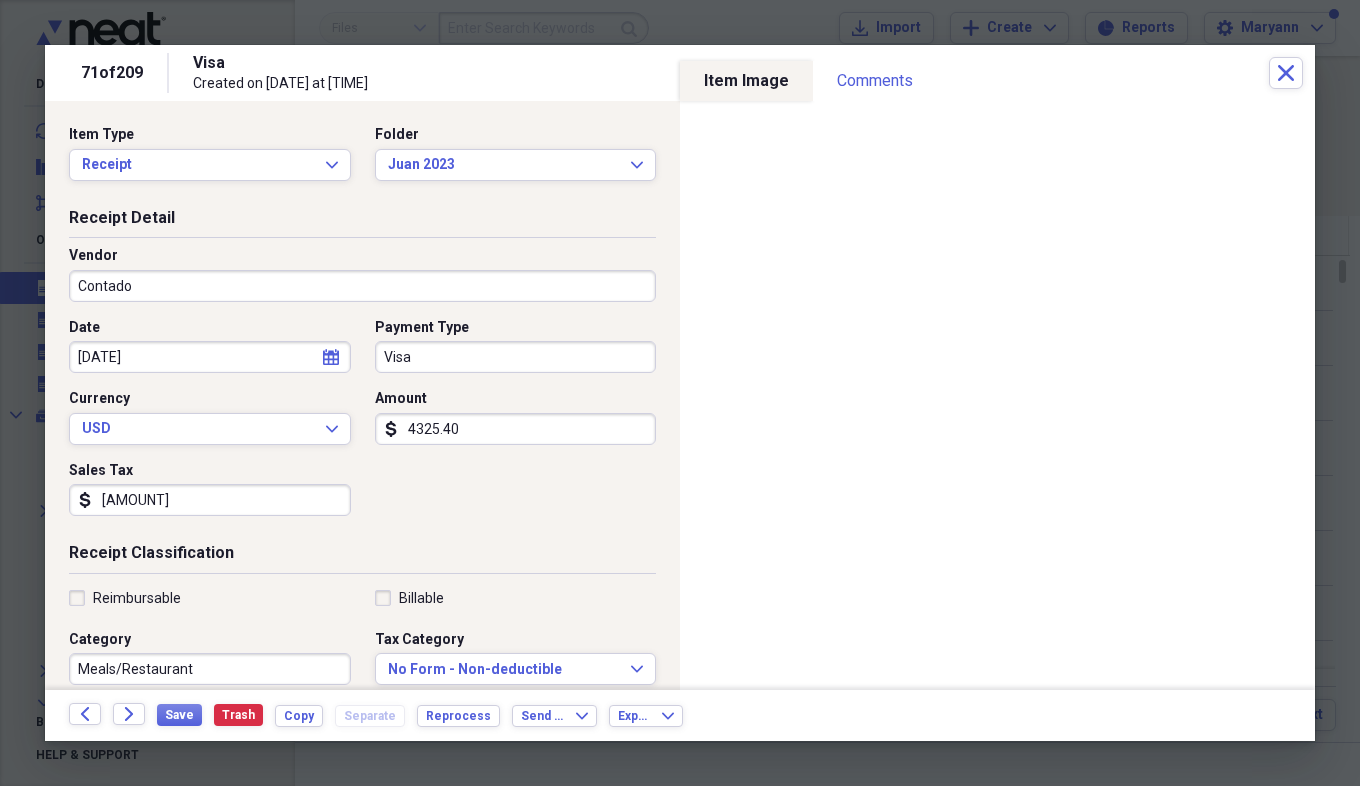 type on "Contado" 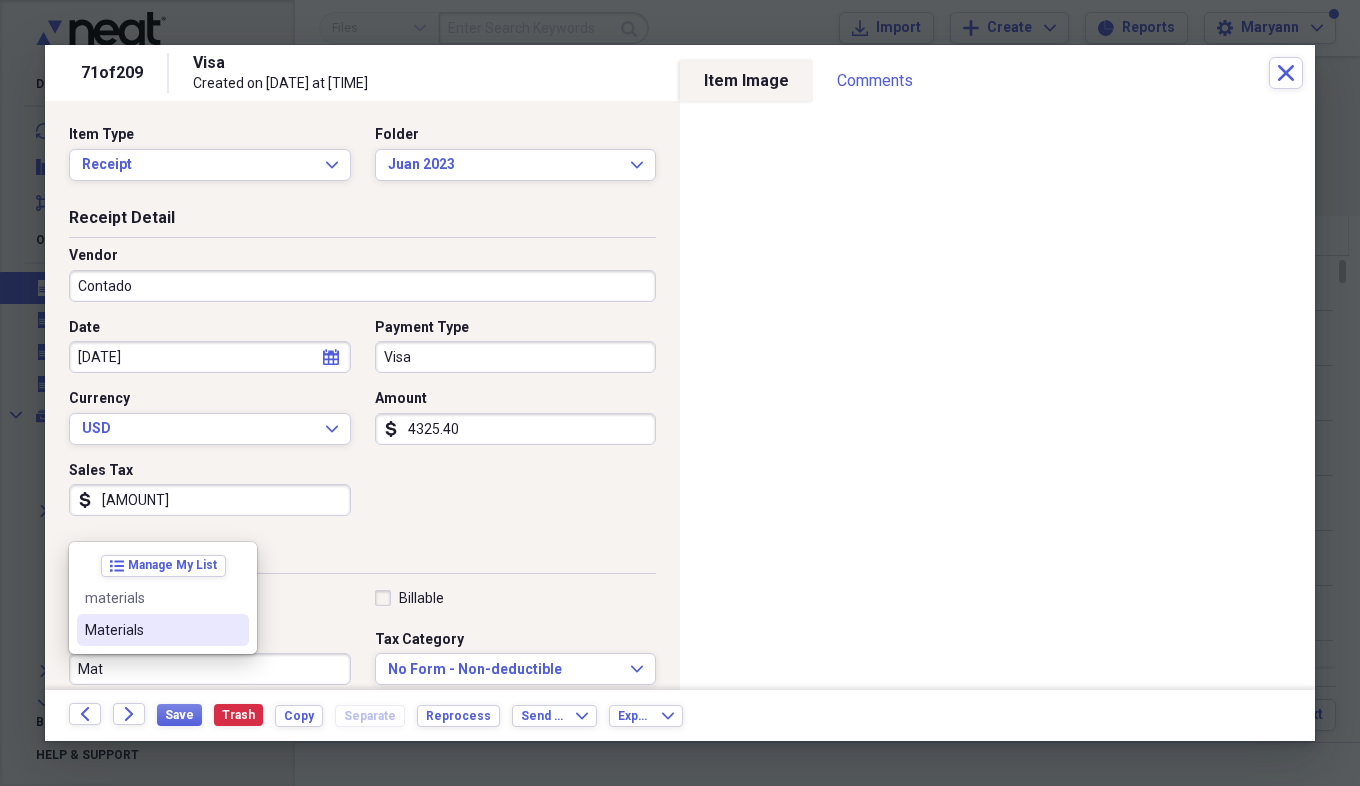 click on "Materials" at bounding box center (151, 630) 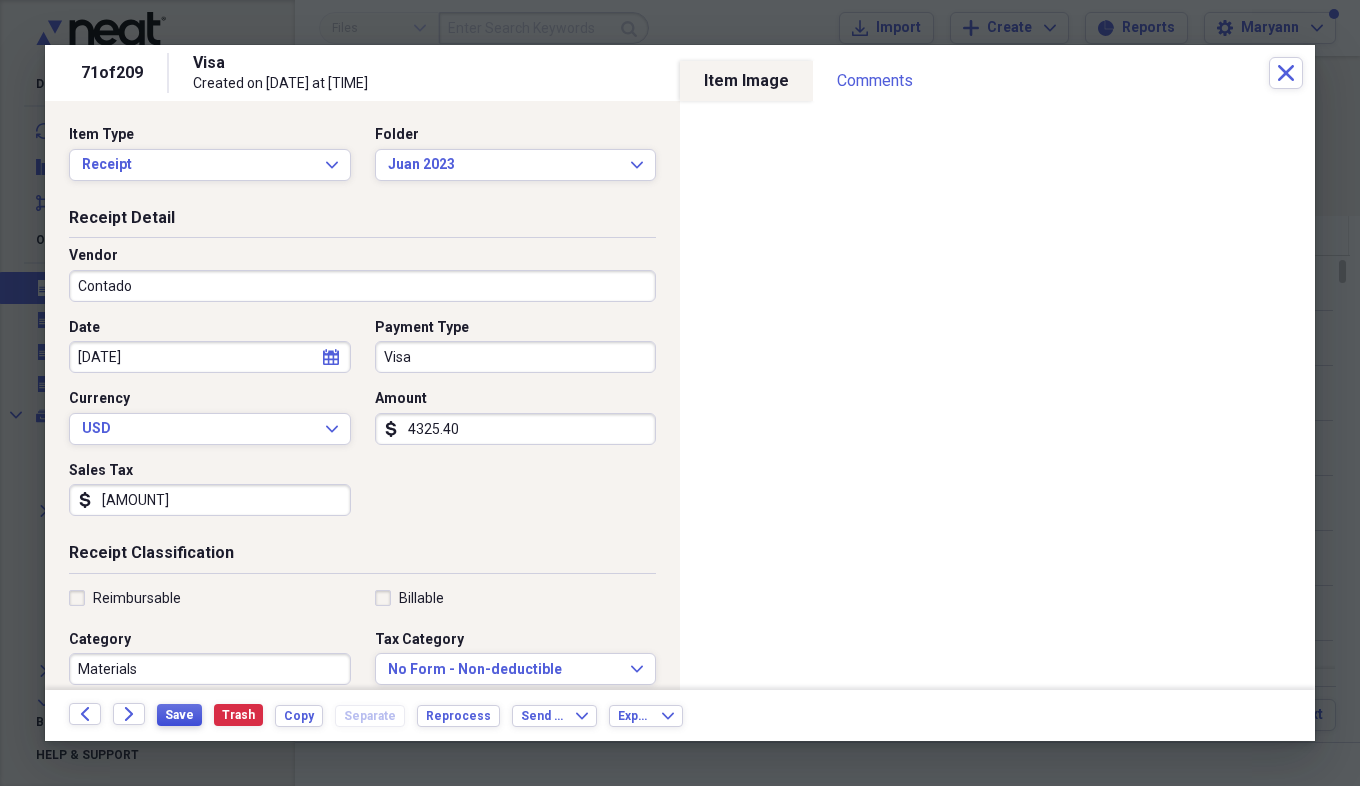 click on "Save" at bounding box center [179, 715] 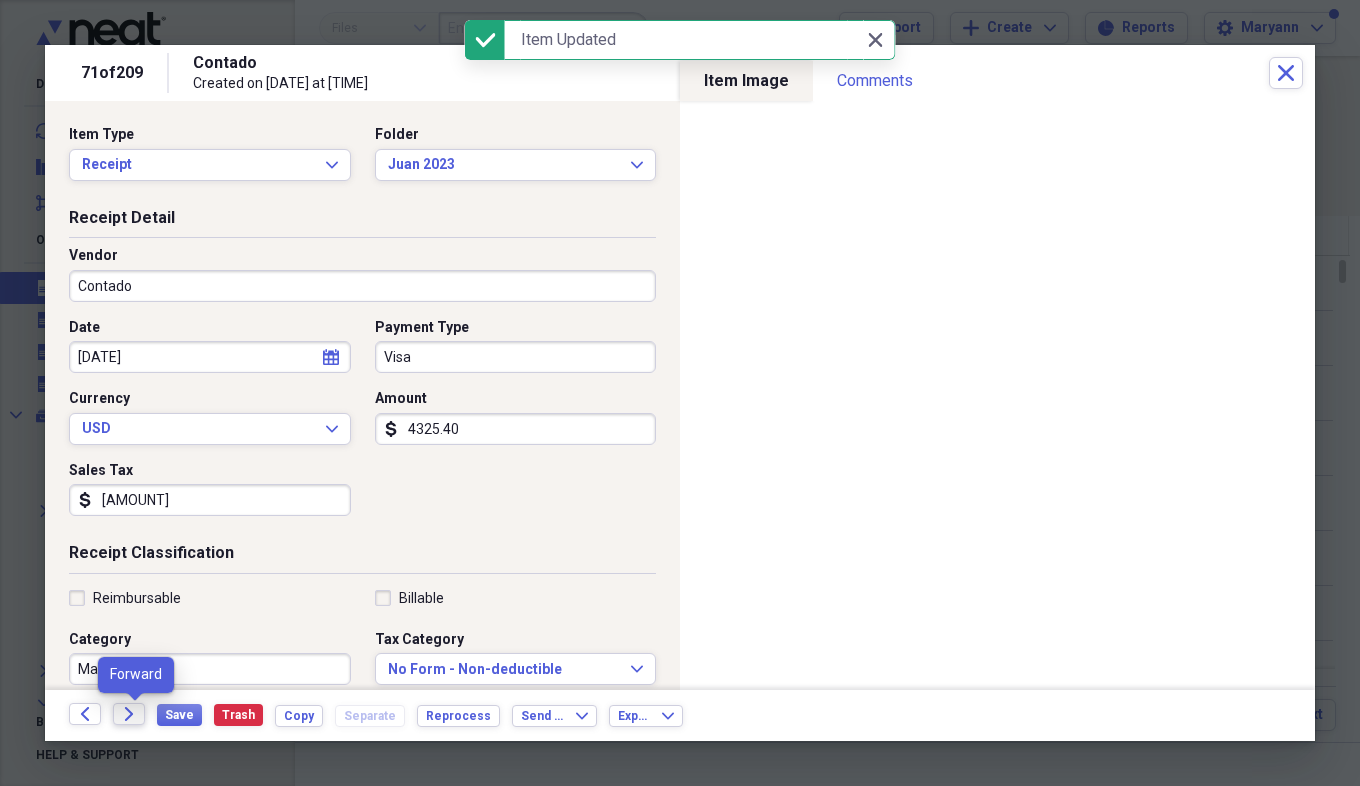 click on "Forward" 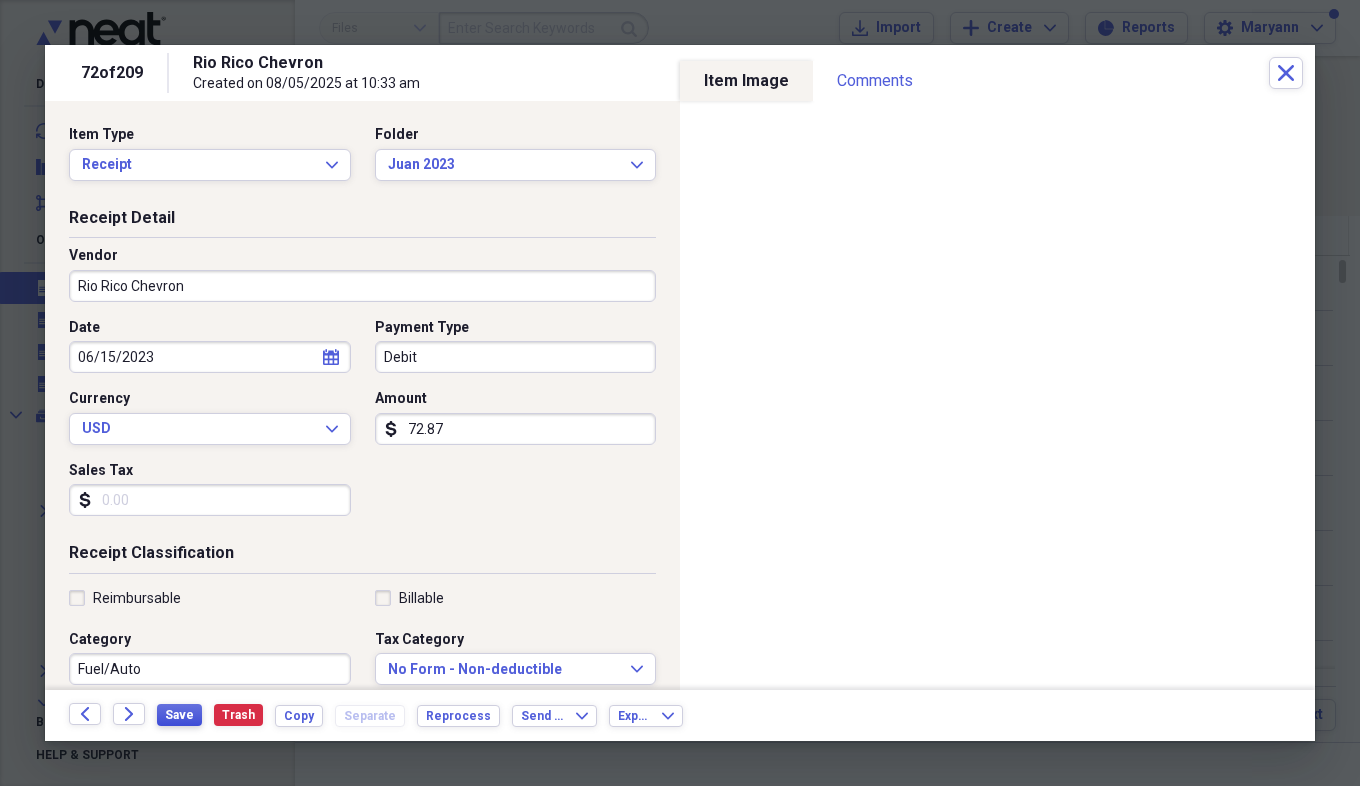 click on "Save" at bounding box center (179, 715) 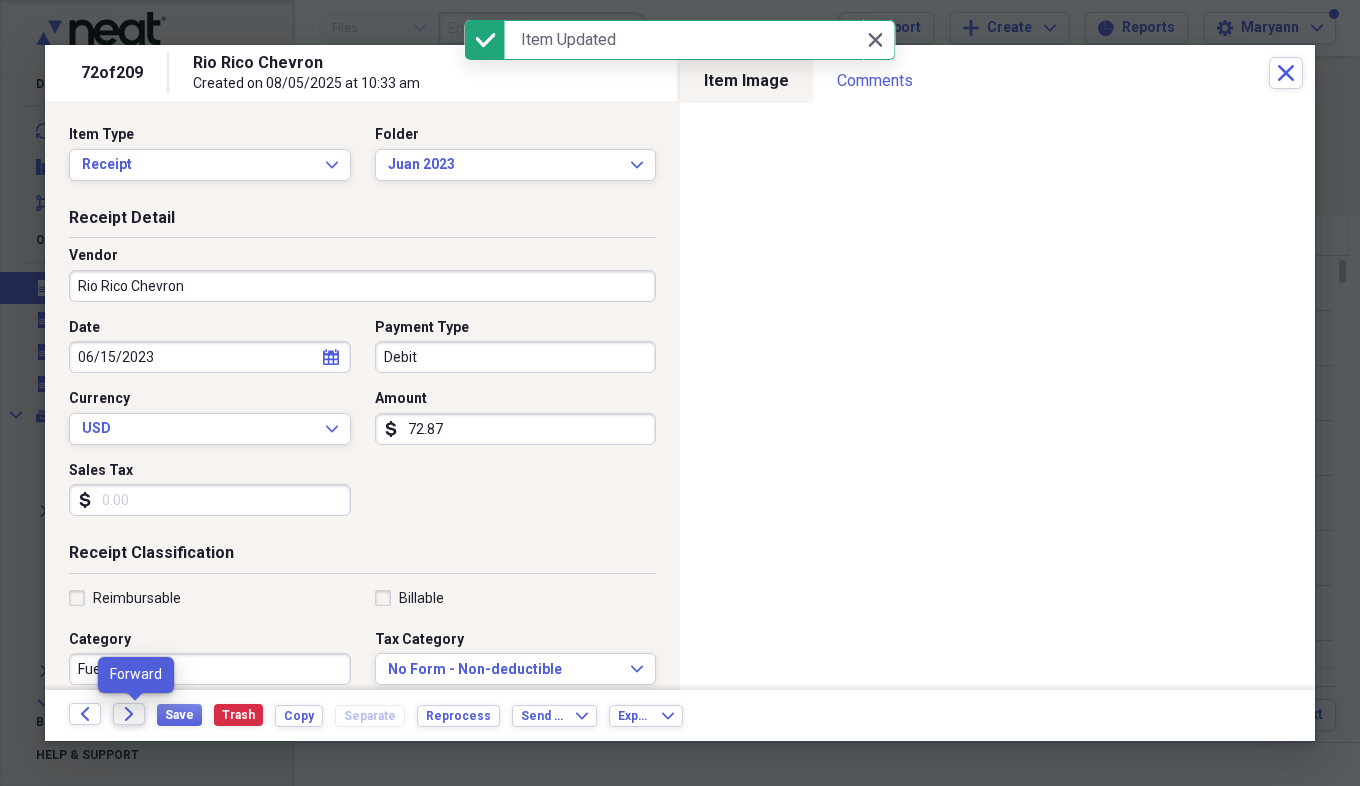 click on "Forward" 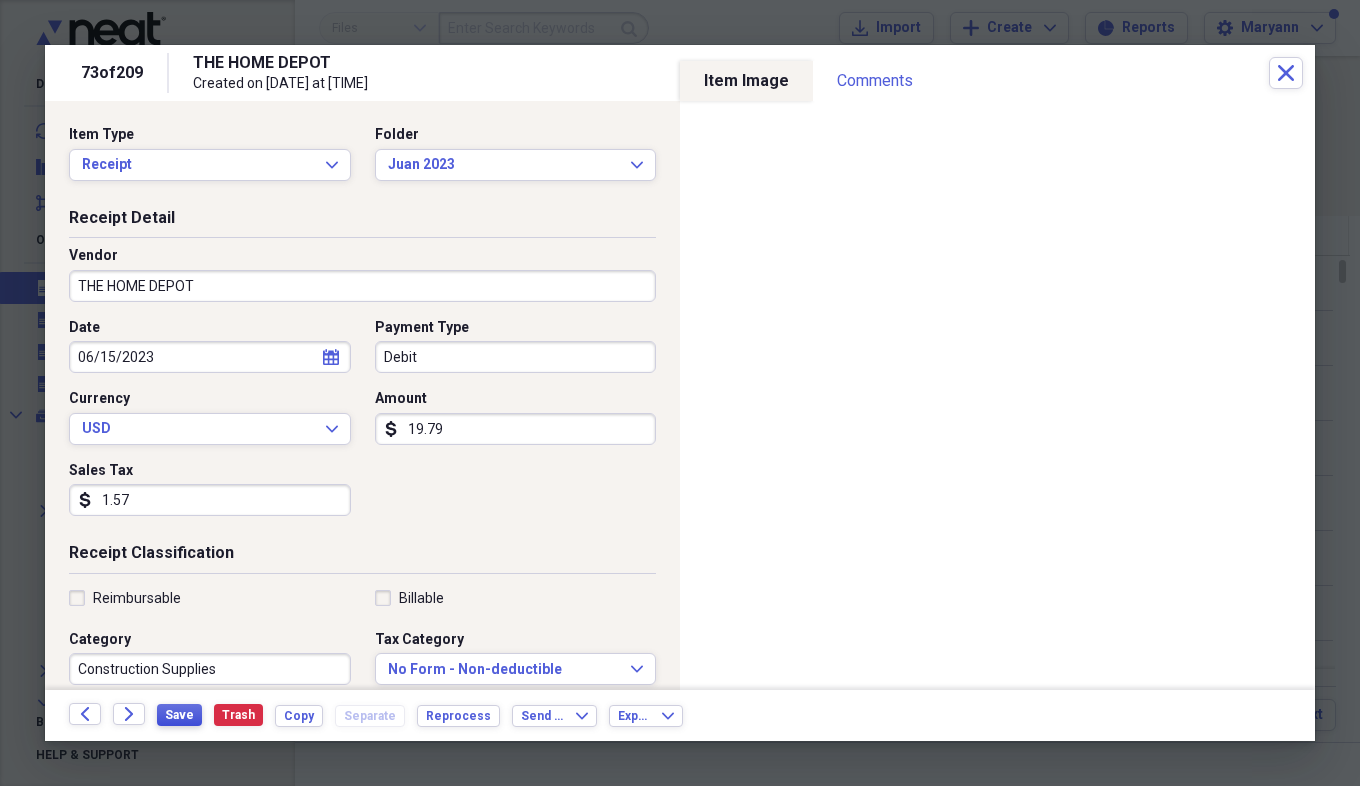 click on "Save" at bounding box center (179, 715) 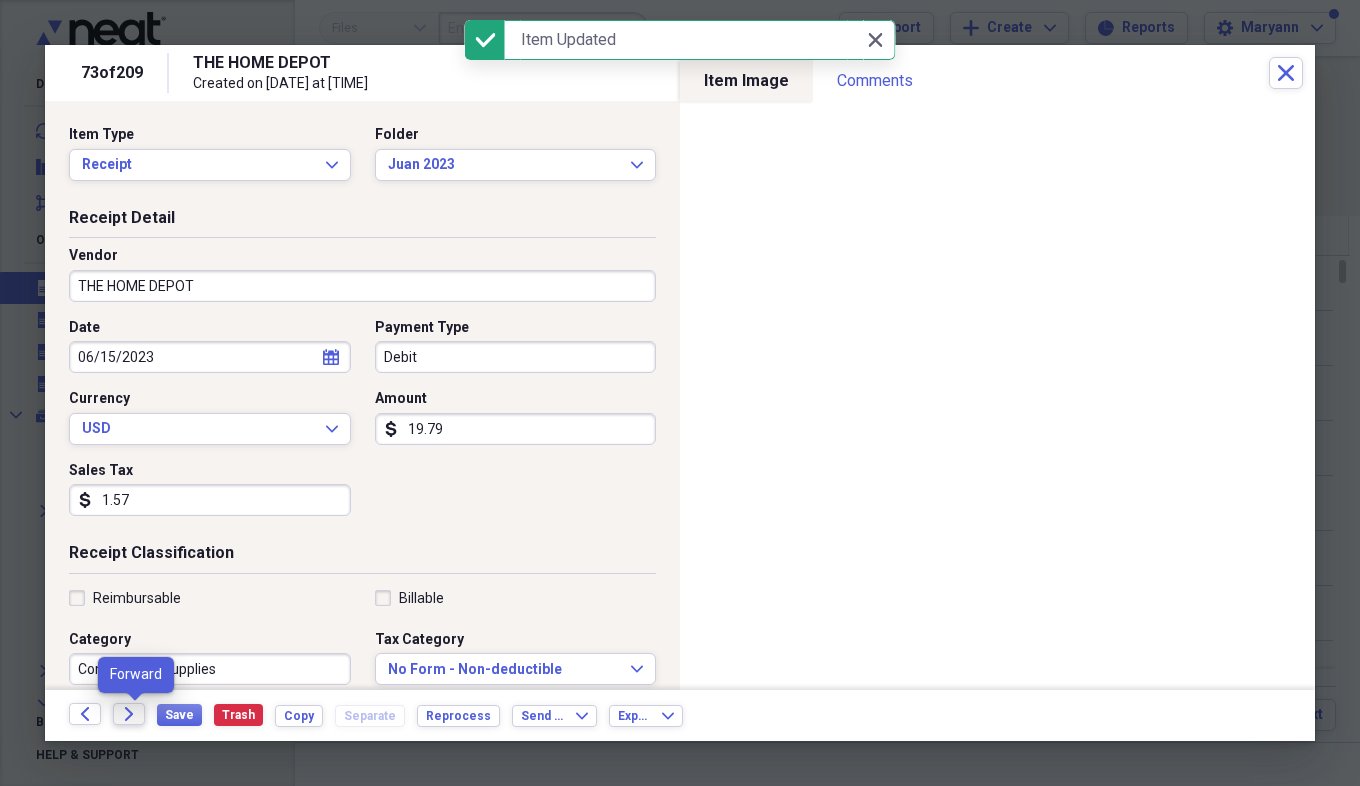 click on "Forward" 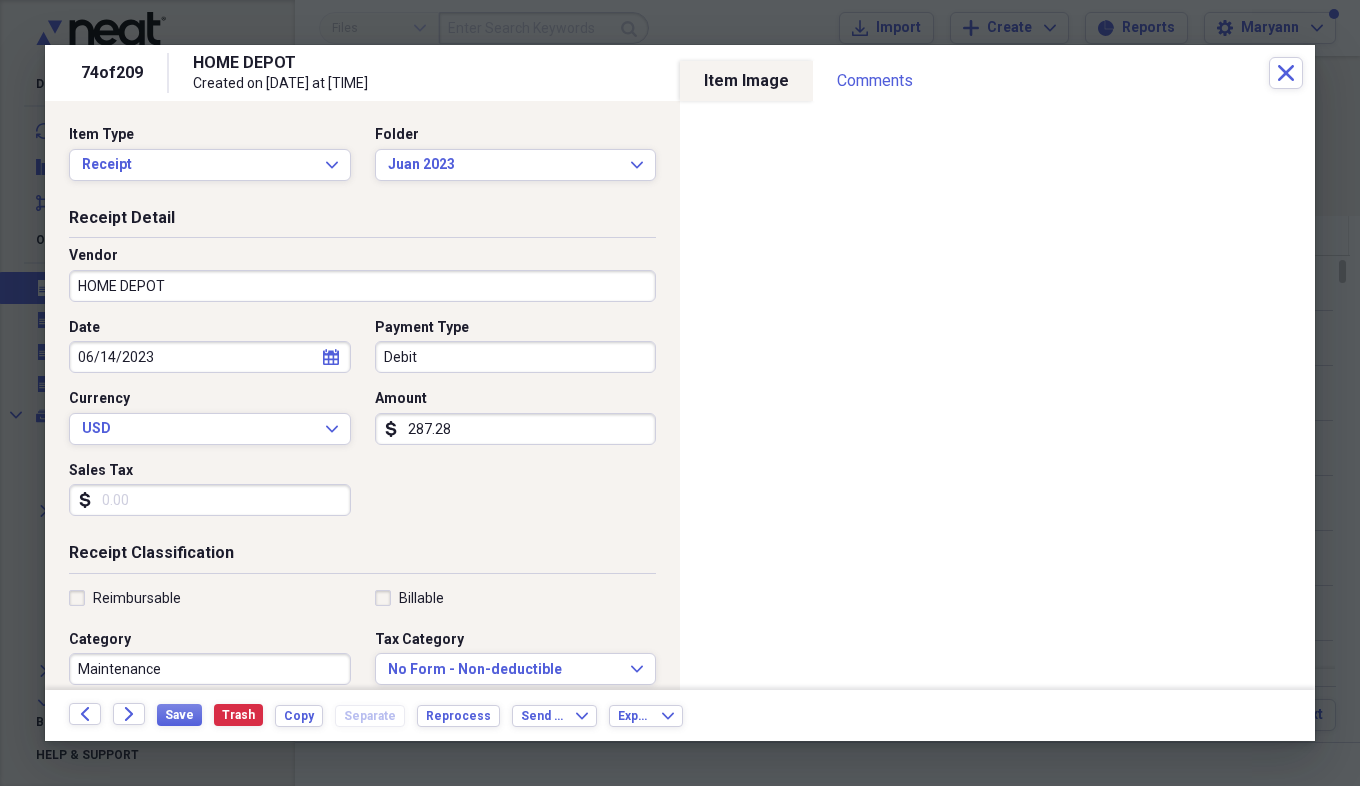 click on "Sales Tax" at bounding box center [210, 500] 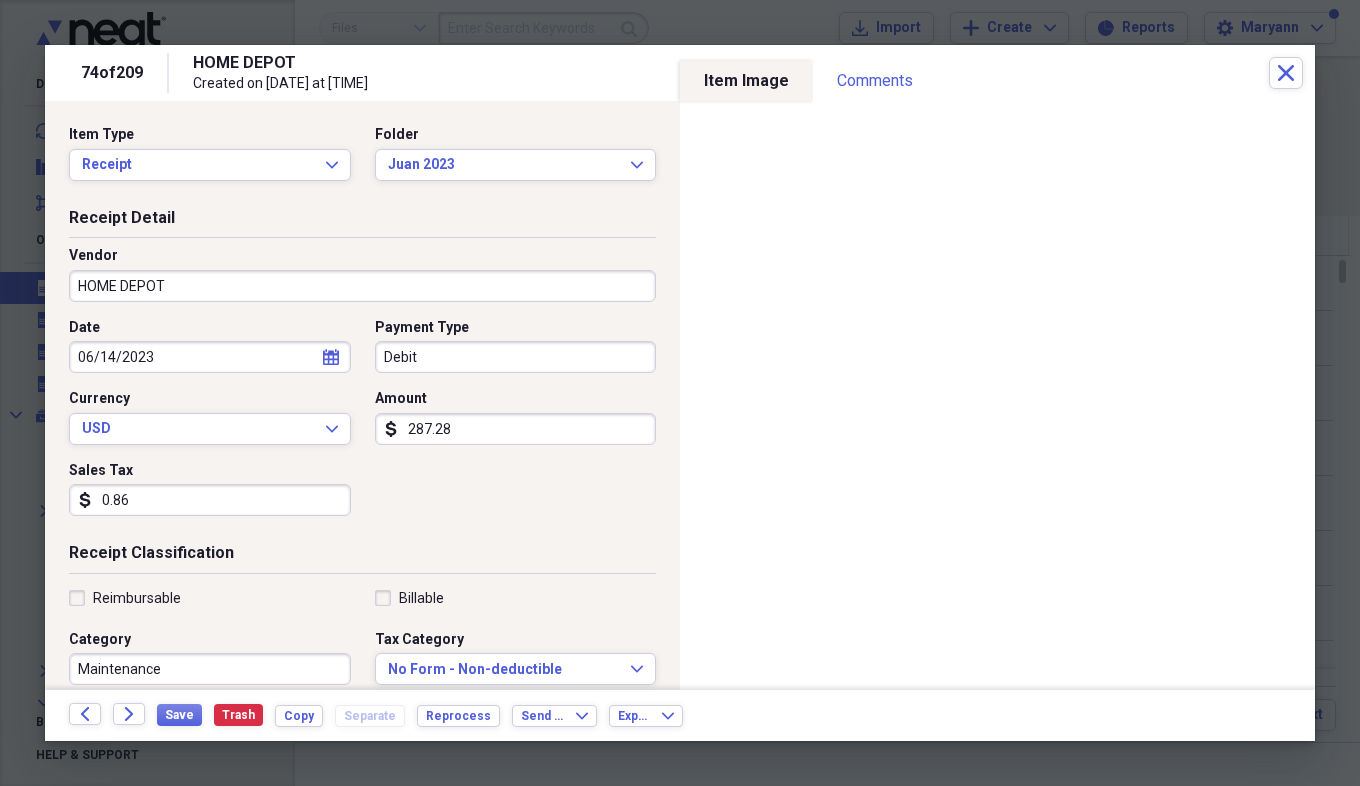 type on "0.86" 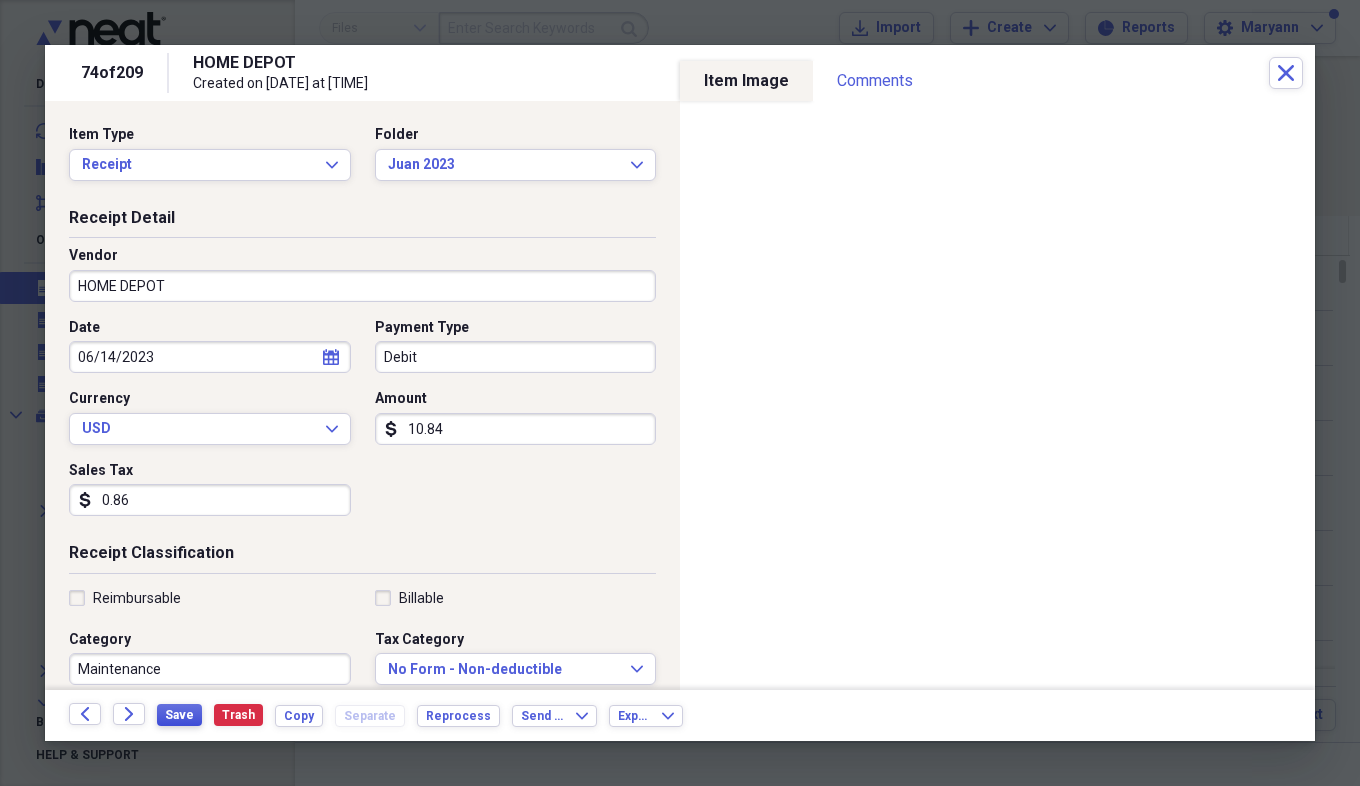 type on "10.84" 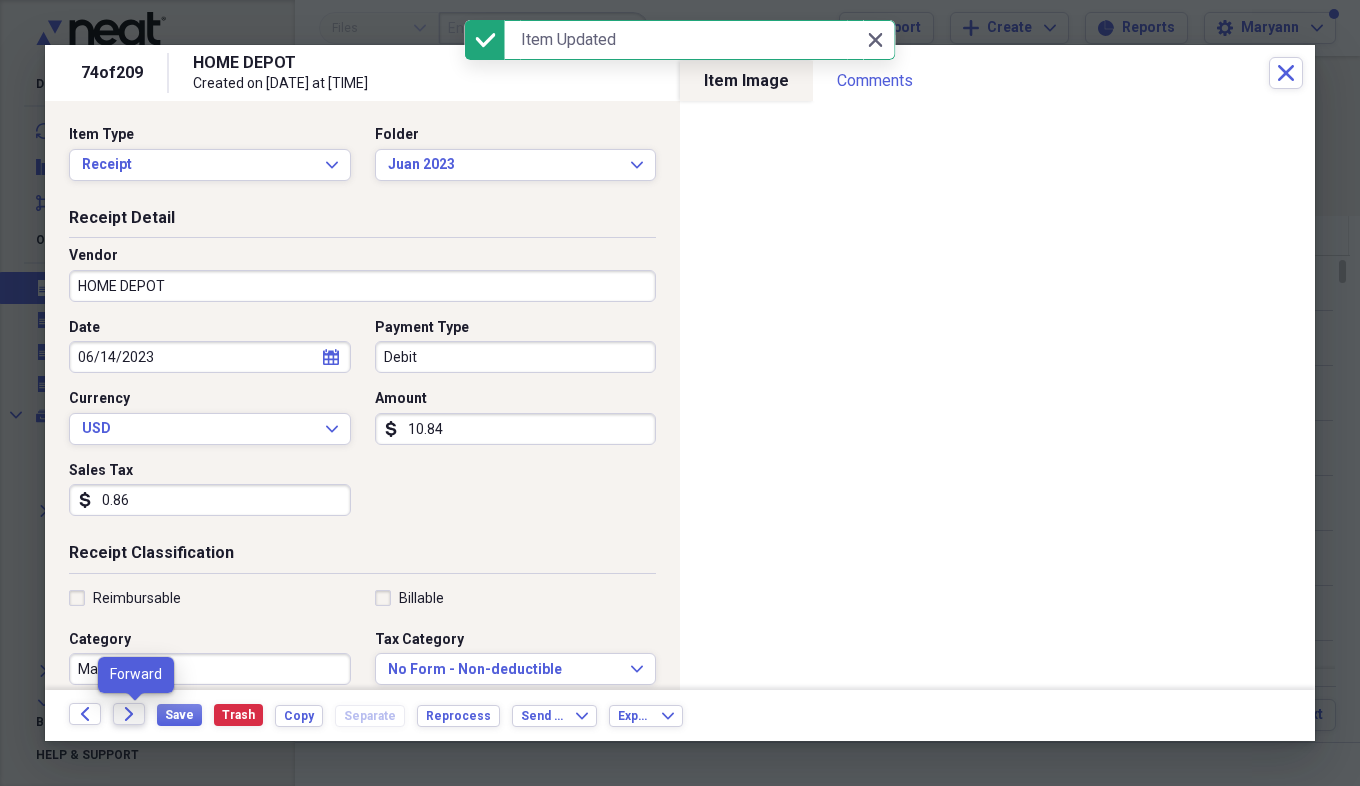 click 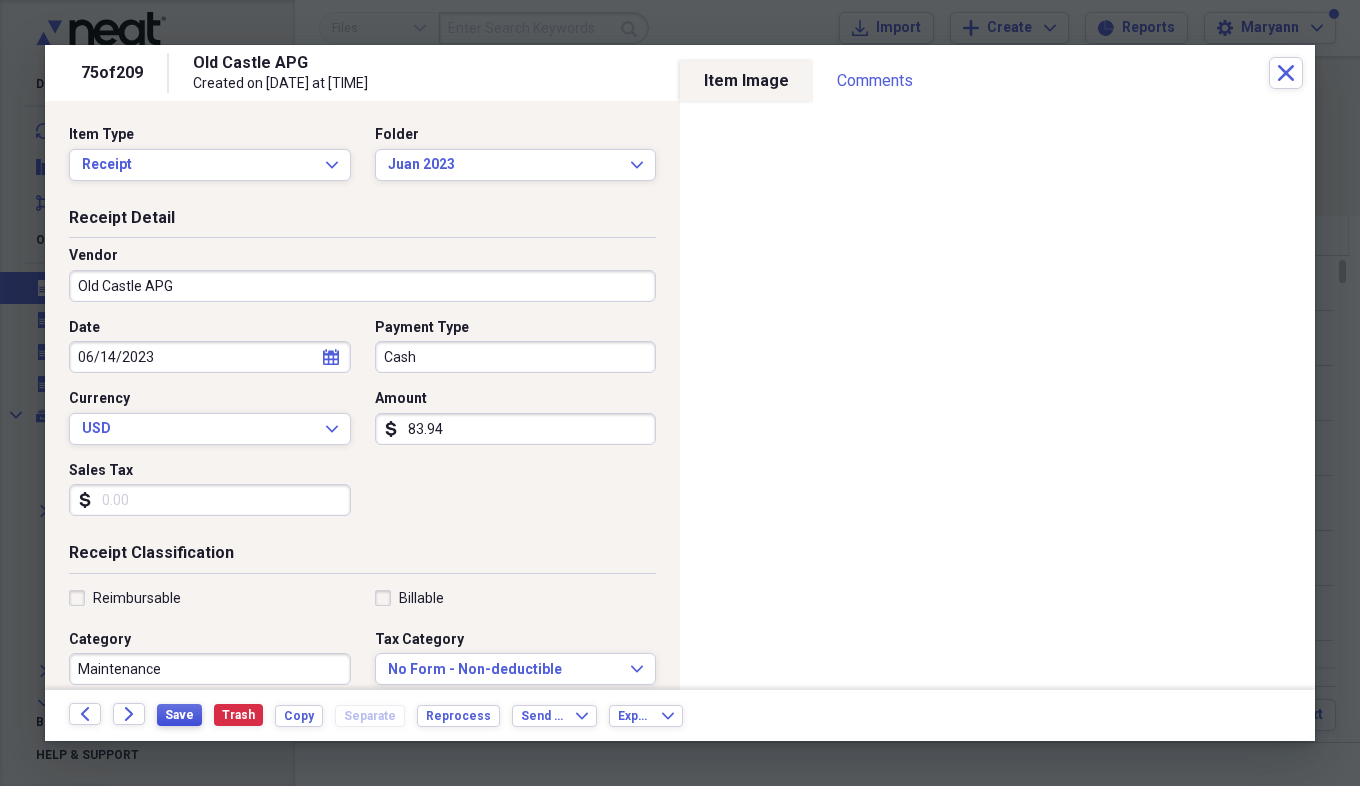 click on "Save" at bounding box center [179, 715] 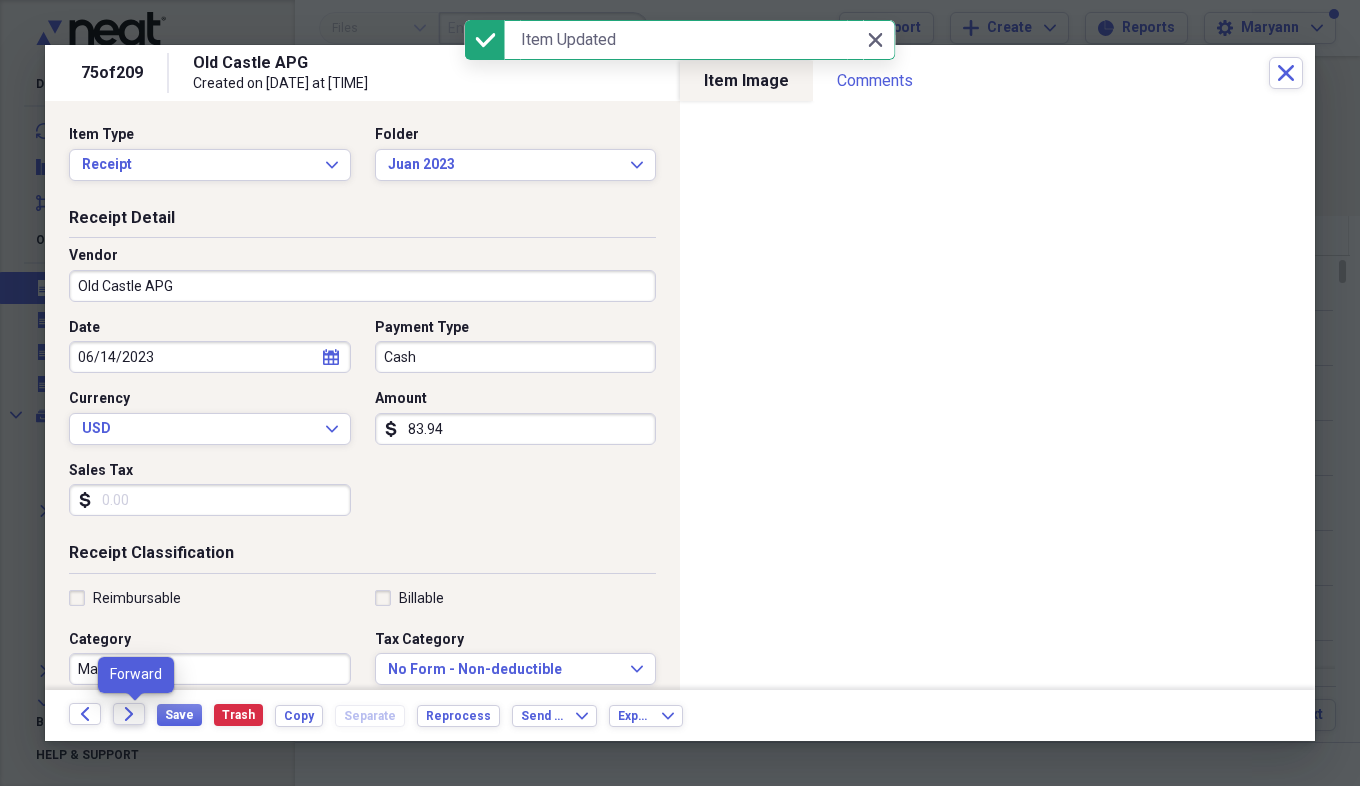 click on "Forward" 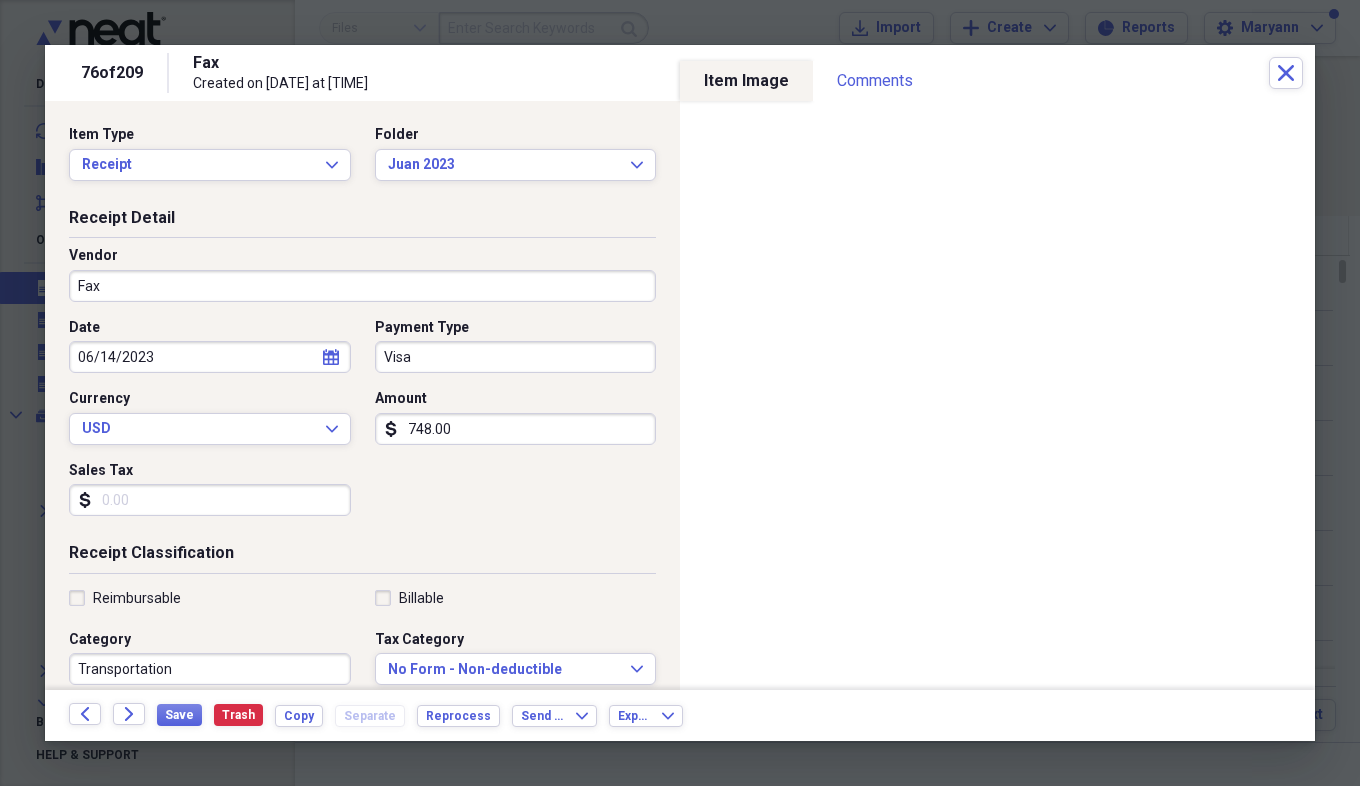 click on "Fax" at bounding box center [362, 286] 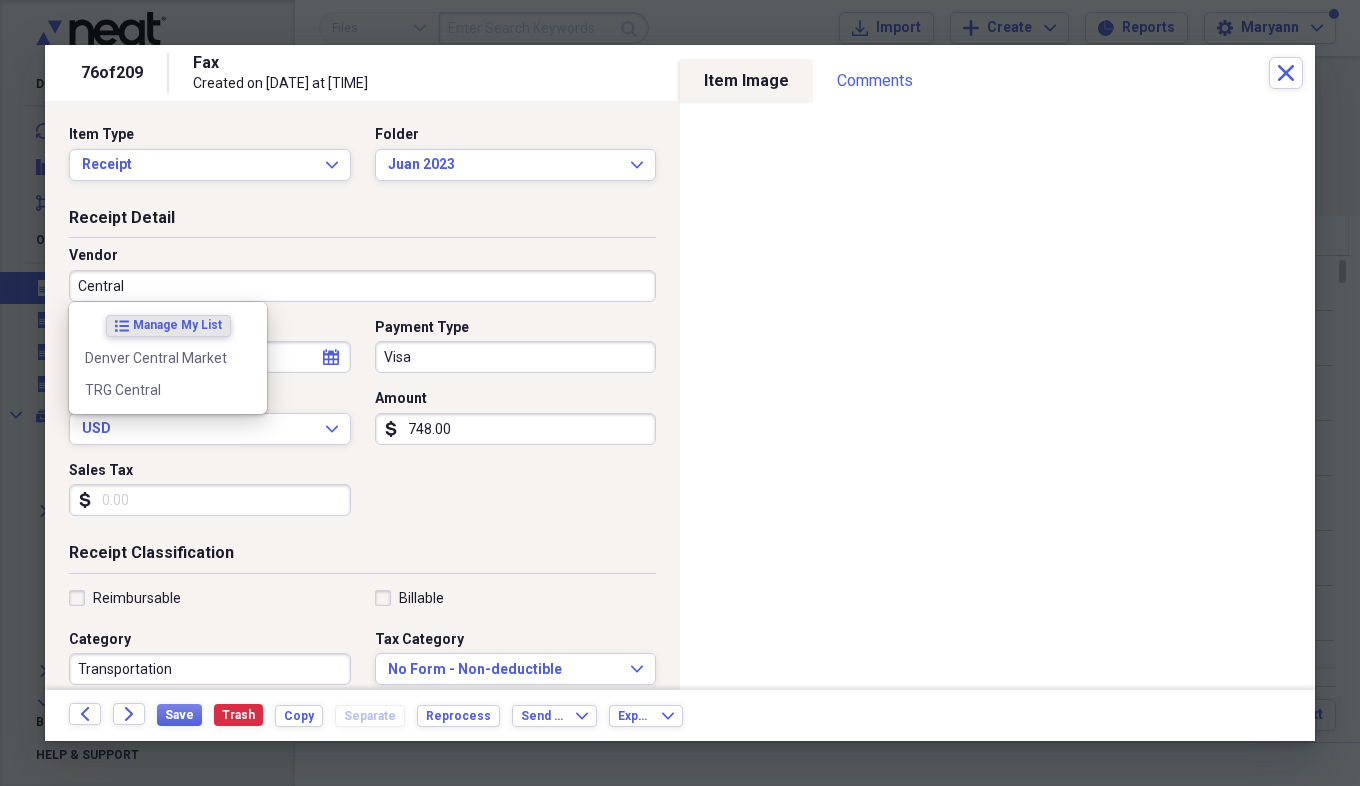 click on "Central" at bounding box center (362, 286) 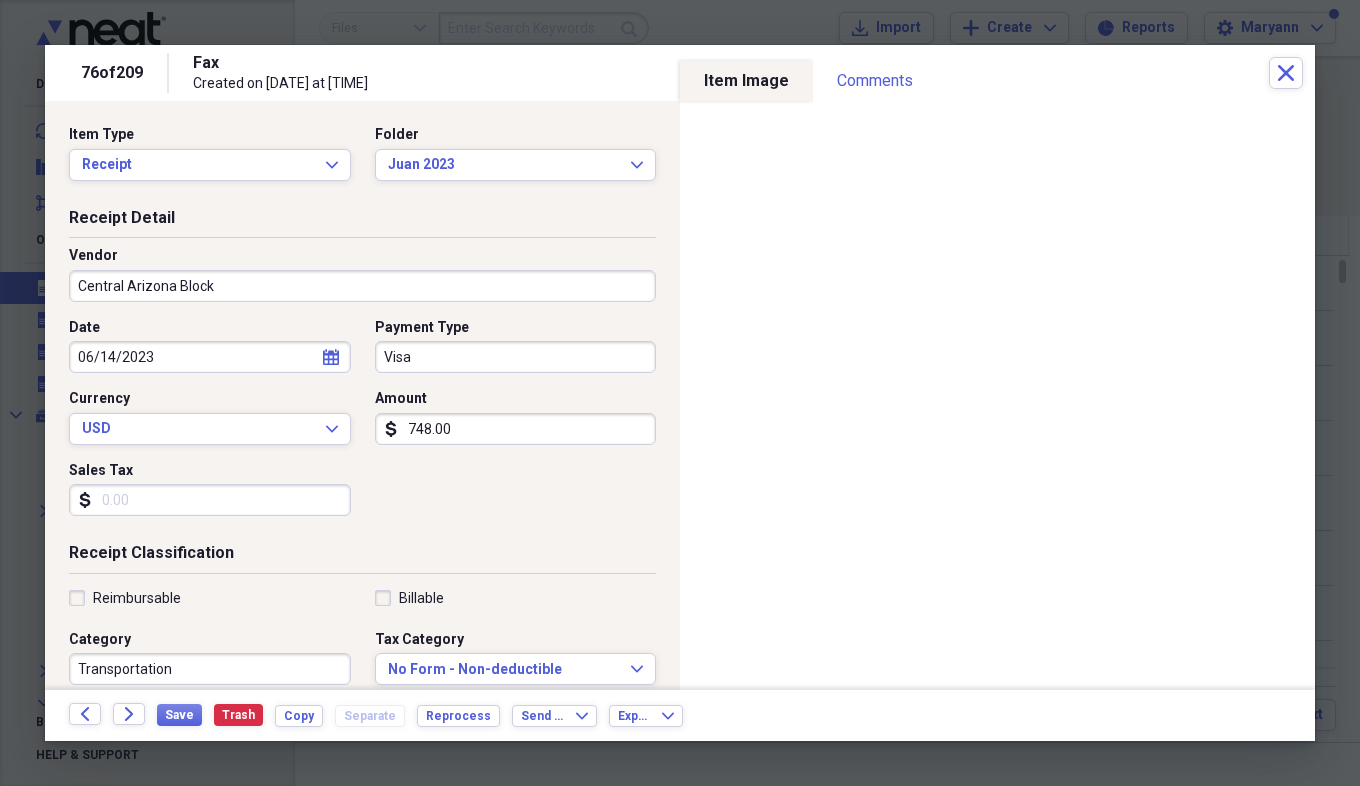 type on "Central Arizona Block" 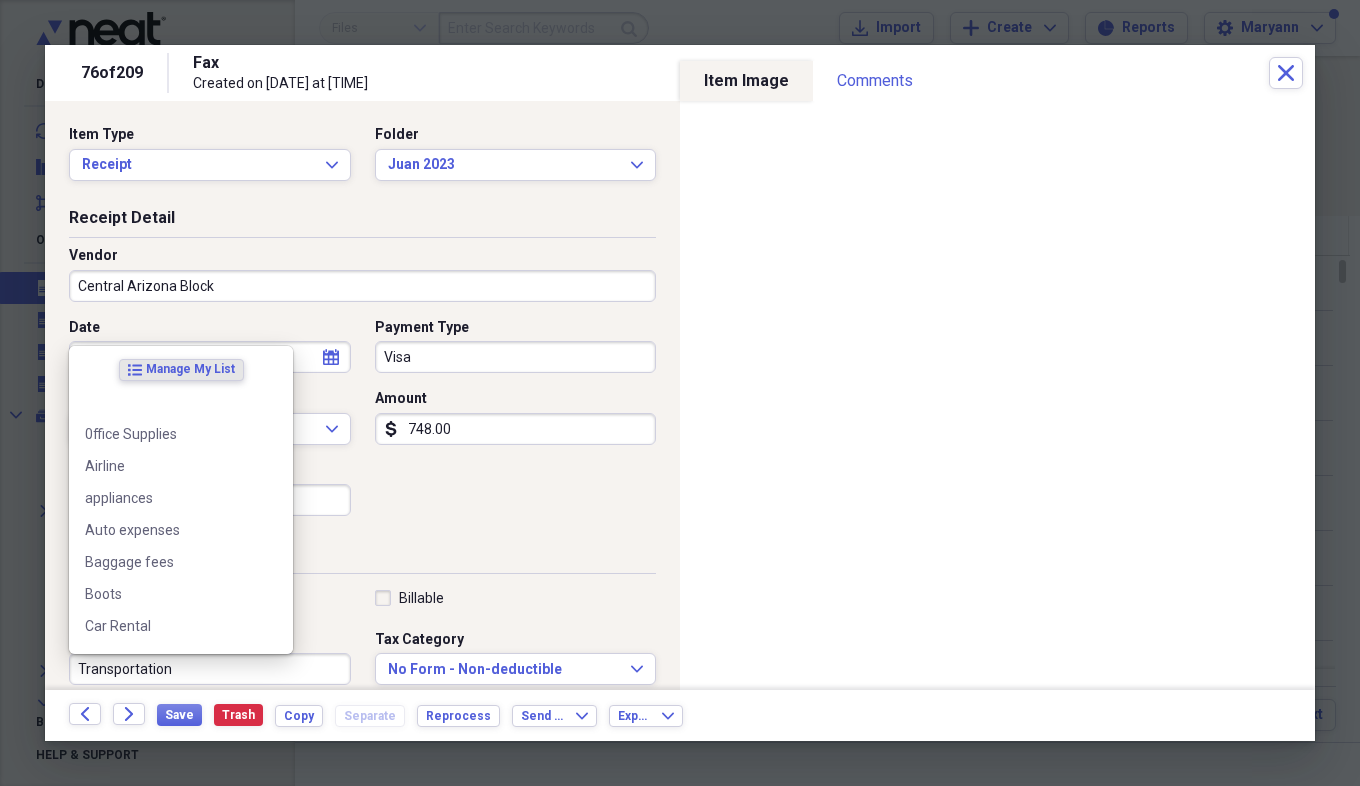 click on "Transportation" at bounding box center (210, 669) 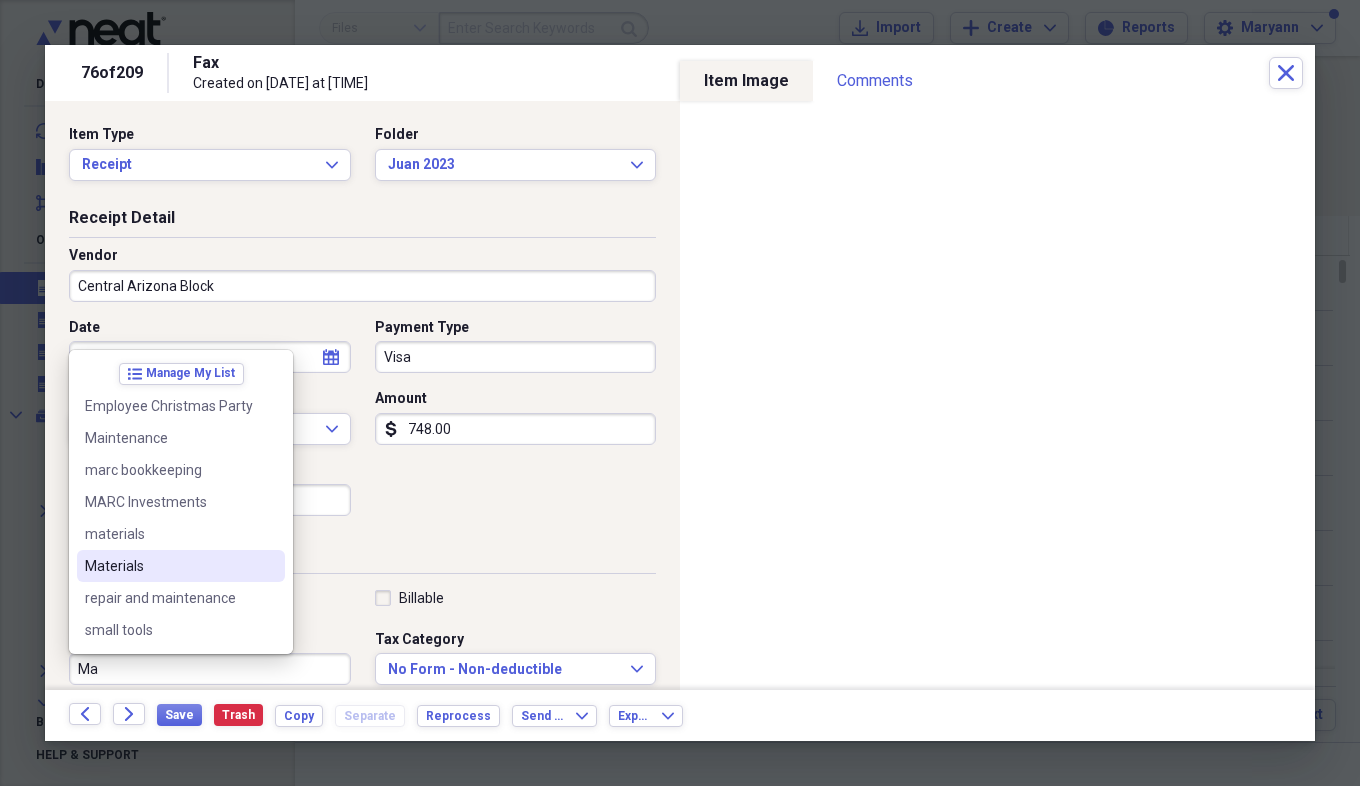 click on "Materials" at bounding box center (169, 566) 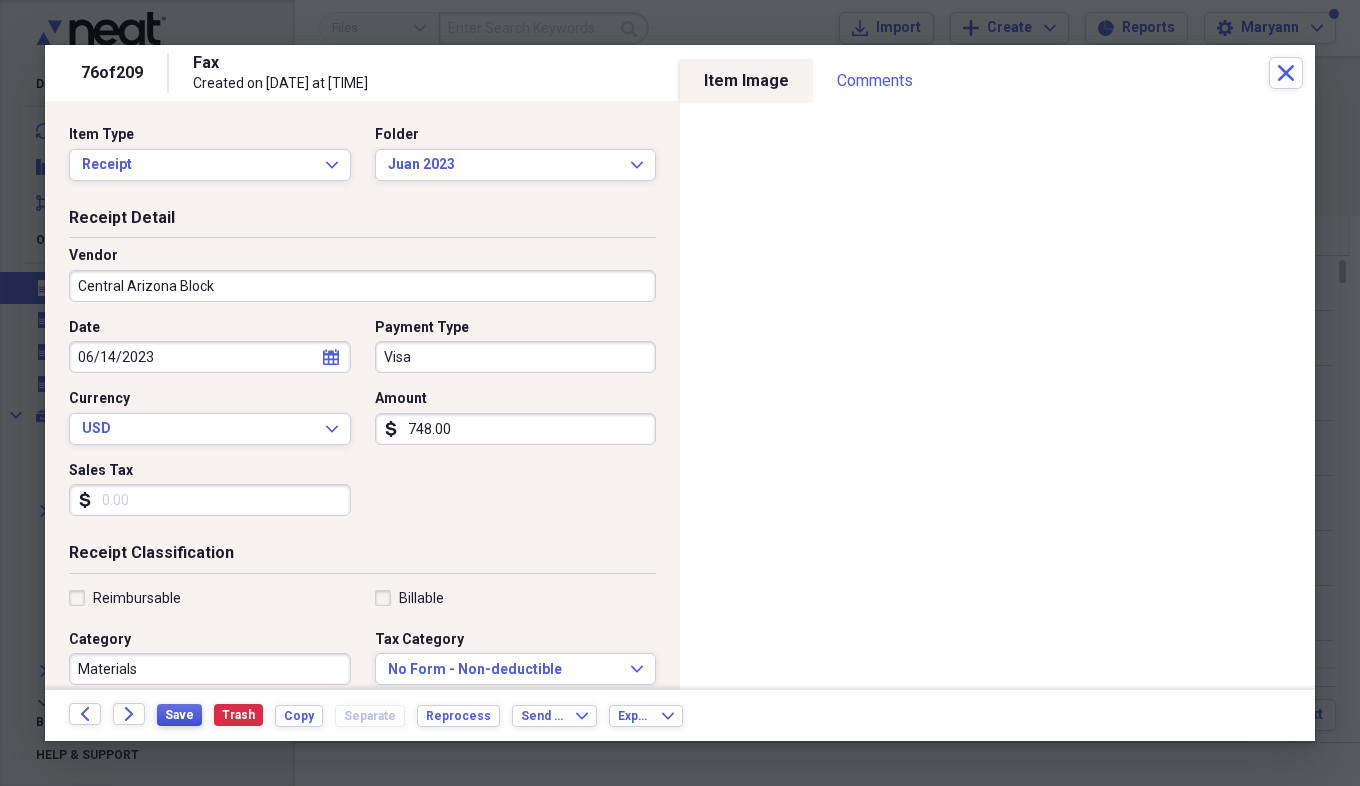 click on "Save" at bounding box center (179, 715) 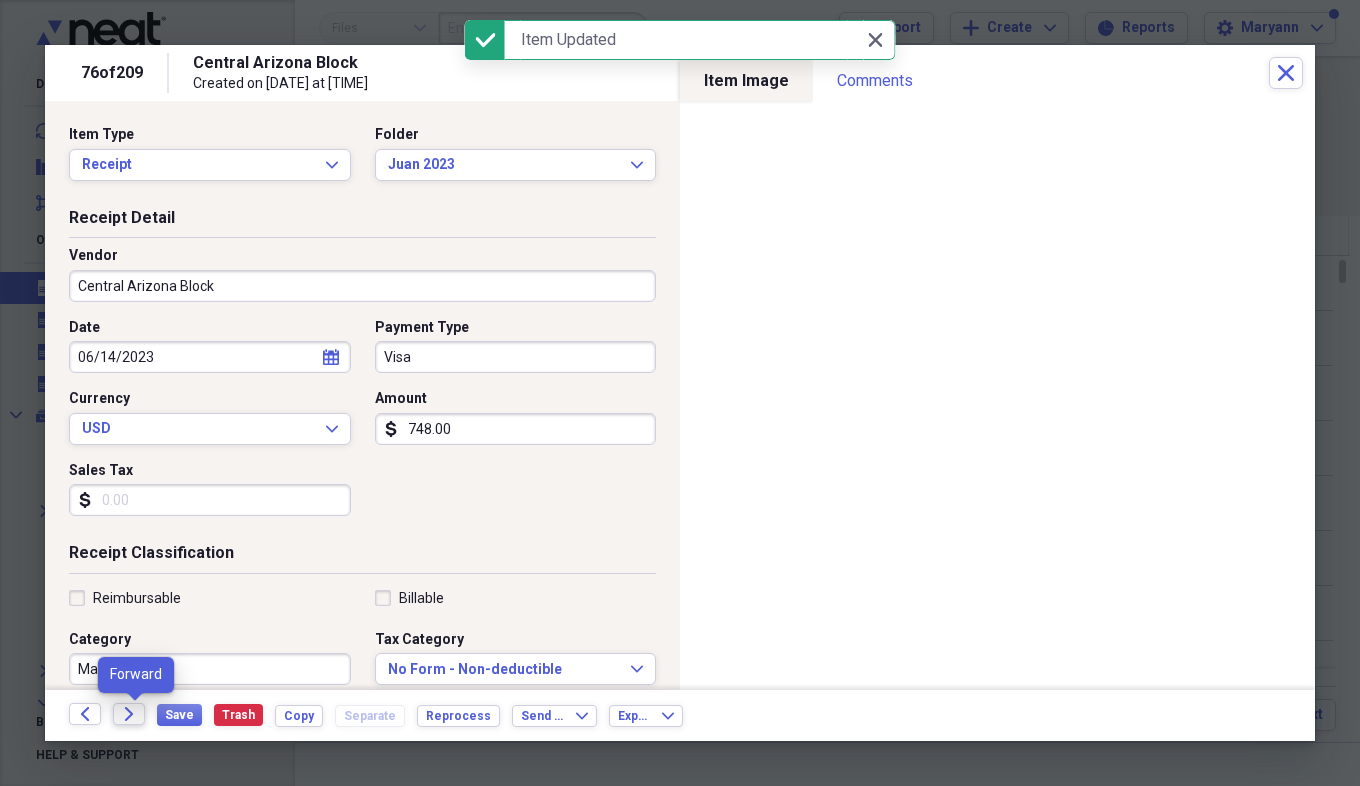 click 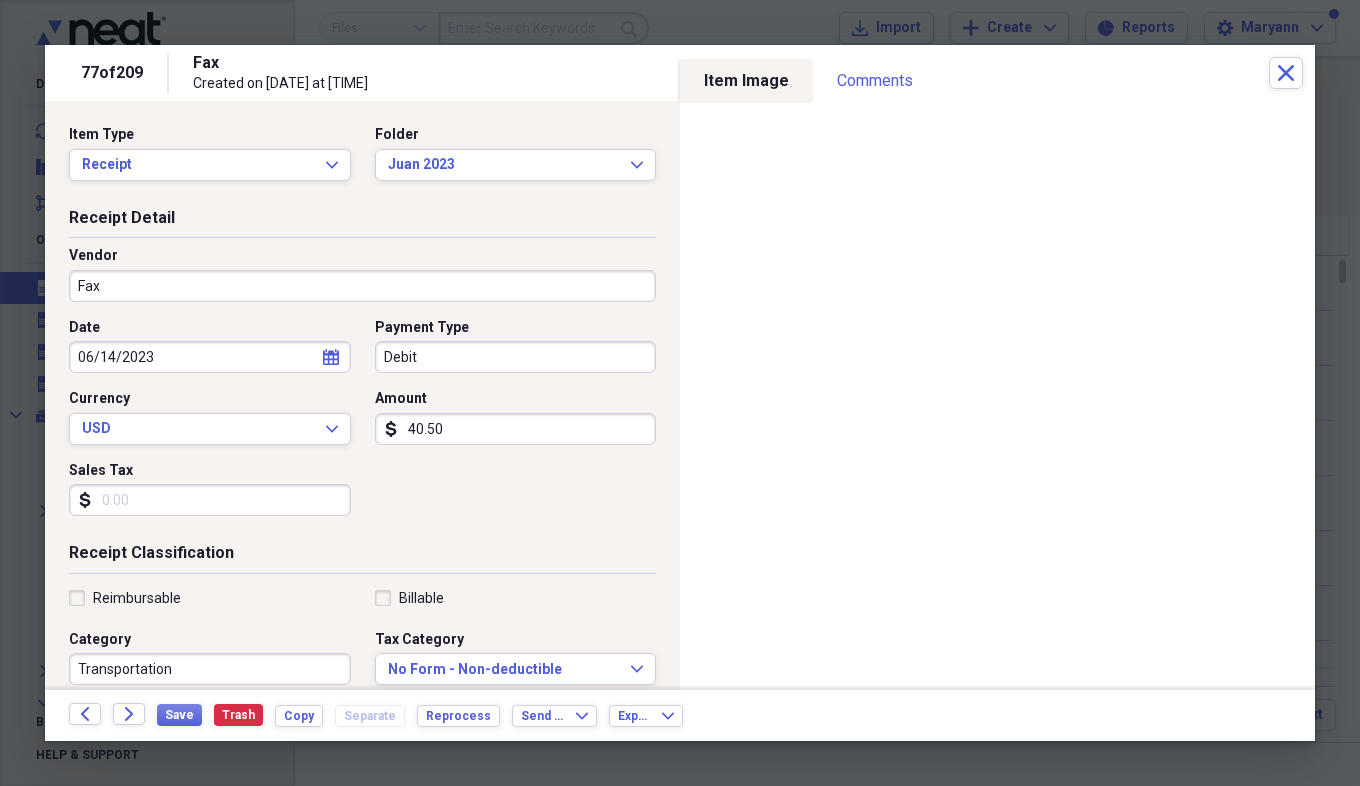 click on "Fax" at bounding box center (362, 286) 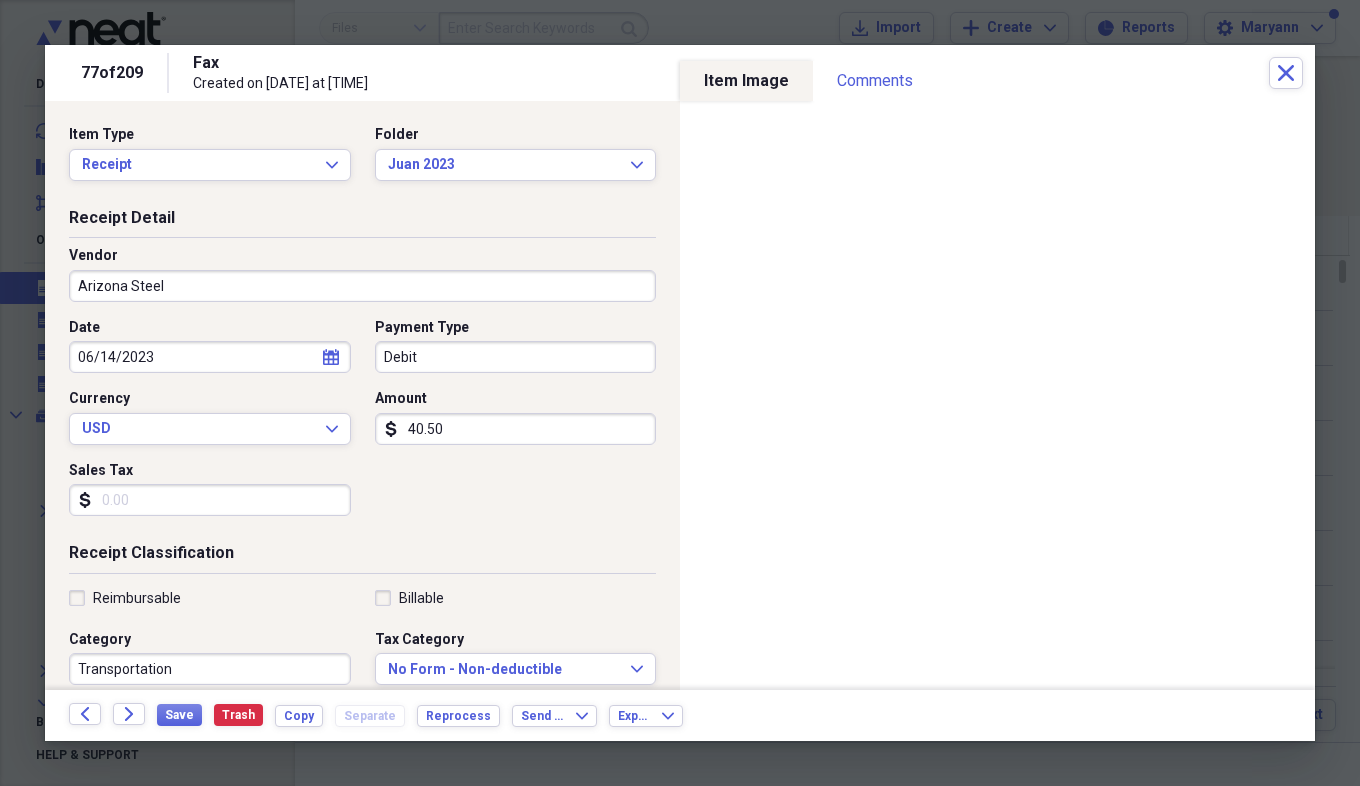 type on "Arizona Steel" 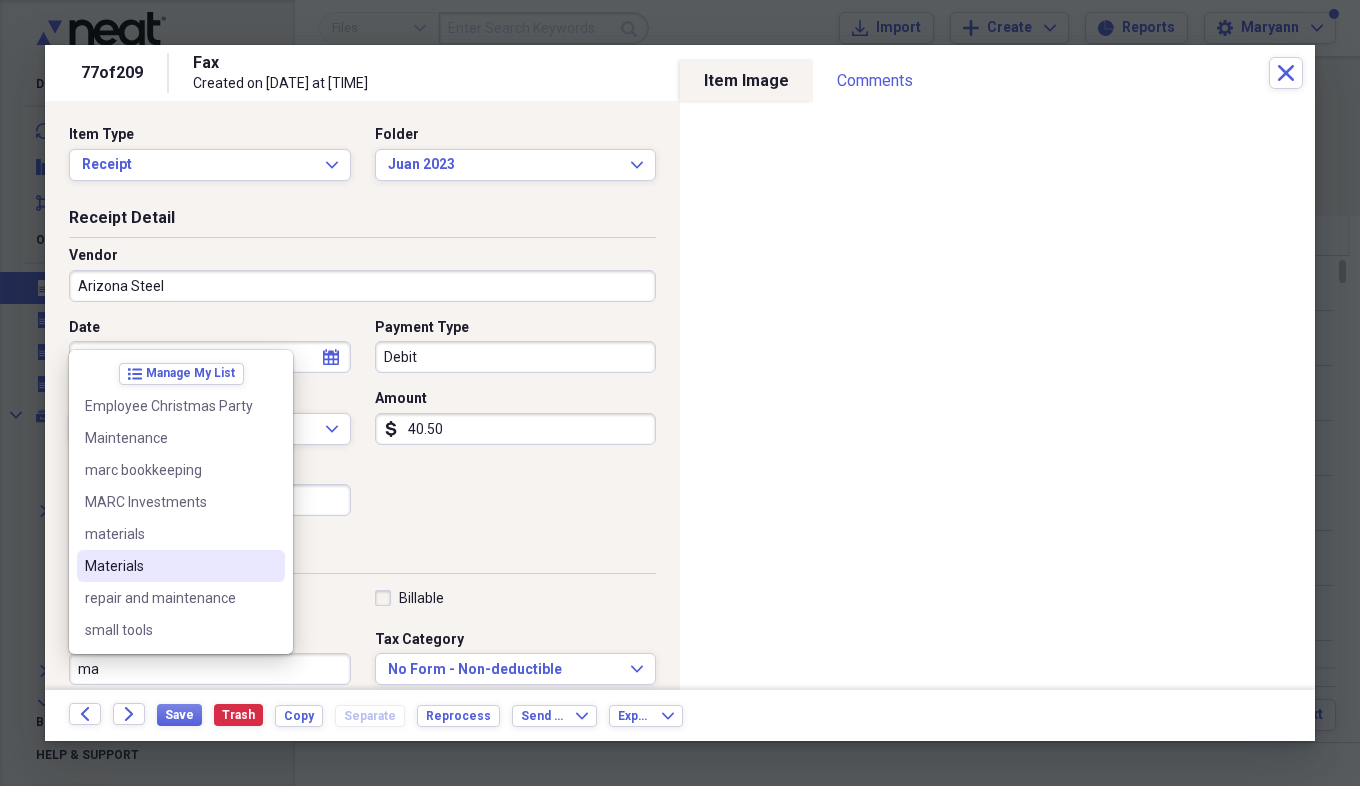 click on "Materials" at bounding box center [181, 566] 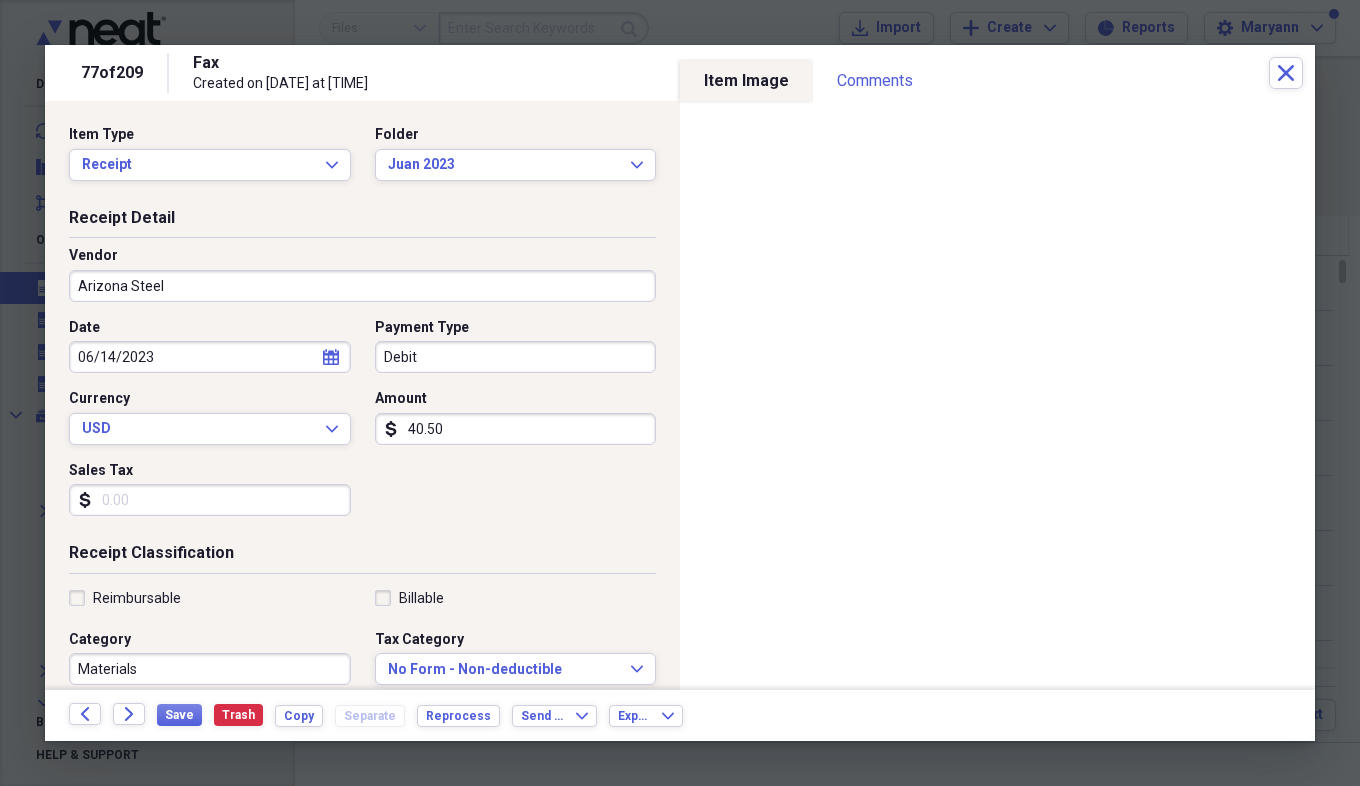 click on "Sales Tax" at bounding box center (210, 500) 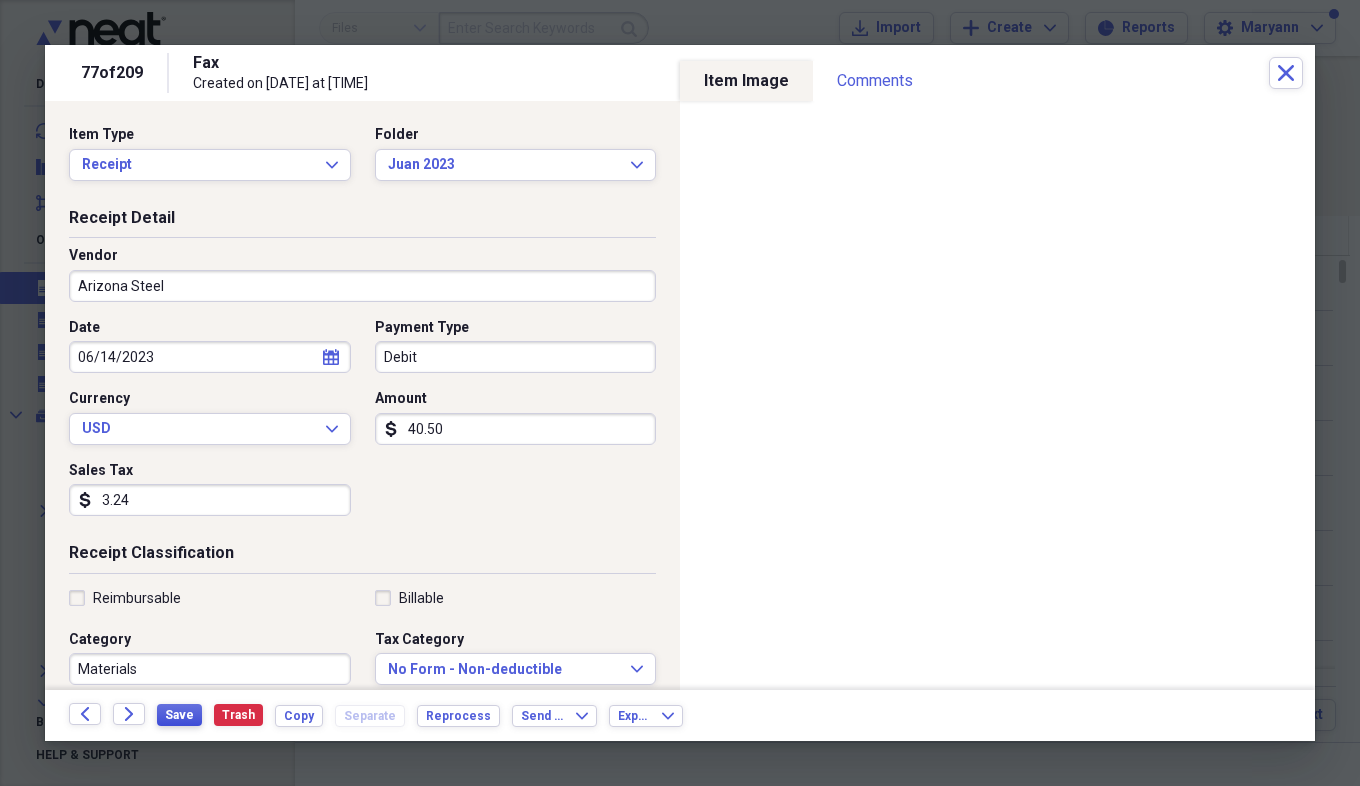 type on "3.24" 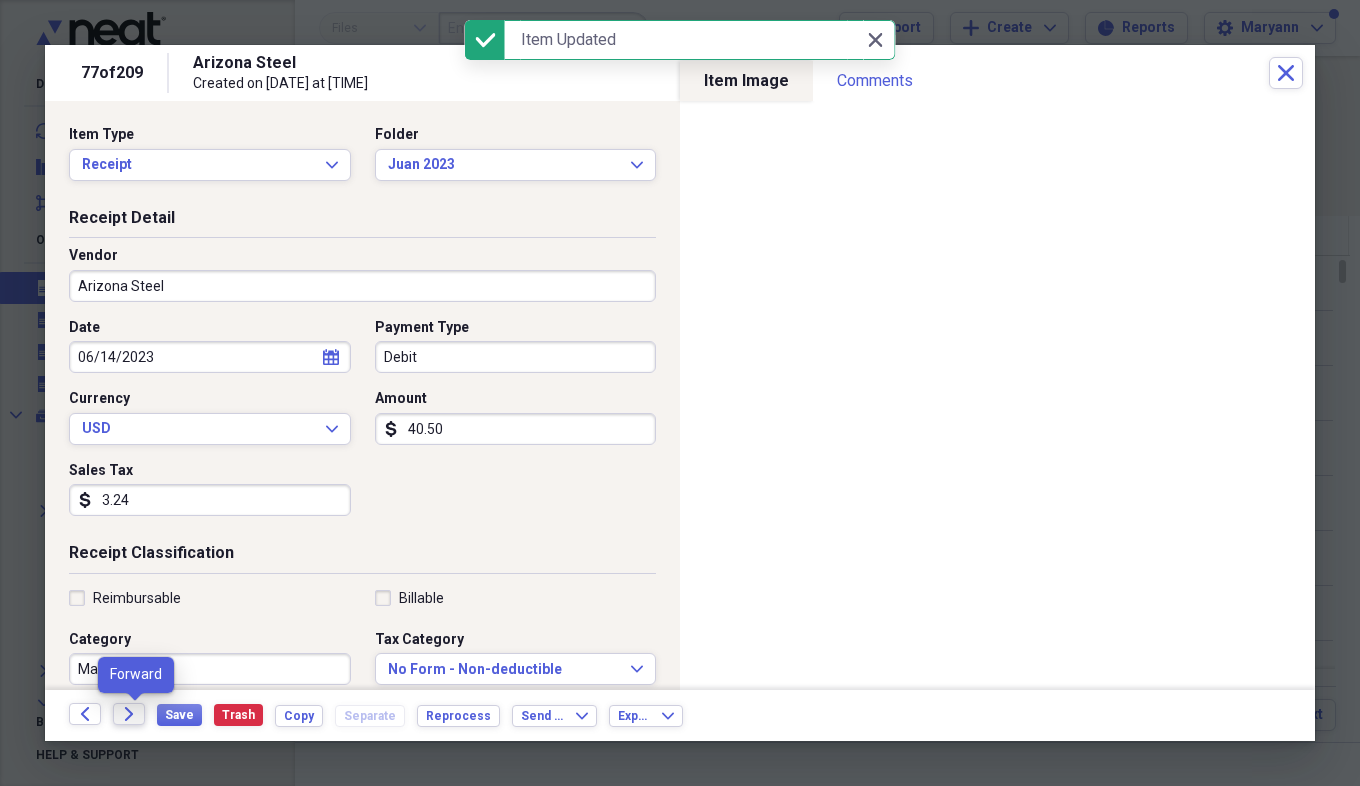 click on "Forward" 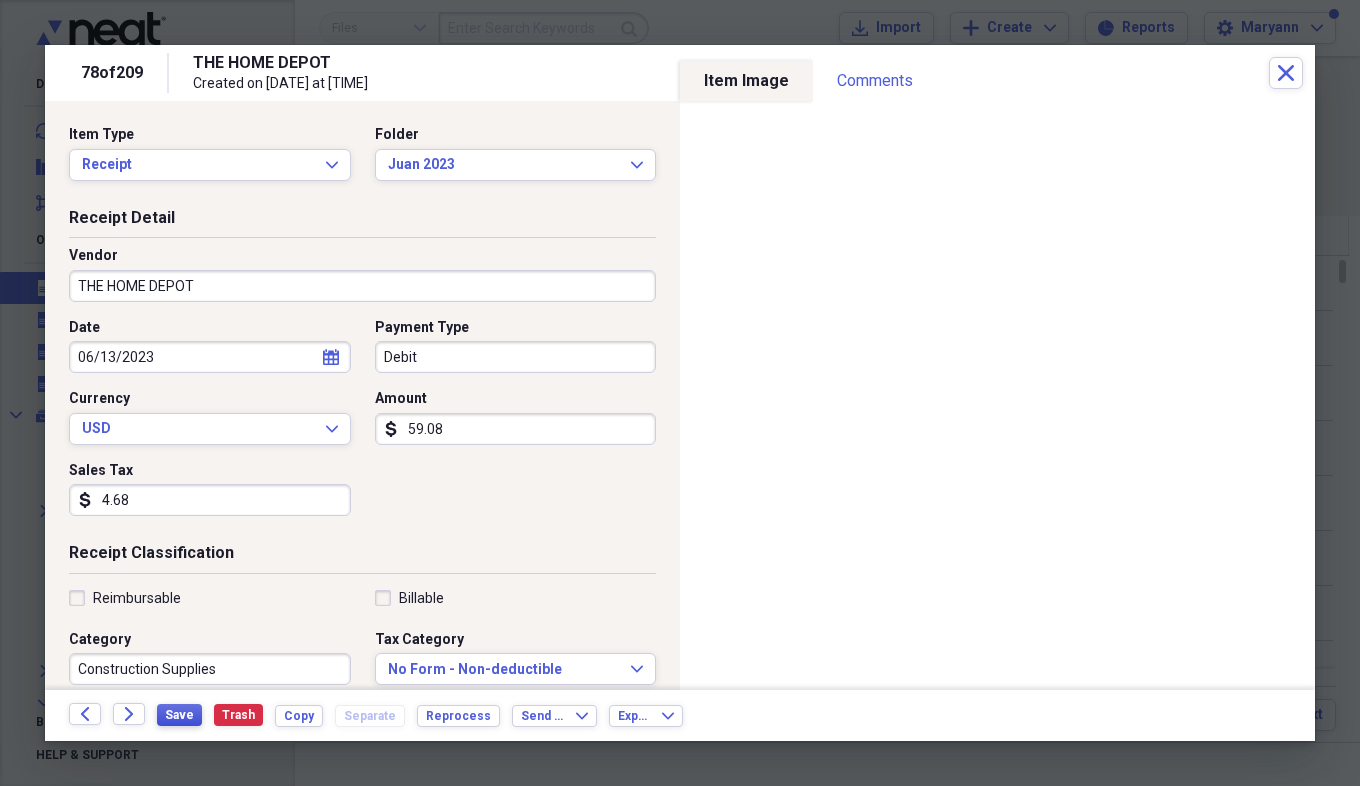 click on "Save" at bounding box center [179, 715] 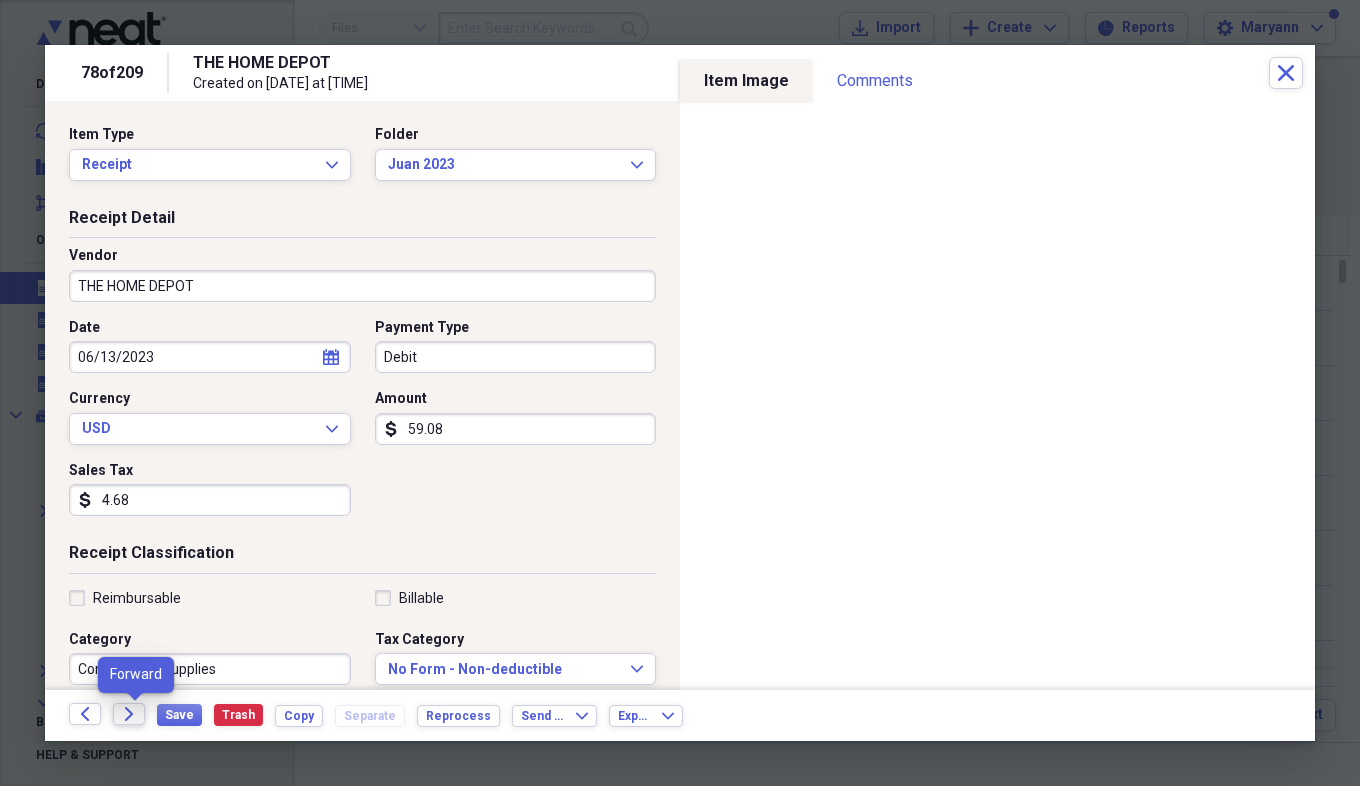 click on "Forward" at bounding box center (129, 714) 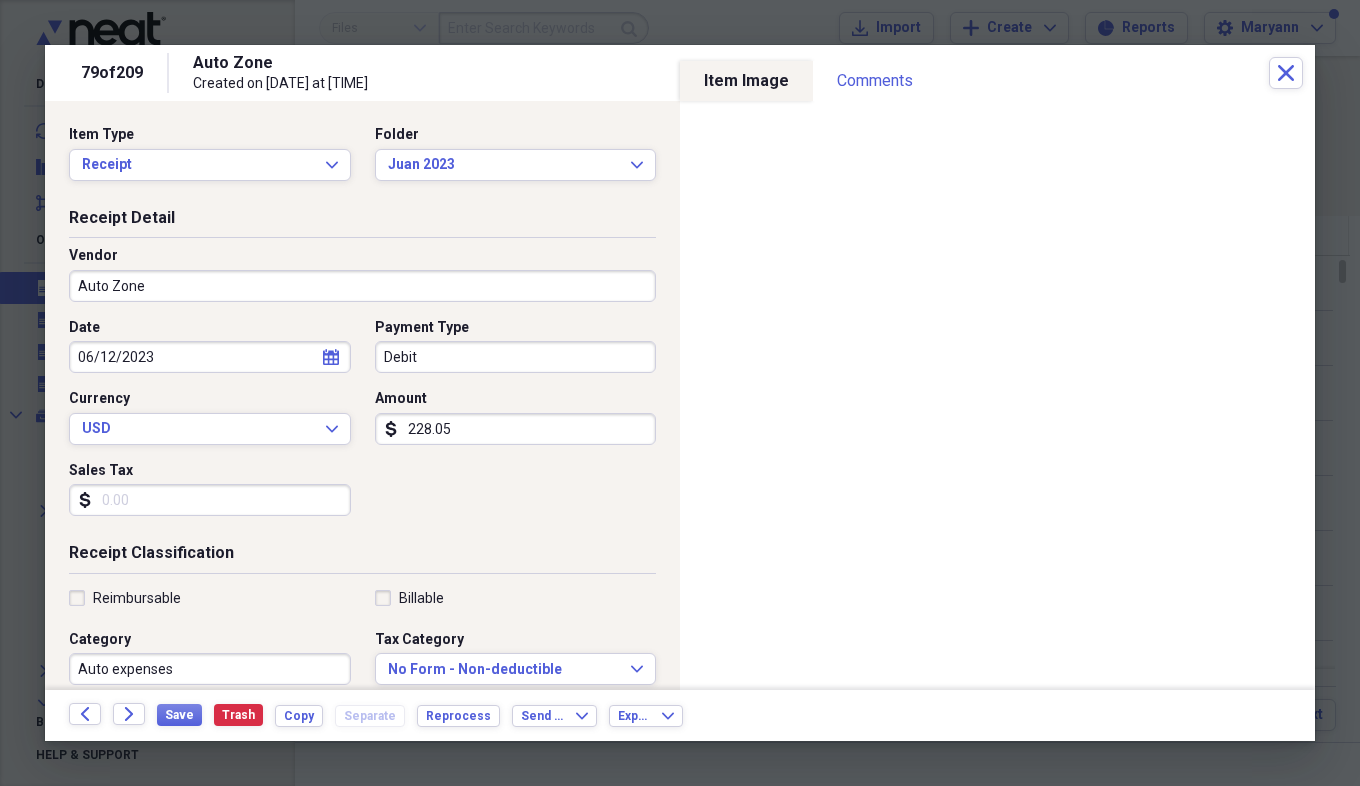 click on "Sales Tax" at bounding box center (210, 500) 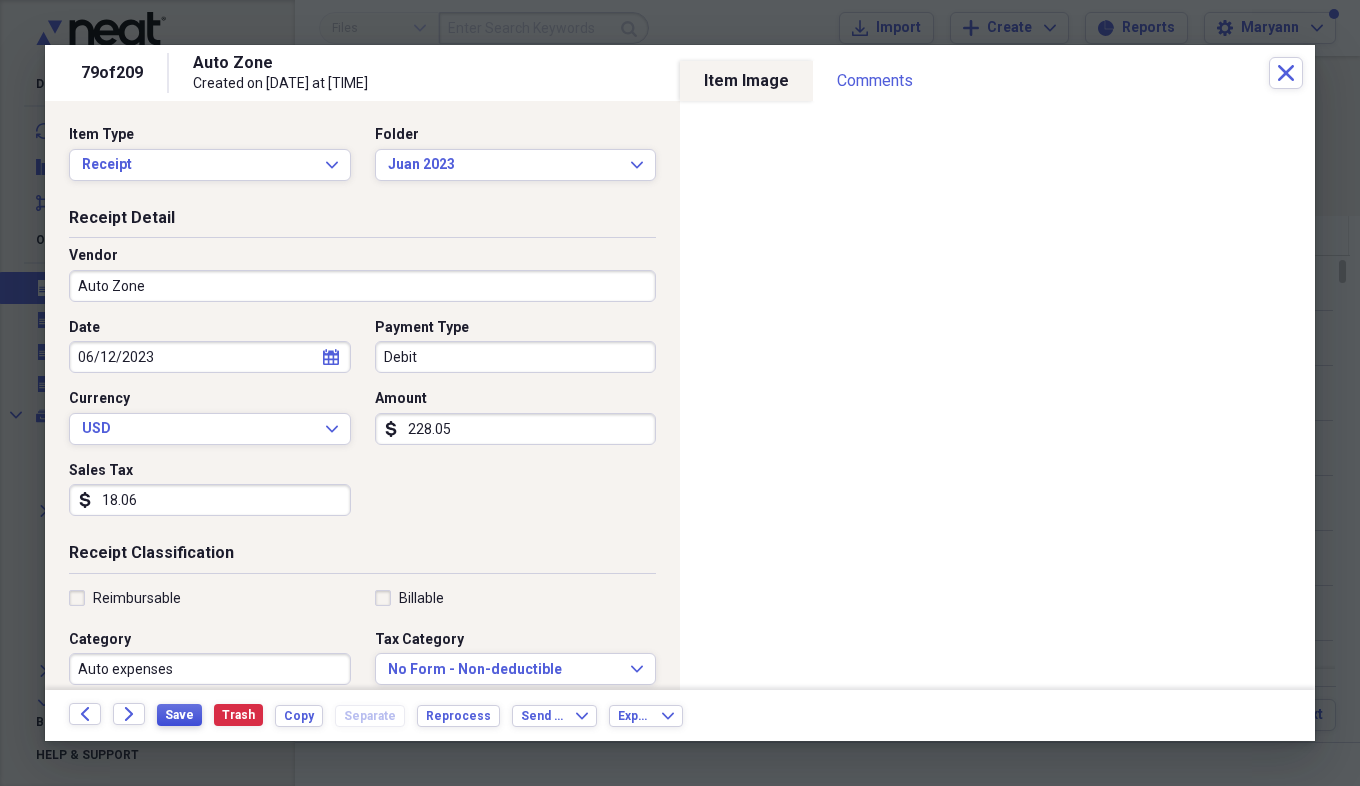 type on "18.06" 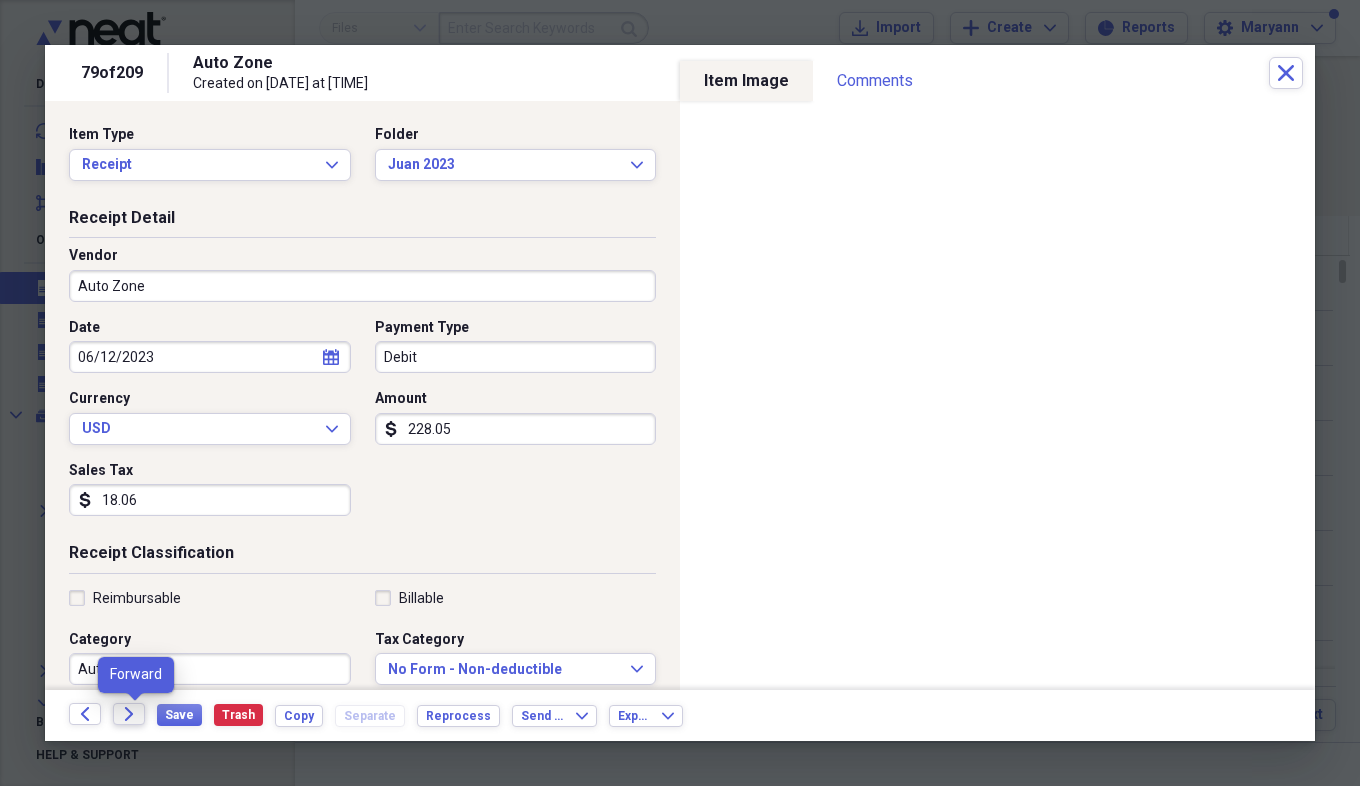 click on "Forward" 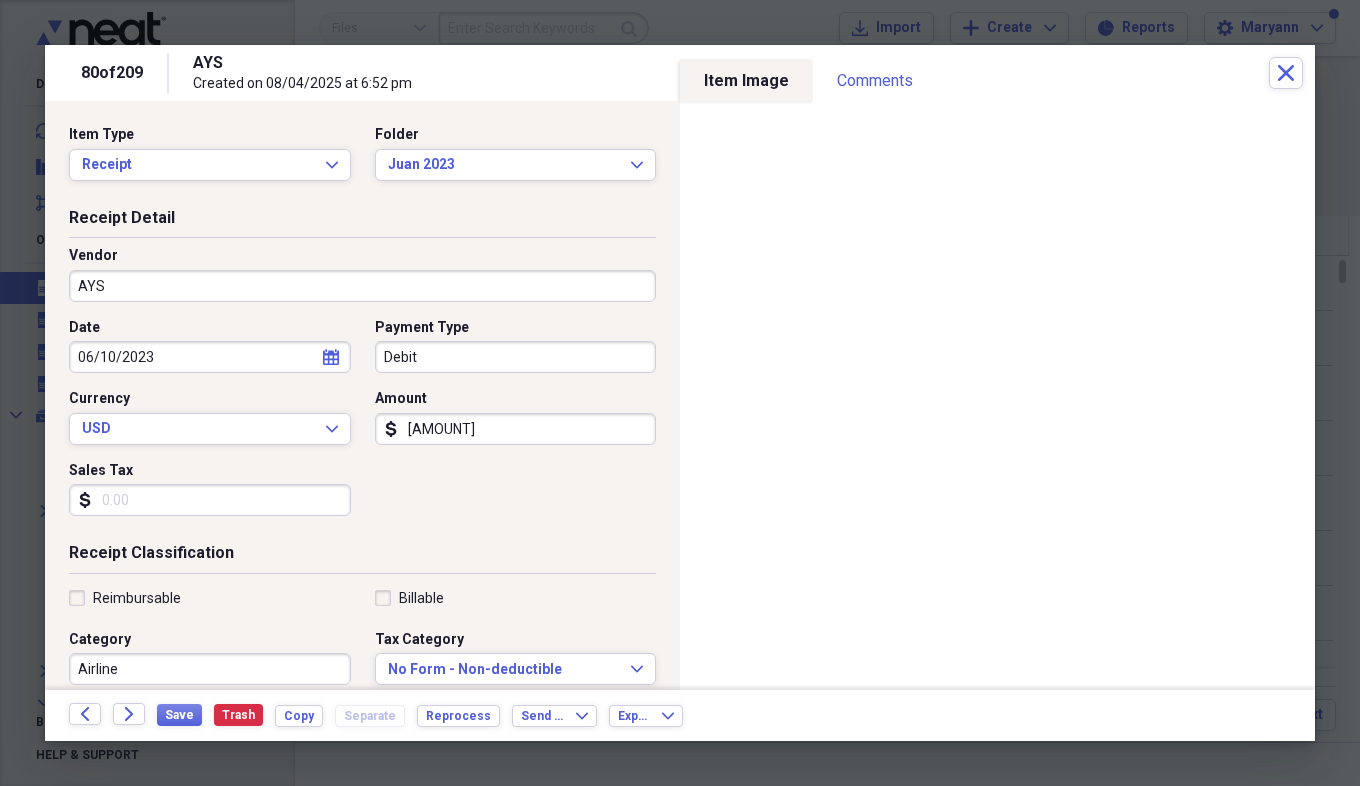 click on "AYS" at bounding box center (362, 286) 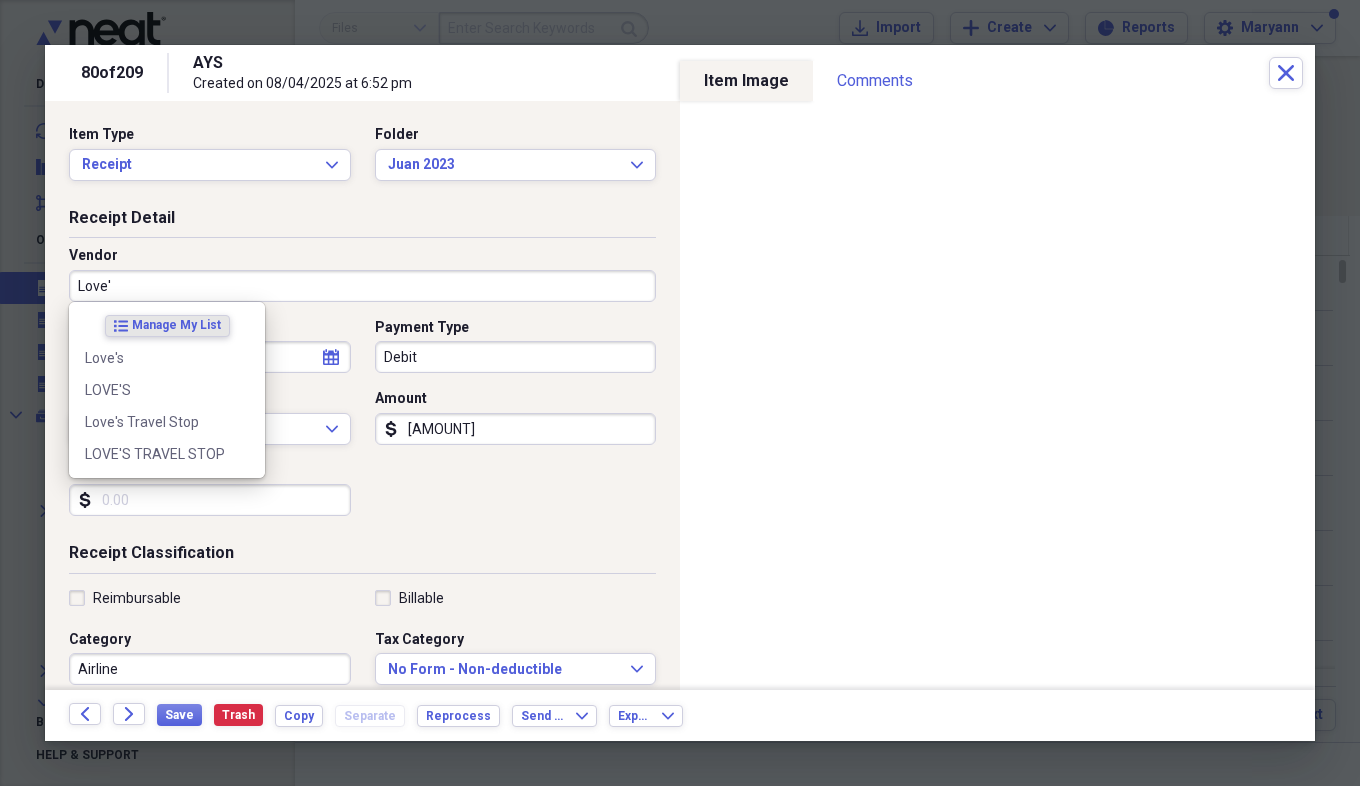type on "Love's" 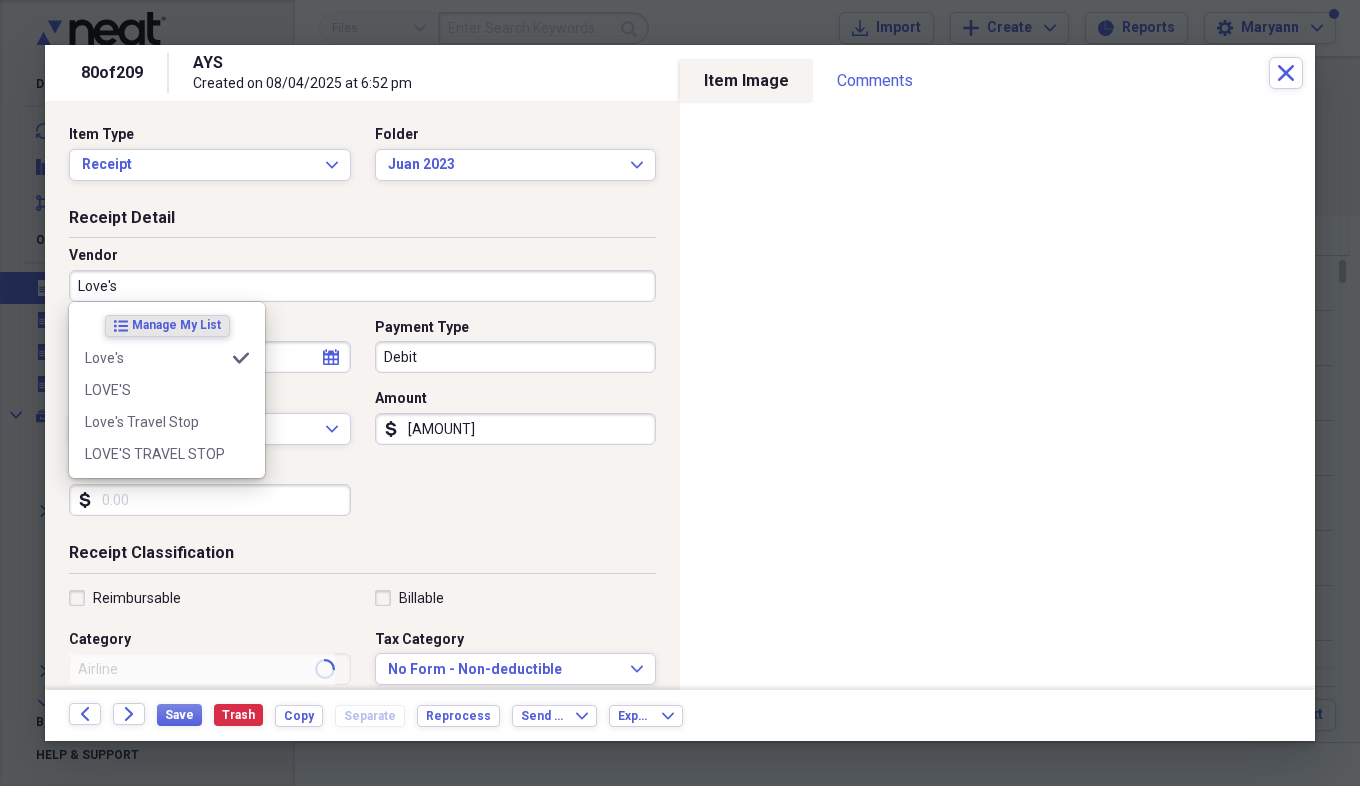 type on "Fuel/Auto" 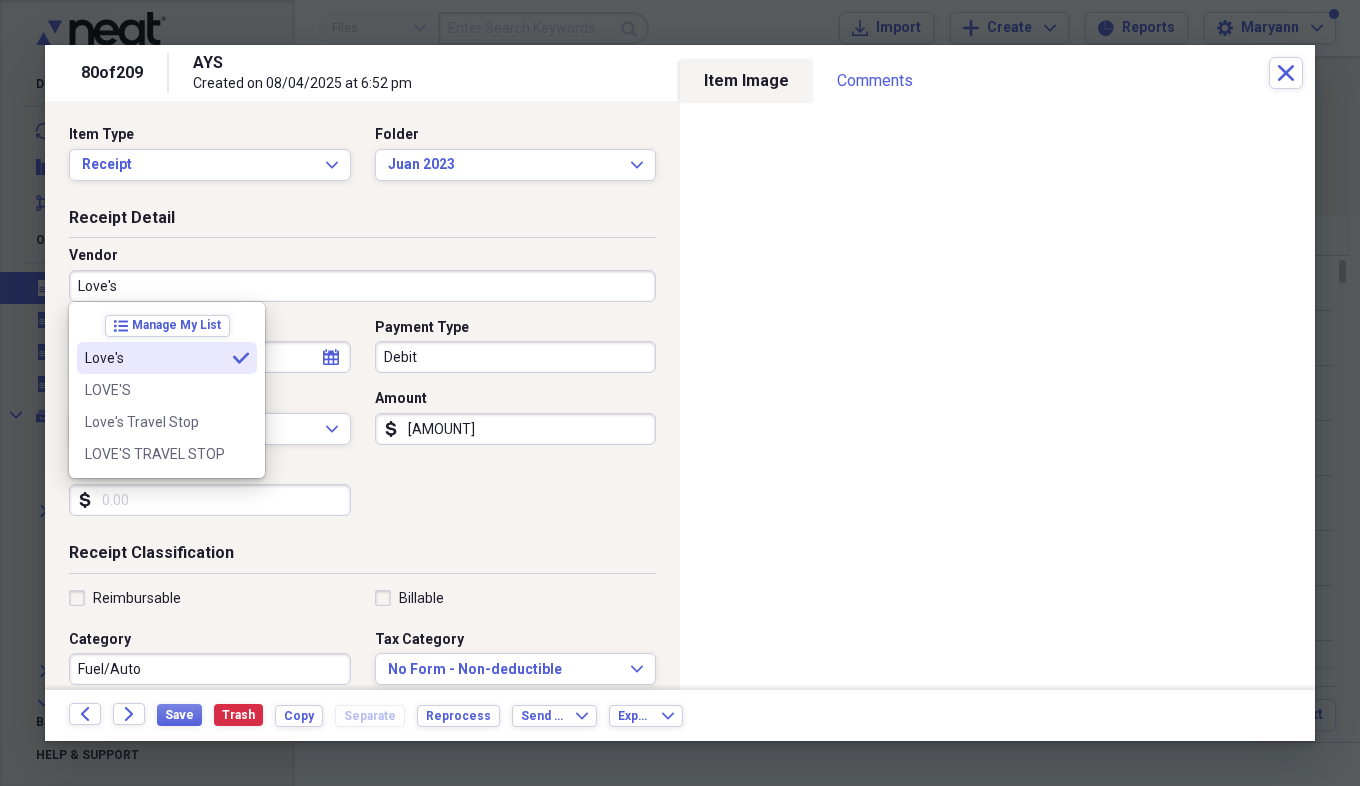 type on "Love's" 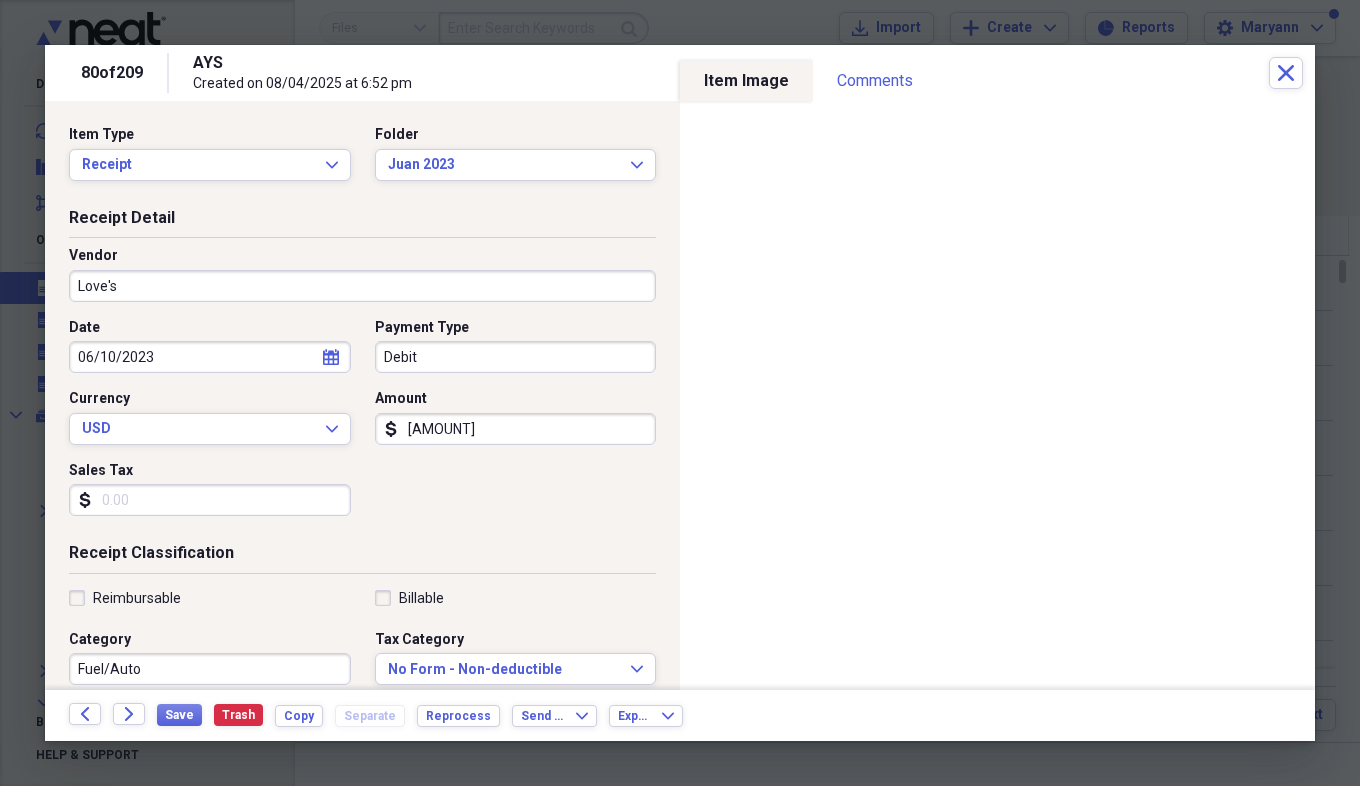 click on "[AMOUNT]" at bounding box center (516, 429) 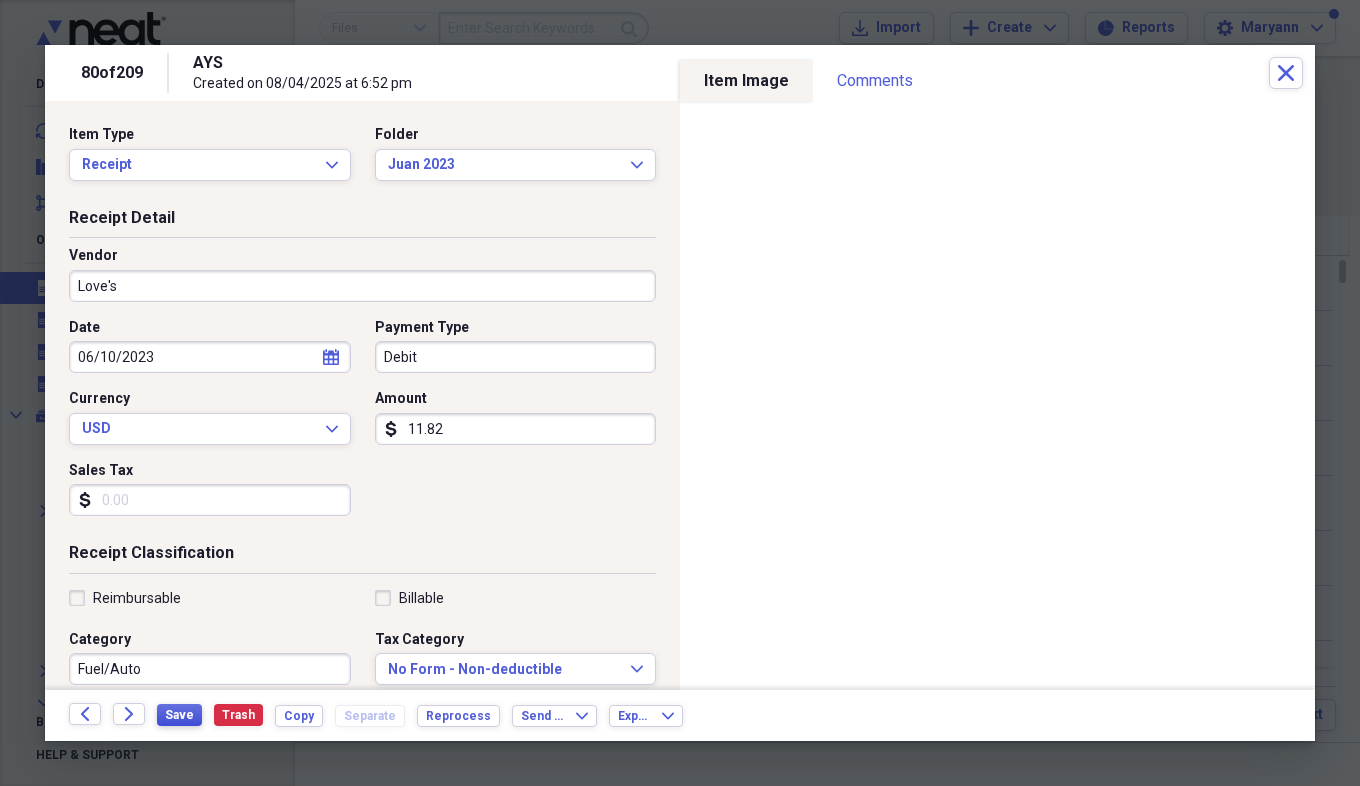 type on "11.82" 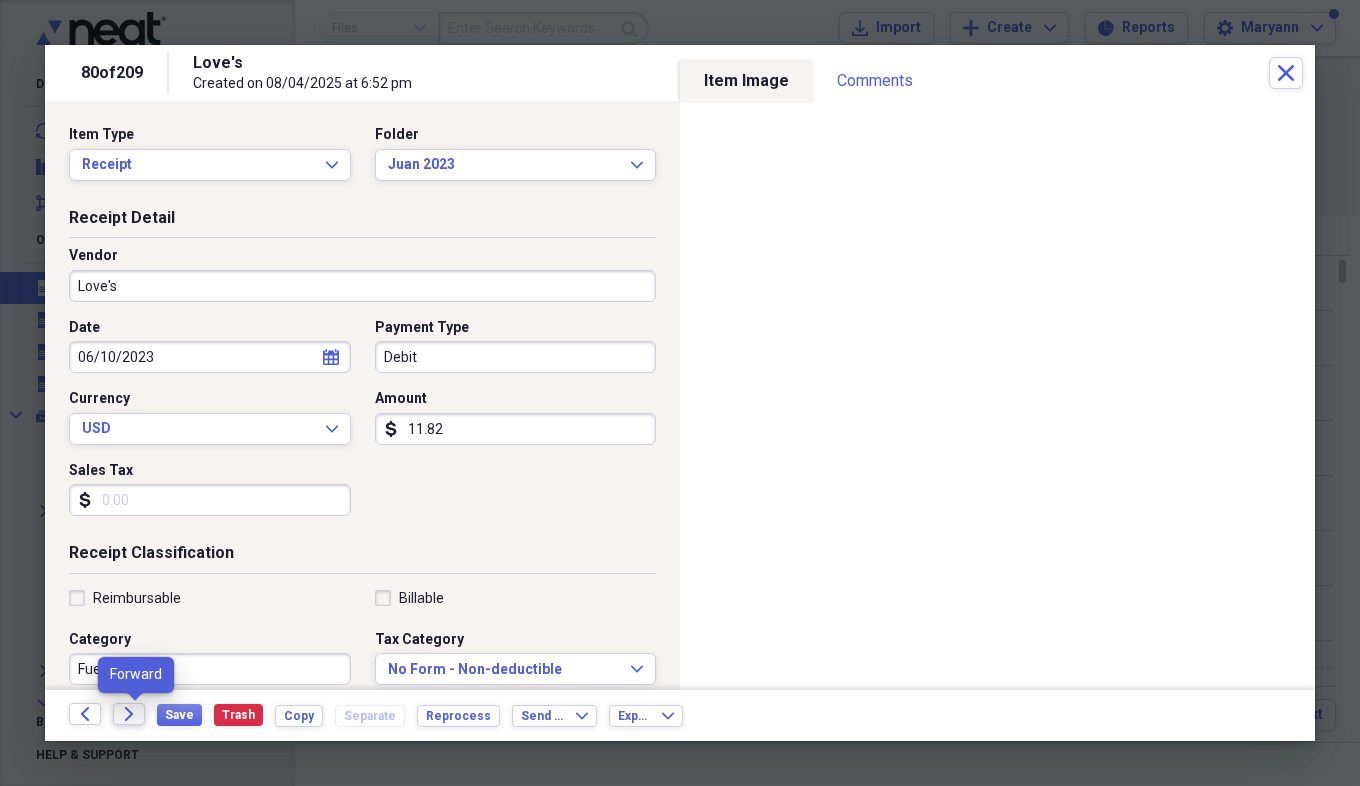 click on "Forward" 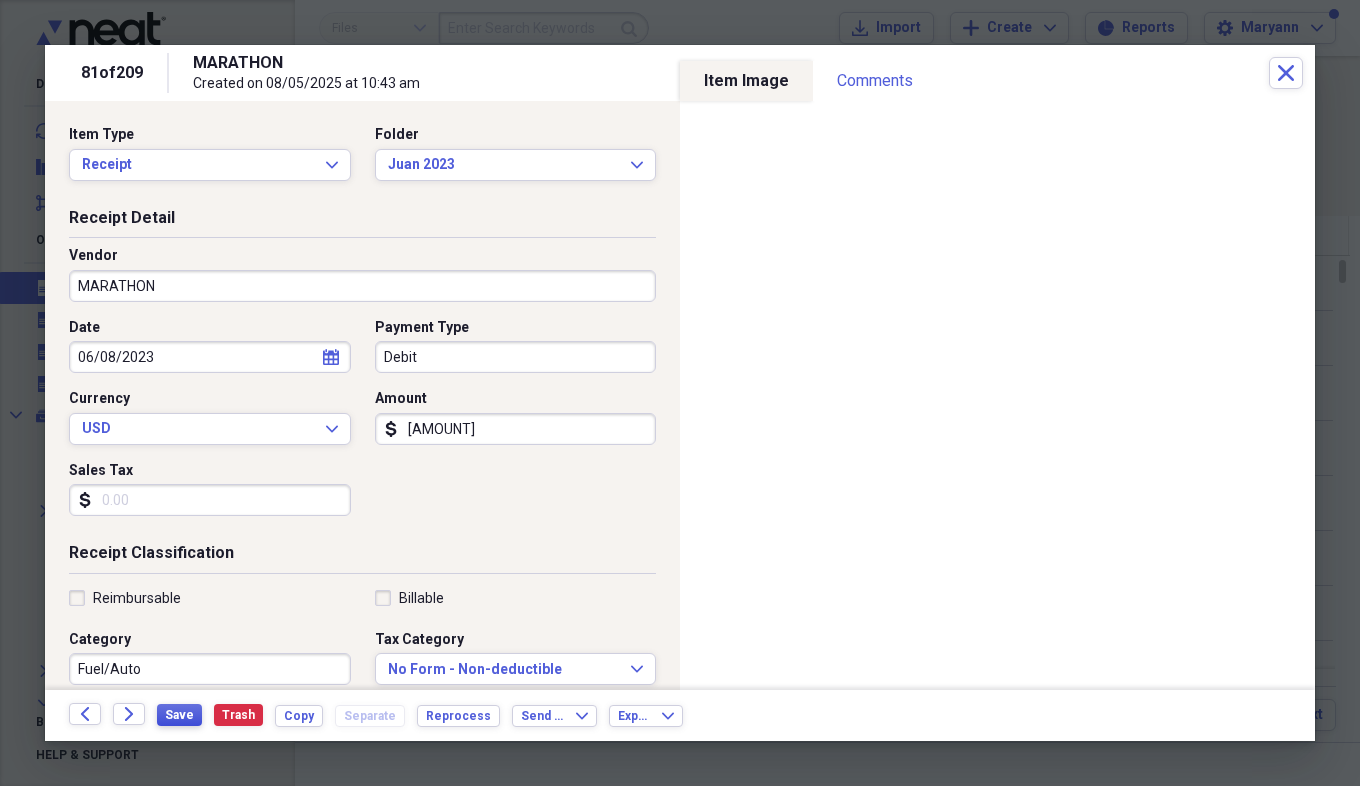 click on "Save" at bounding box center [179, 715] 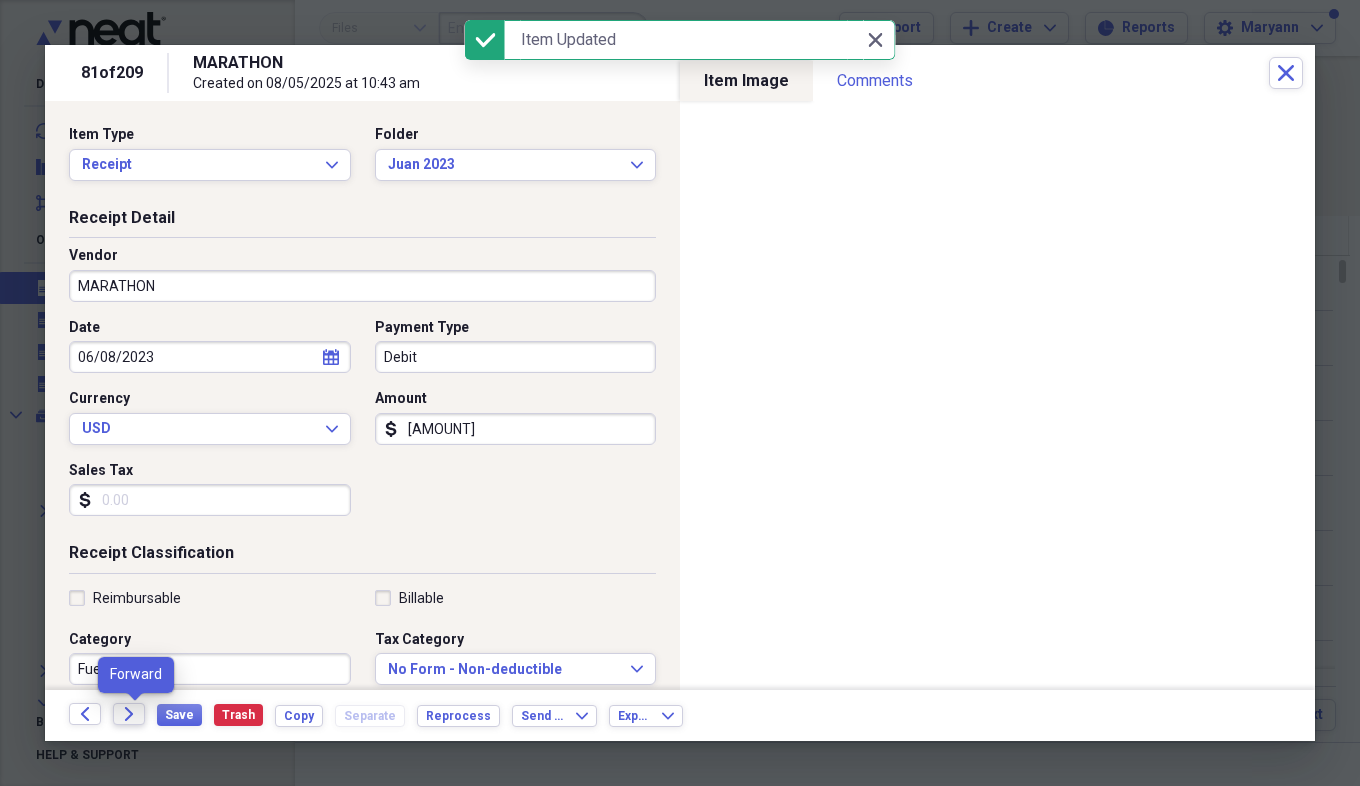 click on "Forward" 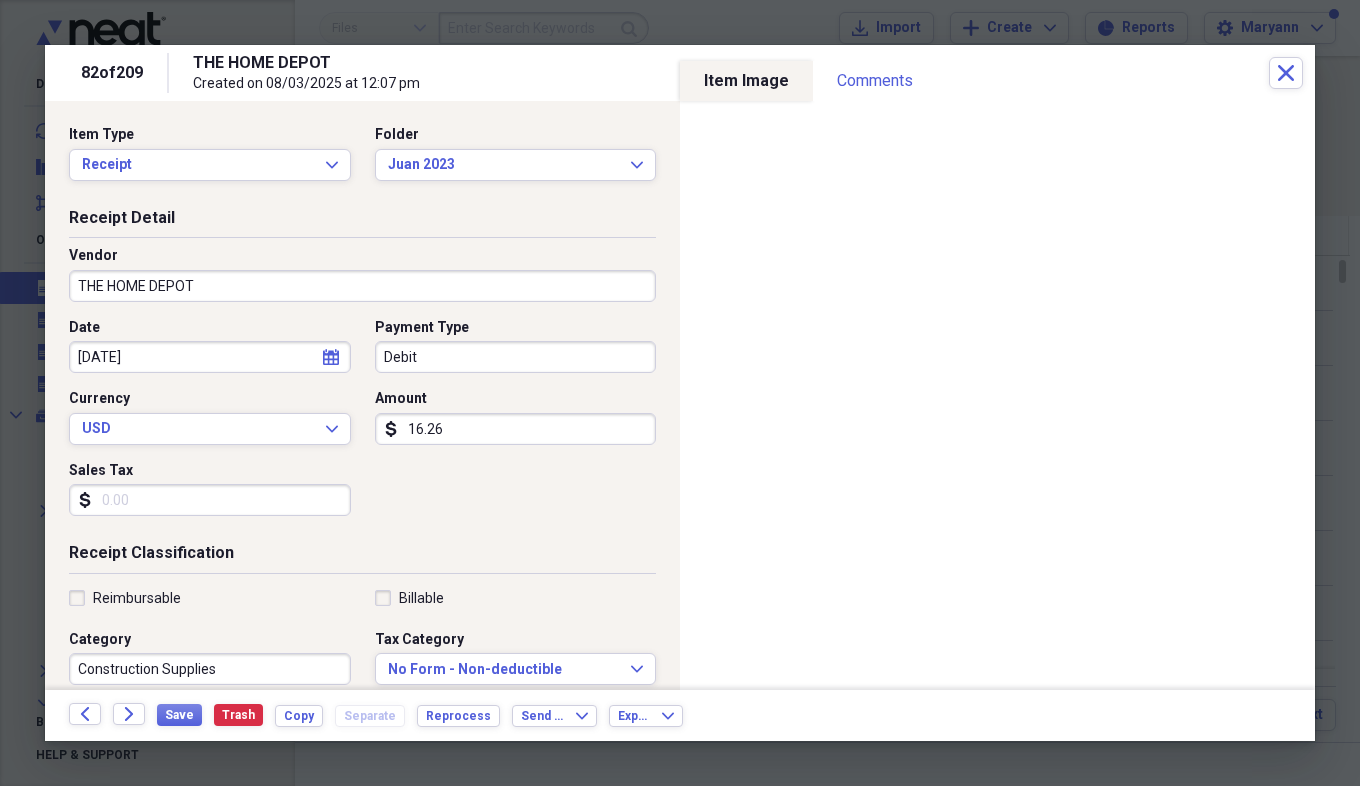 click on "Sales Tax" at bounding box center [210, 500] 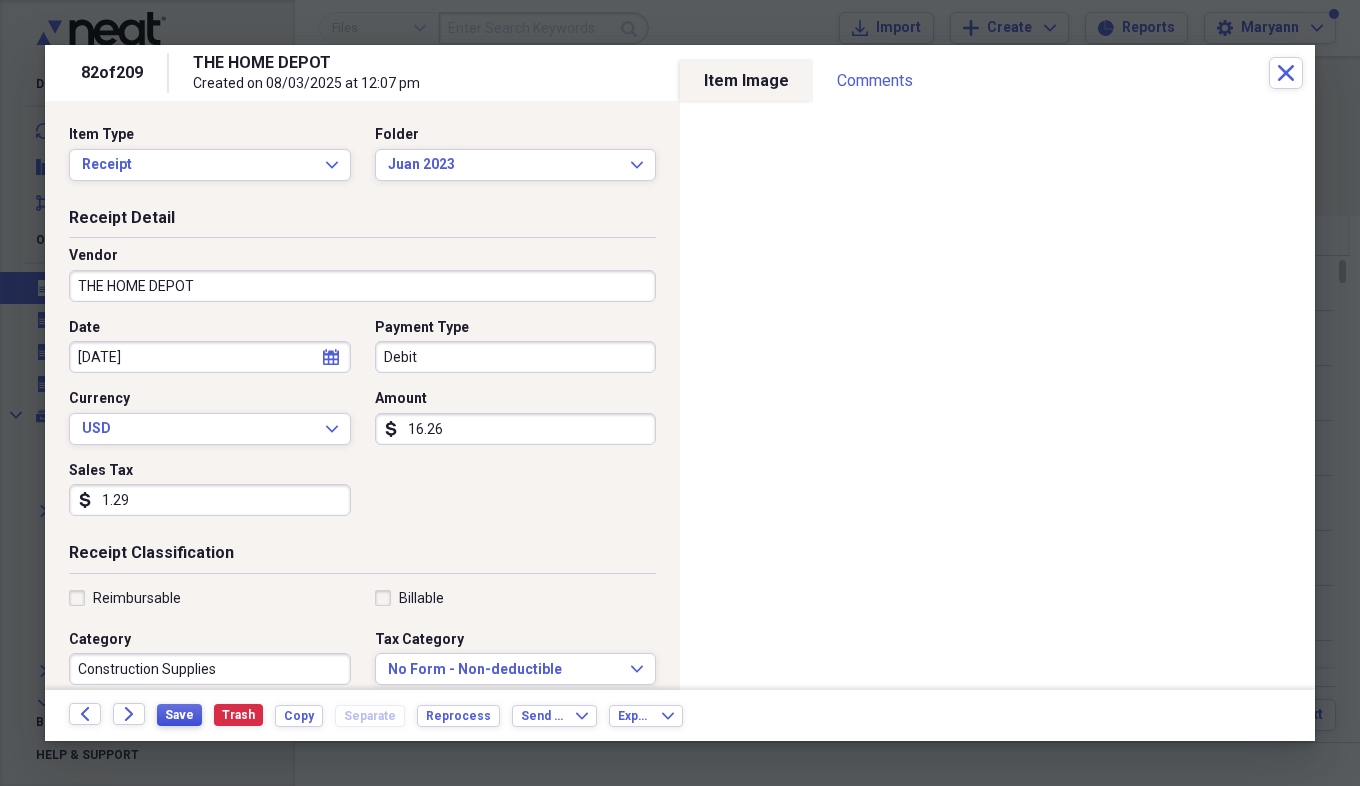 type on "1.29" 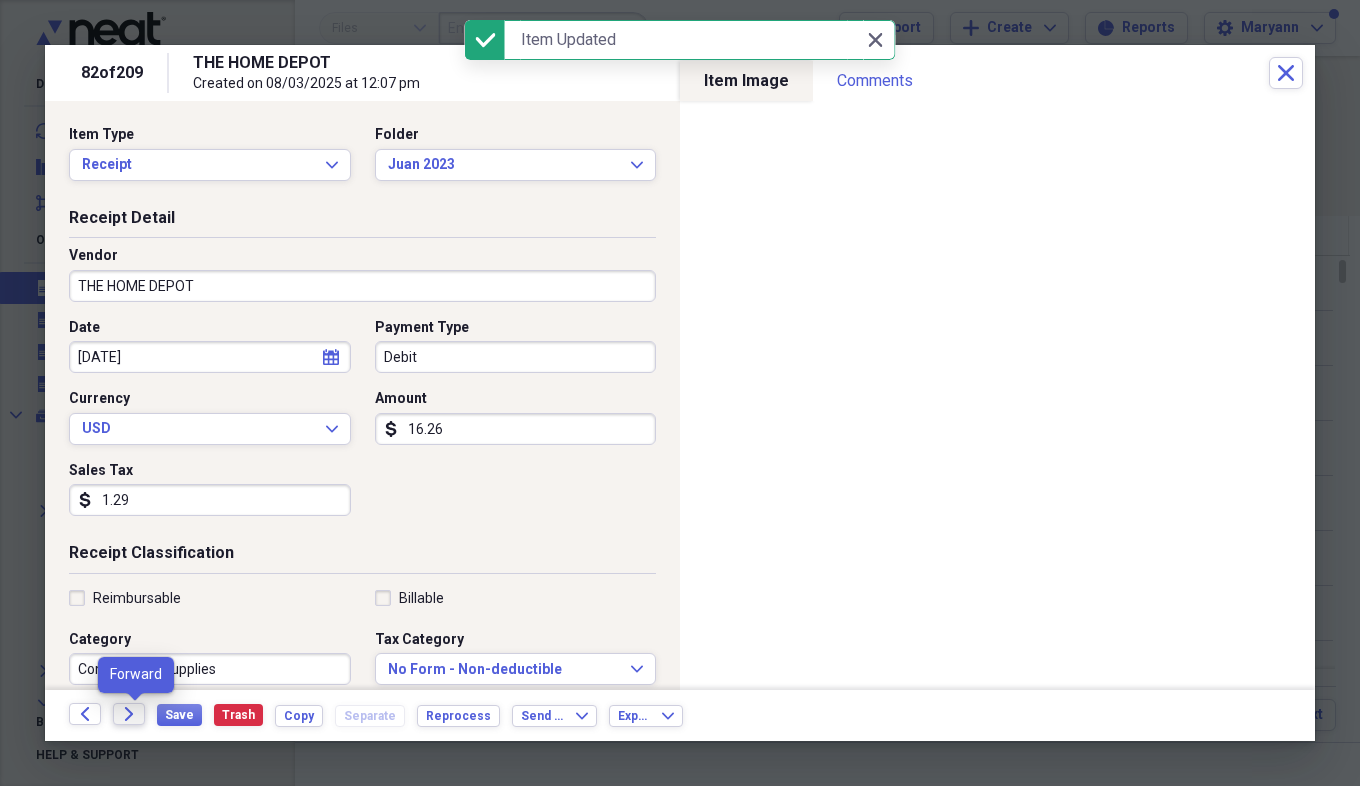 click 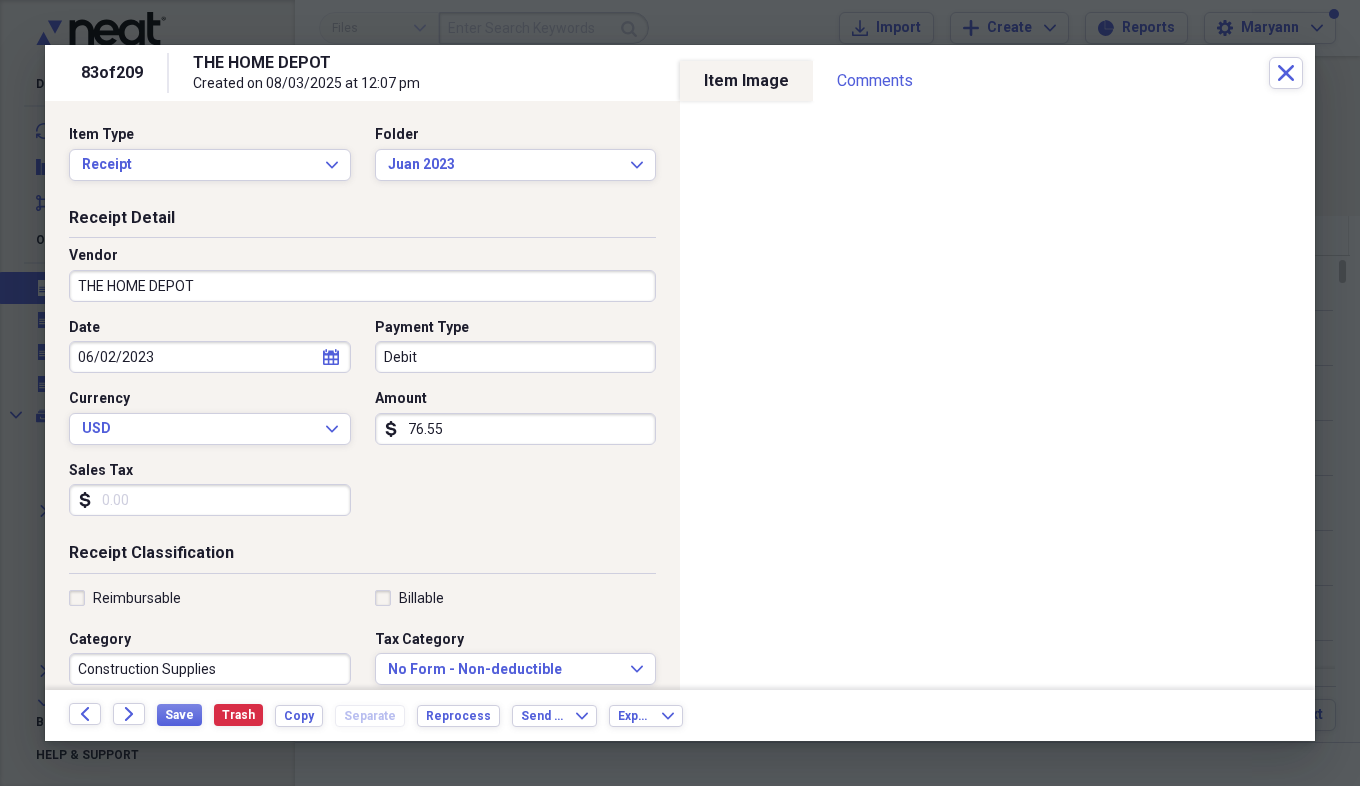 click on "Sales Tax" at bounding box center (210, 500) 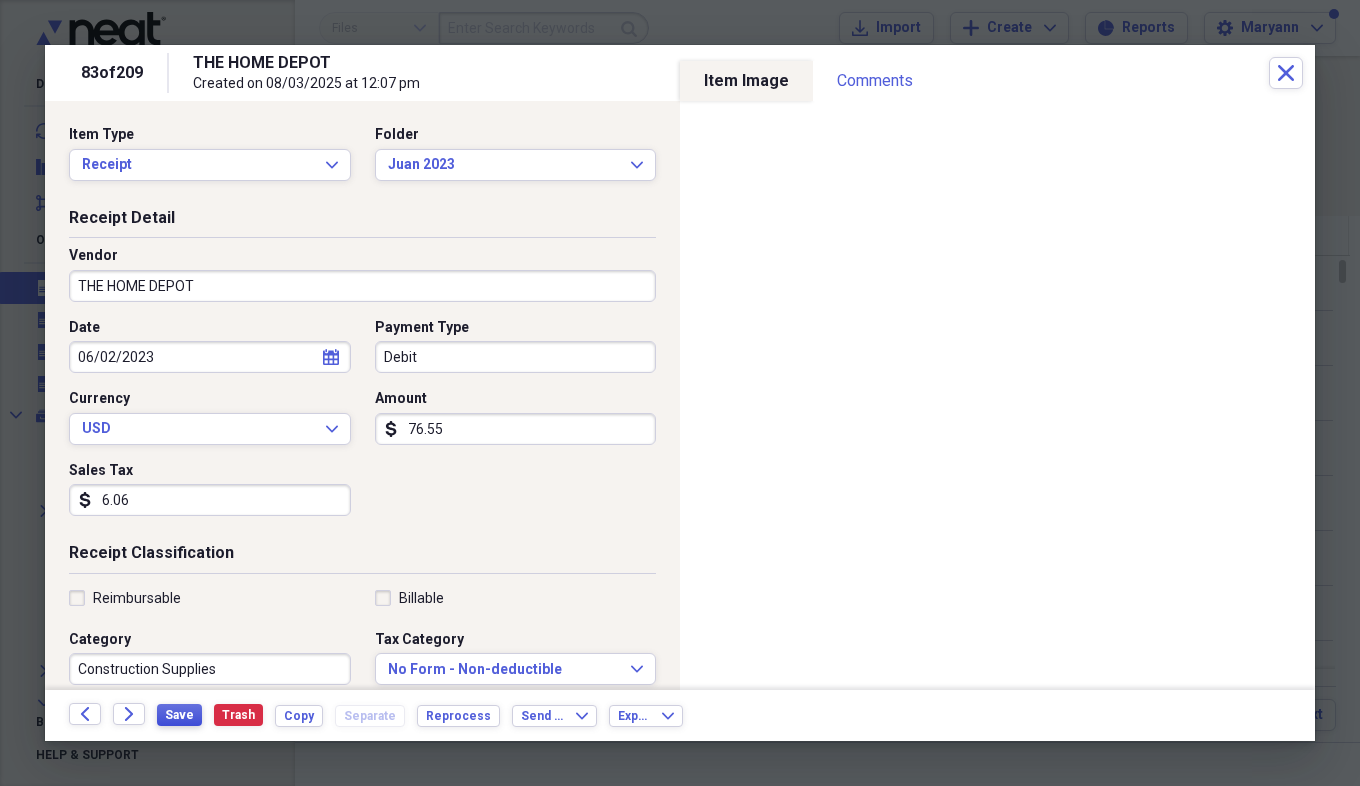 type on "6.06" 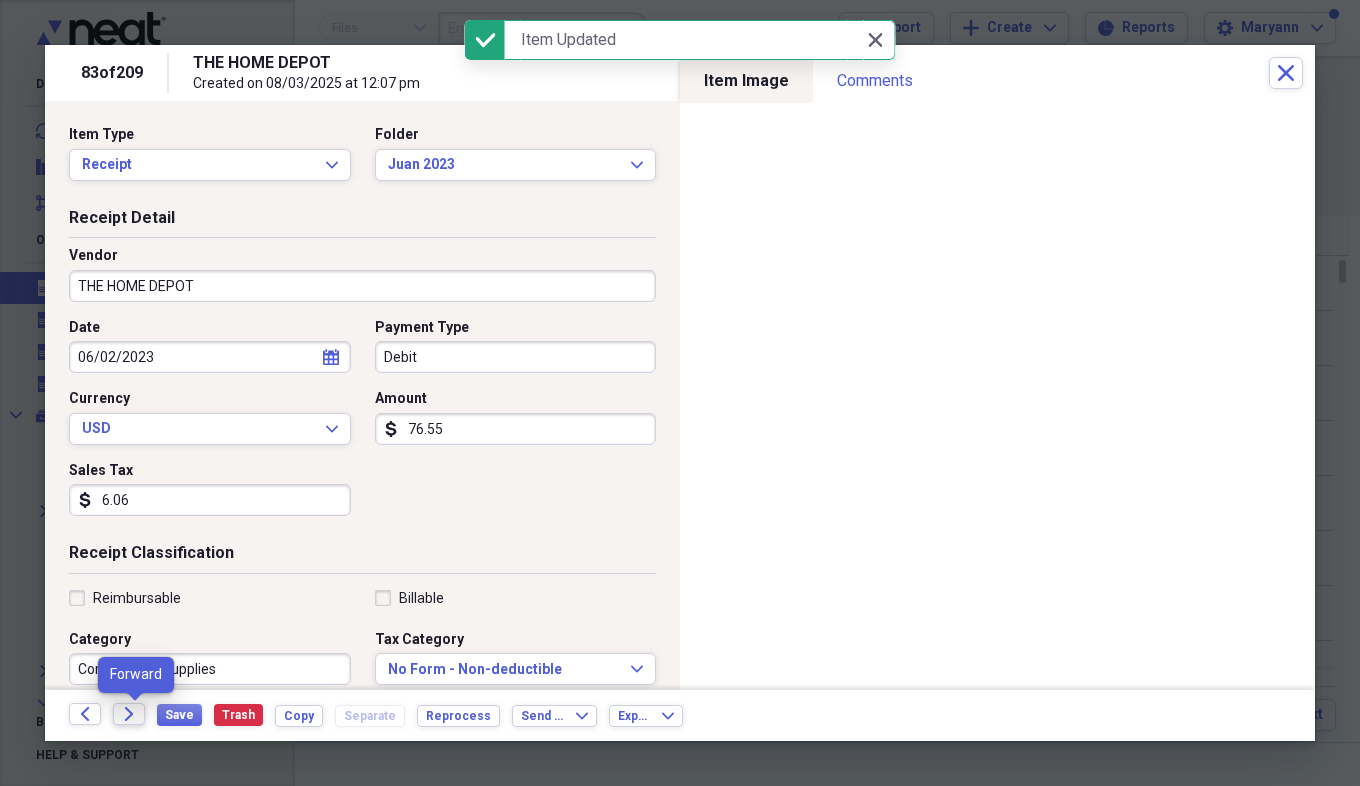 click 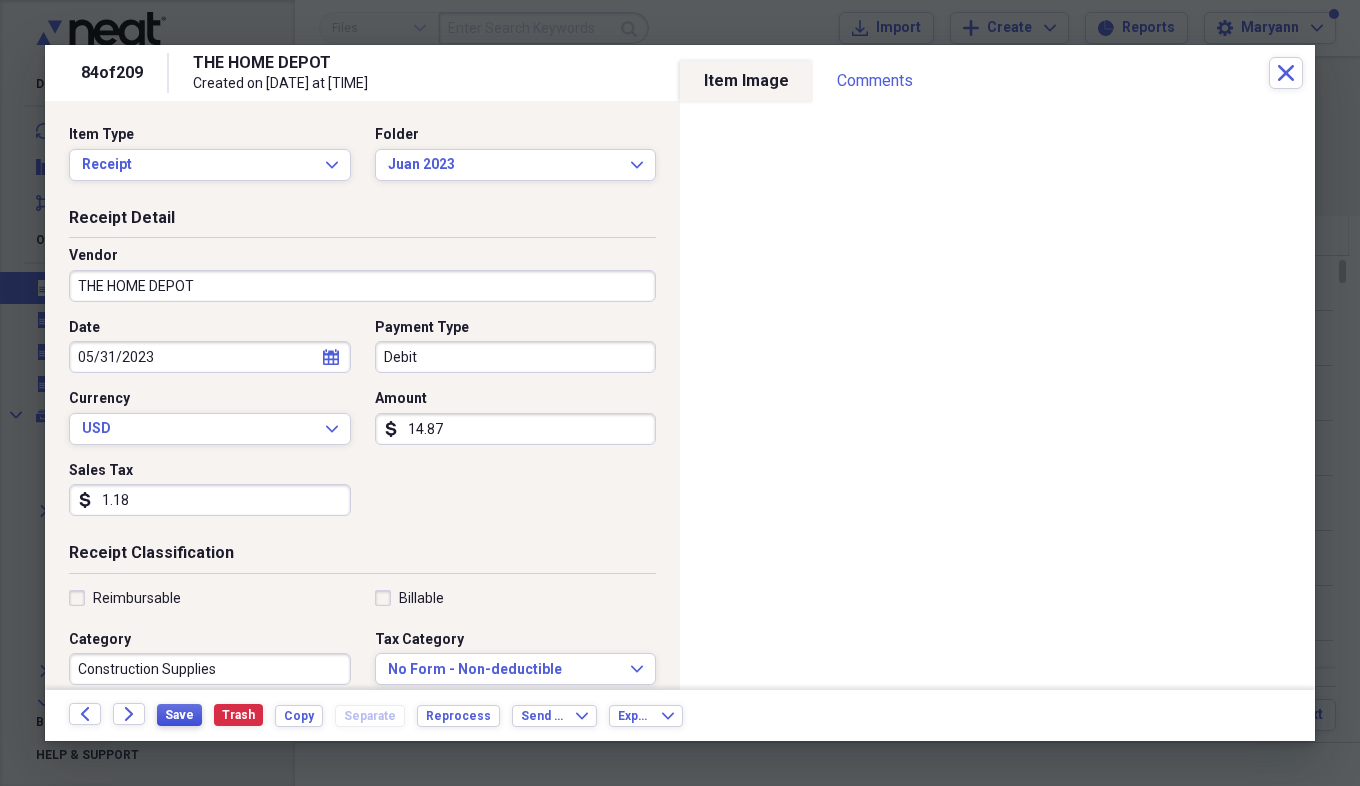 click on "Save" at bounding box center [179, 715] 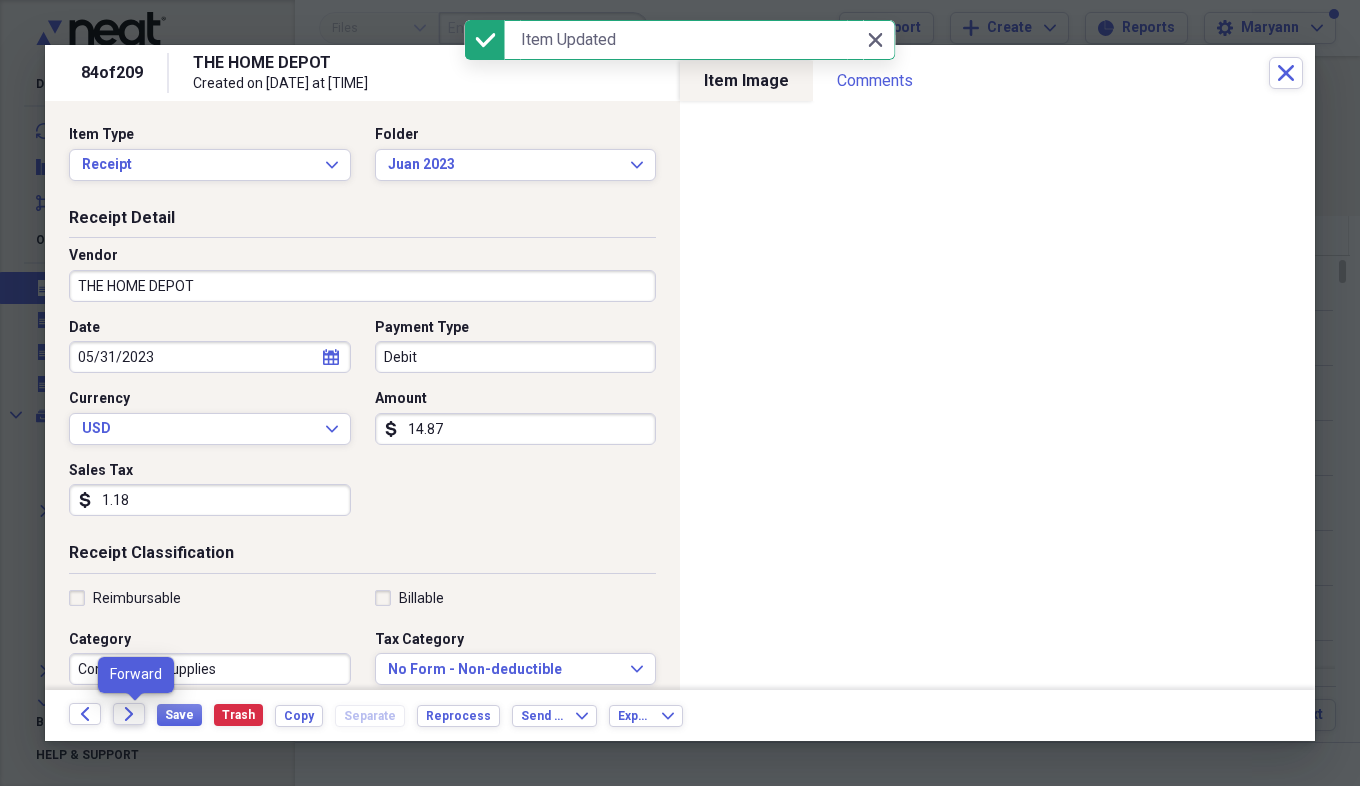 click 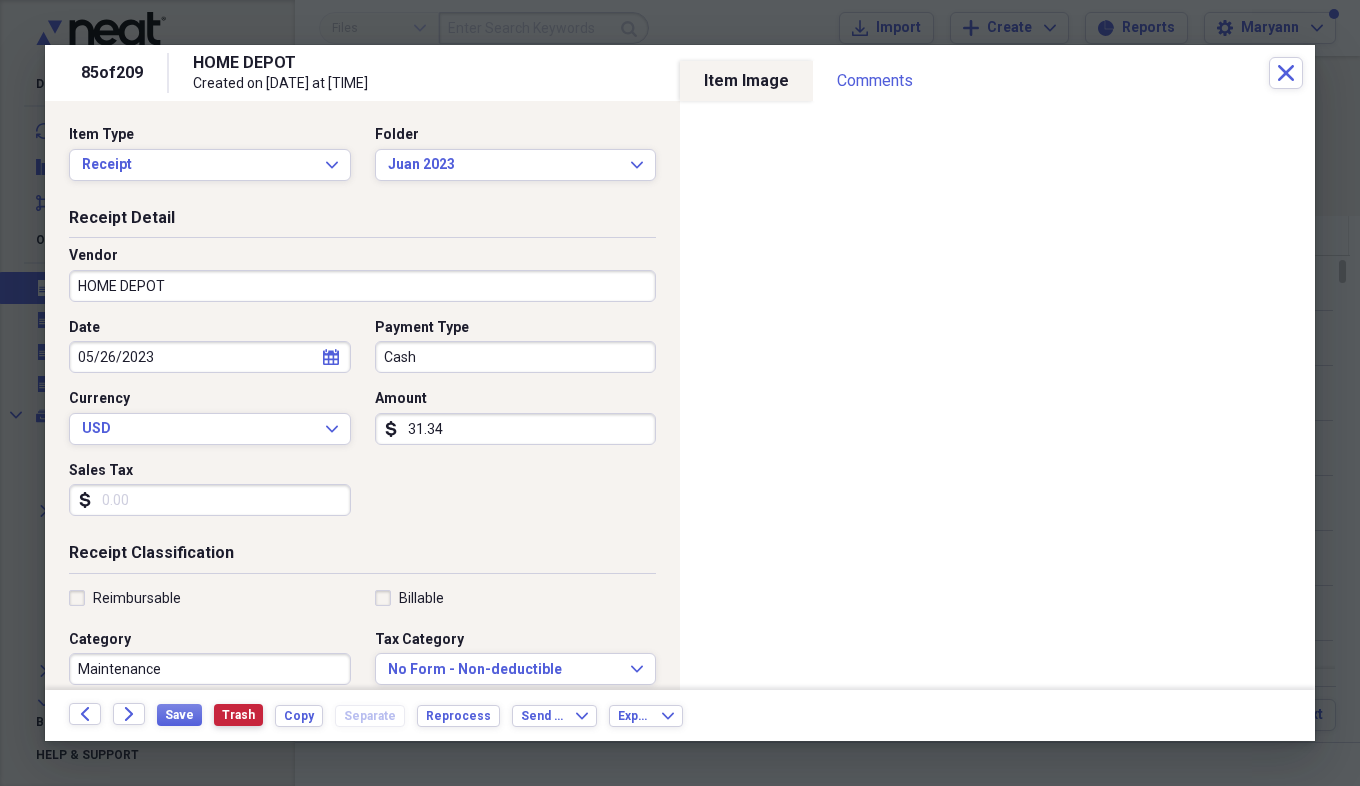 click on "Trash" at bounding box center [238, 715] 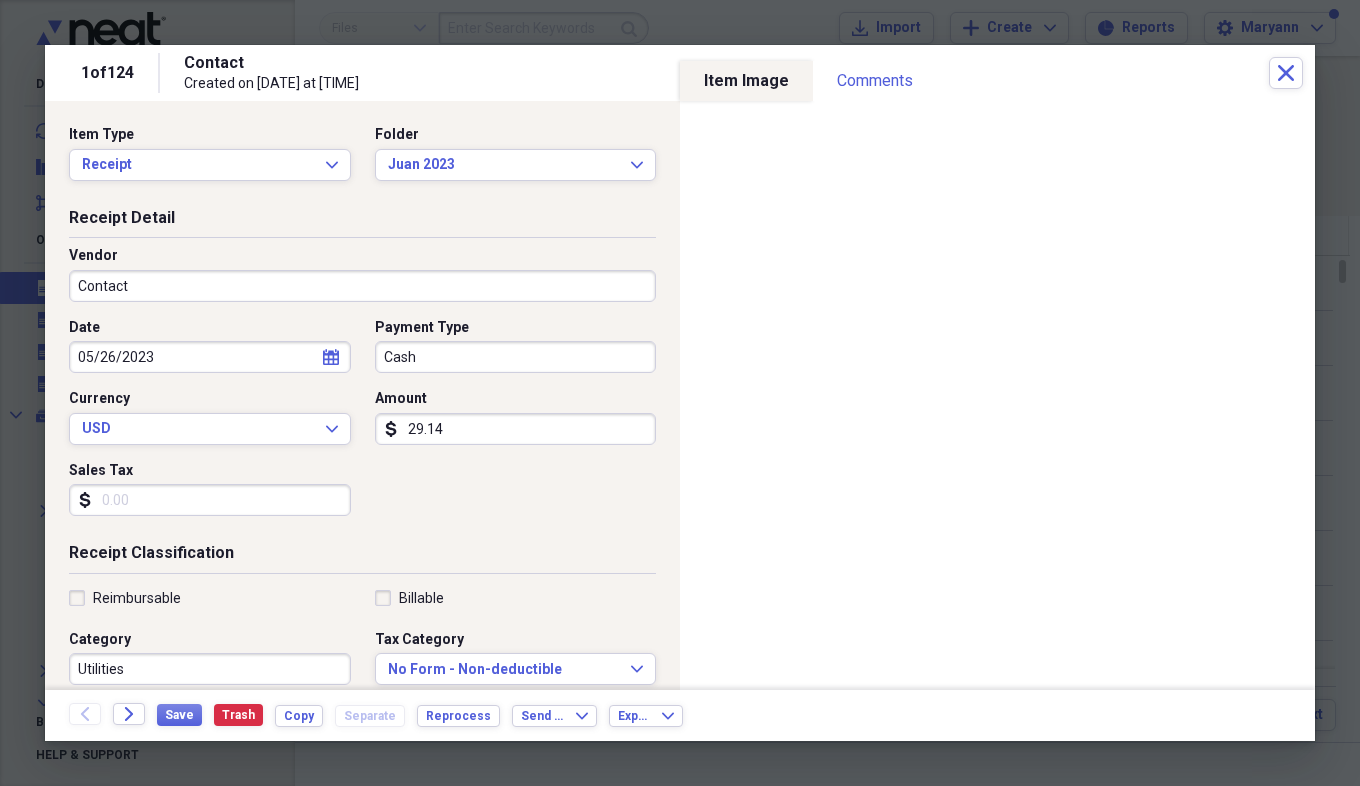 click on "Sales Tax" at bounding box center (210, 500) 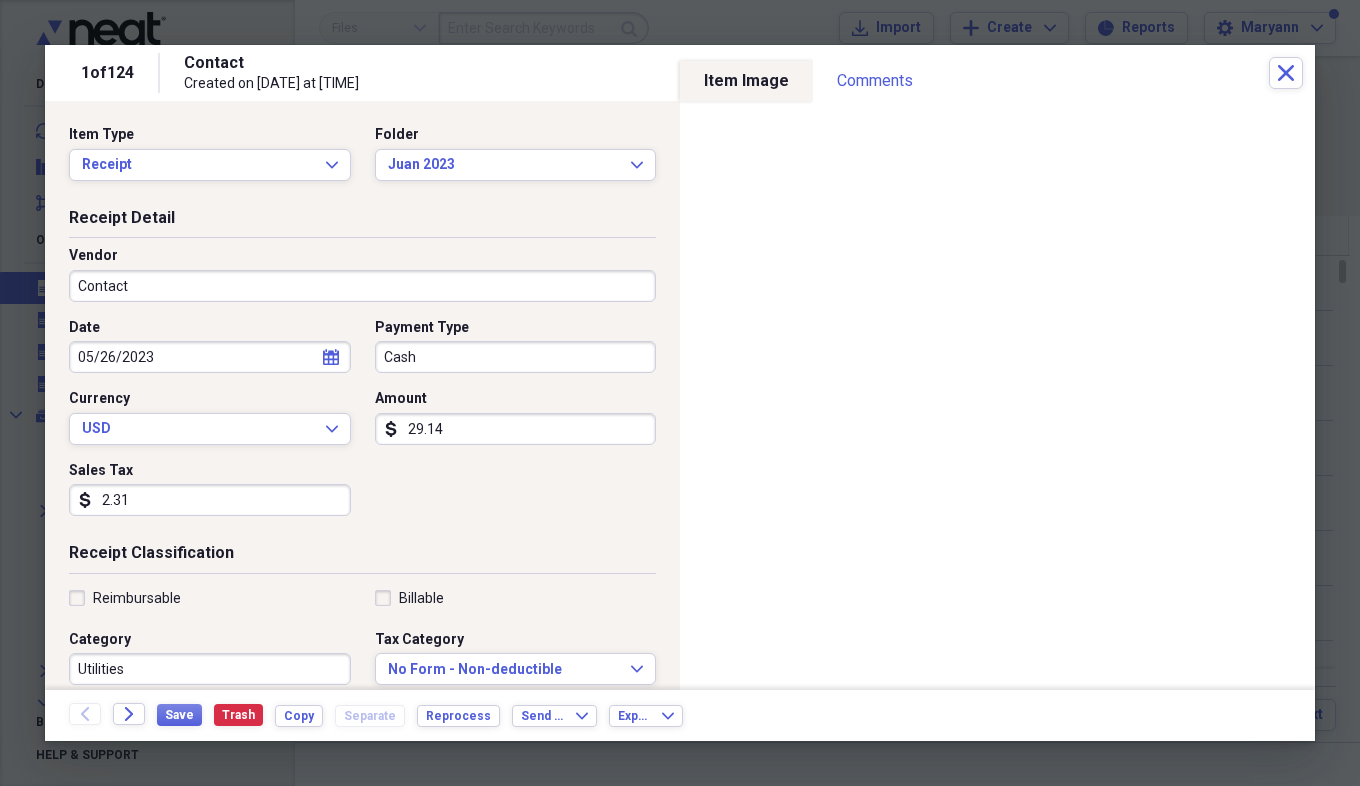 type on "2.31" 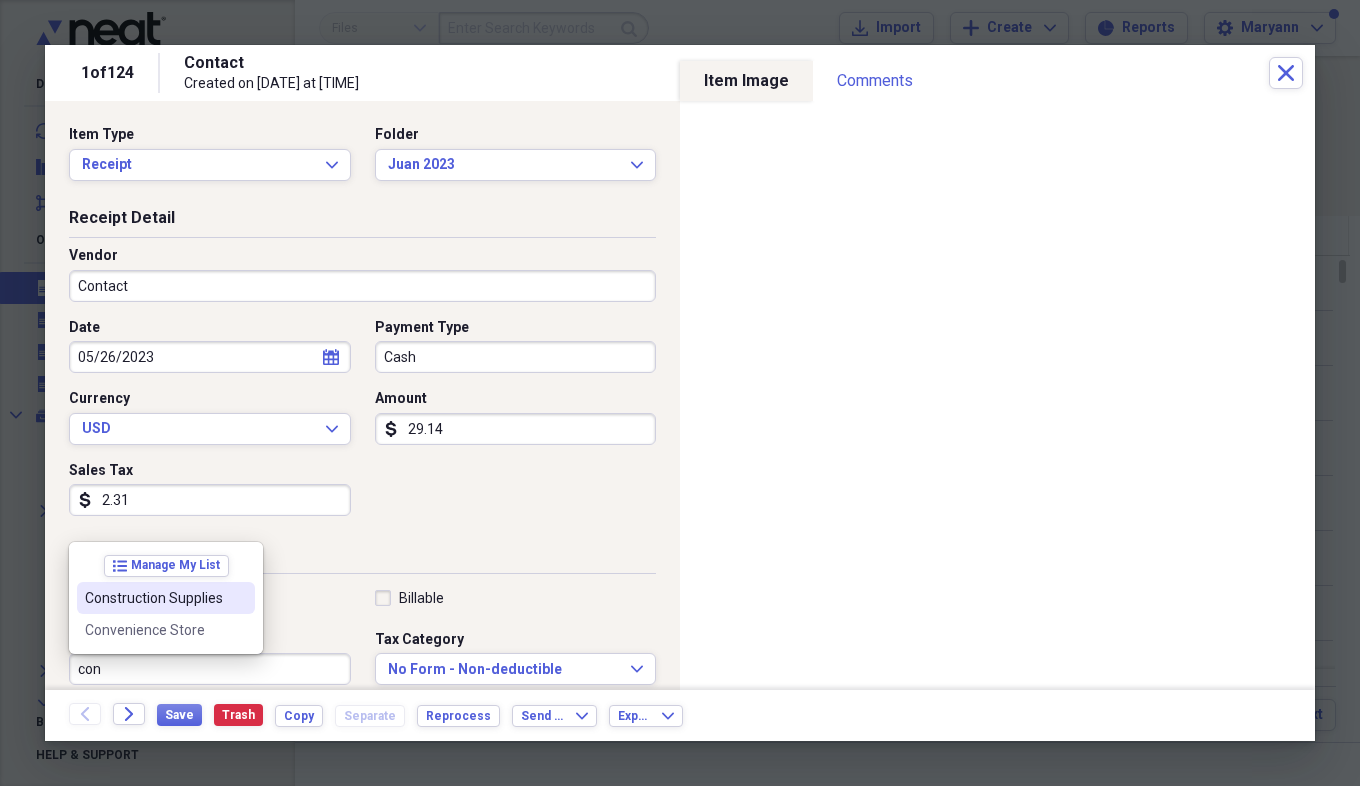 click on "Construction Supplies" at bounding box center (154, 598) 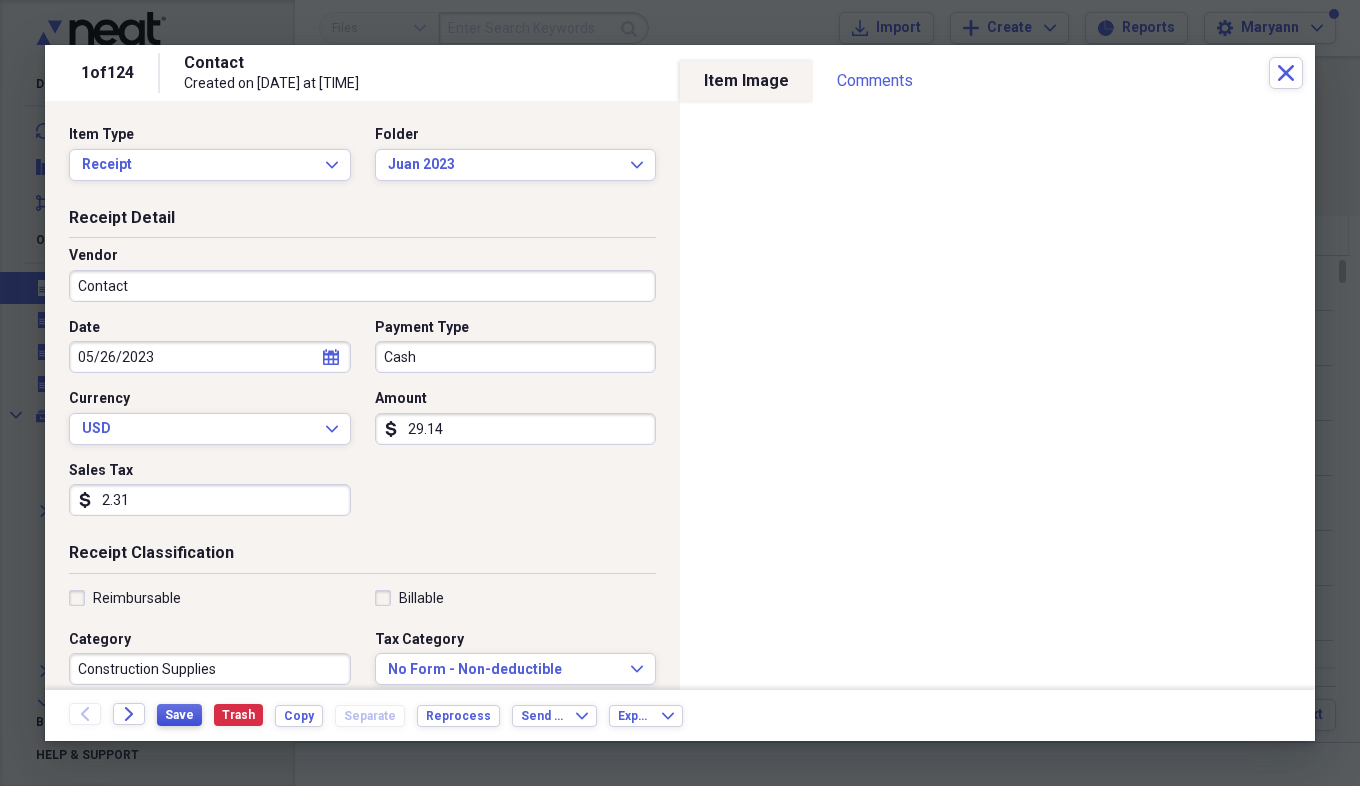 click on "Save" at bounding box center [179, 715] 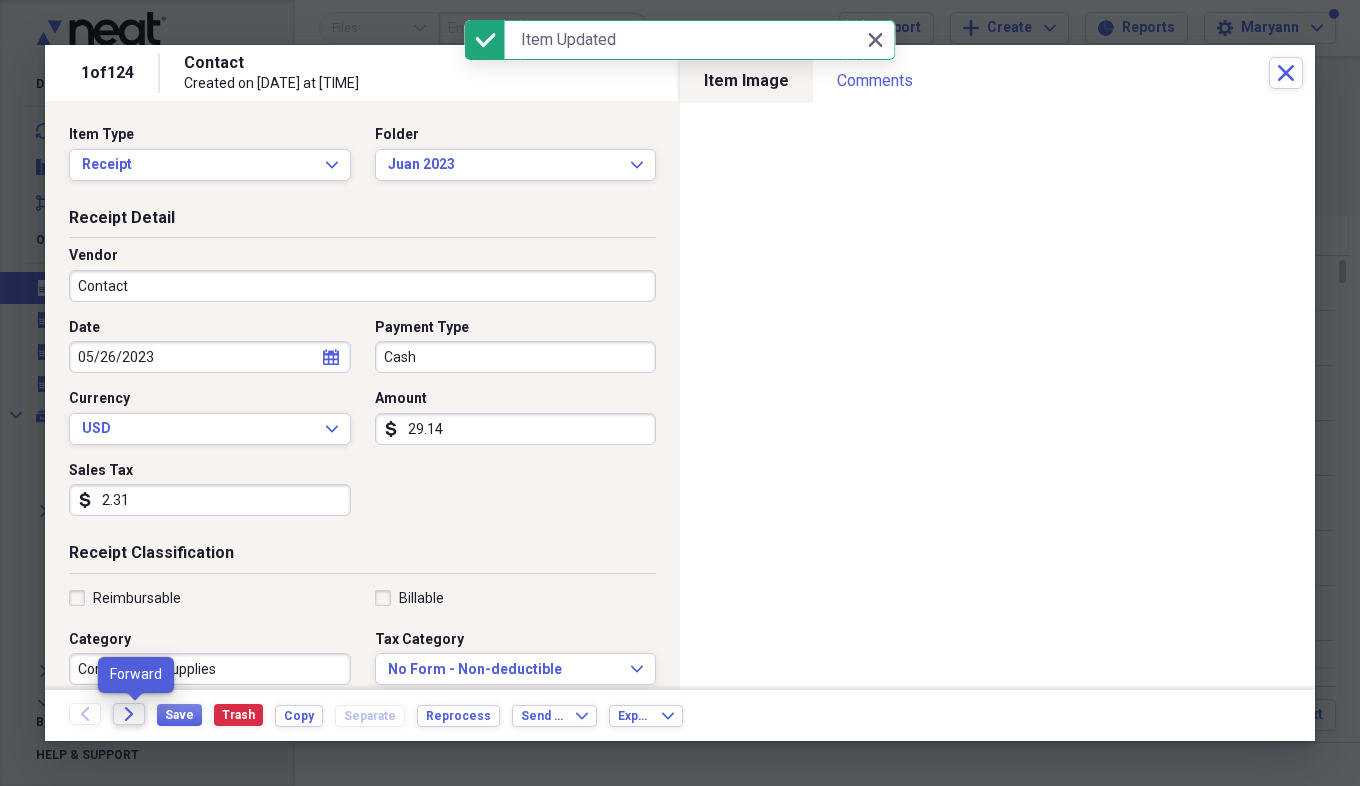 click on "Forward" 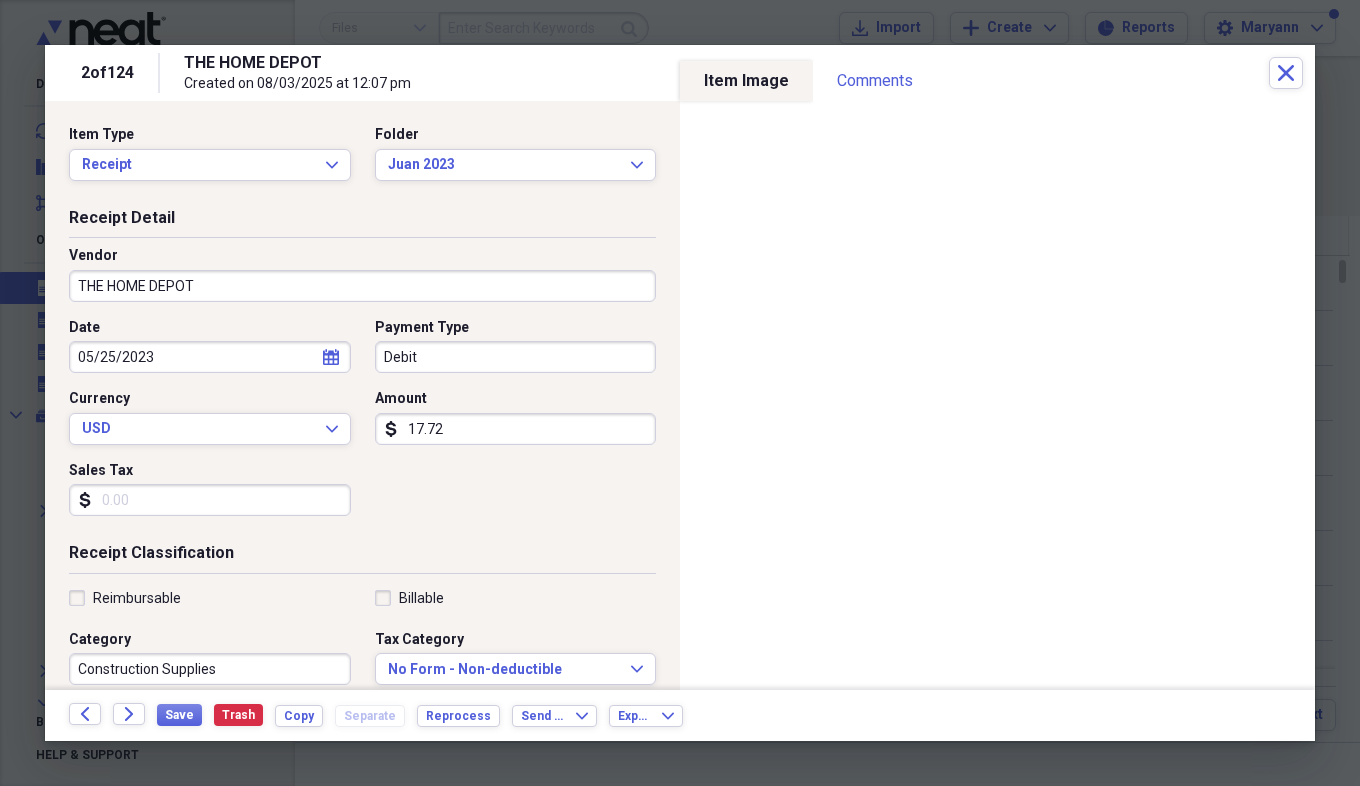 click on "Sales Tax" at bounding box center [210, 500] 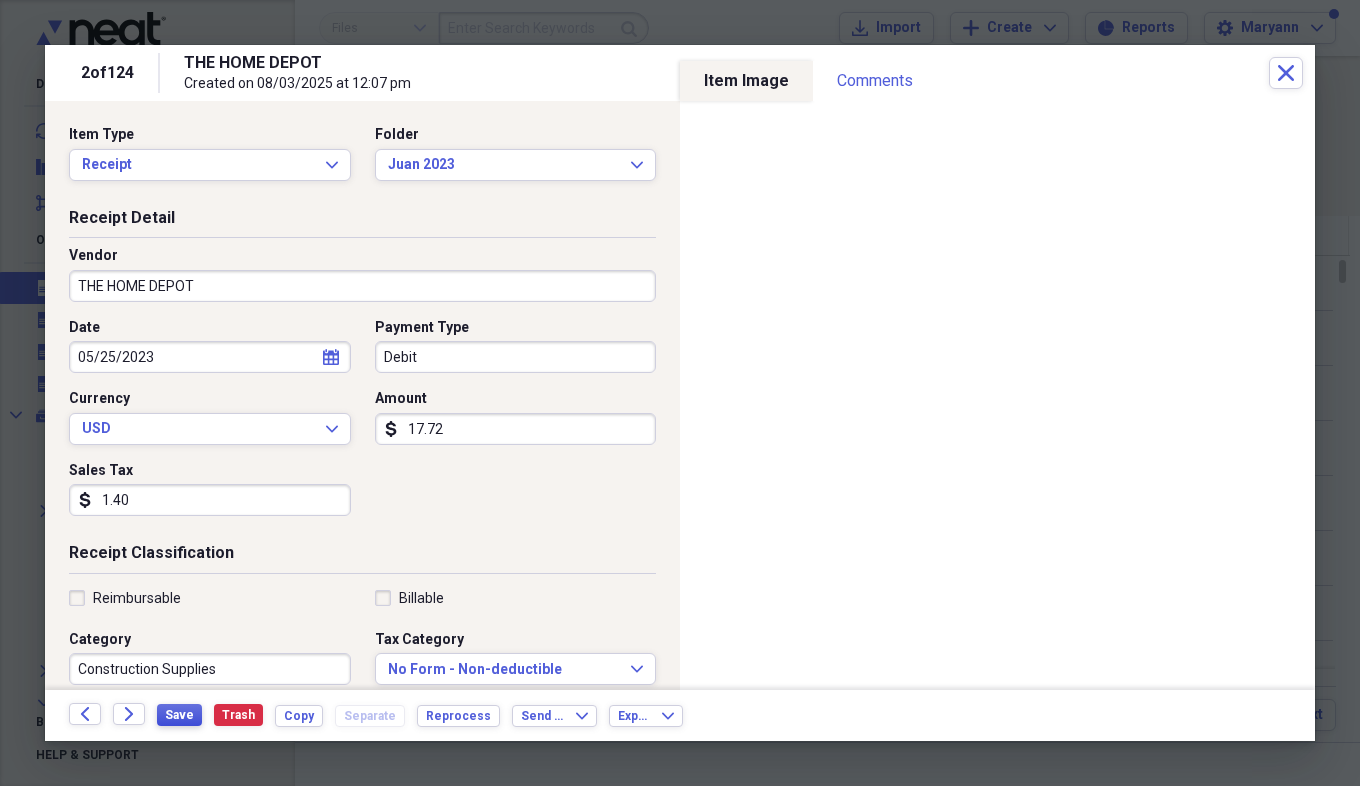 type on "1.40" 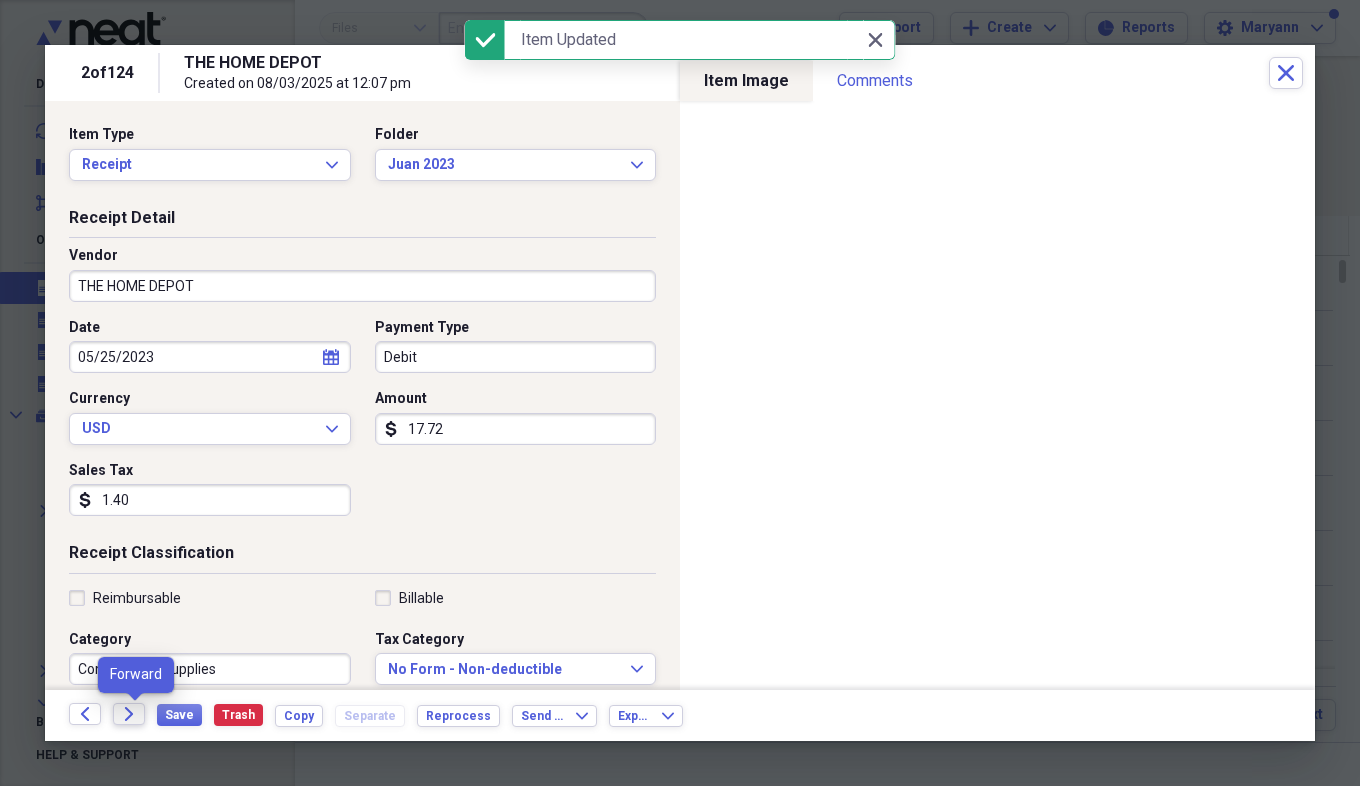 click on "Forward" 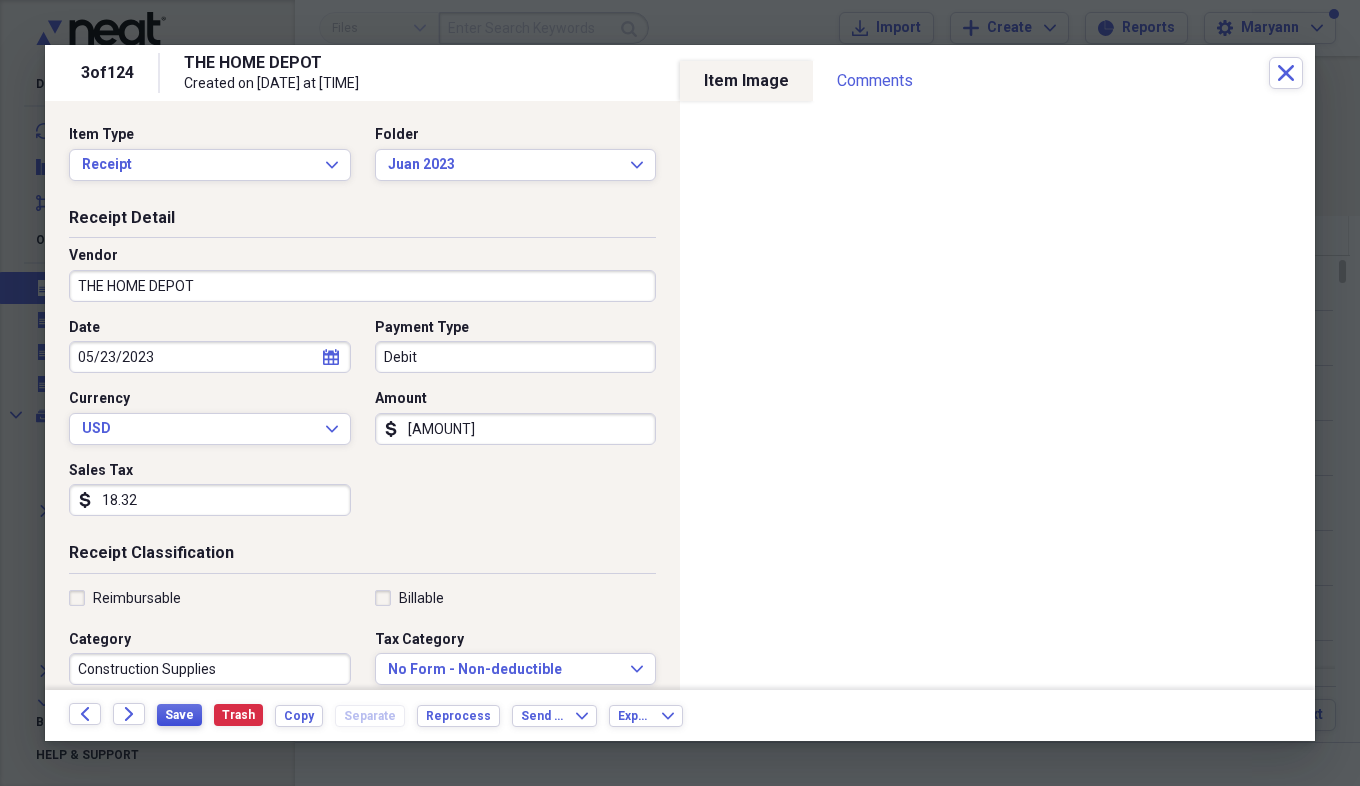 click on "Save" at bounding box center [179, 715] 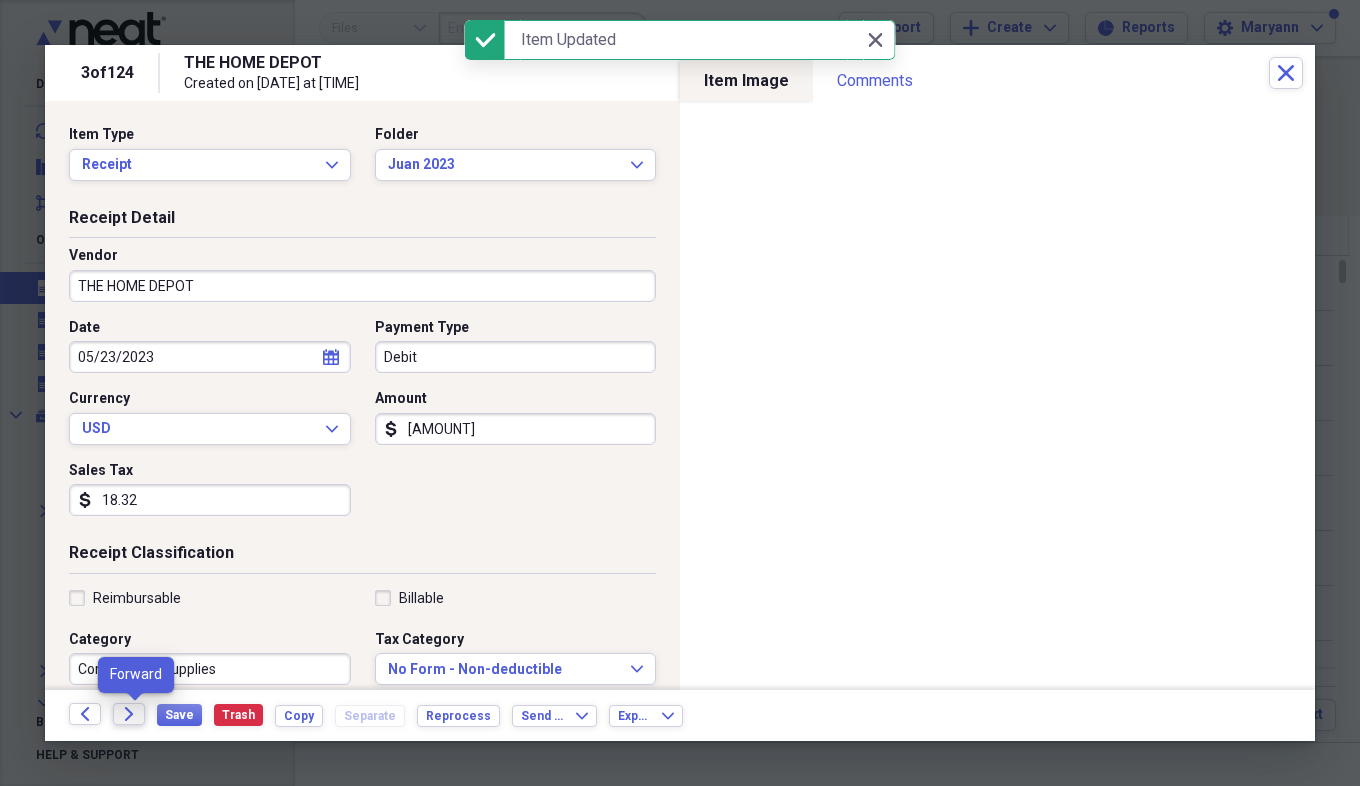 click 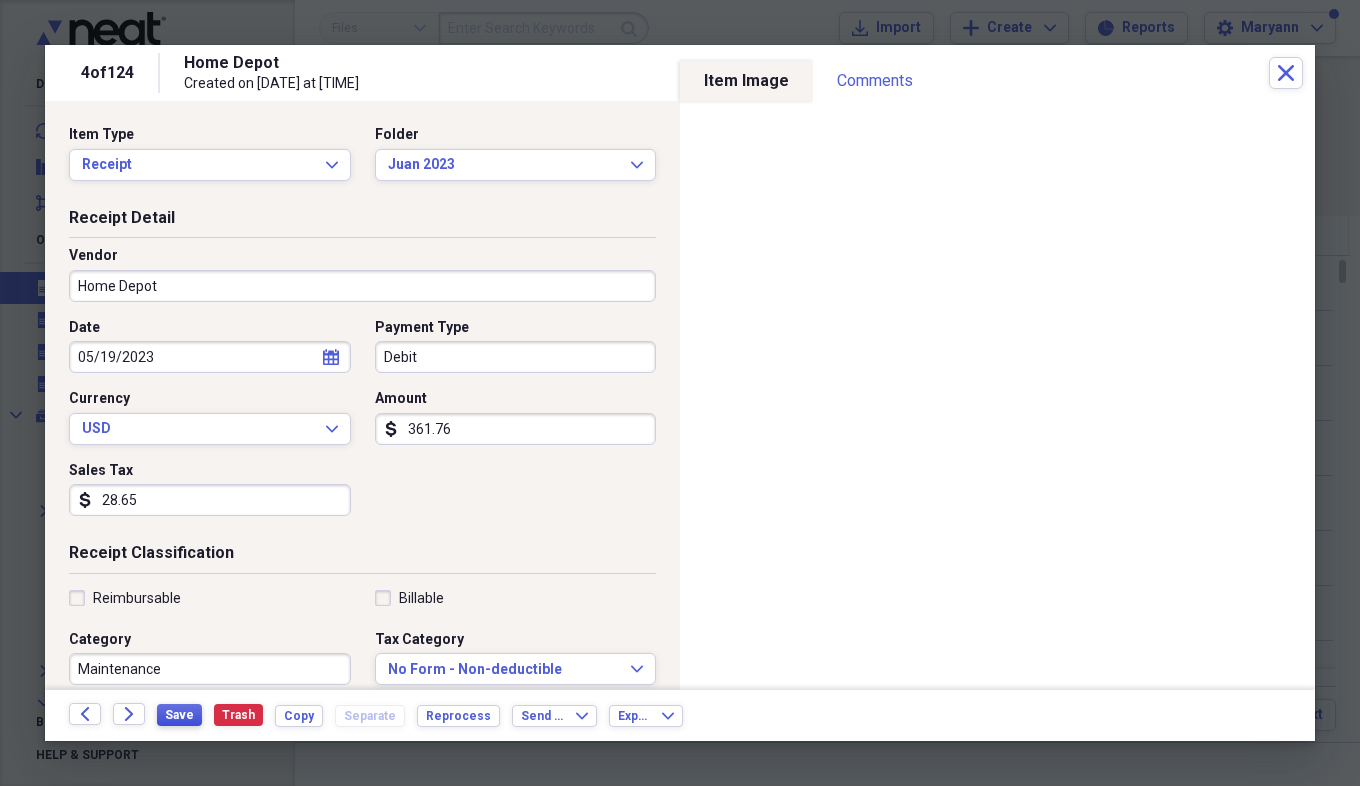 click on "Save" at bounding box center [179, 715] 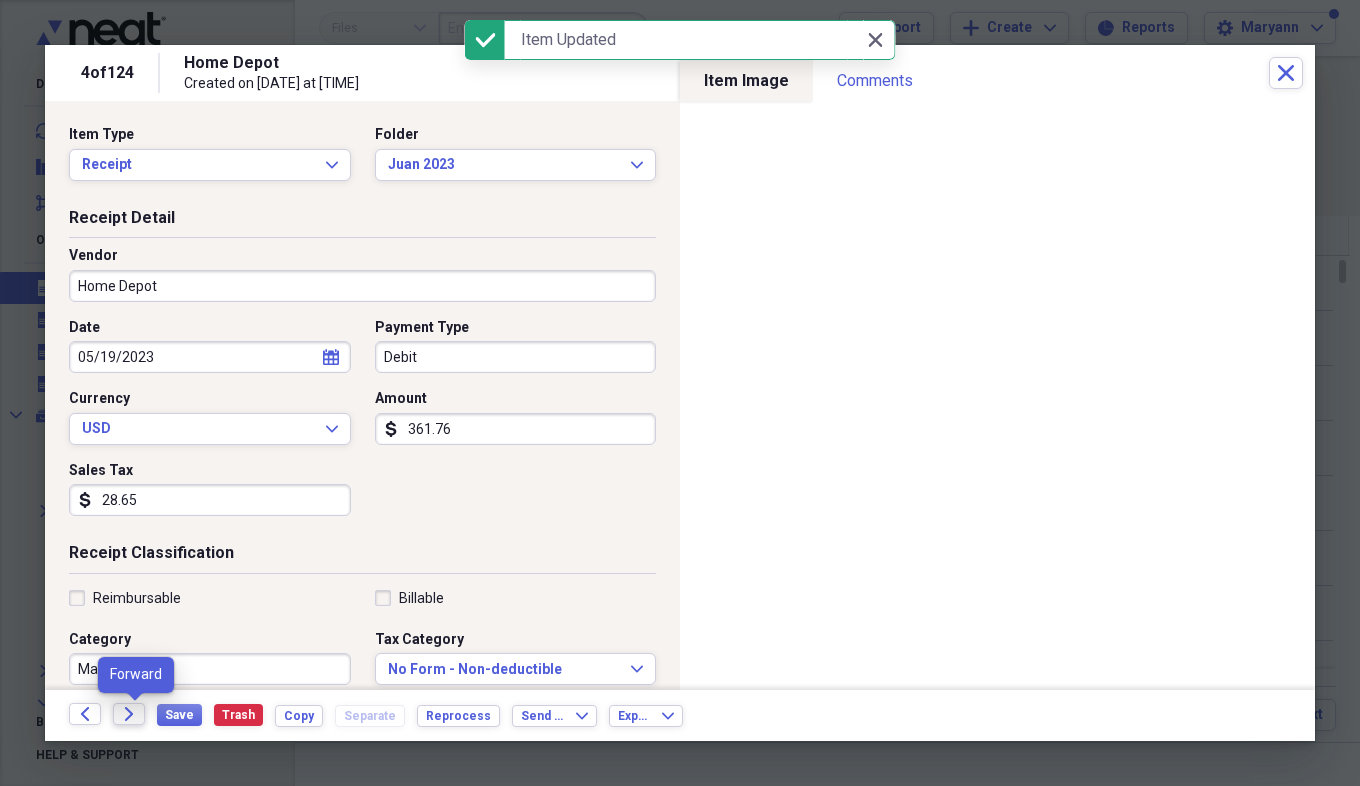 click on "Forward" 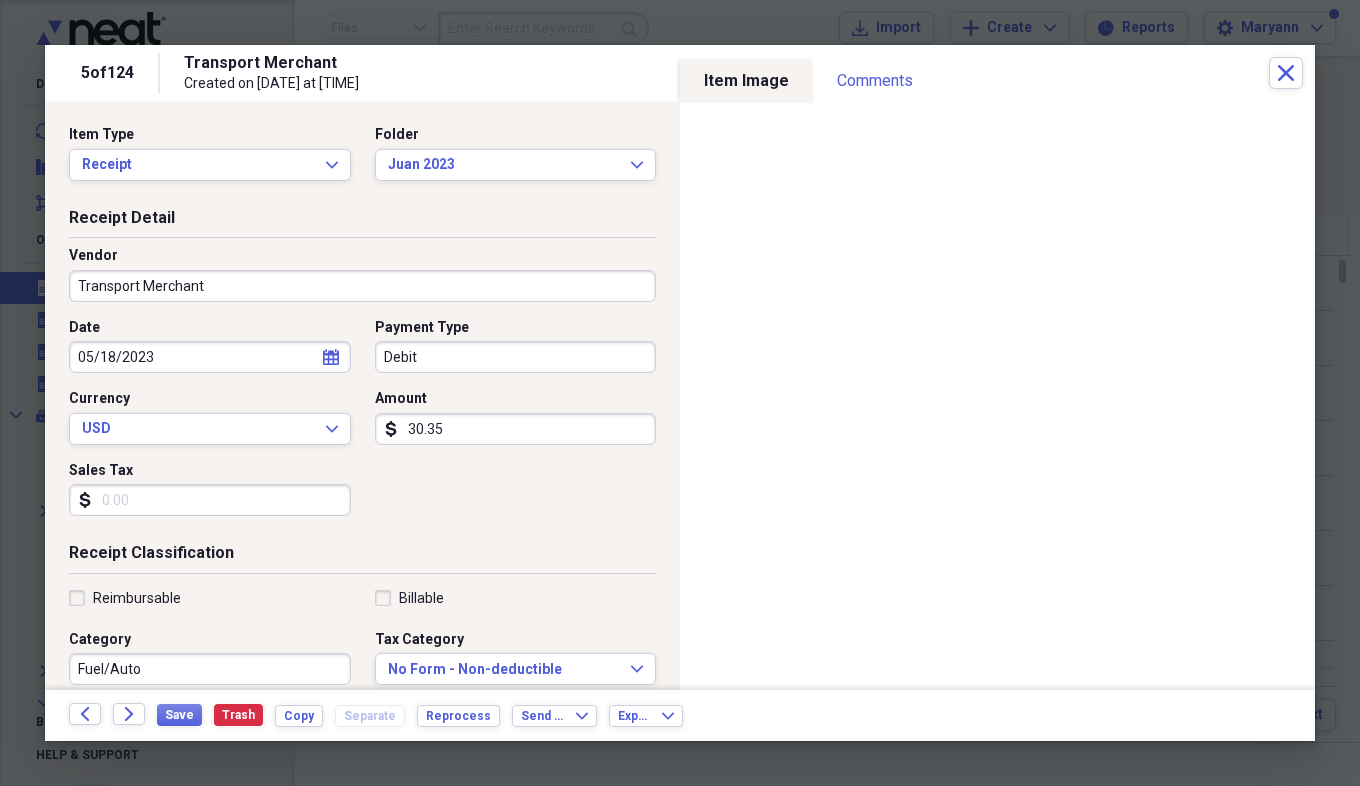 click on "Transport Merchant" at bounding box center (362, 286) 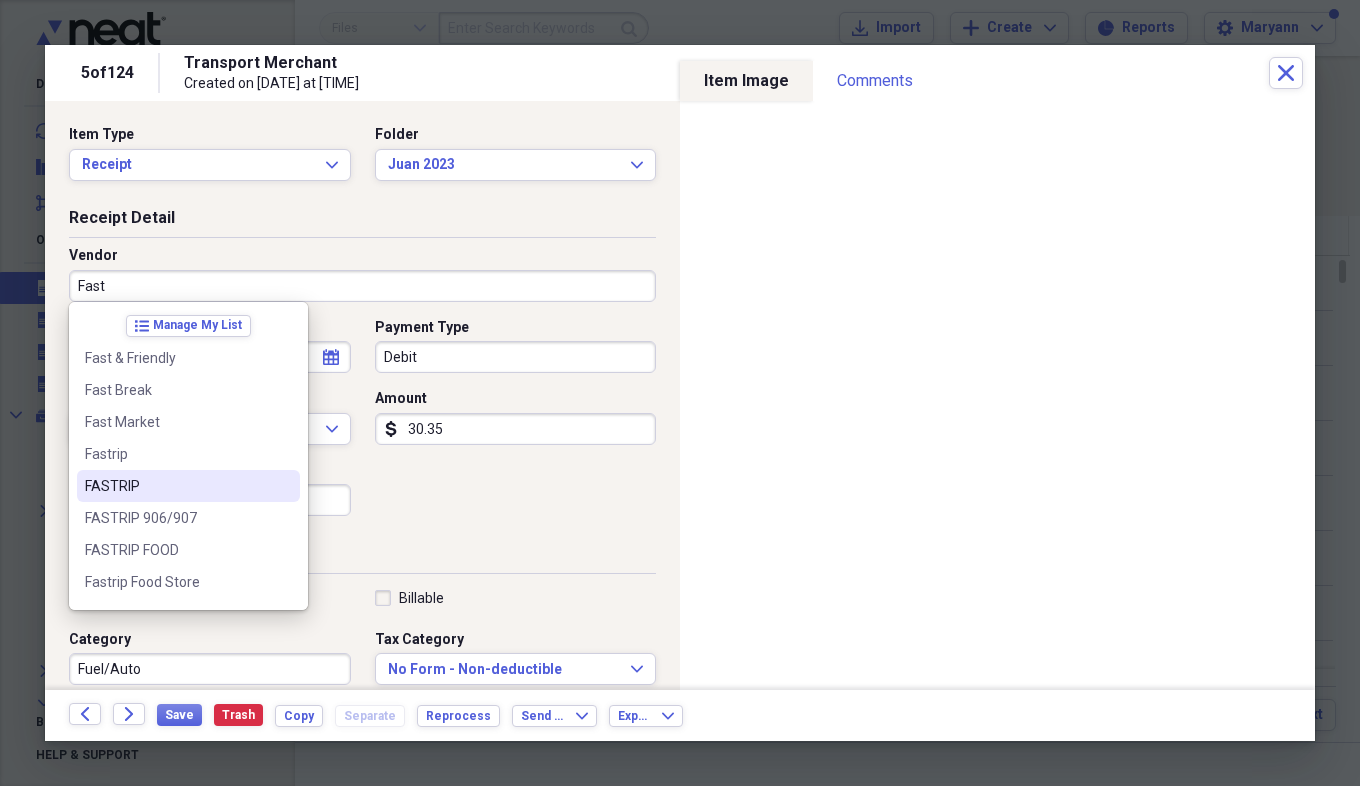 click on "FASTRIP" at bounding box center (176, 486) 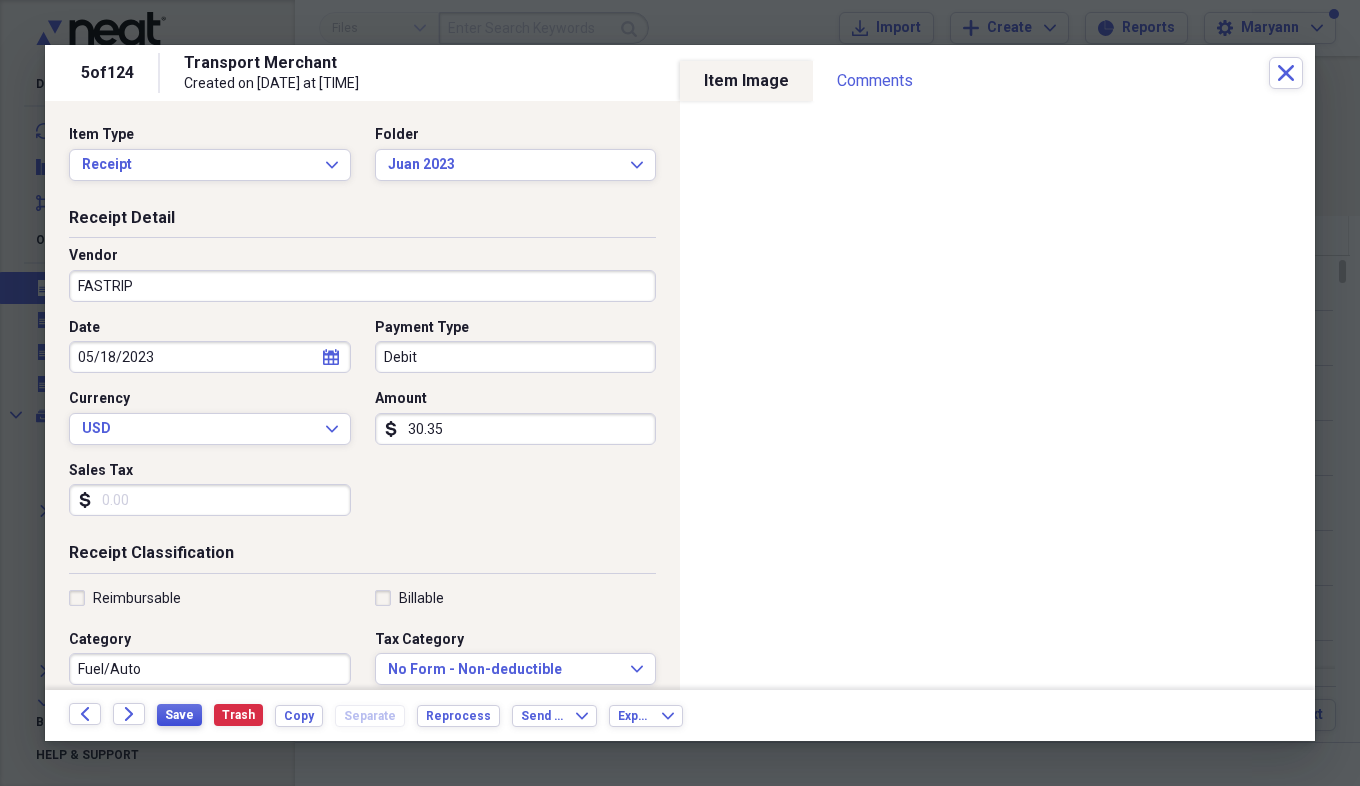 click on "Save" at bounding box center [179, 715] 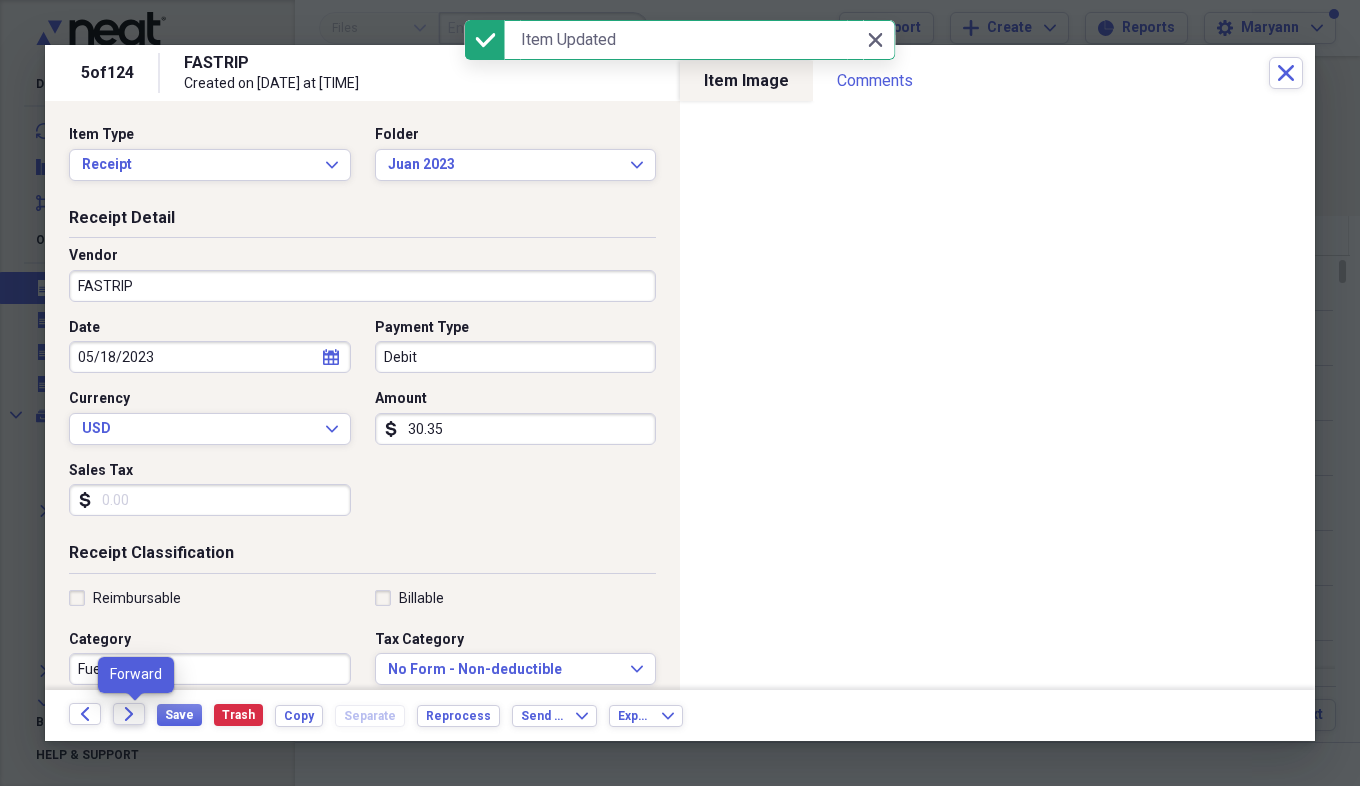 click on "Forward" 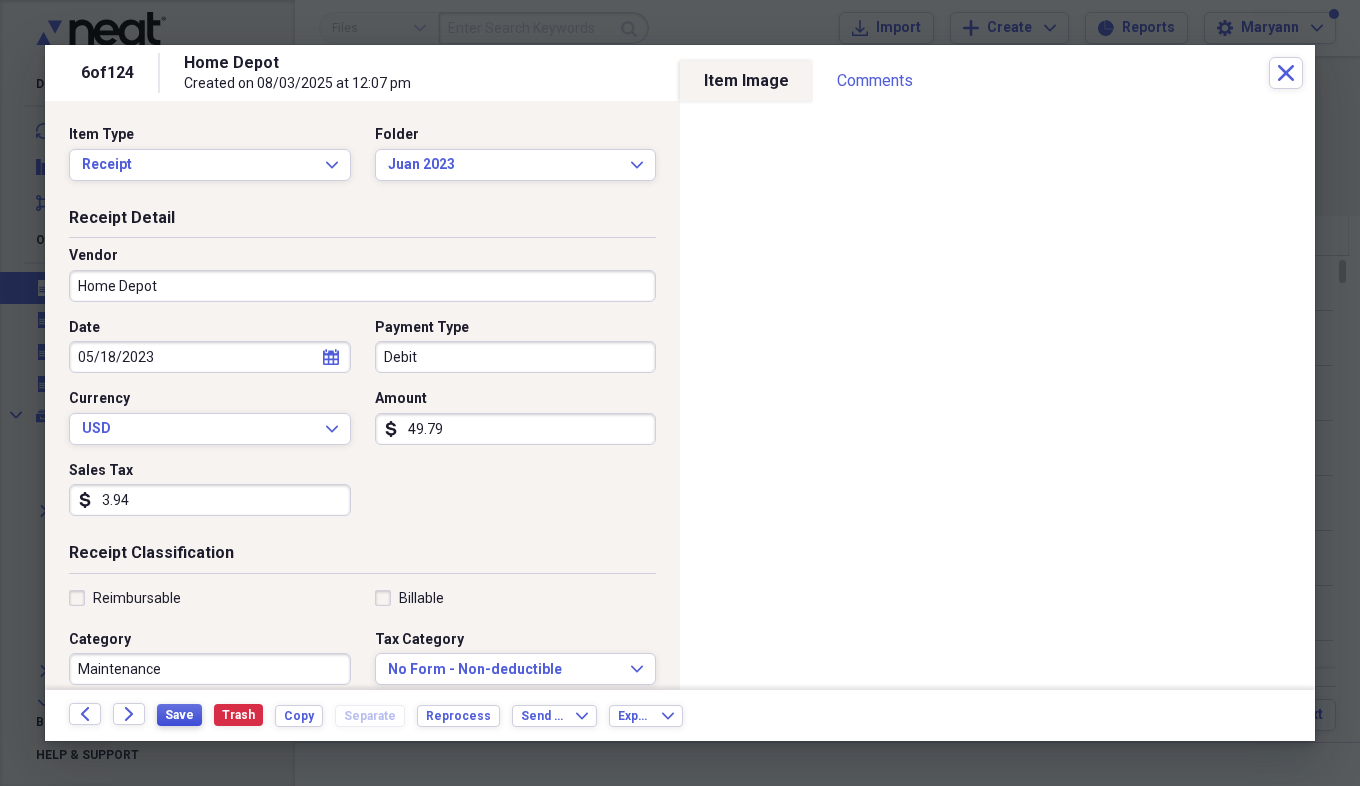 click on "Save" at bounding box center (179, 715) 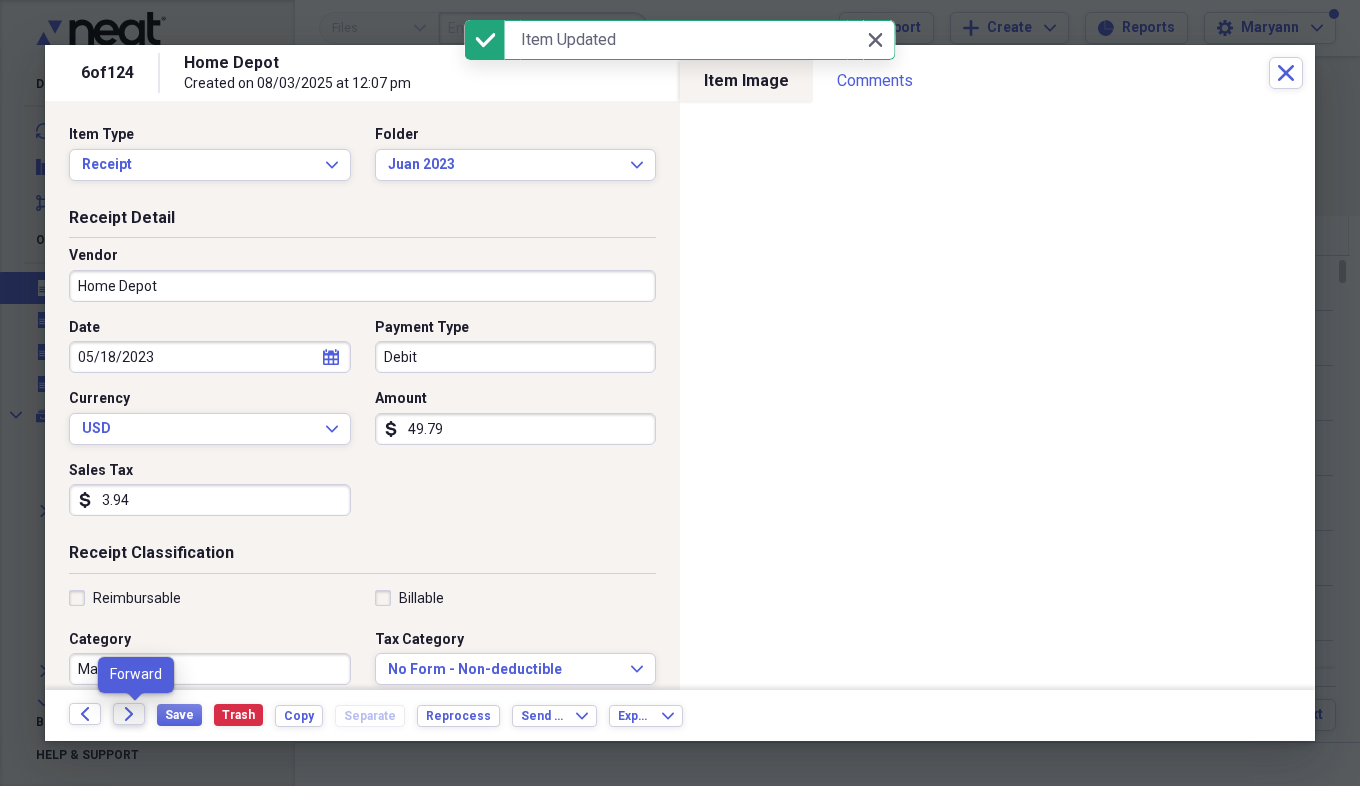 click 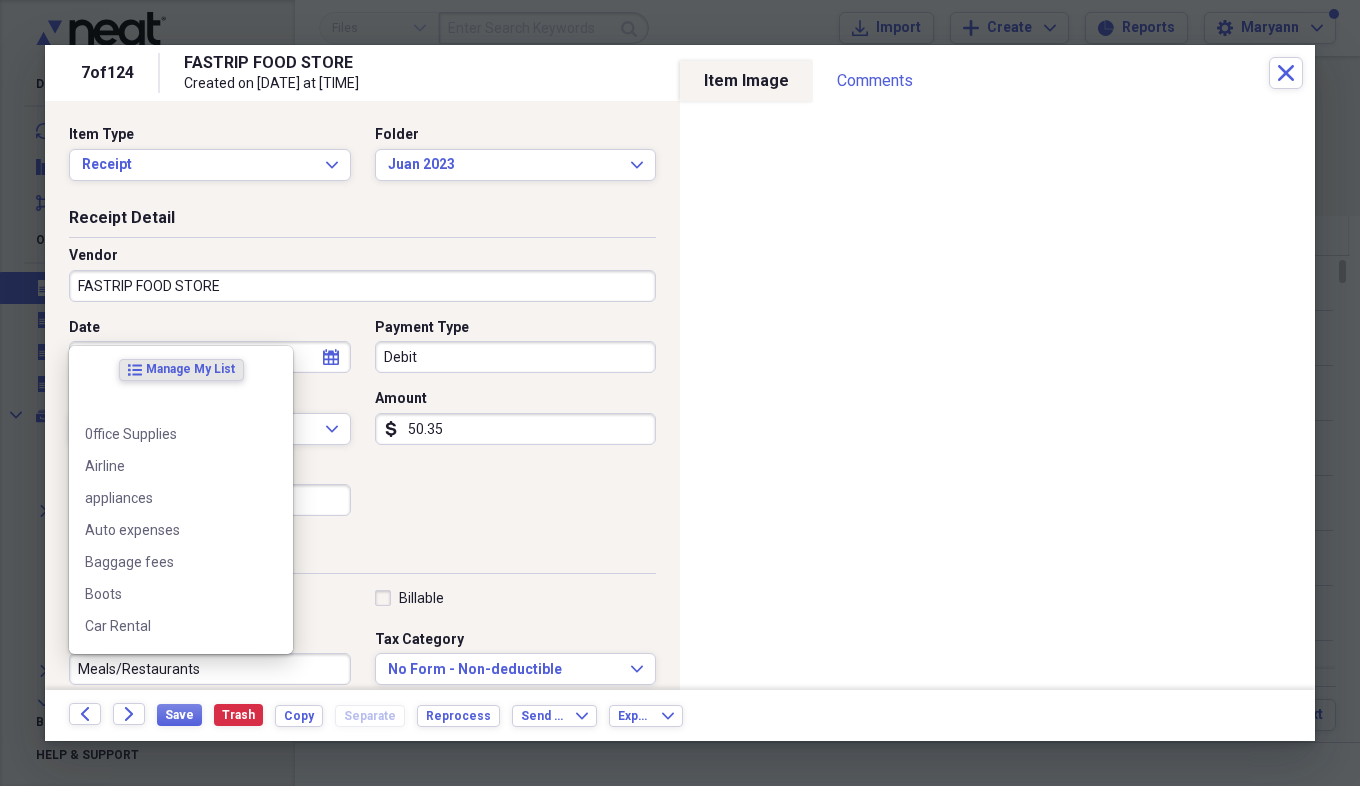 click on "Meals/Restaurants" at bounding box center [210, 669] 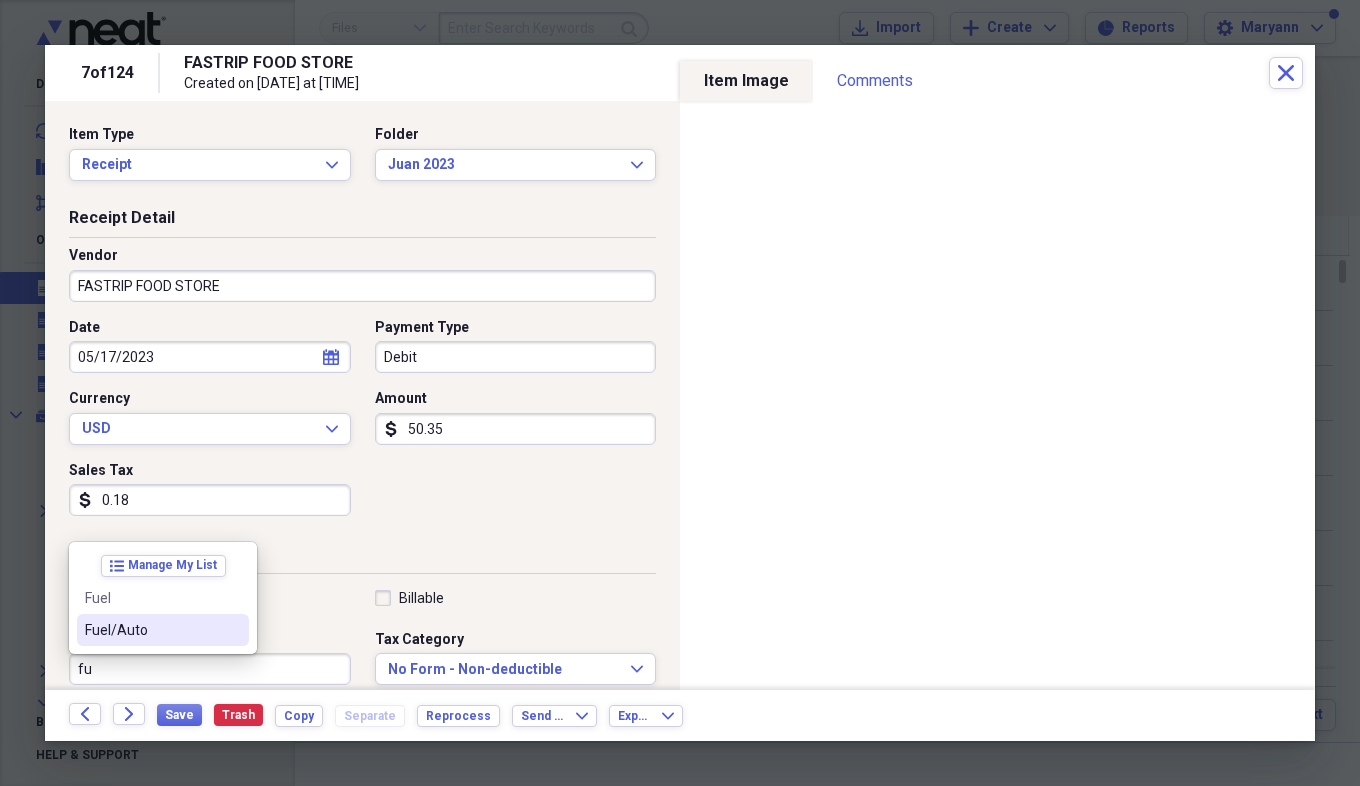 click on "Fuel/Auto" at bounding box center (151, 630) 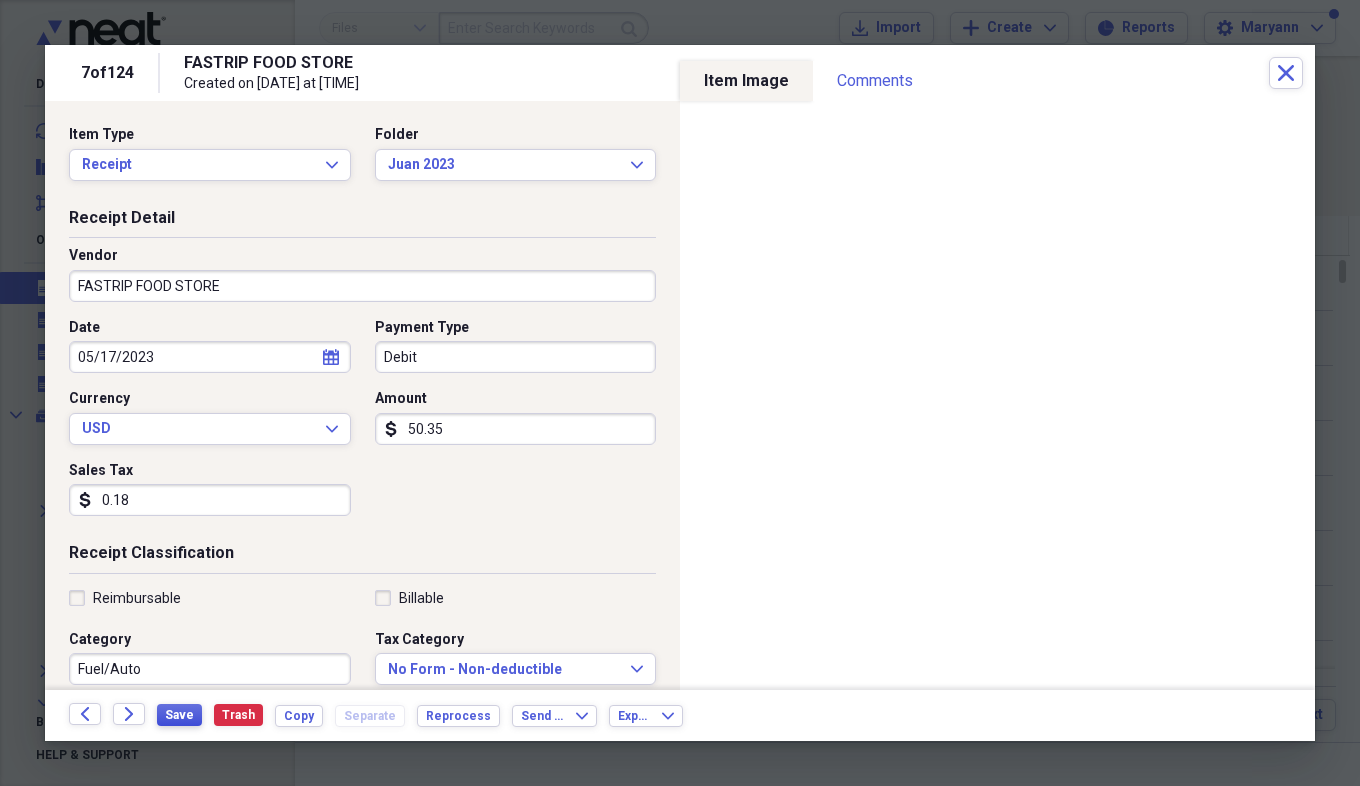 click on "Save" at bounding box center [179, 715] 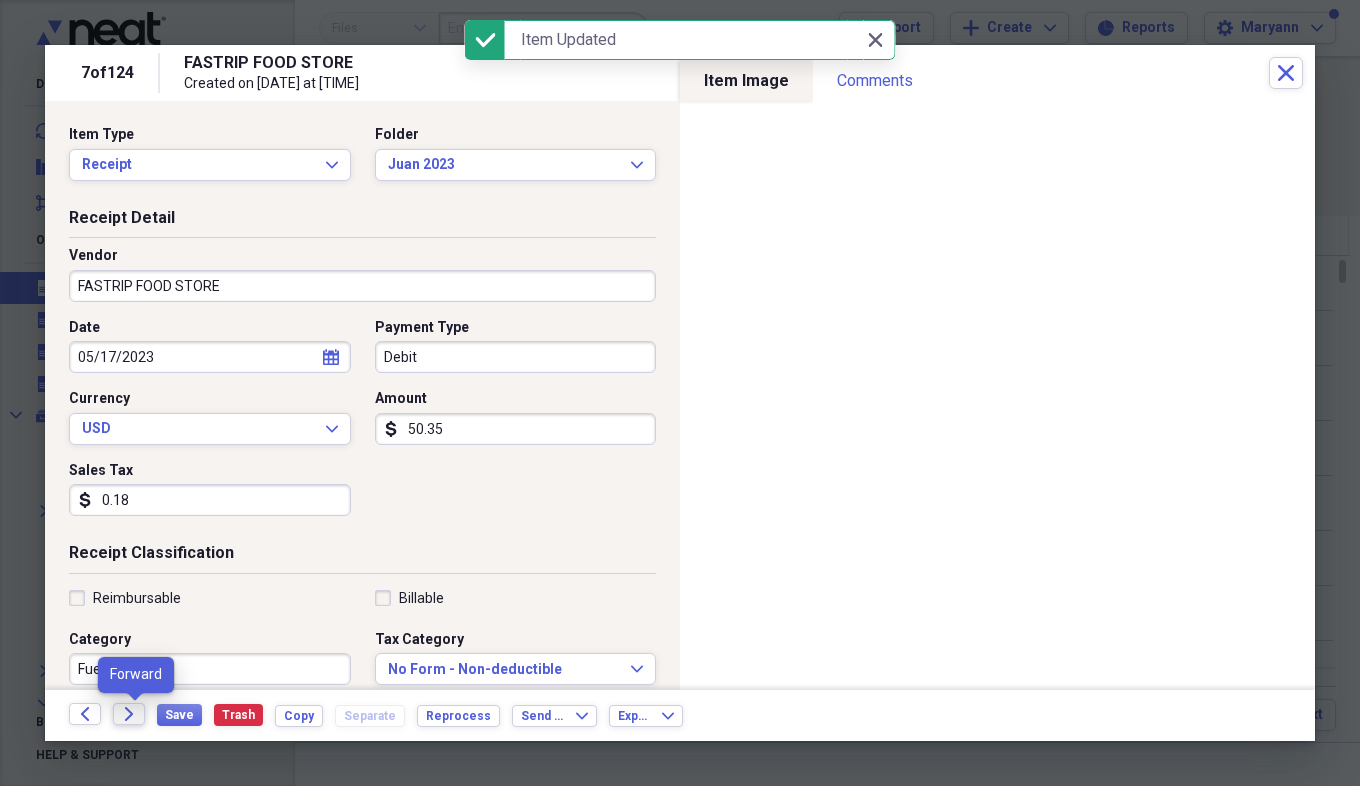 click on "Forward" 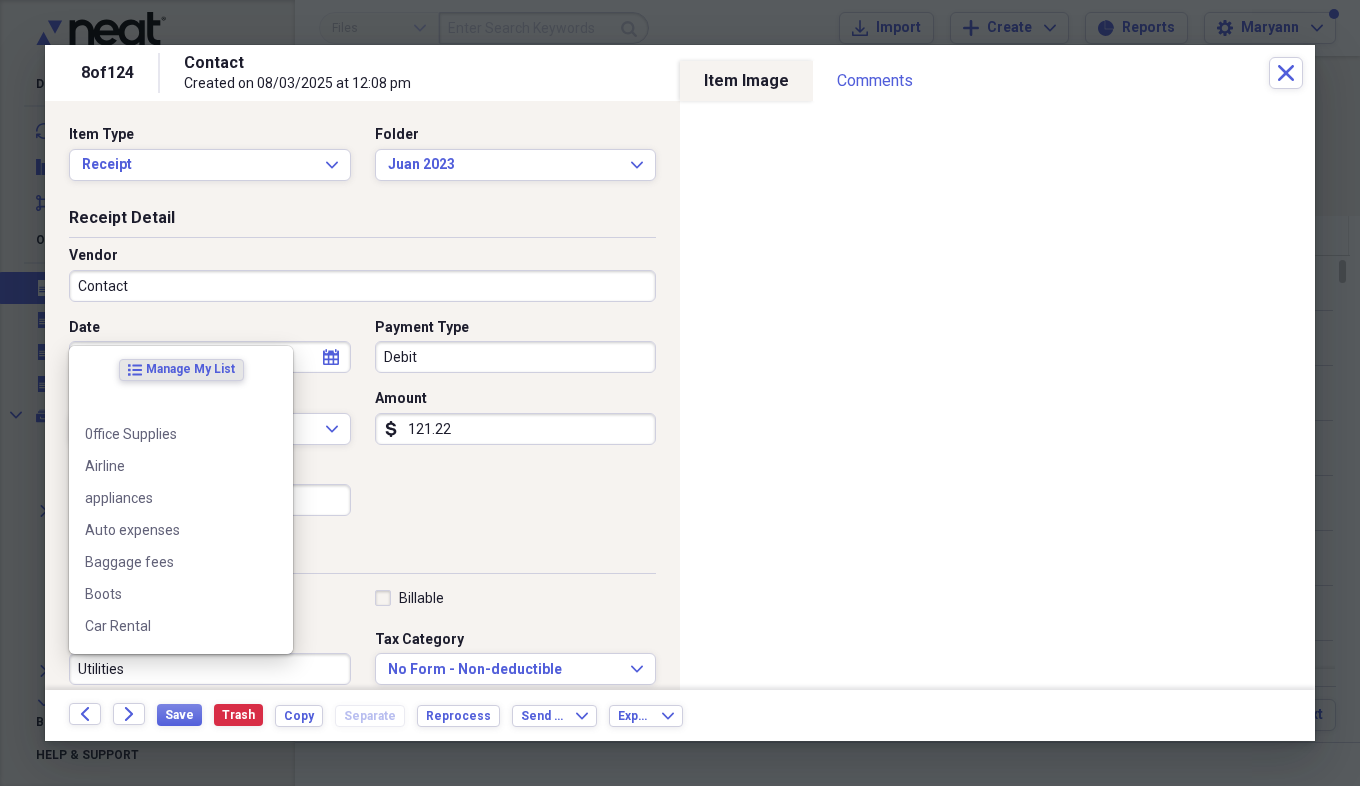 click on "Utilities" at bounding box center (210, 669) 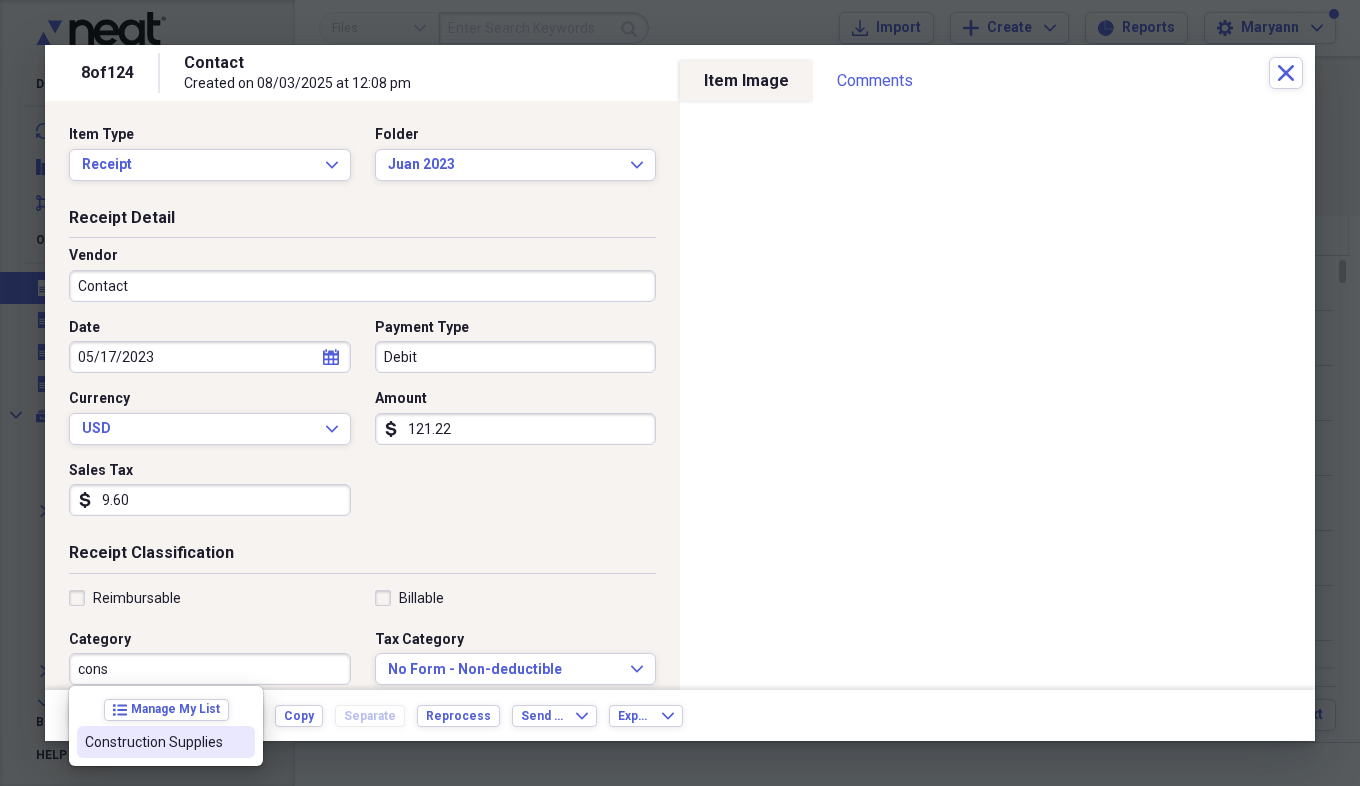 click on "Construction Supplies" at bounding box center (154, 742) 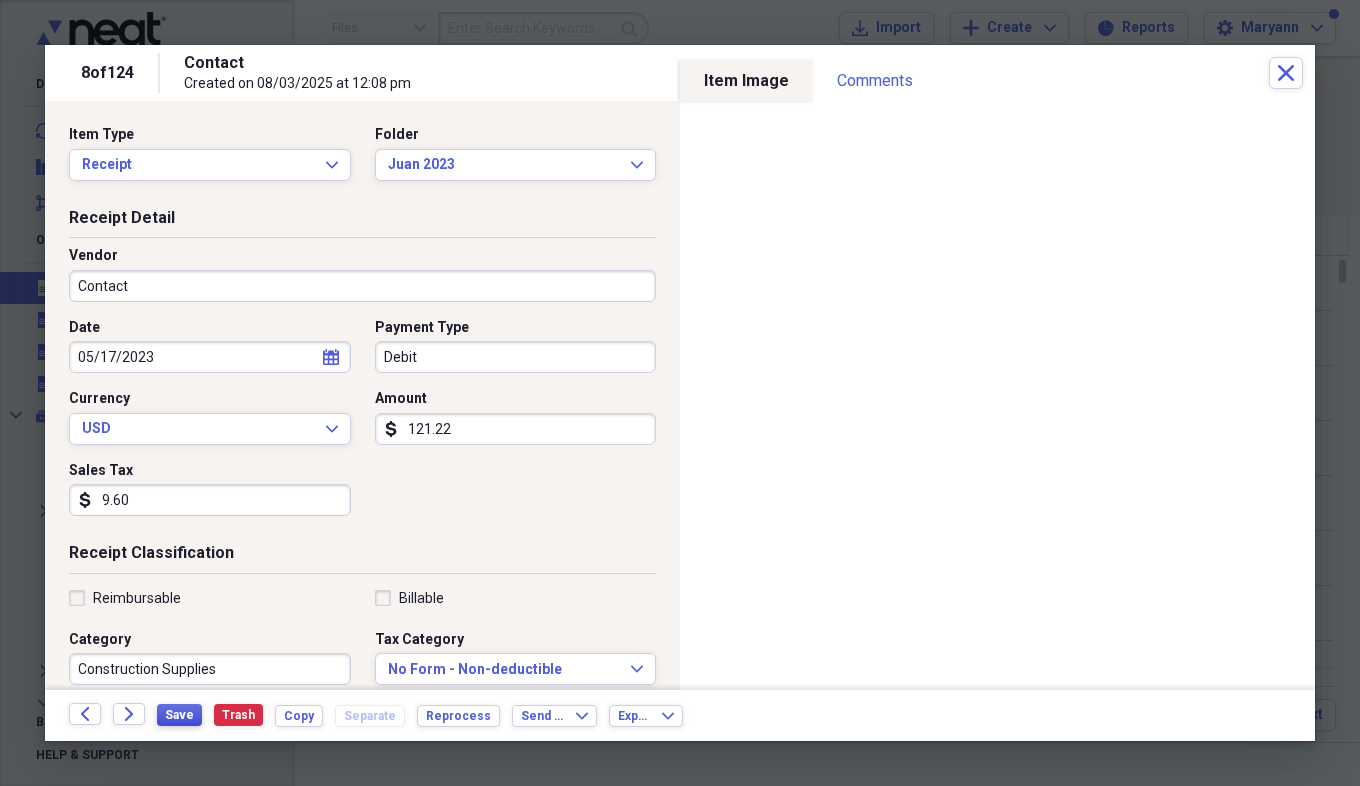 click on "Save" at bounding box center (179, 715) 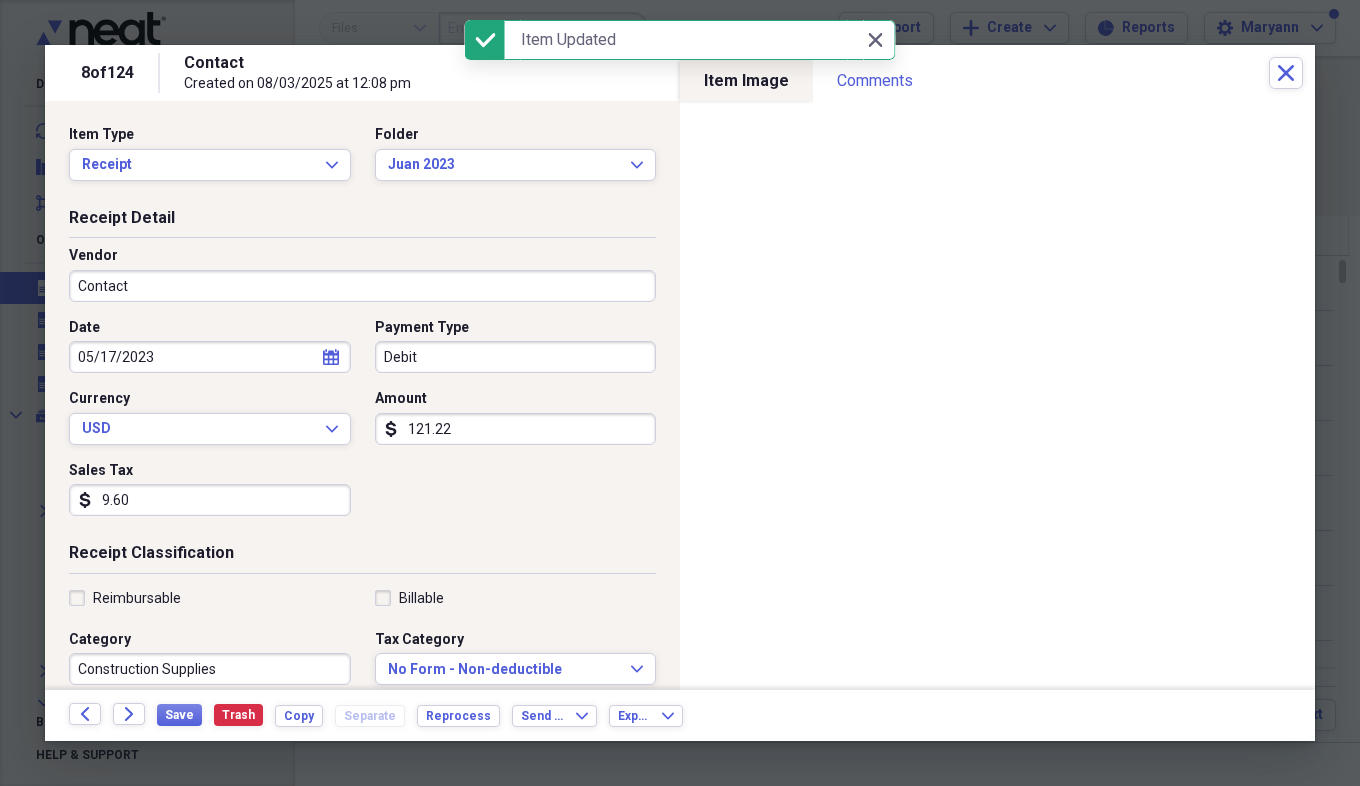 click on "Contact" at bounding box center (362, 286) 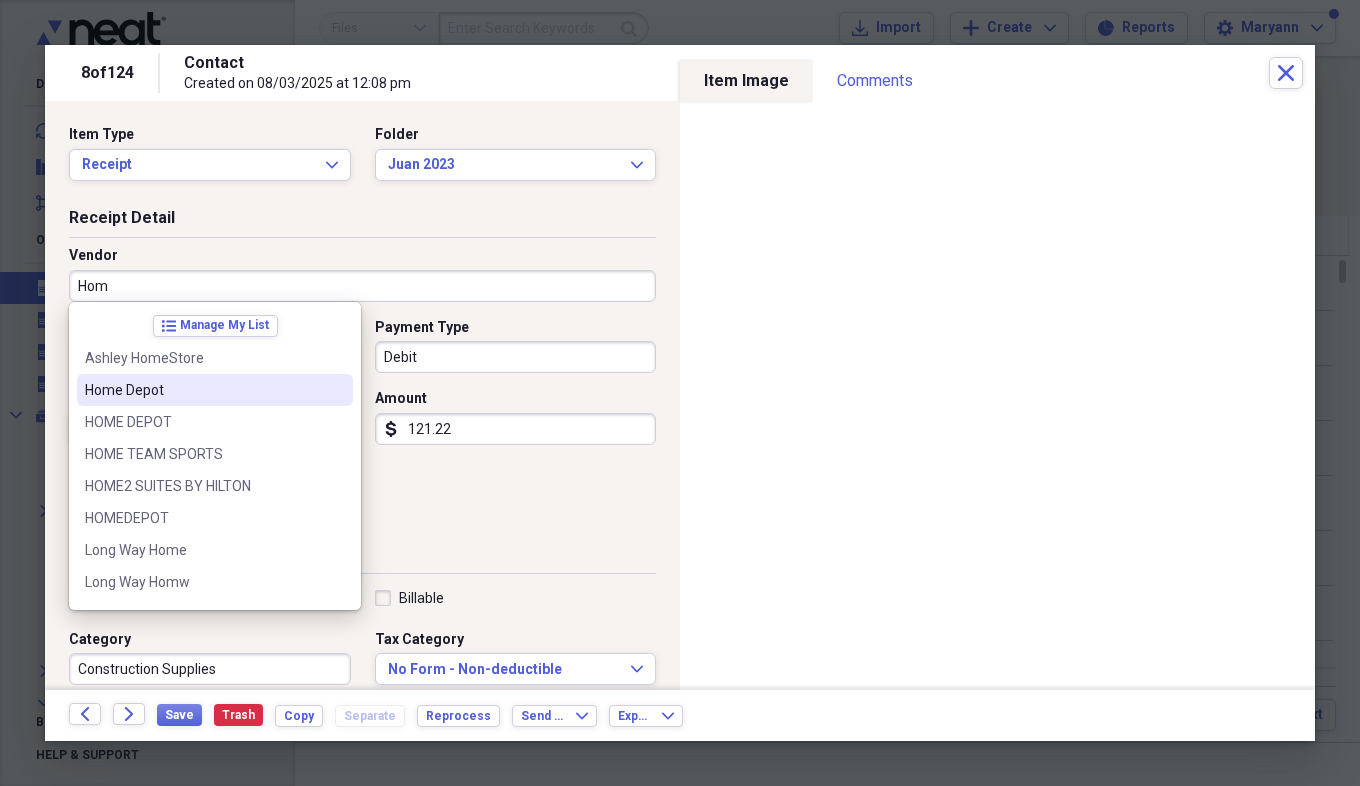 click on "Home Depot" at bounding box center [203, 390] 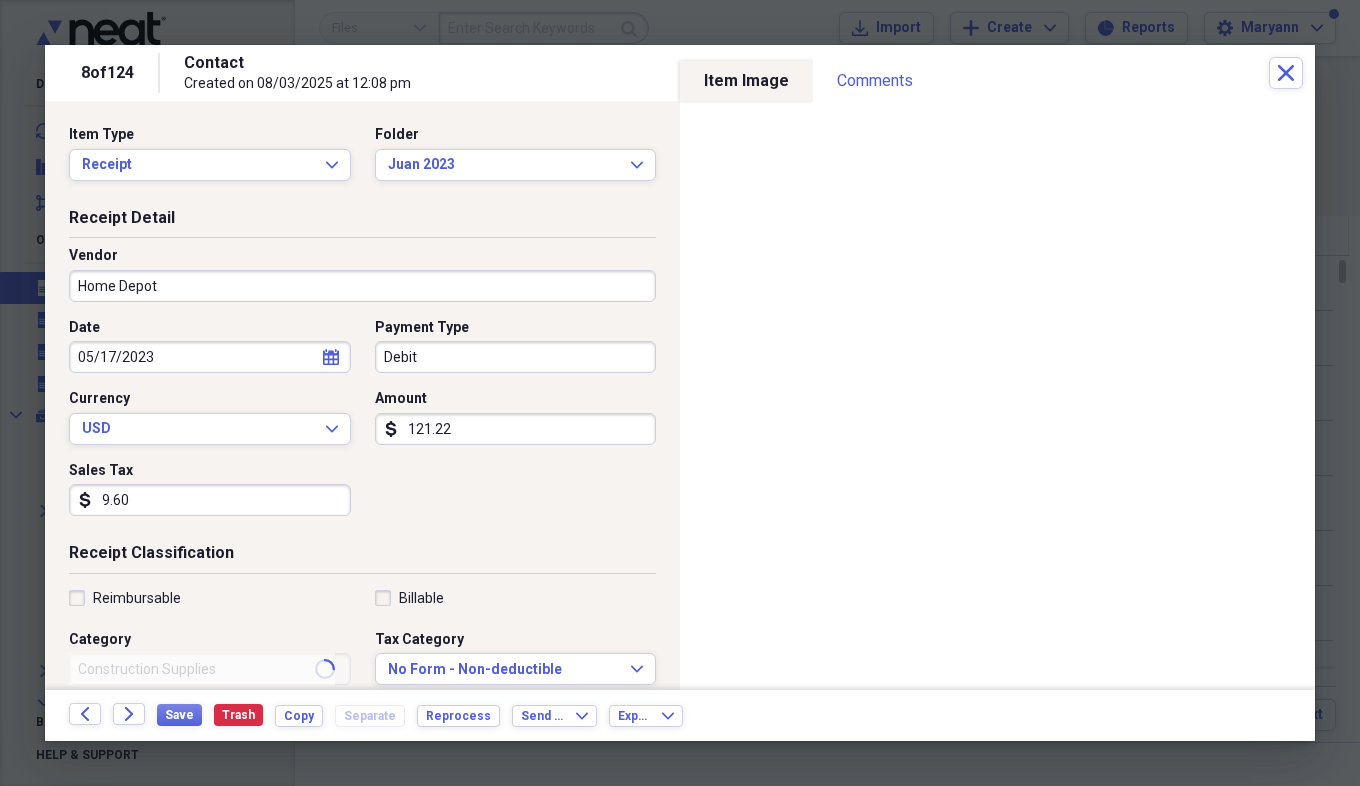 type on "Maintenance" 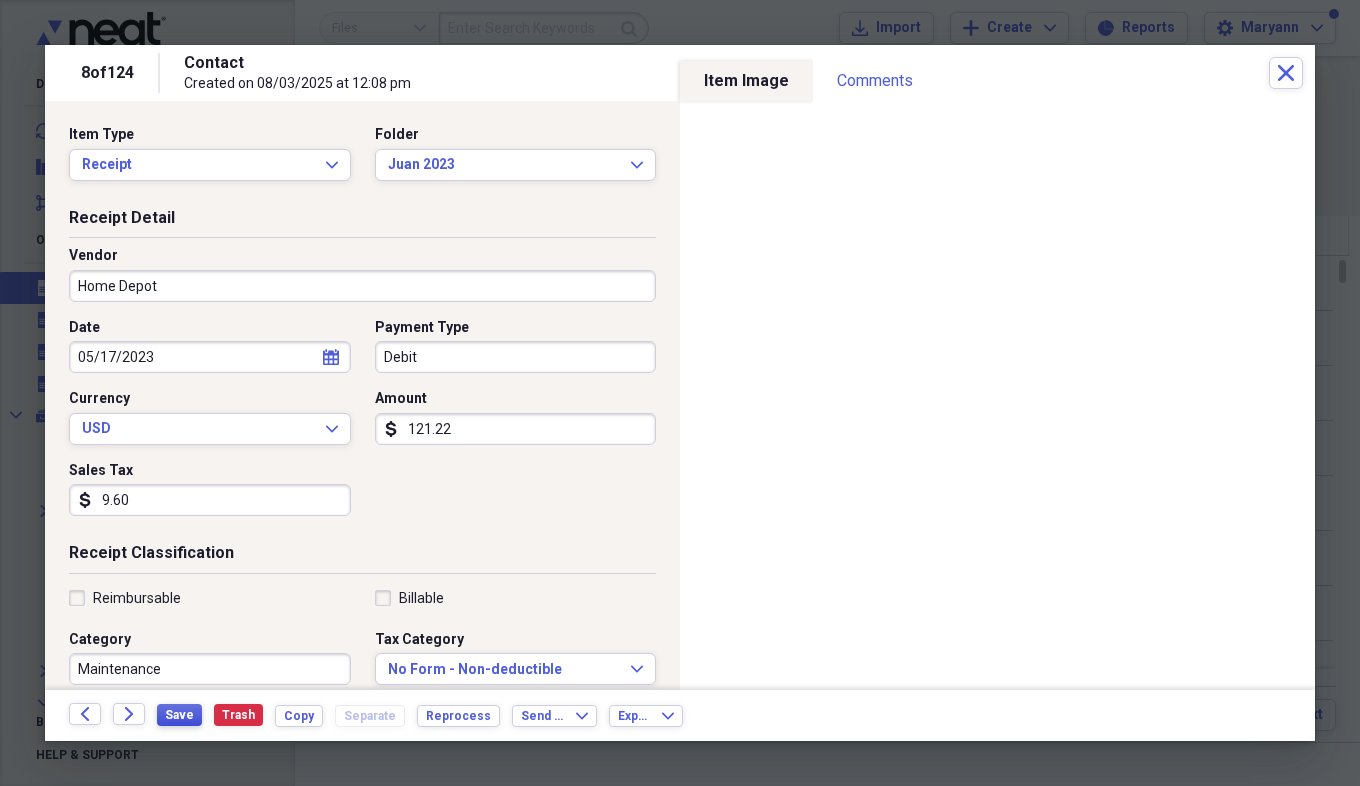 click on "Save Trash Copy Separate Reprocess" at bounding box center [334, 715] 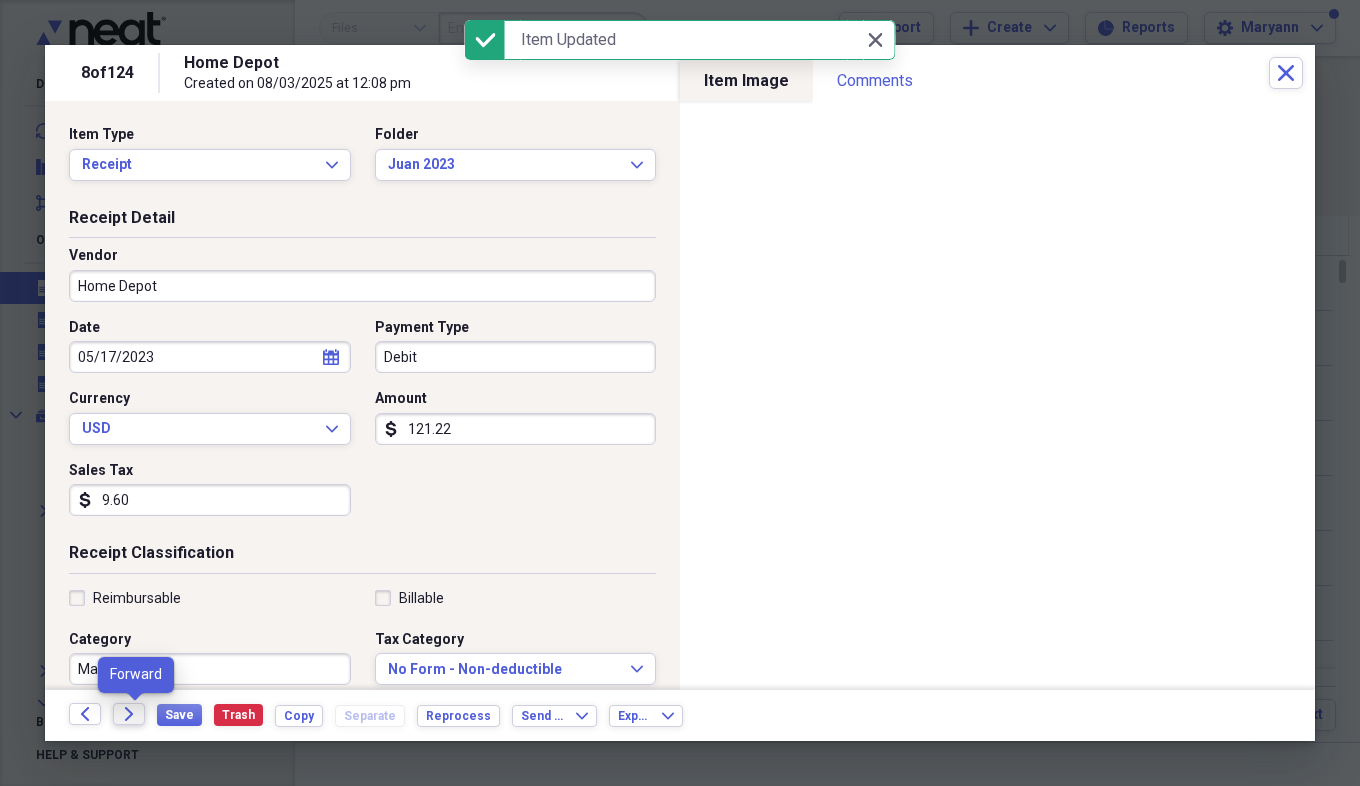 click 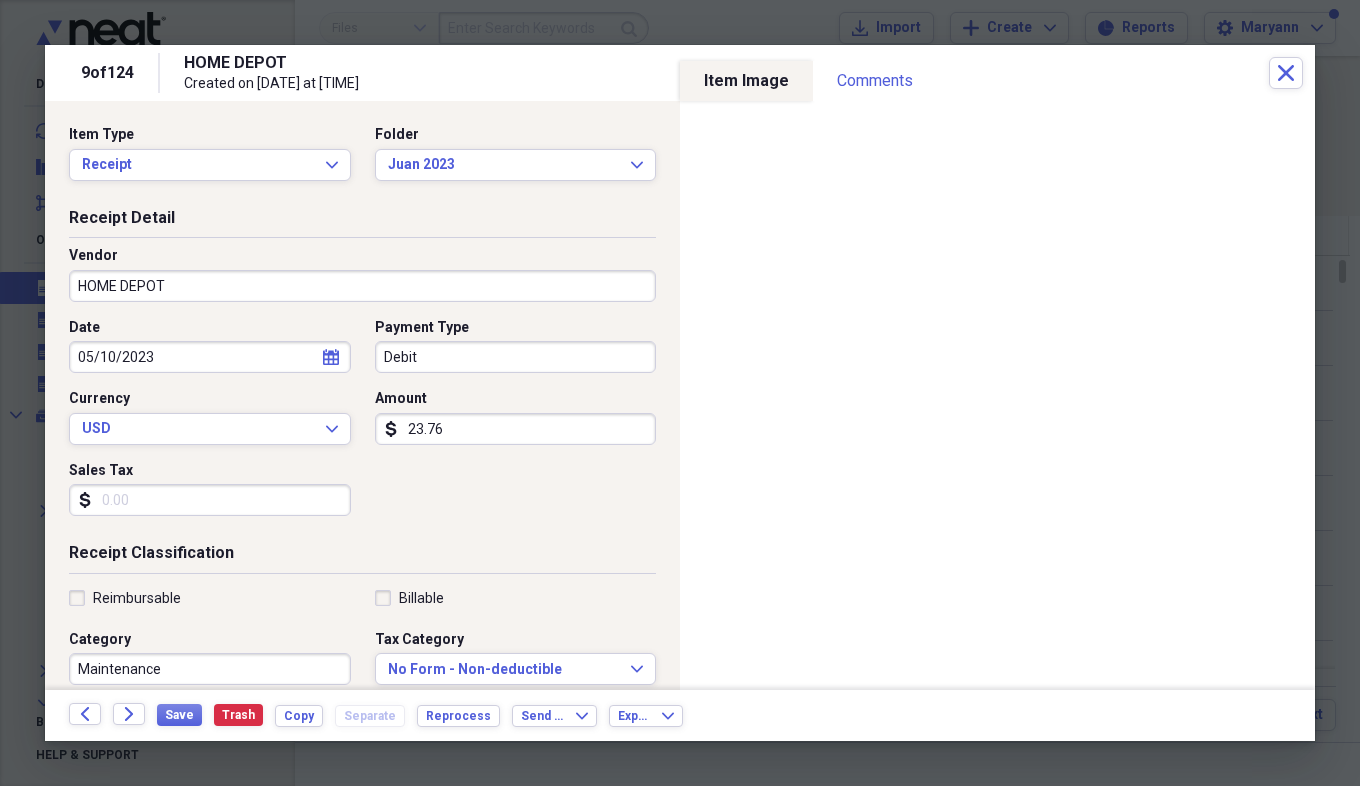click on "Sales Tax" at bounding box center [210, 500] 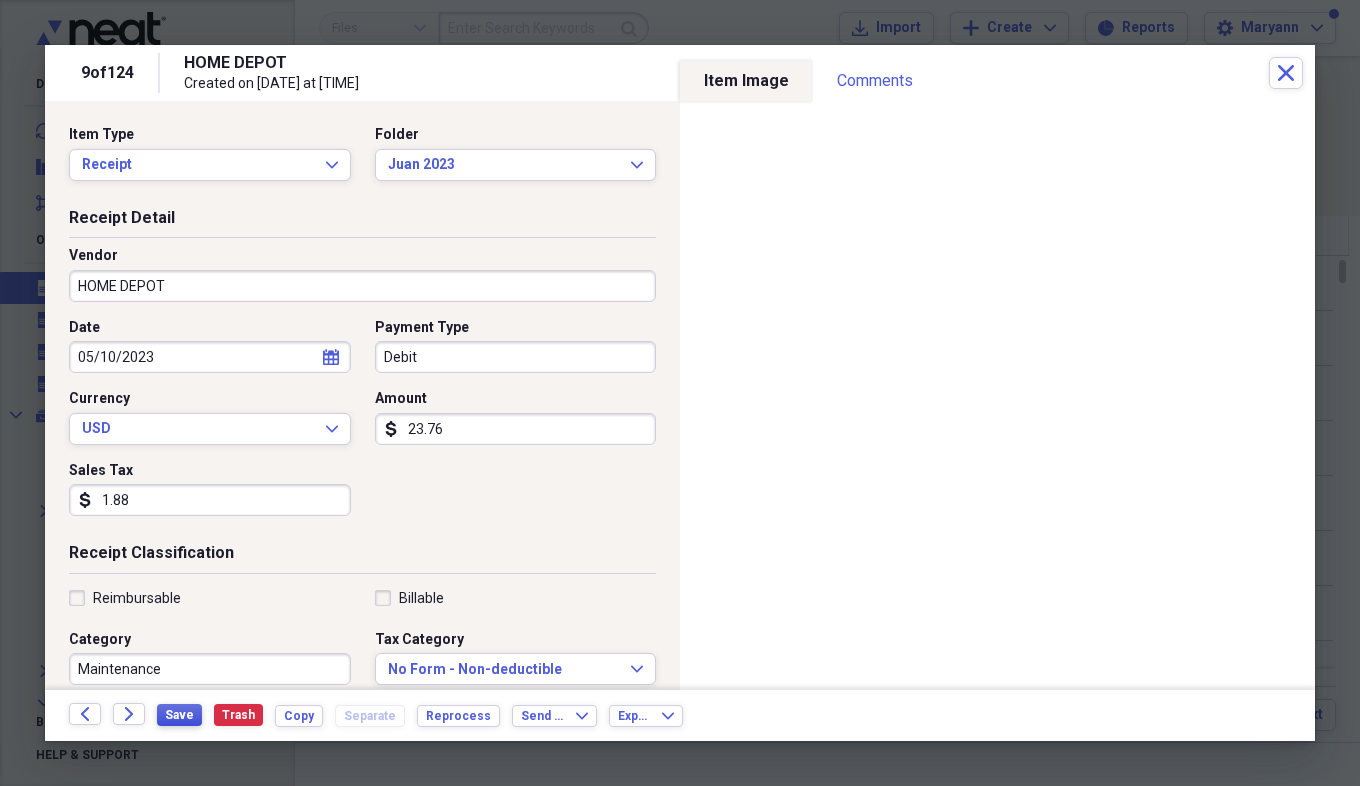 type on "1.88" 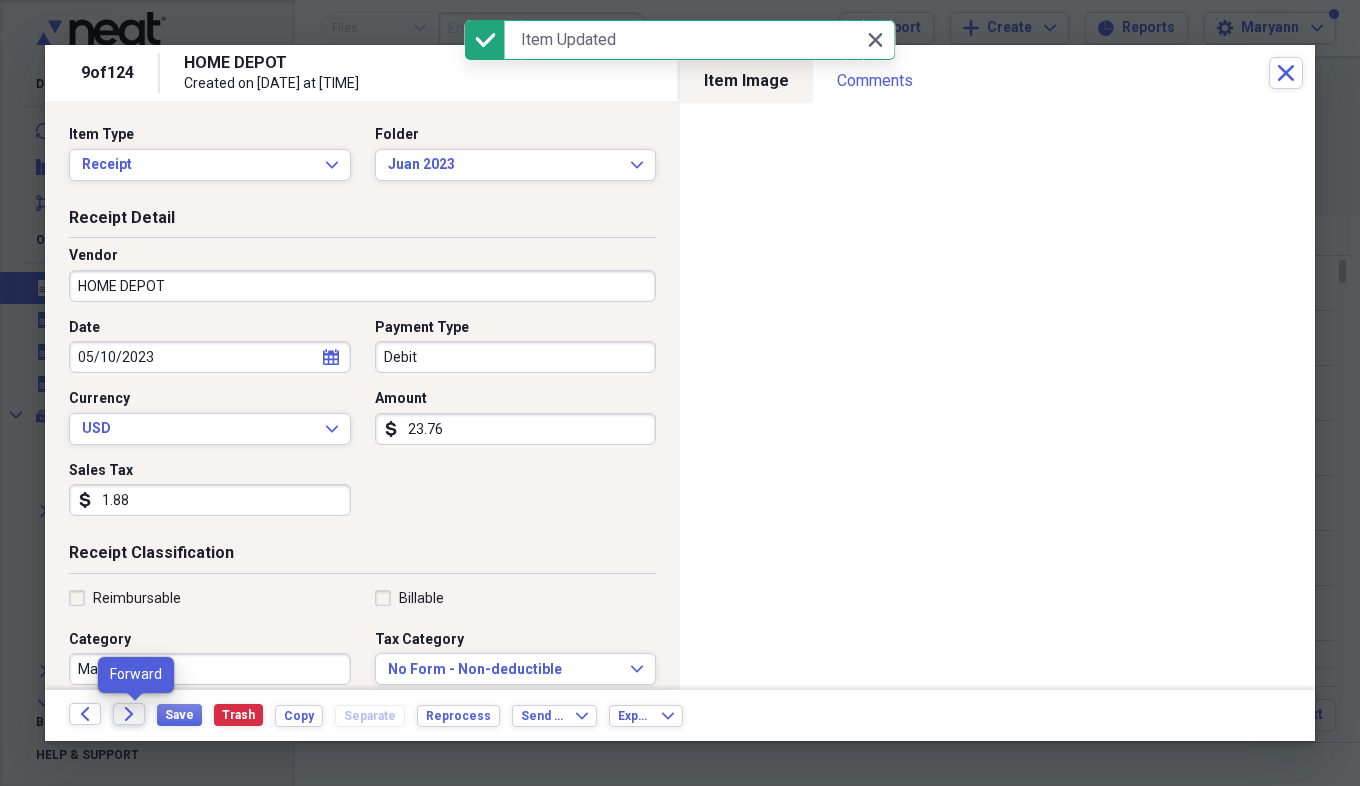 click on "Forward" 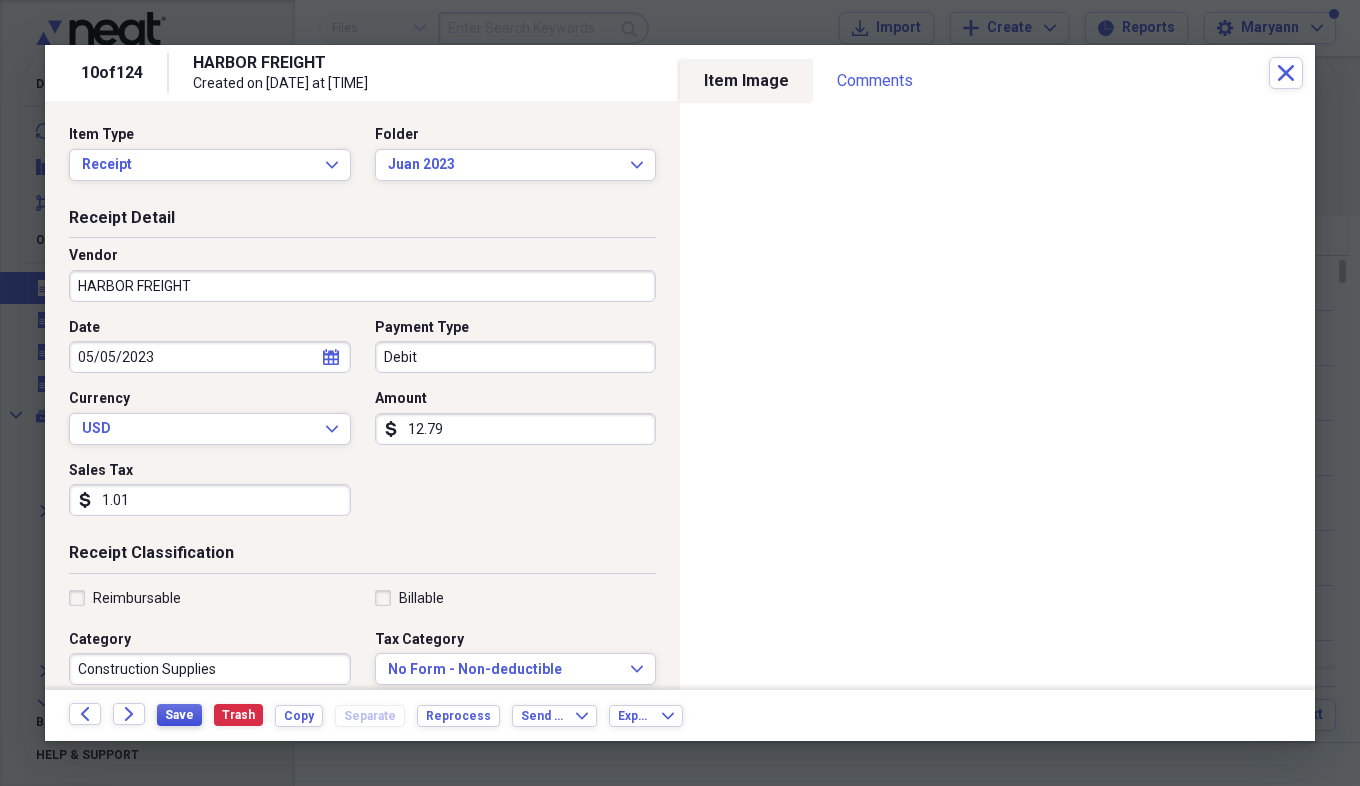 click on "Save" at bounding box center (179, 715) 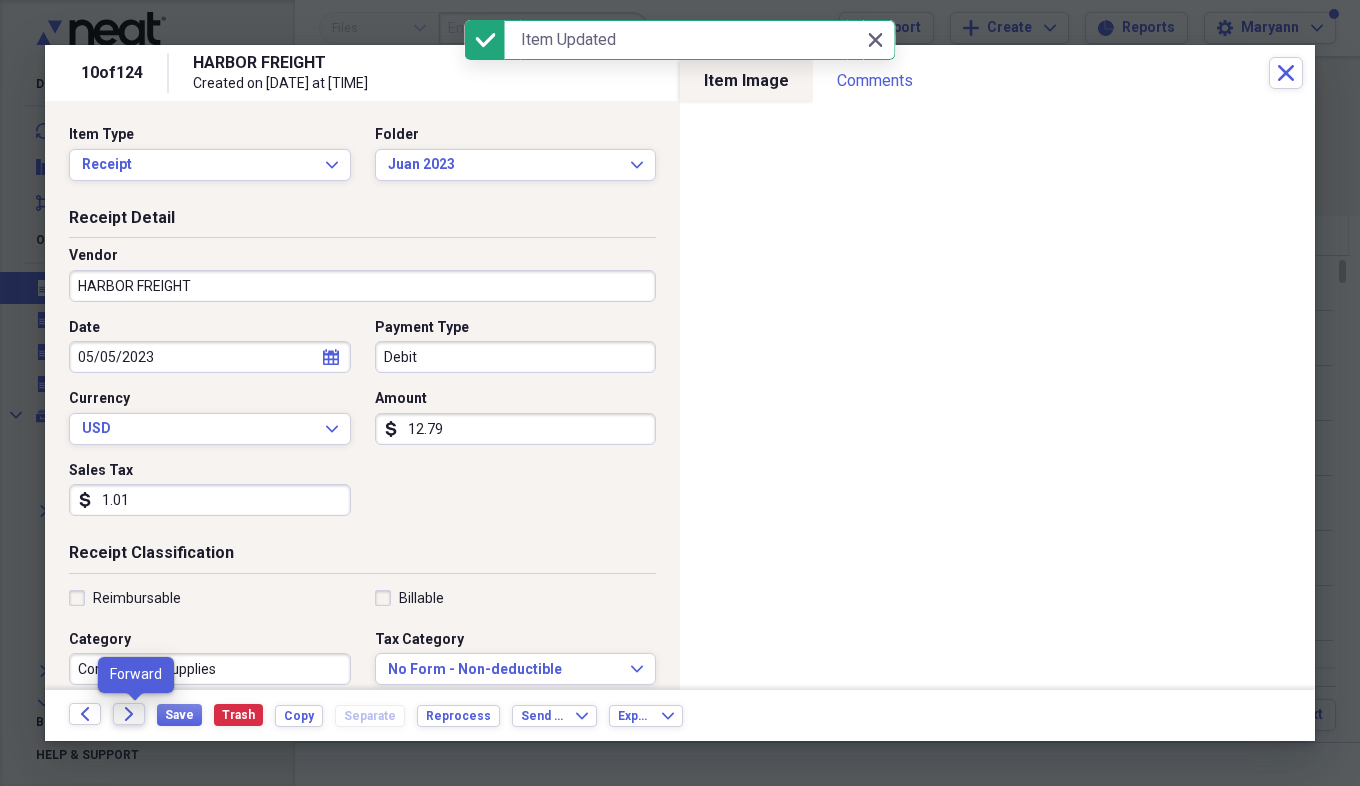 click on "Forward" 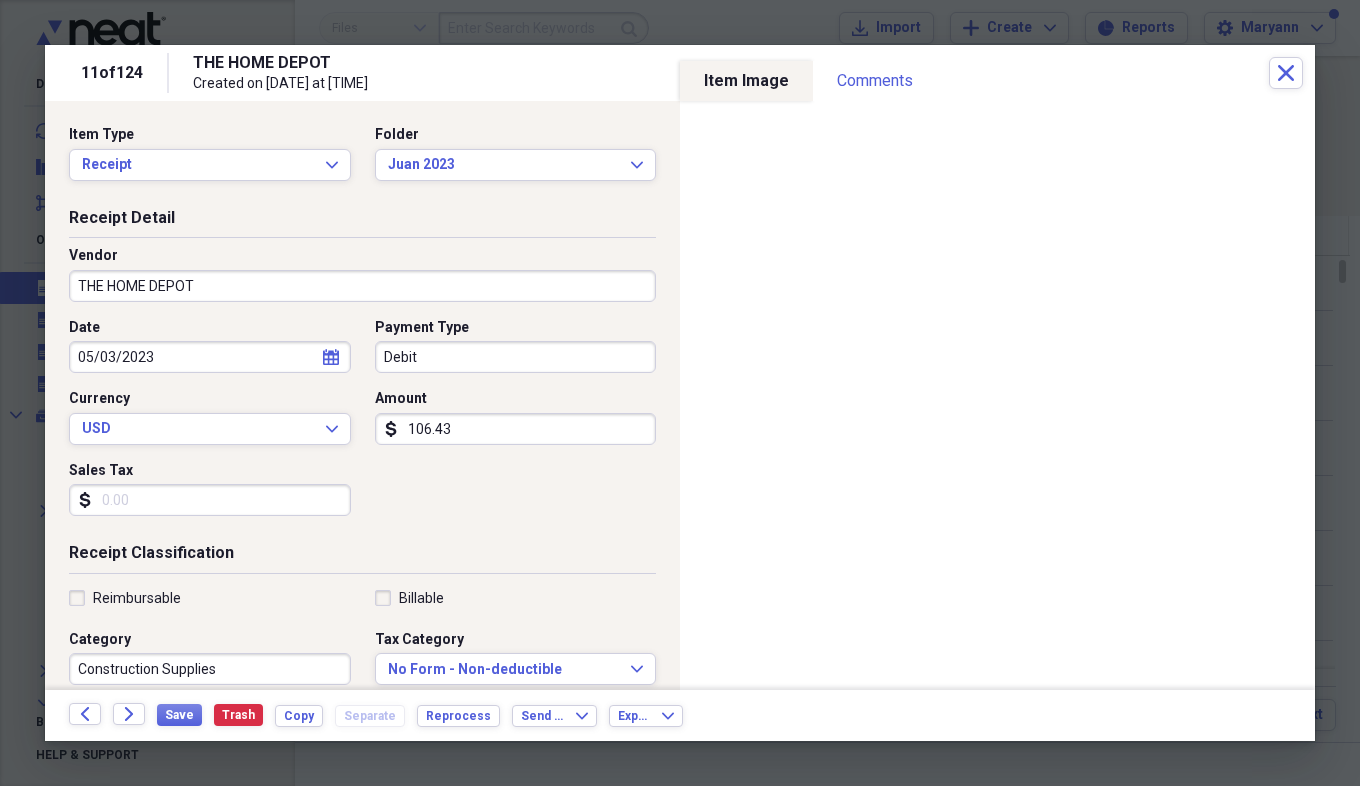 click on "Sales Tax" at bounding box center (210, 500) 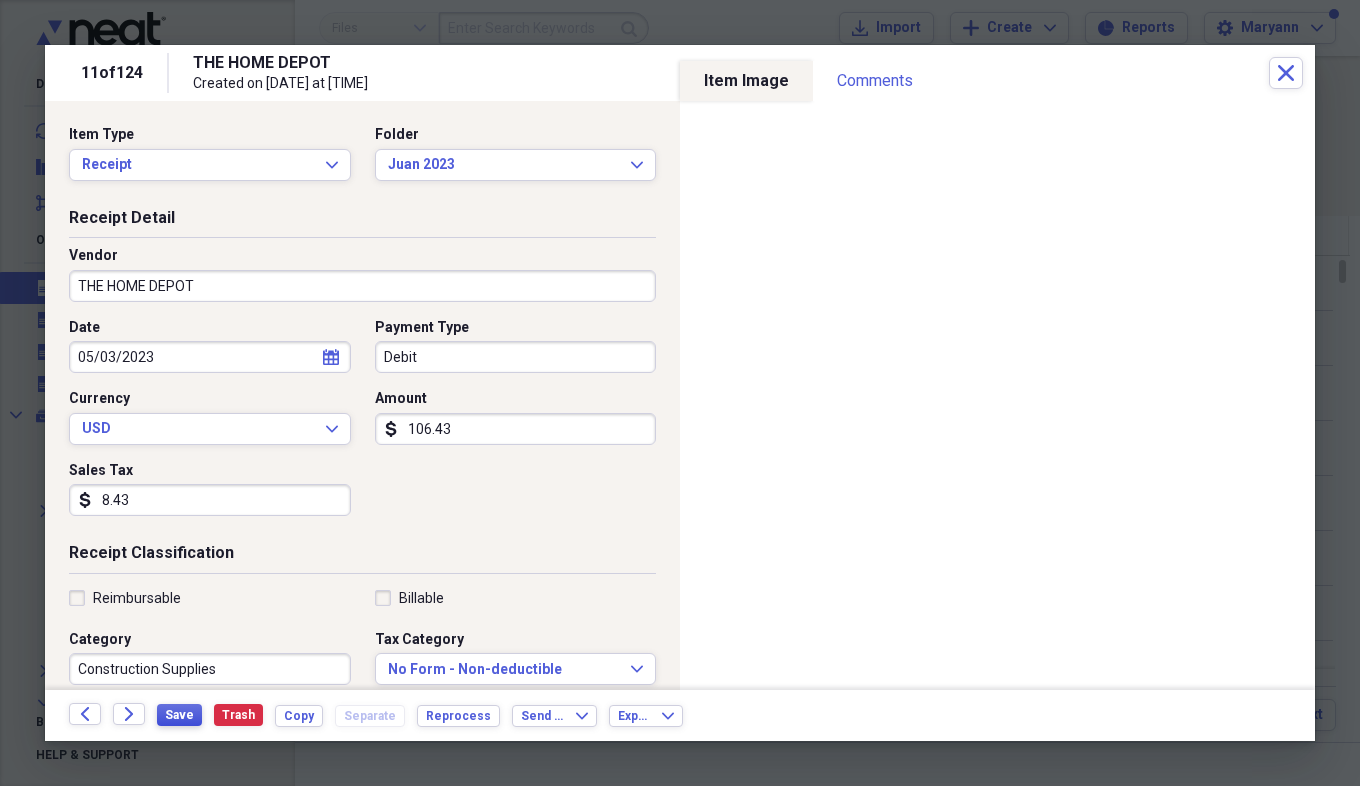 type on "8.43" 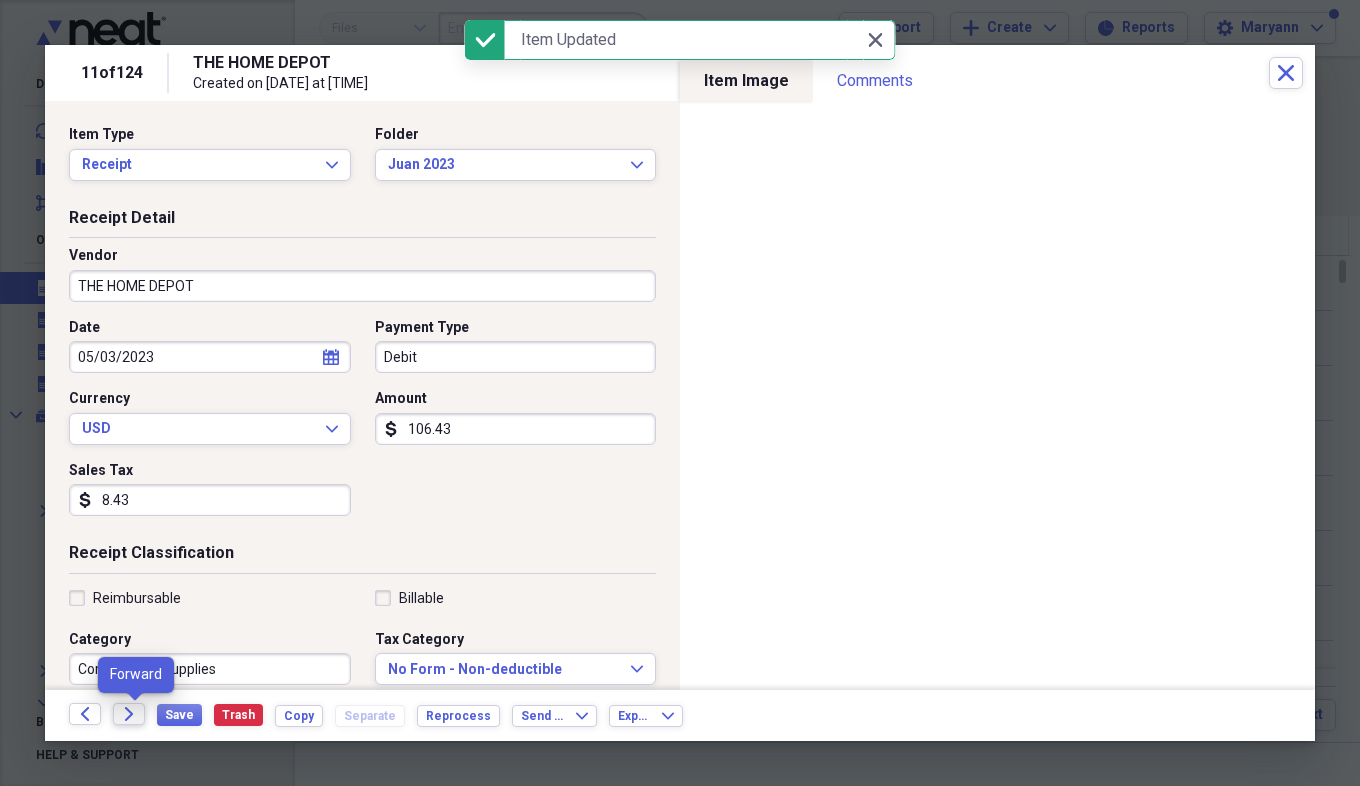 click on "Forward" 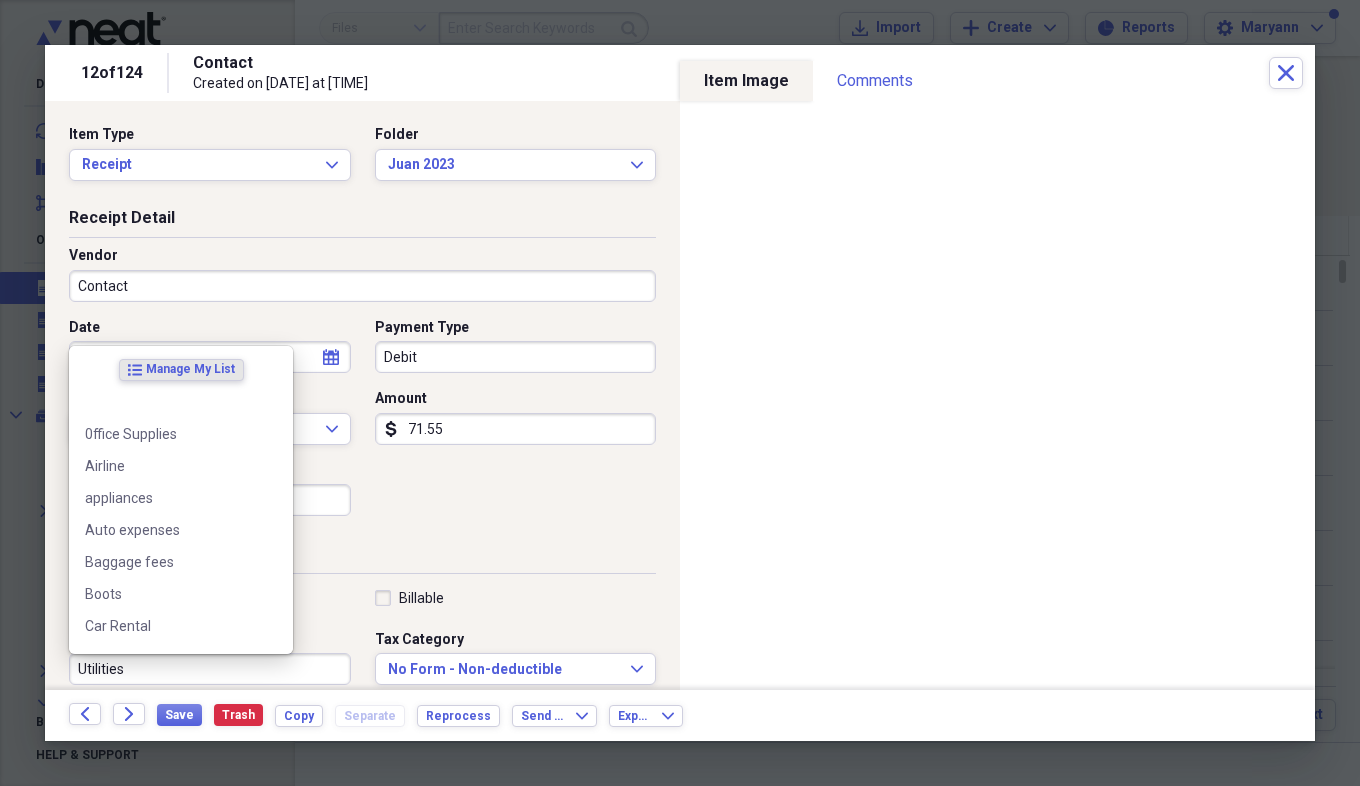 click on "Utilities" at bounding box center [210, 669] 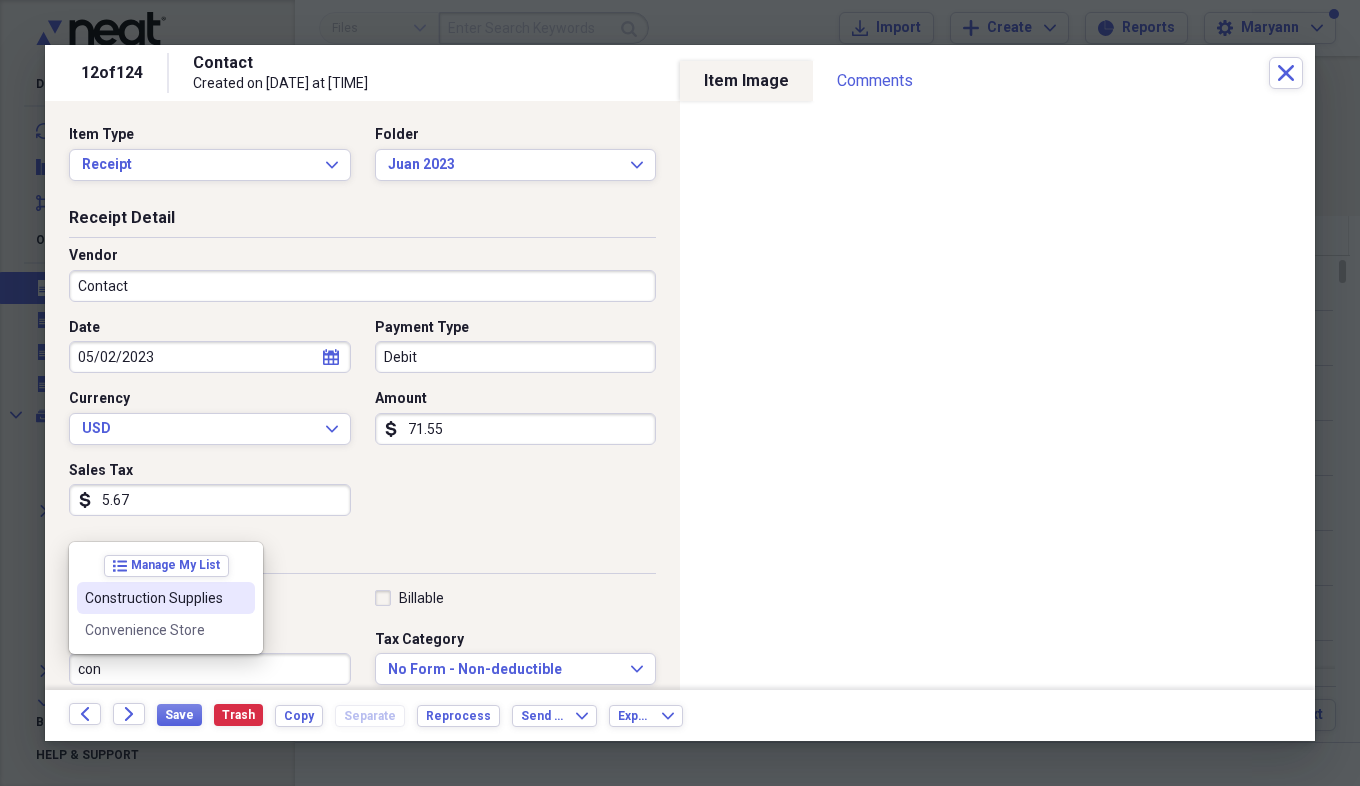 click on "Construction Supplies" at bounding box center (154, 598) 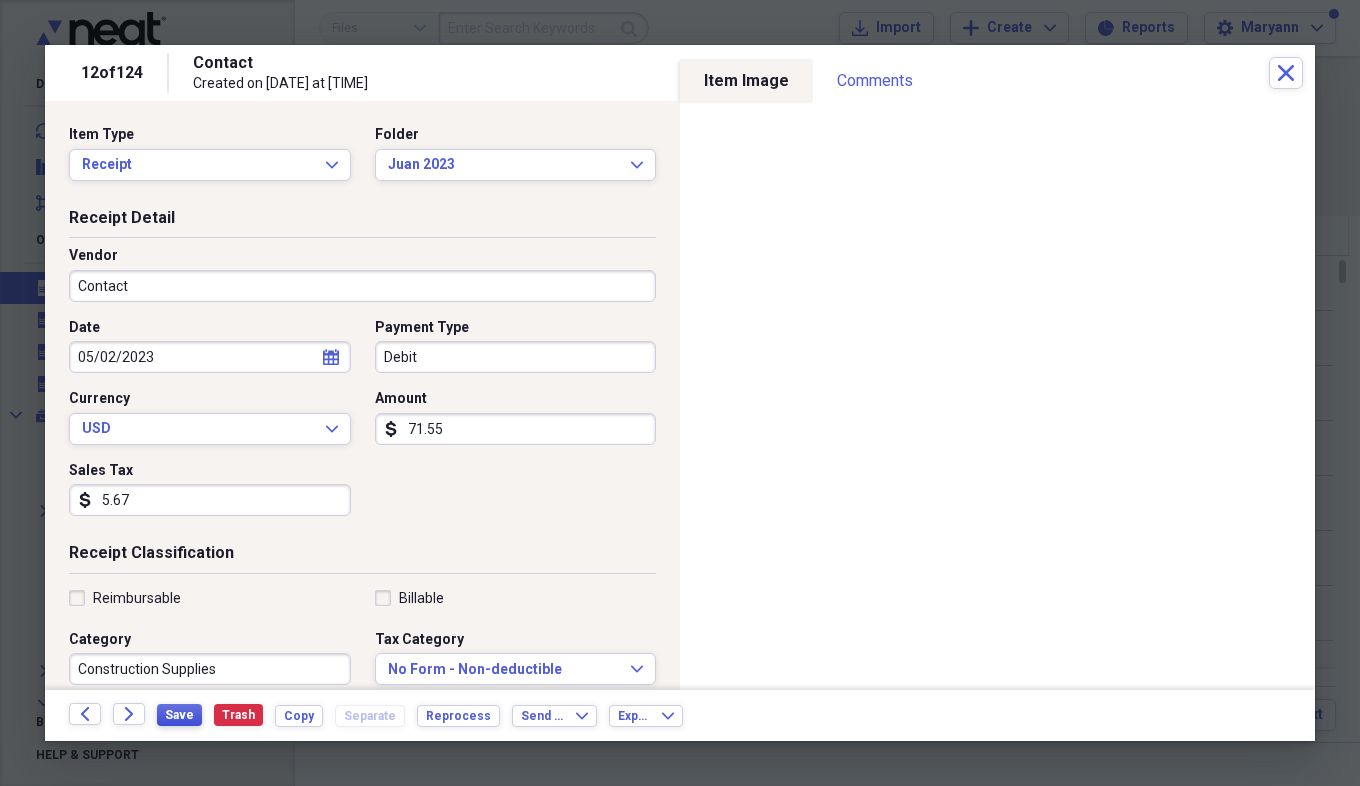 click on "Save" at bounding box center [179, 715] 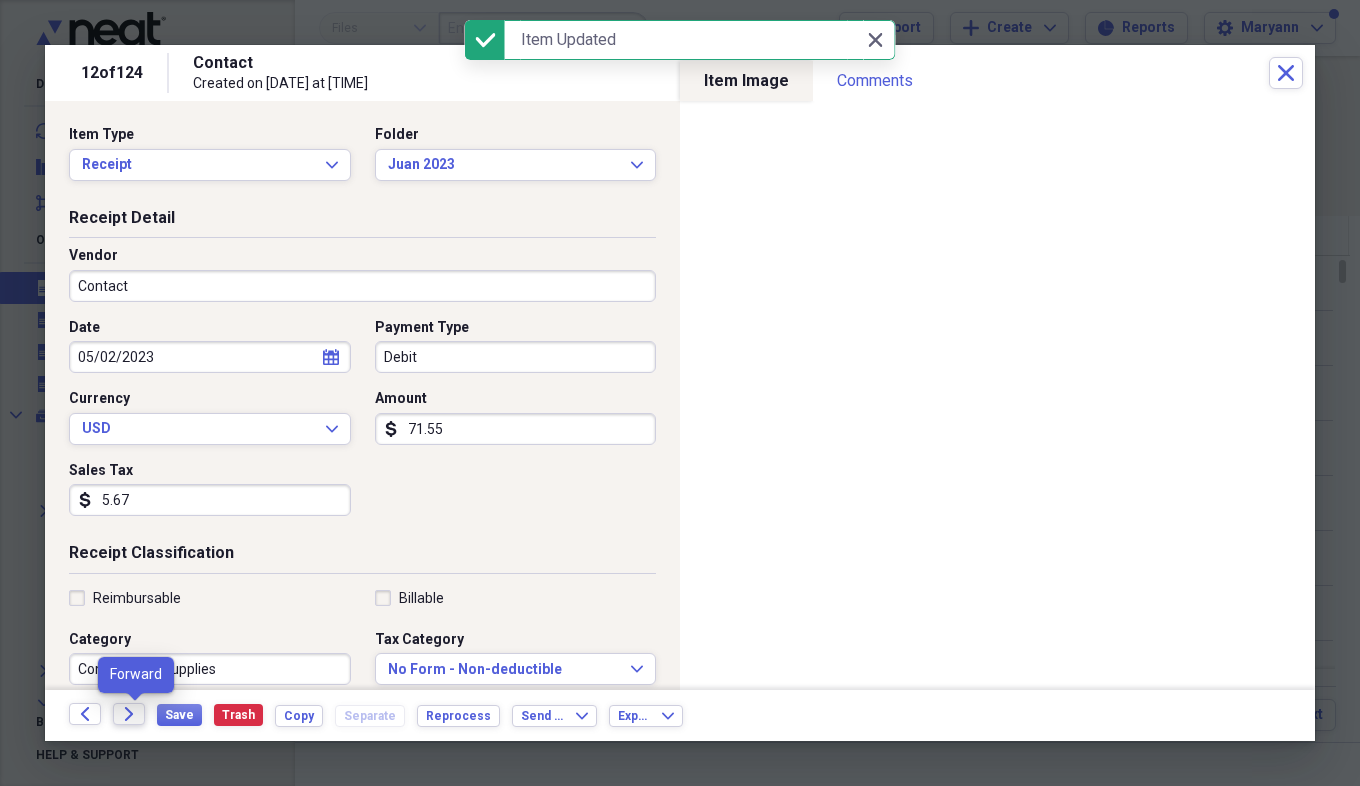 click on "Forward" 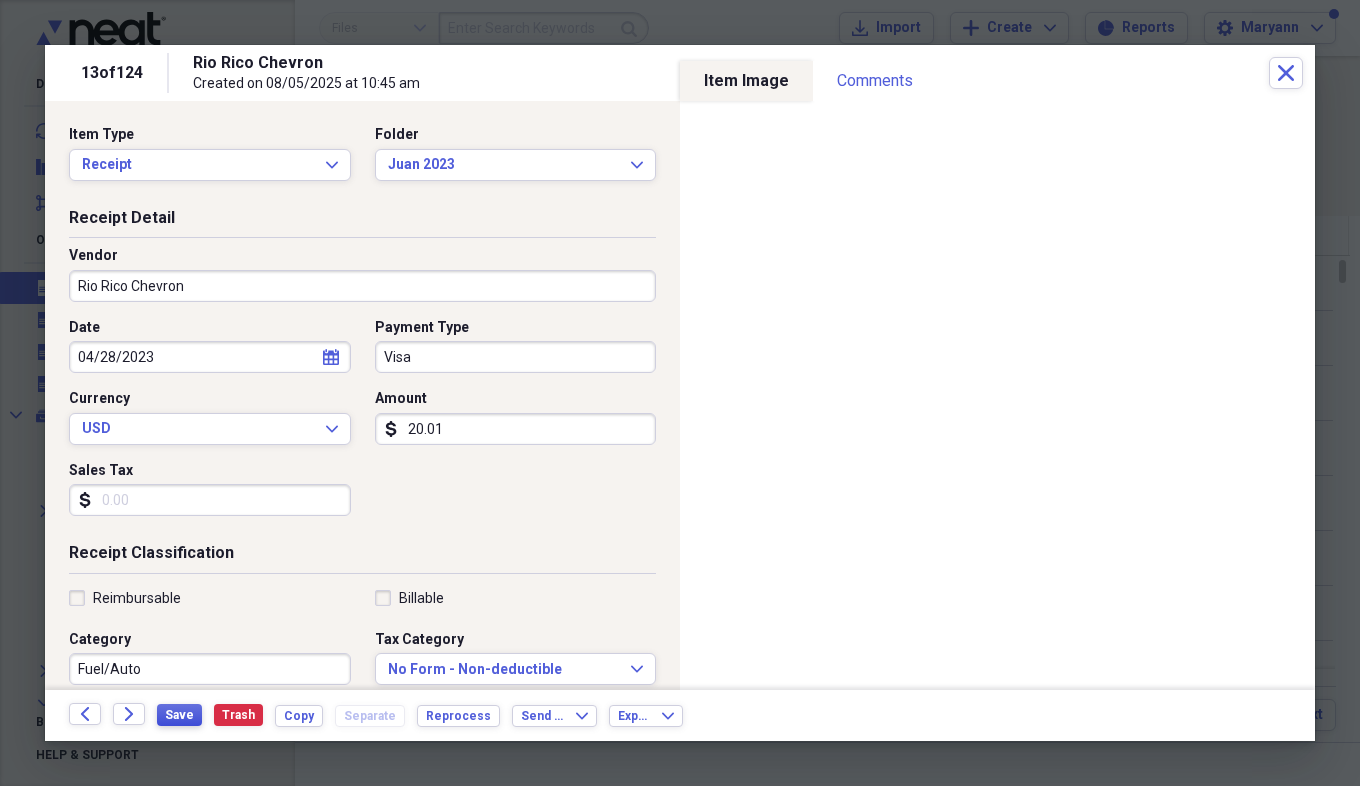 click on "Save" at bounding box center (179, 715) 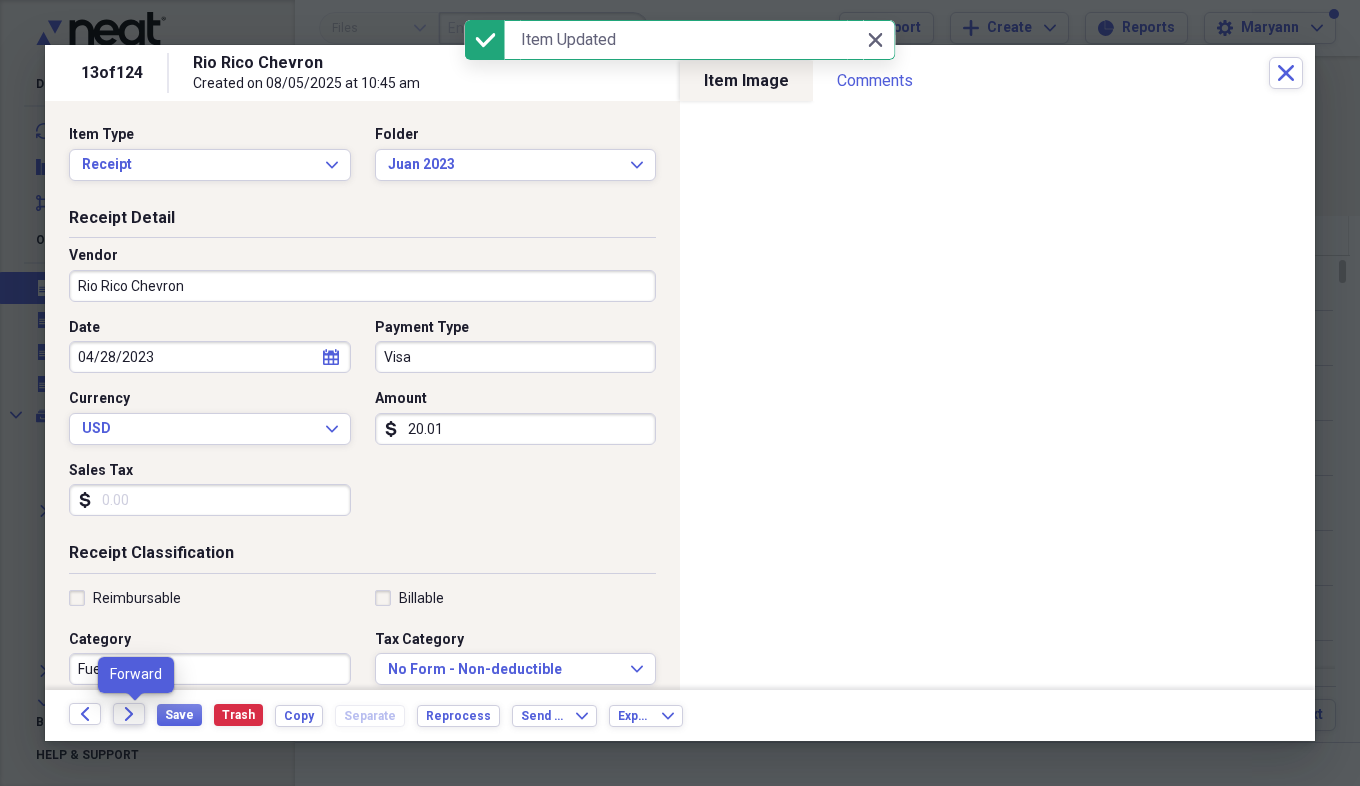 click on "Forward" 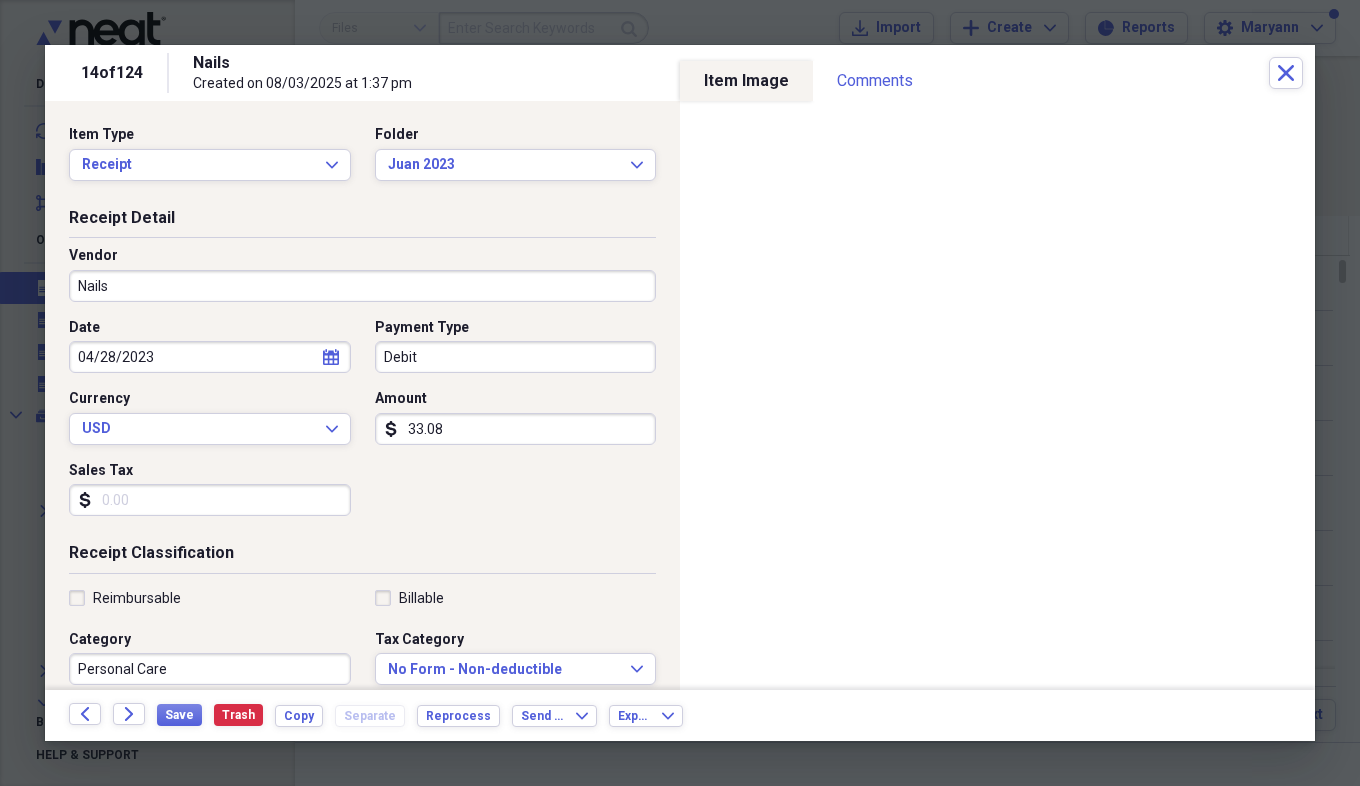 click on "Sales Tax" at bounding box center [210, 500] 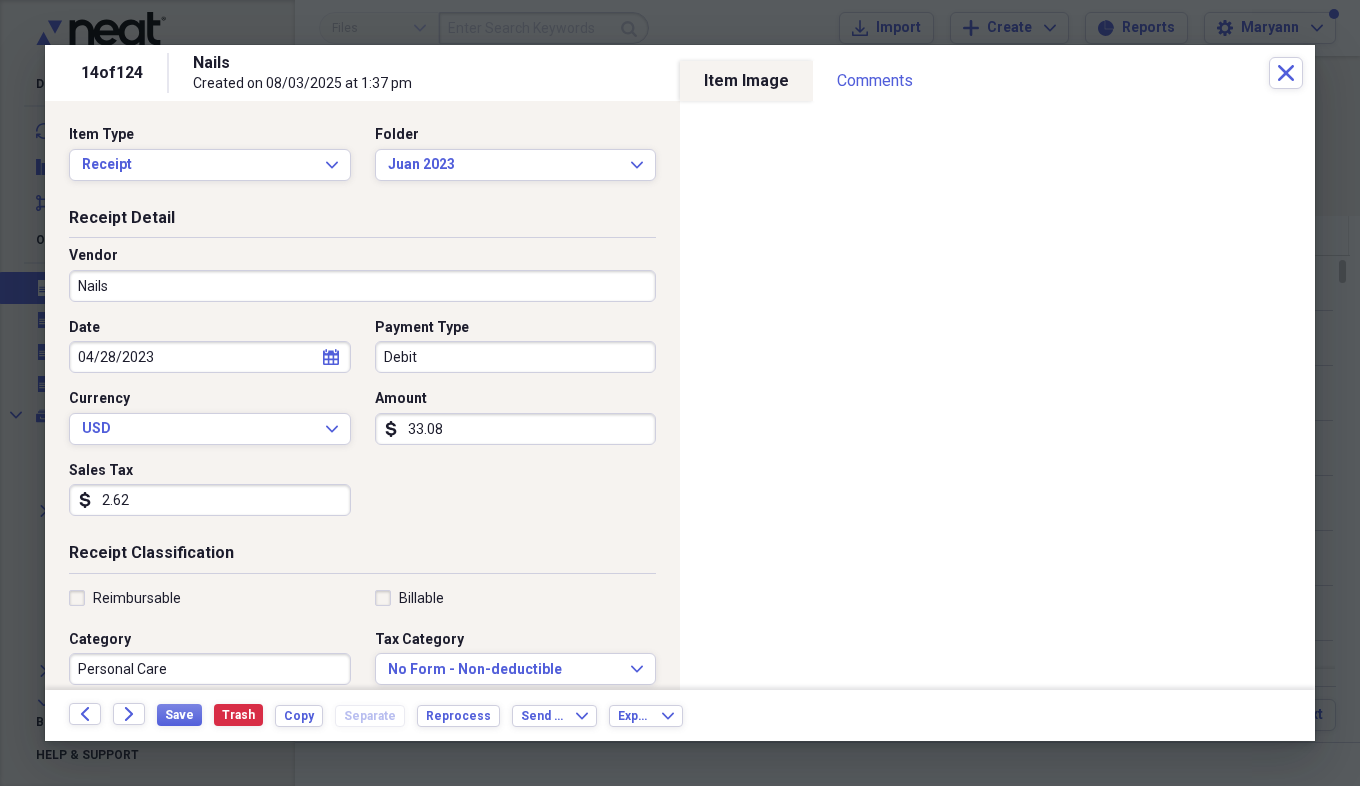 type on "2.62" 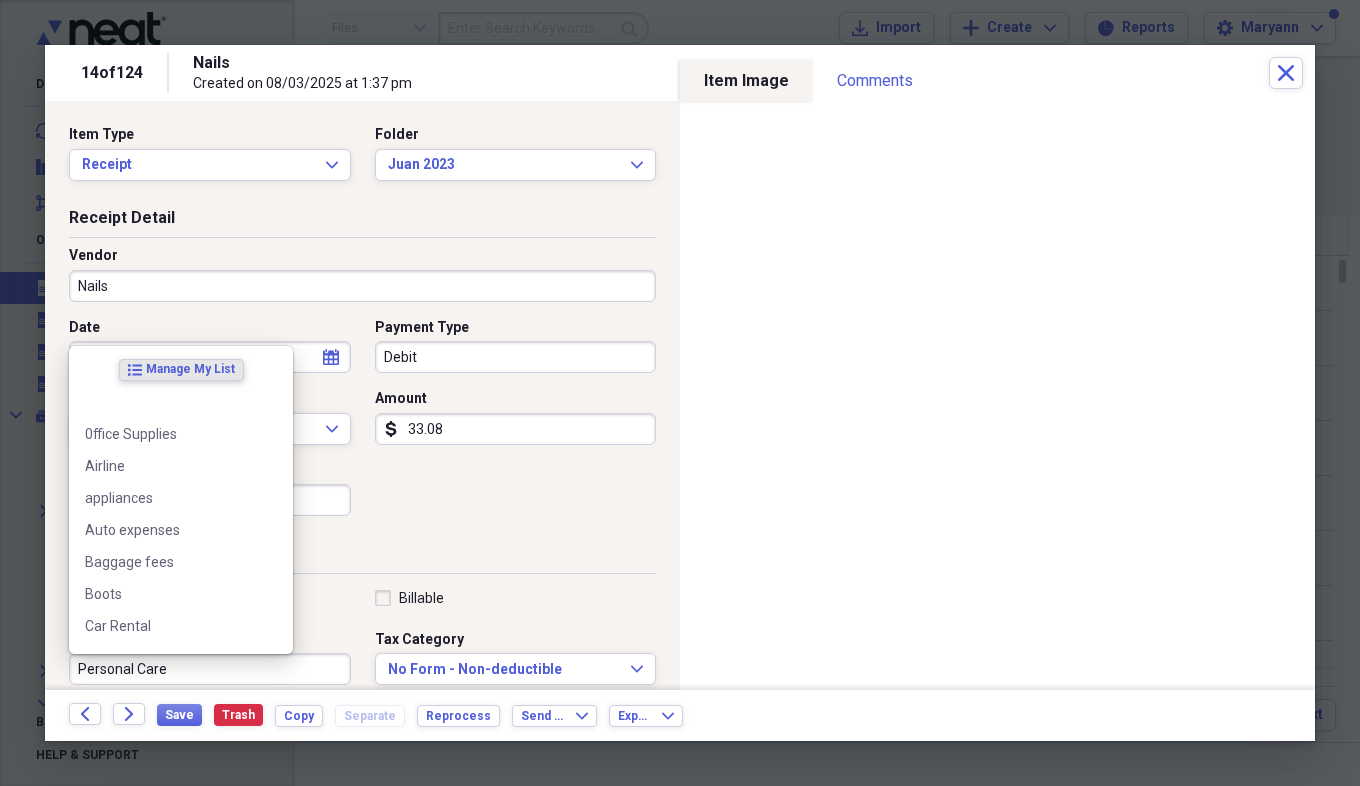 click on "Personal Care" at bounding box center (210, 669) 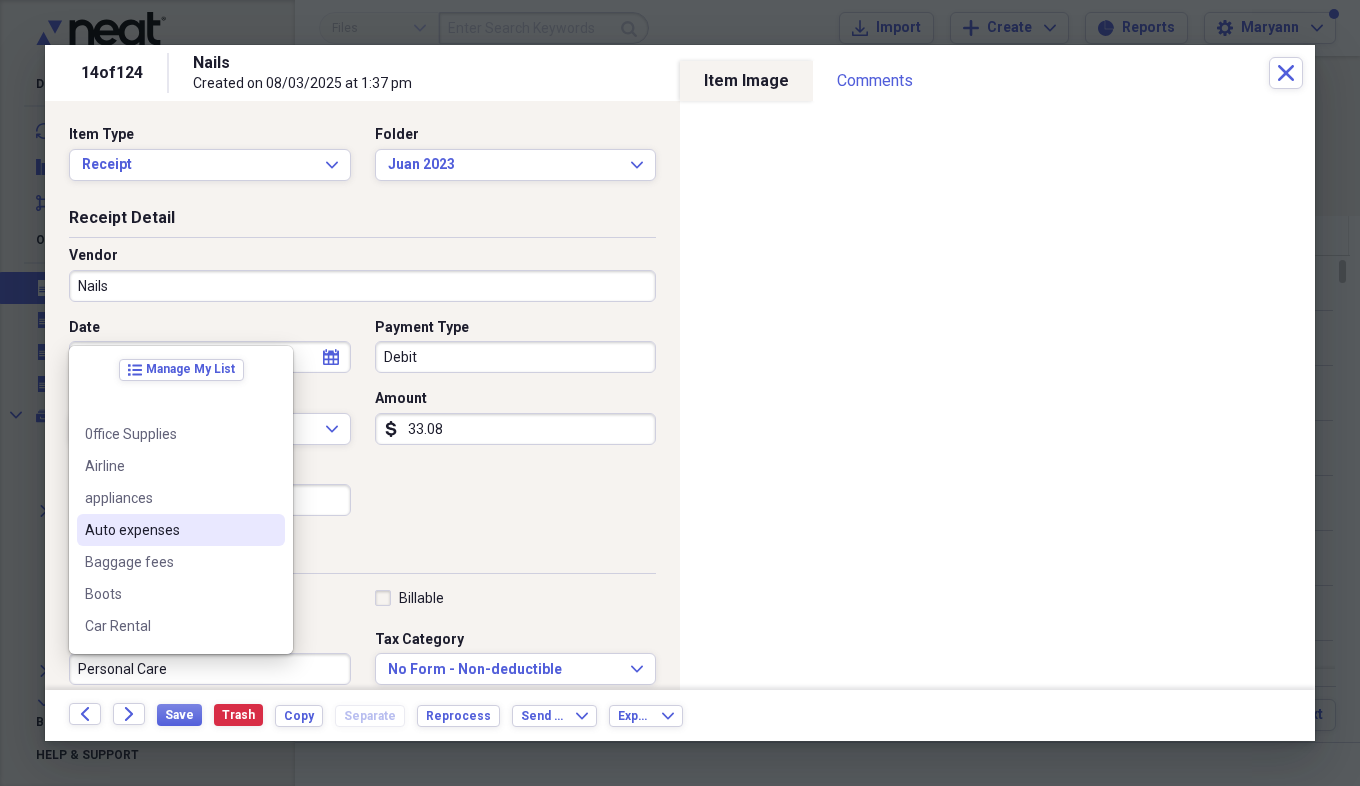 click on "Date [DATE] calendar Calendar Payment Type Debit Currency USD Expand Amount dollar-sign [AMOUNT] Sales Tax dollar-sign [AMOUNT]" at bounding box center (362, 425) 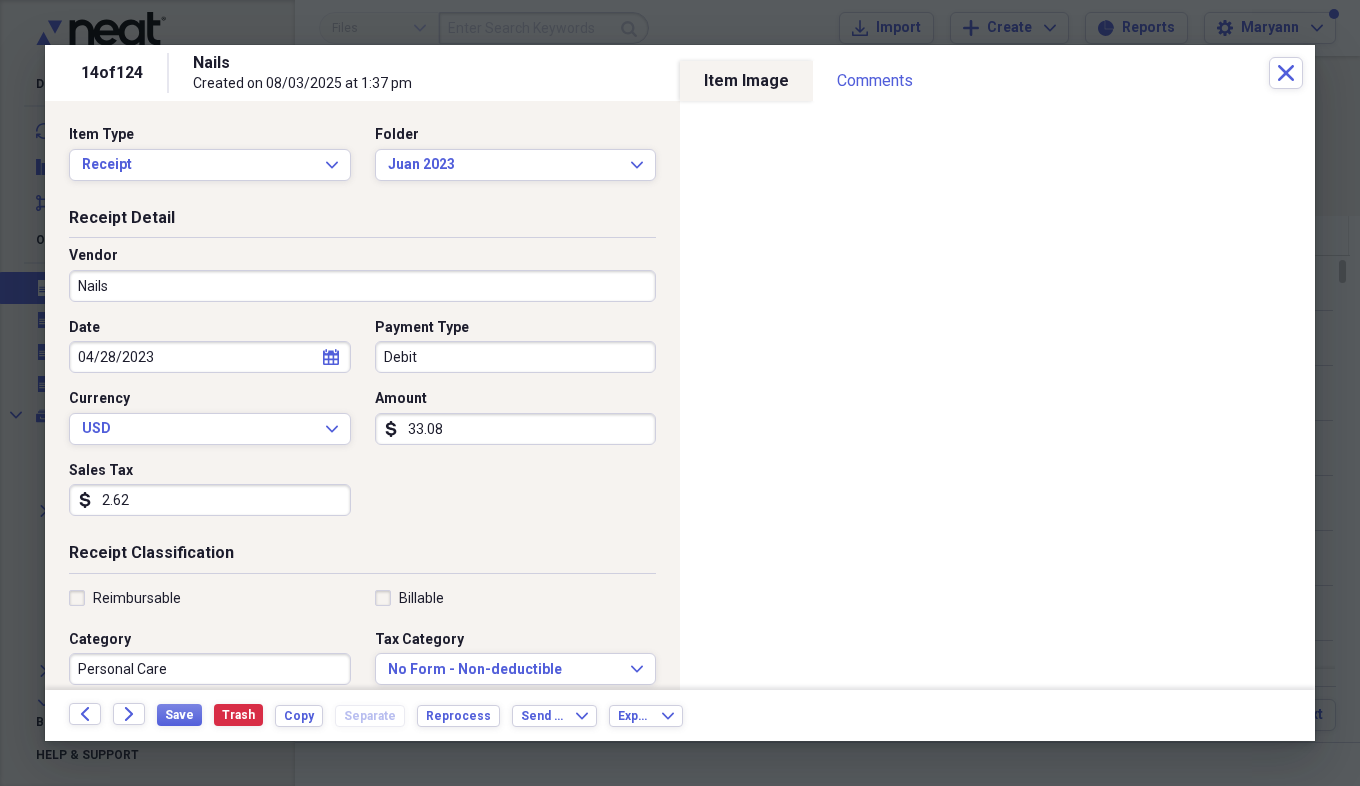 click on "Nails" at bounding box center [362, 286] 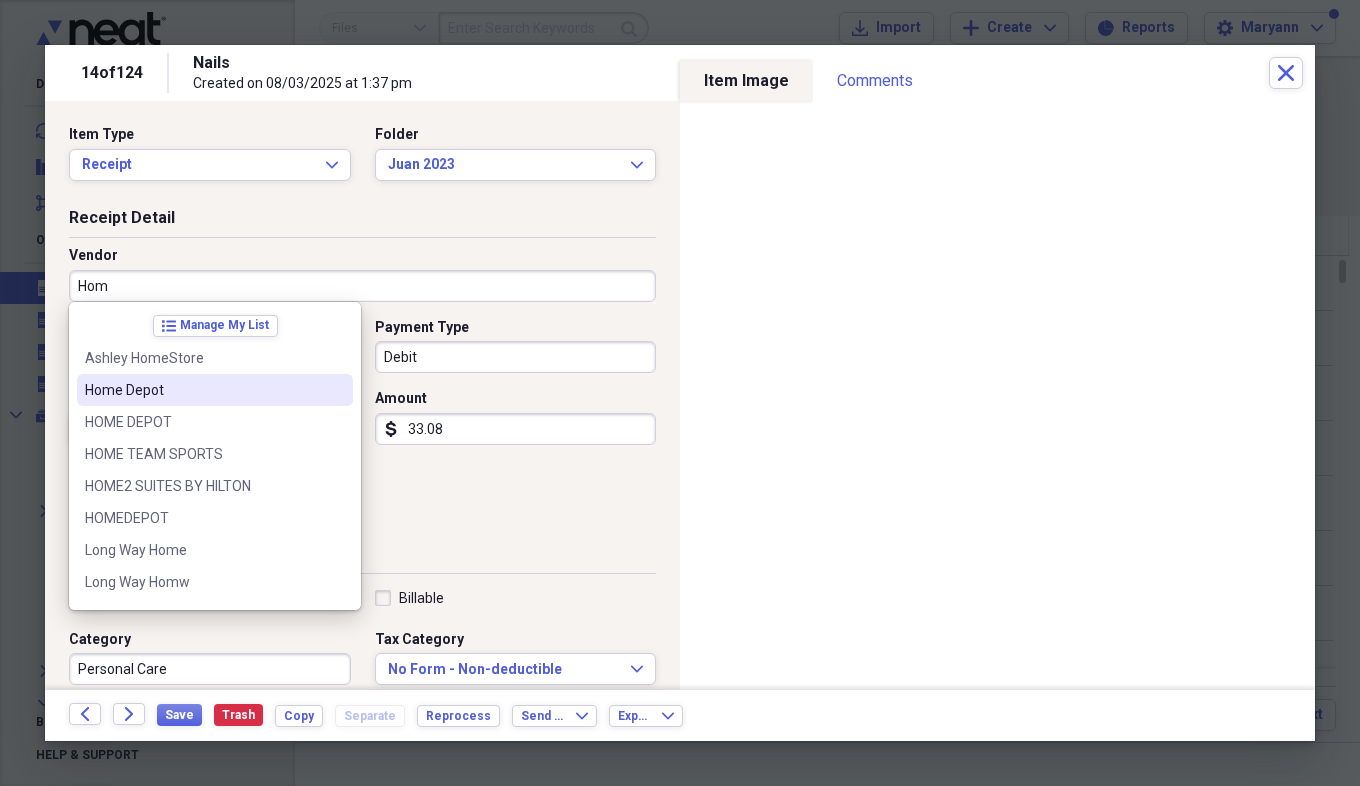 click on "Home Depot" at bounding box center [203, 390] 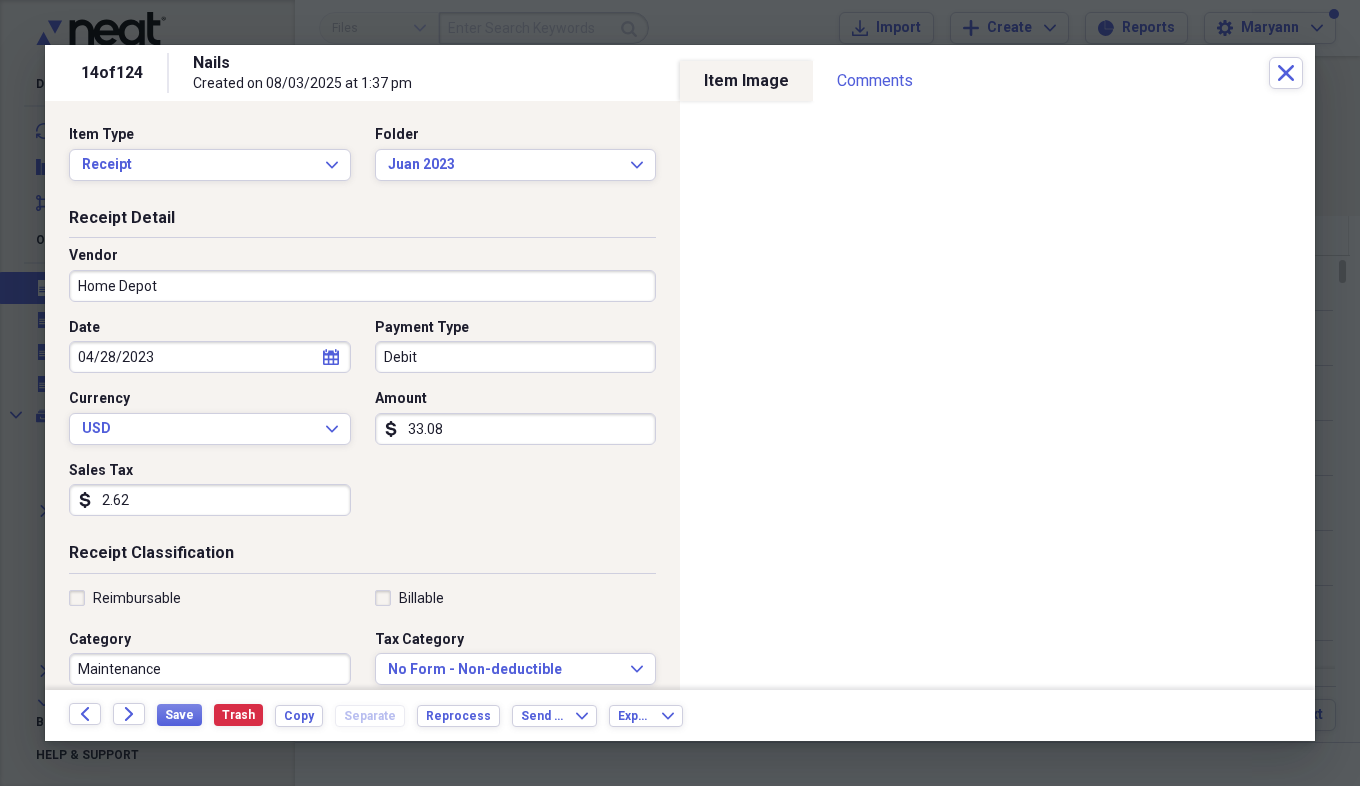 type on "Maintenance" 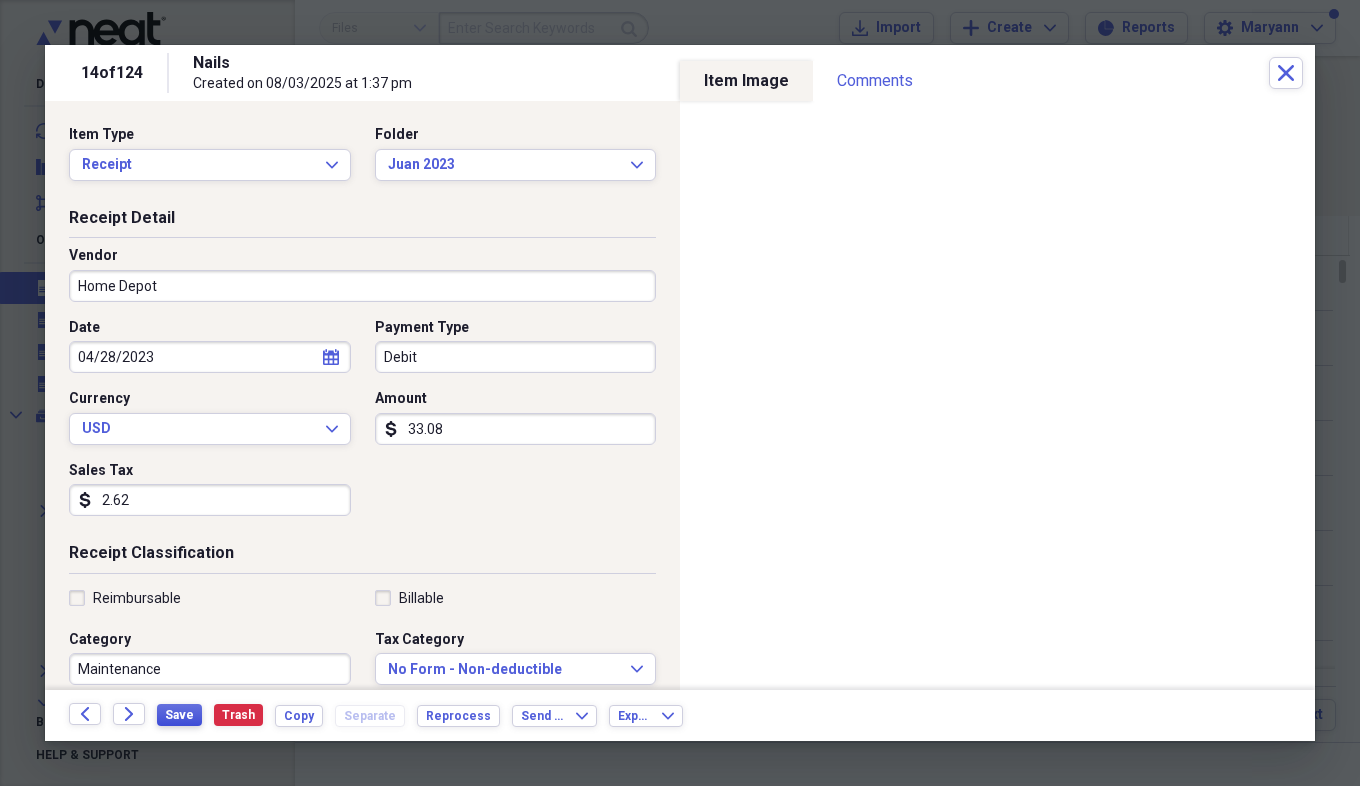 click on "Save" at bounding box center (179, 715) 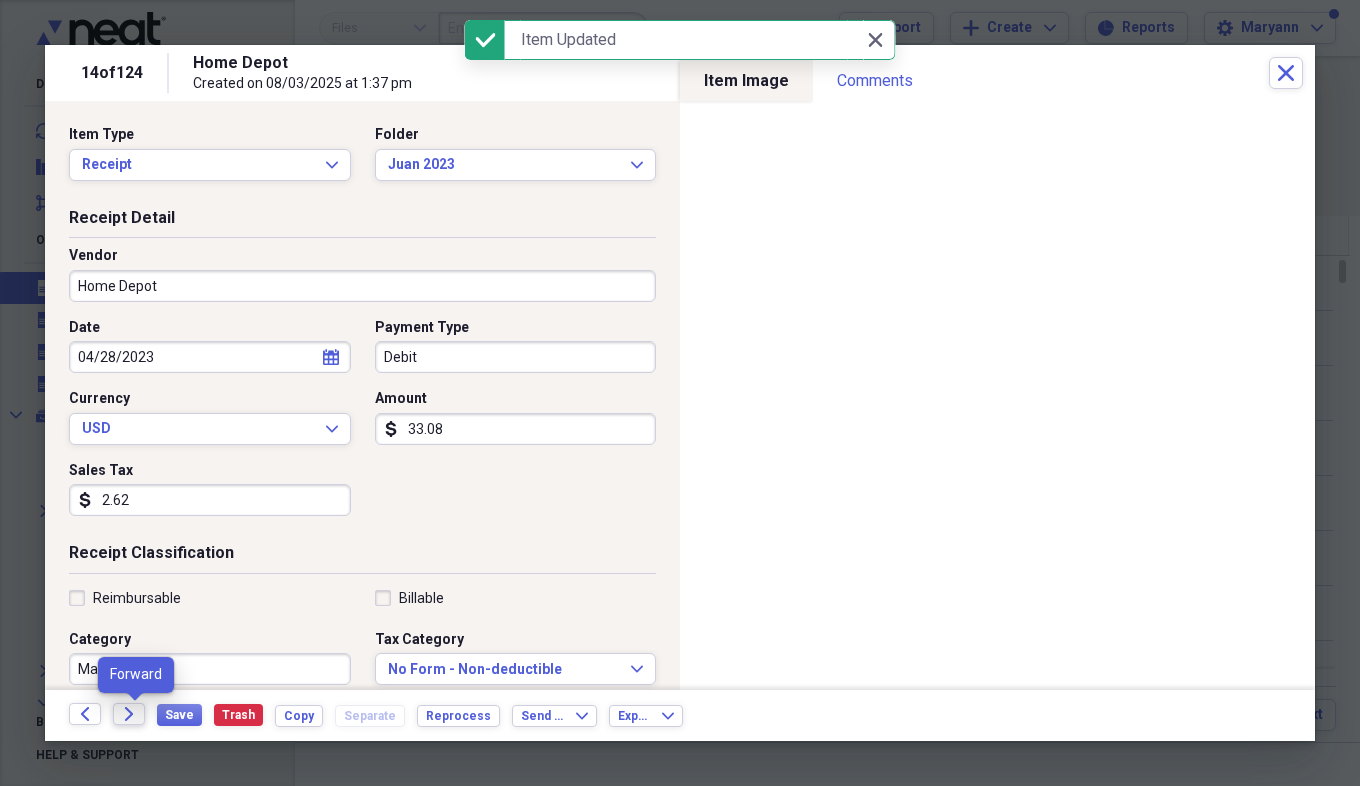 click 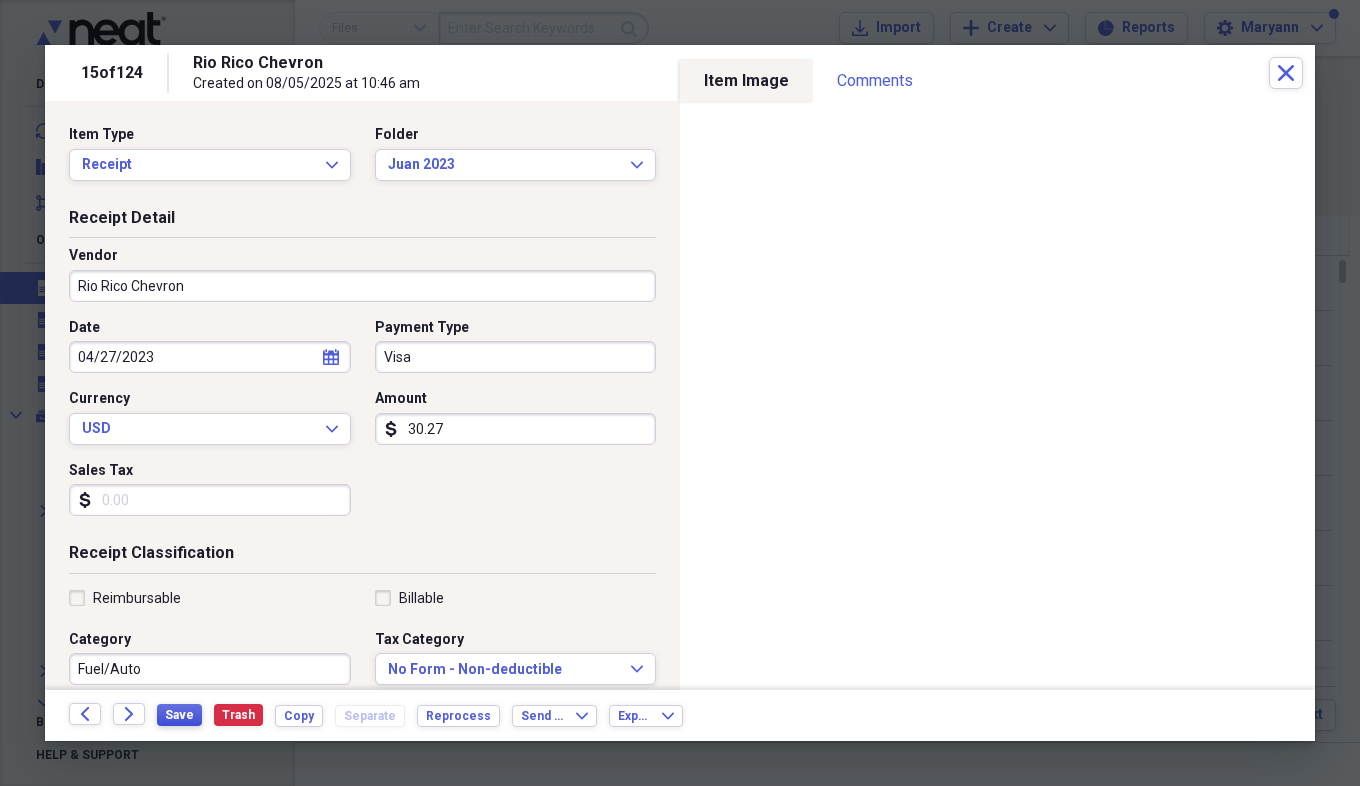 click on "Save" at bounding box center (179, 715) 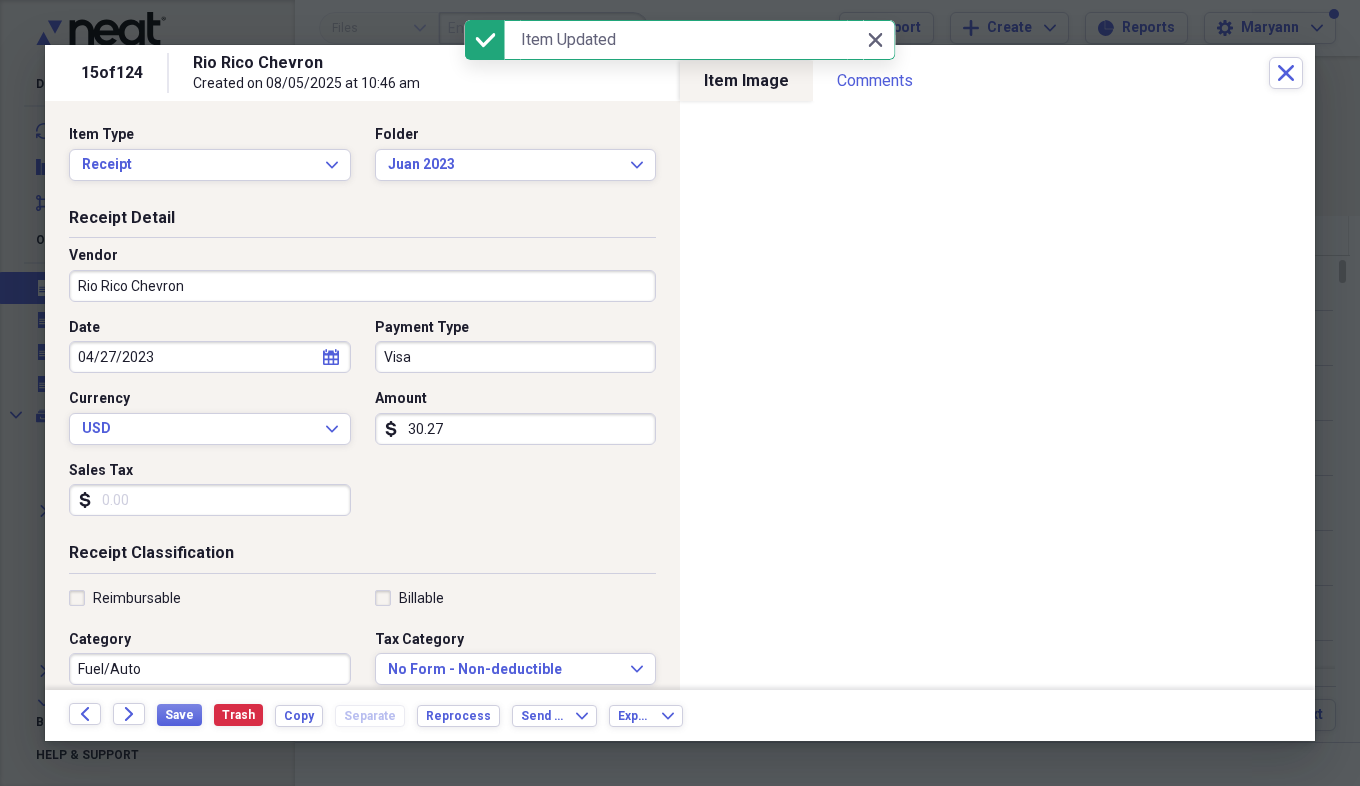 click on "30.27" at bounding box center (516, 429) 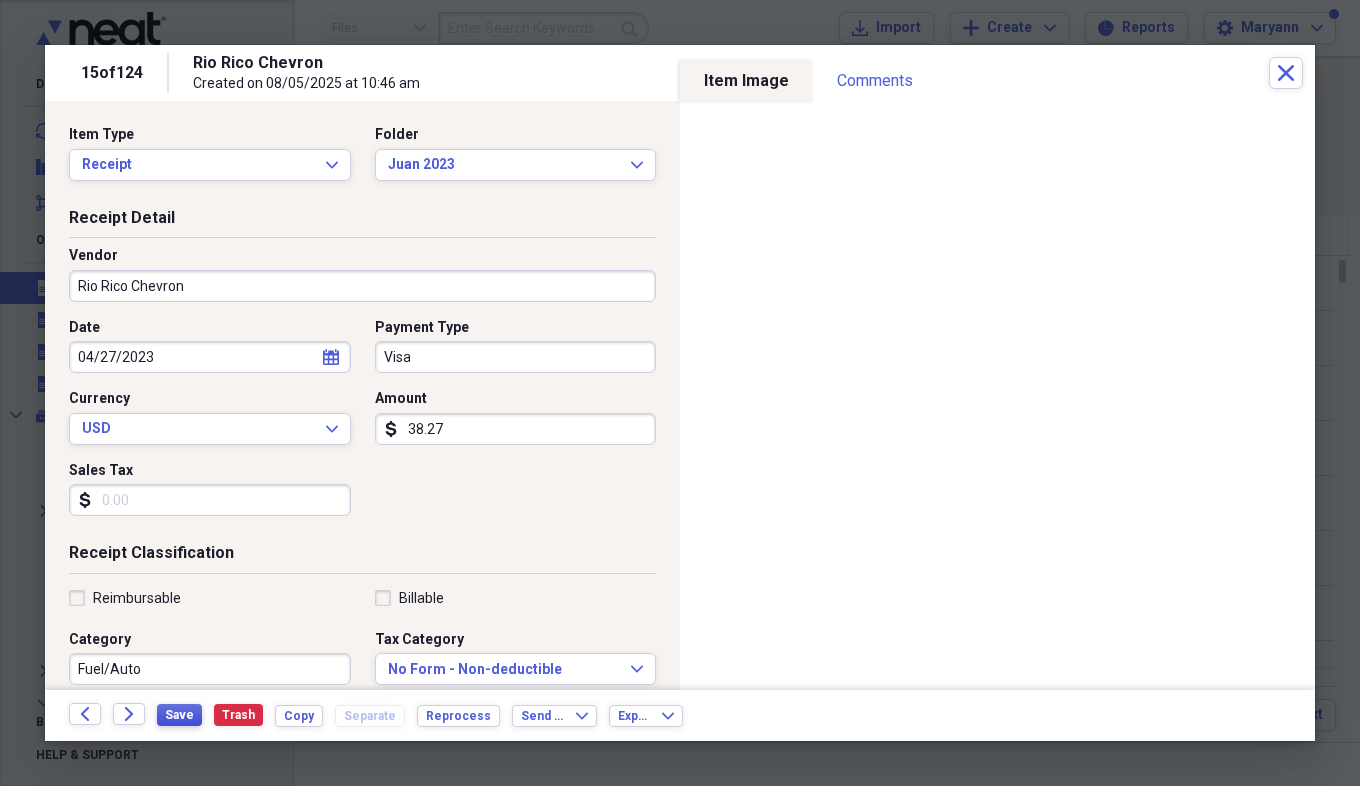 type on "38.27" 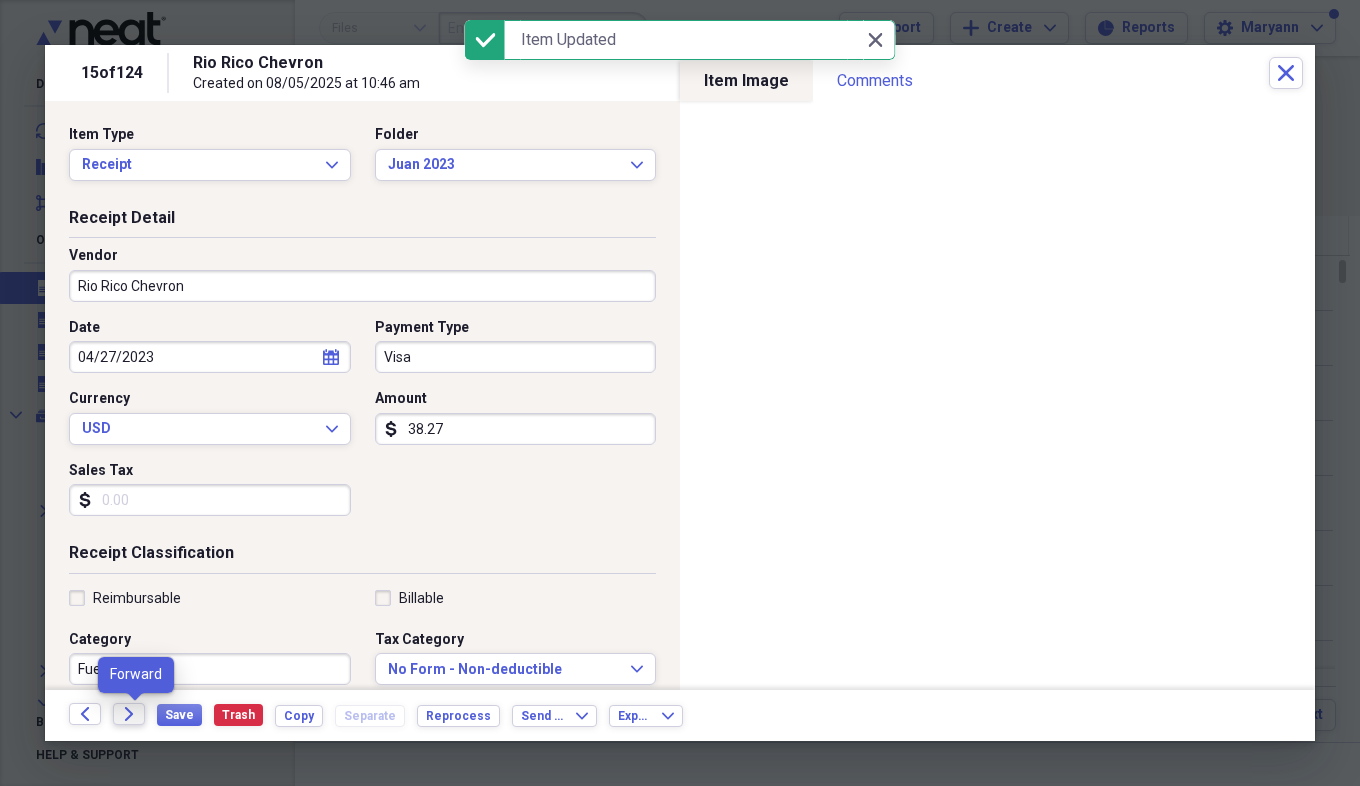 click on "Forward" 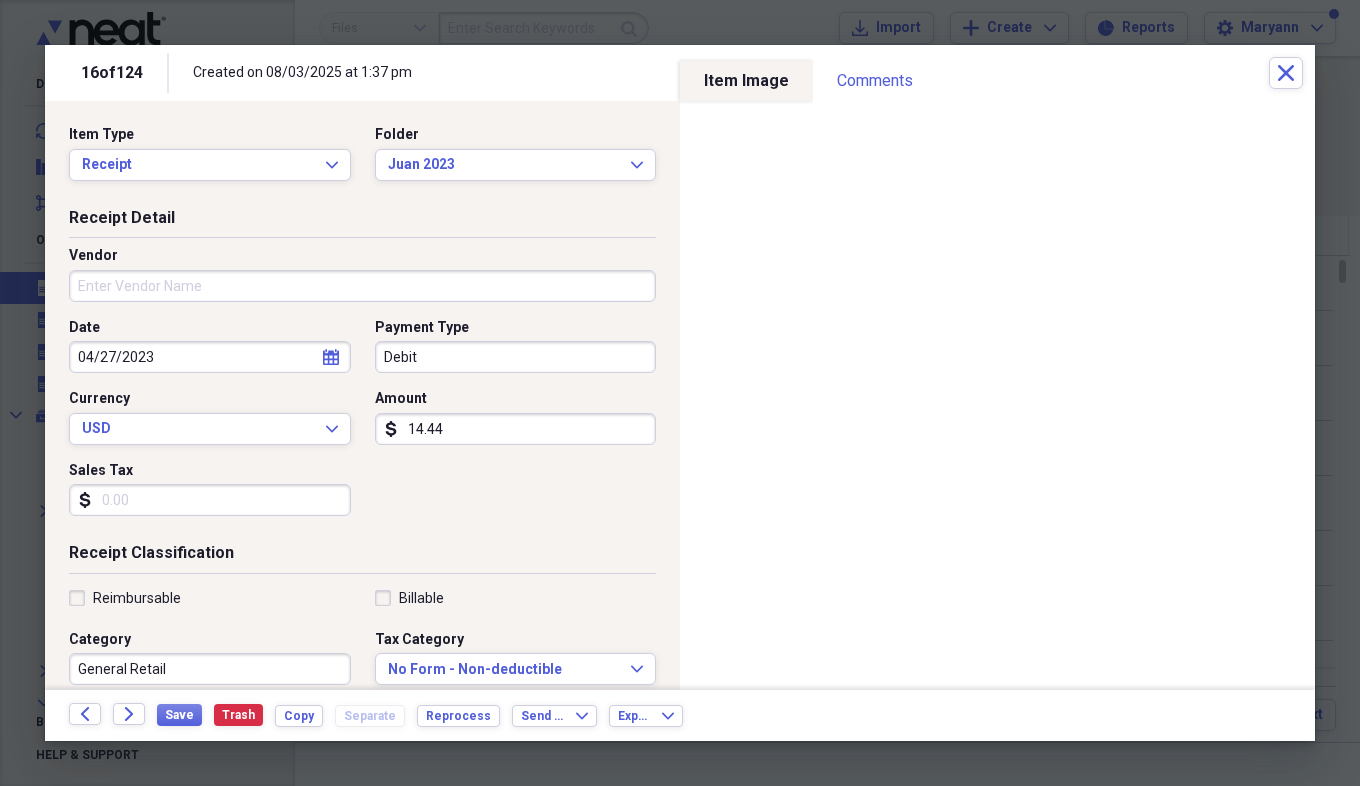click on "Vendor" at bounding box center (362, 286) 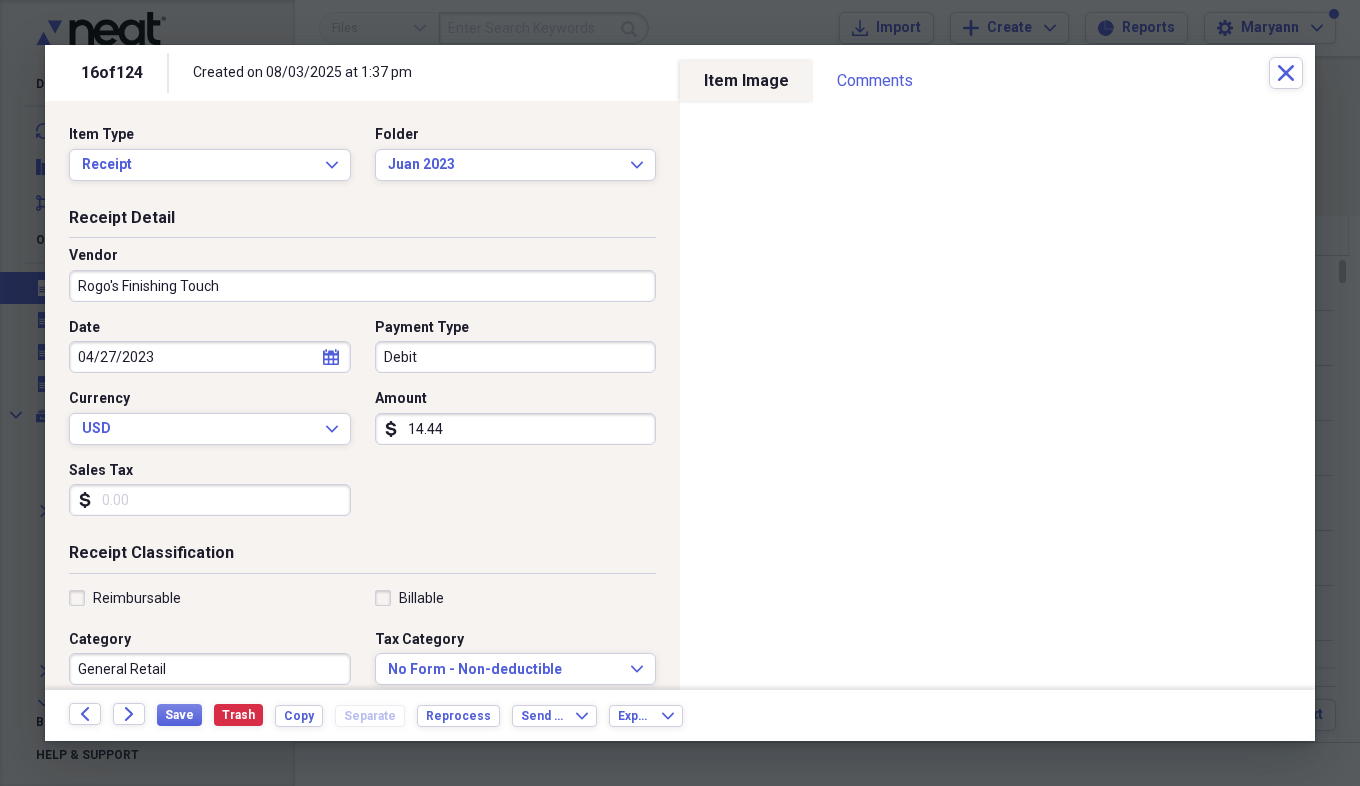 type on "Rogo's Finishing Touch" 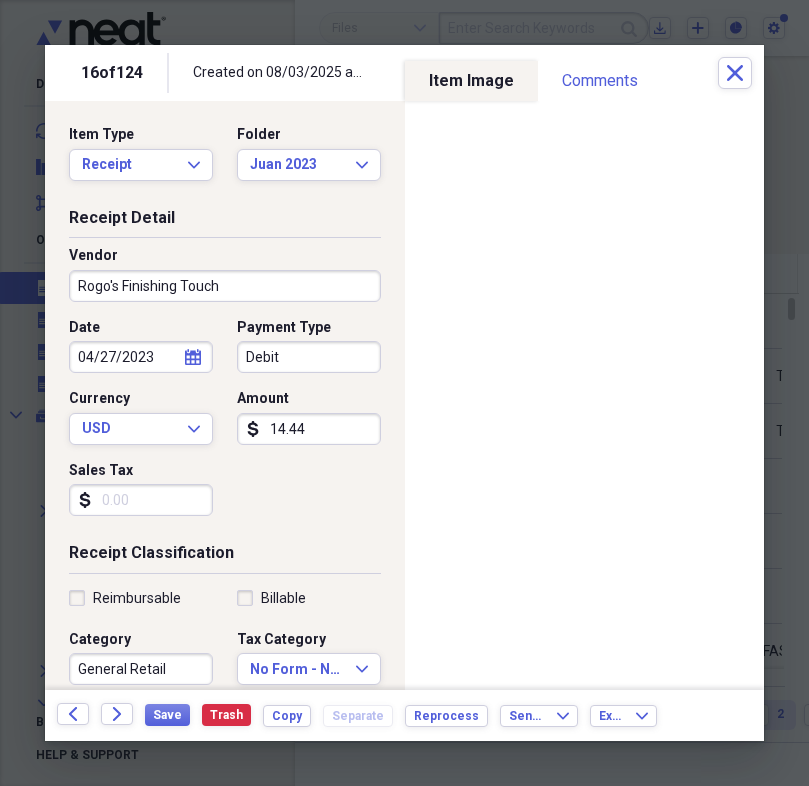 click on "Sales Tax" at bounding box center (141, 500) 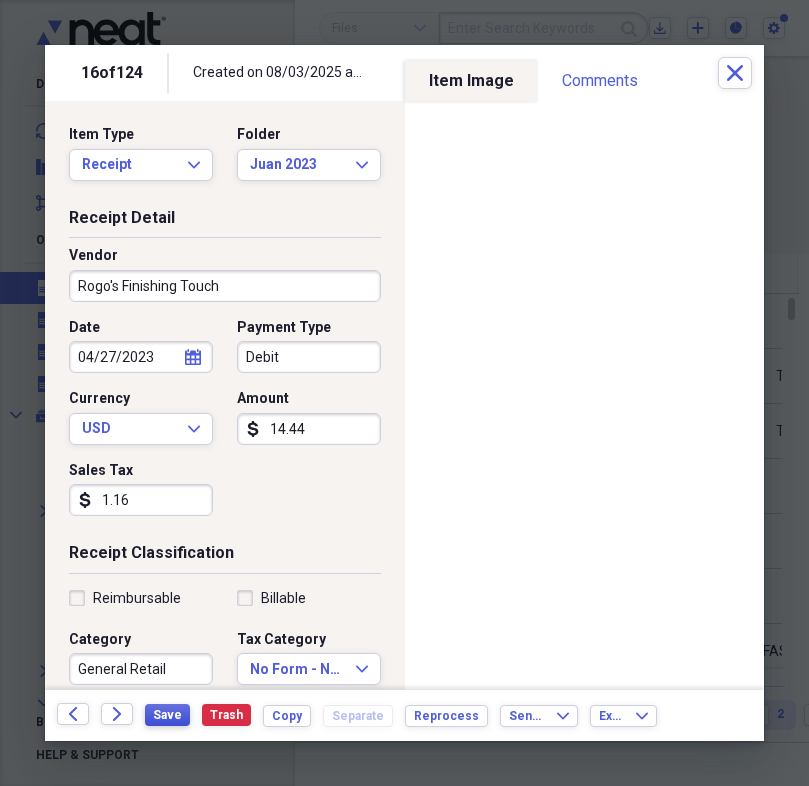 type on "1.16" 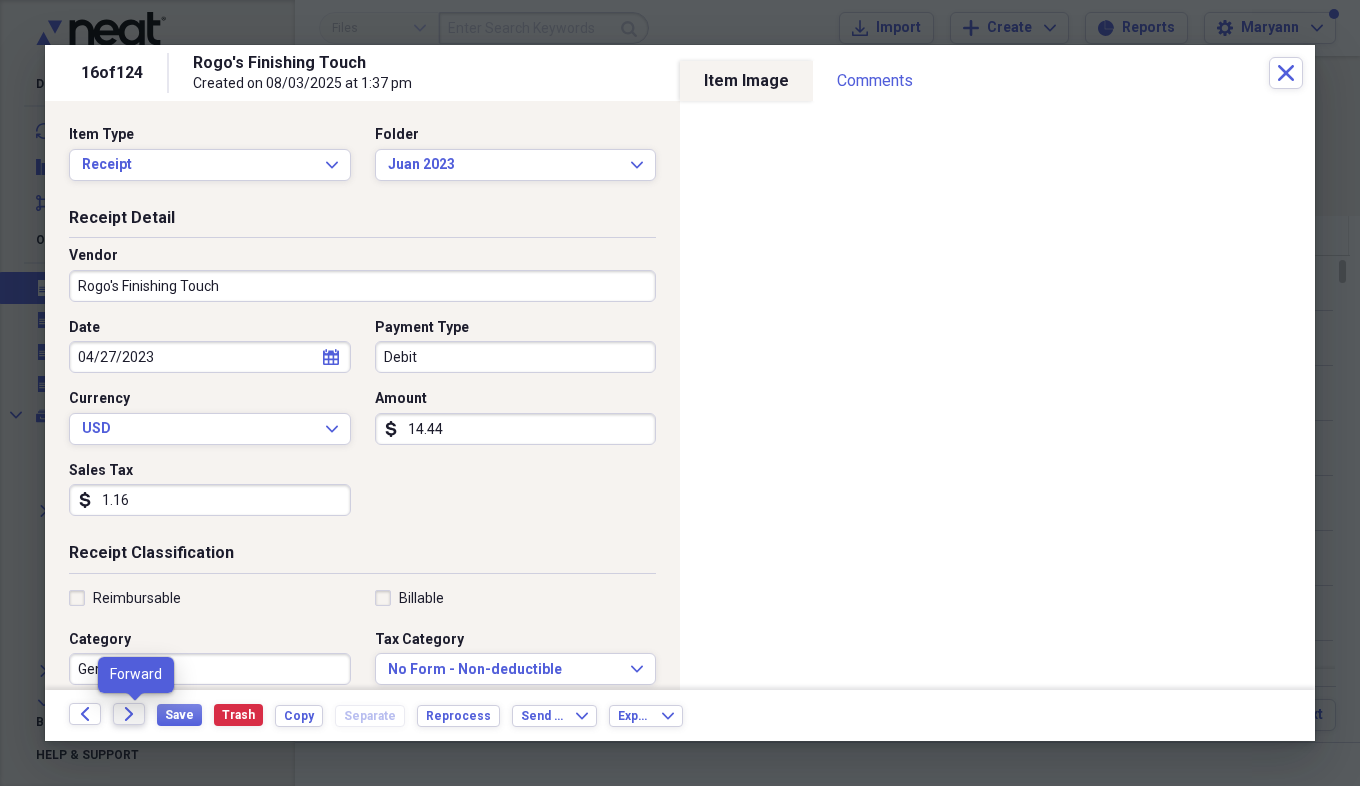 click on "Forward" at bounding box center (129, 714) 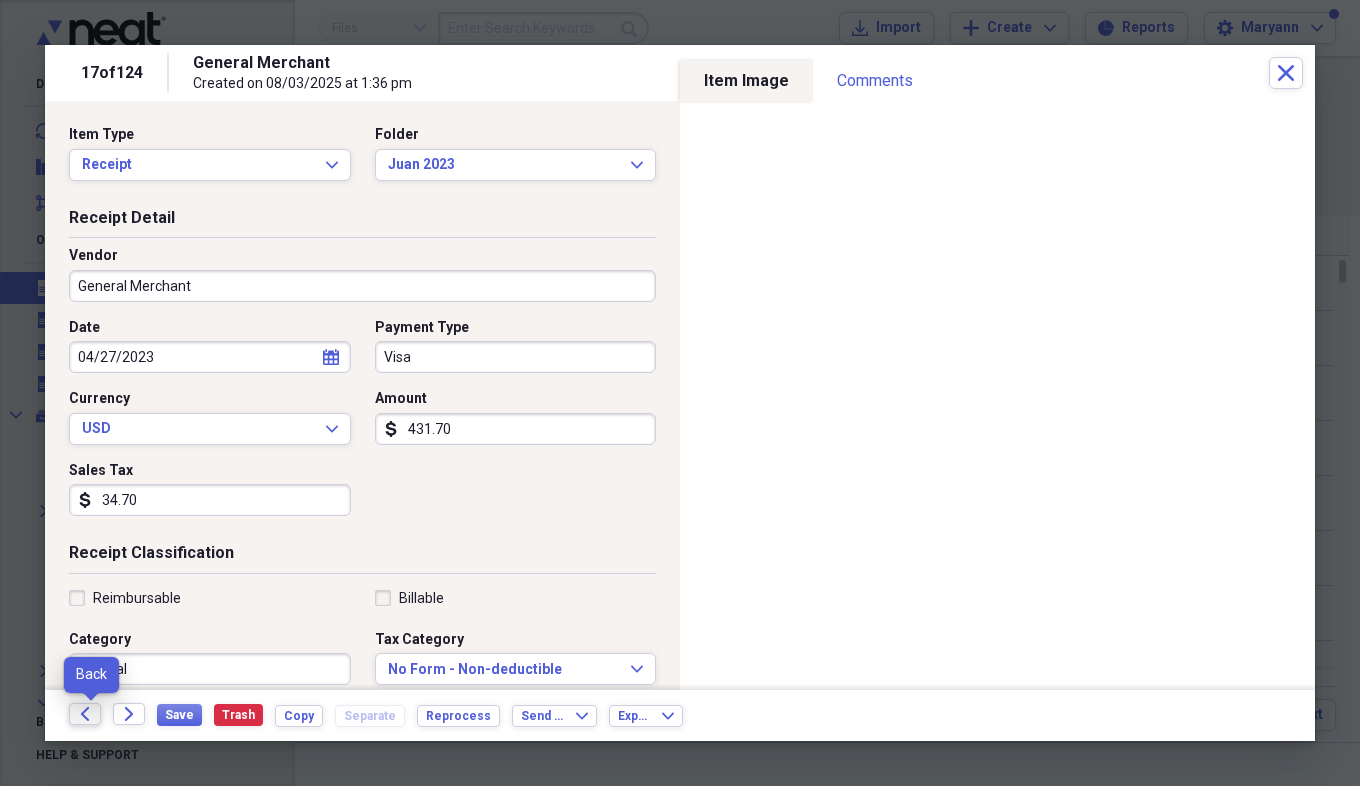 click on "Back" 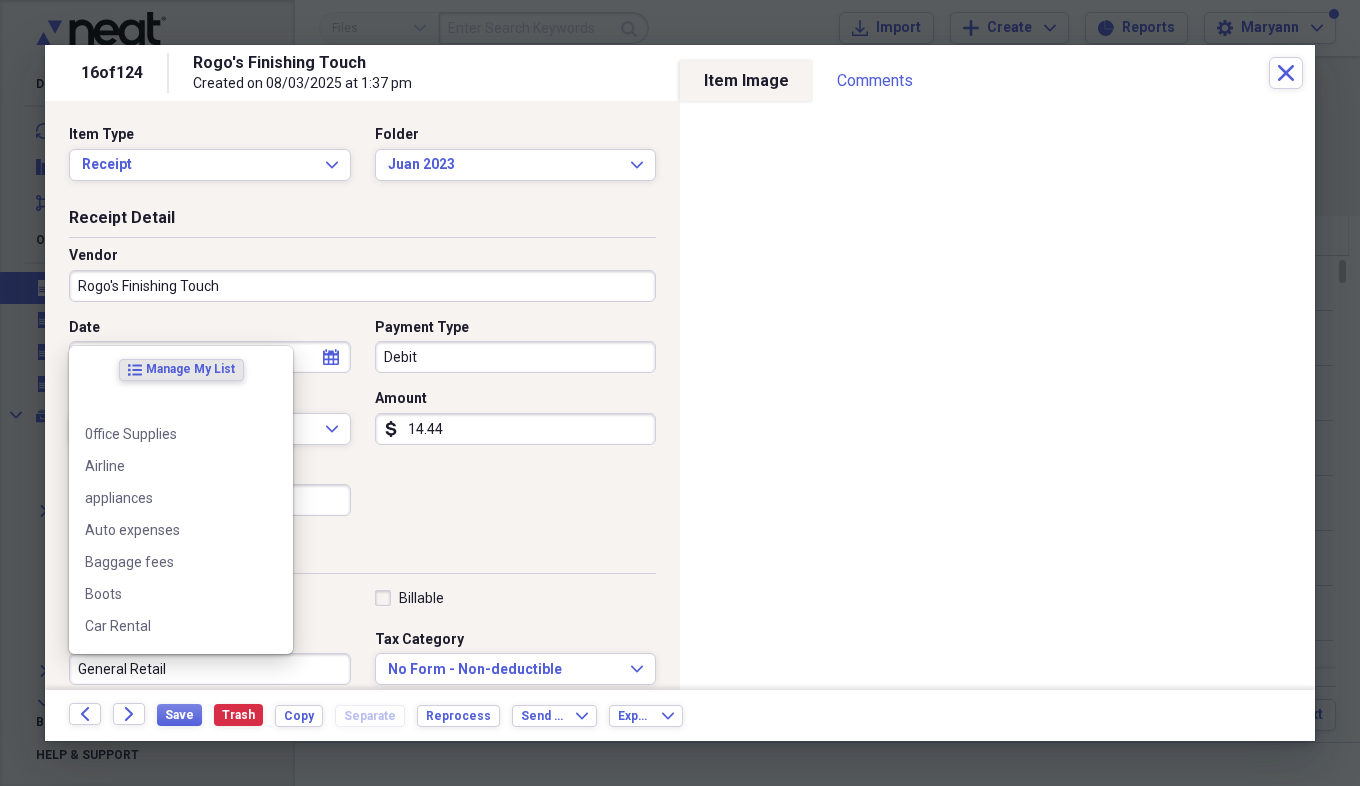 click on "General Retail" at bounding box center [210, 669] 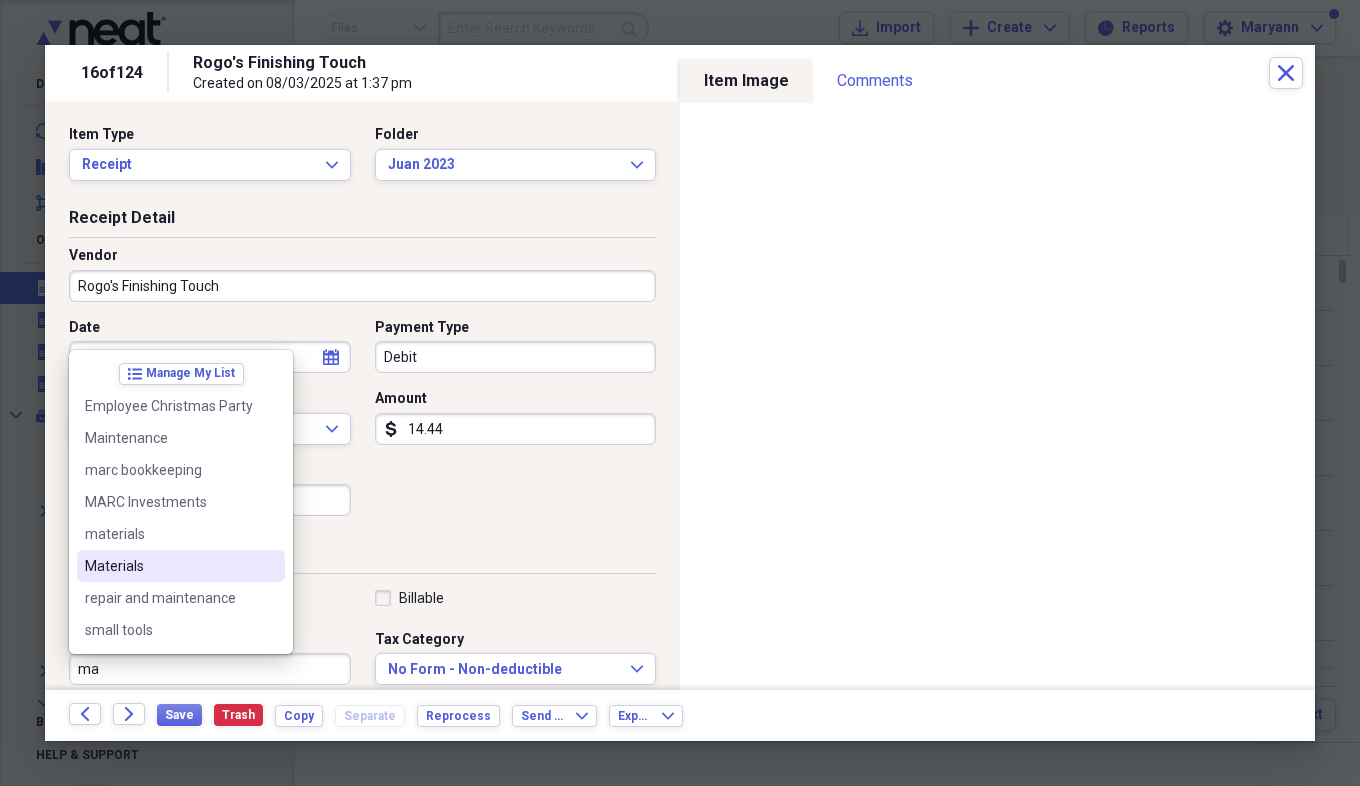 click on "Materials" at bounding box center (169, 566) 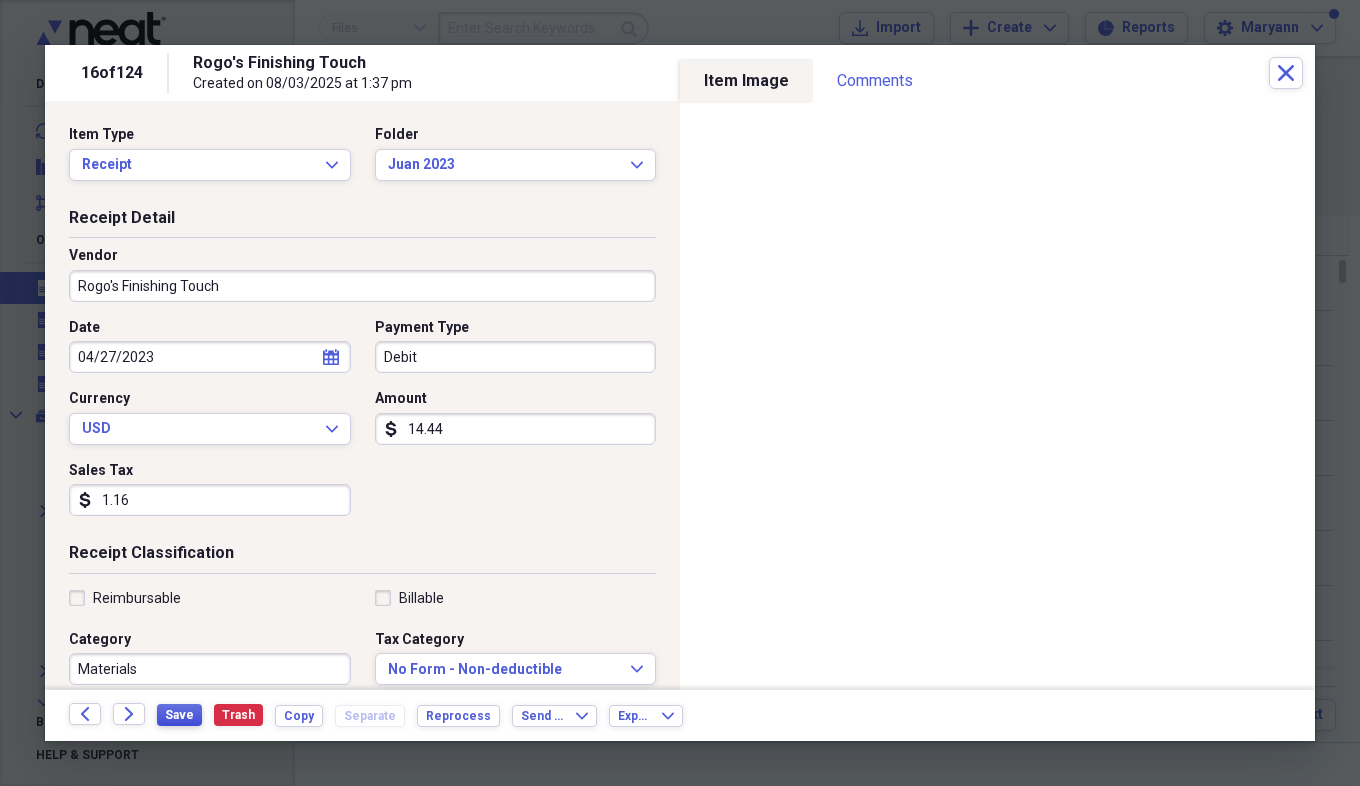 click on "Save" at bounding box center [179, 715] 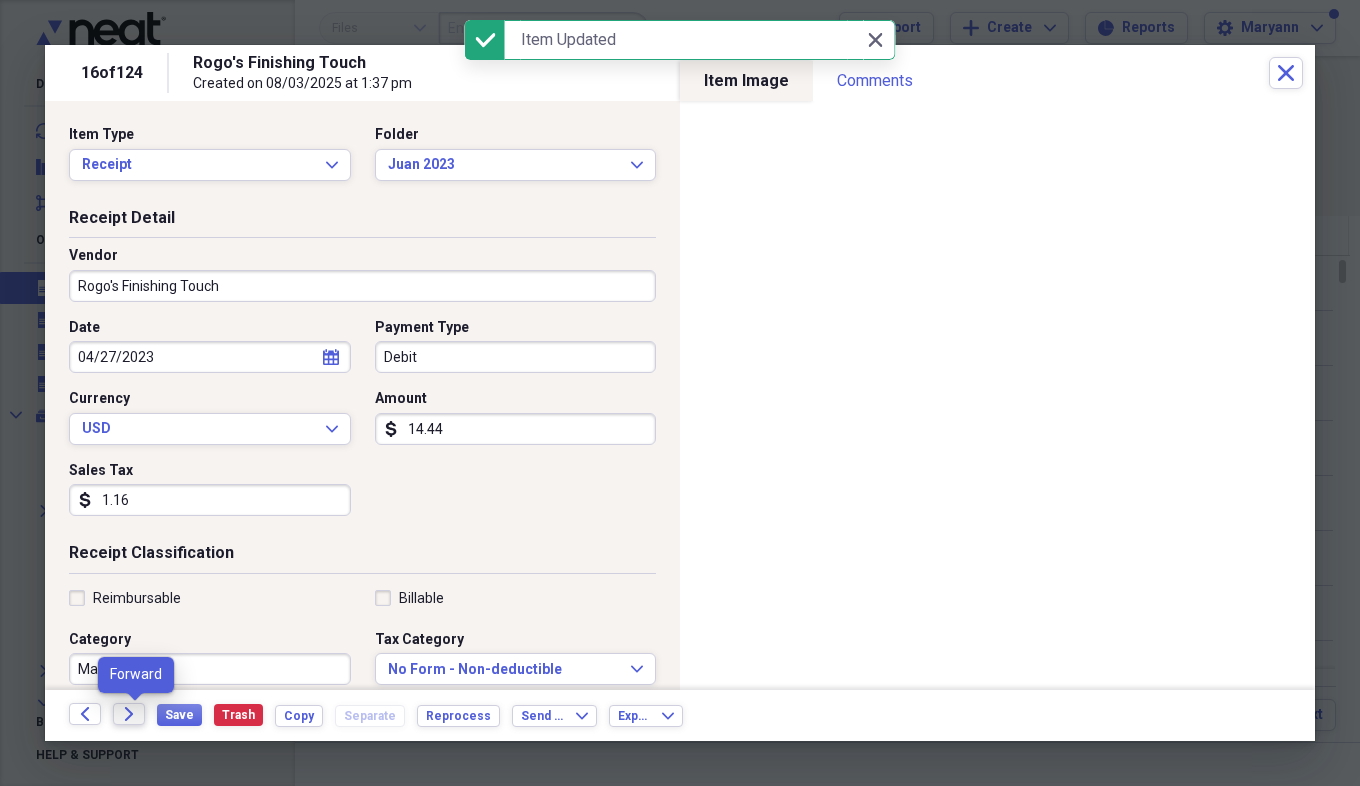 click 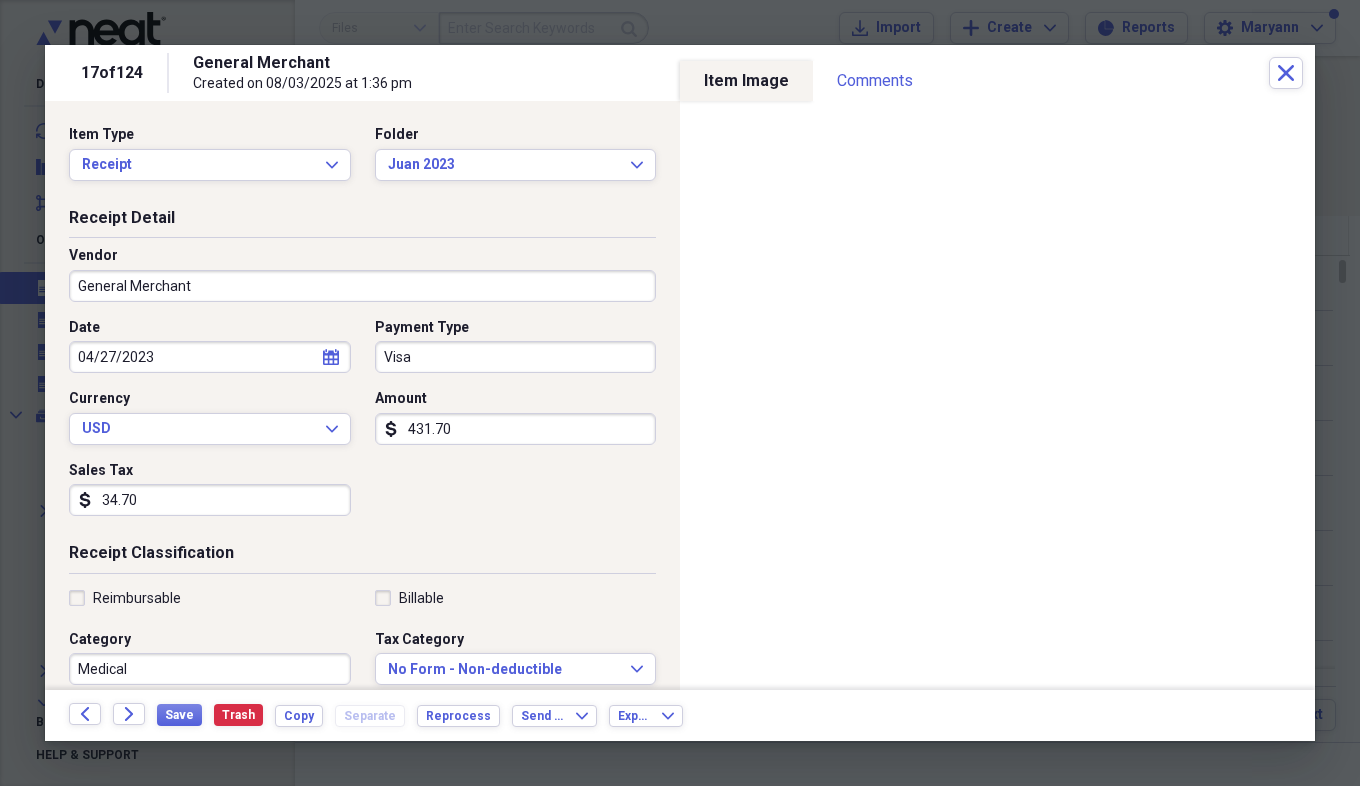 click on "General Merchant" at bounding box center [362, 286] 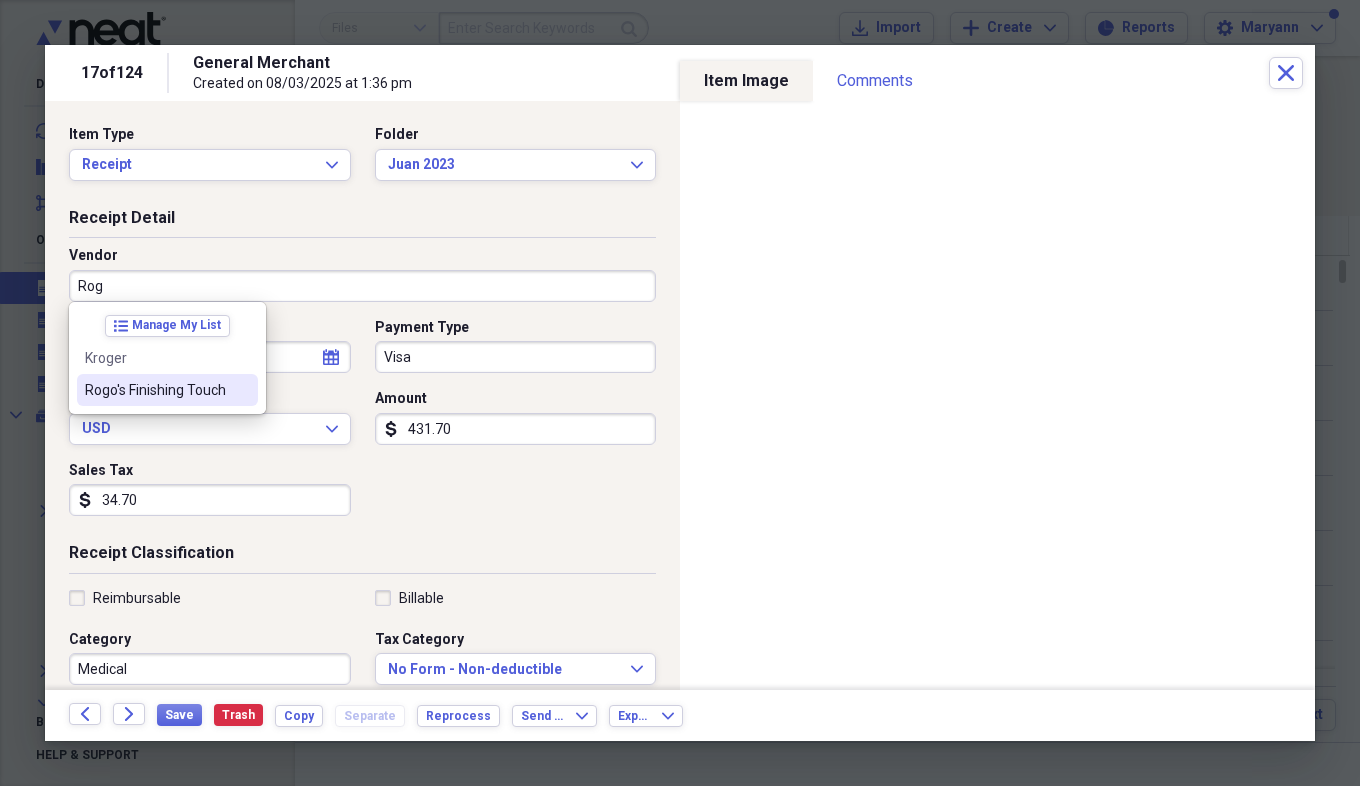 click on "Rogo's Finishing Touch" at bounding box center [155, 390] 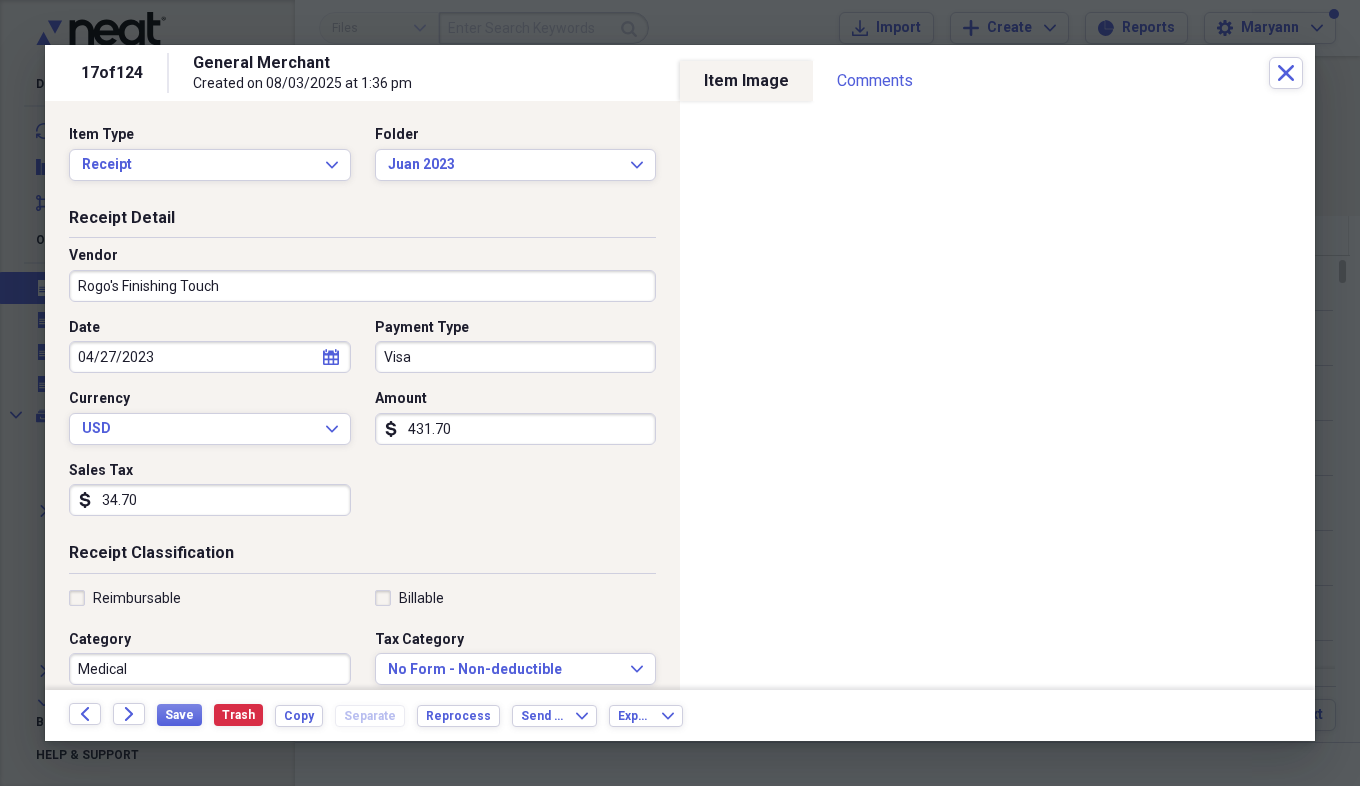 type on "Materials" 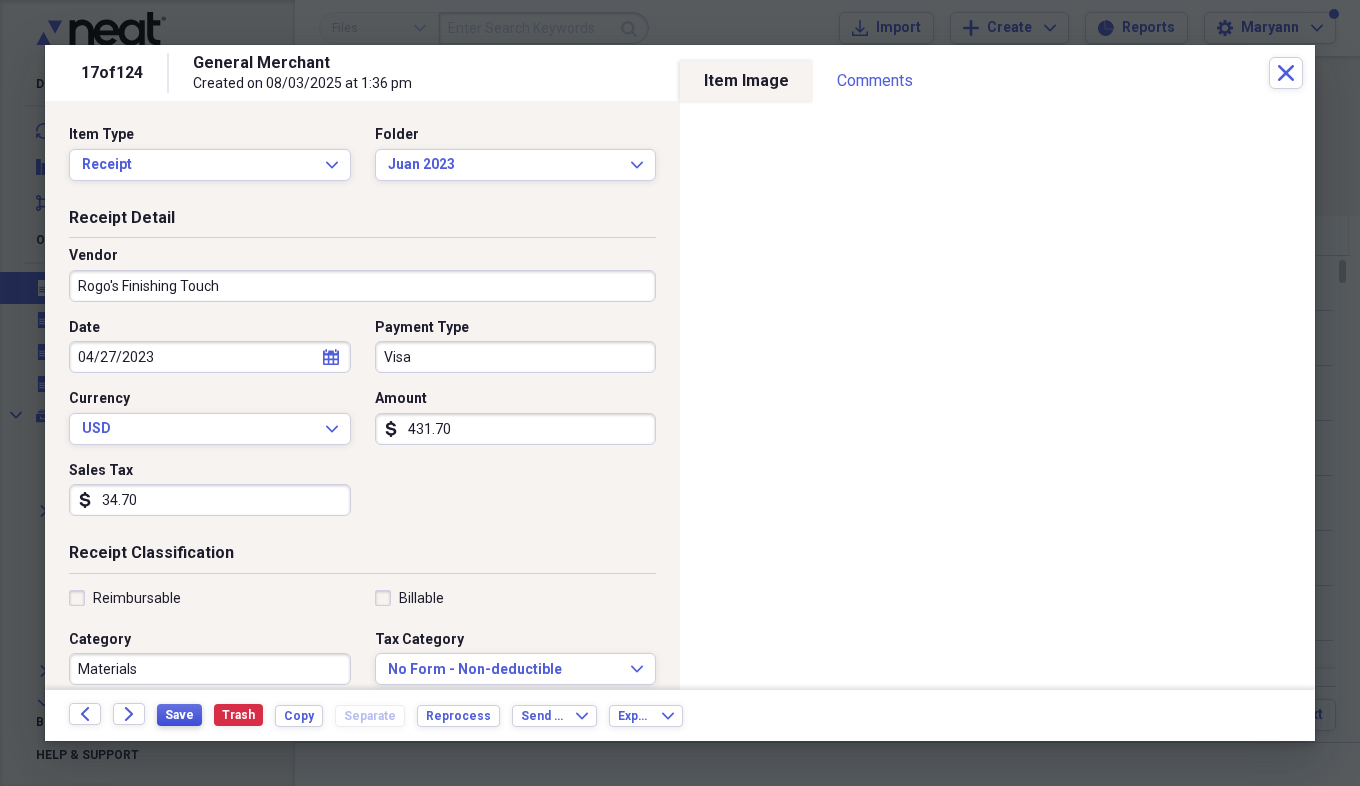 click on "Save" at bounding box center [179, 715] 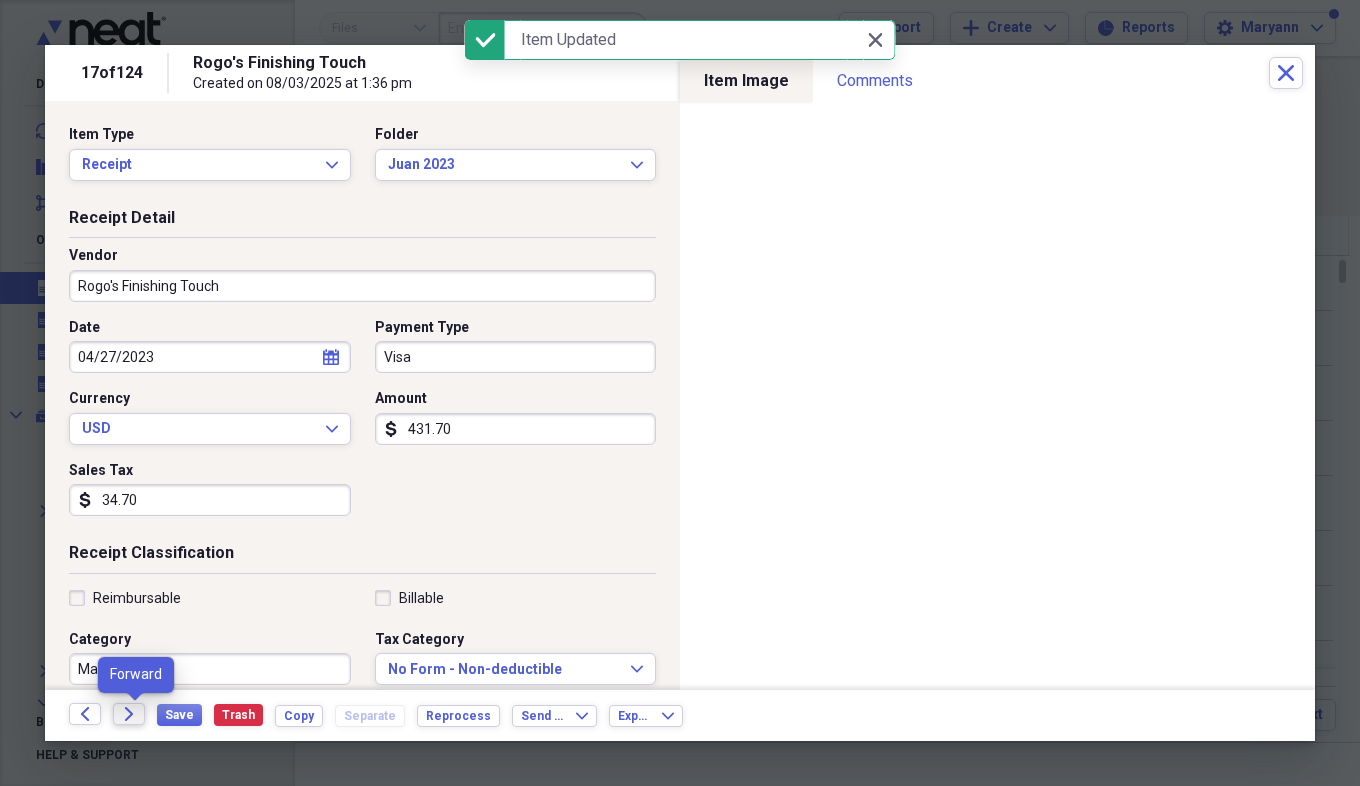 click on "Forward" 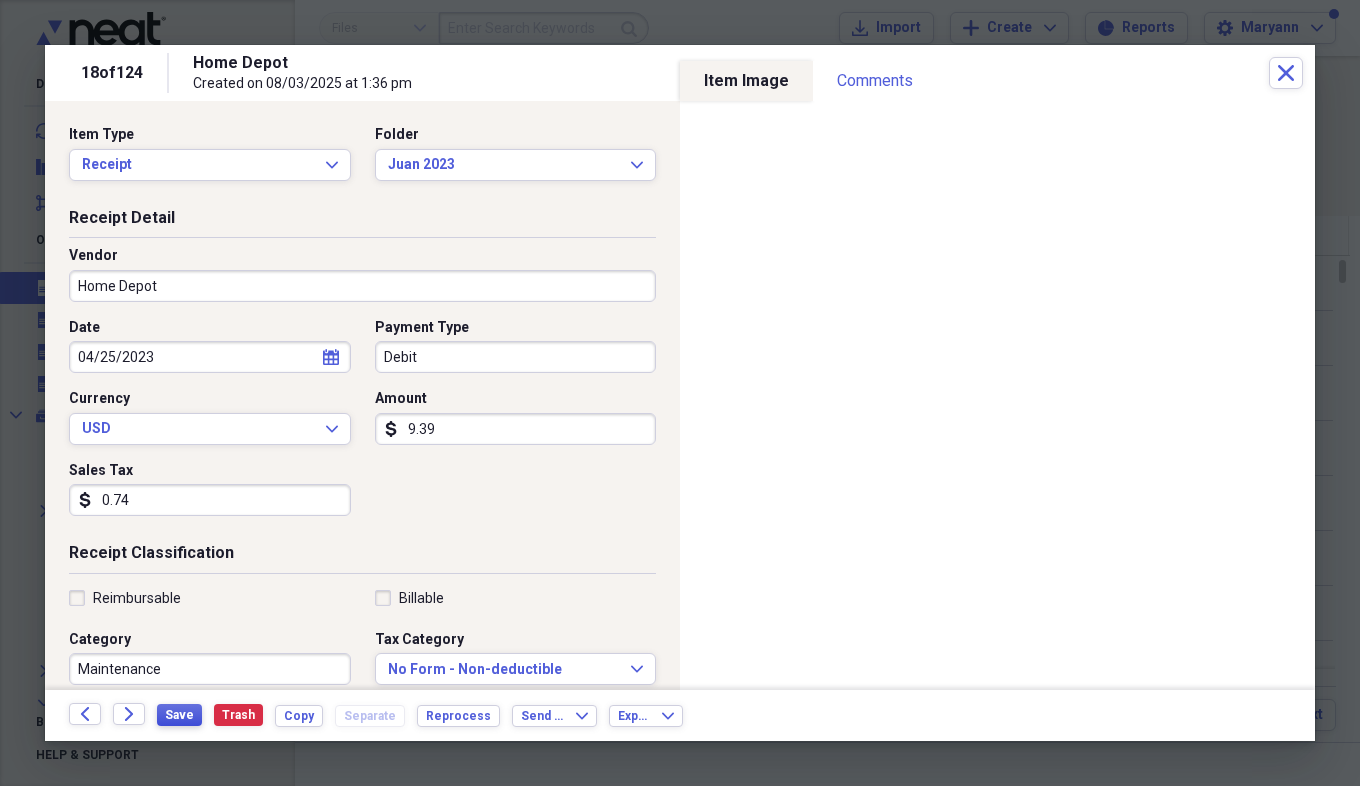 drag, startPoint x: 188, startPoint y: 705, endPoint x: 167, endPoint y: 716, distance: 23.70654 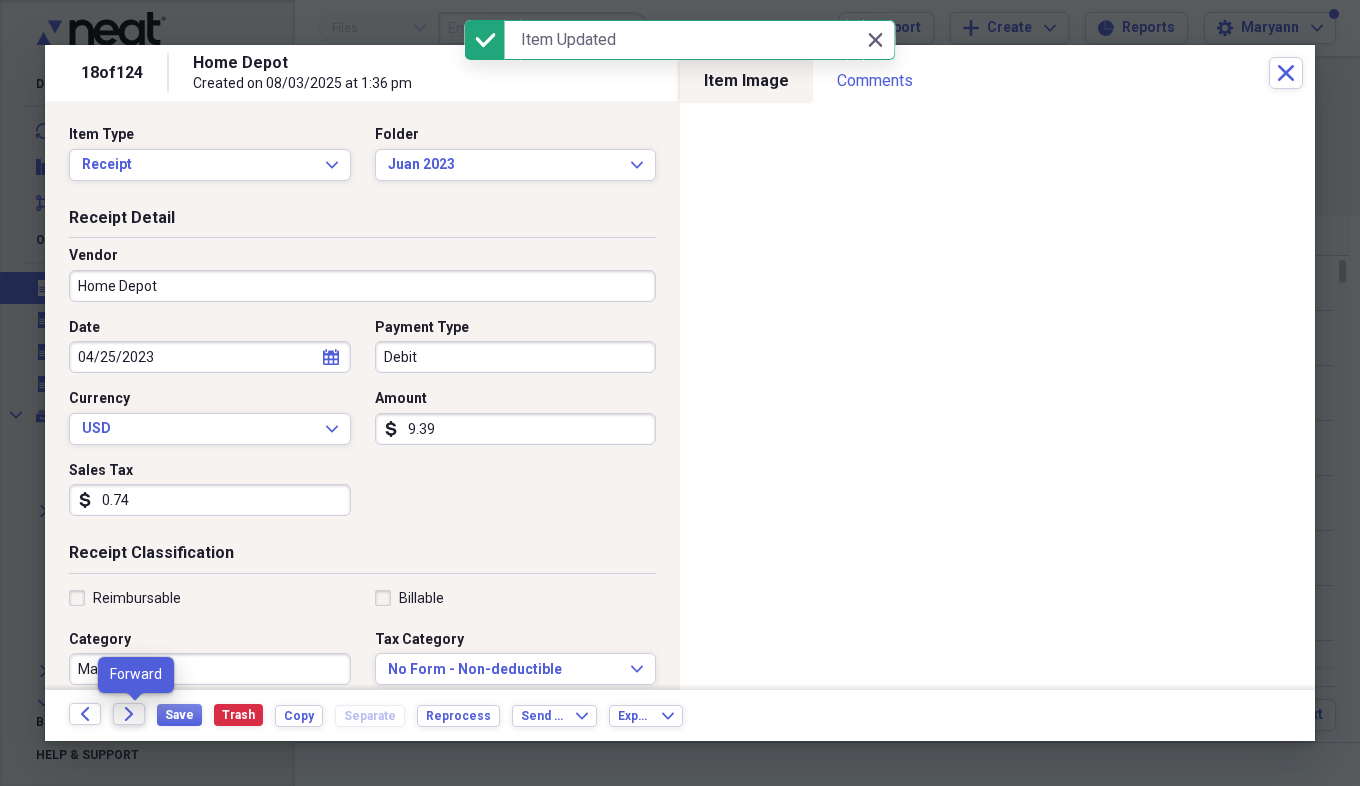 click on "Forward" 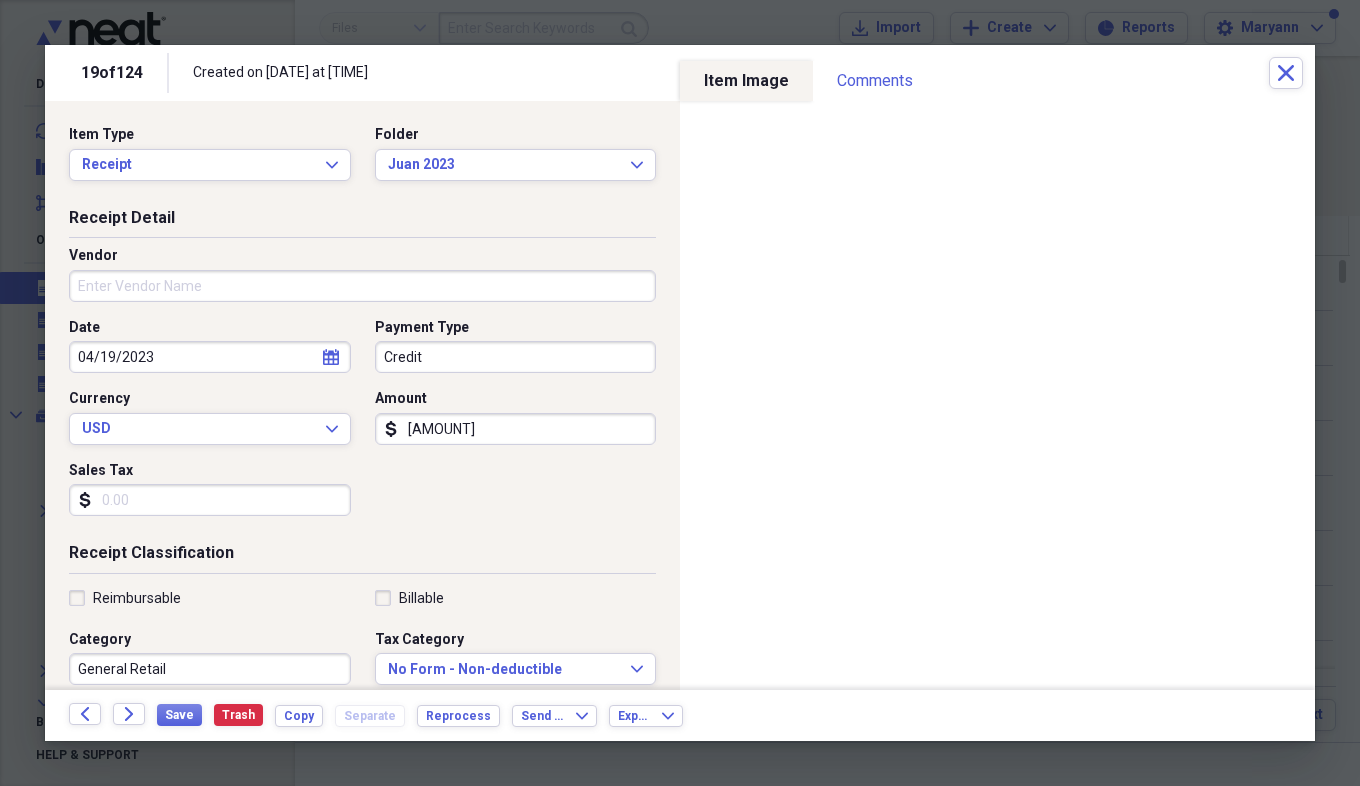 click on "Vendor" at bounding box center [362, 286] 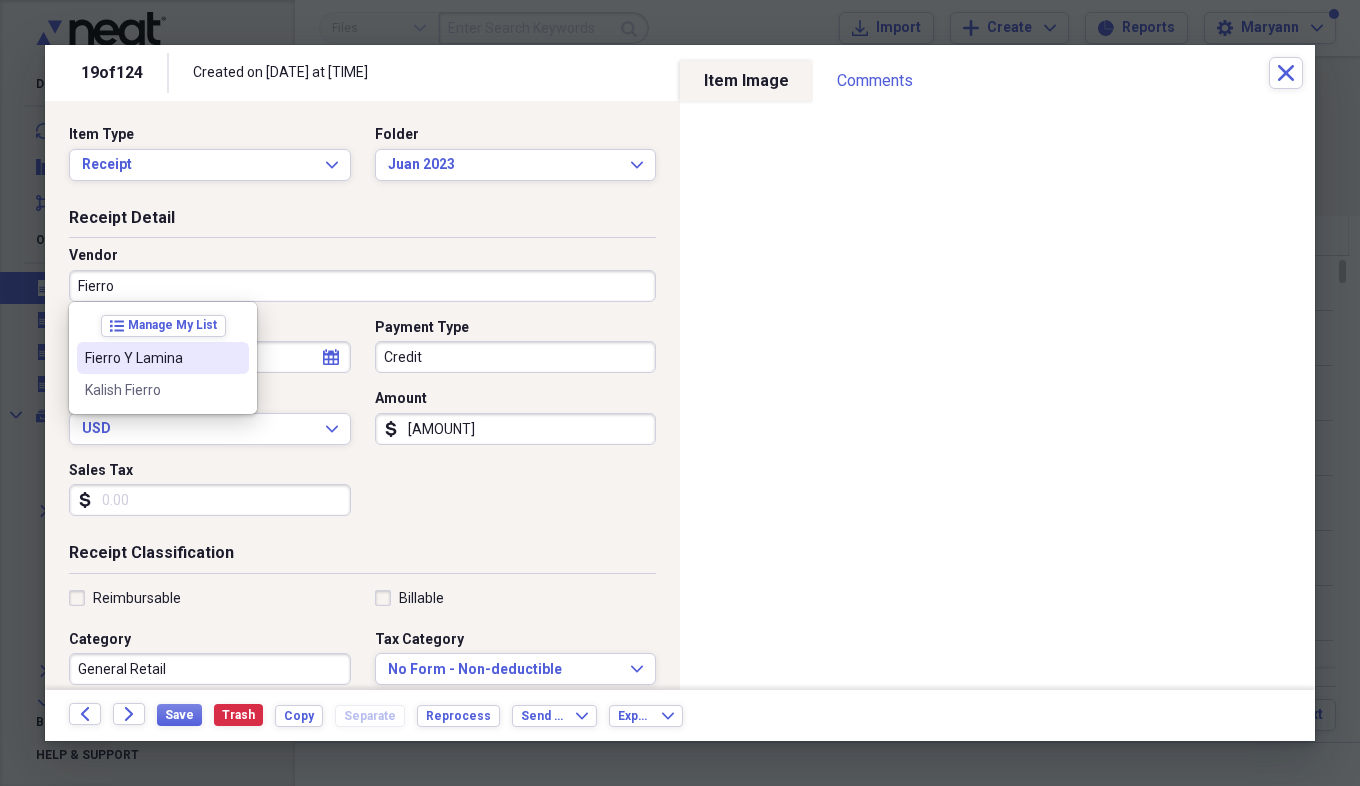 click on "Fierro Y Lamina" at bounding box center [151, 358] 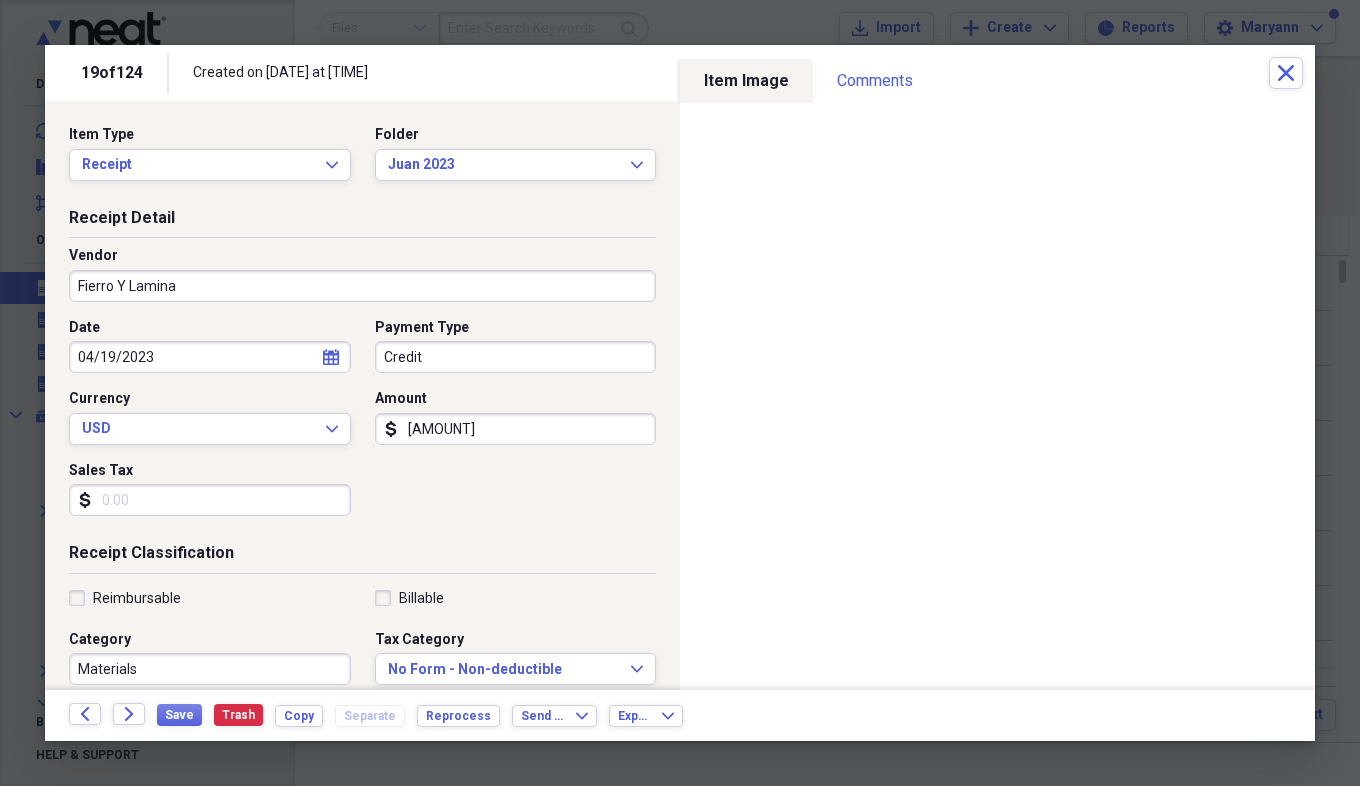 type on "Materials" 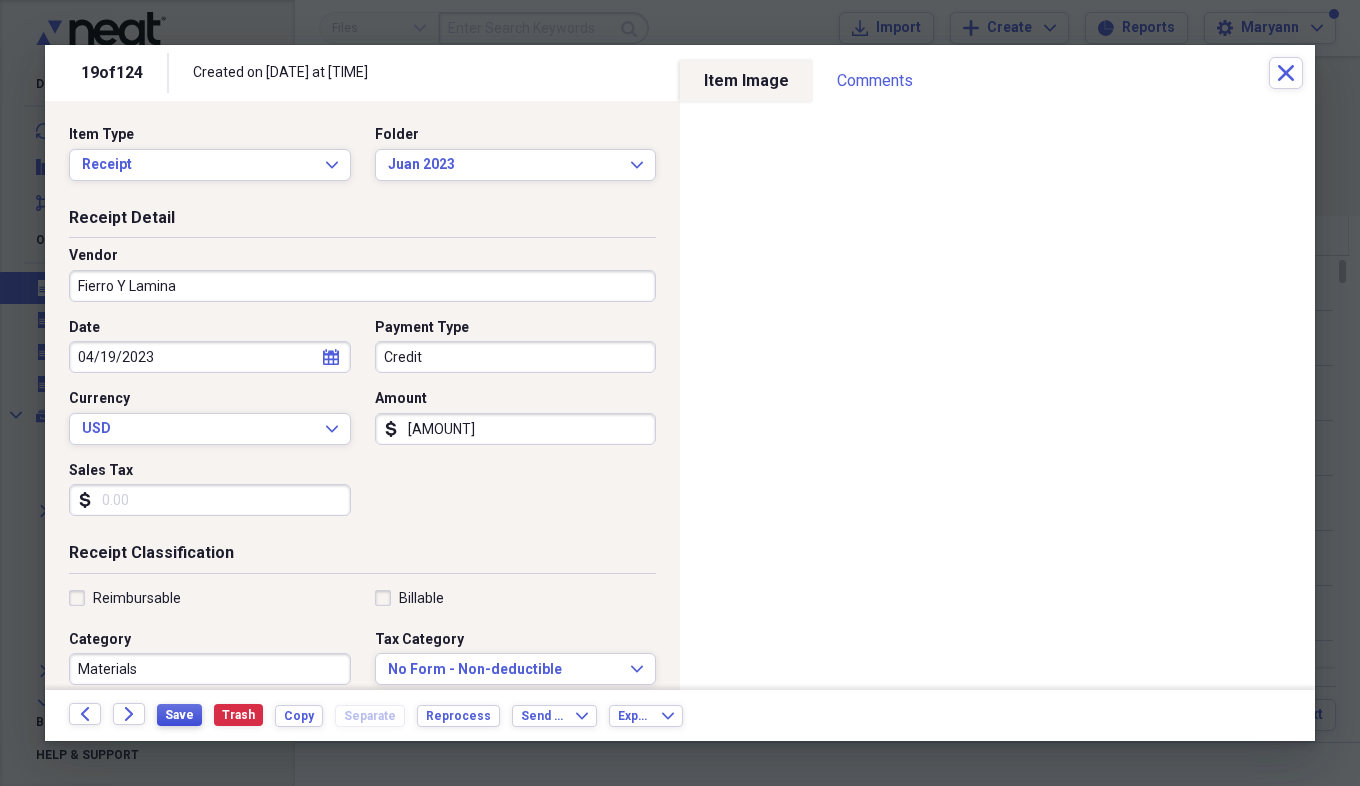 click on "Save" at bounding box center (179, 715) 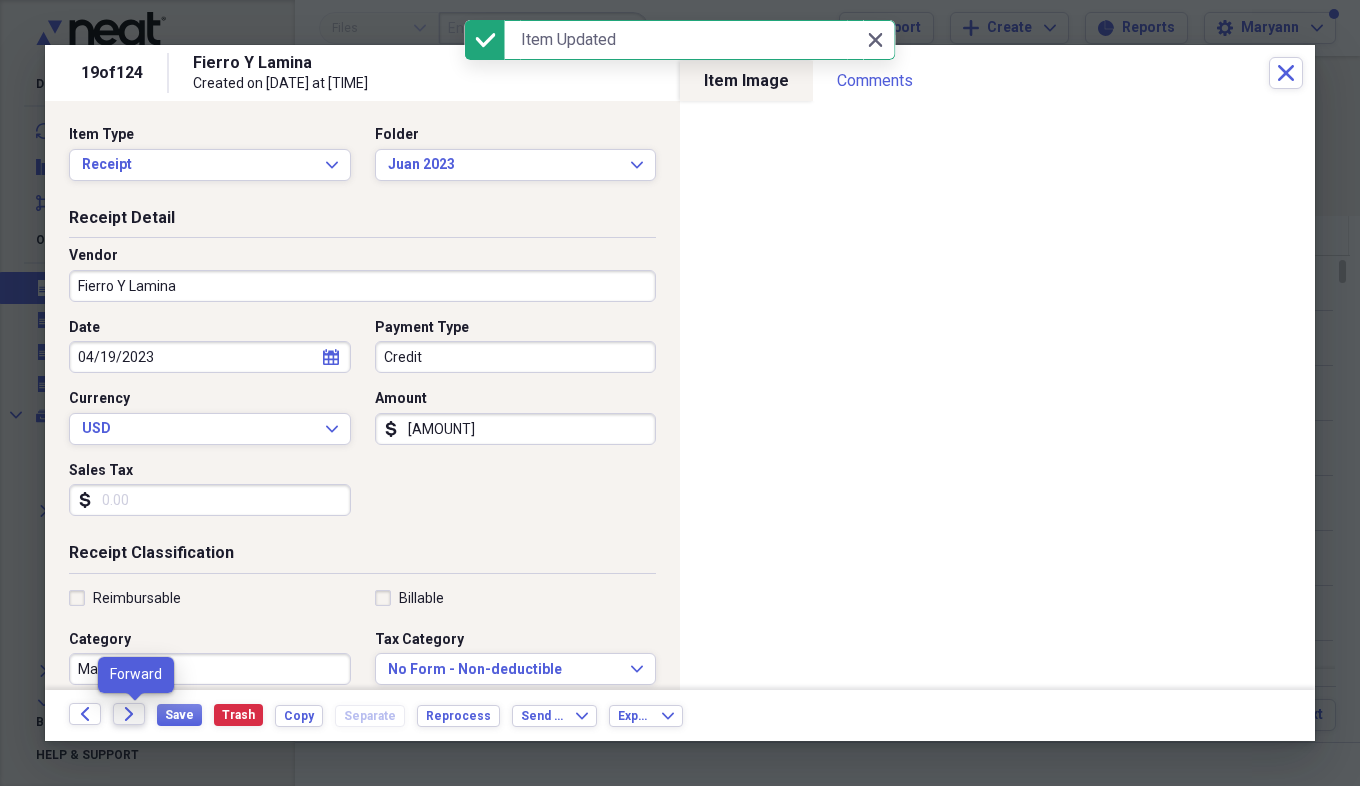click on "Forward" at bounding box center (129, 714) 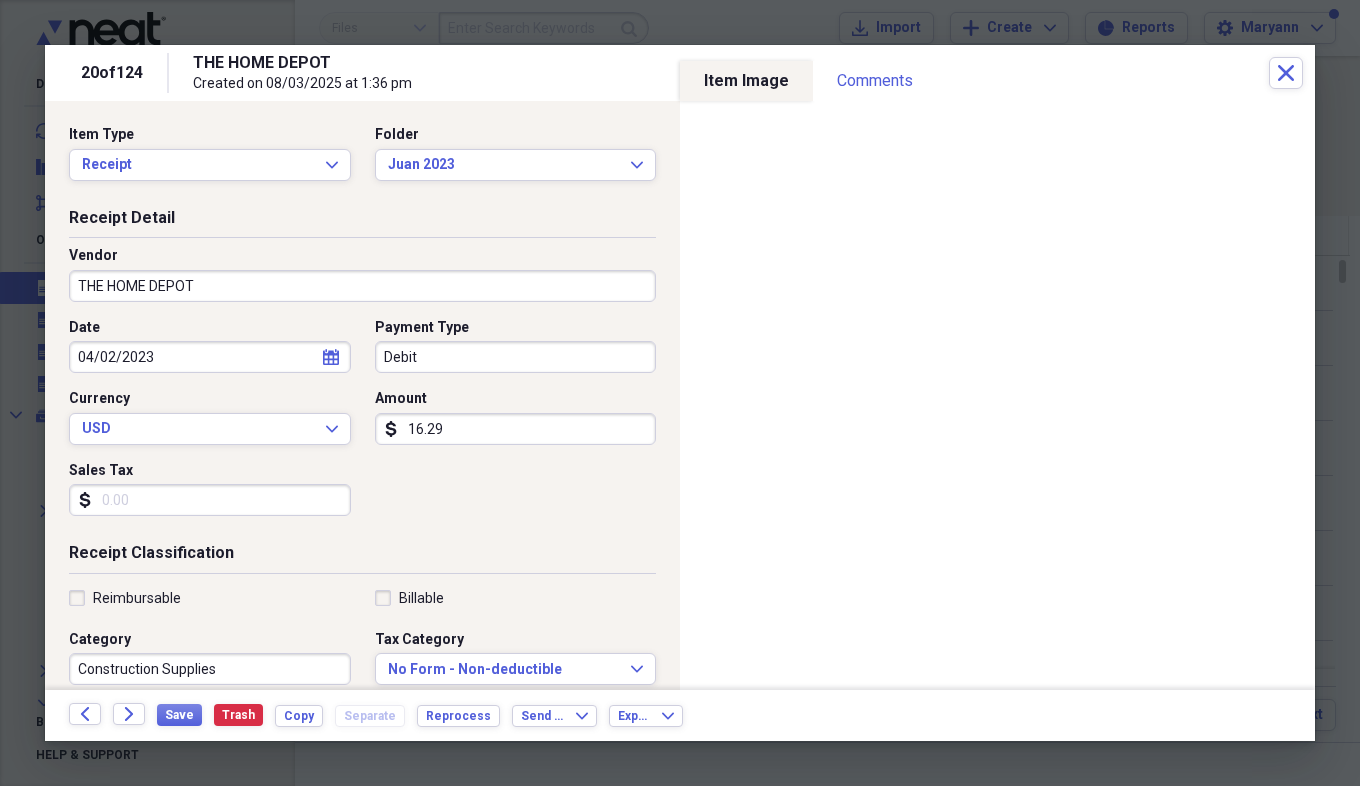 click on "Sales Tax" at bounding box center (210, 500) 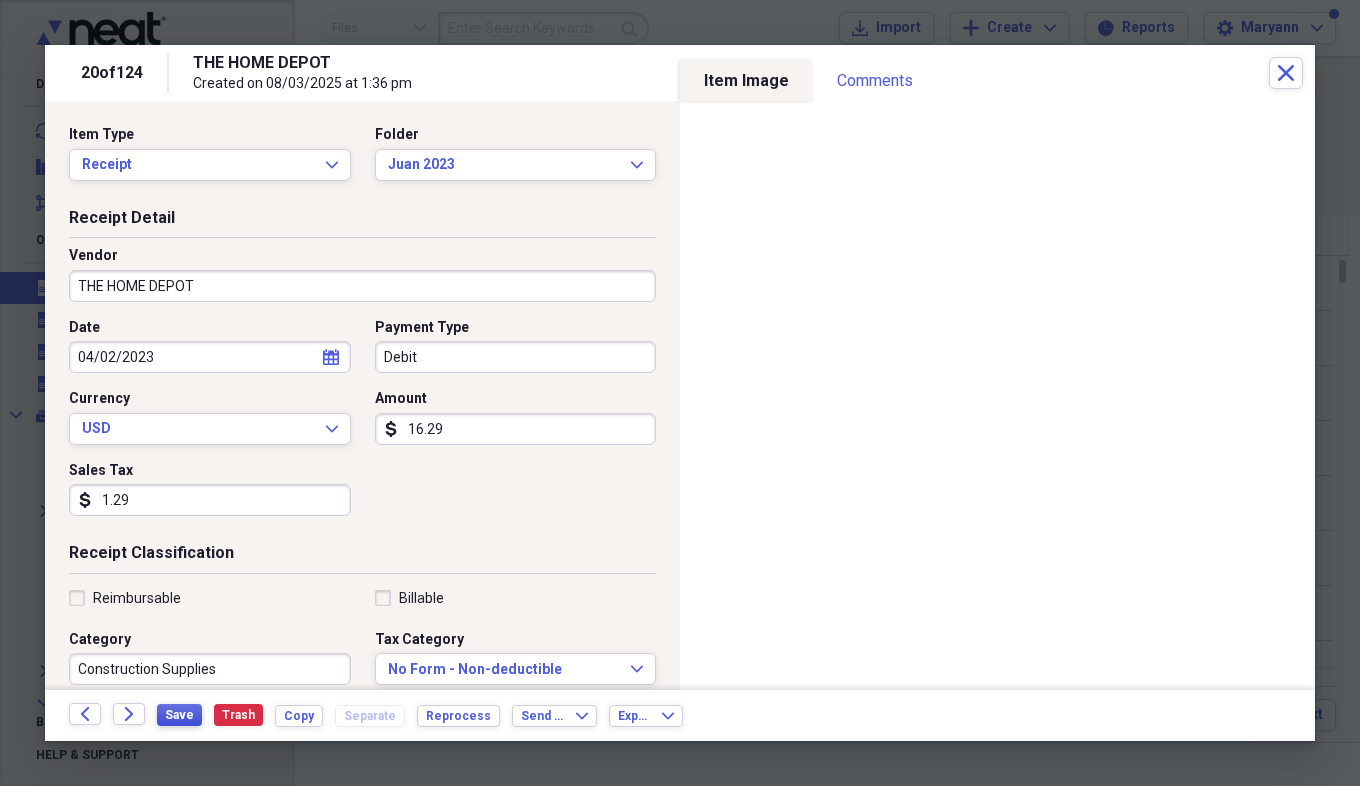 type on "1.29" 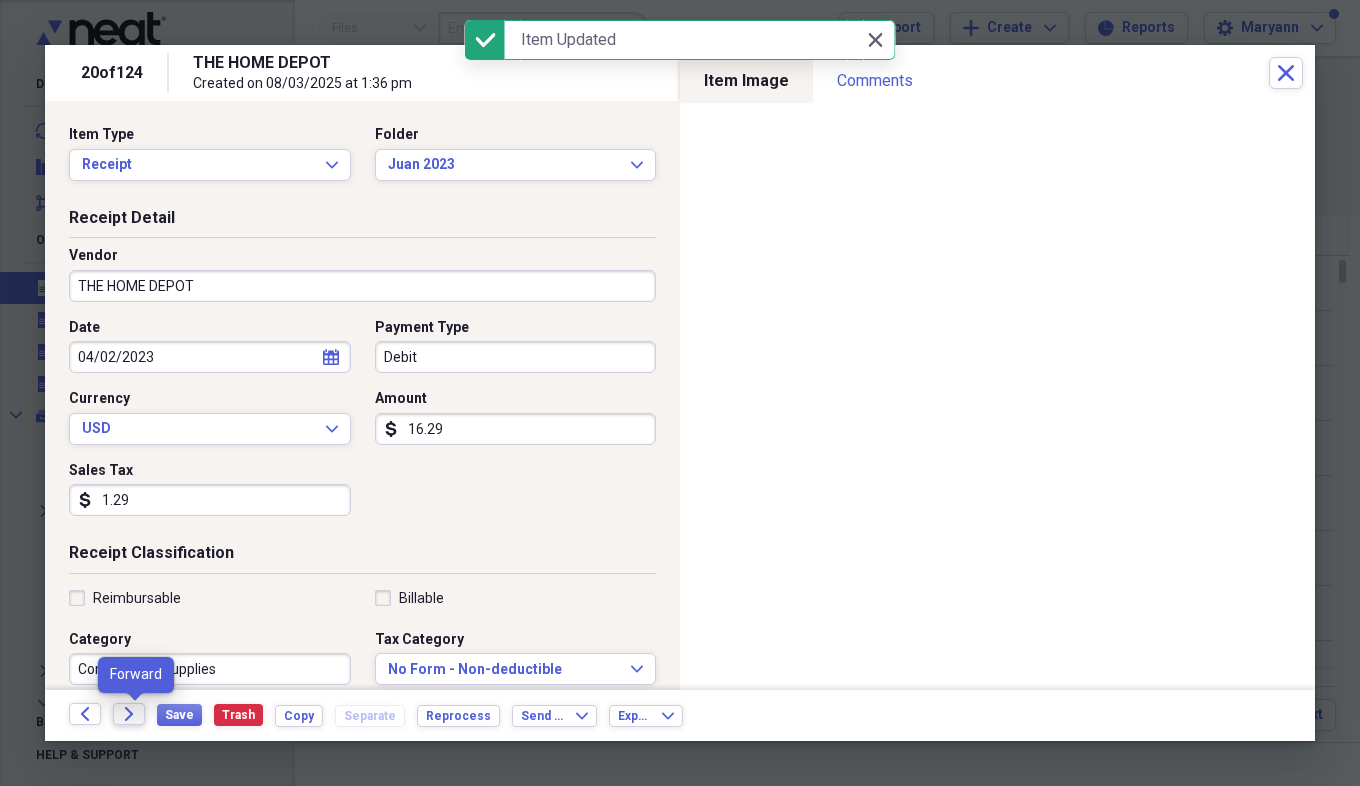 click on "Forward" at bounding box center [129, 714] 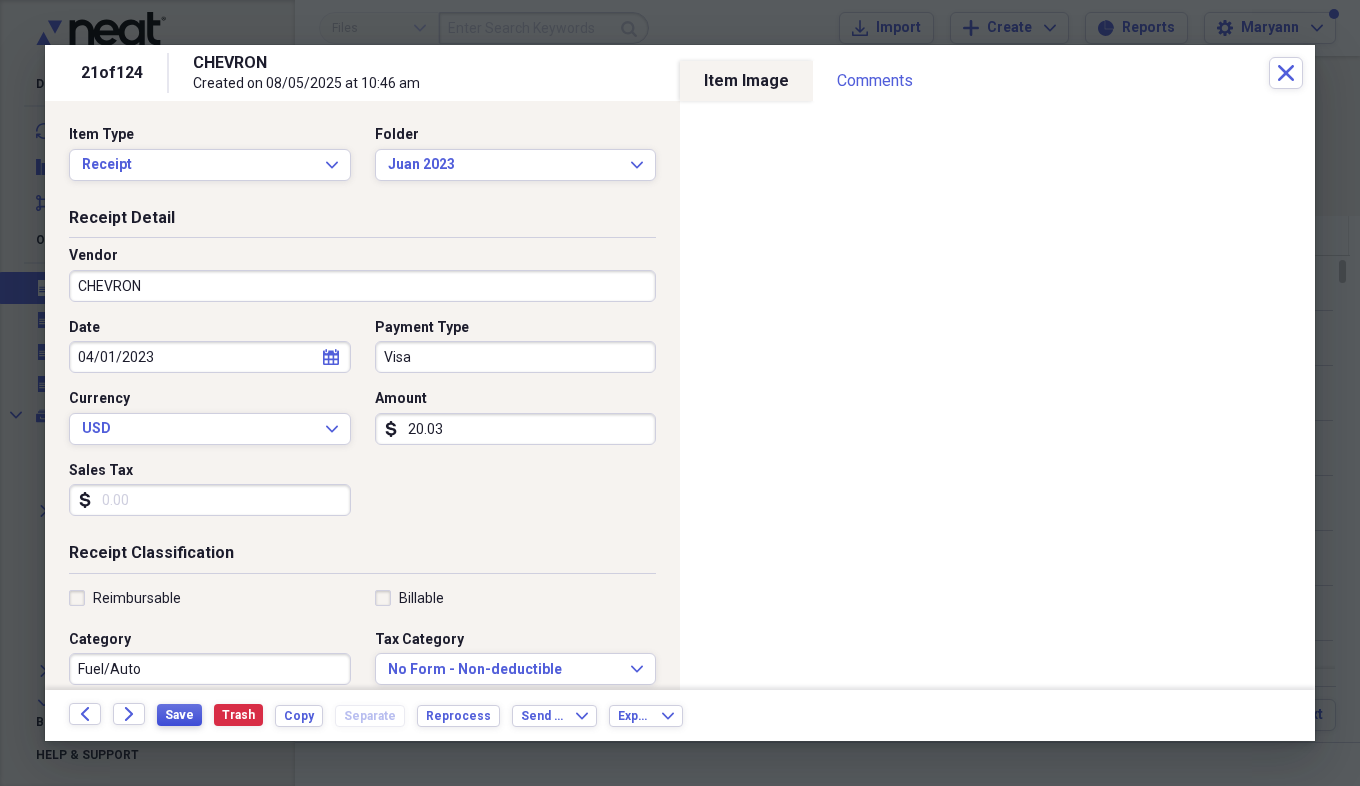 click on "Save" at bounding box center (179, 715) 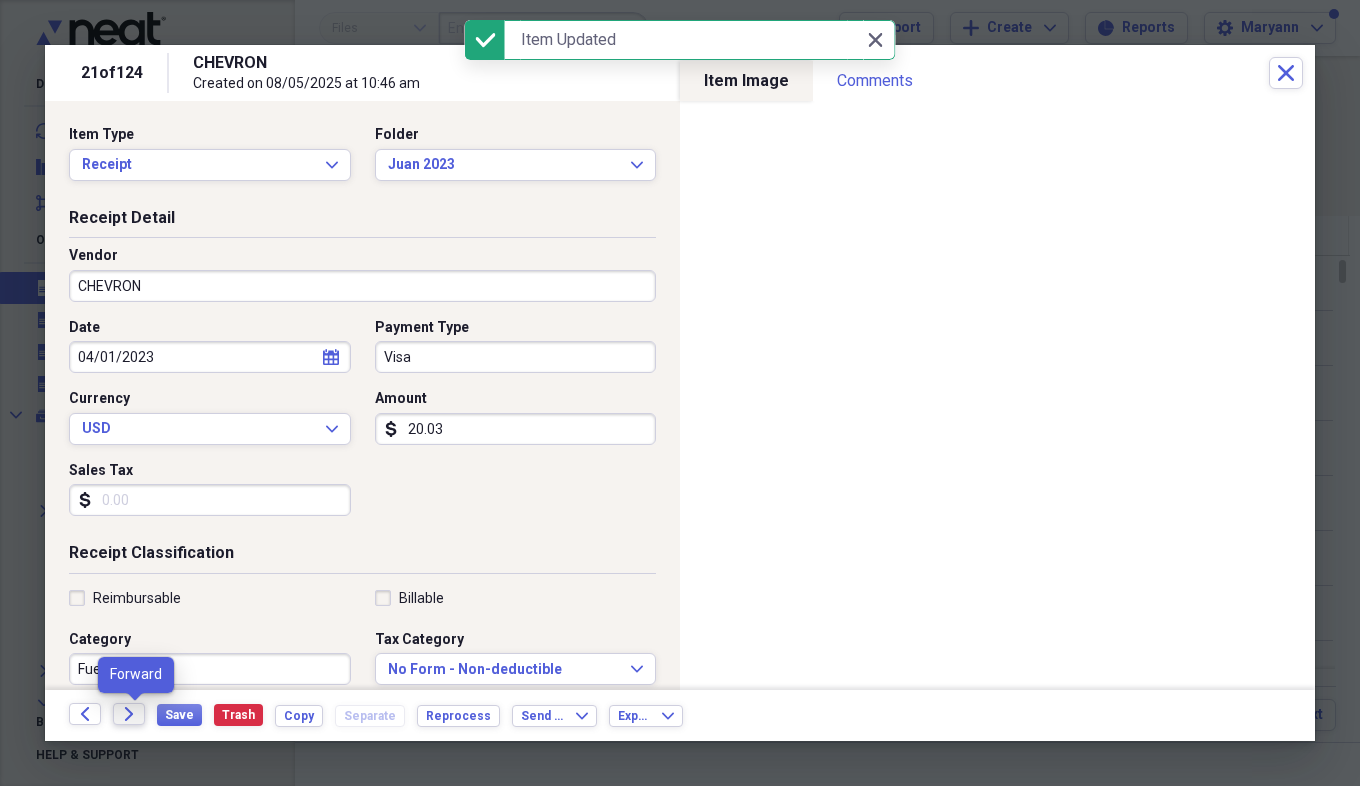 click on "Forward" 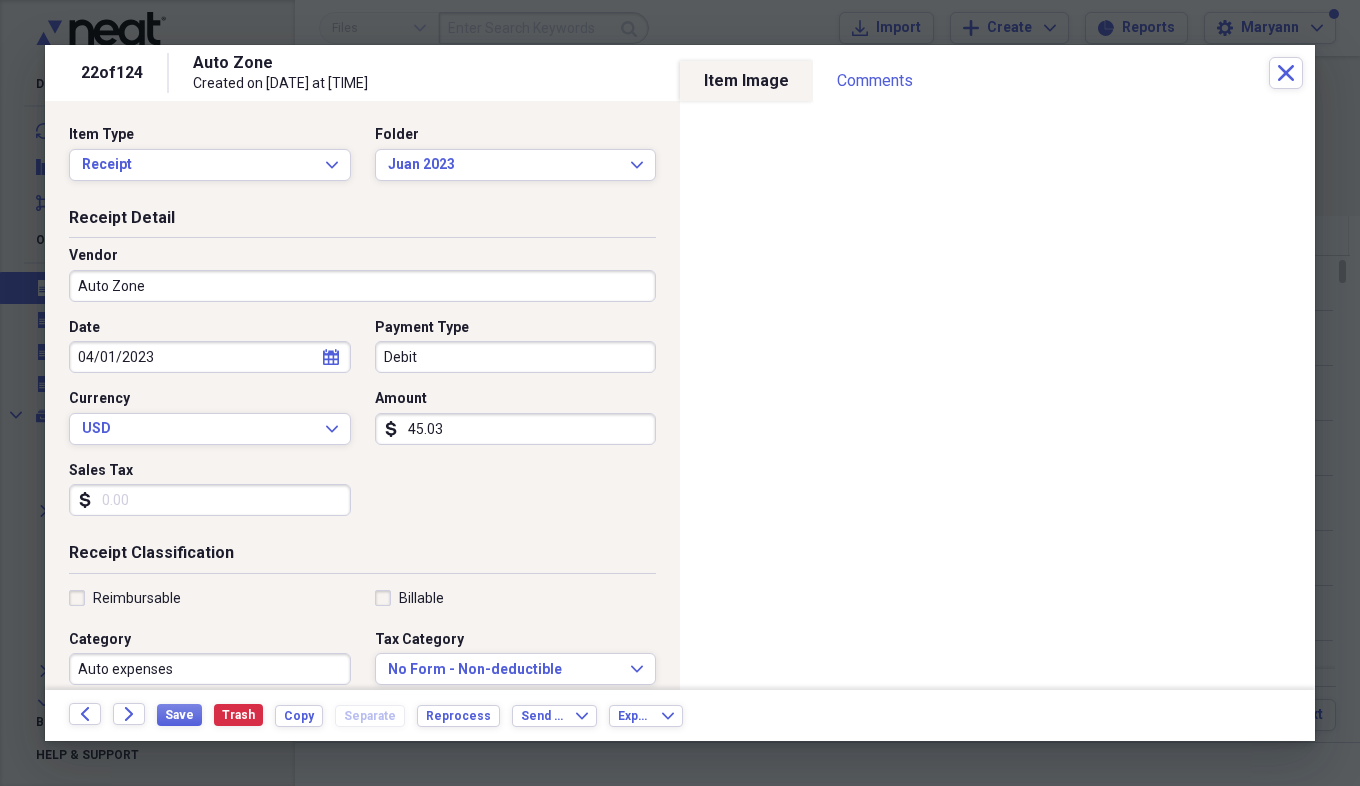 click on "Sales Tax" at bounding box center [210, 500] 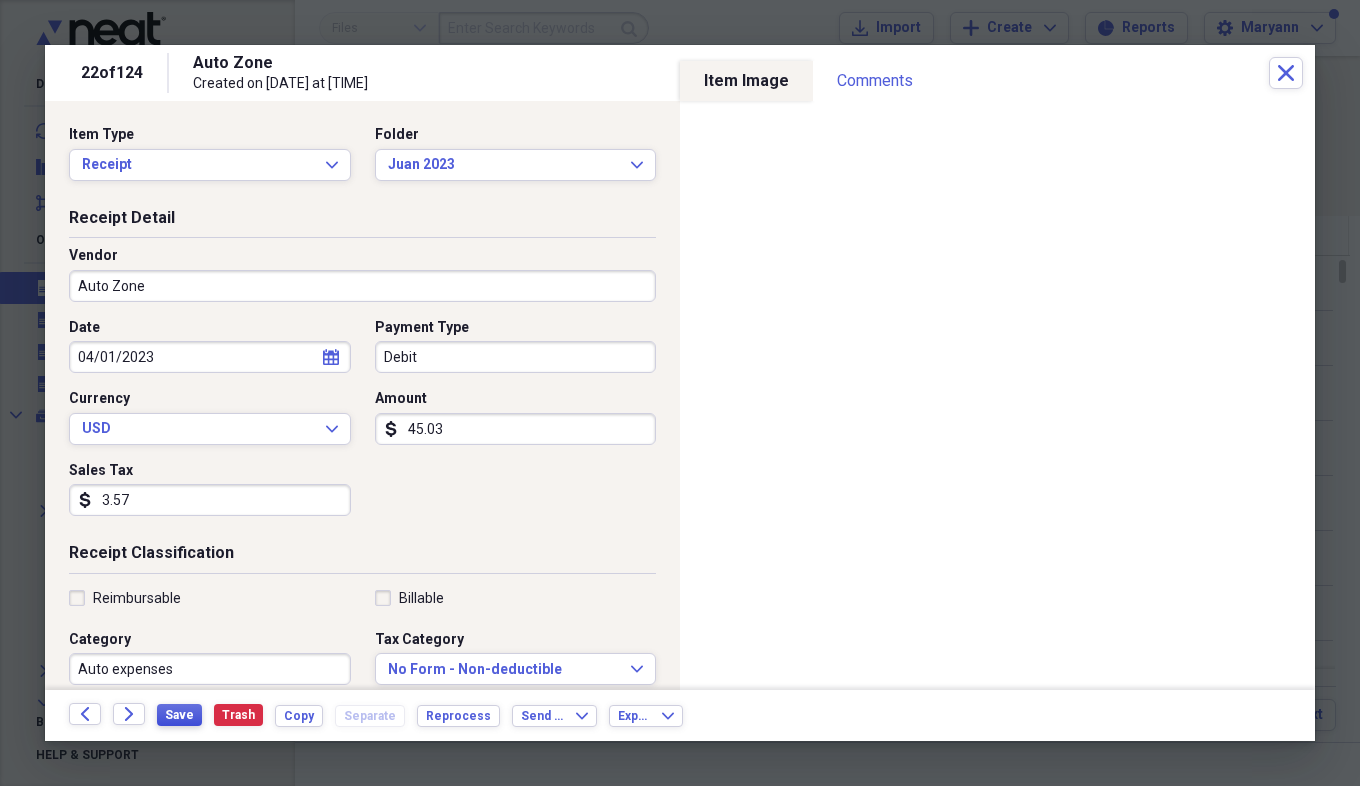 type on "3.57" 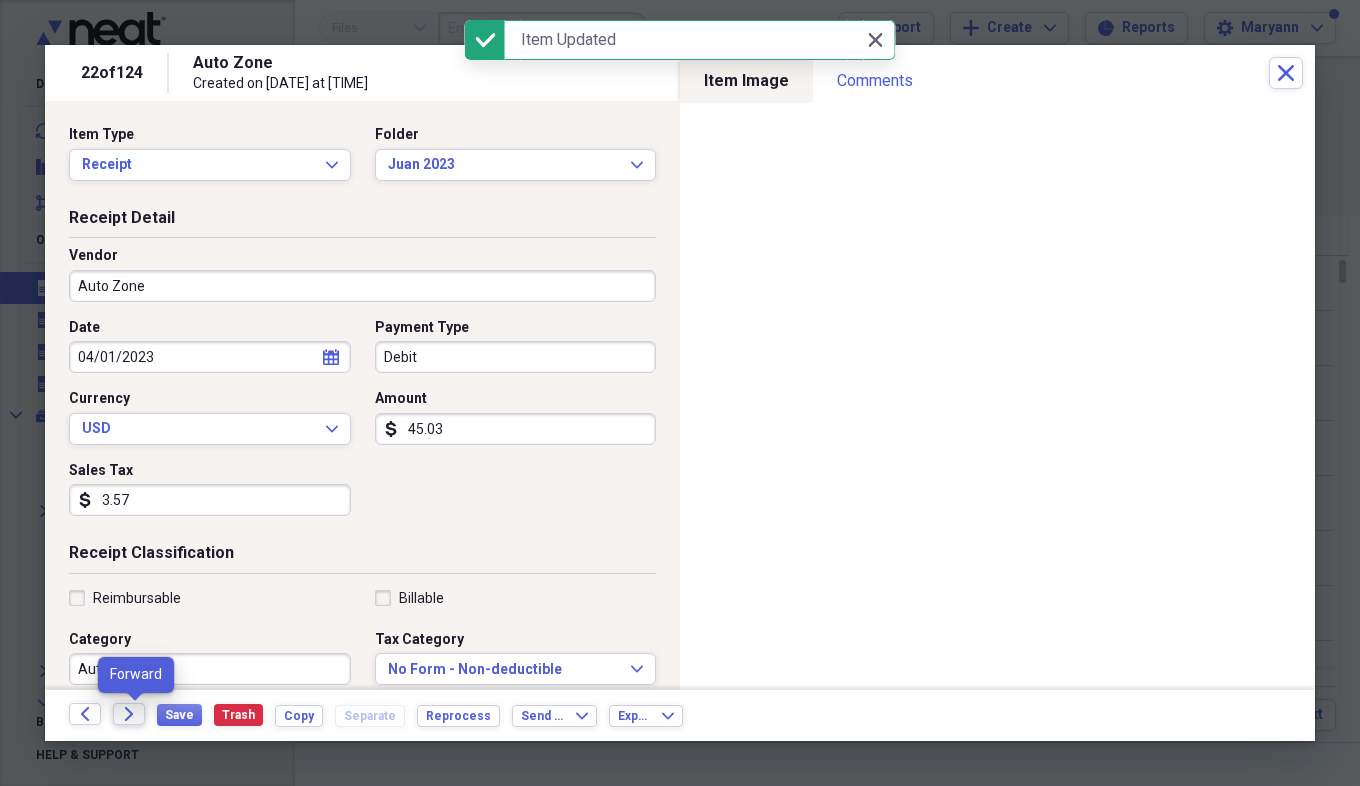click on "Forward" 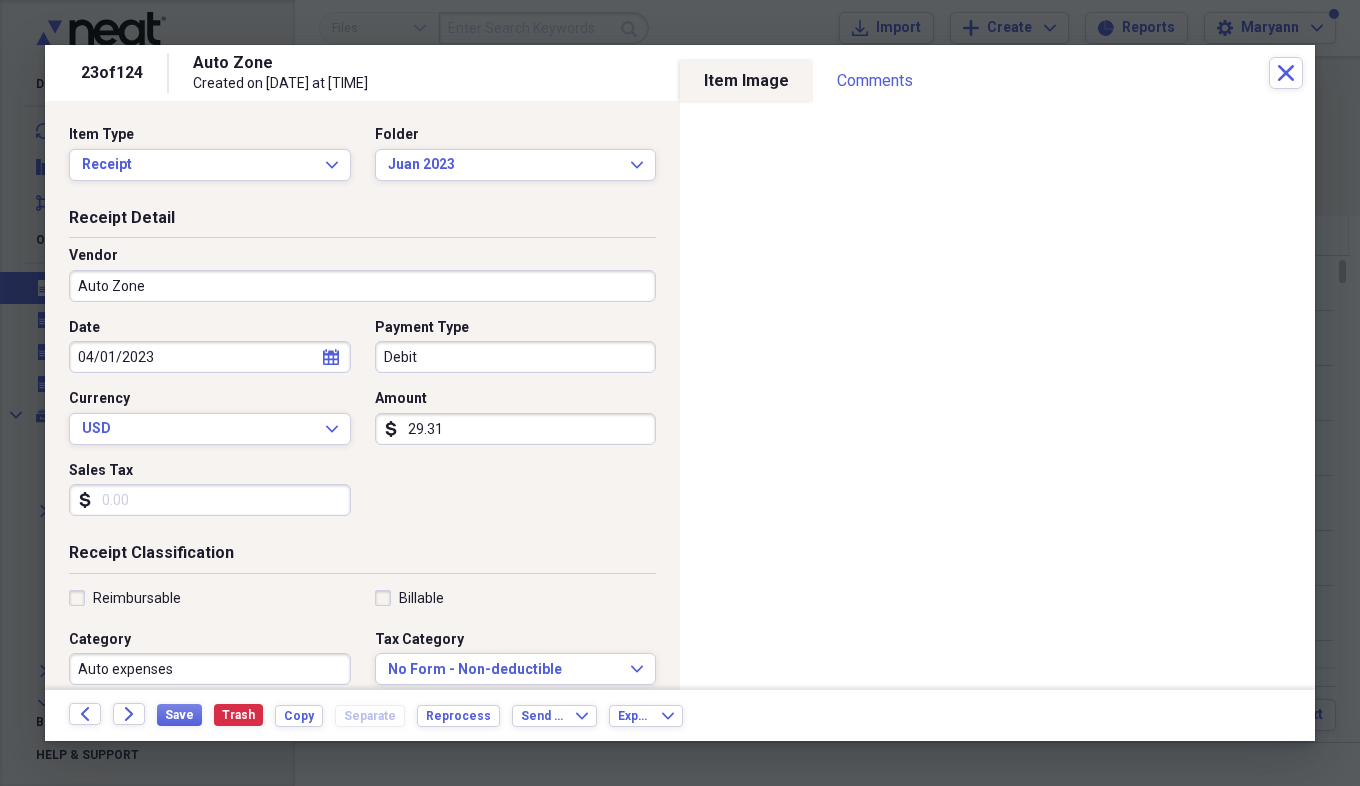 click on "Sales Tax" at bounding box center [210, 500] 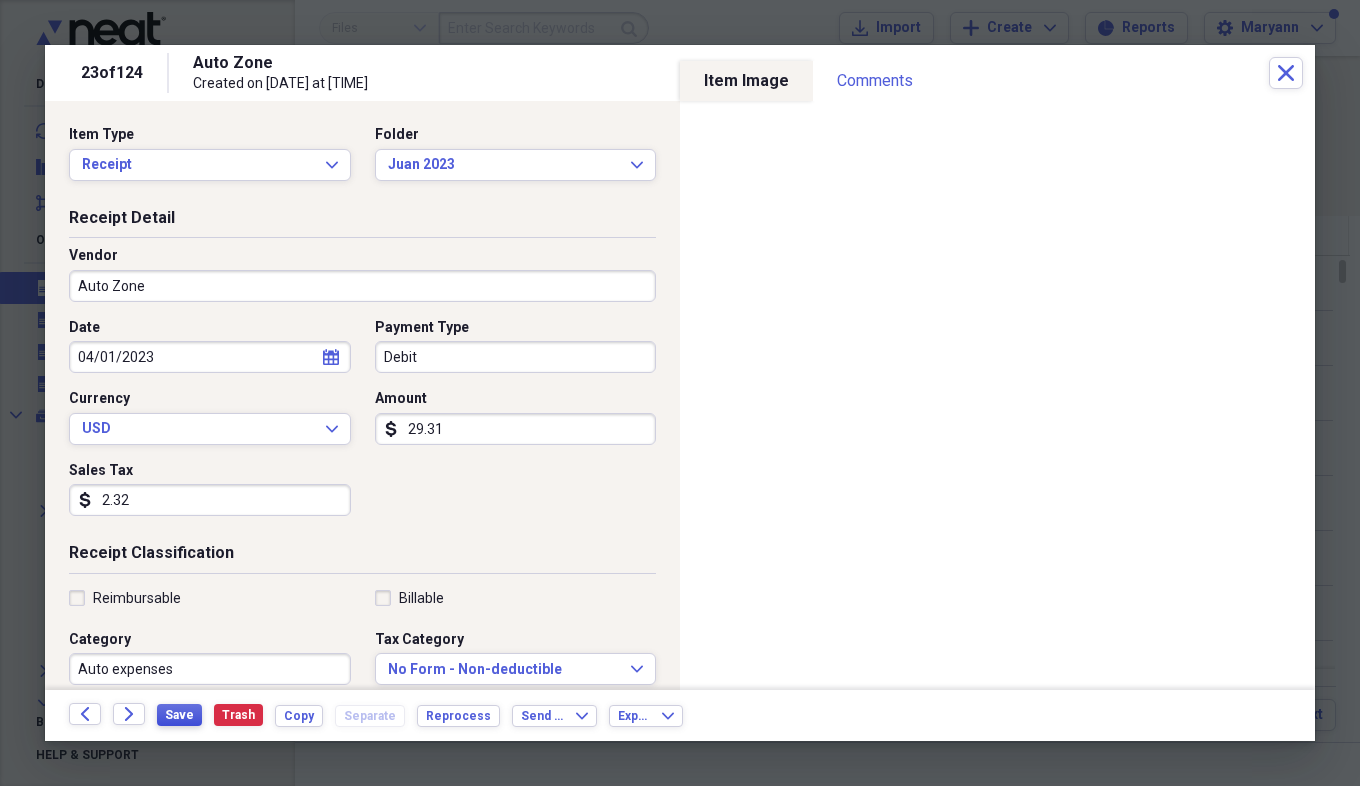 type on "2.32" 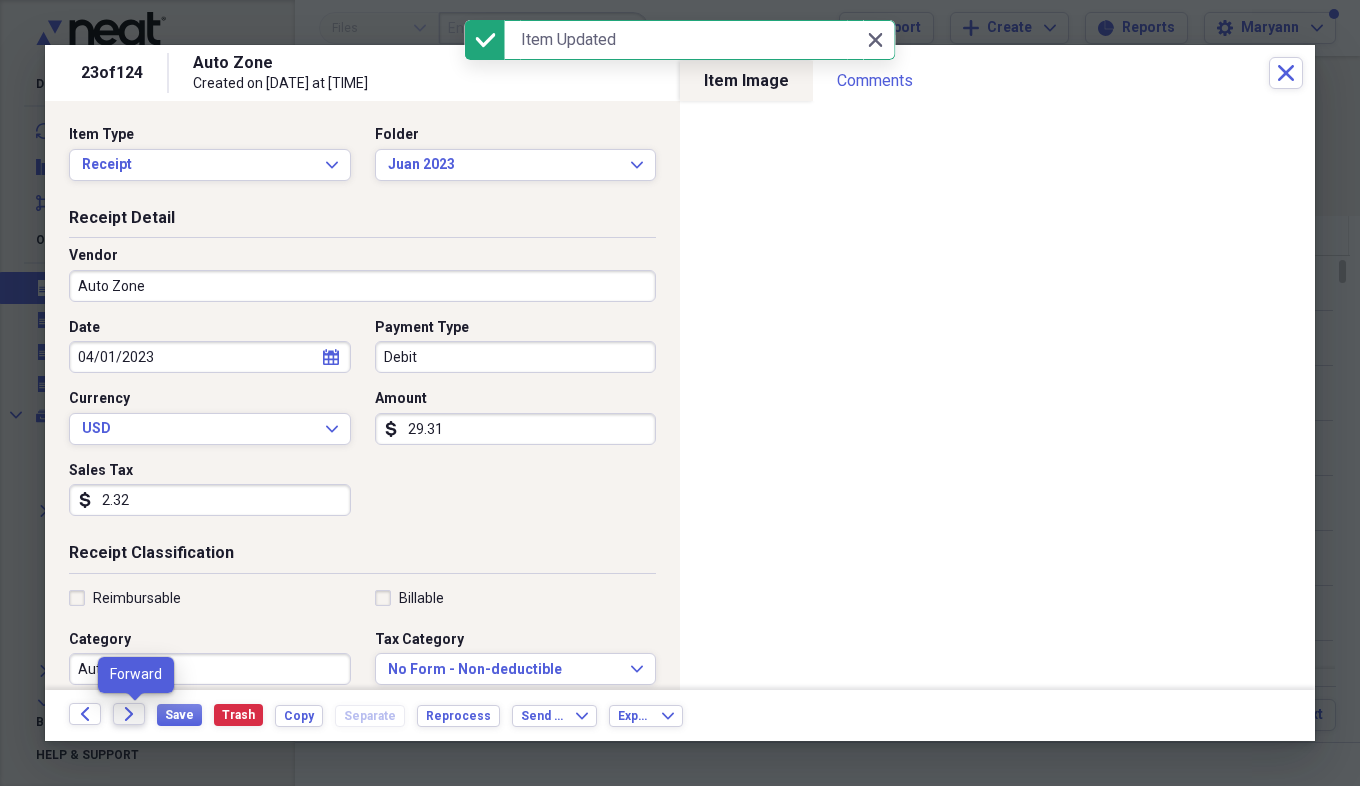click on "Forward" 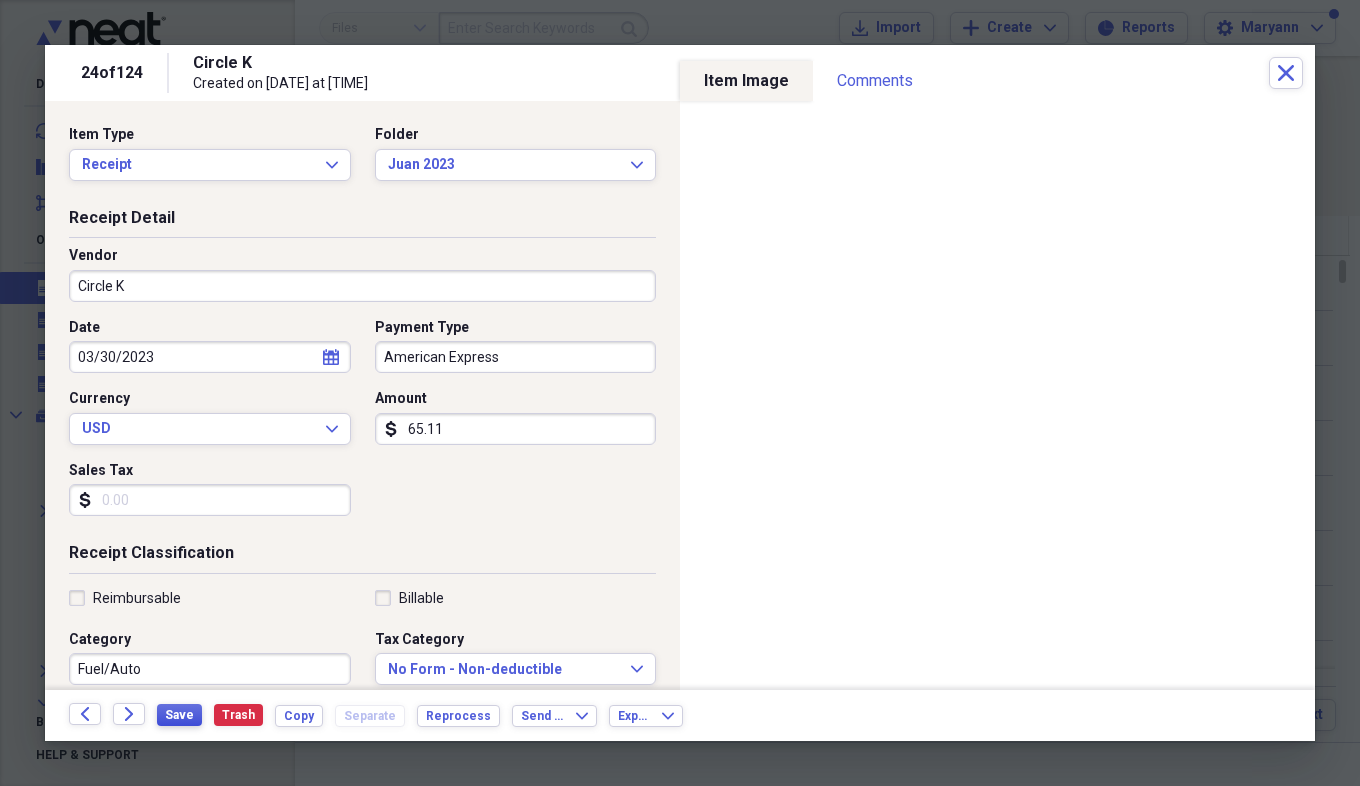 click on "Save" at bounding box center [179, 715] 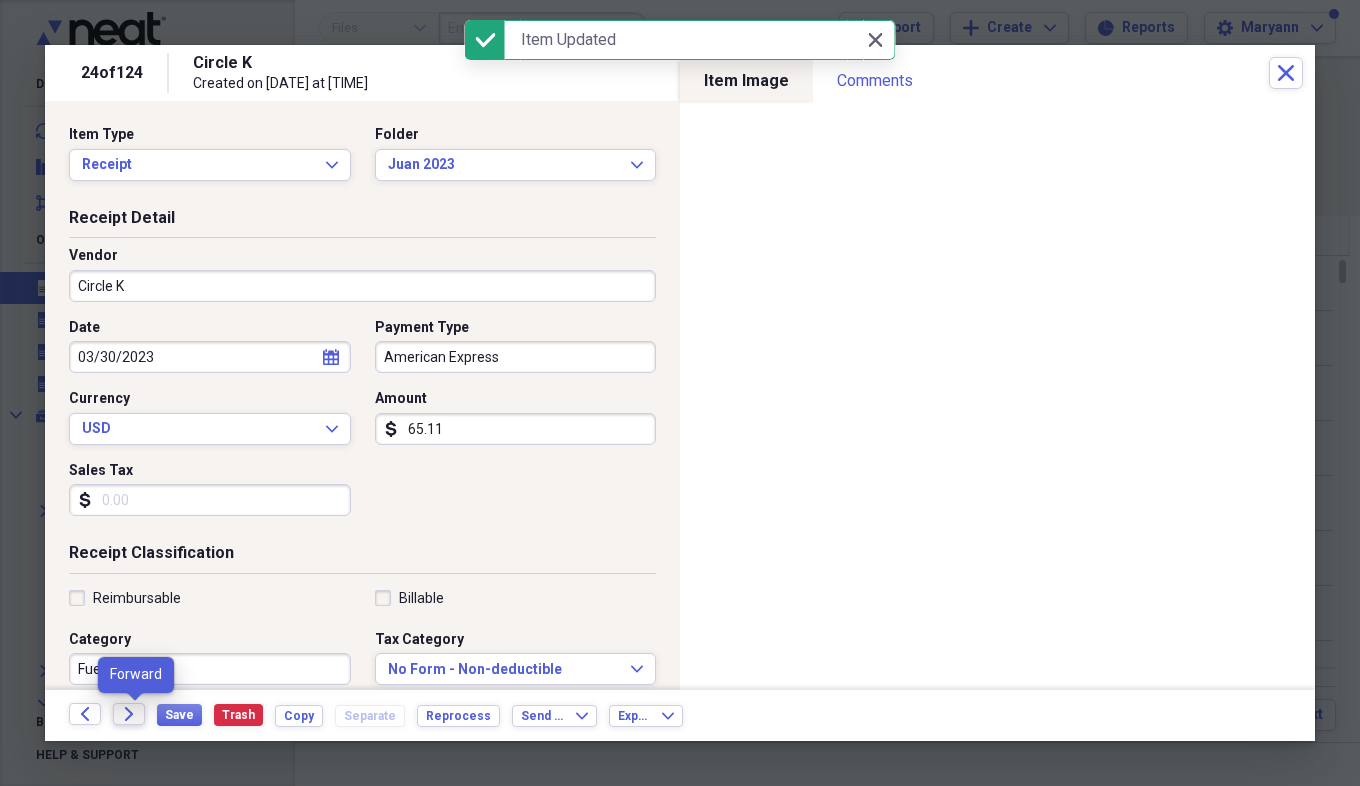 click on "Forward" 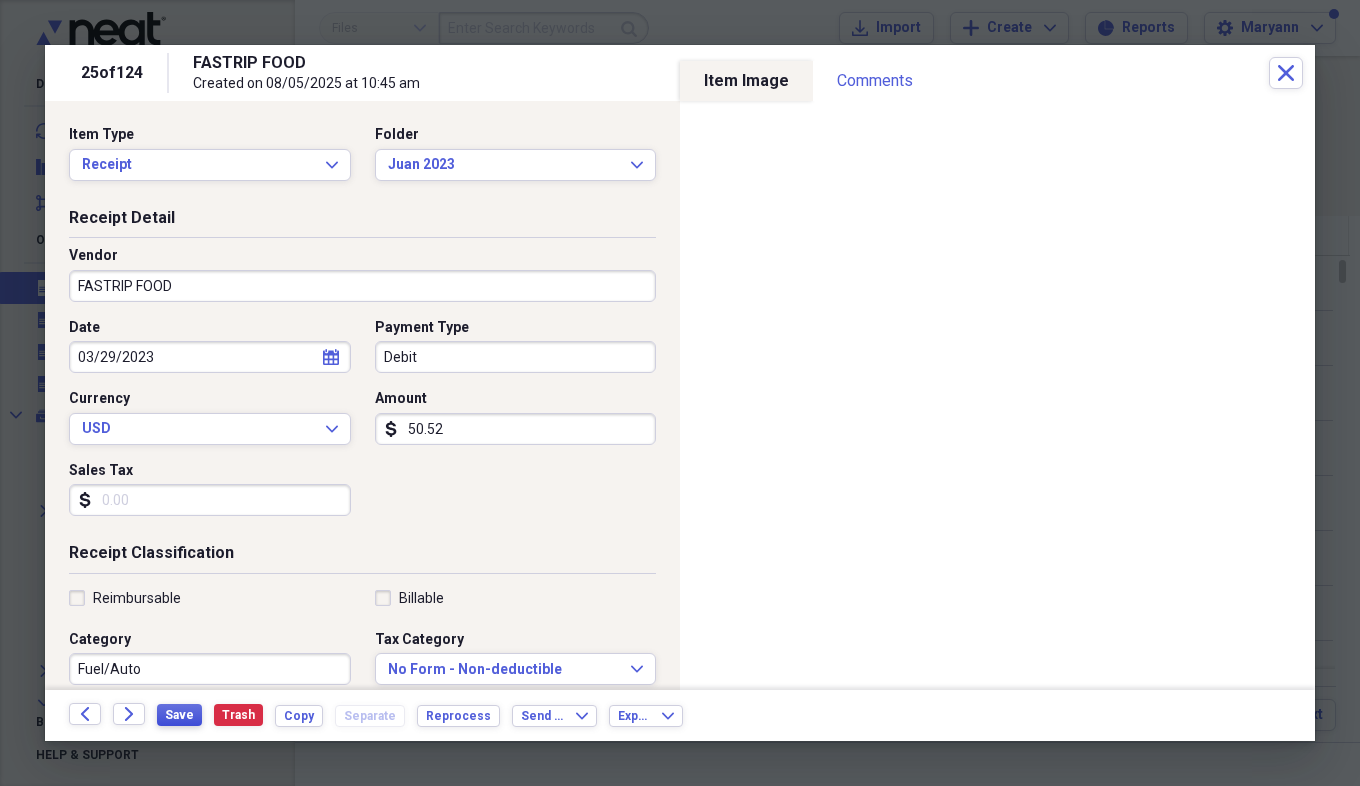click on "Save" at bounding box center (179, 715) 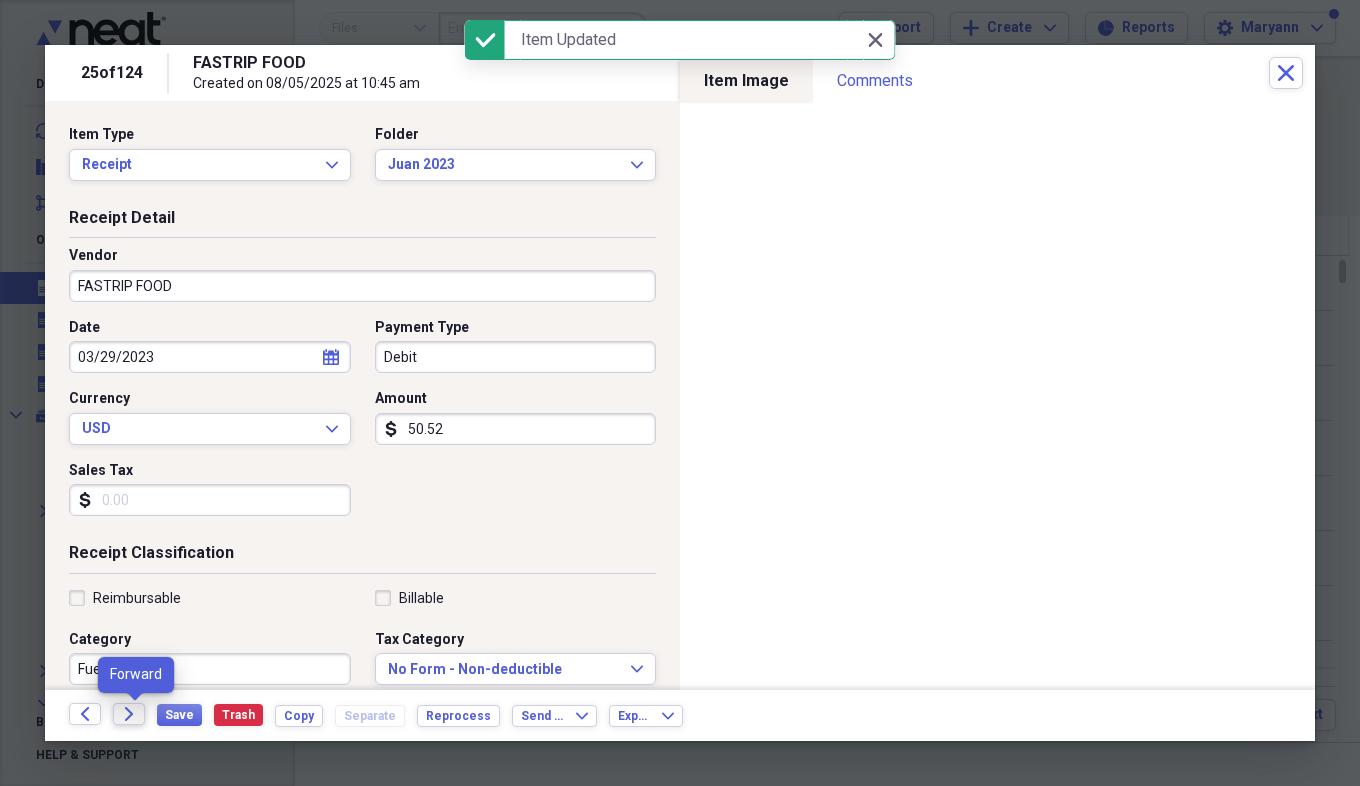 click 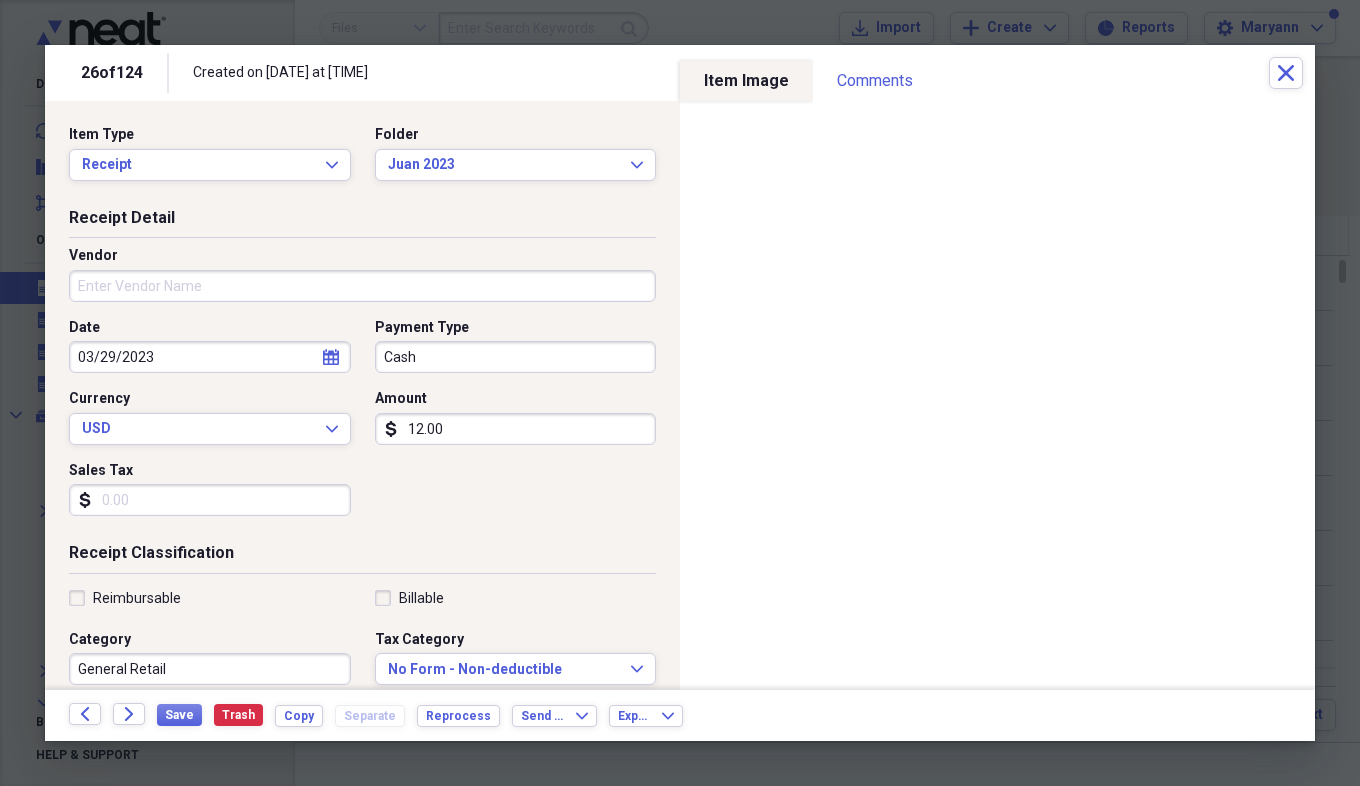 click on "Vendor" at bounding box center [362, 286] 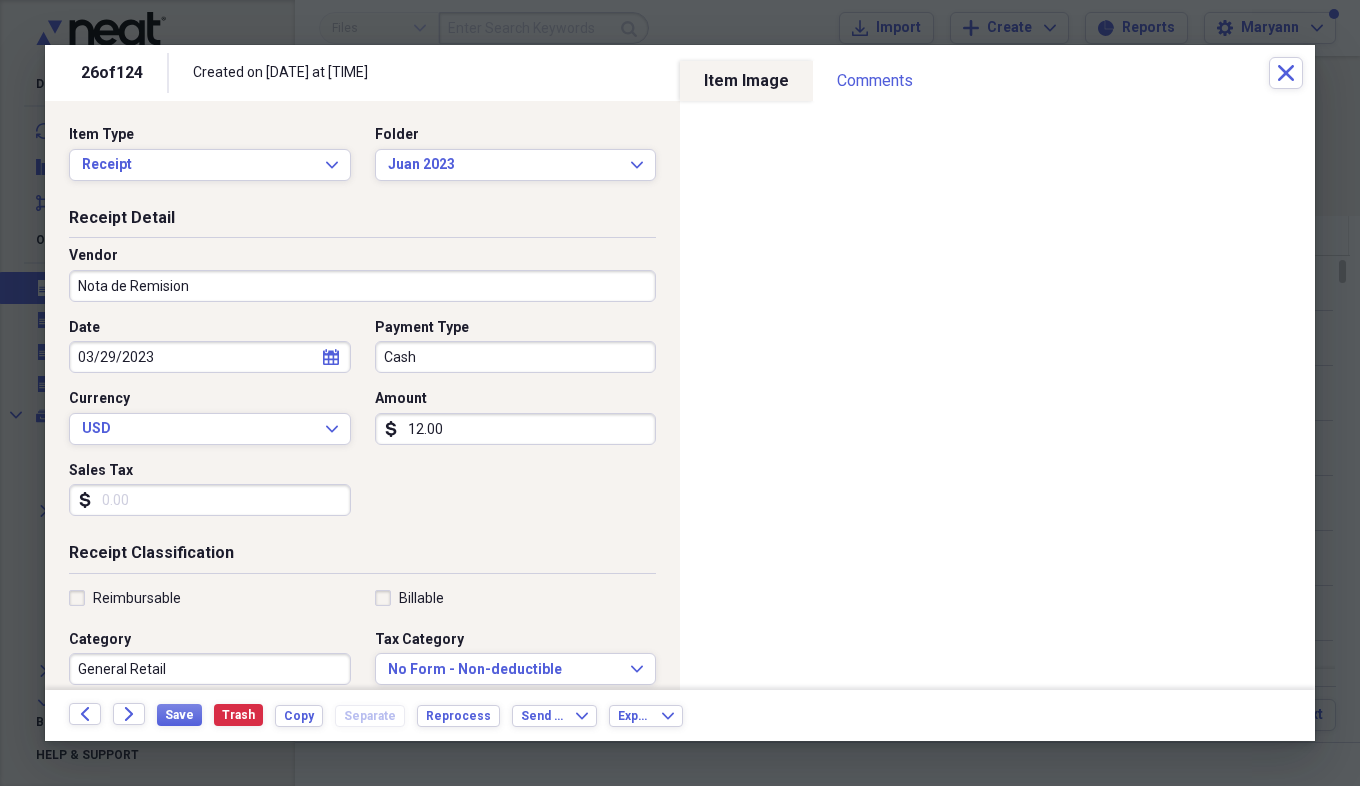 type on "Nota de Remision" 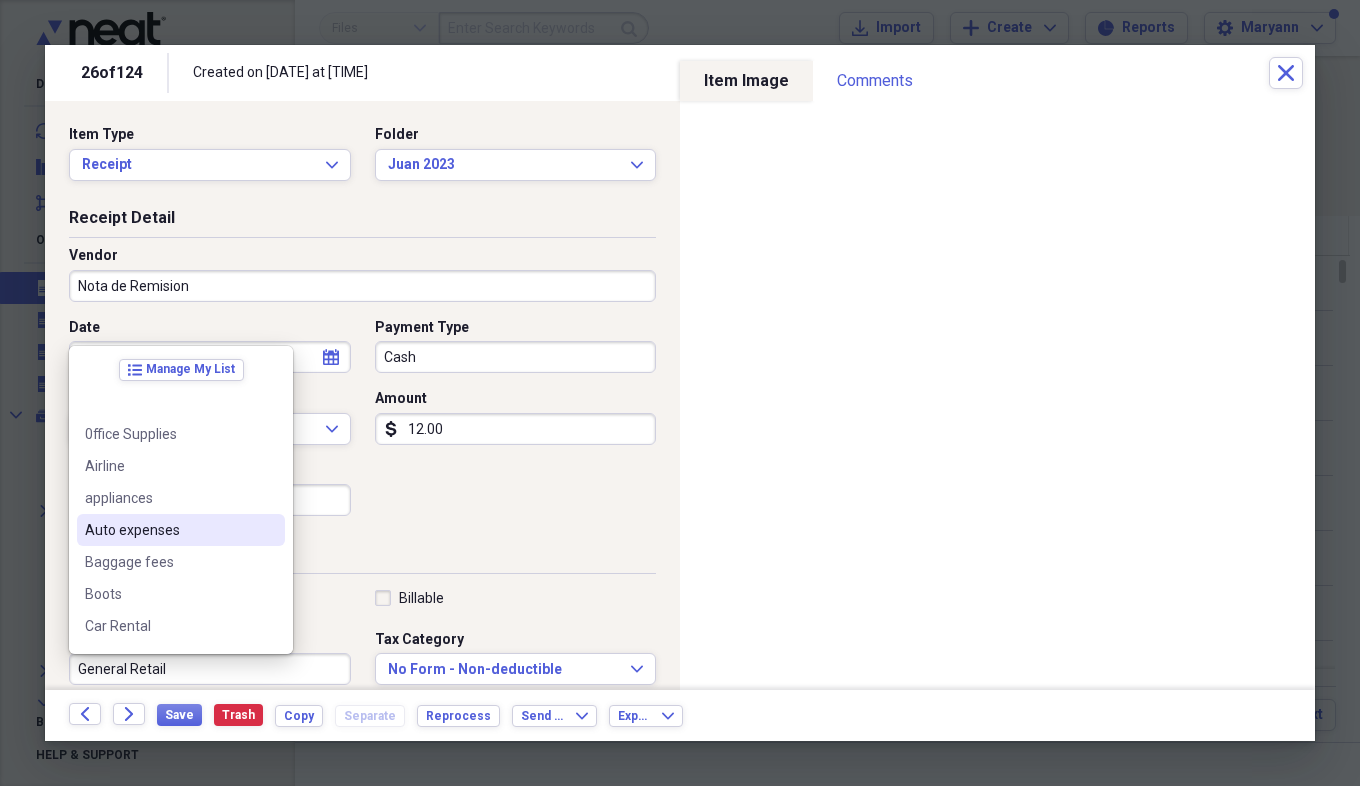 click on "Auto expenses" at bounding box center [169, 530] 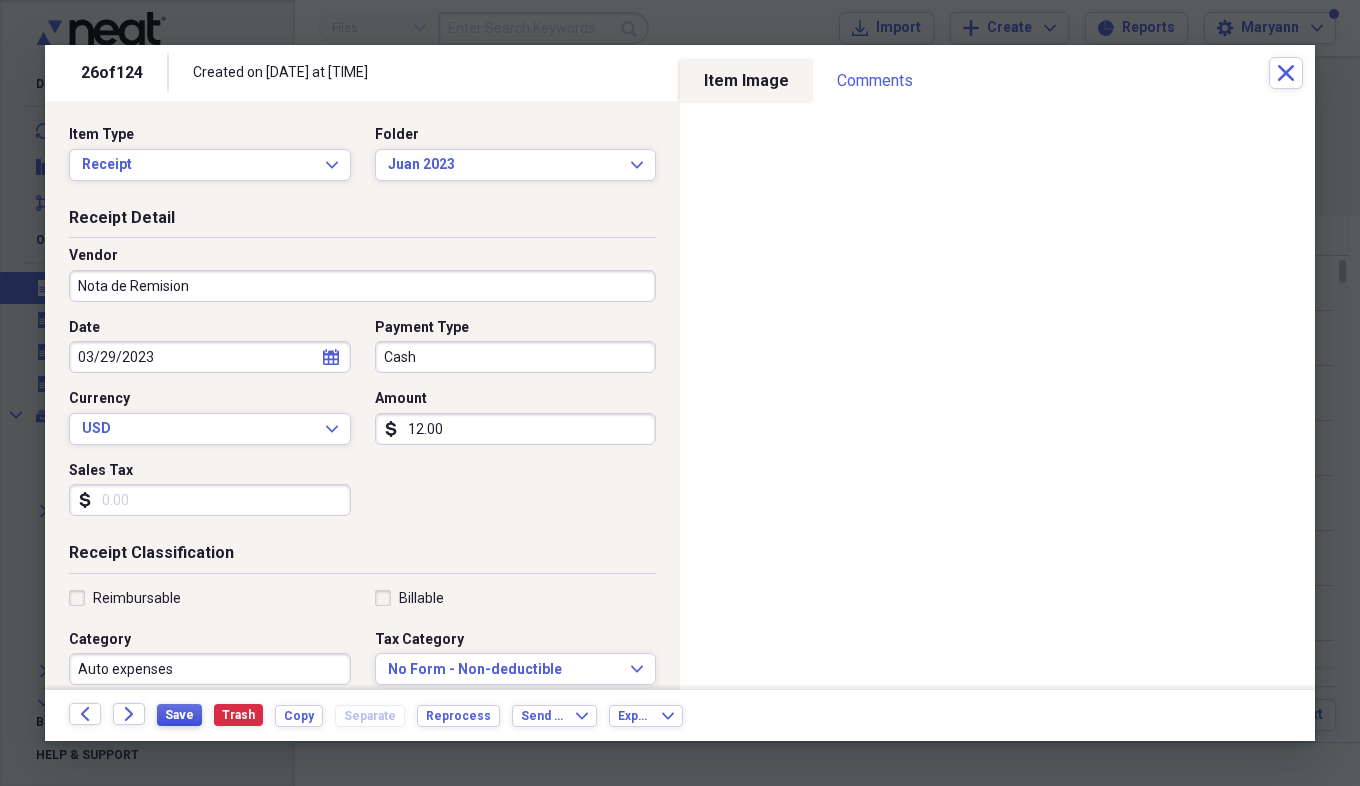 click on "Save" at bounding box center (179, 715) 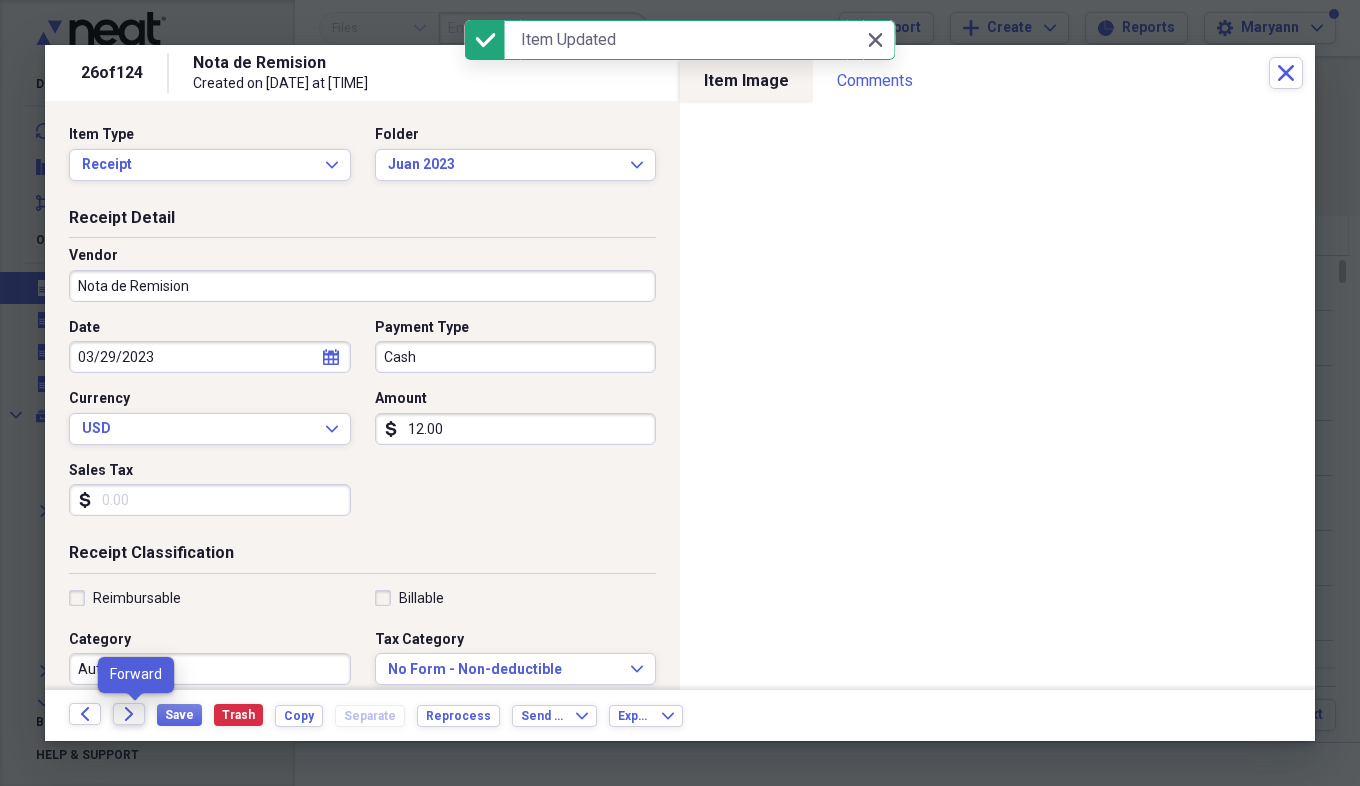 click 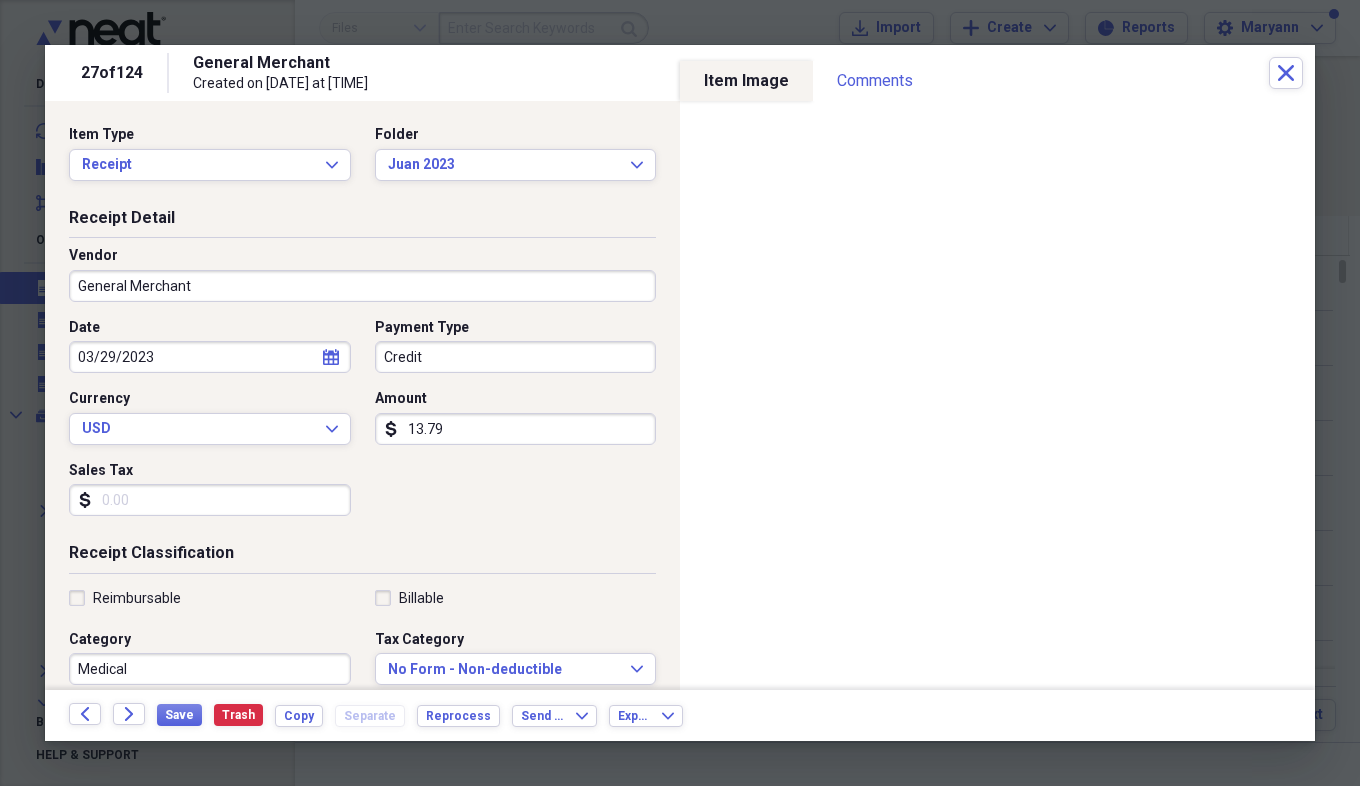 click on "General Merchant" at bounding box center [362, 286] 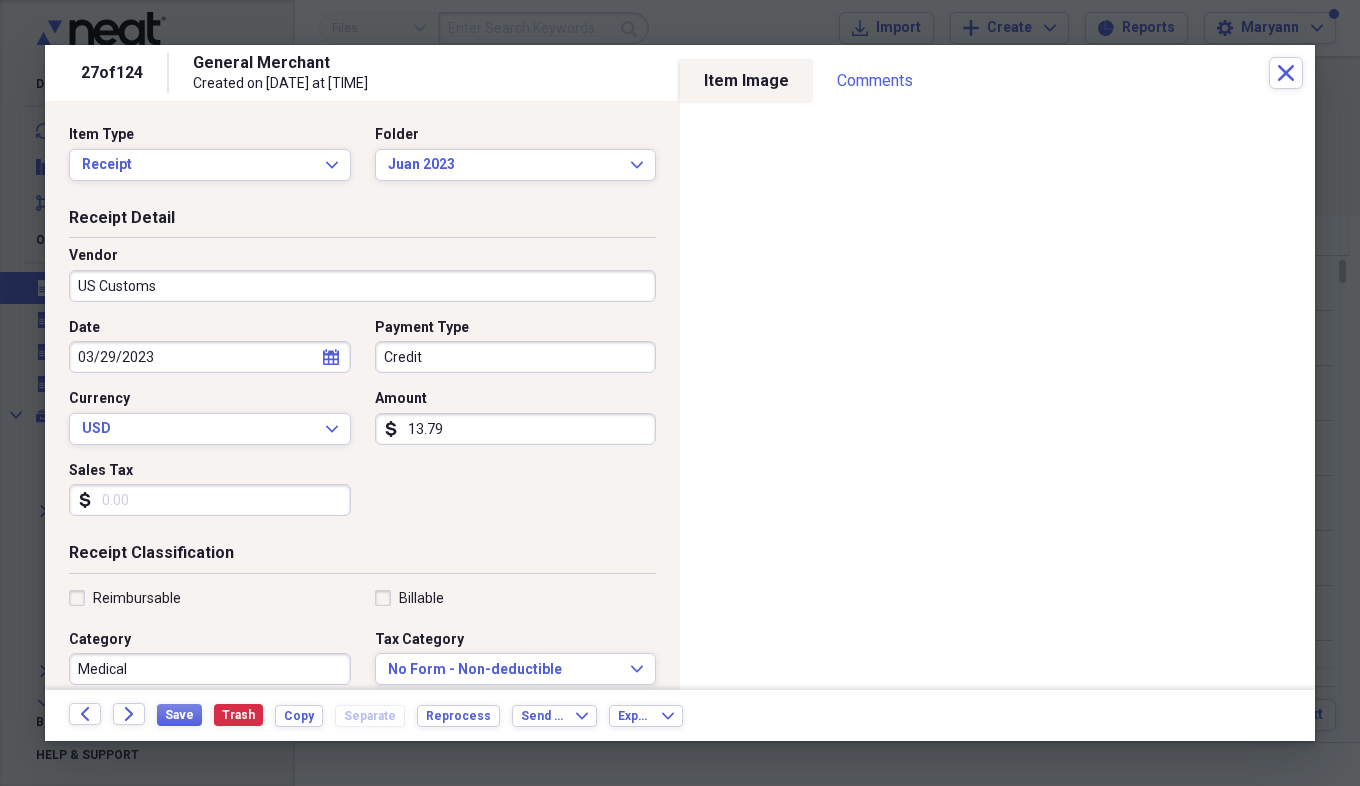 type on "US Customs" 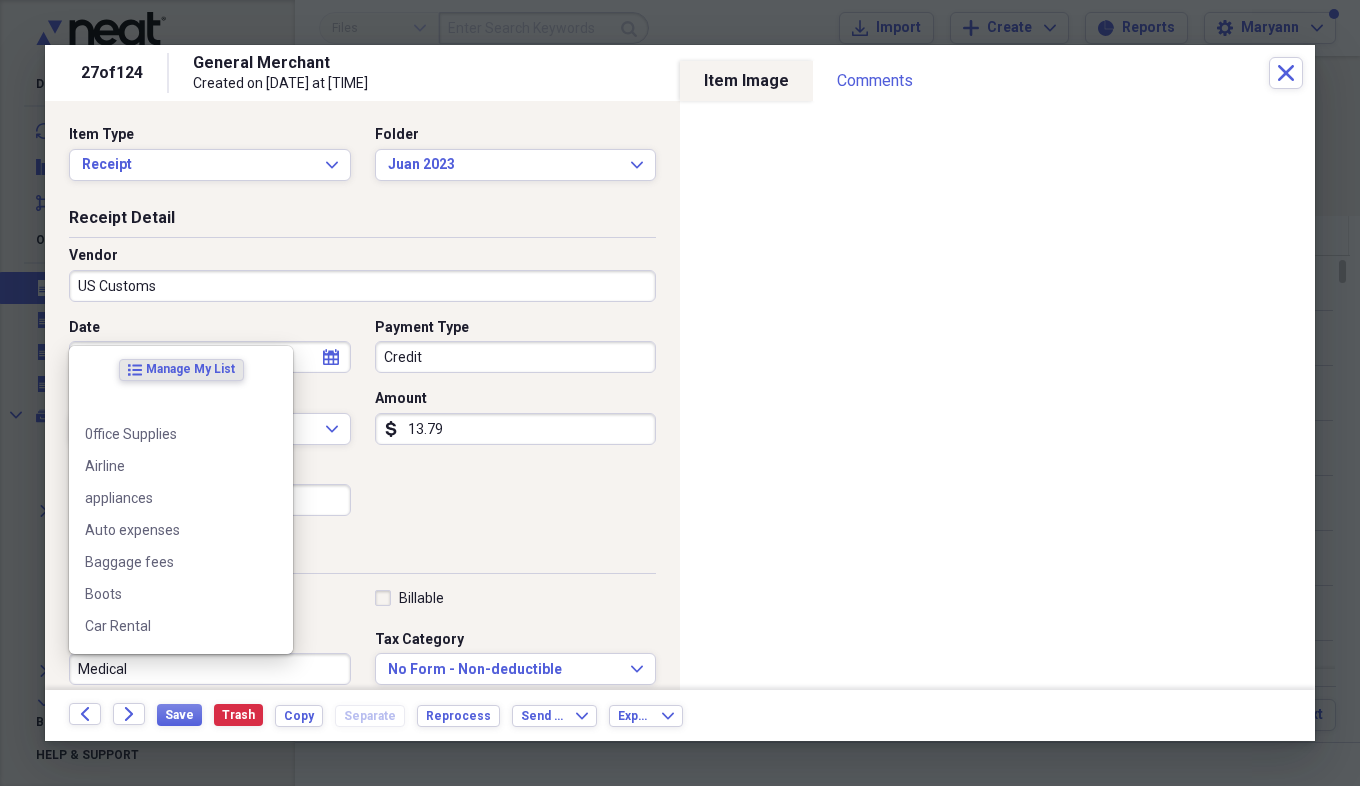 click on "Medical" at bounding box center [210, 669] 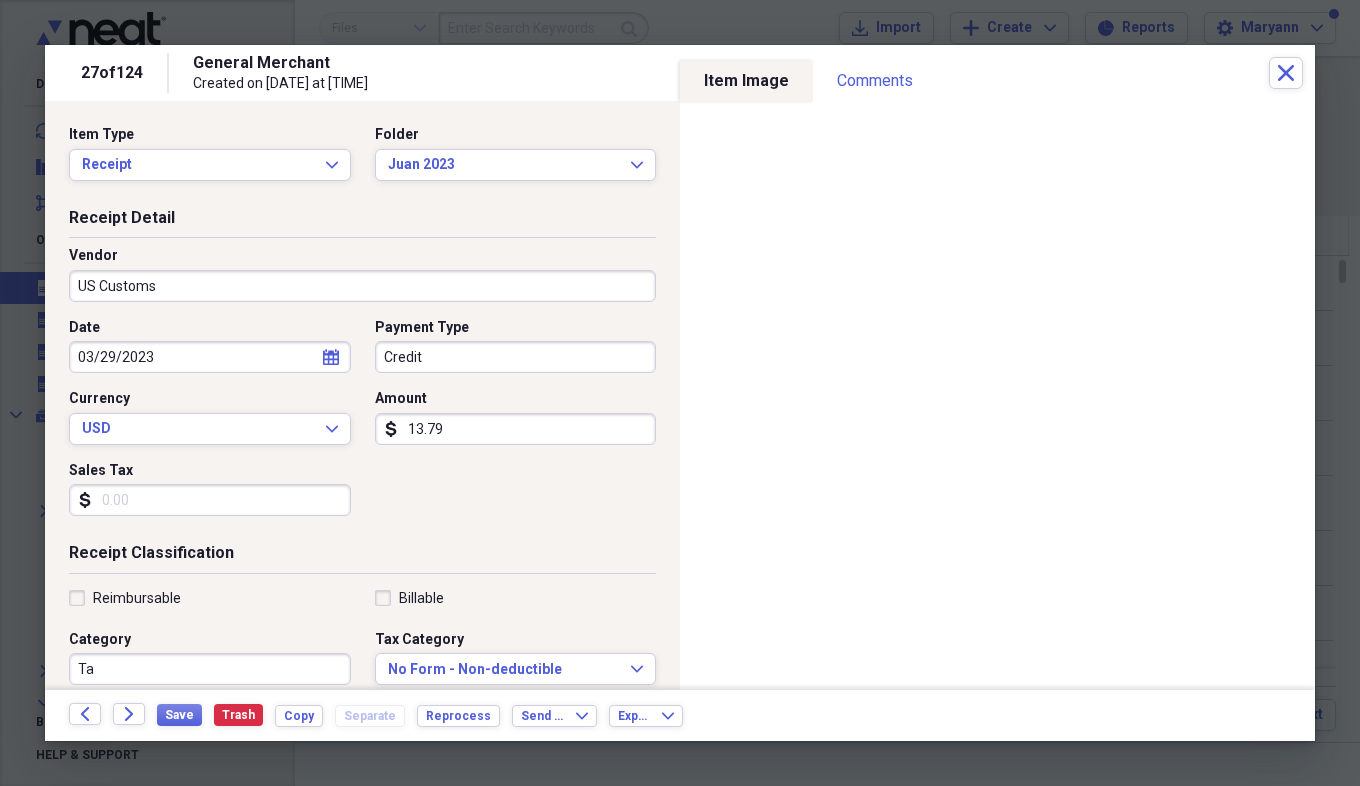 type on "T" 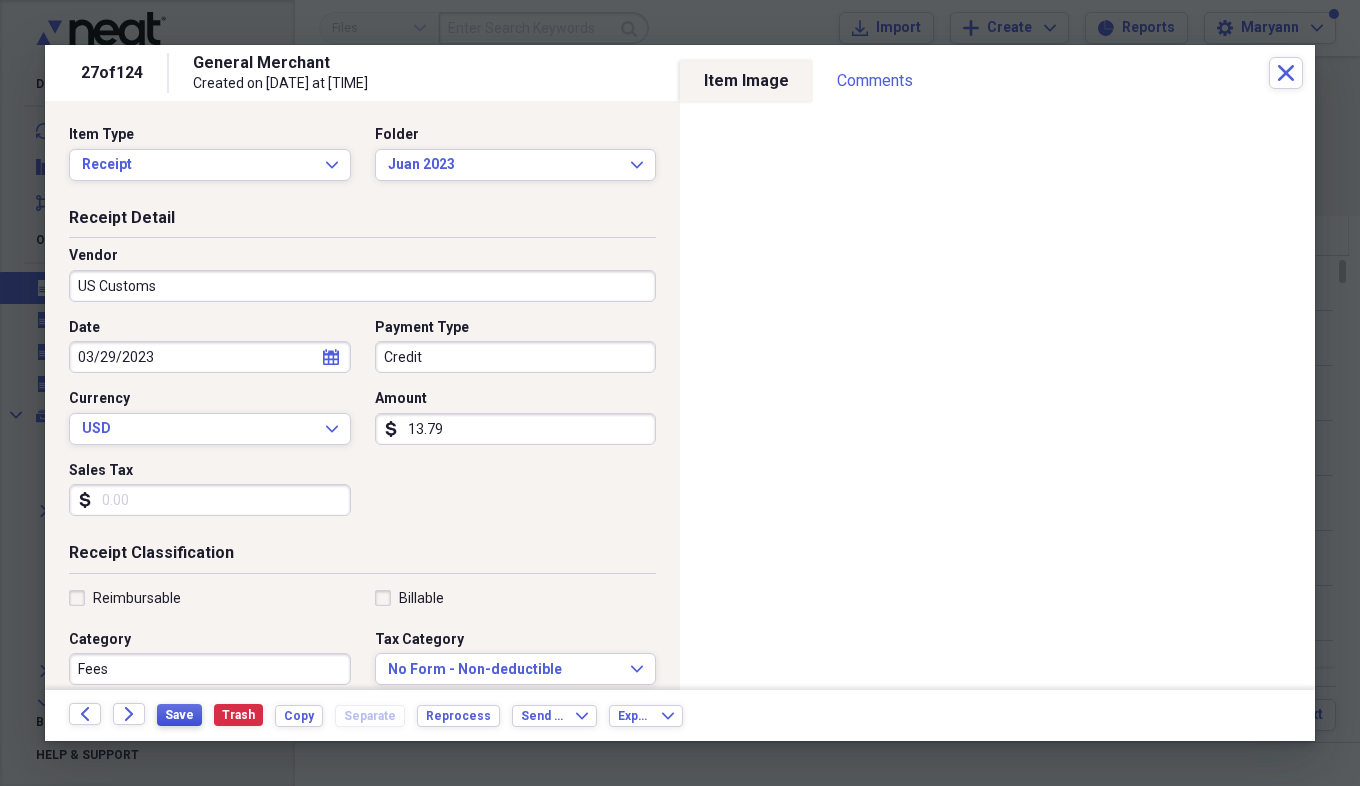 type on "Fees" 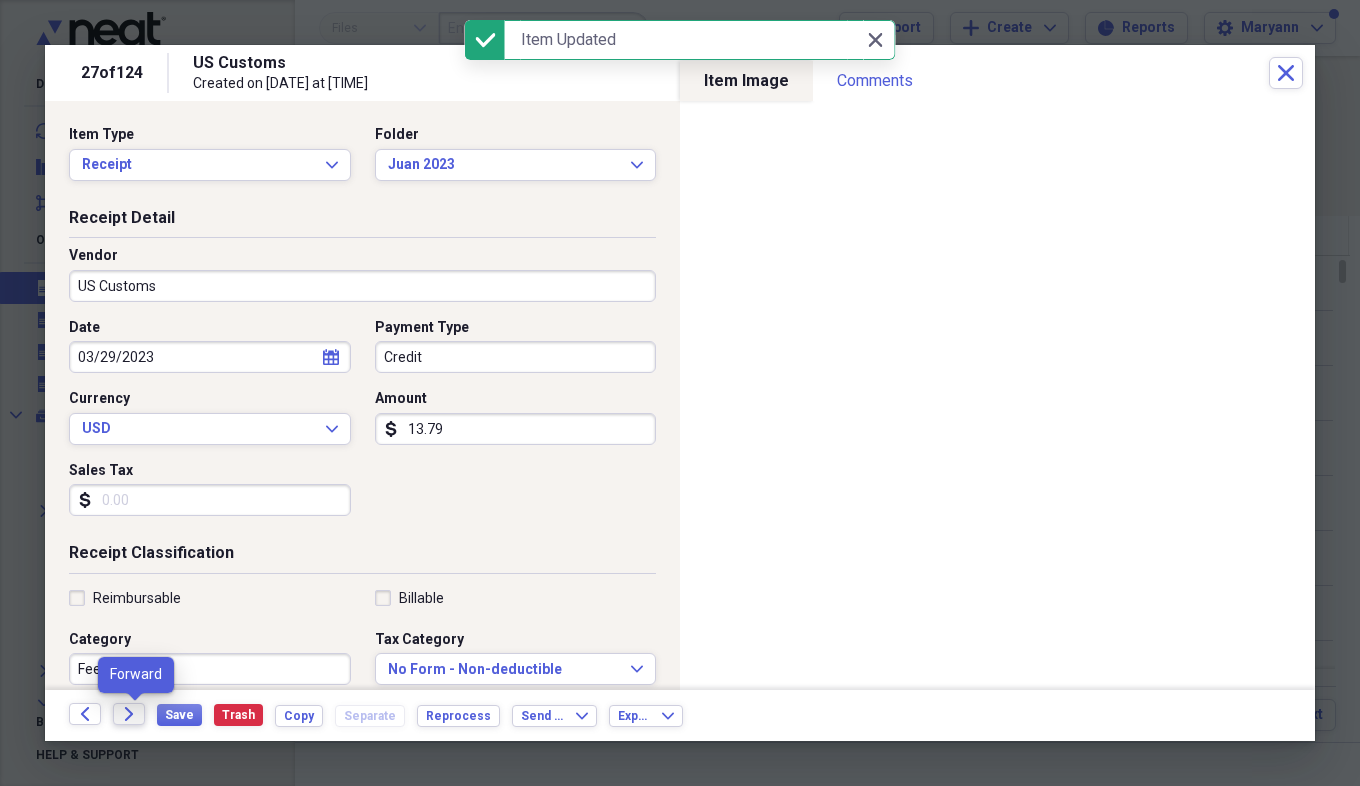 click on "Forward" 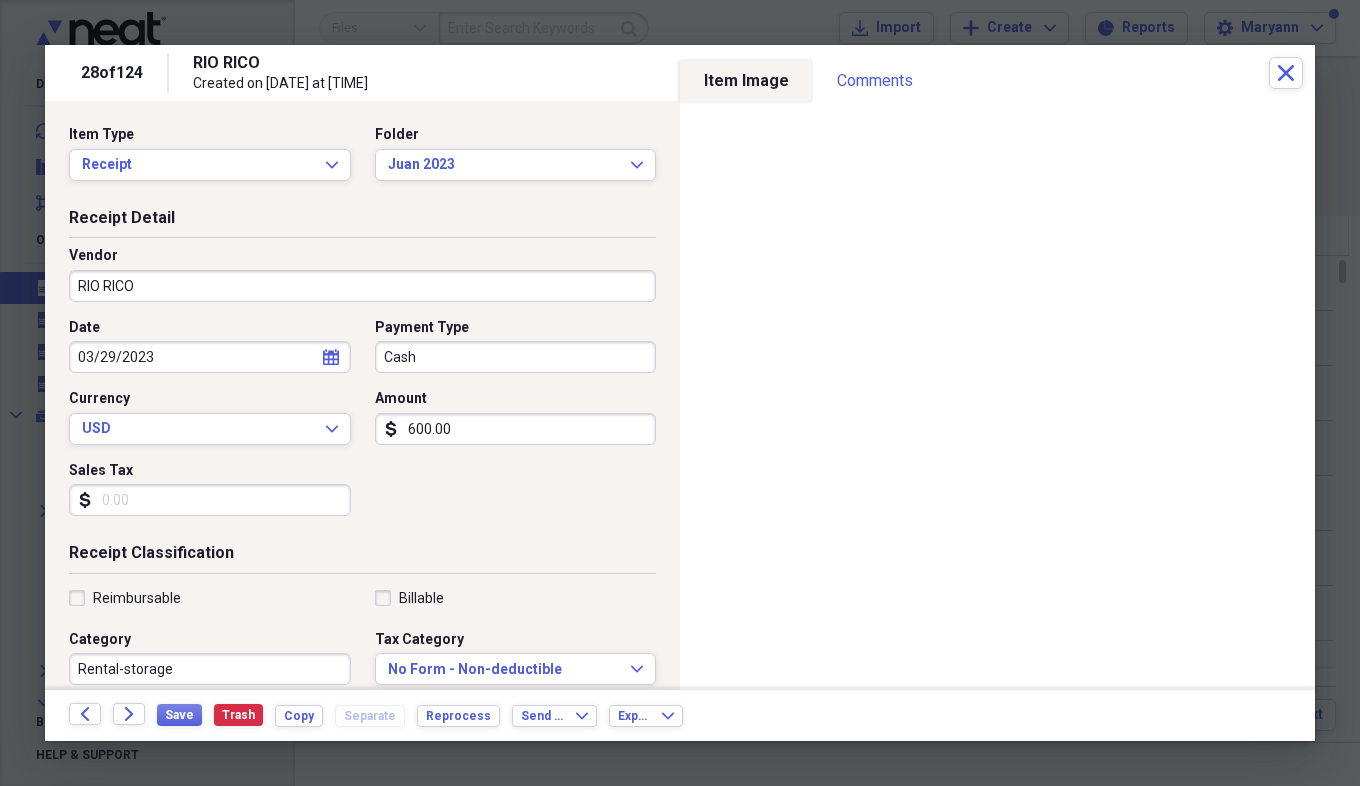 click on "RIO RICO" at bounding box center (362, 286) 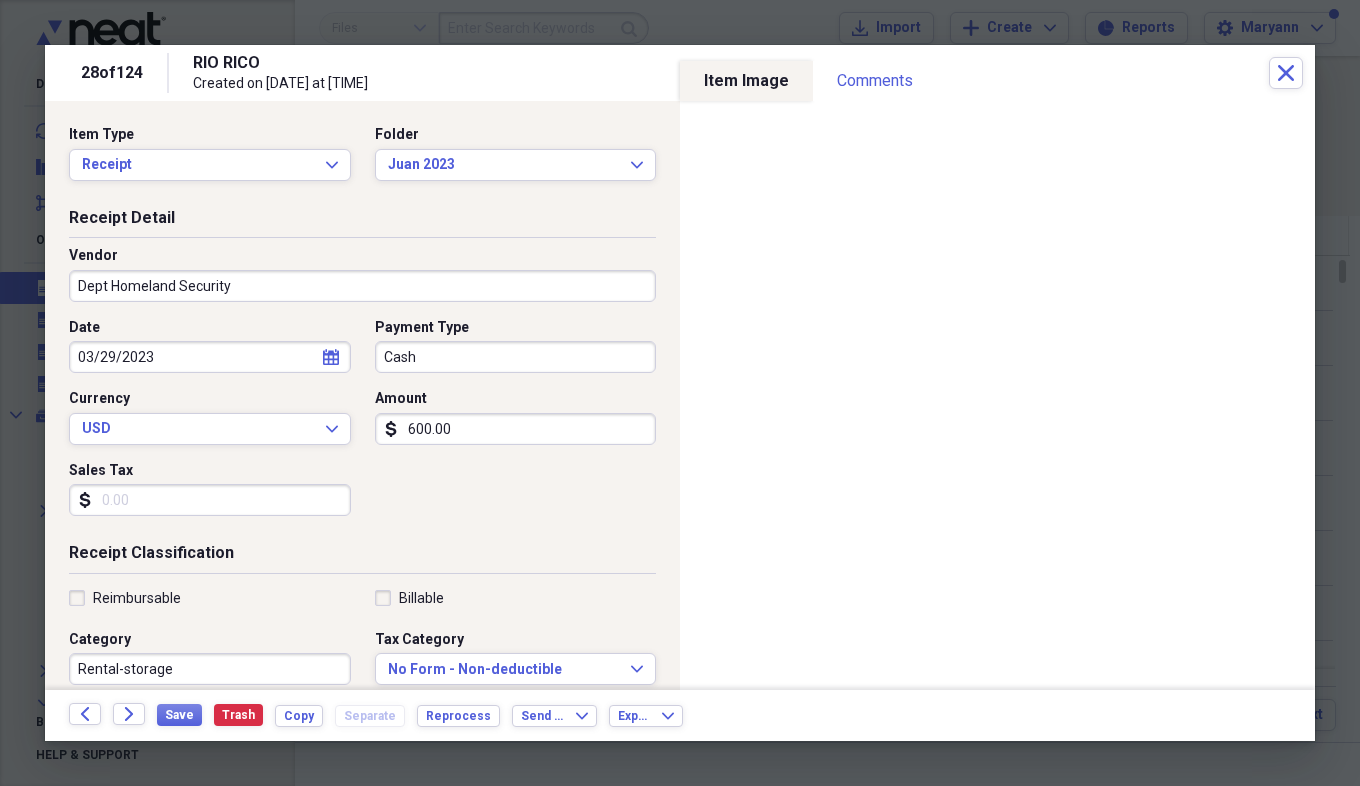 type on "Dept Homeland Security" 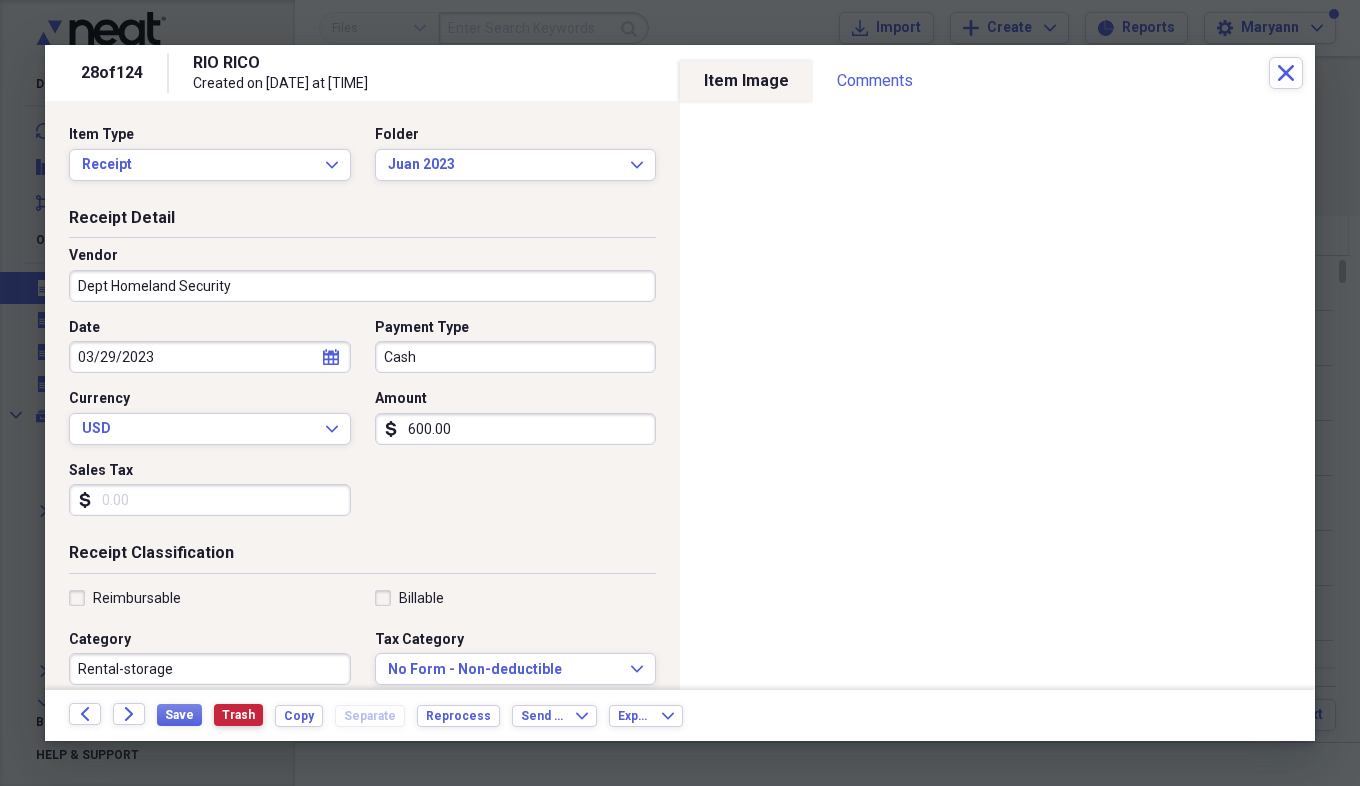 click on "Trash" at bounding box center [238, 715] 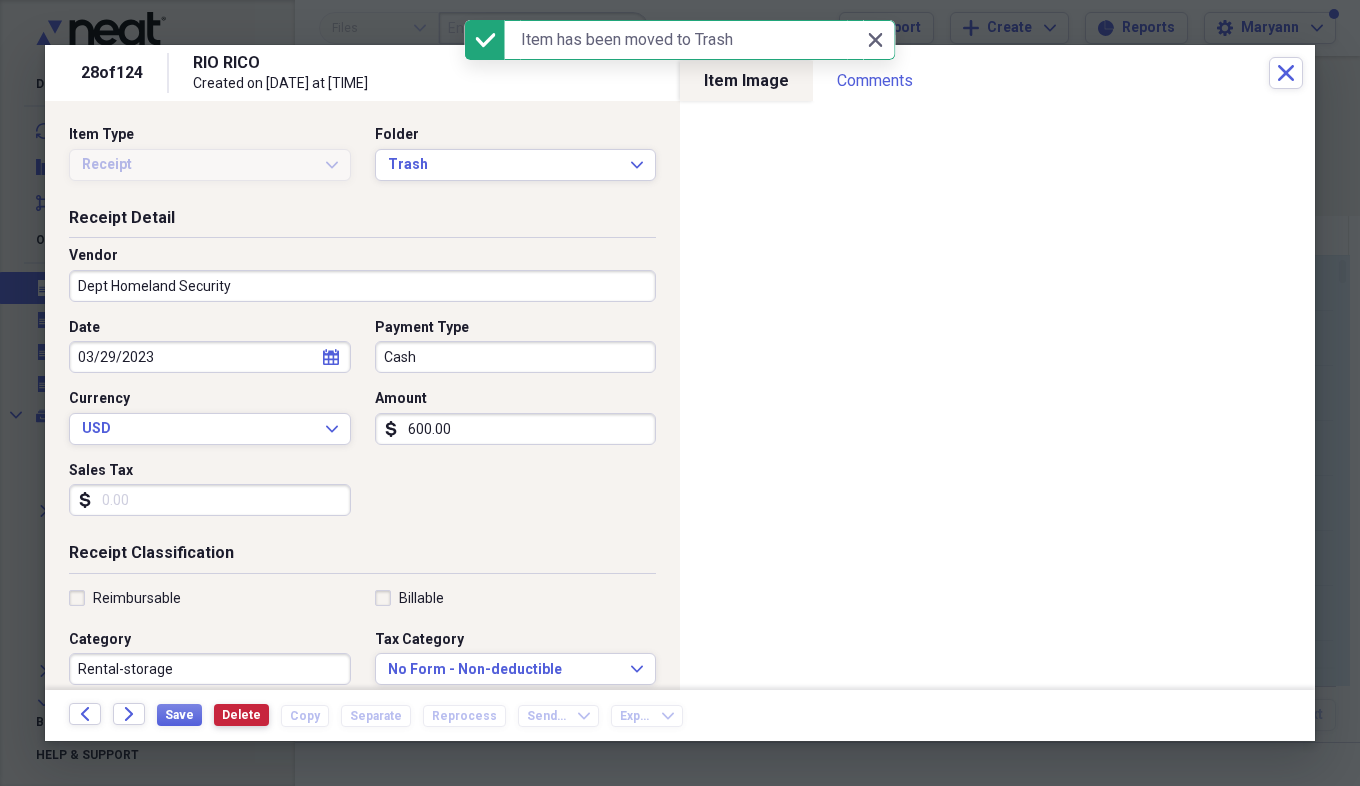 type on "RIO RICO" 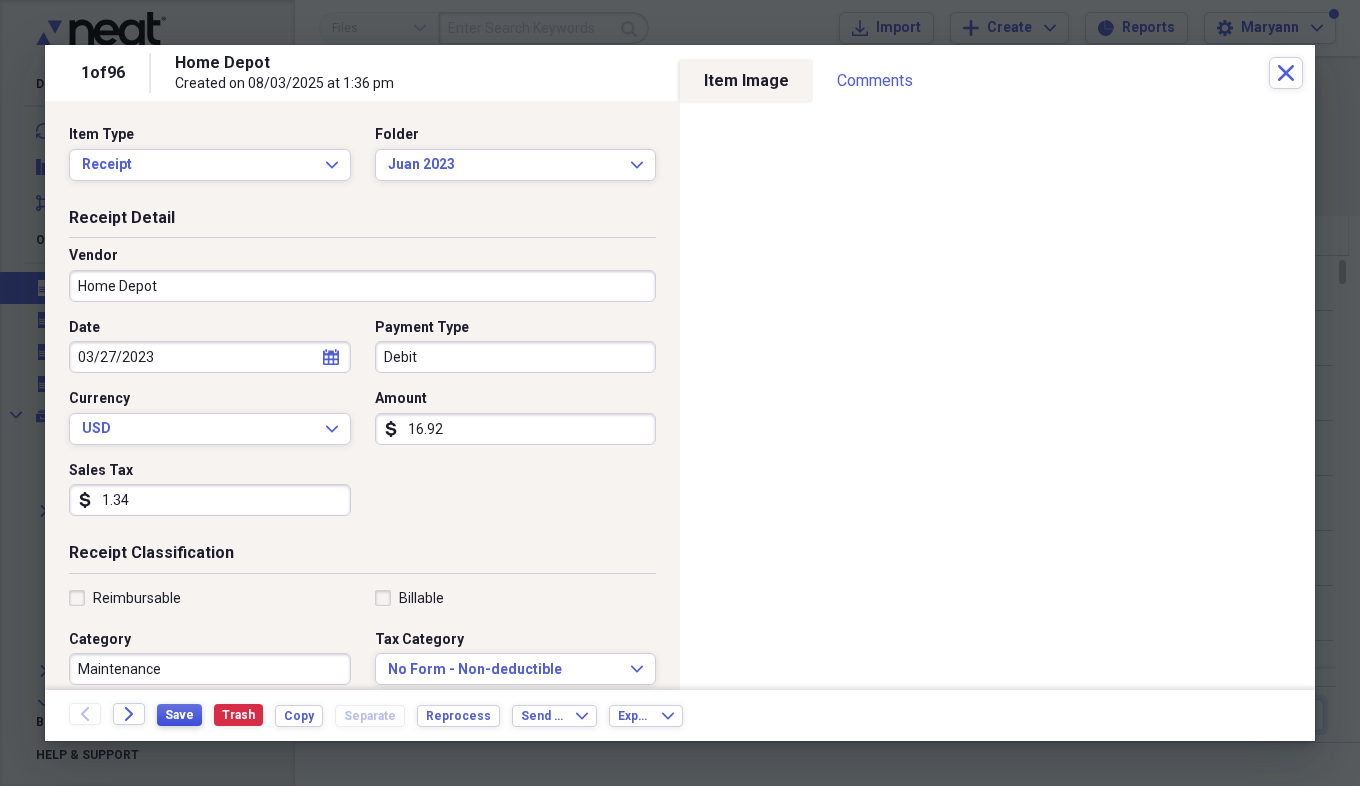 click on "Save" at bounding box center (179, 715) 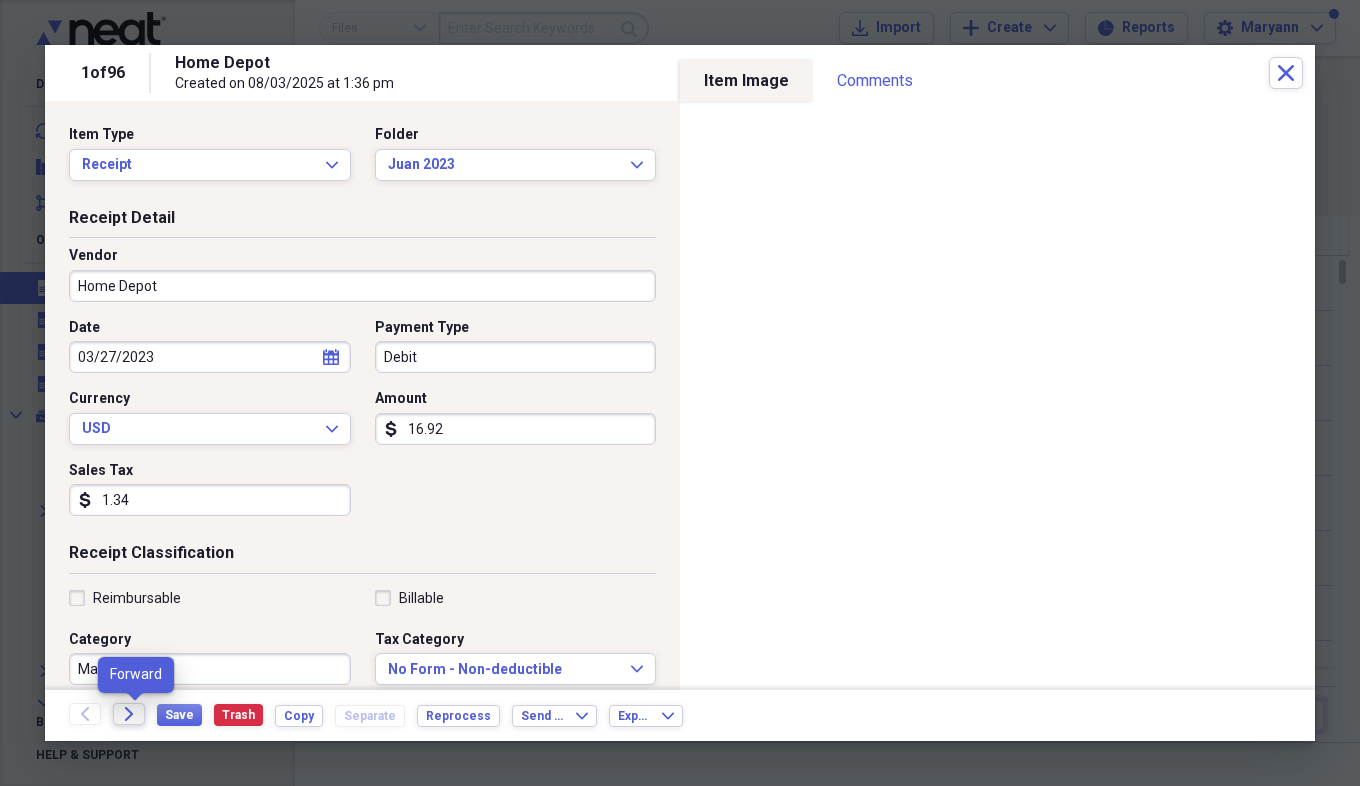 click on "Forward" 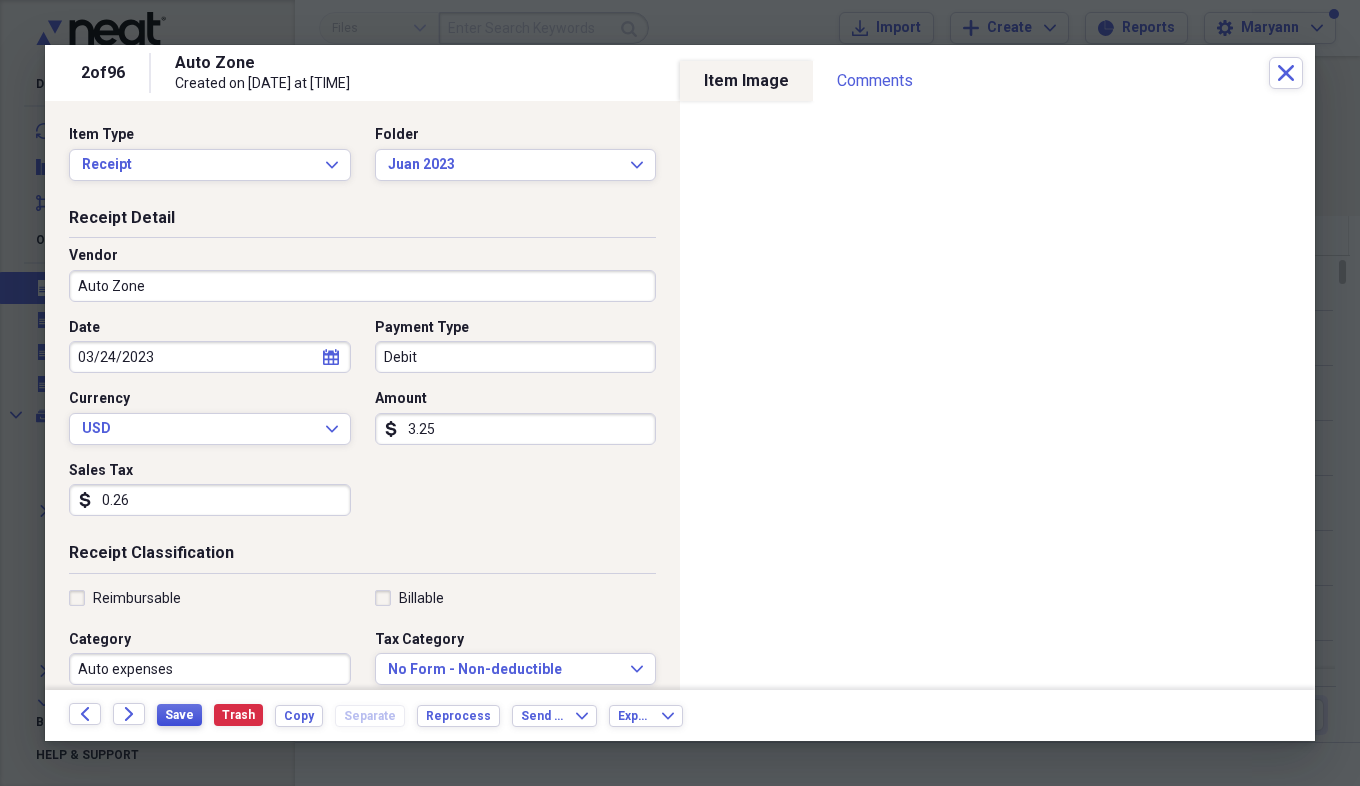 click on "Save" at bounding box center [179, 715] 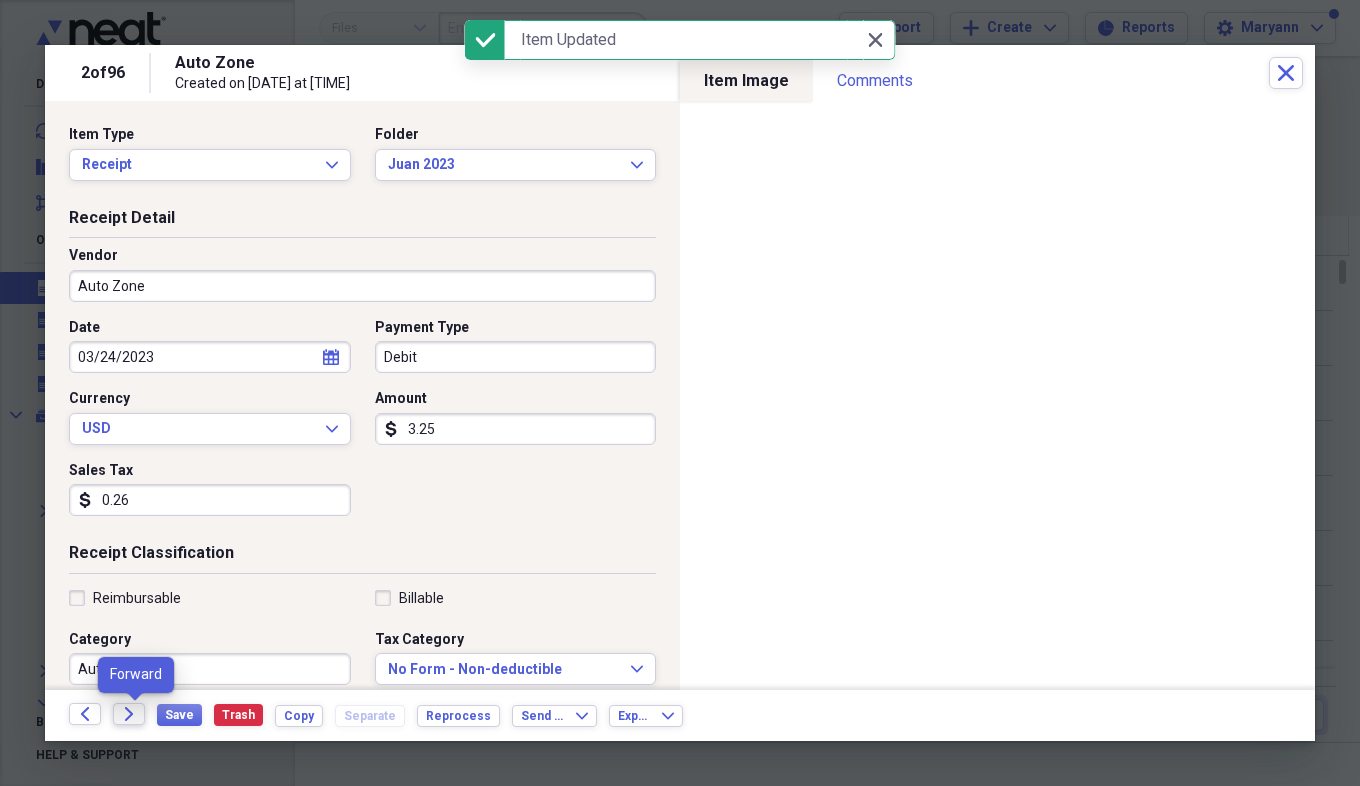 click on "Forward" 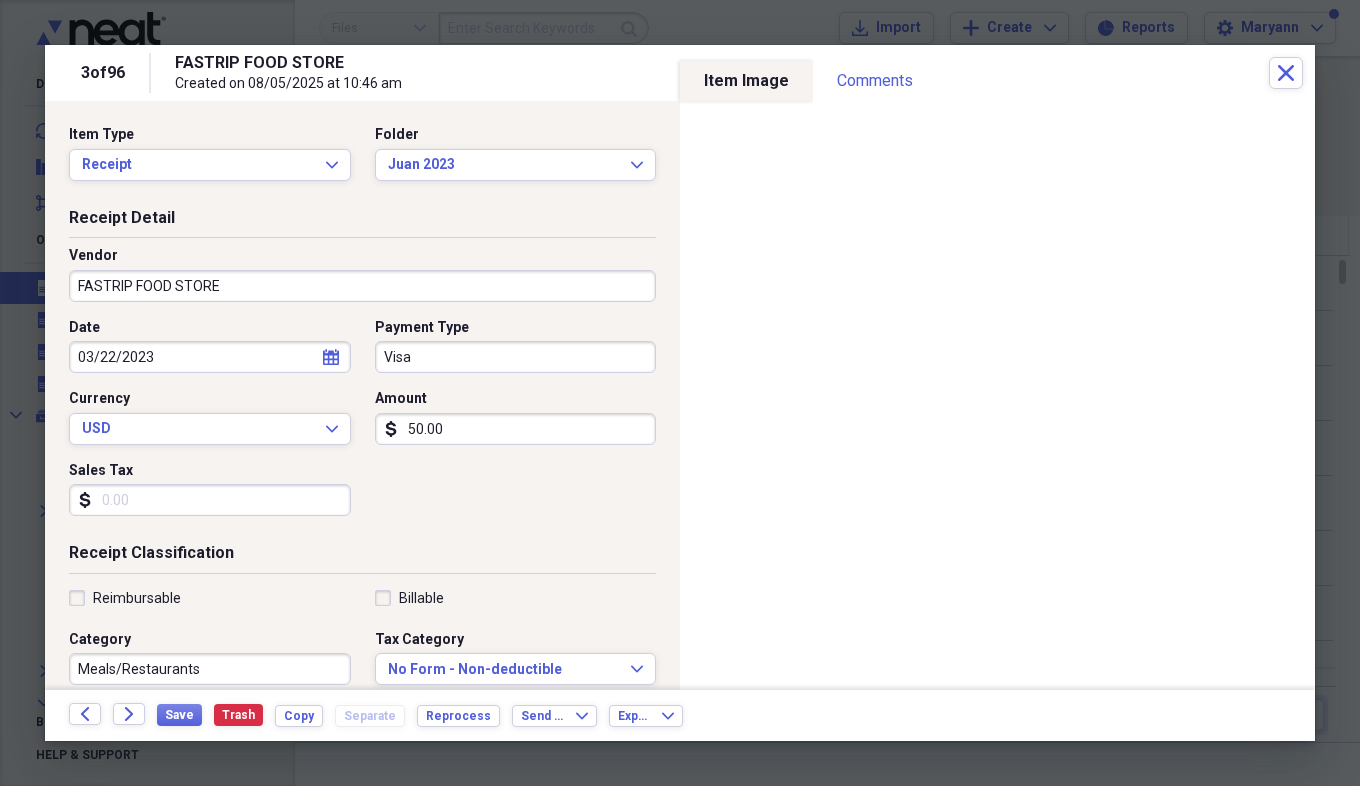 click on "Meals/Restaurants" at bounding box center [210, 669] 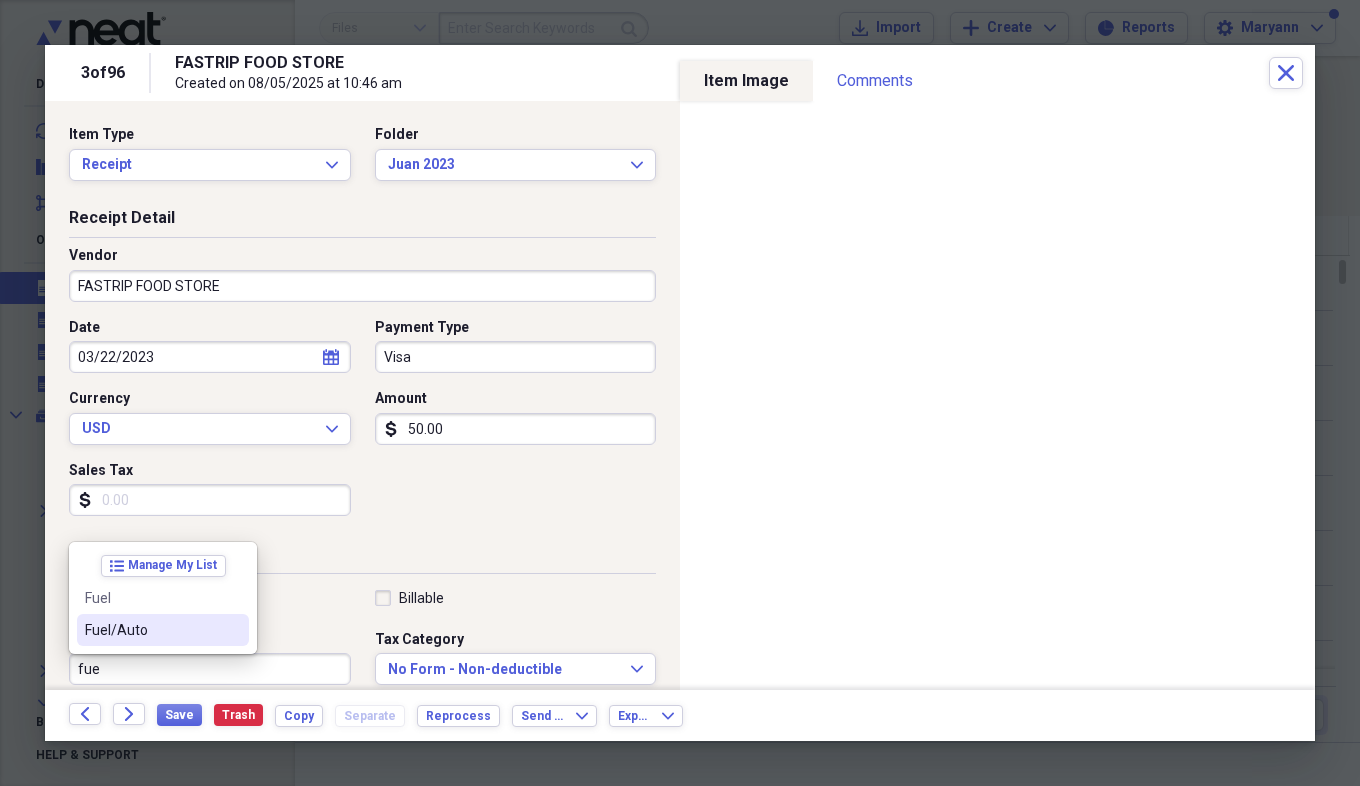click on "Fuel/Auto" at bounding box center [151, 630] 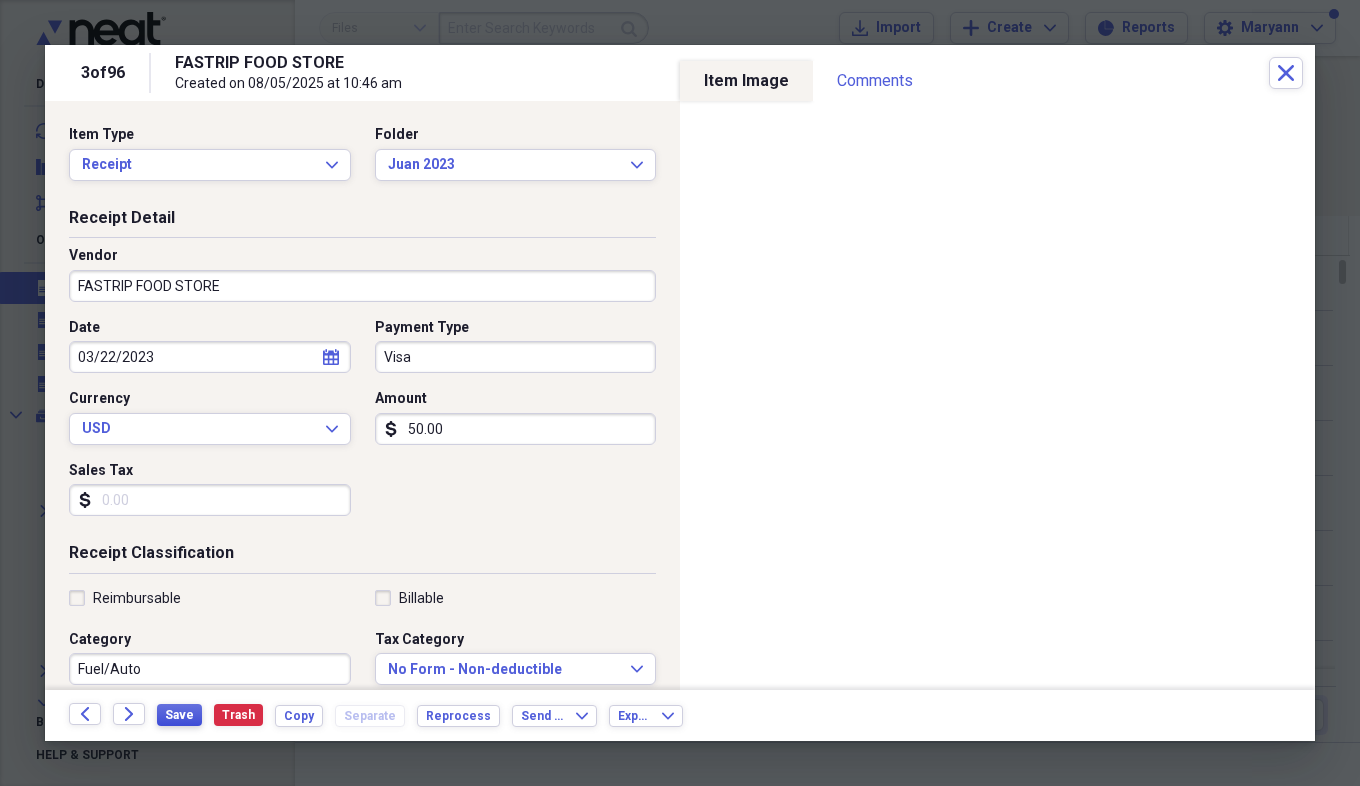 click on "Save" at bounding box center [179, 715] 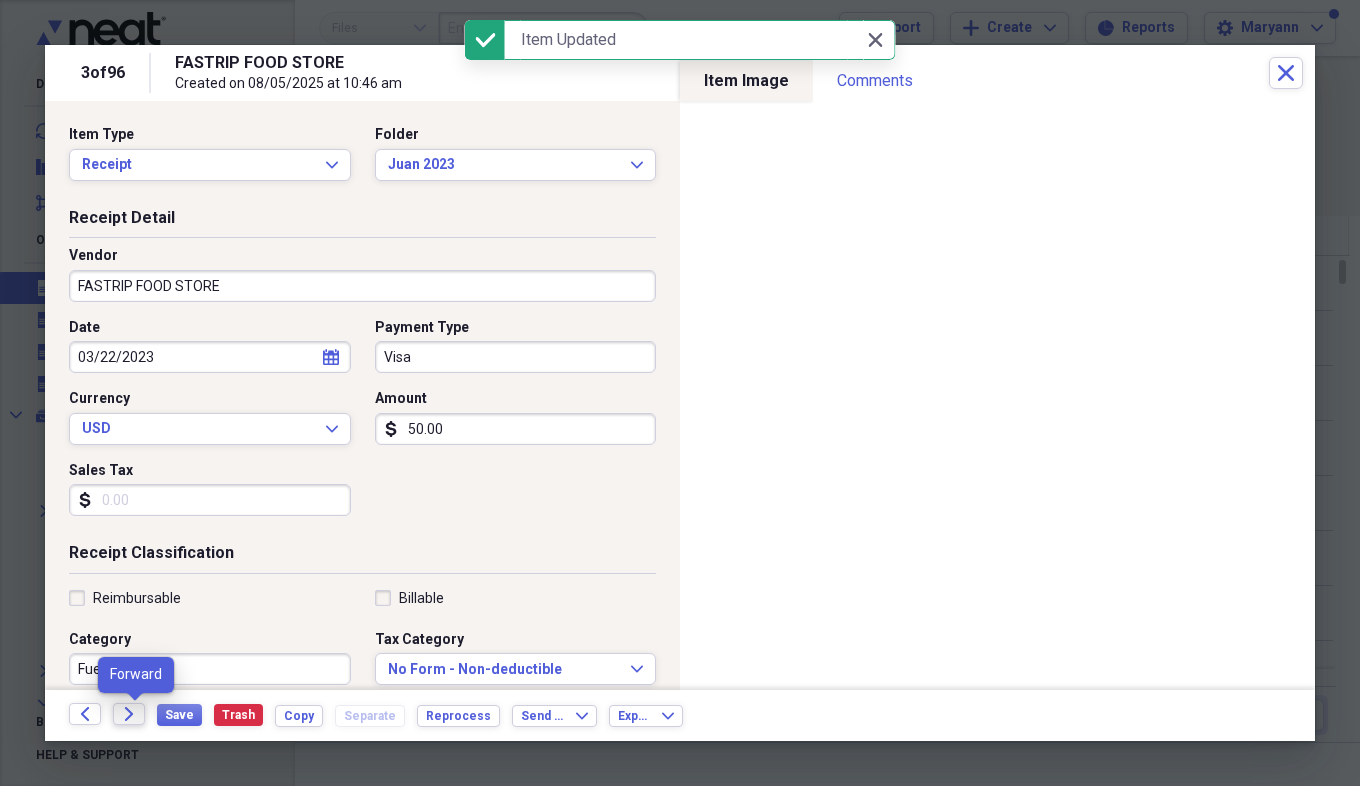click 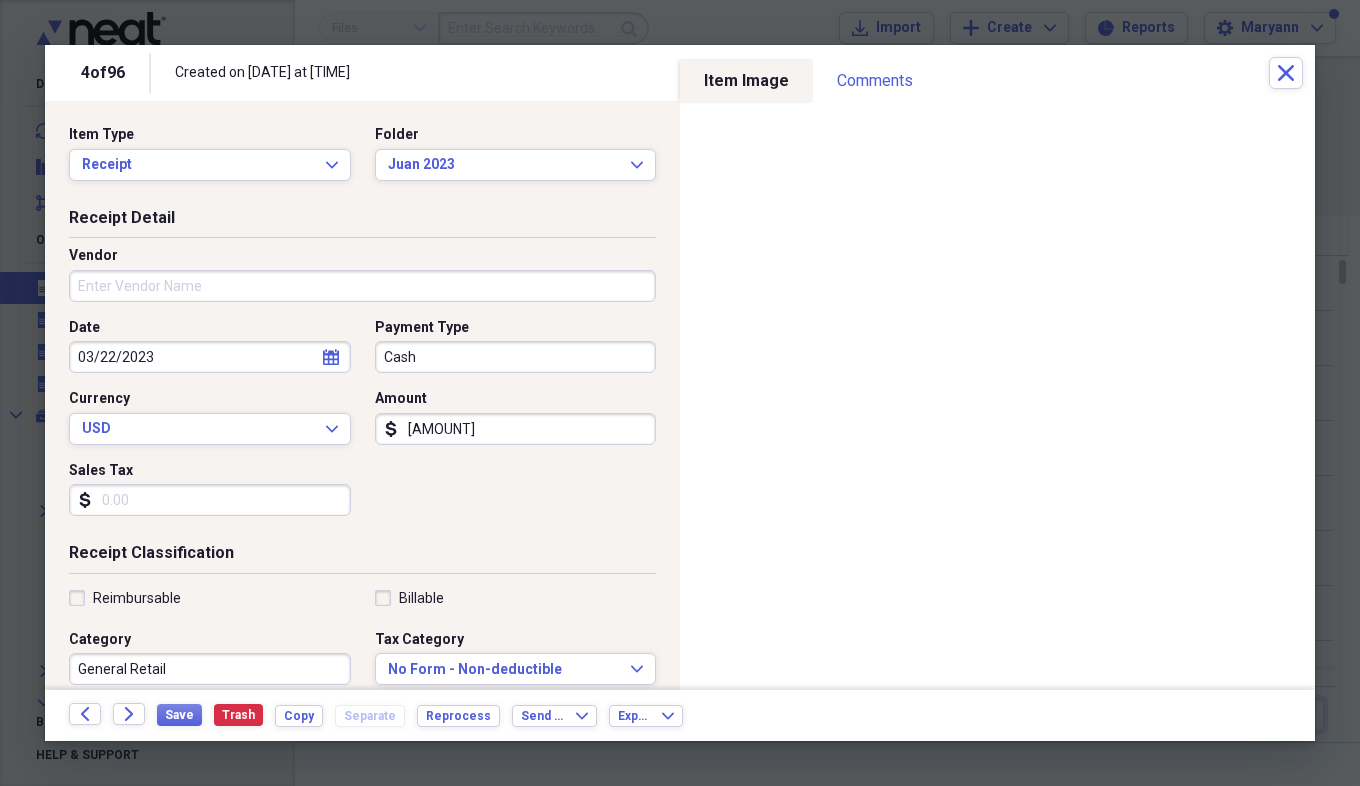 click on "Vendor" at bounding box center (362, 286) 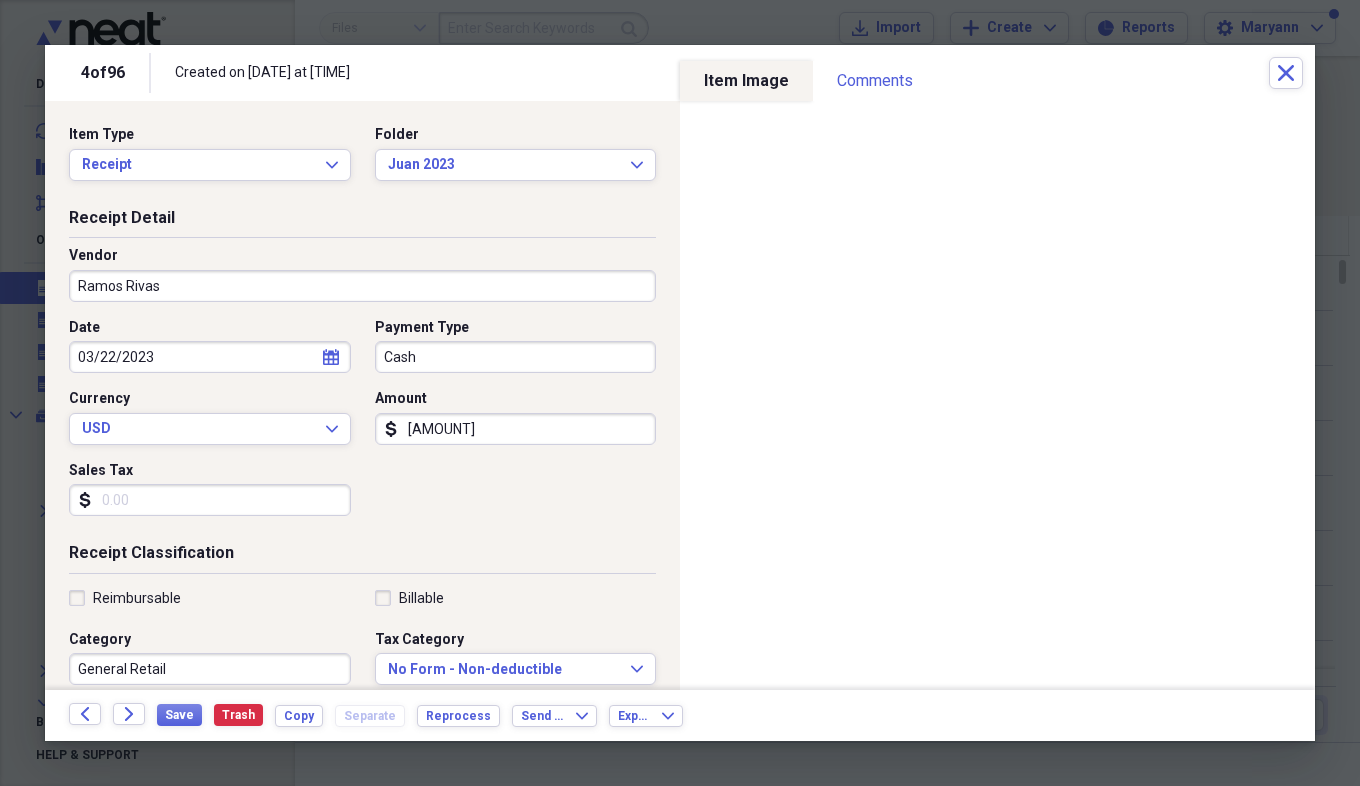 type on "Ramos Rivas" 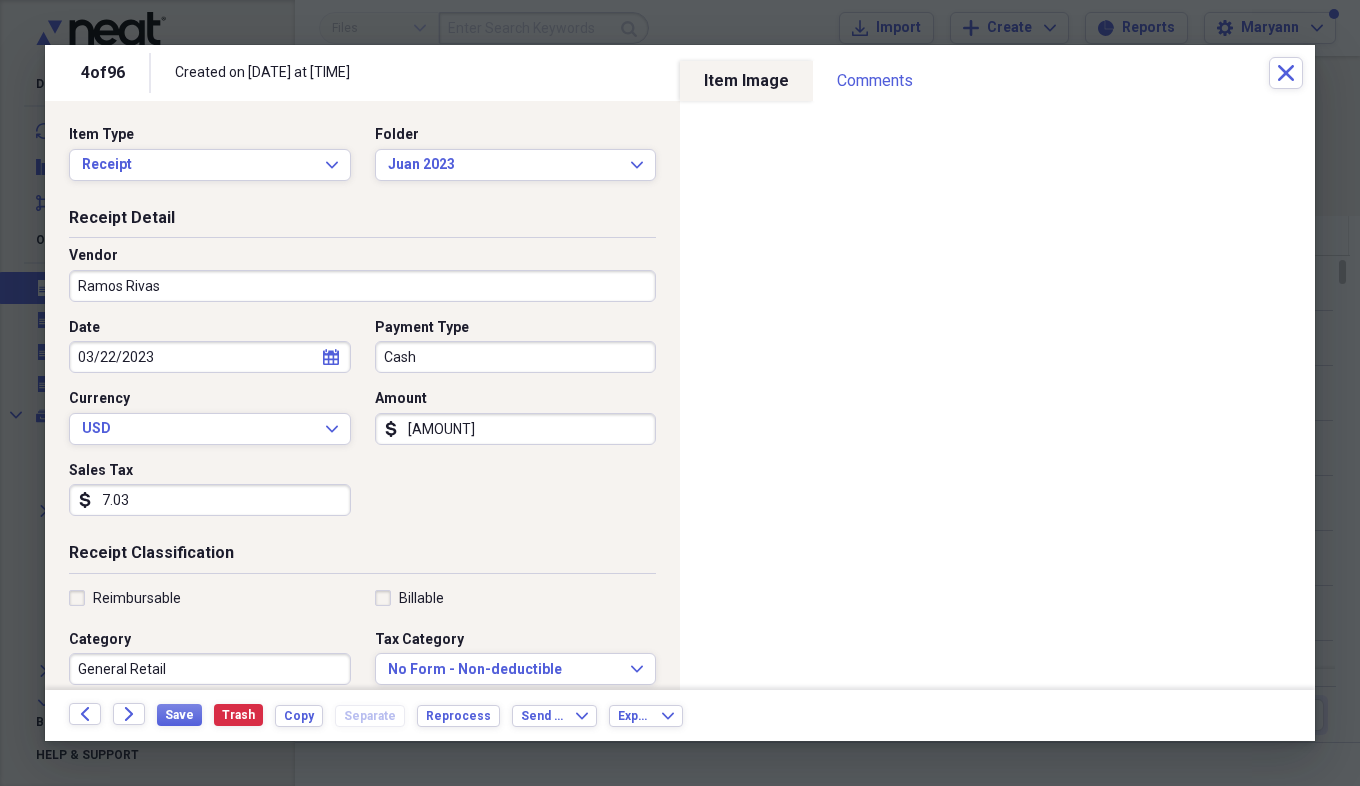 type on "7.03" 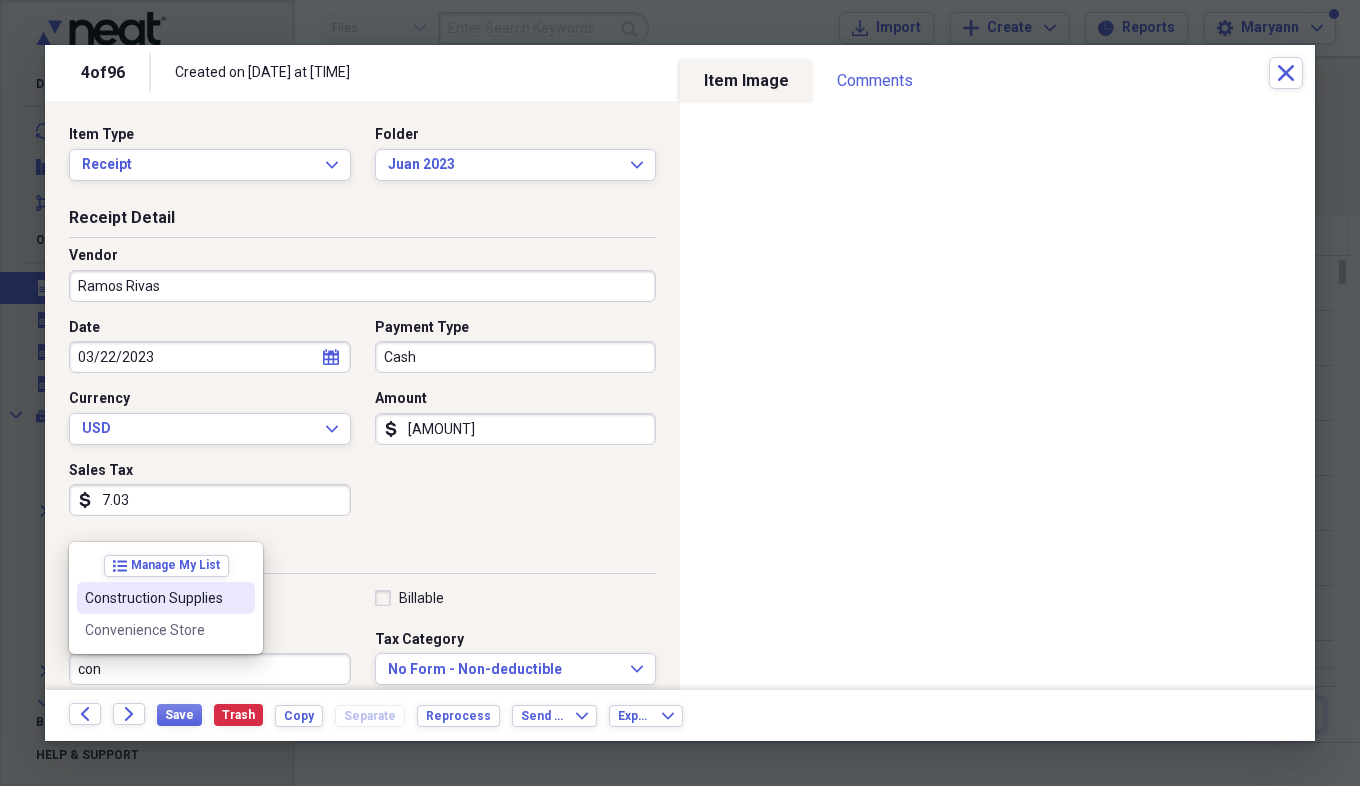 click on "Construction Supplies" at bounding box center (154, 598) 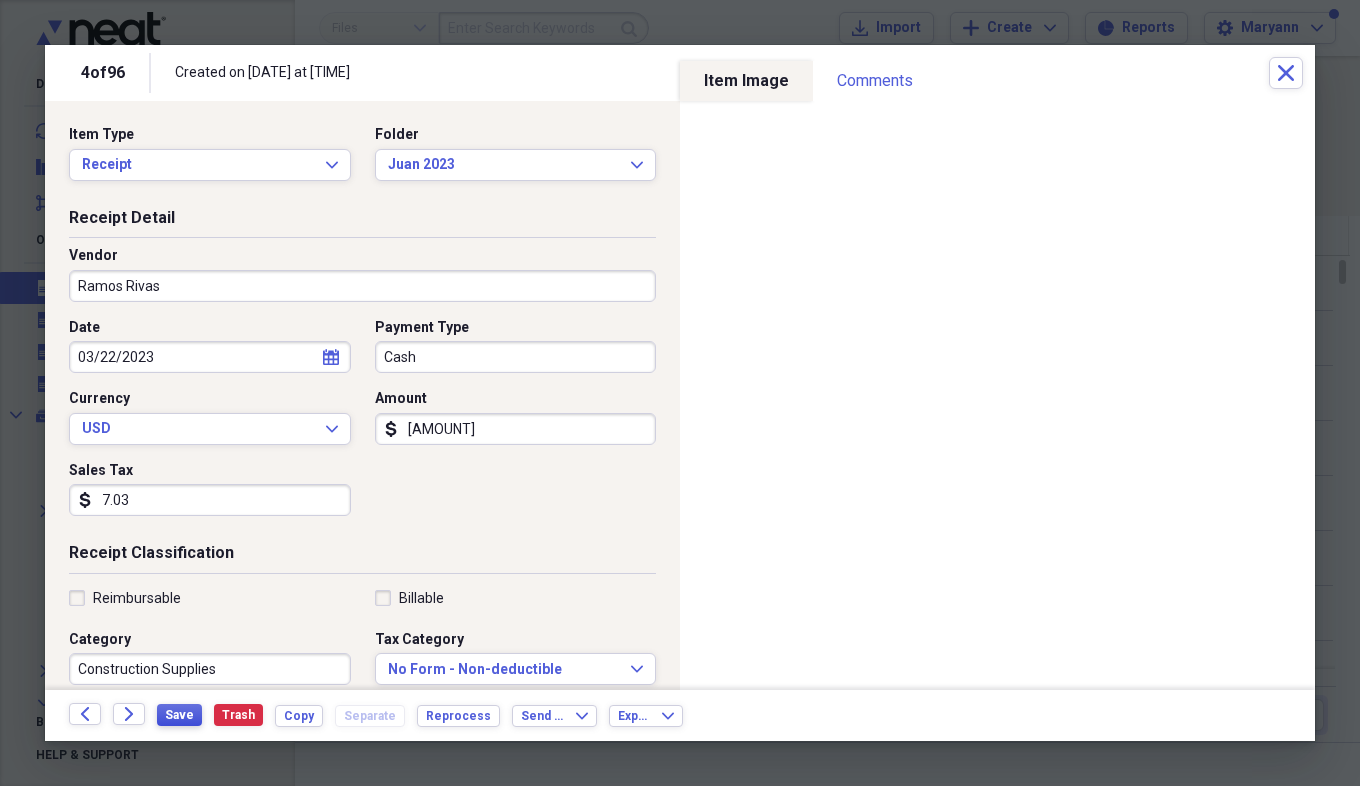 click on "Save" at bounding box center [179, 715] 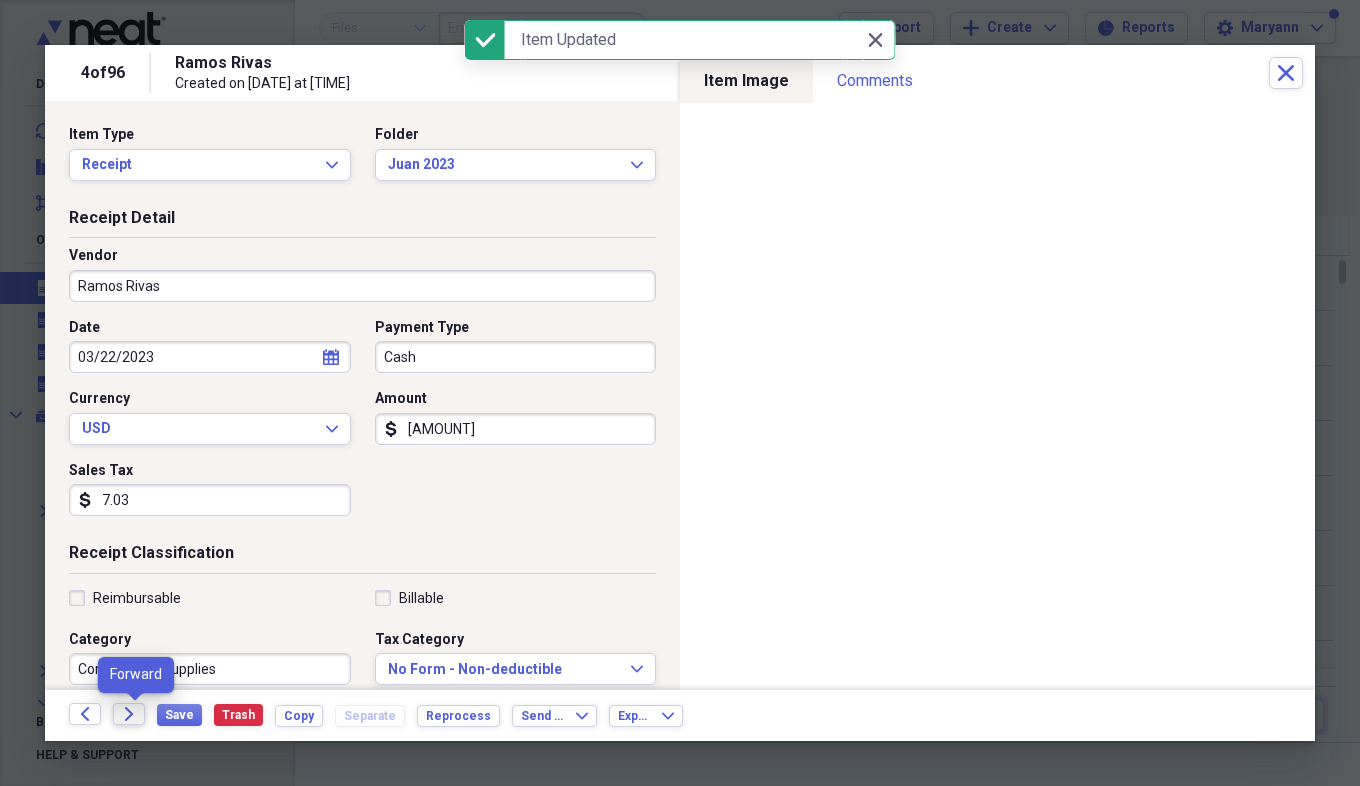 click 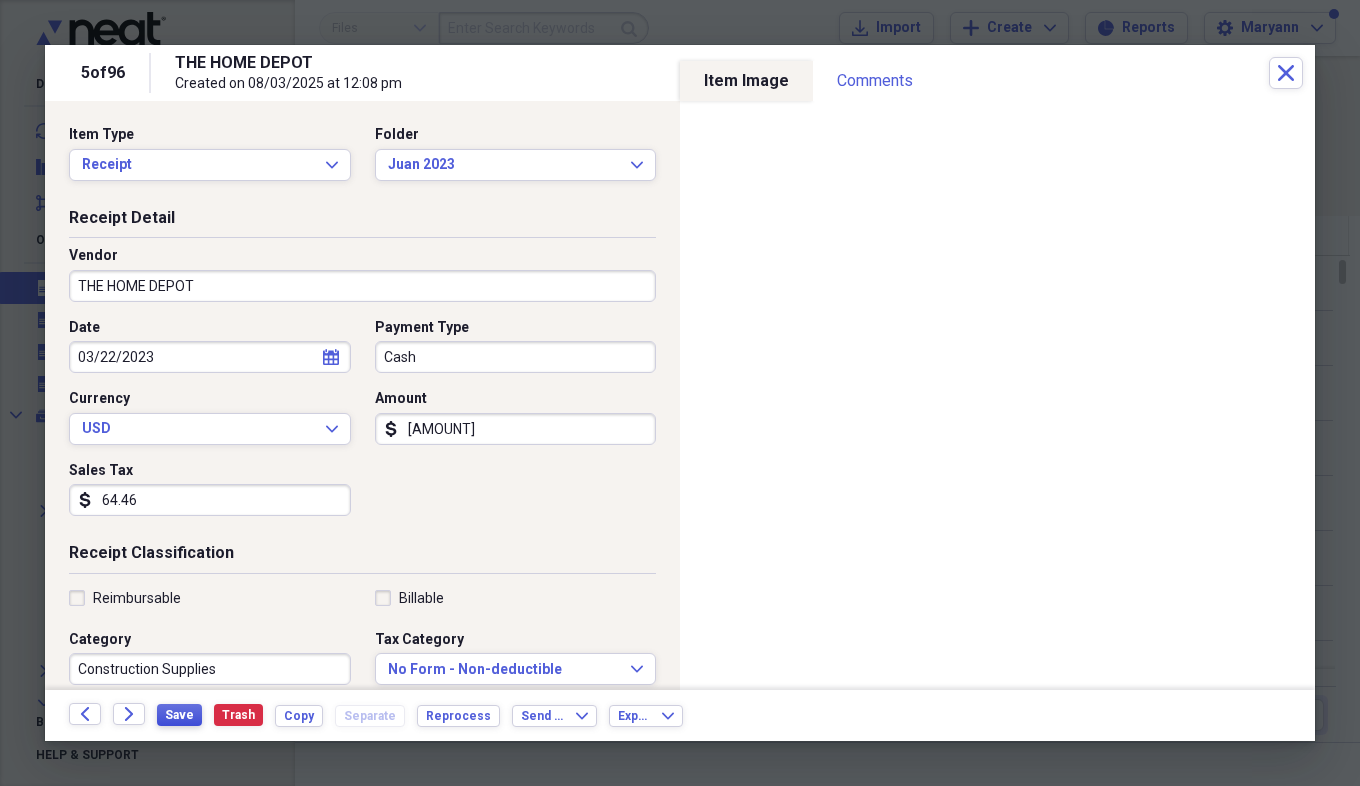 click on "Save" at bounding box center (179, 715) 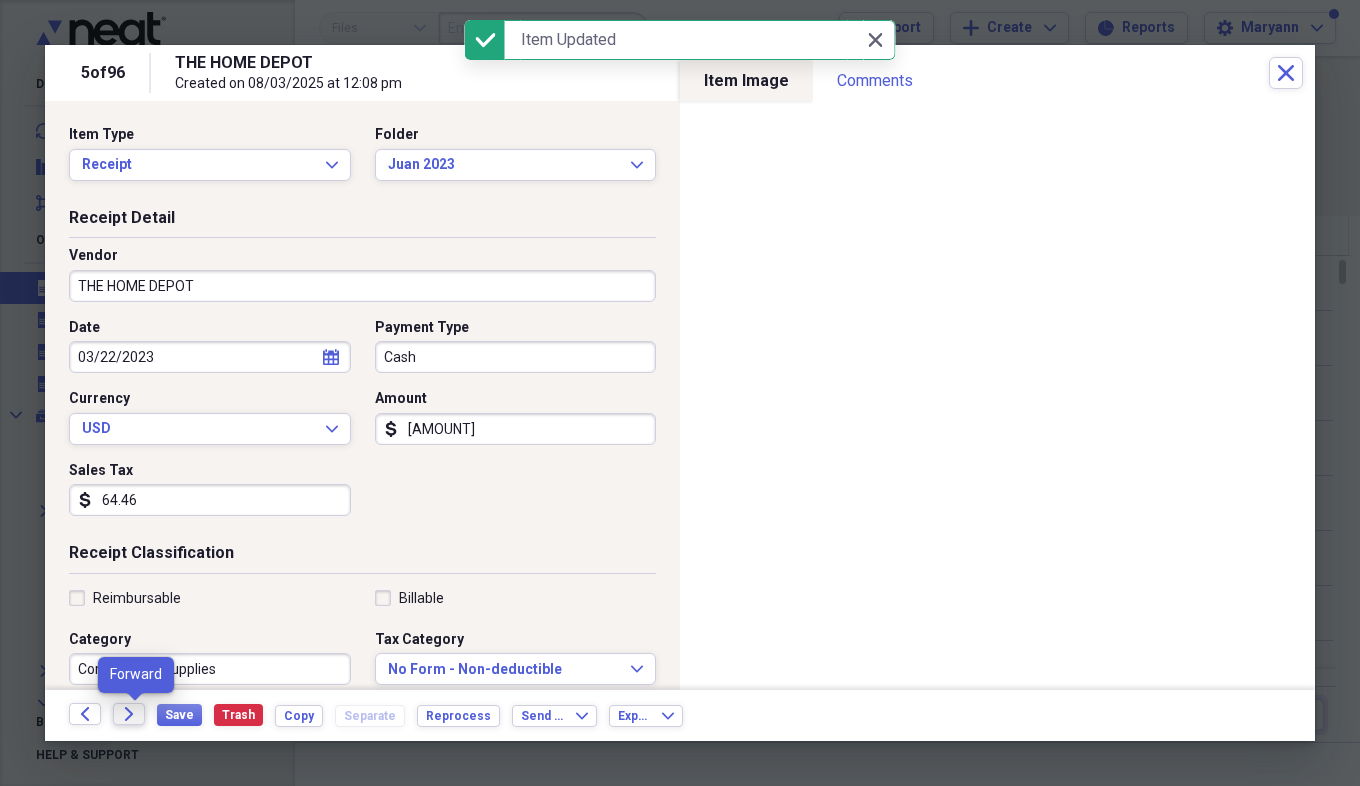 click on "Forward" 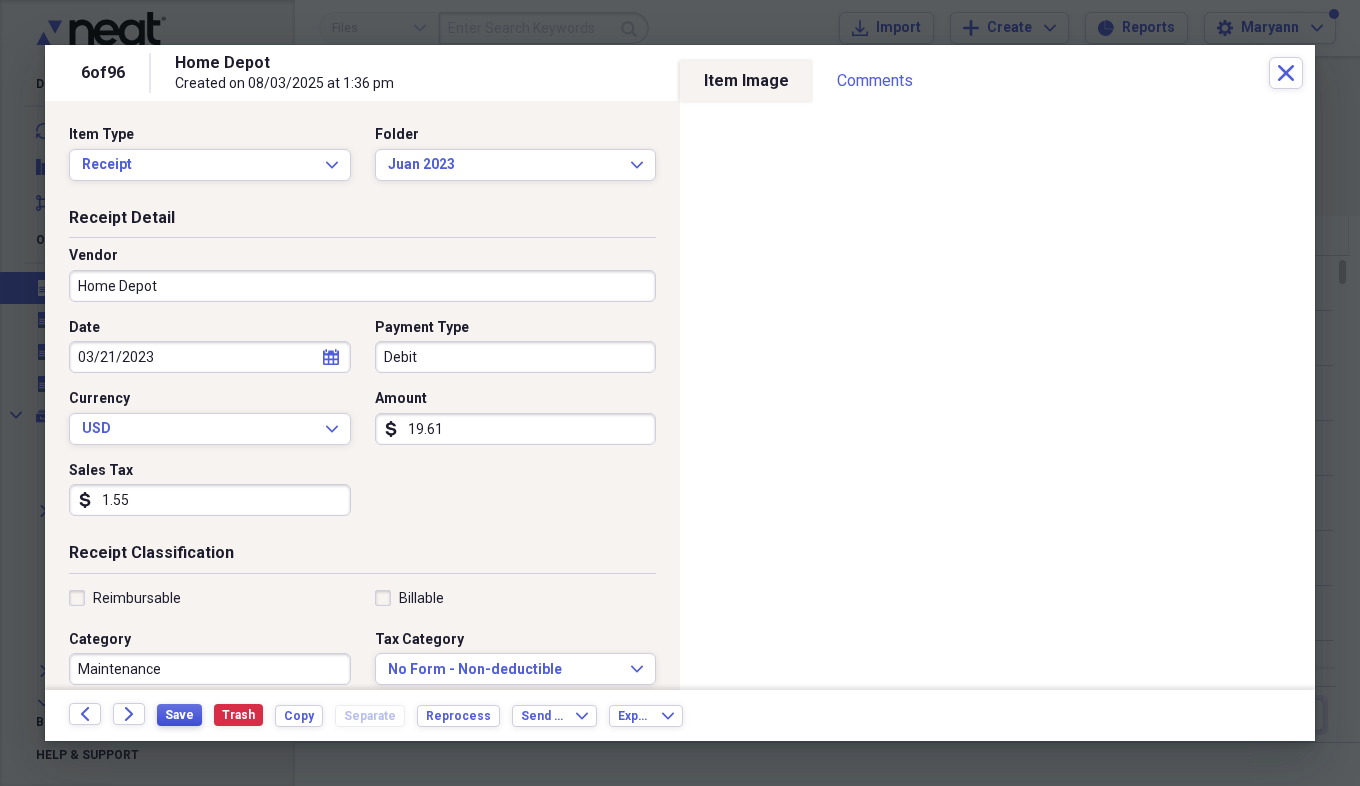 click on "Save" at bounding box center (179, 715) 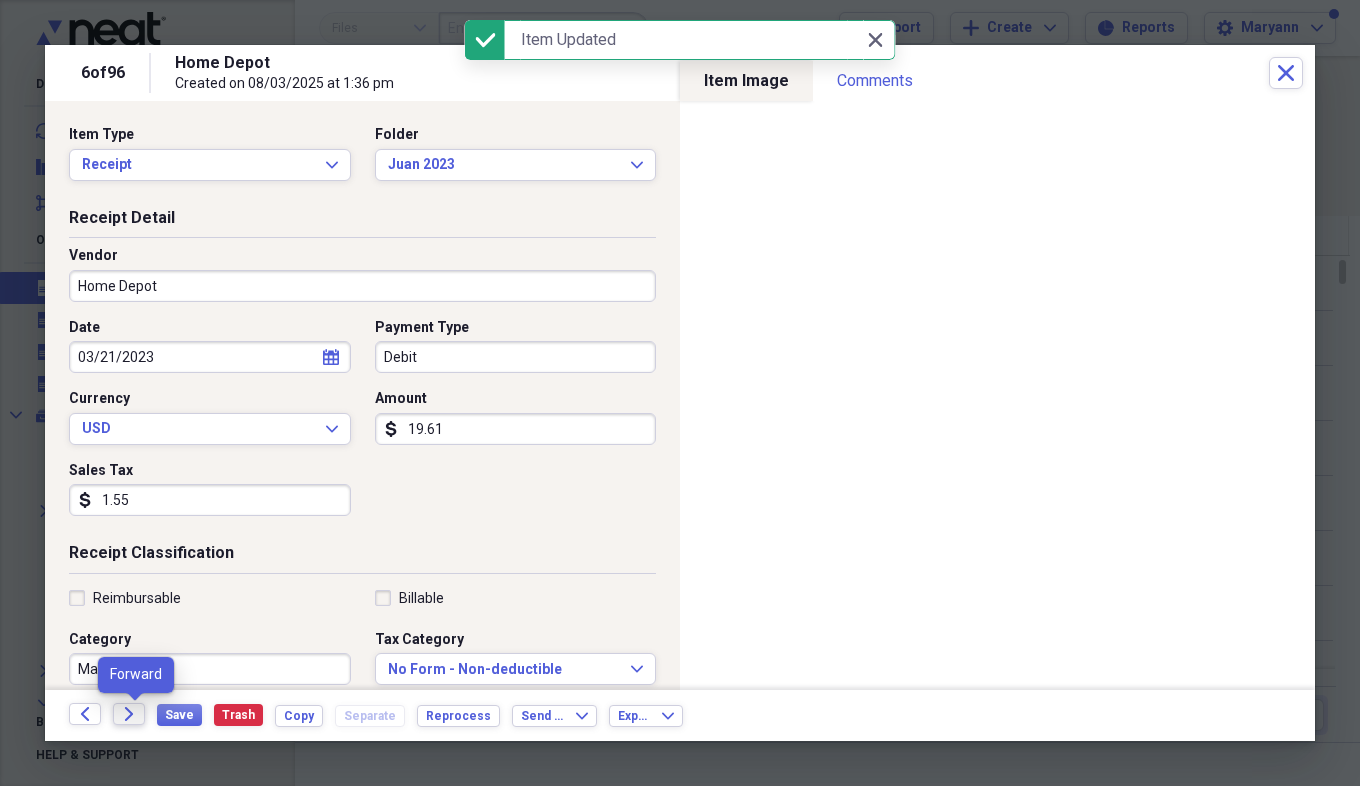 click on "Forward" 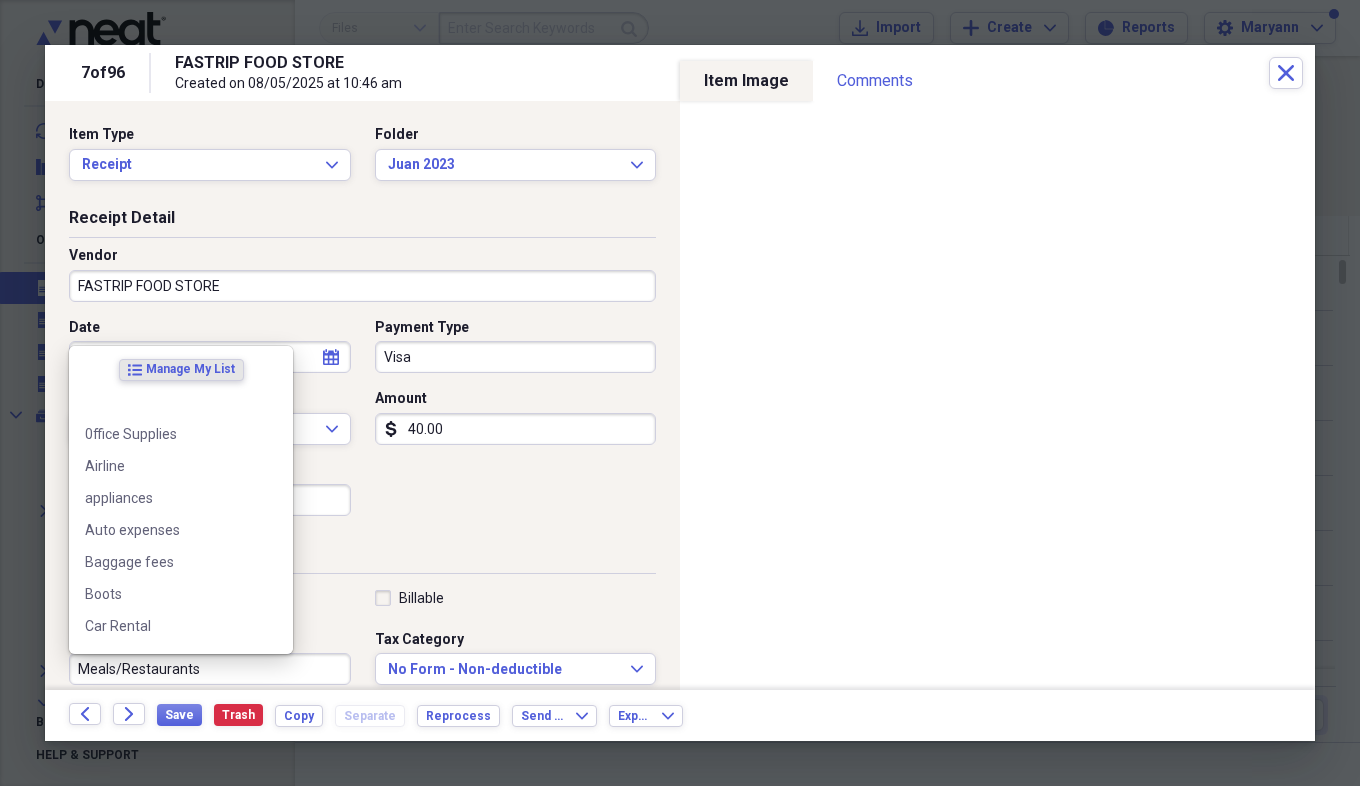 click on "Meals/Restaurants" at bounding box center (210, 669) 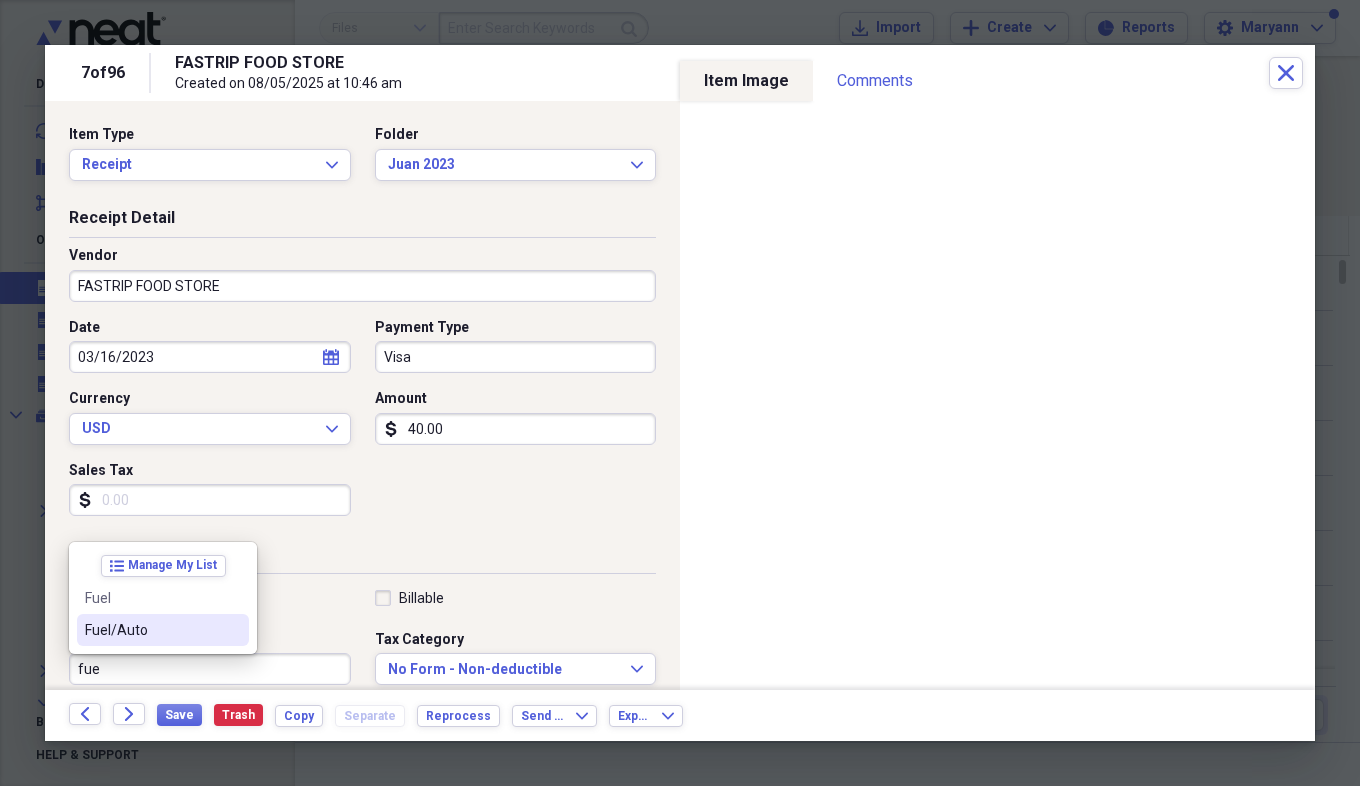 click on "Fuel/Auto" at bounding box center [151, 630] 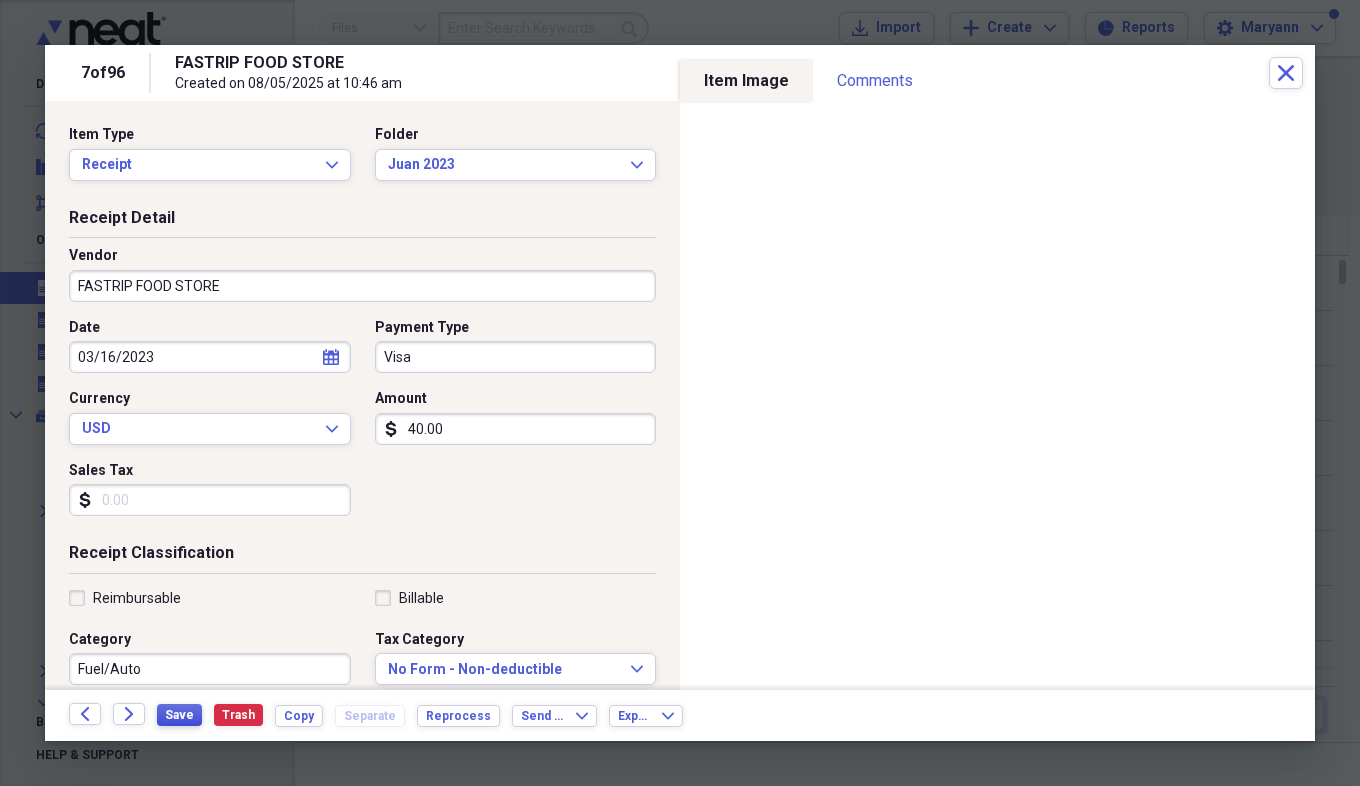 click on "Save" at bounding box center (179, 715) 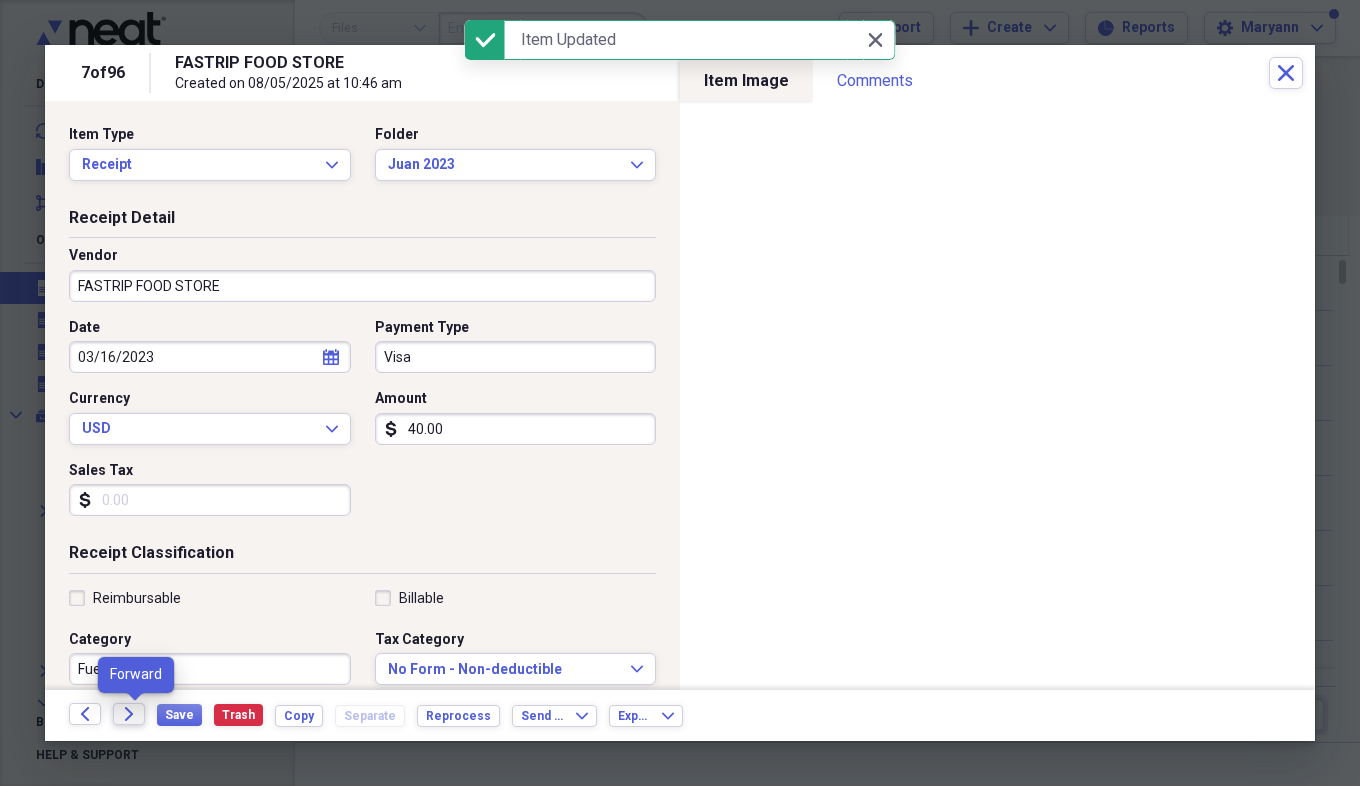 click on "Forward" 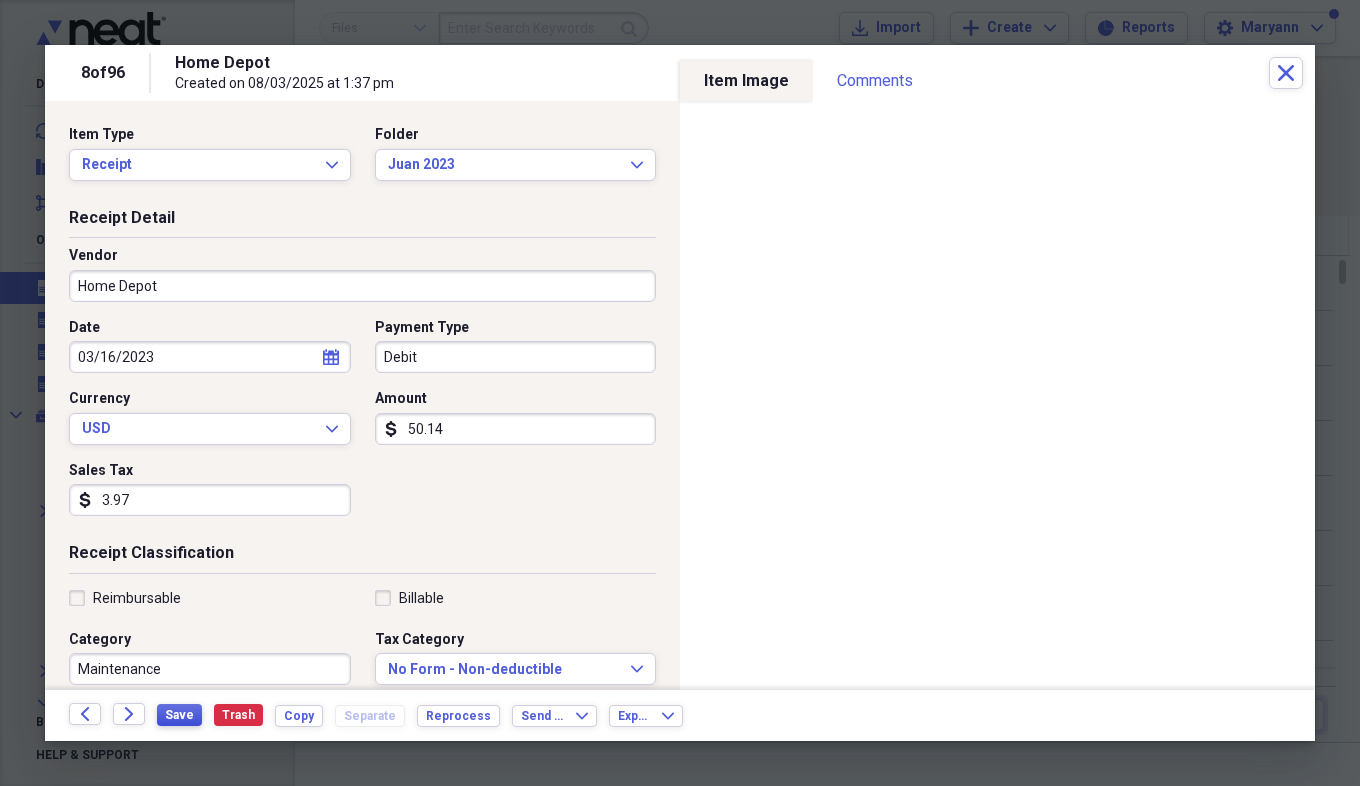 click on "Save" at bounding box center [179, 715] 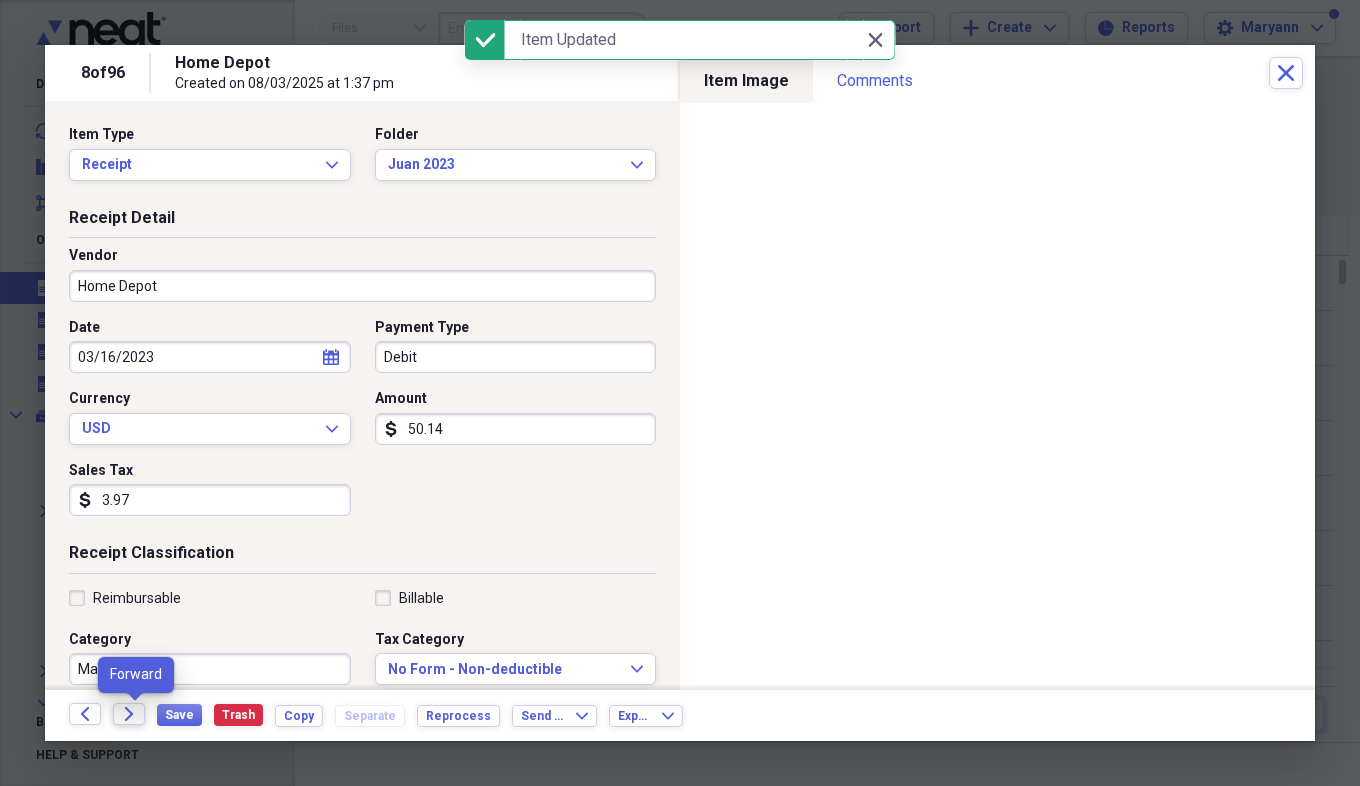 click on "Forward" 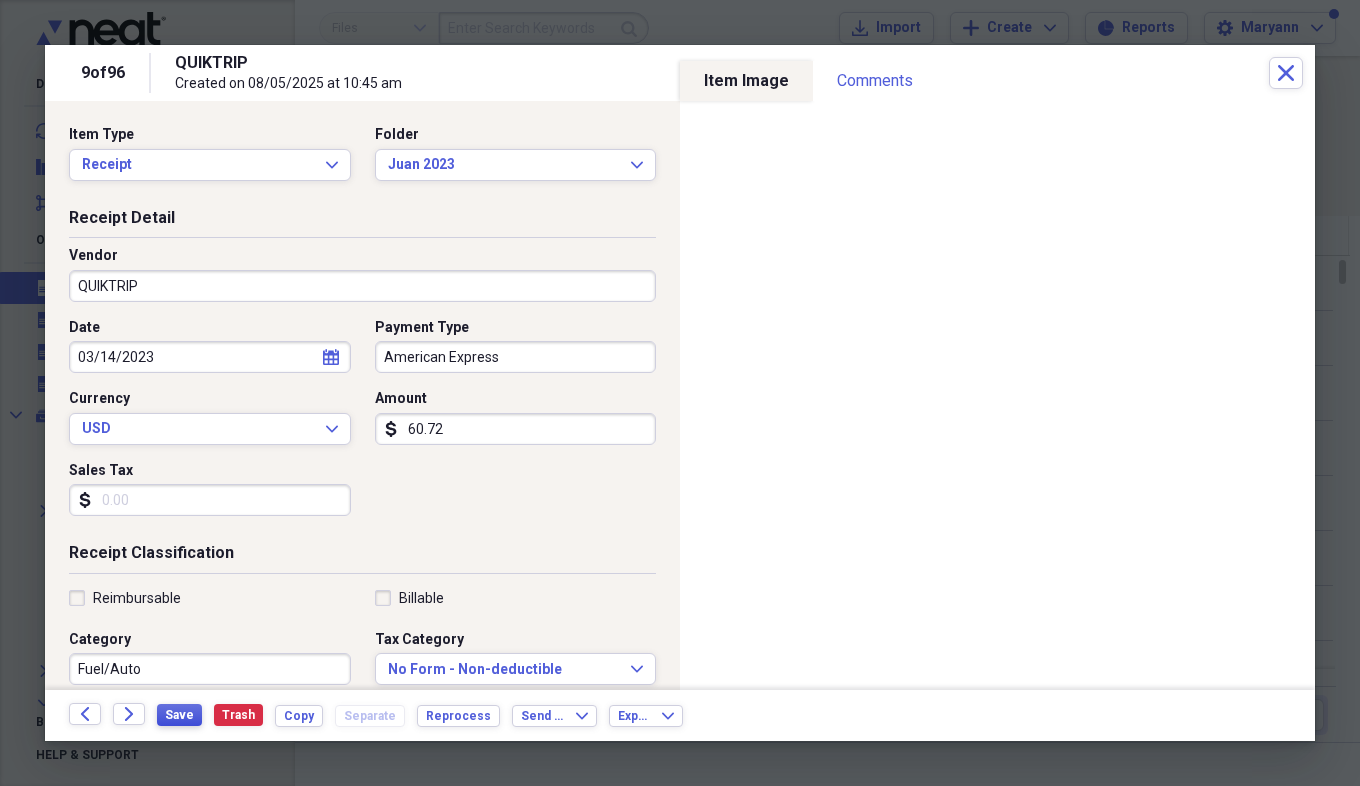 type 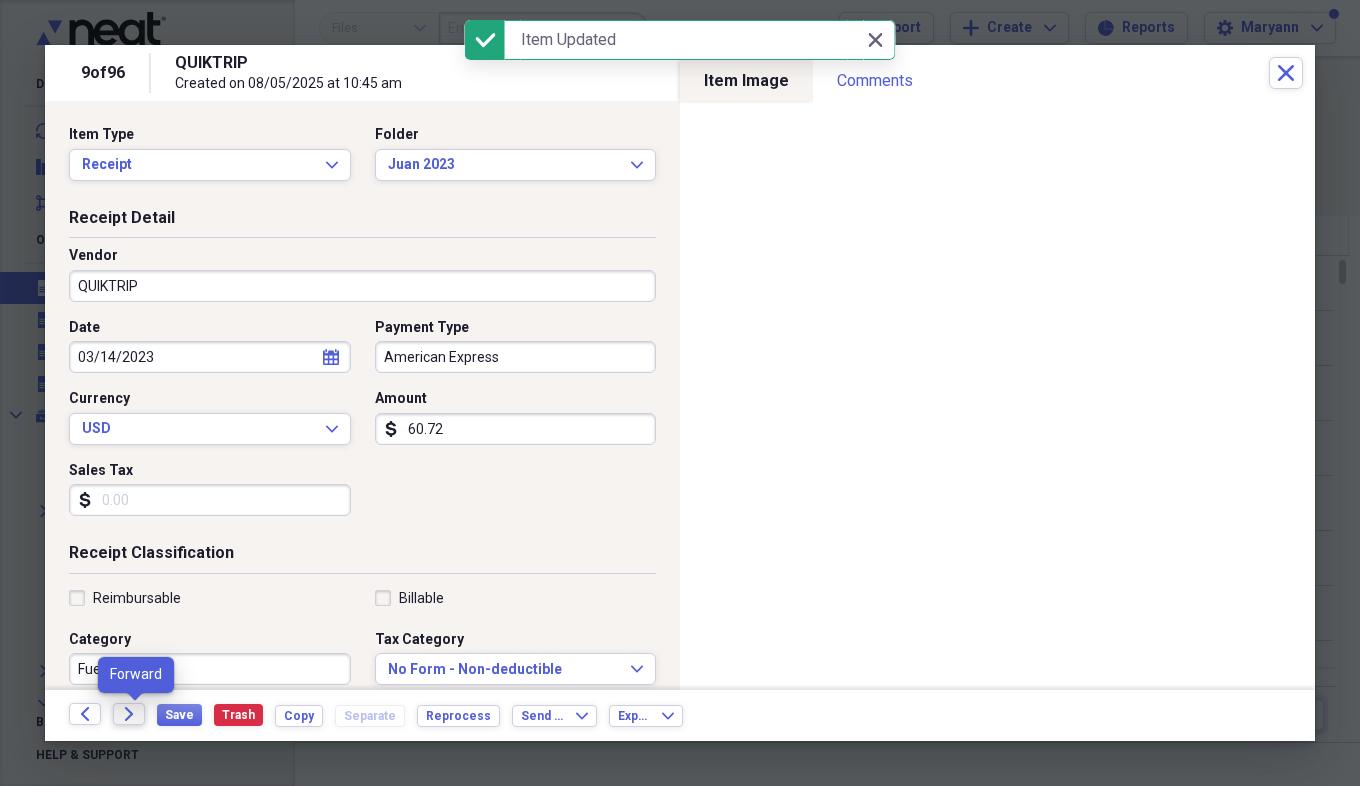 click on "Forward" 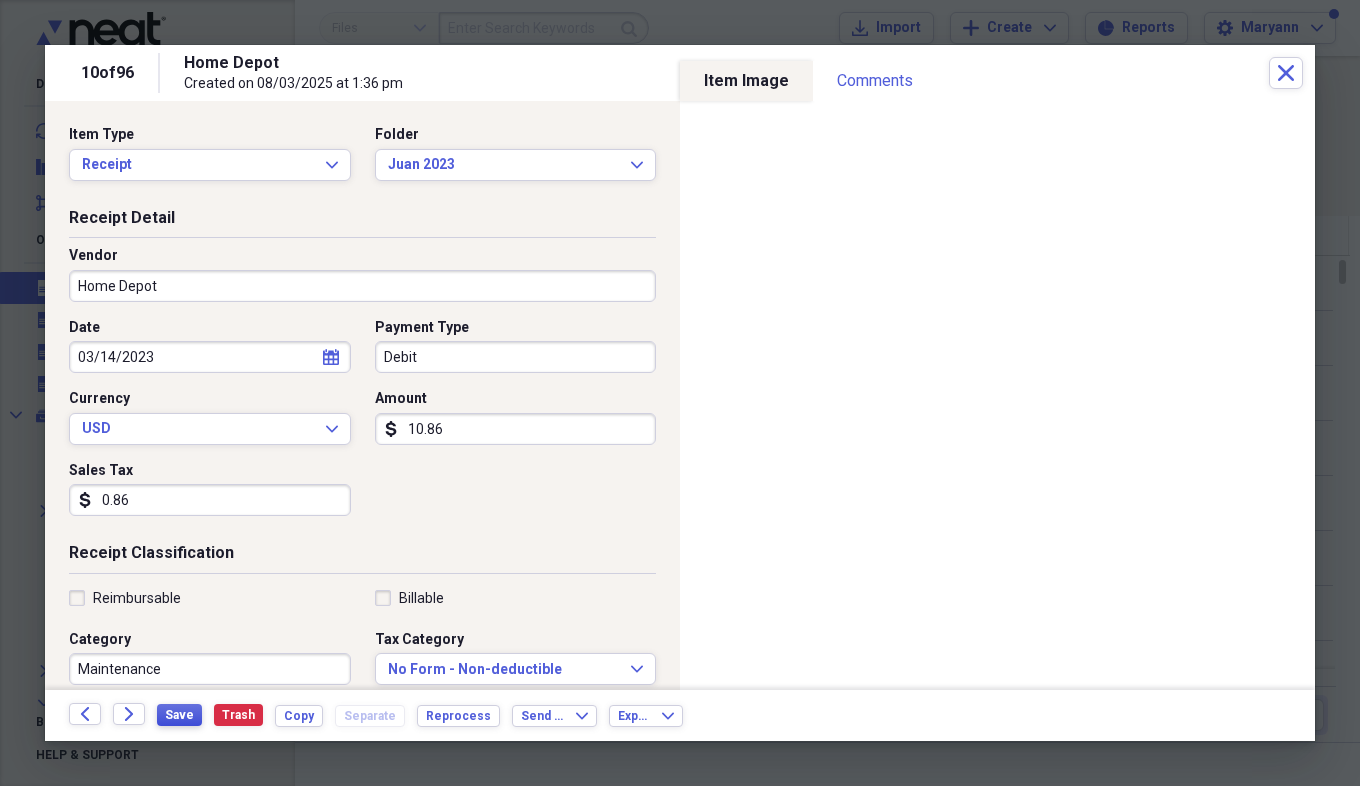click on "Save" at bounding box center [179, 715] 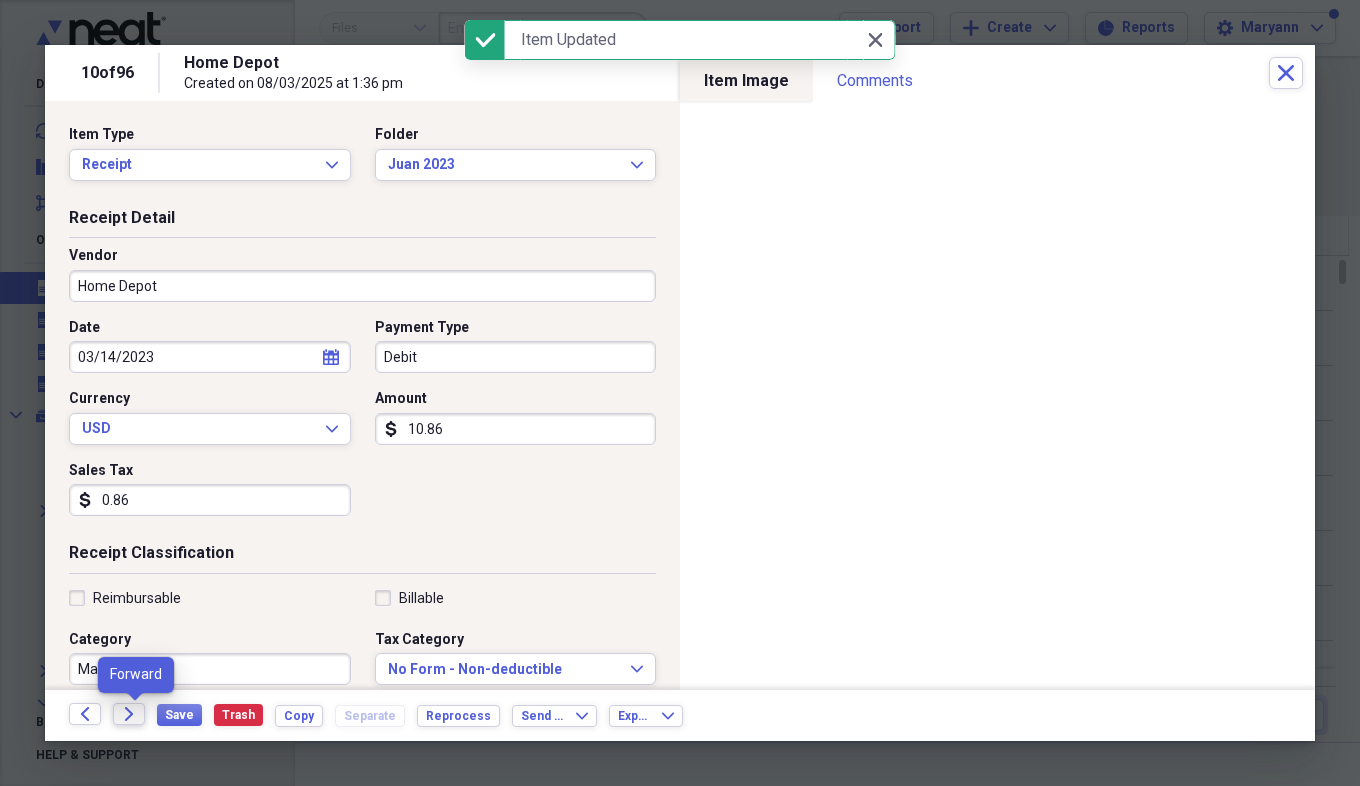 click on "Forward" 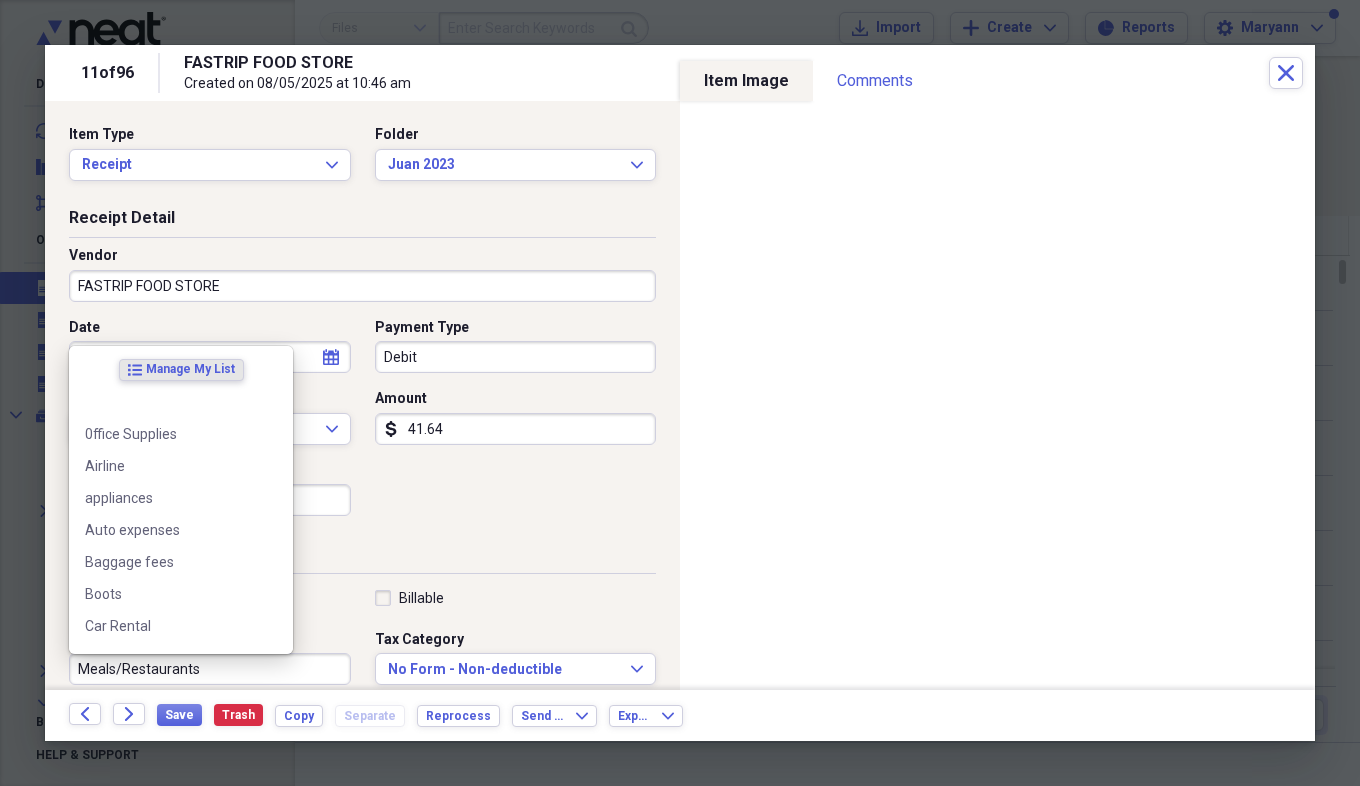 click on "Meals/Restaurants" at bounding box center [210, 669] 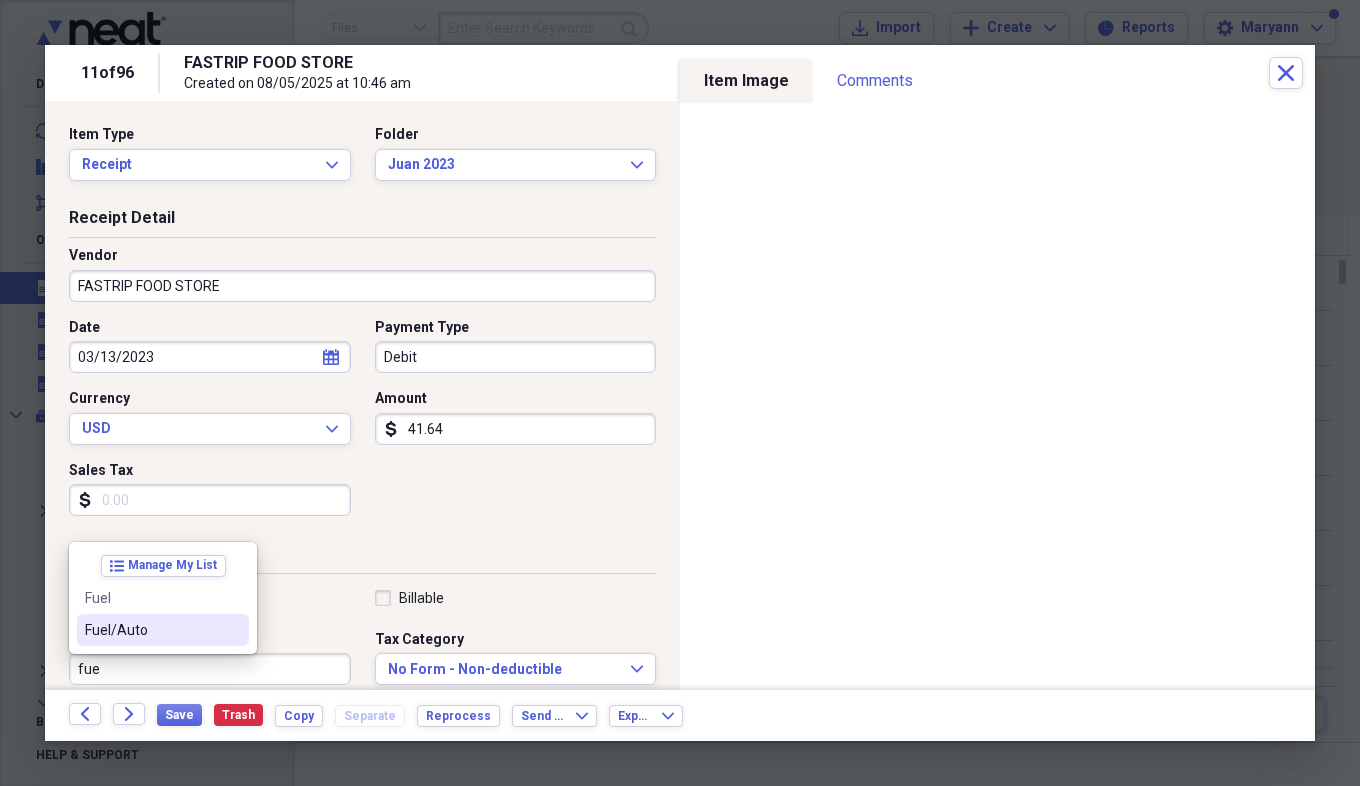 click on "Fuel/Auto" at bounding box center [151, 630] 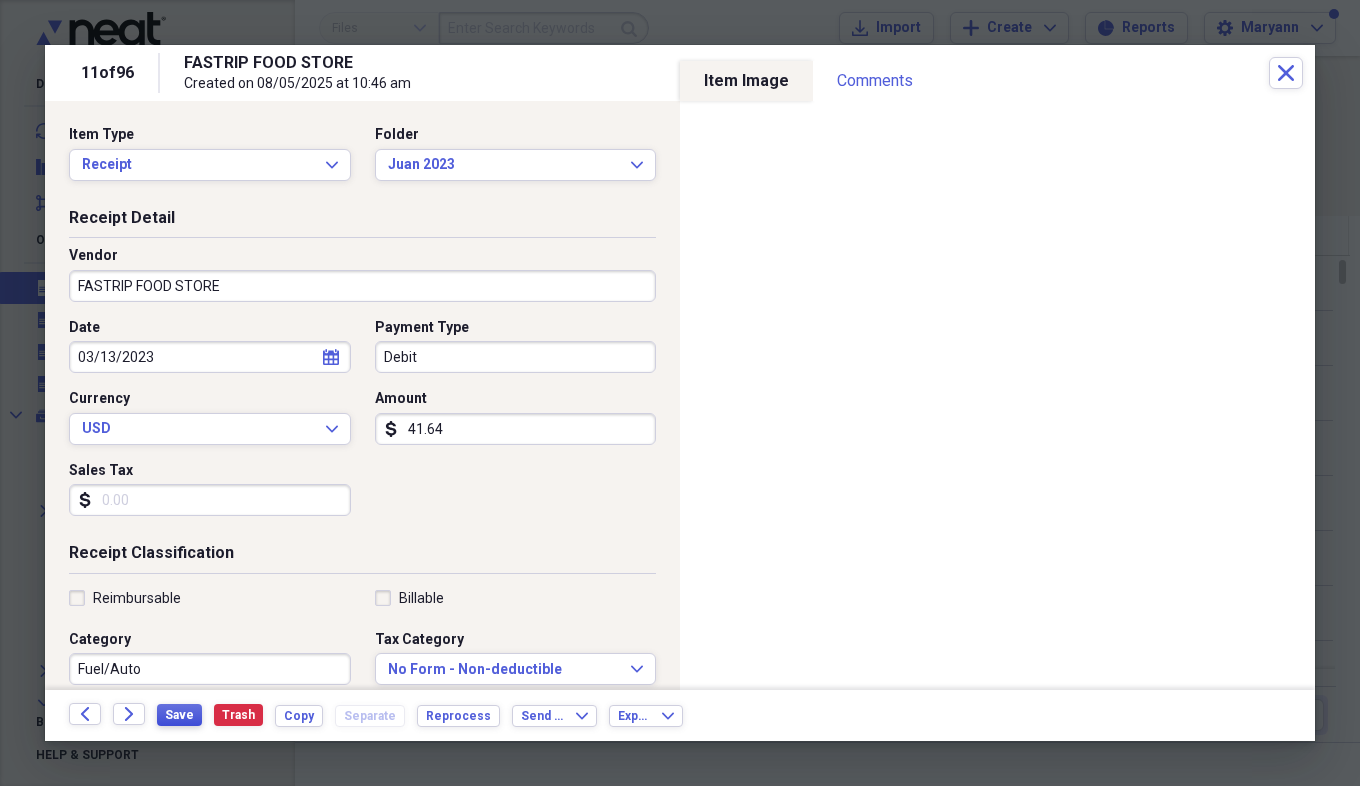 click on "Save" at bounding box center [179, 715] 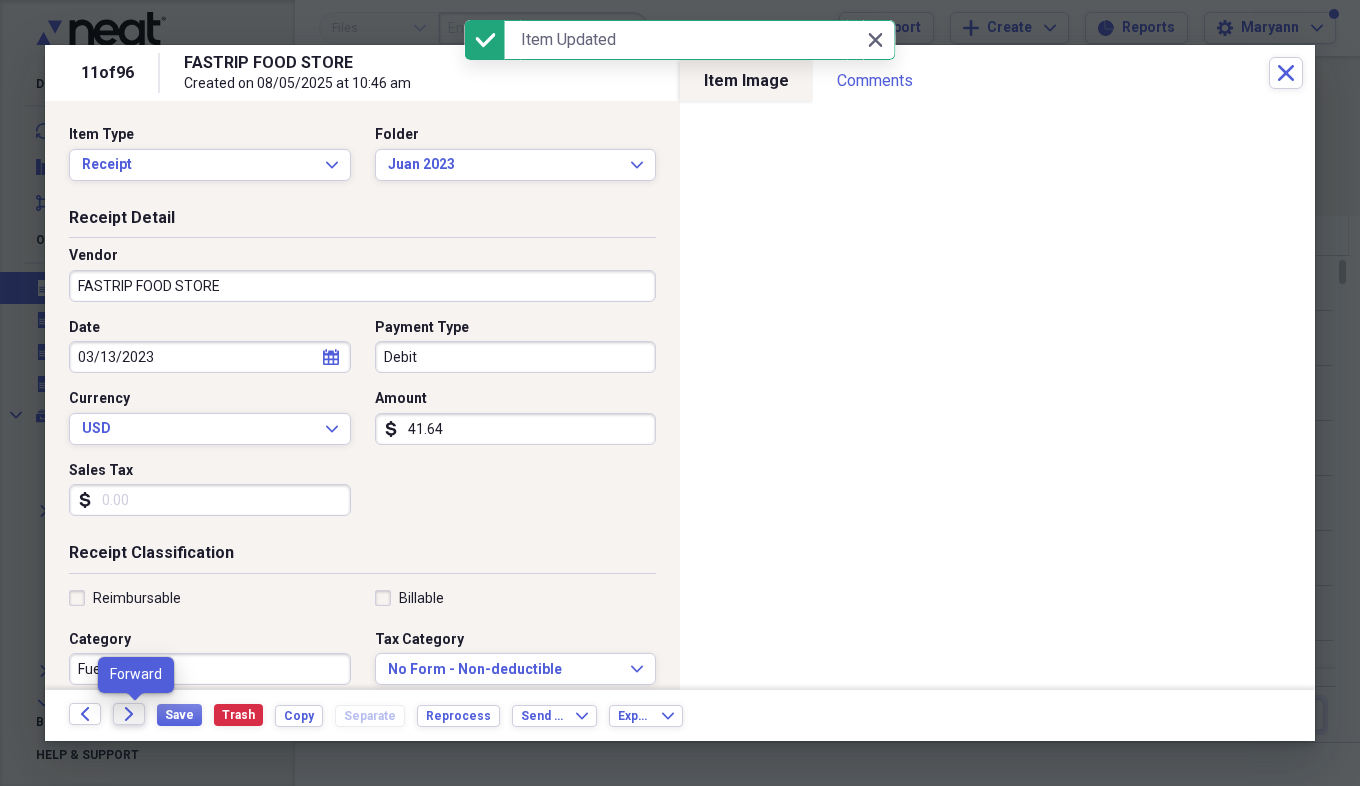 click on "Forward" 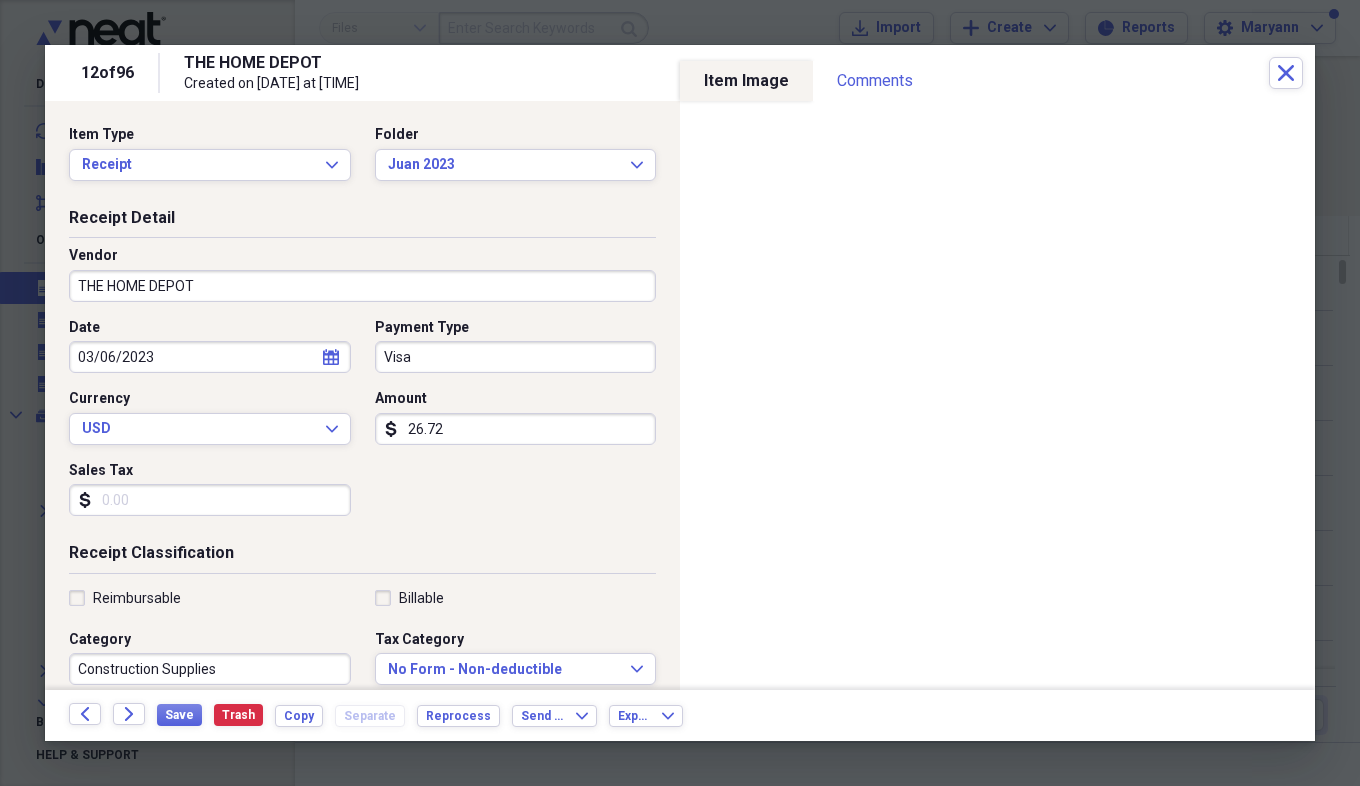 click on "Sales Tax" at bounding box center (210, 500) 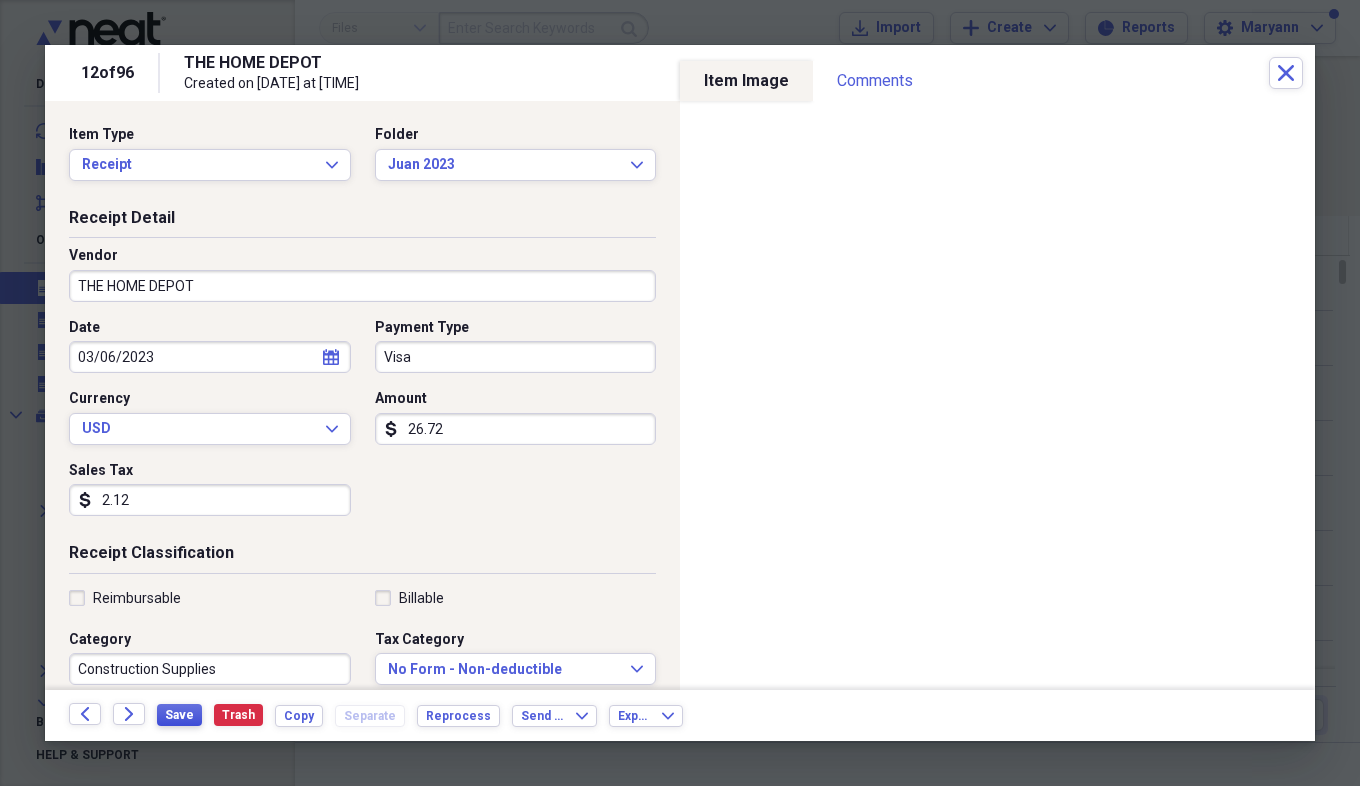 type on "2.12" 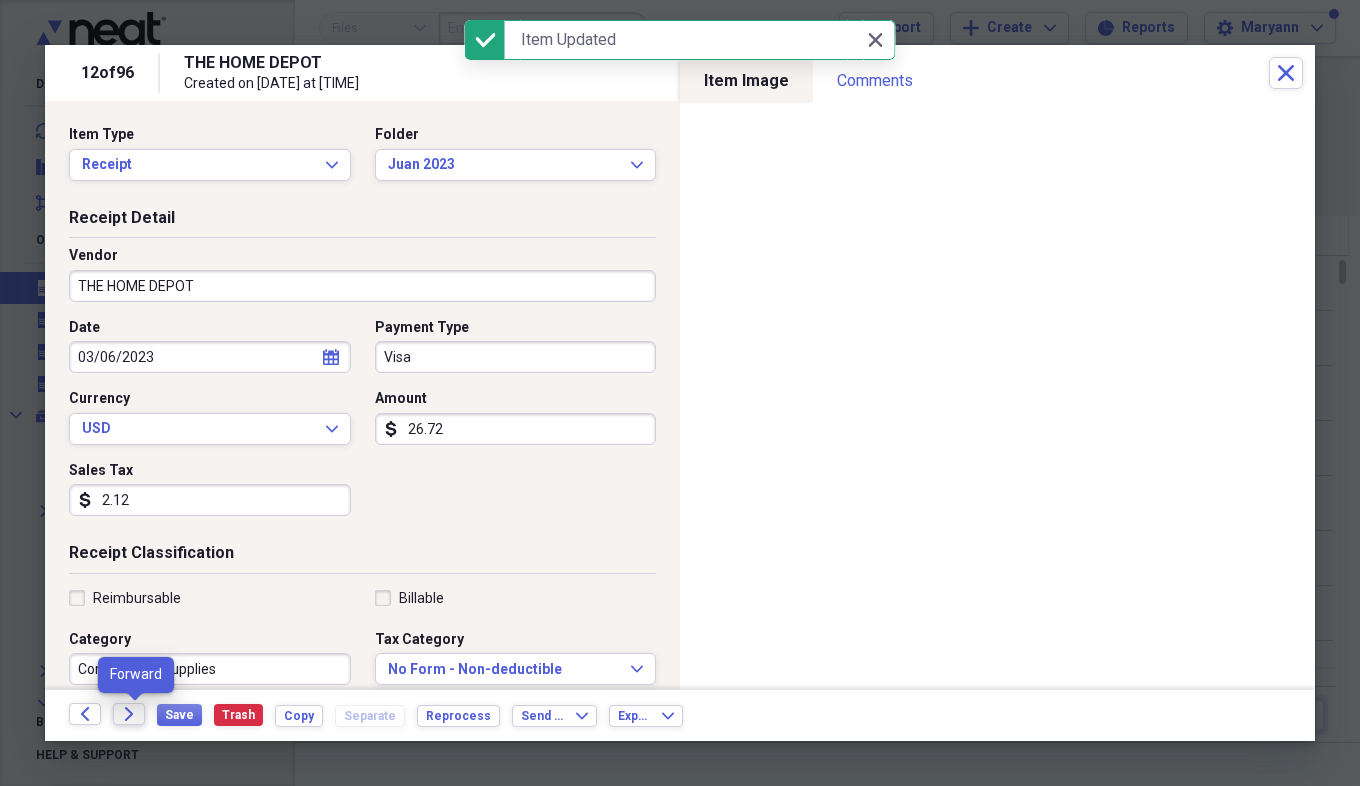 click 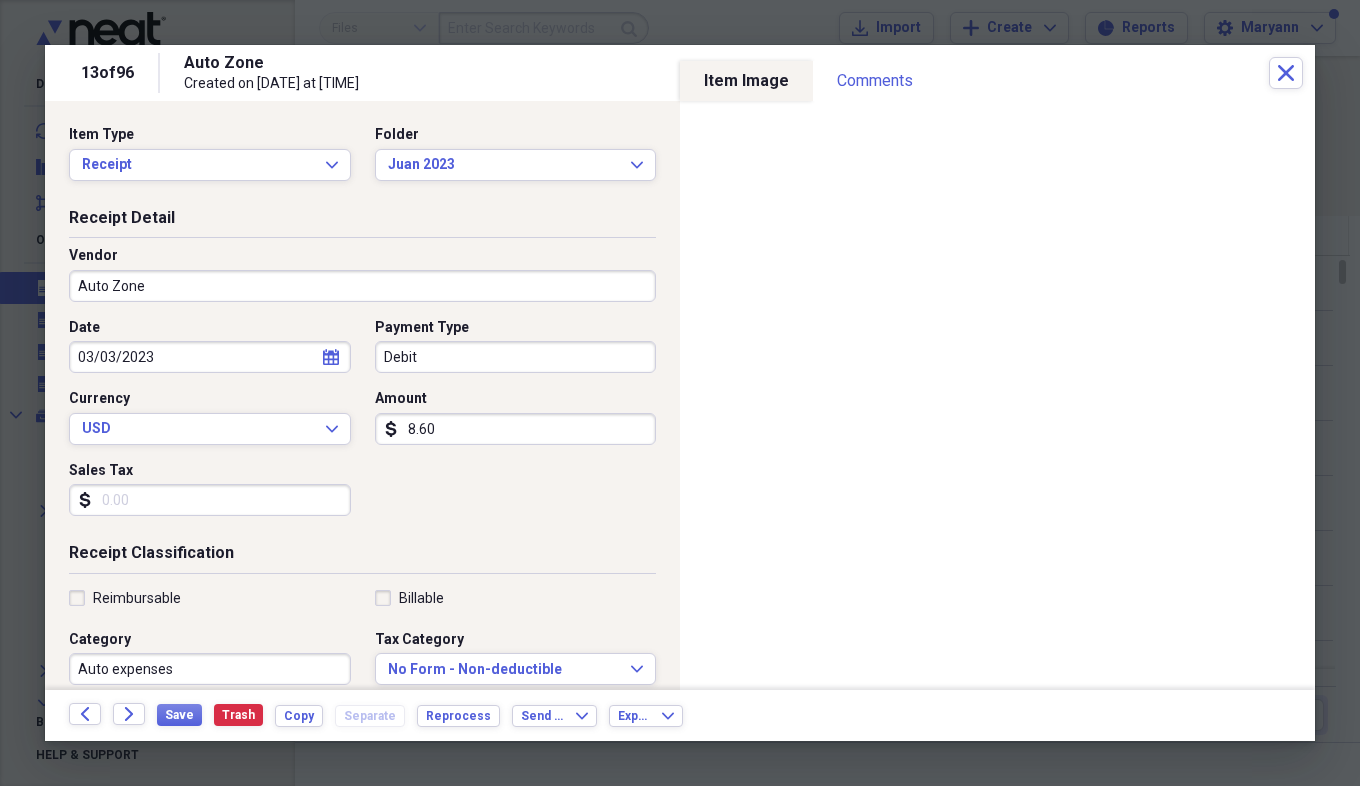 click on "8.60" at bounding box center (516, 429) 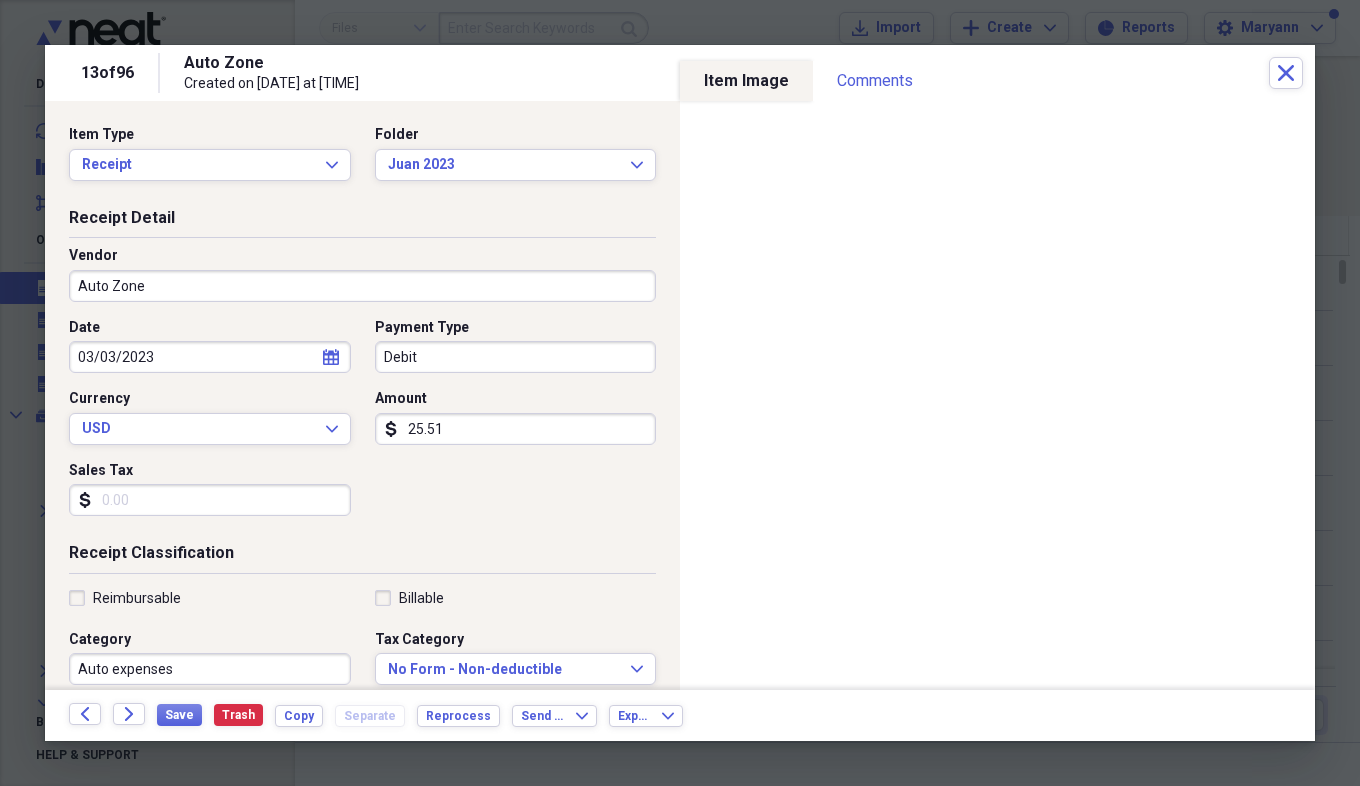 type on "25.51" 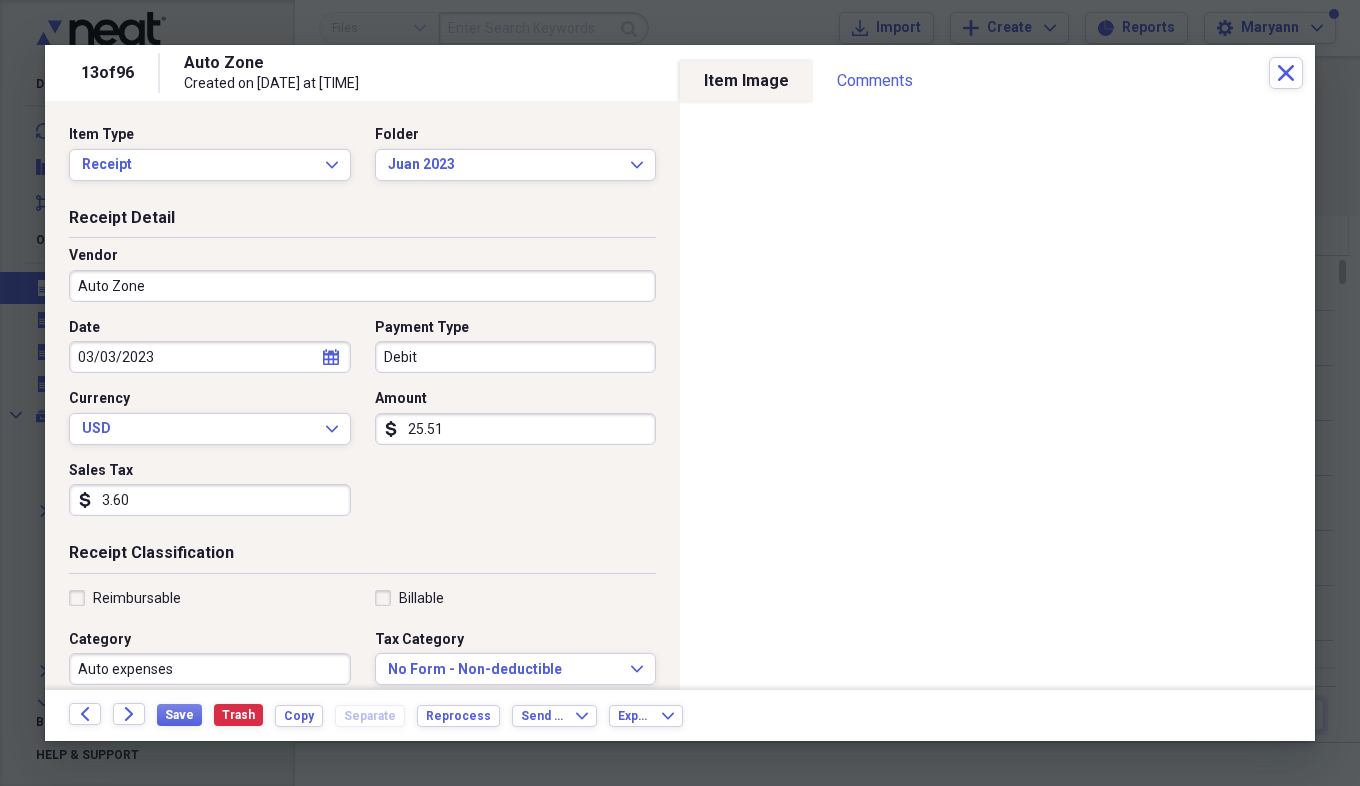 type on "3.60" 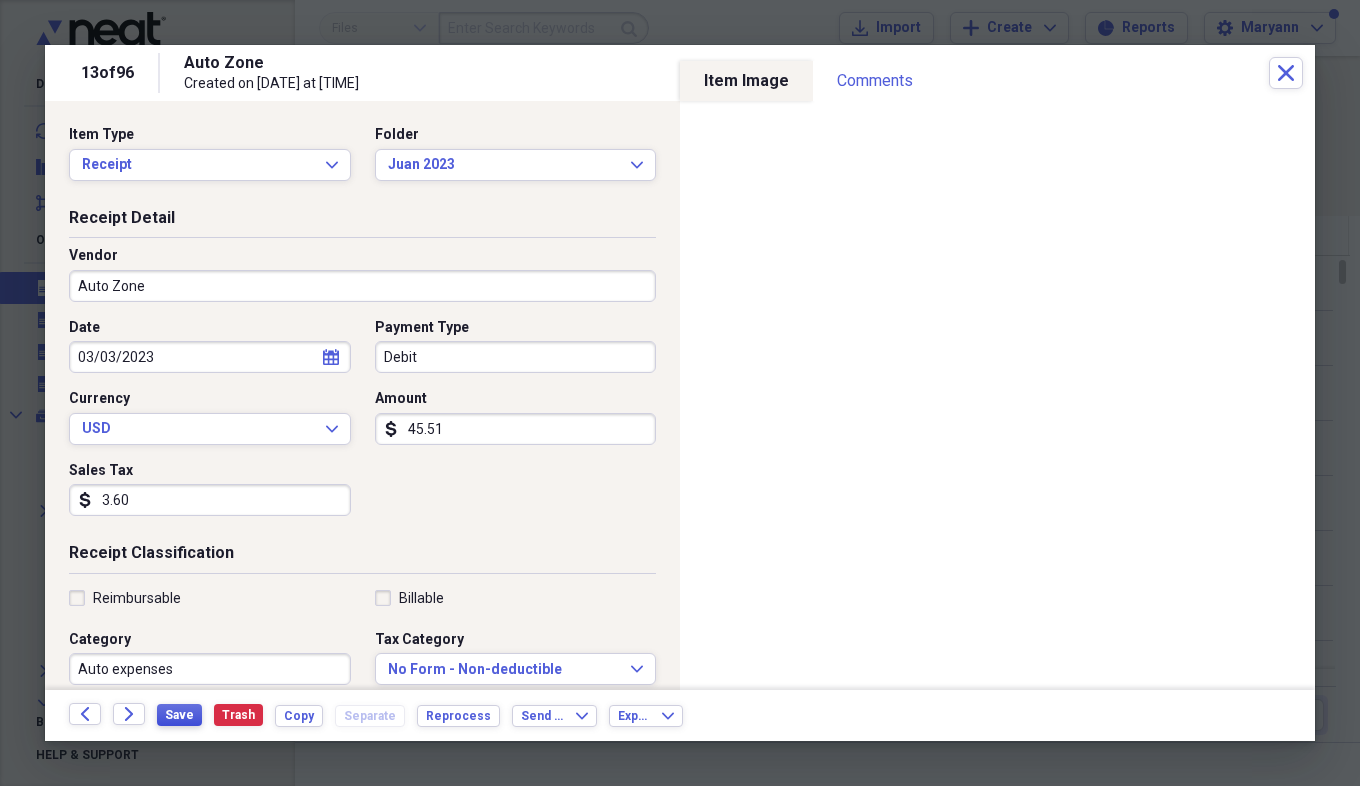 type on "45.51" 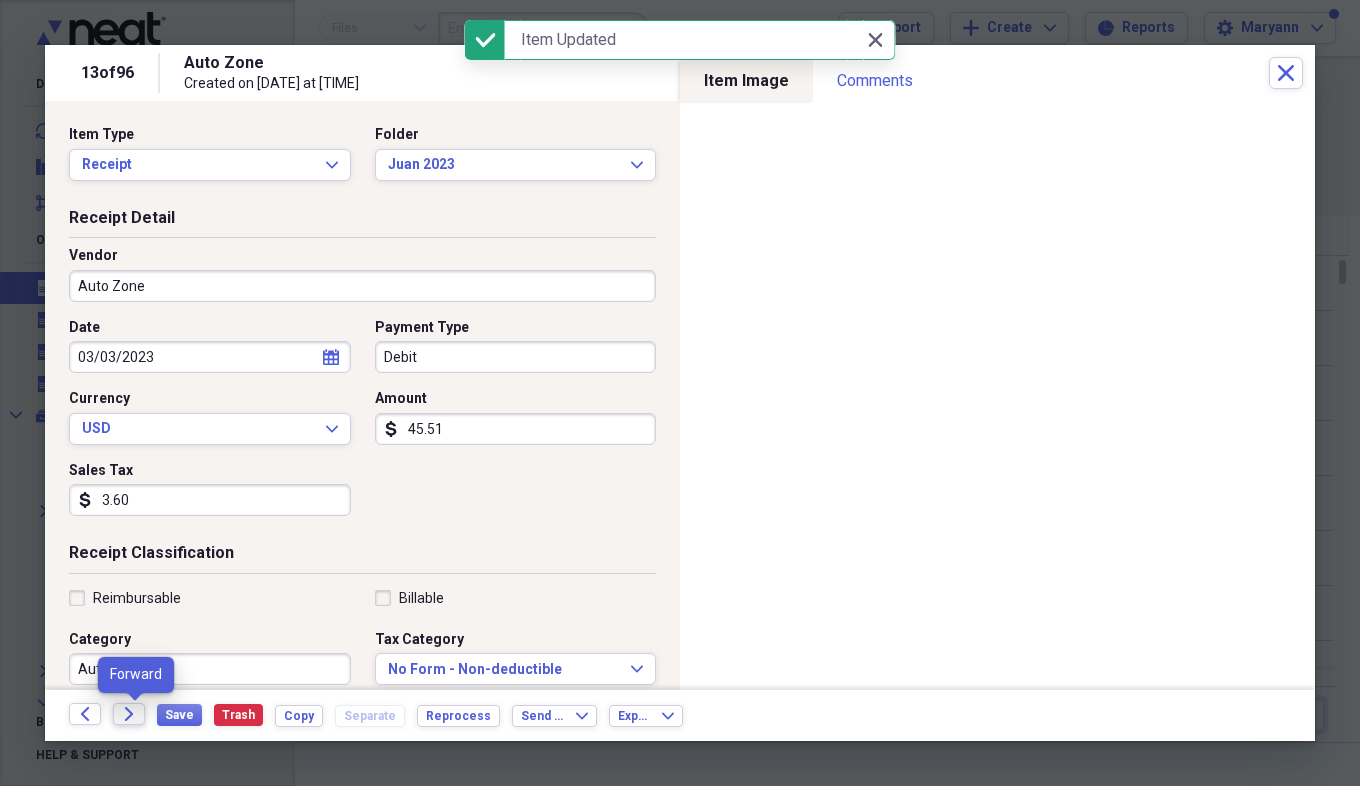 click 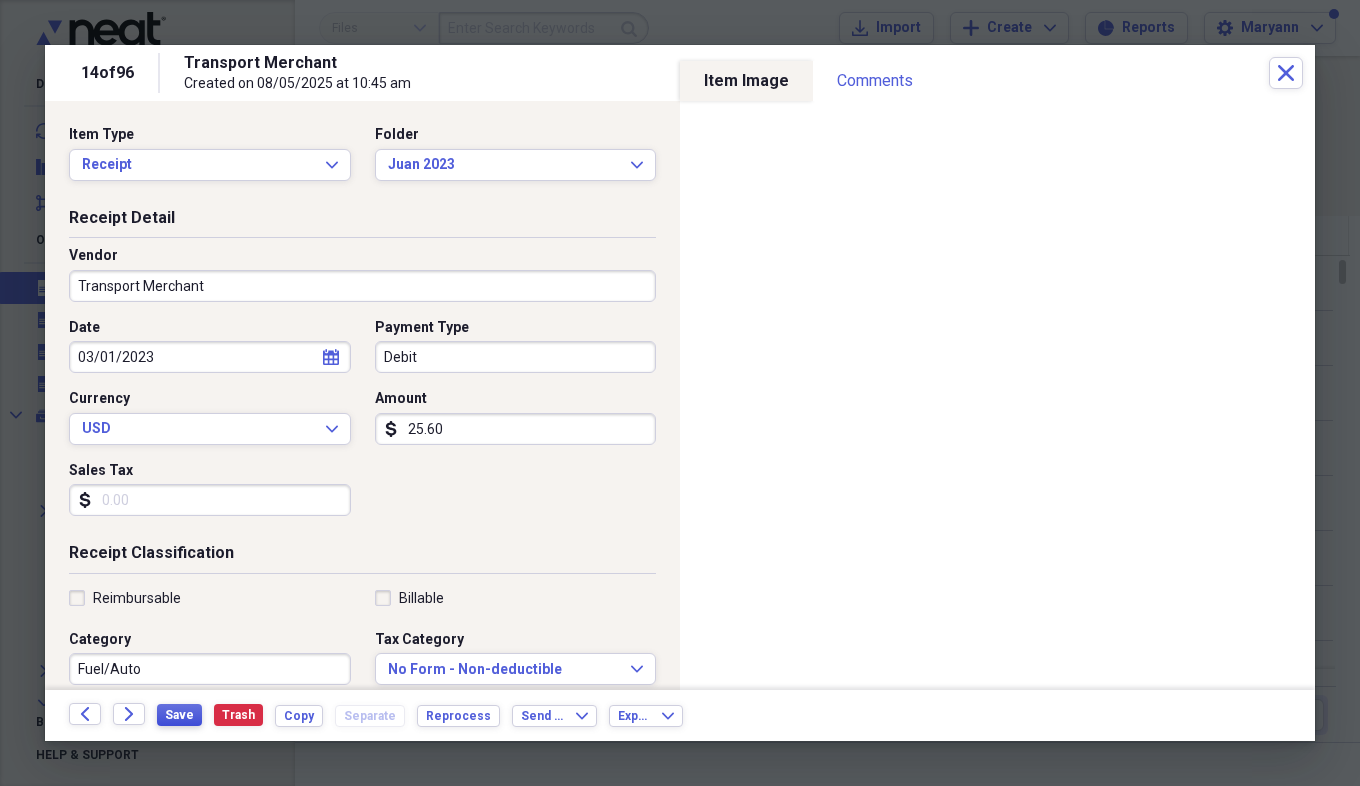 click on "Save" at bounding box center (179, 715) 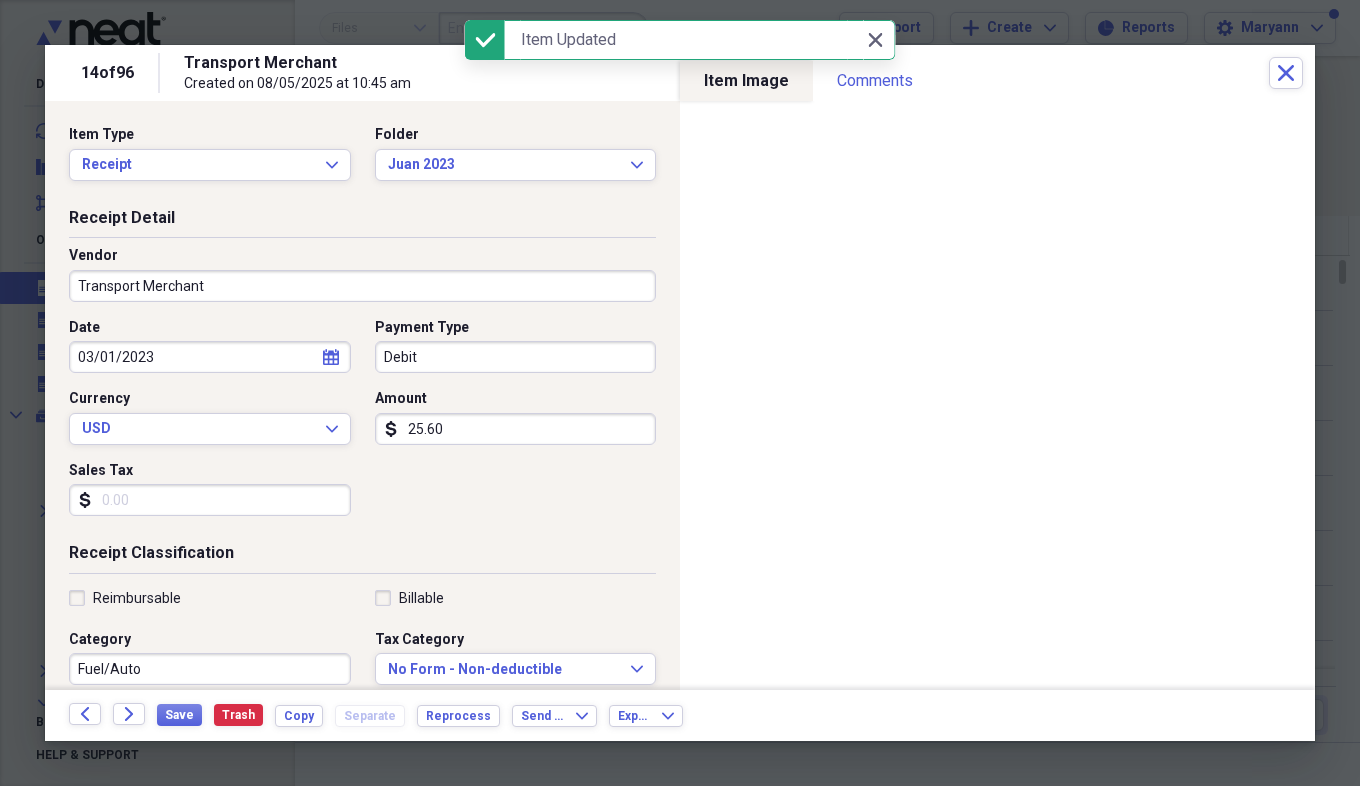 click on "Transport Merchant" at bounding box center [362, 286] 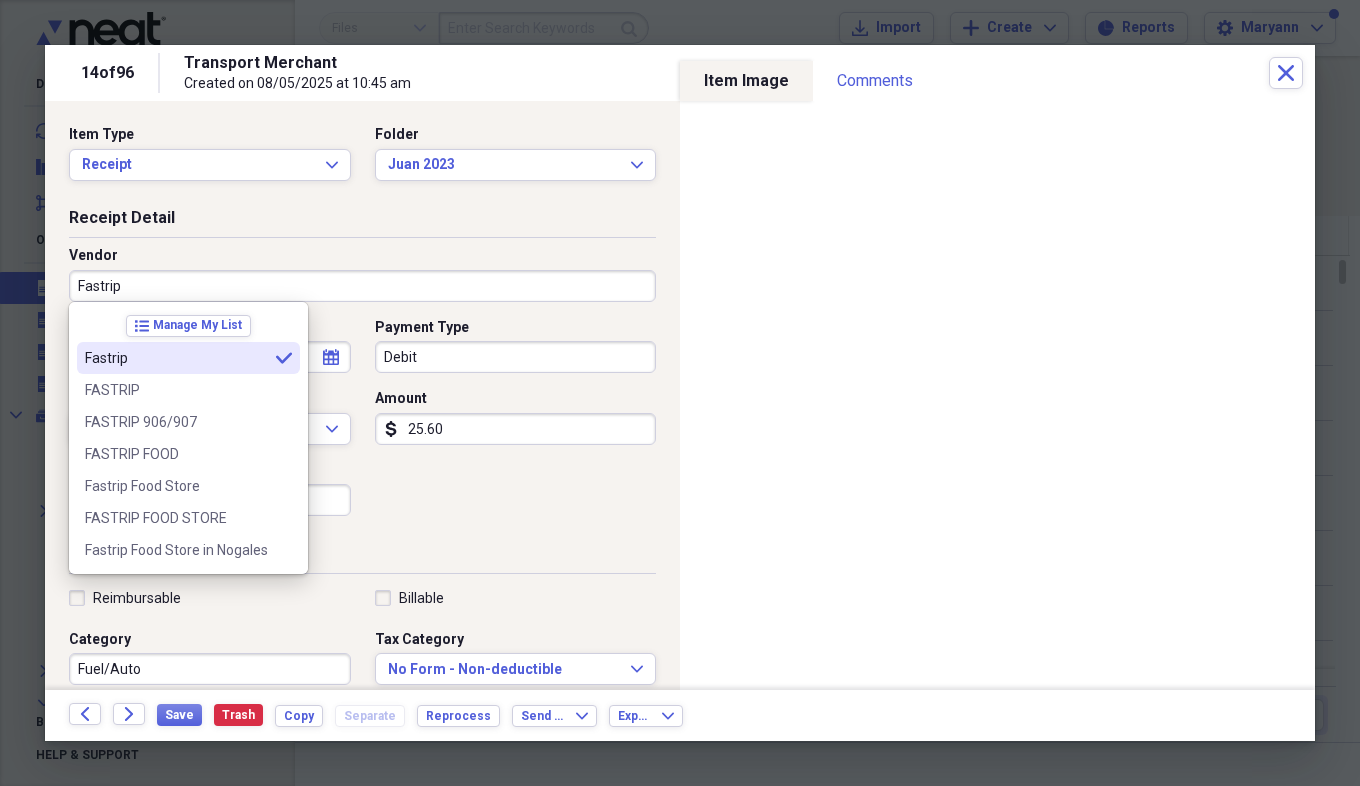 type on "Fastrip" 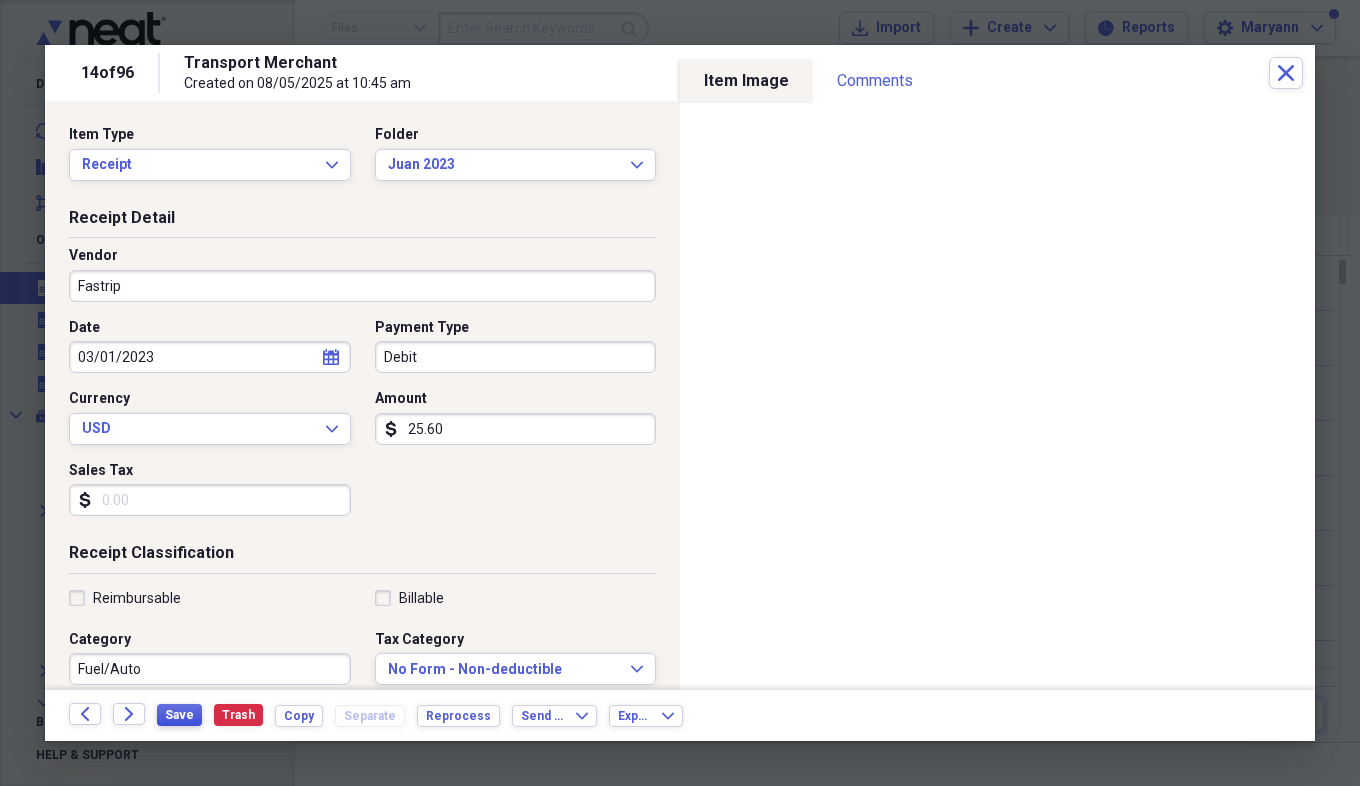 click on "Save" at bounding box center (179, 715) 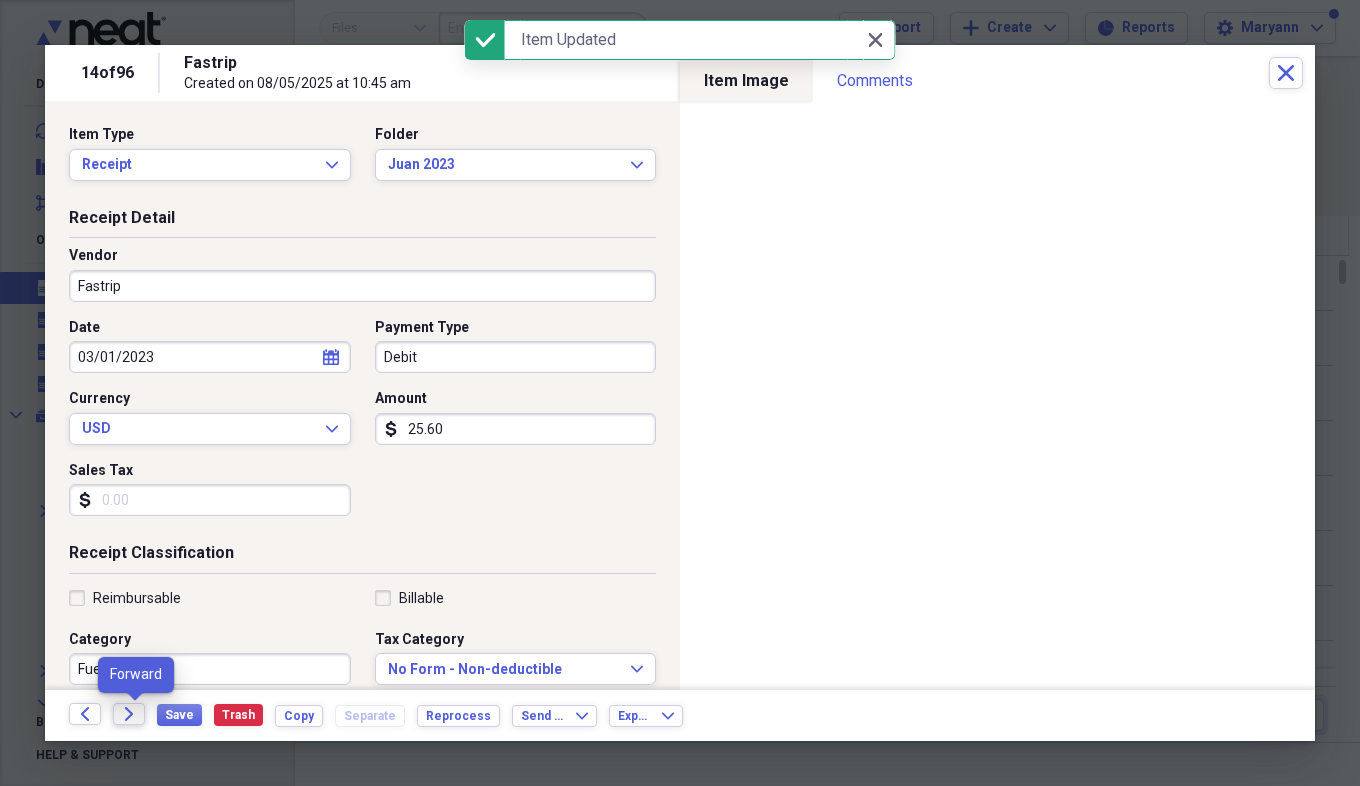 click 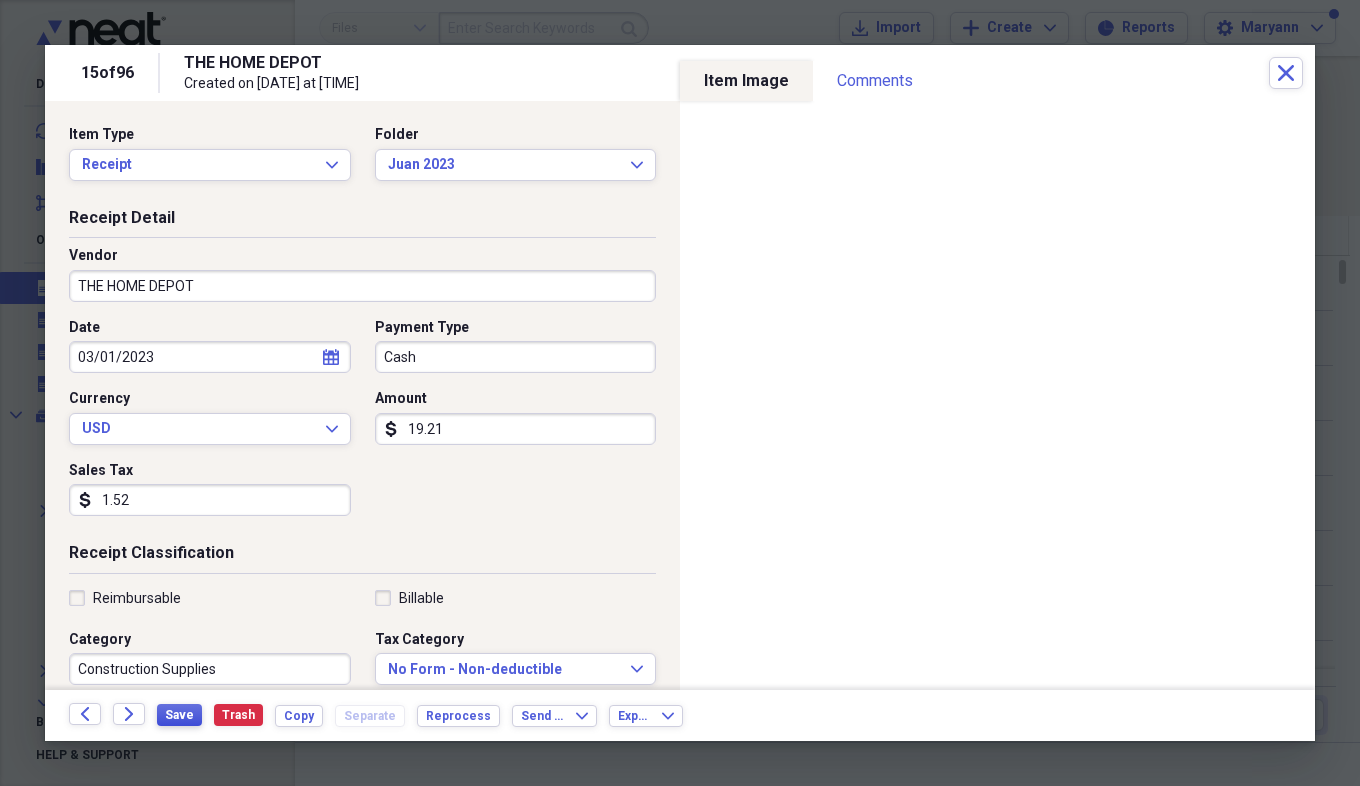 click on "Save" at bounding box center [179, 715] 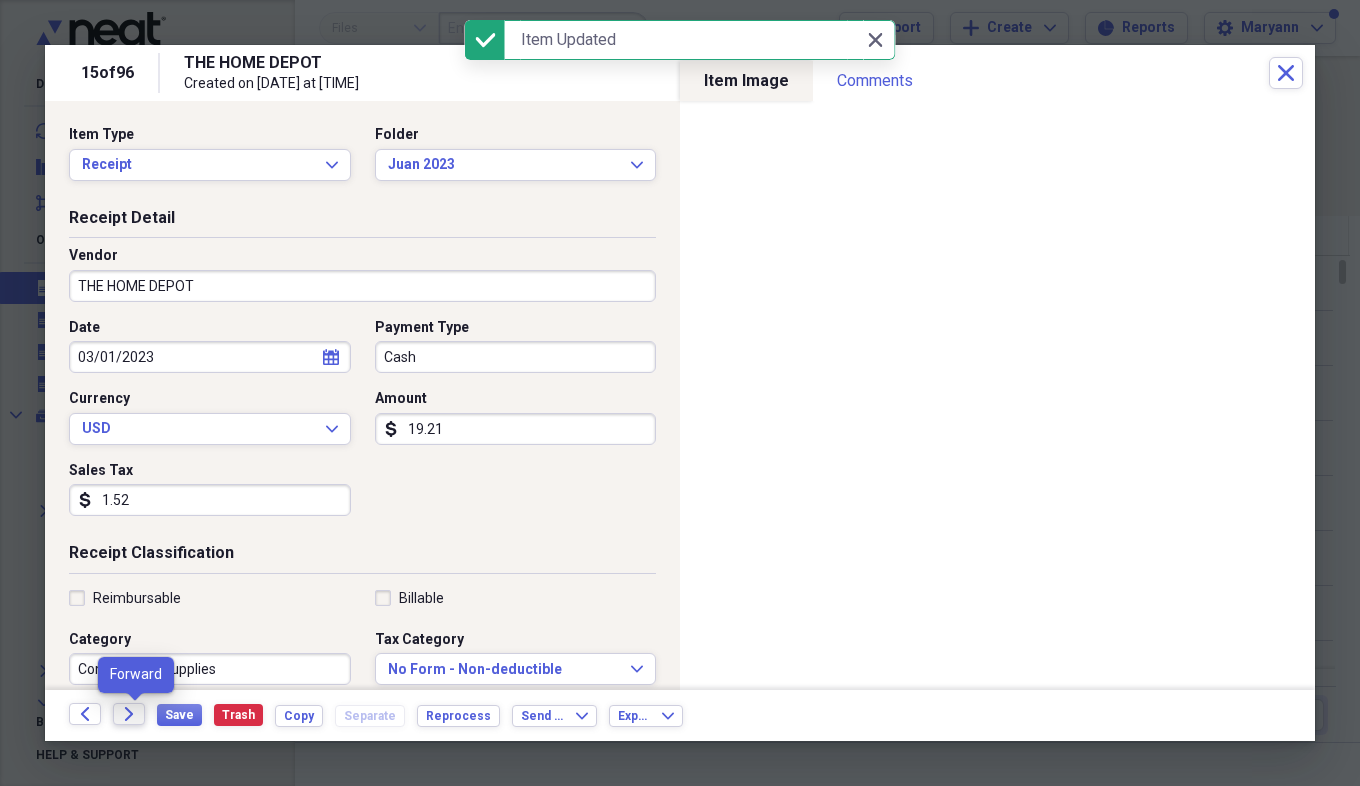 click on "Forward" 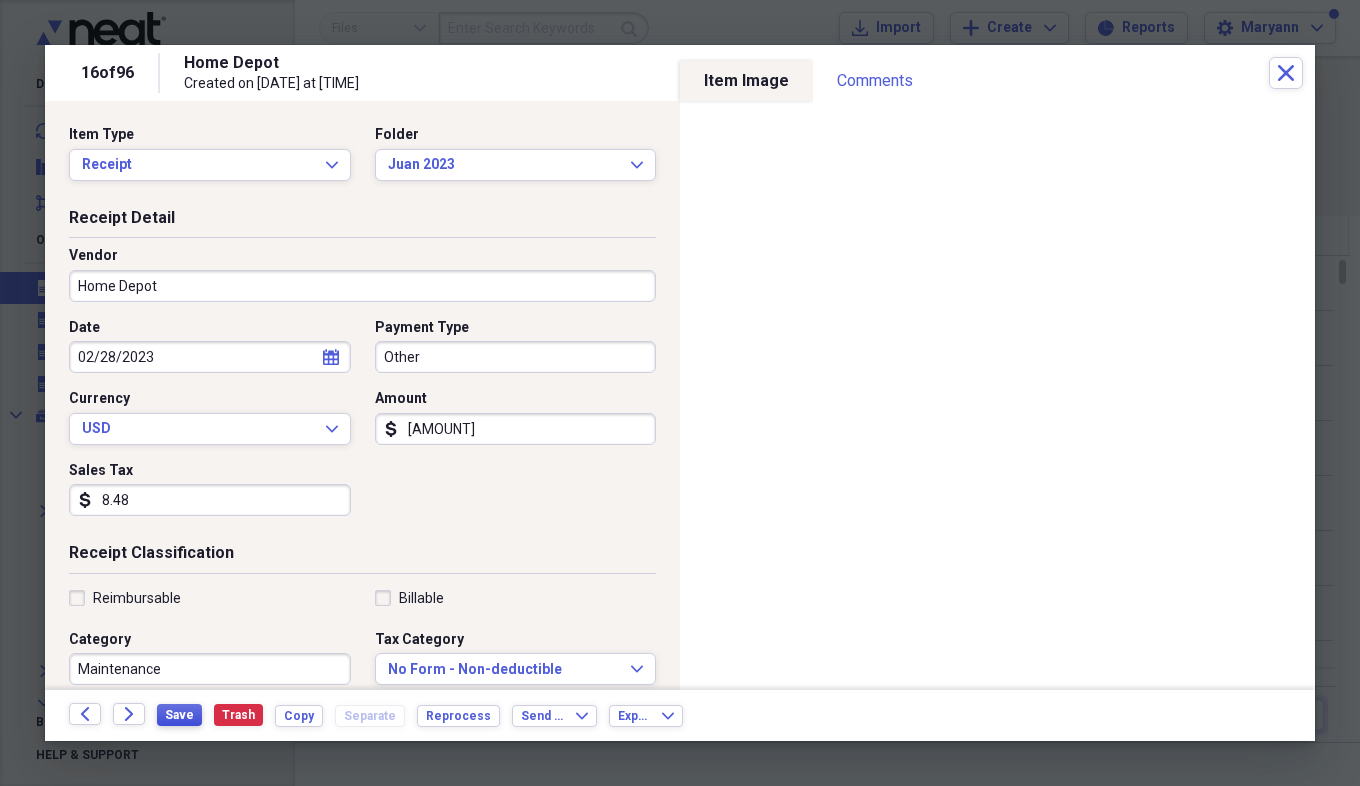 click on "Save" at bounding box center [179, 715] 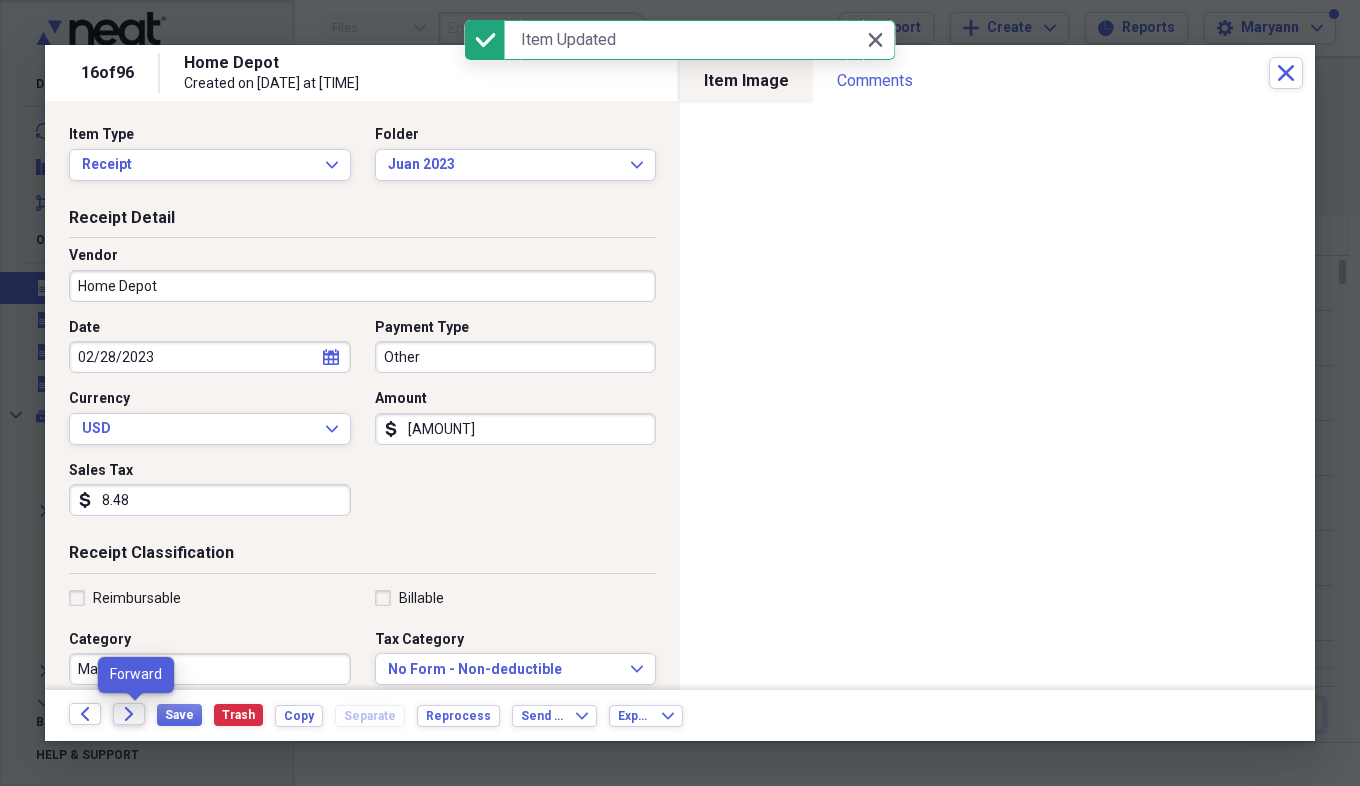 click 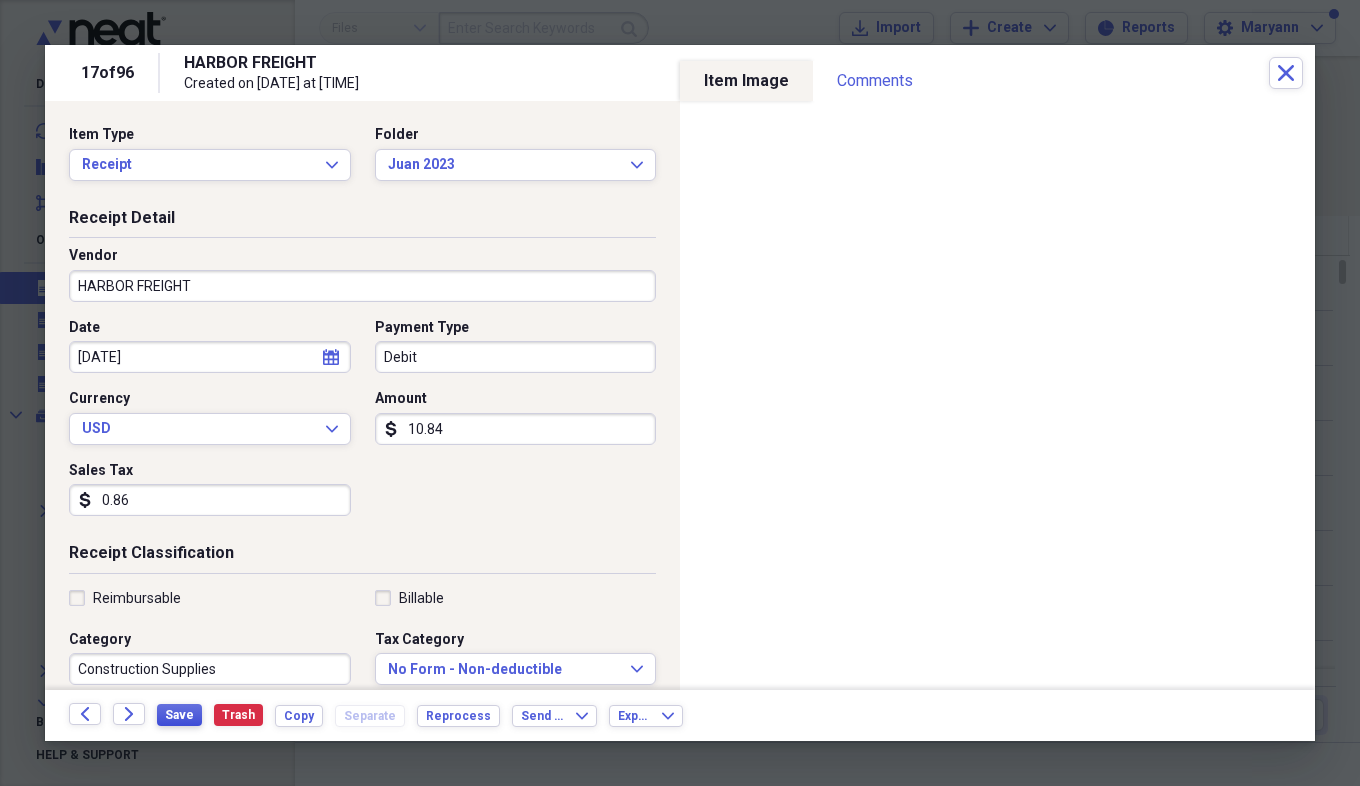 click on "Save" at bounding box center [179, 715] 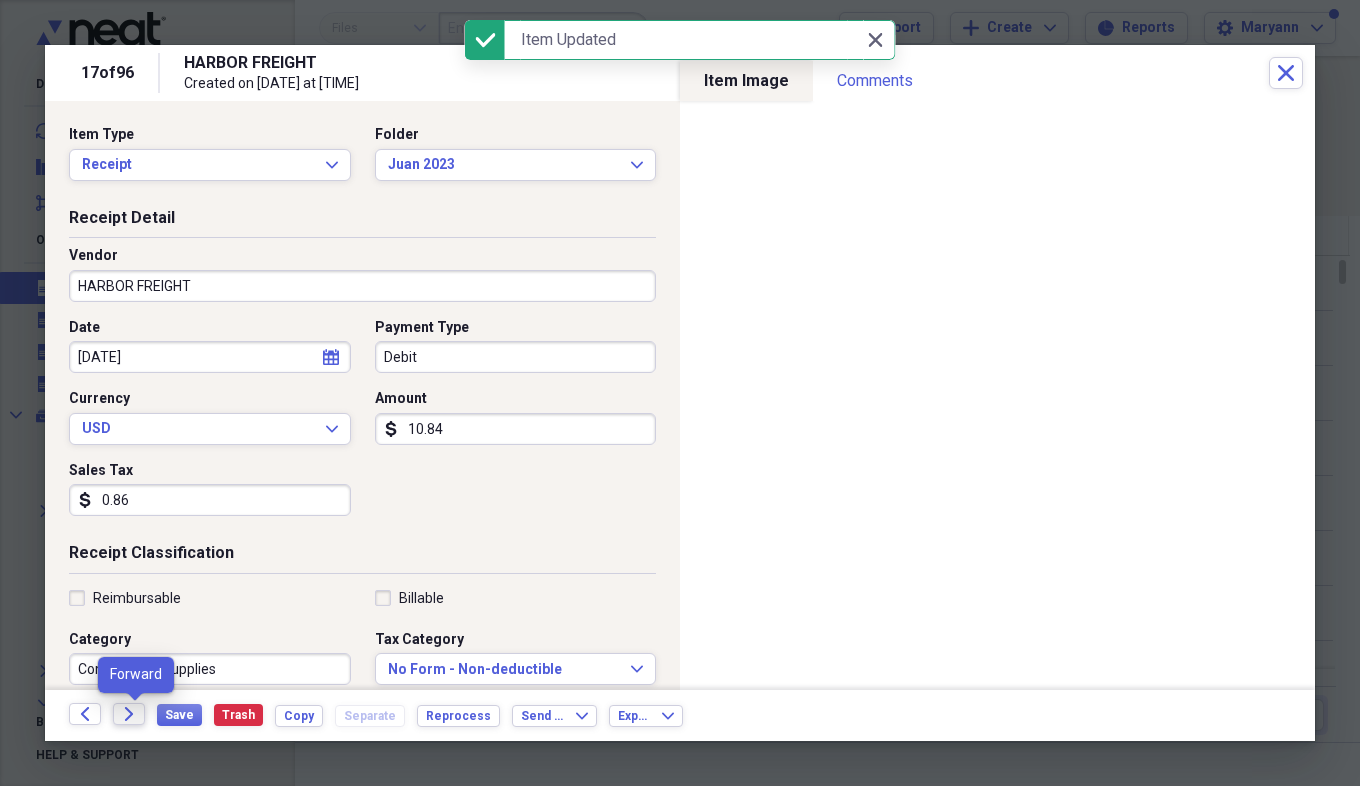 click on "Forward" 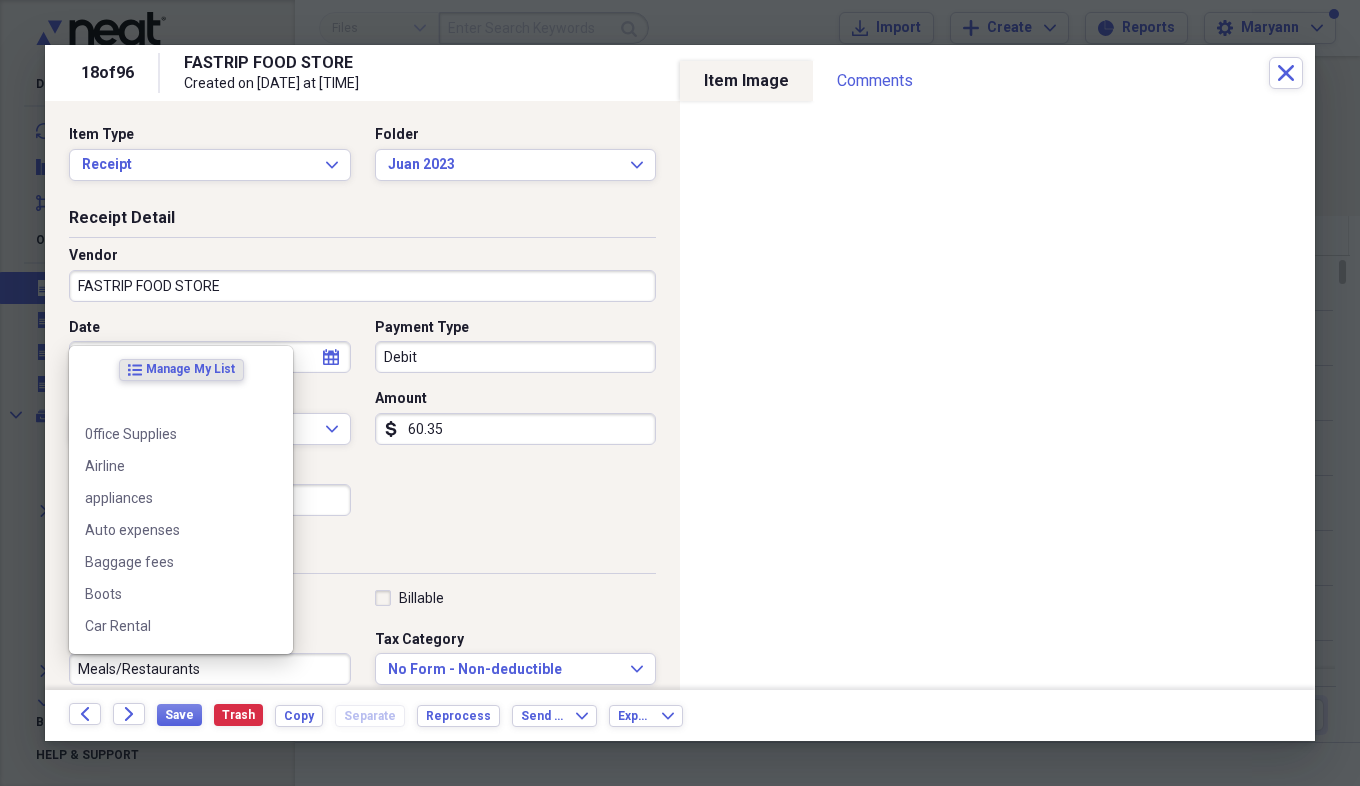 click on "Meals/Restaurants" at bounding box center [210, 669] 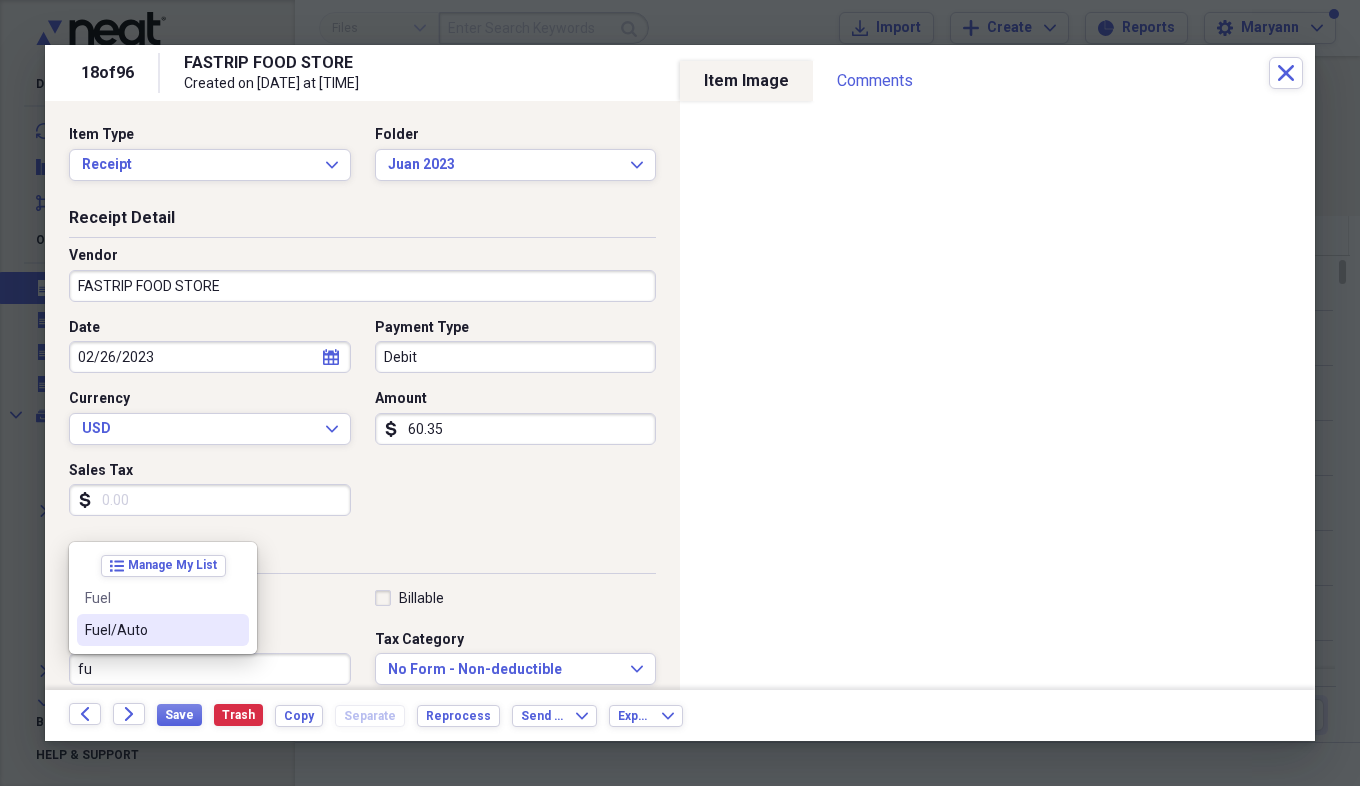 click on "Fuel/Auto" at bounding box center [163, 630] 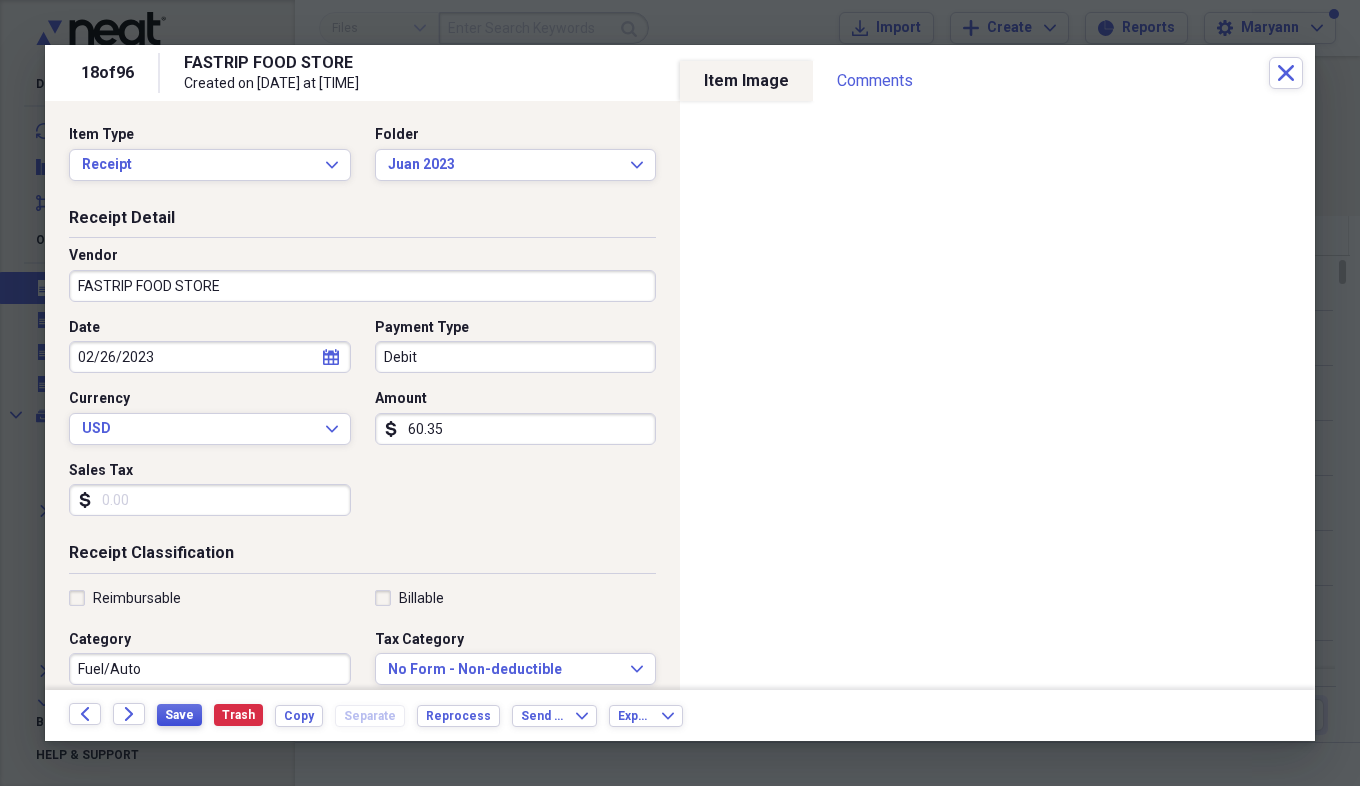 click on "Save" at bounding box center [179, 715] 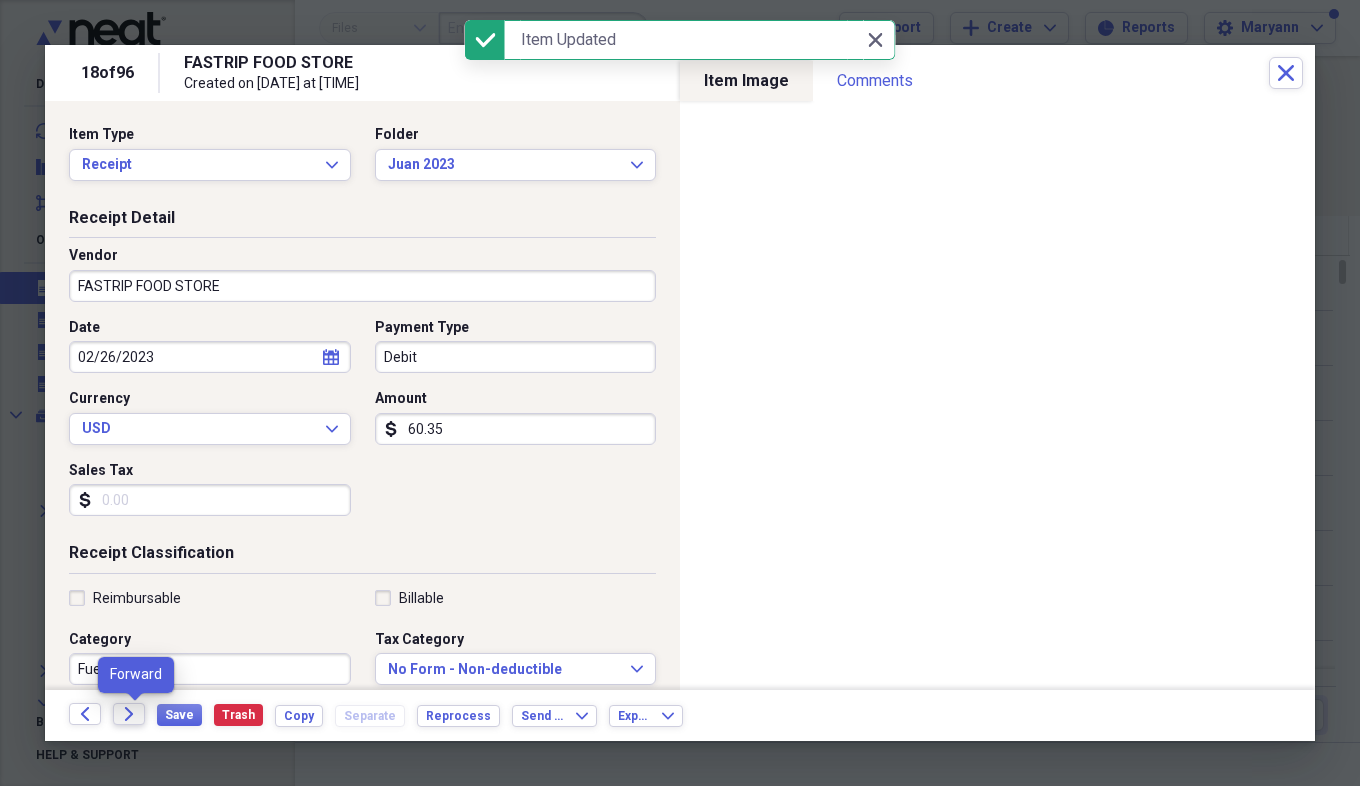 click on "Forward" 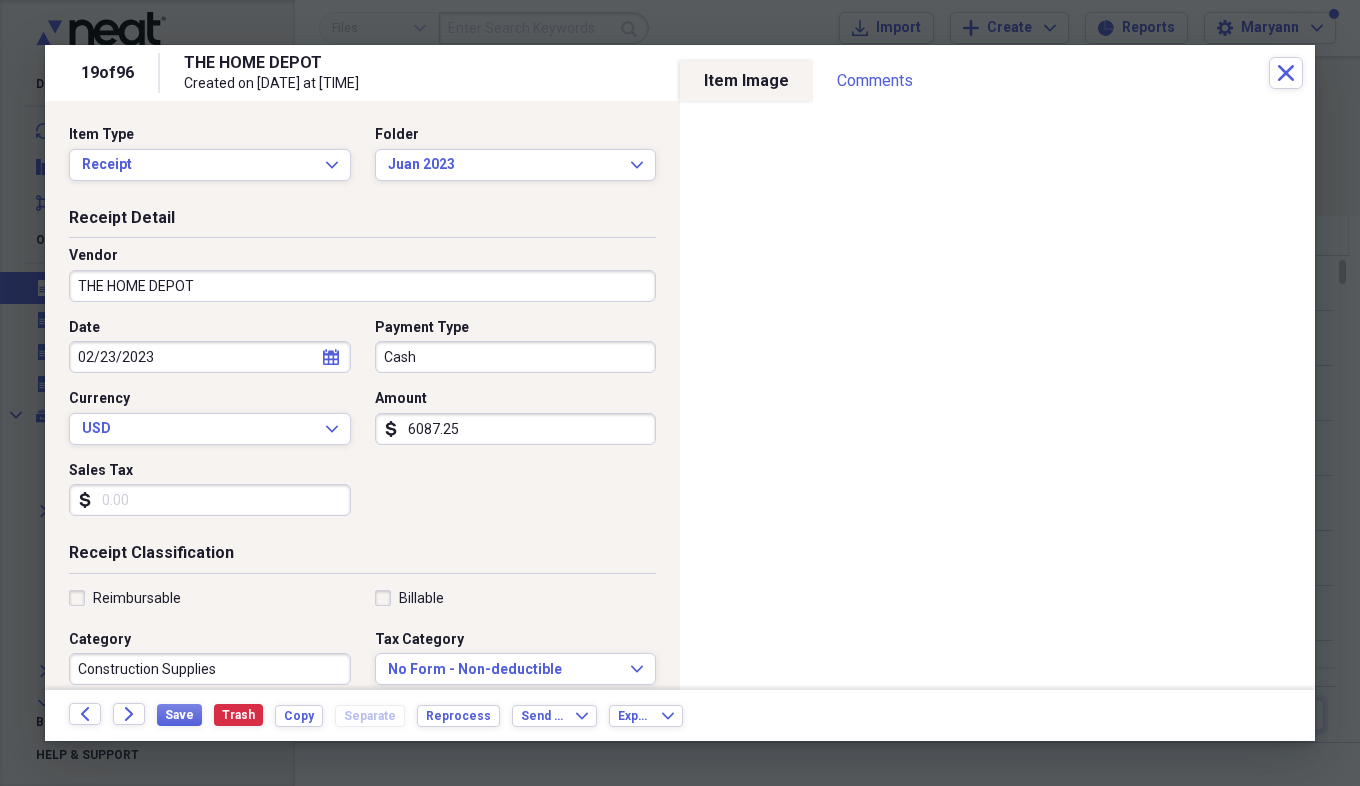 click on "Sales Tax" at bounding box center (210, 500) 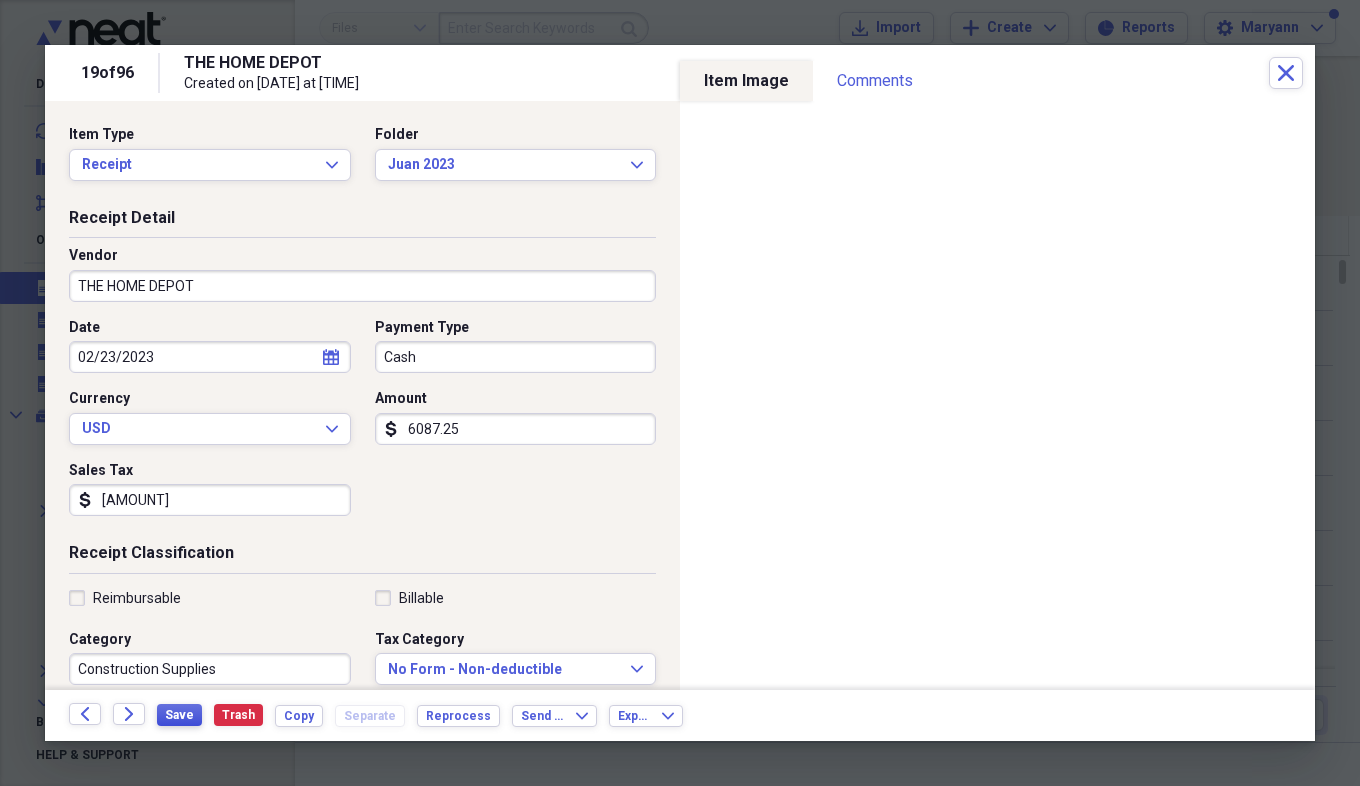 type on "[AMOUNT]" 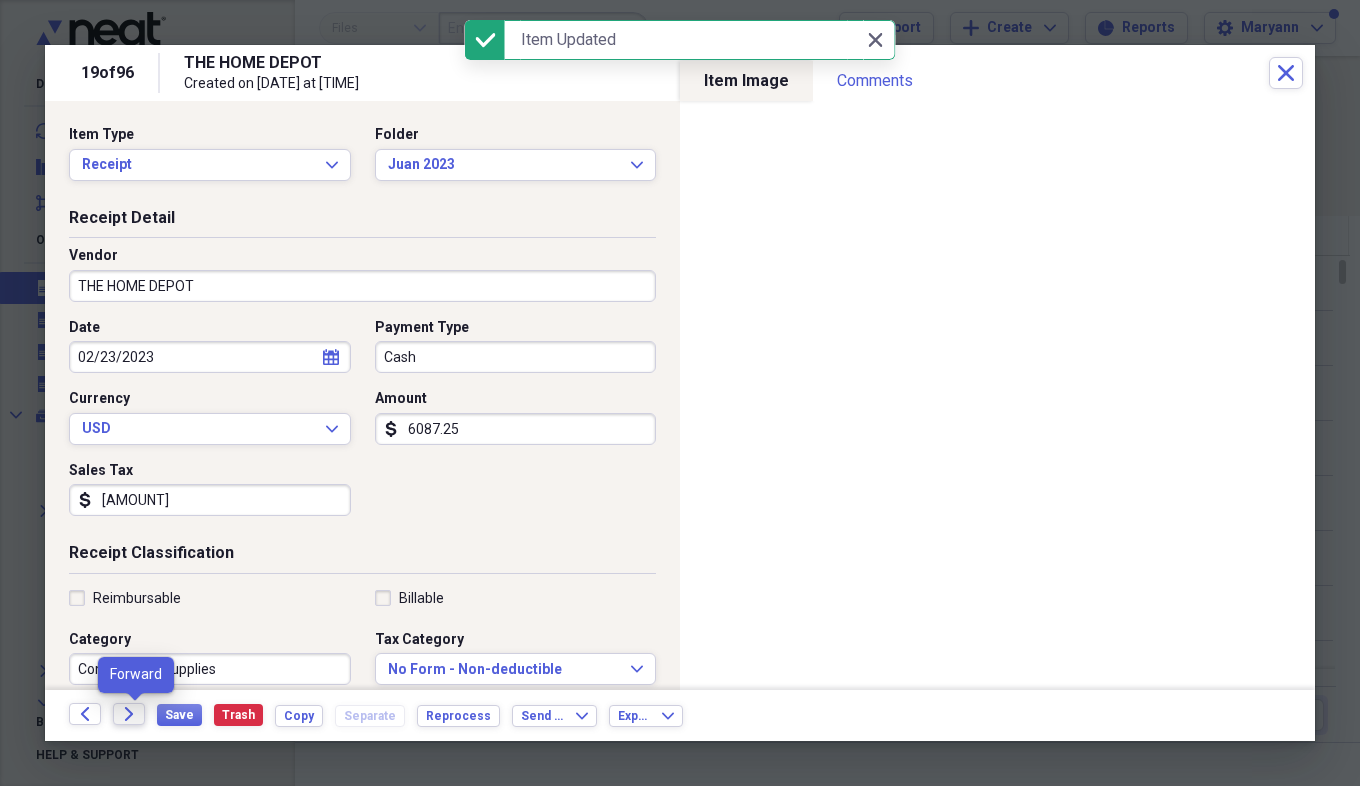 click on "Forward" 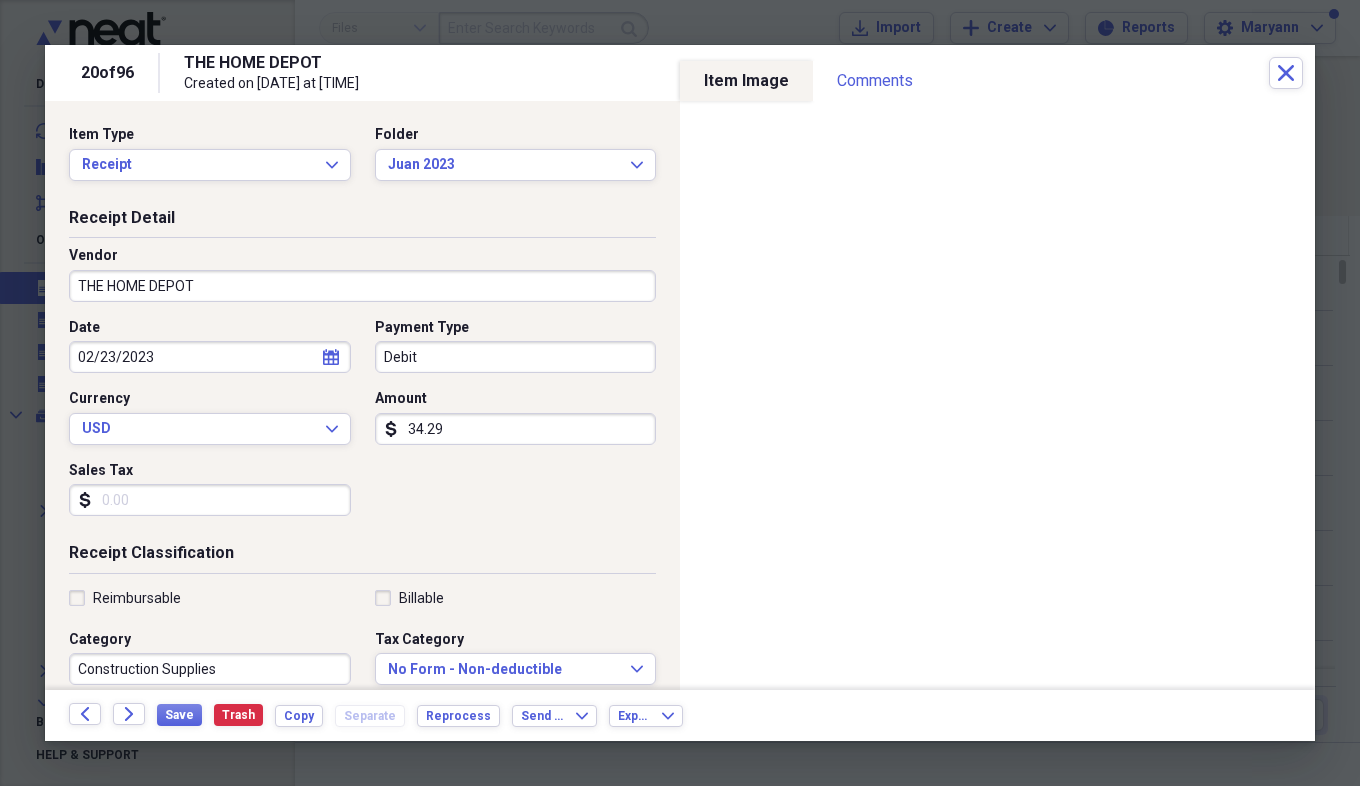 click on "Sales Tax" at bounding box center [210, 500] 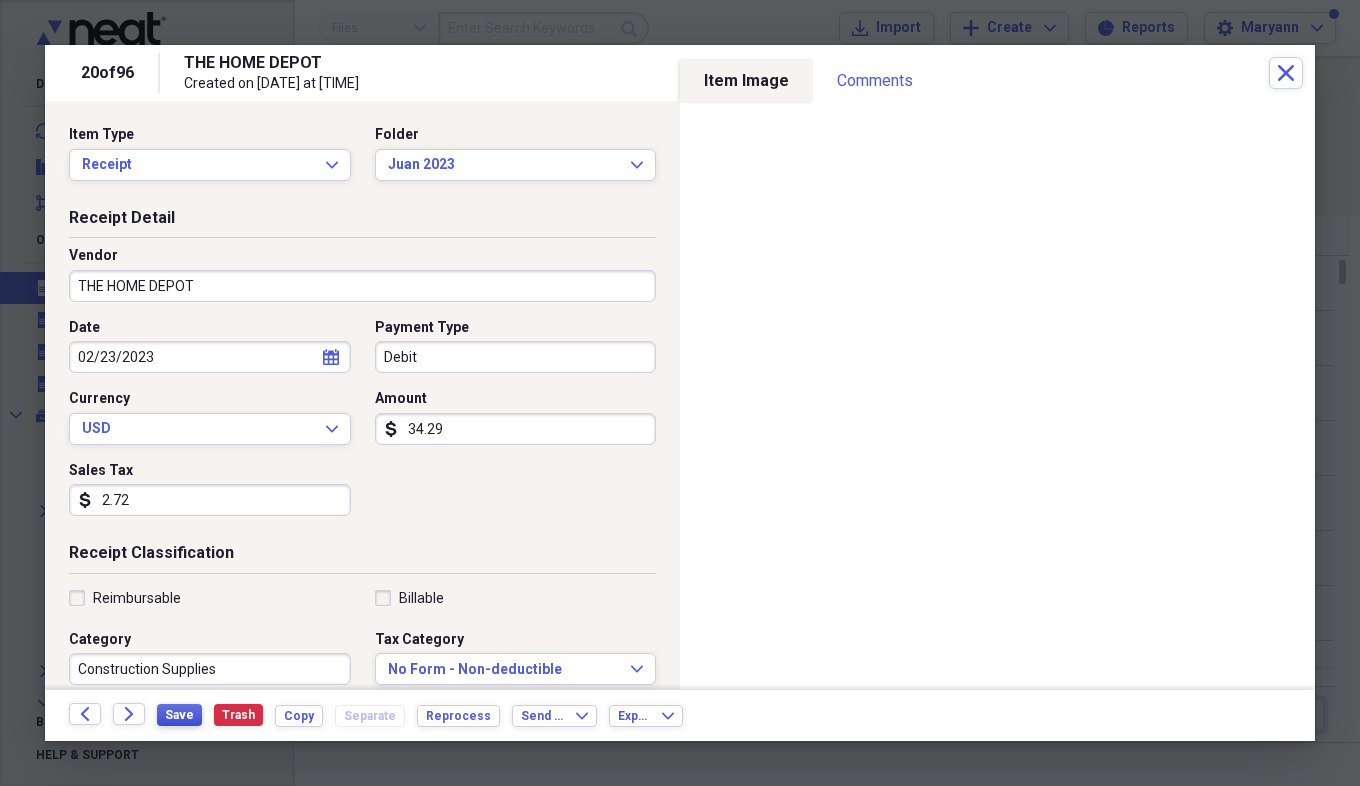 type on "2.72" 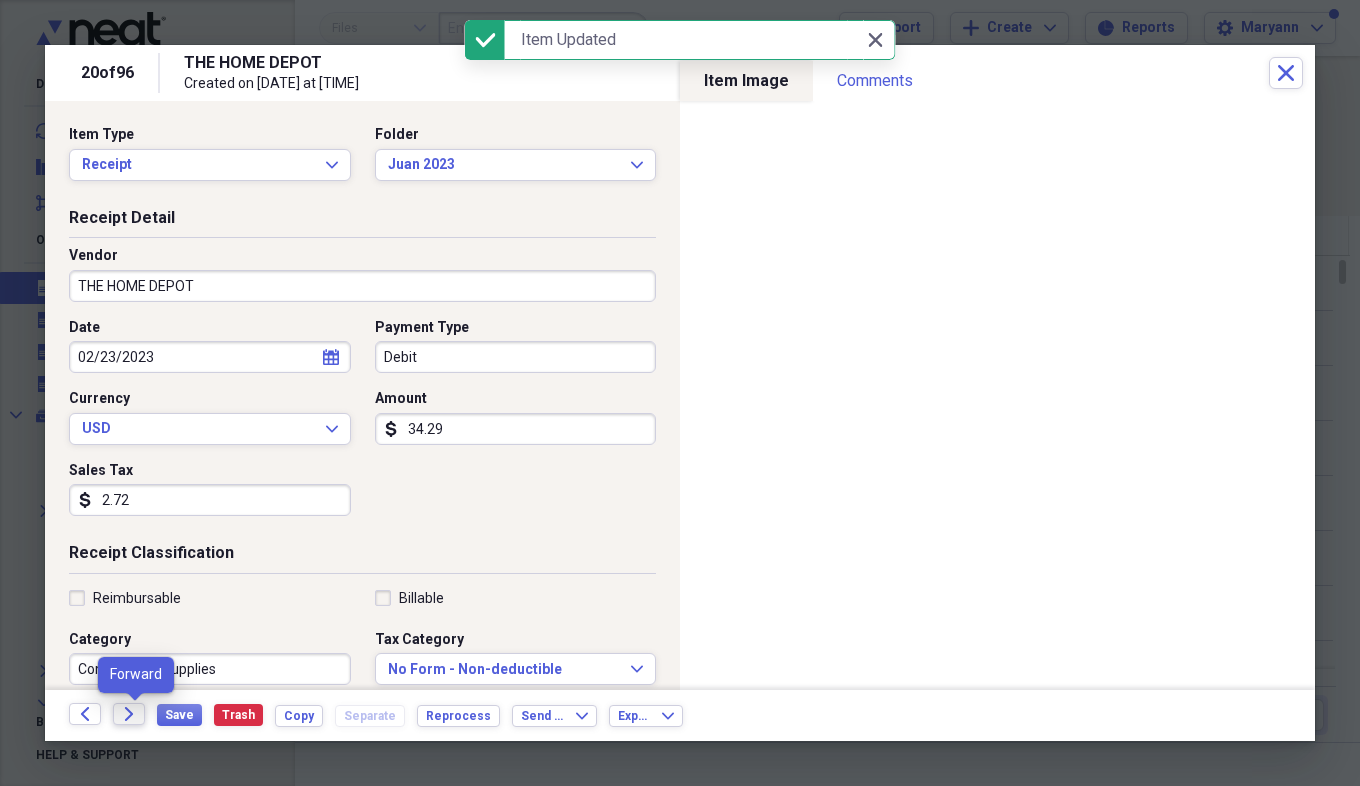 click 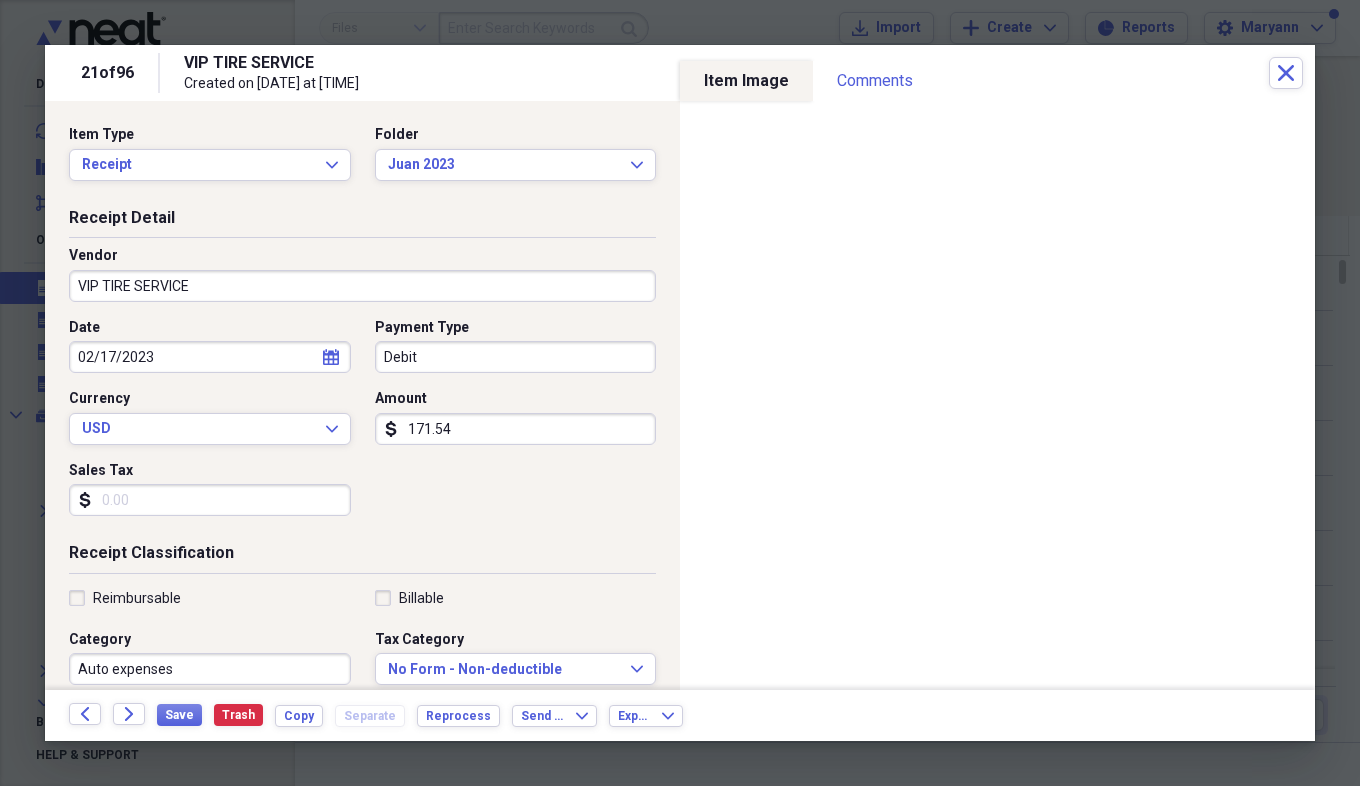 click on "Sales Tax" at bounding box center [210, 500] 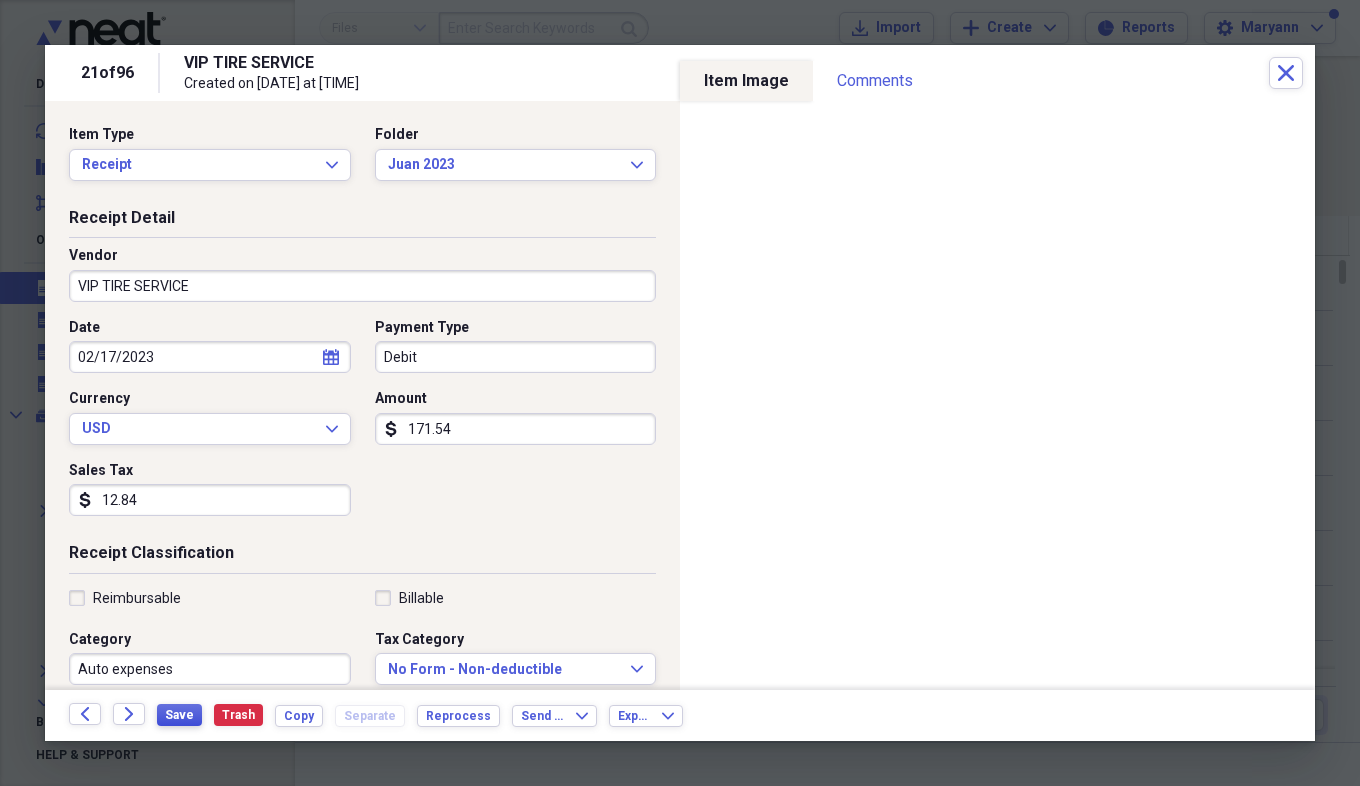 type on "12.84" 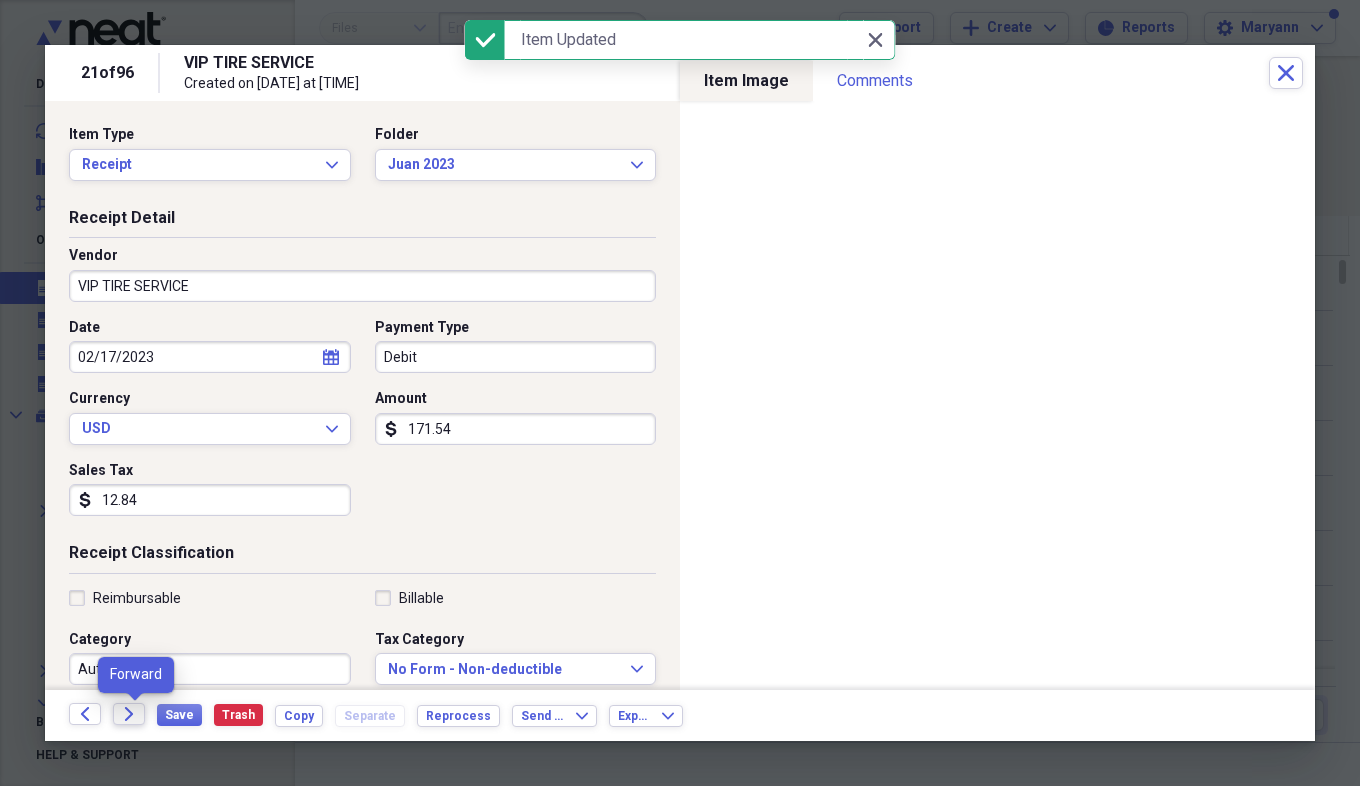 click on "Forward" 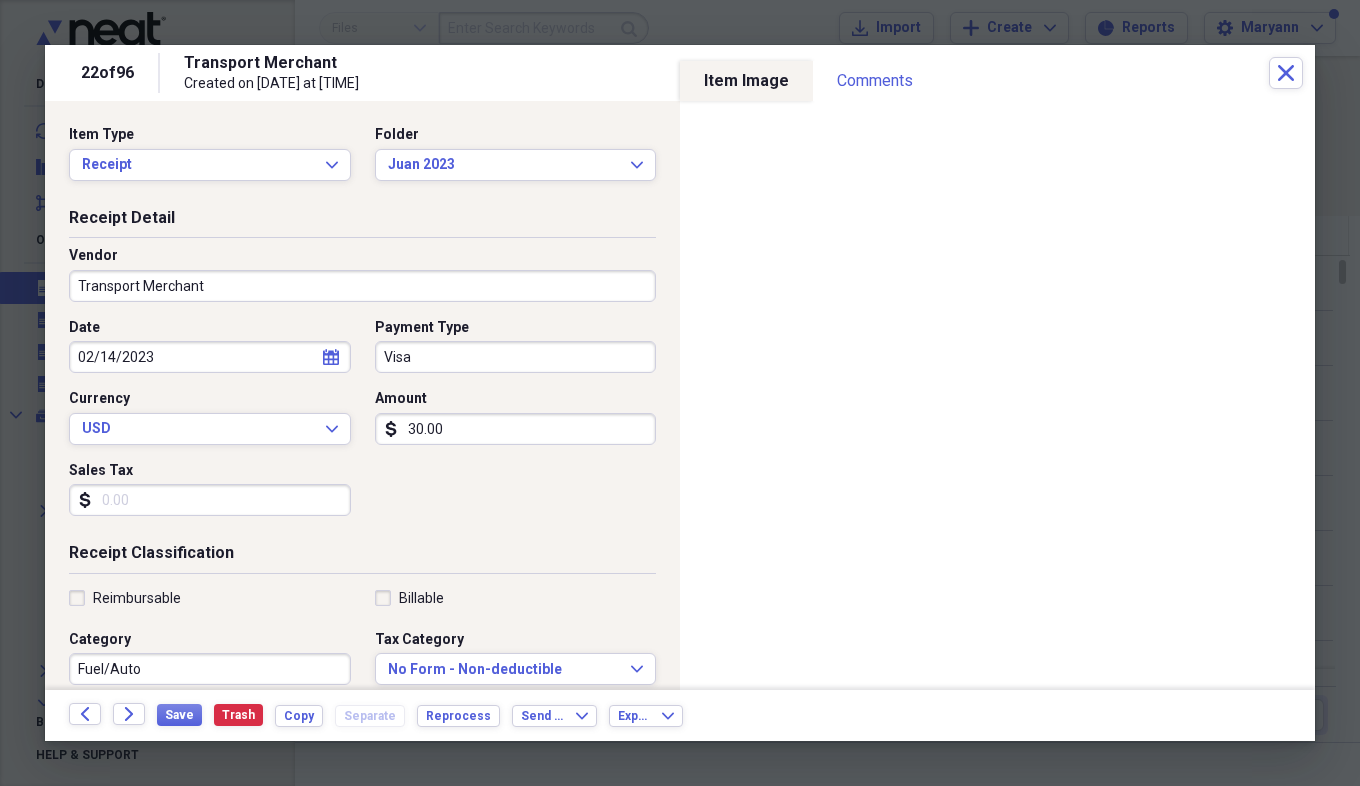 click on "Transport Merchant" at bounding box center [362, 286] 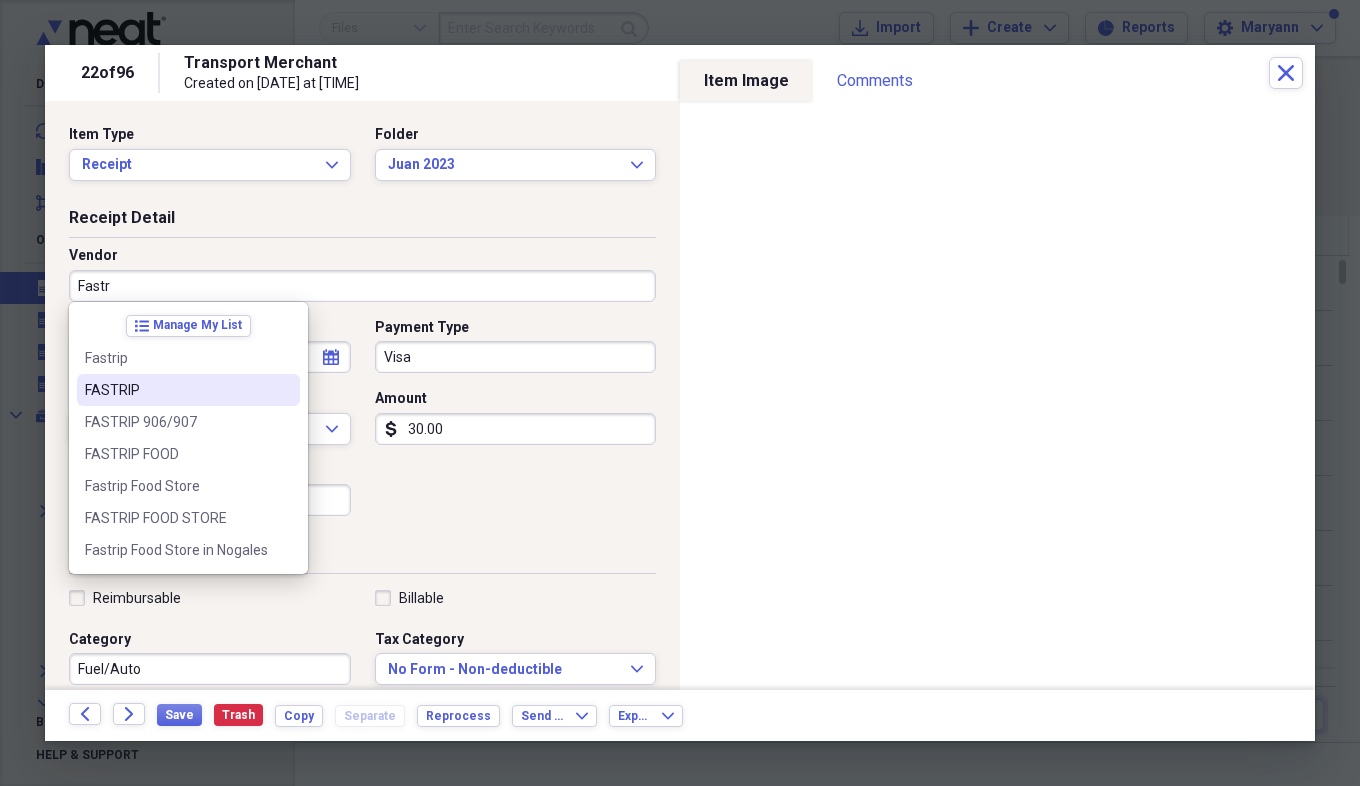 drag, startPoint x: 154, startPoint y: 390, endPoint x: 128, endPoint y: 383, distance: 26.925823 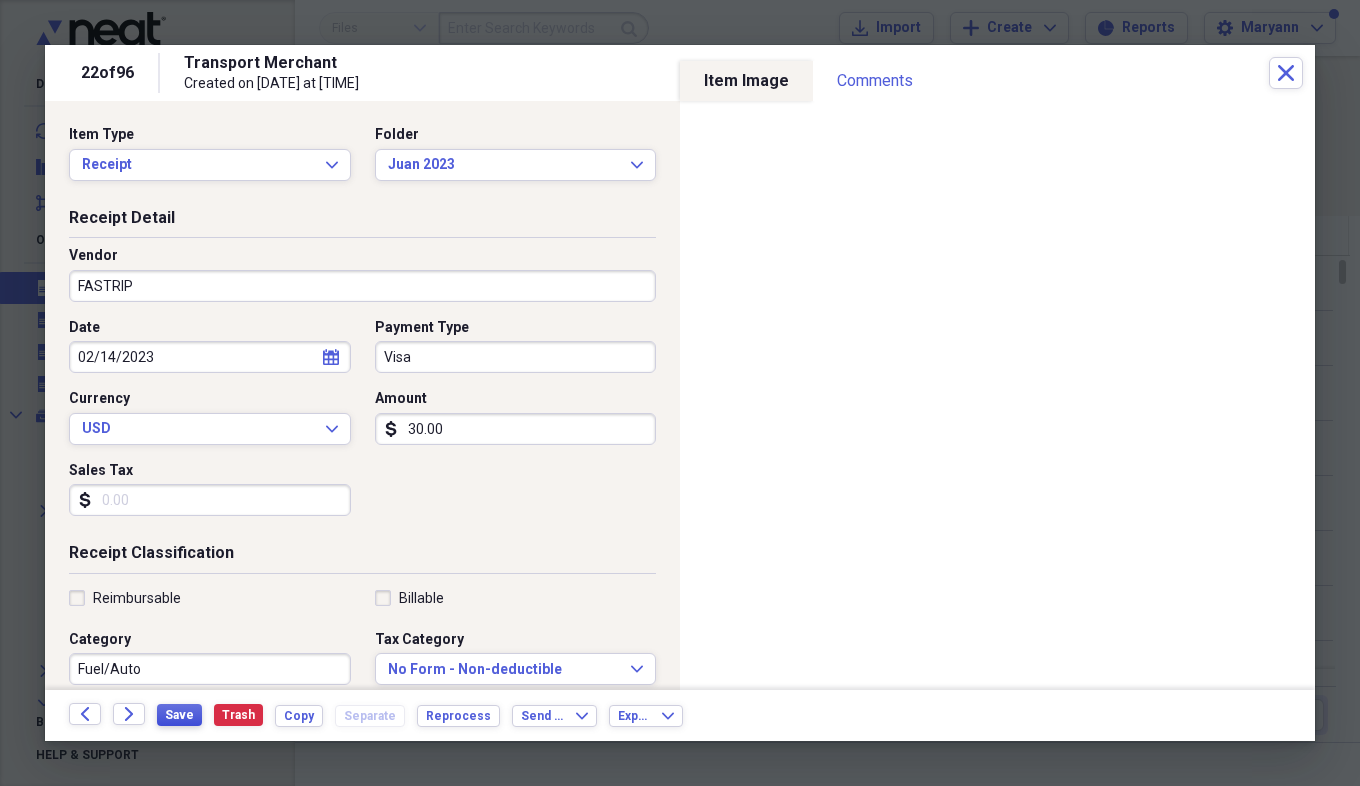 click on "Save" at bounding box center (179, 715) 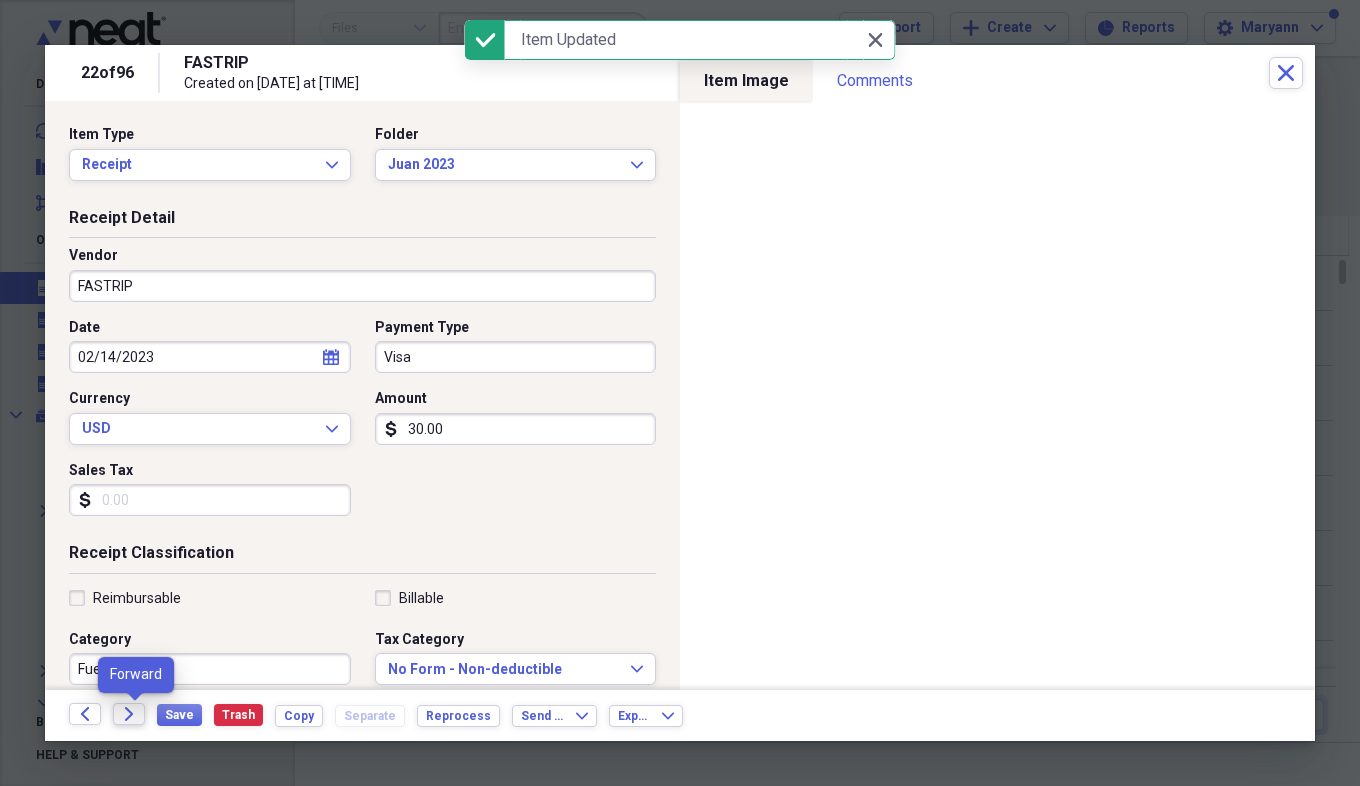 click on "Forward" 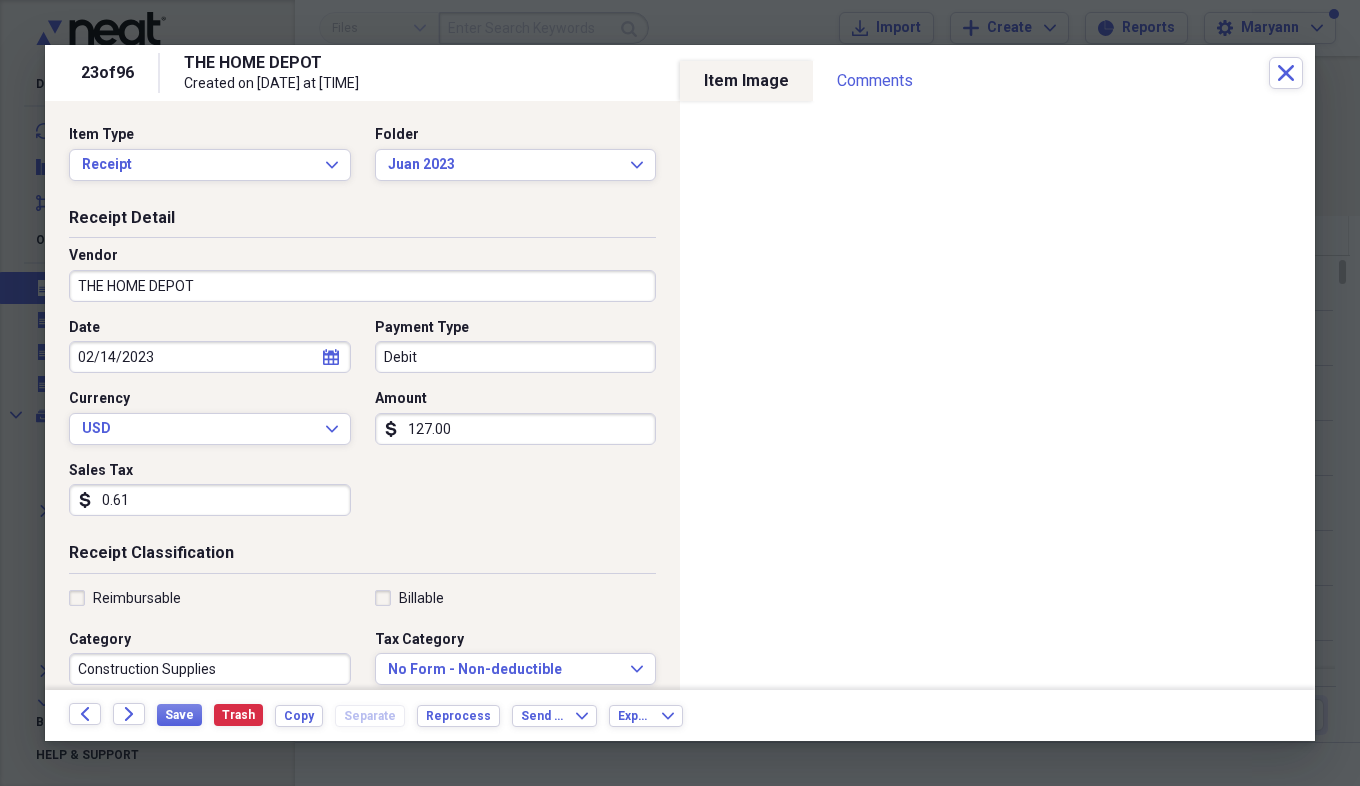 click on "0.61" at bounding box center (210, 500) 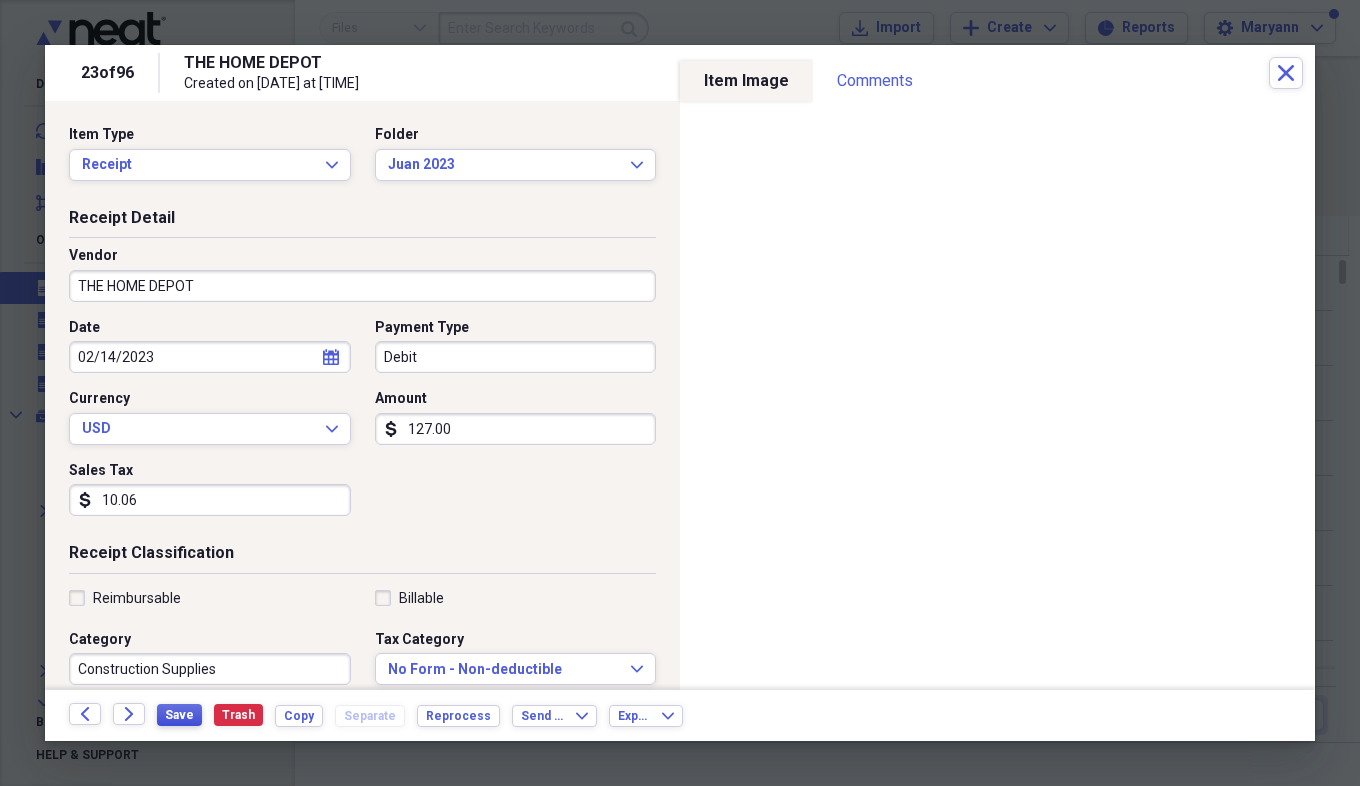 type on "10.06" 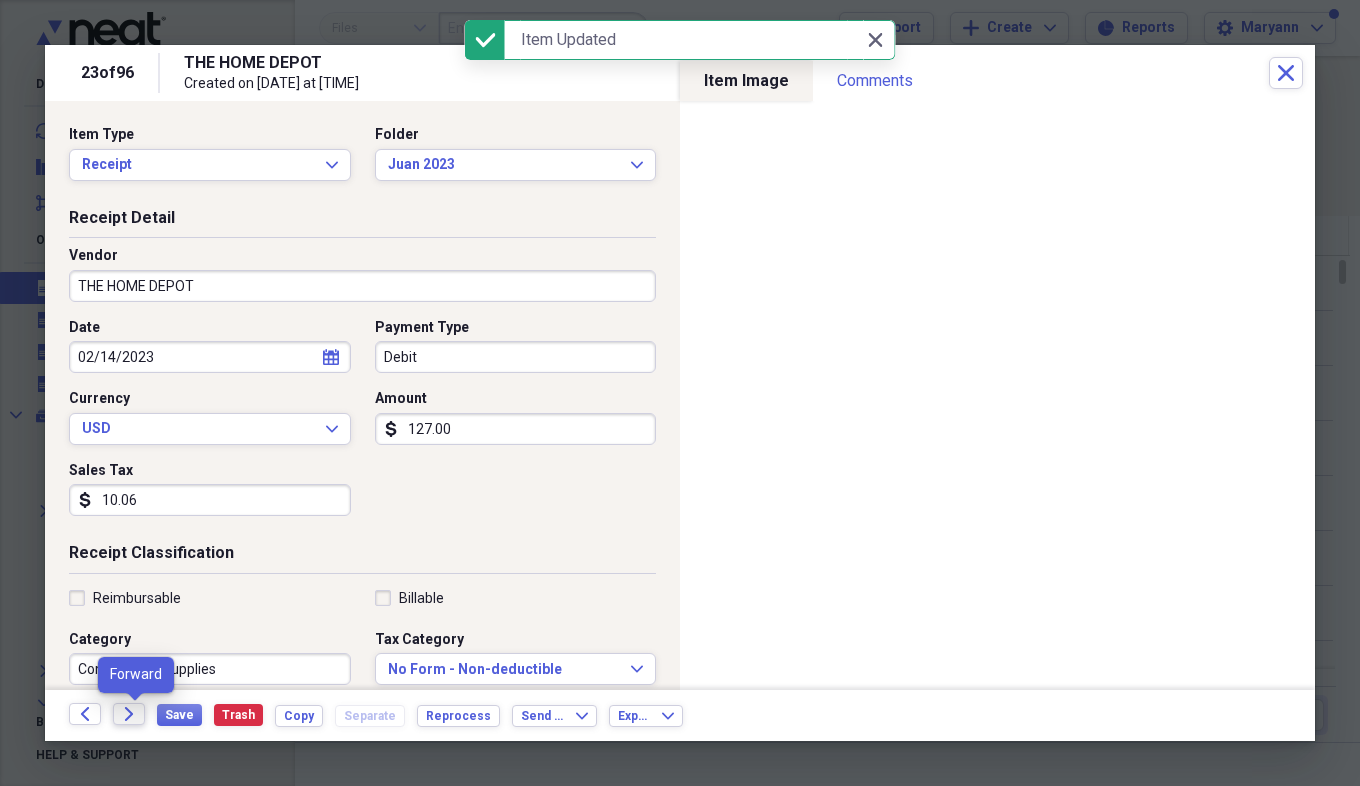 click 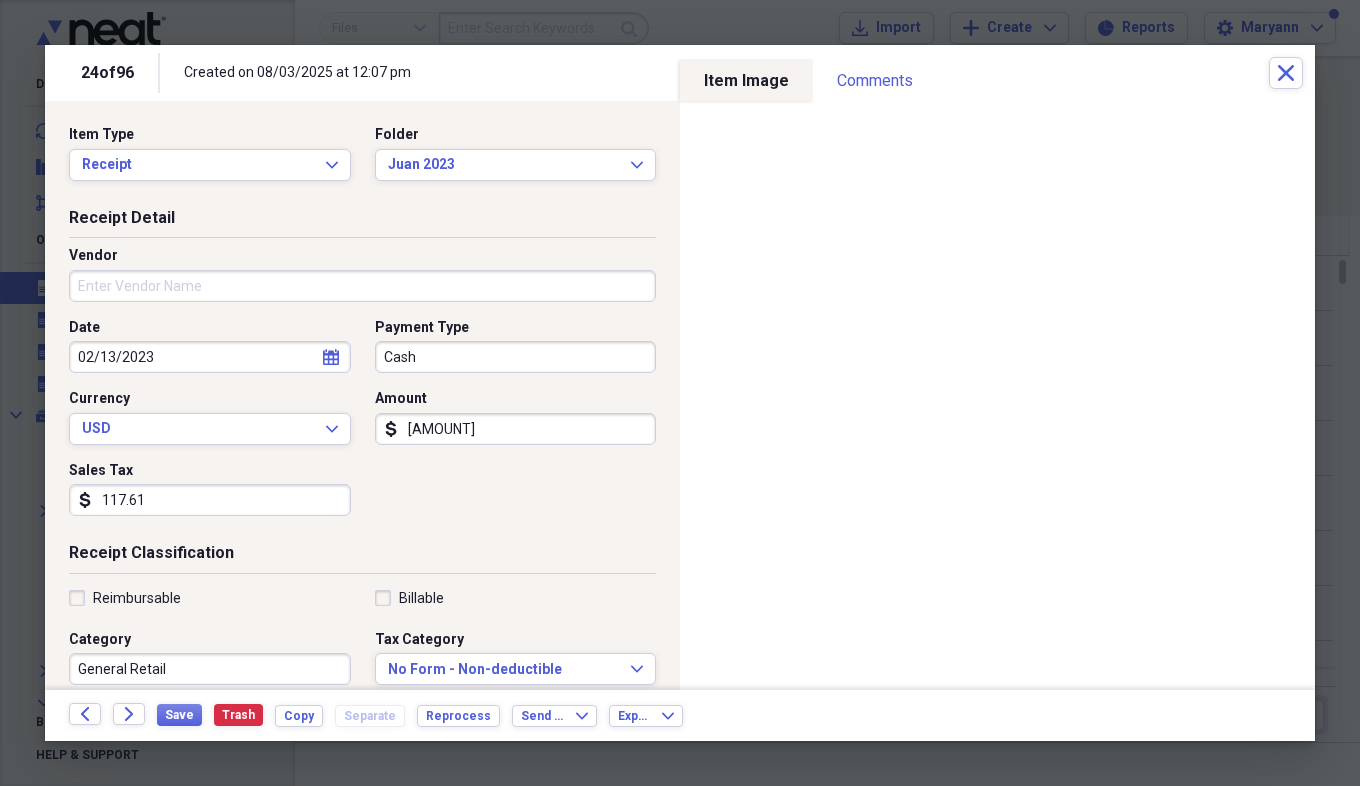 click on "Vendor" at bounding box center (362, 286) 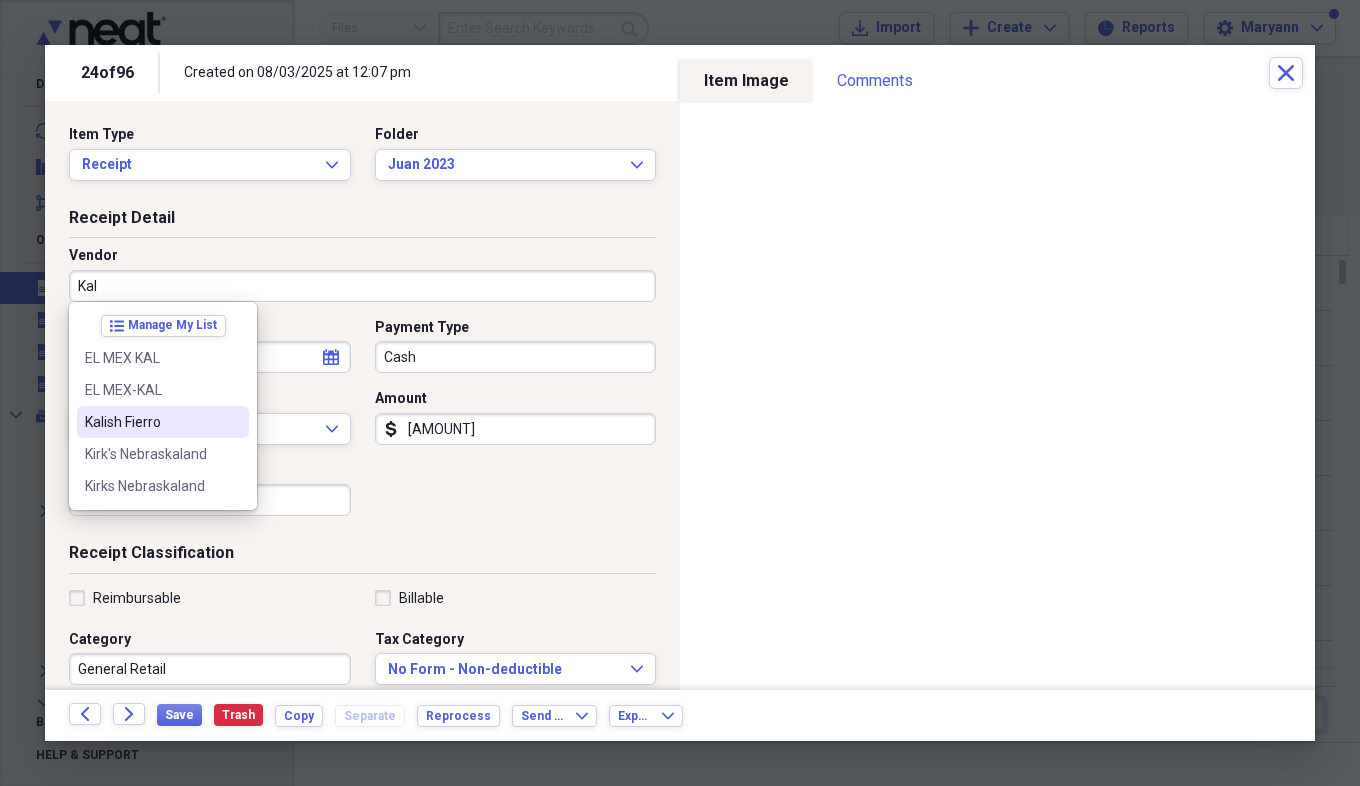click on "Kalish Fierro" at bounding box center [151, 422] 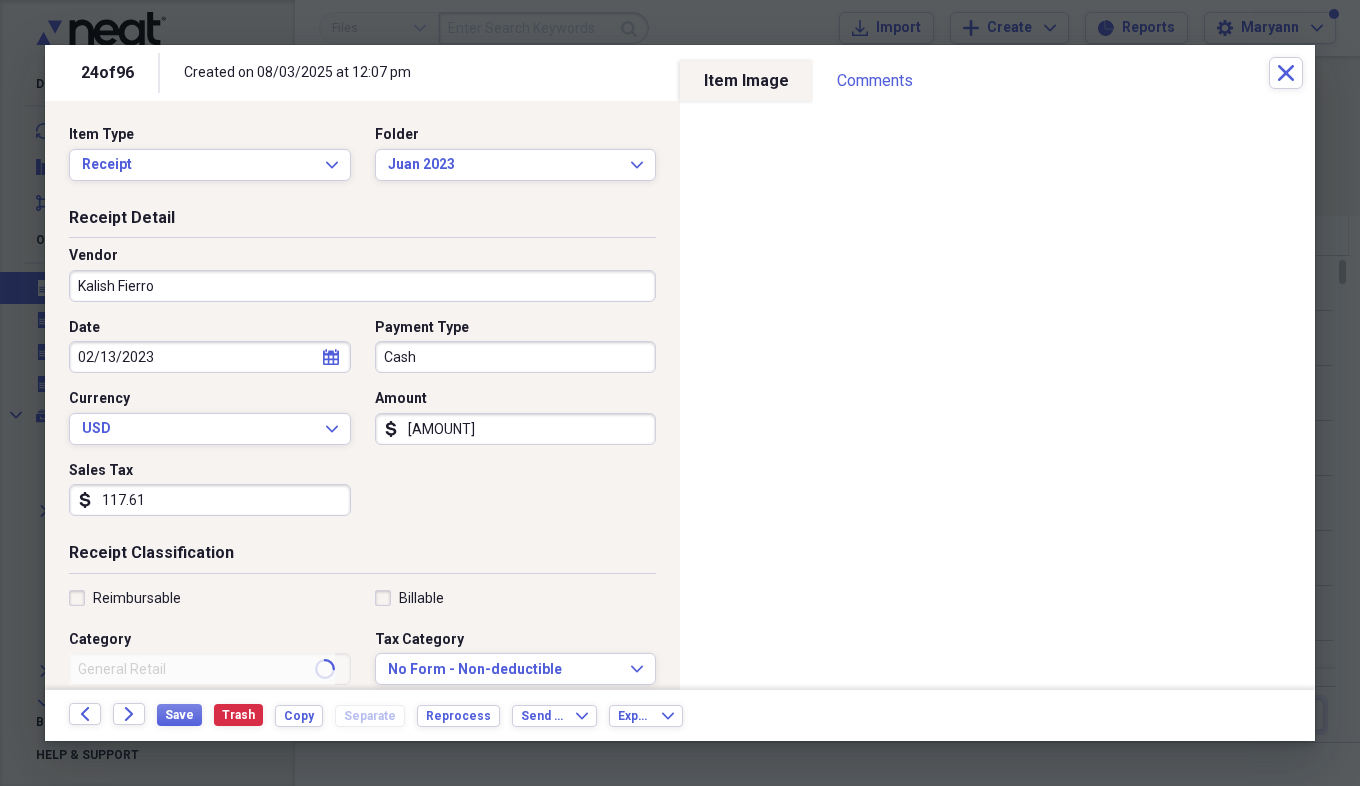 type on "Materials" 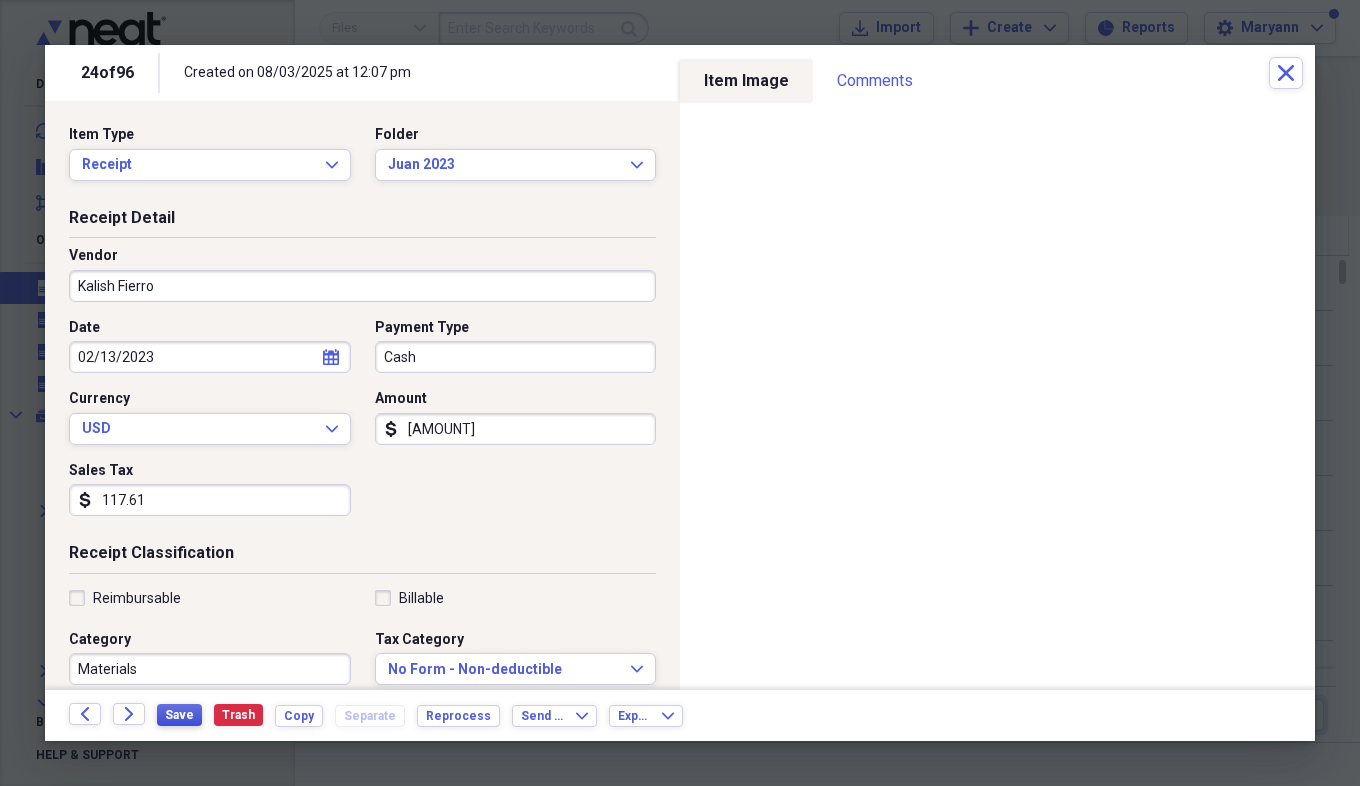 click on "Save" at bounding box center (179, 715) 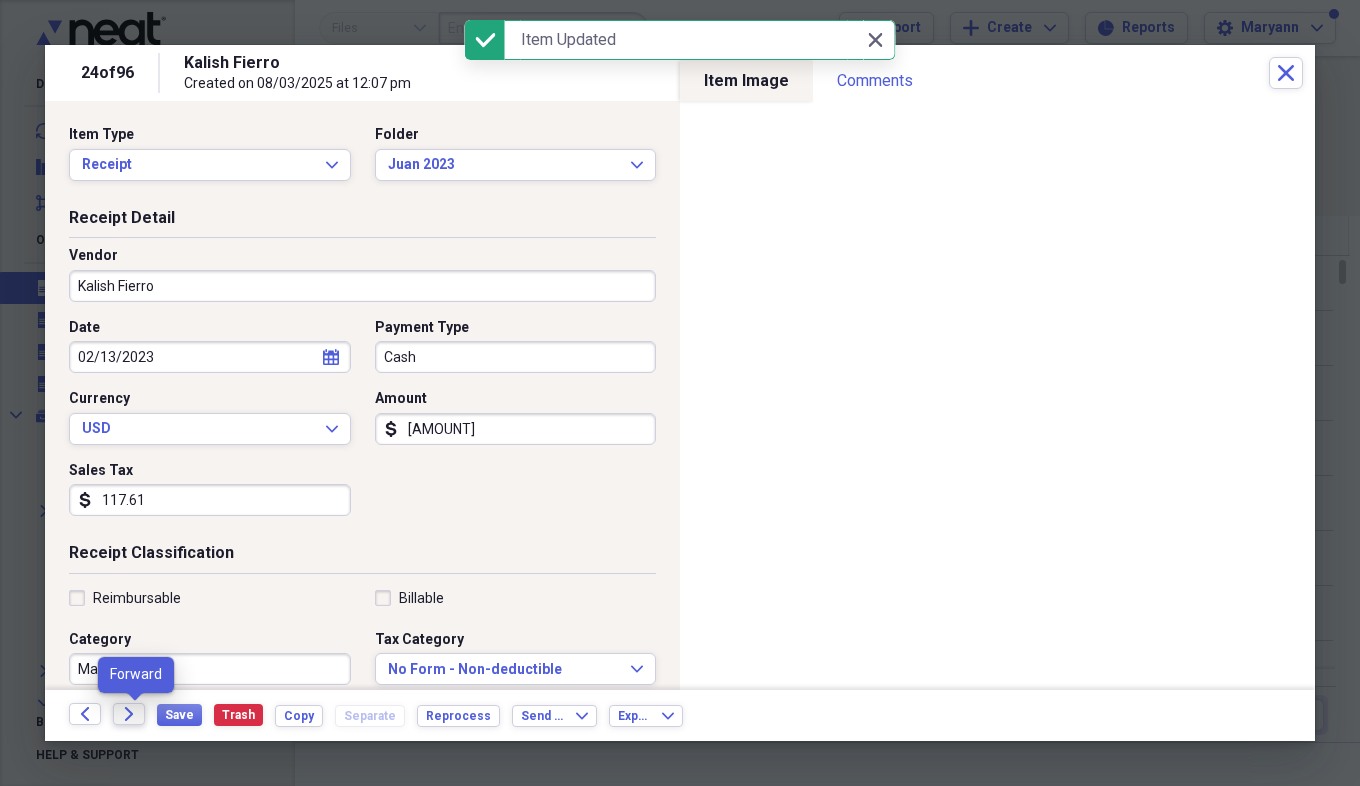 click on "Forward" at bounding box center (129, 714) 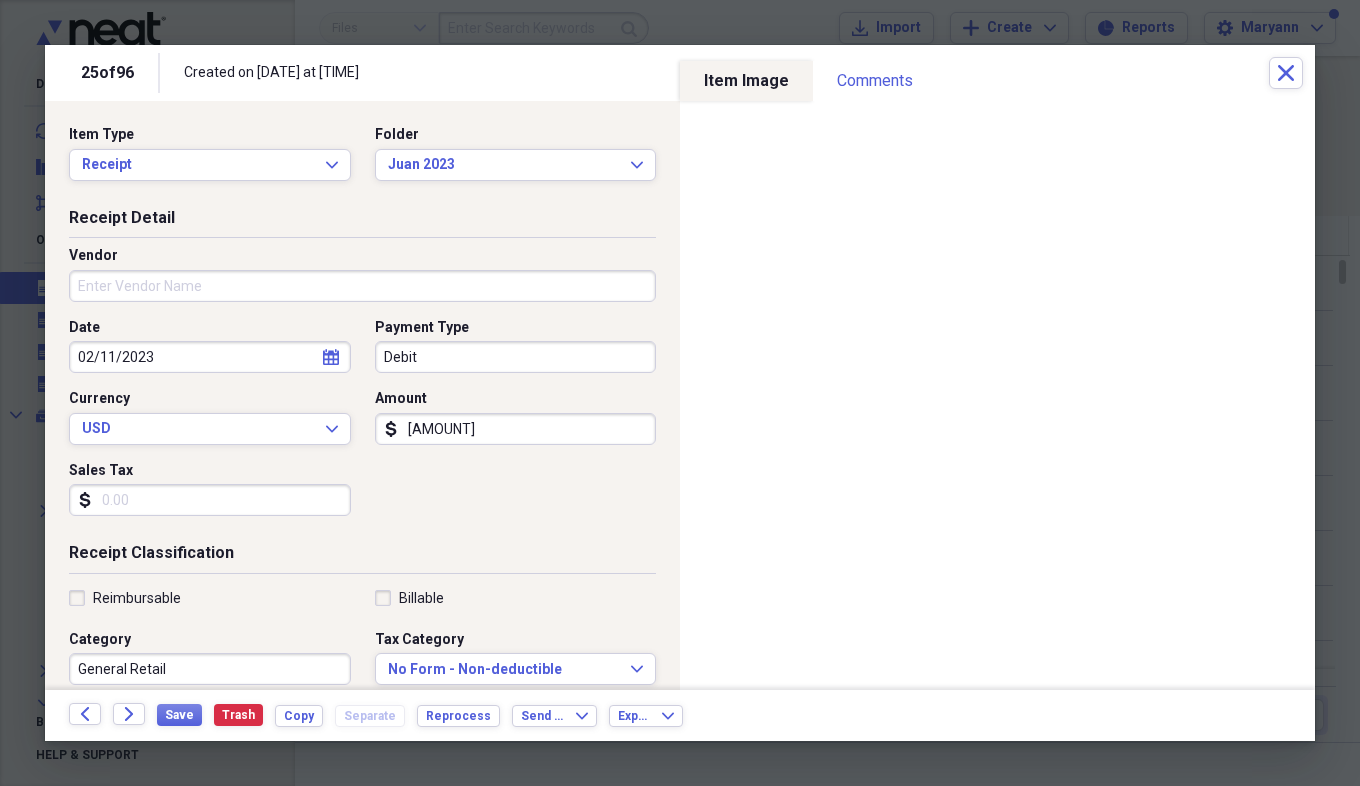 click on "Vendor" at bounding box center (362, 286) 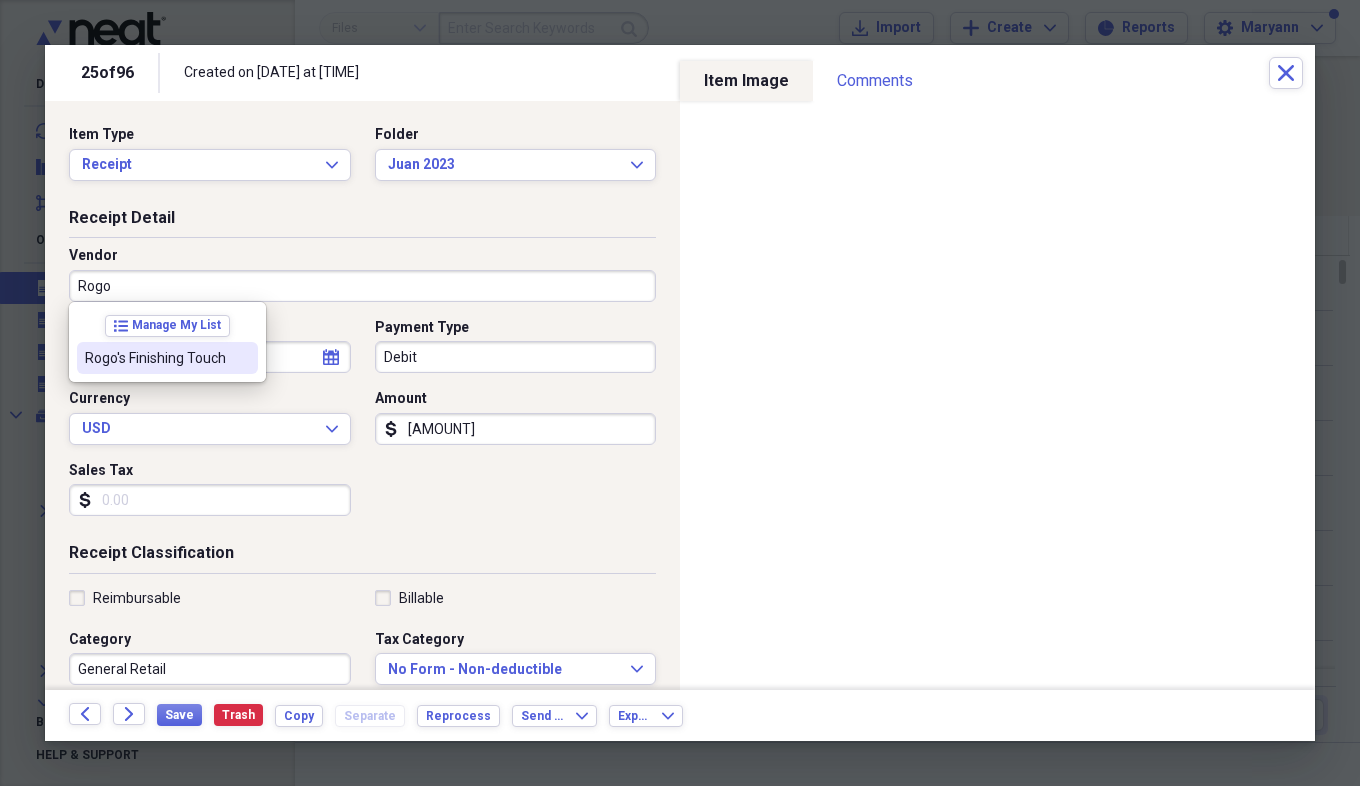 click on "Rogo's Finishing Touch" at bounding box center (155, 358) 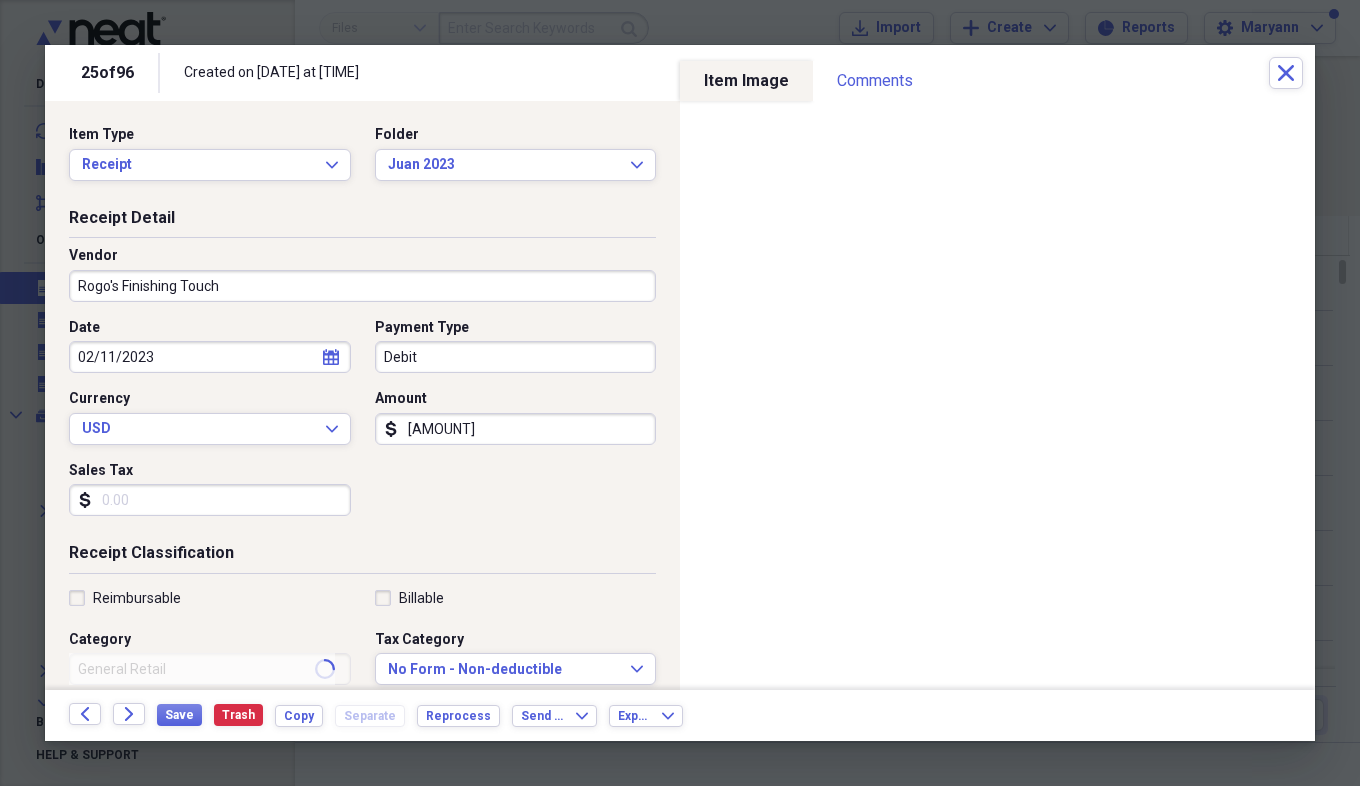 type on "Materials" 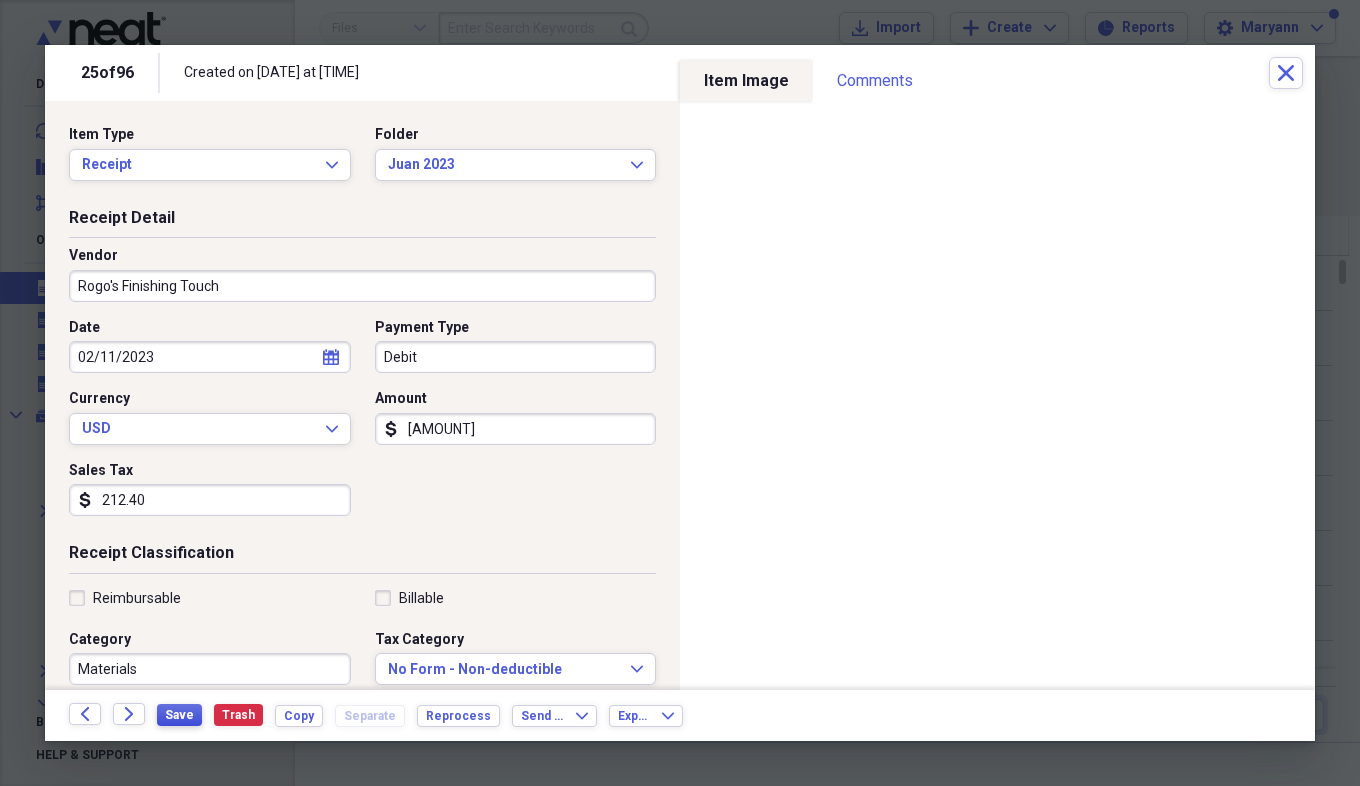 type on "212.40" 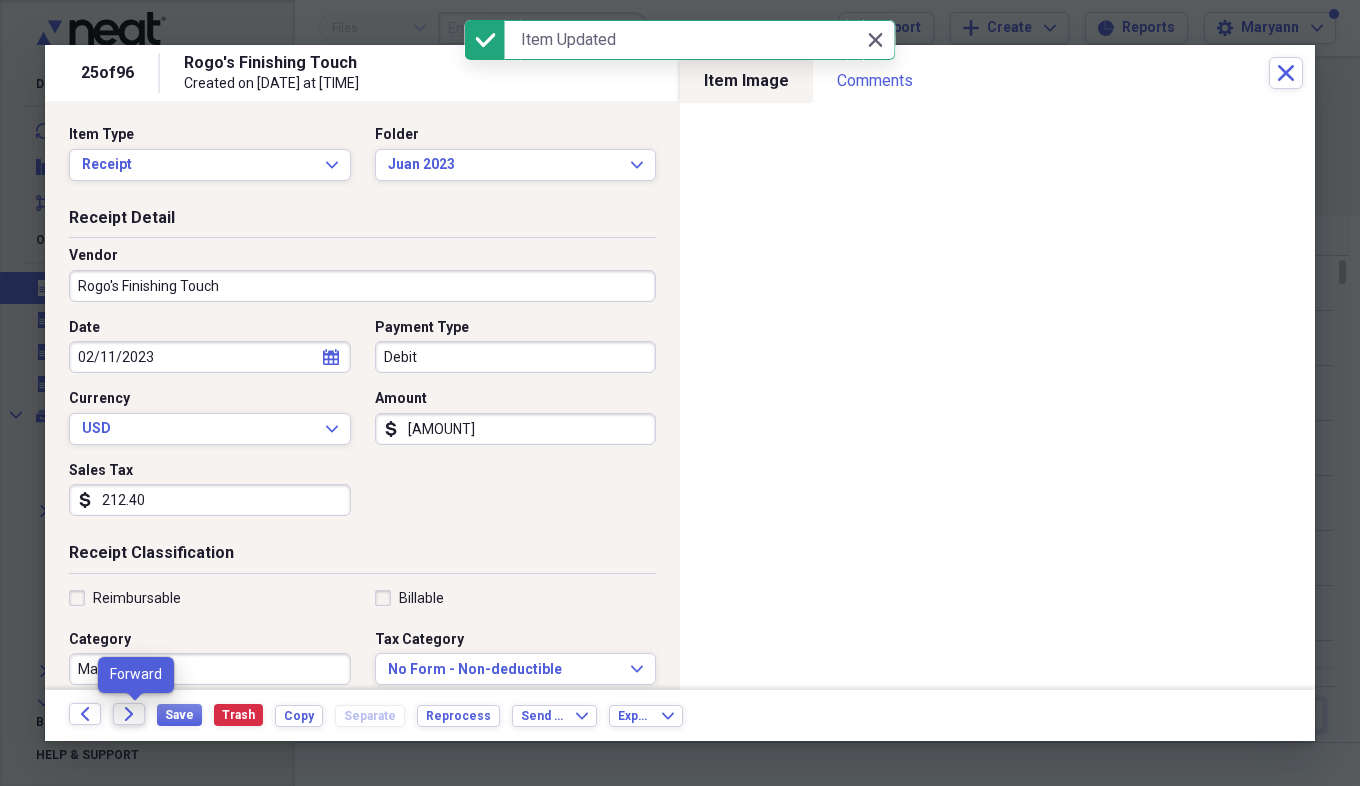 click on "Forward" 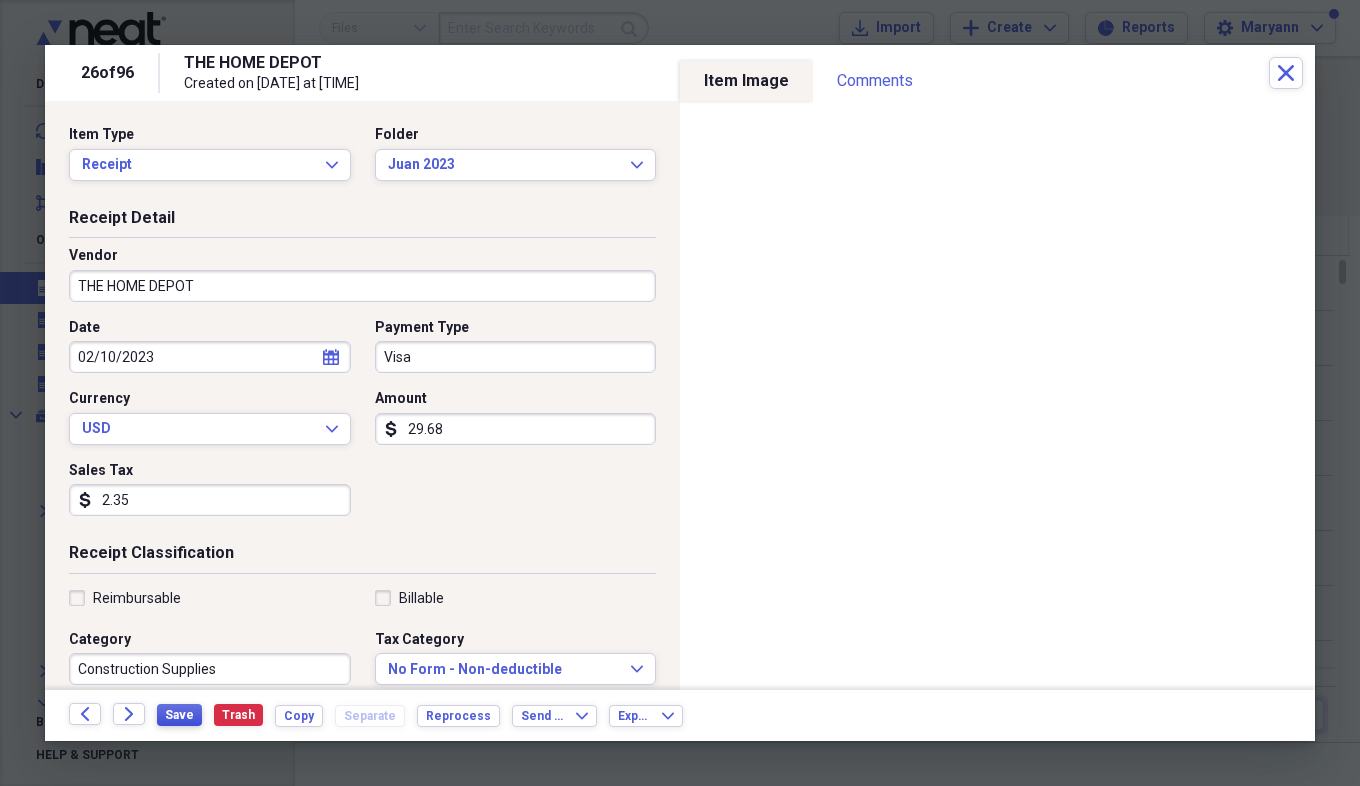 click on "Save" at bounding box center (179, 715) 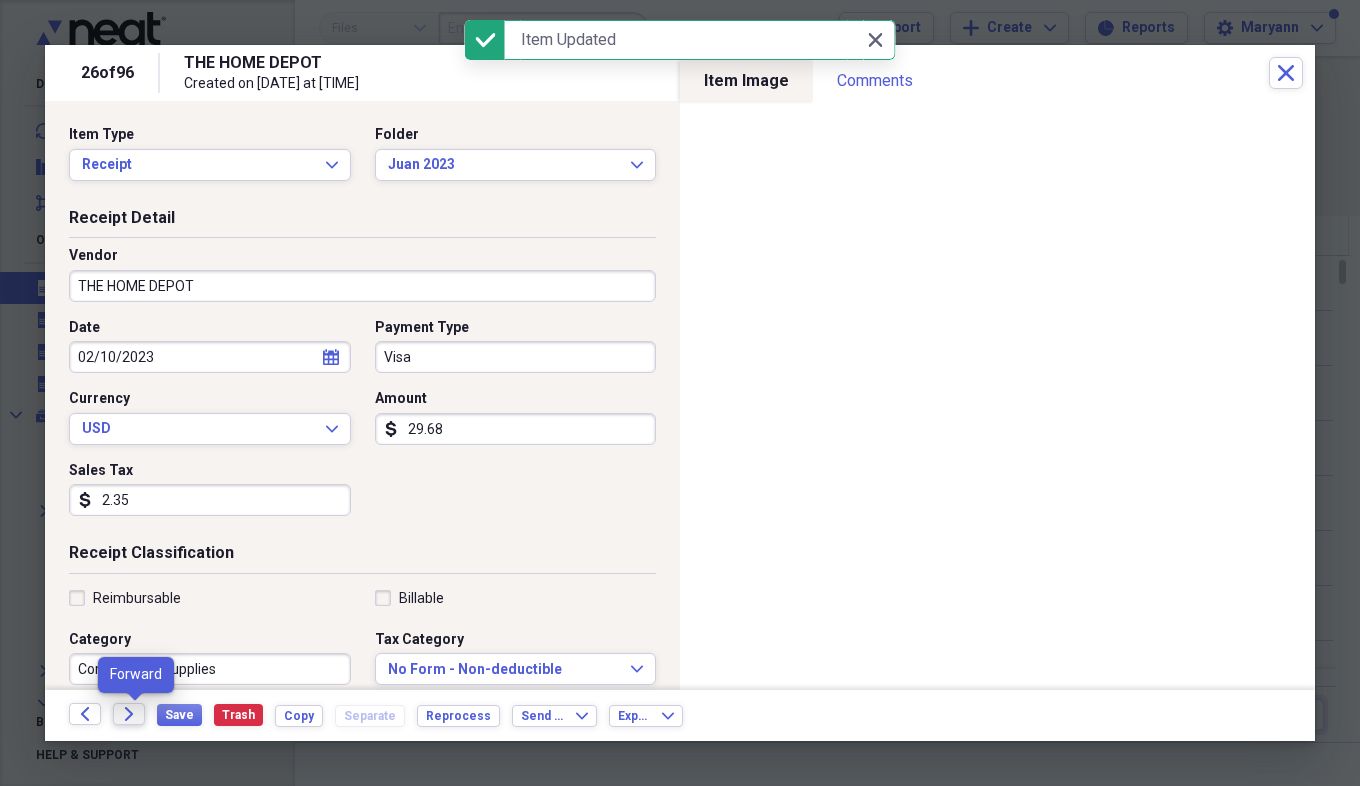 click on "Forward" 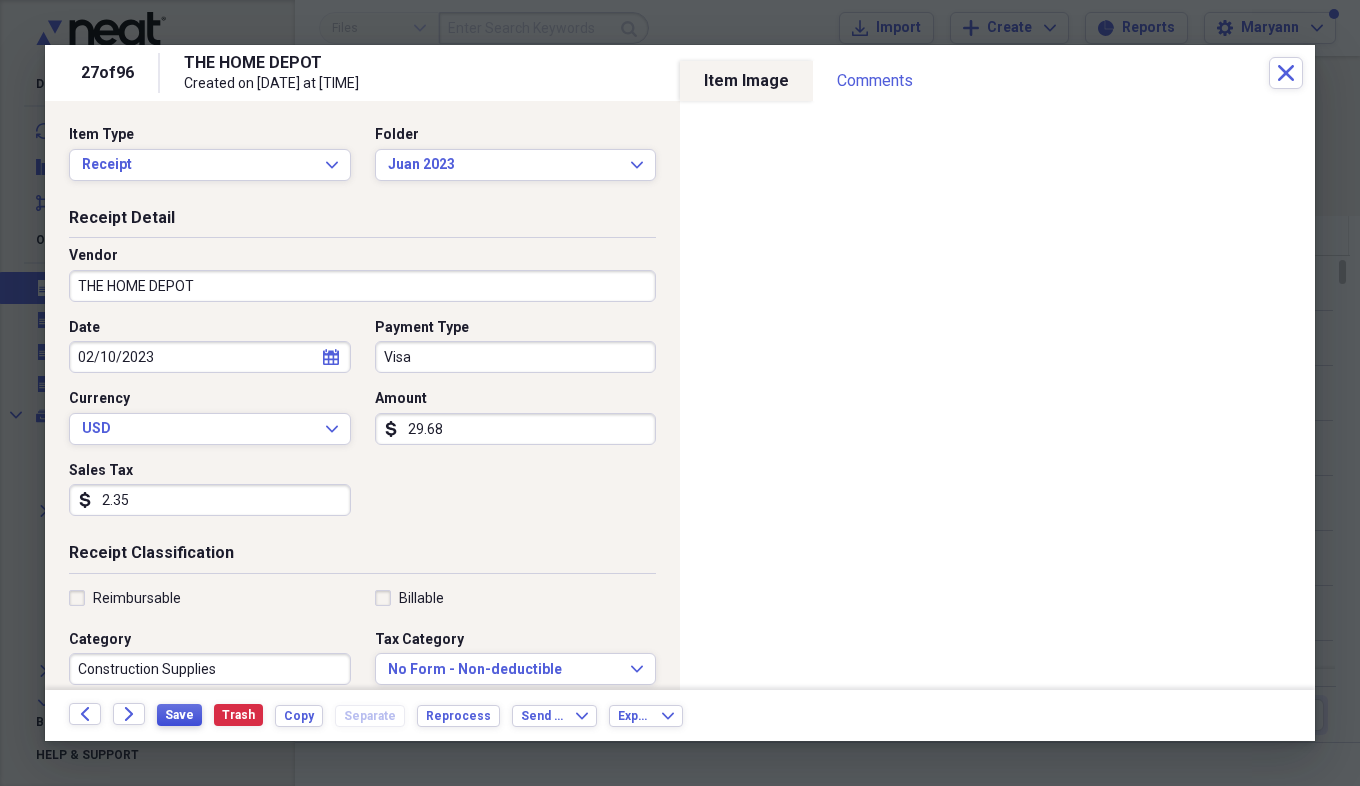click on "Save" at bounding box center [179, 715] 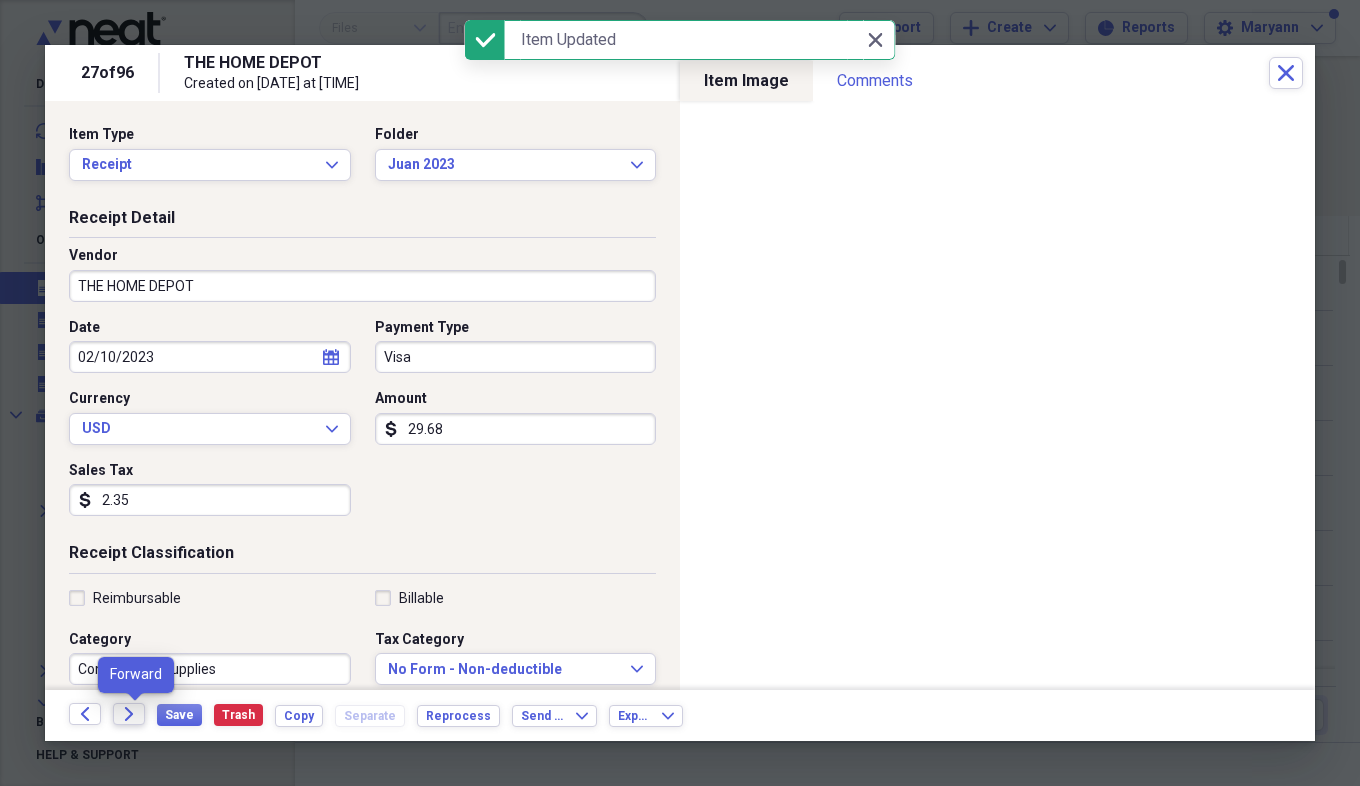 click on "Forward" 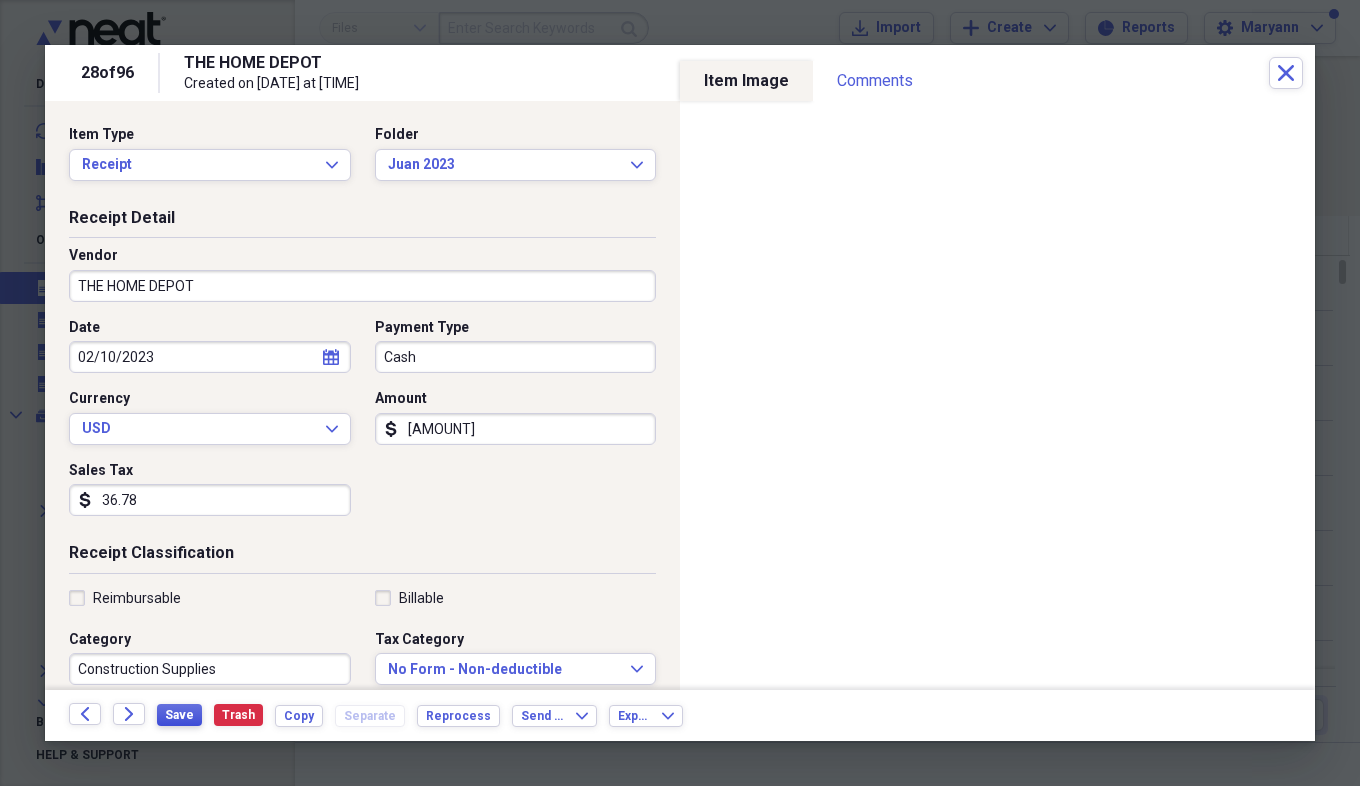 click on "Save" at bounding box center [179, 715] 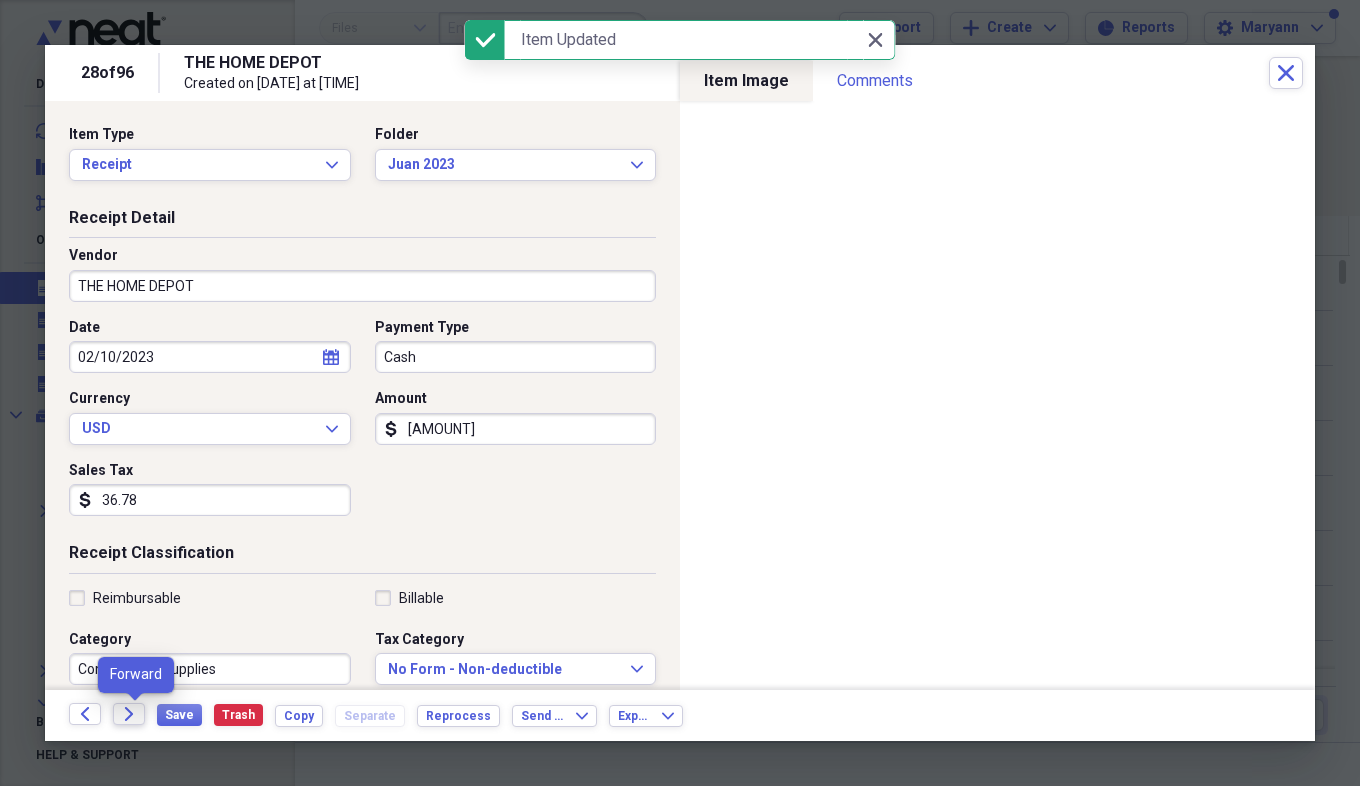 click on "Forward" 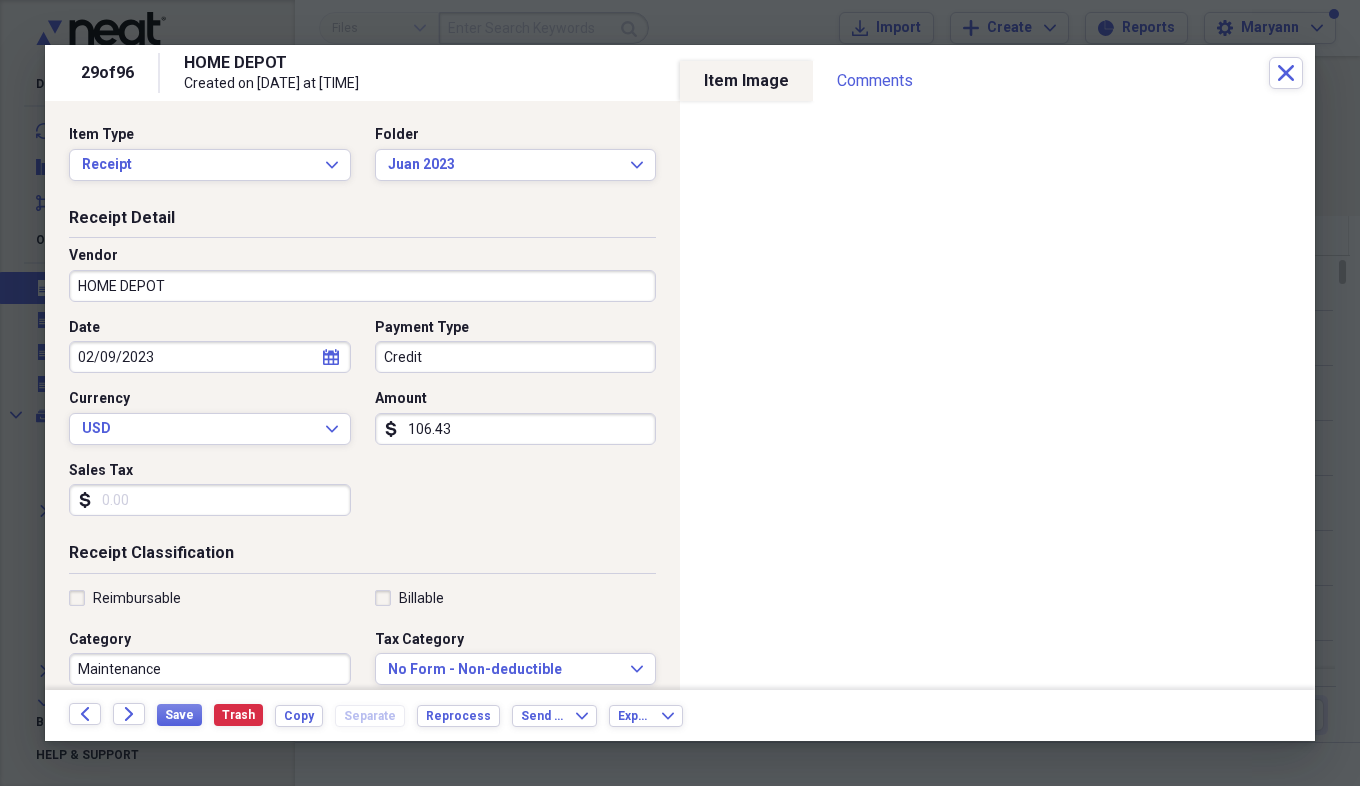 click on "Sales Tax" at bounding box center (210, 500) 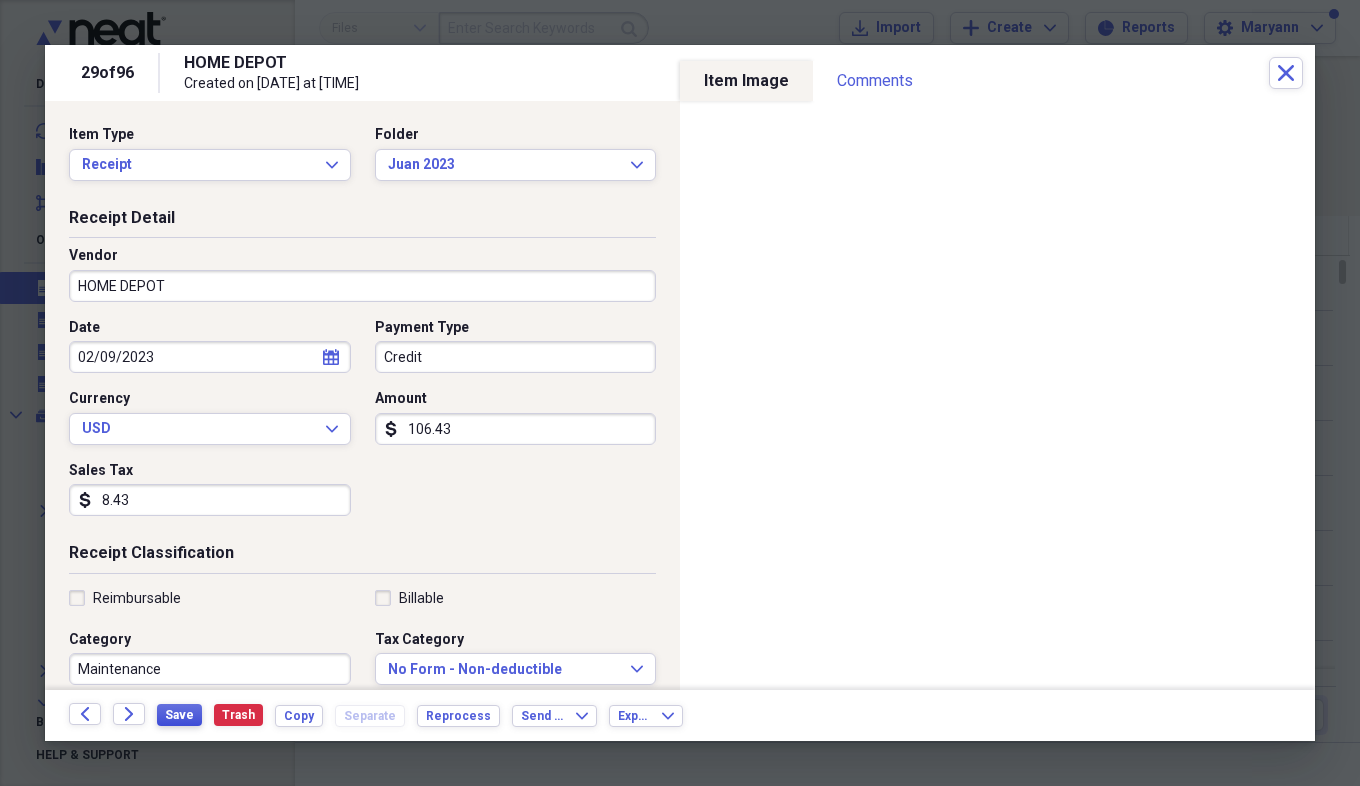 type on "8.43" 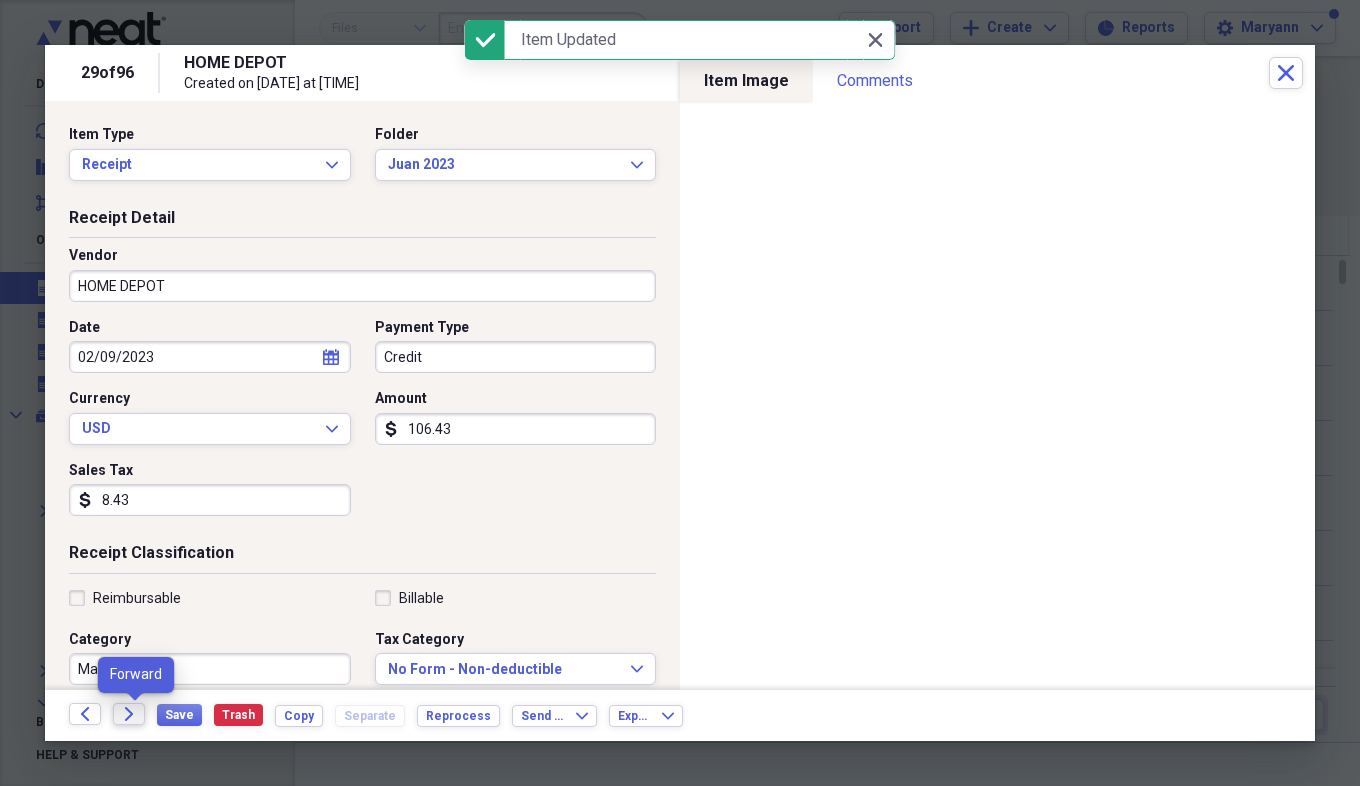 click 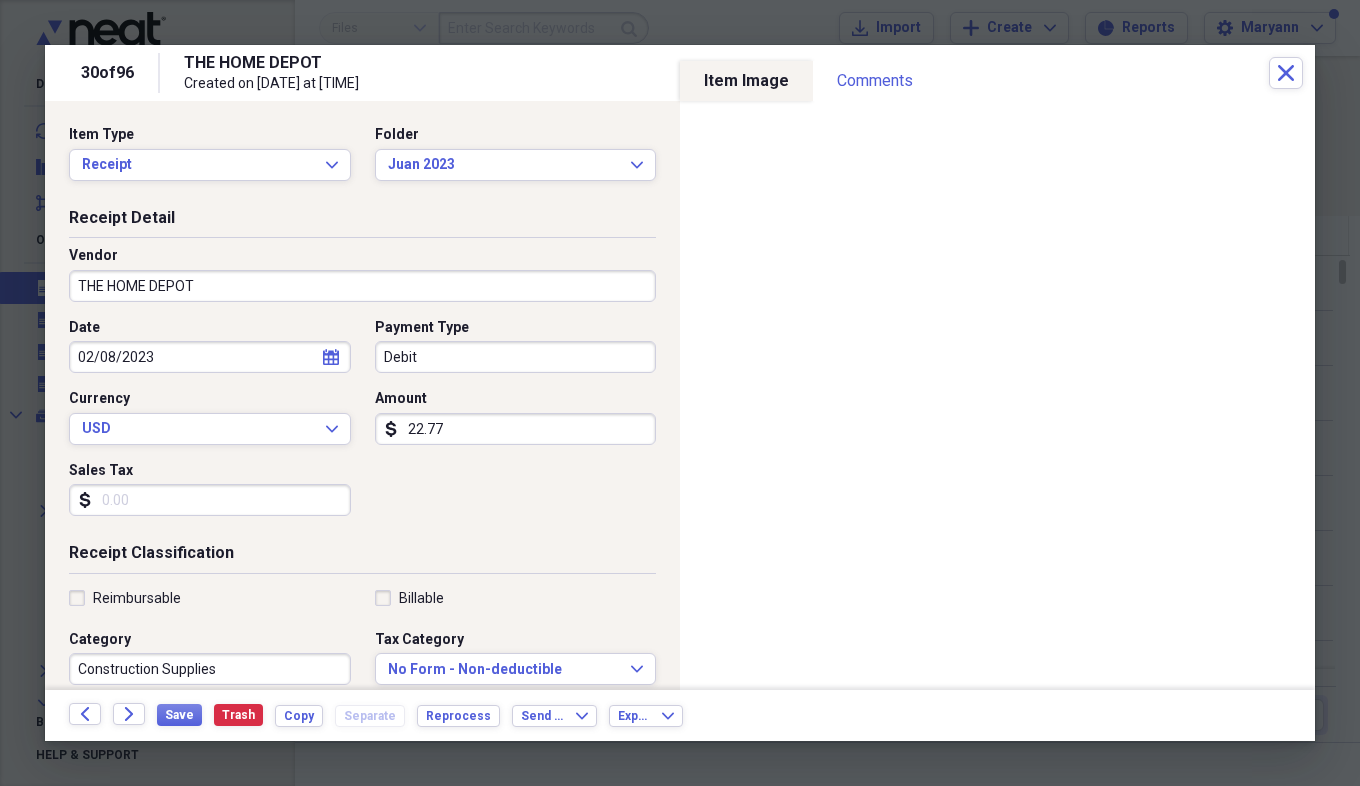 click on "Sales Tax" at bounding box center (210, 500) 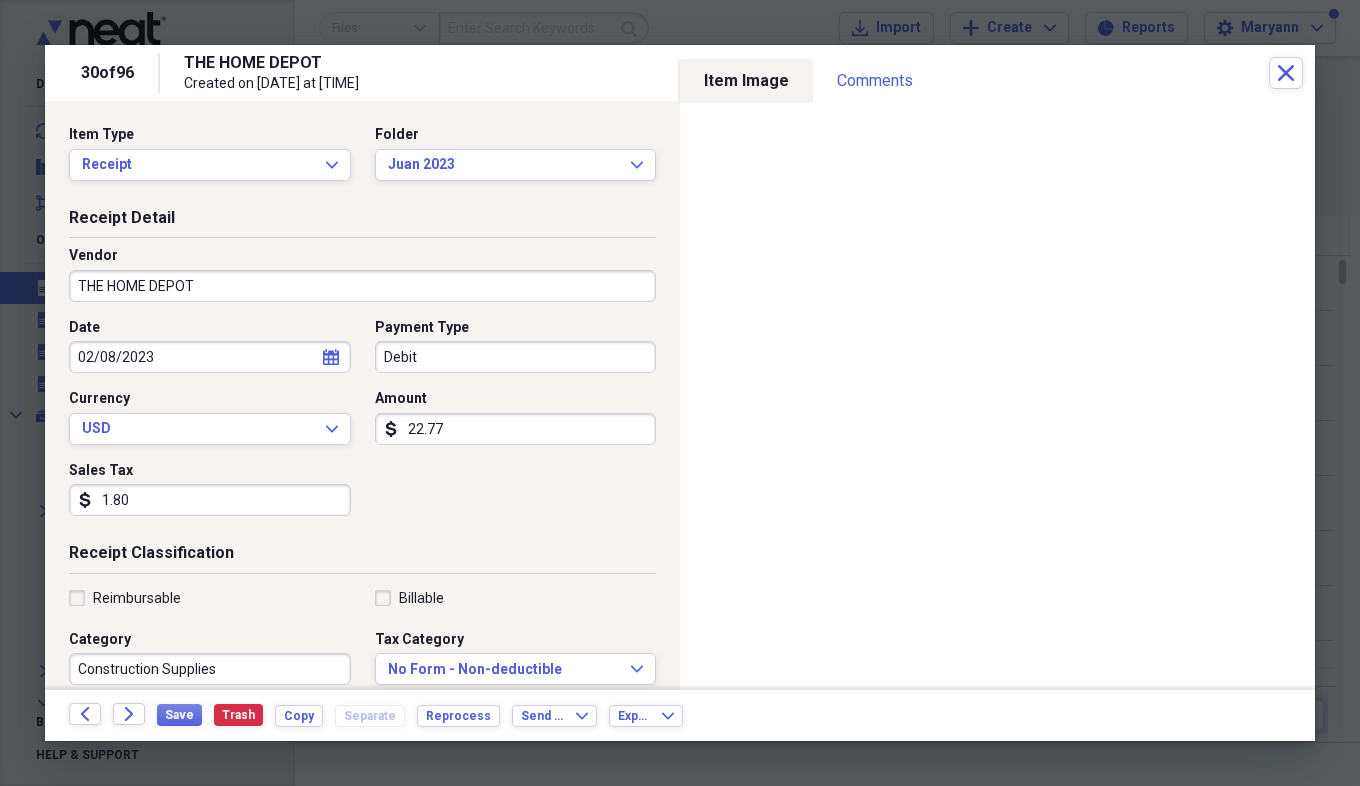 type on "1.80" 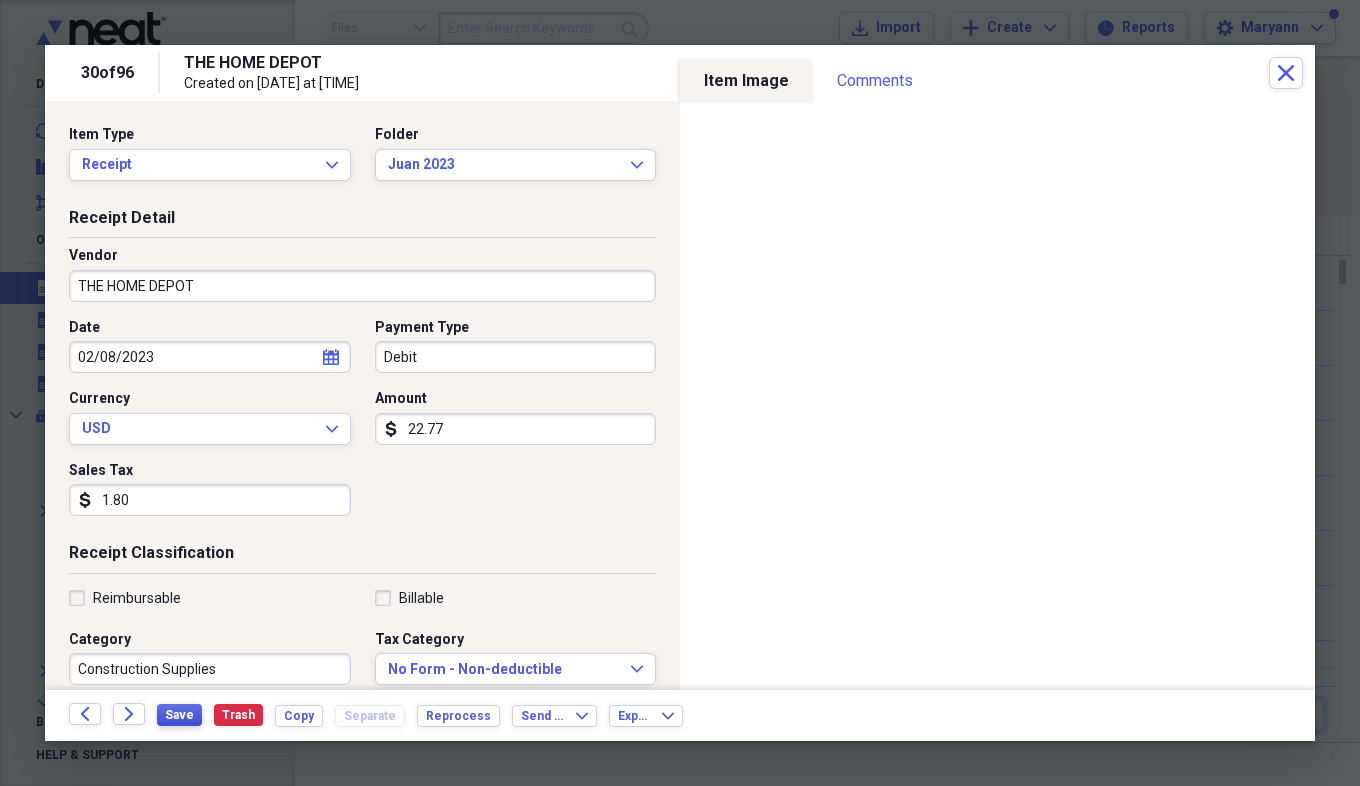 click on "Save" at bounding box center [179, 715] 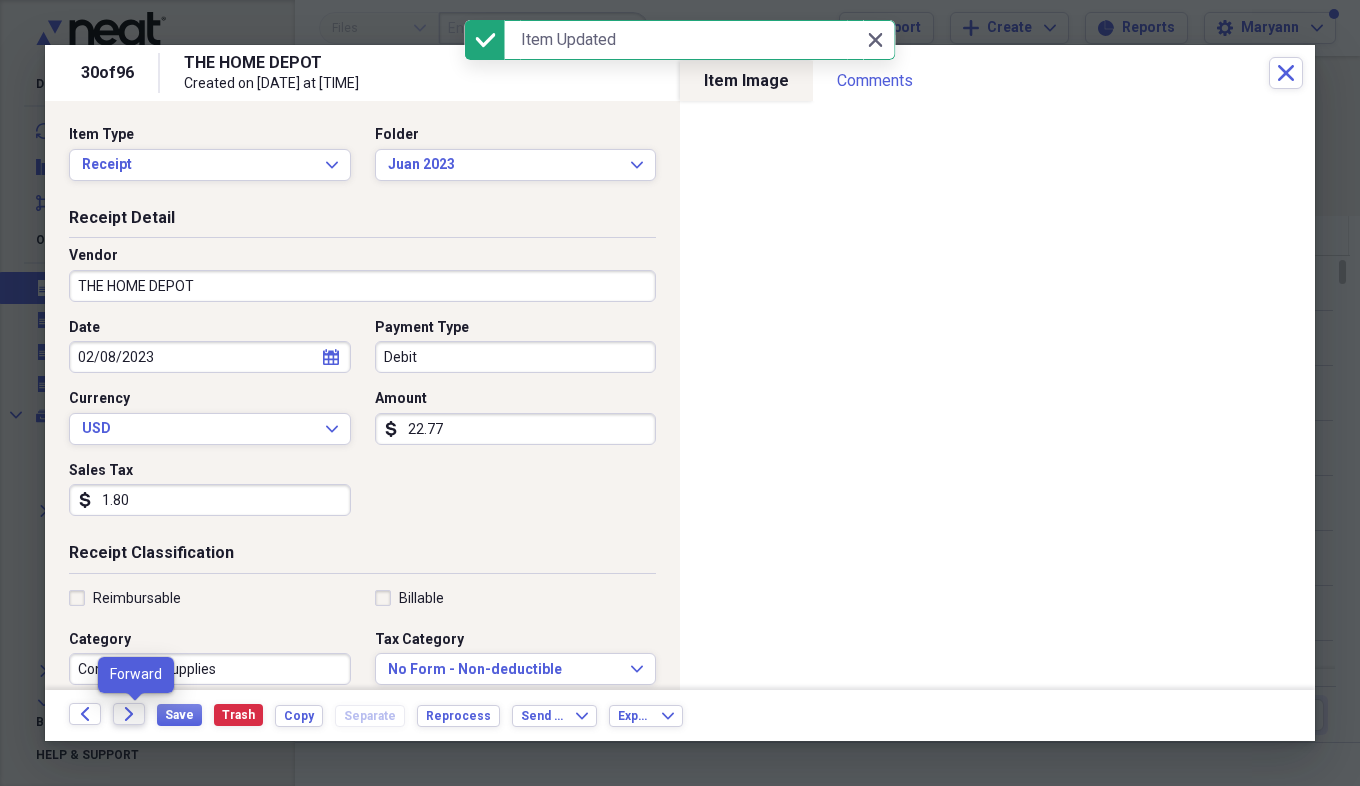 click on "Forward" 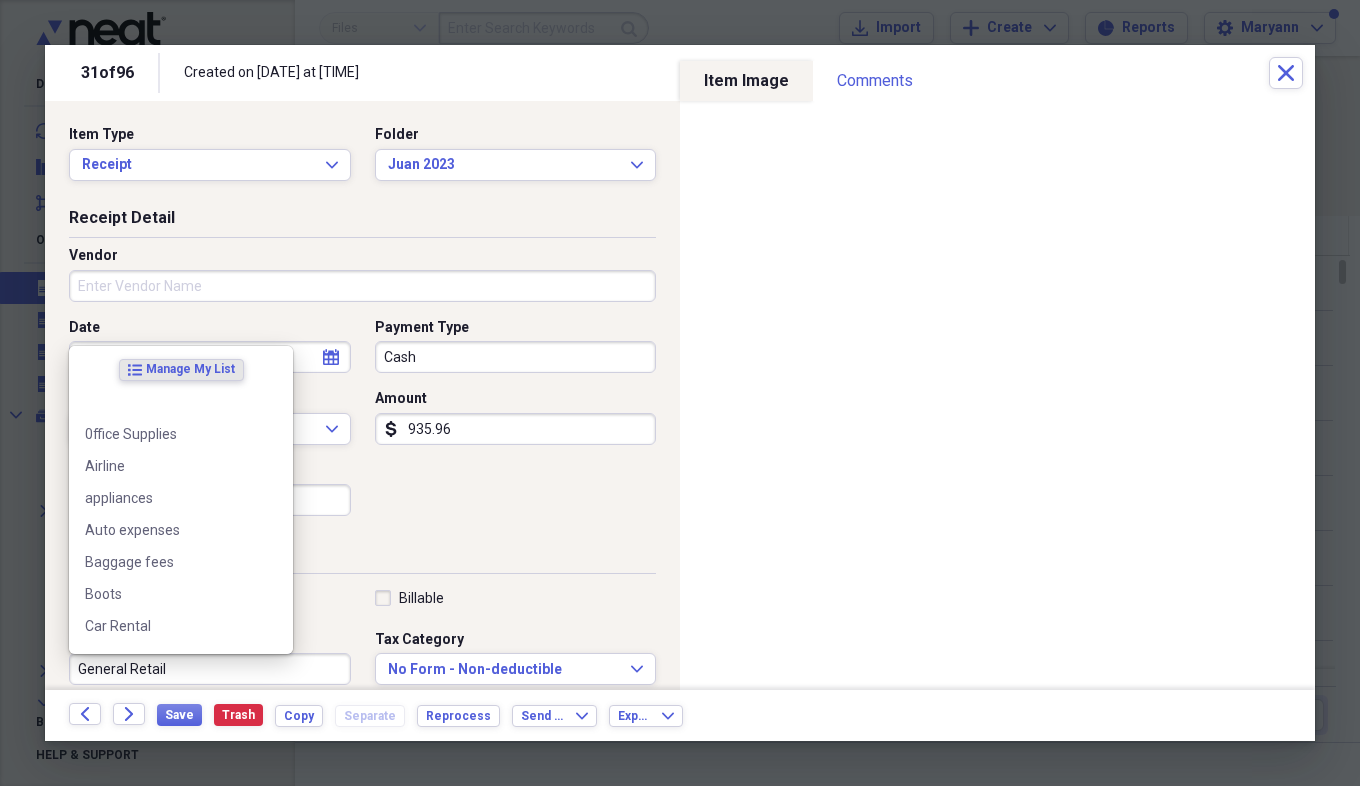 click on "General Retail" at bounding box center (210, 669) 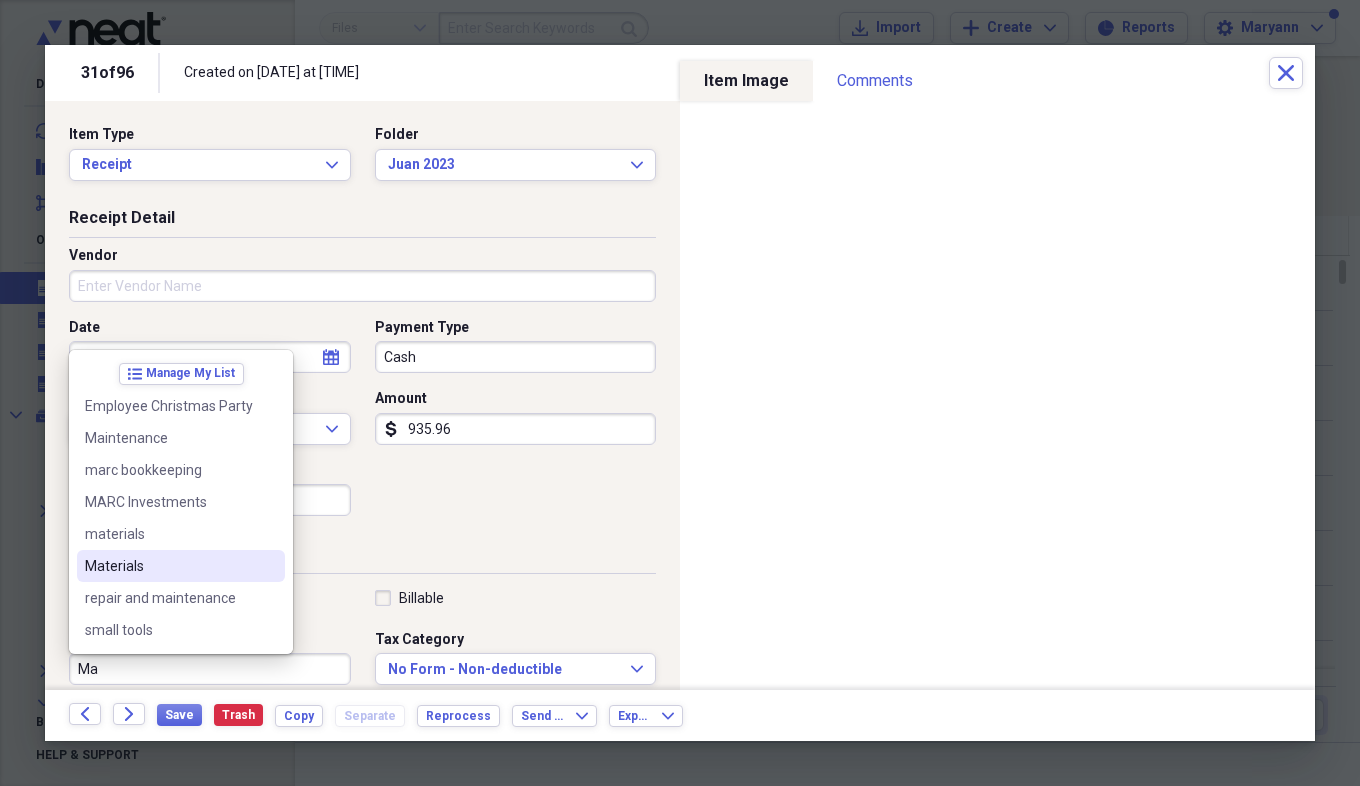 click on "Materials" at bounding box center [169, 566] 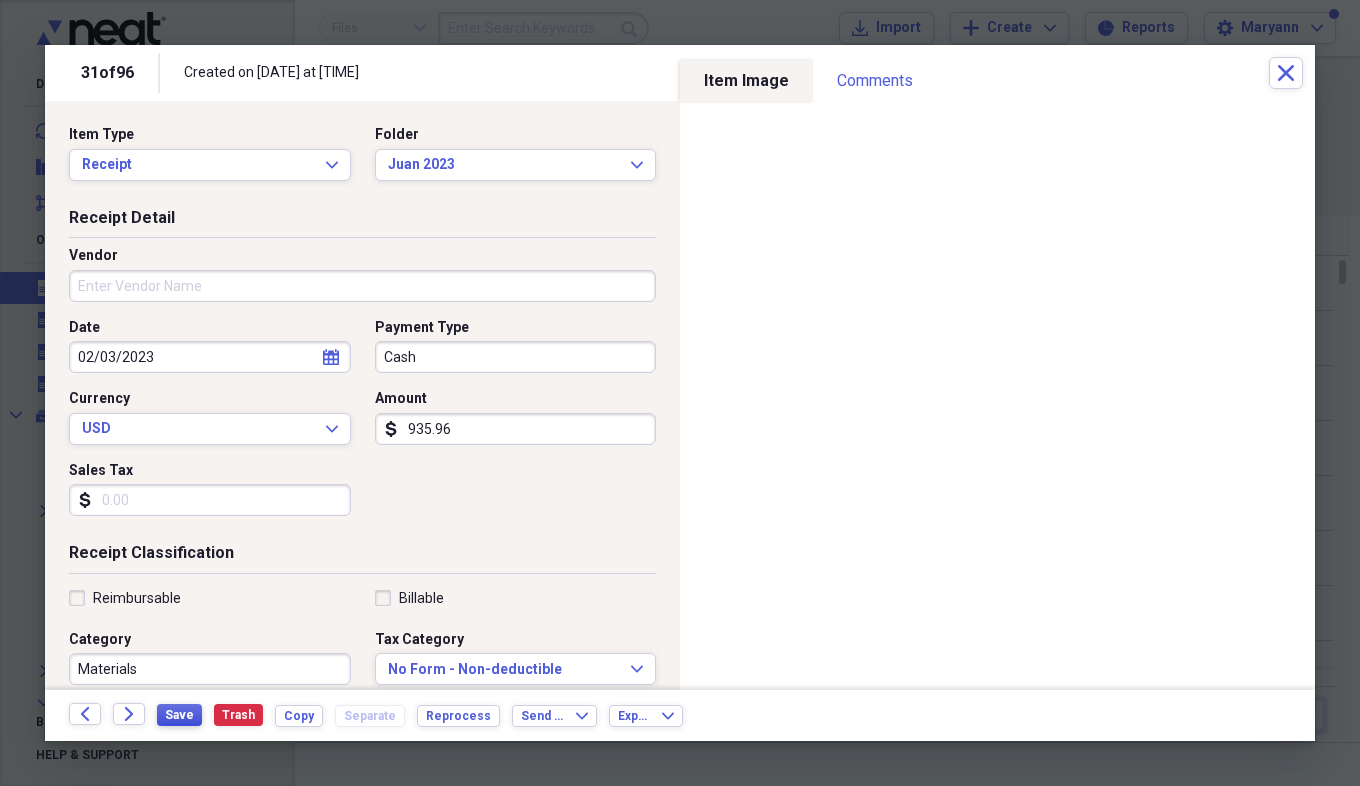 click on "Save" at bounding box center (179, 715) 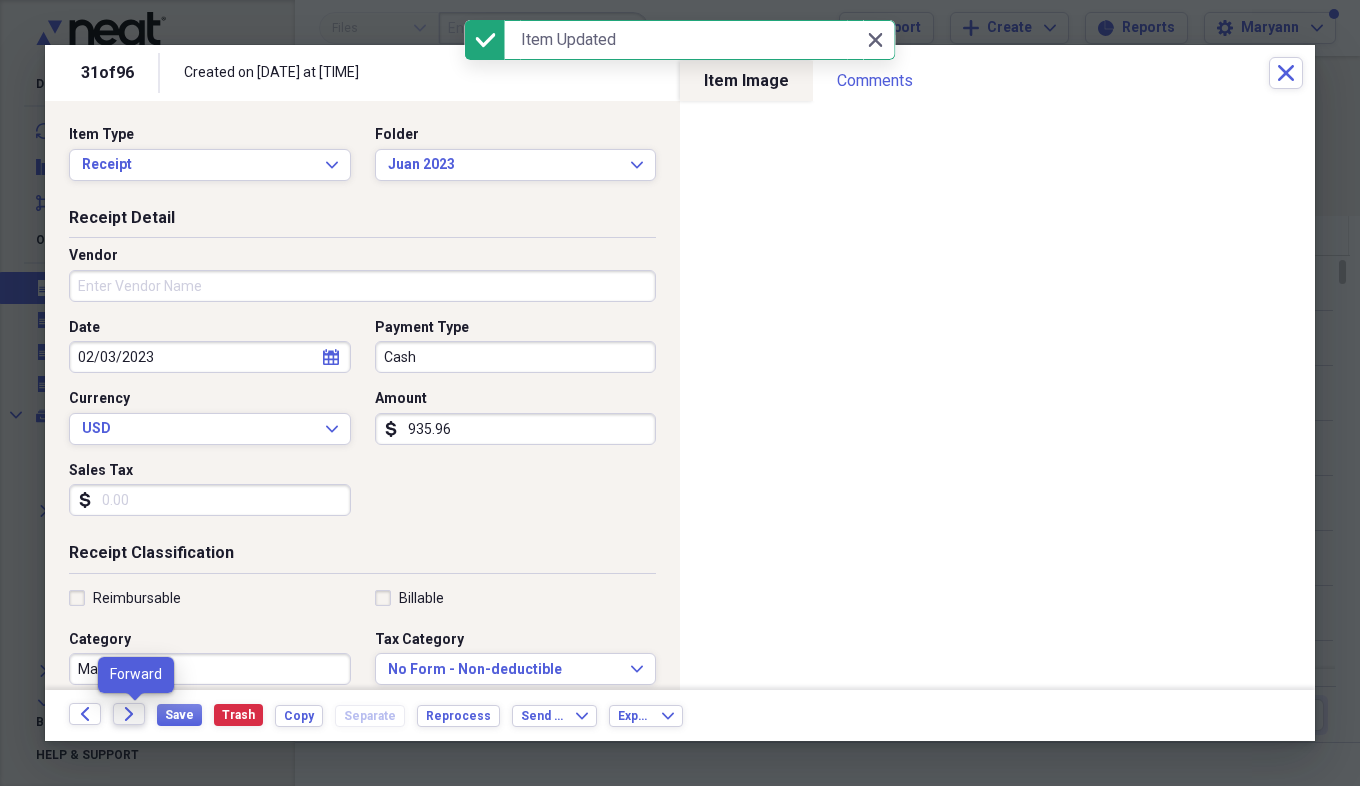 click on "Forward" 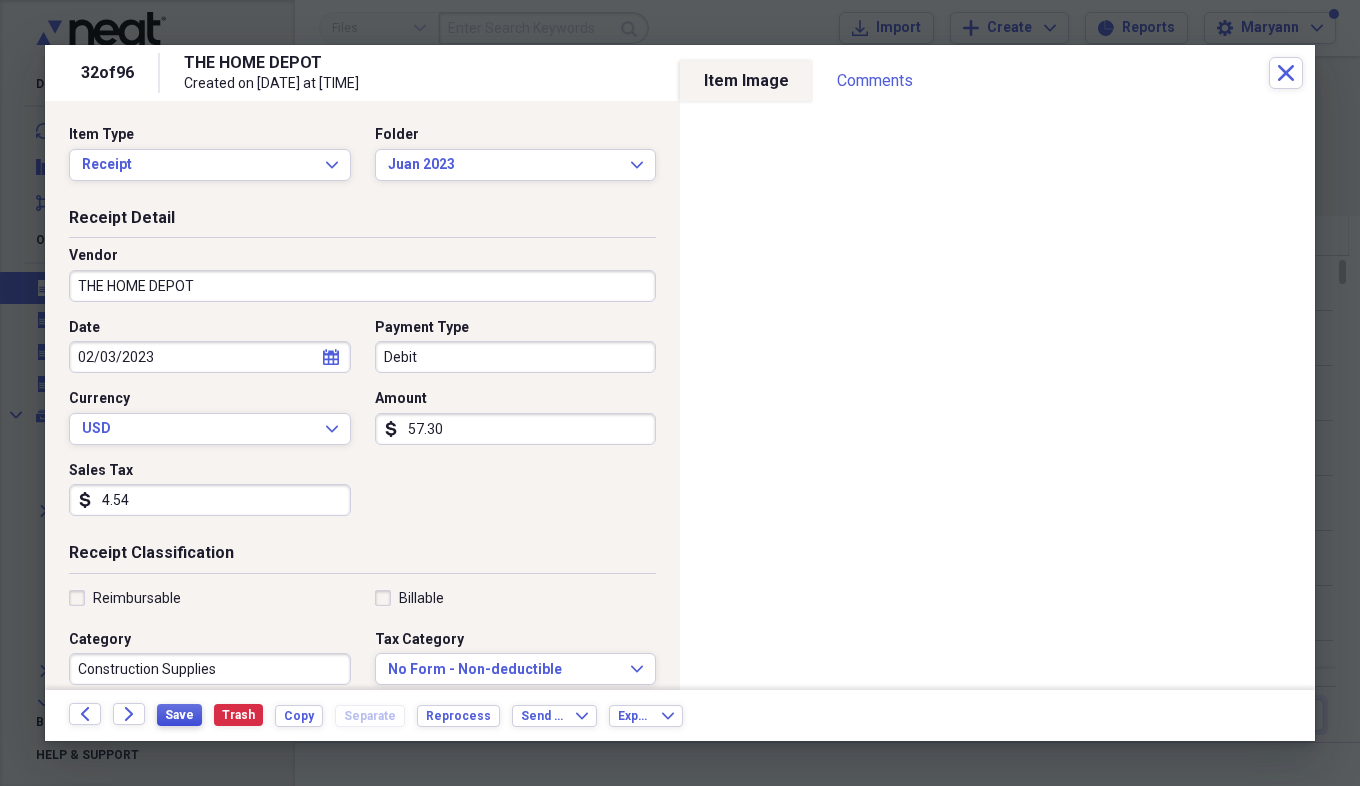 click on "Save" at bounding box center (179, 715) 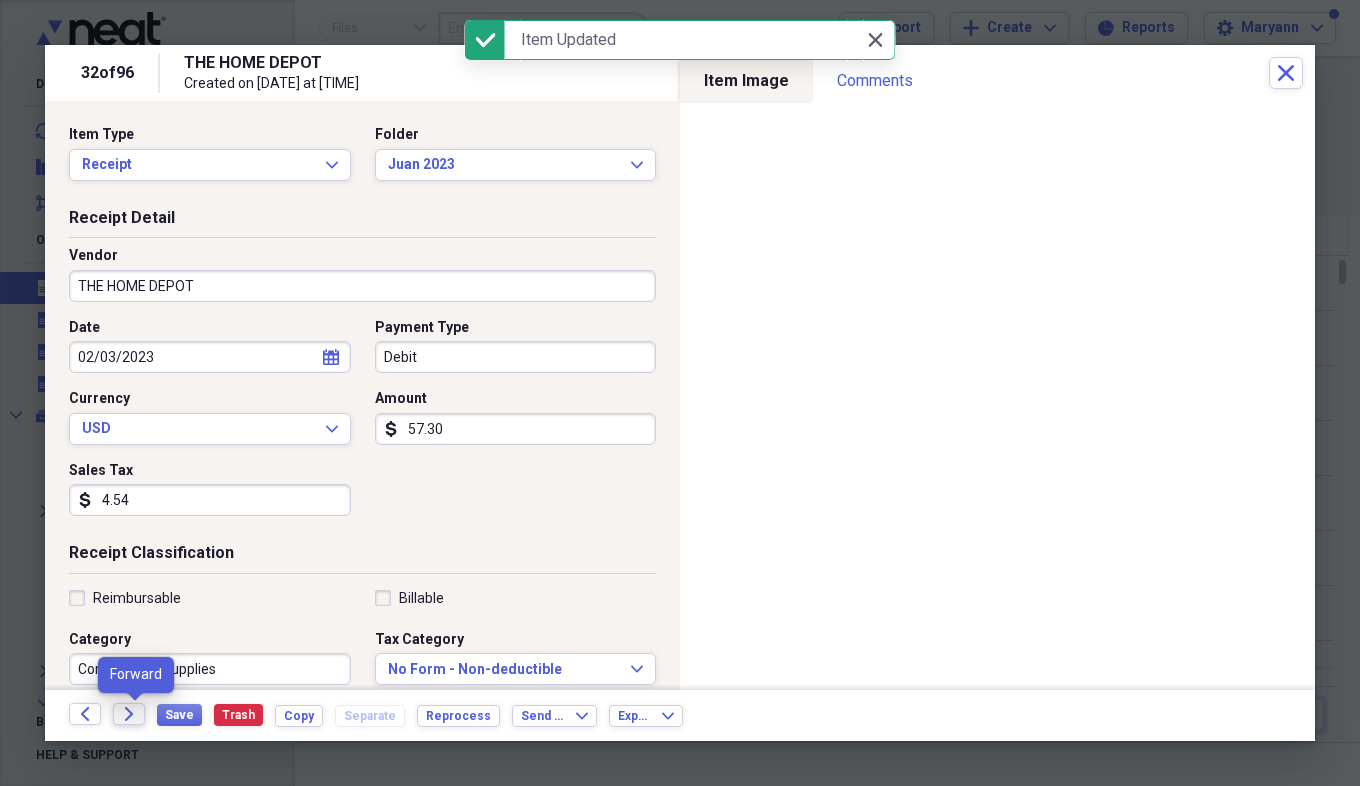click on "Forward" 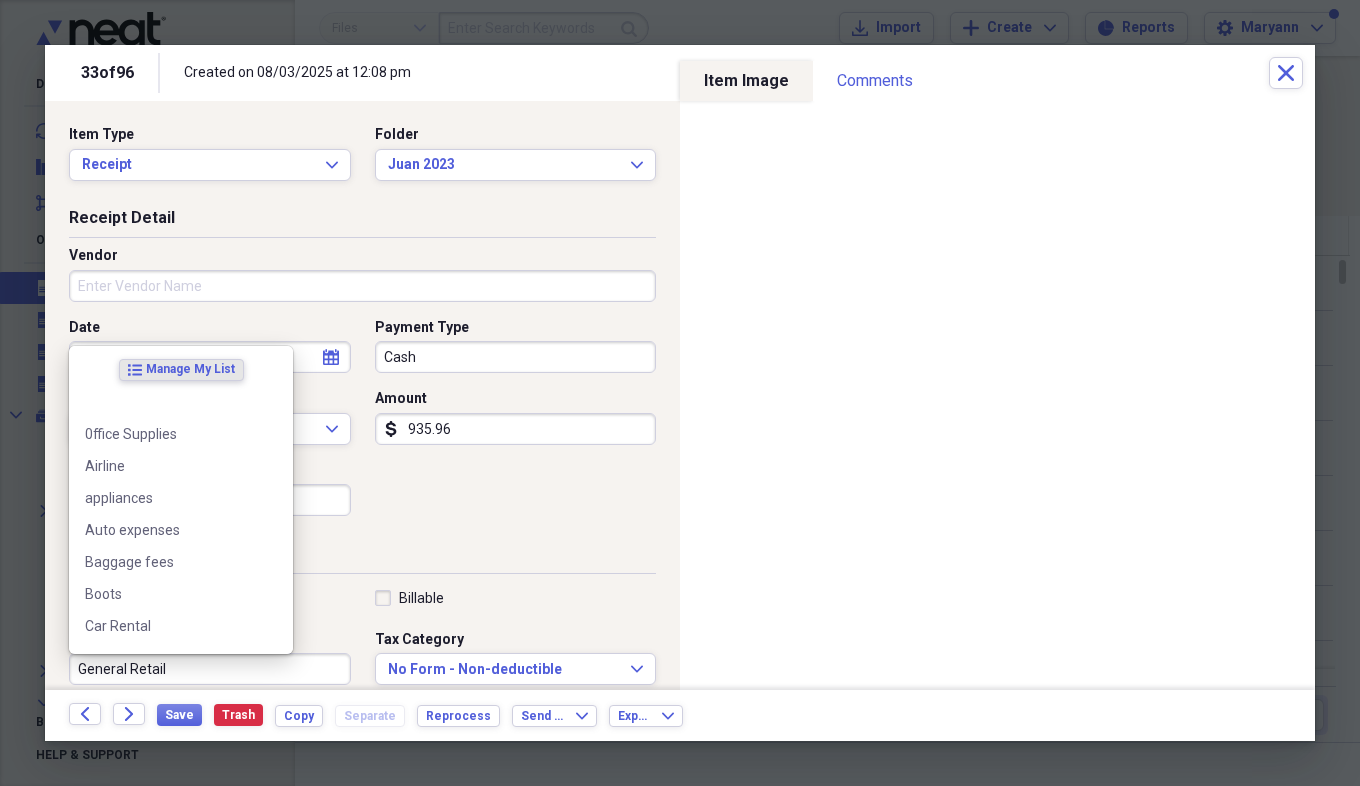click on "General Retail" at bounding box center (210, 669) 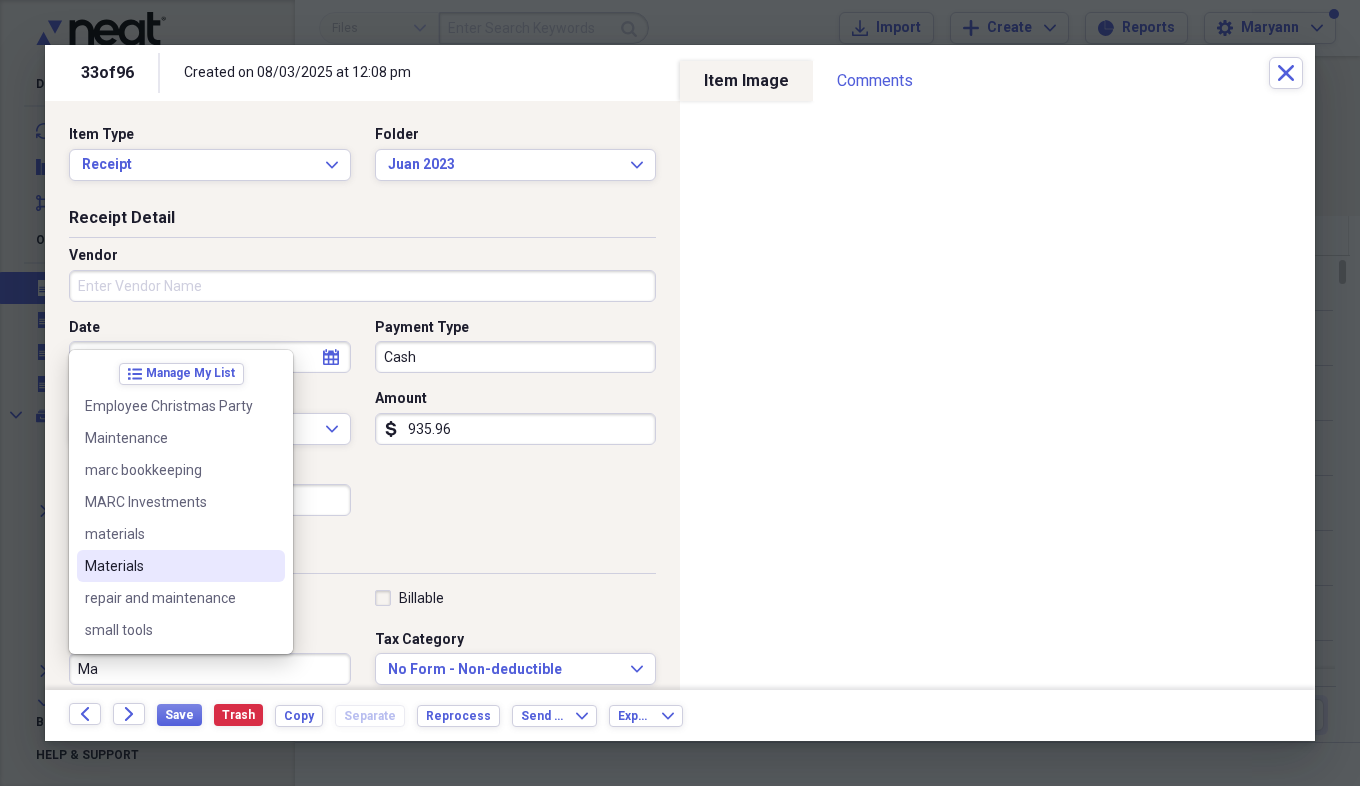 click on "Materials" at bounding box center [169, 566] 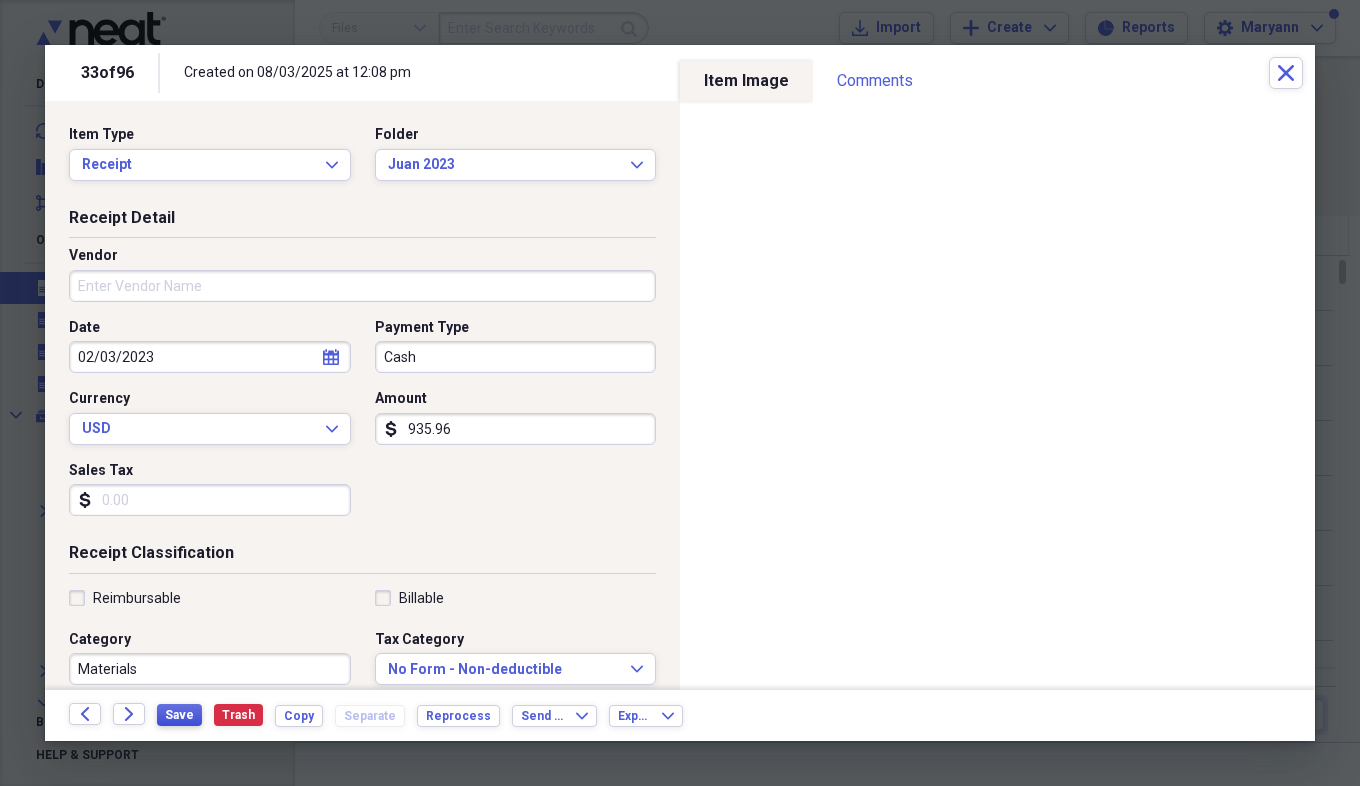 click on "Save" at bounding box center [179, 715] 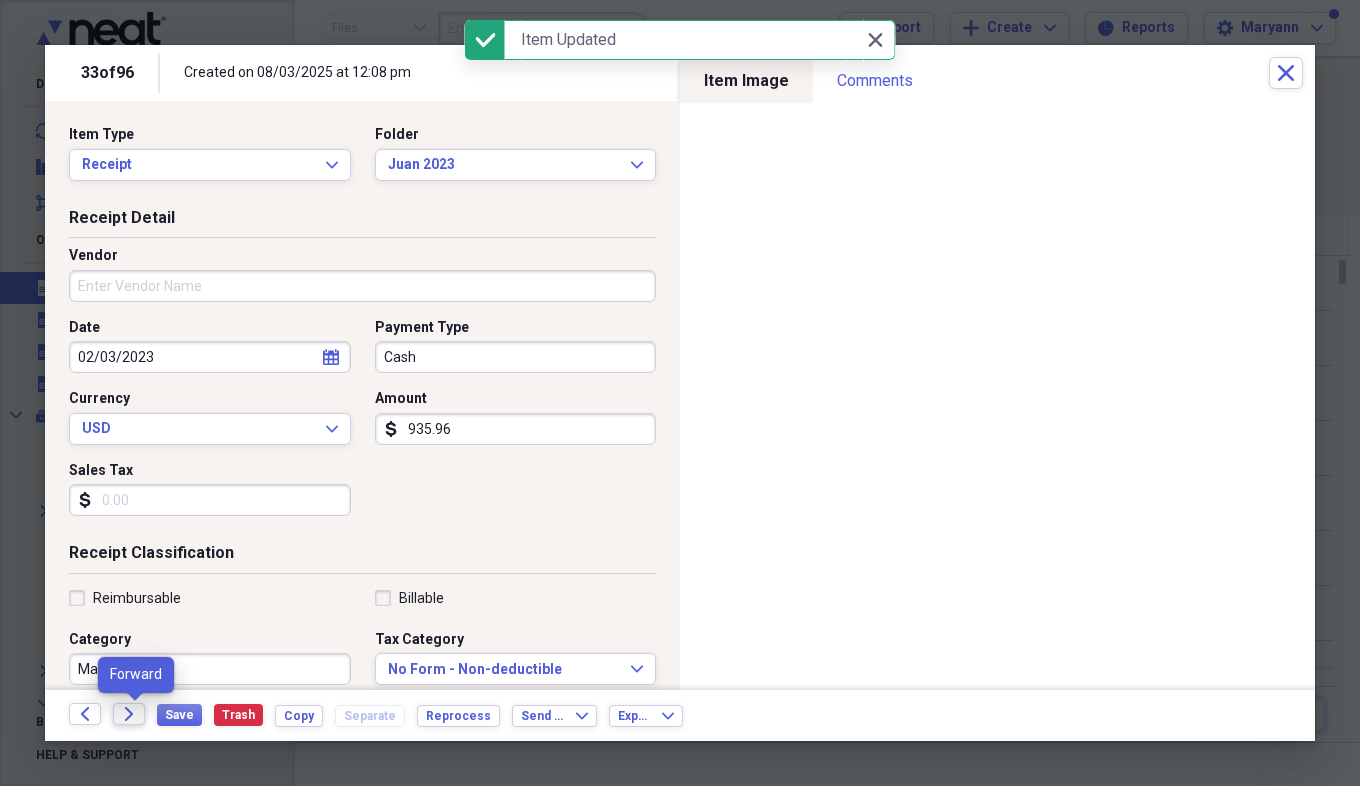 click on "Forward" 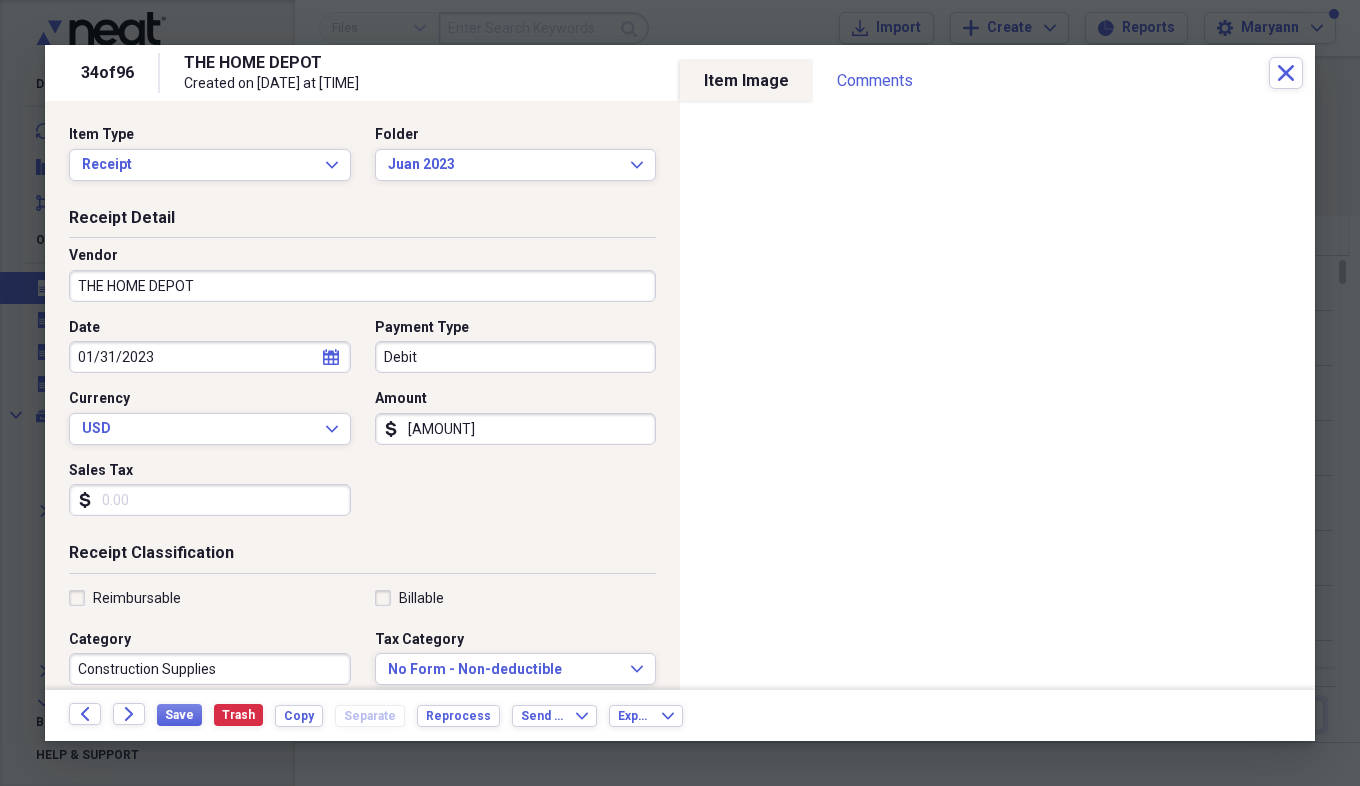 click on "Sales Tax" at bounding box center [210, 500] 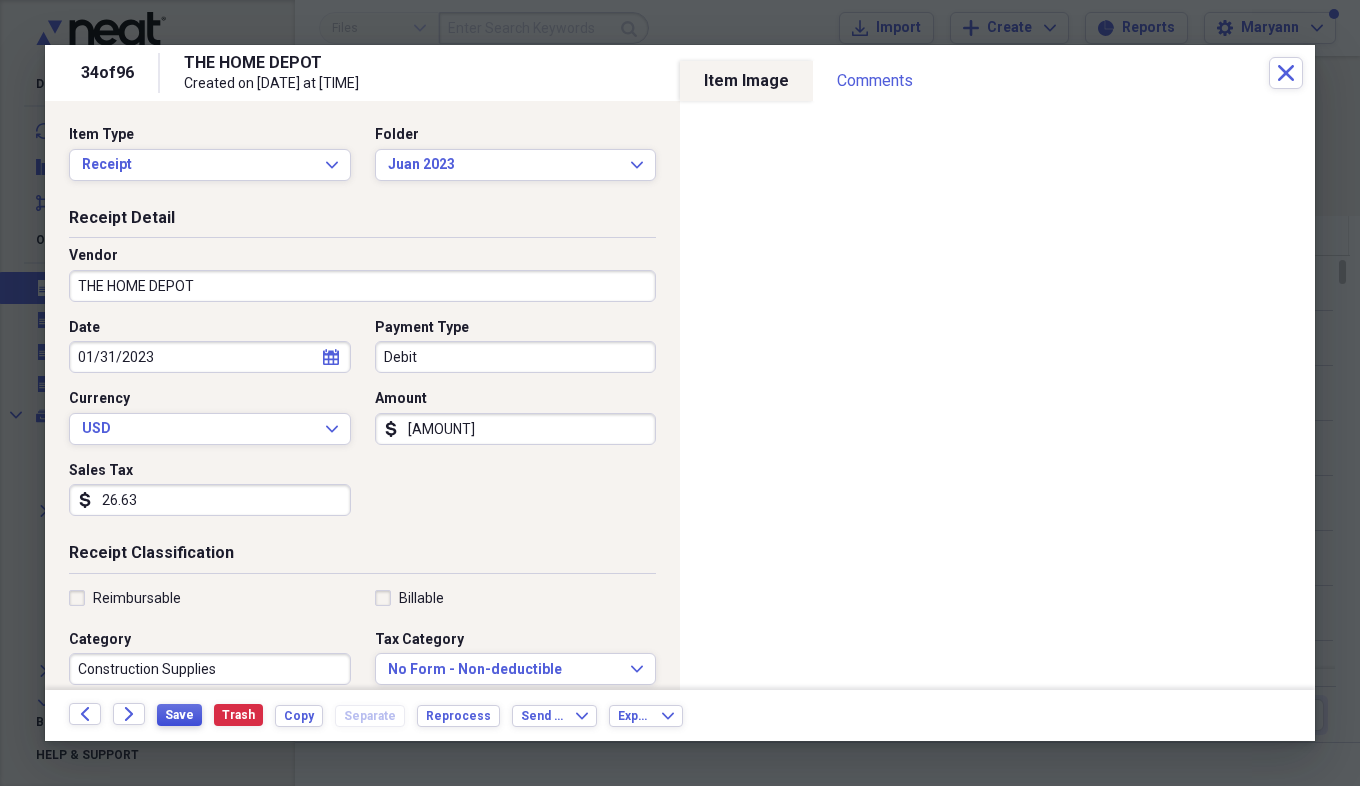 type on "26.63" 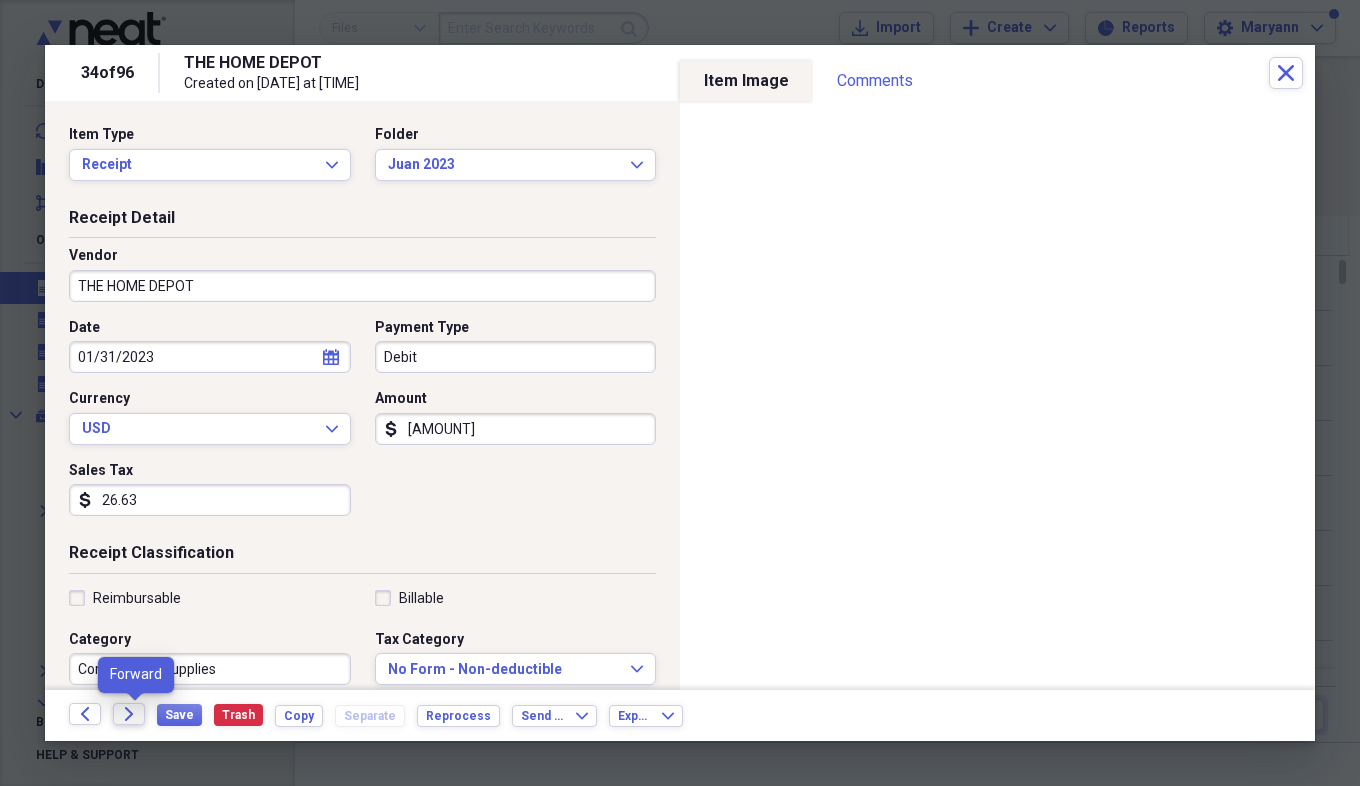 click 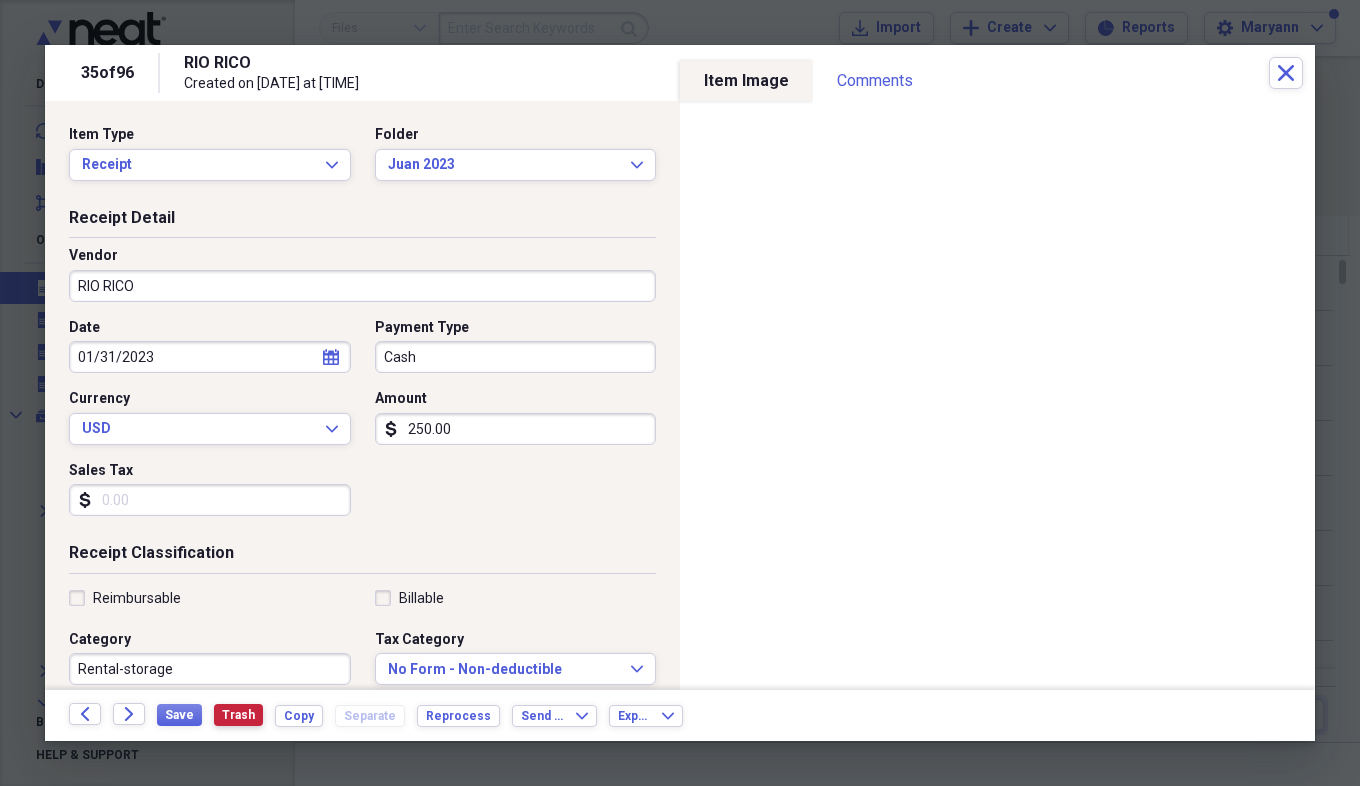 click on "Trash" at bounding box center [238, 715] 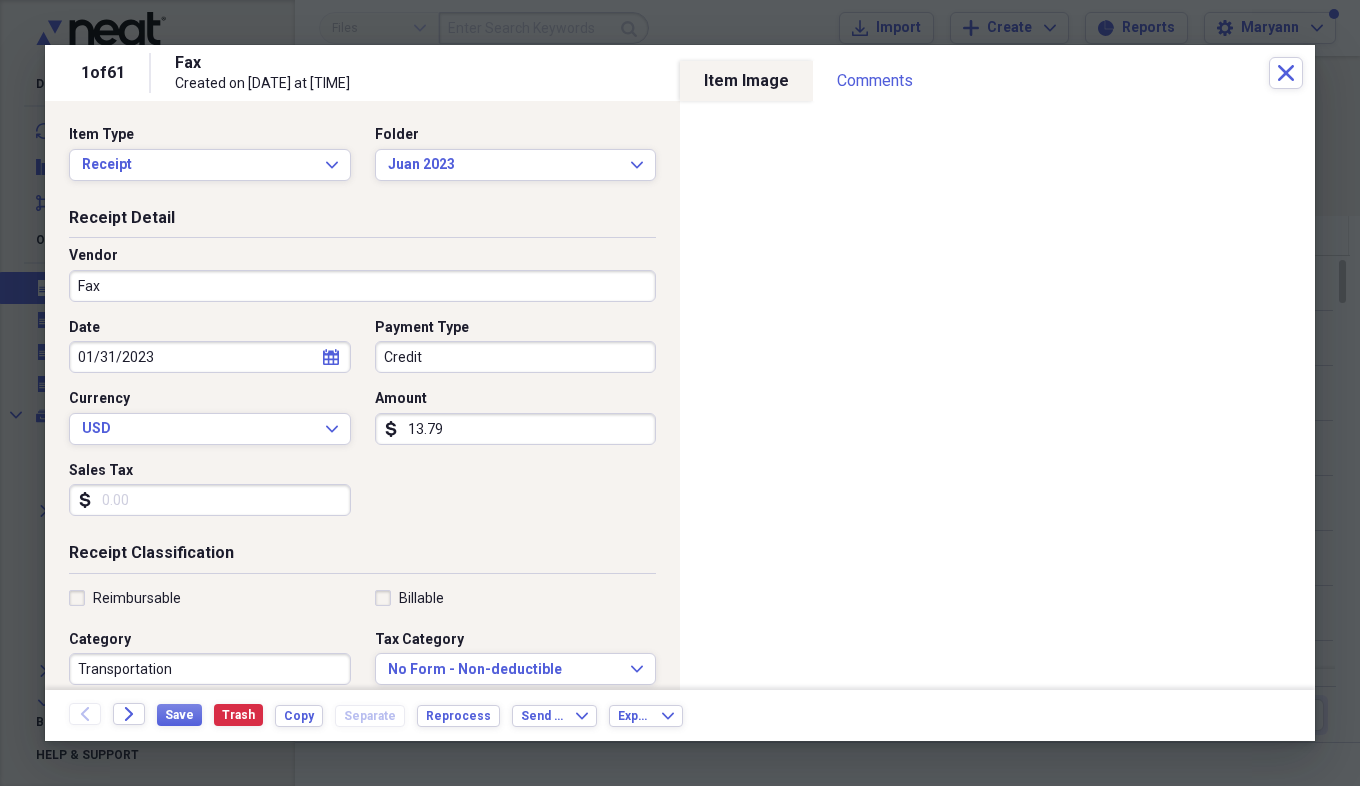 click on "Fax" at bounding box center (362, 286) 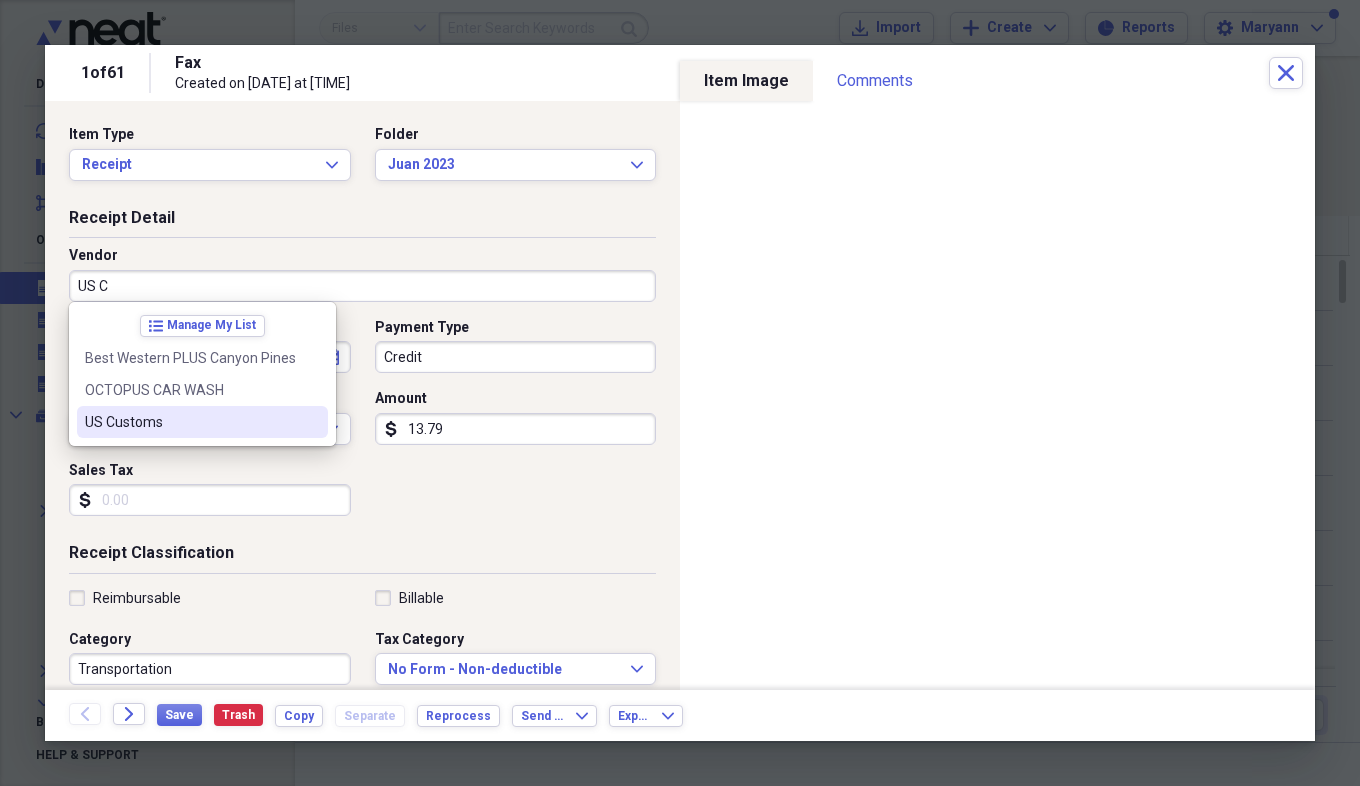 click on "US Customs" at bounding box center (190, 422) 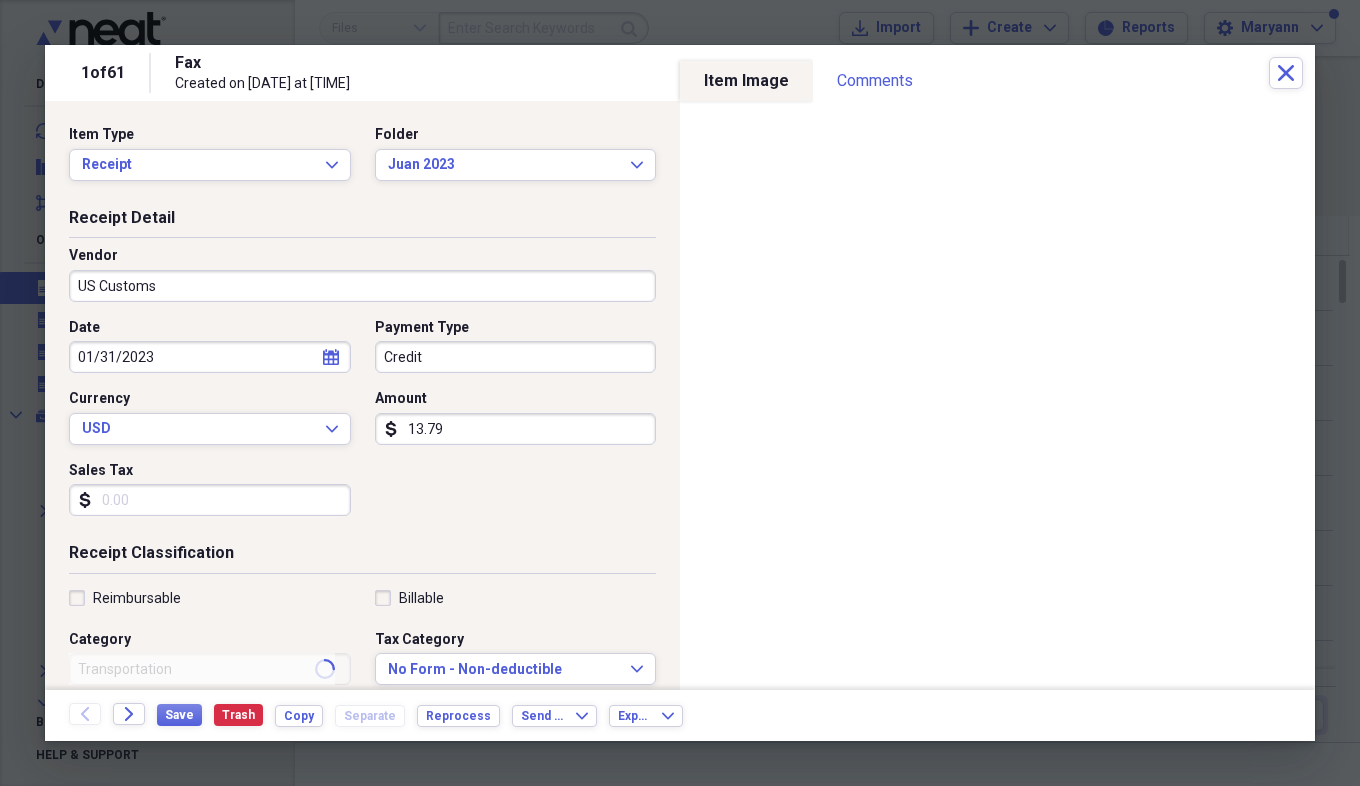 type on "Fees" 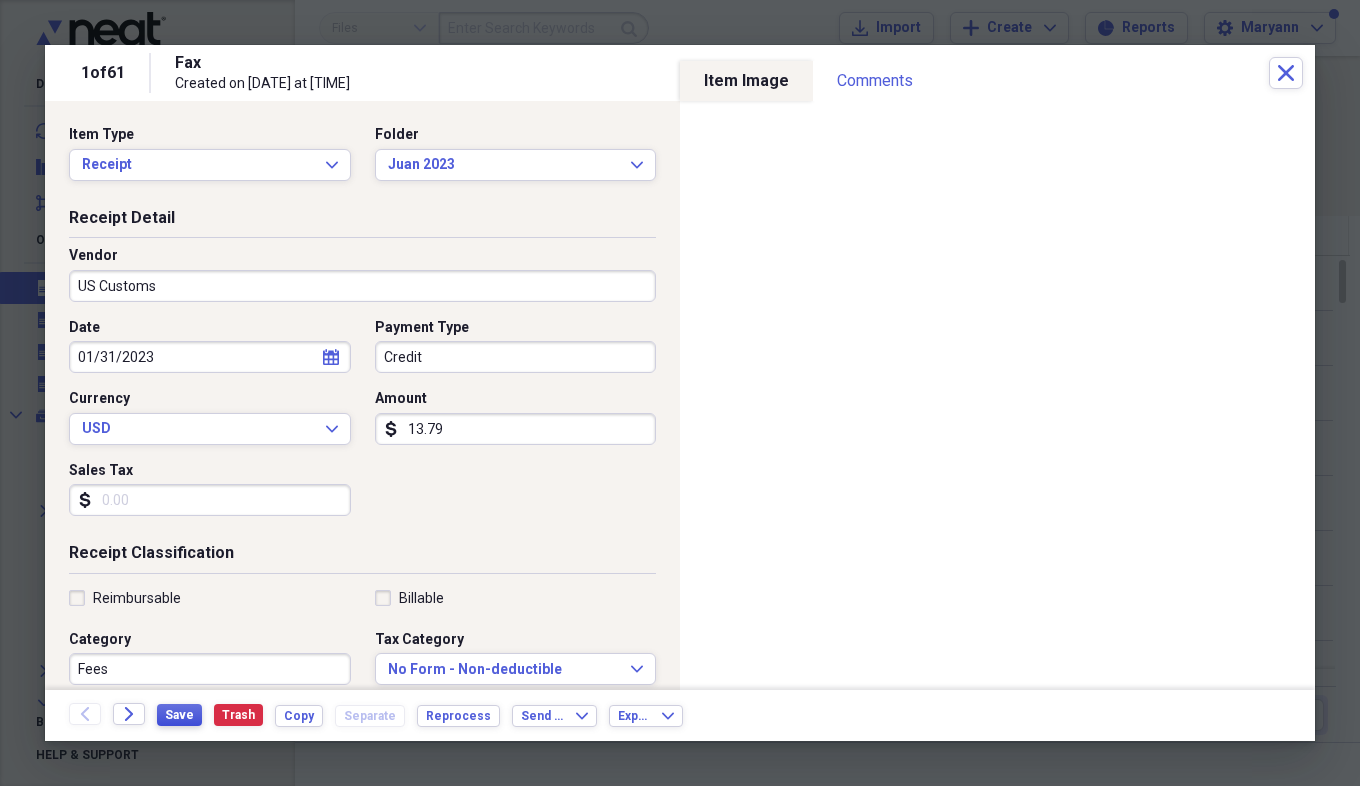 click on "Save" at bounding box center [179, 715] 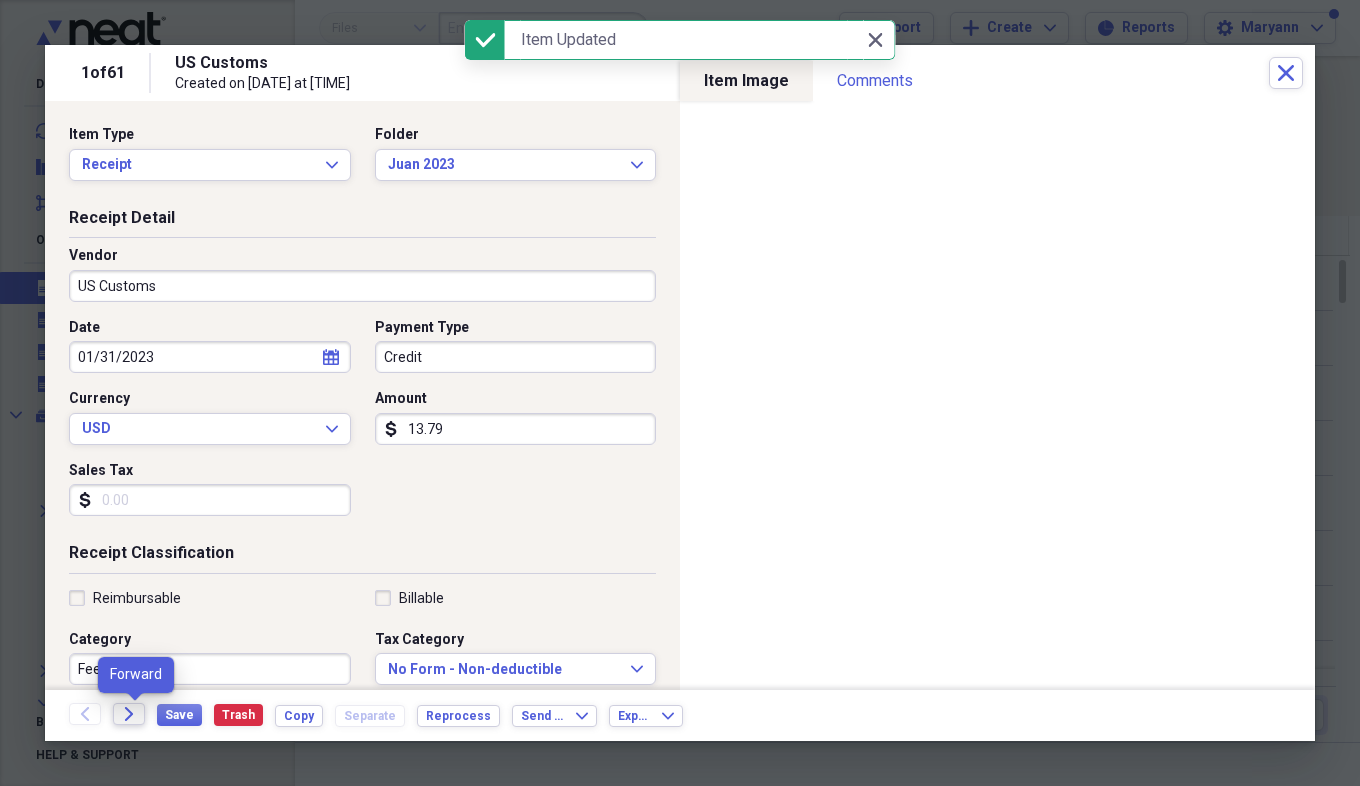 click 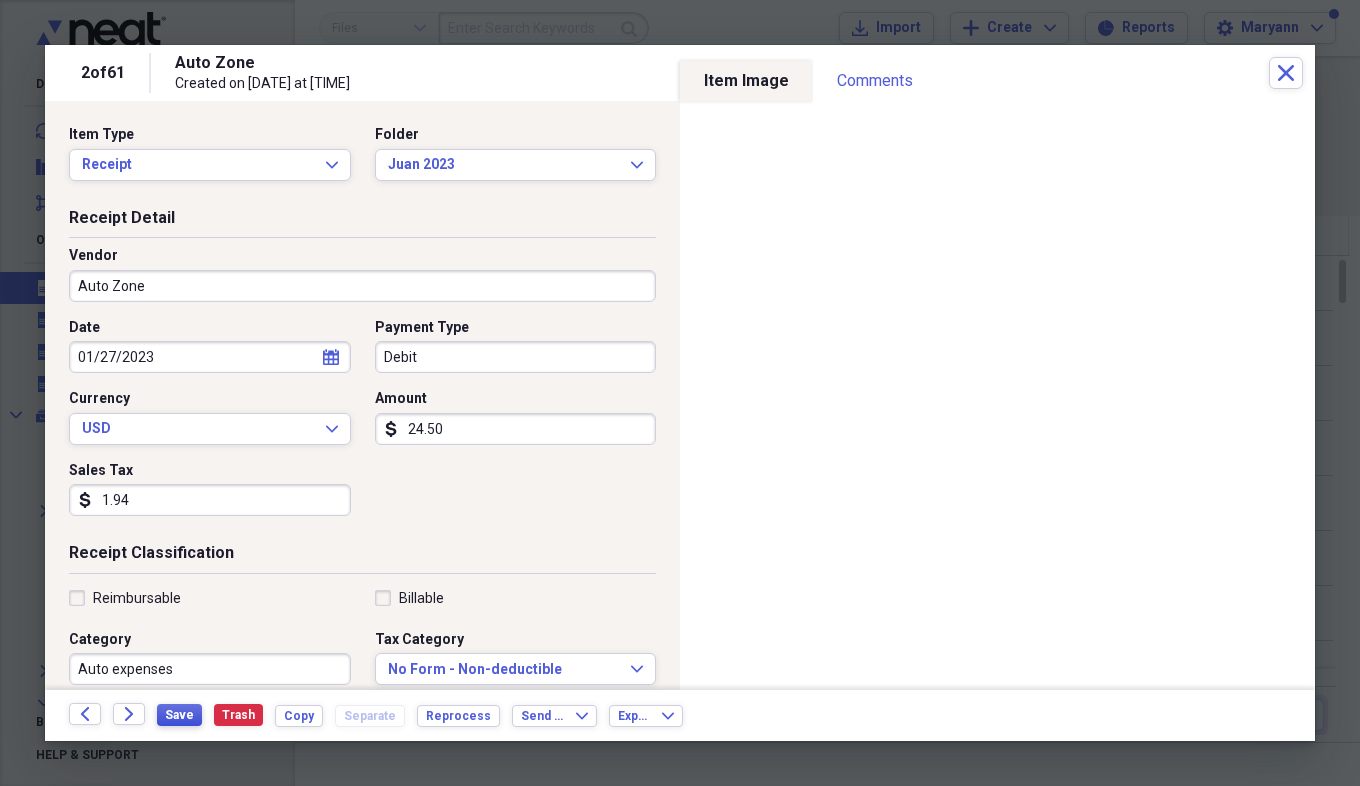 click on "Save" at bounding box center (179, 715) 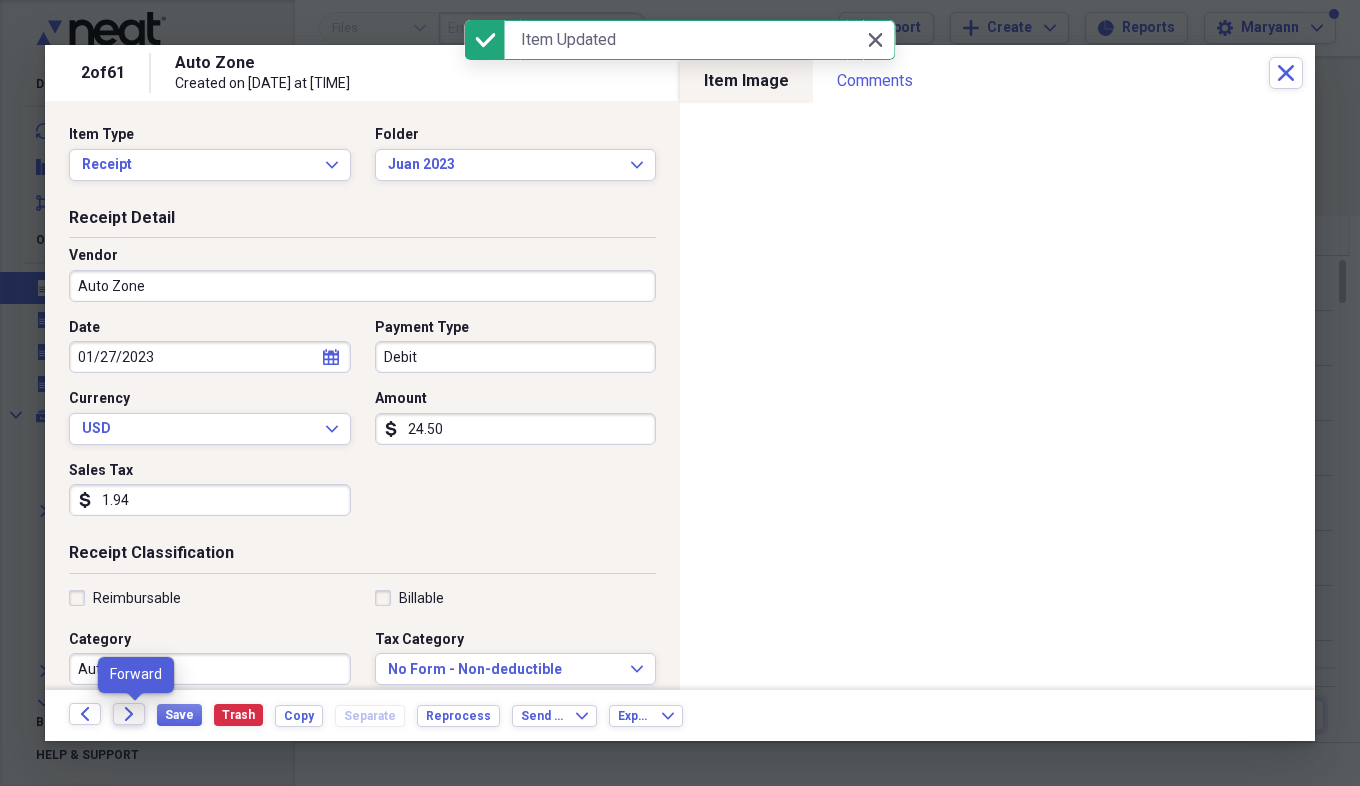 click on "Forward" at bounding box center (129, 714) 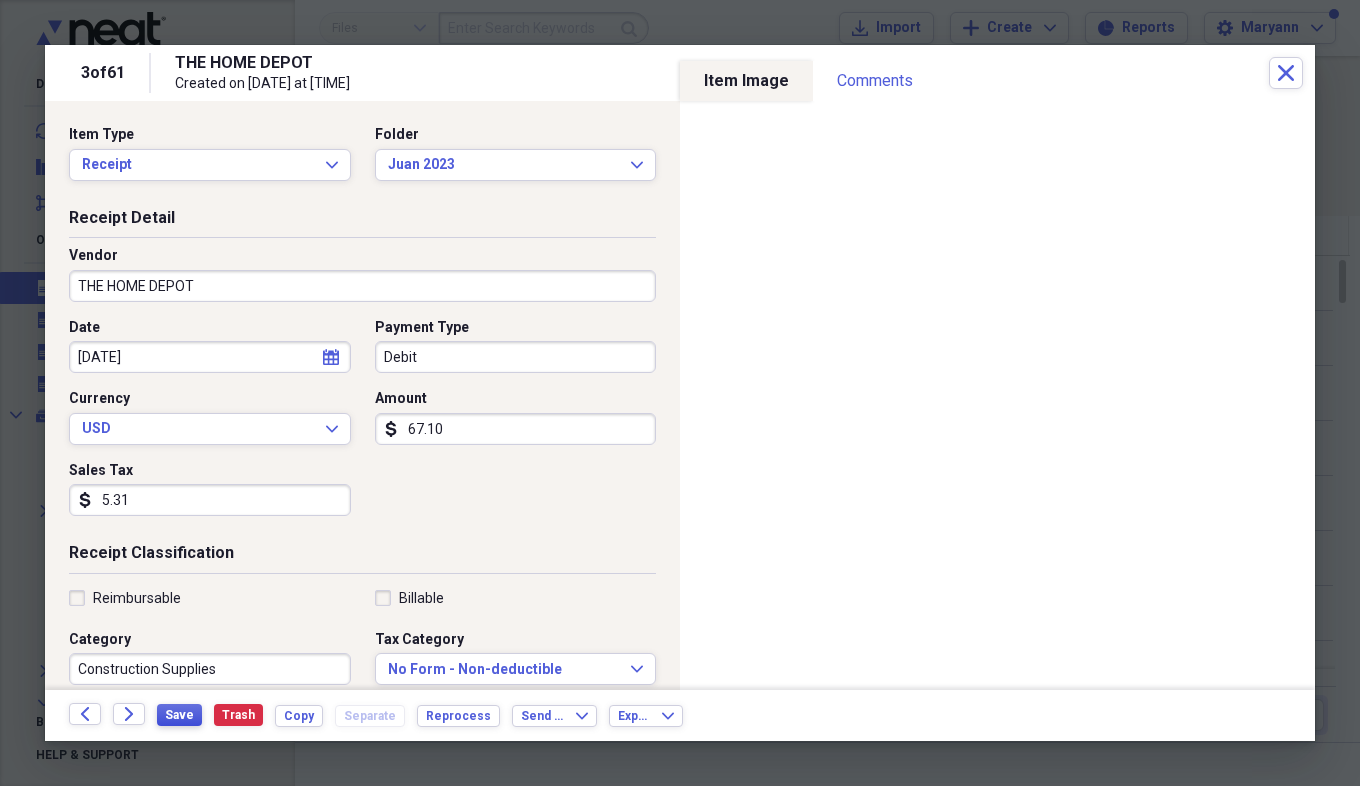 click on "Save" at bounding box center (179, 715) 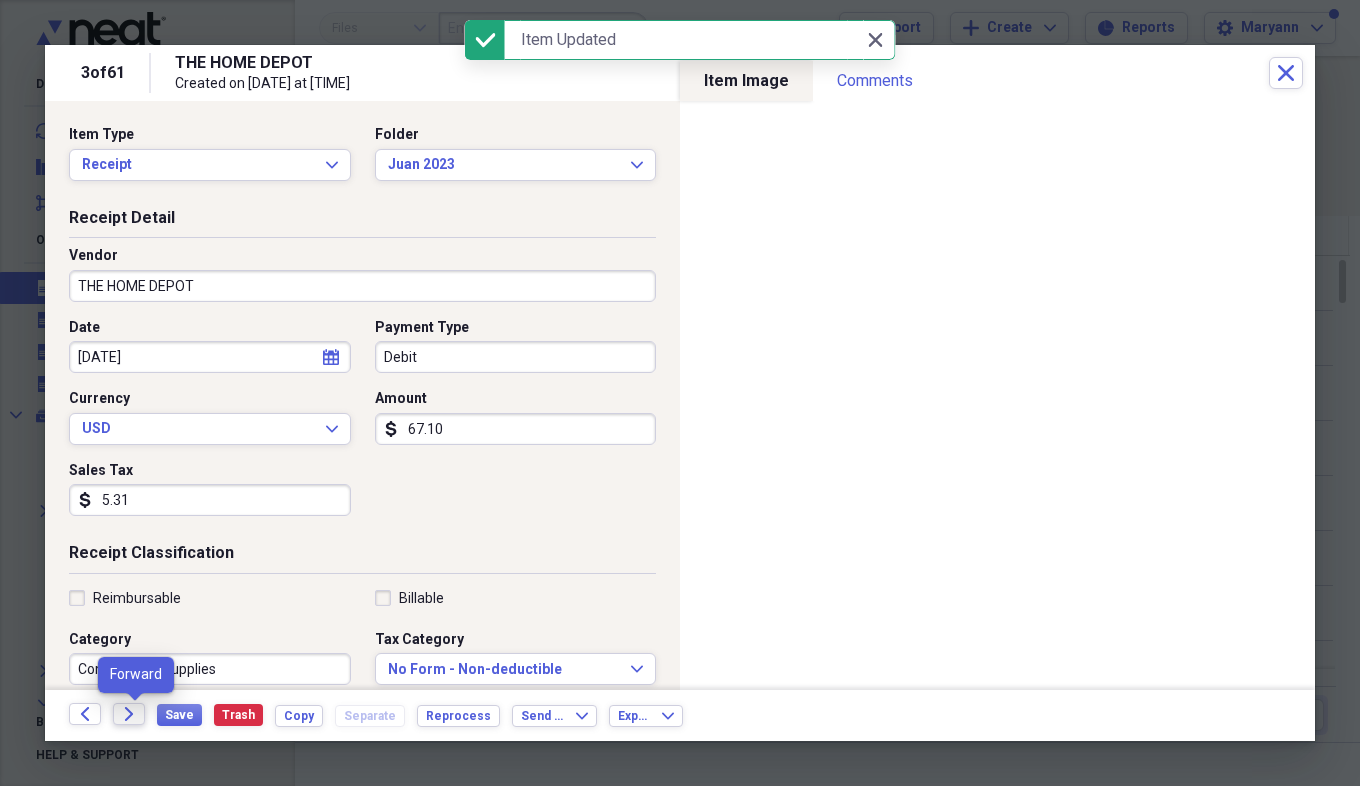 click on "Forward" 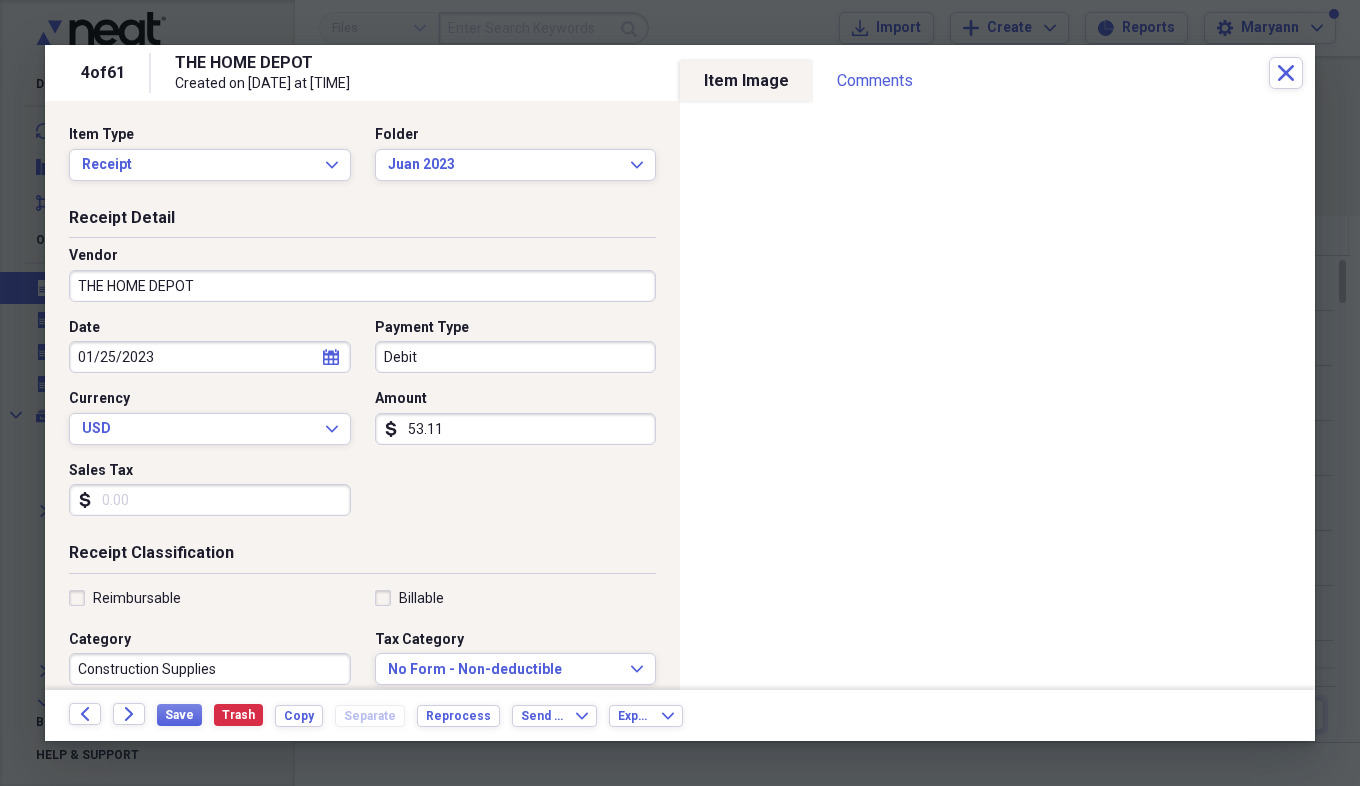 click on "Sales Tax" at bounding box center [210, 500] 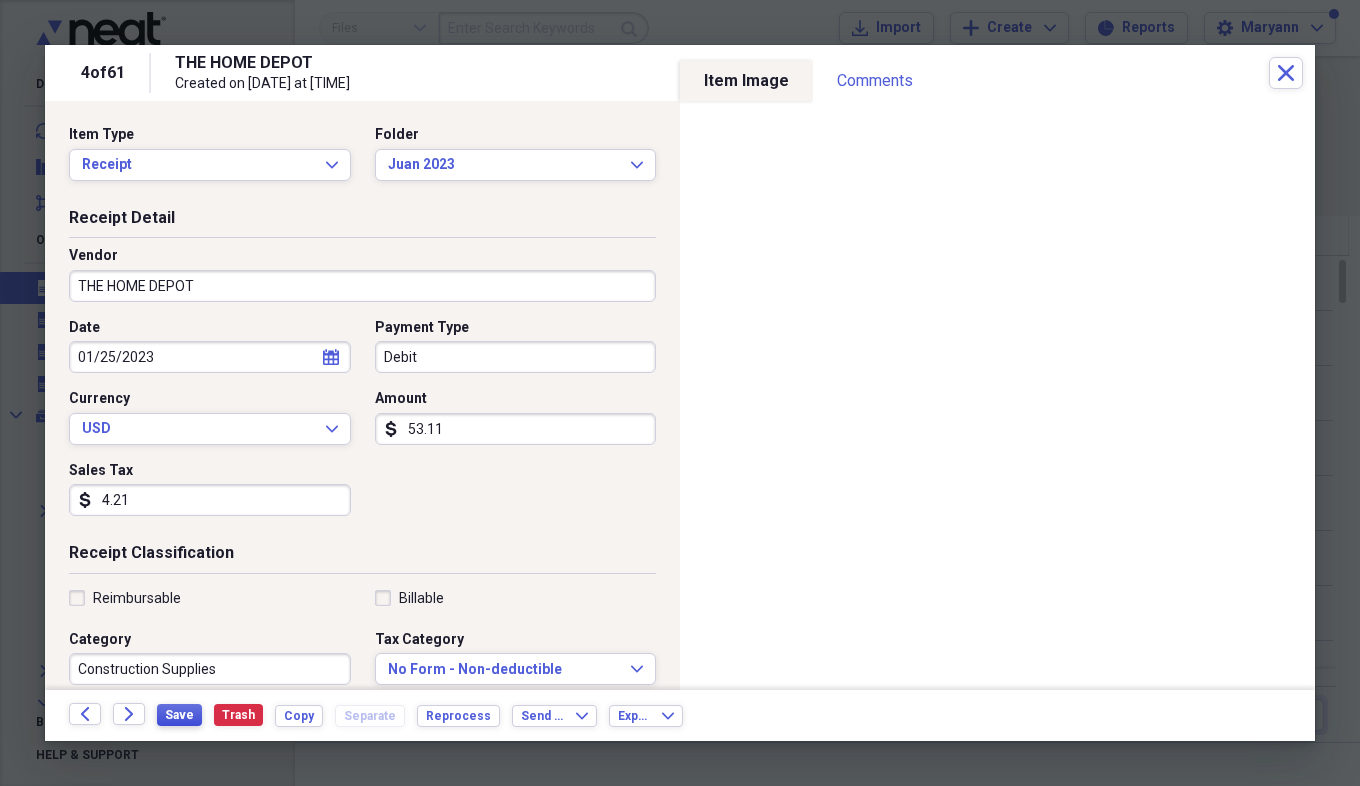 type on "4.21" 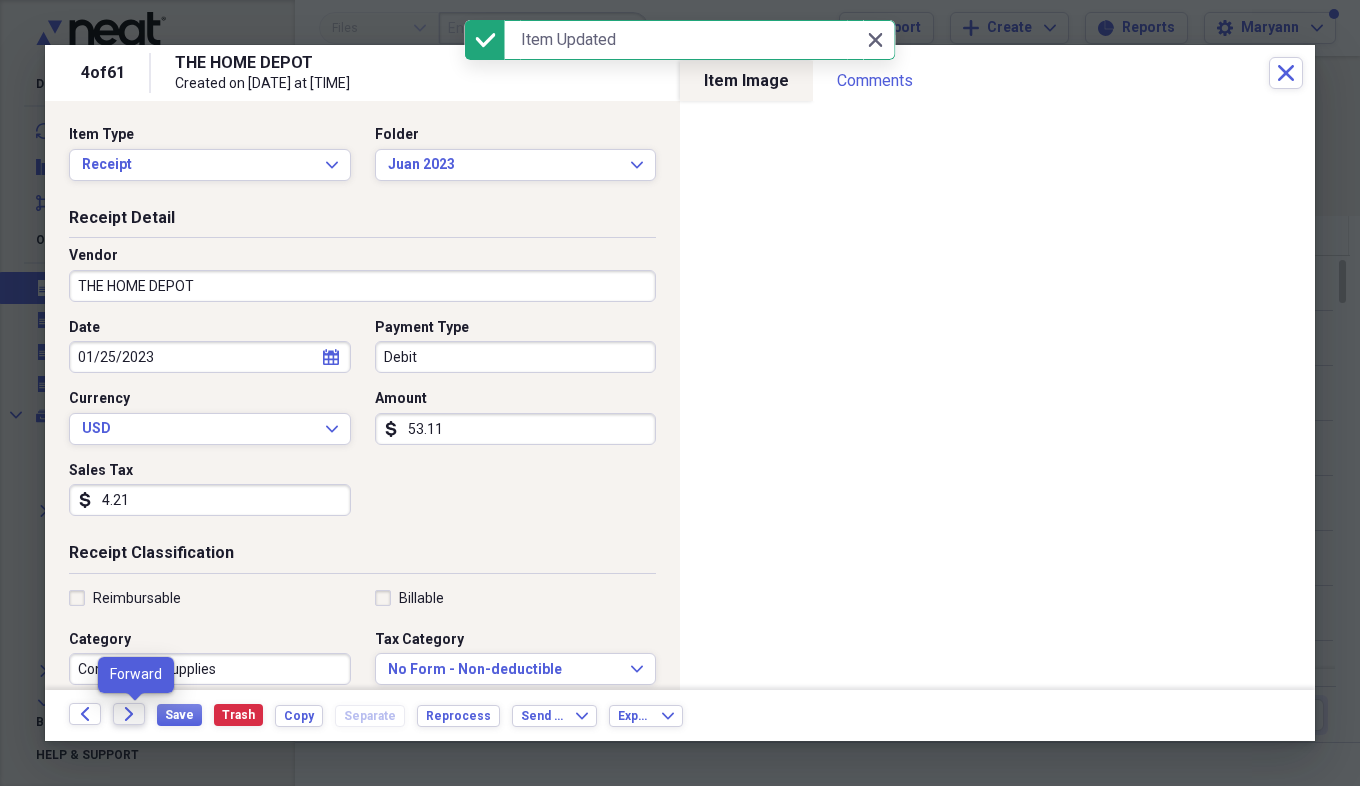 click 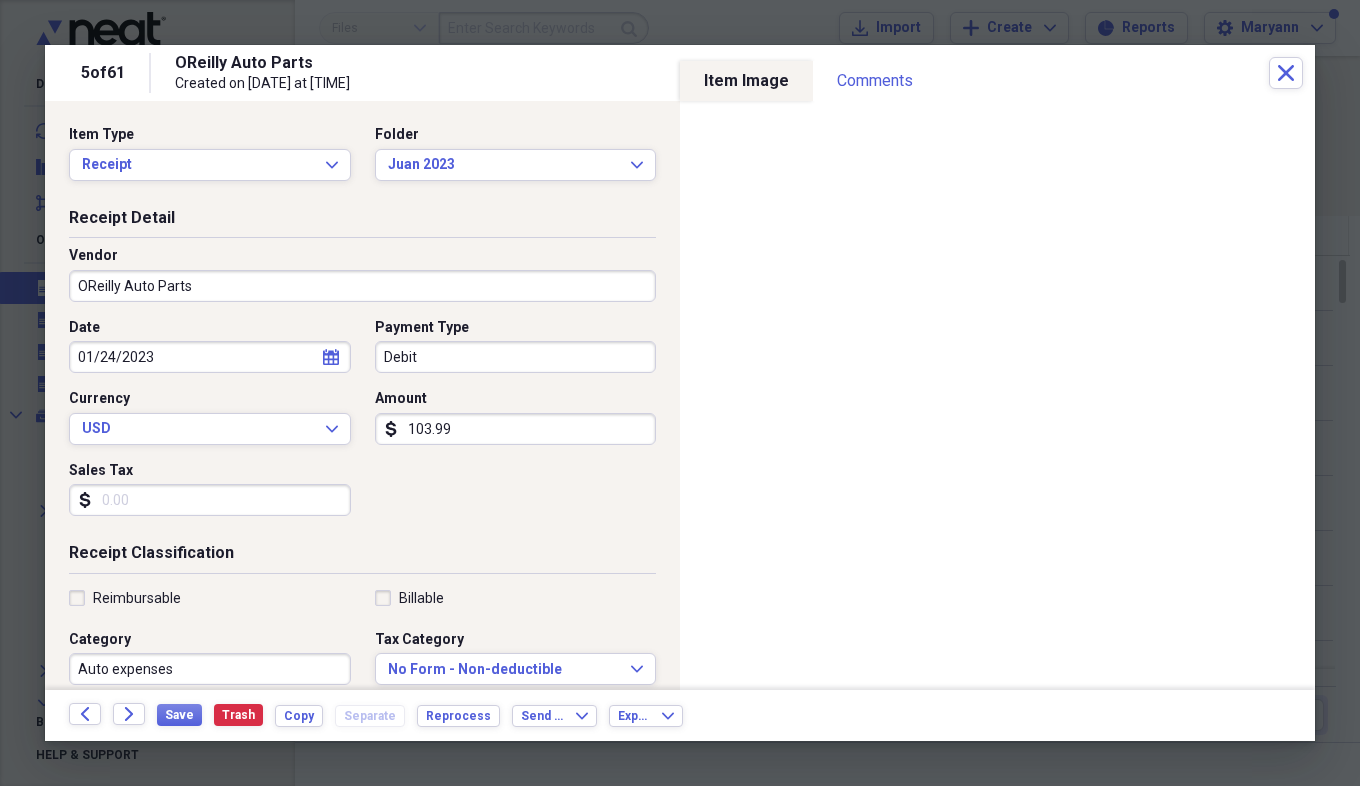 click on "Sales Tax" at bounding box center (210, 500) 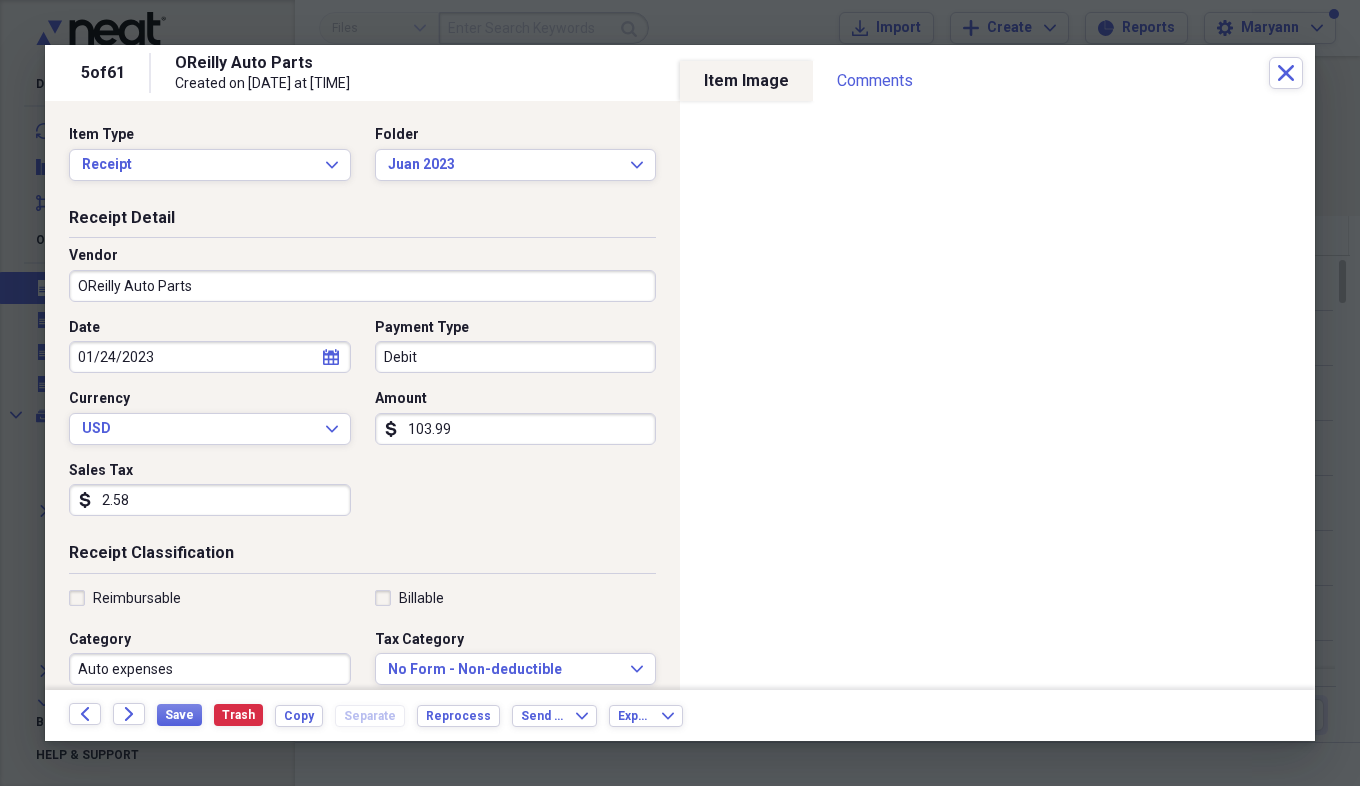 type on "2.58" 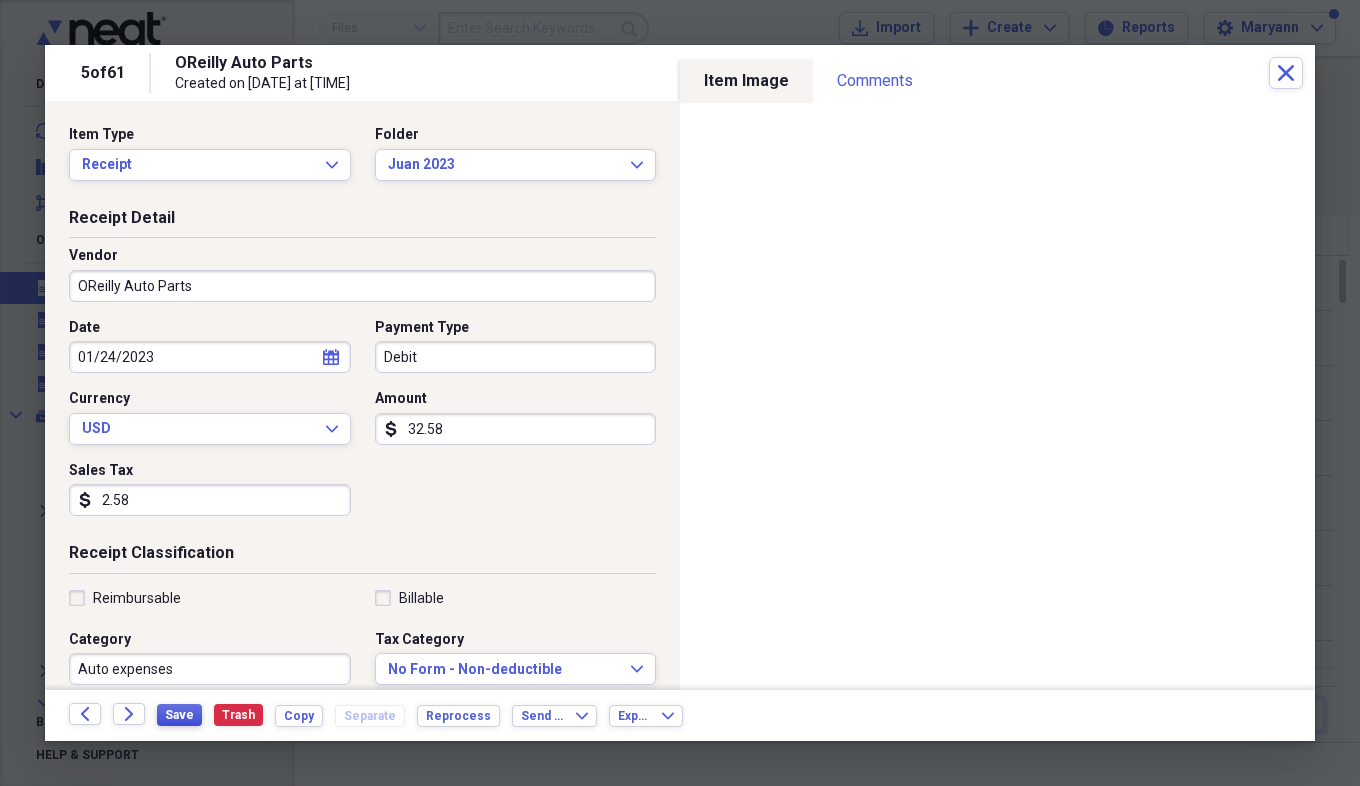 type on "32.58" 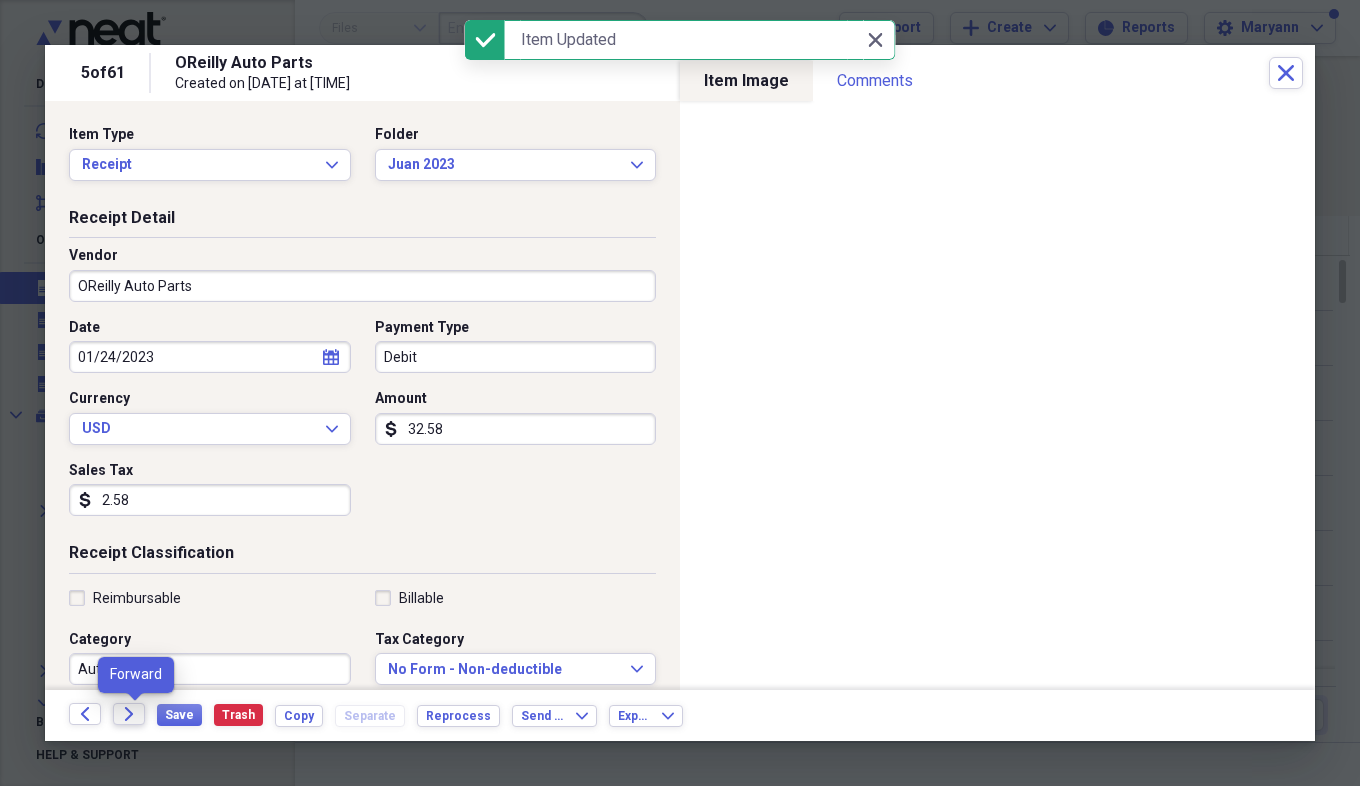 click 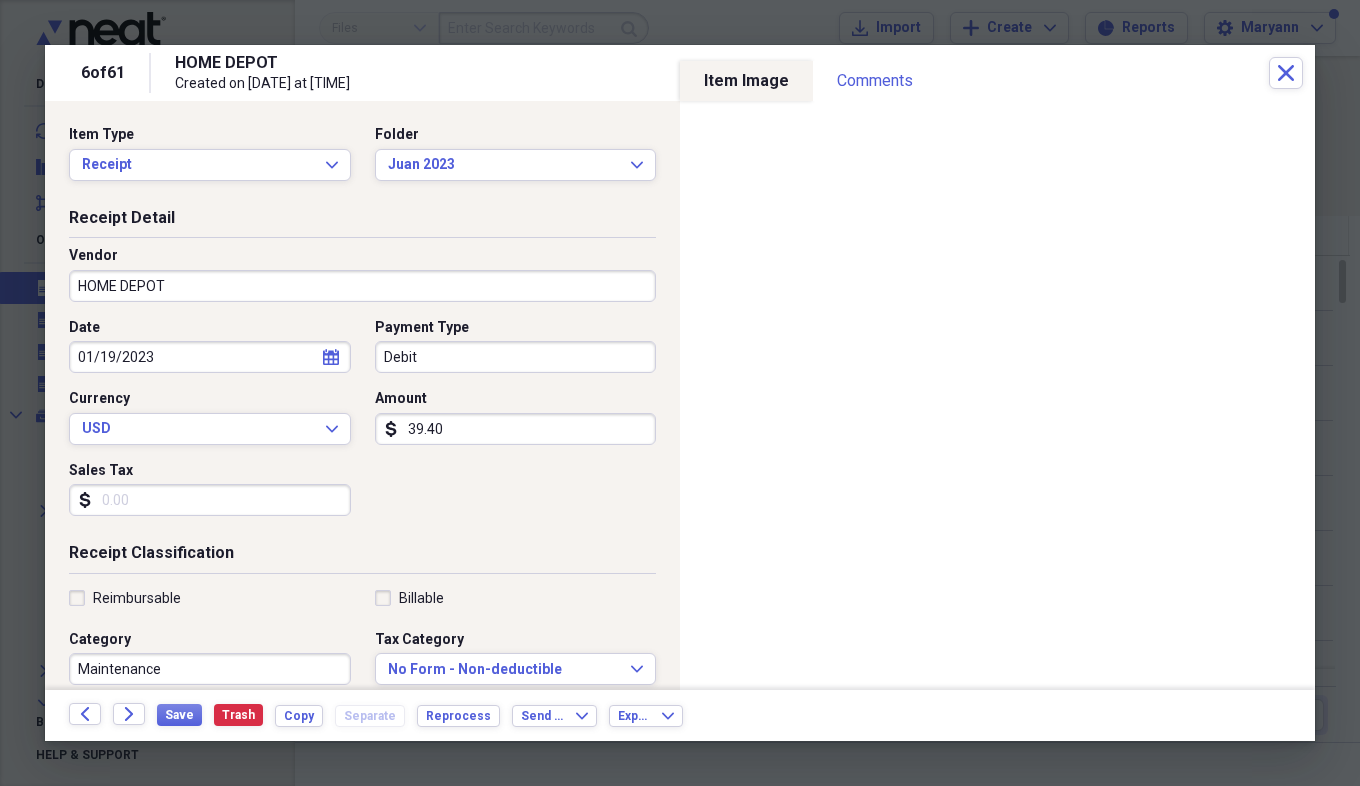 click on "Sales Tax" at bounding box center (210, 500) 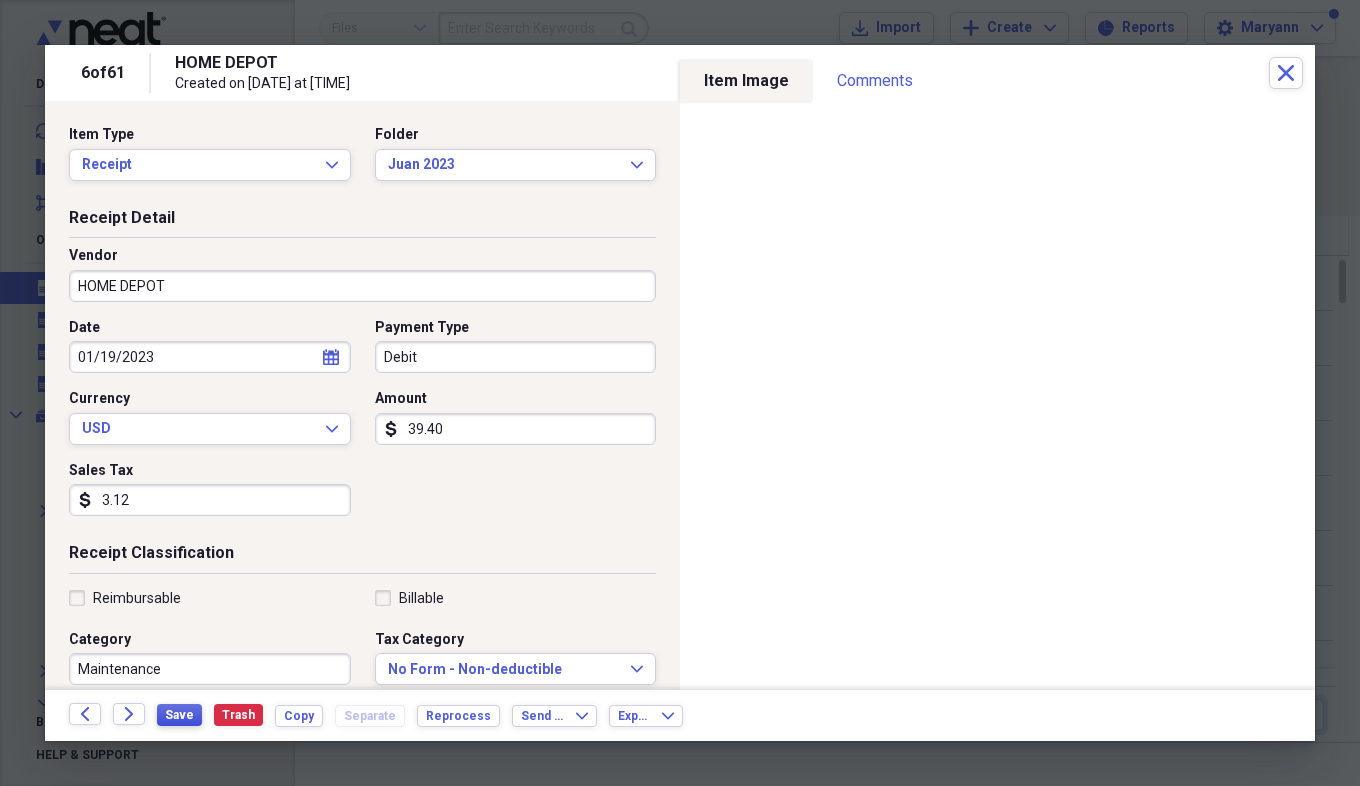 type on "3.12" 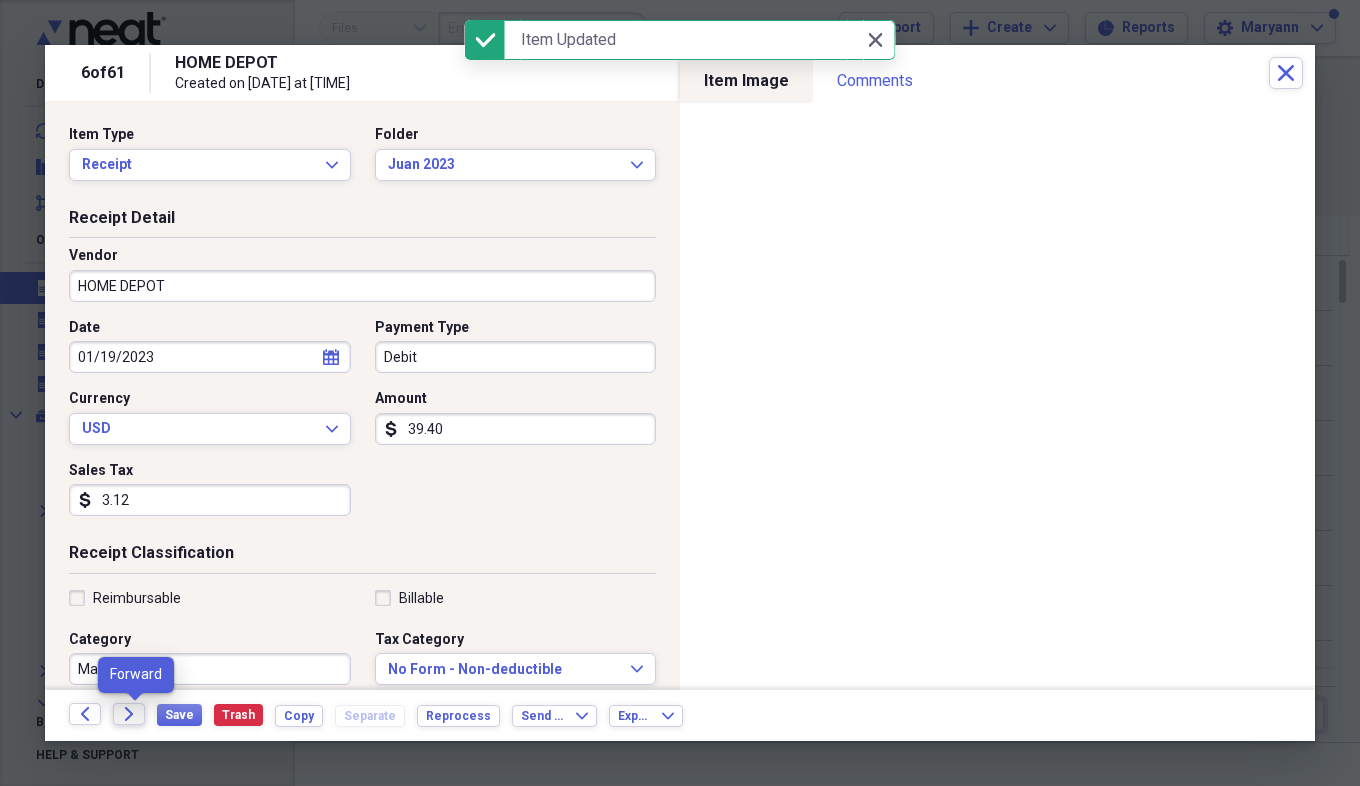 click on "Forward" 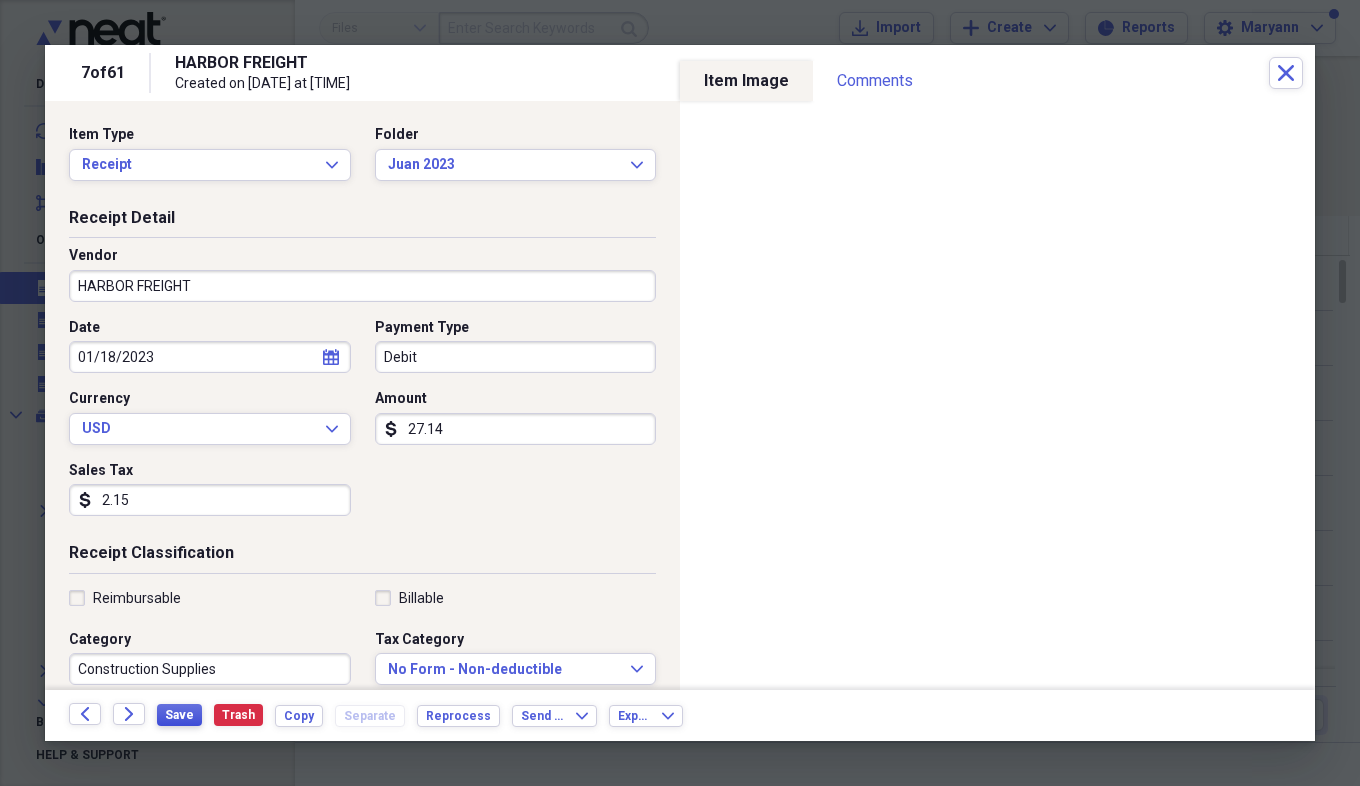 click on "Save" at bounding box center [179, 715] 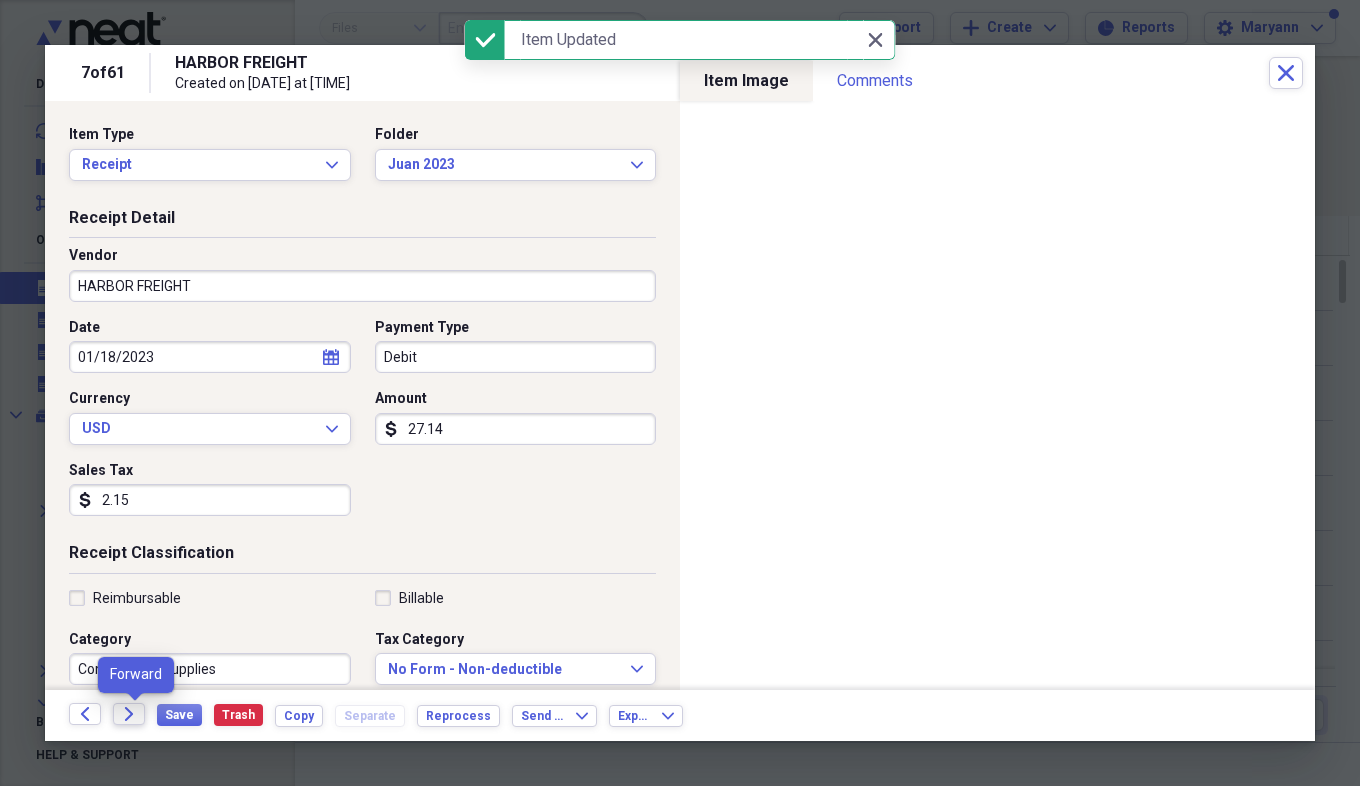 click on "Forward" 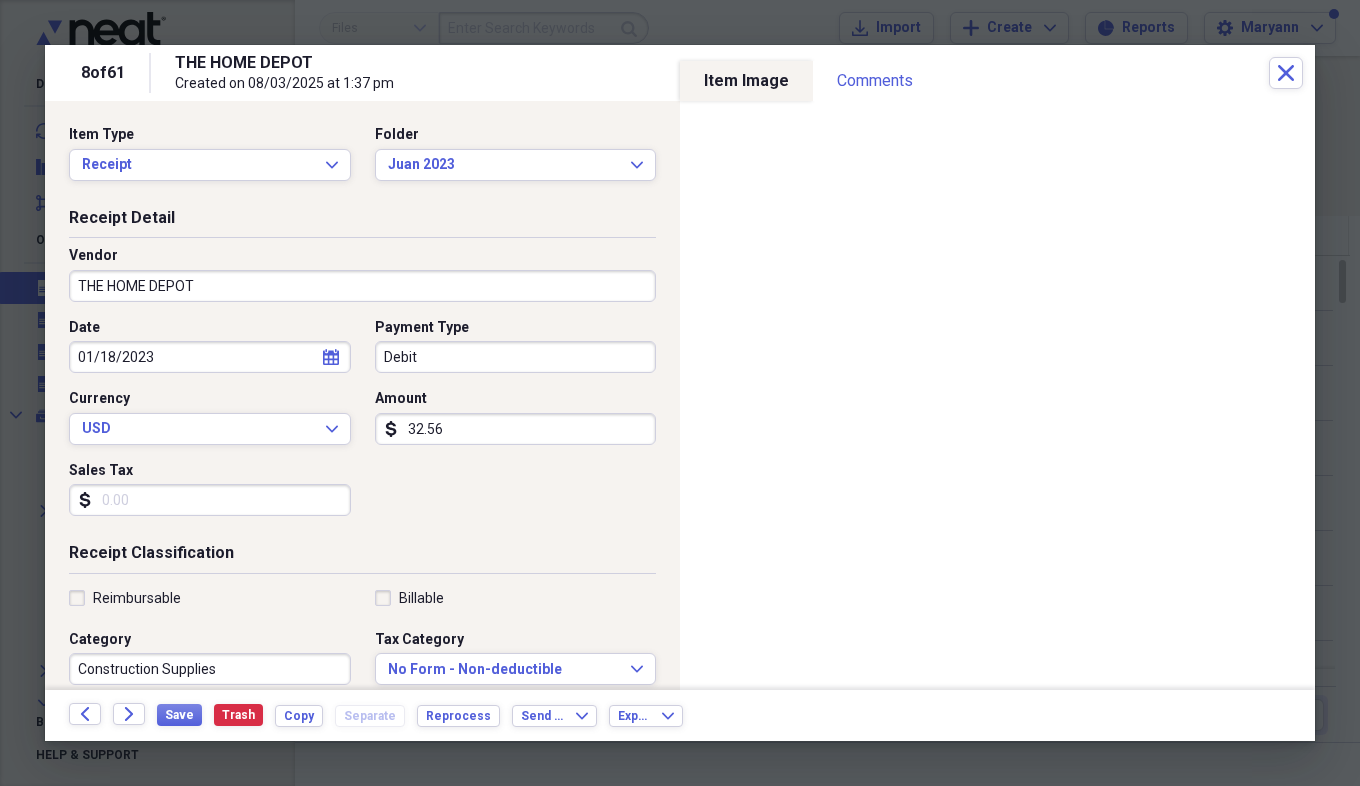 click on "Sales Tax" at bounding box center [210, 500] 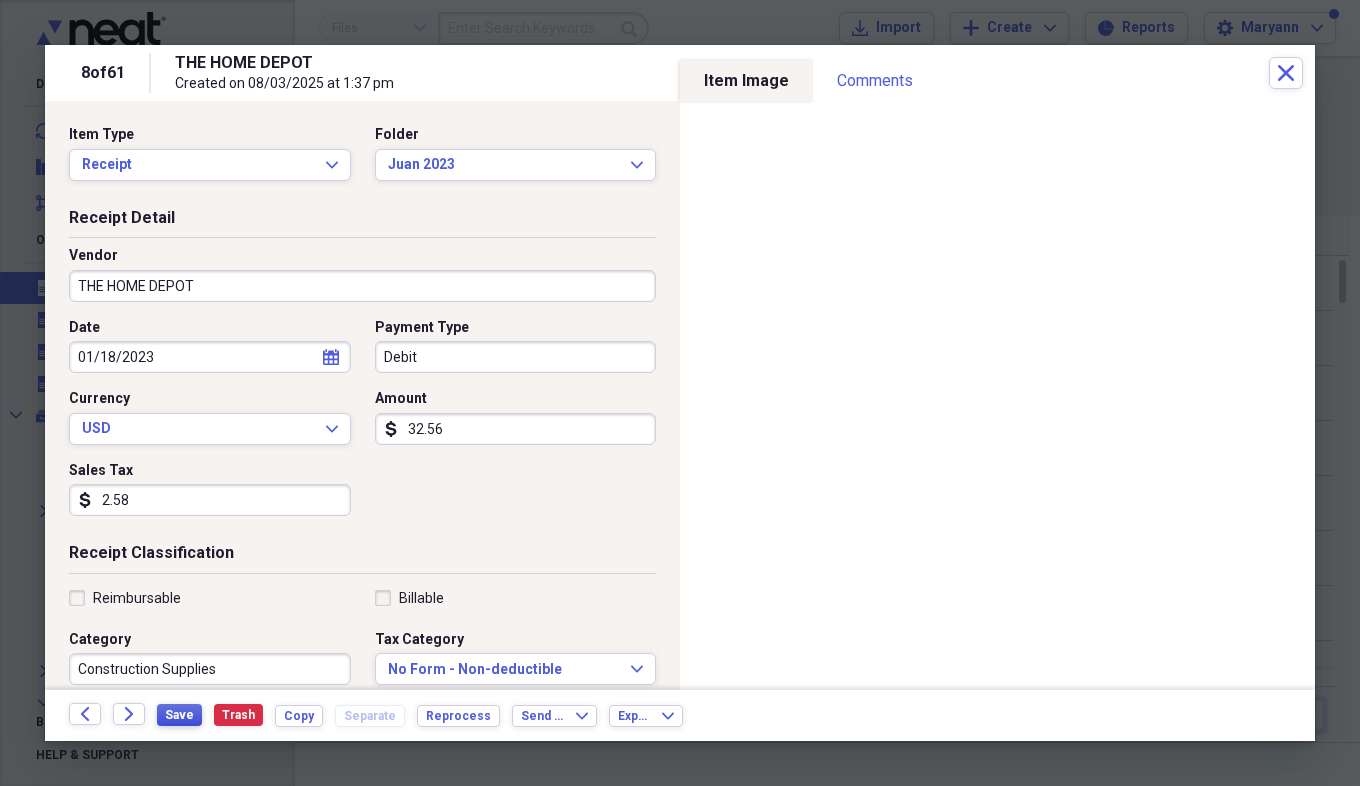 type on "2.58" 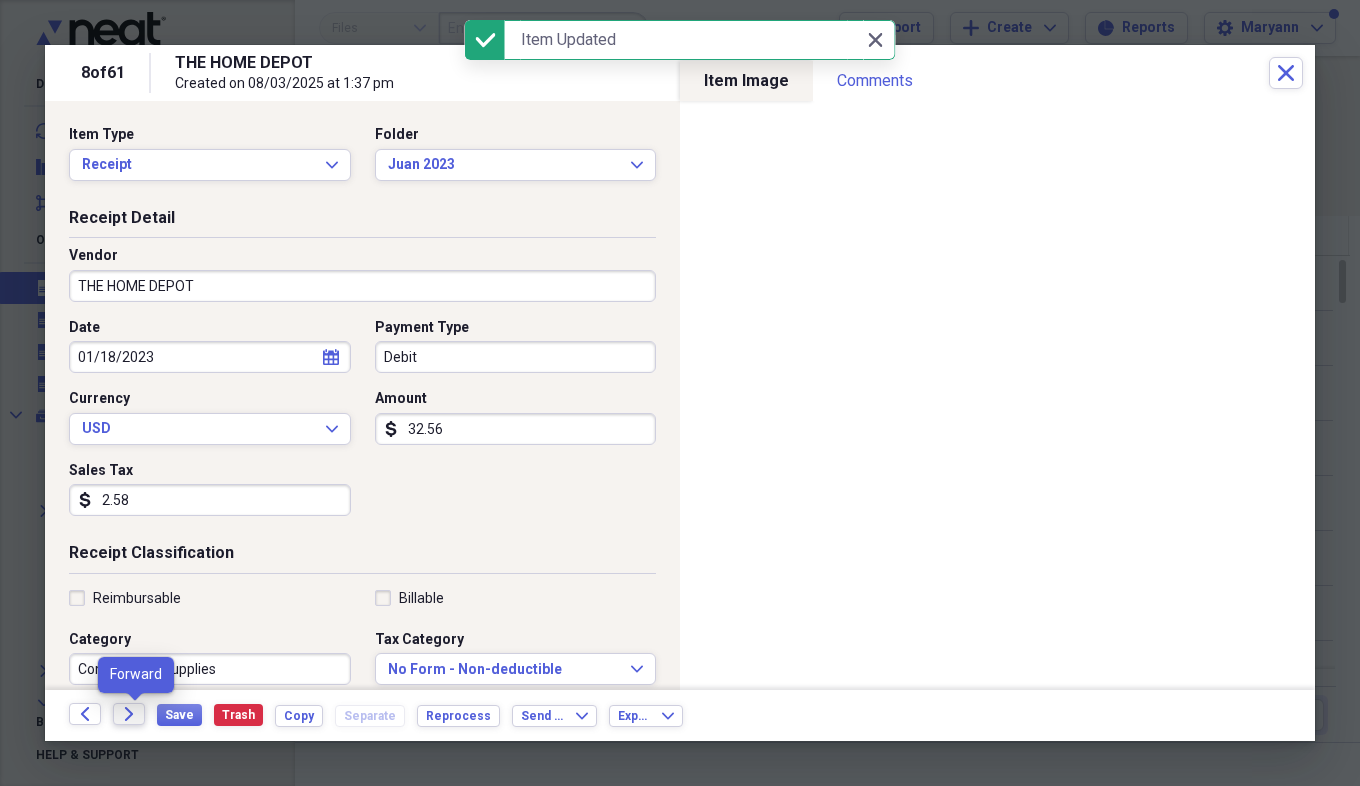 click on "Forward" 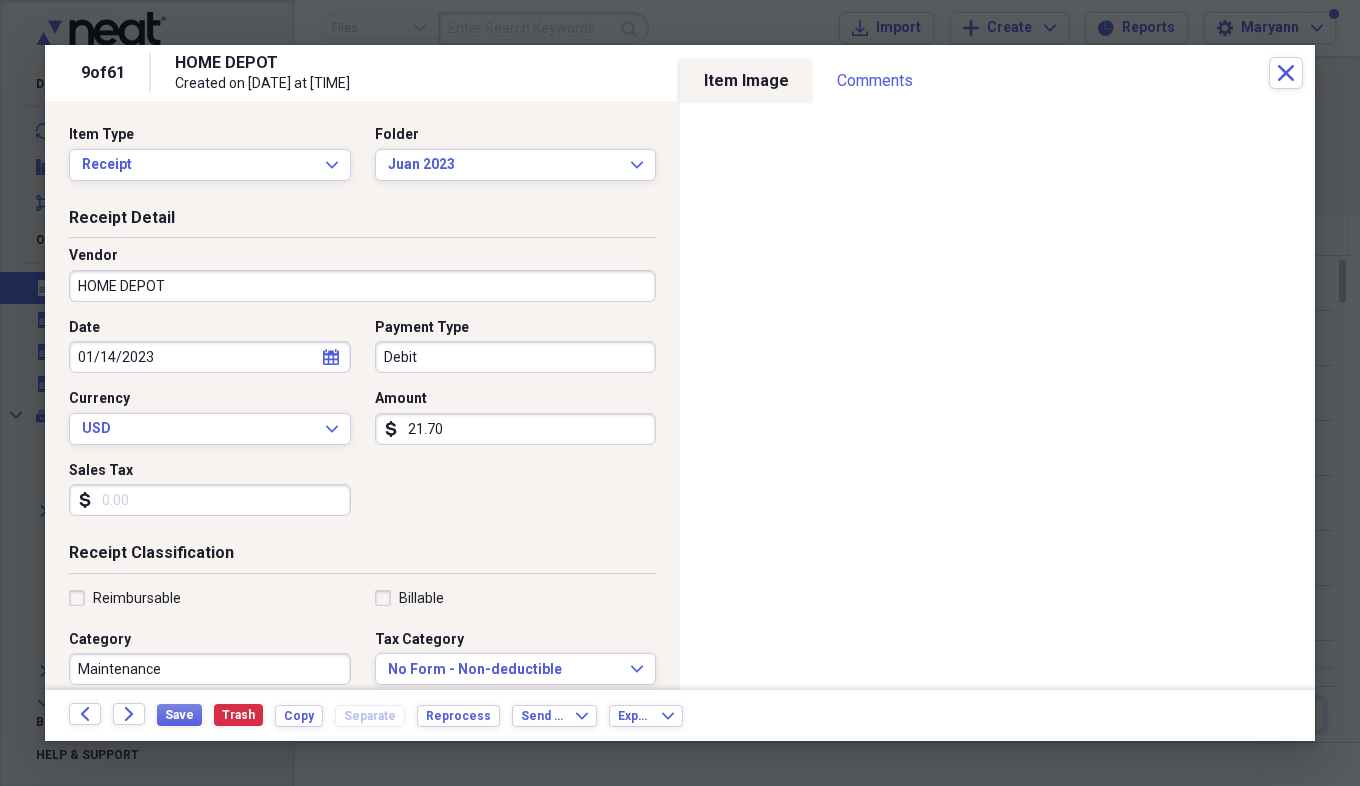 click on "Sales Tax" at bounding box center [210, 500] 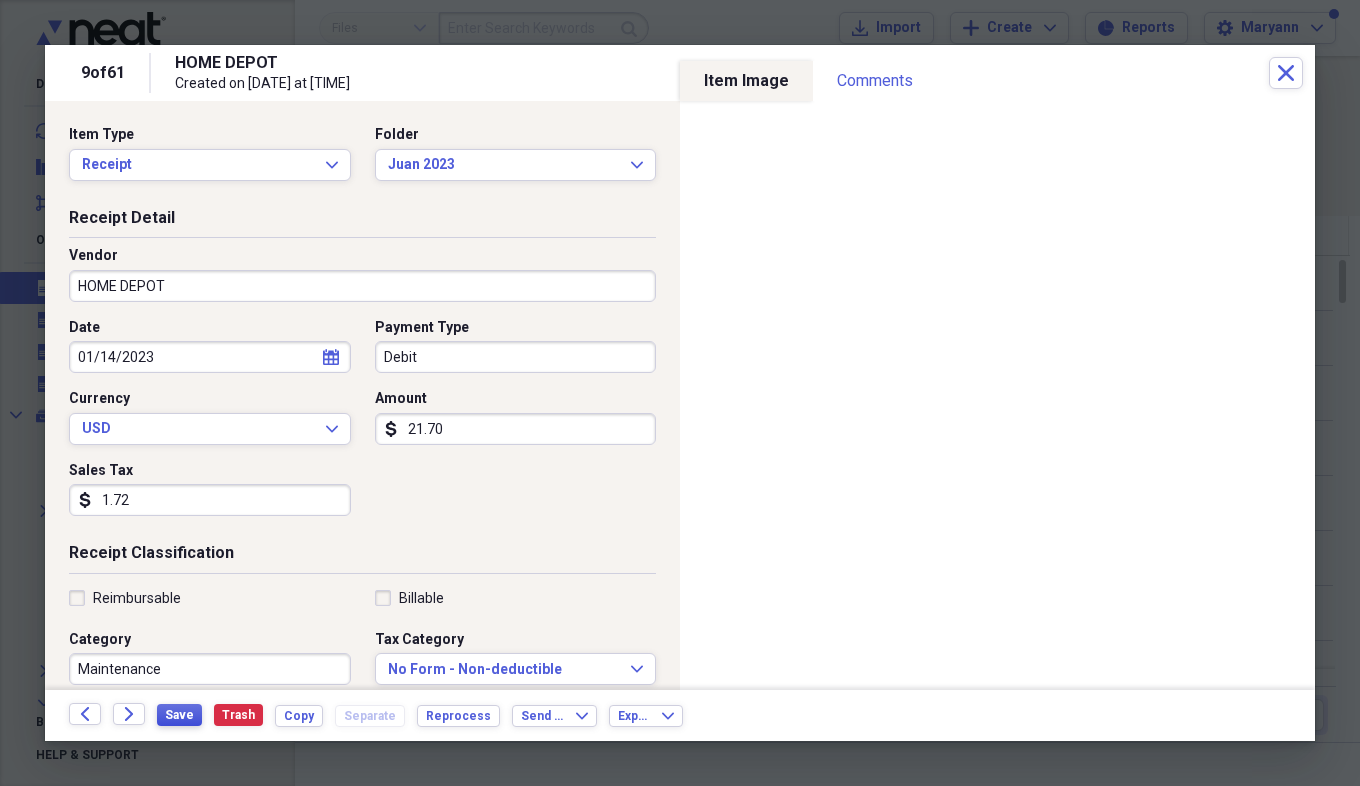 type on "1.72" 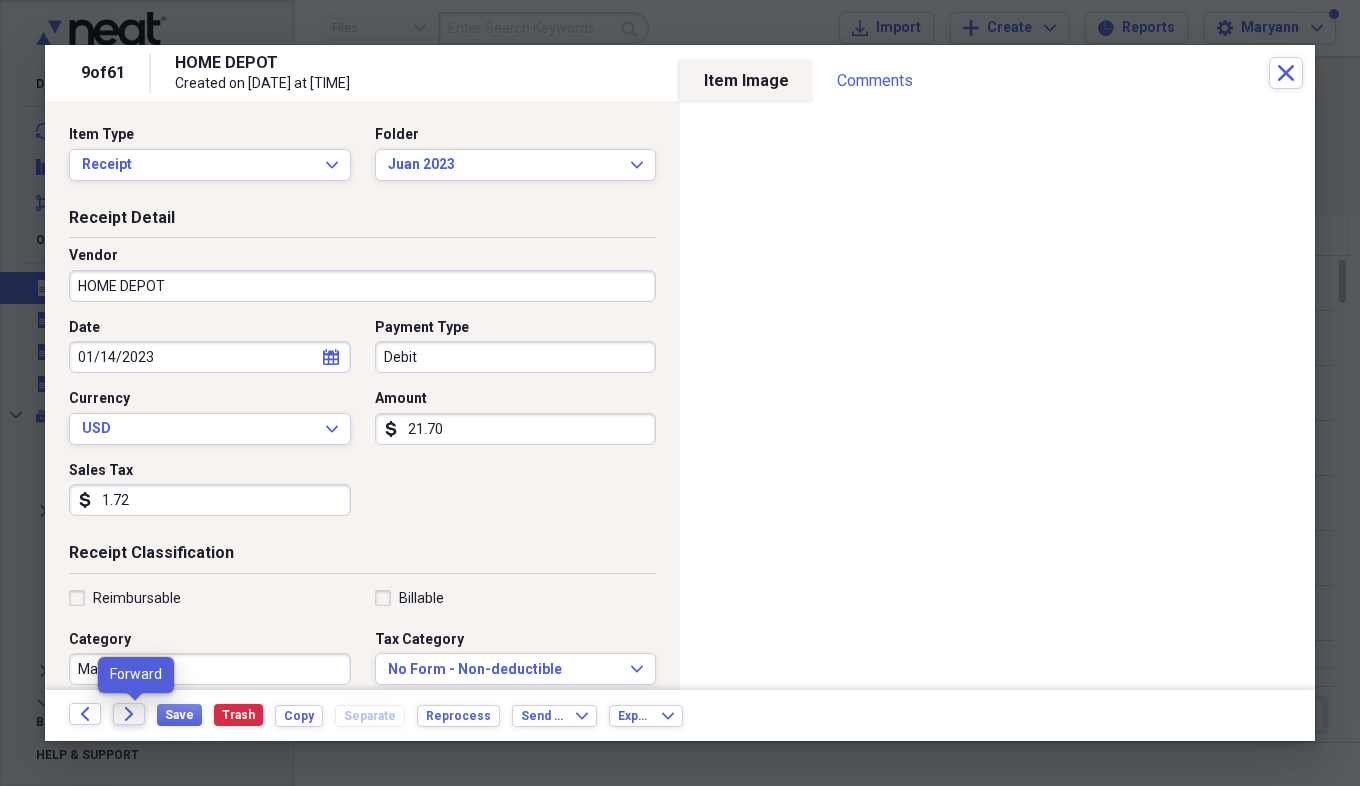 click on "Forward" 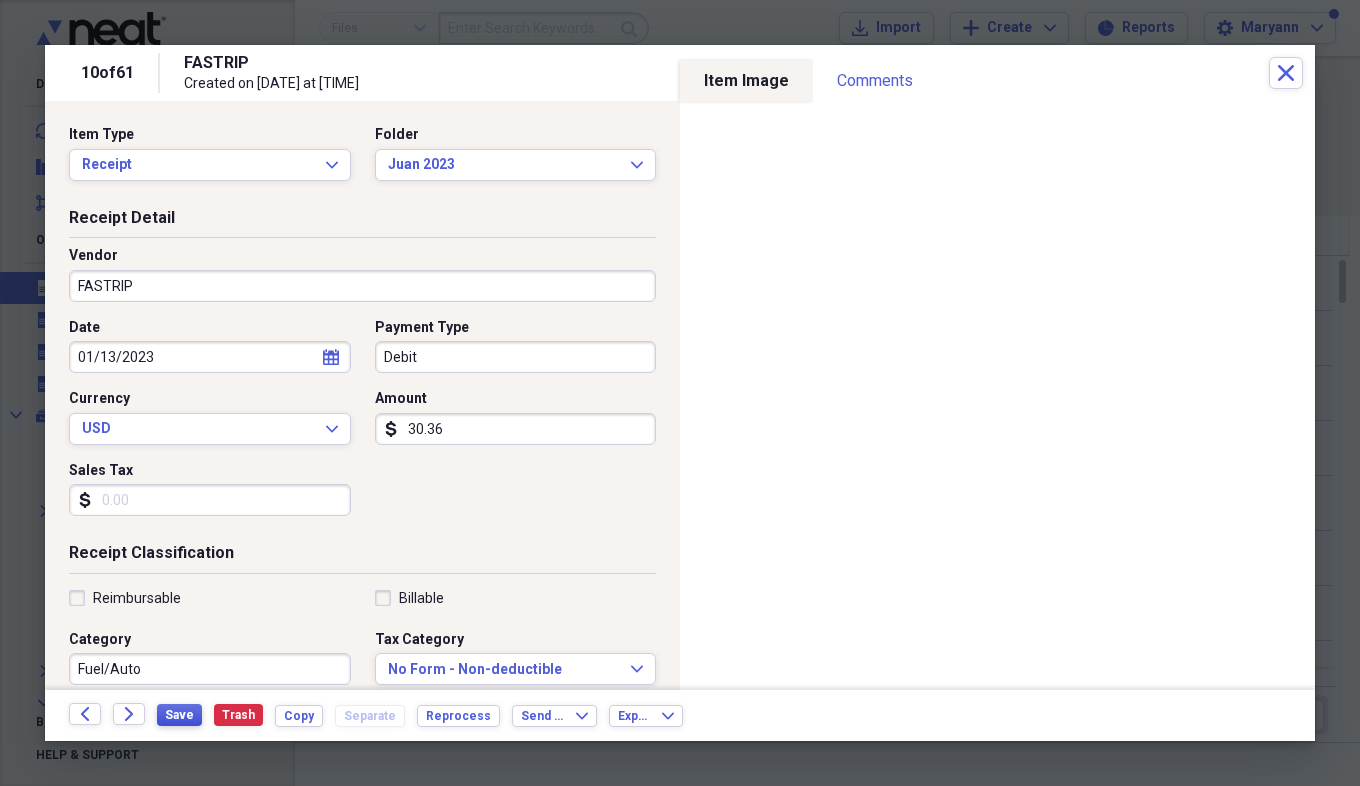 click on "Save" at bounding box center (179, 715) 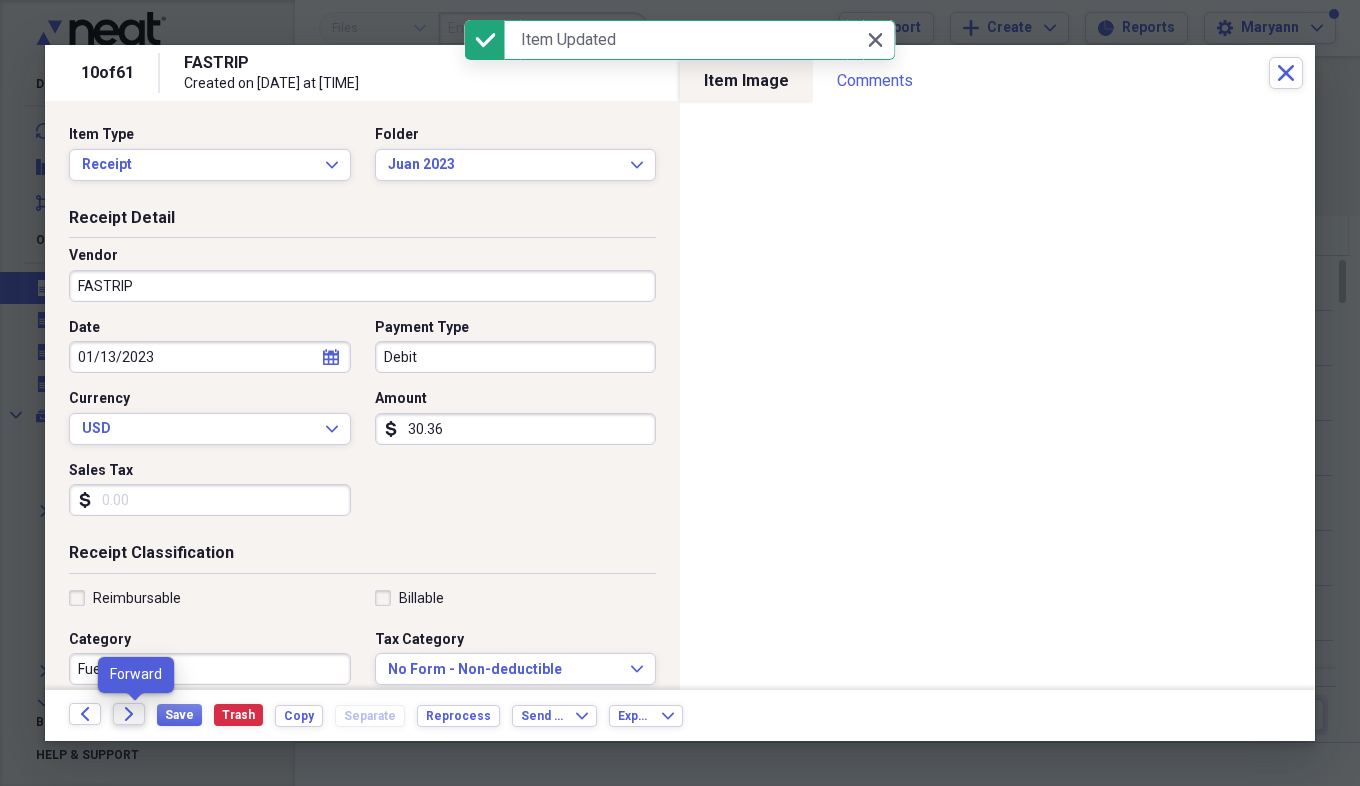 click on "Forward" 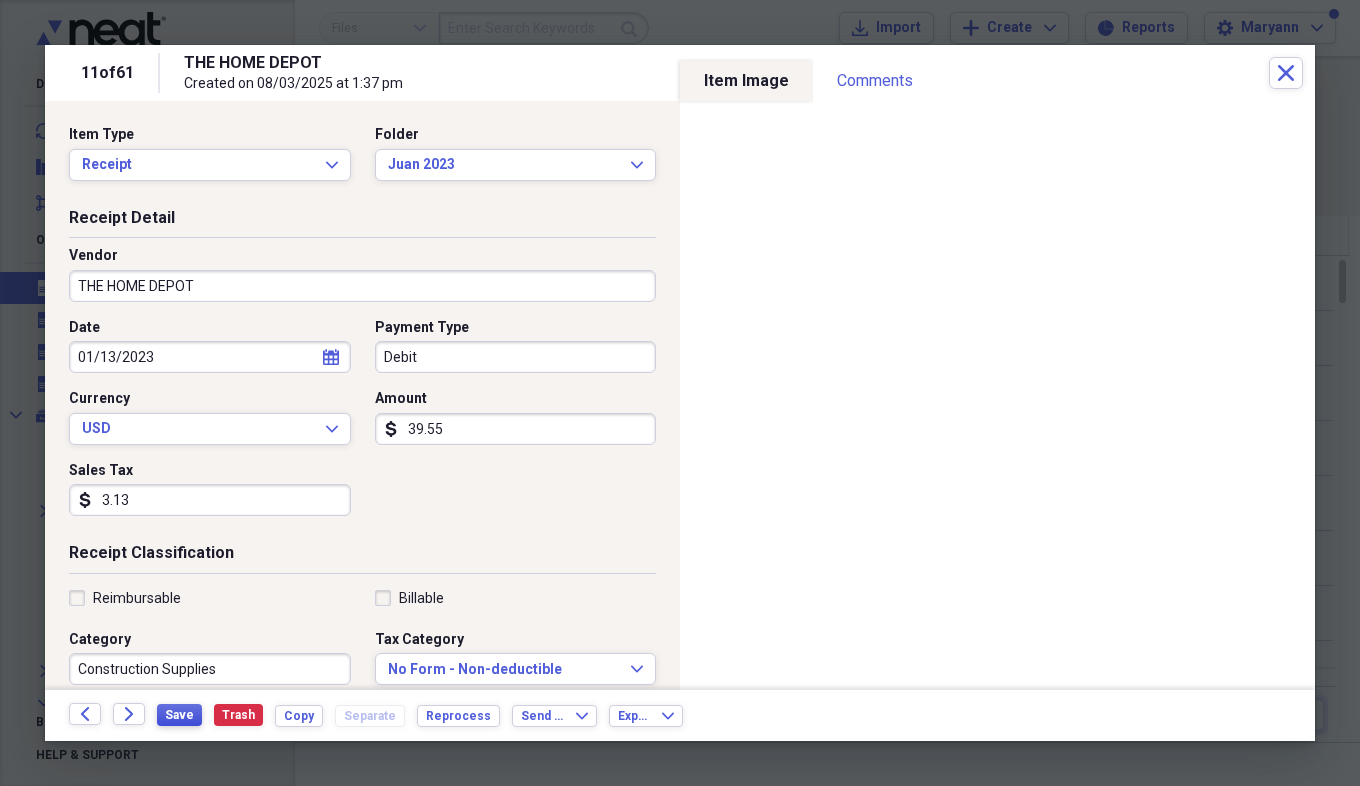 click on "Save" at bounding box center (179, 715) 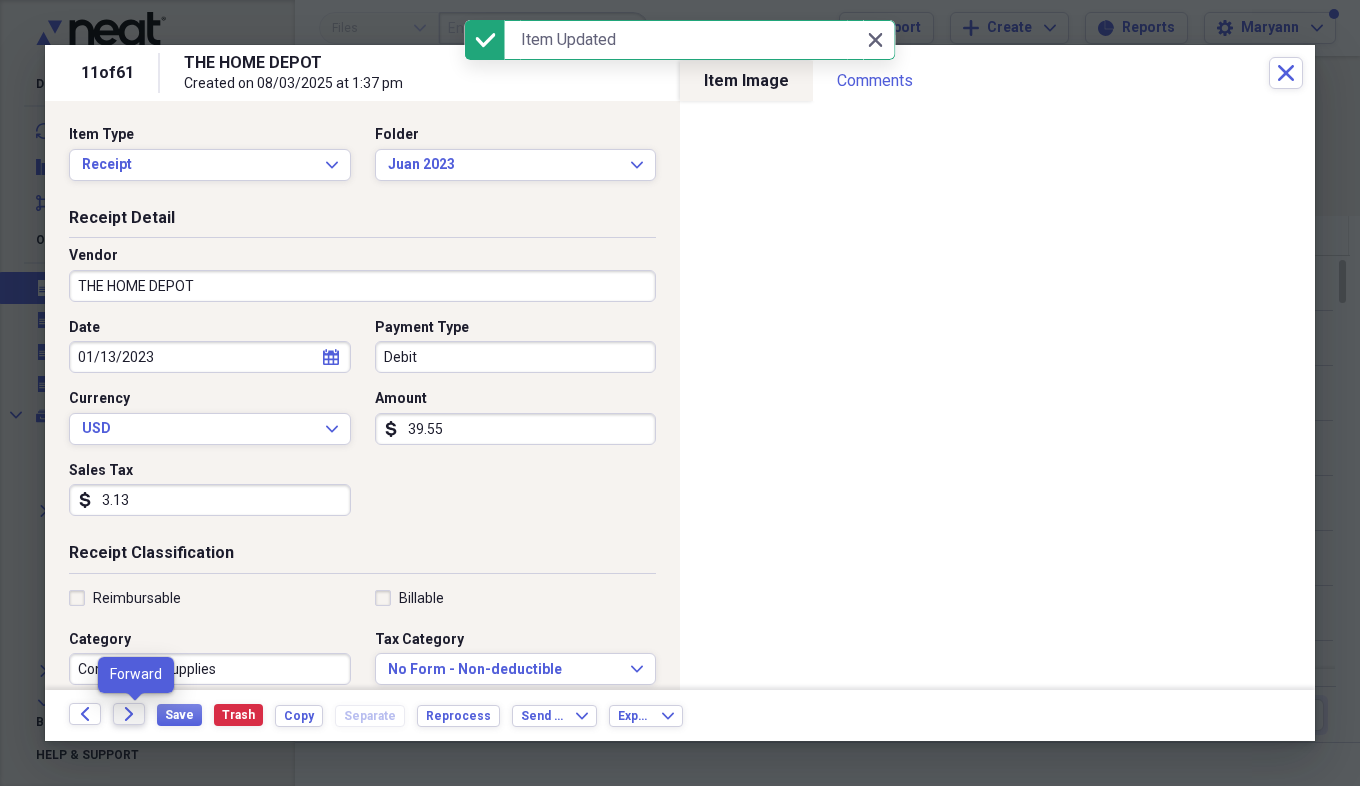 click on "Forward" 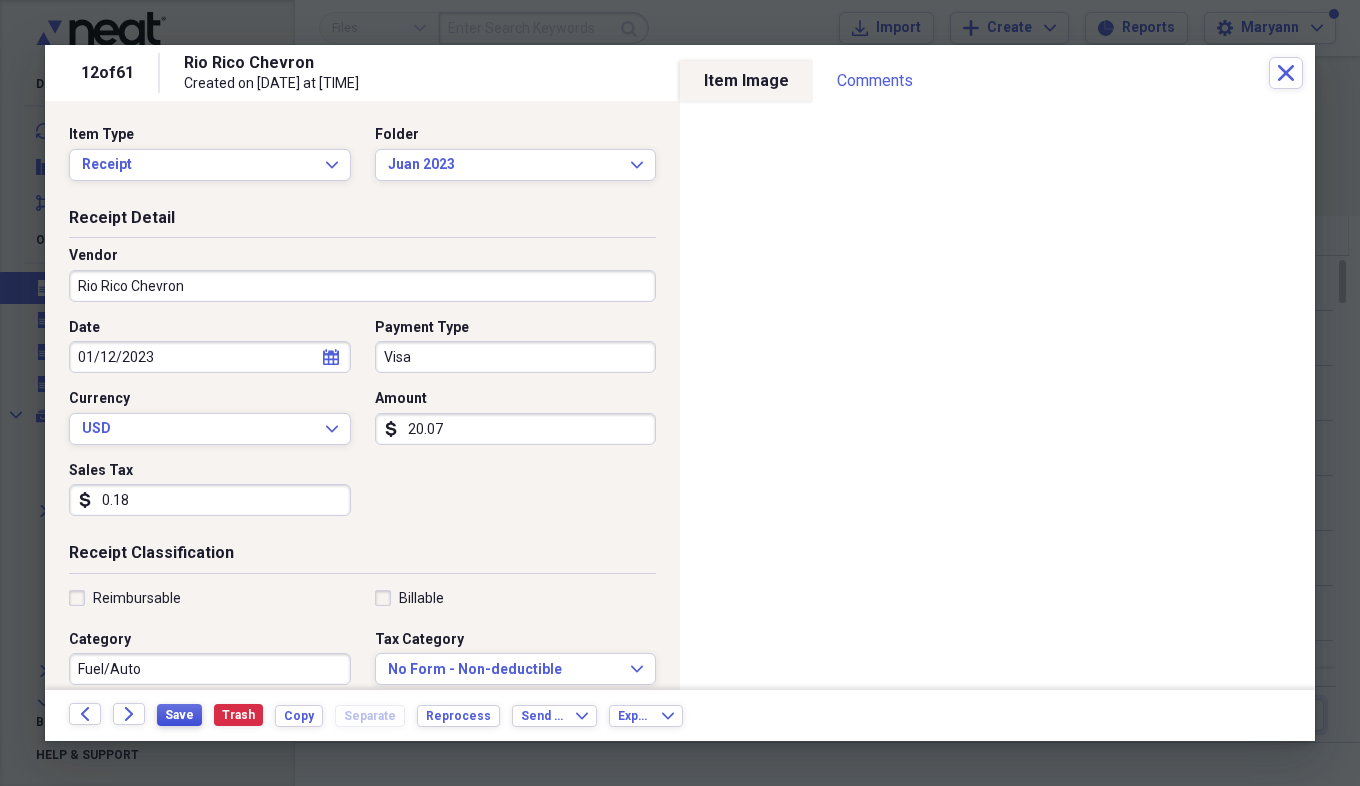 click on "Save" at bounding box center [179, 715] 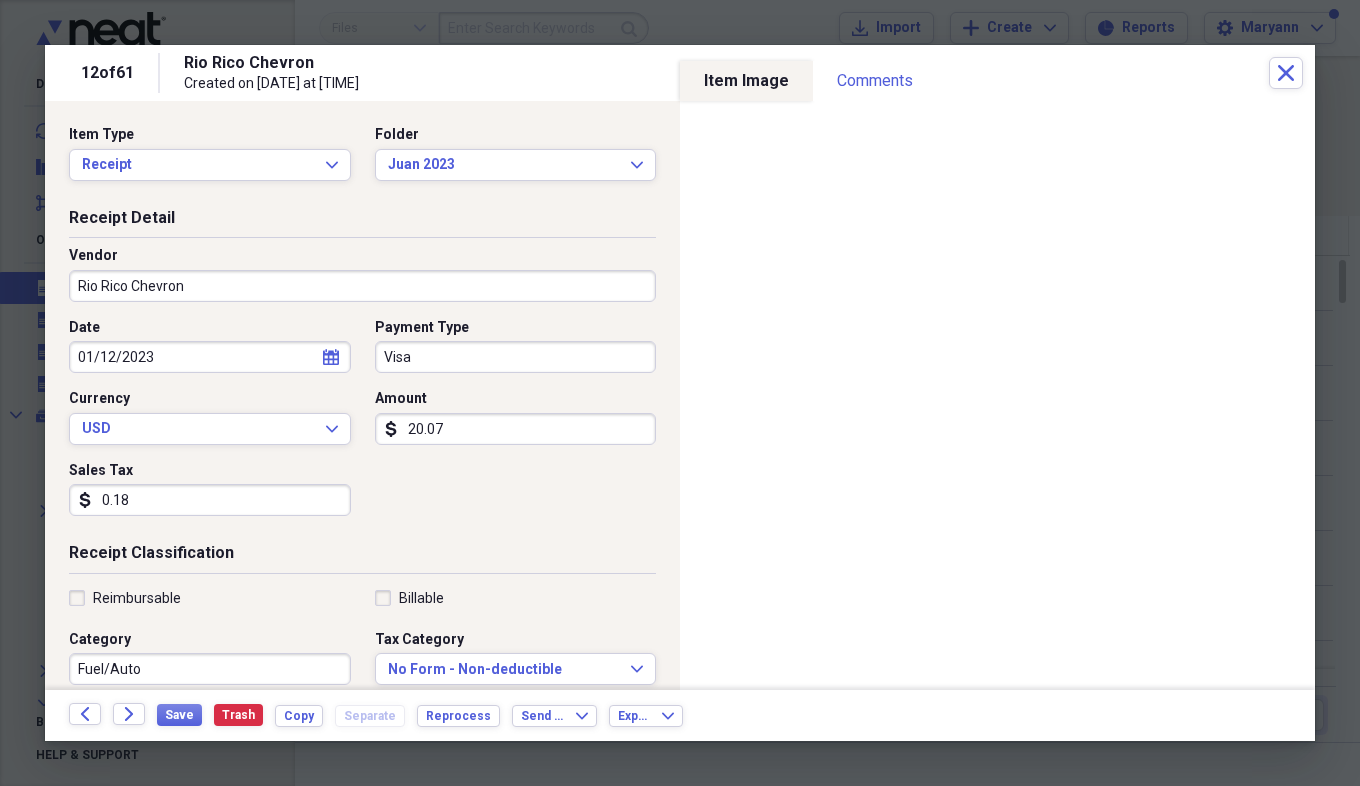 click on "20.07" at bounding box center (516, 429) 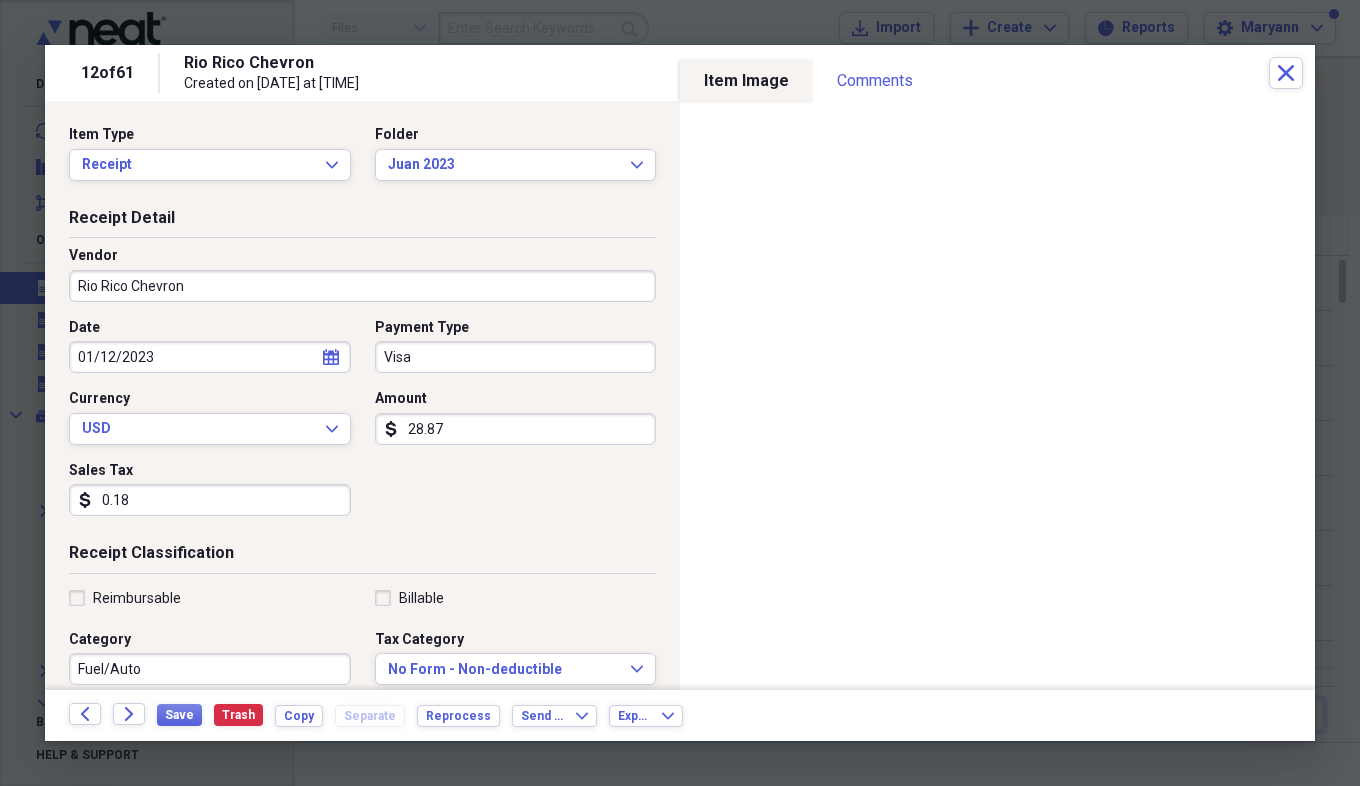 type on "28.87" 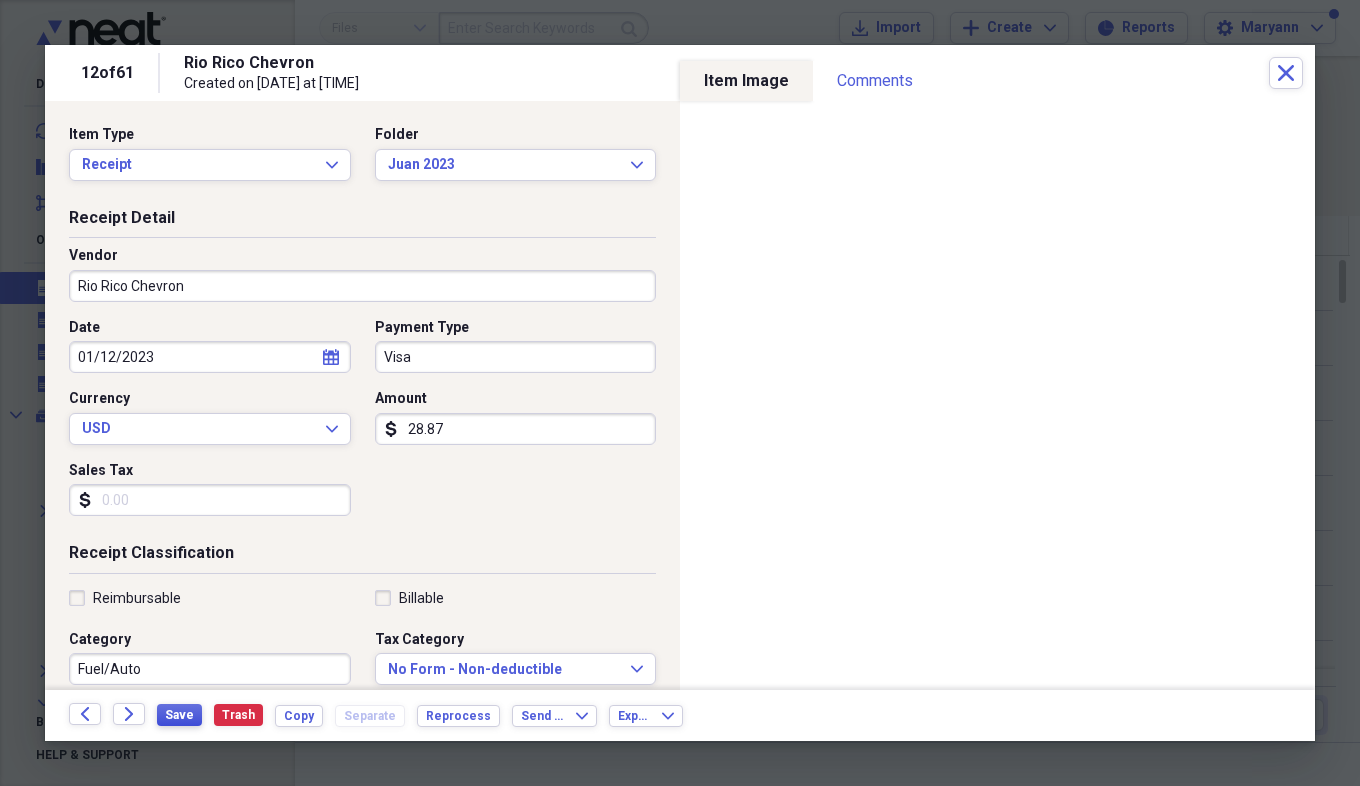 type 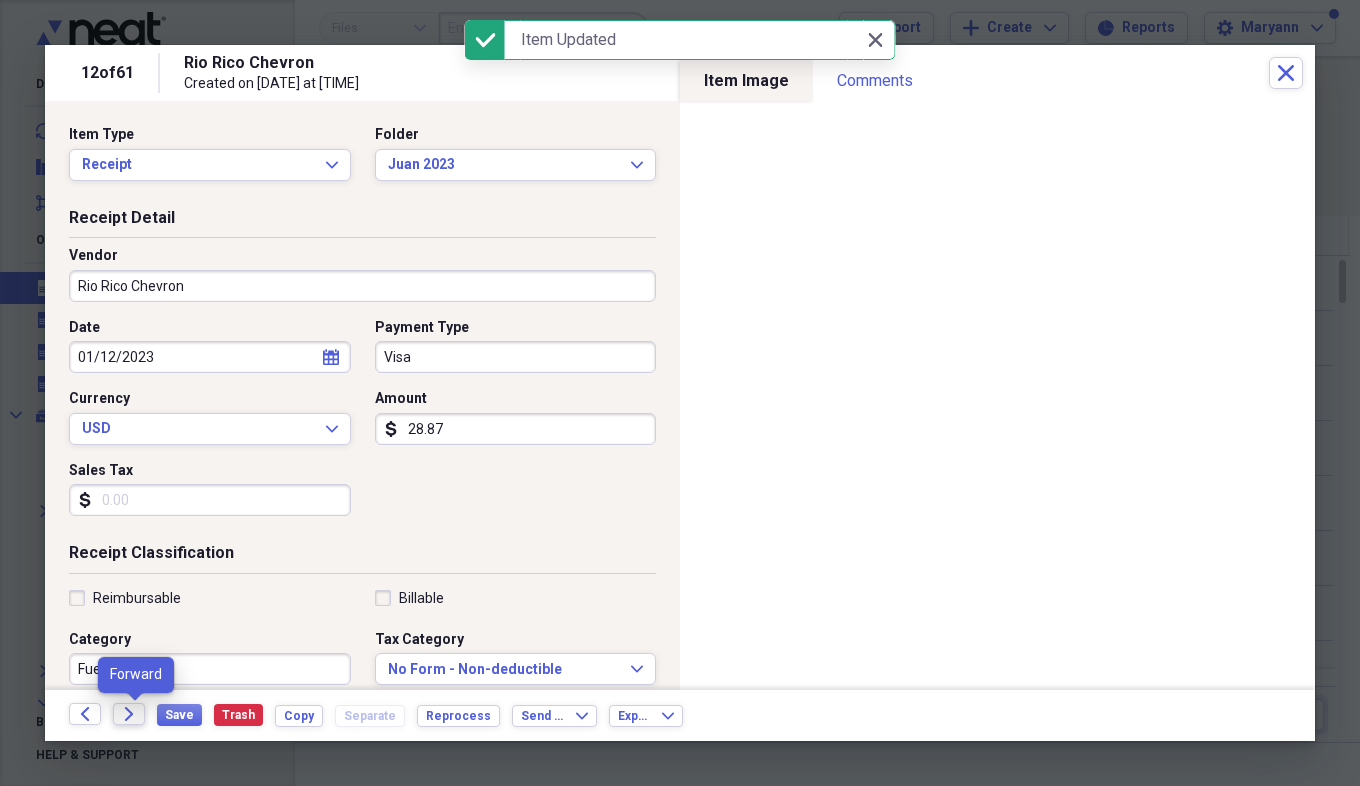 click on "Forward" 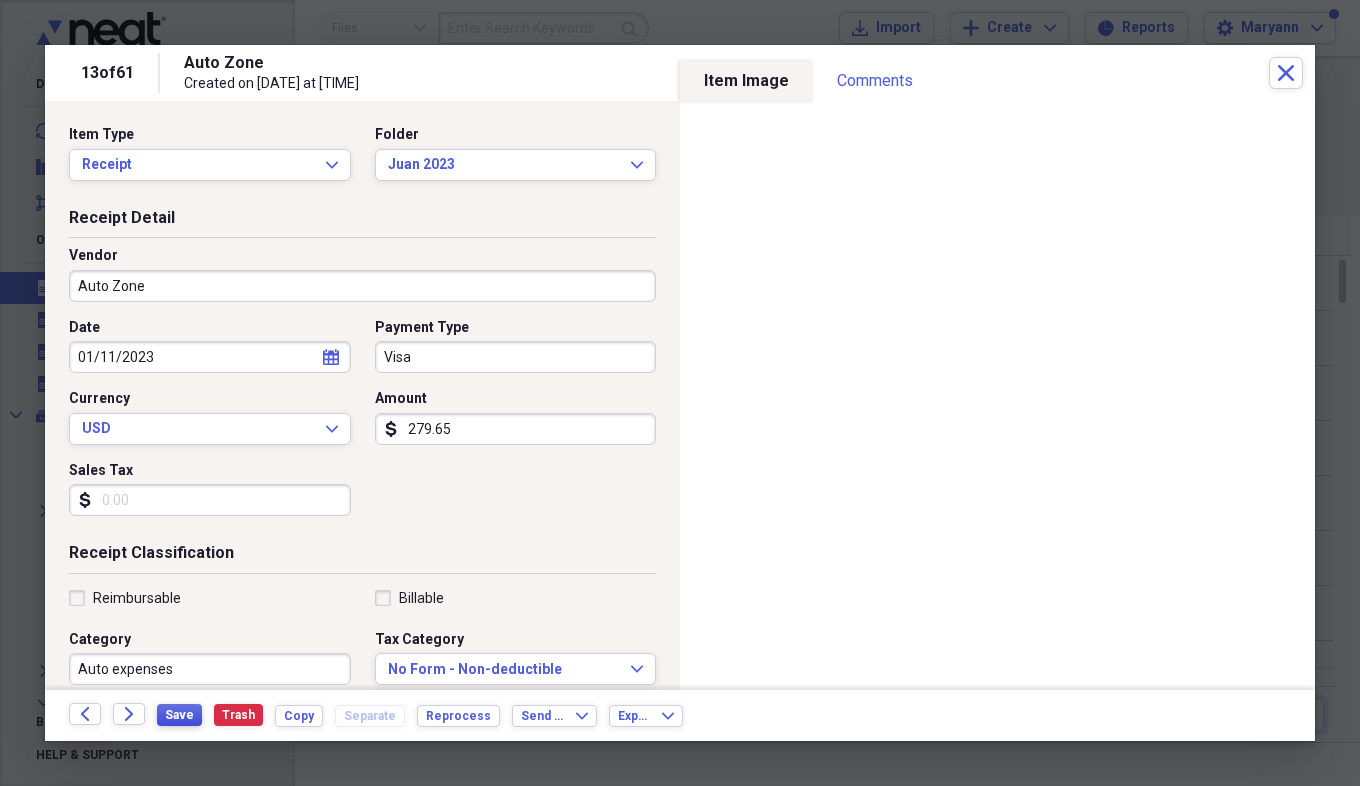 click on "Save" at bounding box center [179, 715] 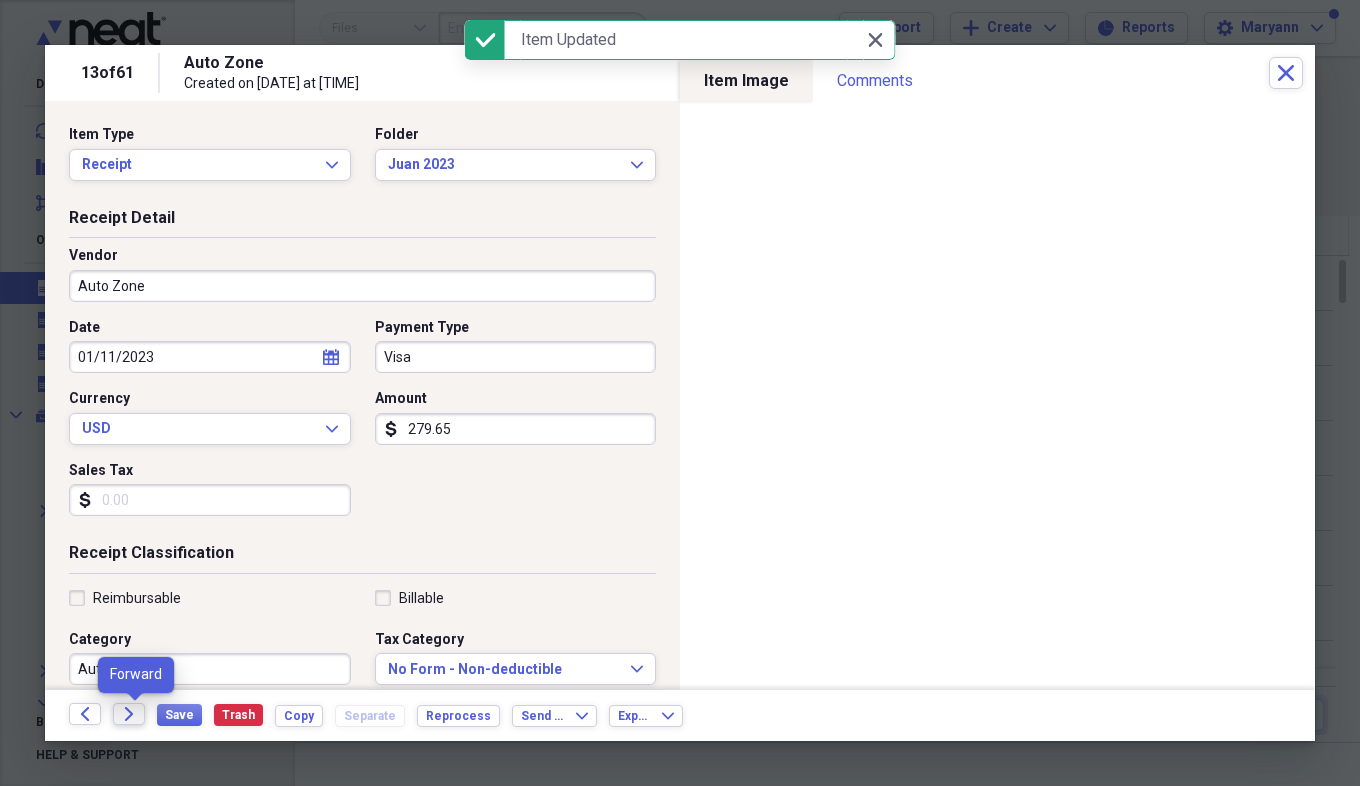 click on "Forward" 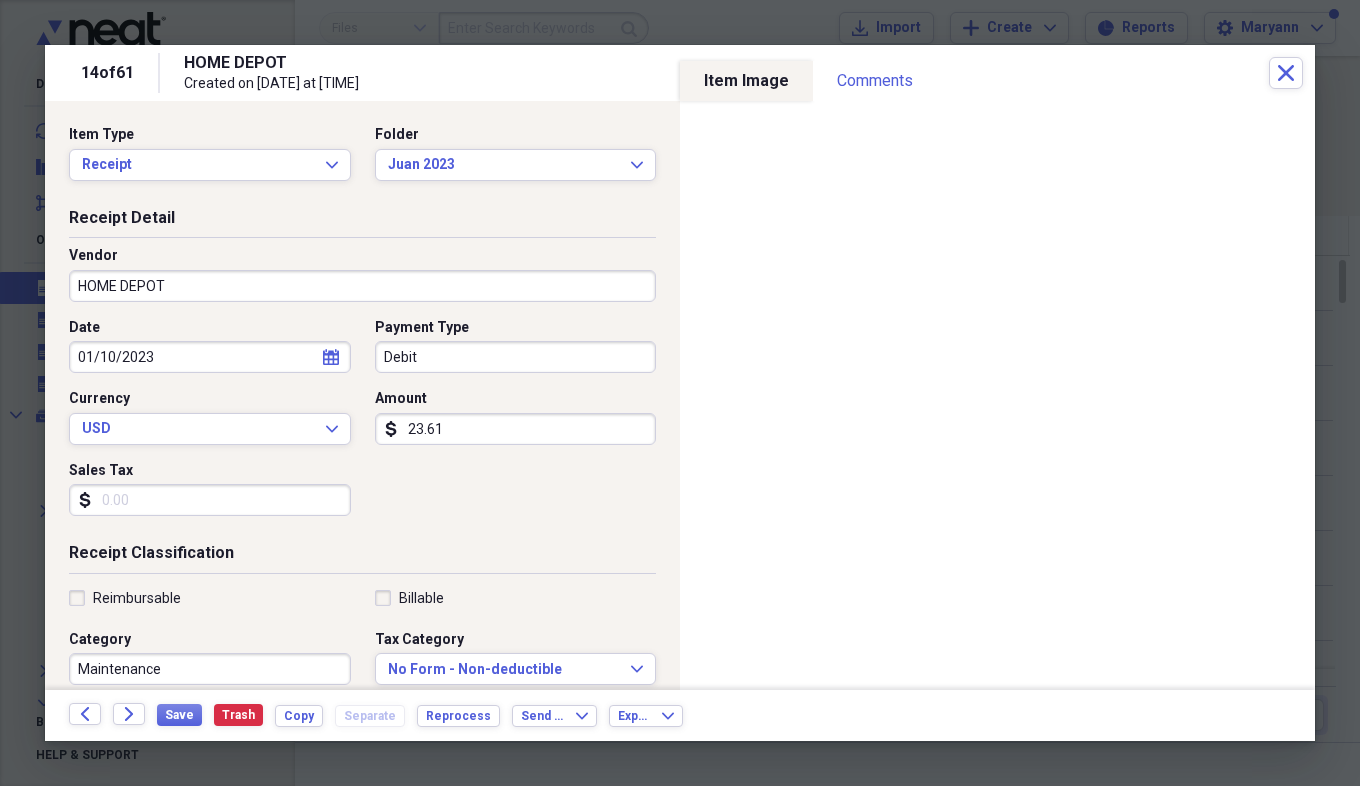 click on "Sales Tax" at bounding box center [210, 500] 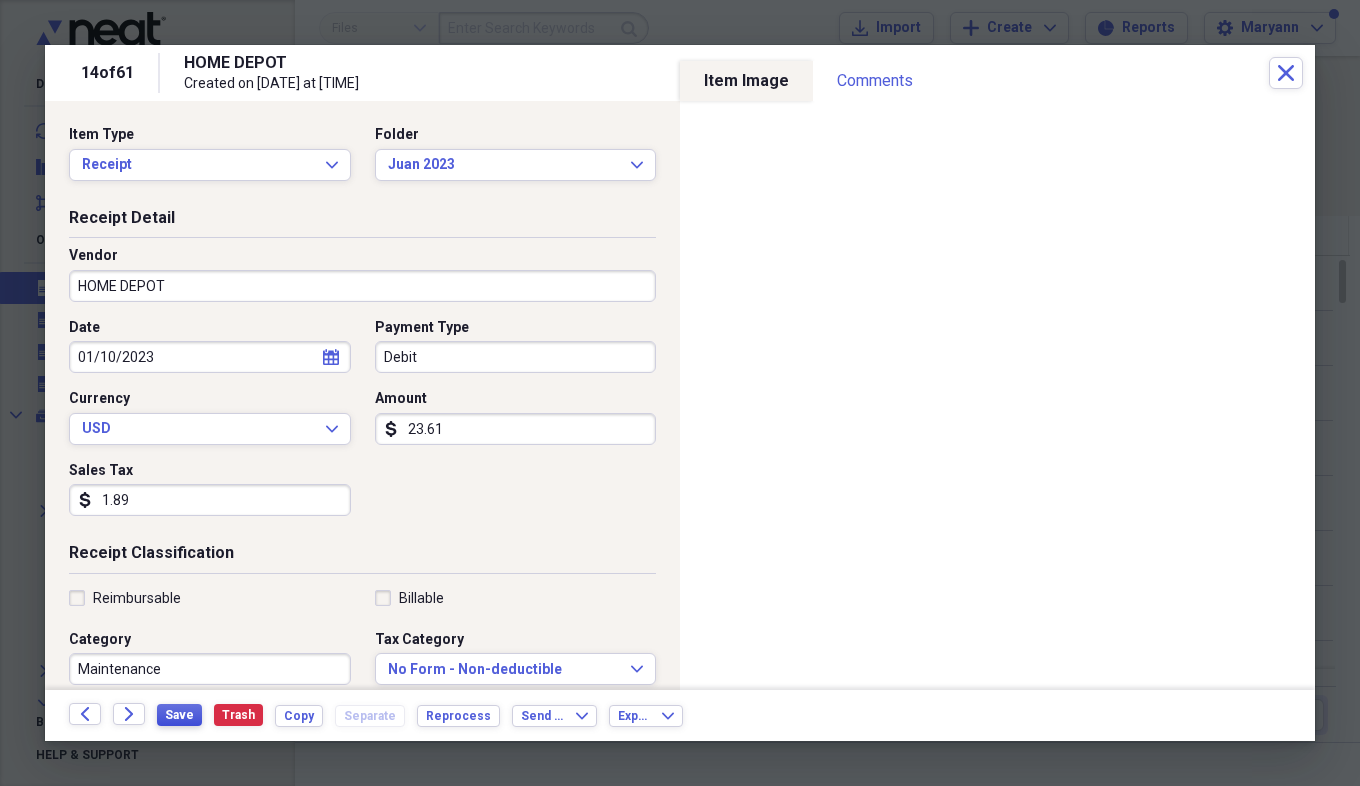 click on "Save" at bounding box center (179, 715) 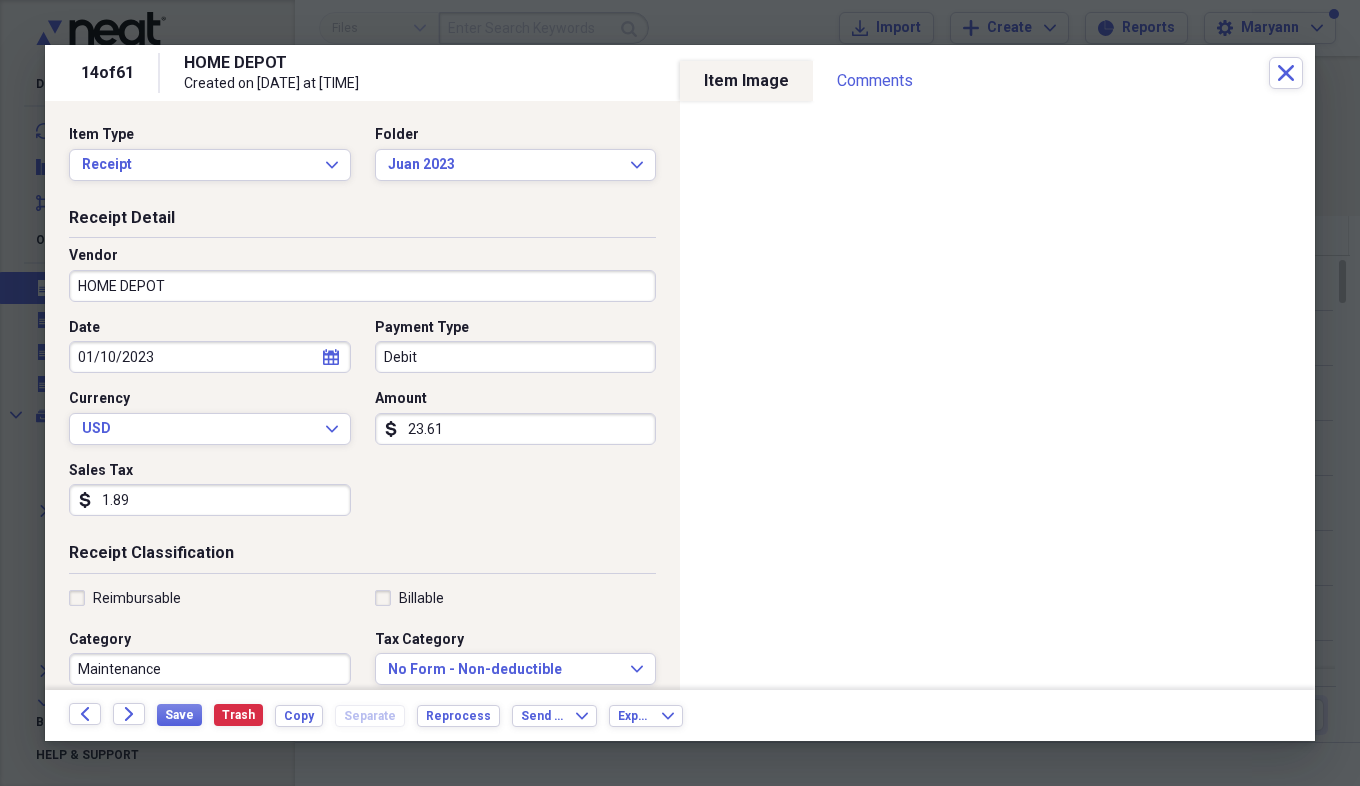 click on "Save Trash Copy Separate Reprocess" at bounding box center [334, 715] 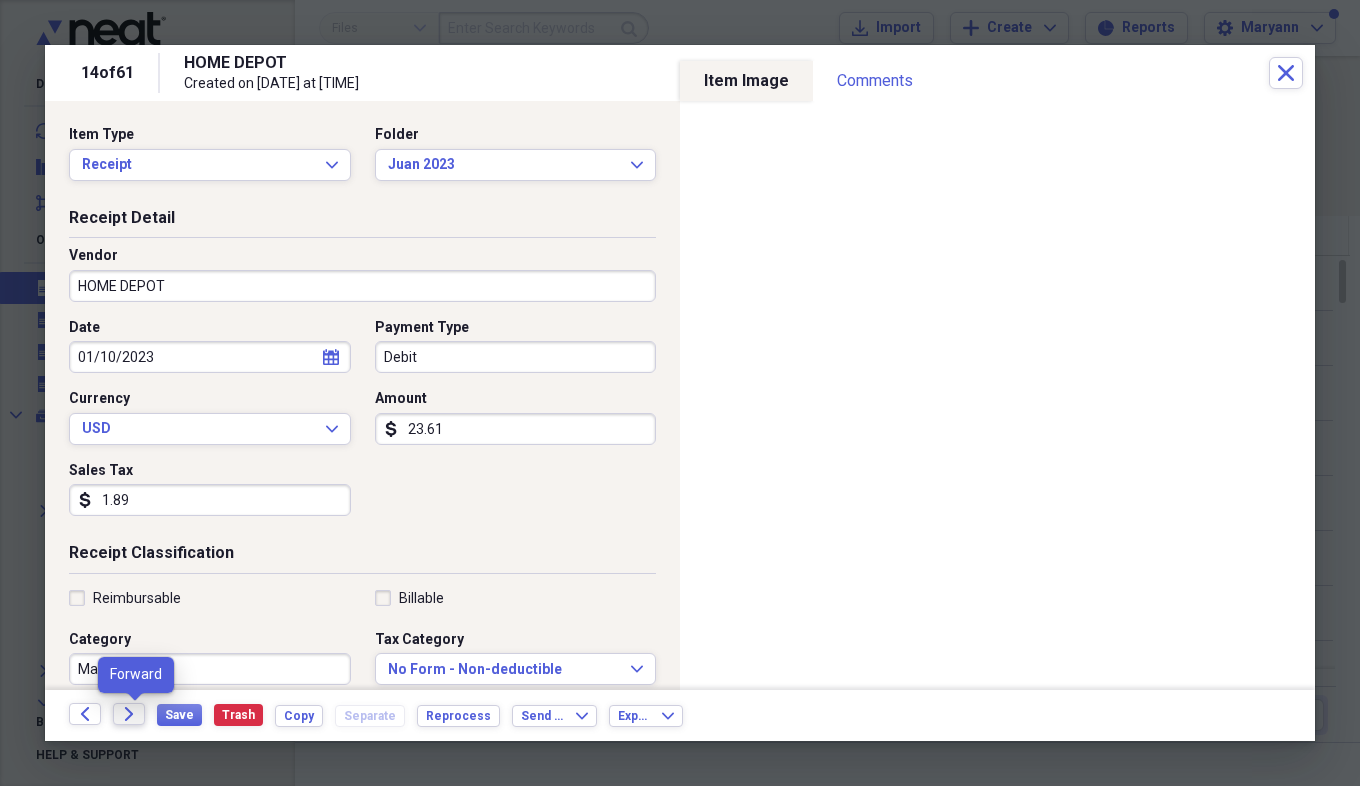 click on "Forward" at bounding box center (129, 714) 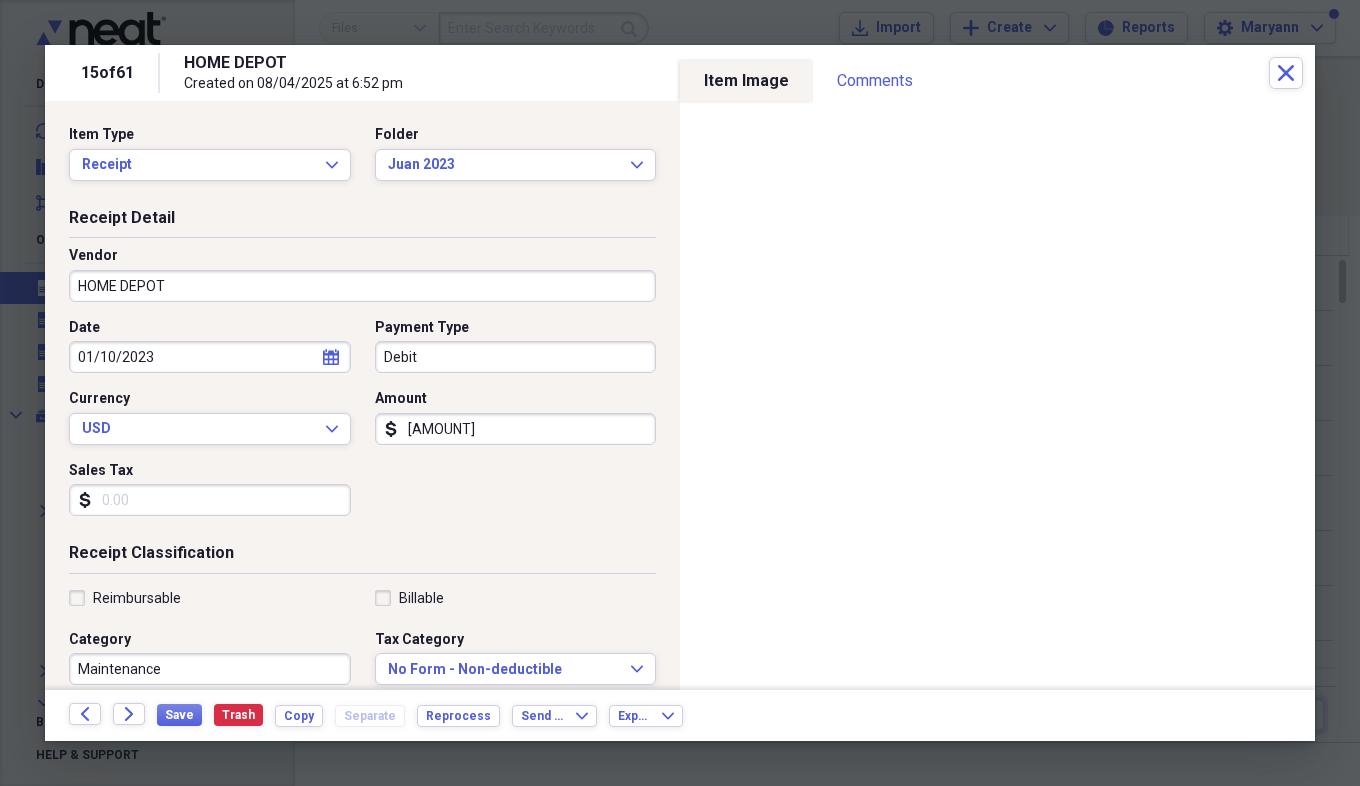 click on "Sales Tax" at bounding box center [210, 500] 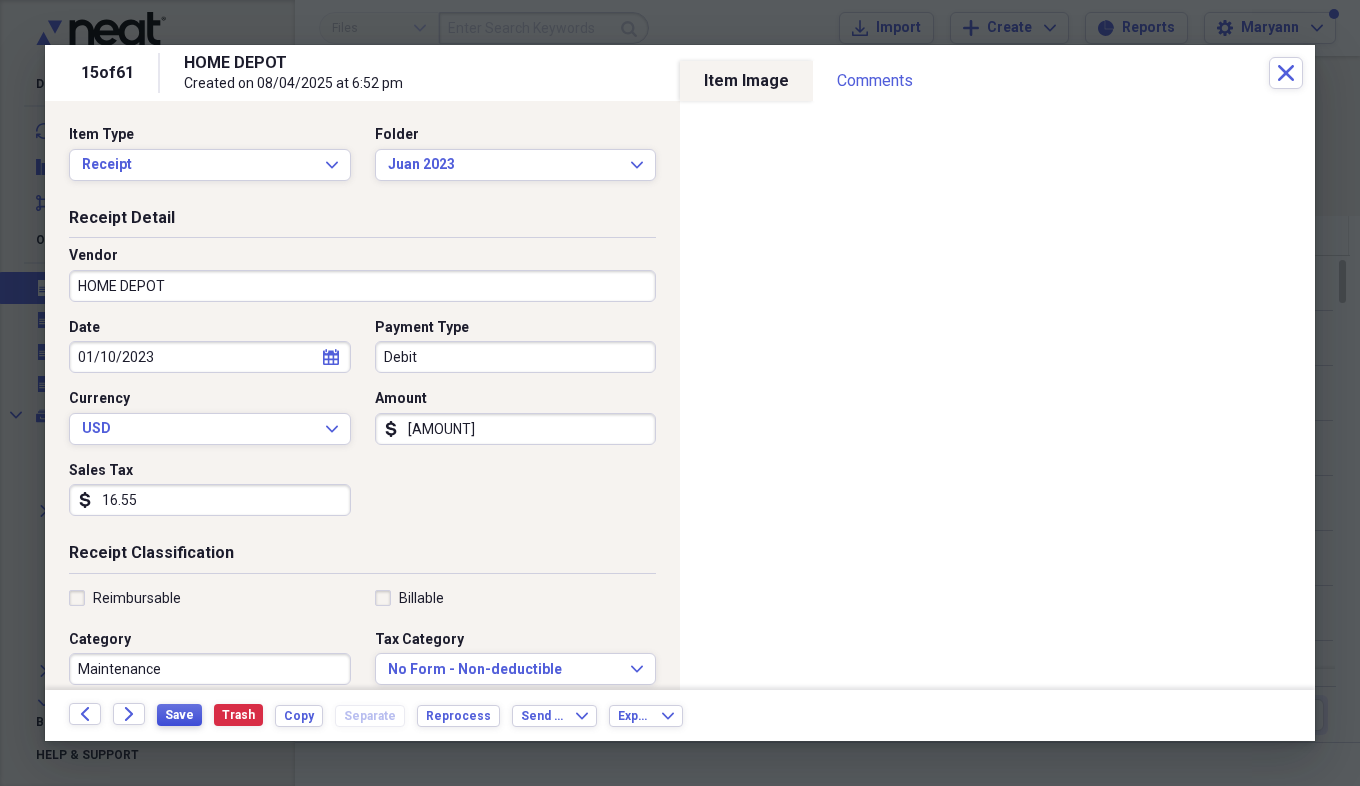 click on "Save" at bounding box center (179, 715) 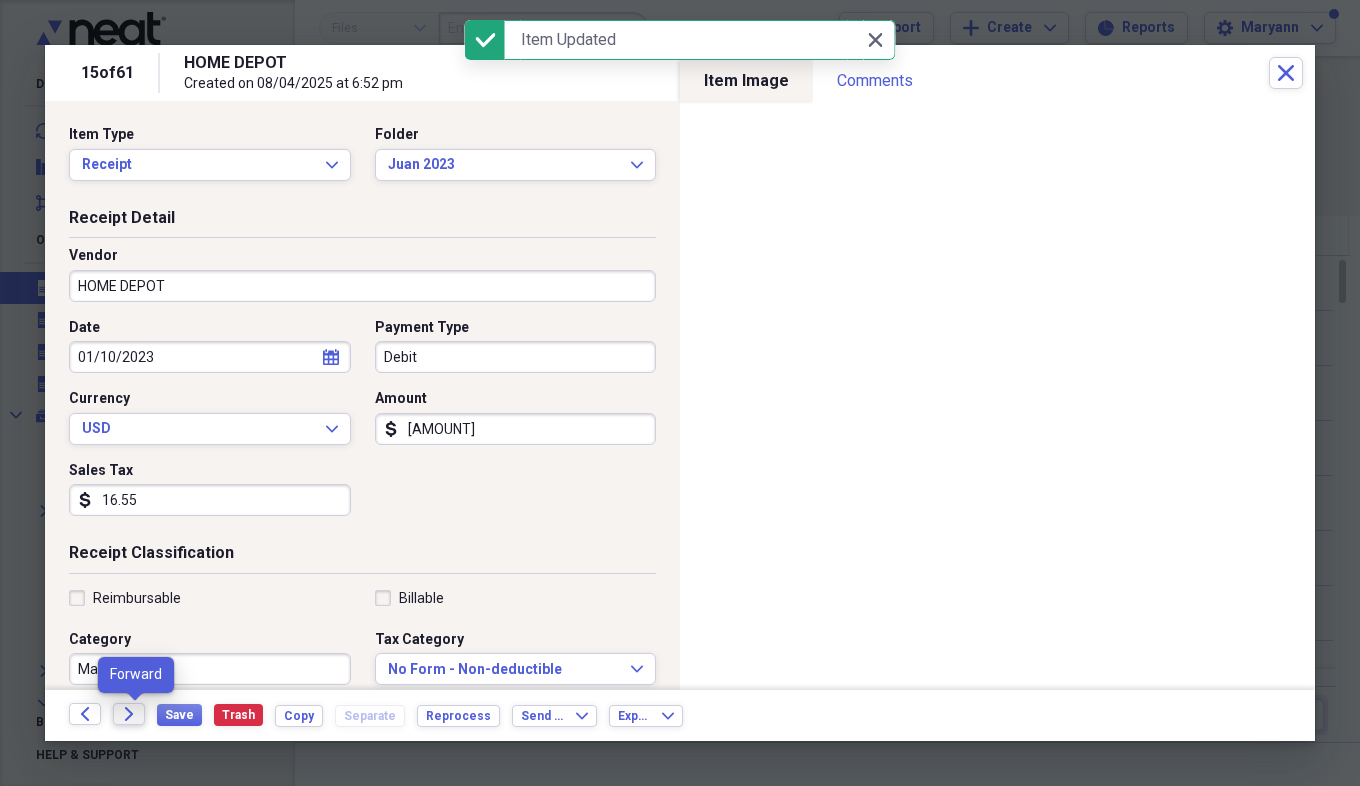 click on "Forward" 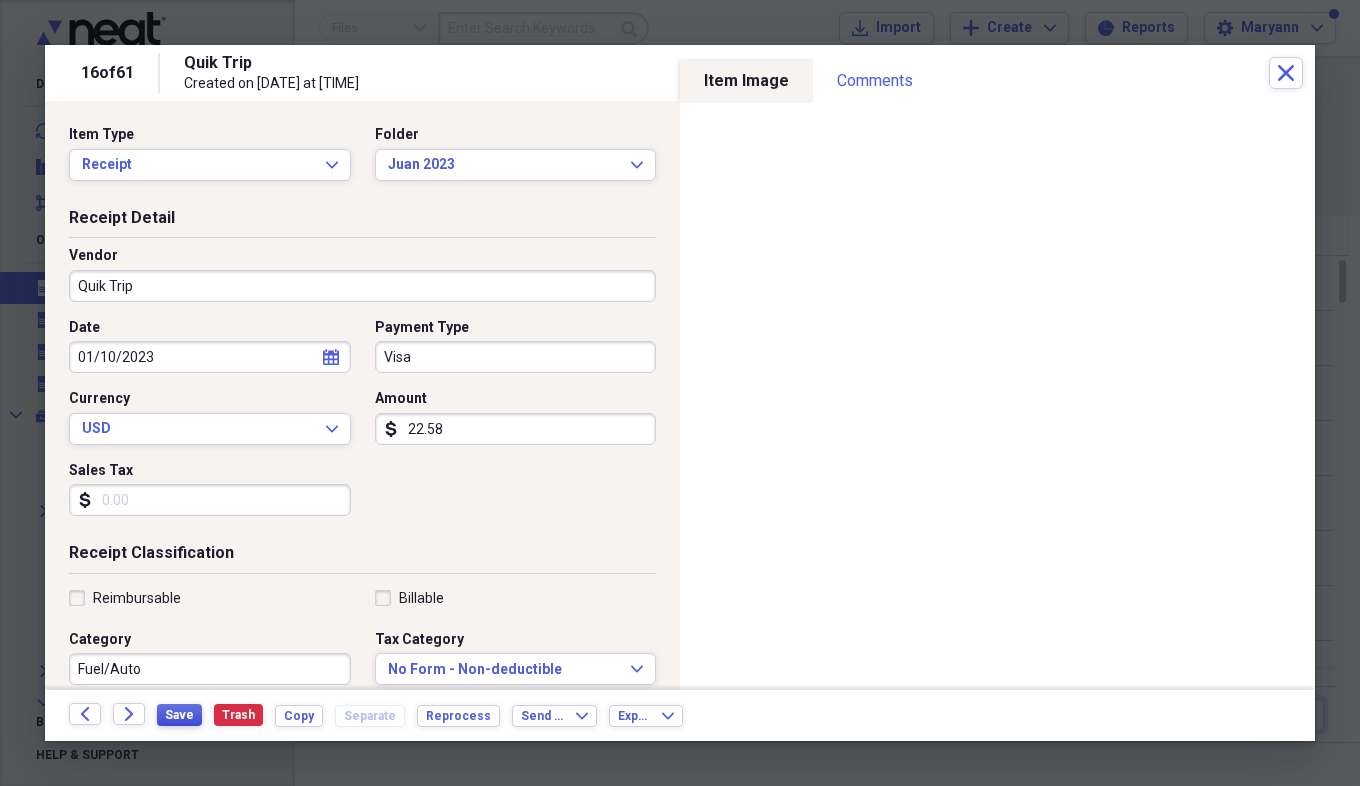 click on "Save" at bounding box center (179, 715) 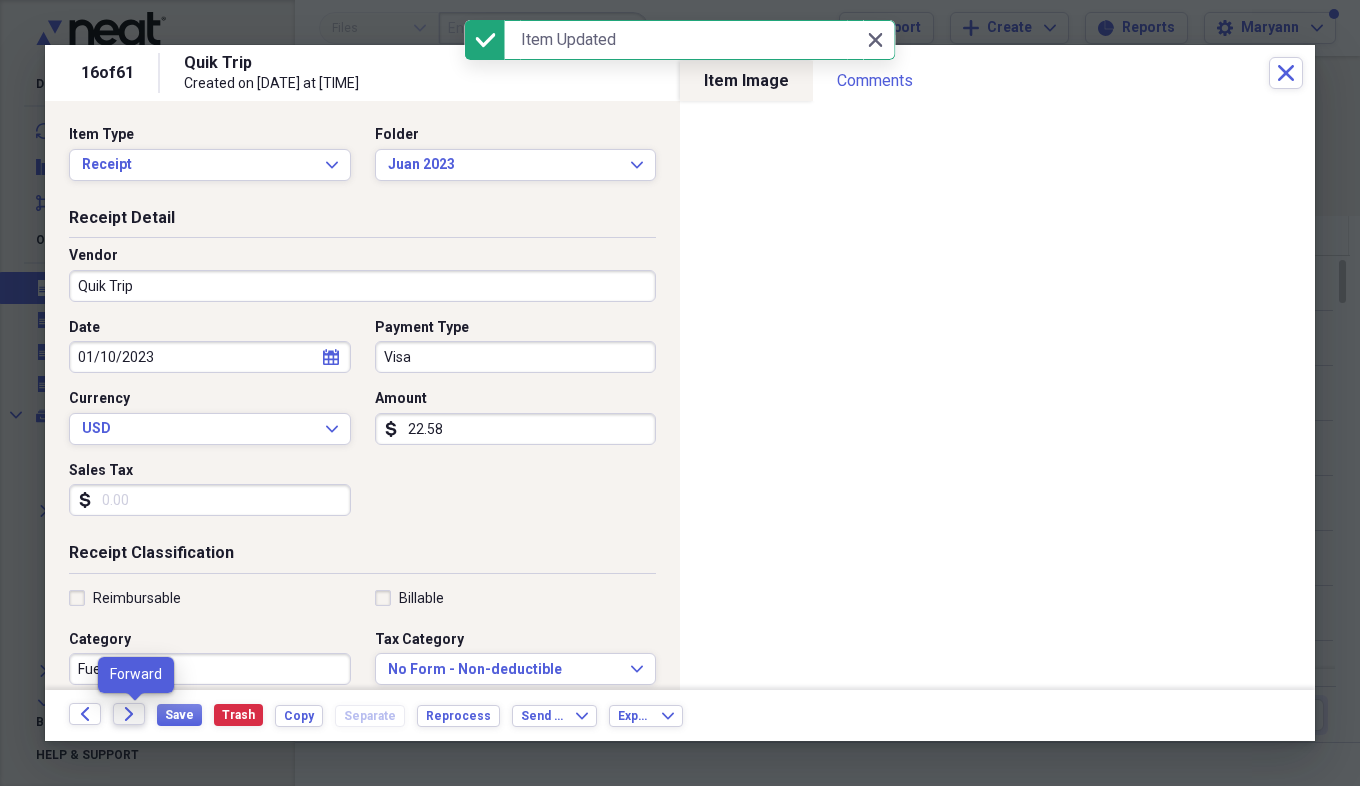 click 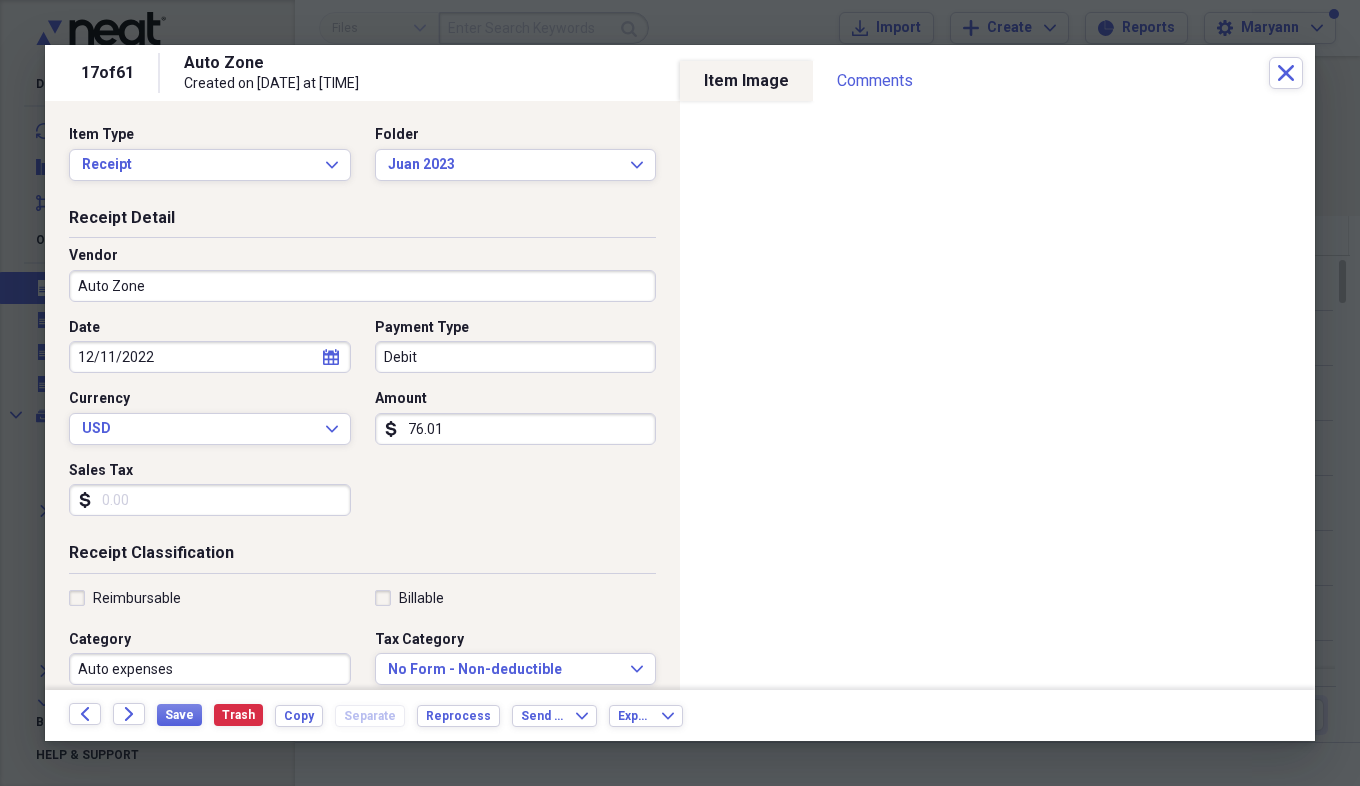 click on "Sales Tax" at bounding box center (210, 500) 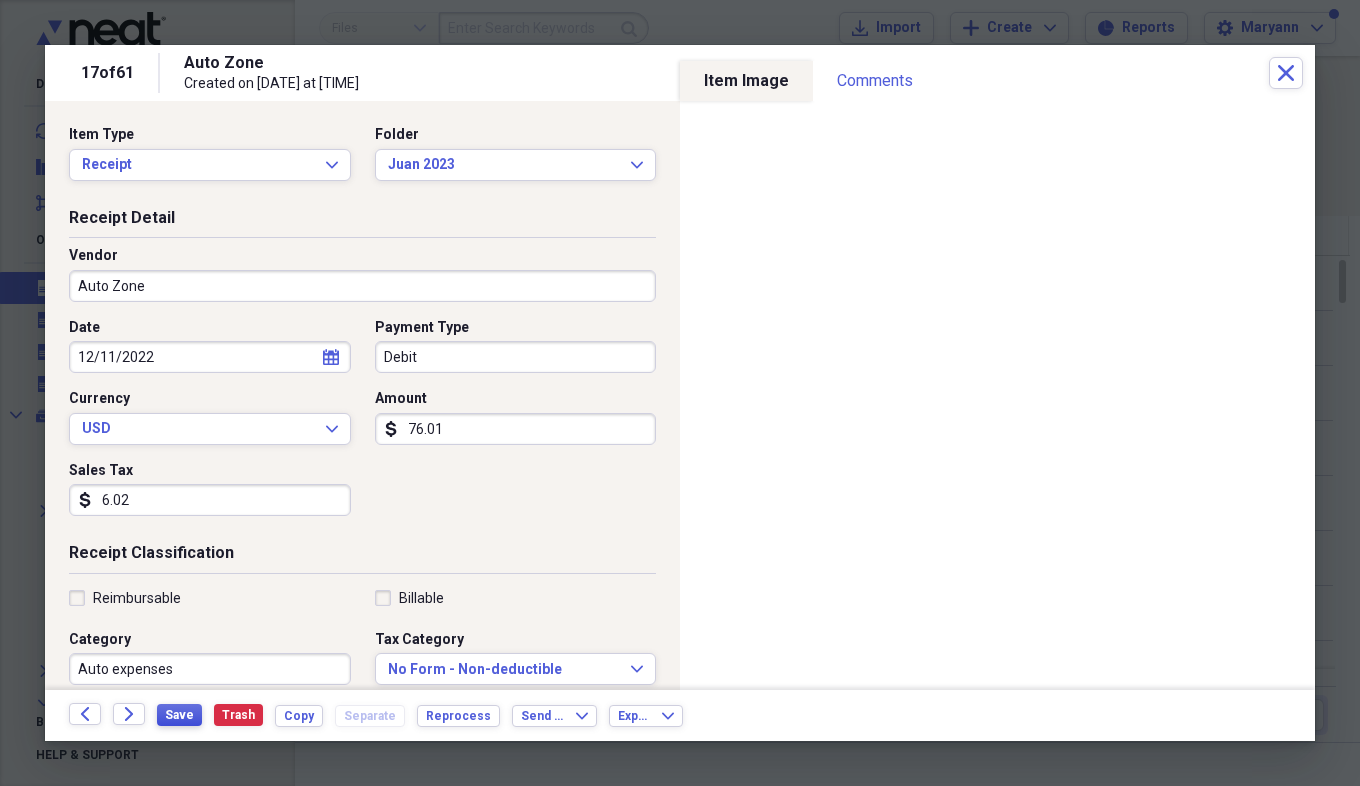 click on "Save Trash Copy Separate Reprocess" at bounding box center [334, 715] 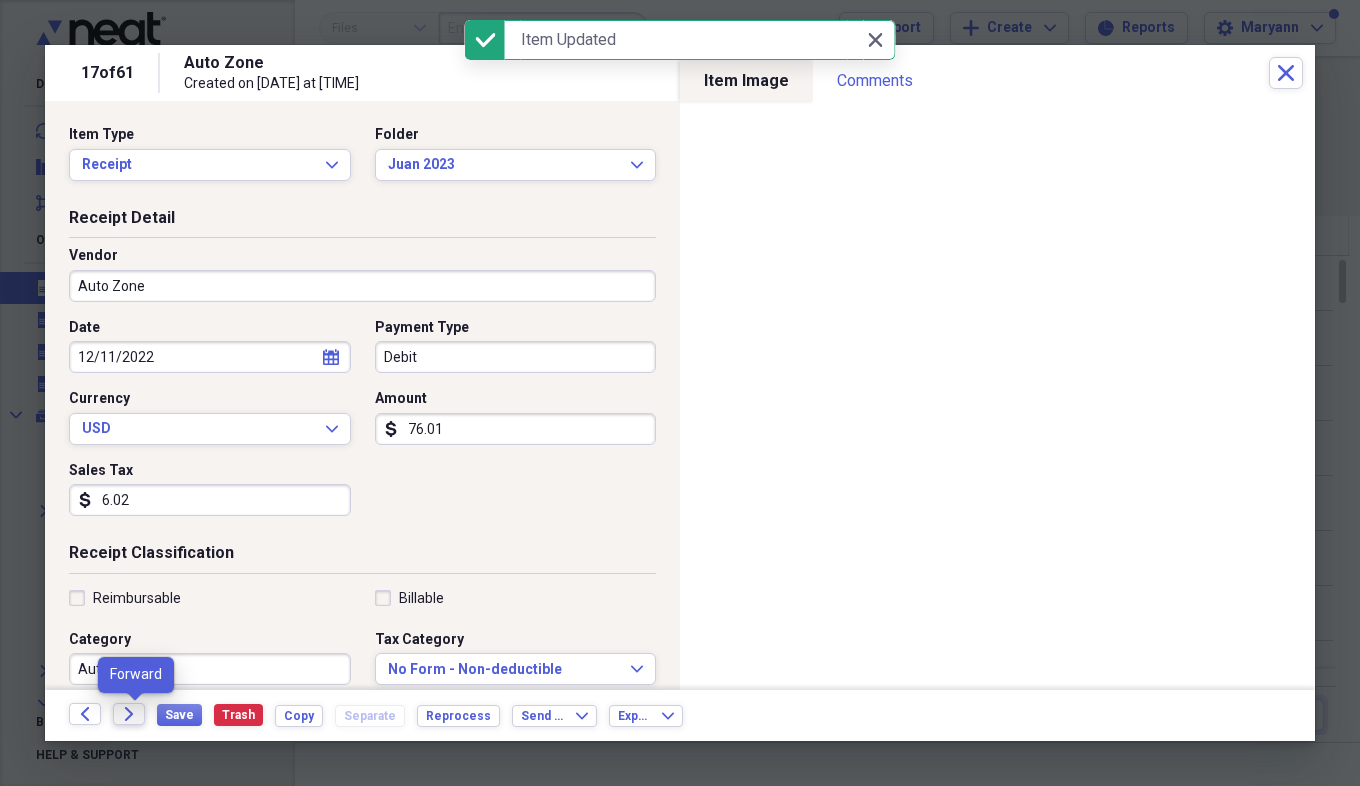 click on "Forward" 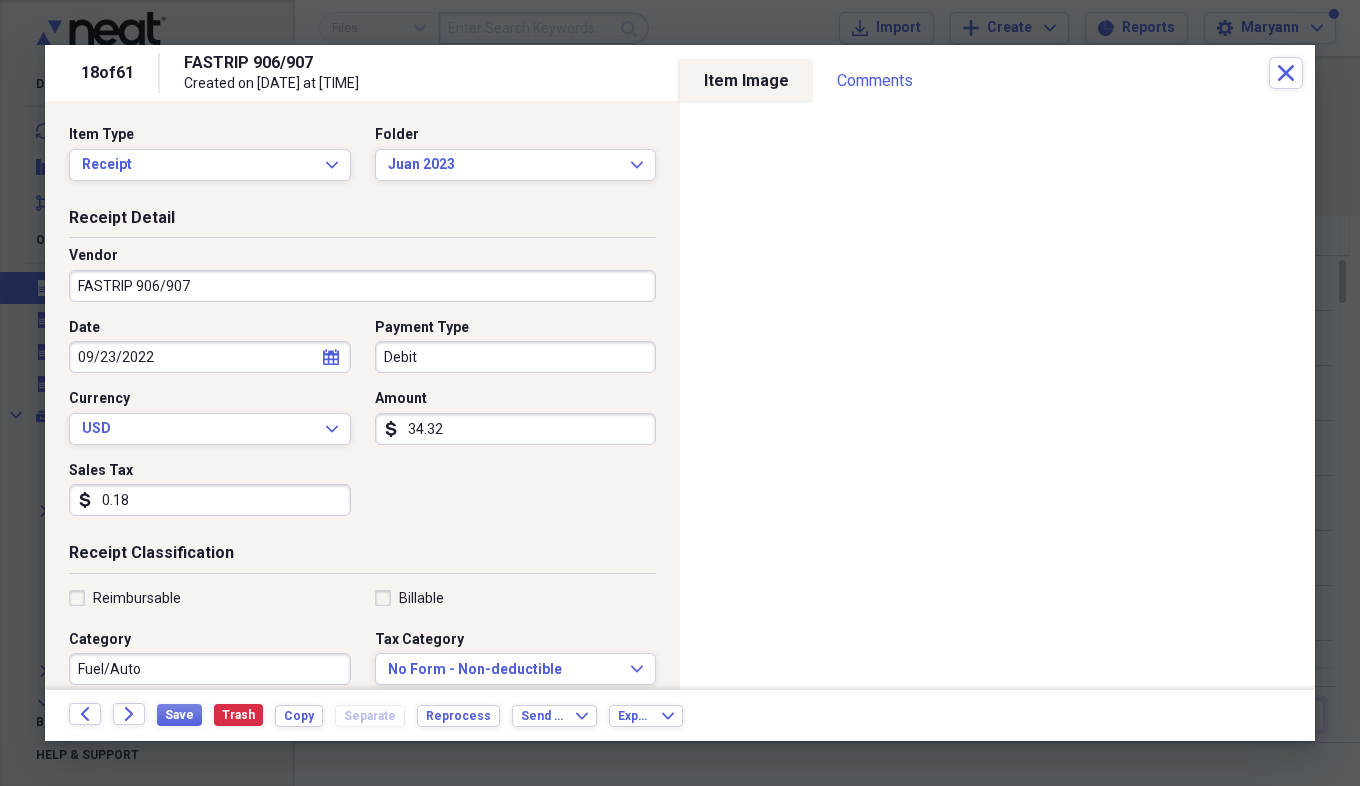 click on "0.18" at bounding box center (210, 500) 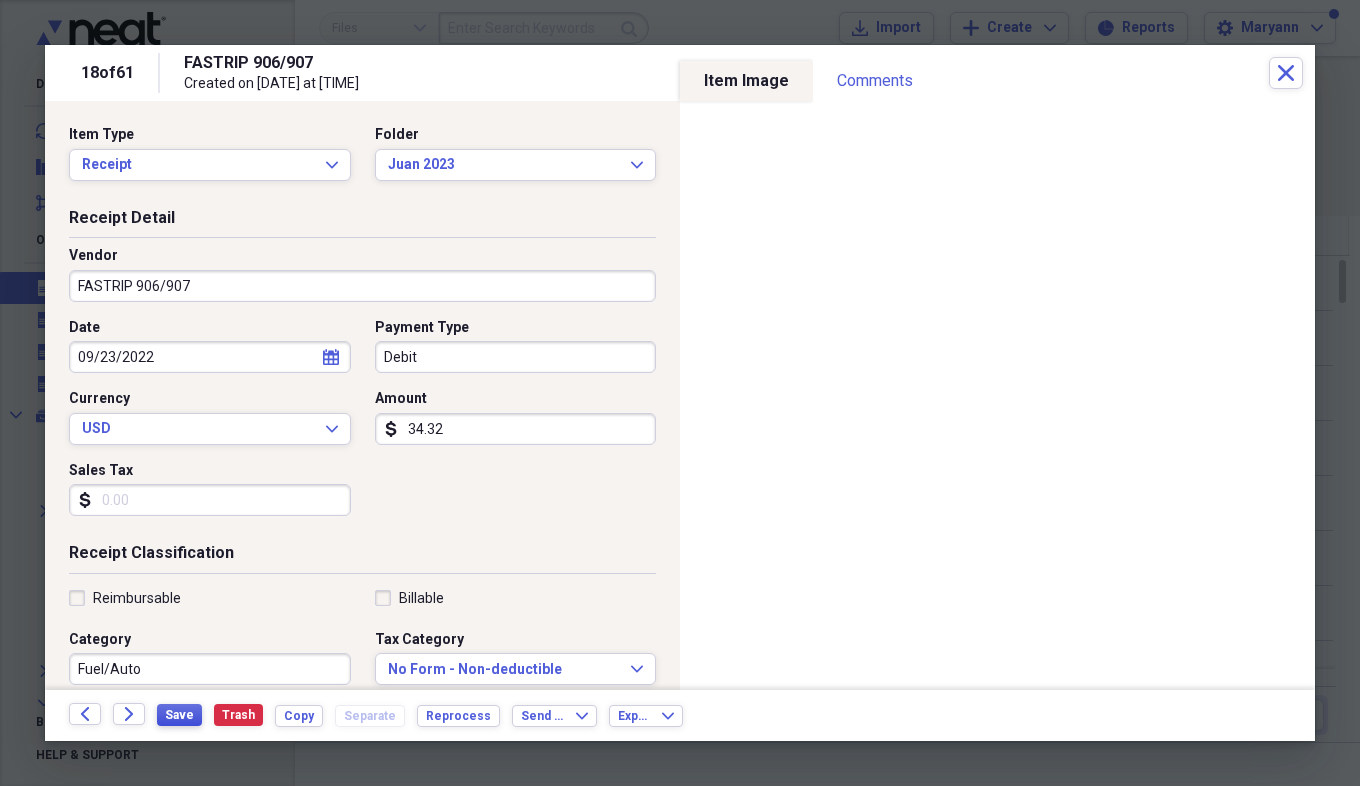 click on "Save" at bounding box center (179, 715) 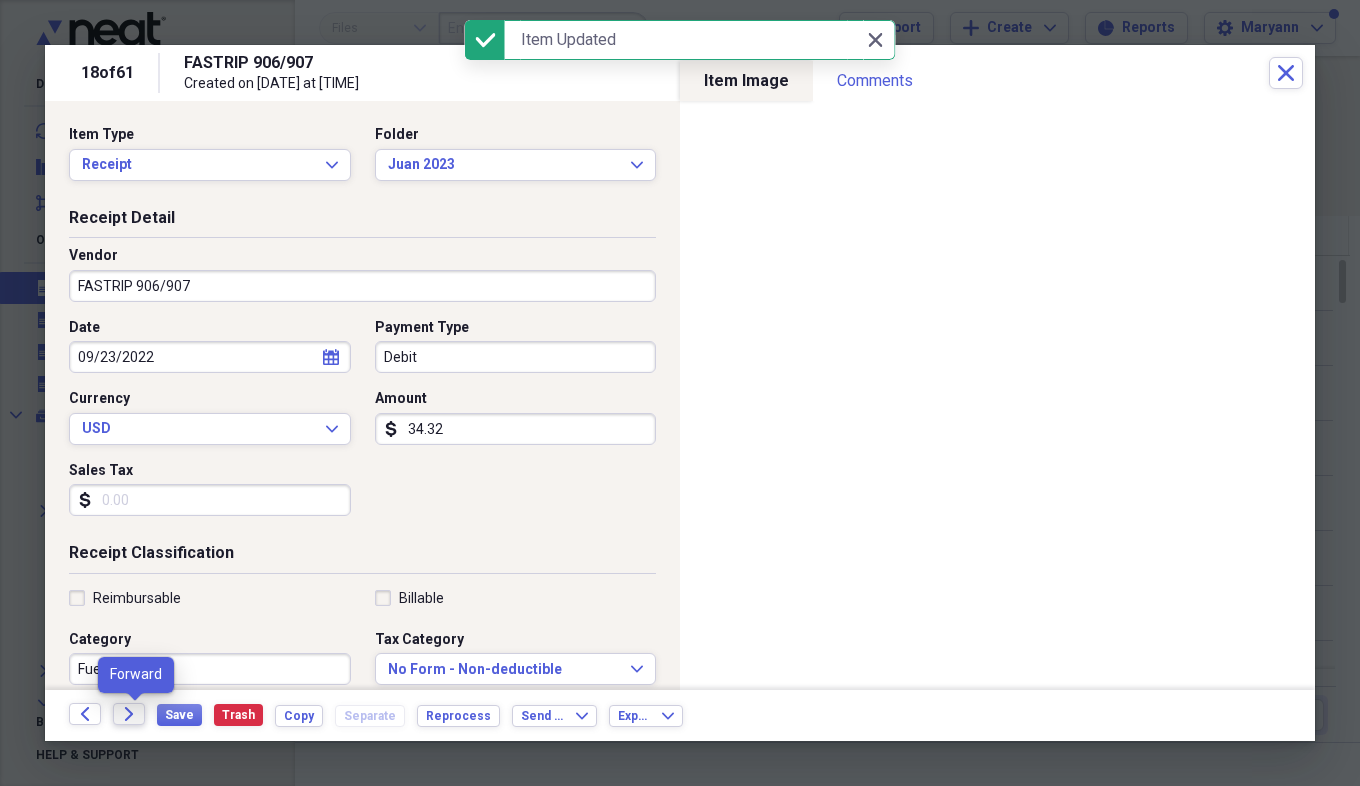 click on "Forward" 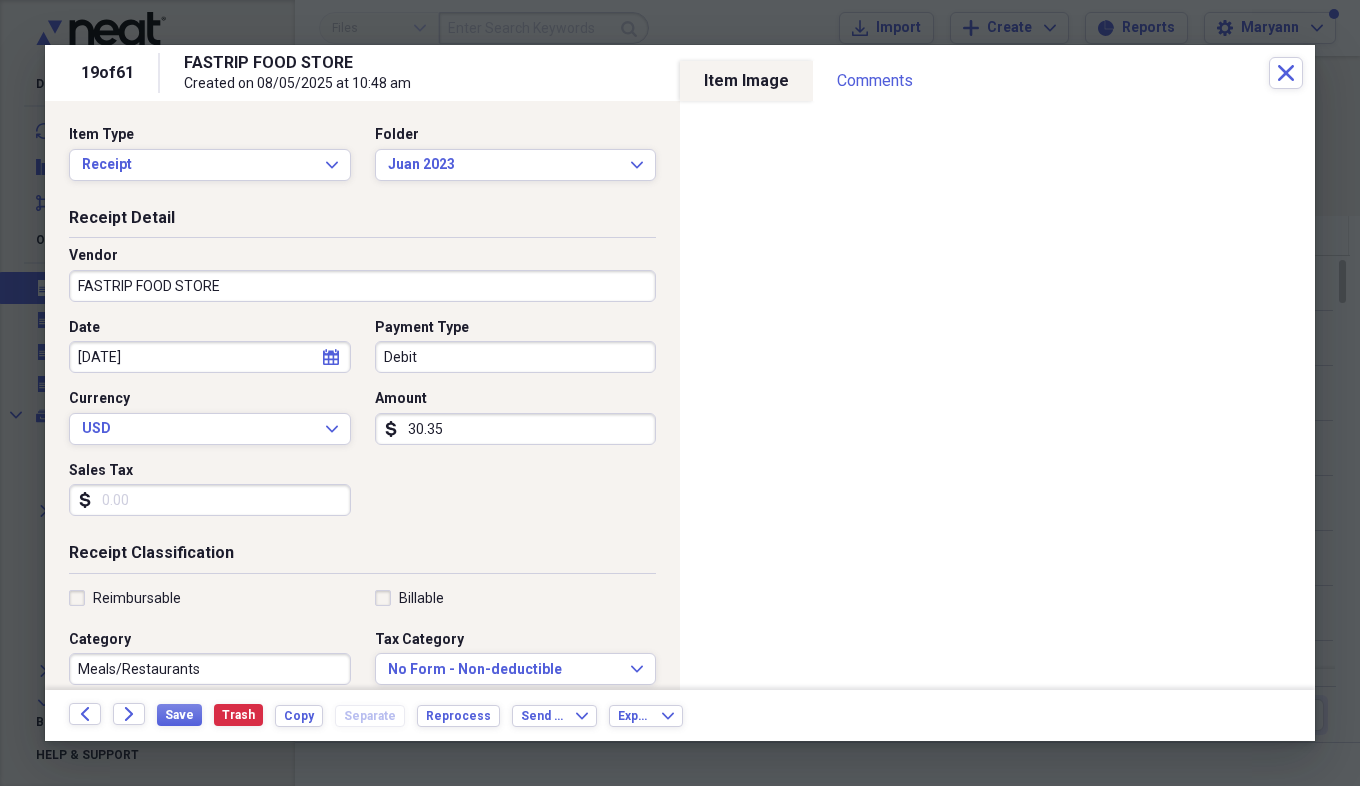 click on "Meals/Restaurants" at bounding box center (210, 669) 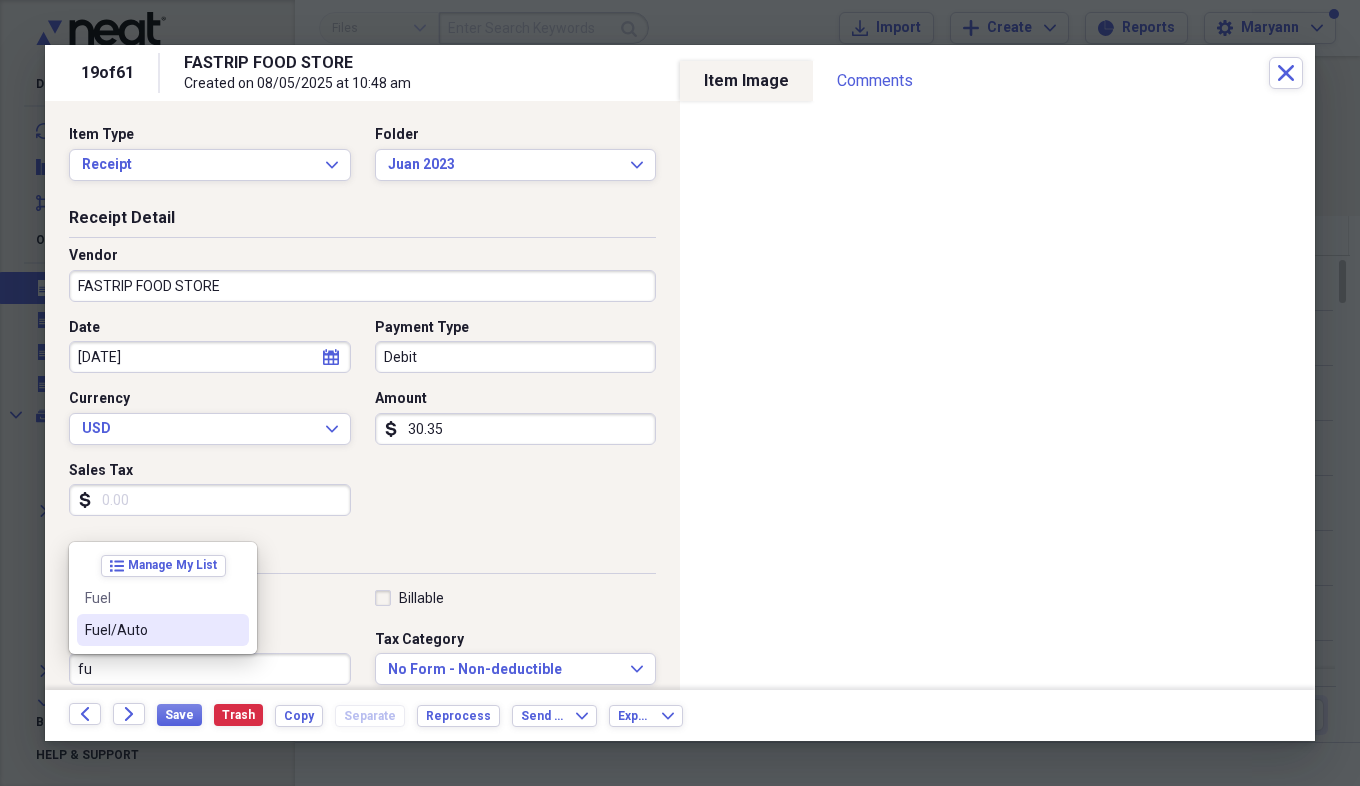 click on "Fuel/Auto" at bounding box center (163, 630) 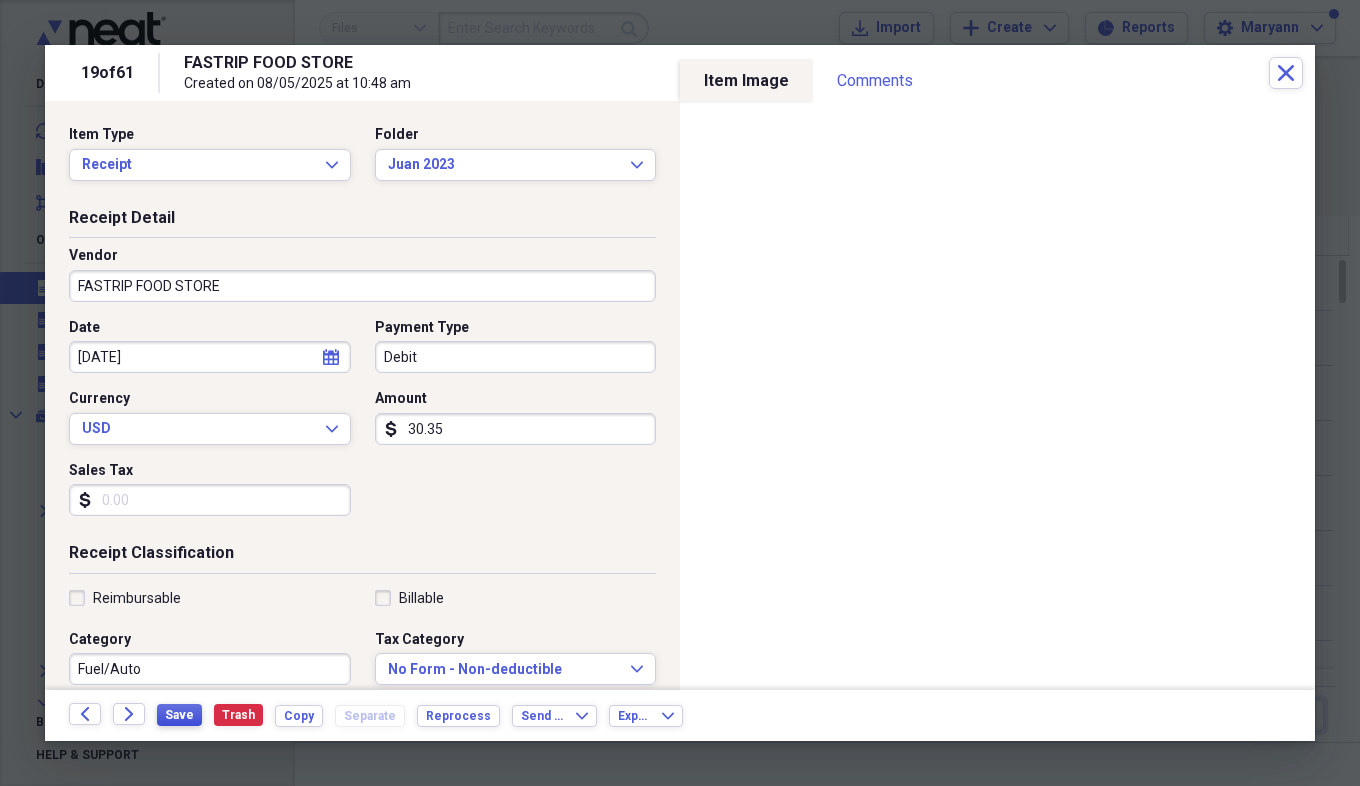 click on "Save" at bounding box center (179, 715) 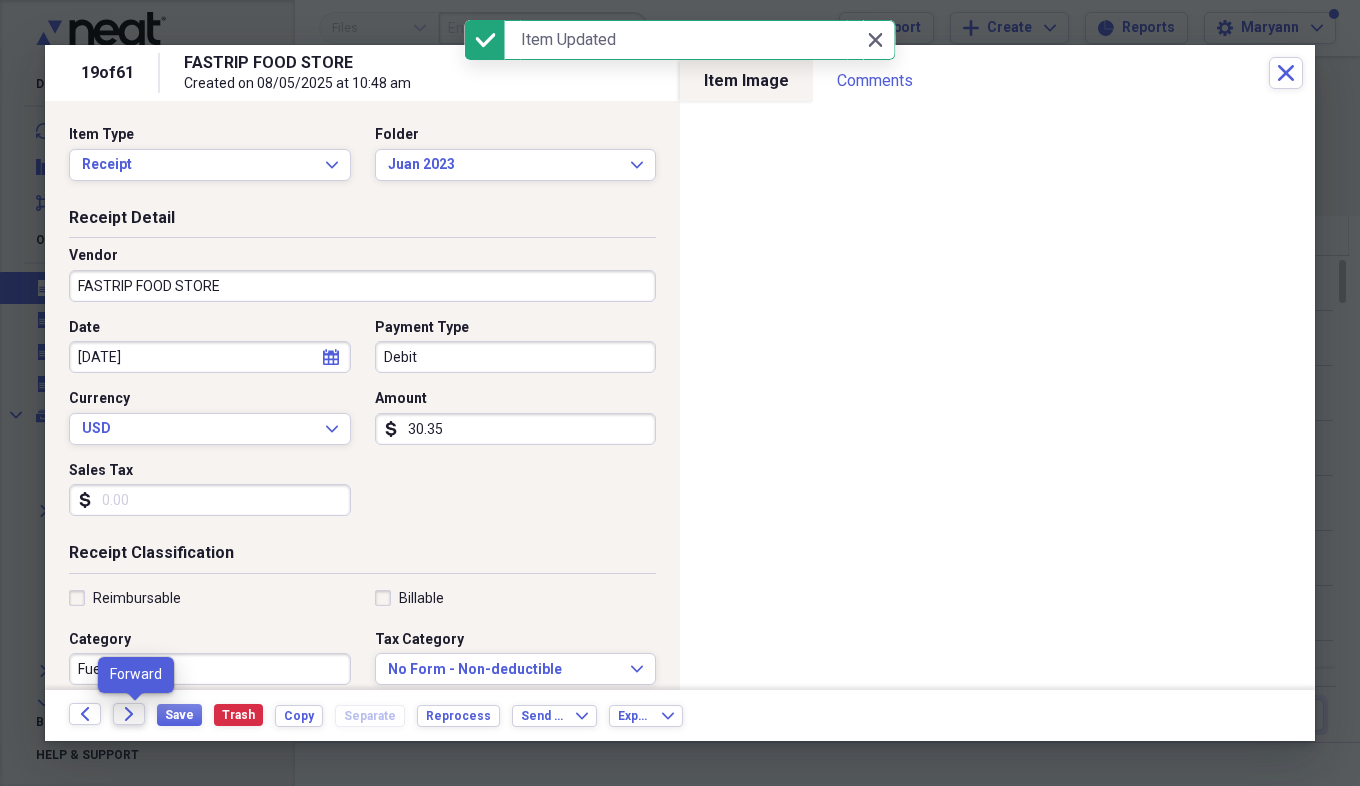 click on "Forward" 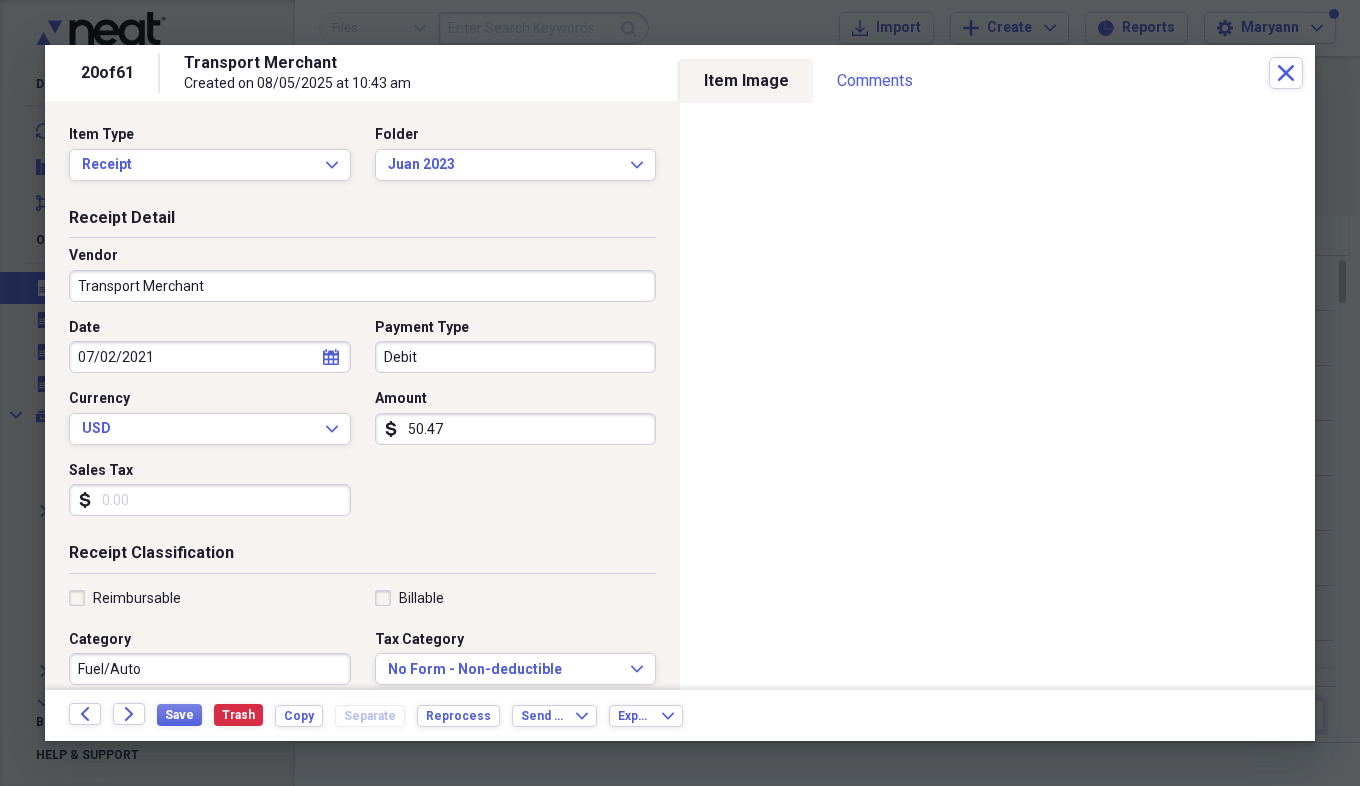 click on "Transport Merchant" at bounding box center (362, 286) 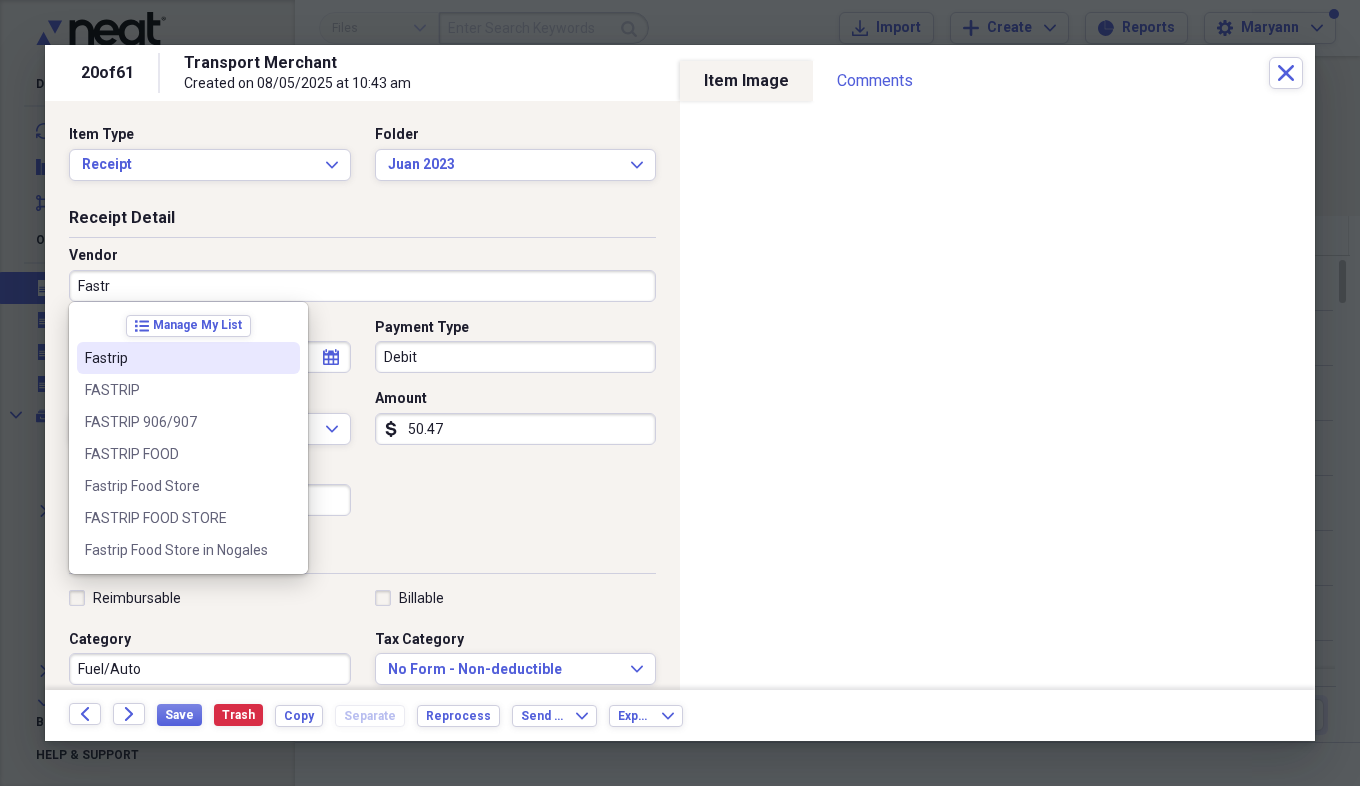 click on "Fastrip" at bounding box center (176, 358) 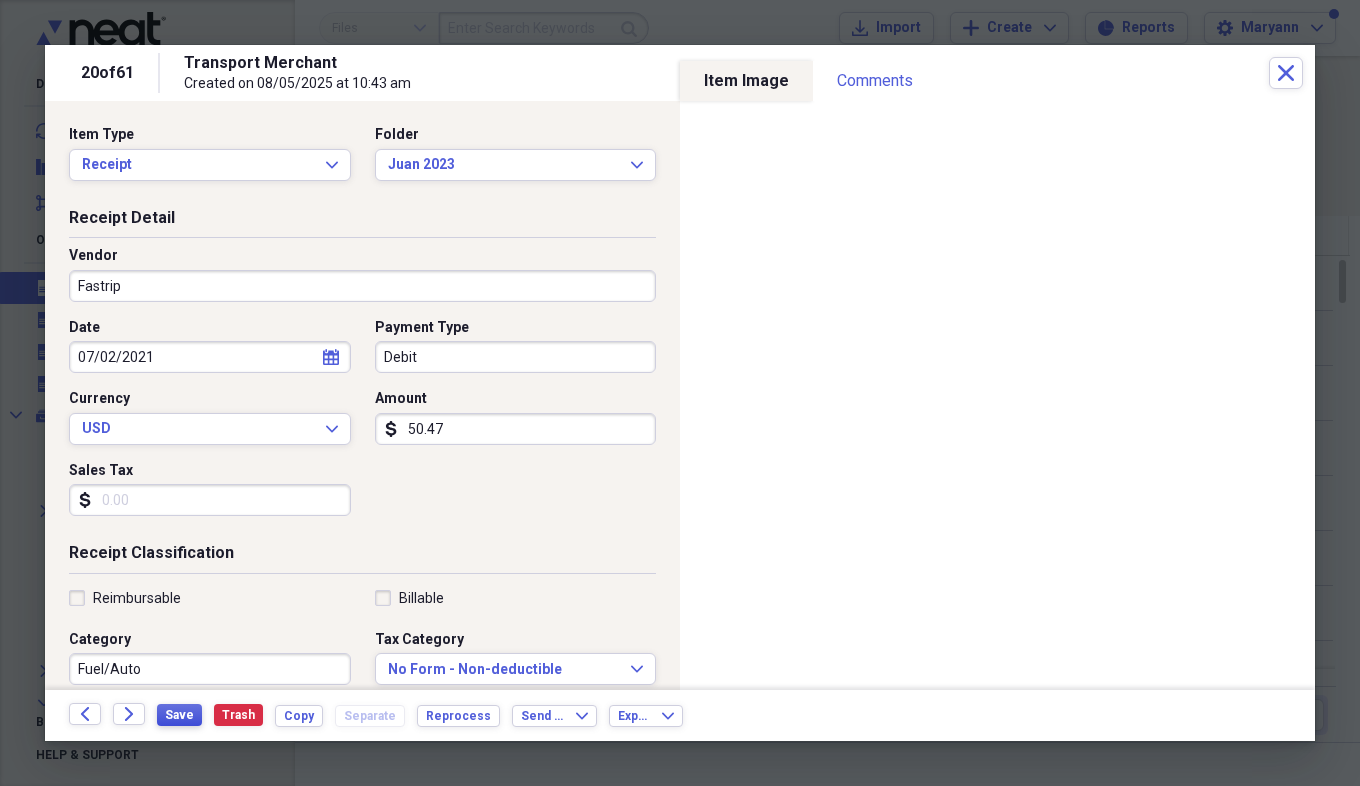 click on "Save" at bounding box center [179, 715] 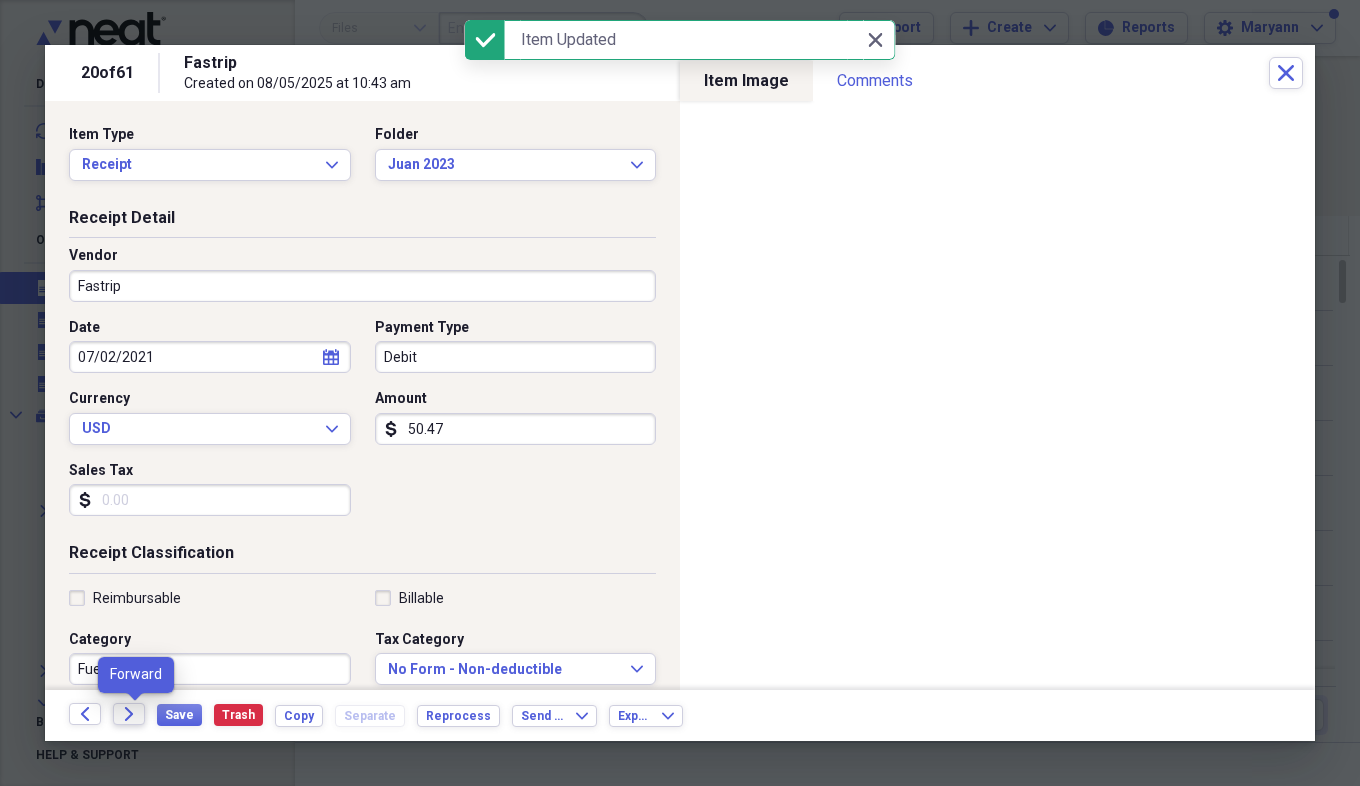 click 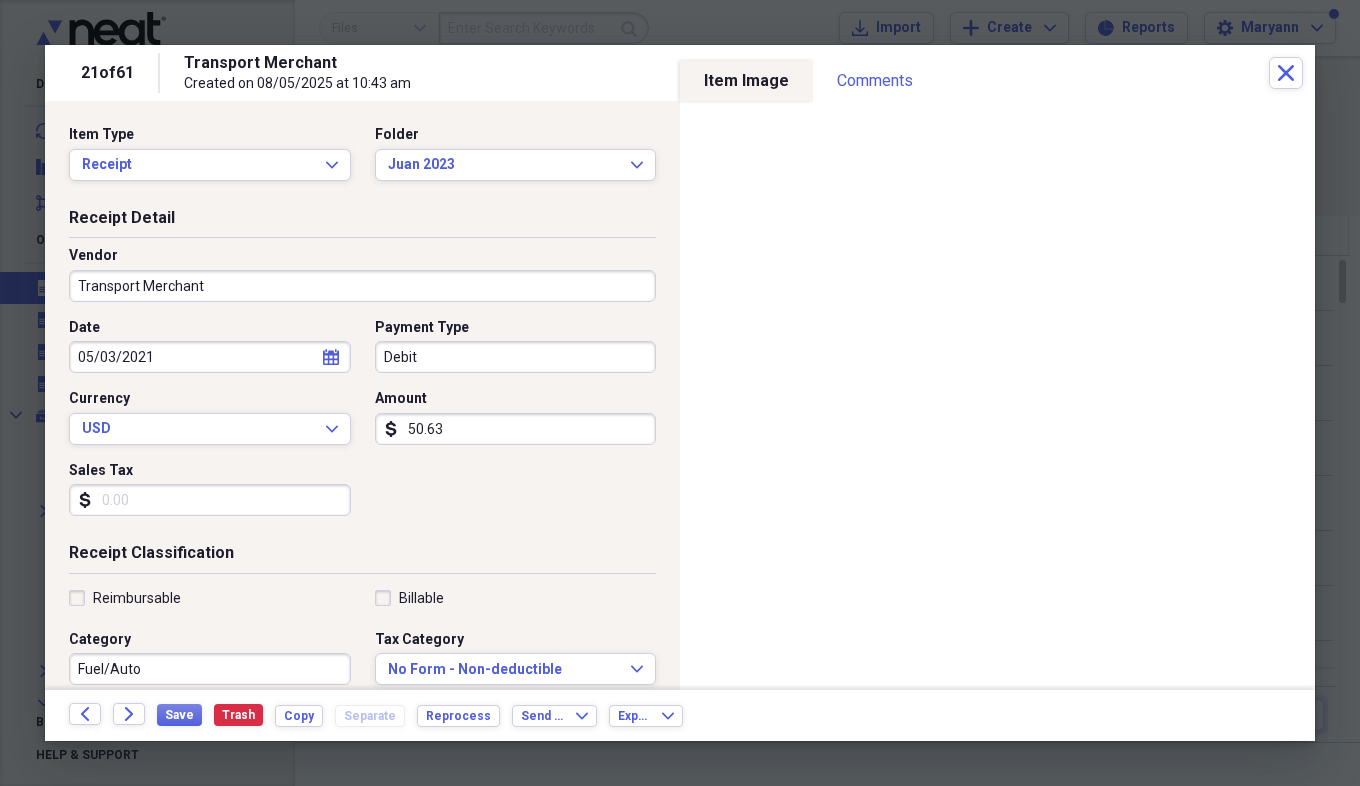 click on "Transport Merchant" at bounding box center (362, 286) 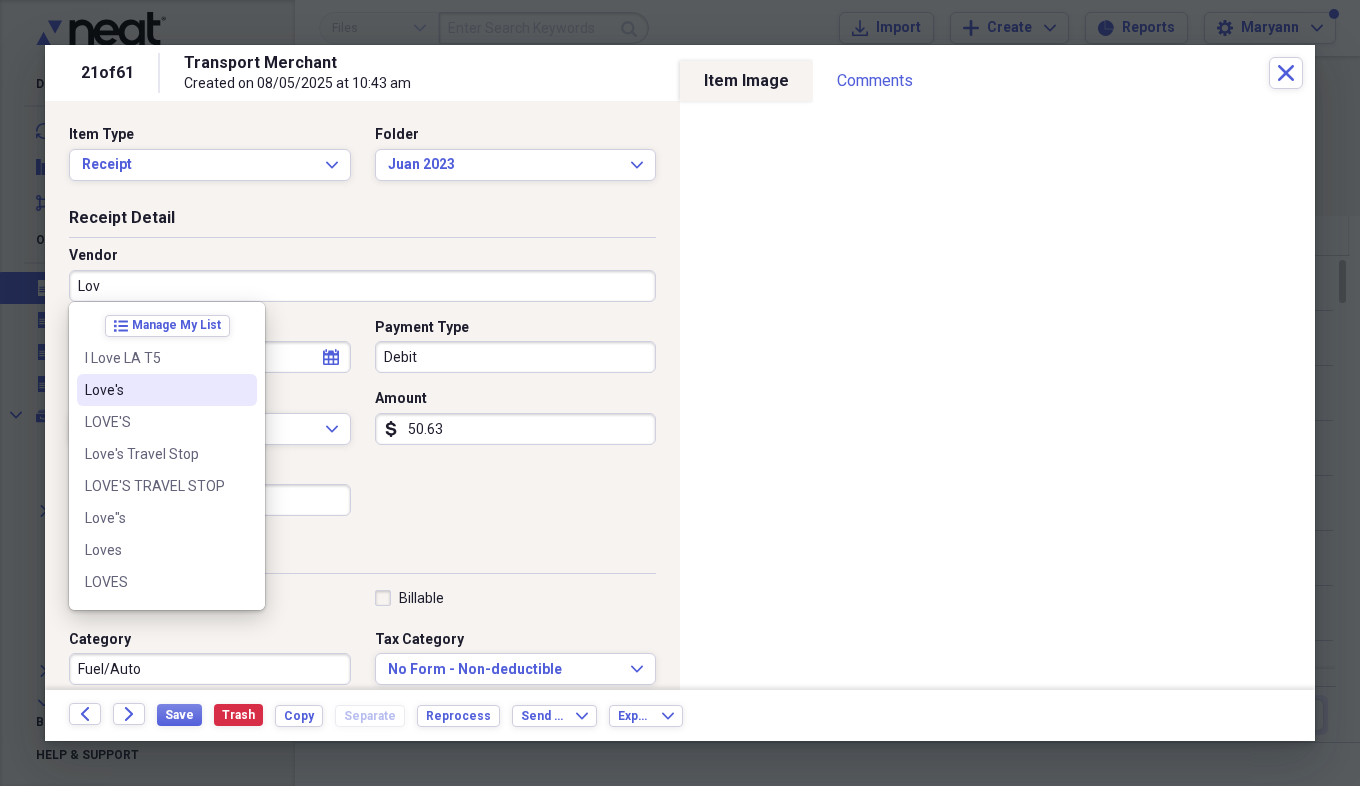 click on "Love's" at bounding box center [155, 390] 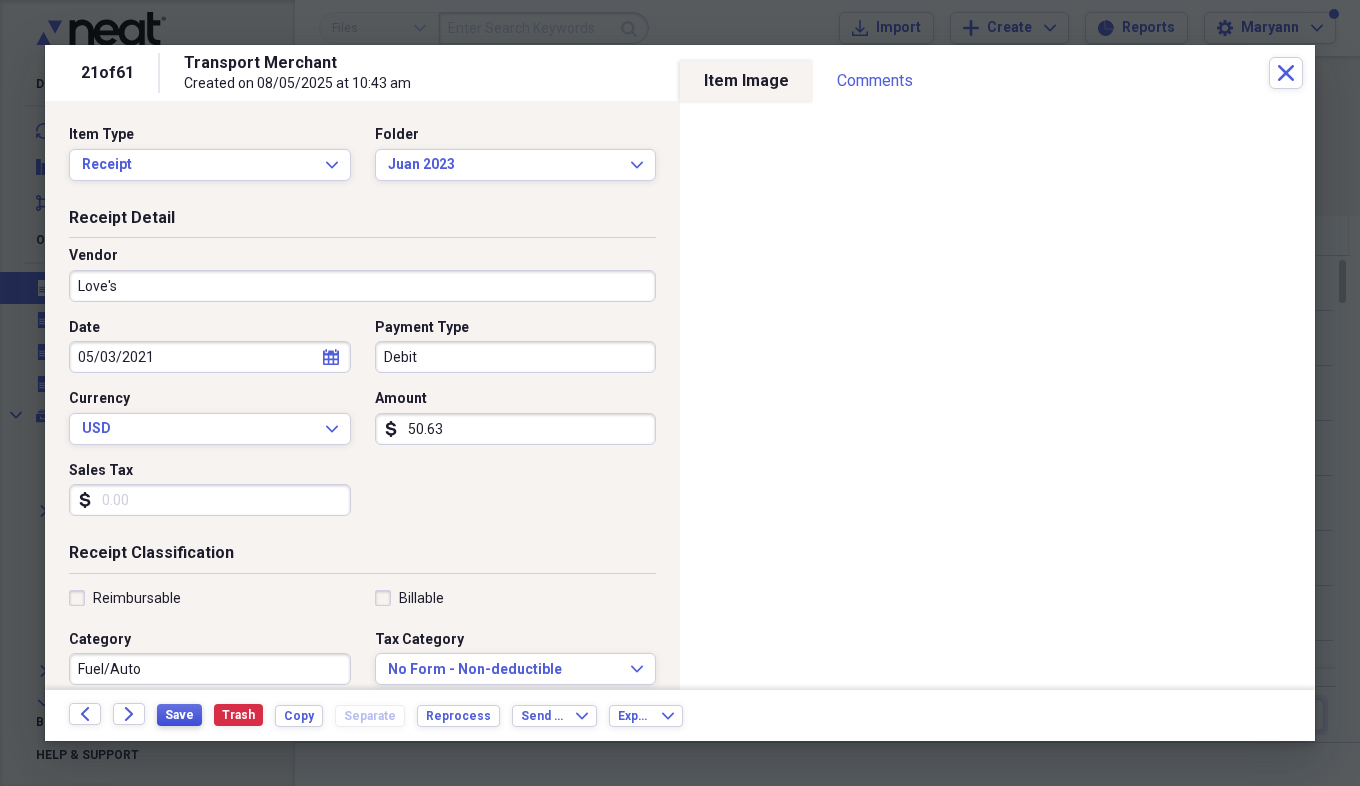 click on "Save" at bounding box center [179, 715] 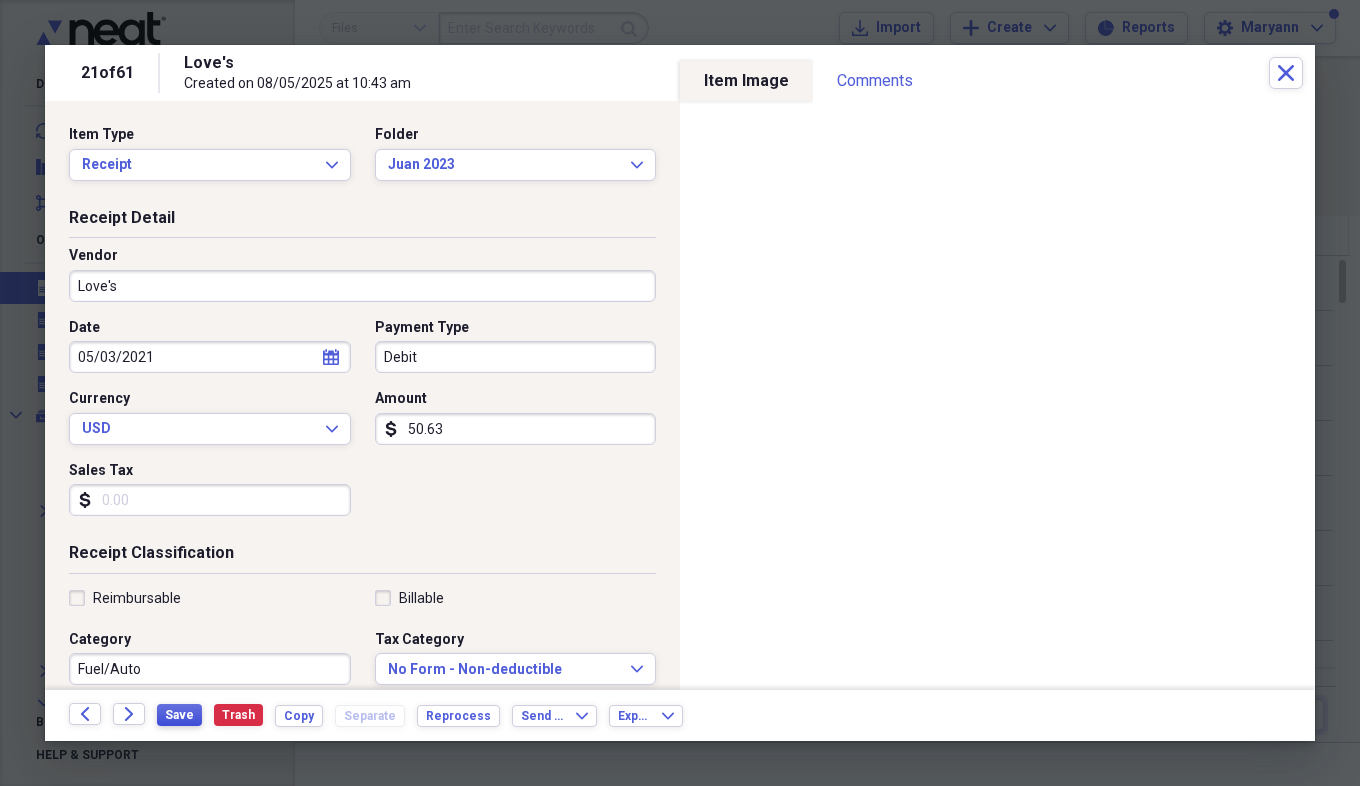 click on "Save" at bounding box center [179, 715] 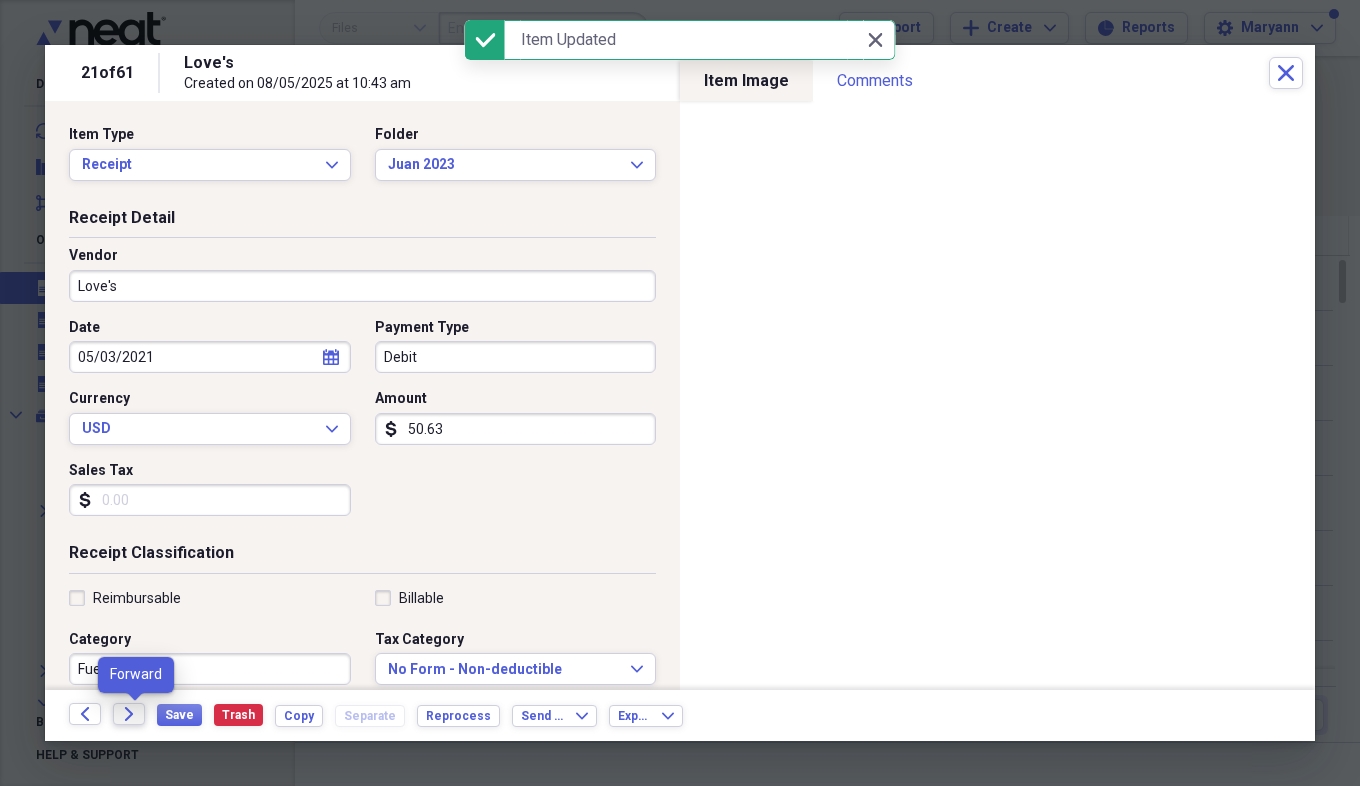 click 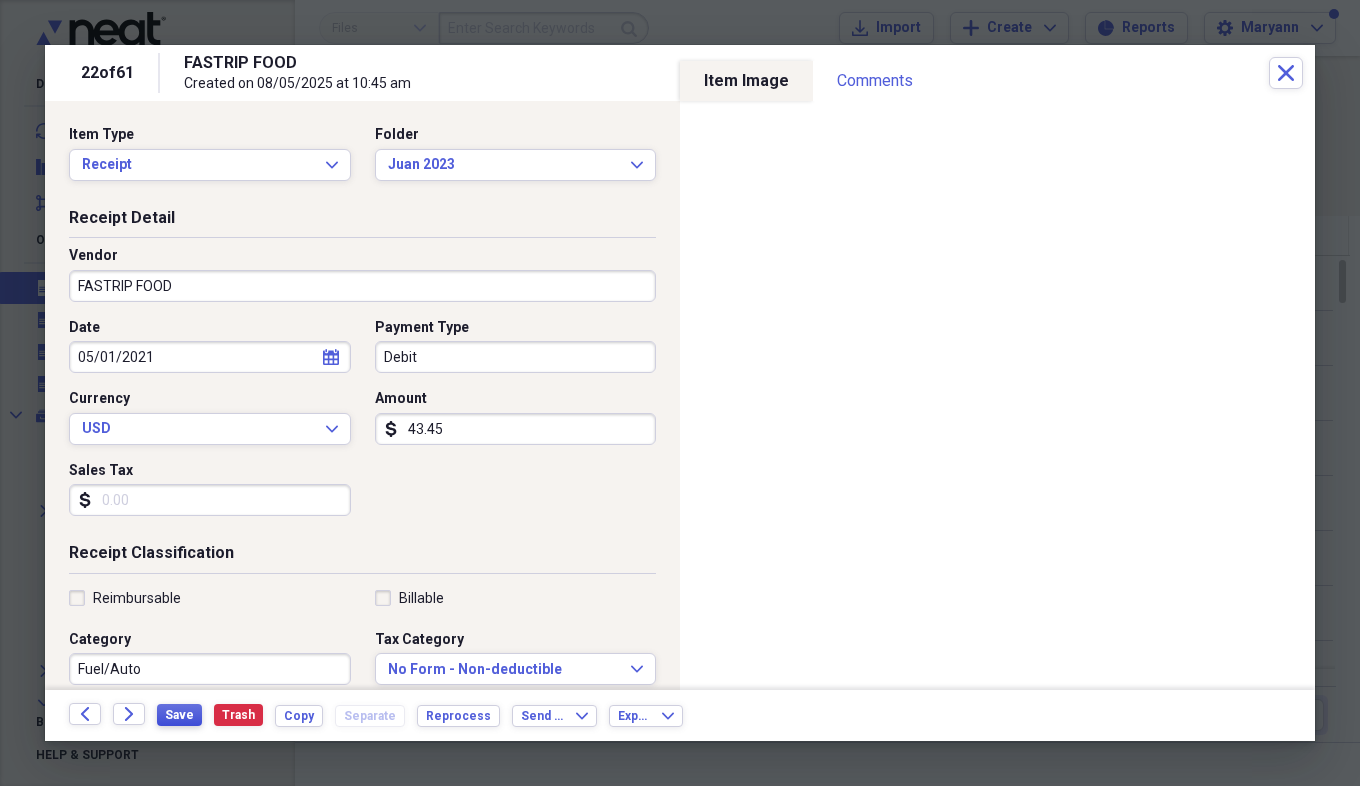 click on "Save" at bounding box center [179, 715] 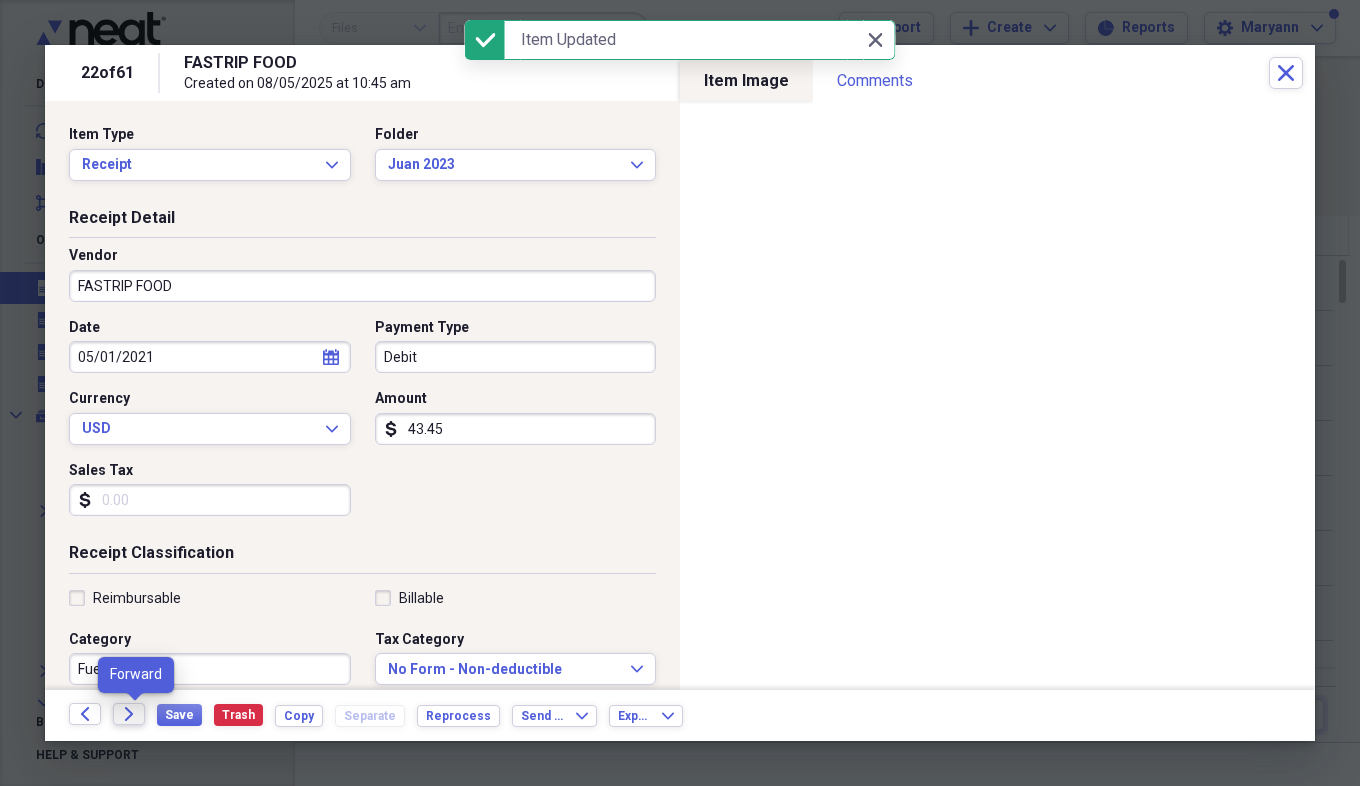 click 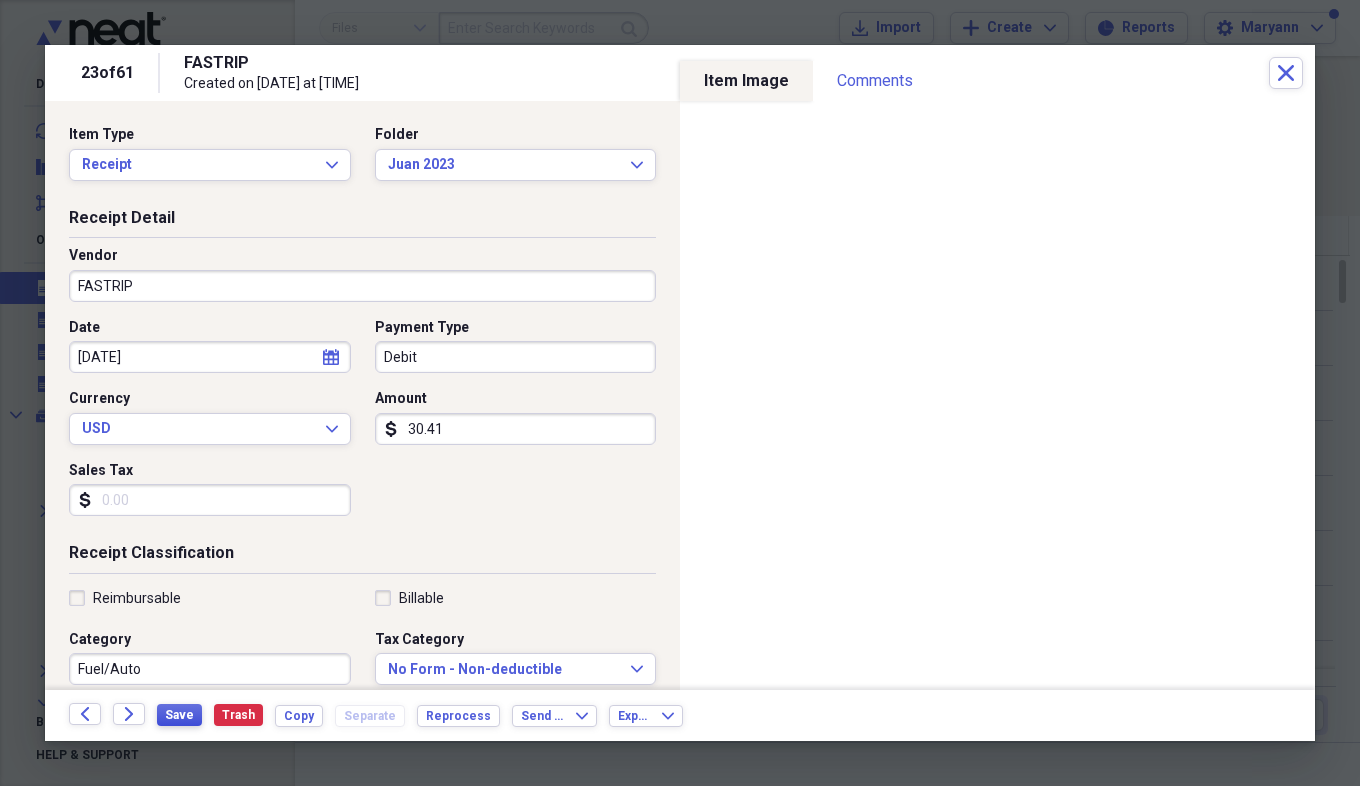 click on "Save" at bounding box center [179, 715] 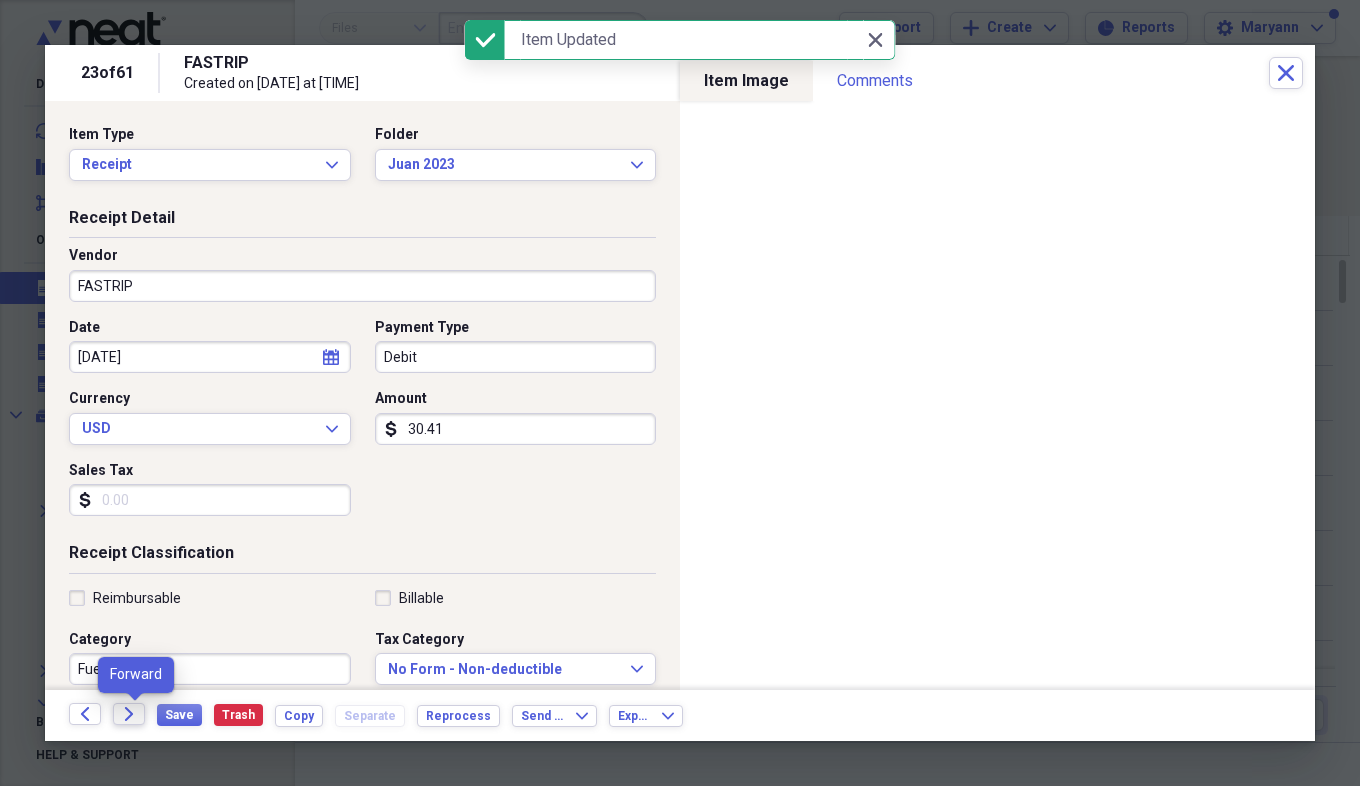 click on "Forward" 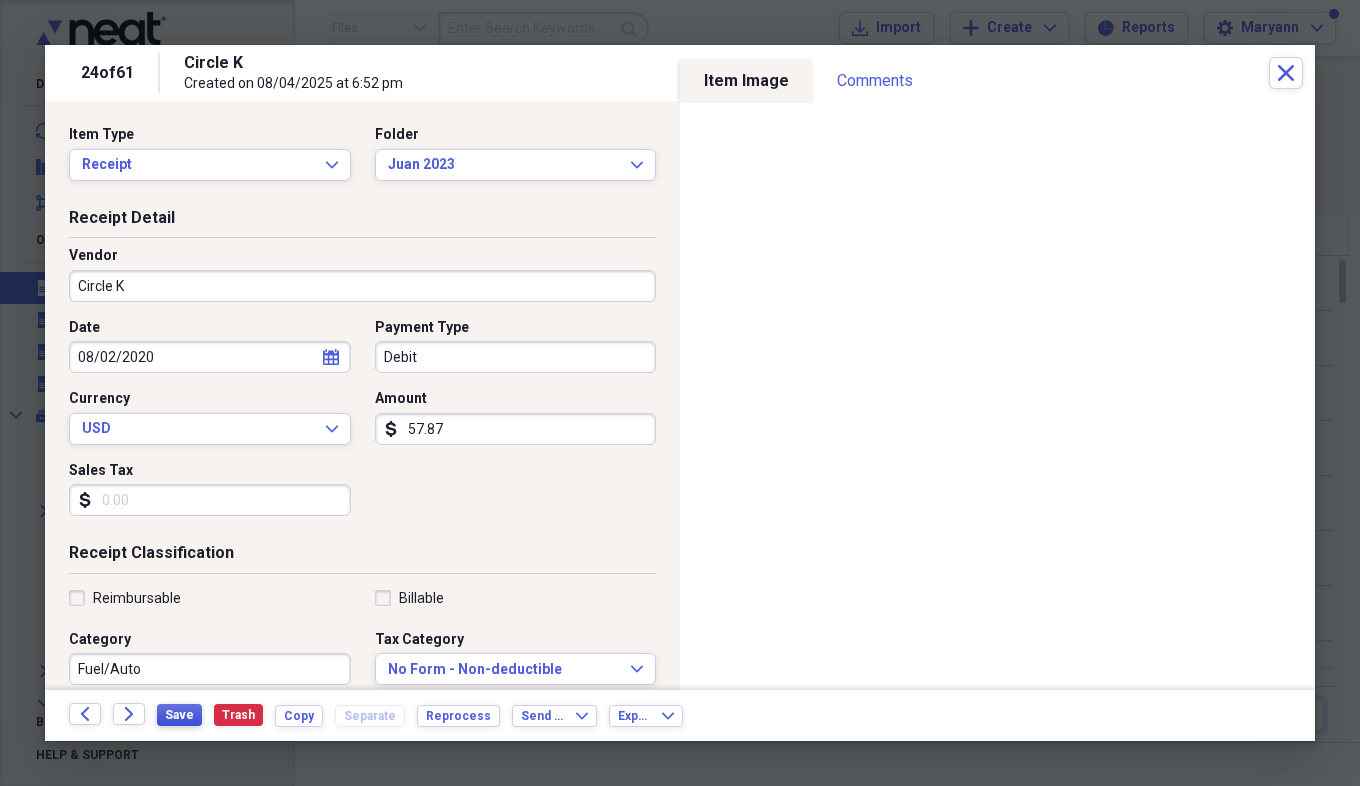 click on "Save" at bounding box center (179, 715) 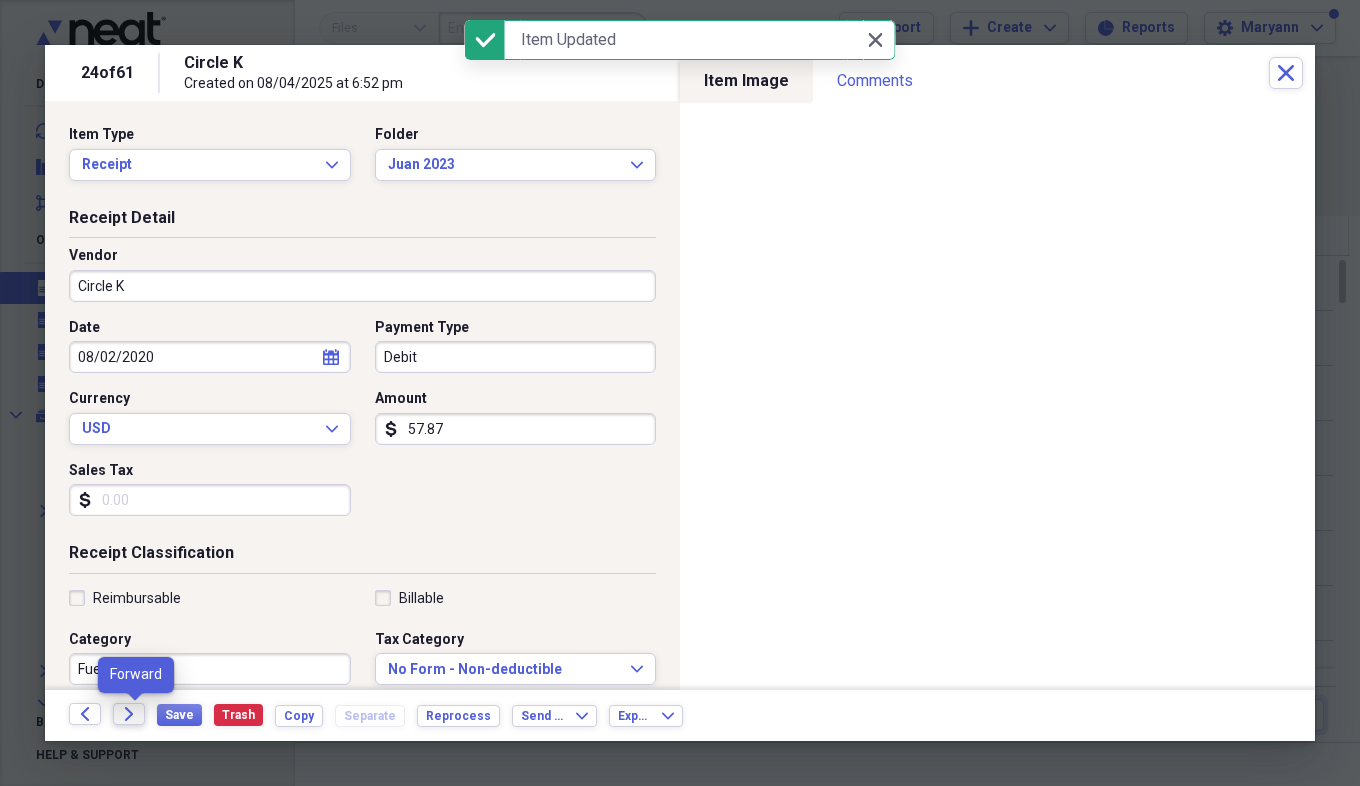 click 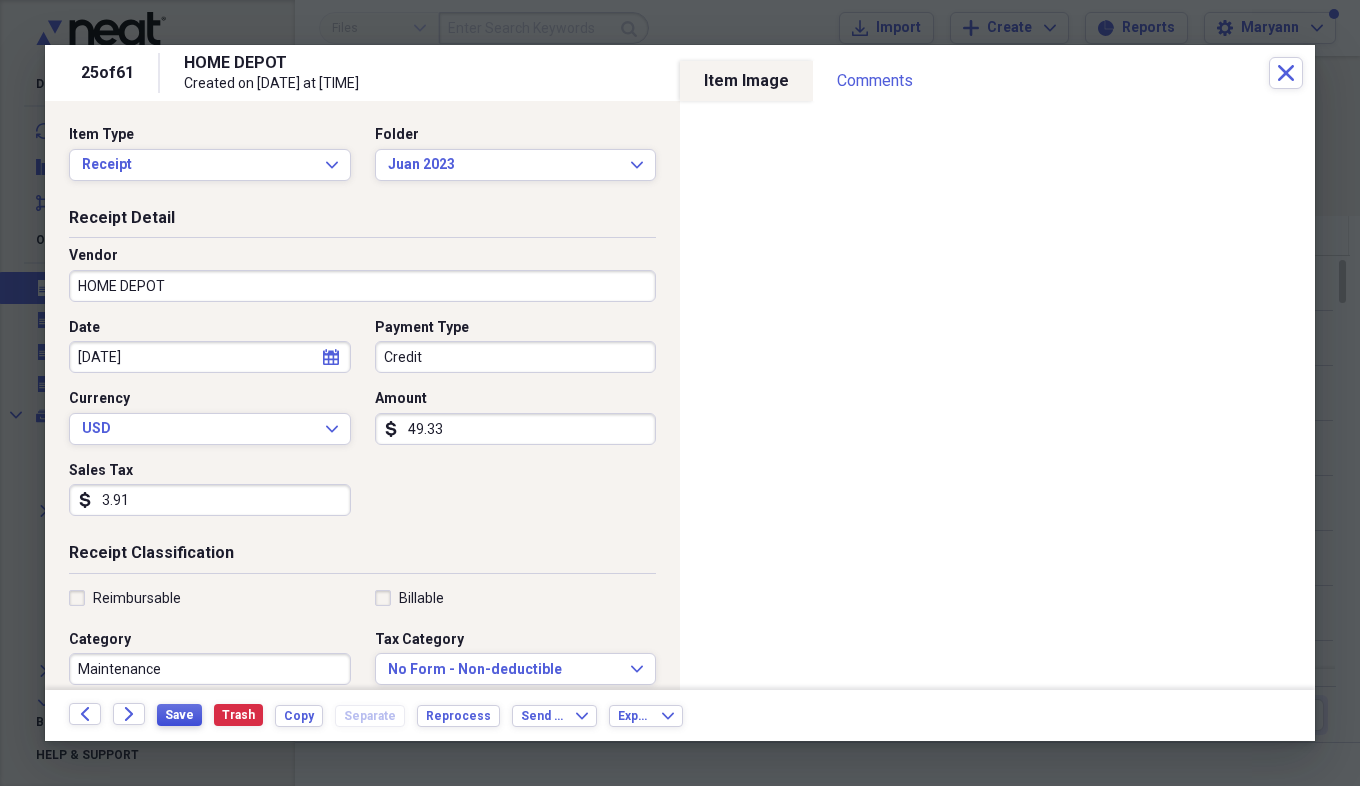 click on "Save" at bounding box center [179, 715] 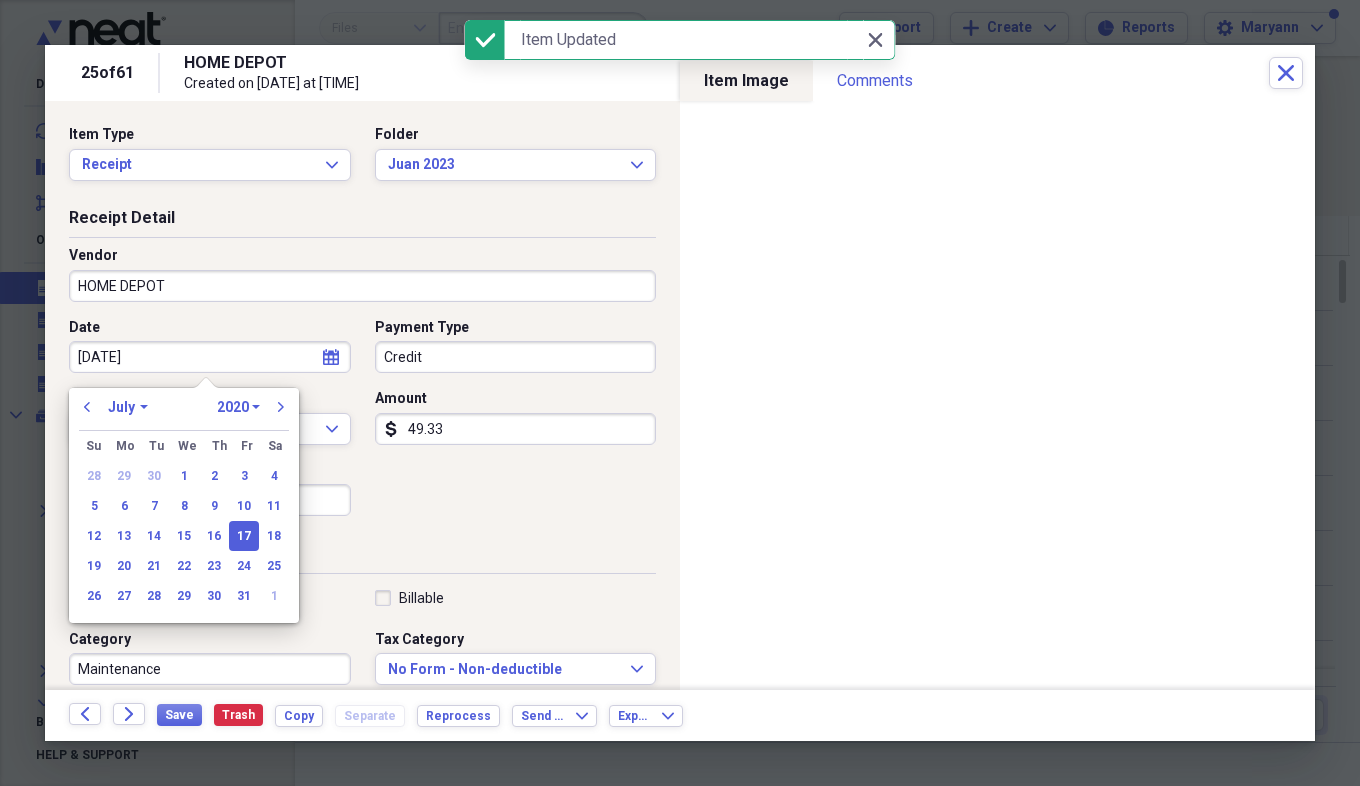 click on "[DATE]" at bounding box center [210, 357] 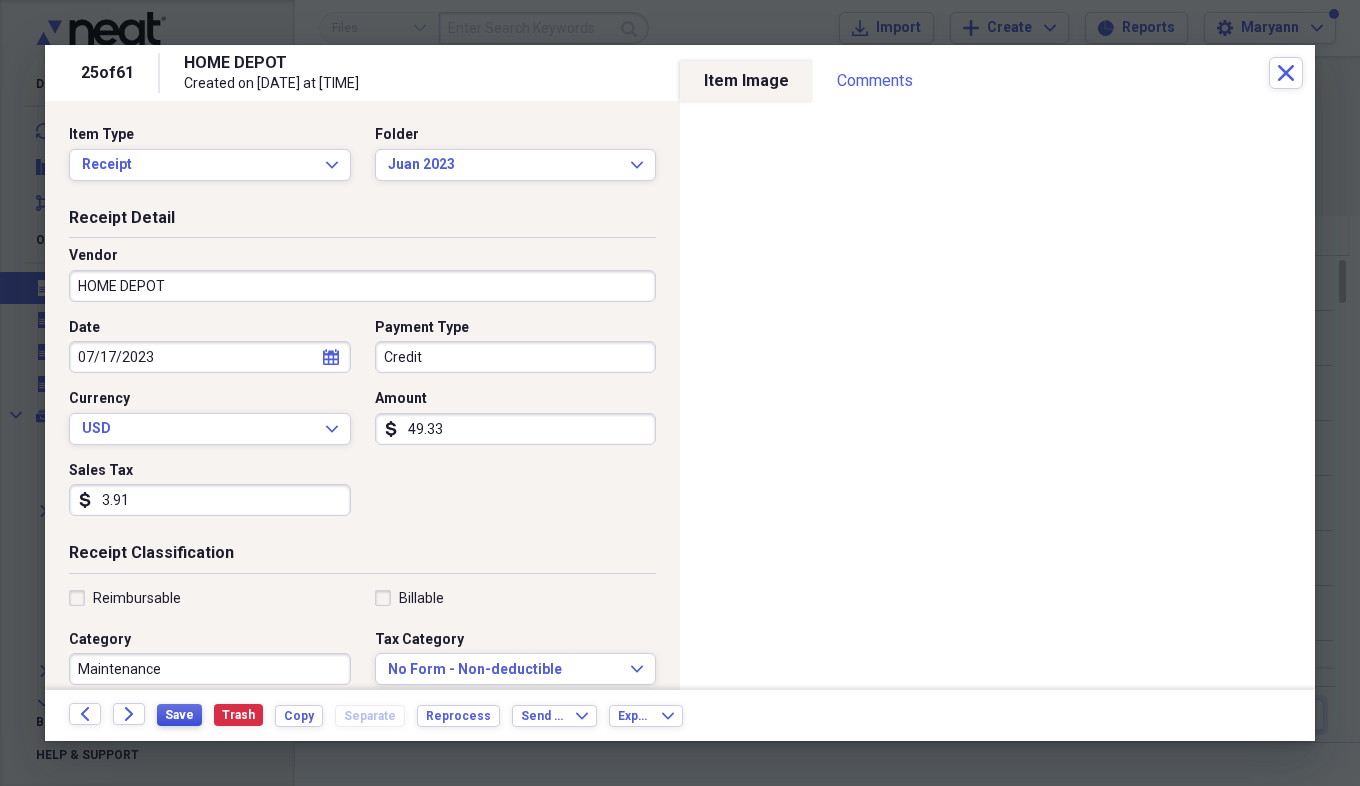 click on "Save" at bounding box center (179, 715) 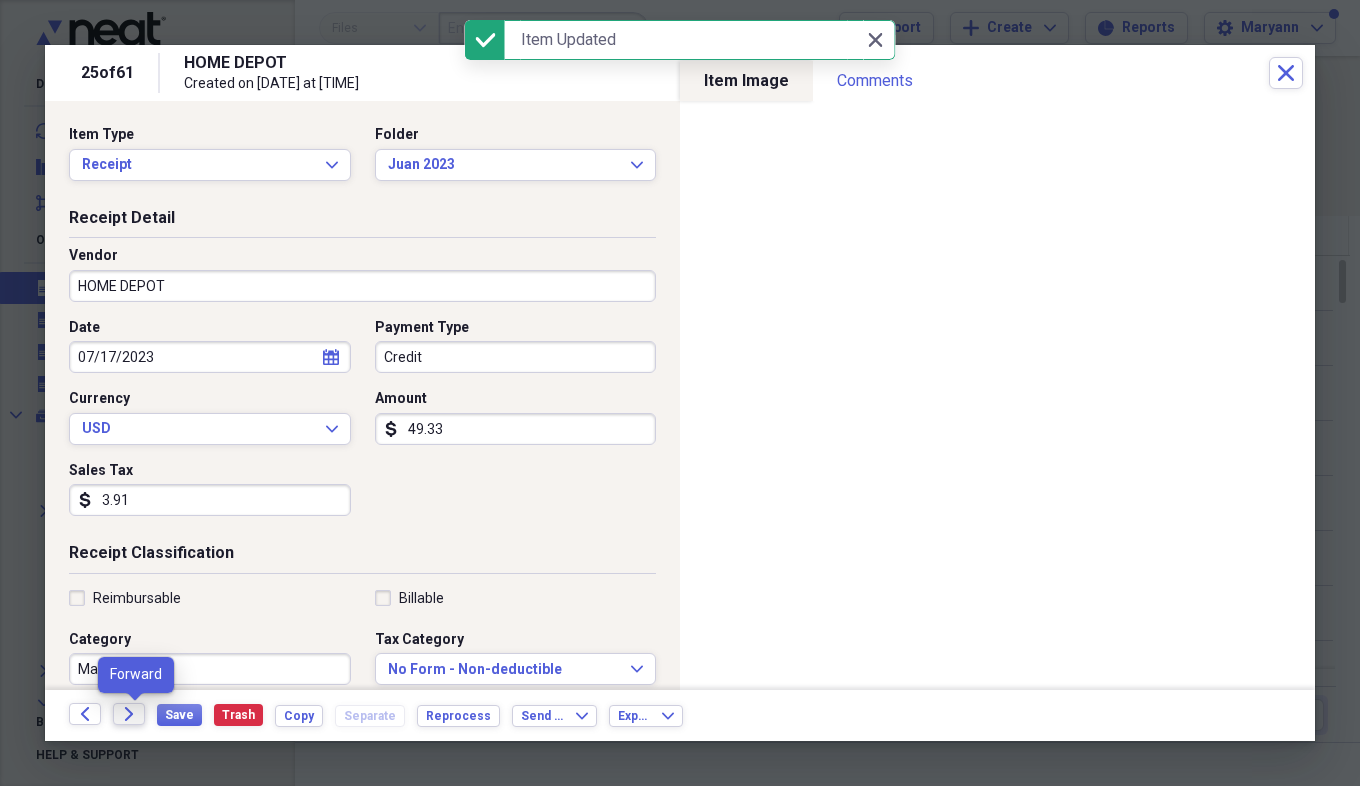 click 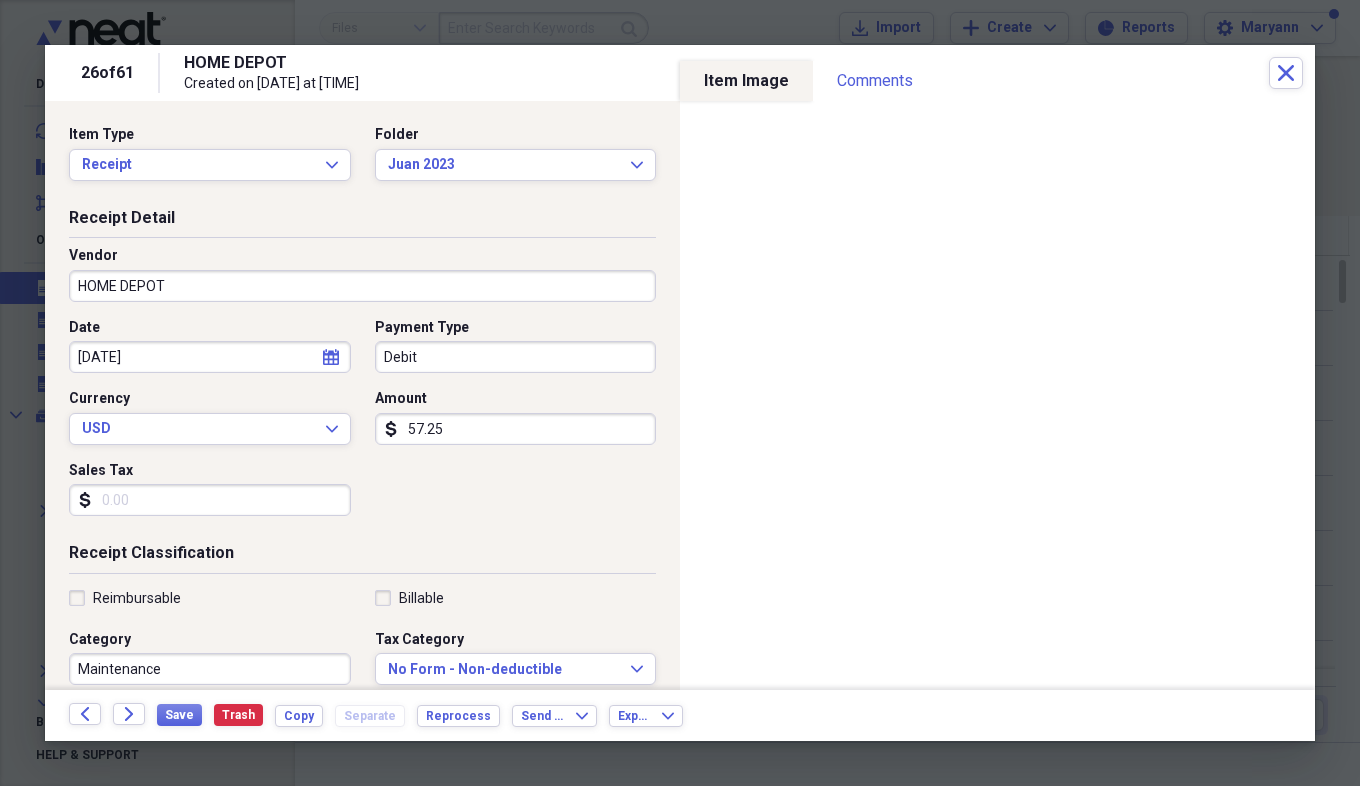 click on "Sales Tax" at bounding box center (210, 500) 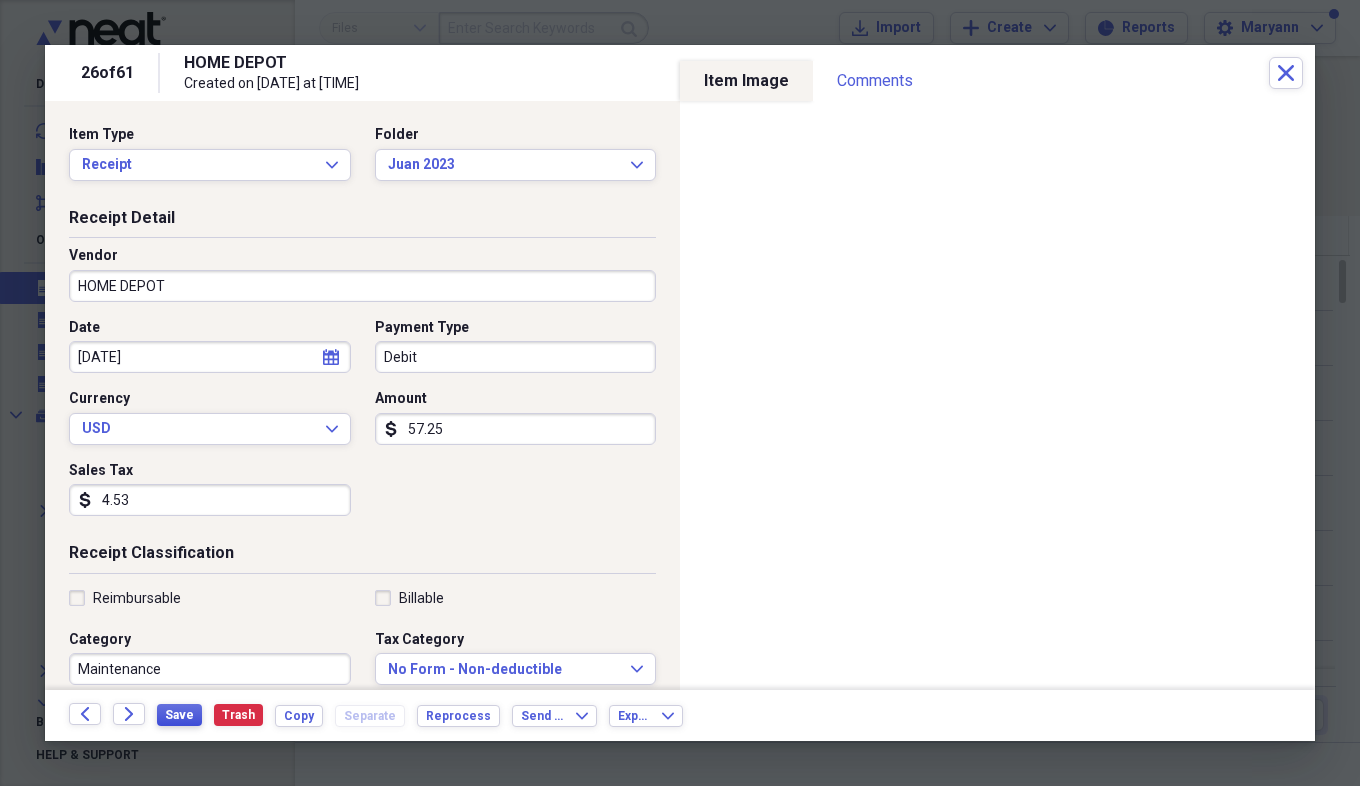 click on "Save" at bounding box center (179, 715) 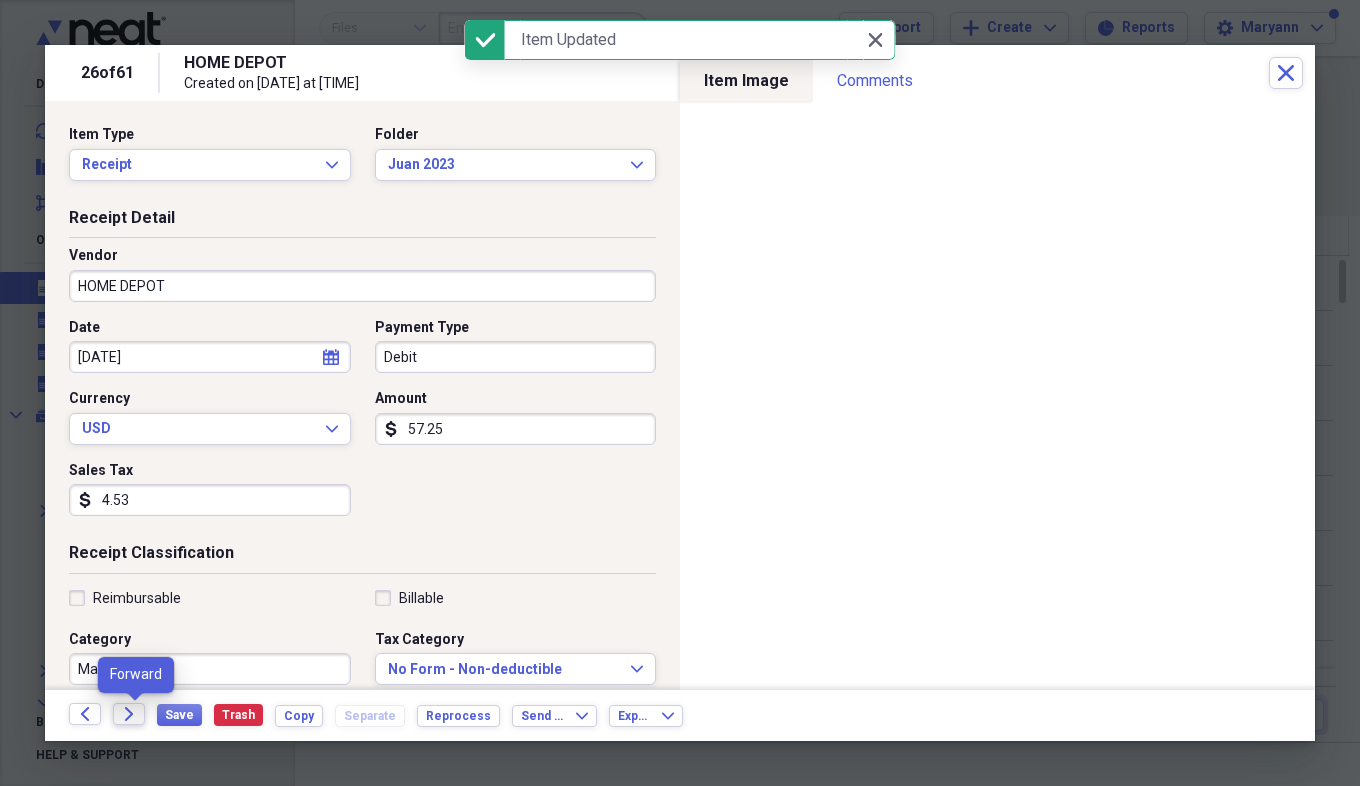 click on "Forward" 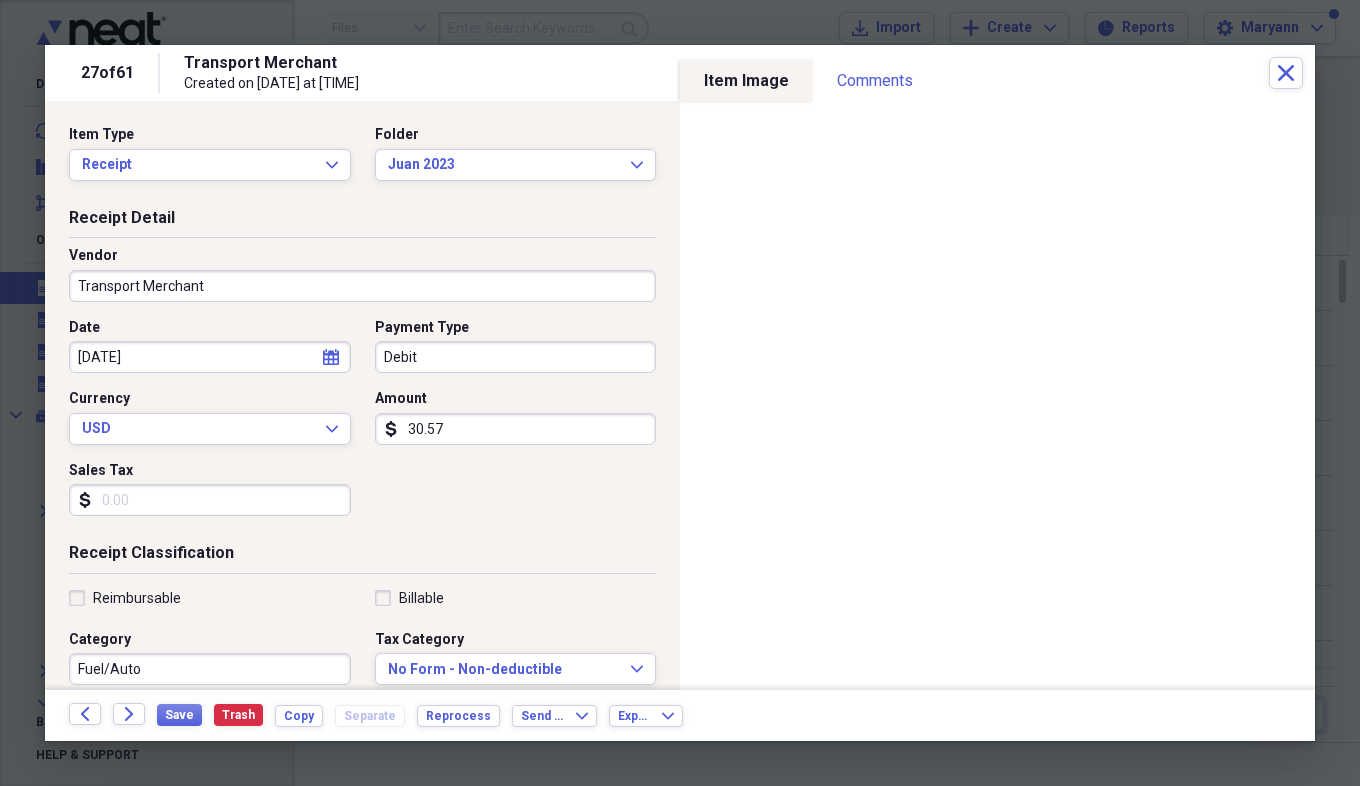 click on "Transport Merchant" at bounding box center (362, 286) 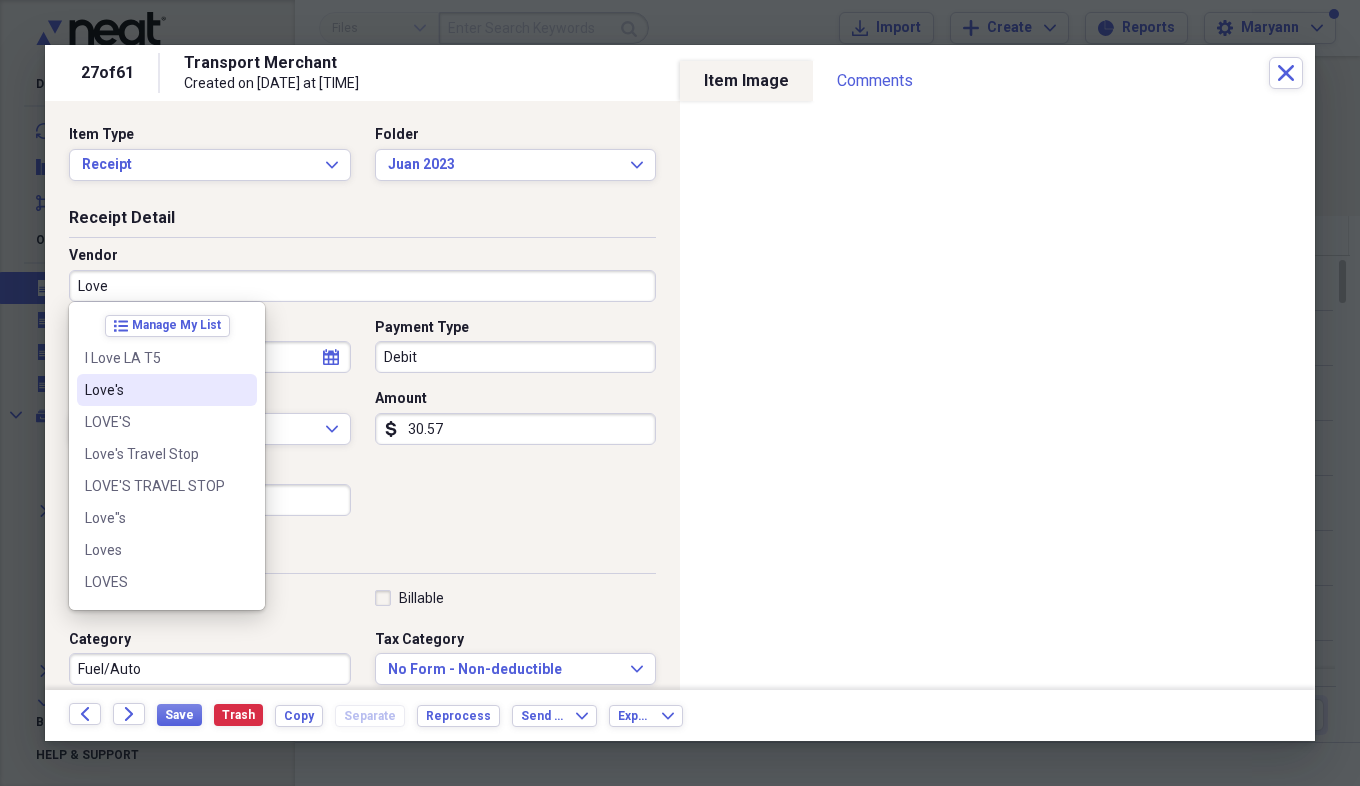 click on "Love's" at bounding box center (155, 390) 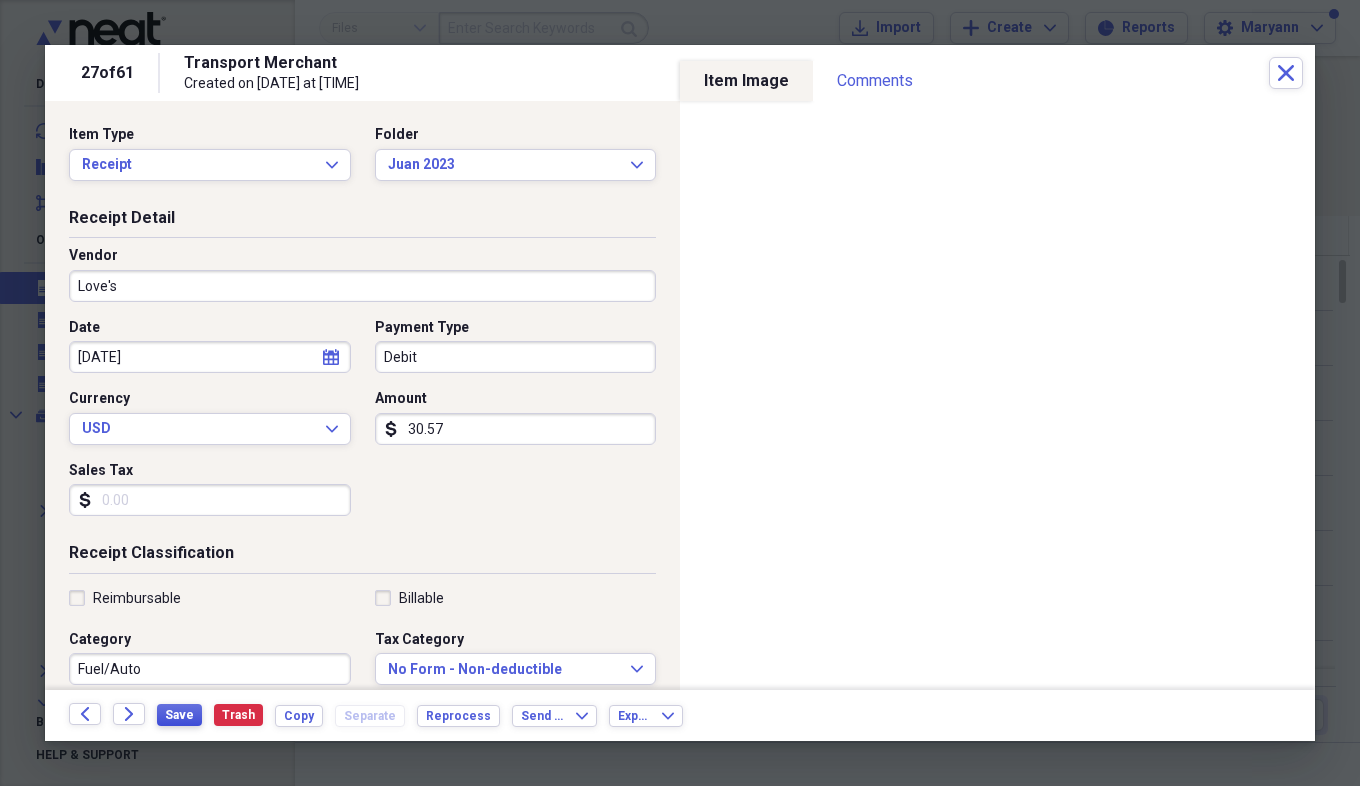 click on "Save" at bounding box center (179, 715) 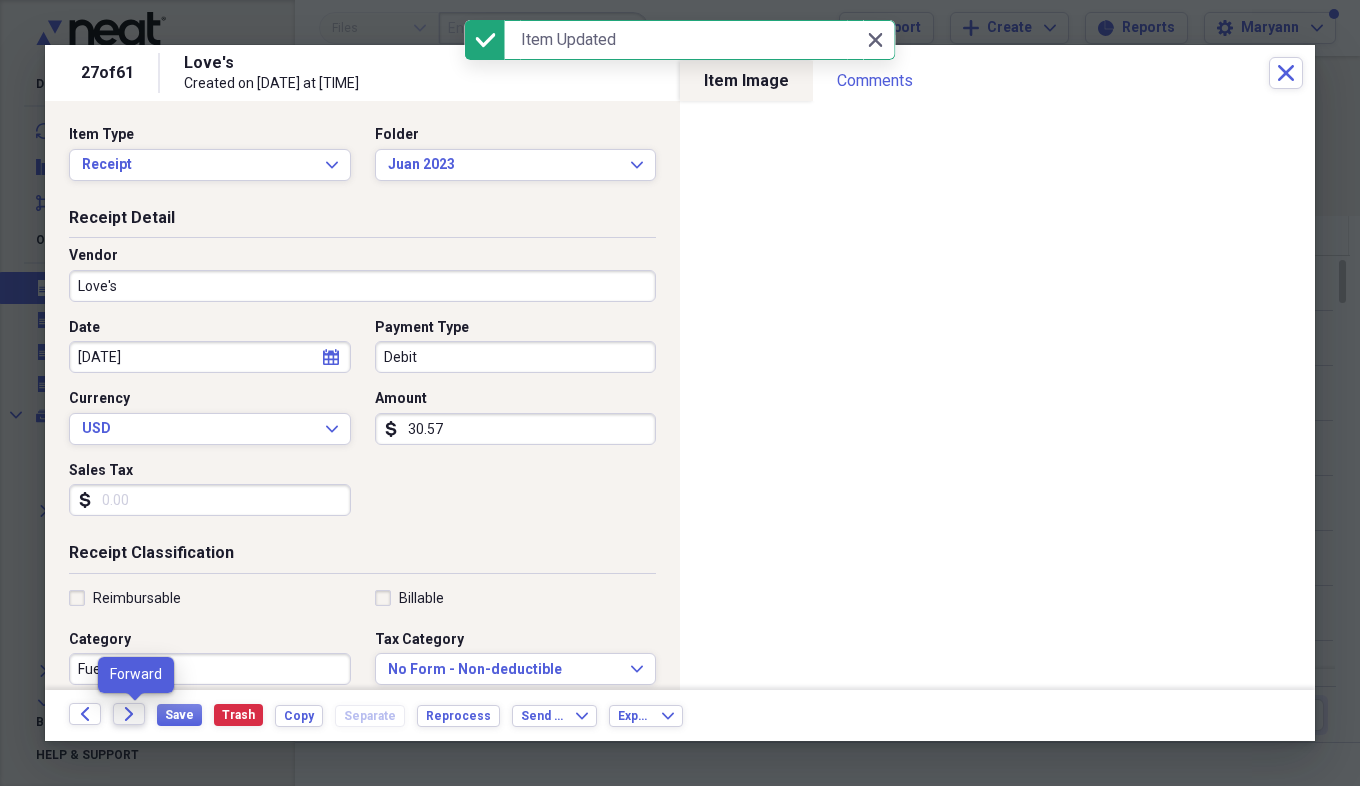 click on "Forward" 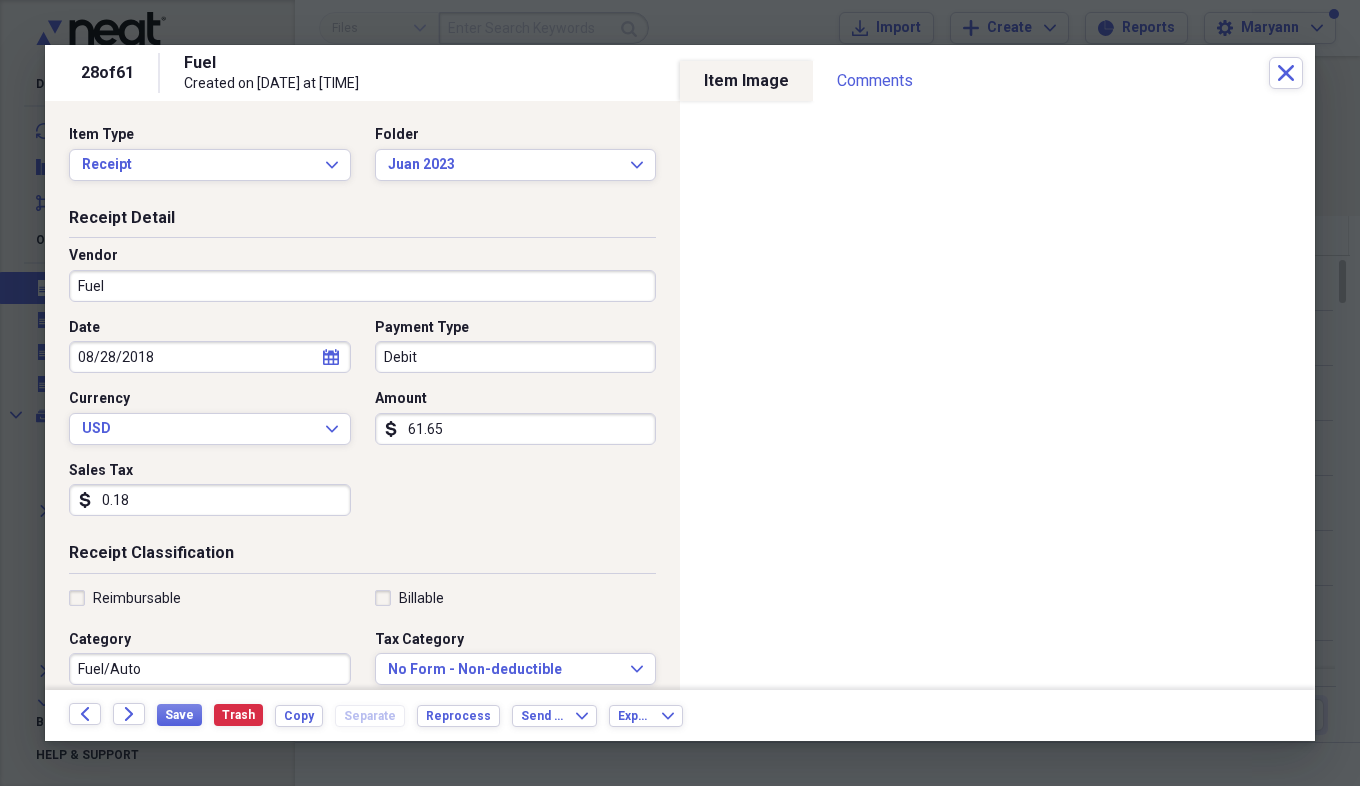 click on "Fuel" at bounding box center [362, 286] 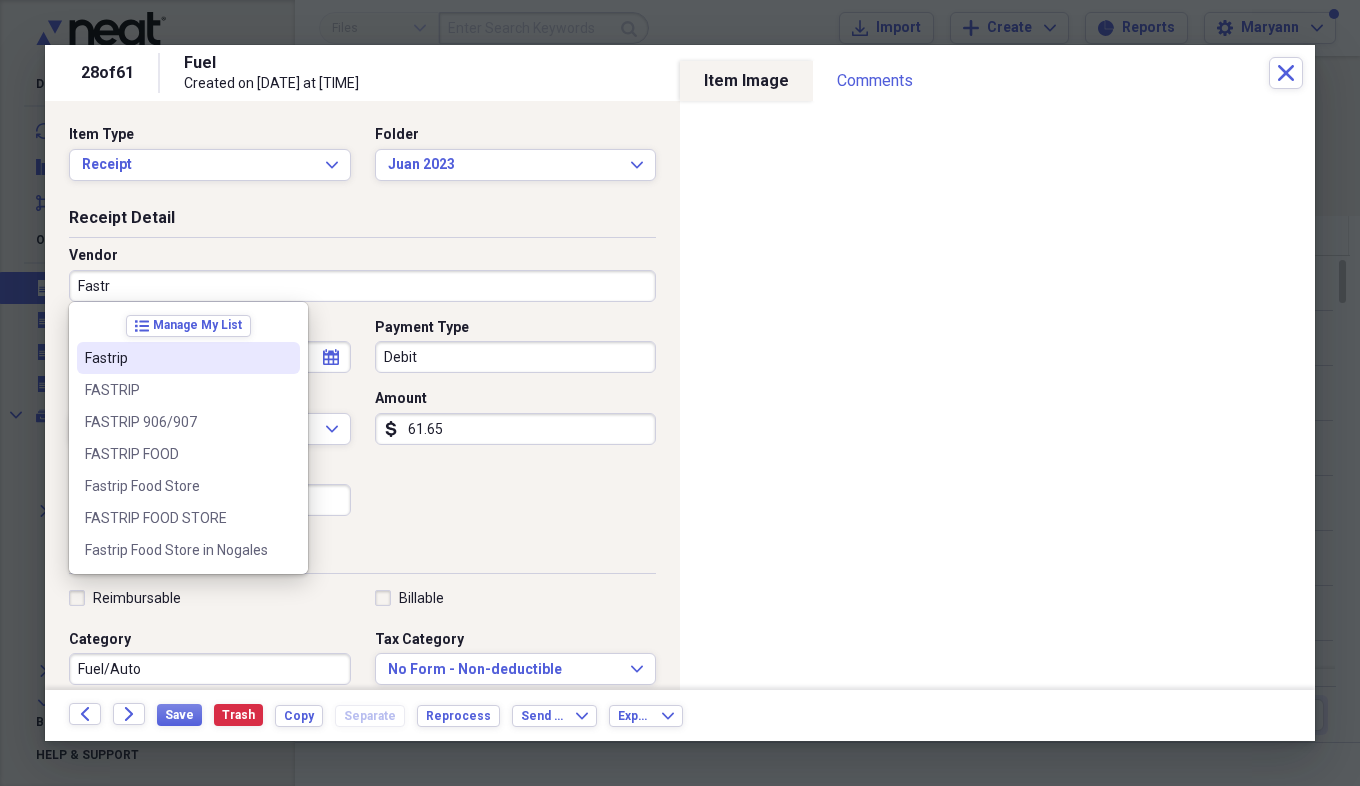 click on "Fastrip" at bounding box center [188, 358] 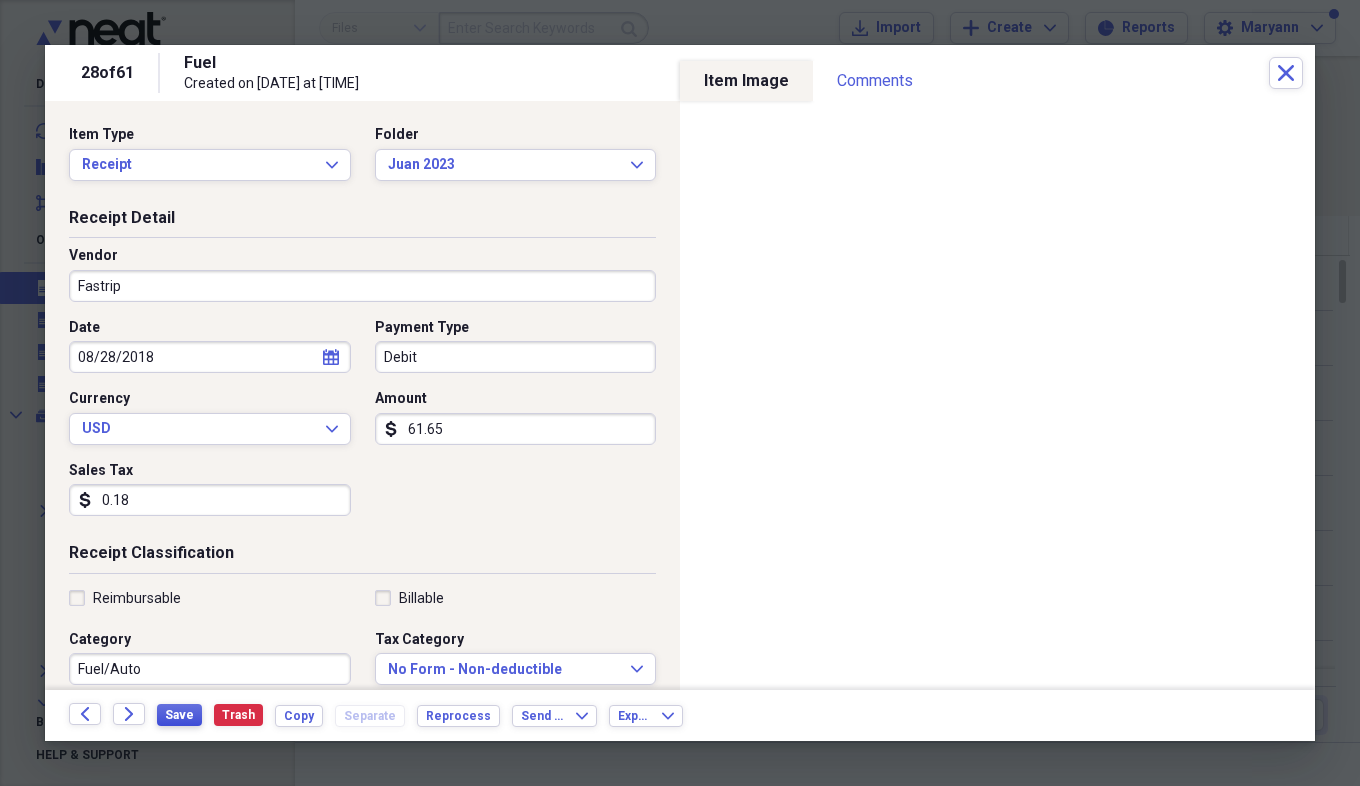 click on "Save" at bounding box center [179, 715] 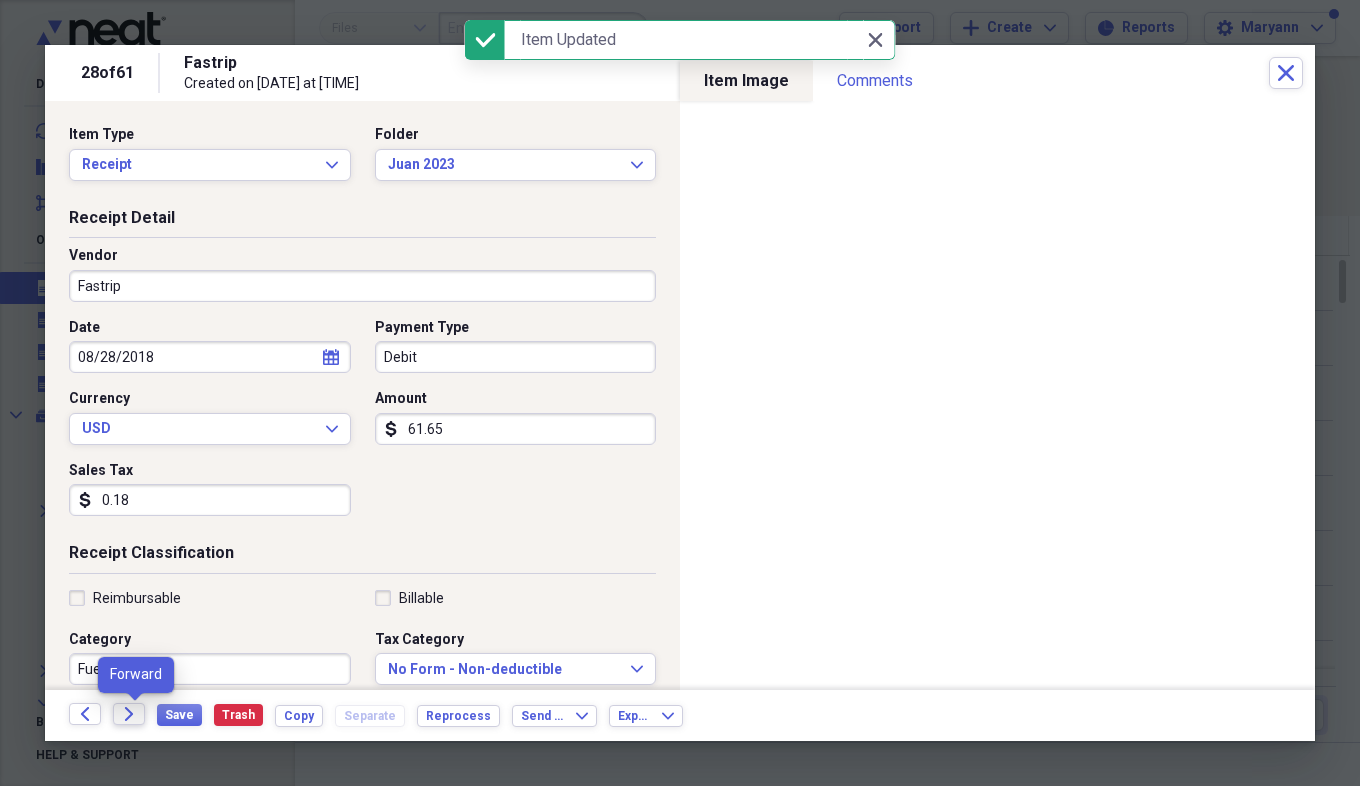 click 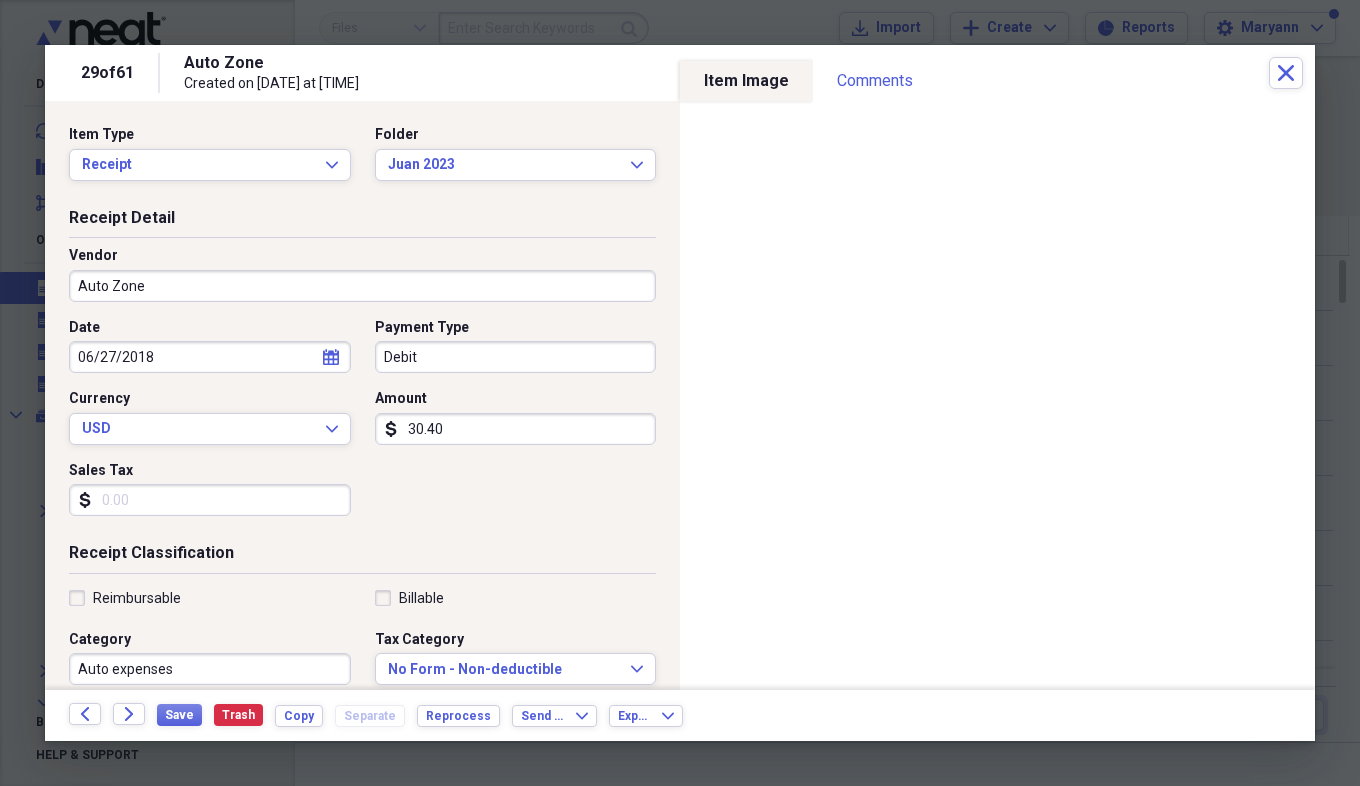 click on "Sales Tax" at bounding box center (210, 500) 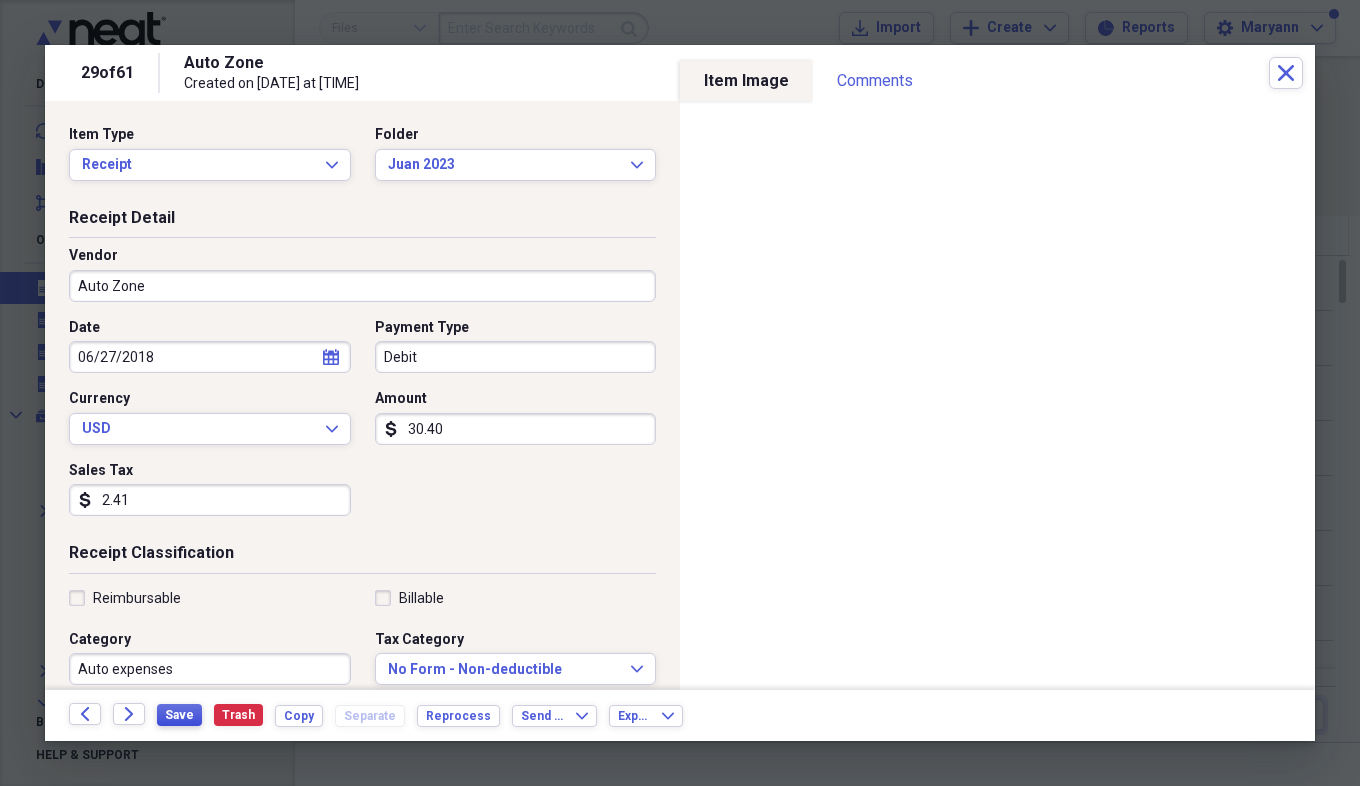 click on "Save" at bounding box center (179, 715) 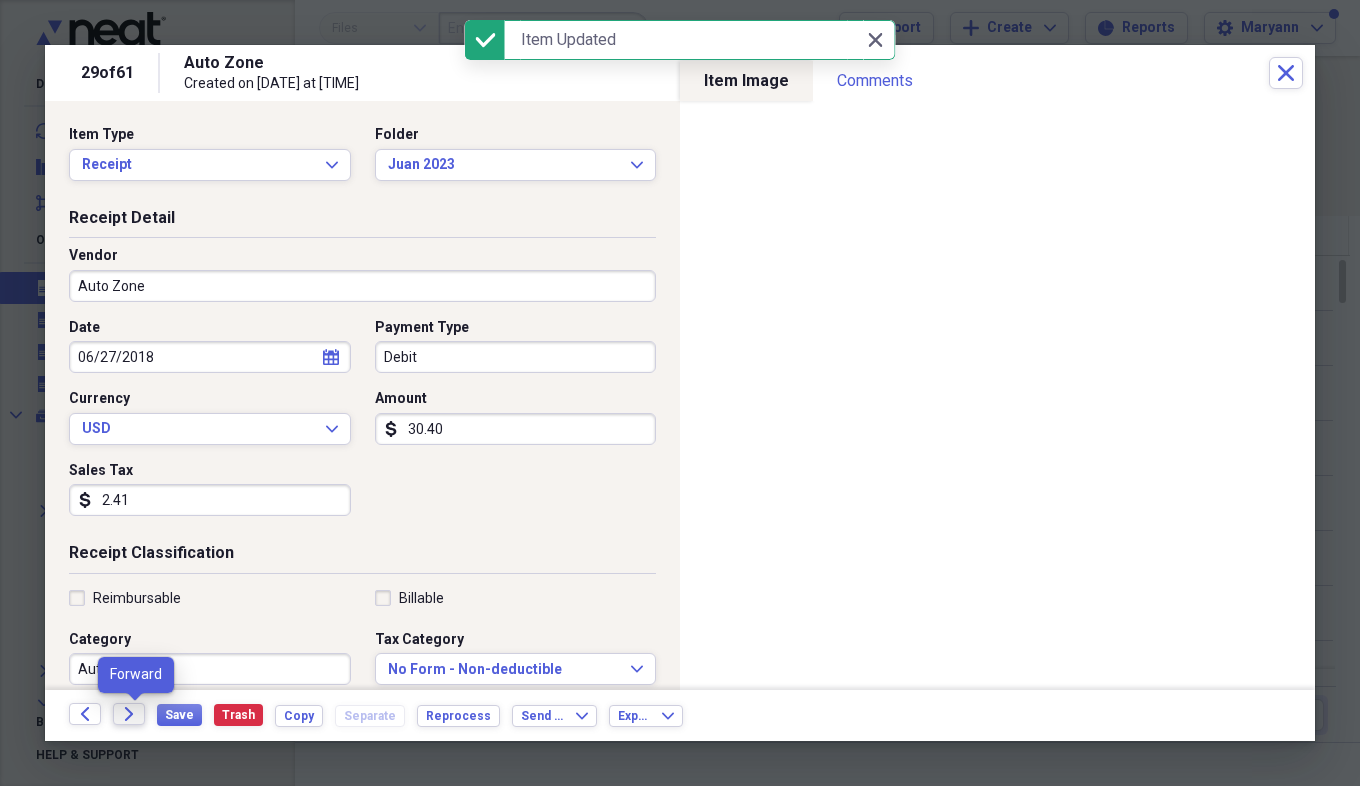 click on "Forward" at bounding box center [129, 714] 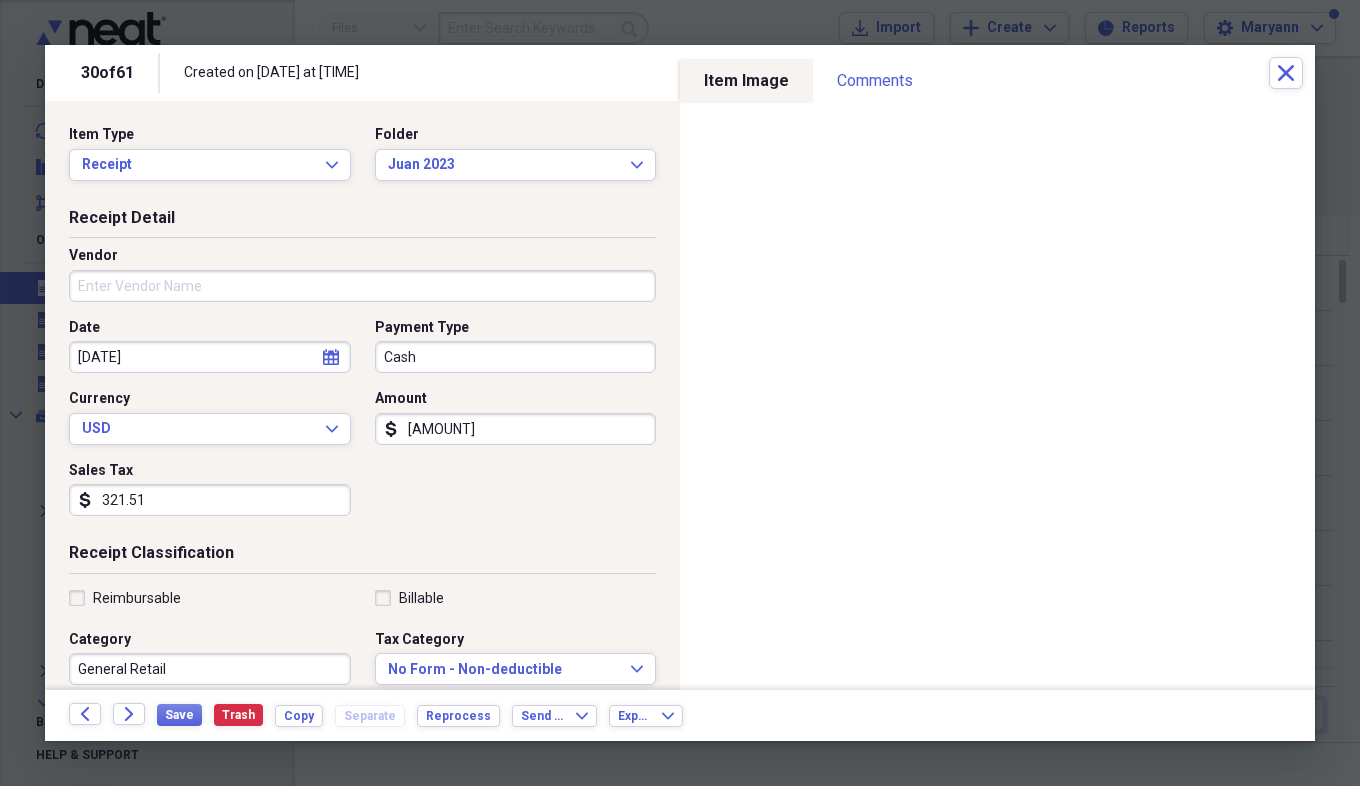 click on "Vendor" at bounding box center [362, 286] 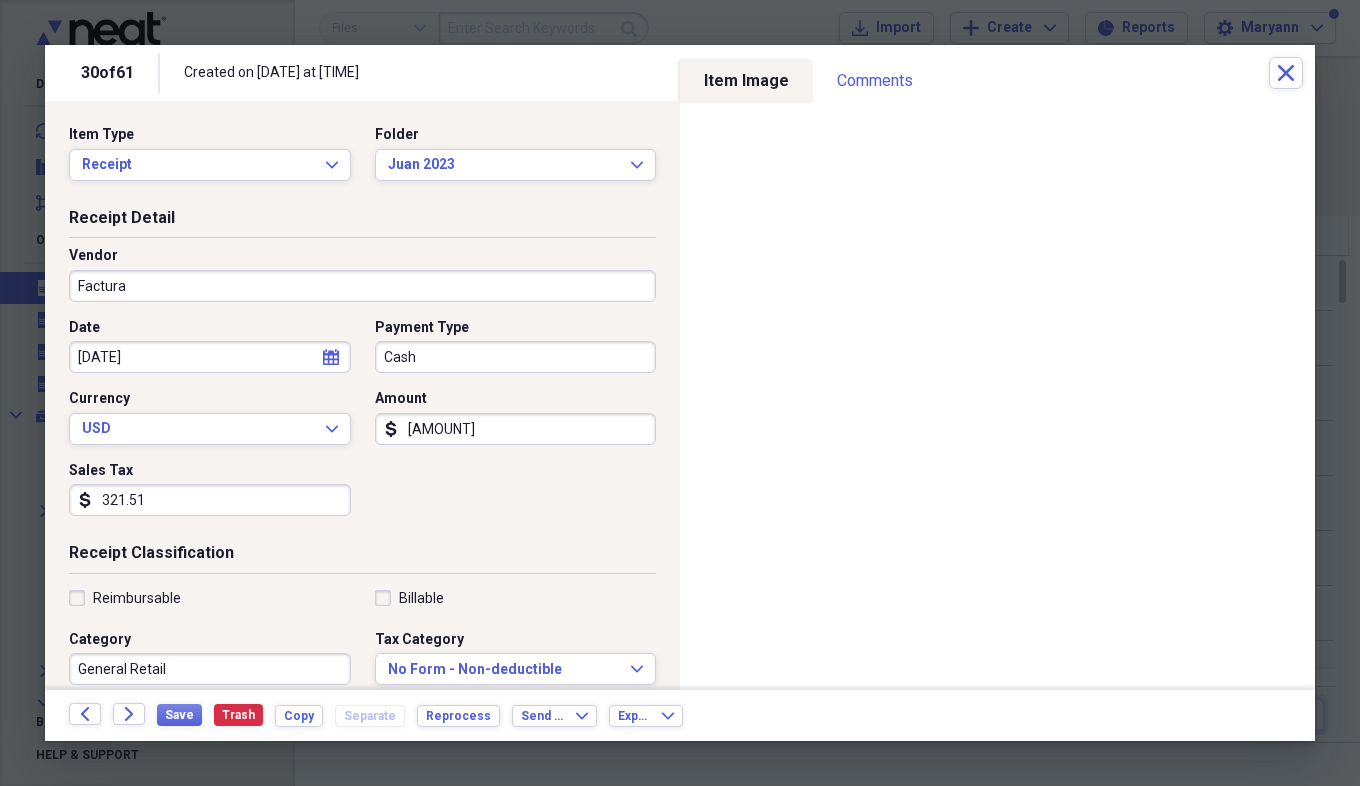 click on "General Retail" at bounding box center (210, 669) 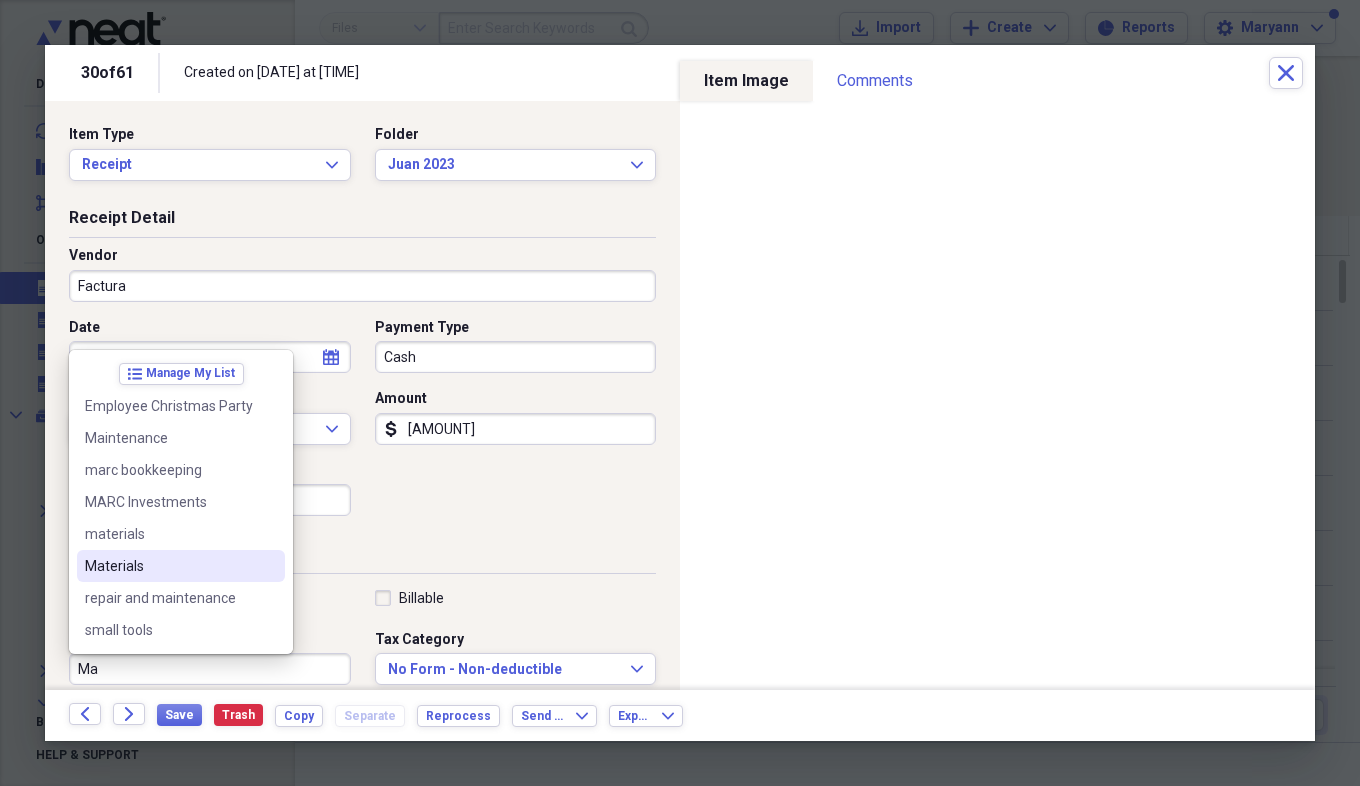 click on "Materials" at bounding box center (169, 566) 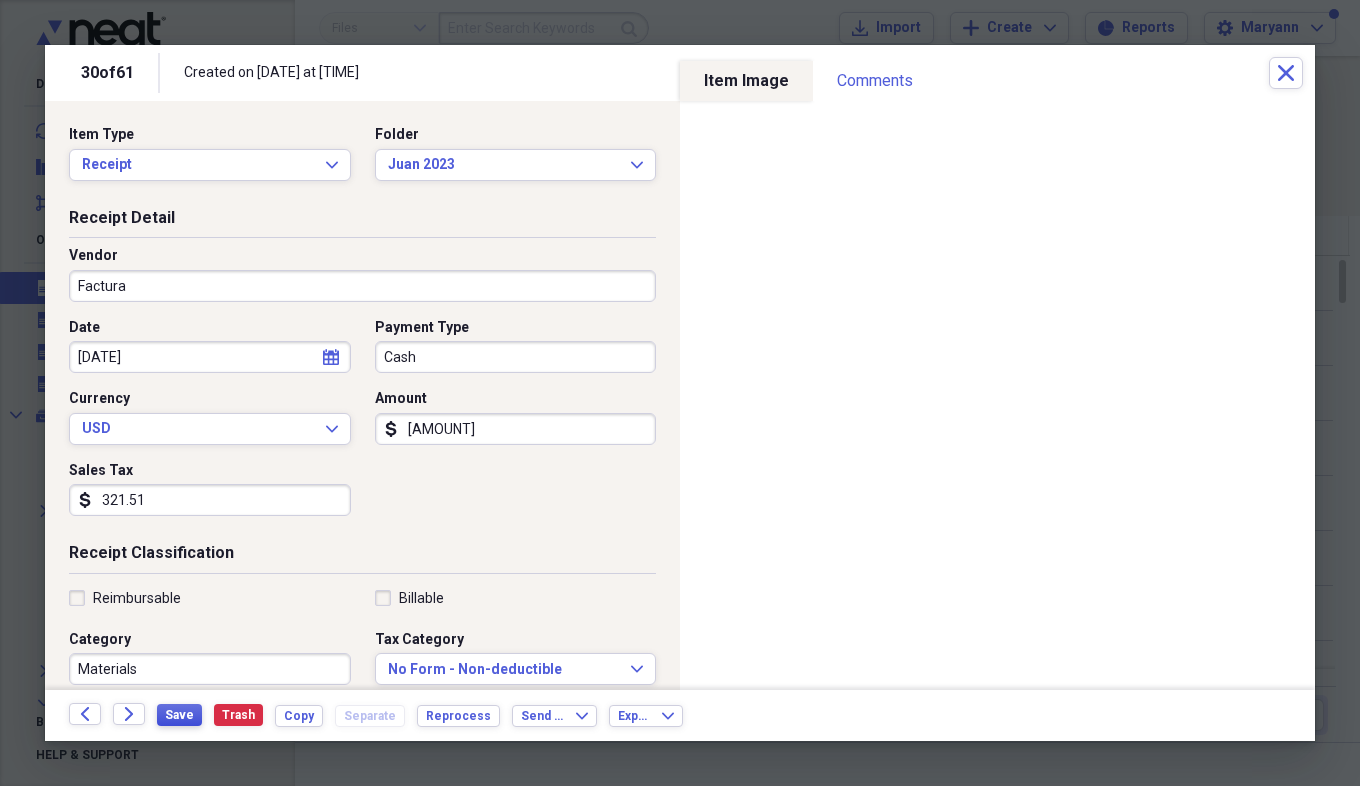 click on "Save" at bounding box center (179, 715) 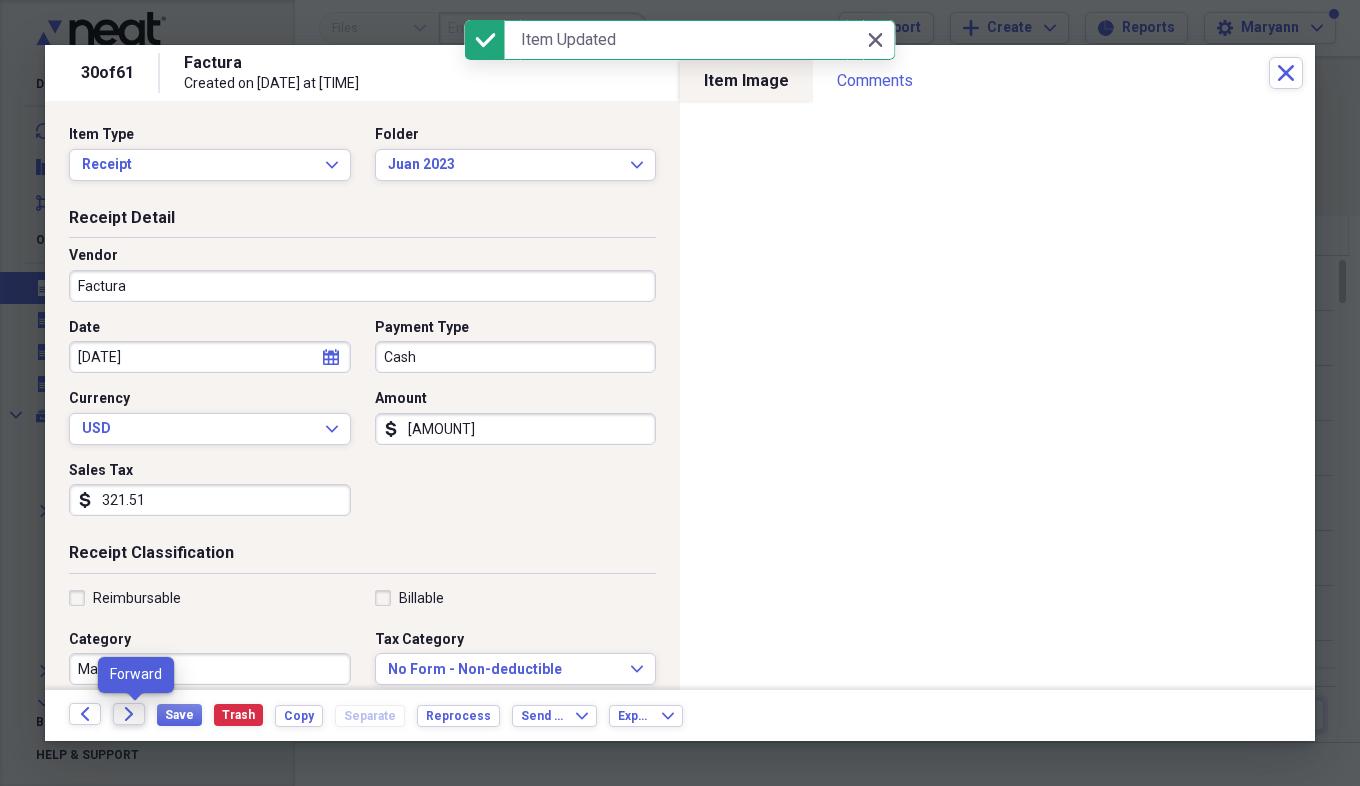 click on "Forward" 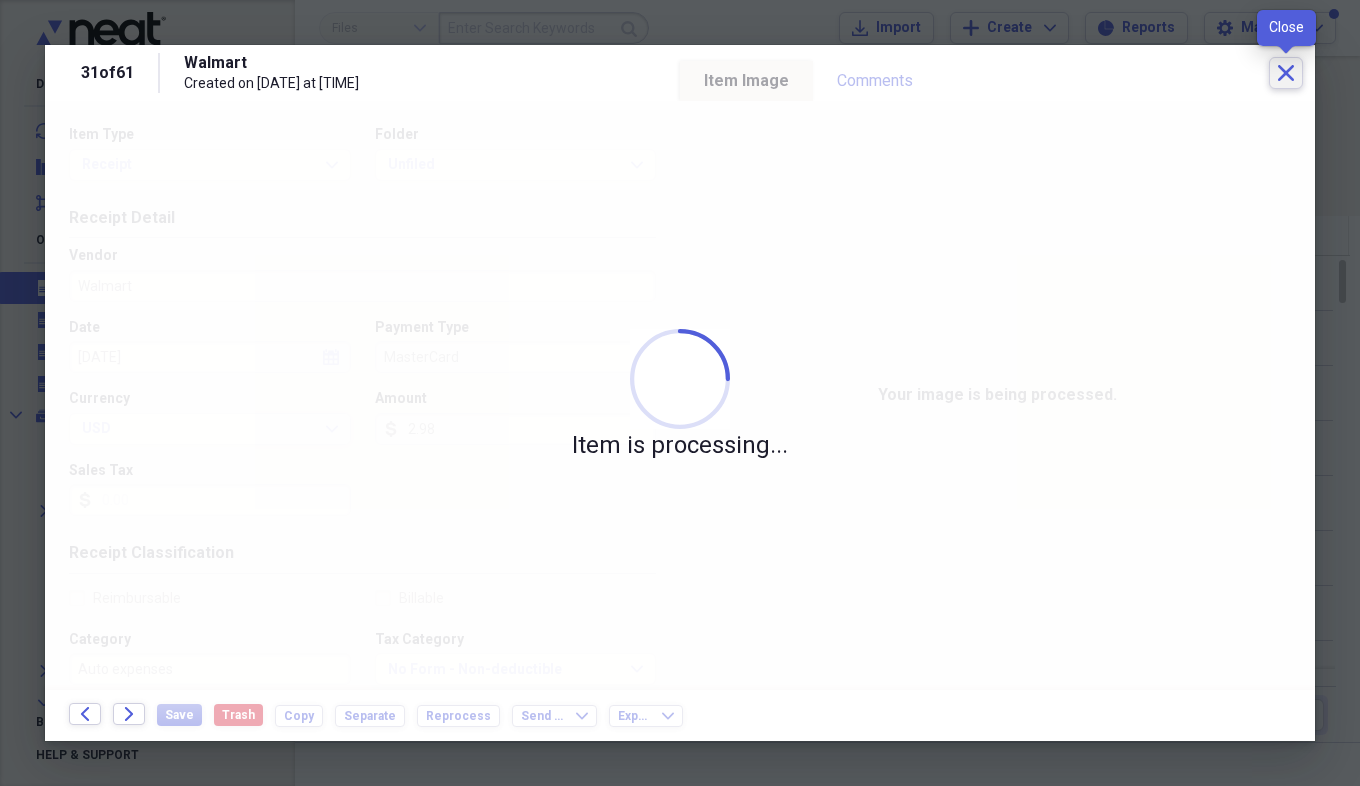 click 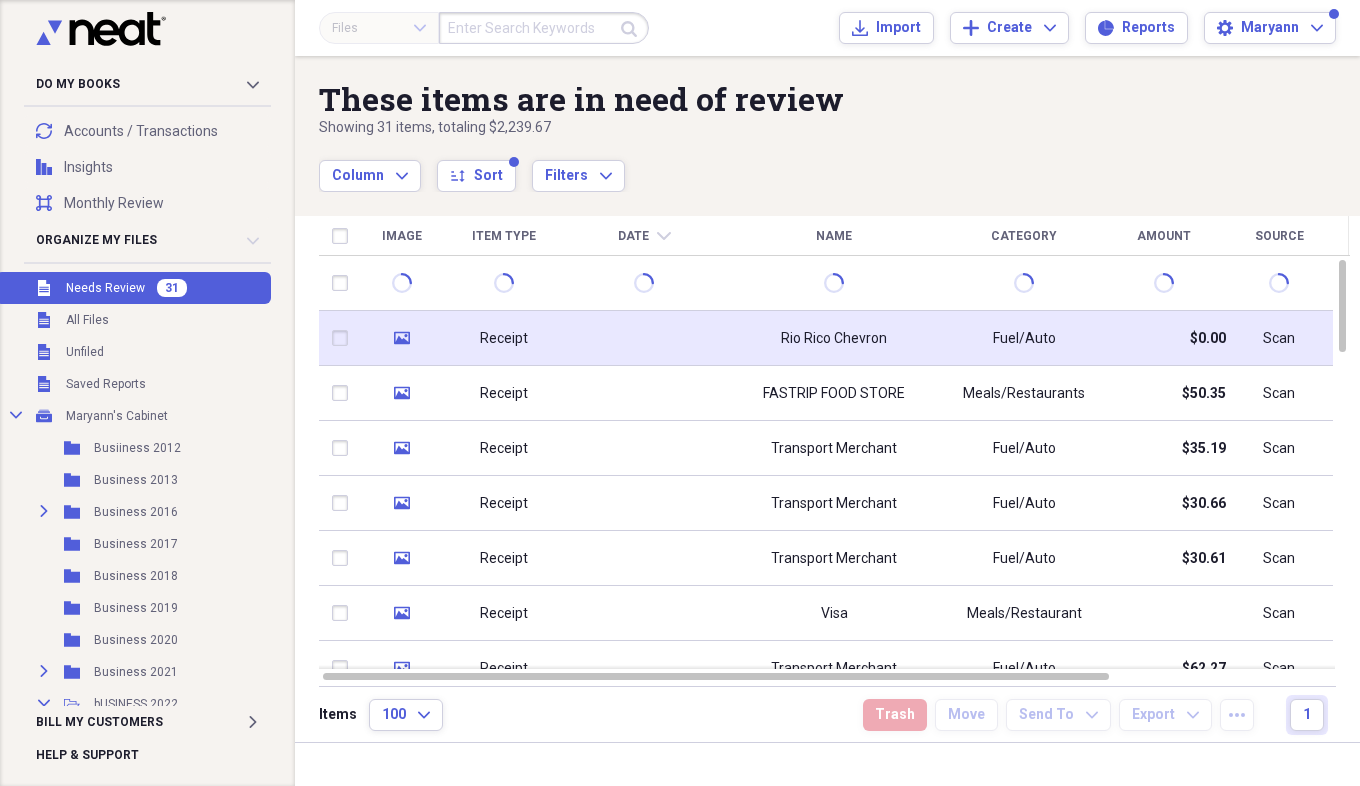 click at bounding box center [644, 338] 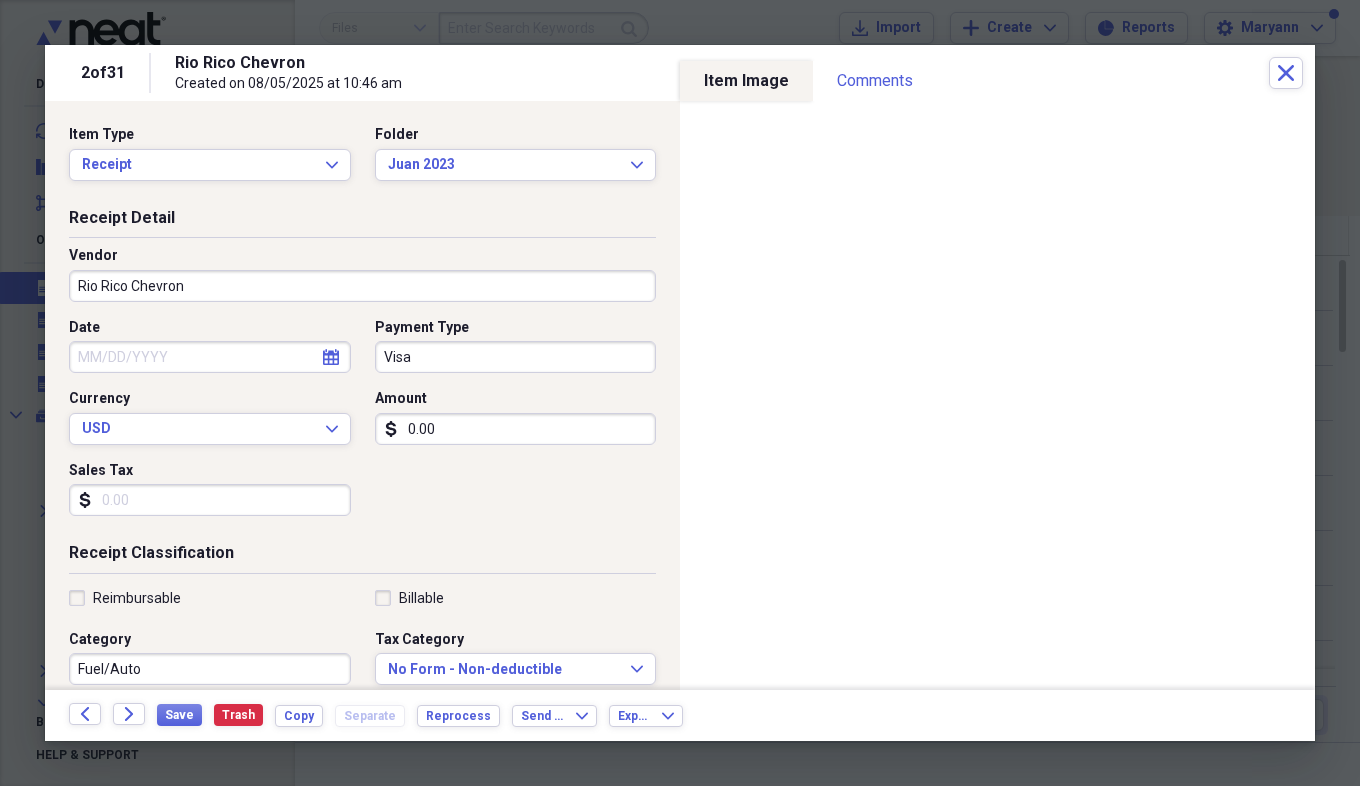 click on "0.00" at bounding box center [516, 429] 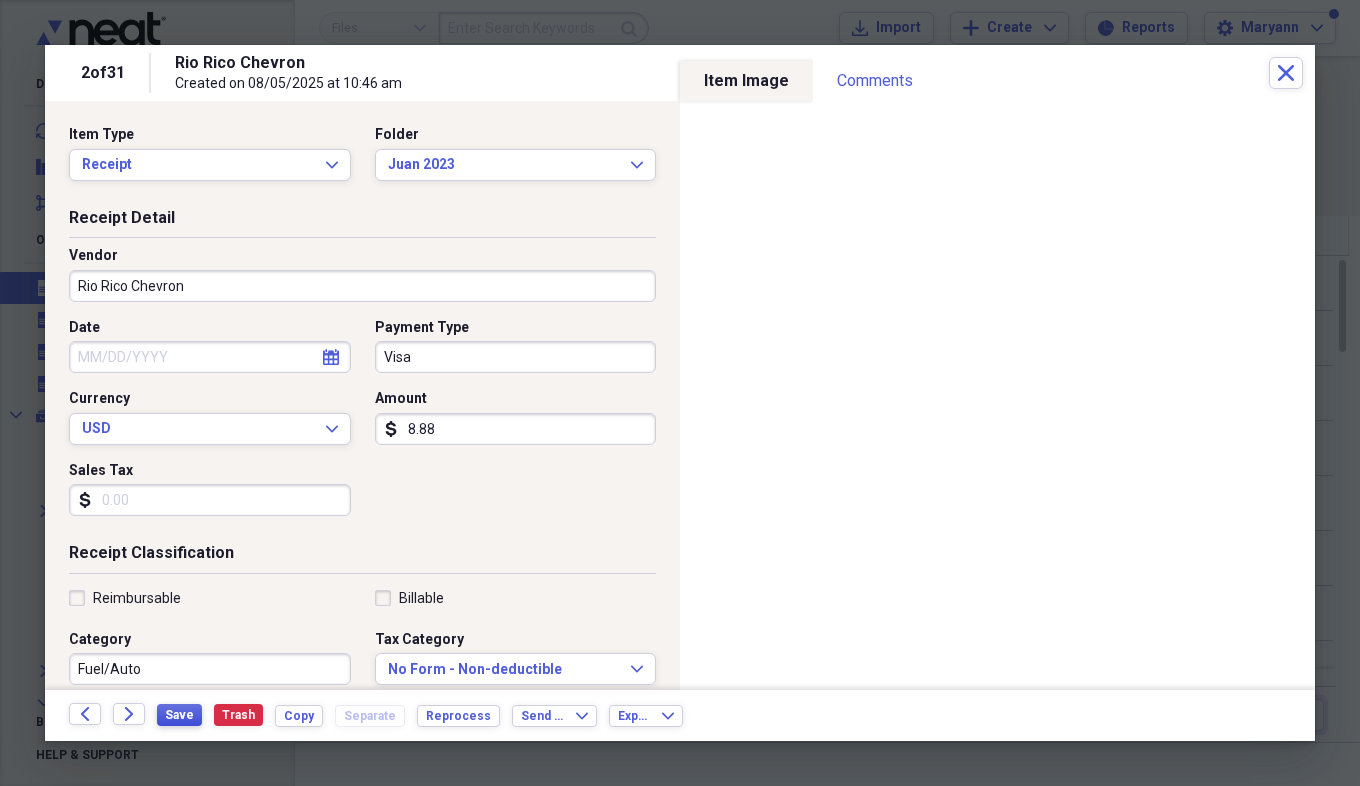 click on "Save" at bounding box center [179, 715] 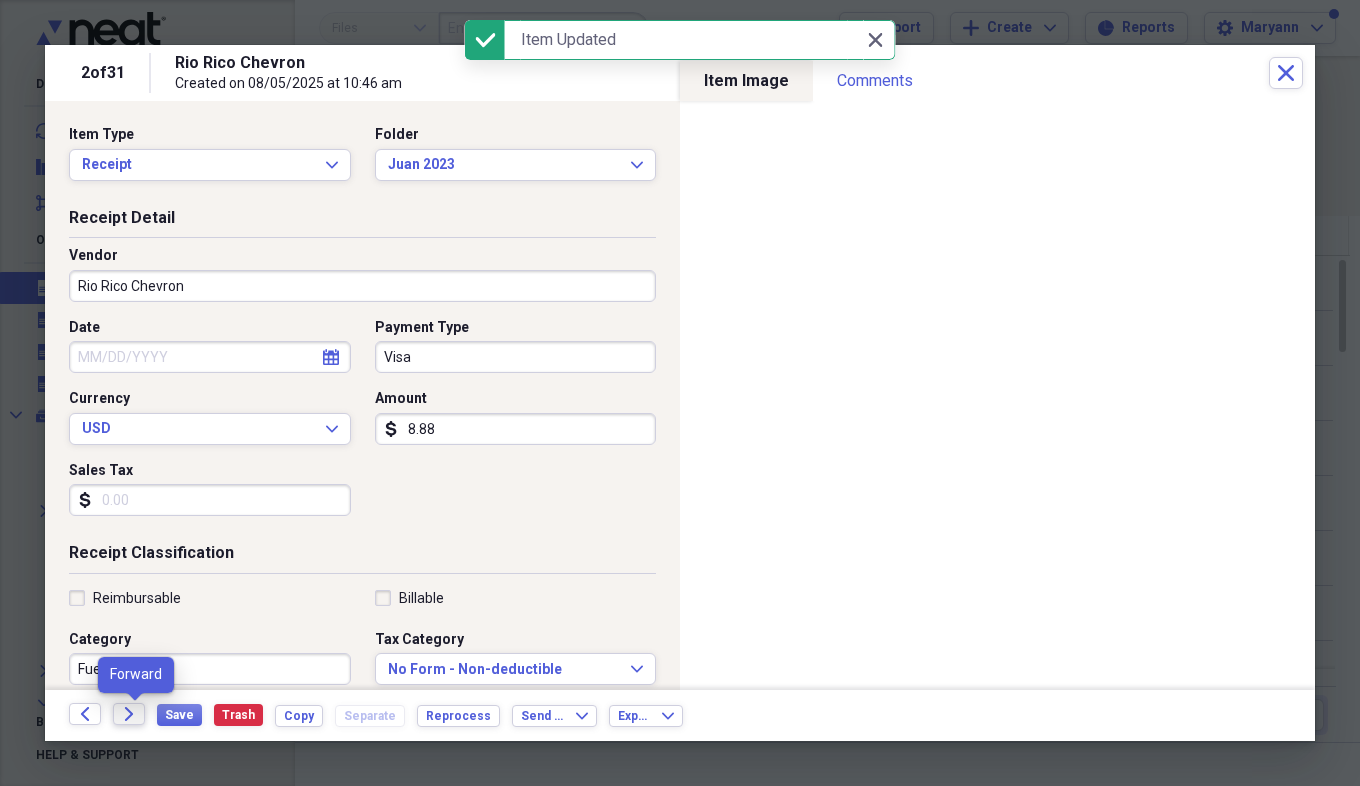 click on "Forward" 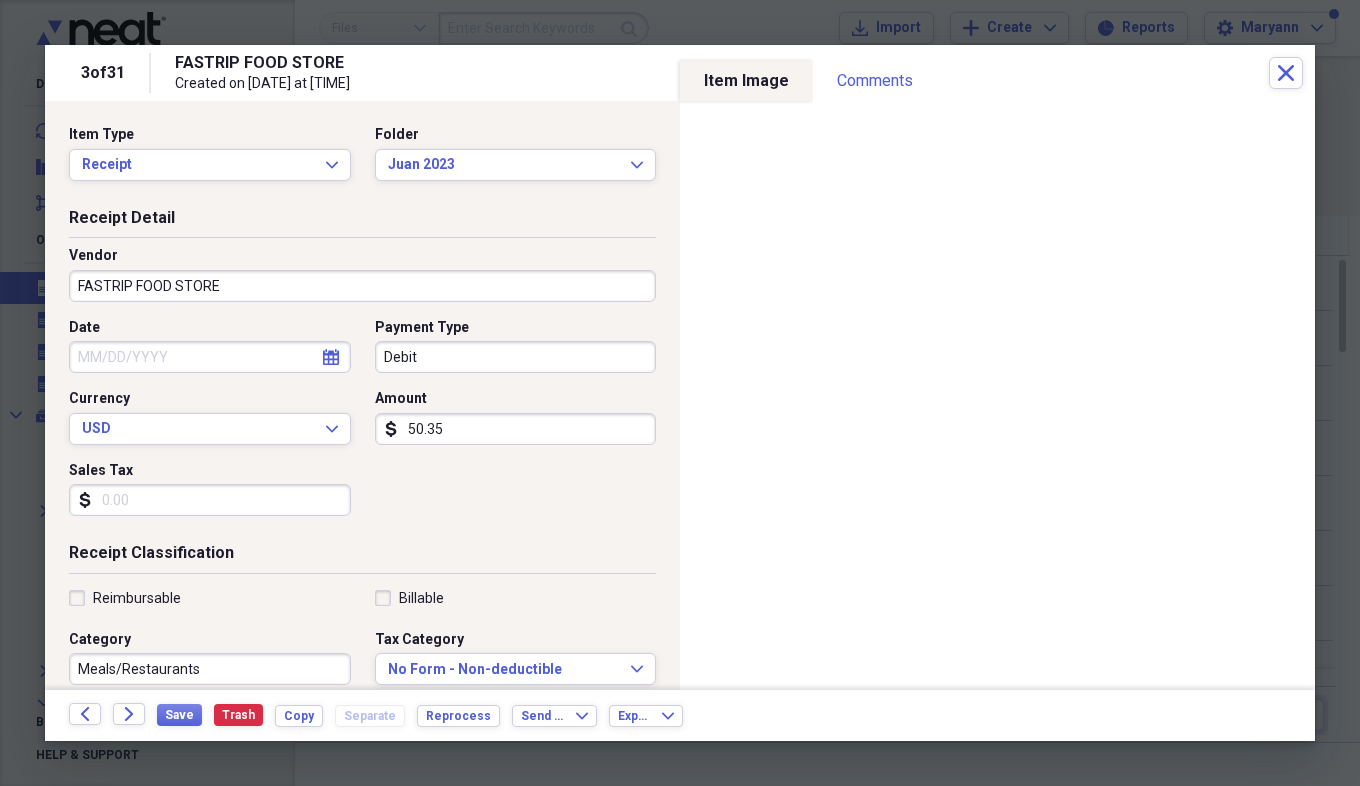 click on "Meals/Restaurants" at bounding box center [210, 669] 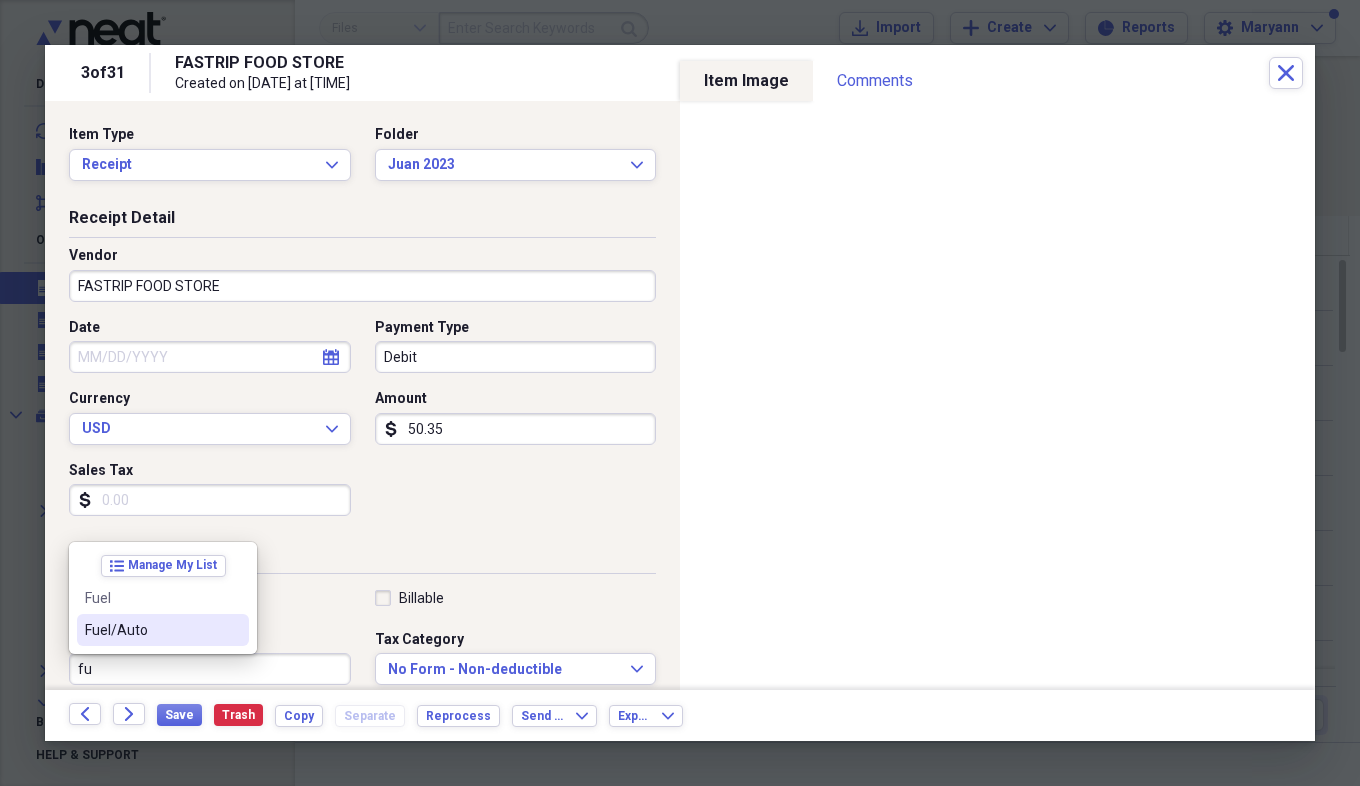 click on "Fuel/Auto" at bounding box center (163, 630) 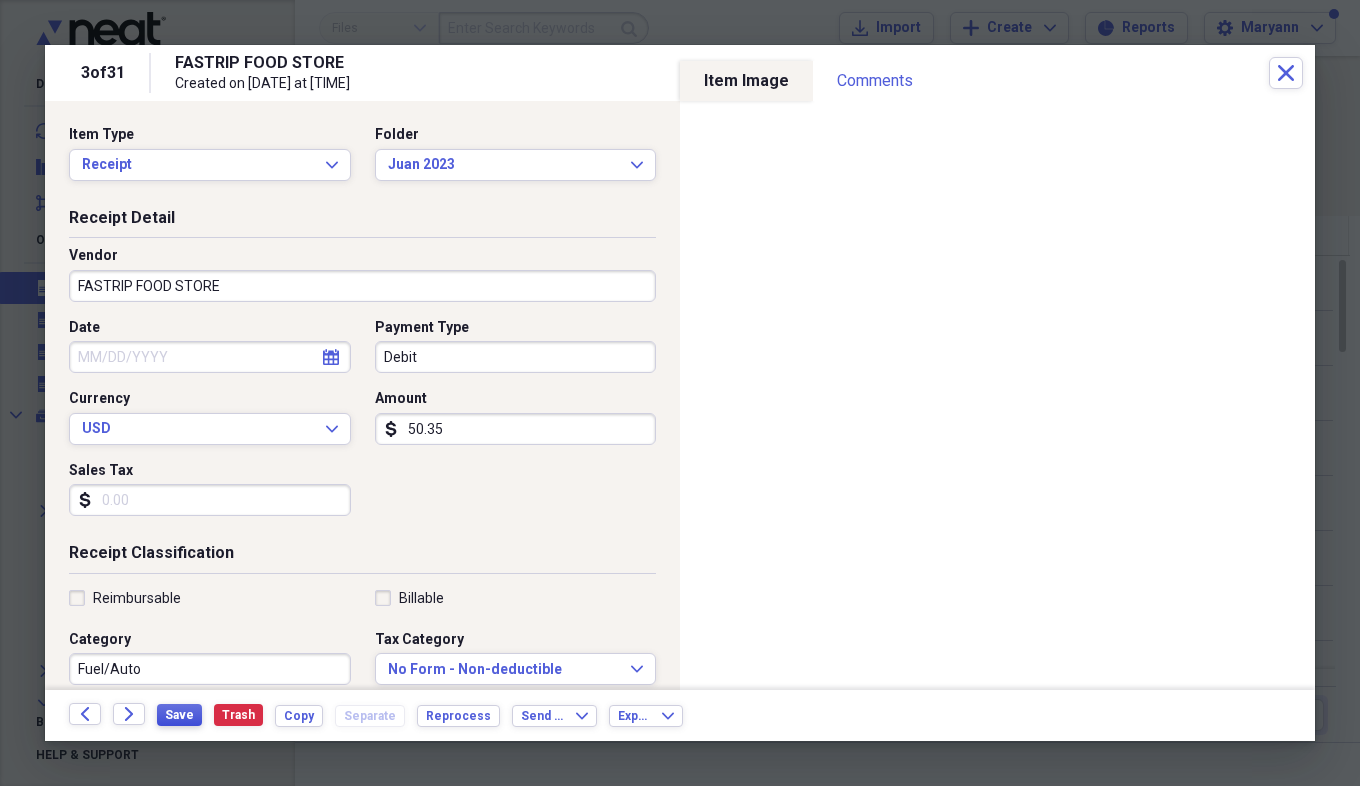 click on "Save" at bounding box center [179, 715] 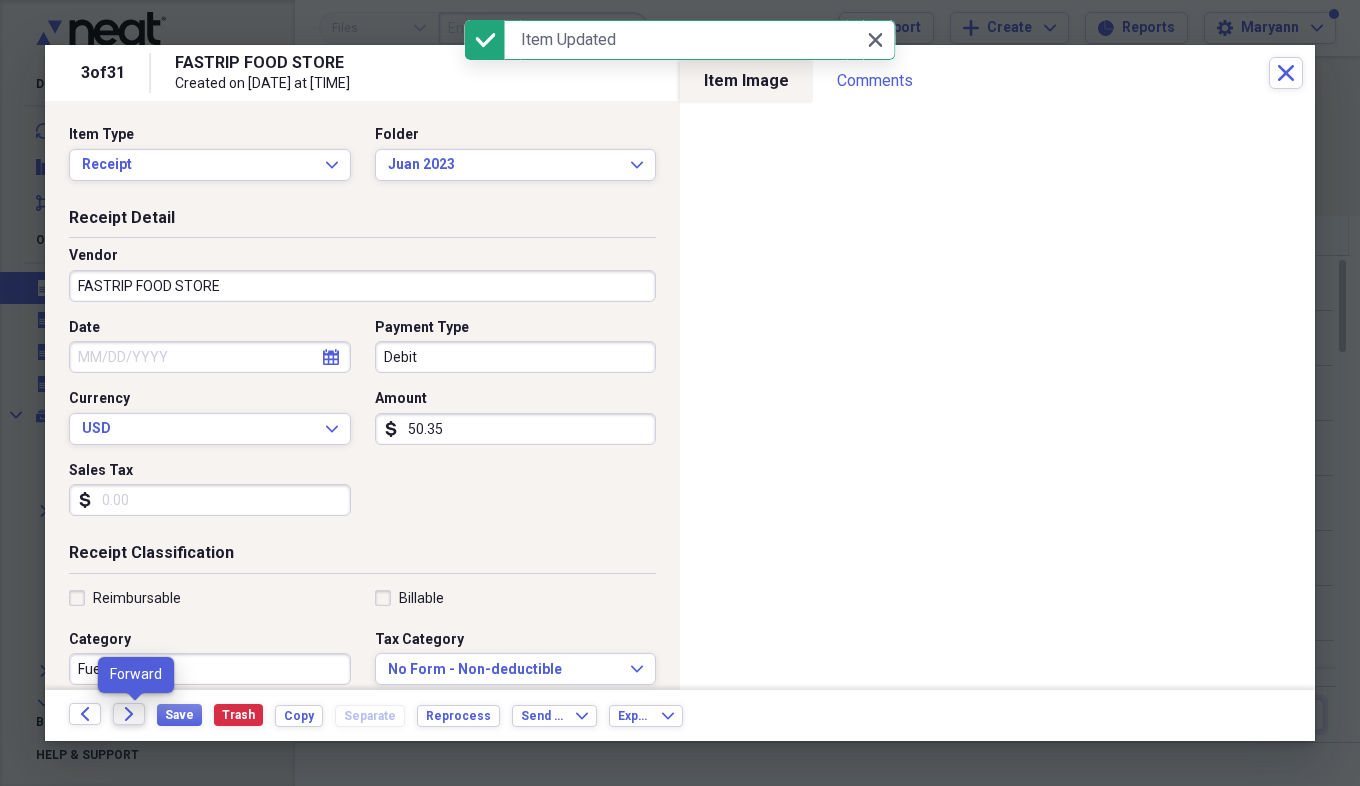 click on "Forward" 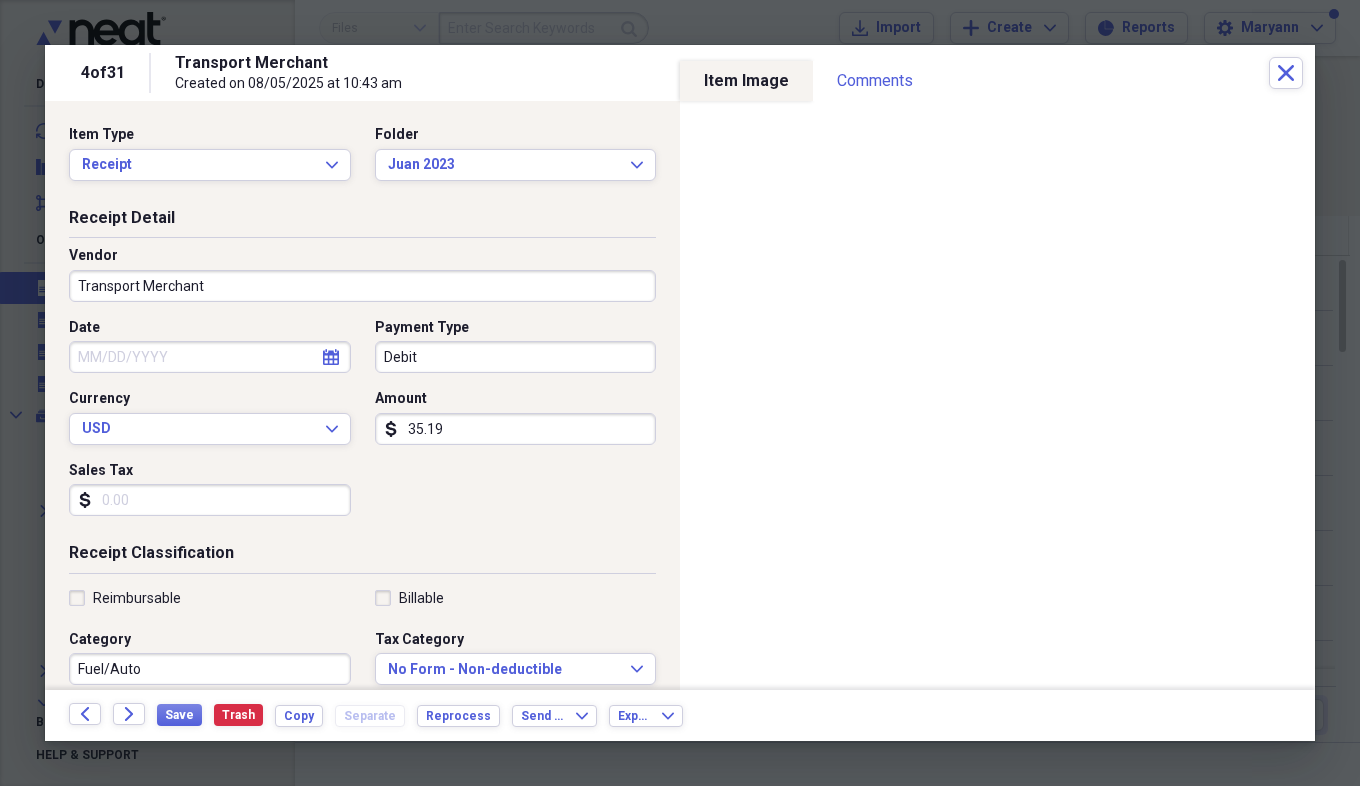 click on "Transport Merchant" at bounding box center (362, 286) 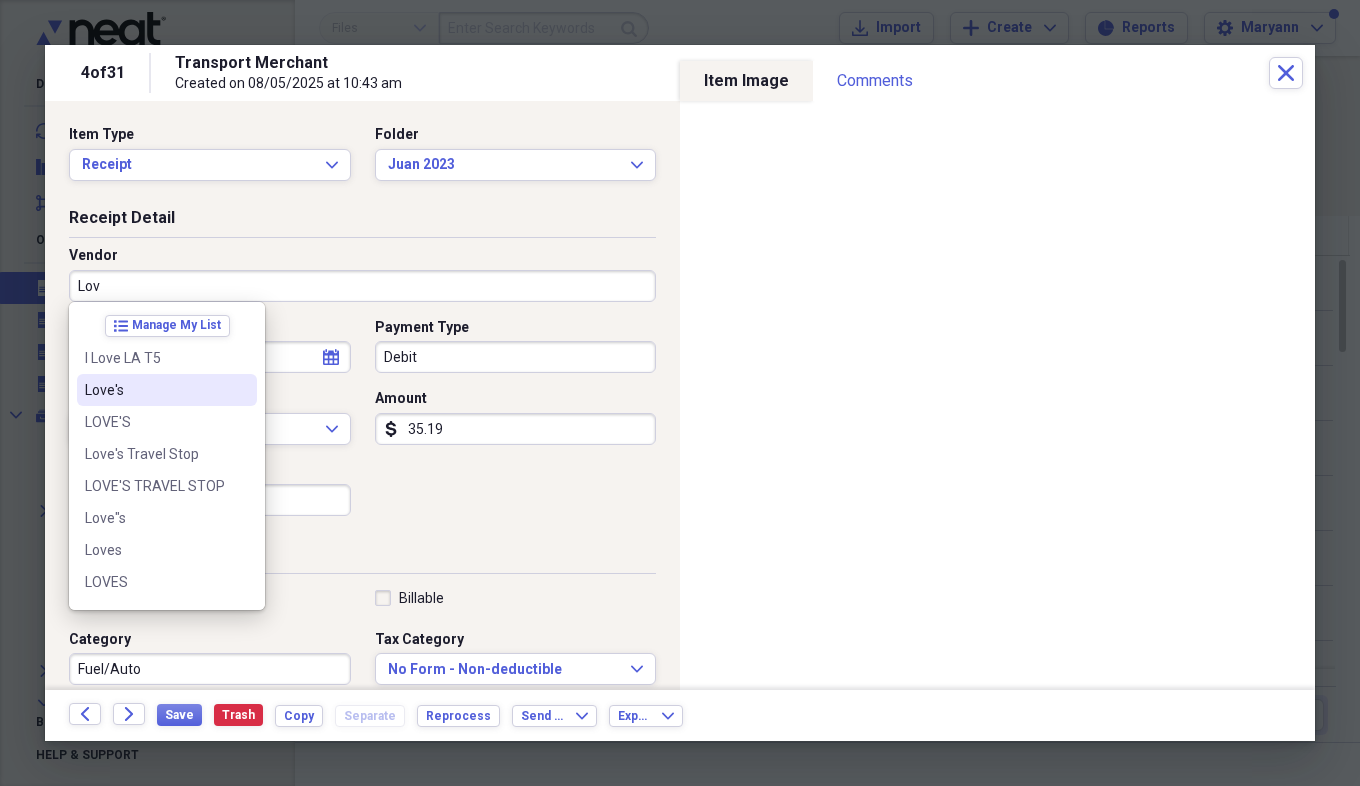 click on "Love's" at bounding box center [155, 390] 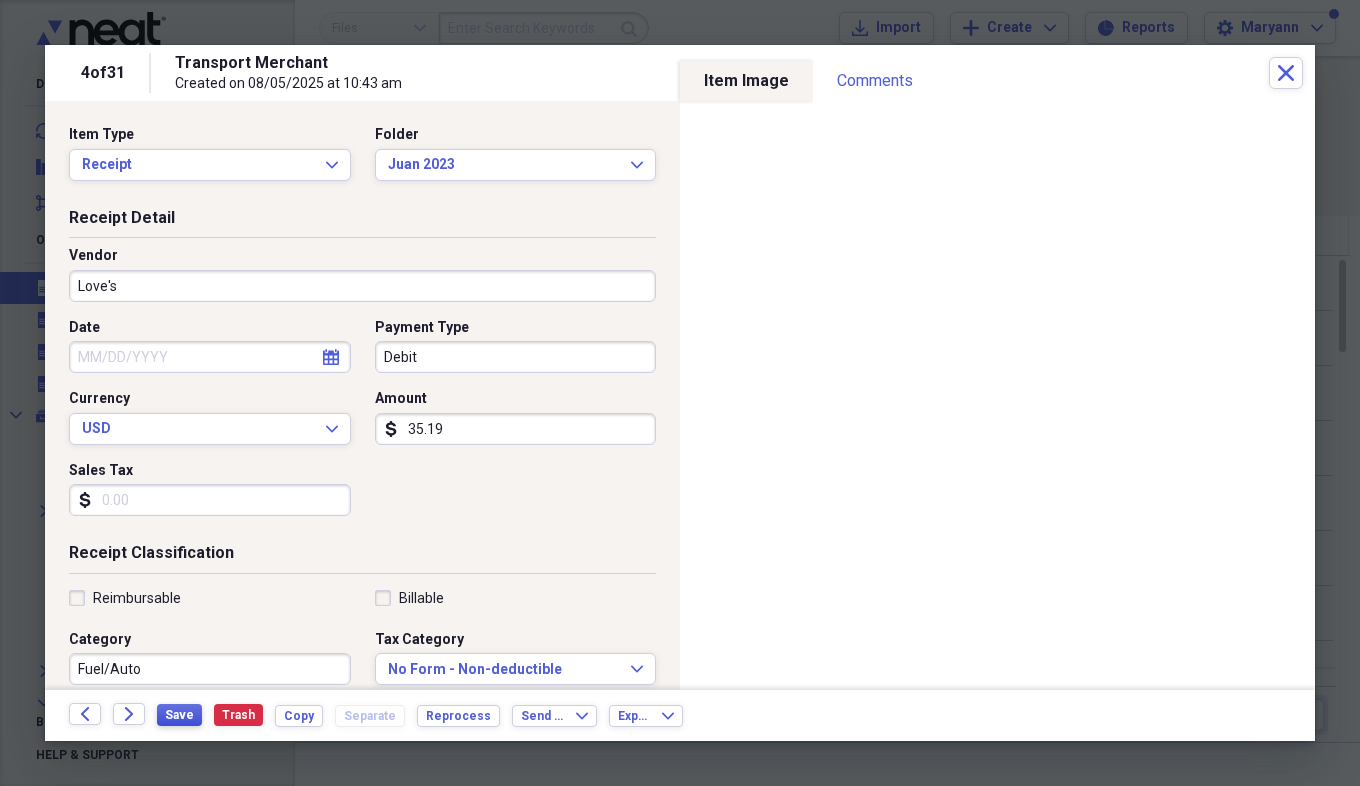 click on "Save" at bounding box center (179, 715) 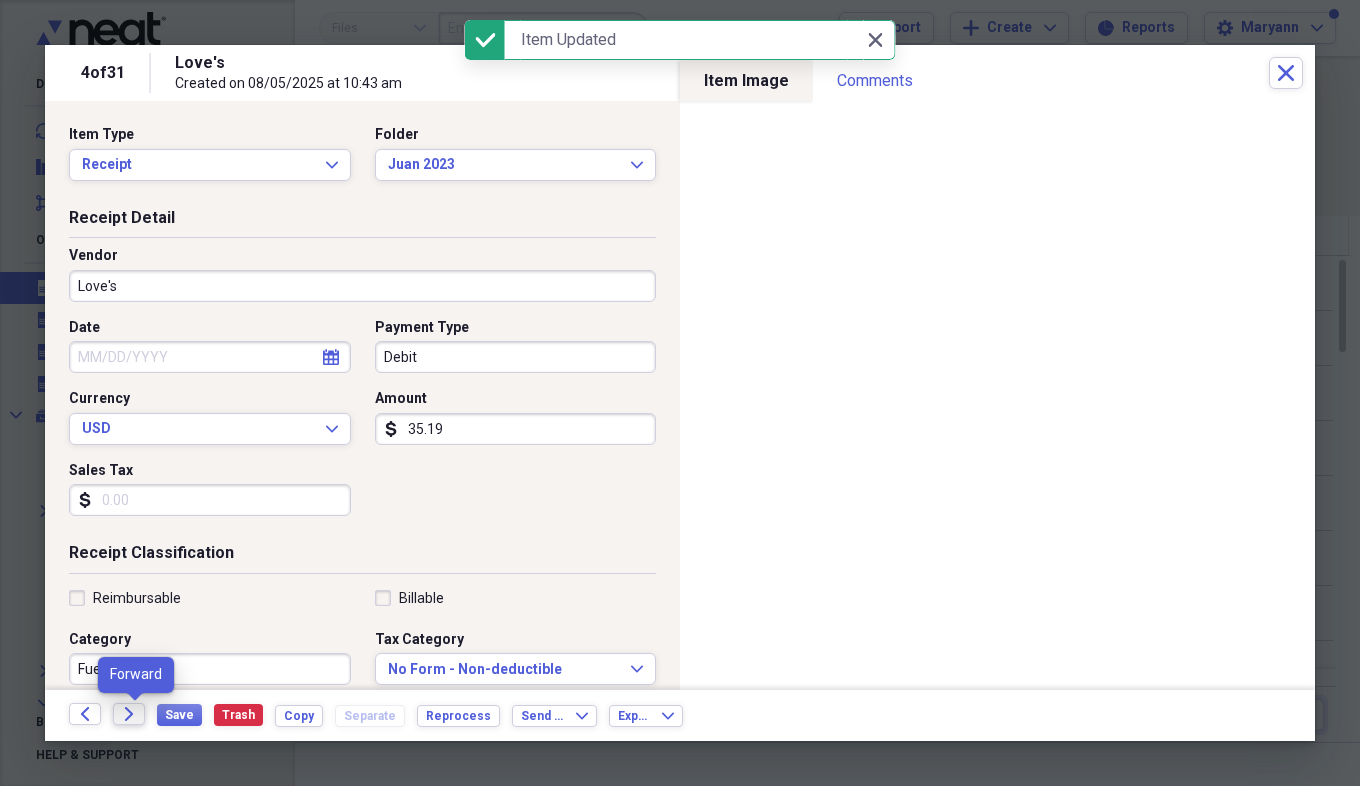 click on "Forward" 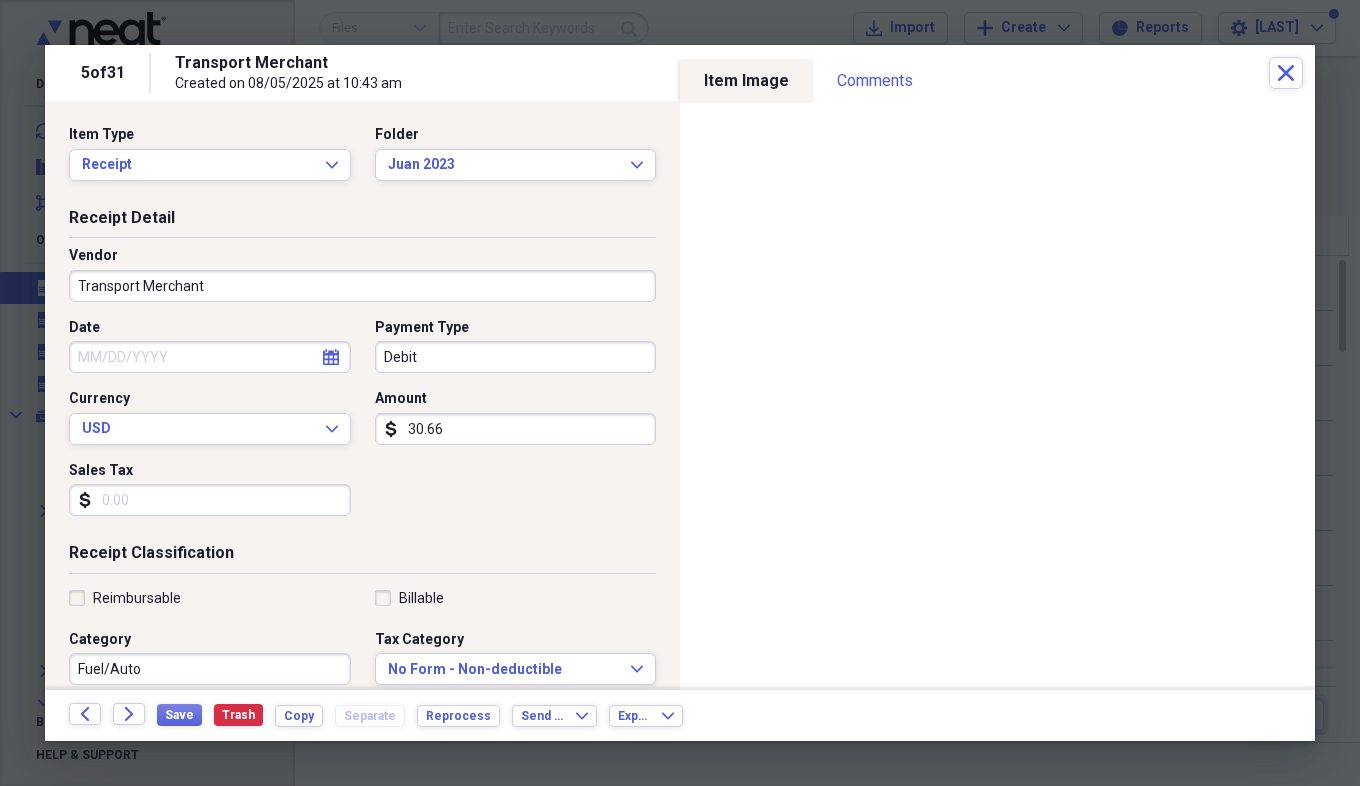 scroll, scrollTop: 0, scrollLeft: 0, axis: both 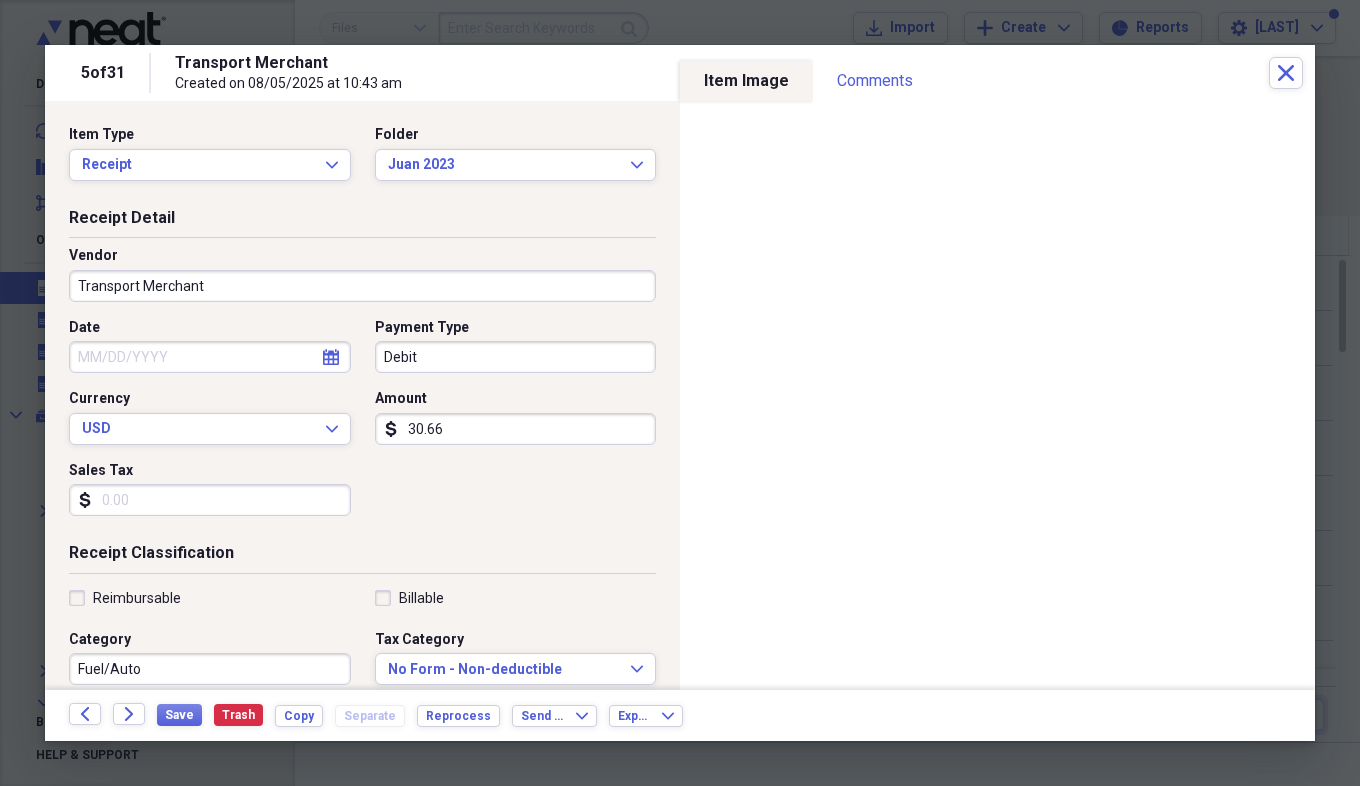 click on "Transport Merchant" at bounding box center (362, 286) 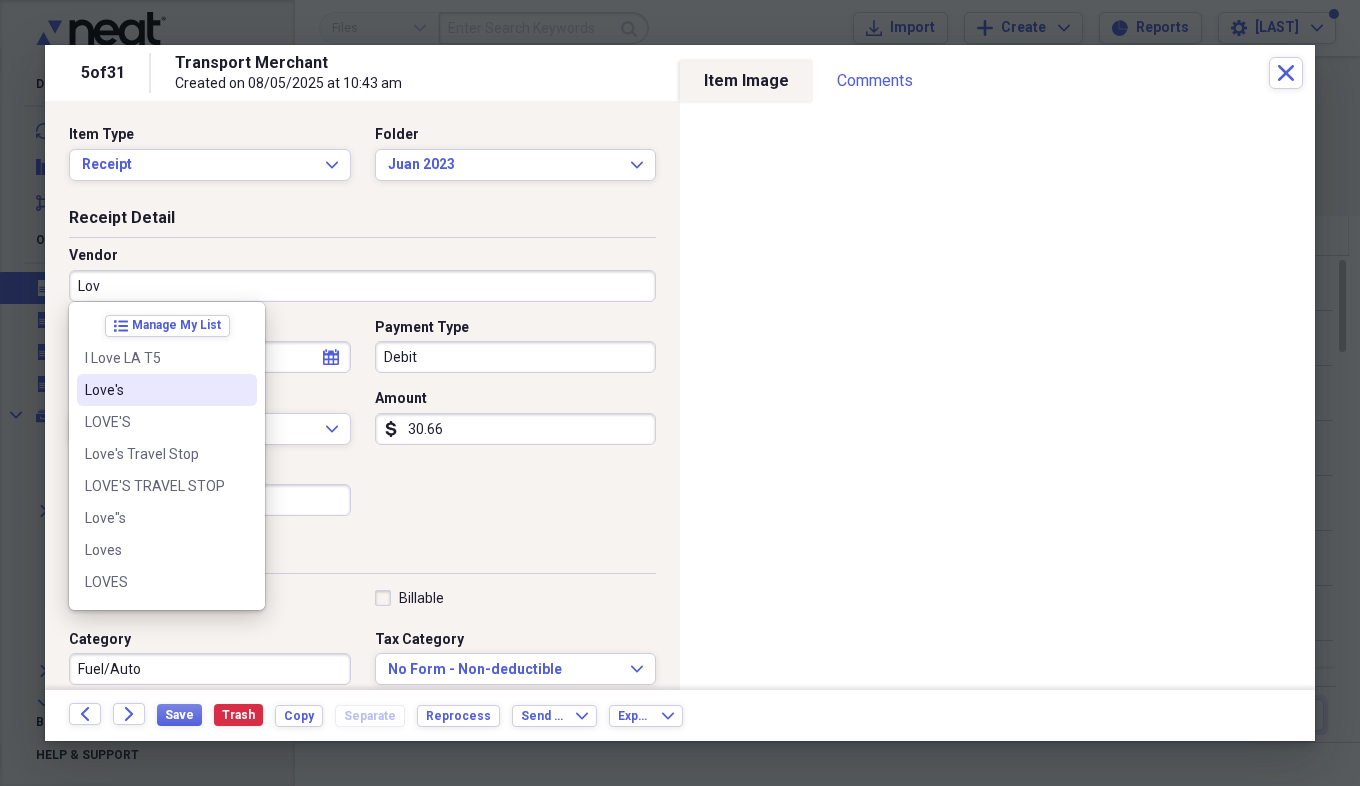 click on "Love's" at bounding box center [167, 390] 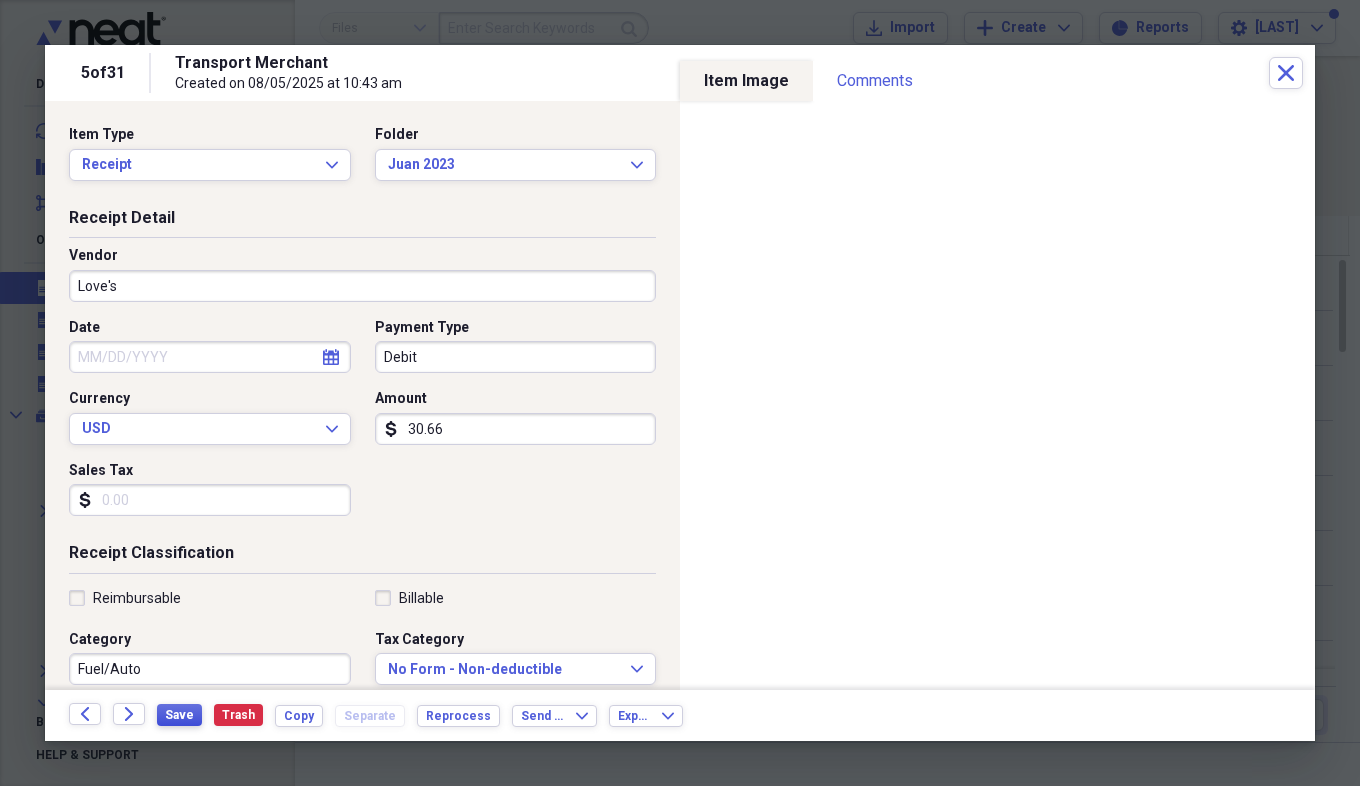 click on "Save" at bounding box center [179, 715] 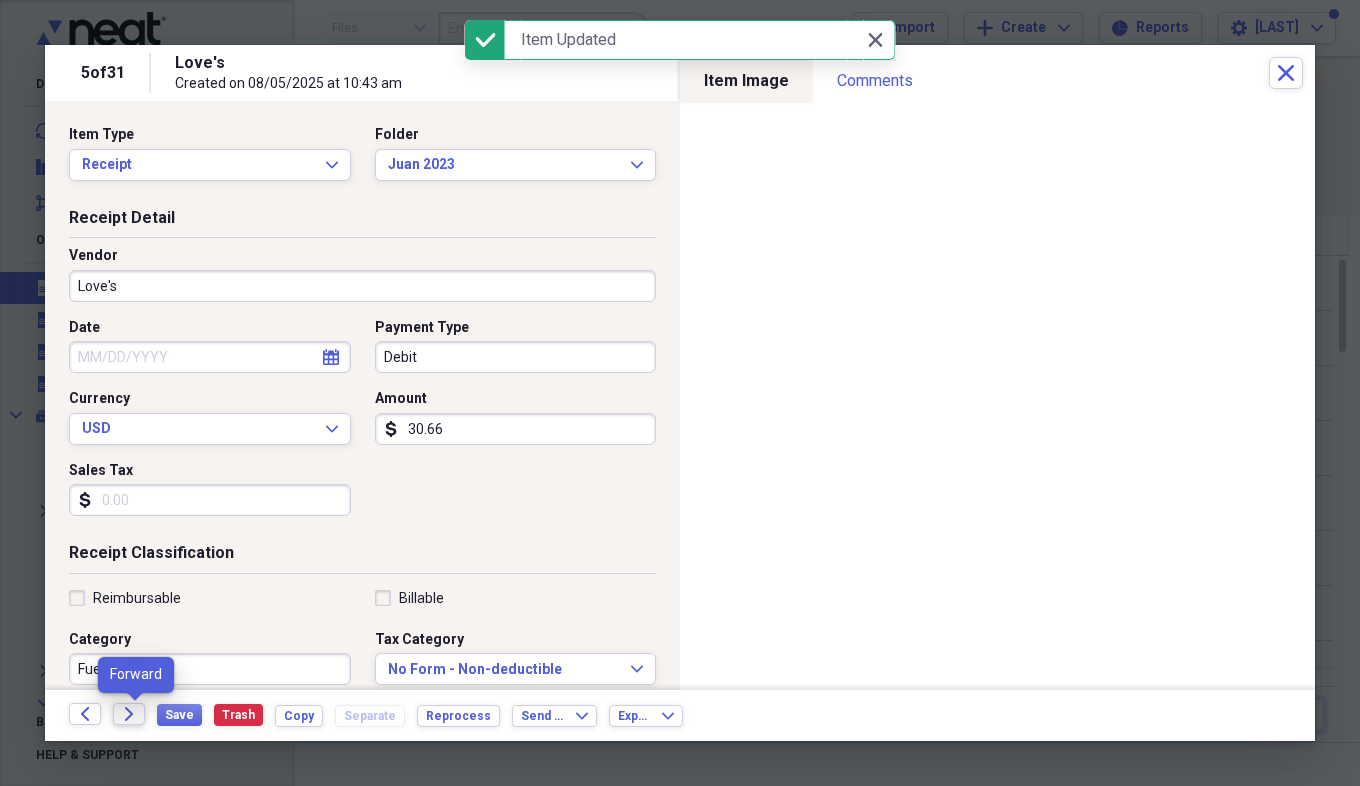 click on "Forward" 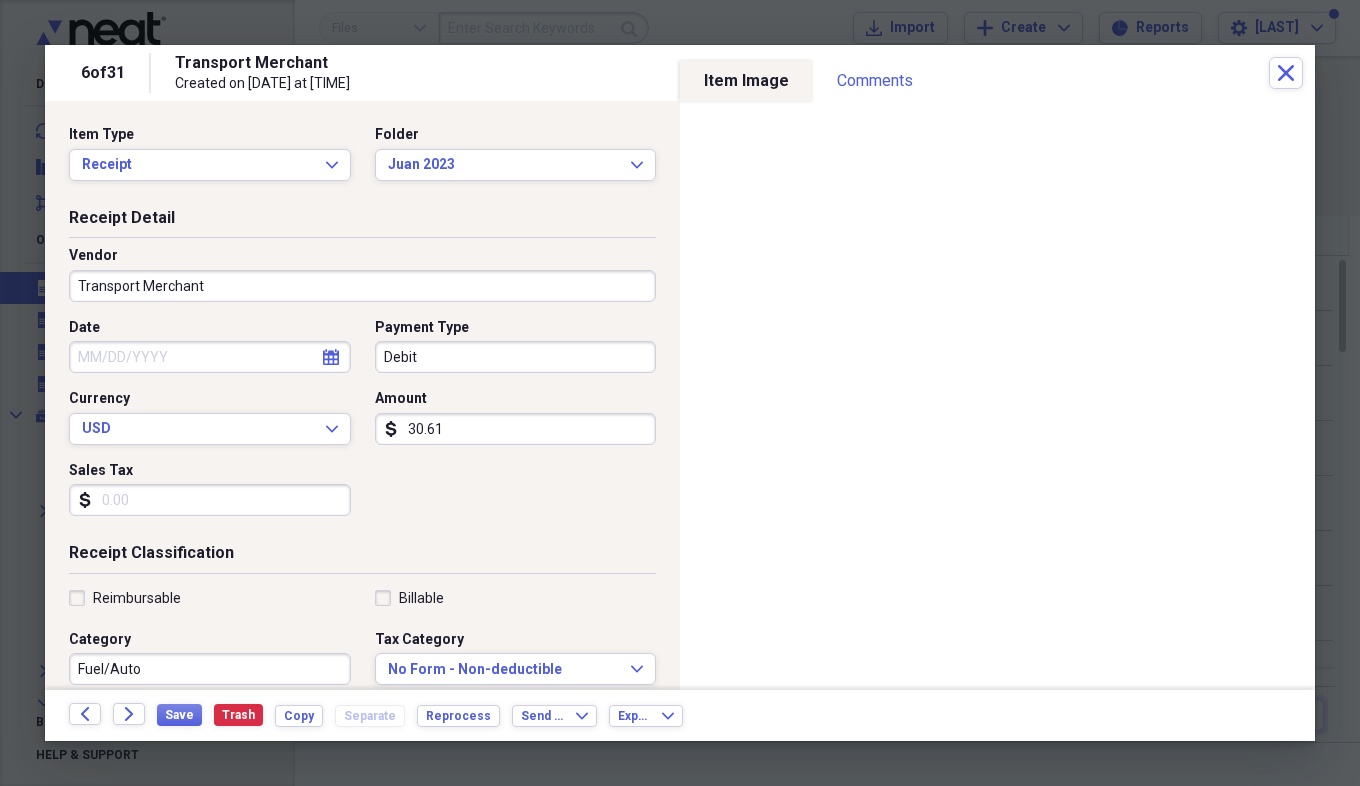 click on "Transport Merchant" at bounding box center (362, 286) 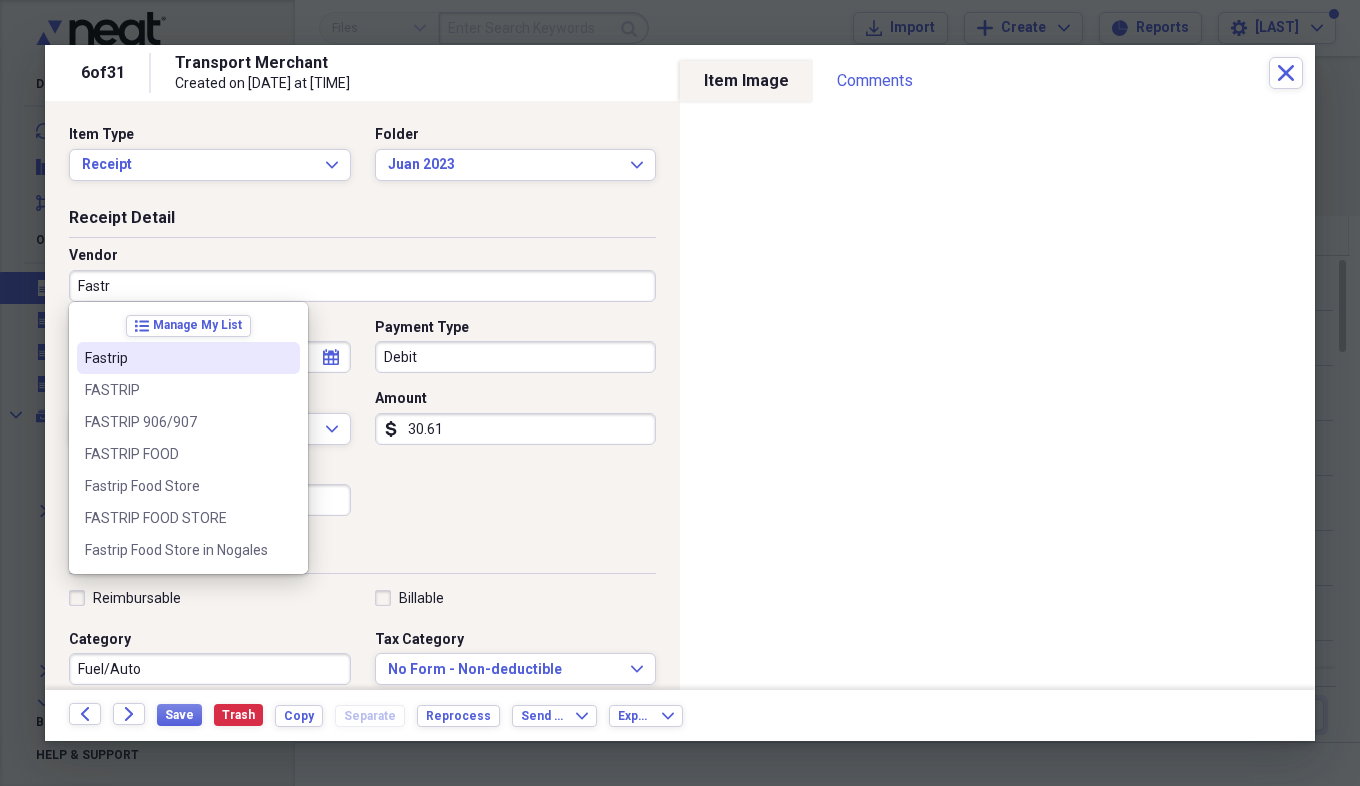 click on "Fastrip" at bounding box center [176, 358] 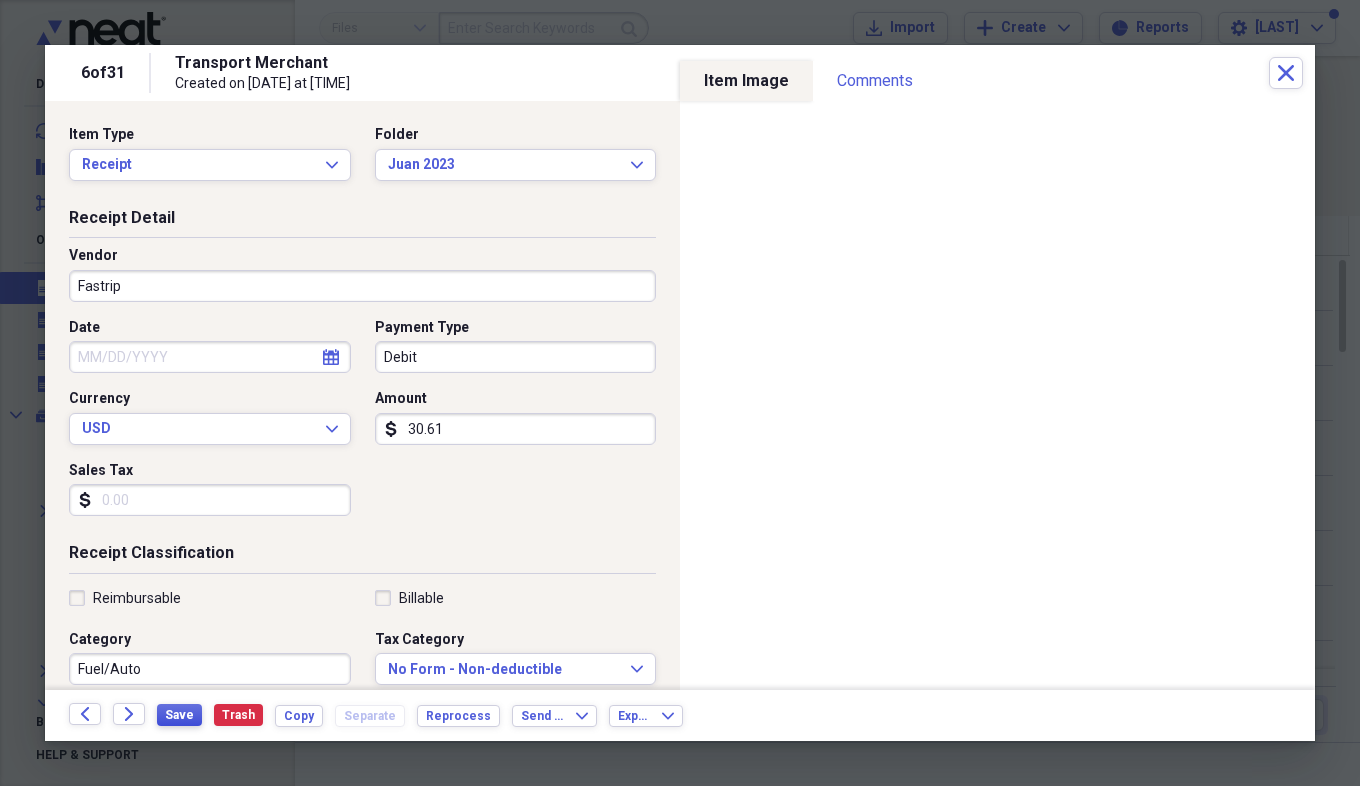 click on "Save" at bounding box center [179, 715] 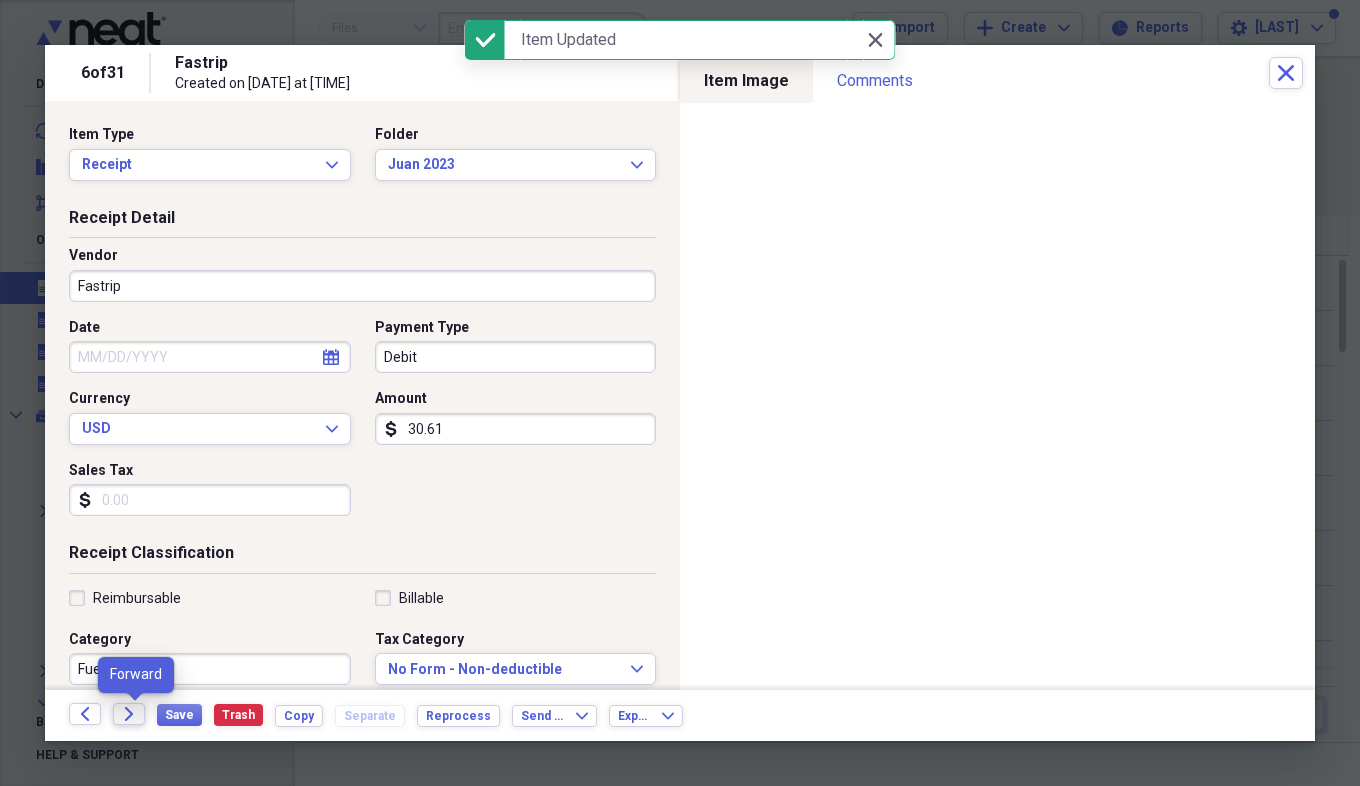 click on "Forward" 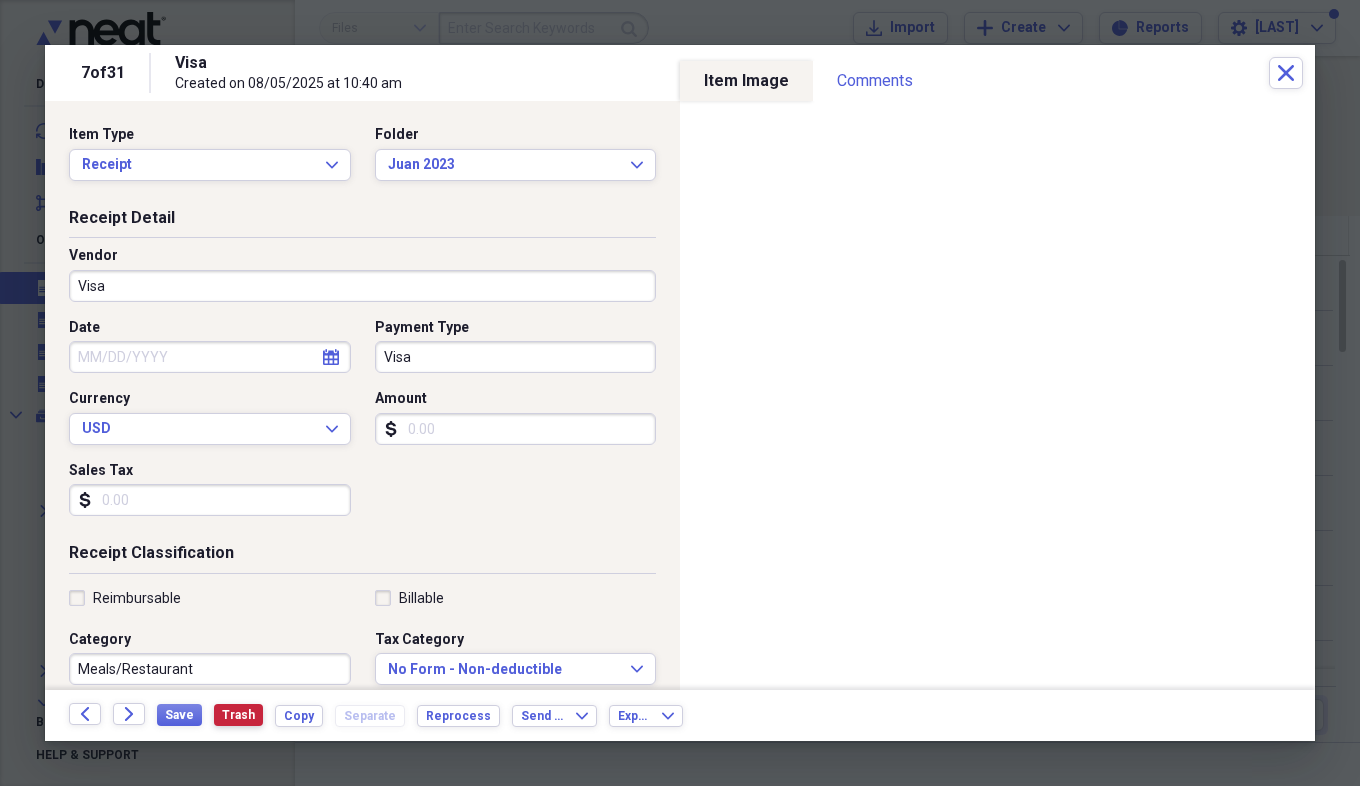 click on "Trash" at bounding box center (238, 715) 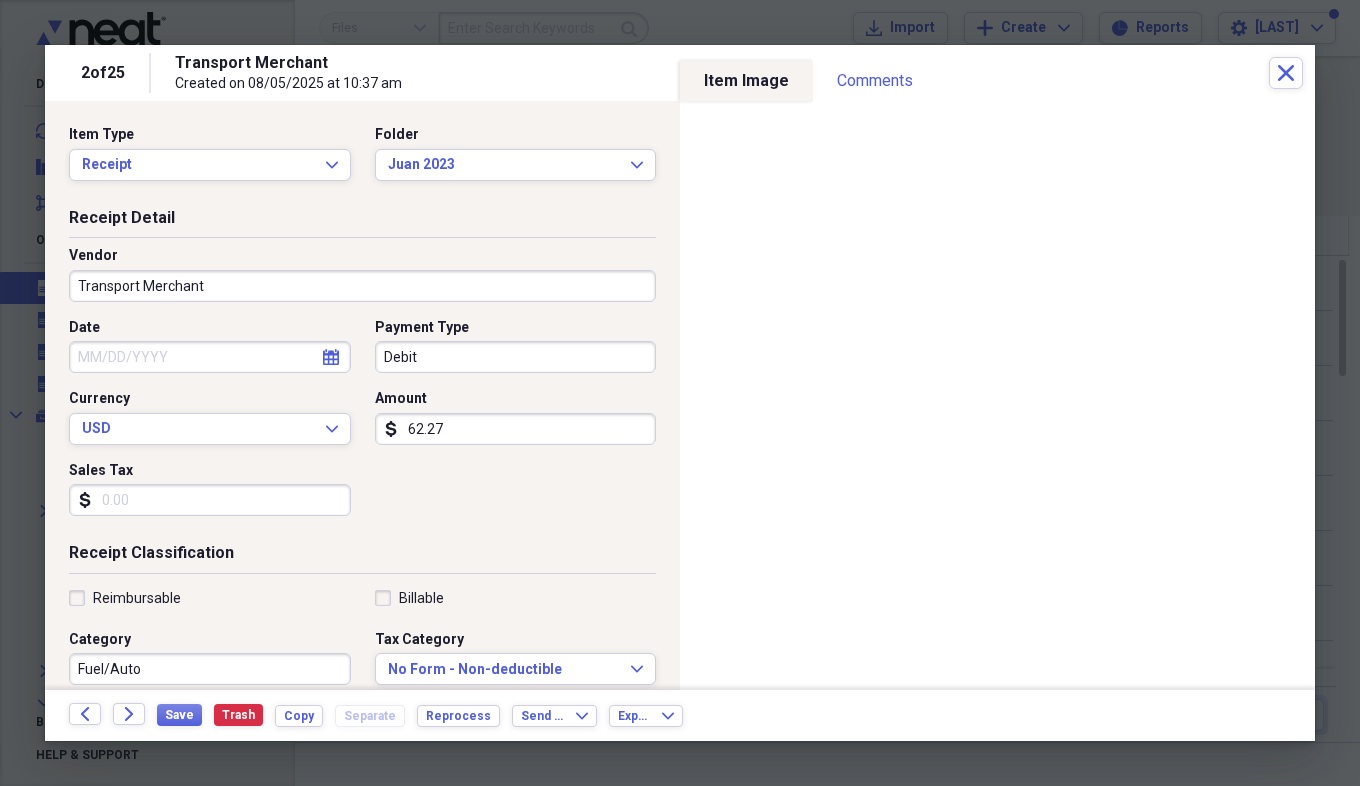 click on "Transport Merchant" at bounding box center (362, 286) 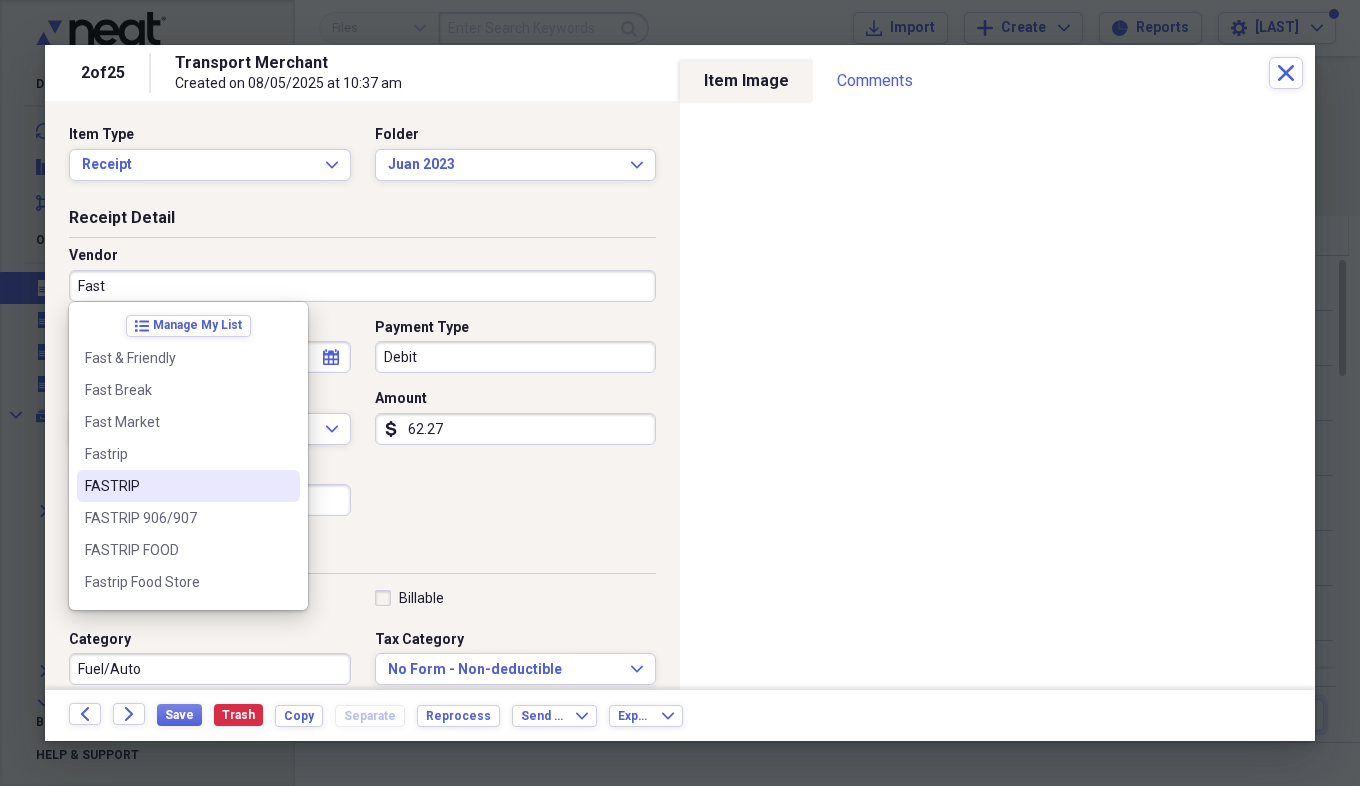 click on "FASTRIP" at bounding box center (176, 486) 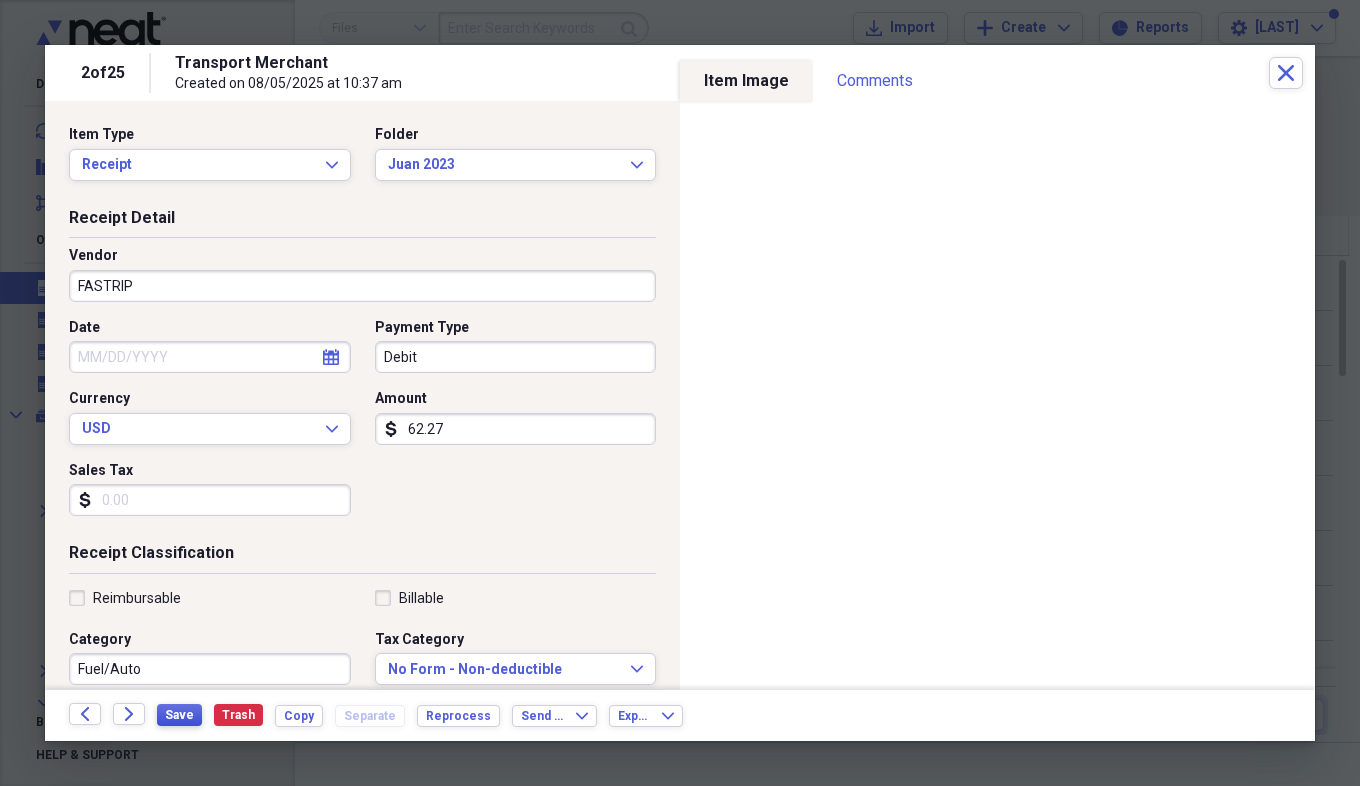 click on "Save" at bounding box center [179, 715] 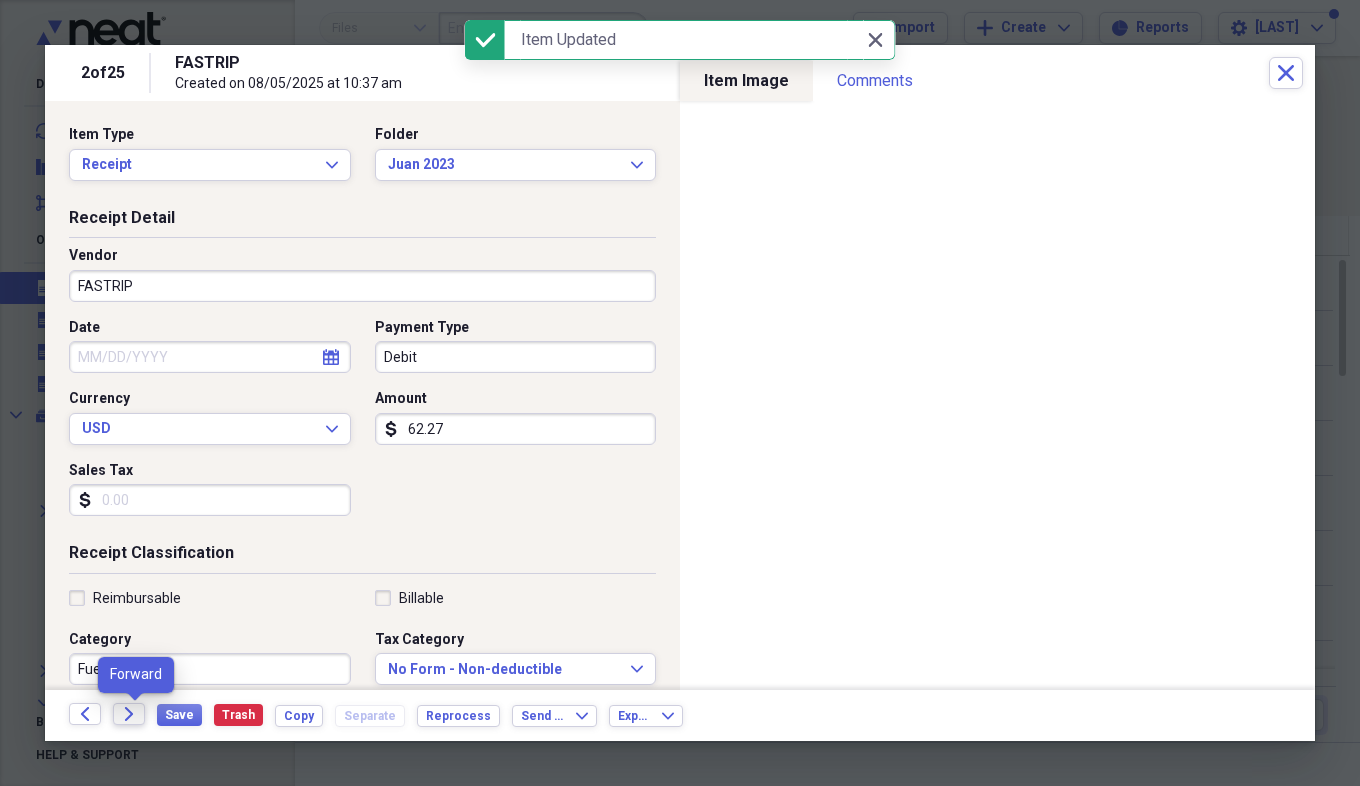 click 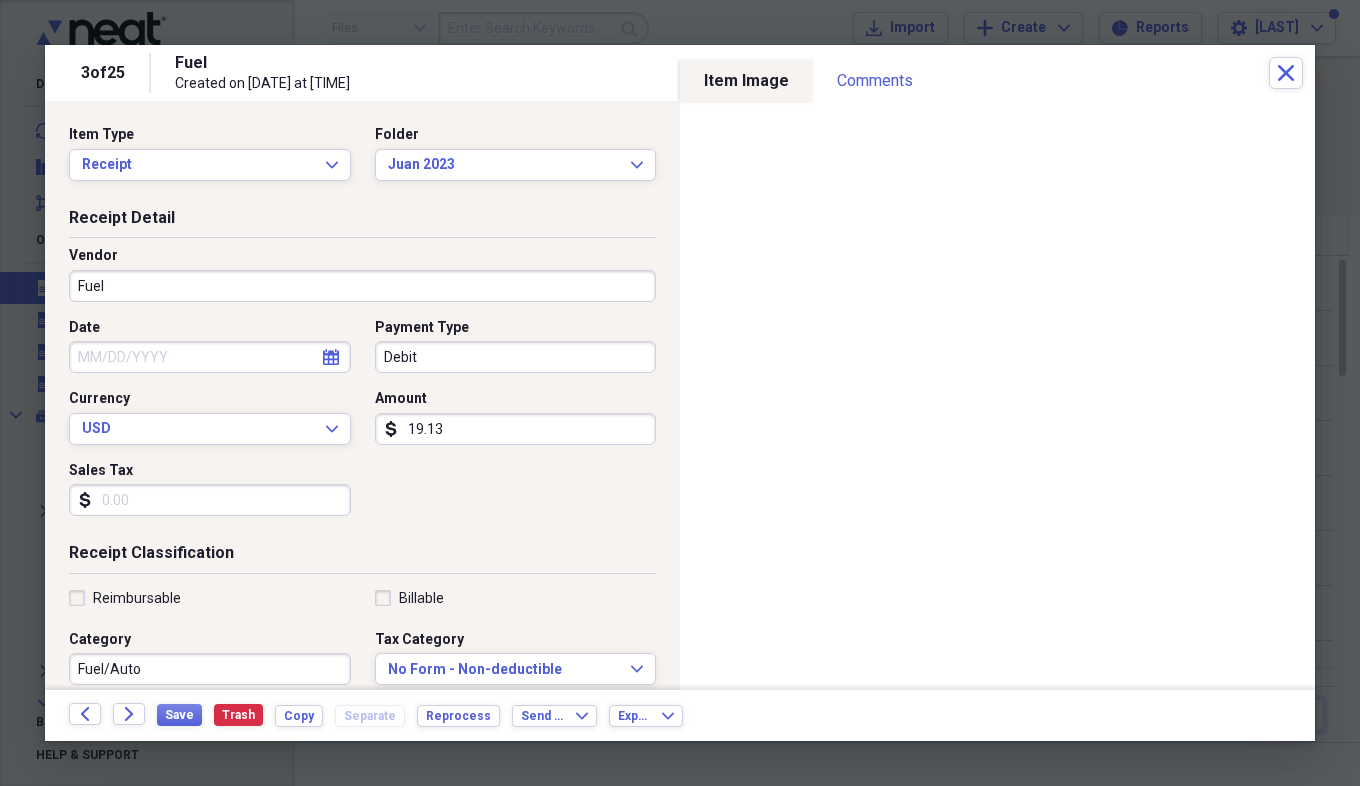 click on "Fuel" at bounding box center (362, 286) 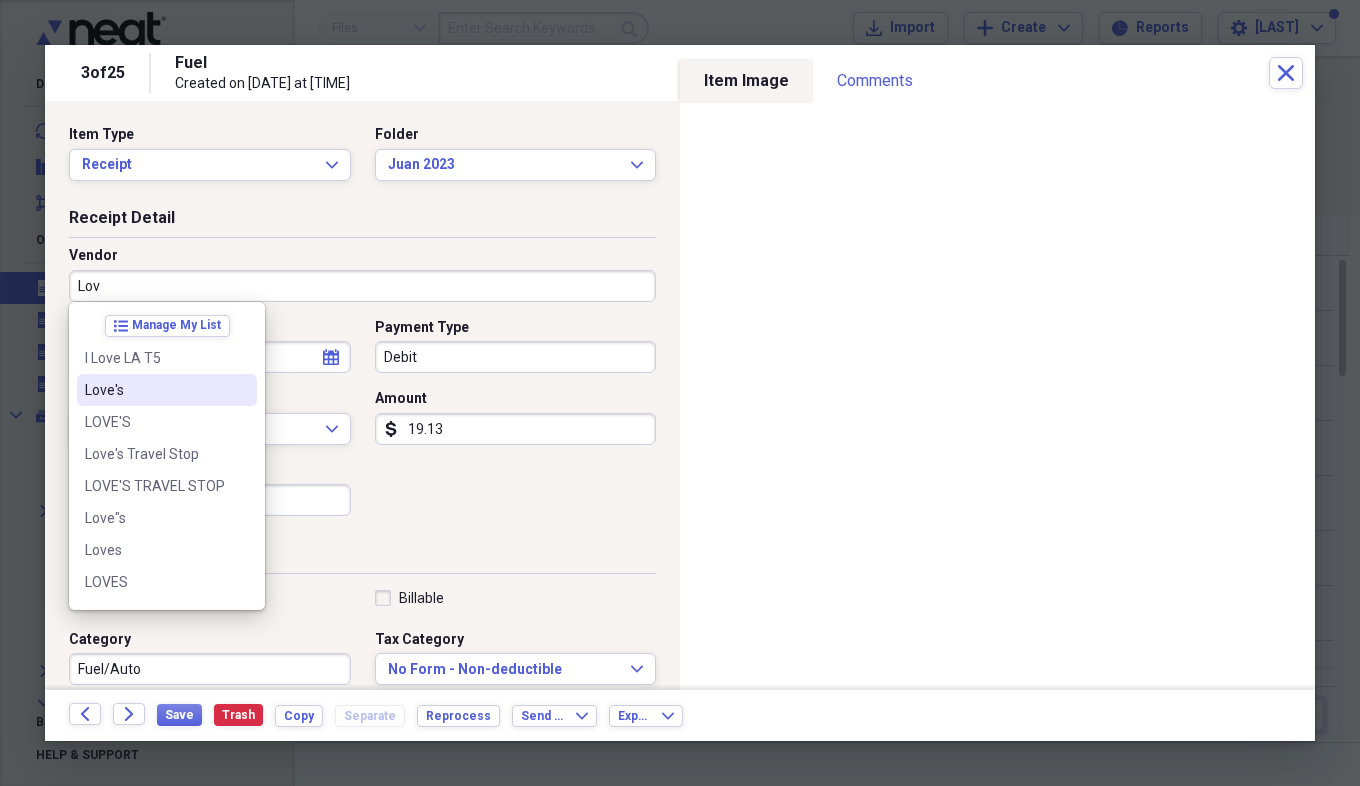 click on "Love's" at bounding box center (155, 390) 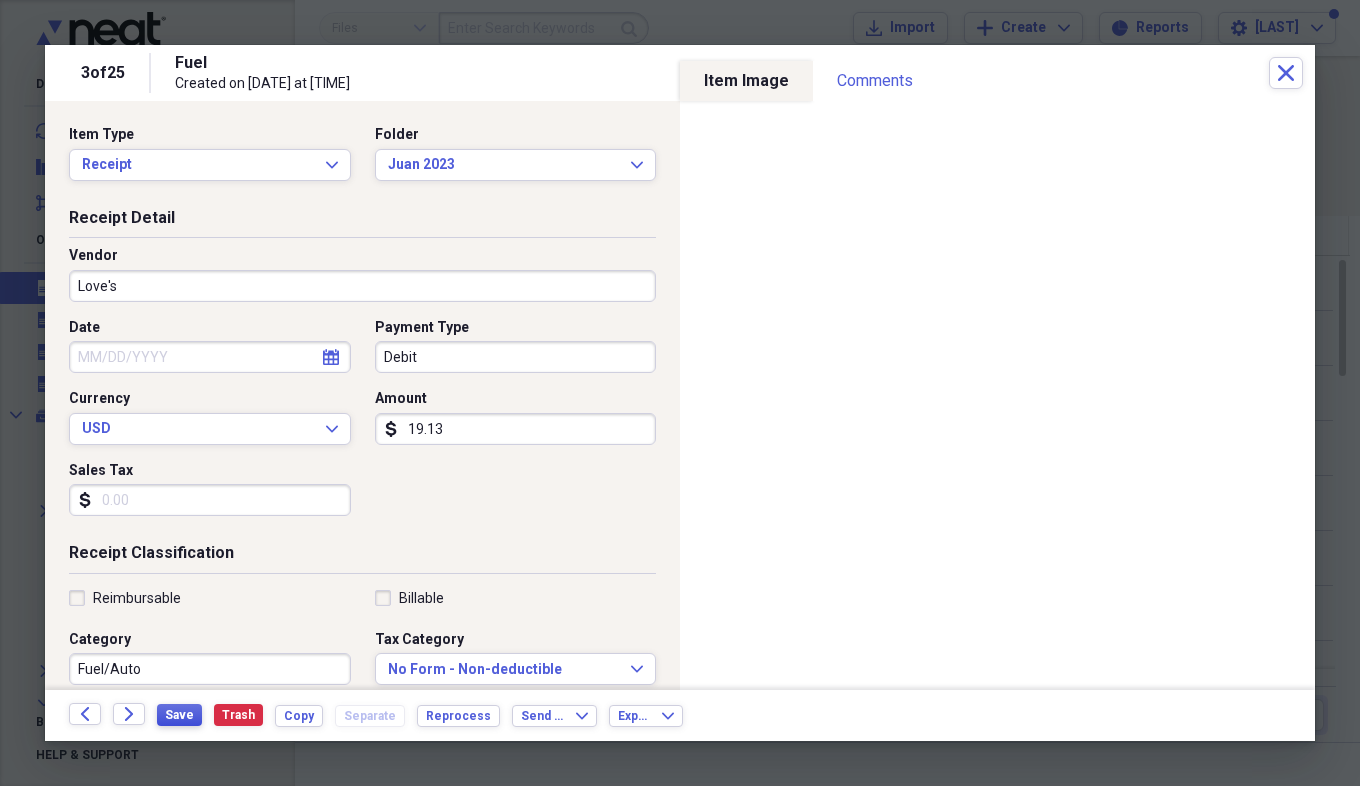 click on "Save" at bounding box center (179, 715) 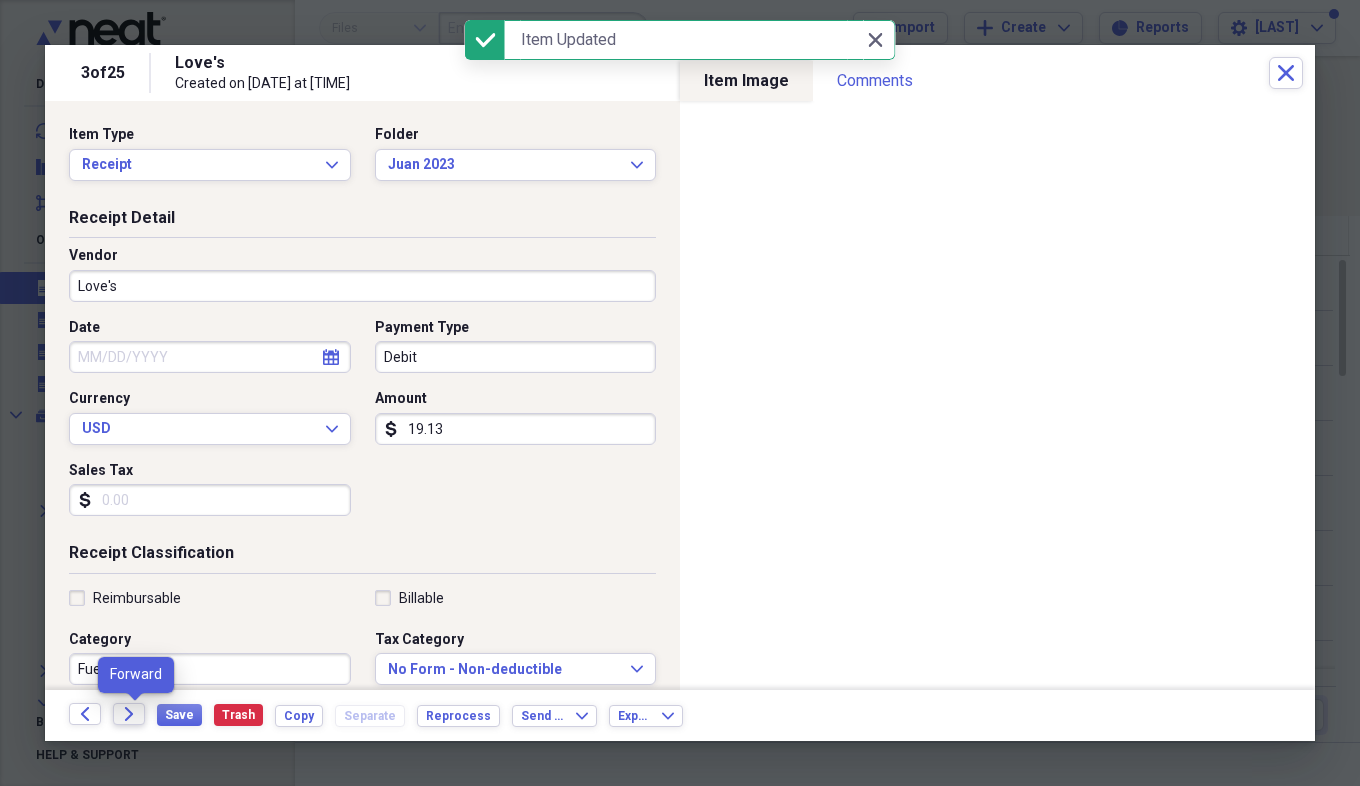 click on "Forward" at bounding box center (129, 714) 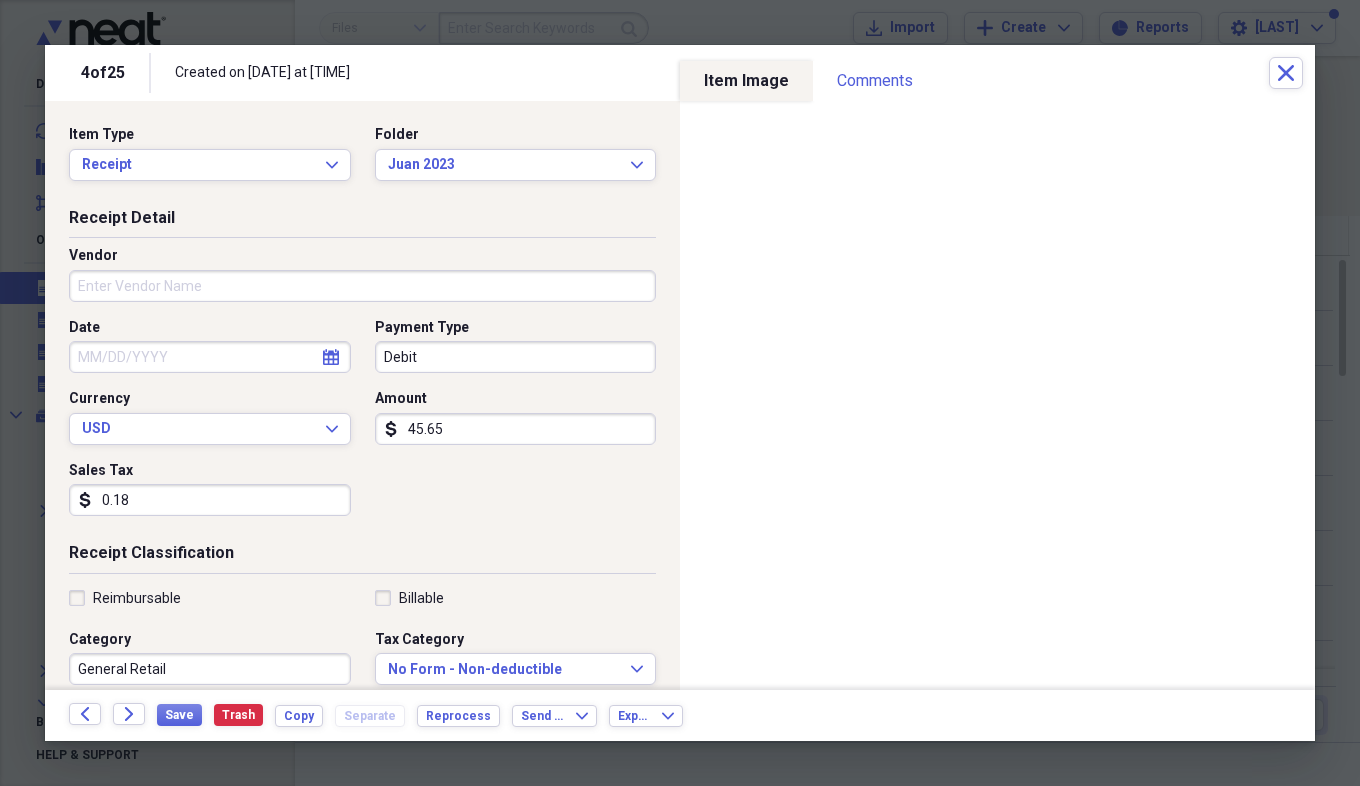 click on "Vendor" at bounding box center [362, 286] 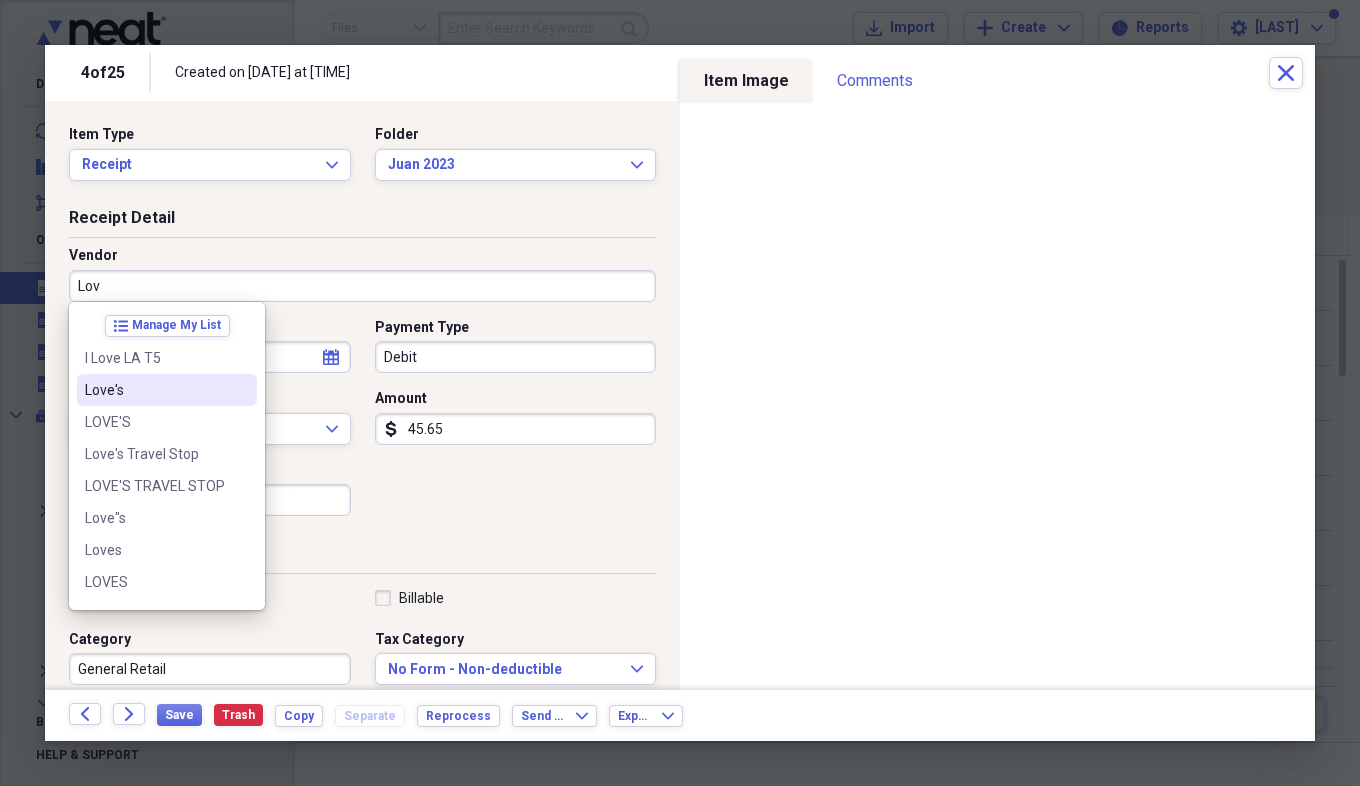 click on "Love's" at bounding box center (167, 390) 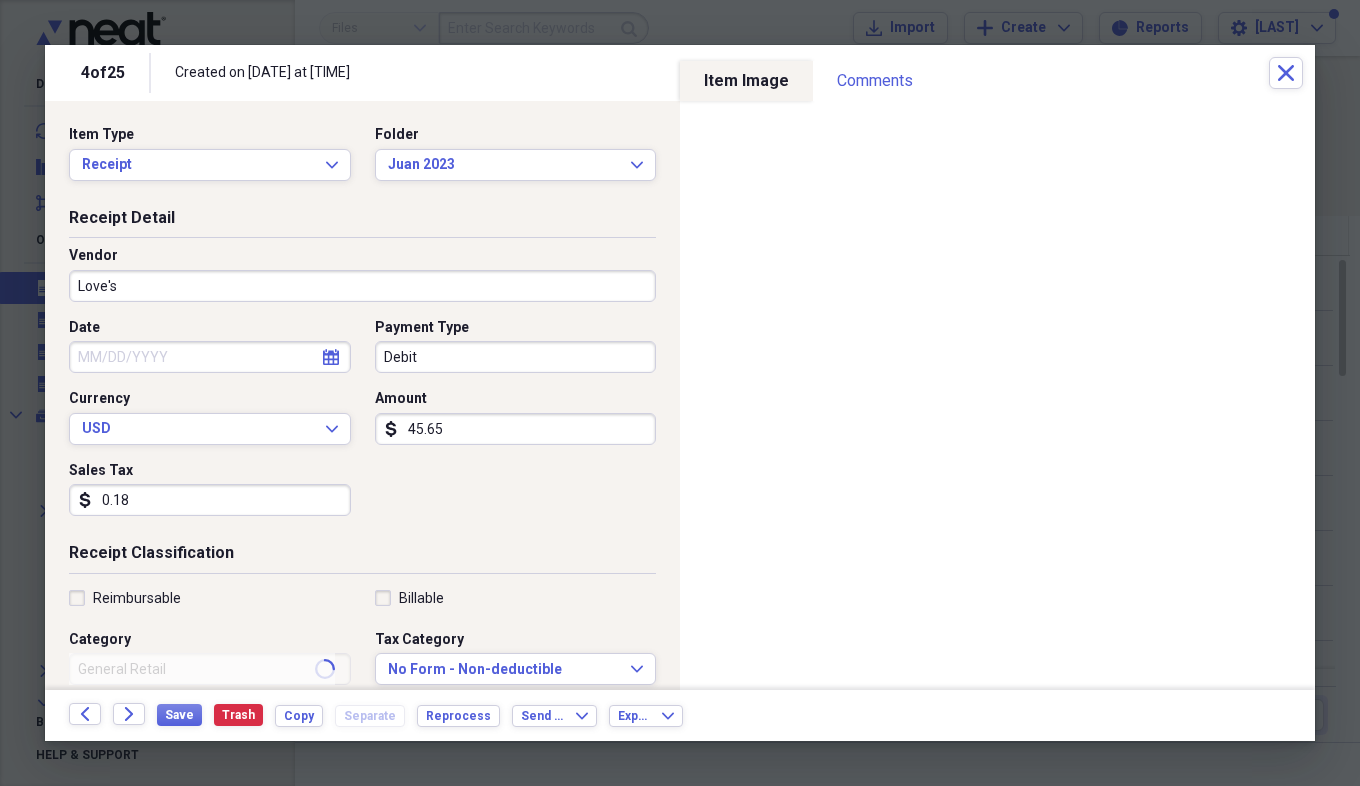 type on "Fuel/Auto" 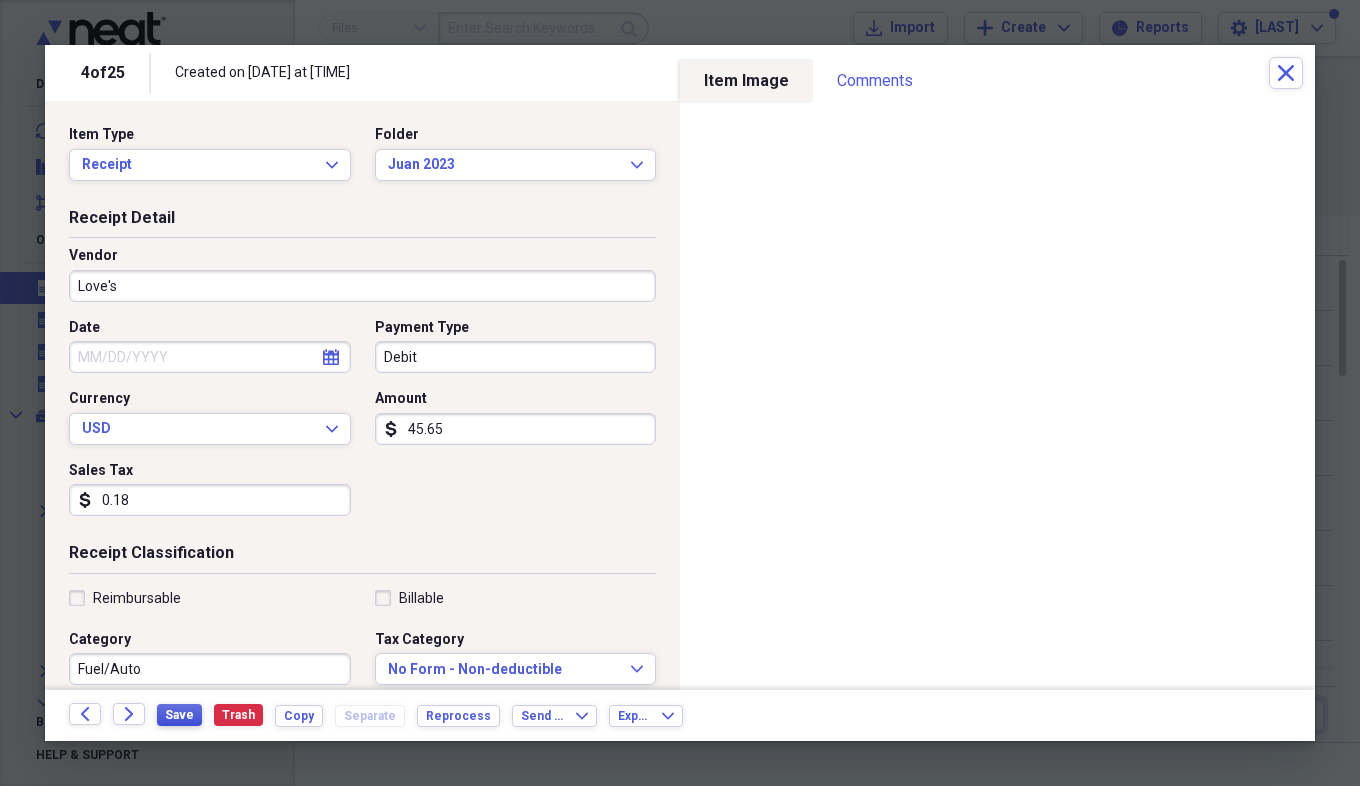 click on "Save" at bounding box center (179, 715) 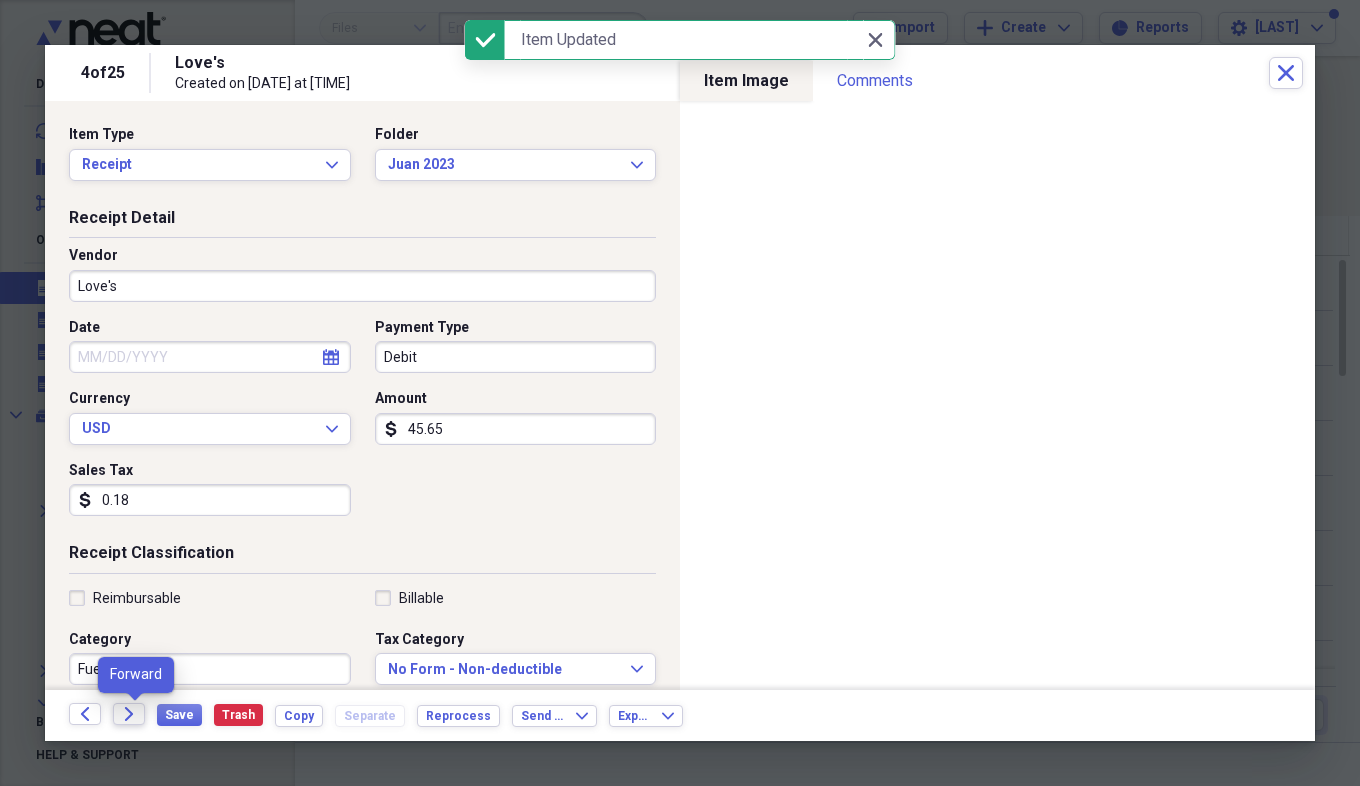 click on "Forward" 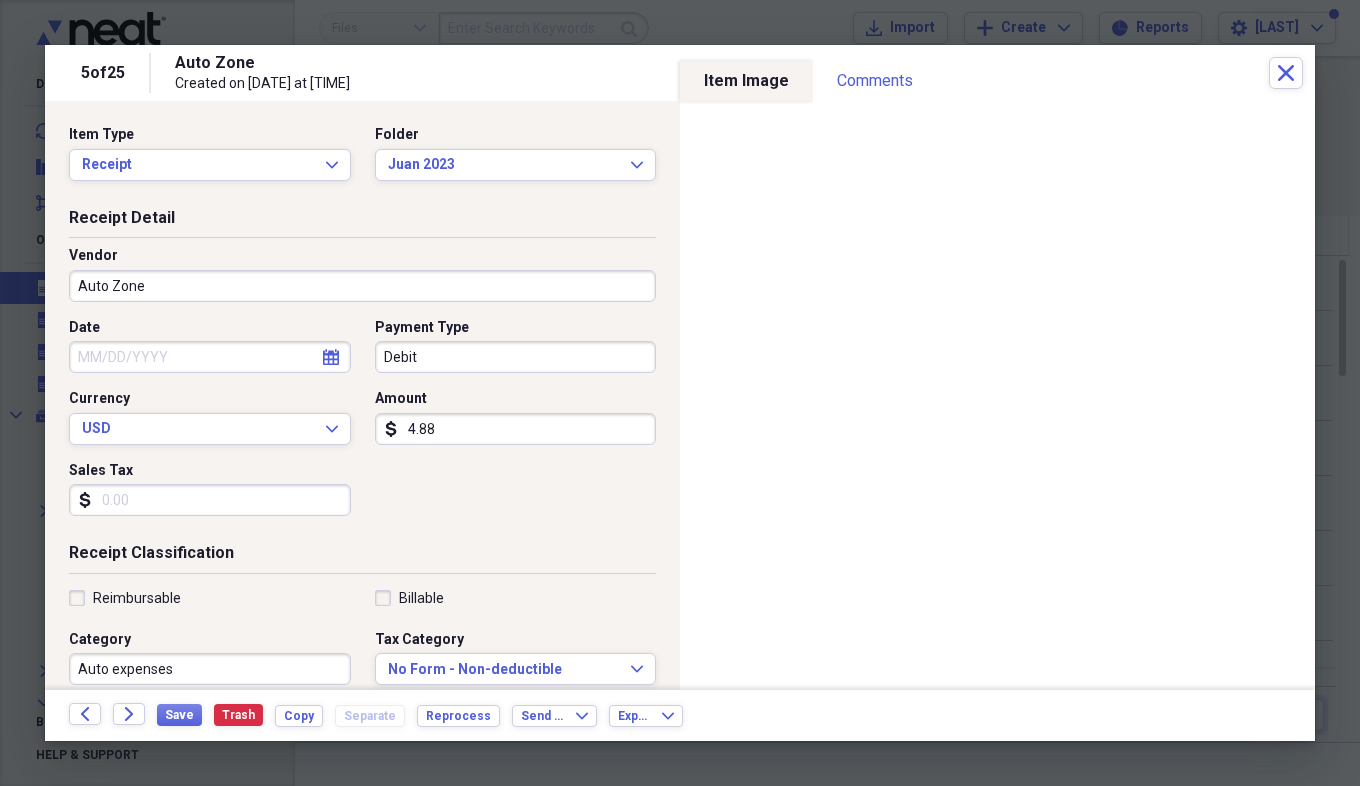 click on "Sales Tax" at bounding box center (210, 500) 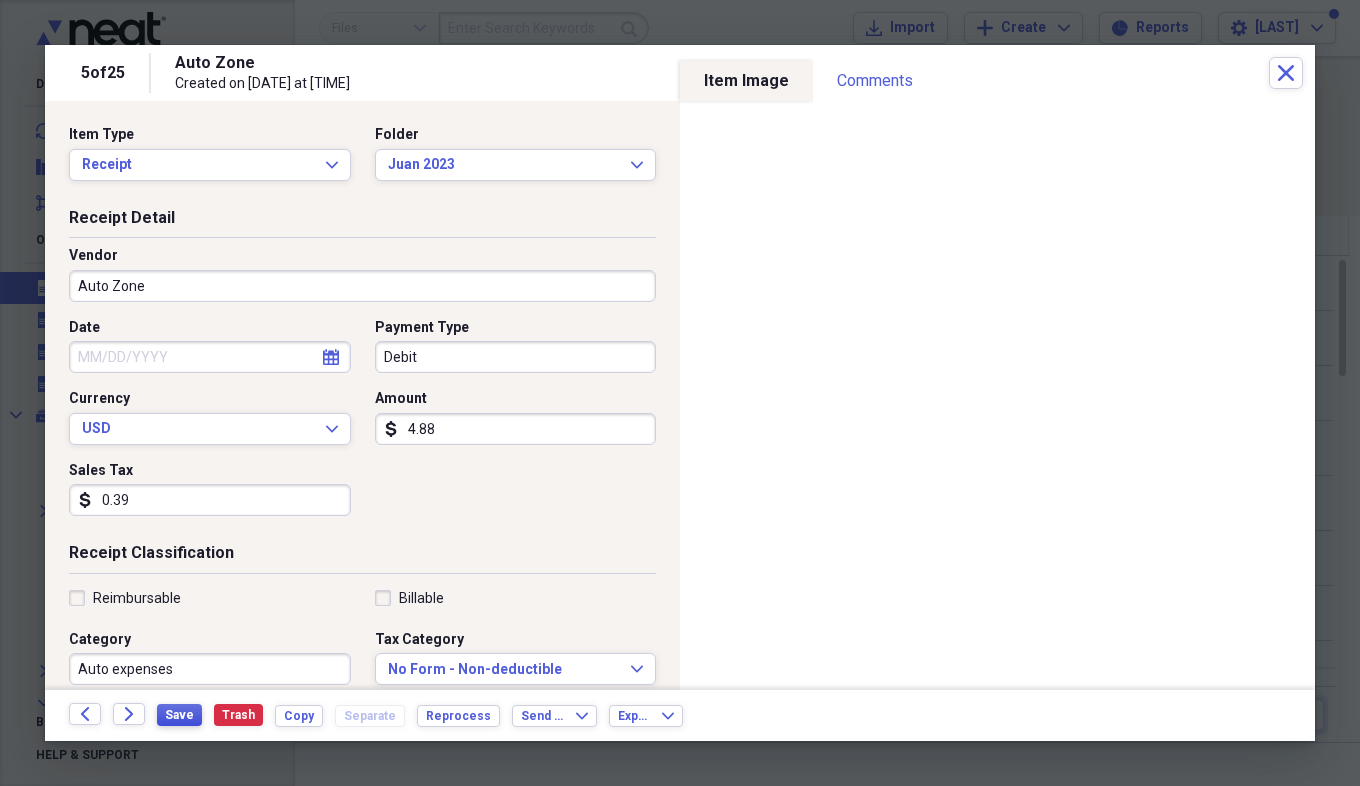 type on "0.39" 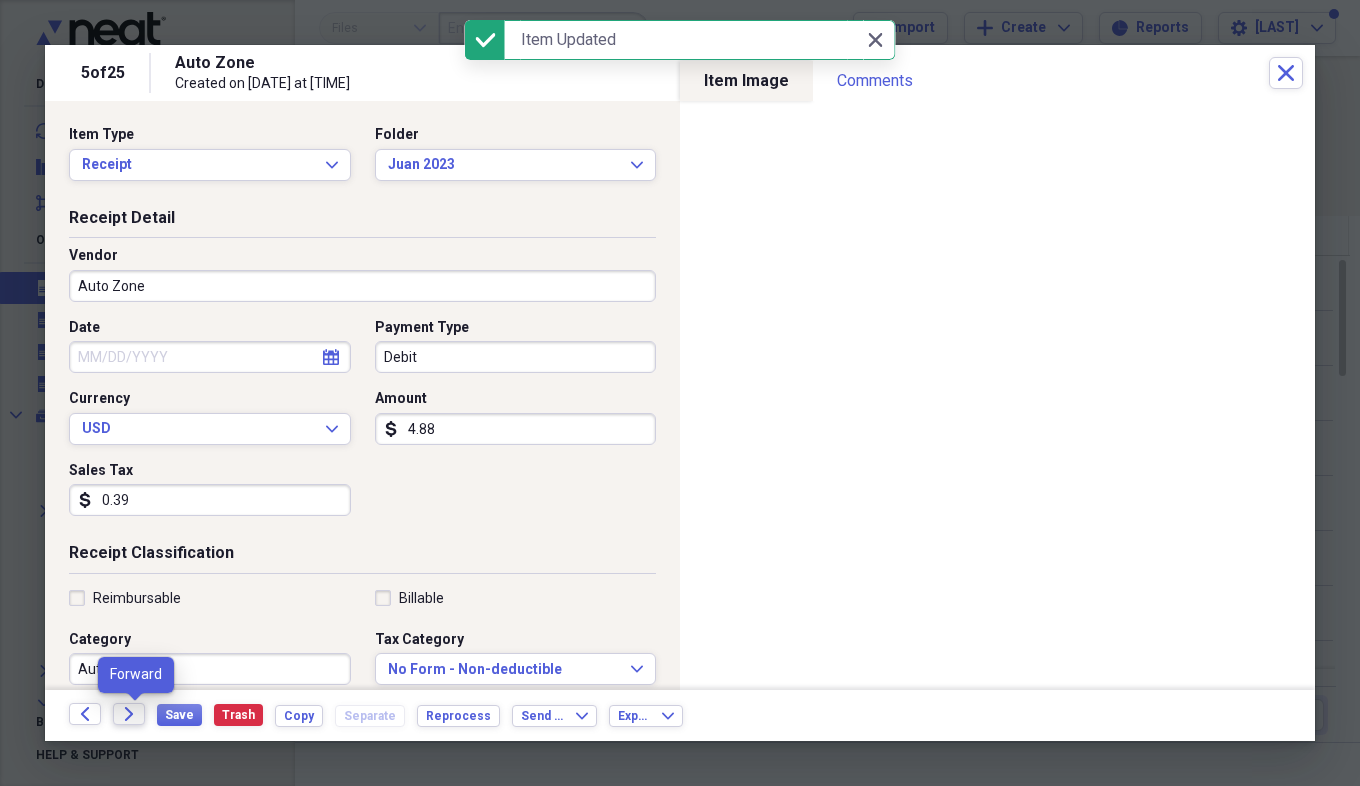 click on "Forward" 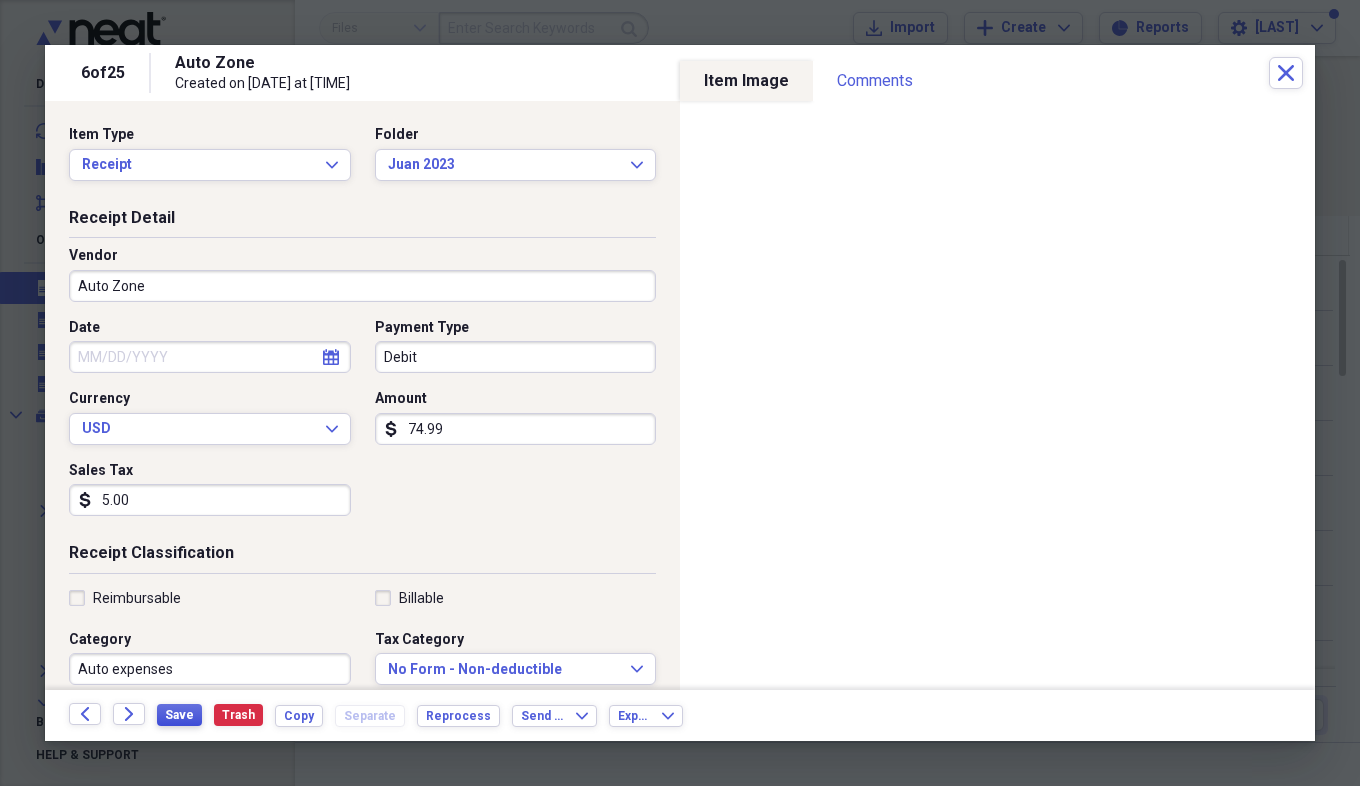 click on "Save" at bounding box center [179, 715] 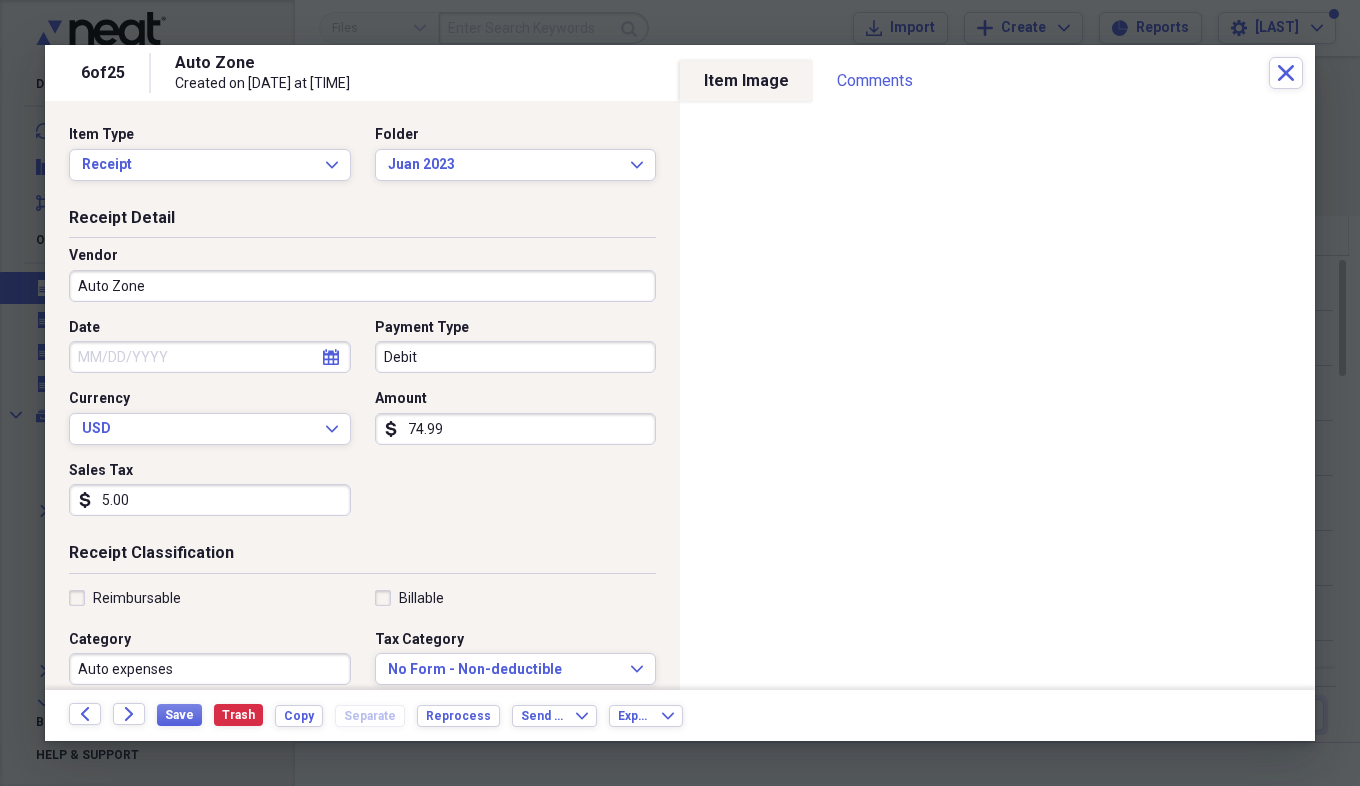 select on "7" 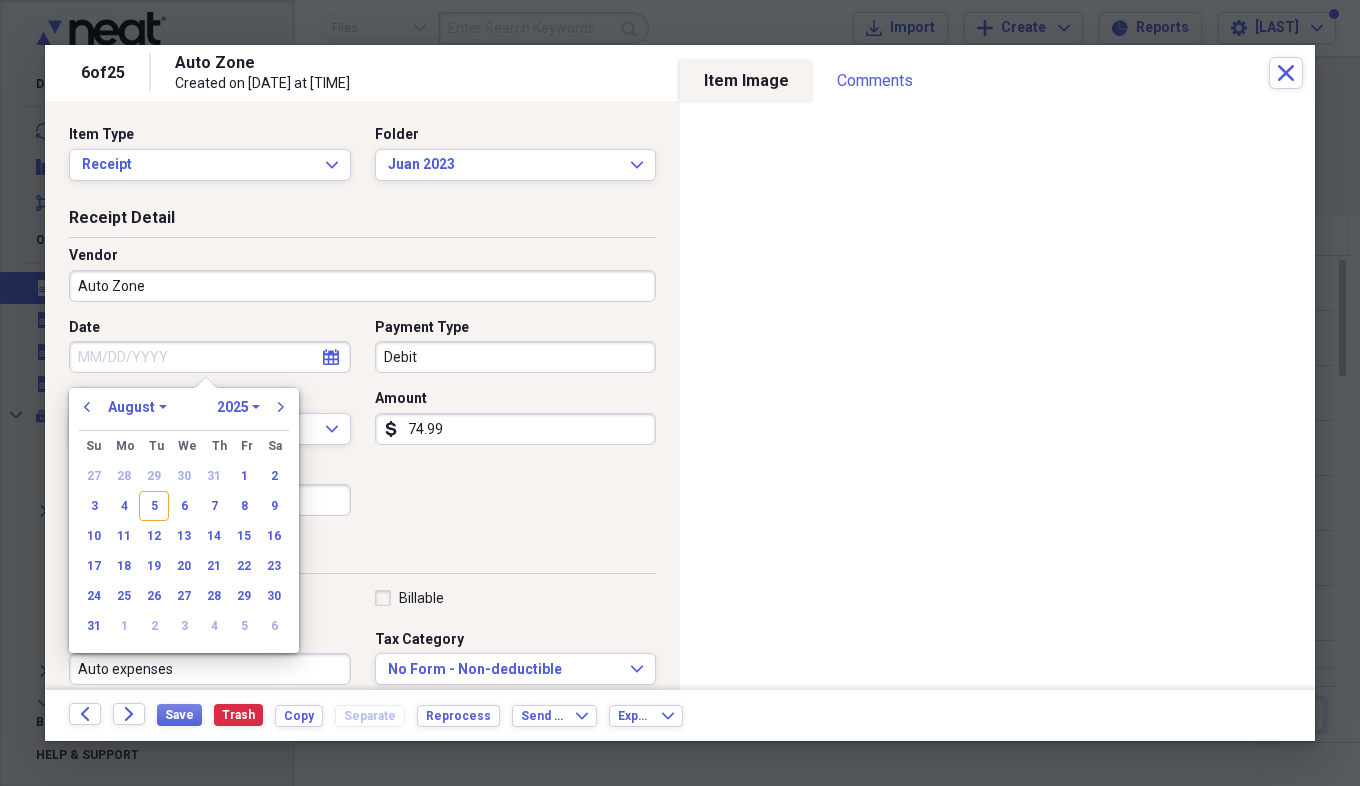 click on "Date" at bounding box center [210, 357] 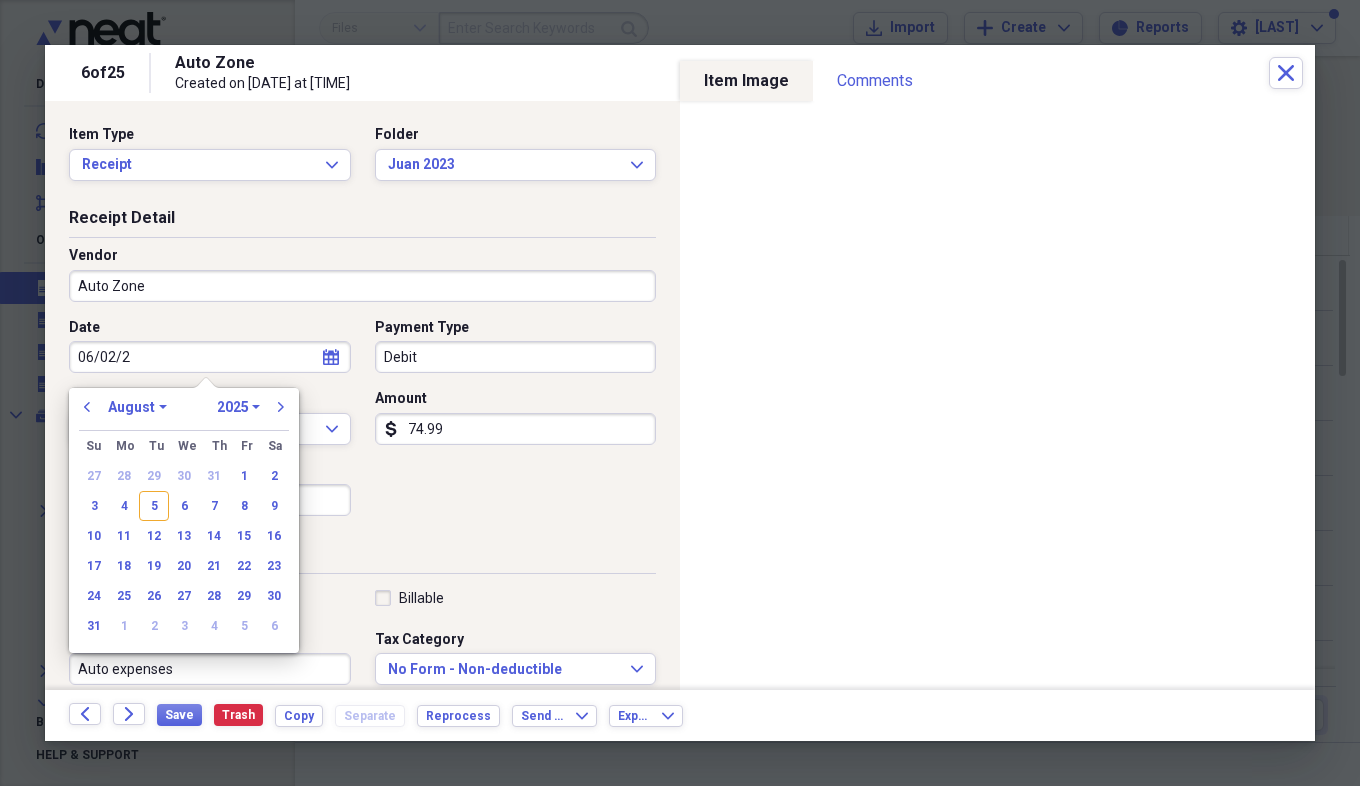 type on "06/02/20" 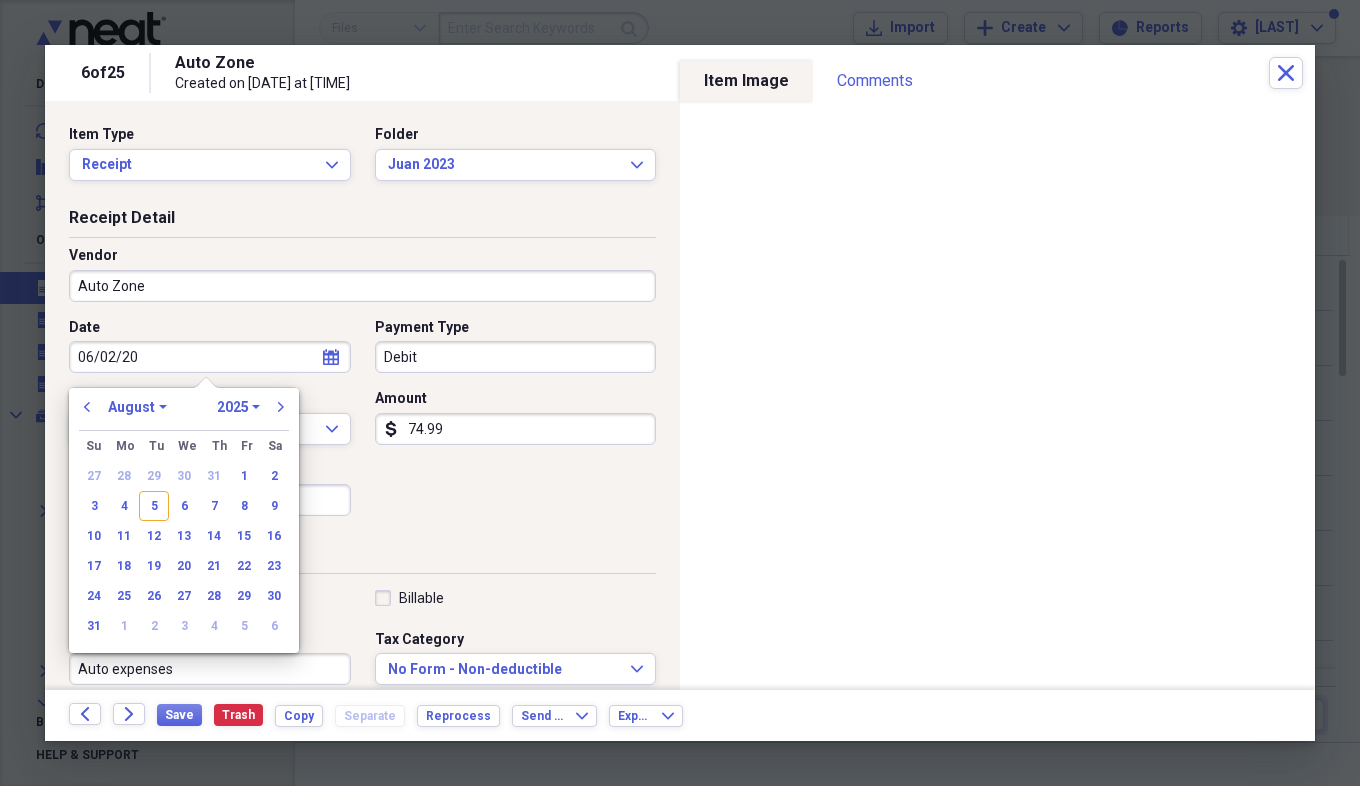select on "5" 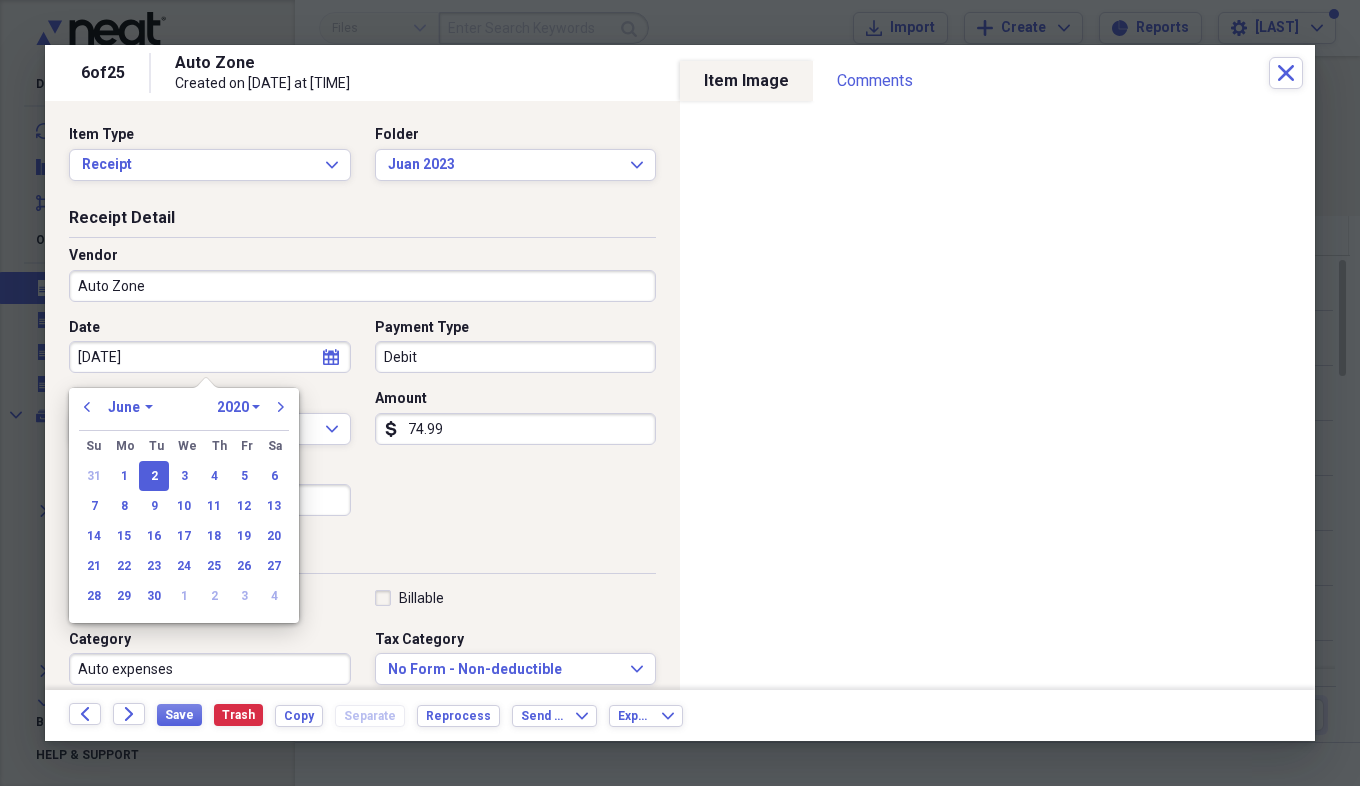 type on "06/02/2023" 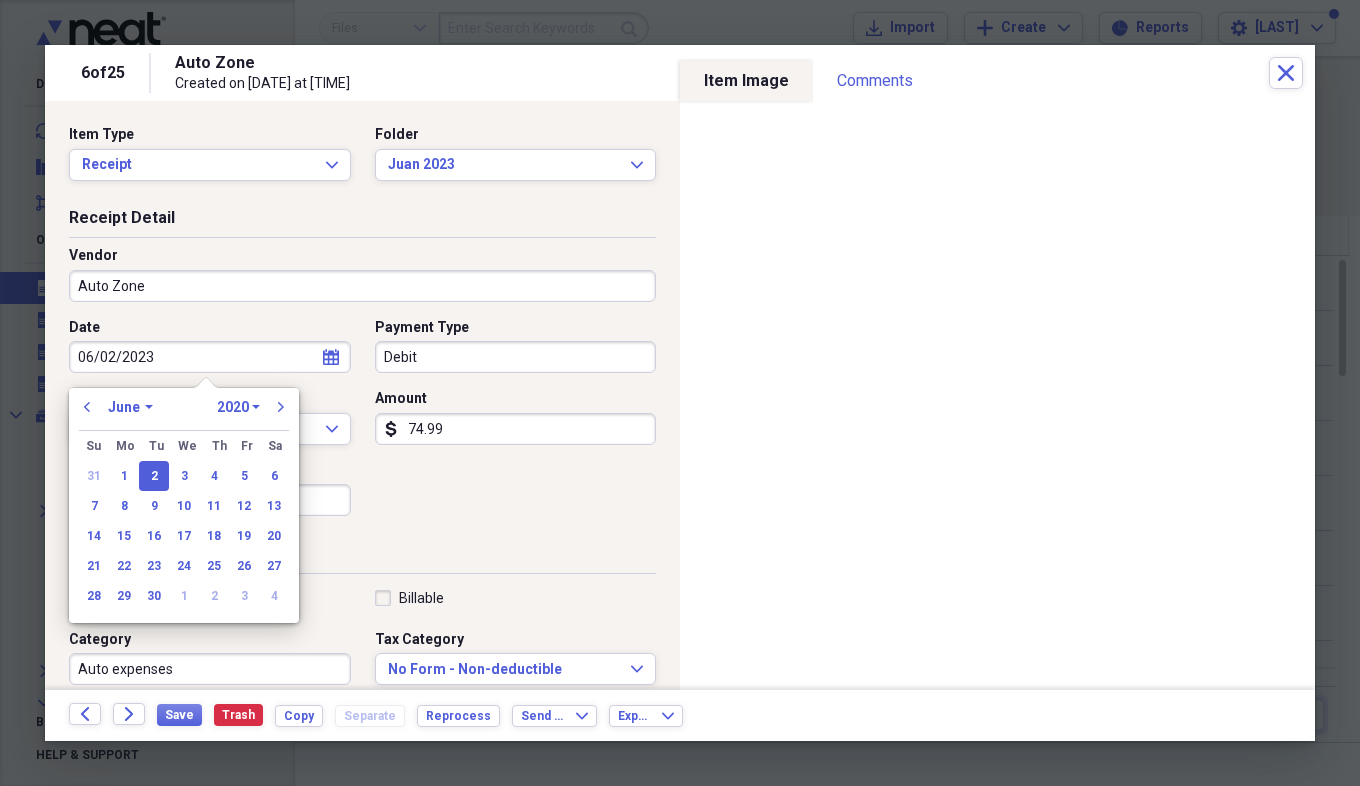 select on "2023" 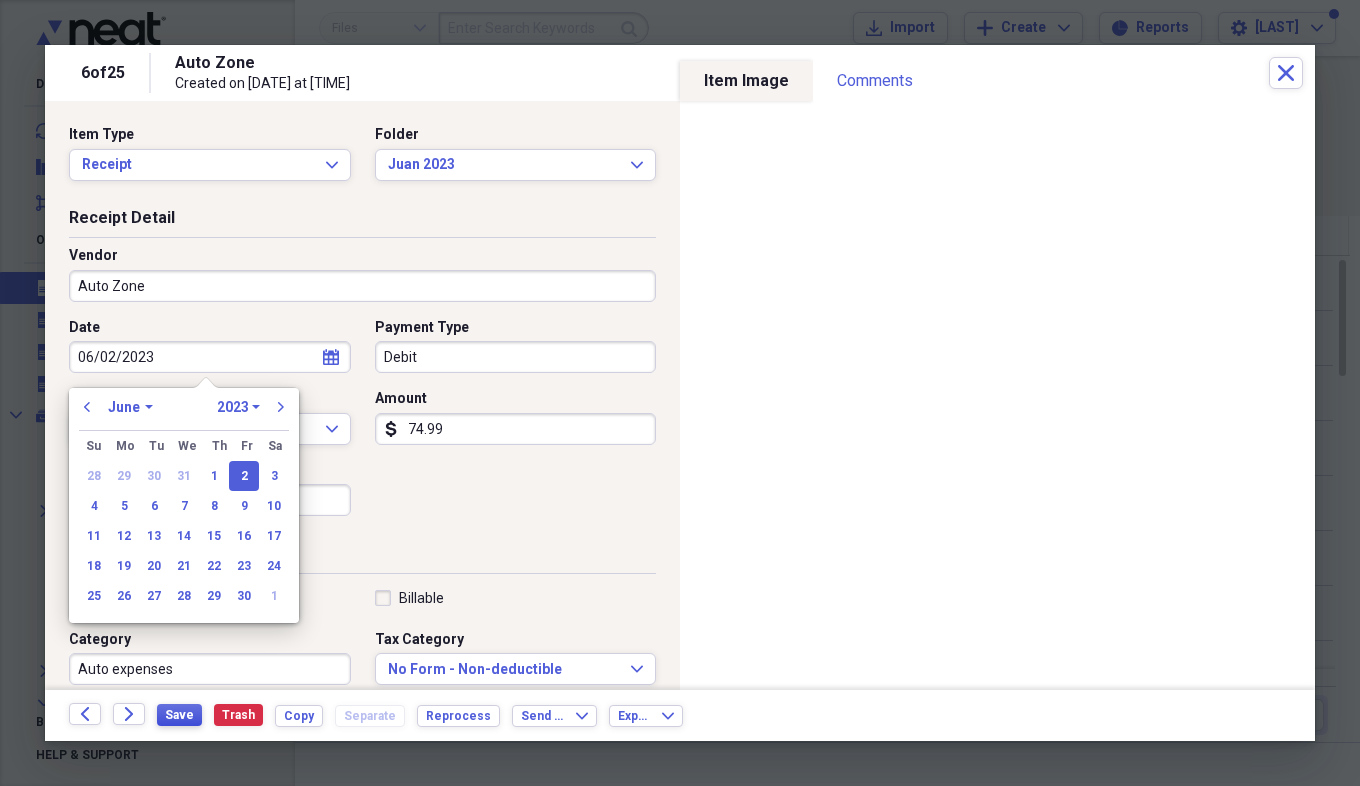 type on "06/02/2023" 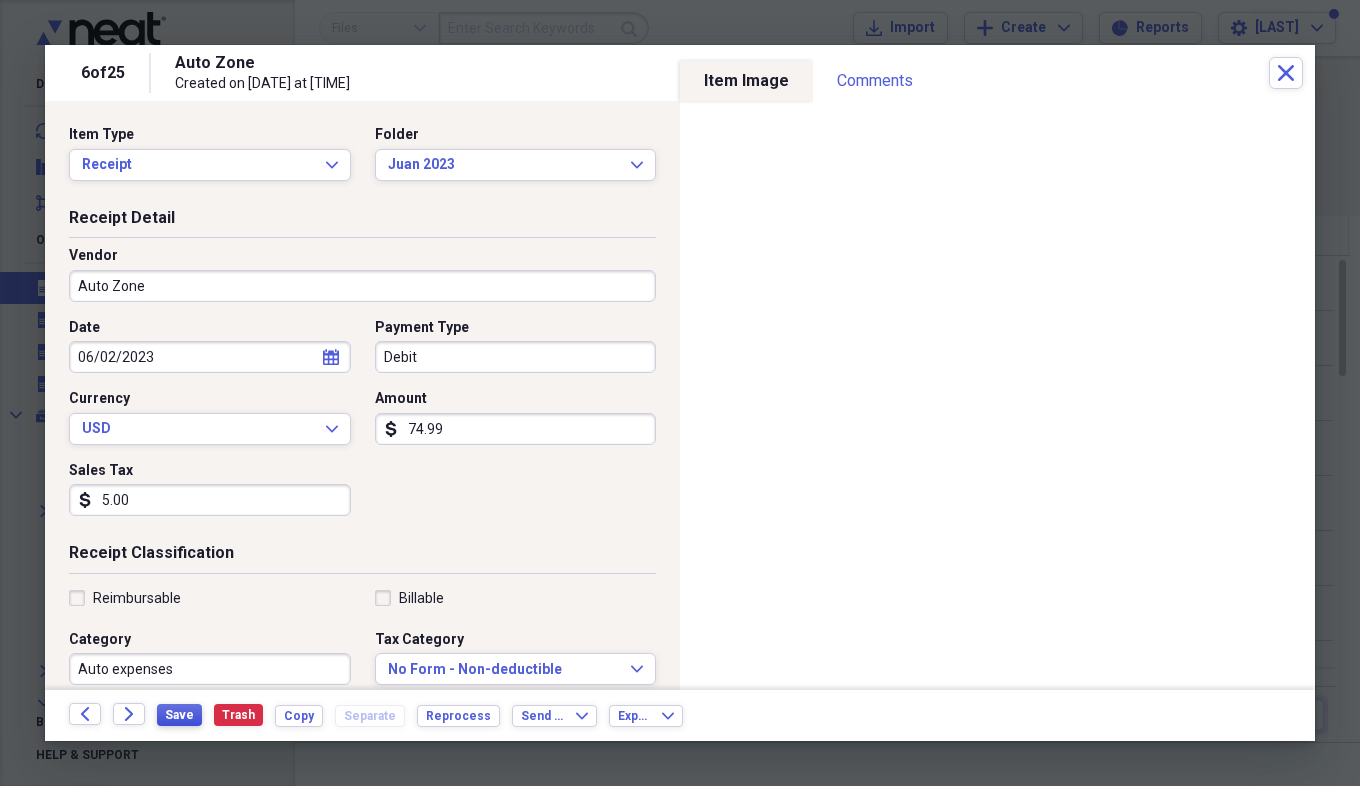 click on "Save" at bounding box center (179, 715) 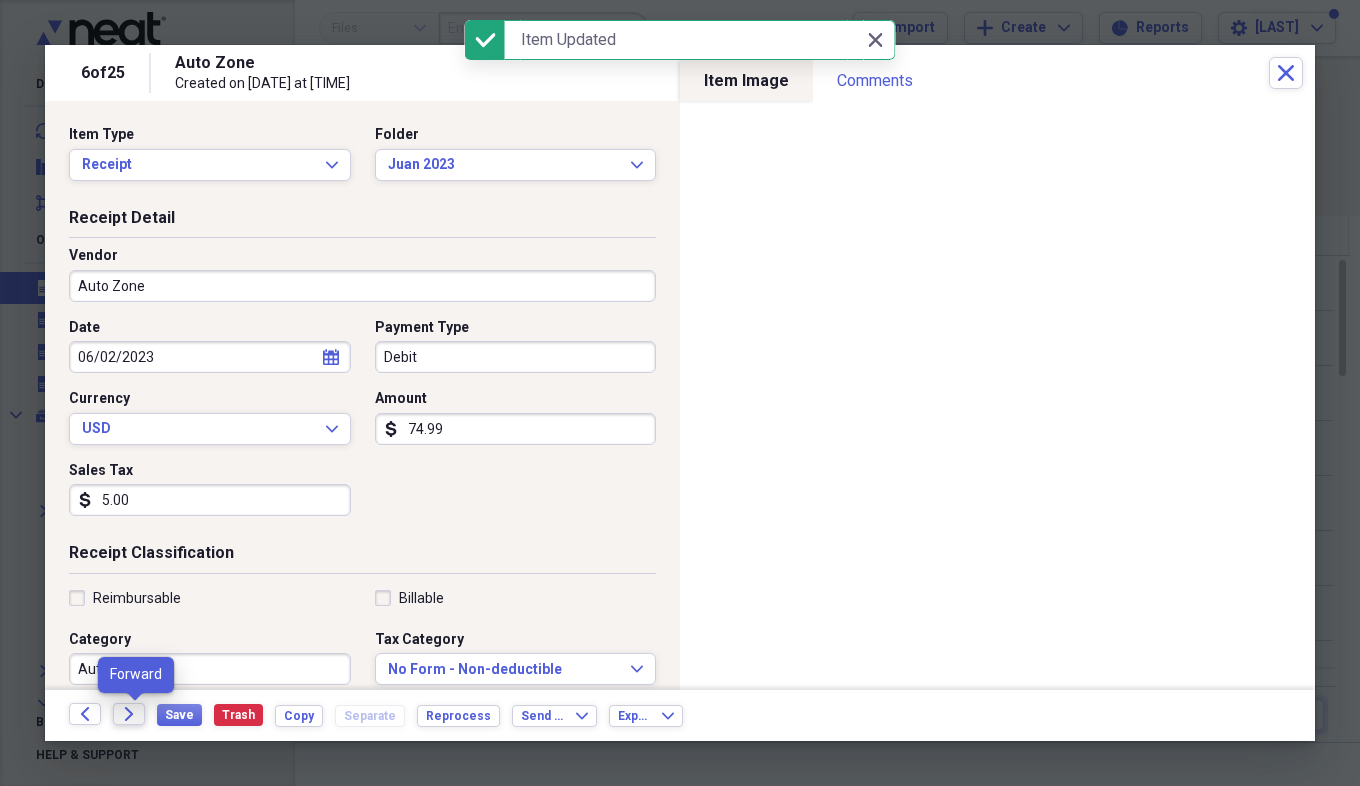 click 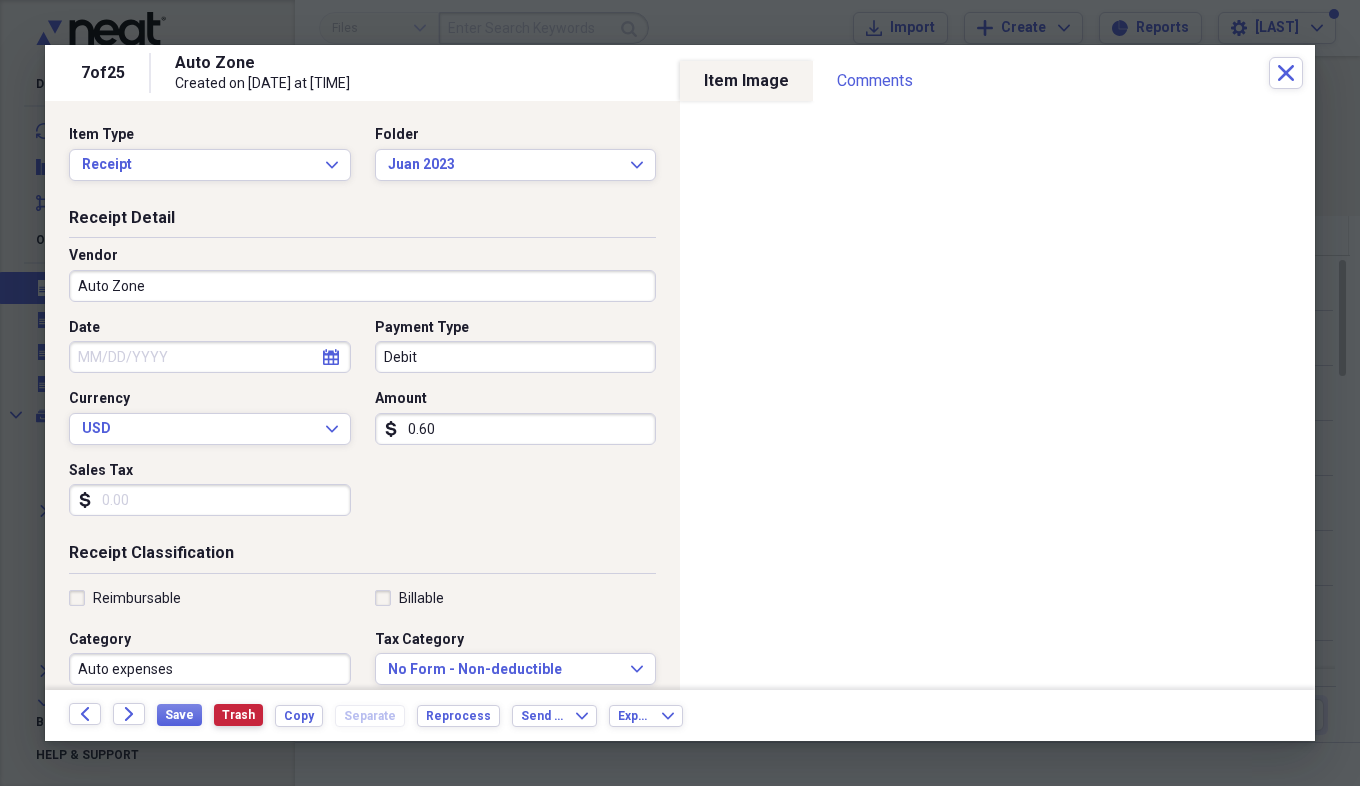 click on "Trash" at bounding box center [238, 715] 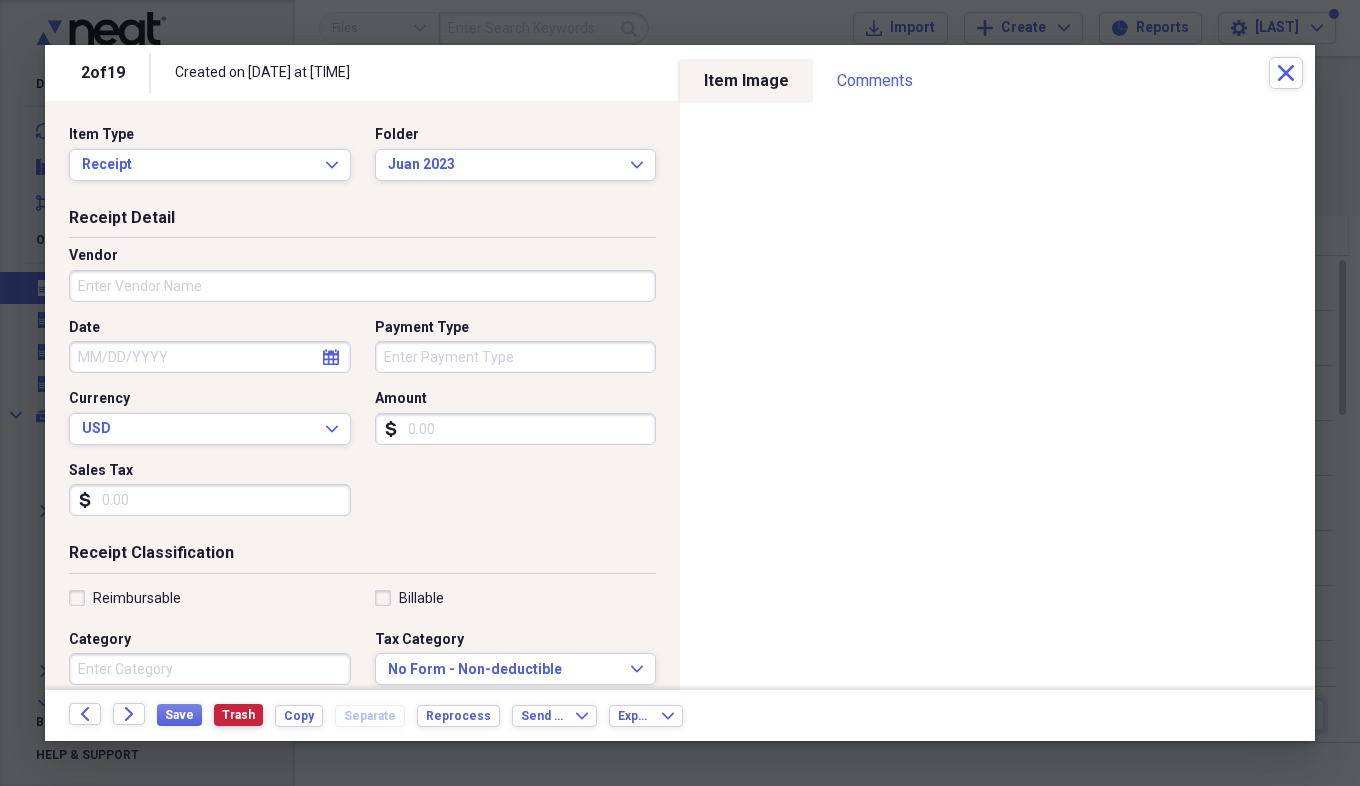 click on "Trash" at bounding box center [238, 715] 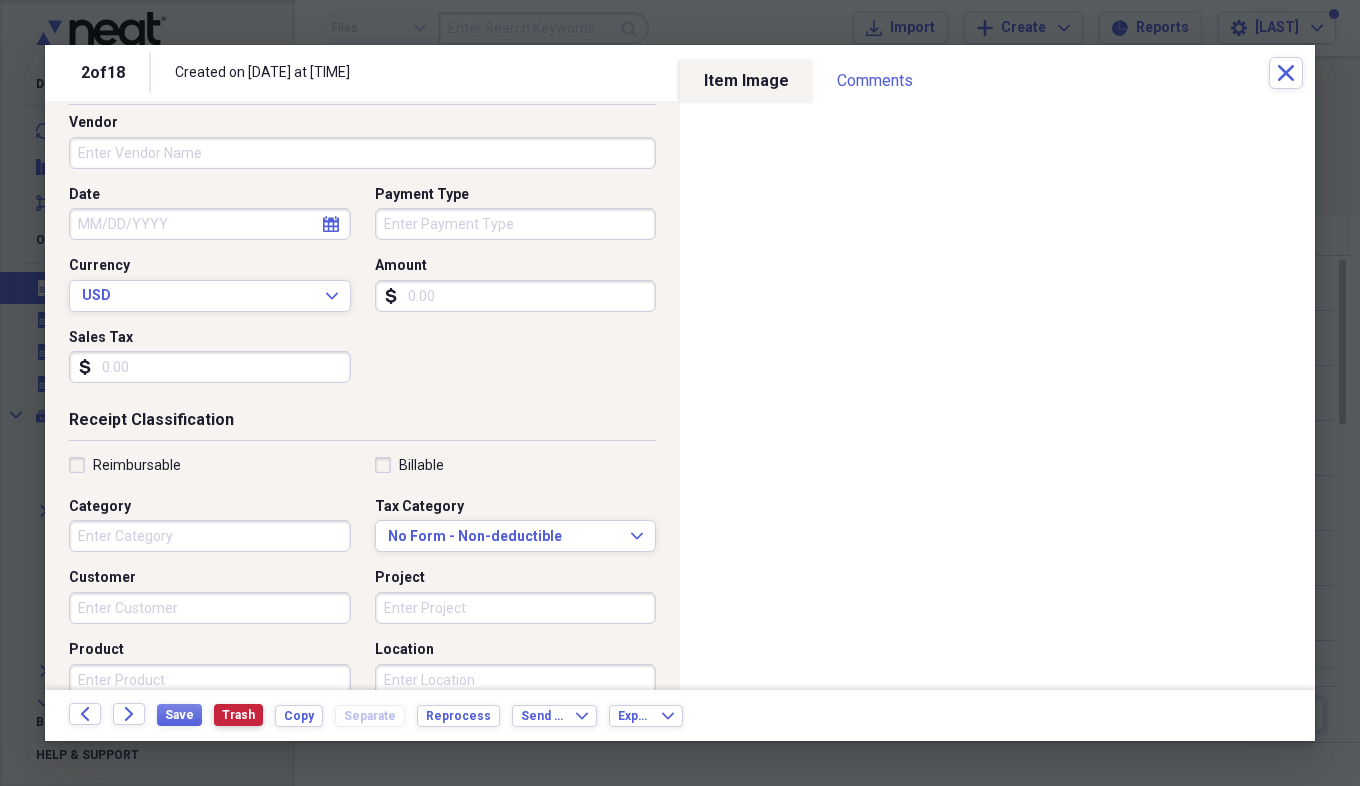 scroll, scrollTop: 0, scrollLeft: 0, axis: both 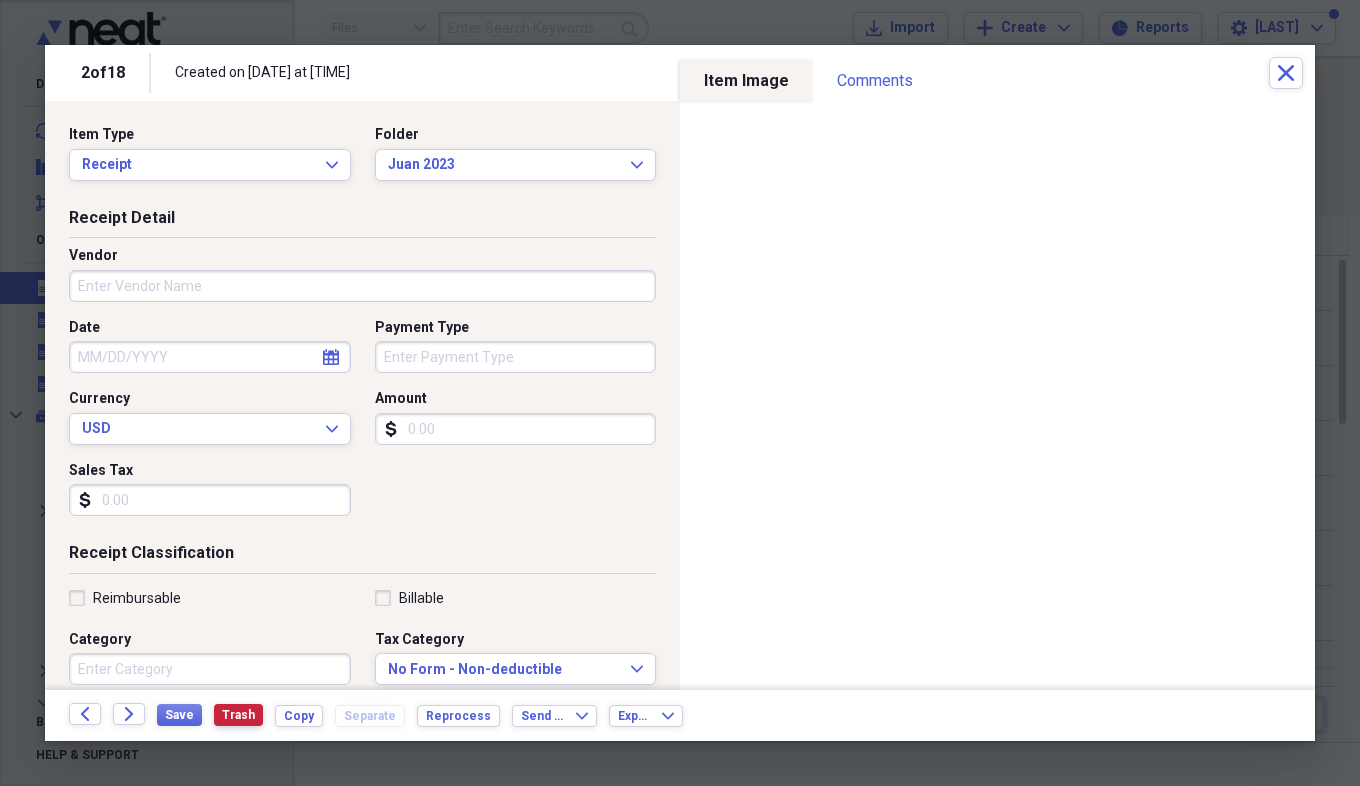 click on "Trash" at bounding box center (238, 715) 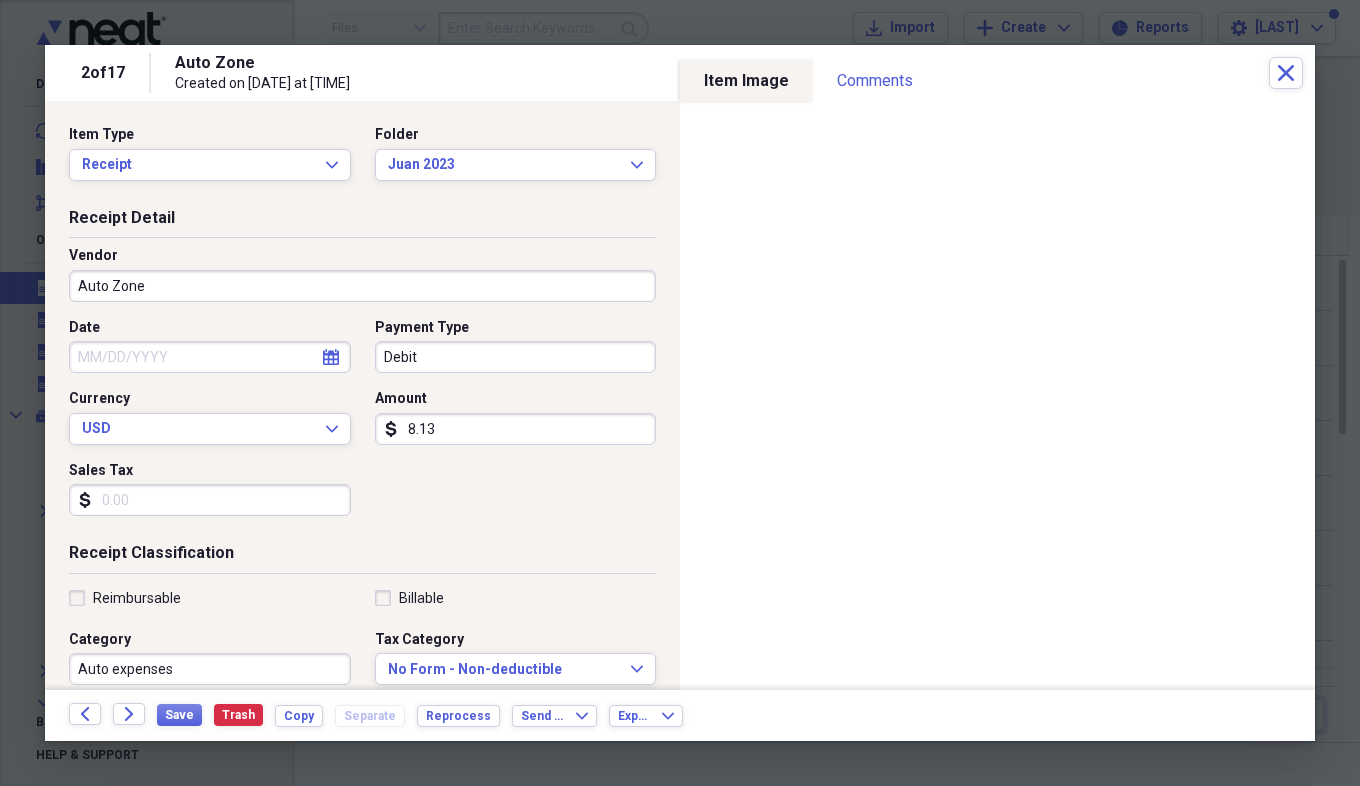 select on "7" 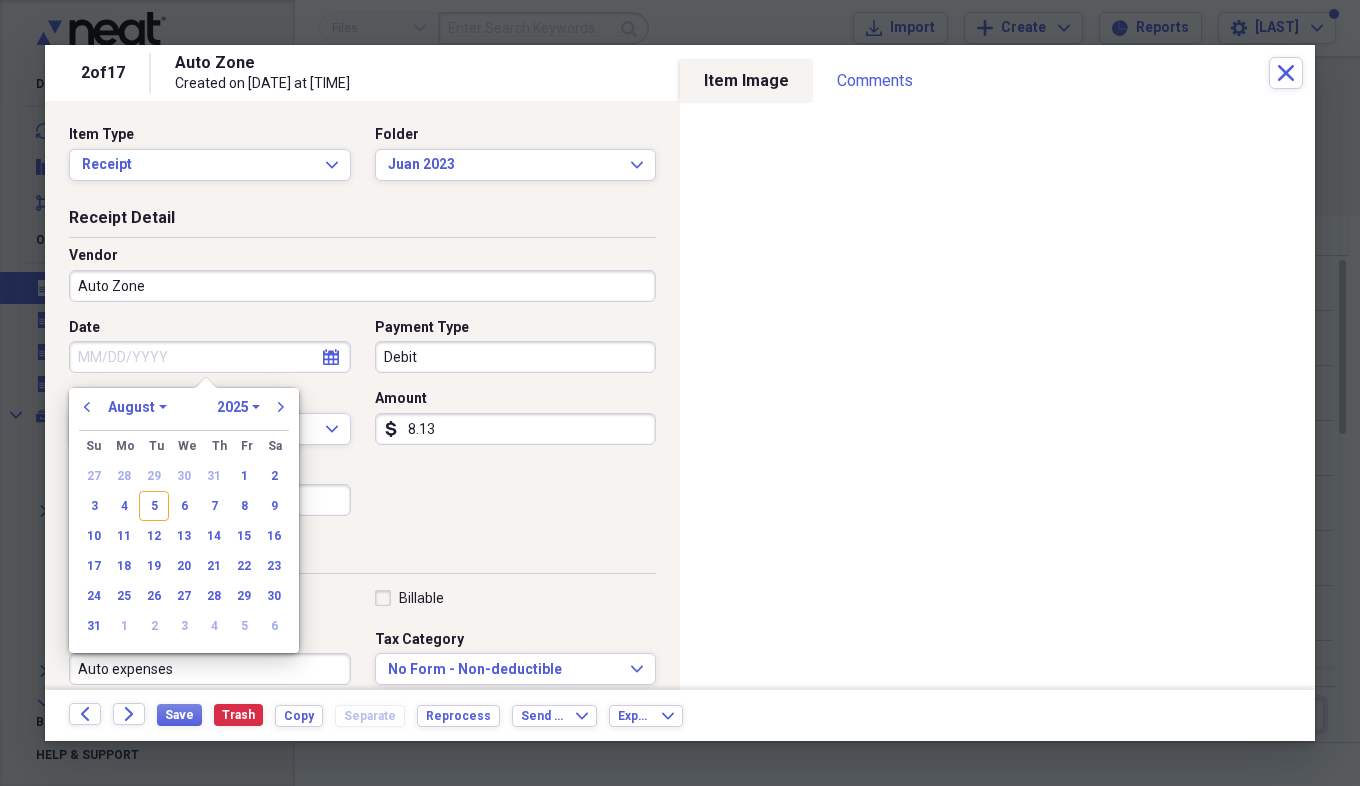 click on "Date" at bounding box center [210, 357] 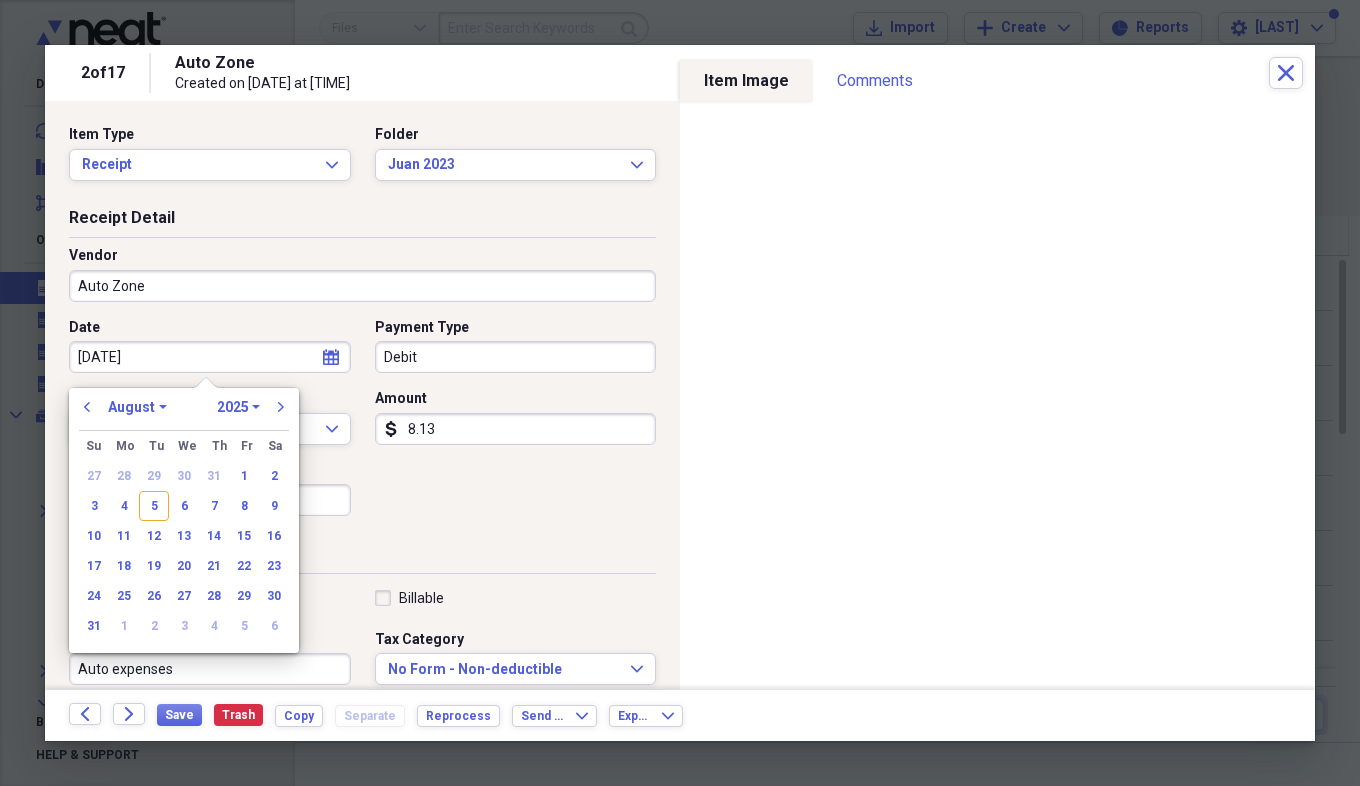 type on "02/02/20" 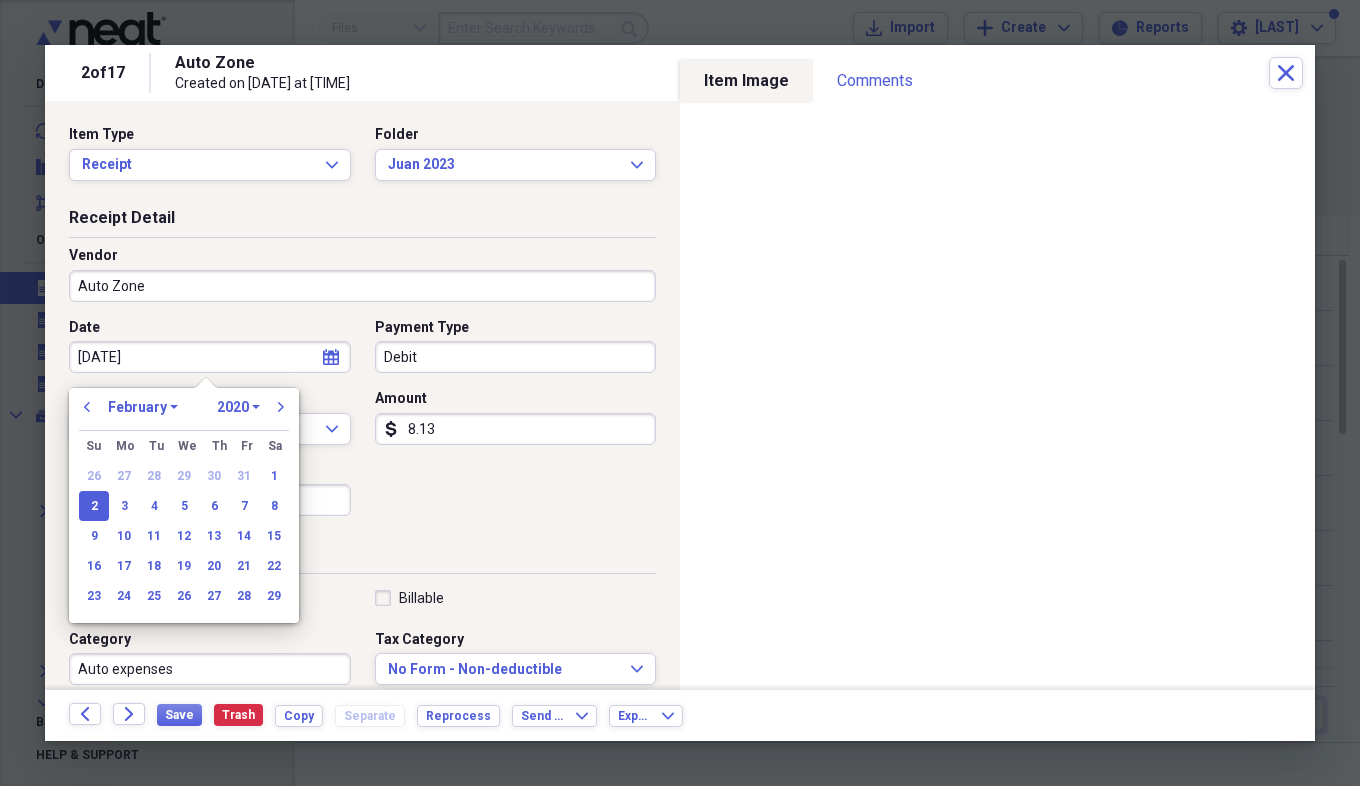 type on "02/02/2023" 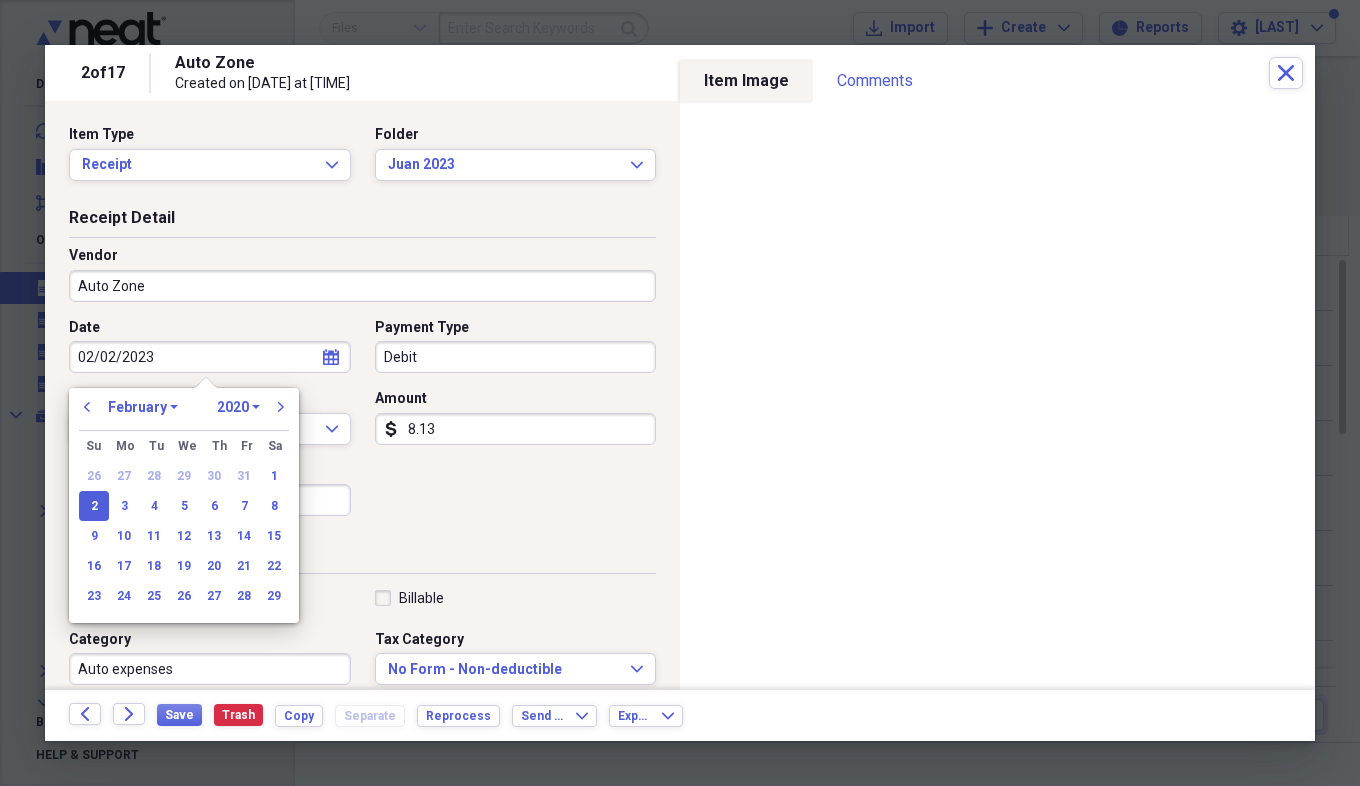 select on "2023" 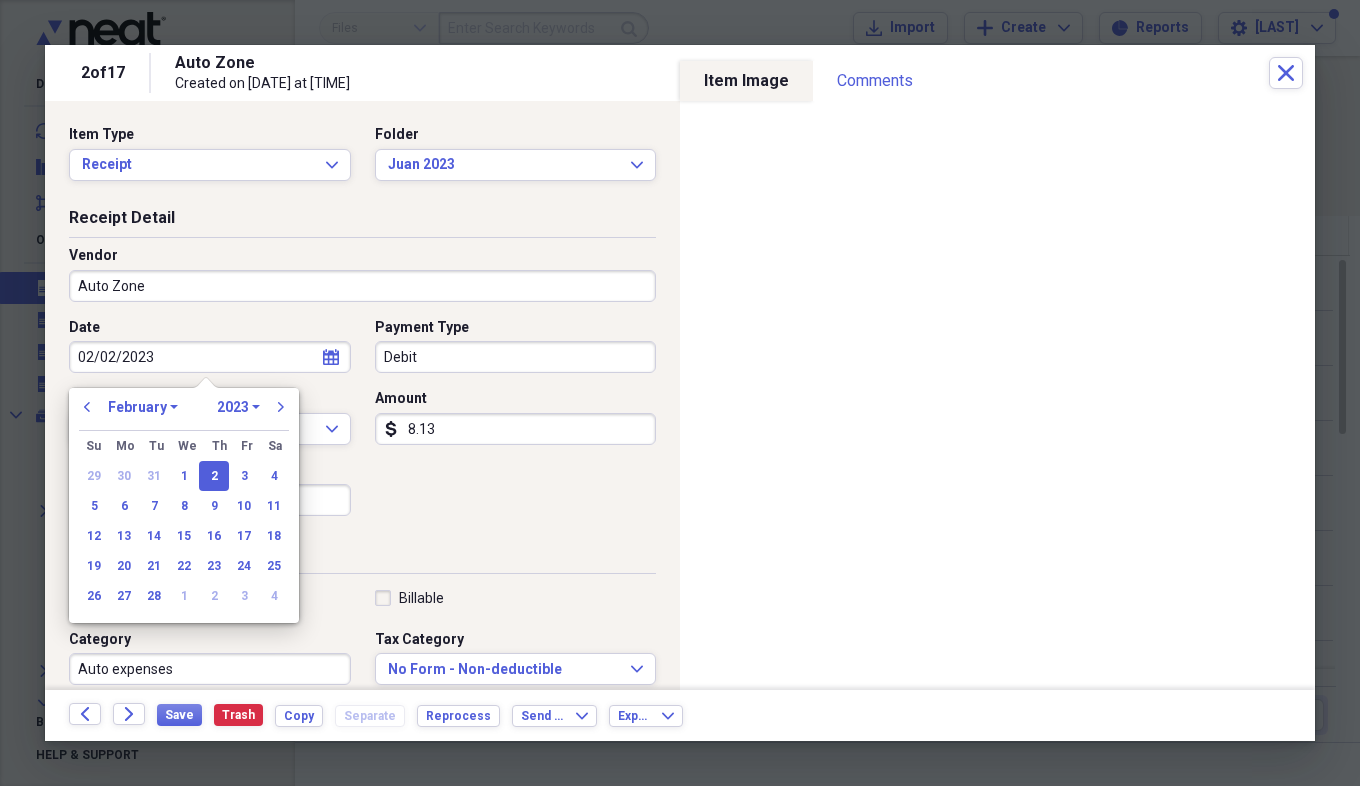 type on "02/02/2023" 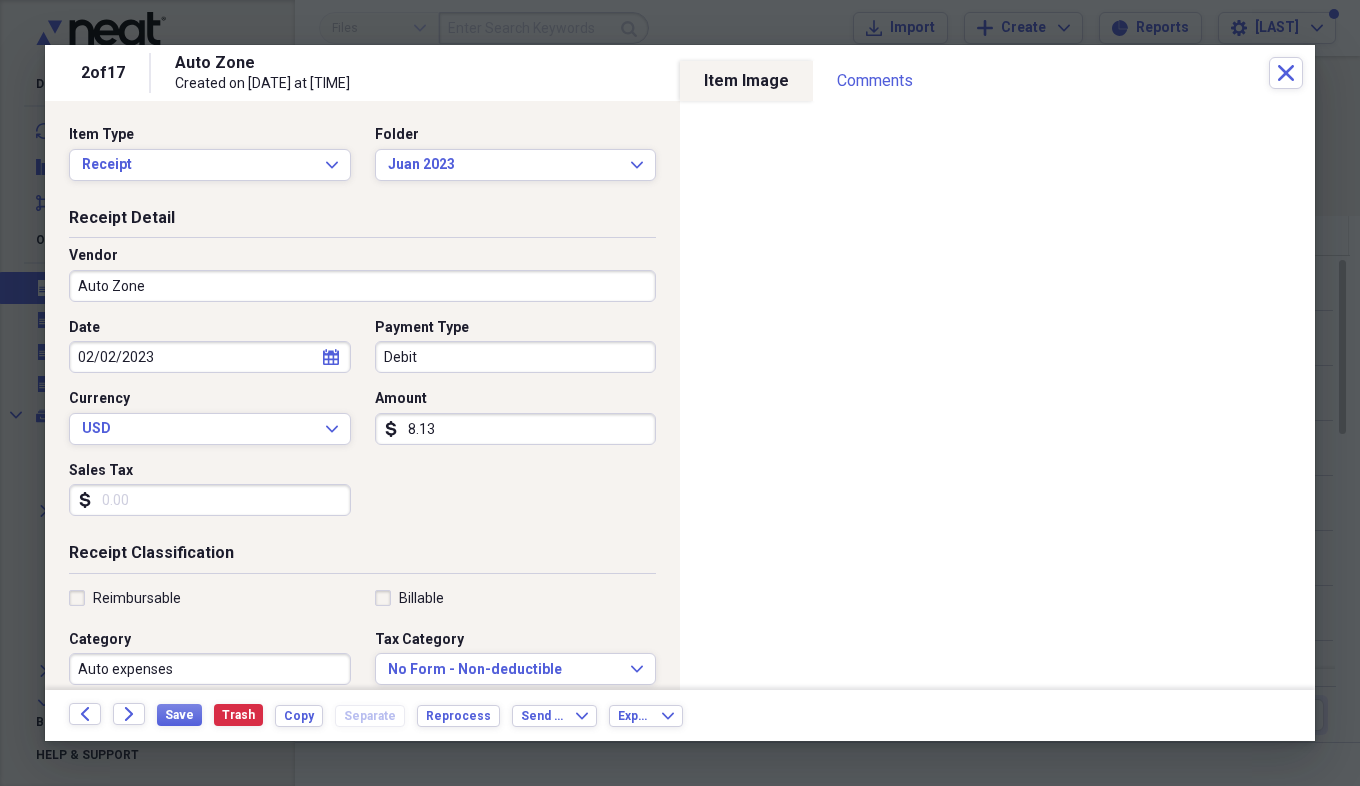 click on "Sales Tax" at bounding box center (210, 500) 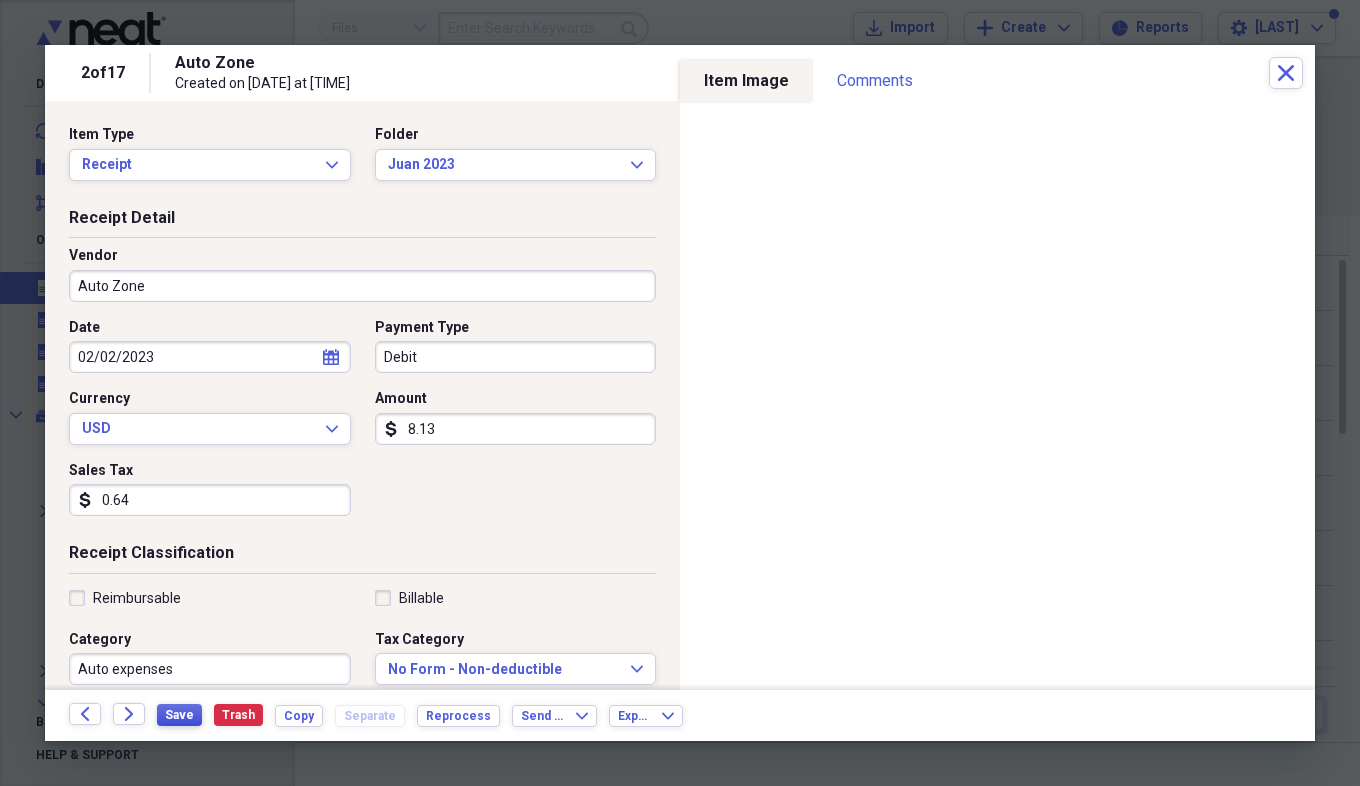 type on "0.64" 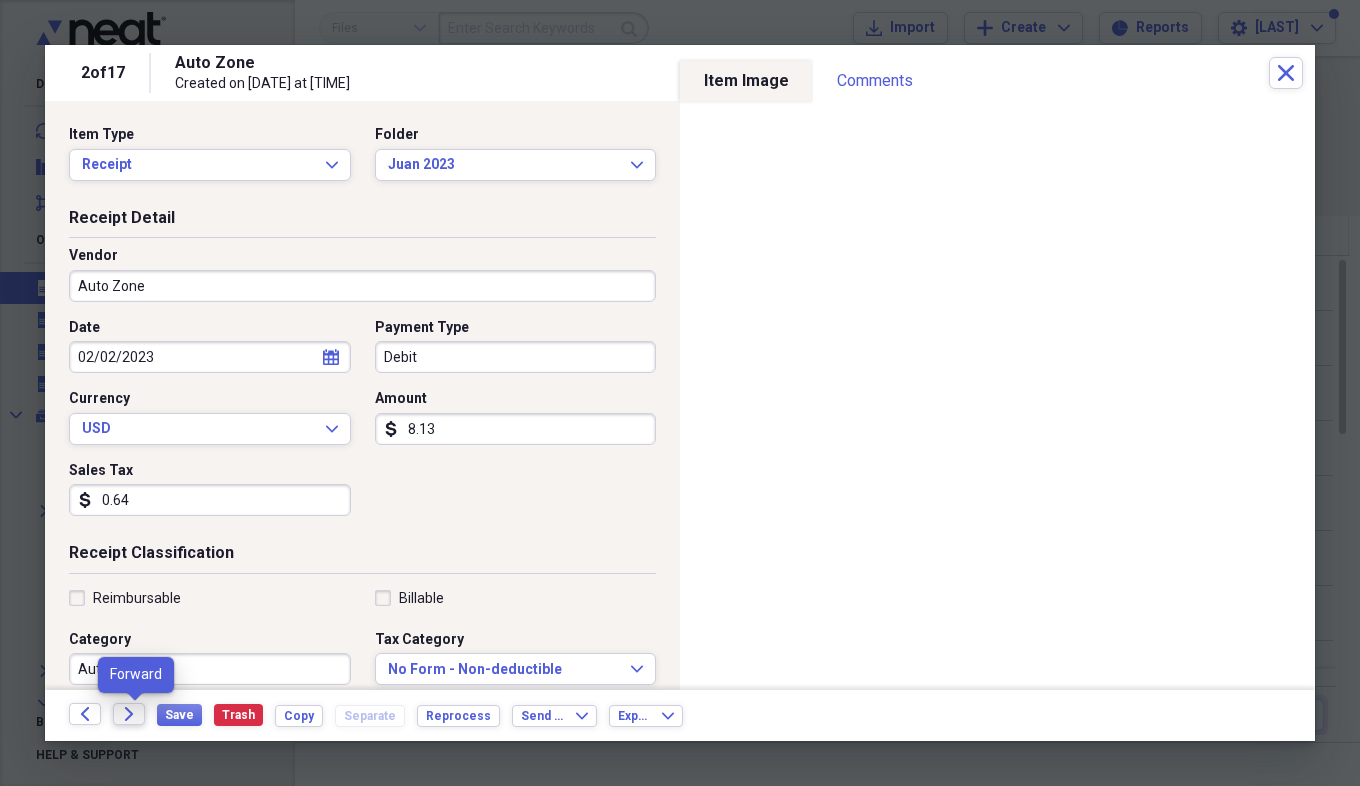 click on "Forward" 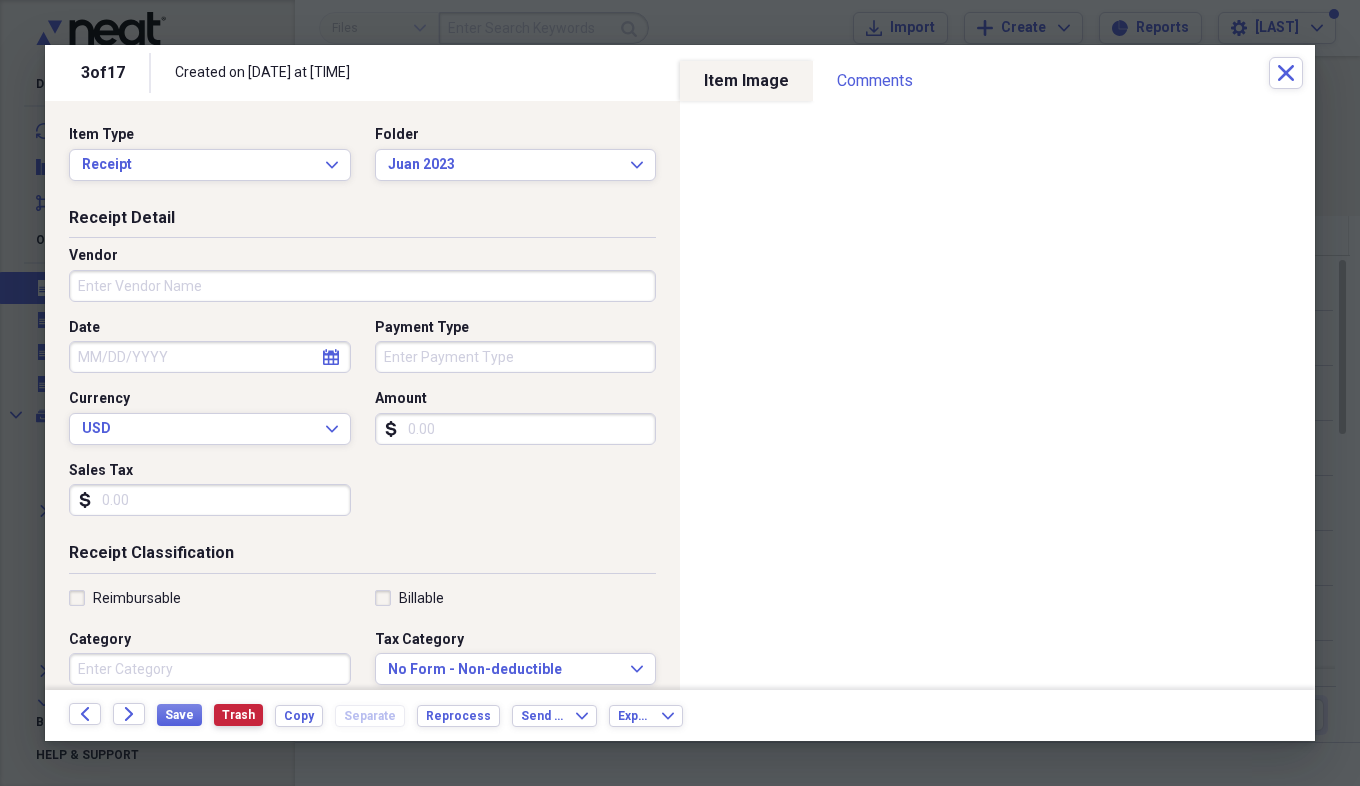 click on "Trash" at bounding box center (238, 715) 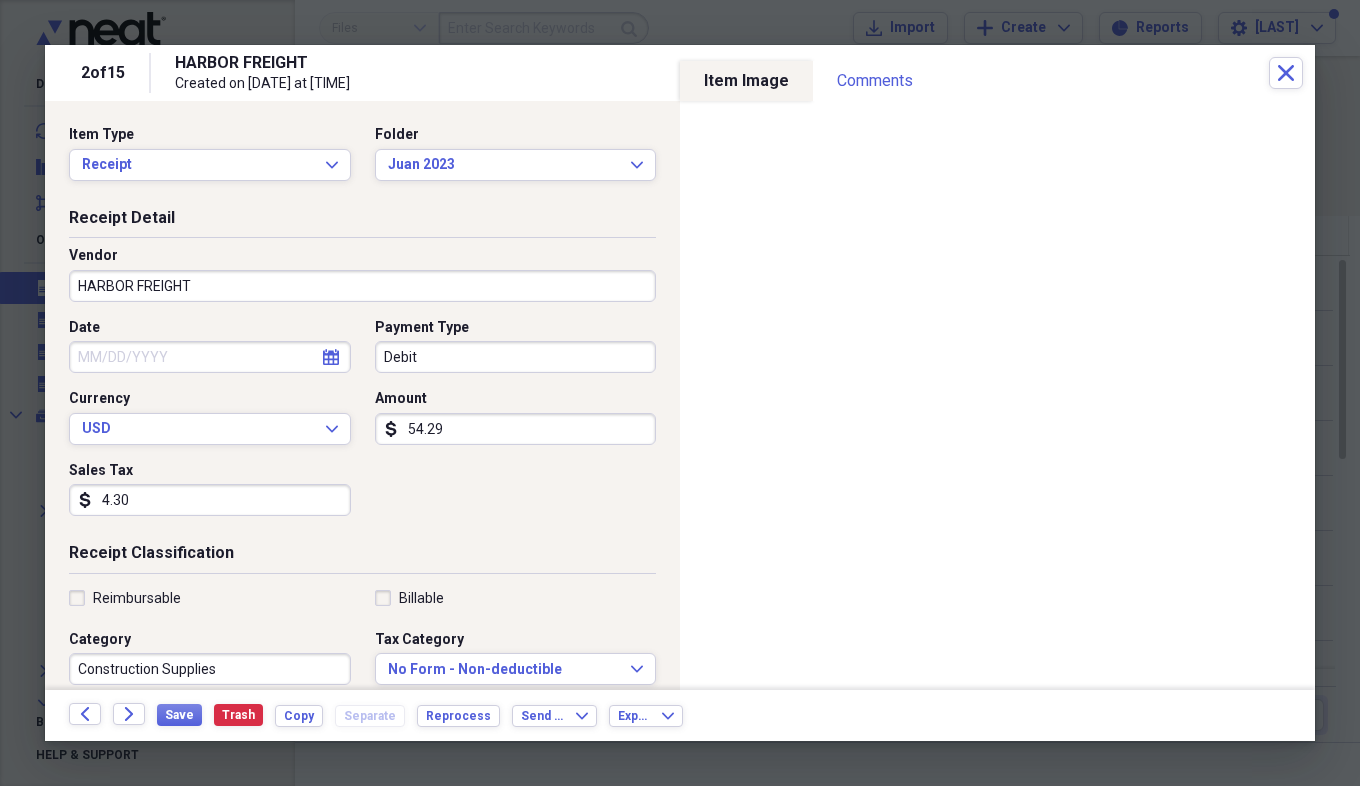 select on "7" 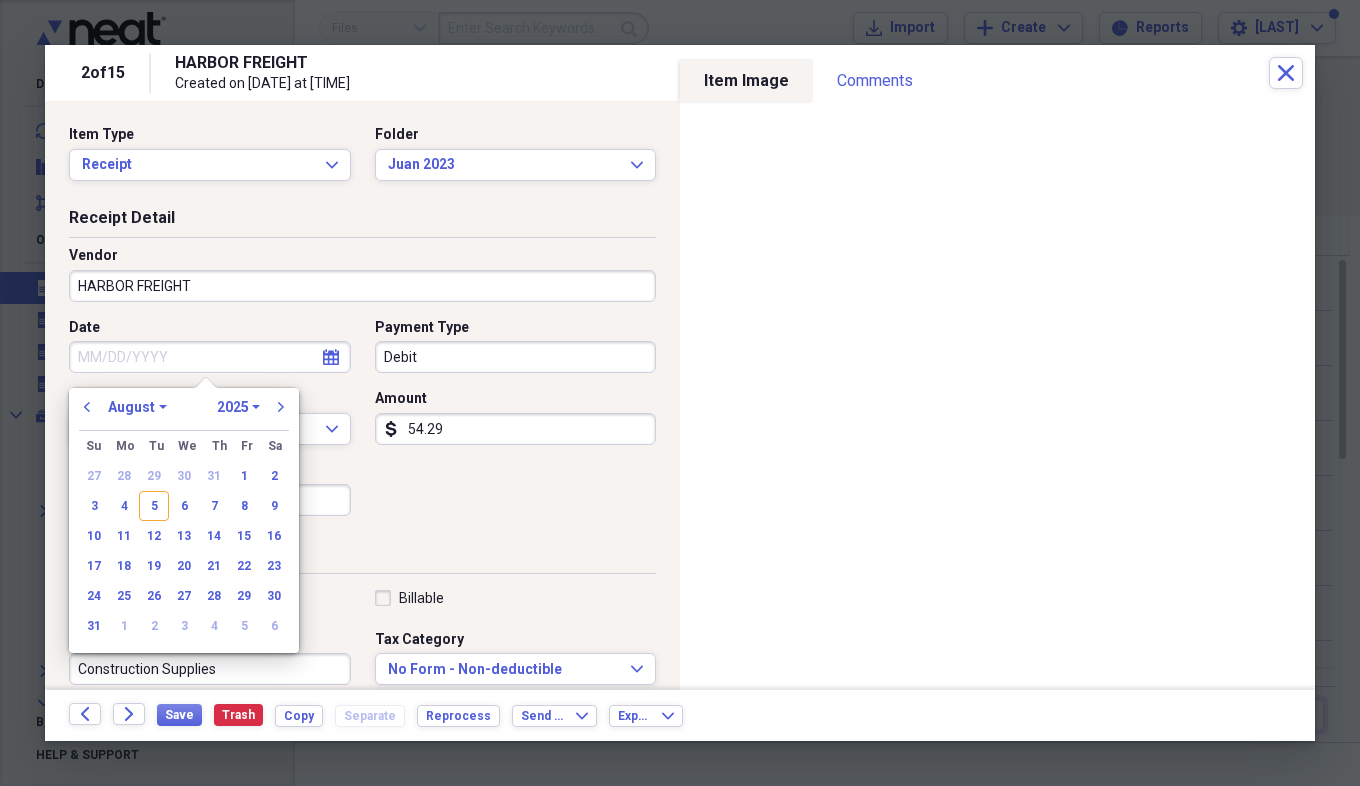 click on "Date" at bounding box center [210, 357] 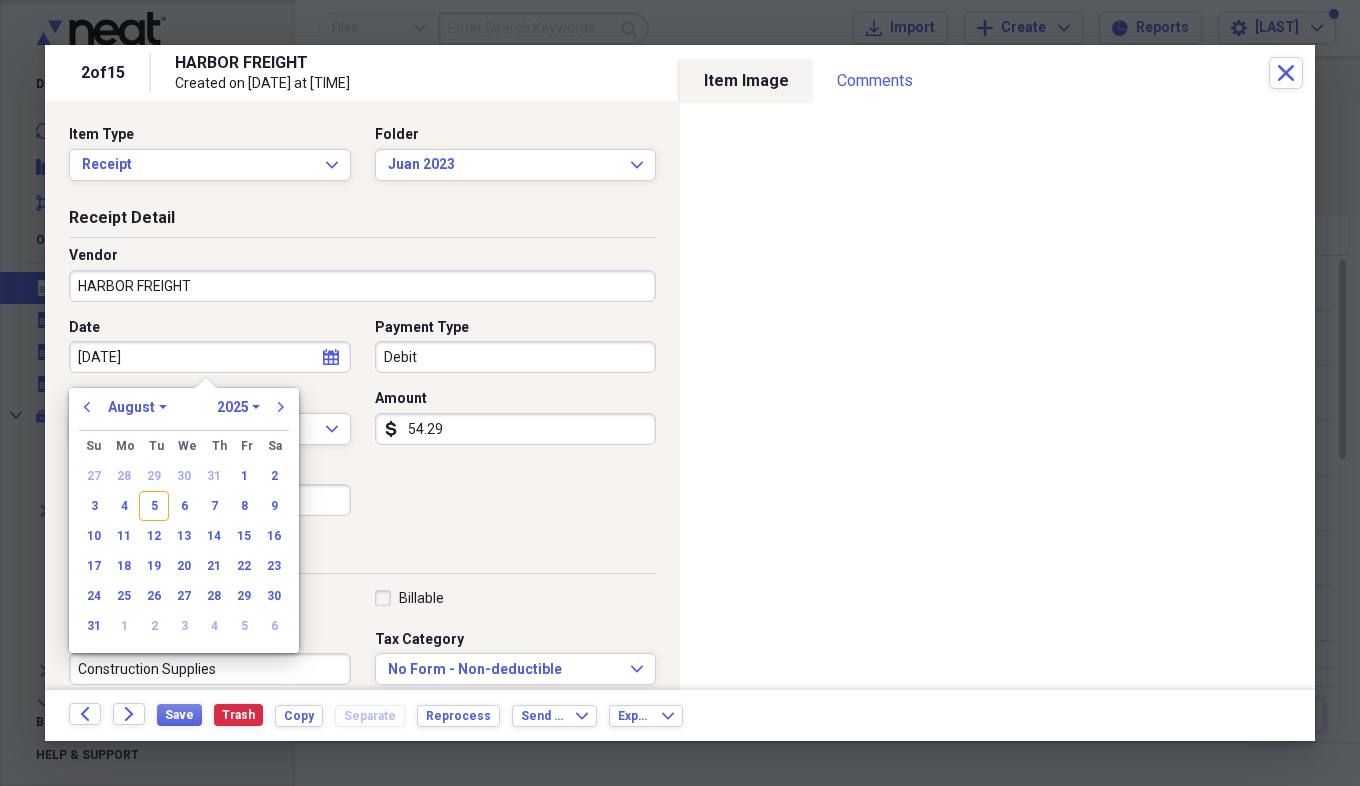 type on "02/20/20" 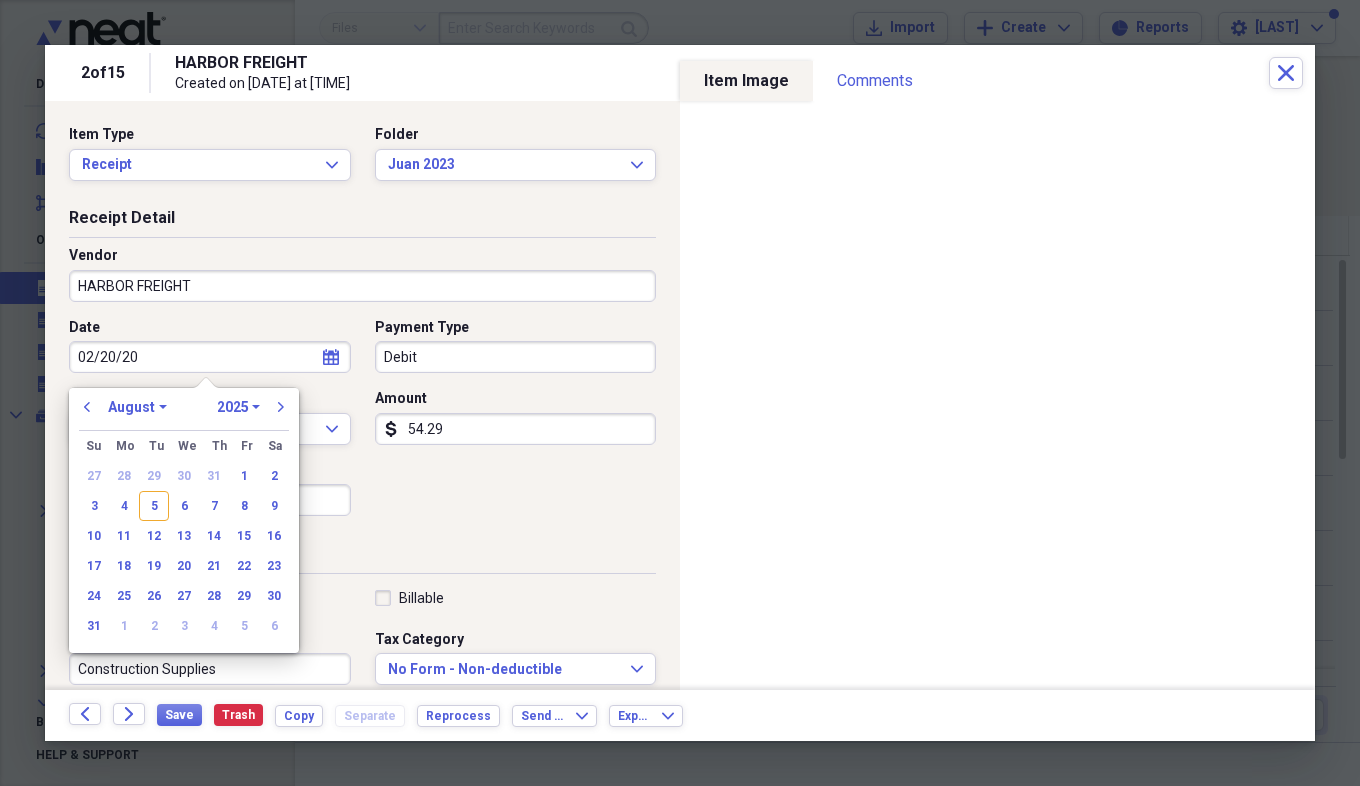 select on "1" 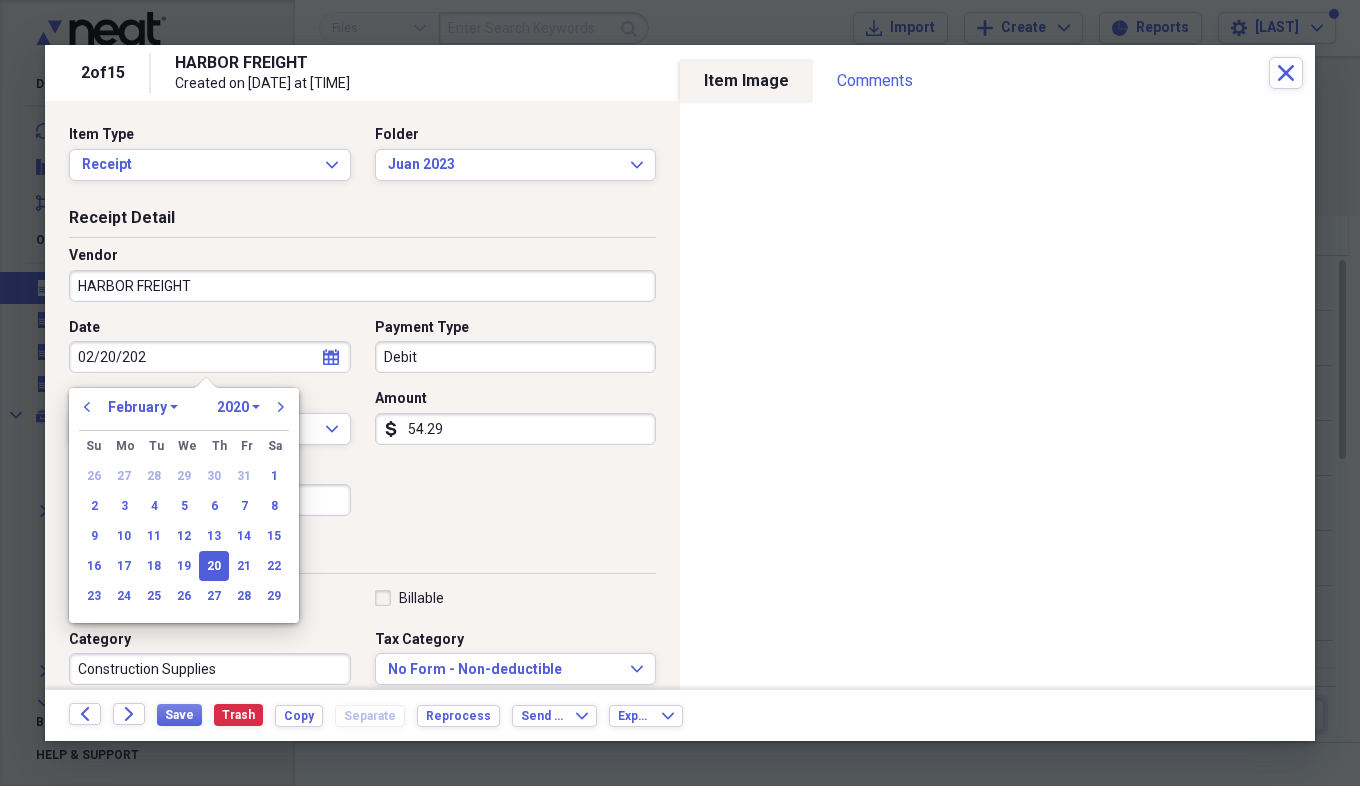 type on "02/20/2023" 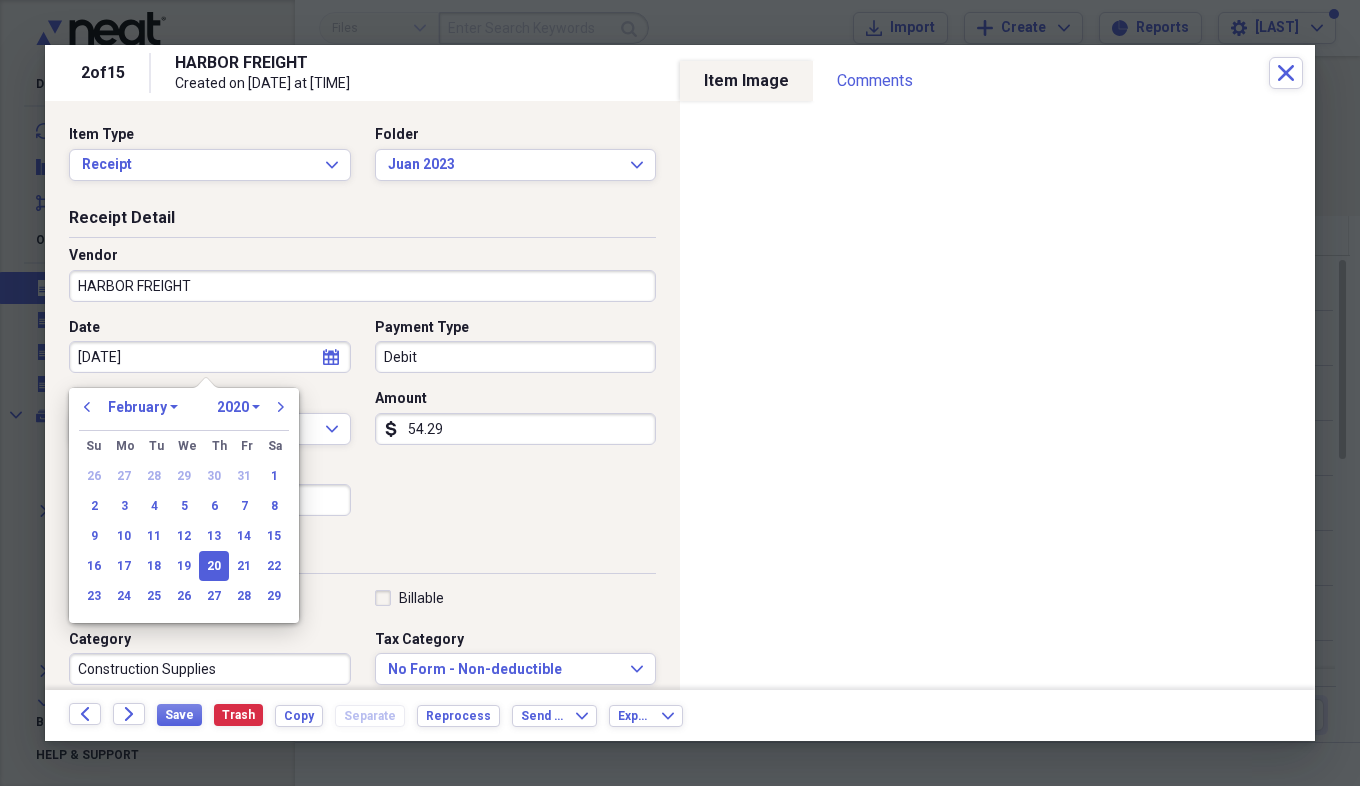 select on "2023" 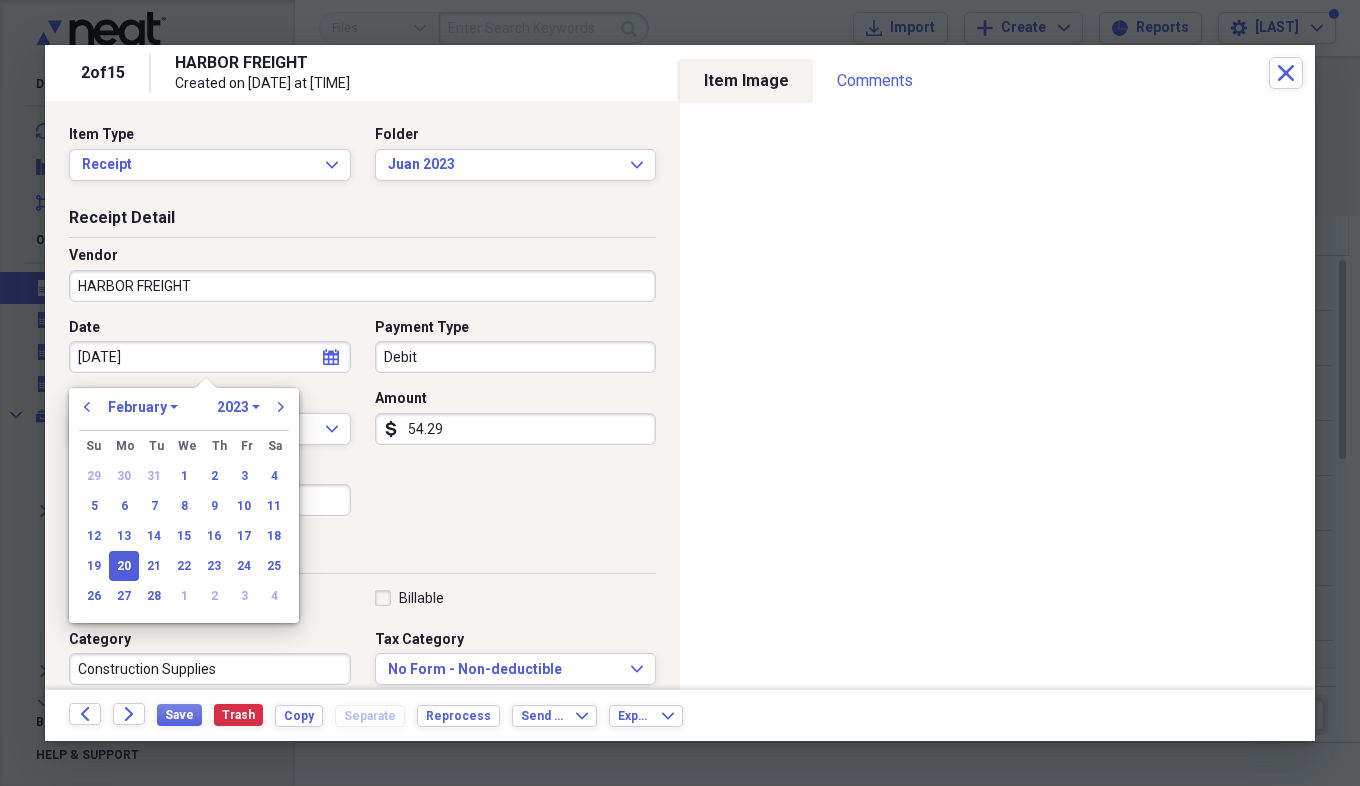 type on "02/20/2023" 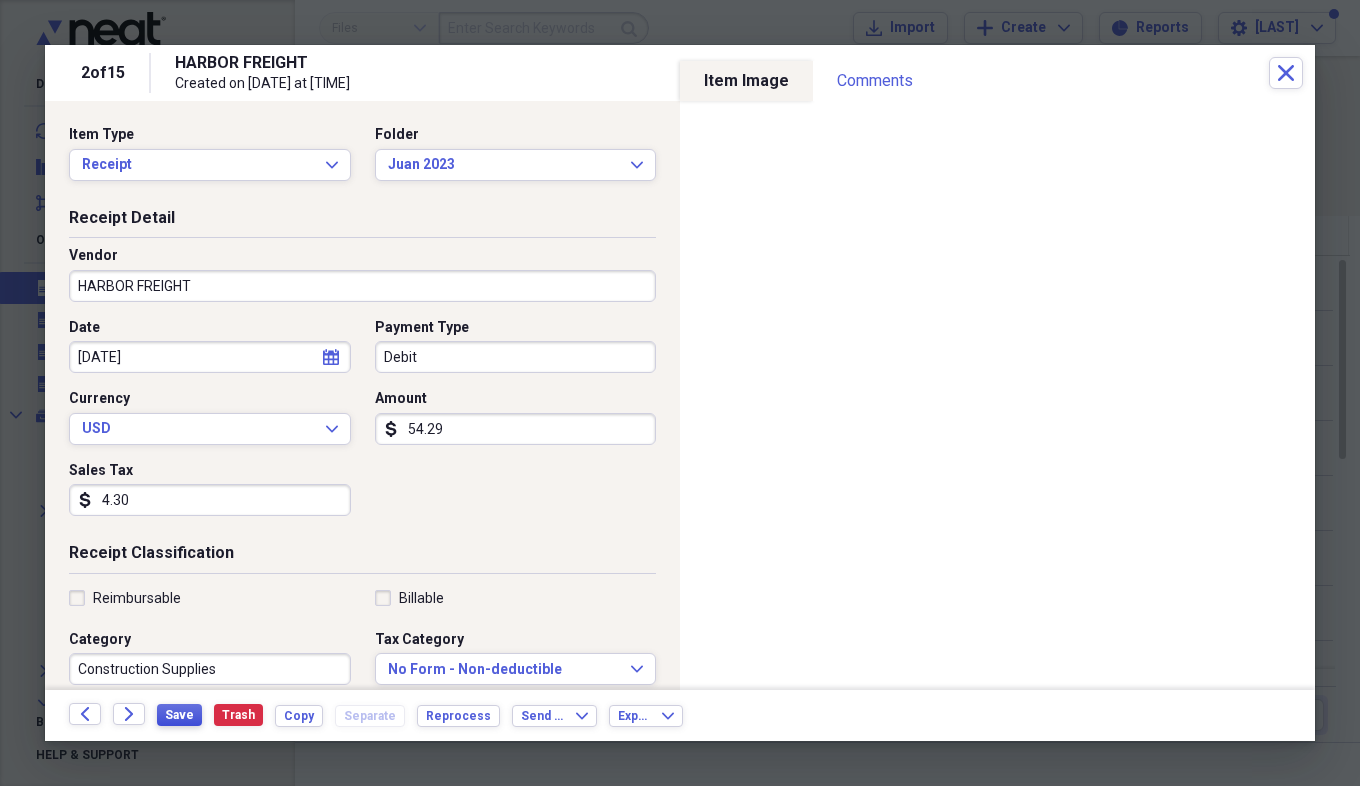 click on "Save" at bounding box center (179, 715) 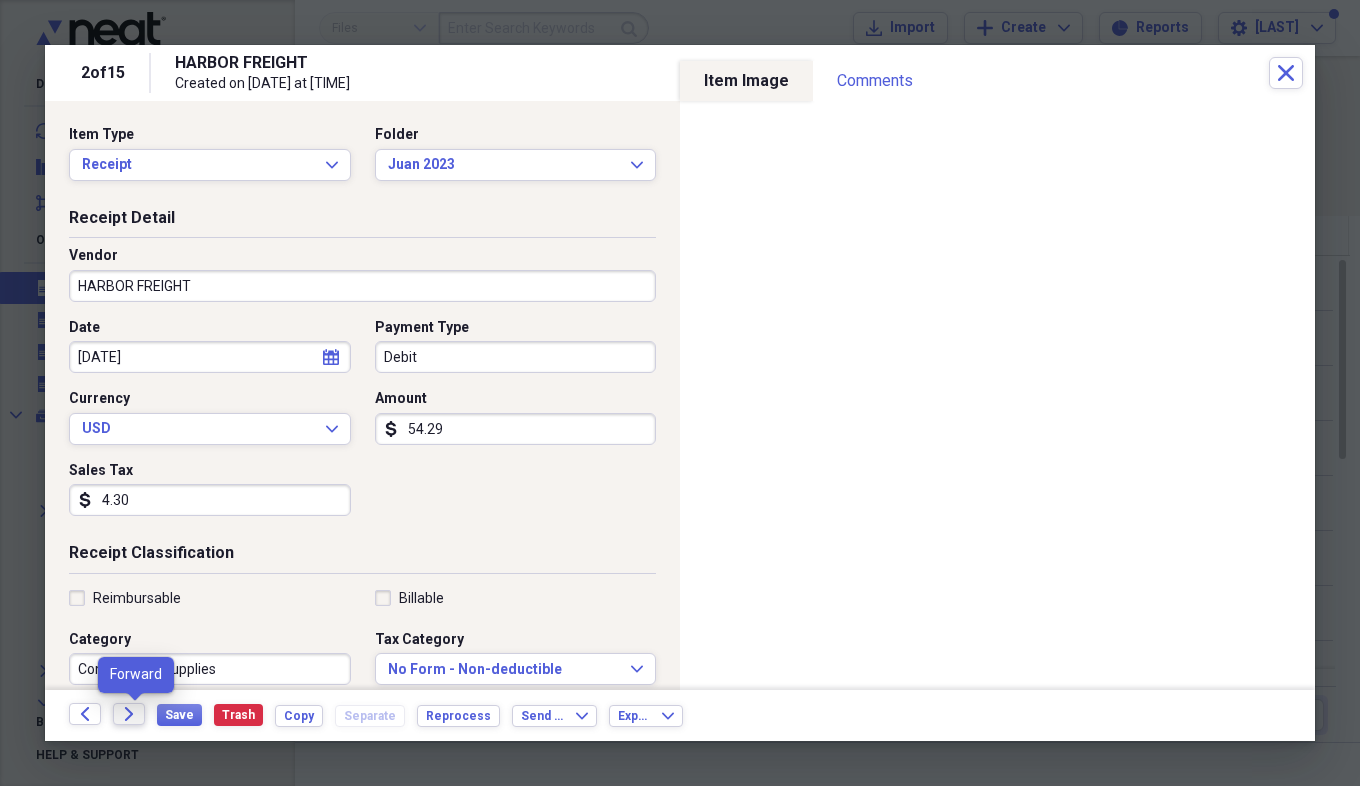 click on "Forward" 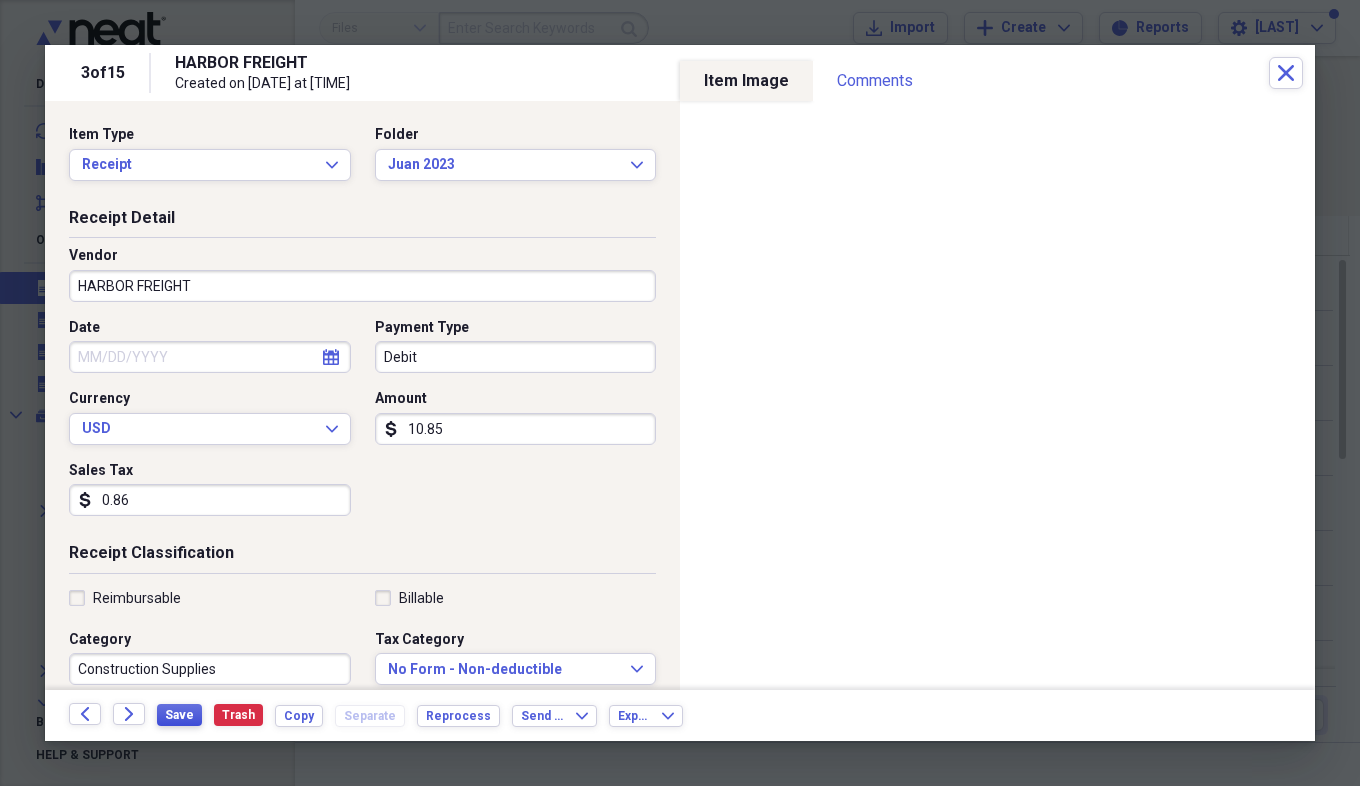 click on "Save" at bounding box center (179, 715) 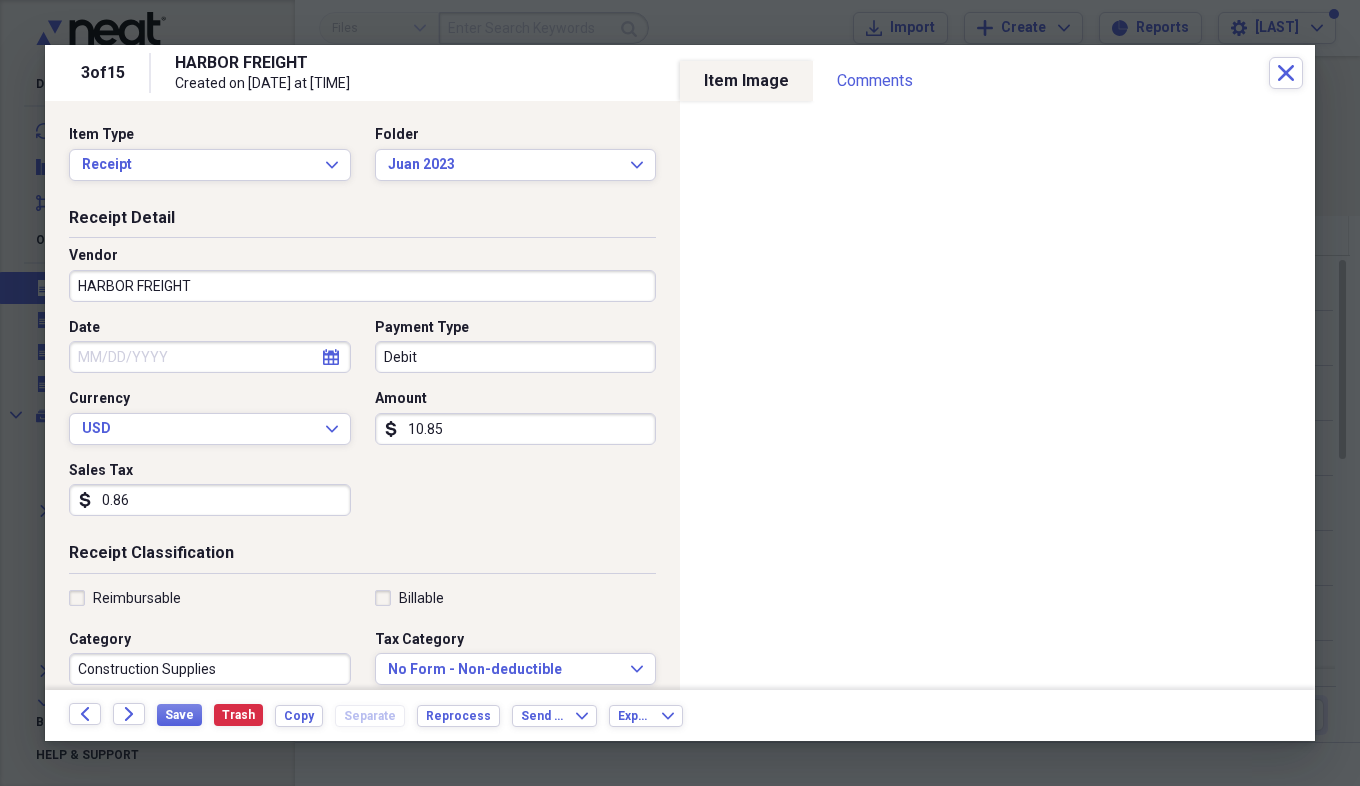 click on "Date" at bounding box center (210, 357) 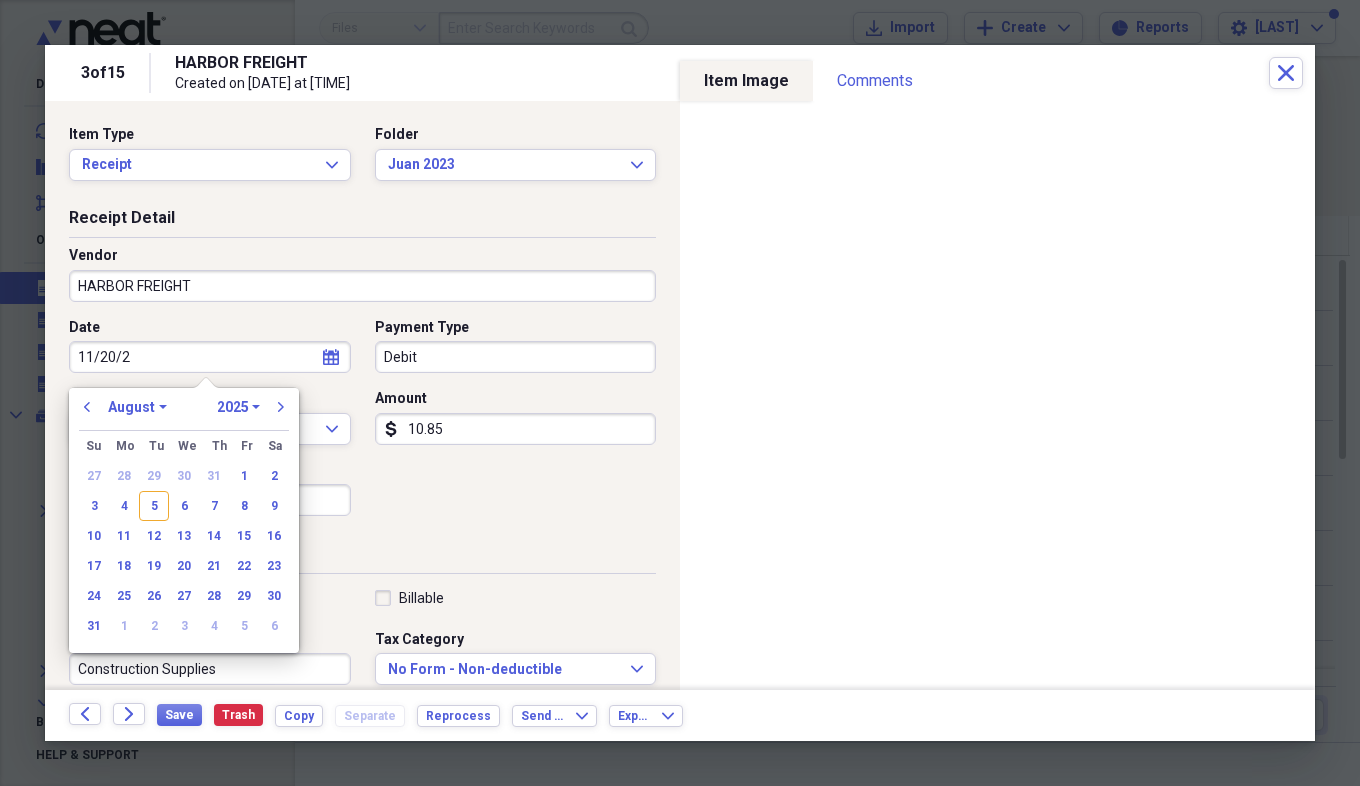 type on "11/20/20" 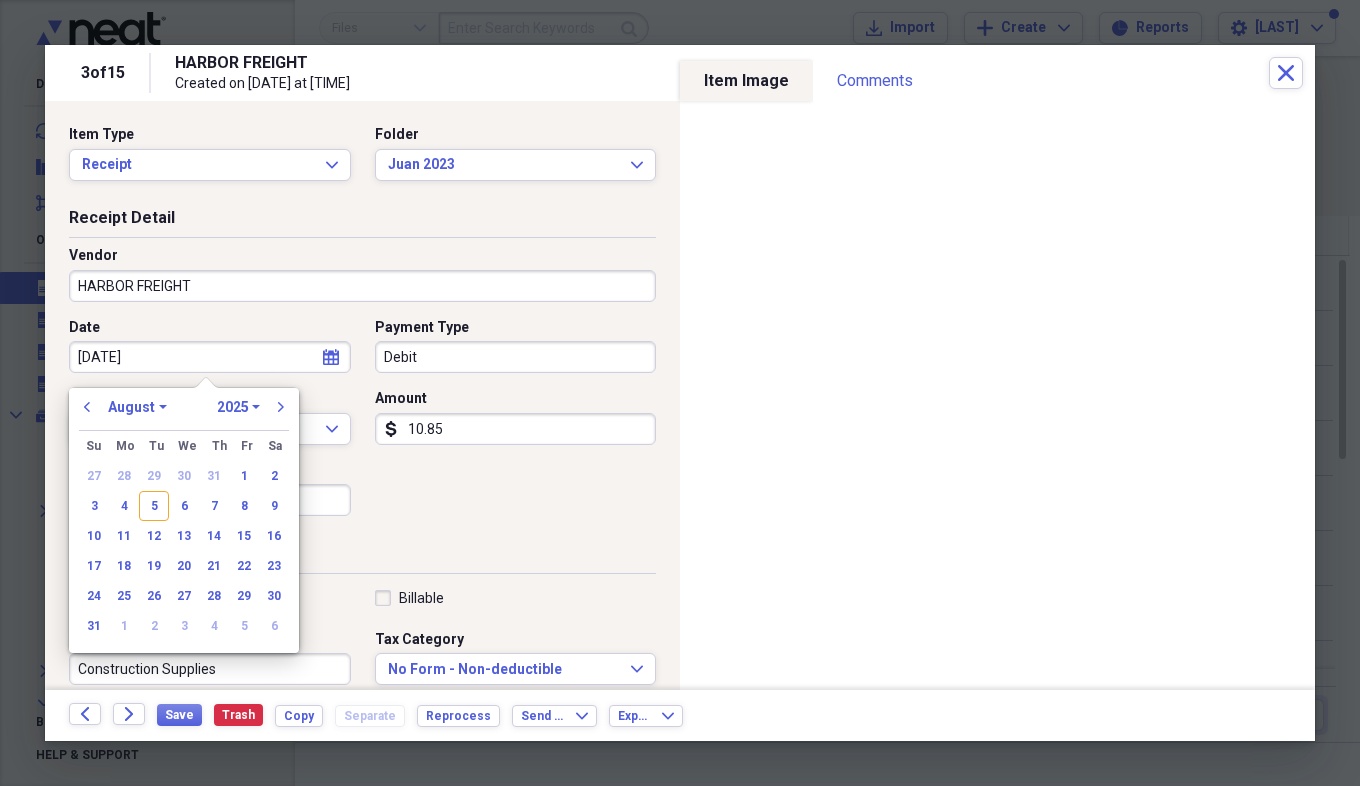 select on "10" 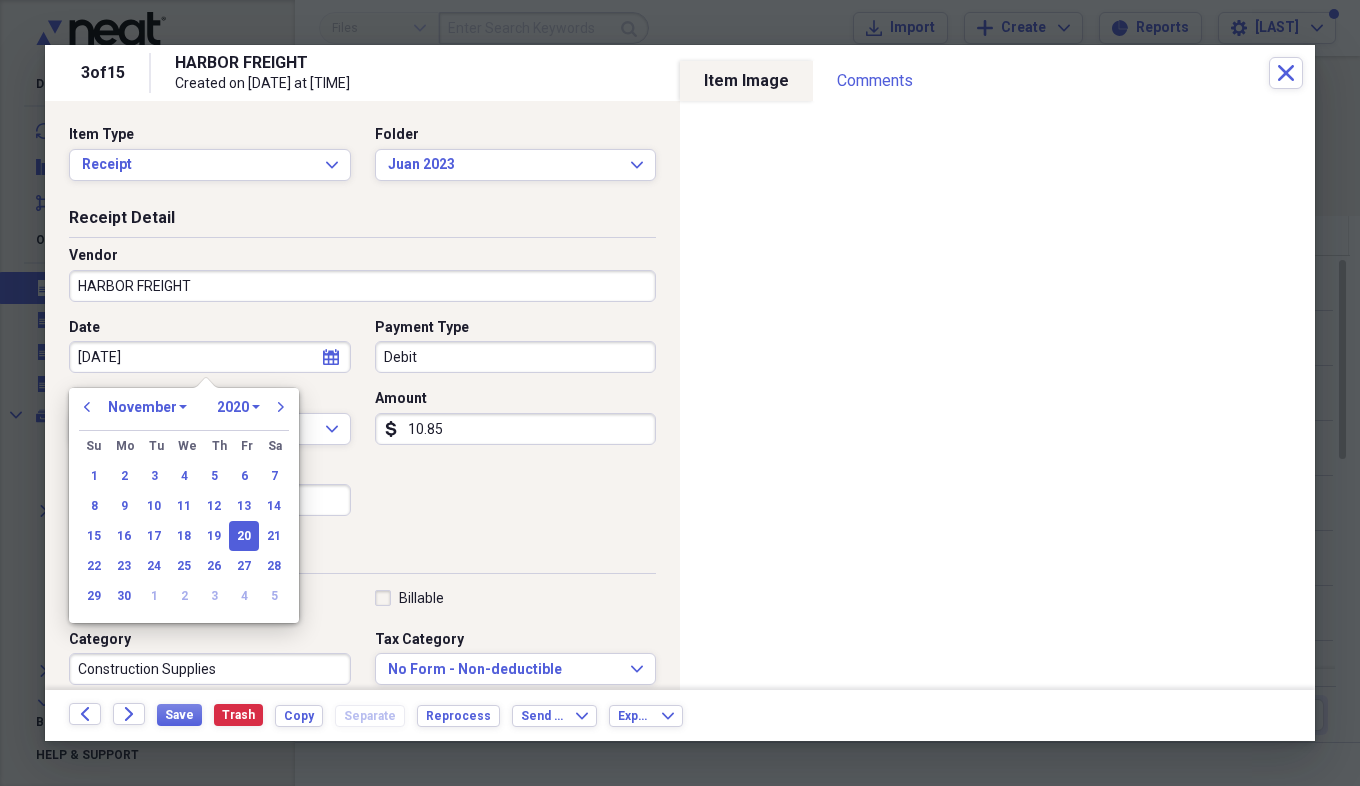 type on "11/20/2023" 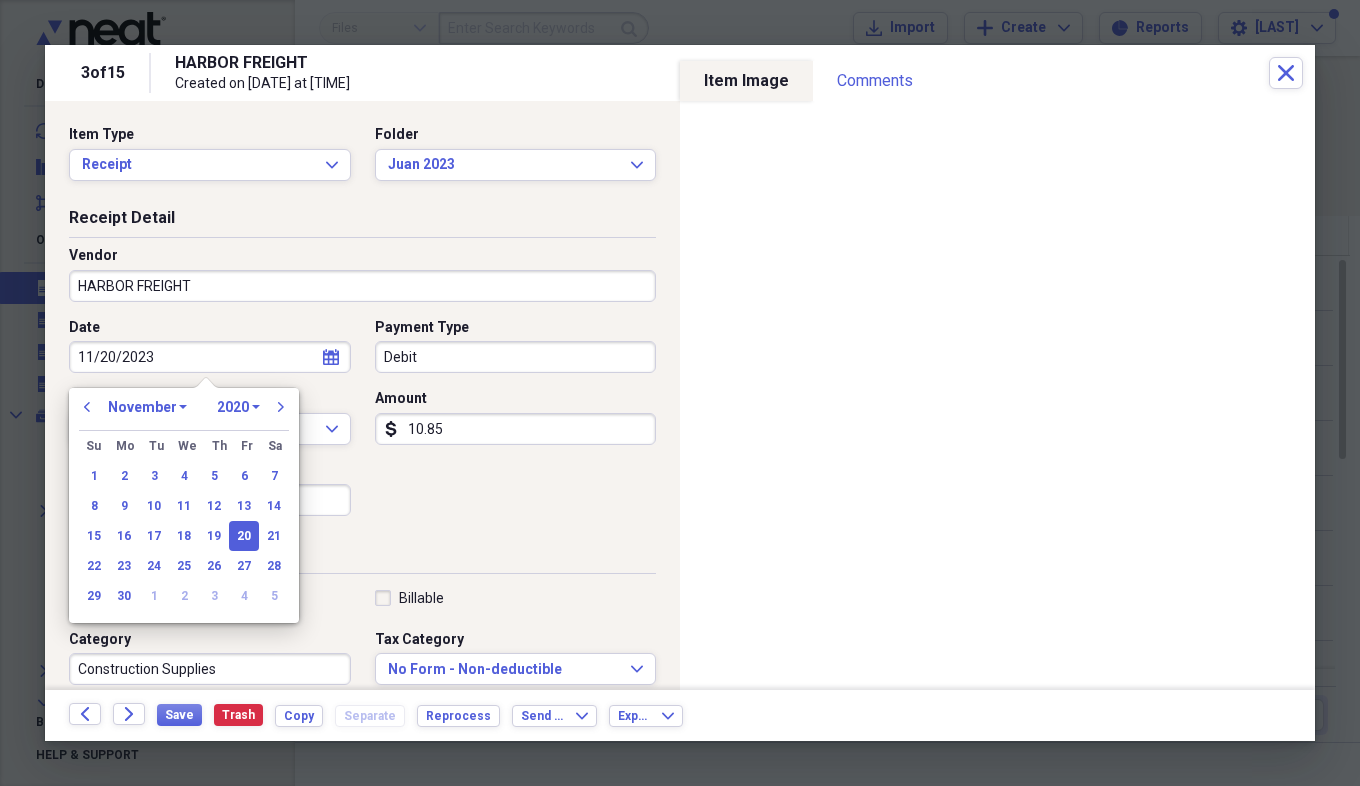 select on "2023" 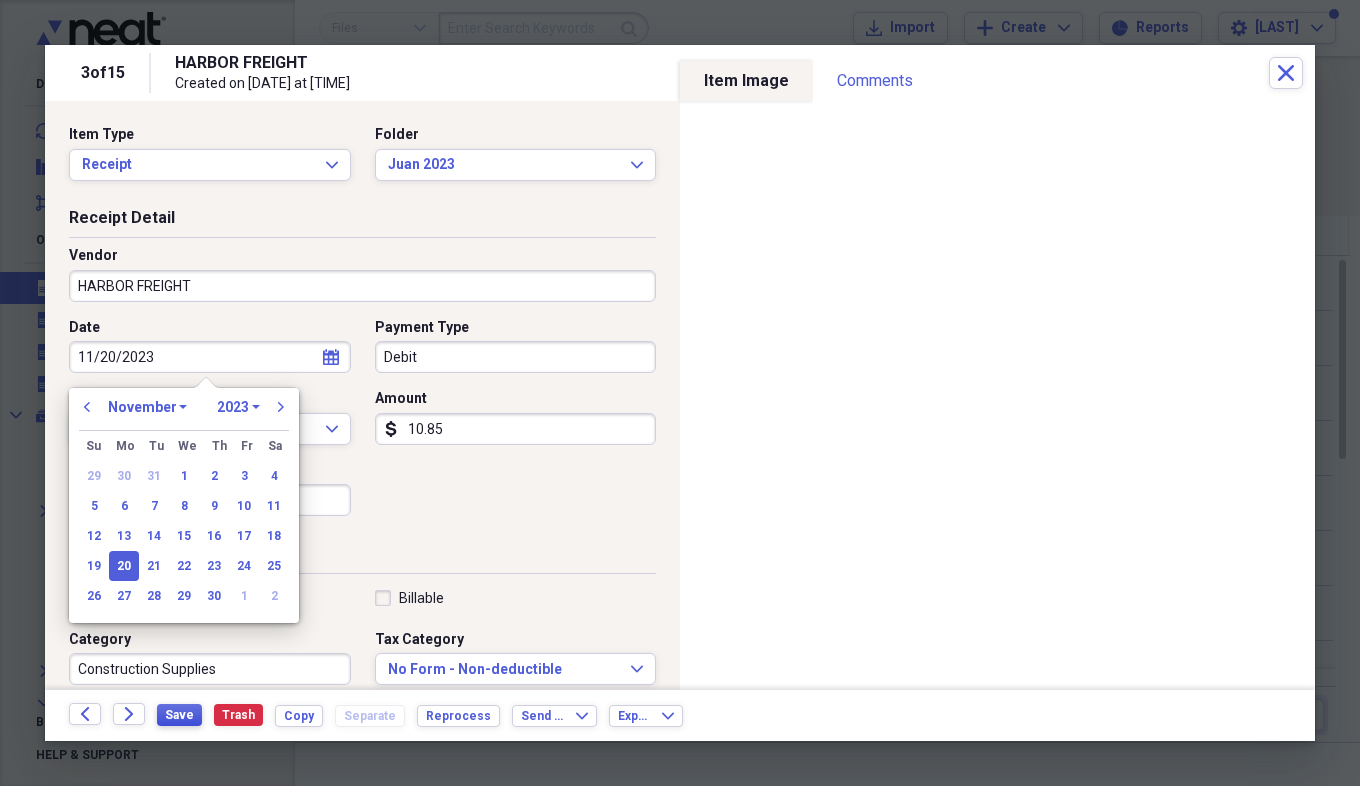 type on "11/20/2023" 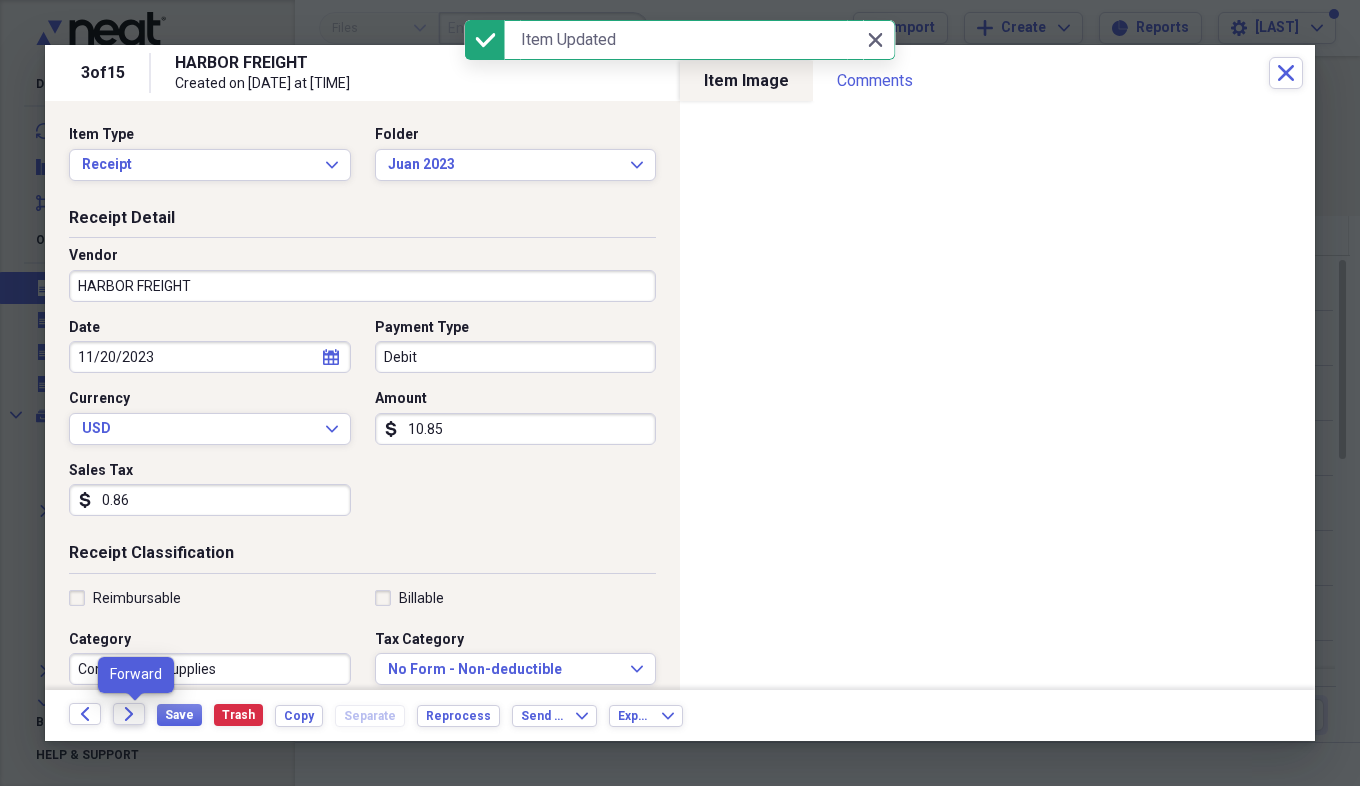 click on "Forward" 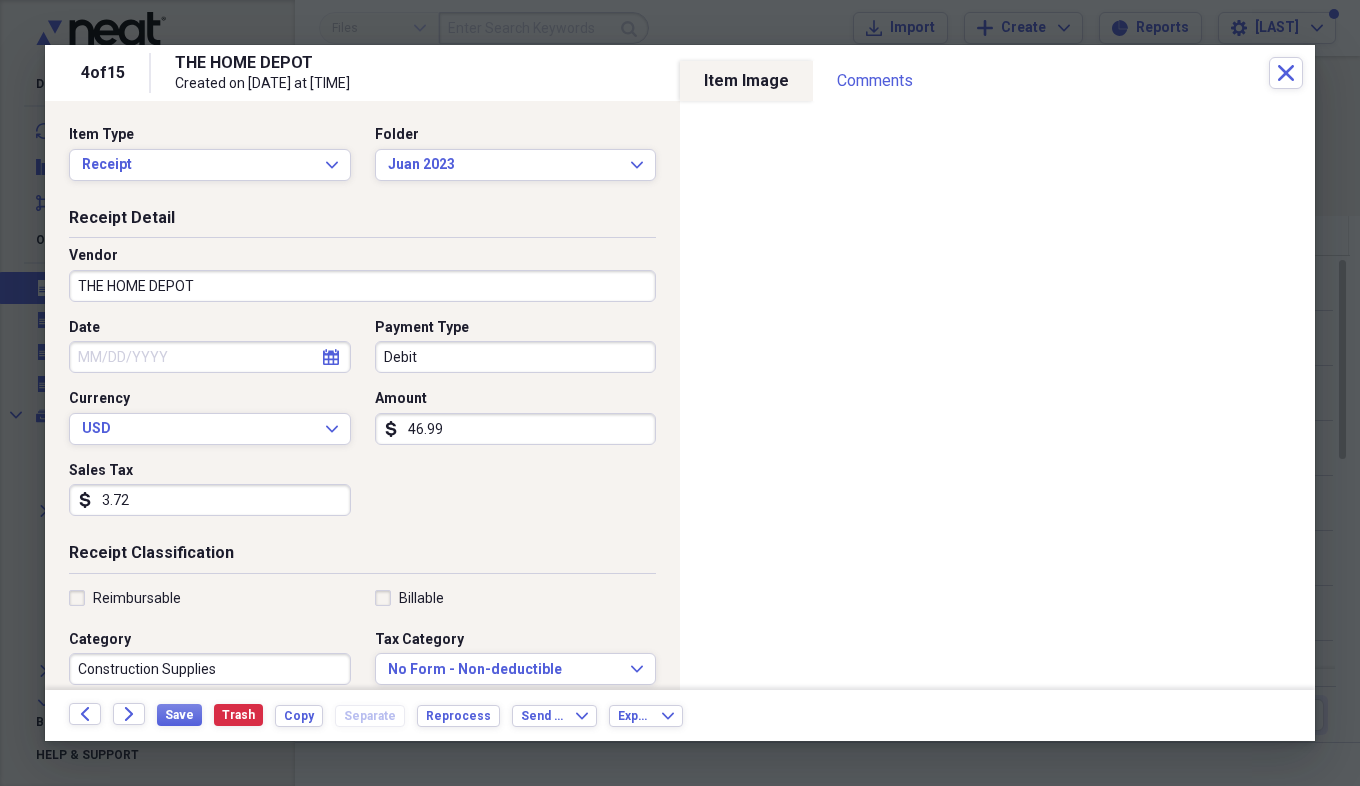 click on "Date" at bounding box center [210, 357] 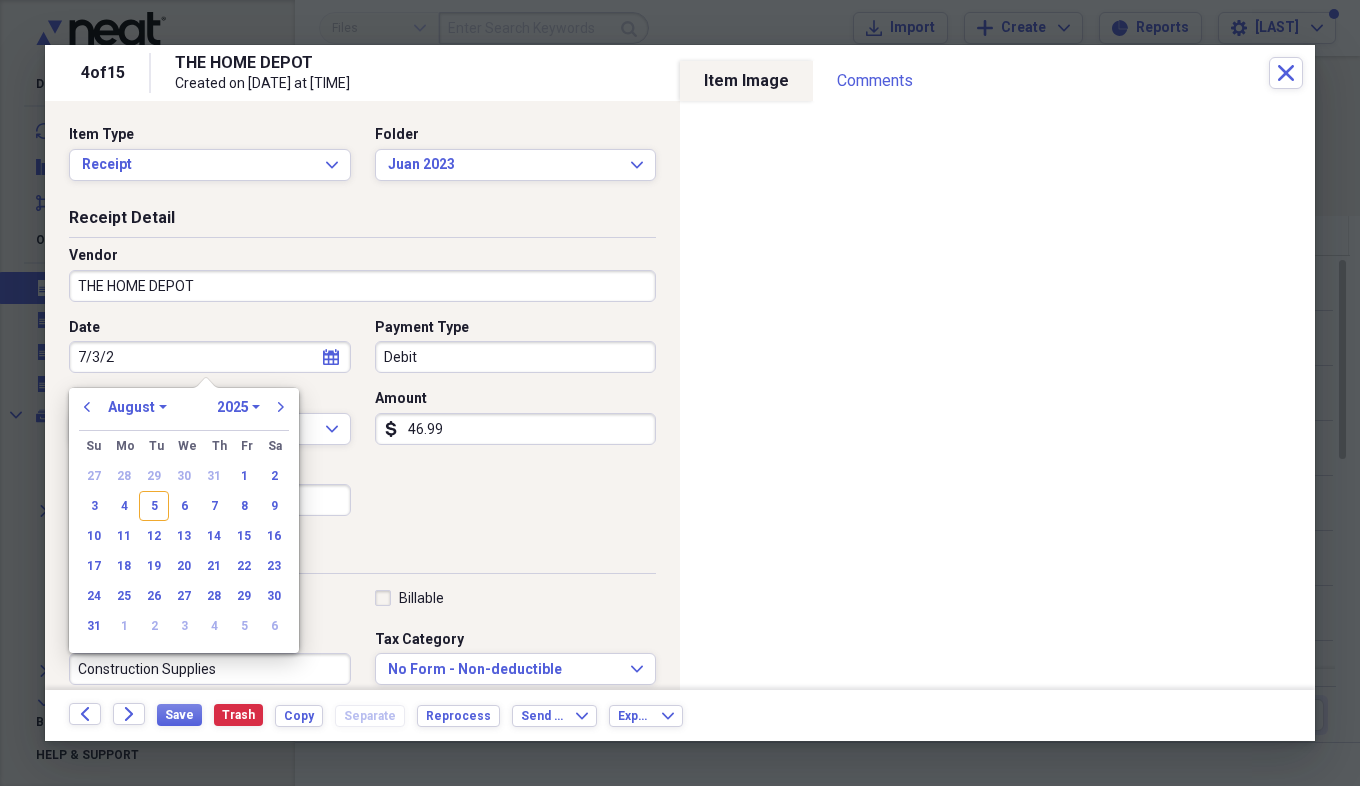 type on "7/3/20" 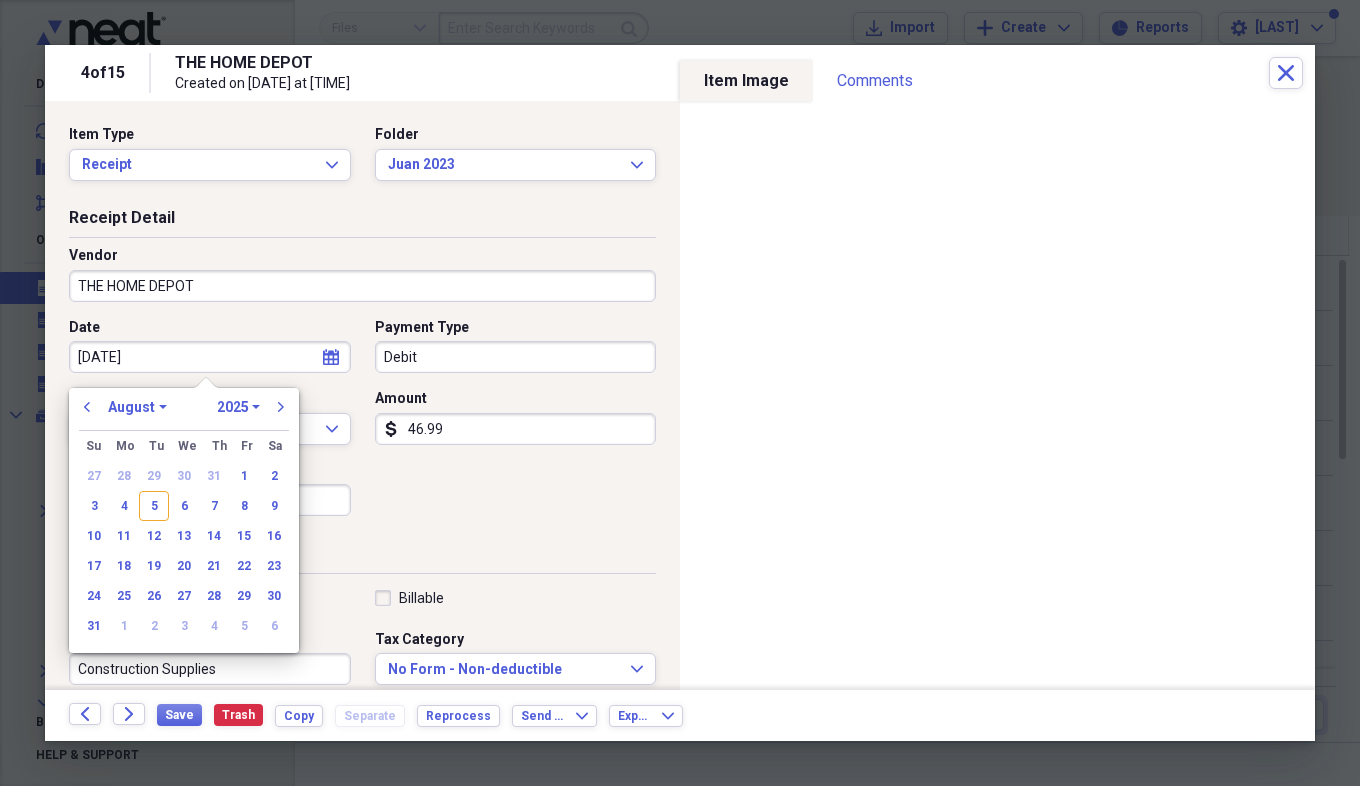select on "6" 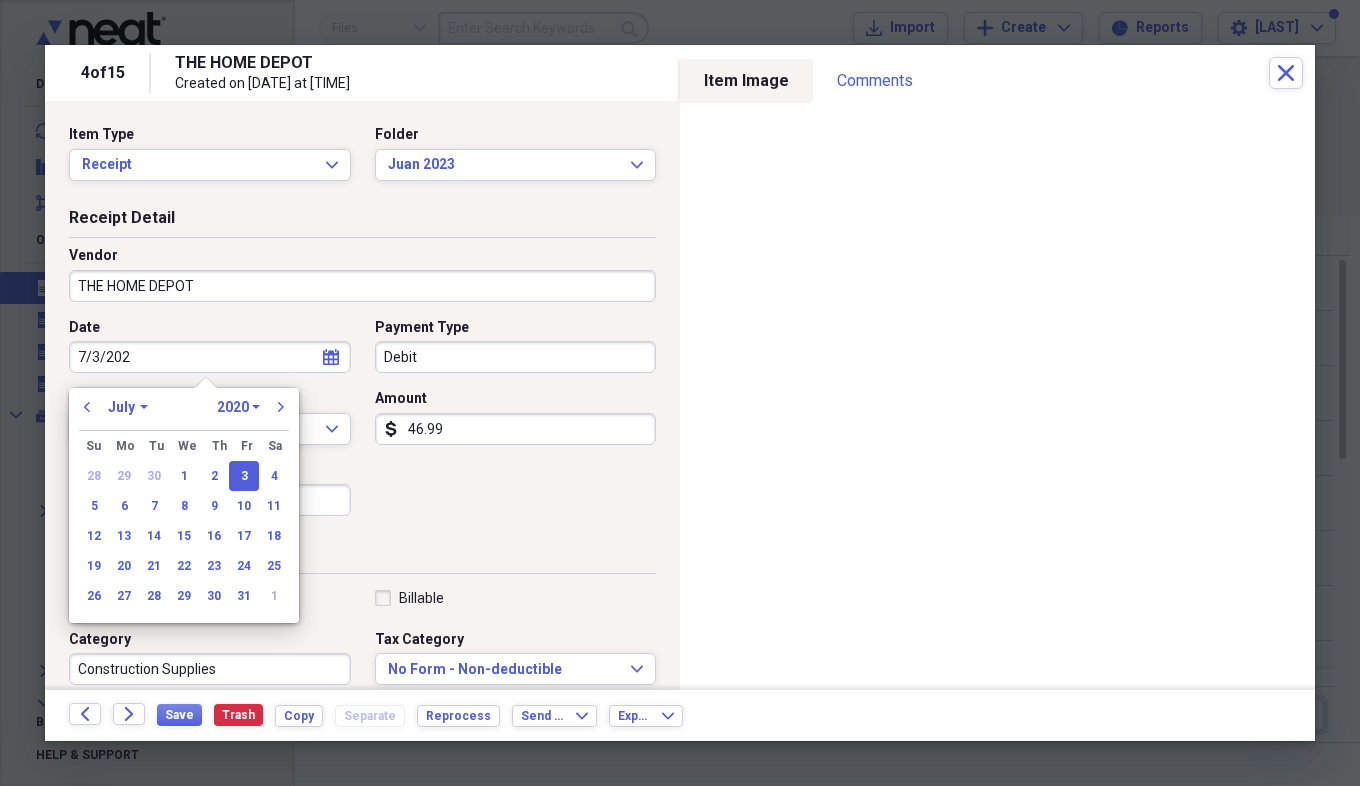 type on "7/3/2023" 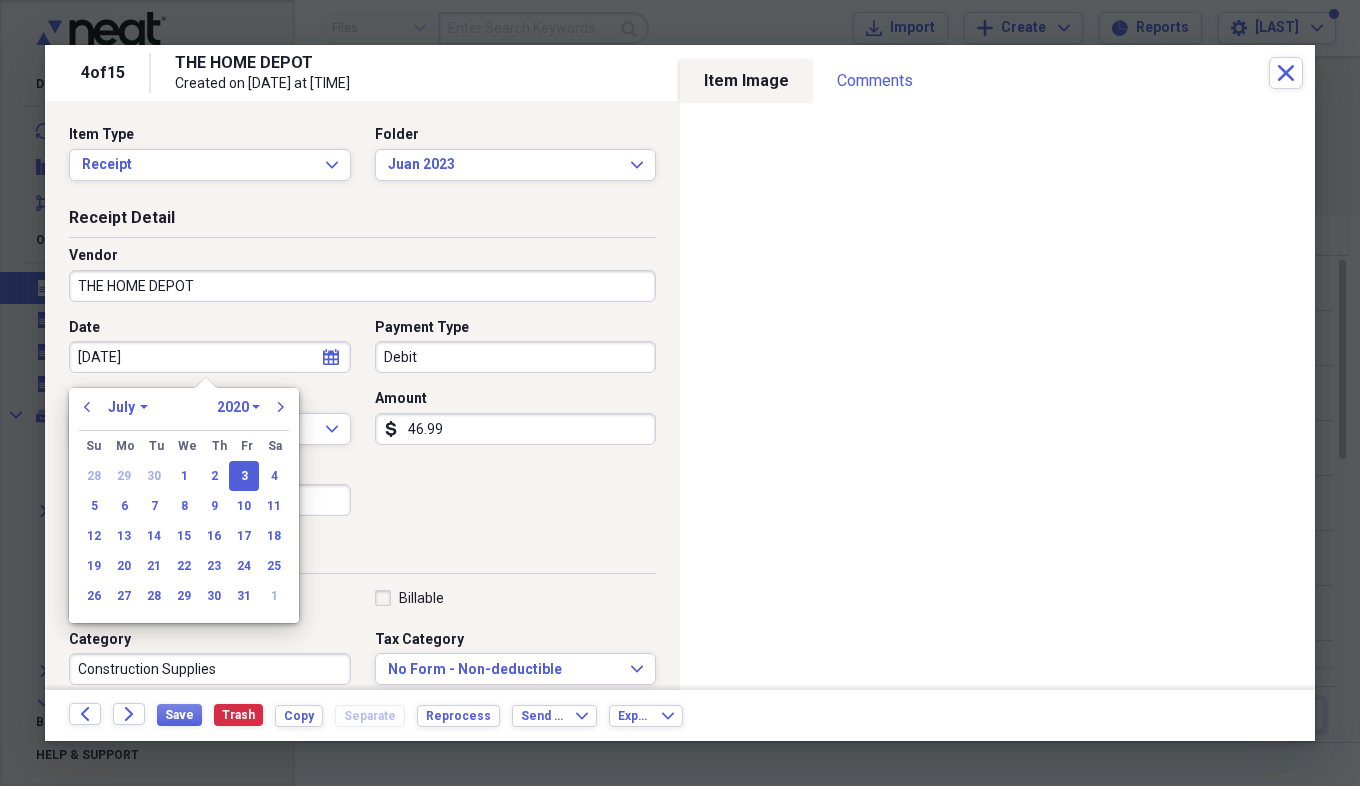 select on "2023" 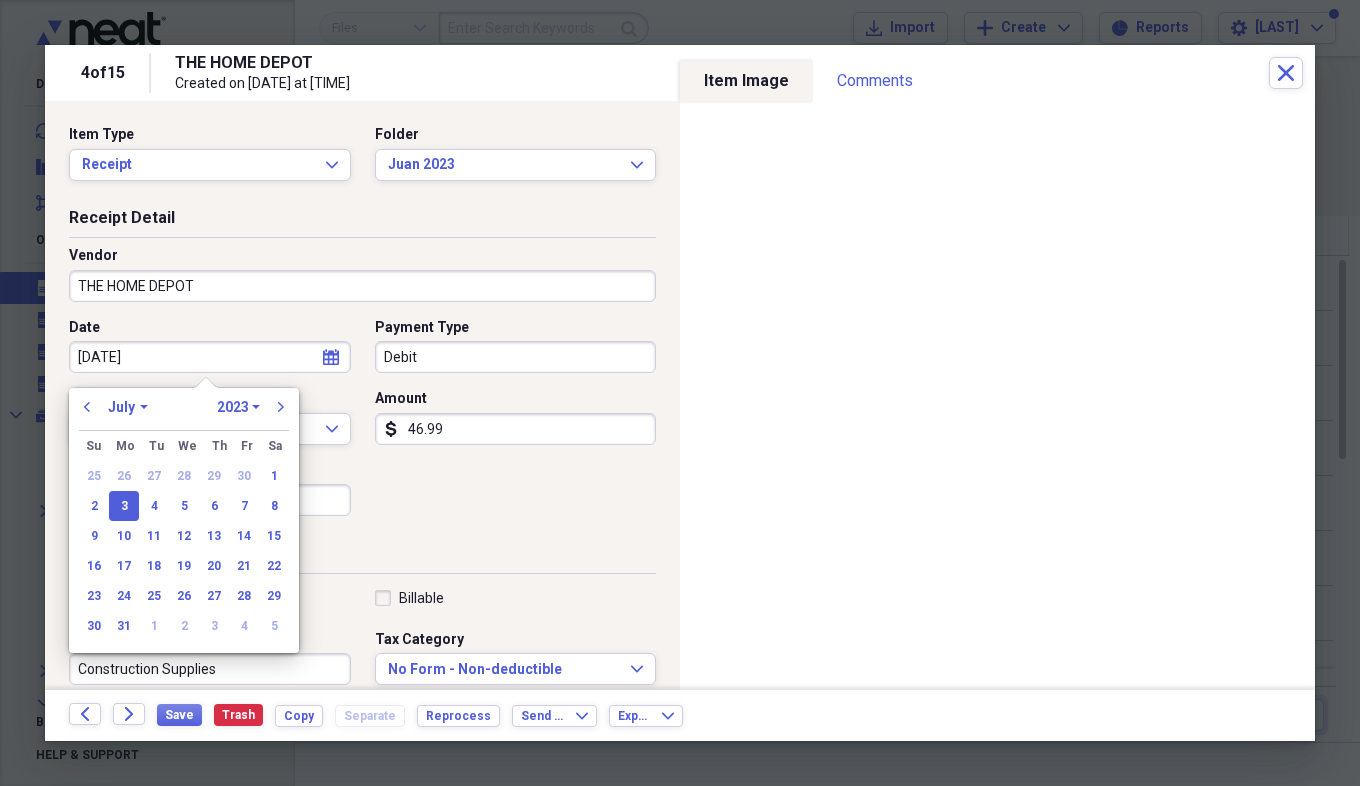 type on "07/03/2023" 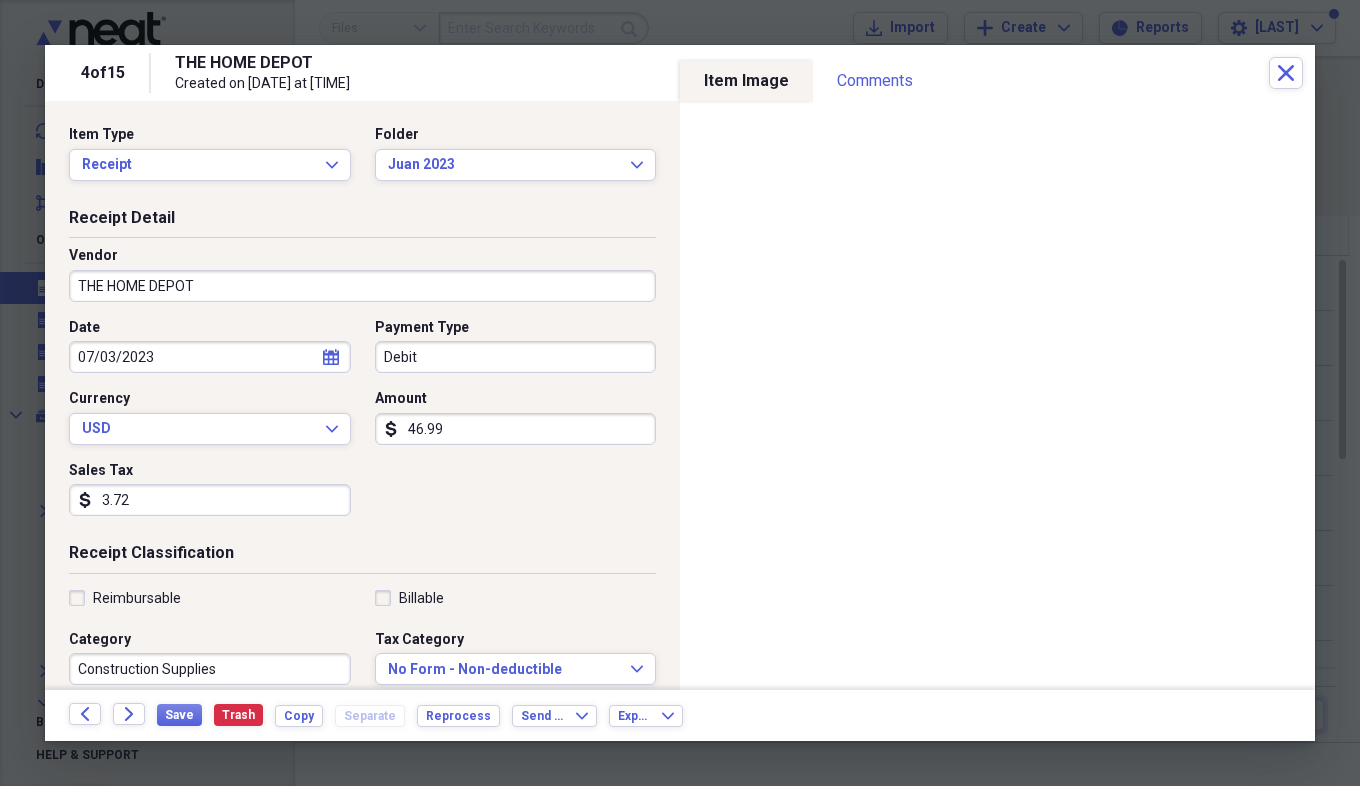 click on "Sales Tax dollar-sign 3.72" at bounding box center (216, 489) 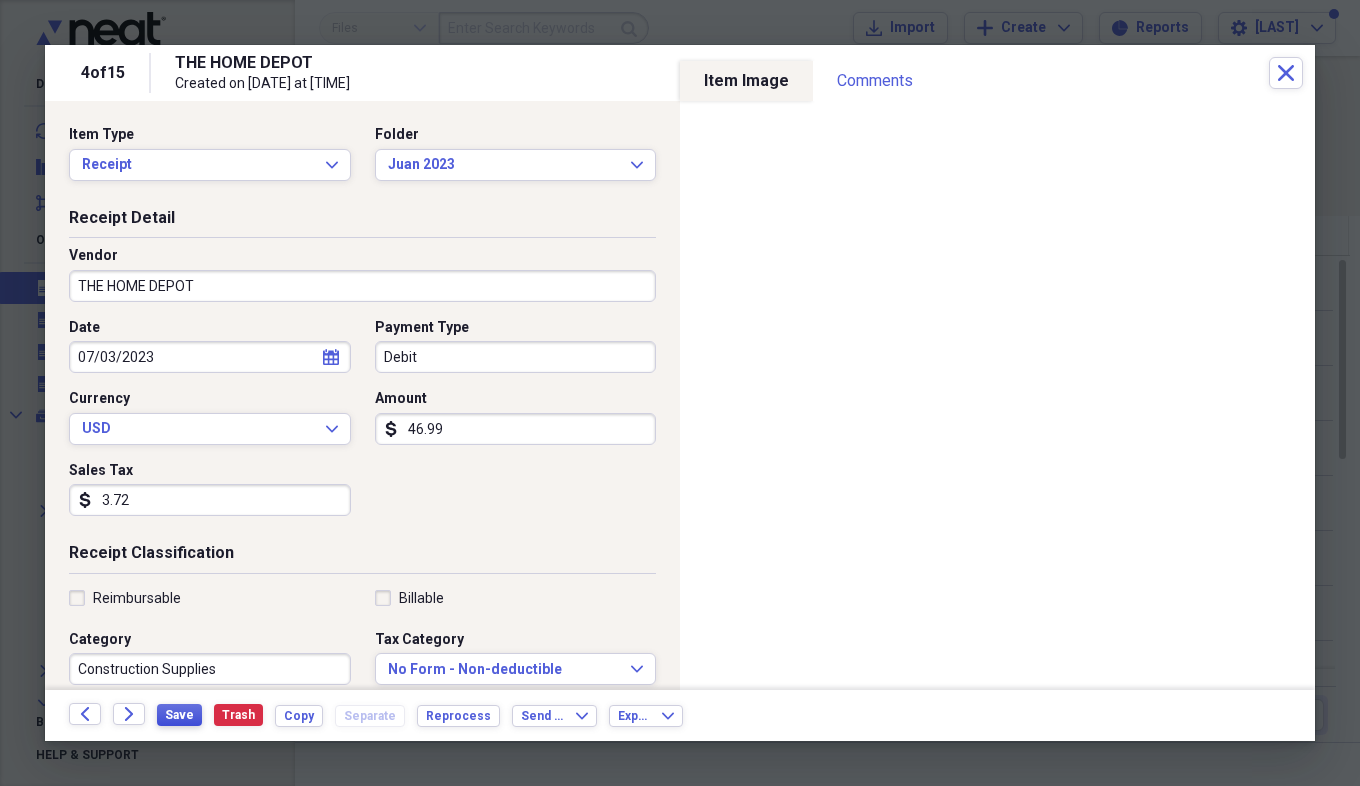 click on "Save" at bounding box center (179, 715) 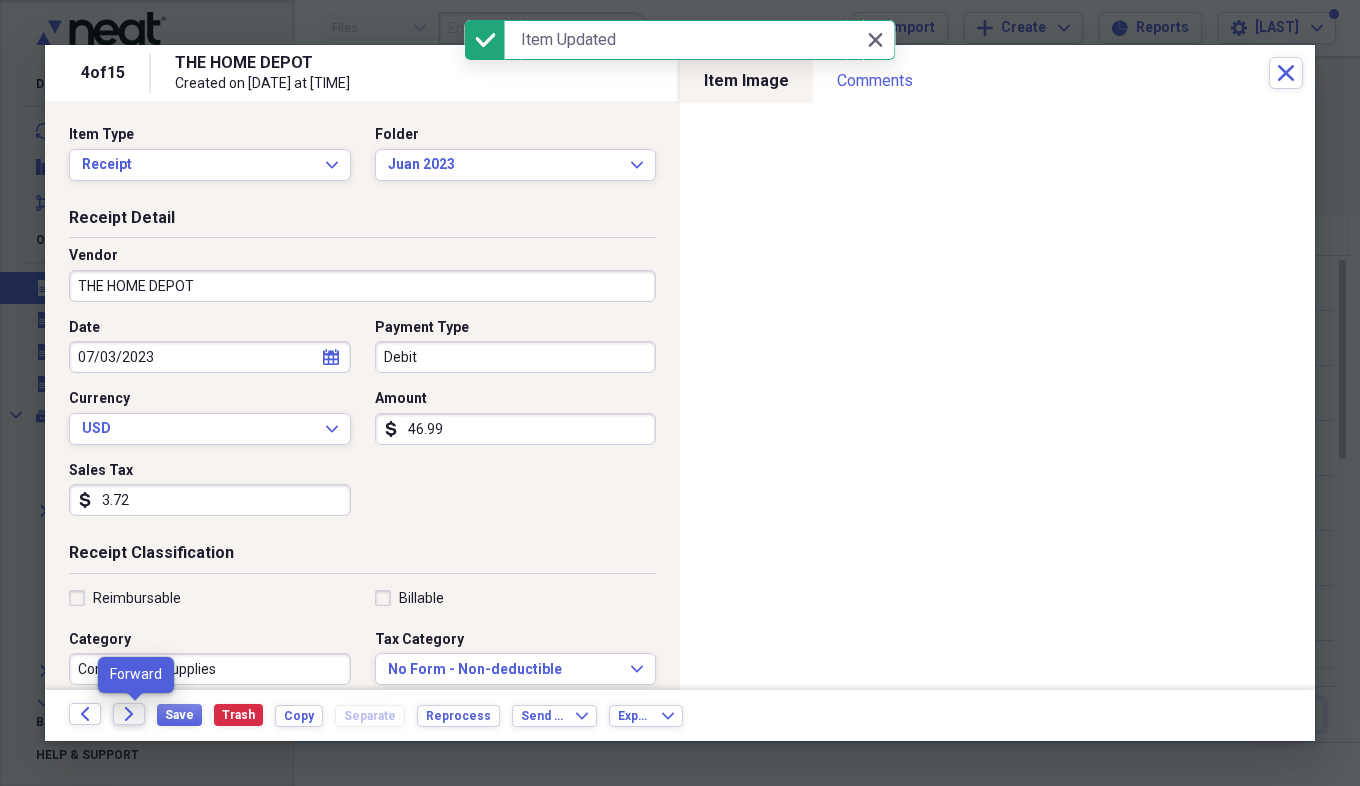 click on "Forward" 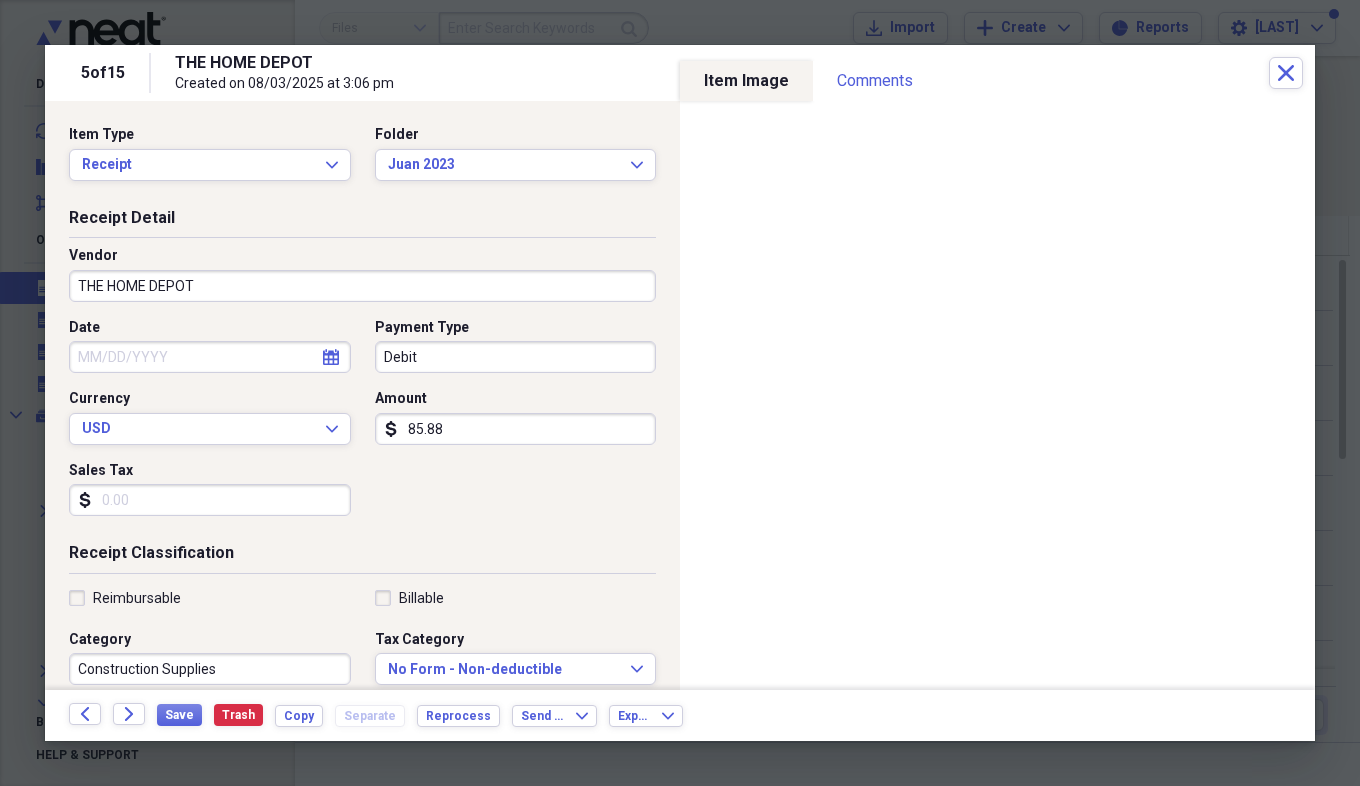 select on "7" 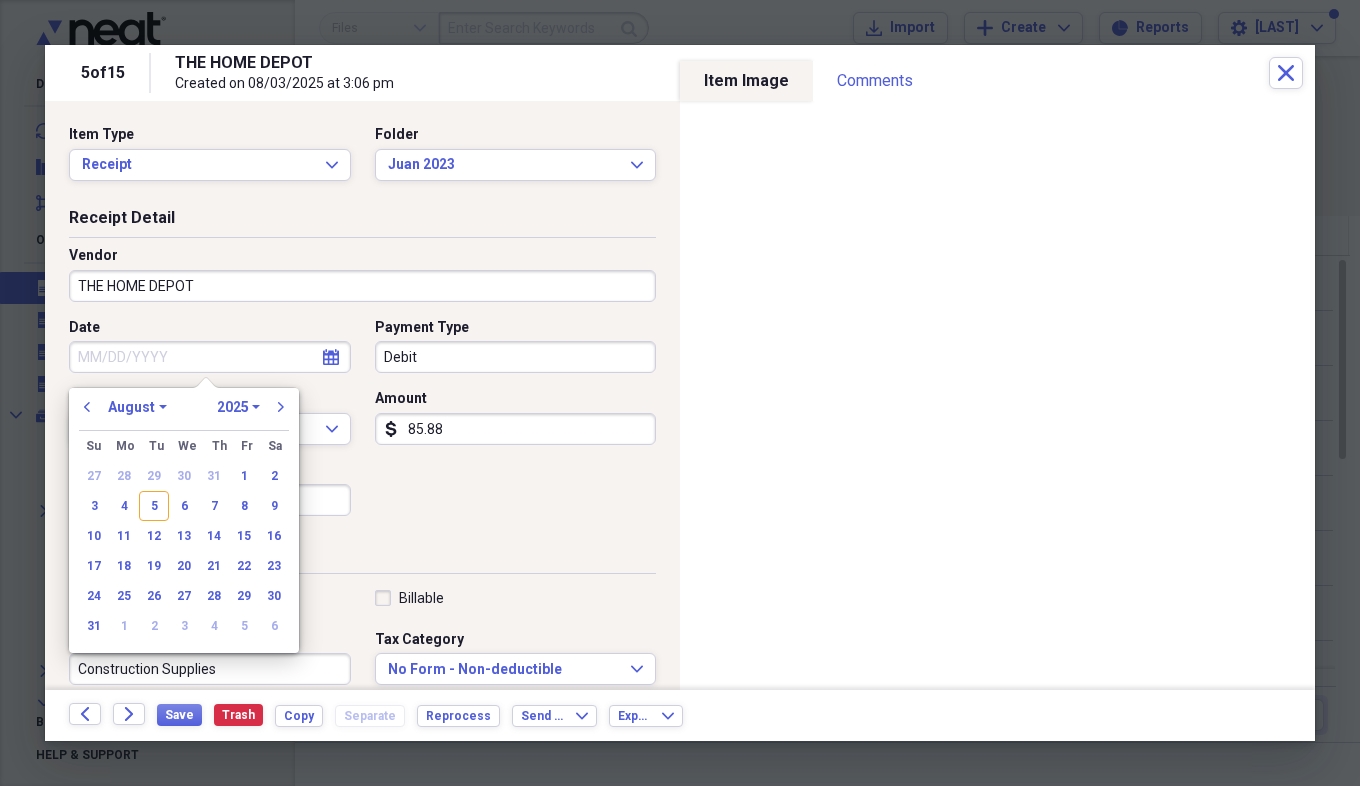 click on "Date" at bounding box center (210, 357) 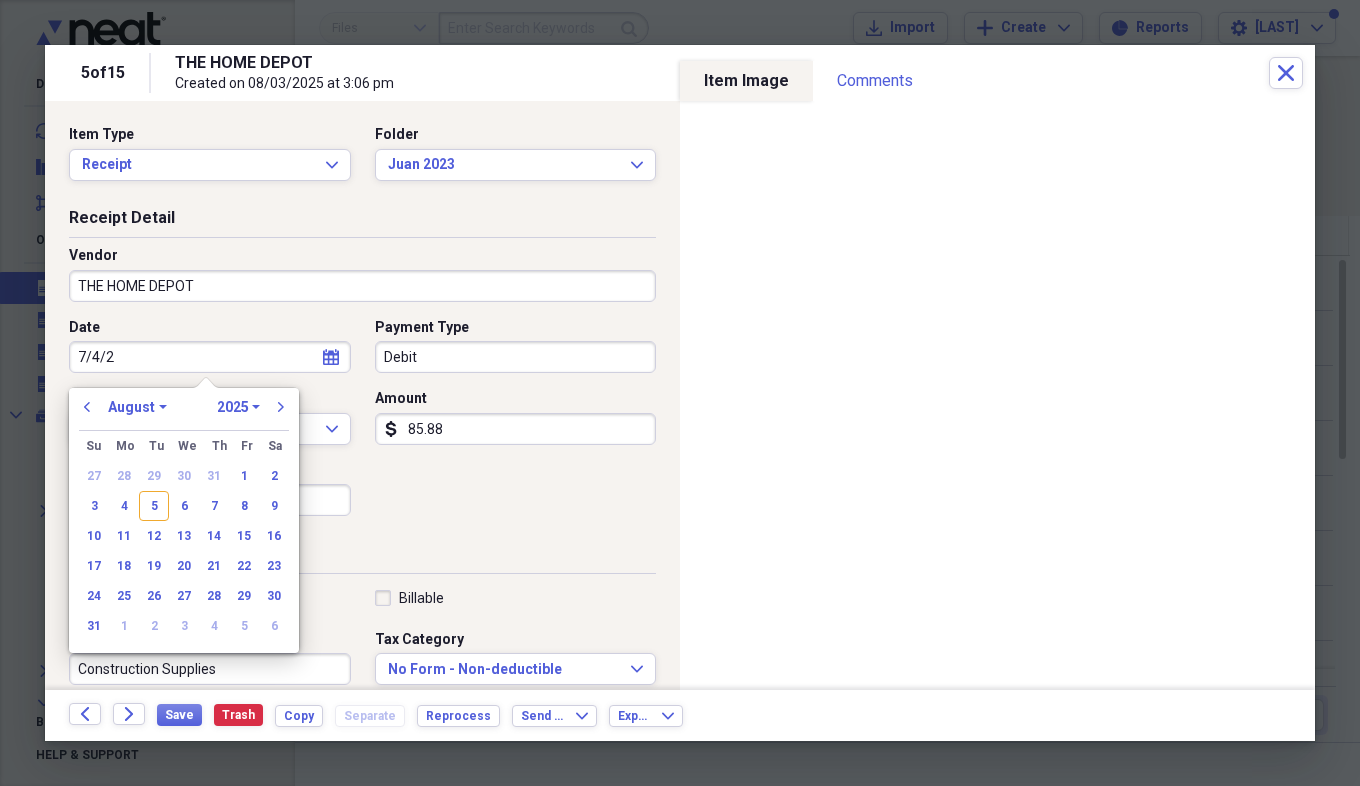 type on "7/4/20" 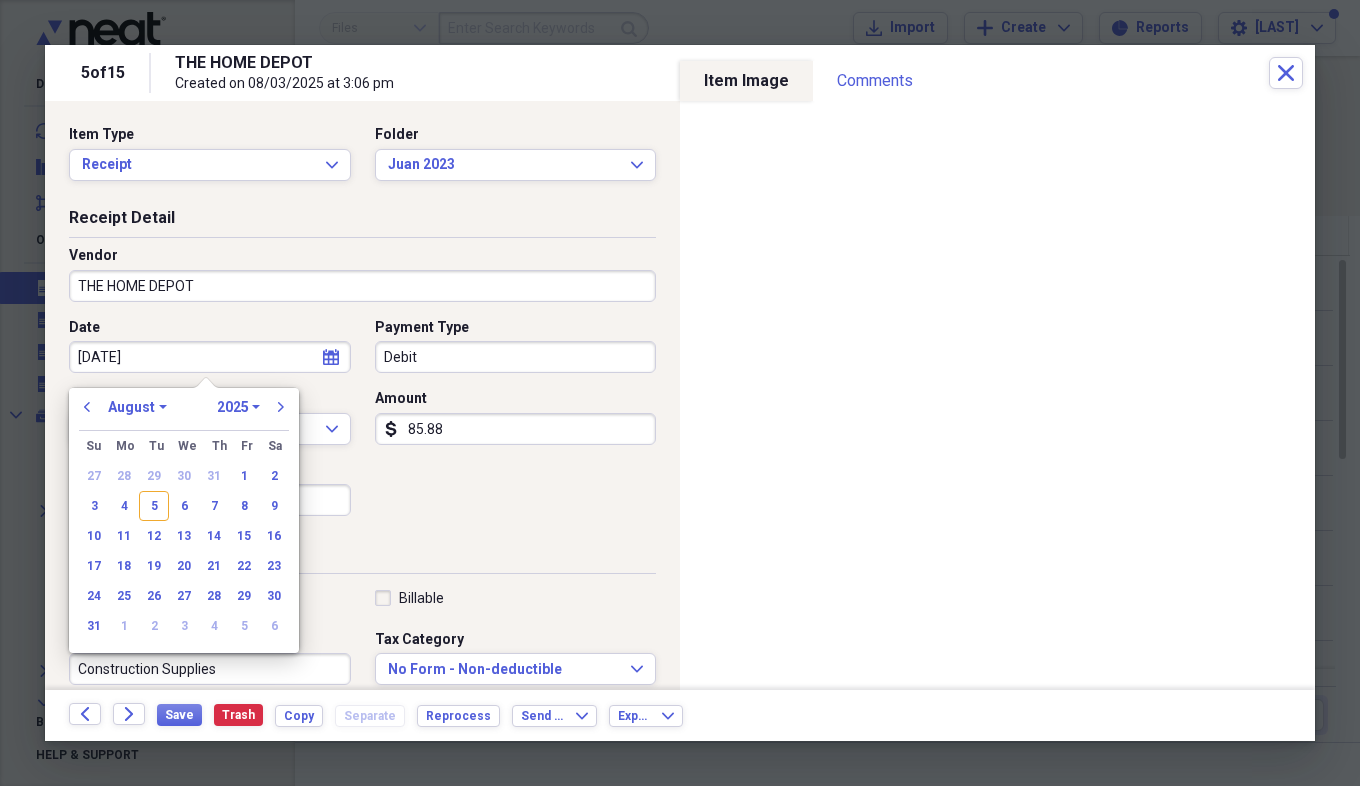 select on "6" 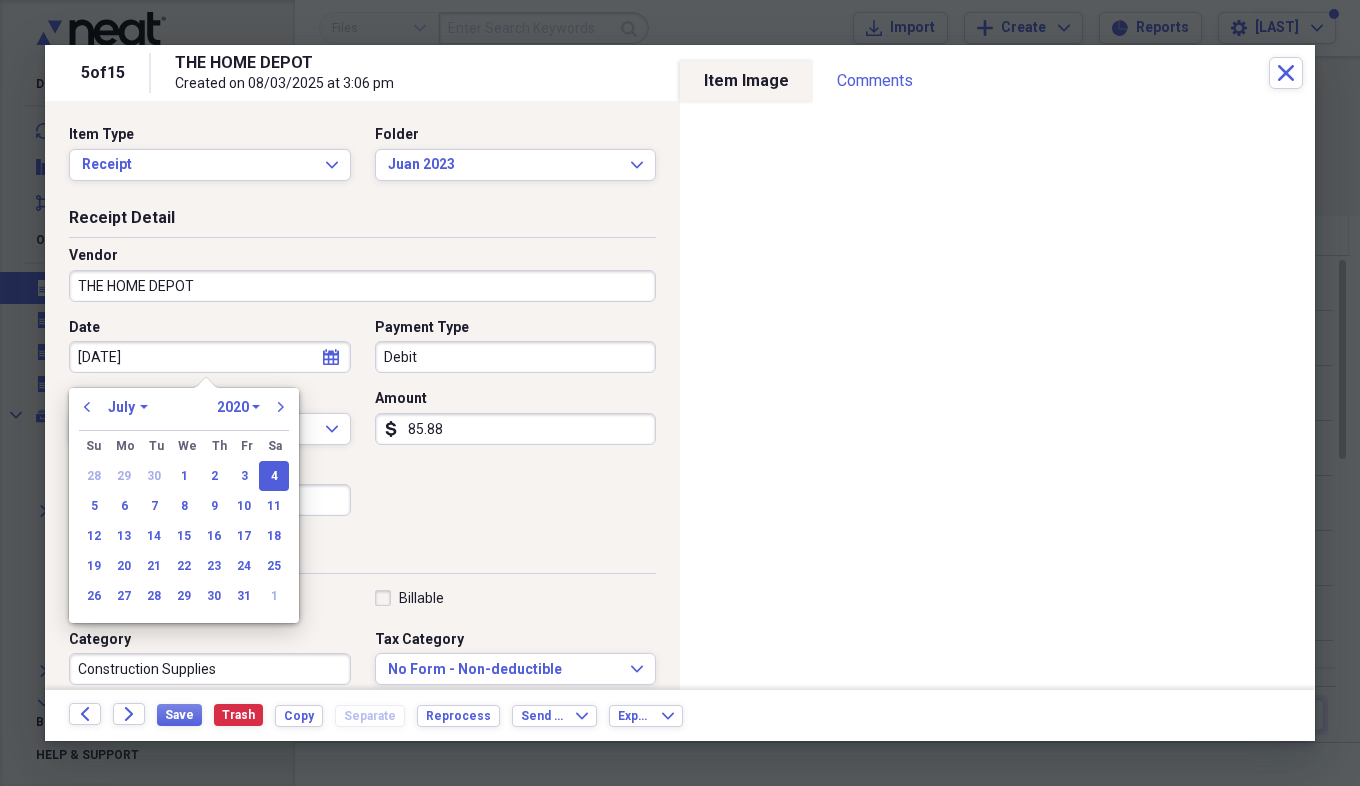 type on "7/4/2023" 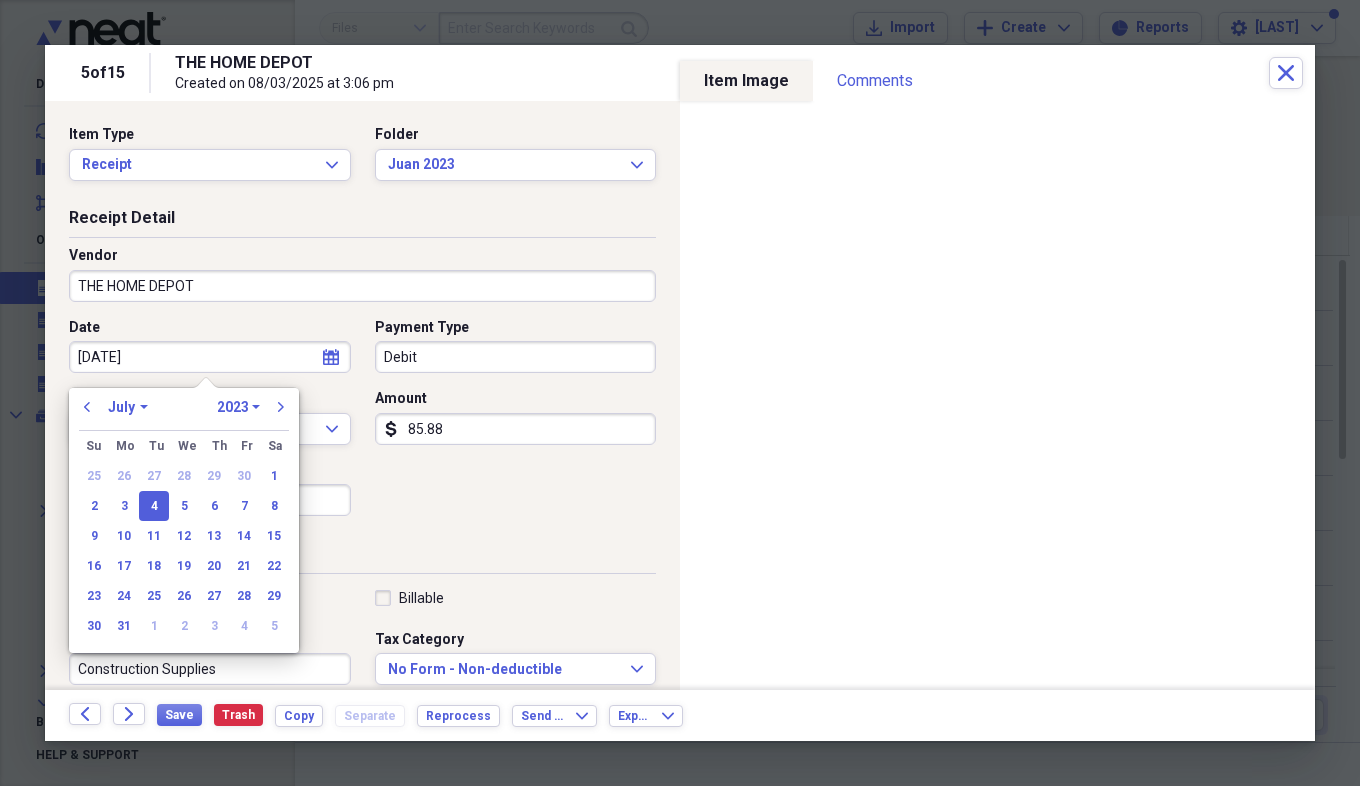 type on "07/04/2023" 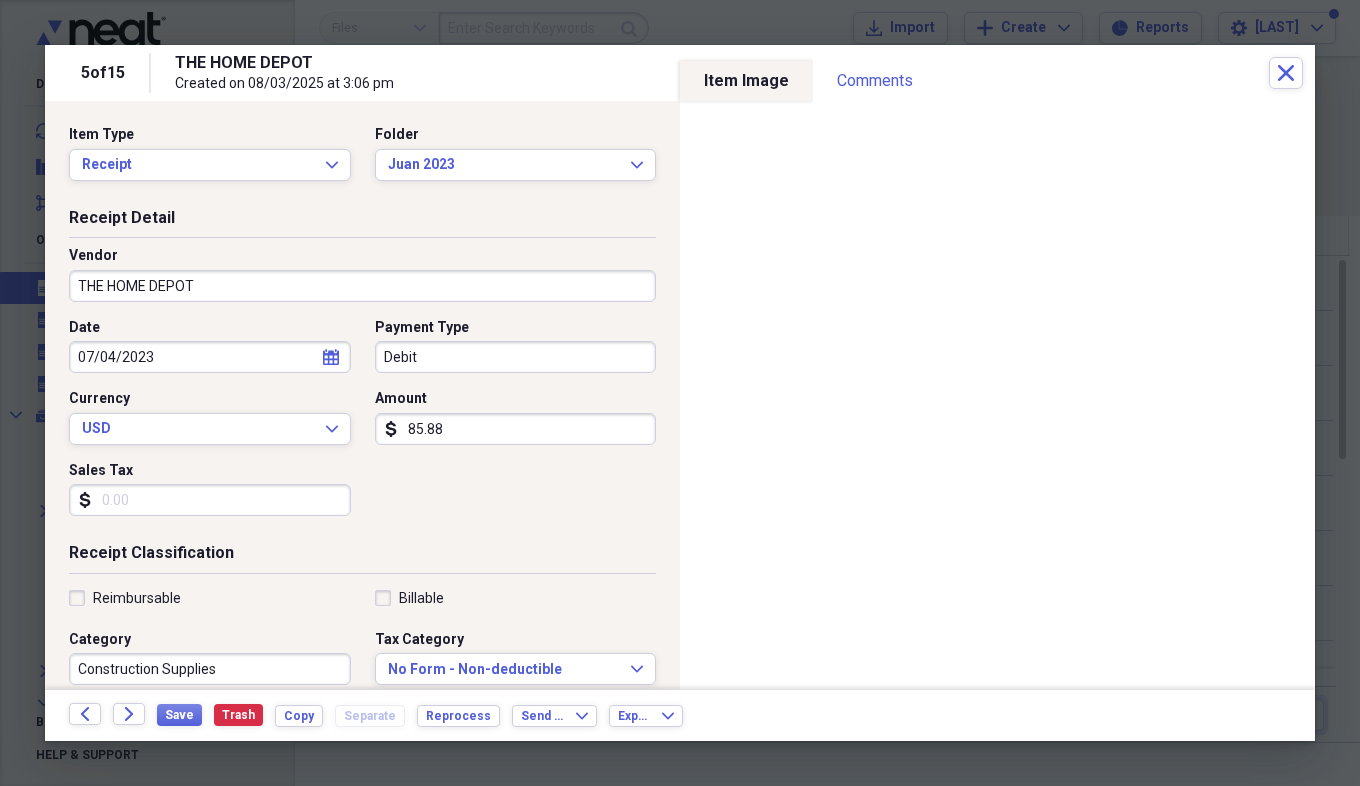 click on "Date 07/04/2023 calendar Calendar Payment Type Debit Currency USD Expand Amount dollar-sign 85.88 Sales Tax dollar-sign" at bounding box center (362, 425) 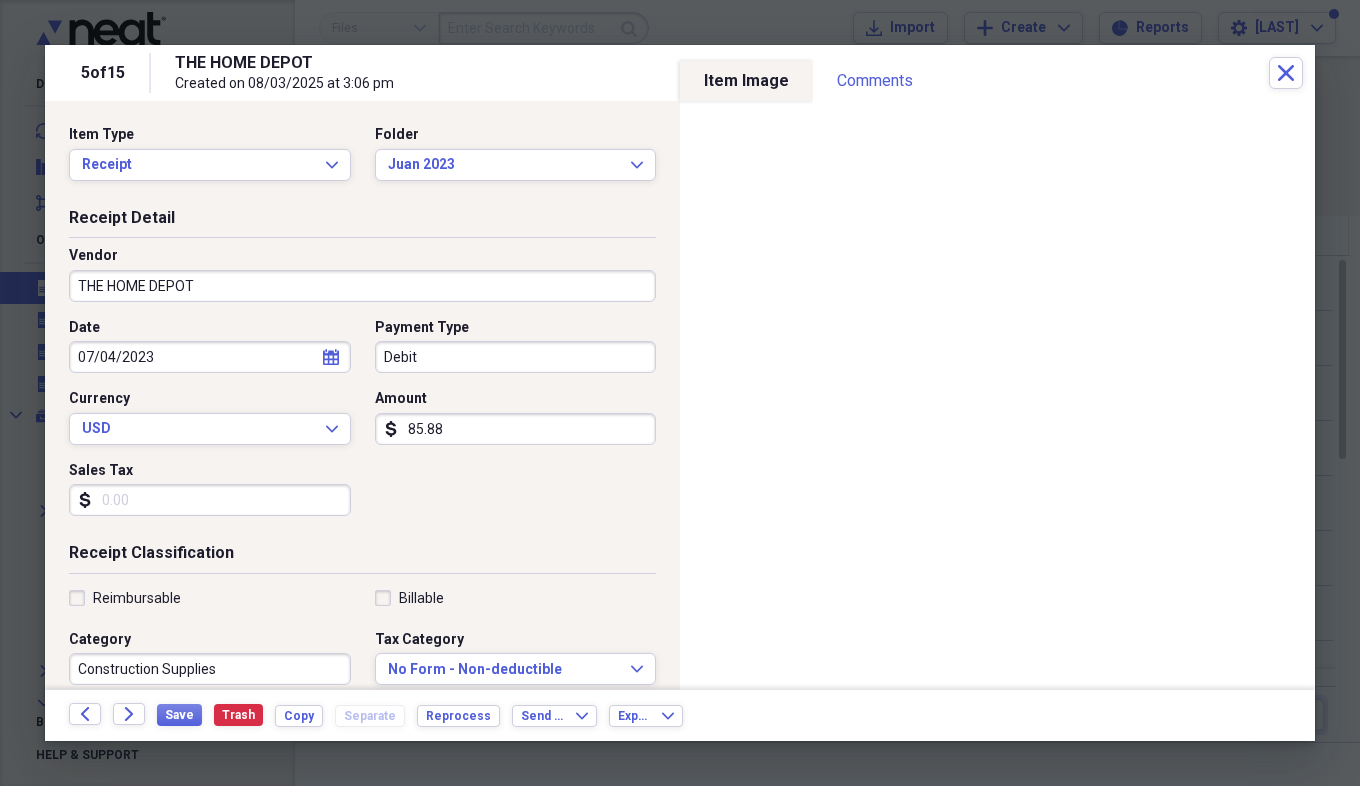click on "Sales Tax" at bounding box center (210, 500) 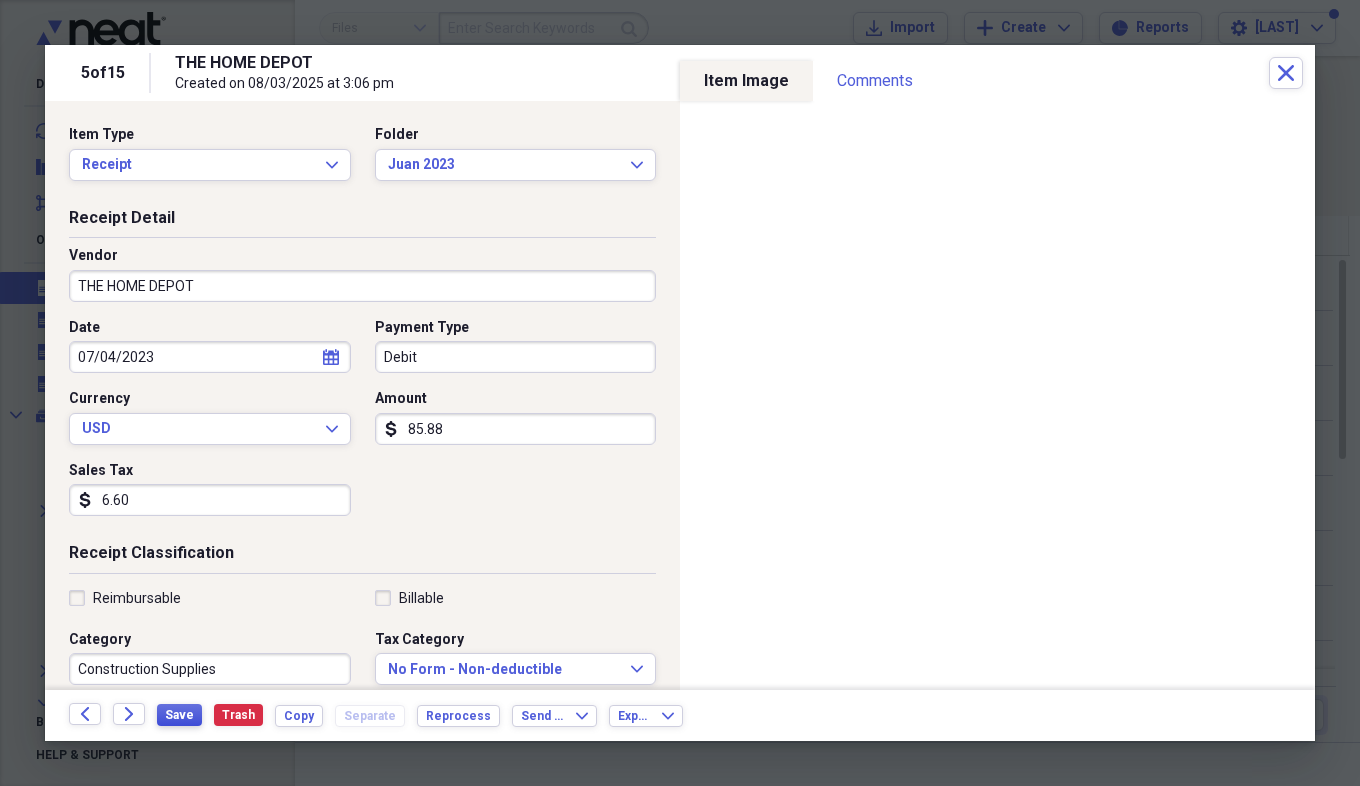 type on "6.60" 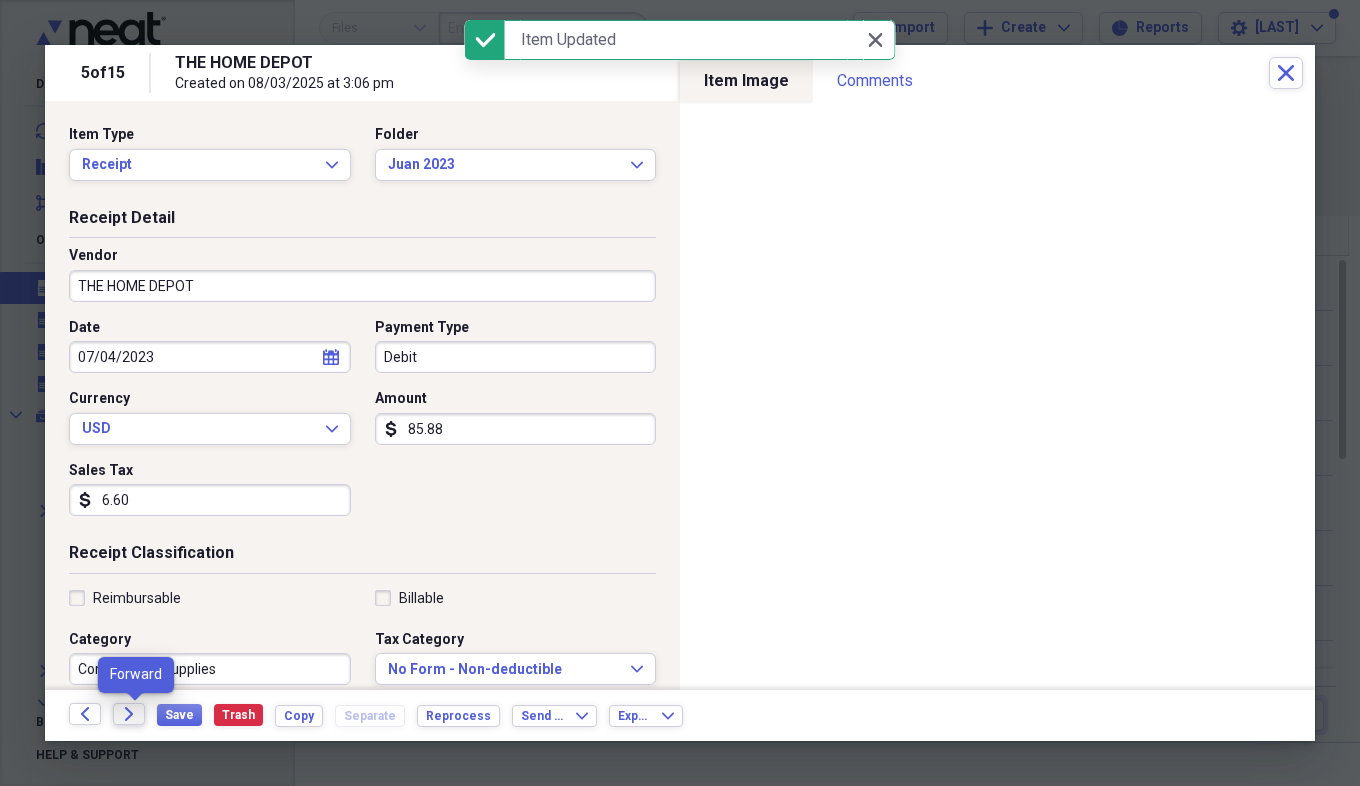 click on "Forward" 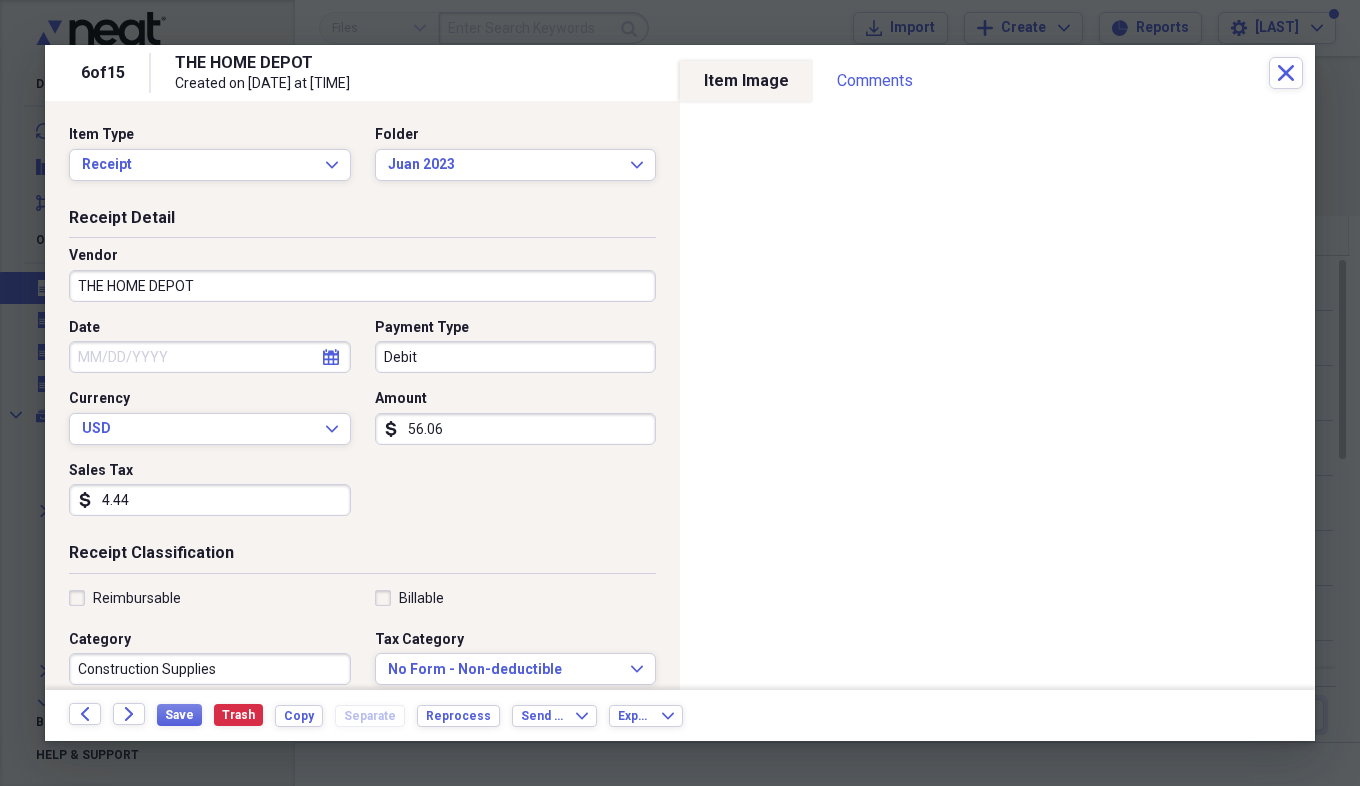 click on "Date" at bounding box center [210, 357] 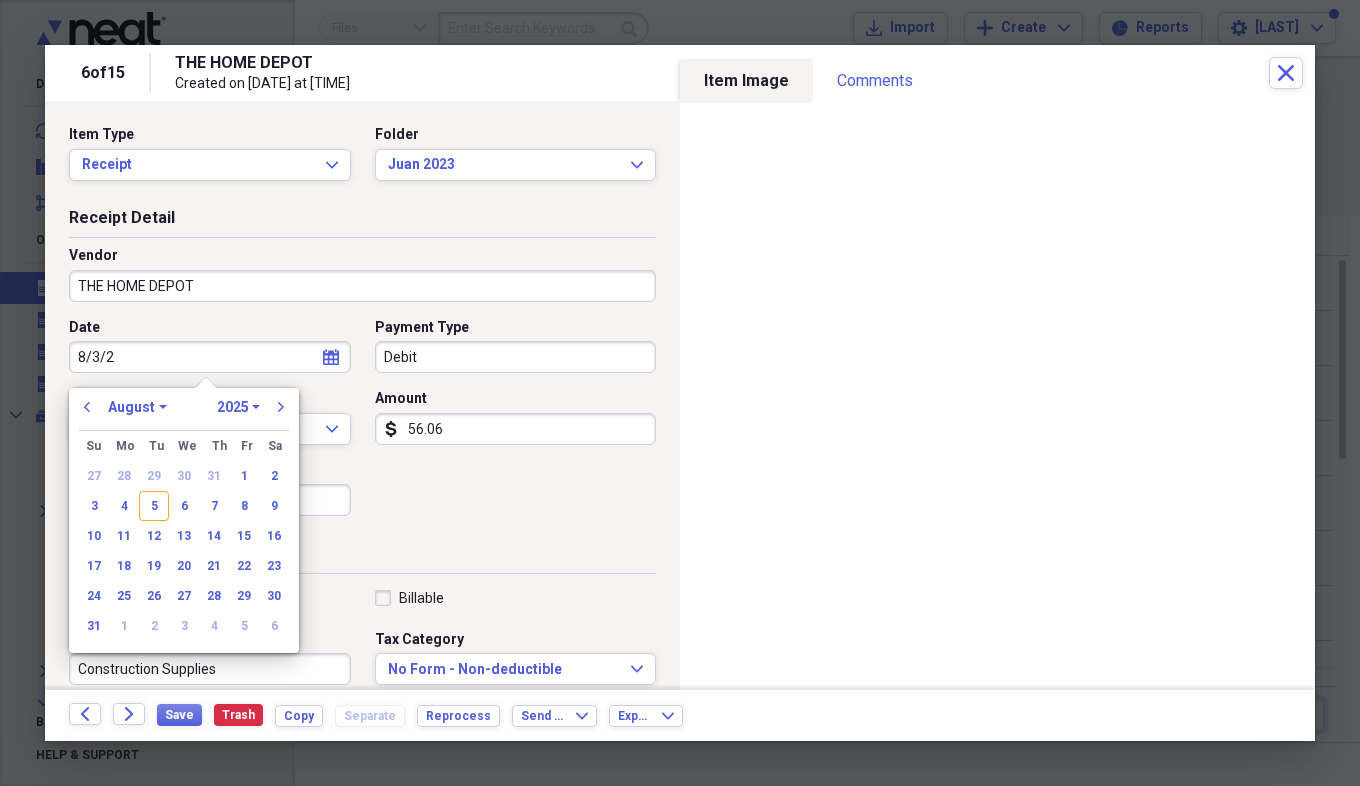 type on "8/3/20" 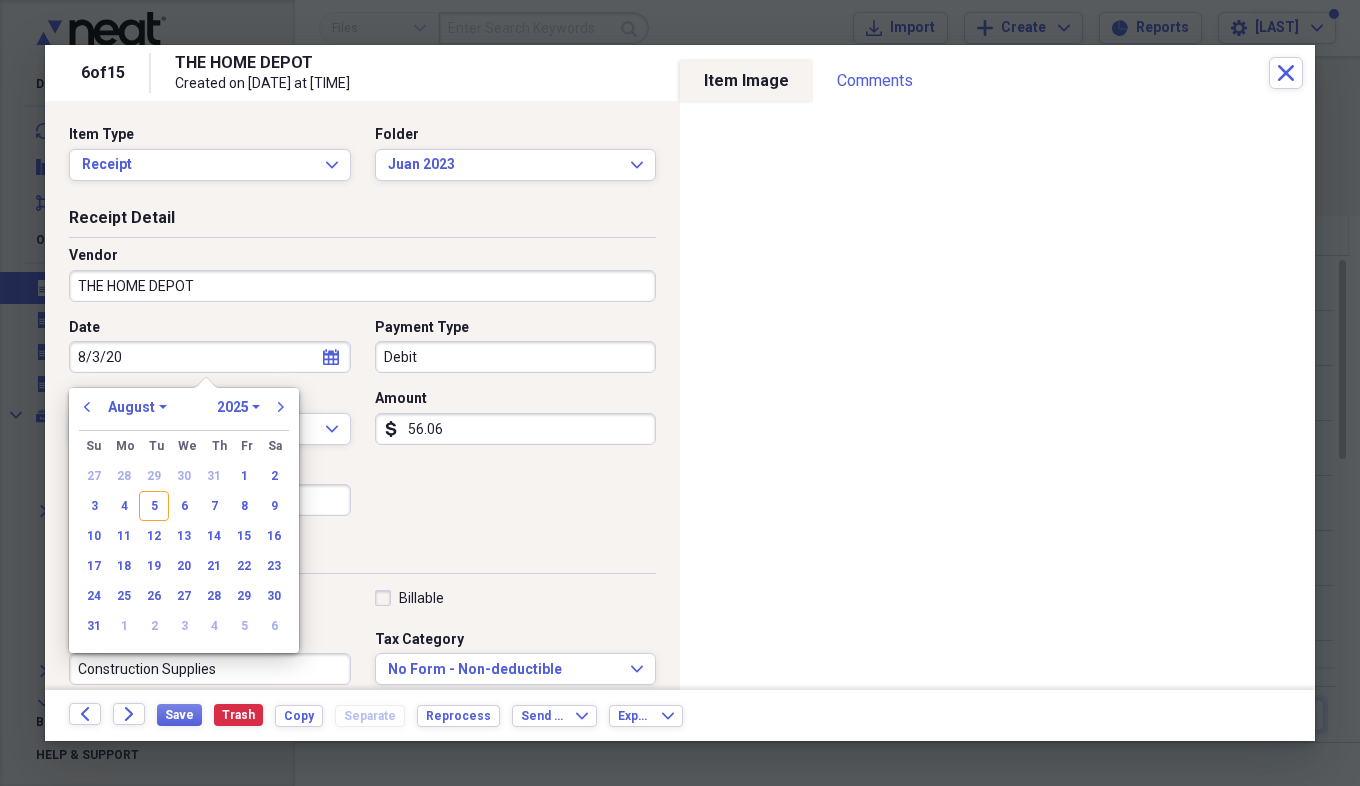 select on "2020" 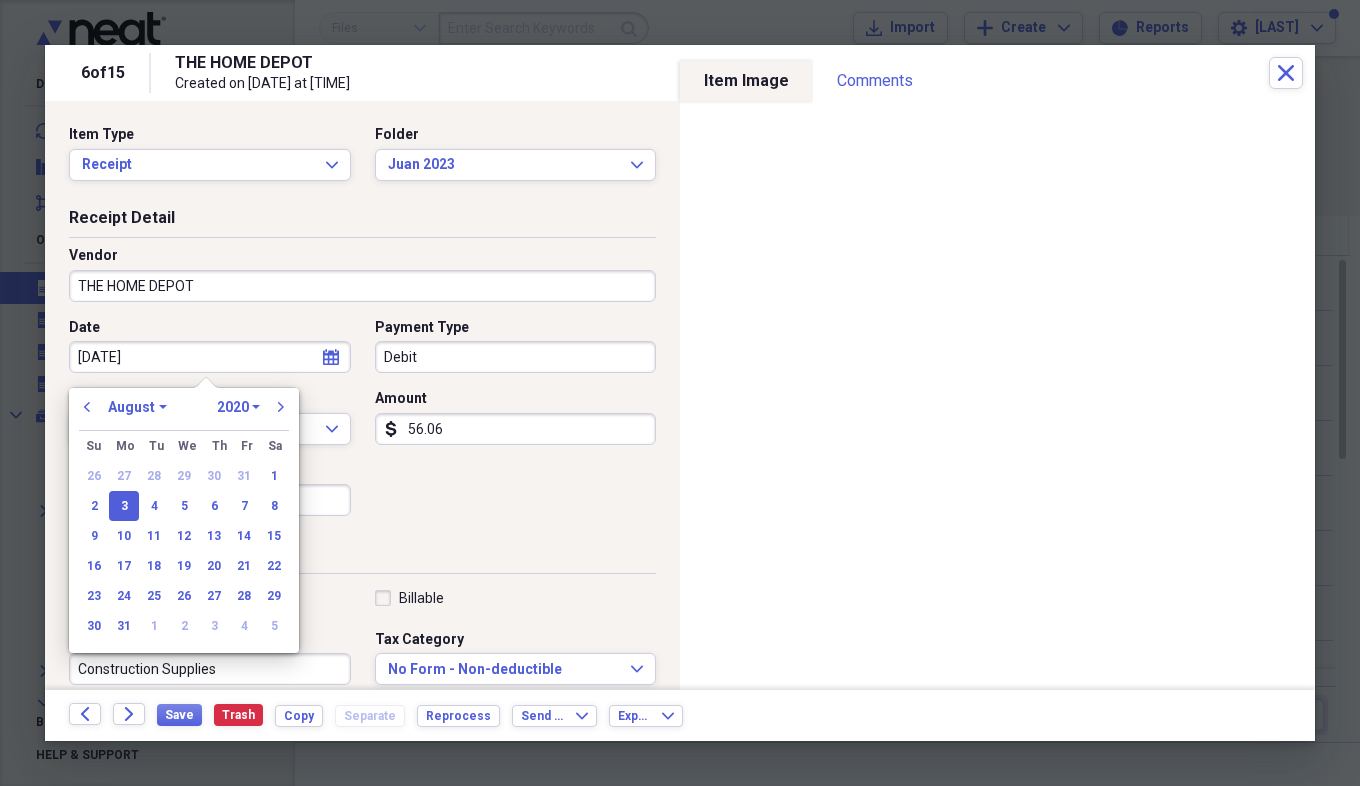 type on "8/3/2023" 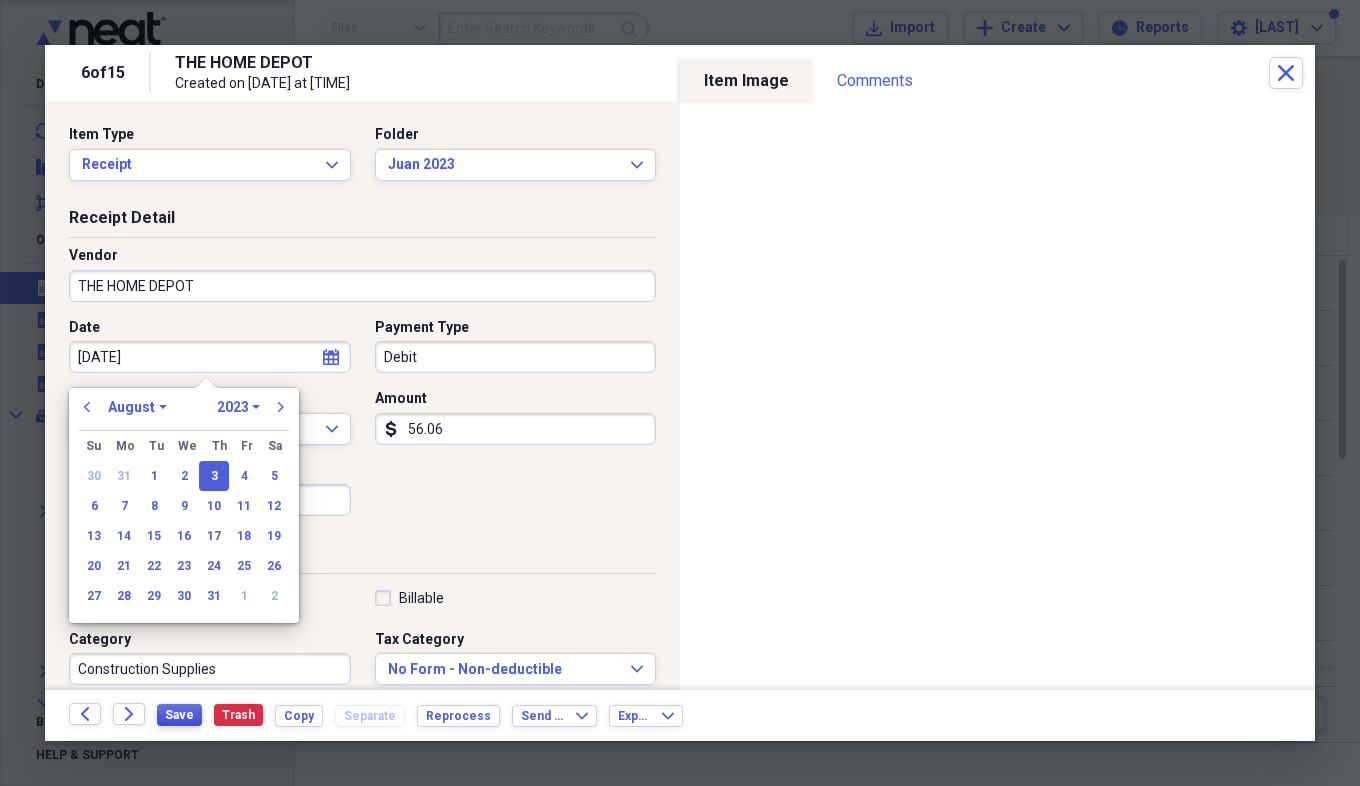 type on "08/03/2023" 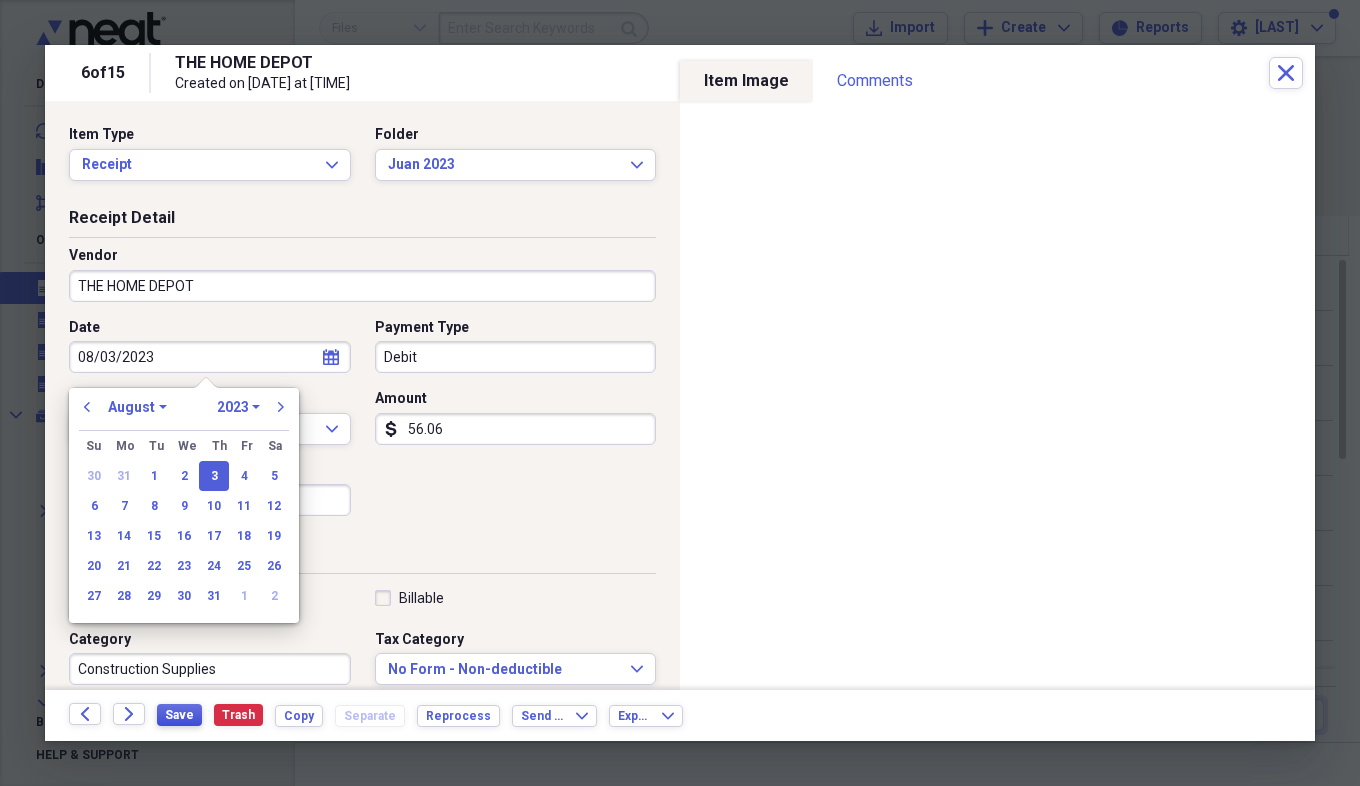 click on "Save" at bounding box center (179, 715) 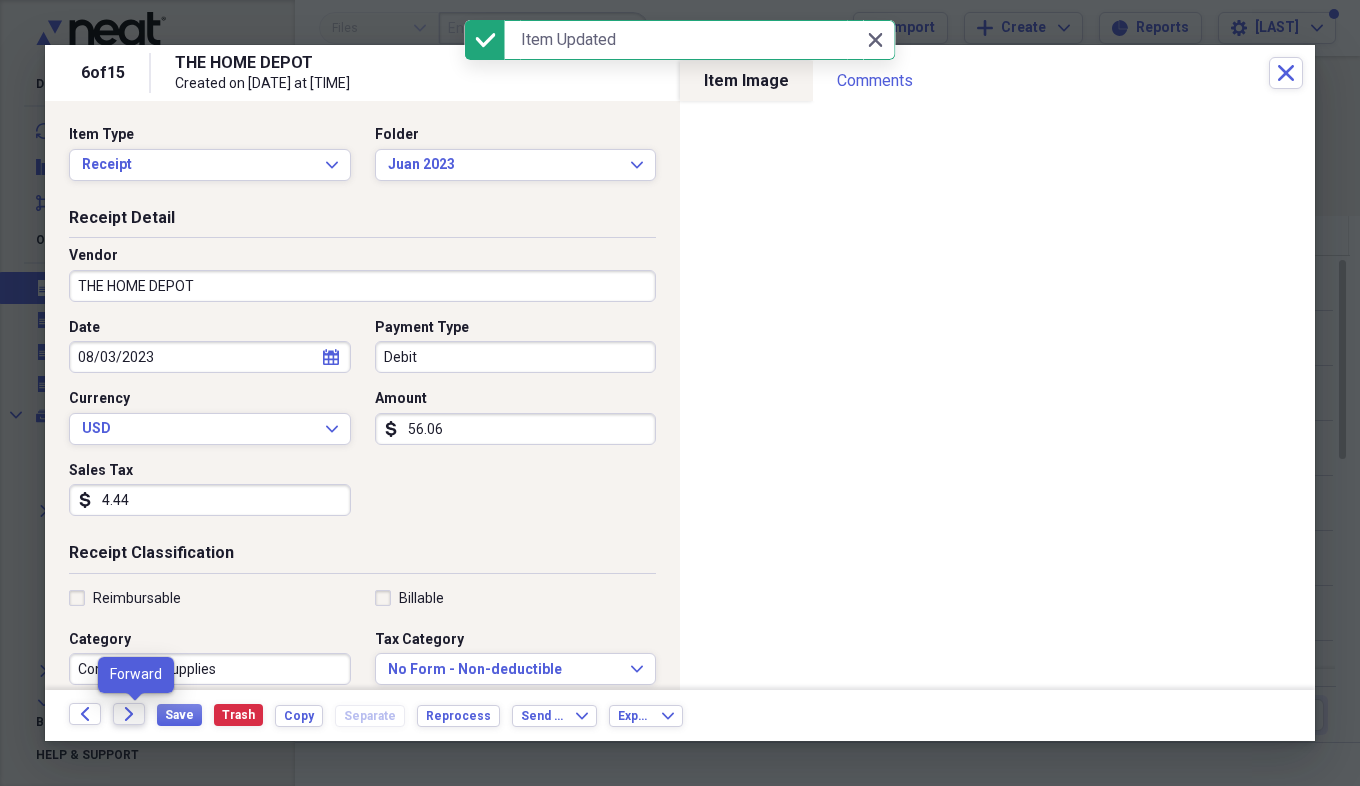 click on "Forward" 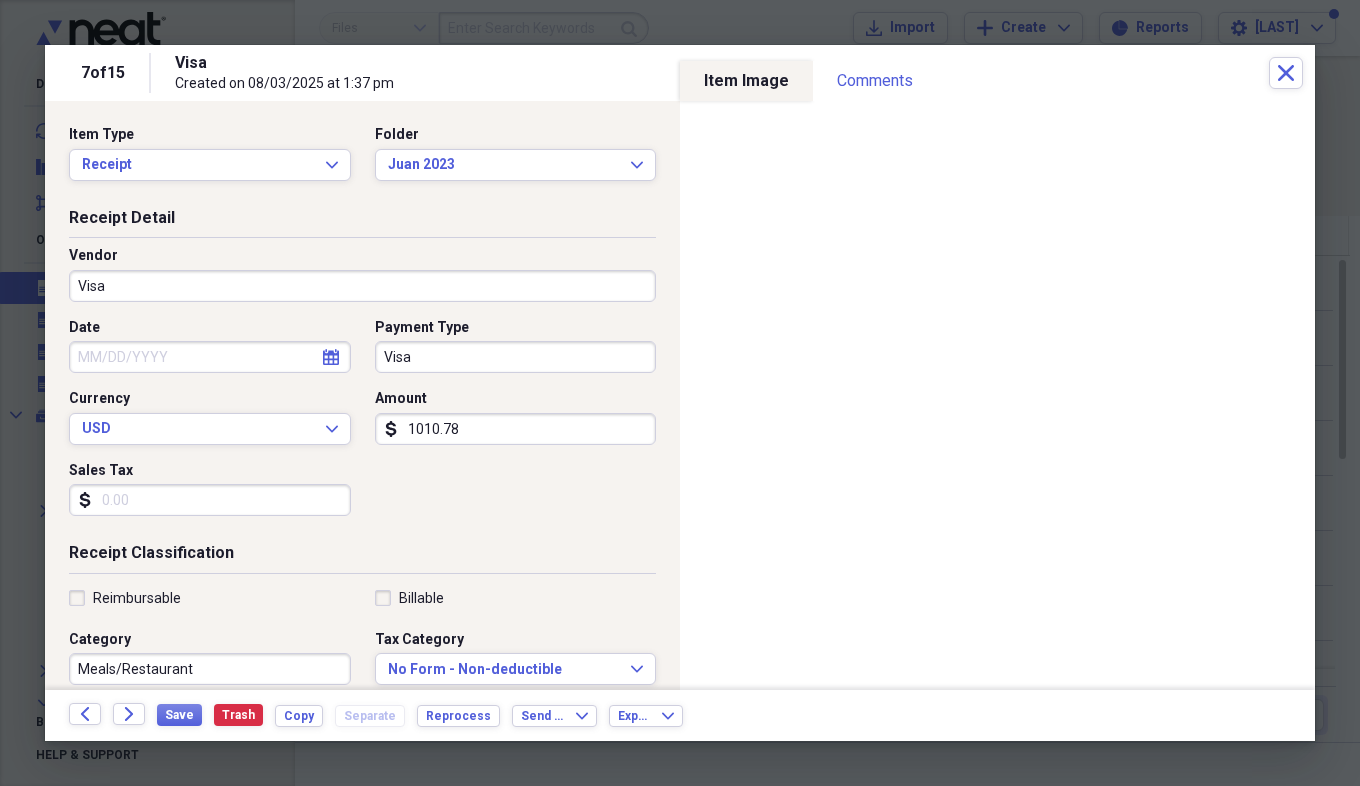 click on "Visa" at bounding box center (362, 286) 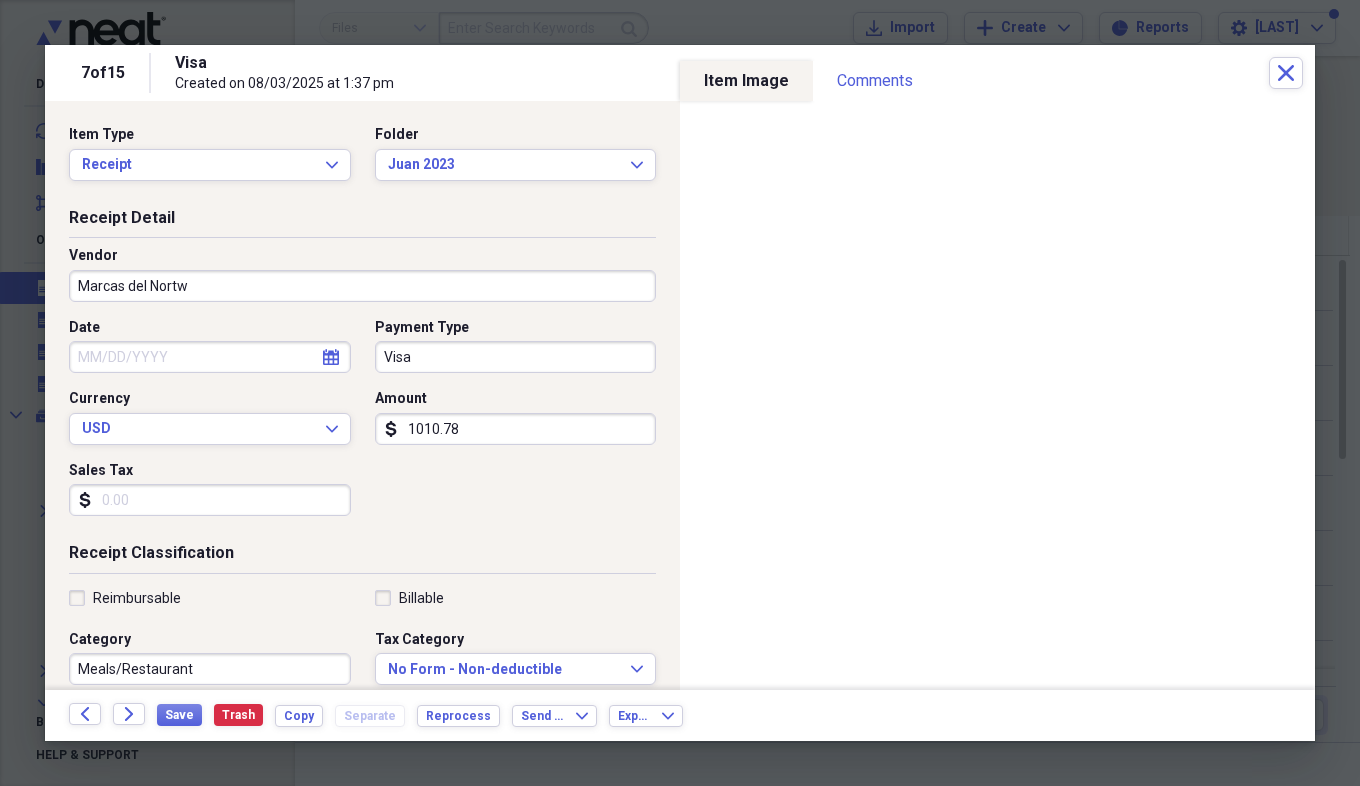 type on "Marcas del Nortw" 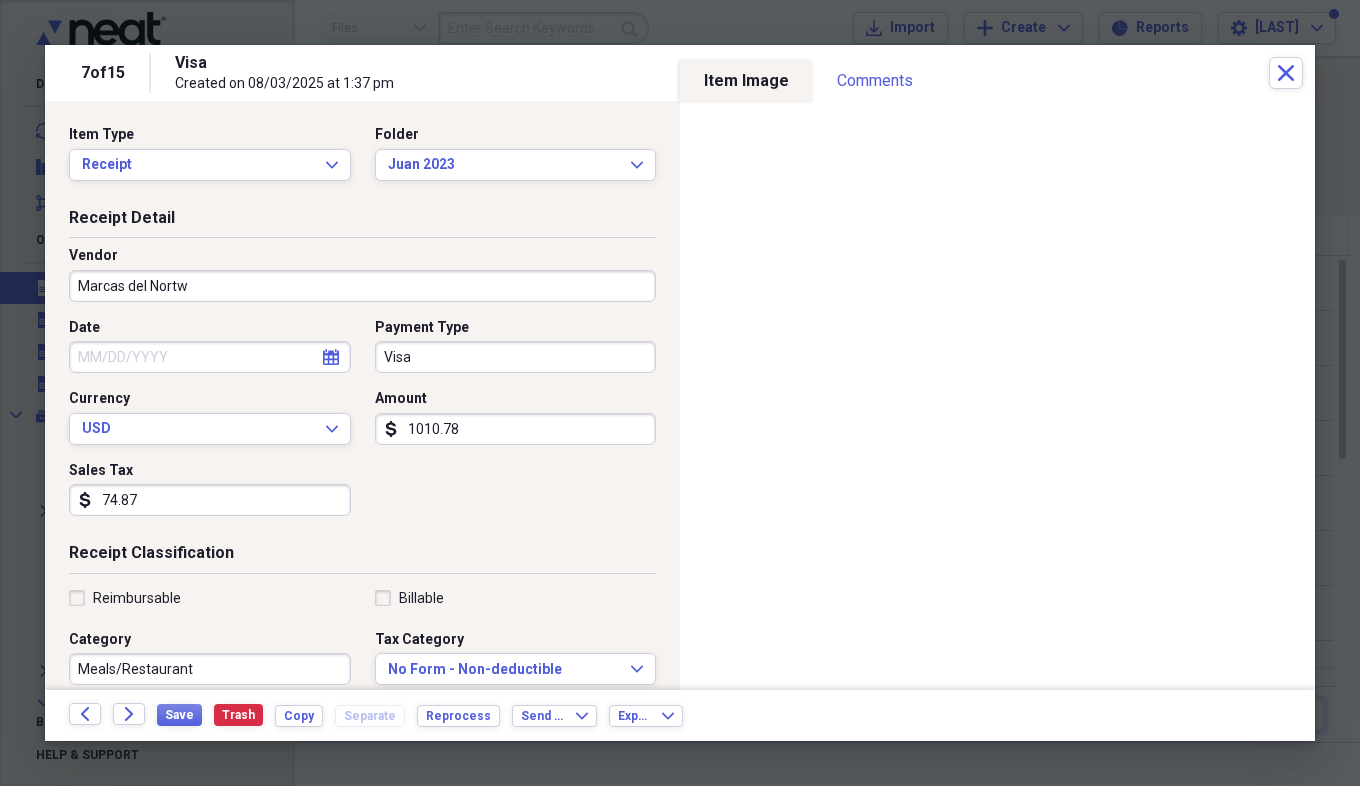 type on "74.87" 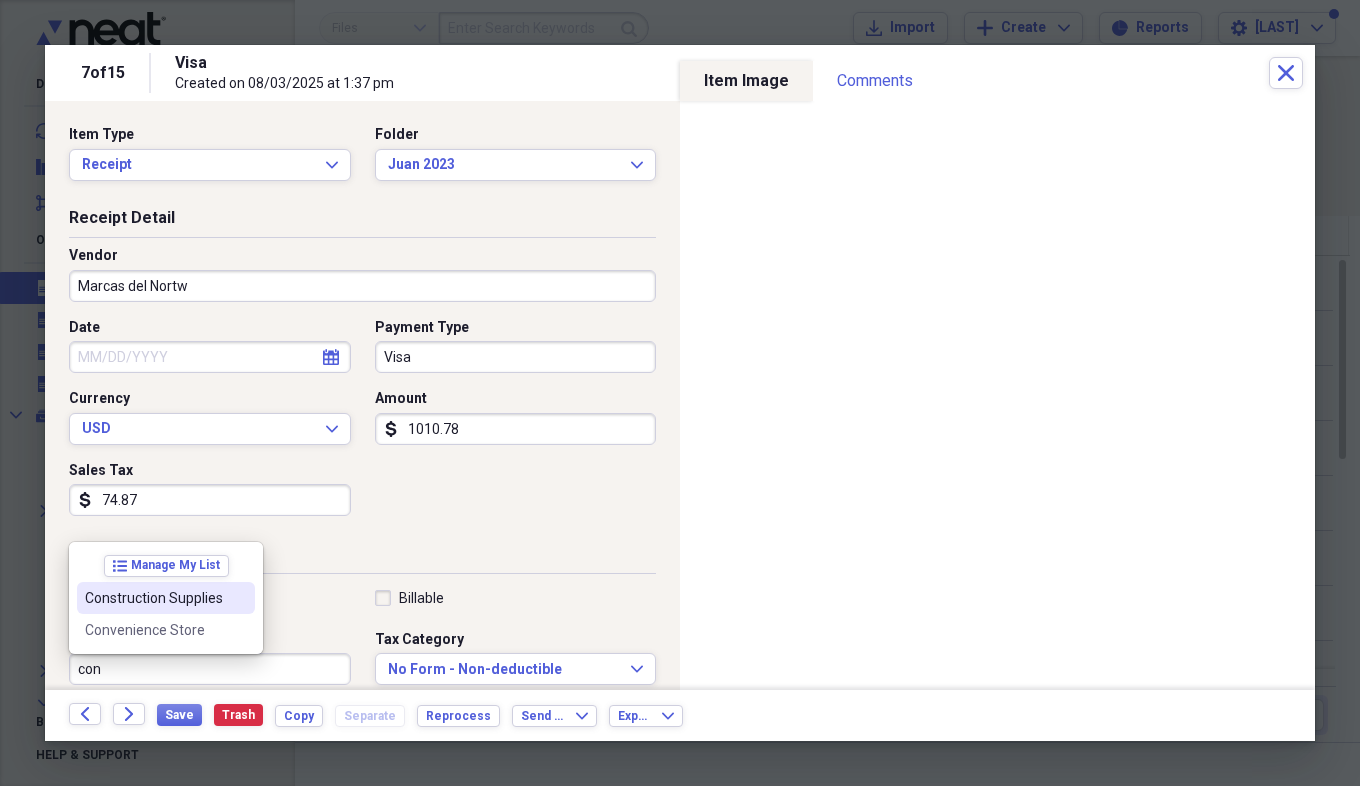 click on "Construction Supplies" at bounding box center (154, 598) 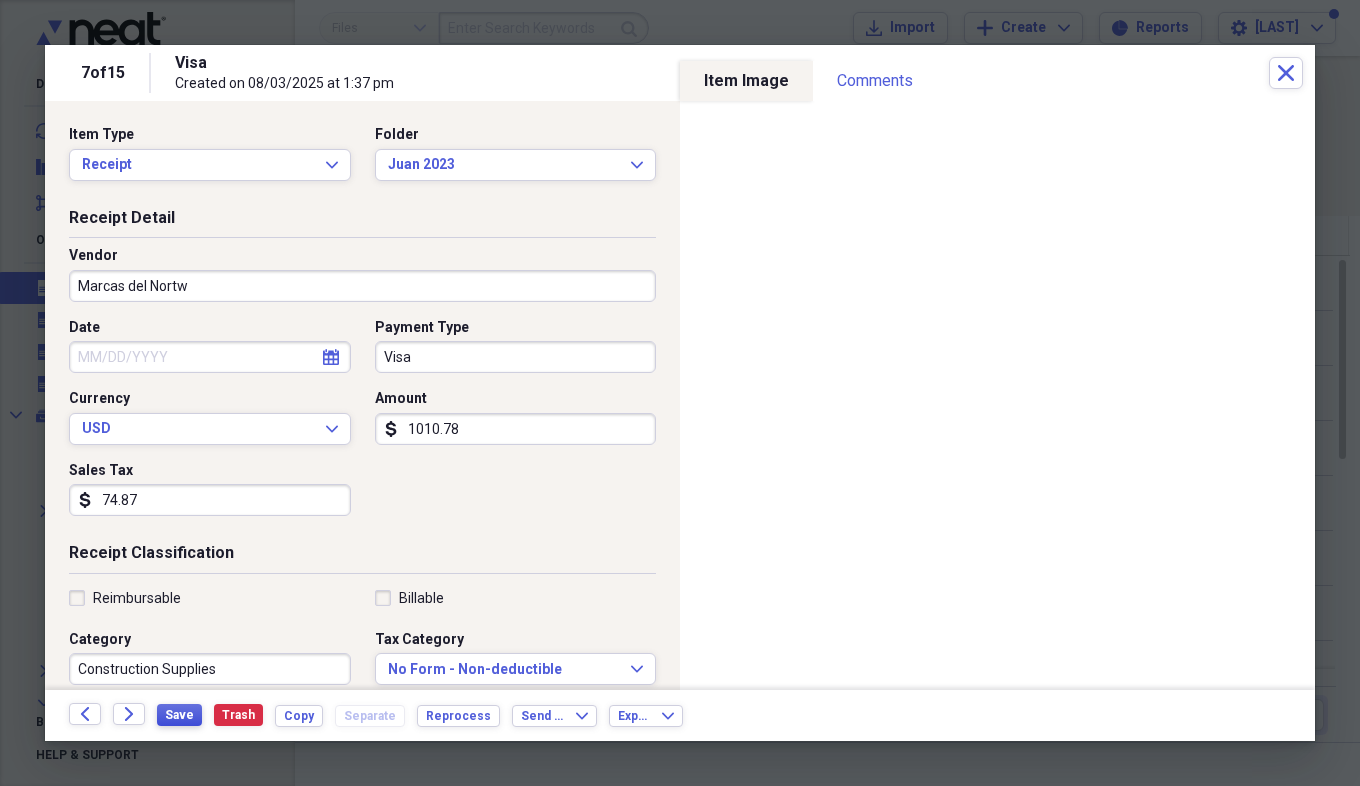 click on "Save" at bounding box center (179, 715) 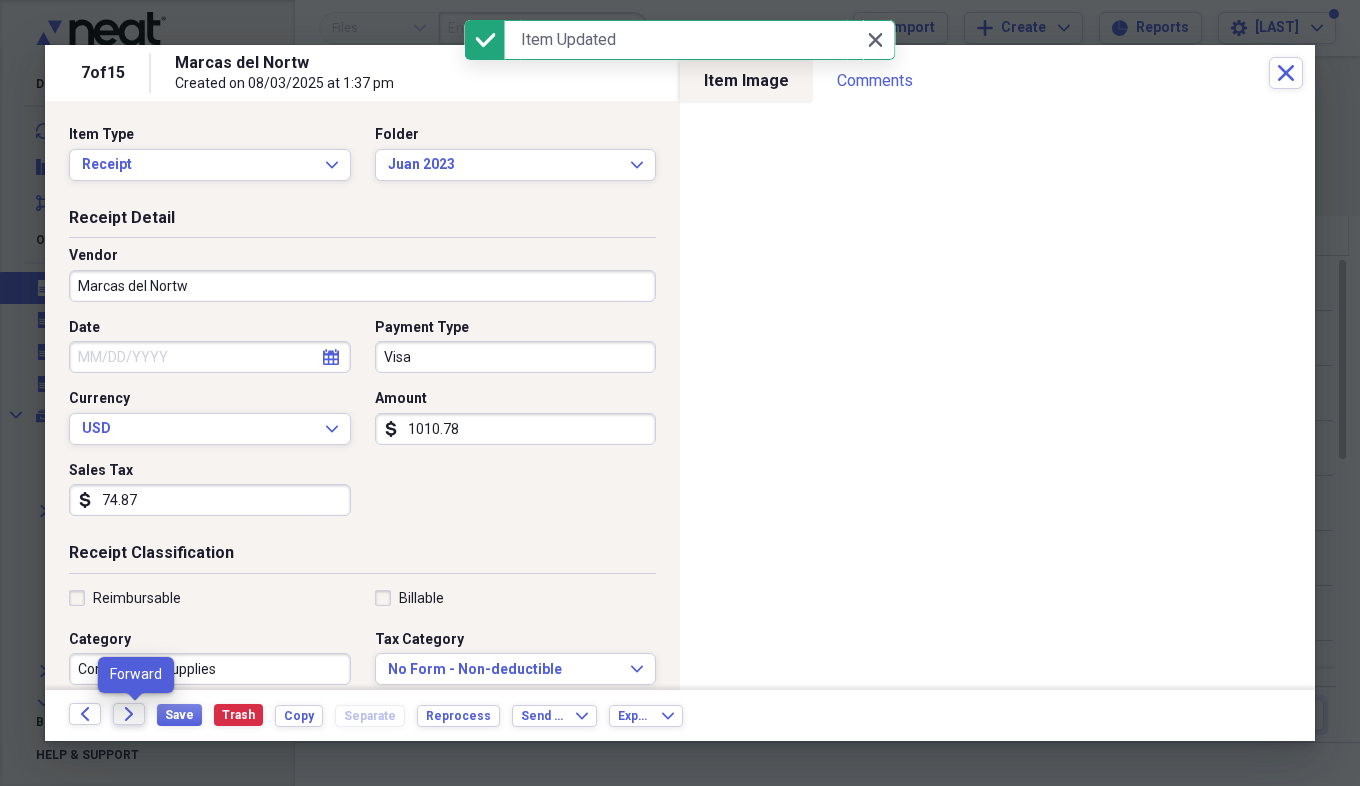 click 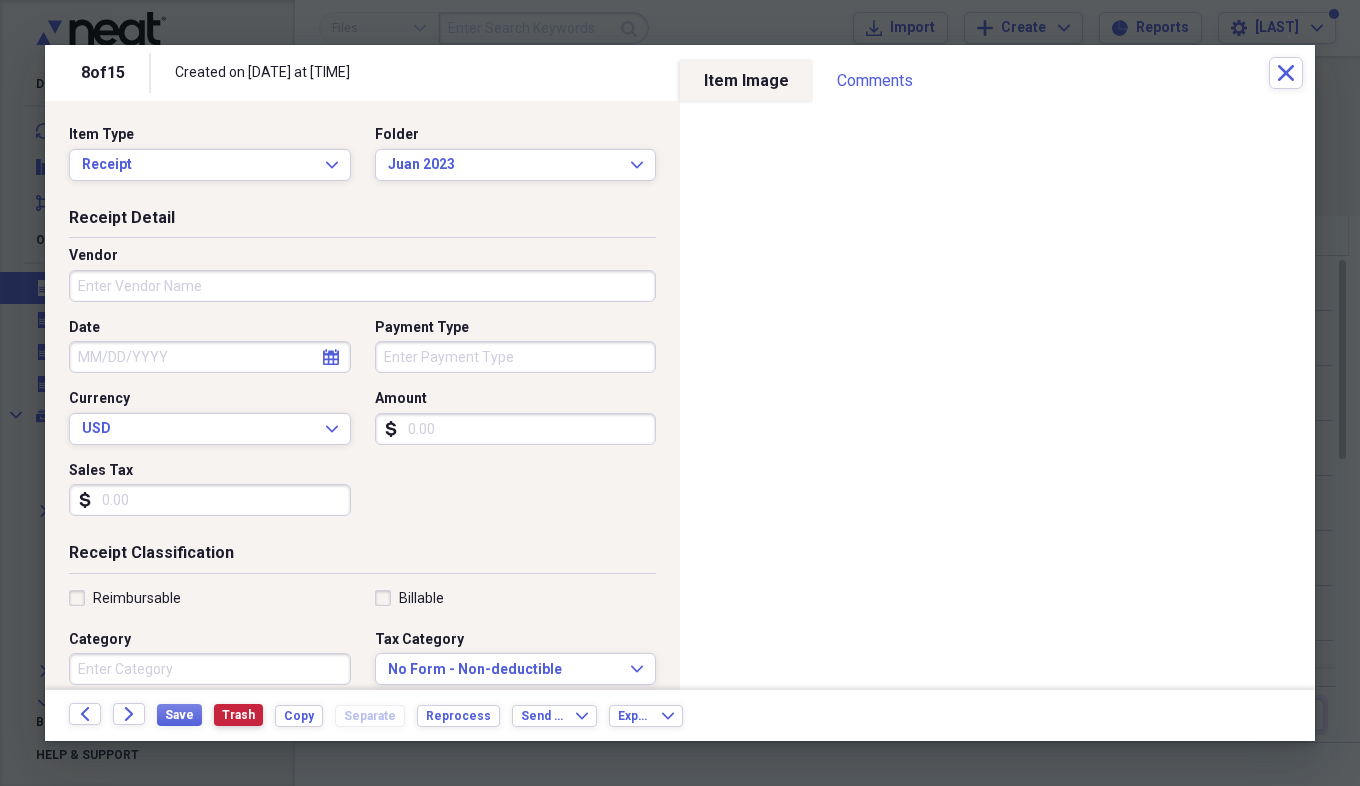 click on "Trash" at bounding box center (238, 715) 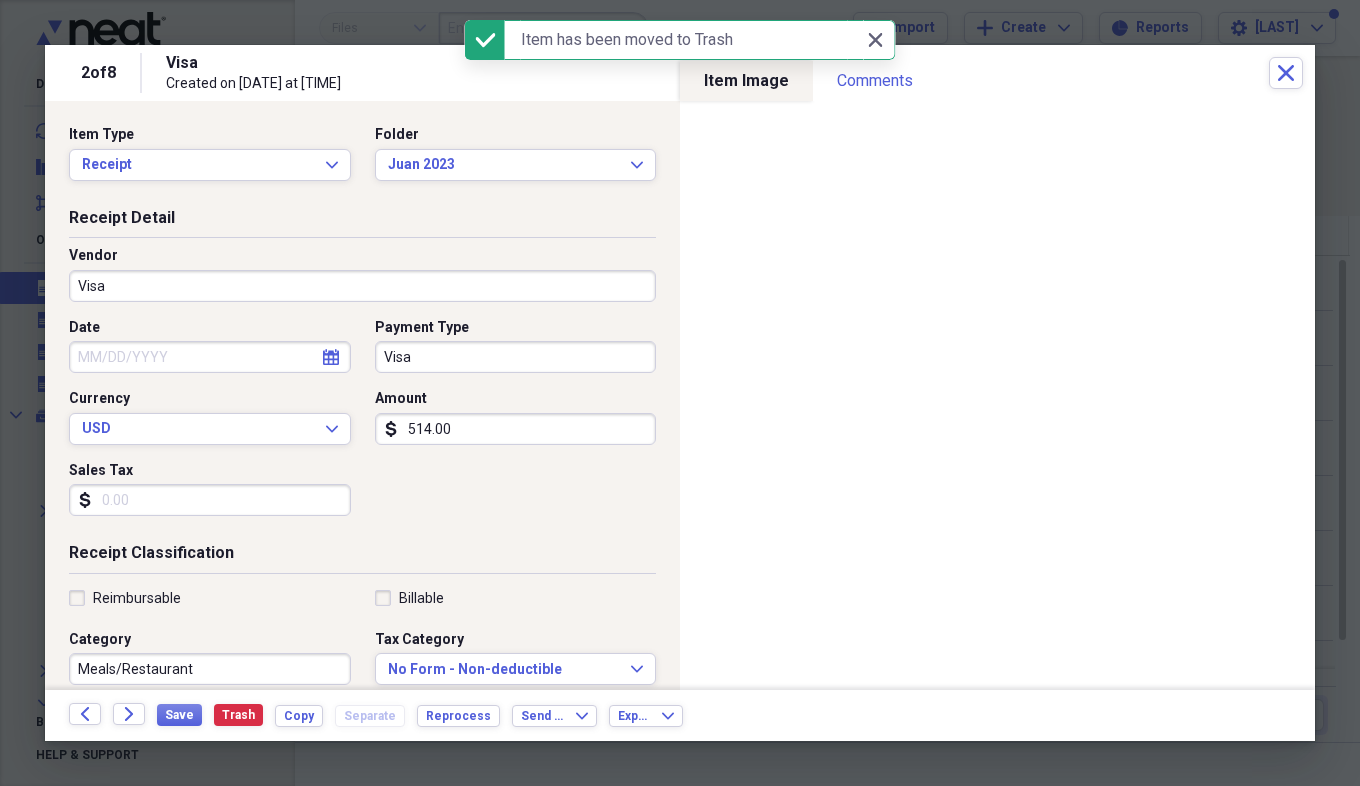 click on "Visa" at bounding box center [362, 286] 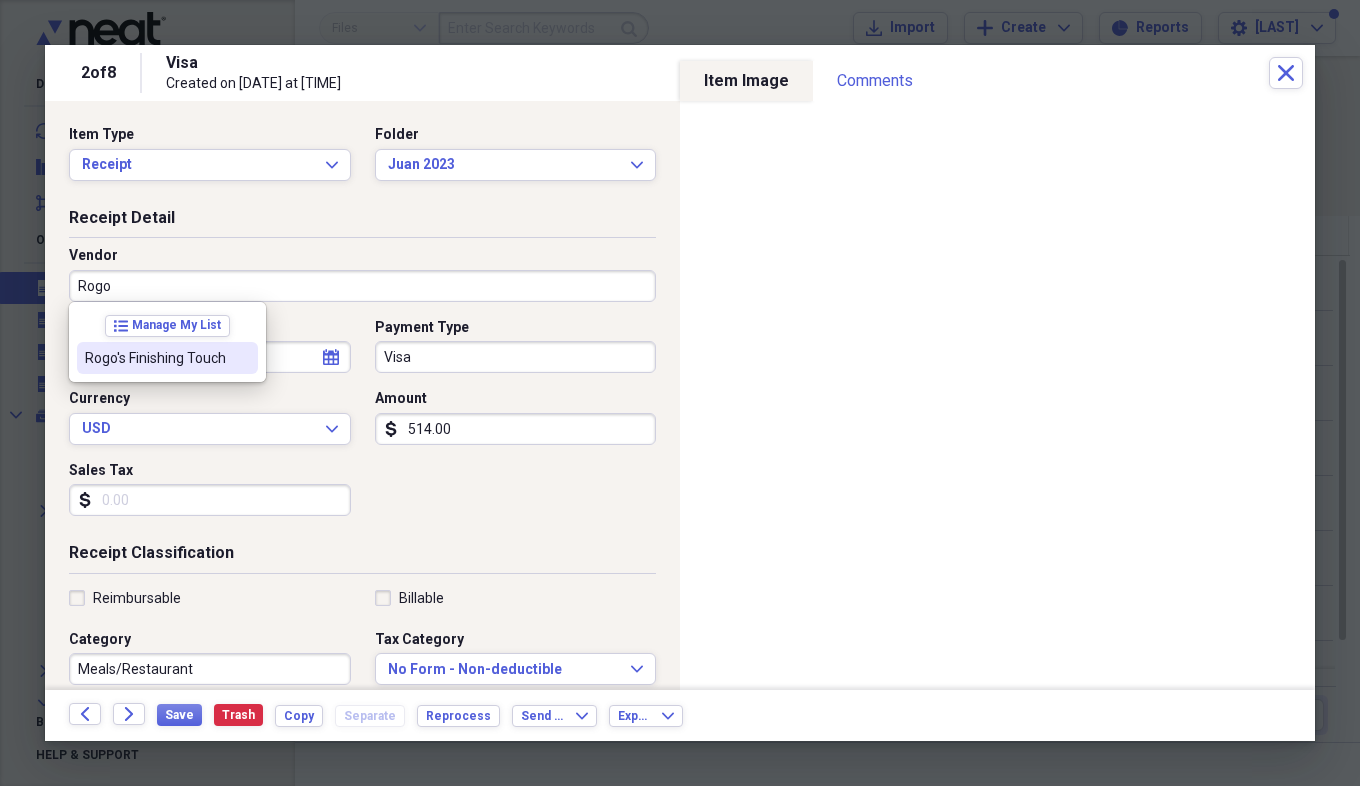 click on "Rogo's Finishing Touch" at bounding box center (167, 358) 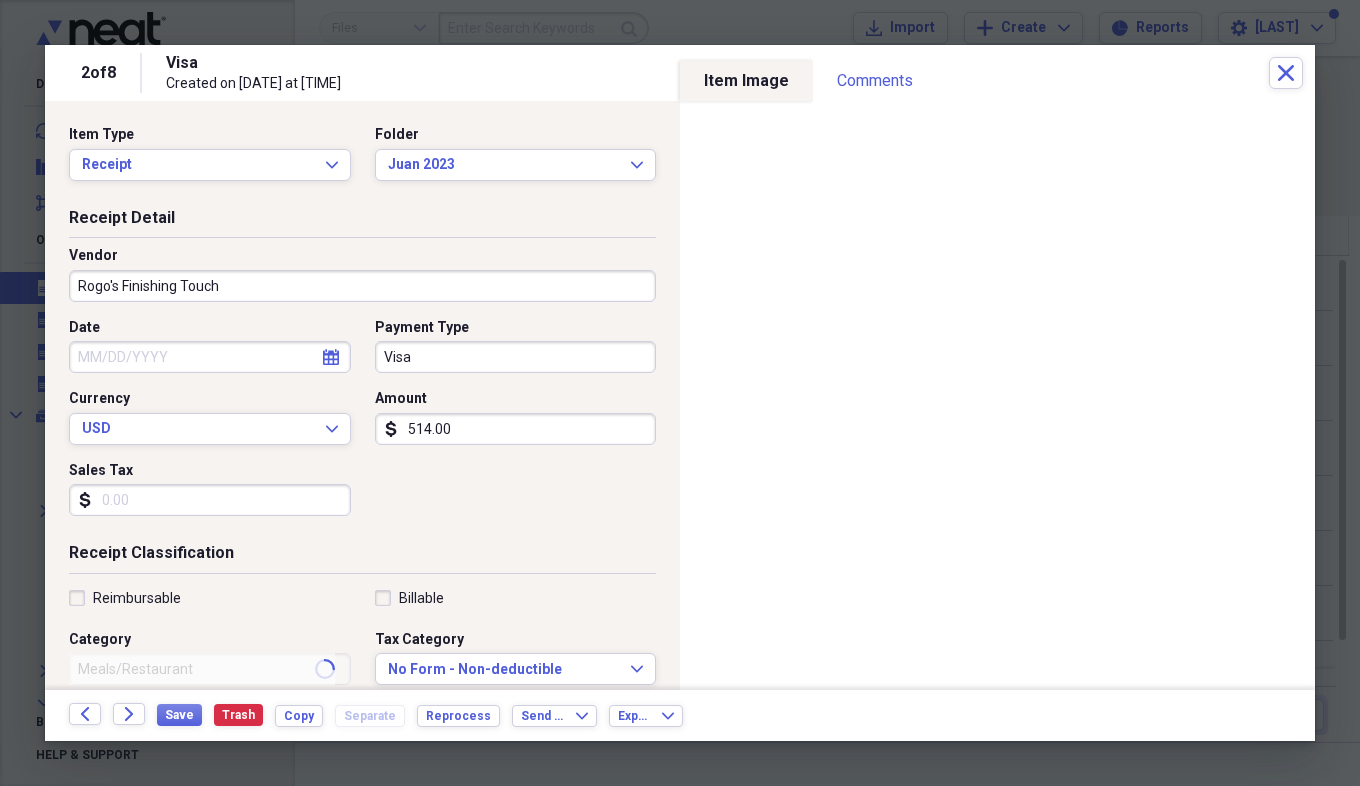 type on "Materials" 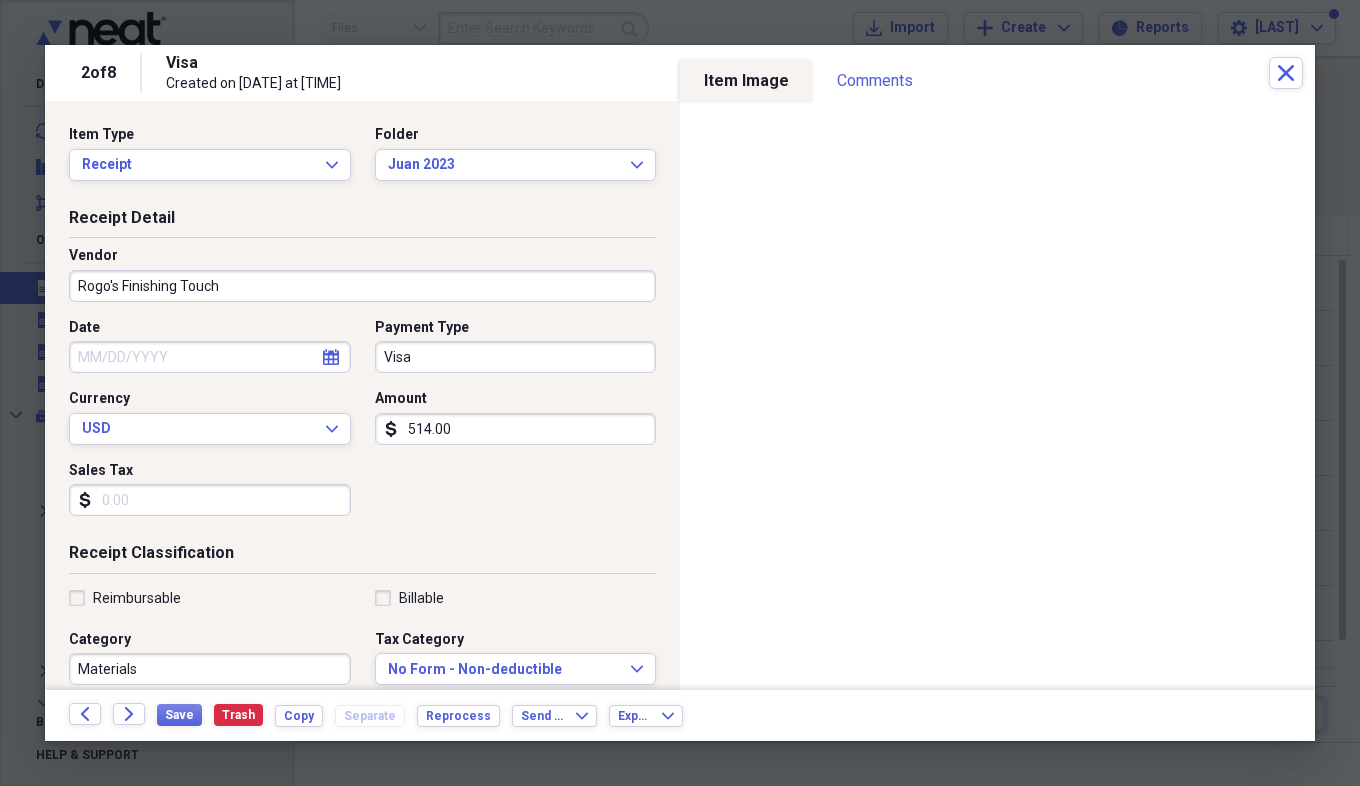 click on "Sales Tax" at bounding box center [210, 500] 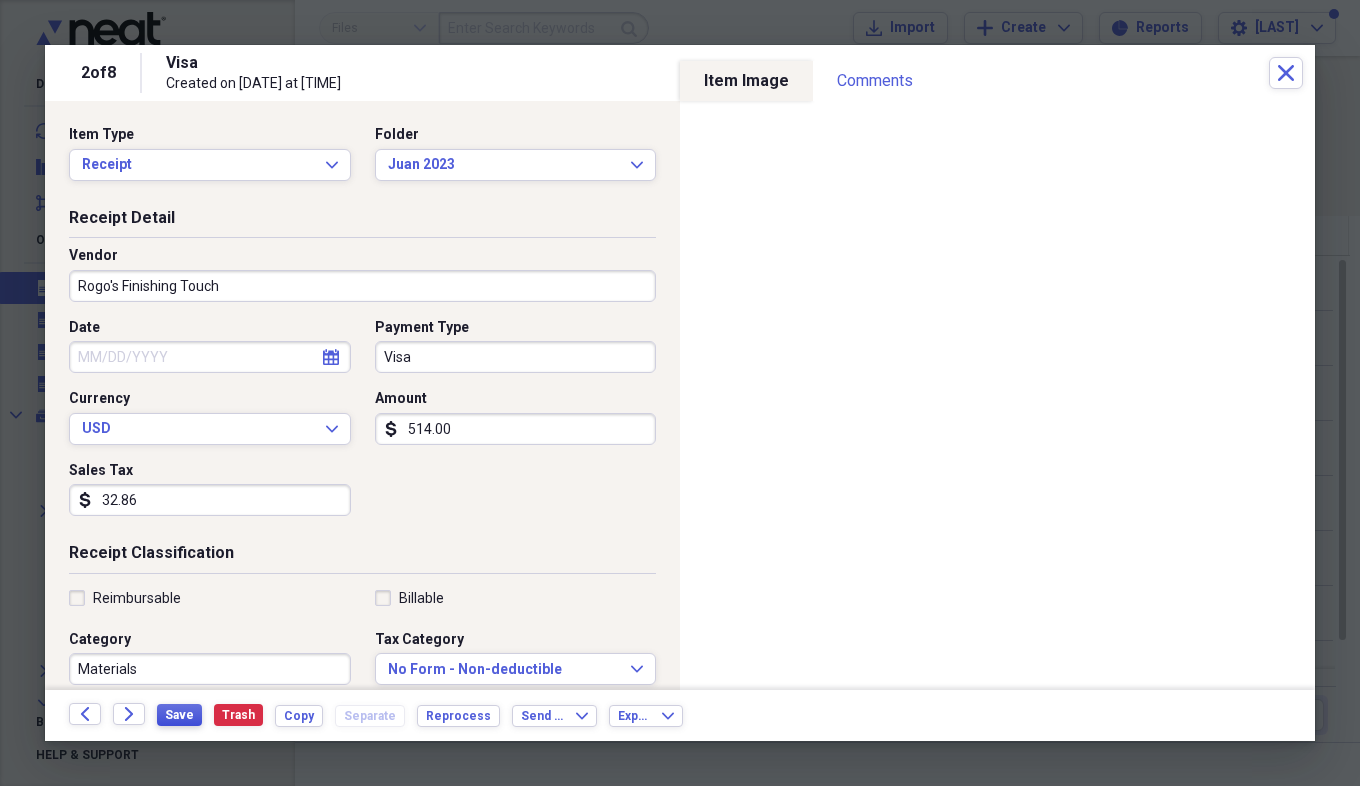 type on "32.86" 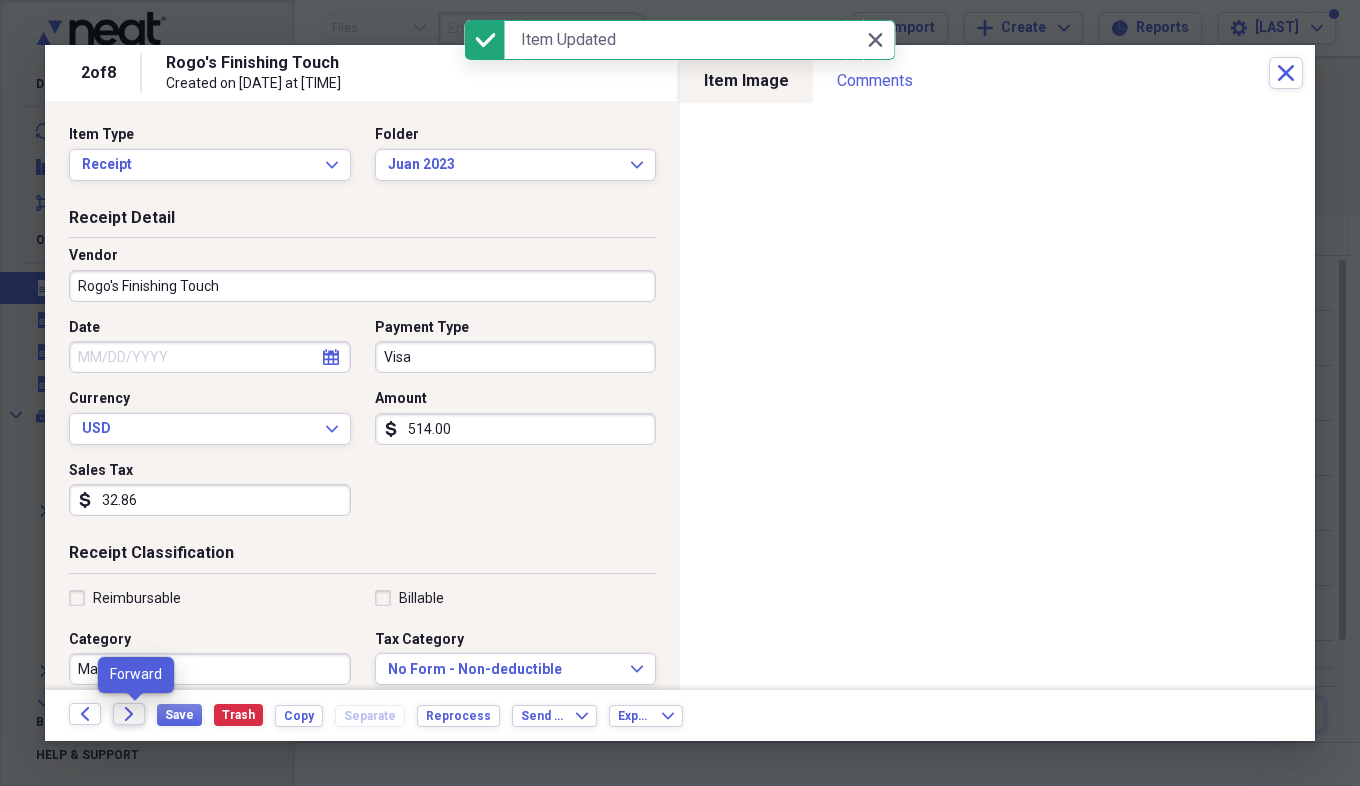click on "Forward" 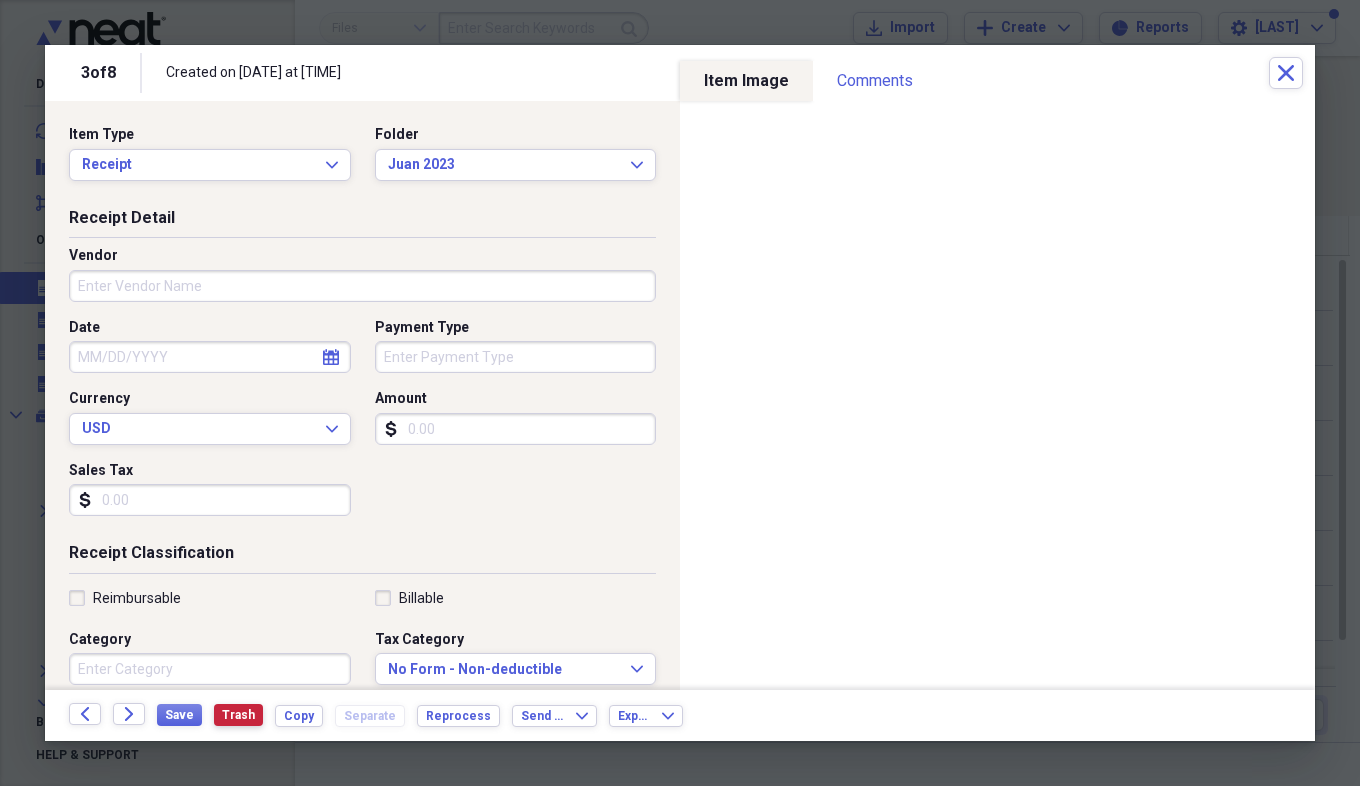 click on "Trash" at bounding box center (238, 715) 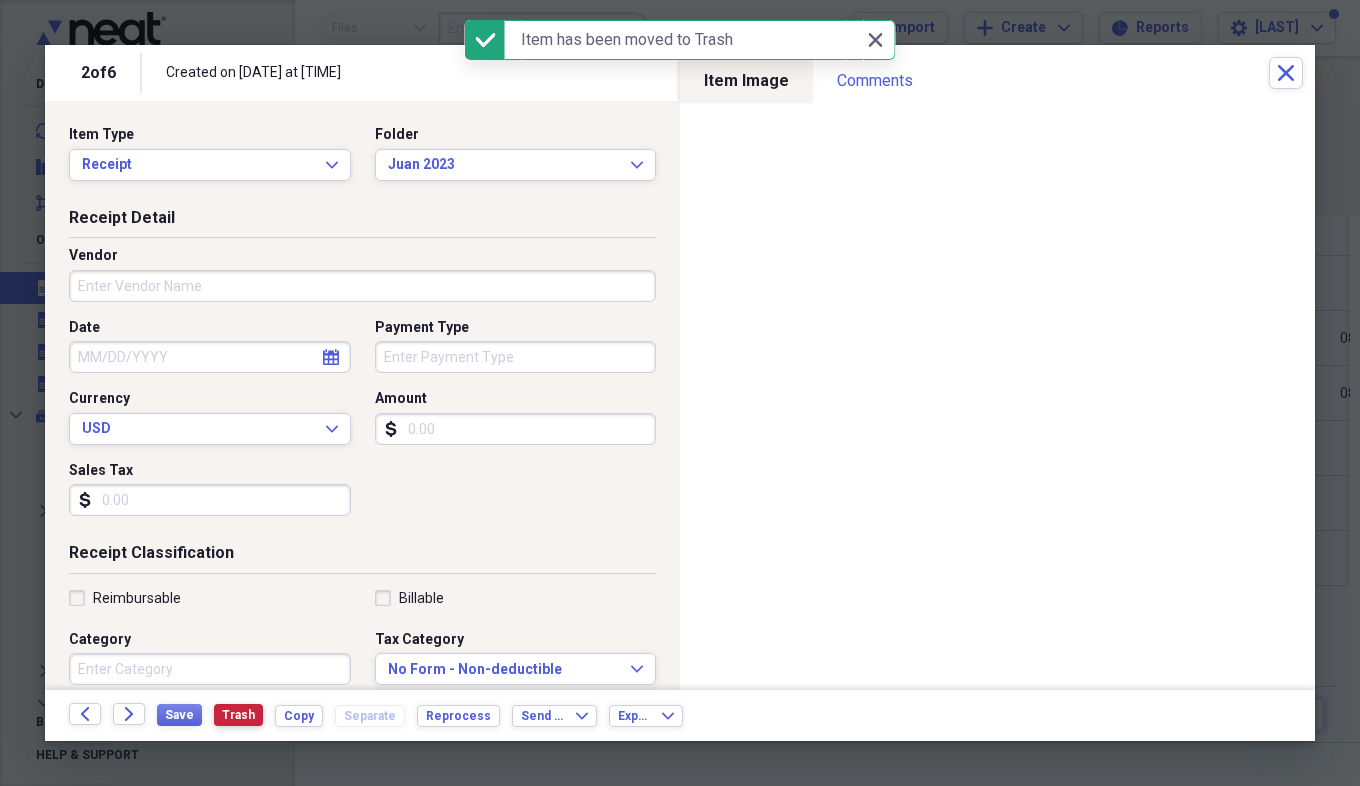 click on "Trash" at bounding box center [238, 715] 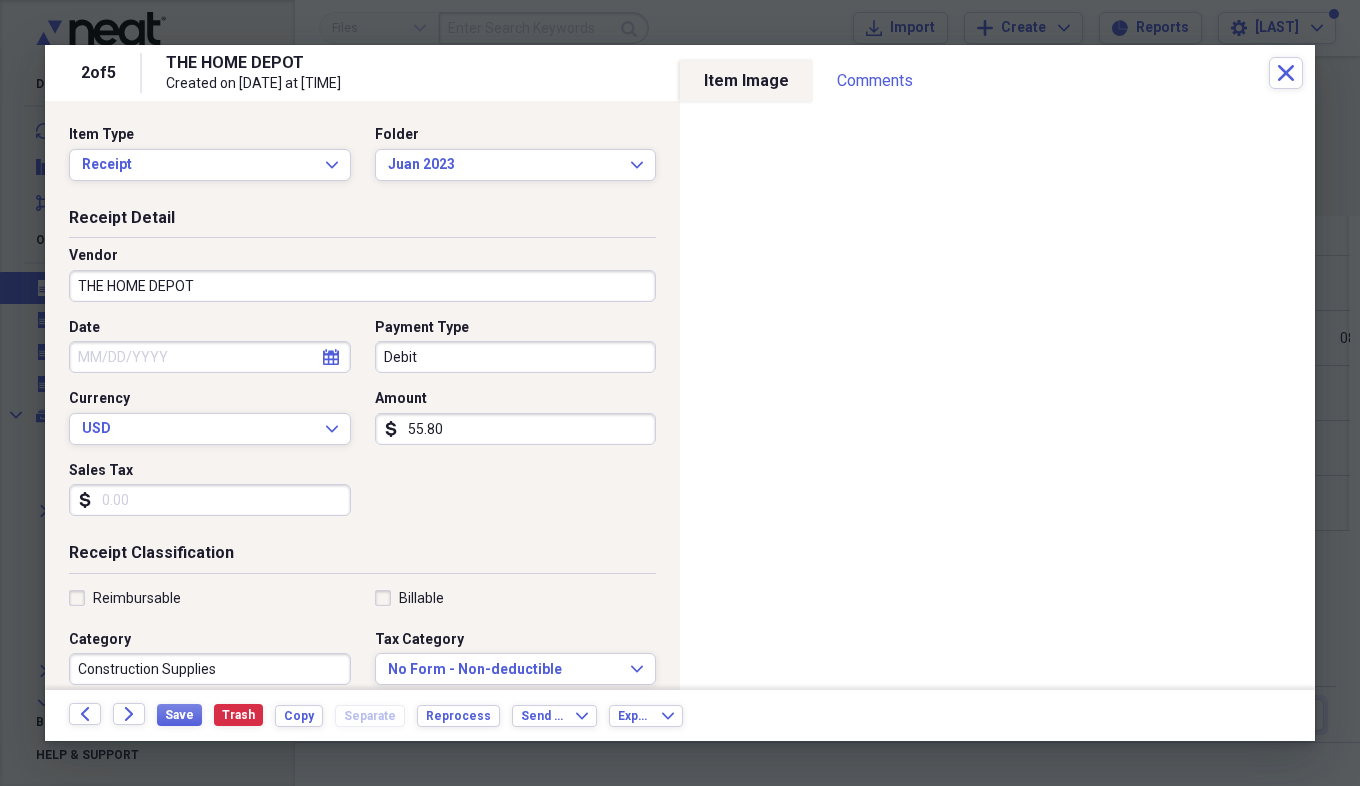 click on "Date" at bounding box center [210, 357] 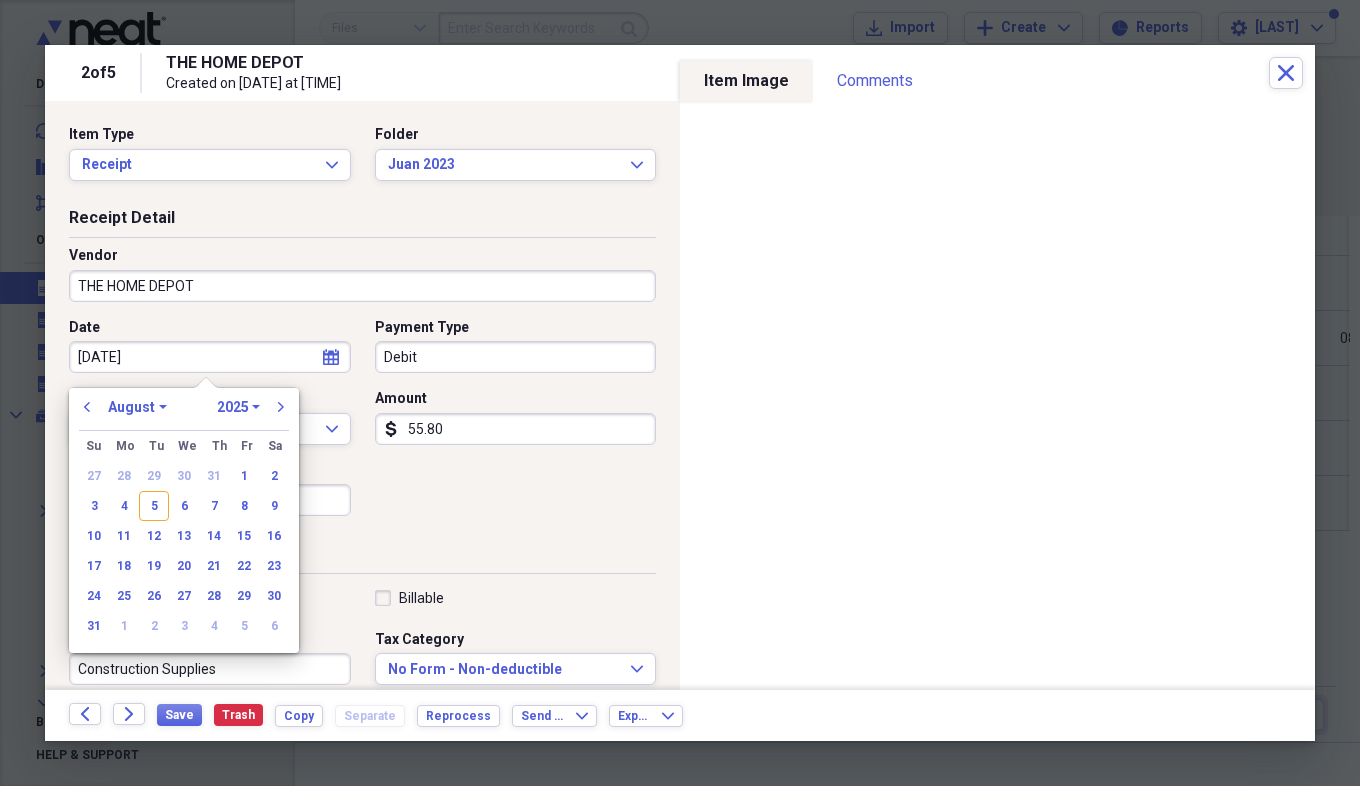 type on "10/02/20" 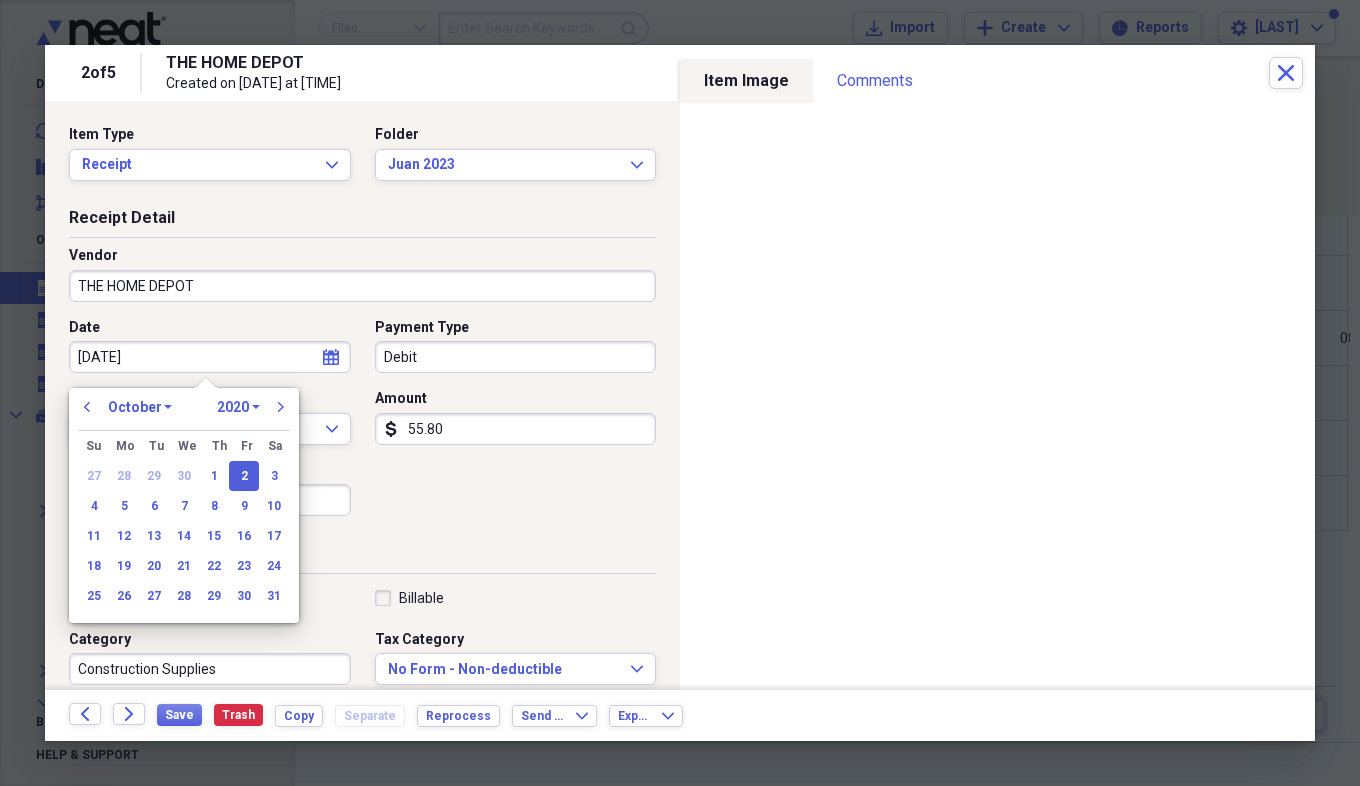 type on "10/02/2023" 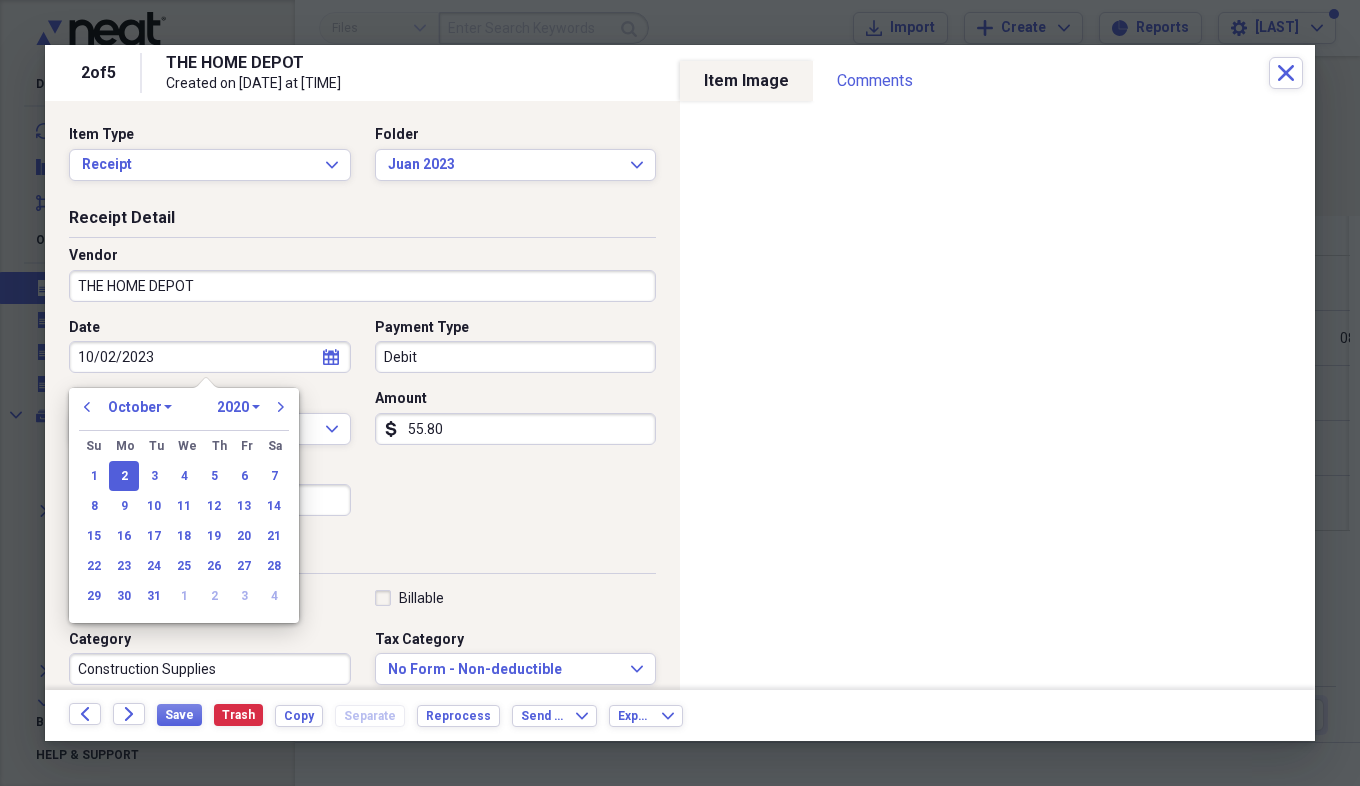 select on "2023" 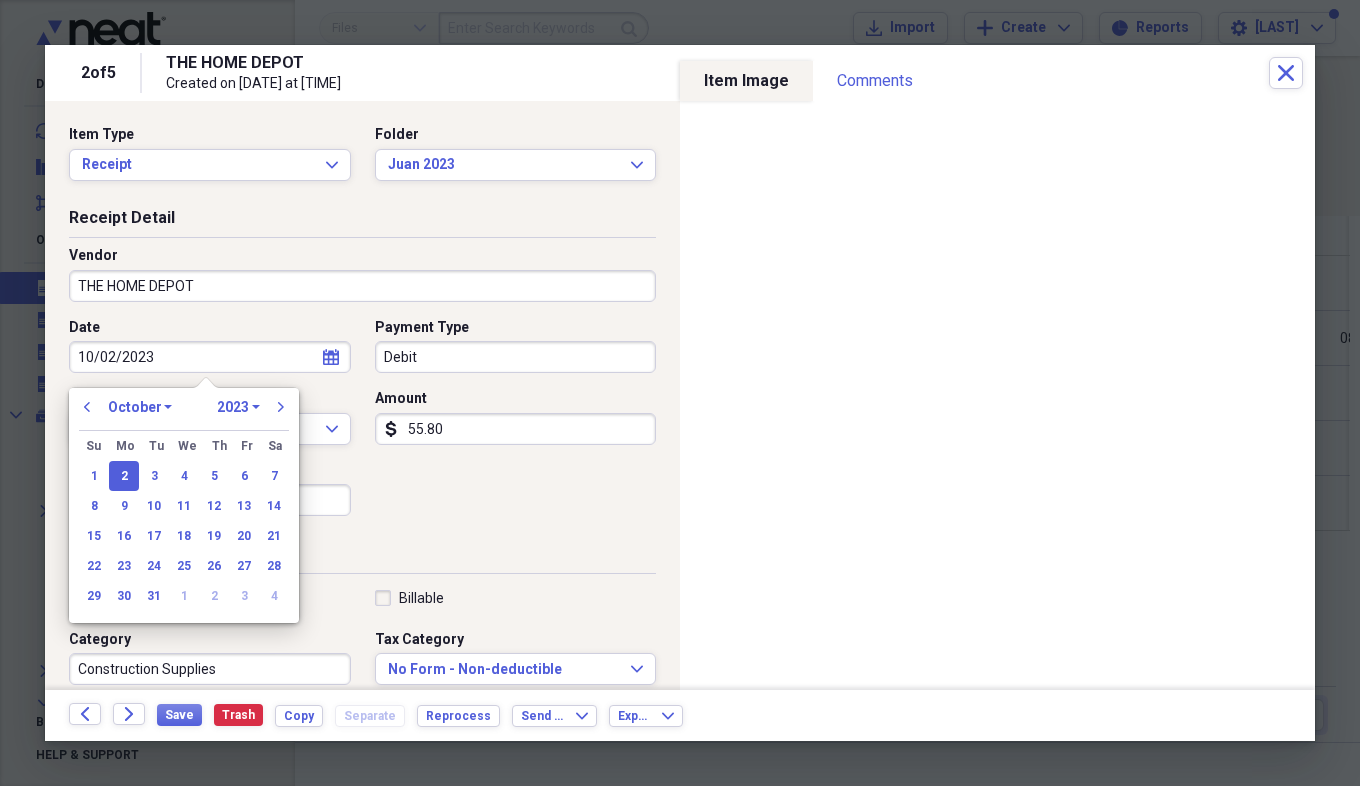type on "10/02/2023" 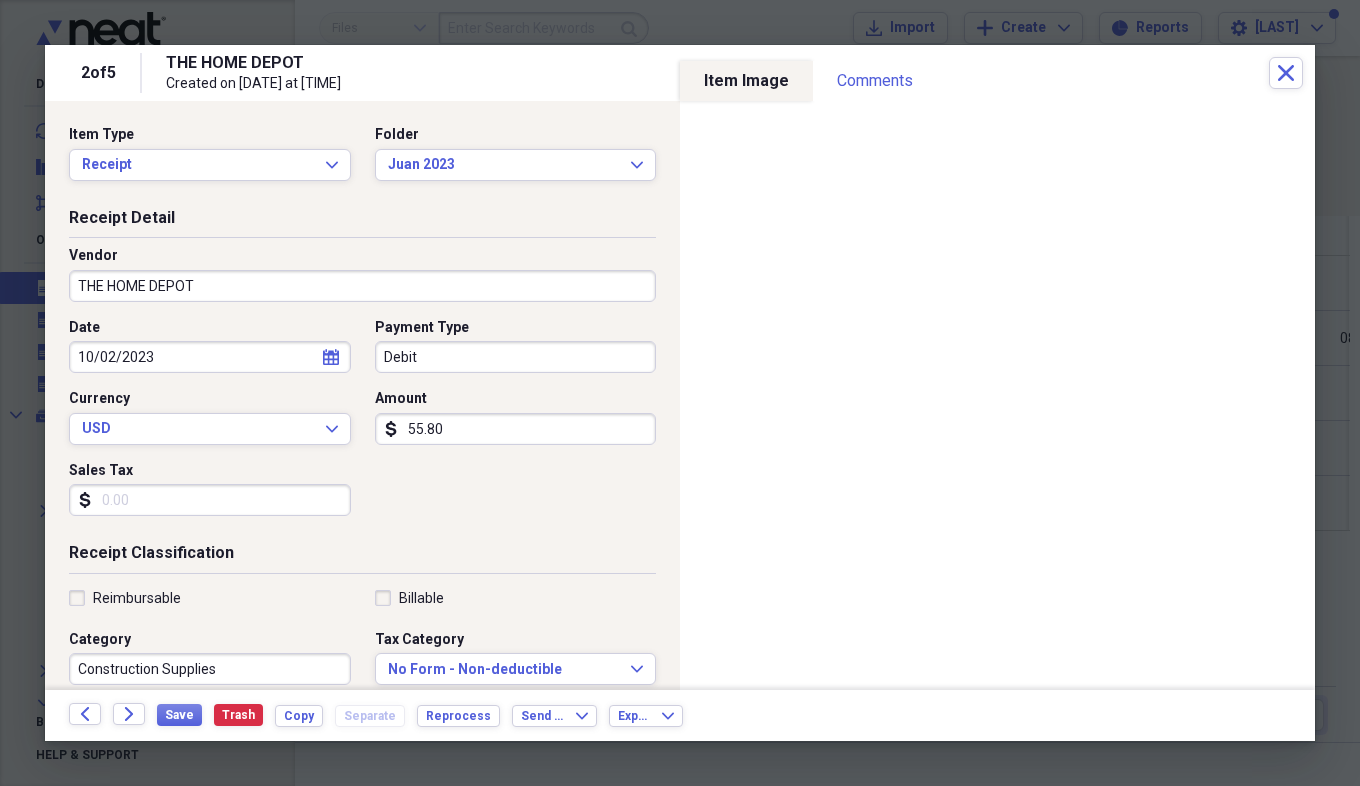 click on "Date 10/02/2023 calendar Calendar Payment Type Debit Currency USD Expand Amount dollar-sign 55.80 Sales Tax dollar-sign" at bounding box center (362, 425) 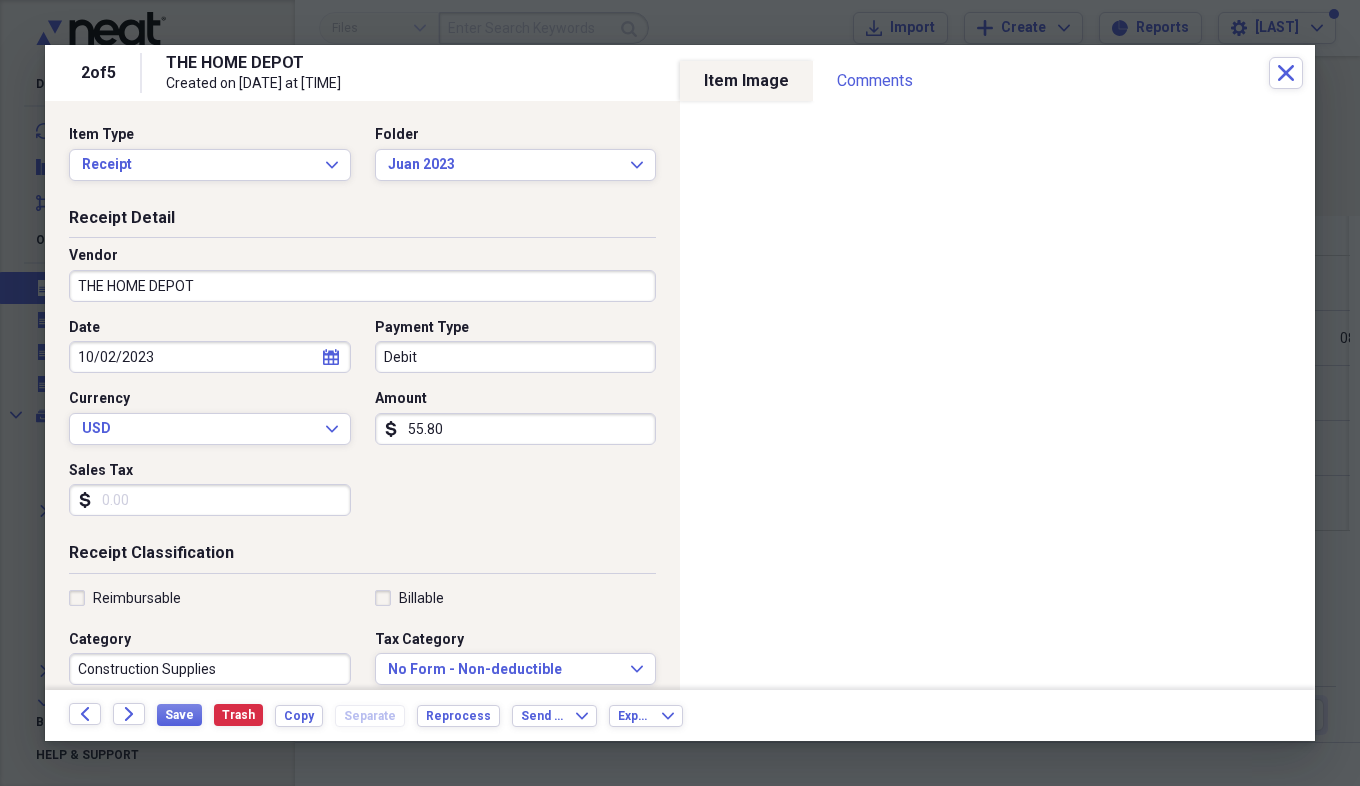 click on "Sales Tax" at bounding box center (210, 500) 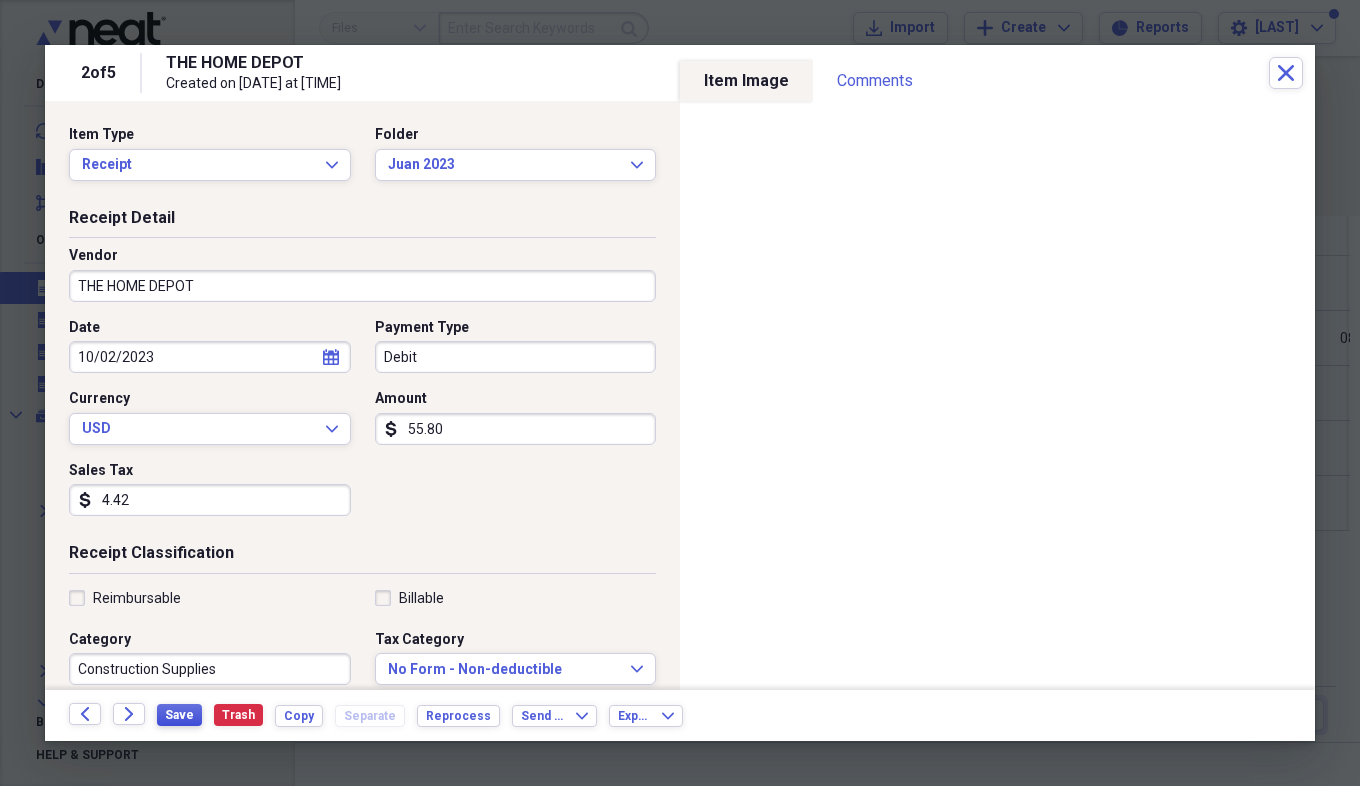 type on "4.42" 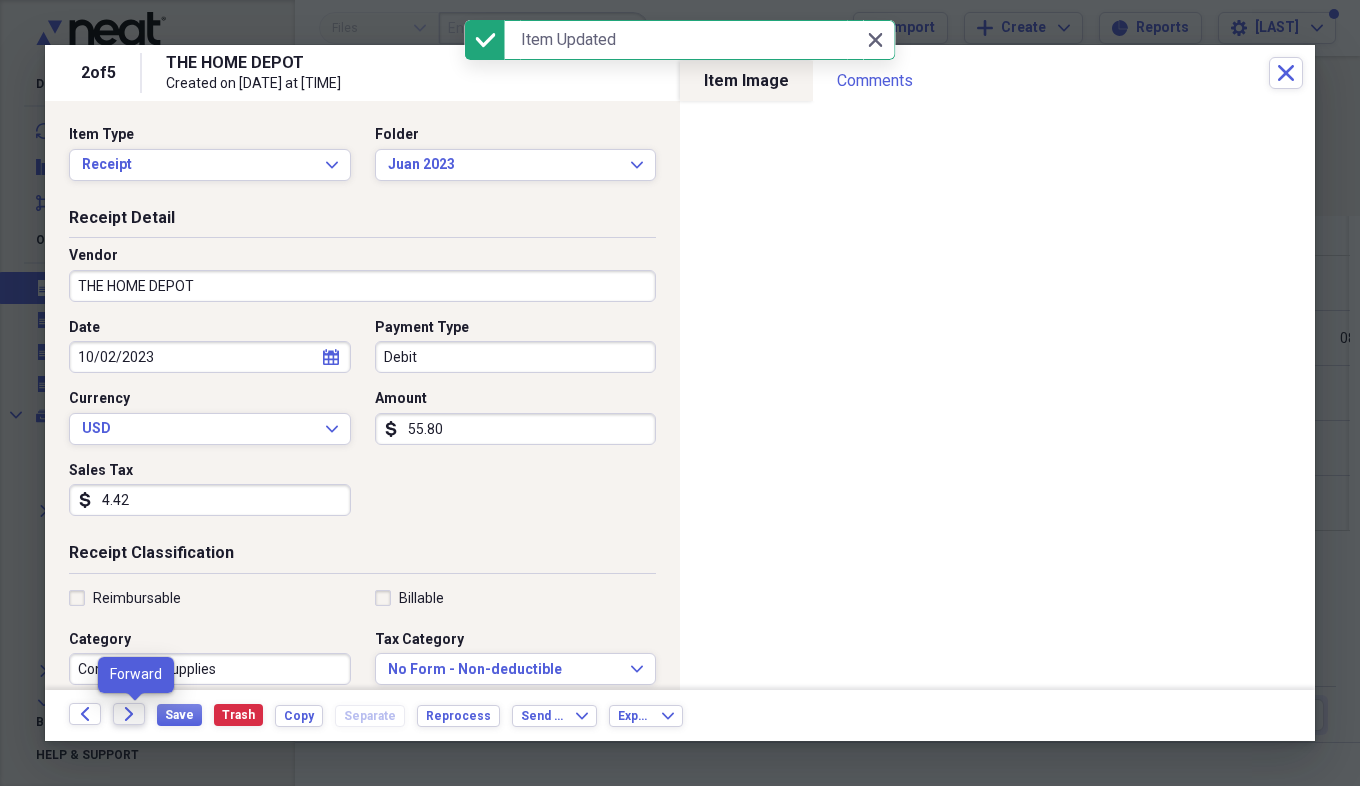 click 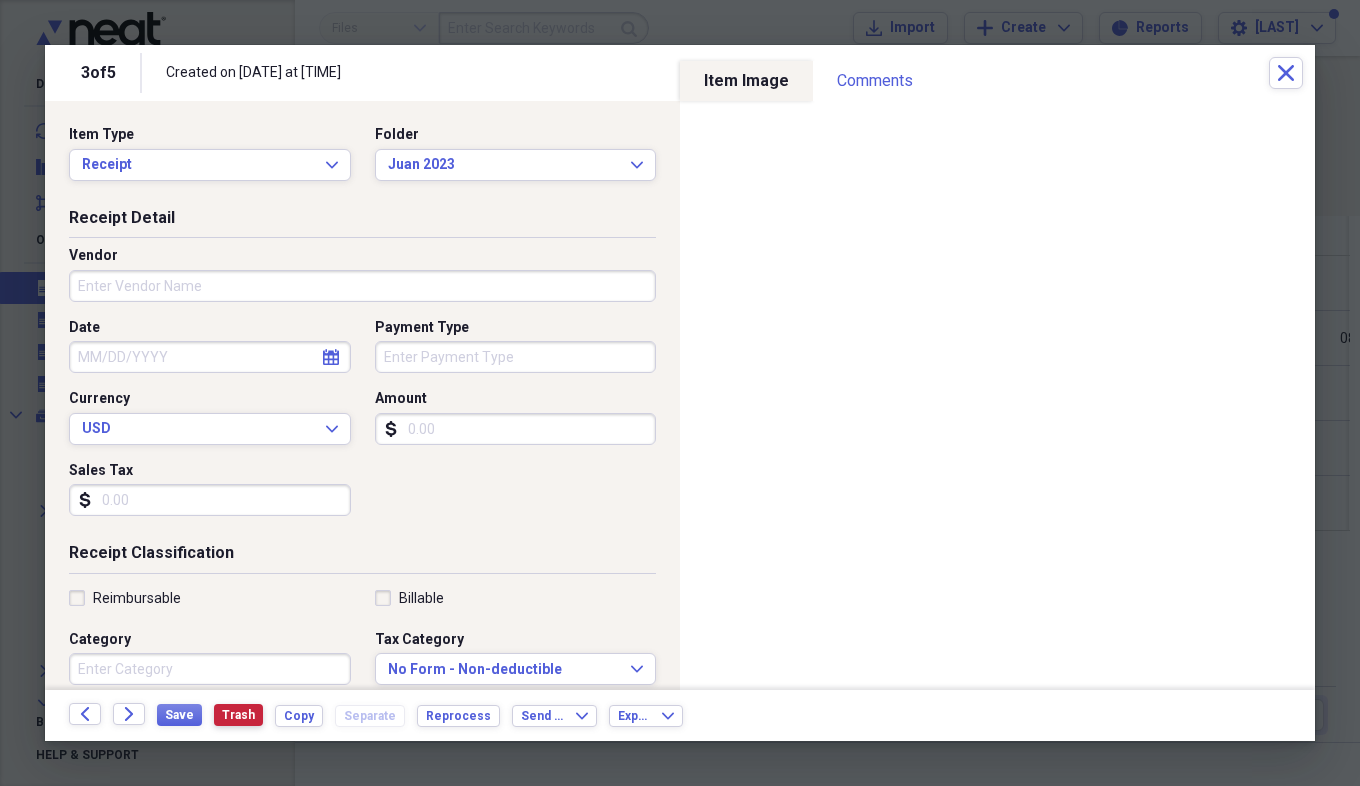 click on "Trash" at bounding box center (238, 715) 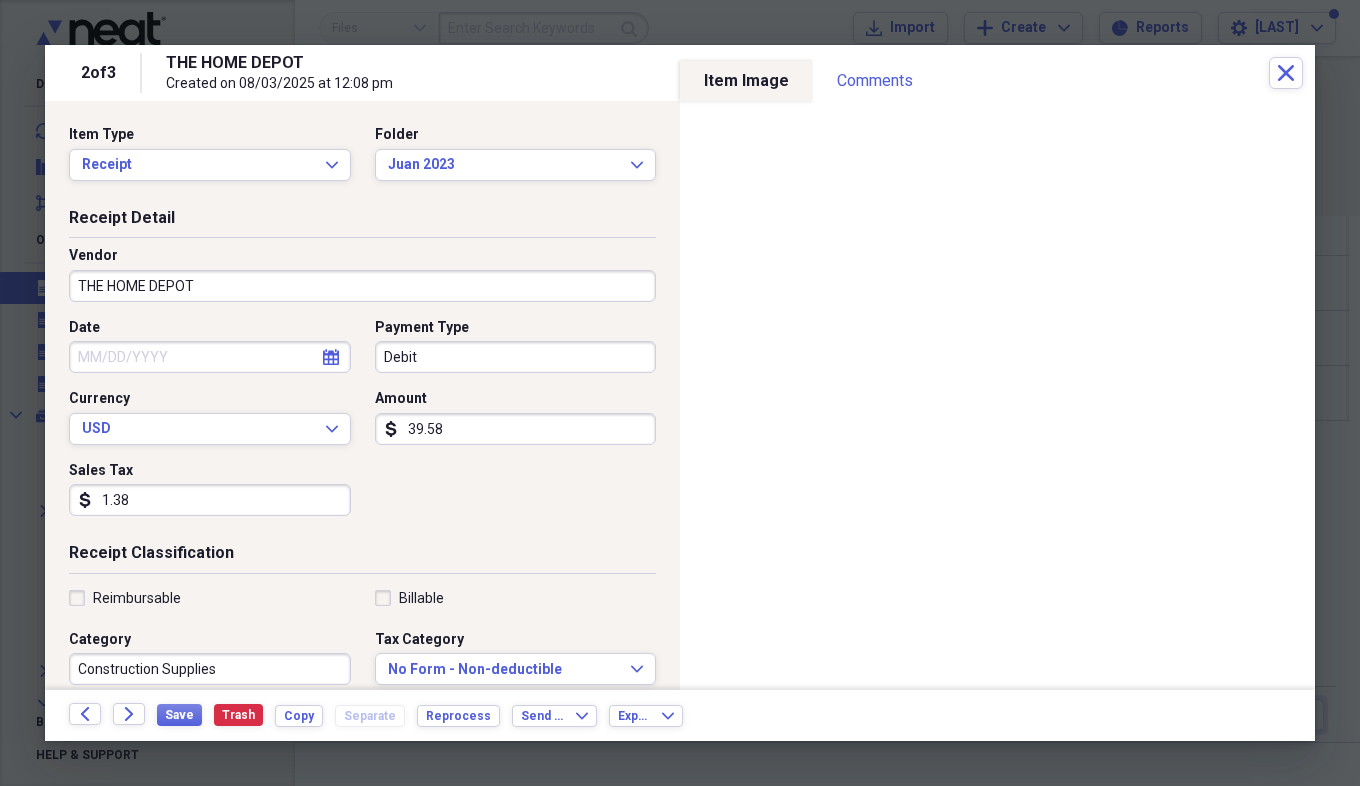 select on "7" 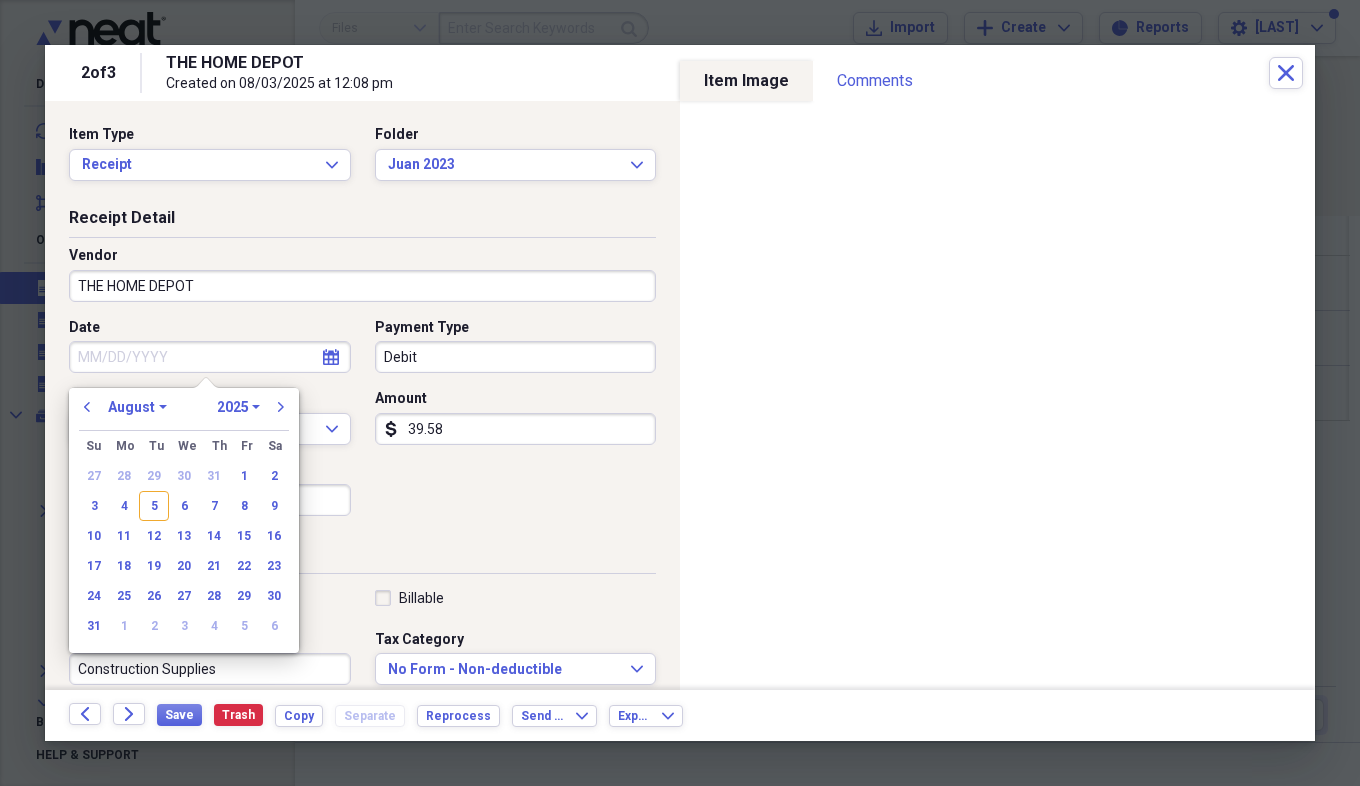 click on "Date" at bounding box center (210, 357) 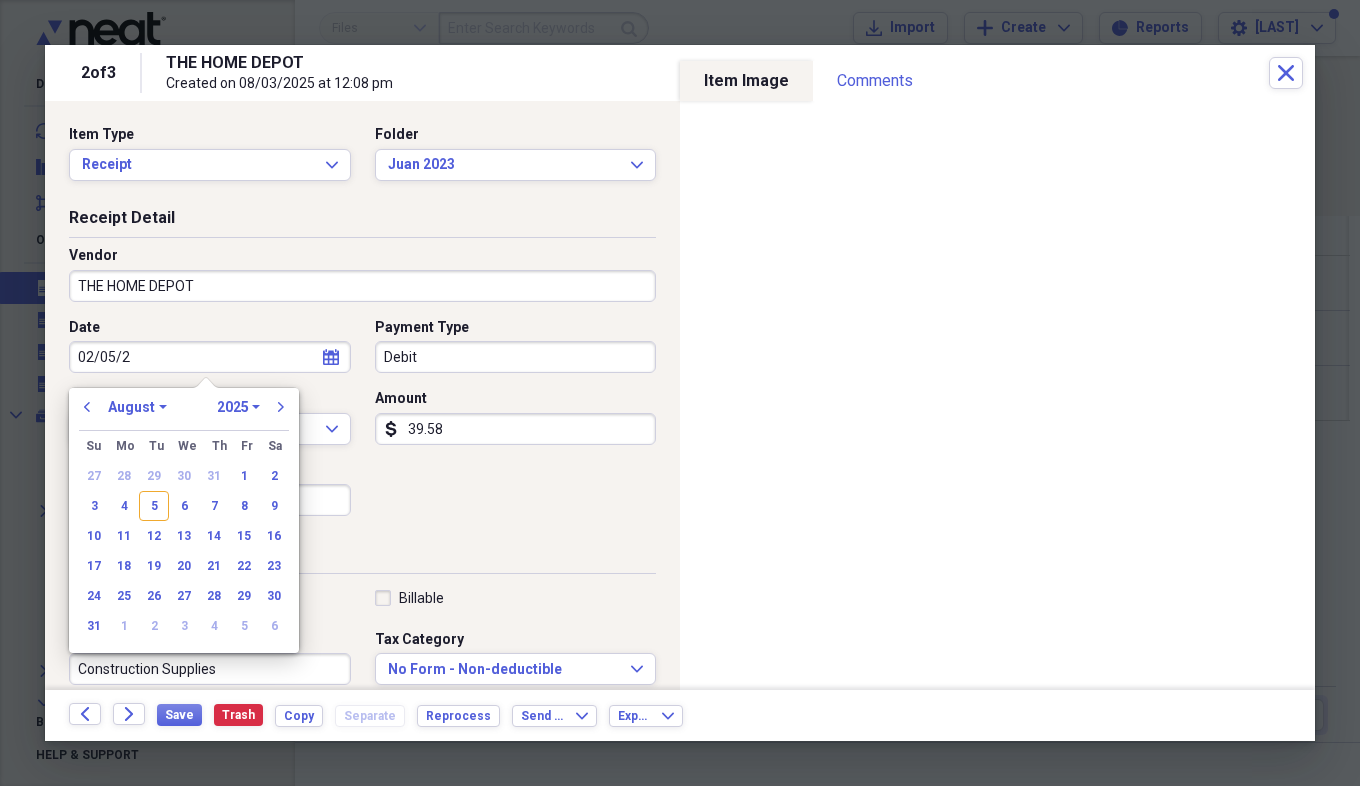 type on "02/05/20" 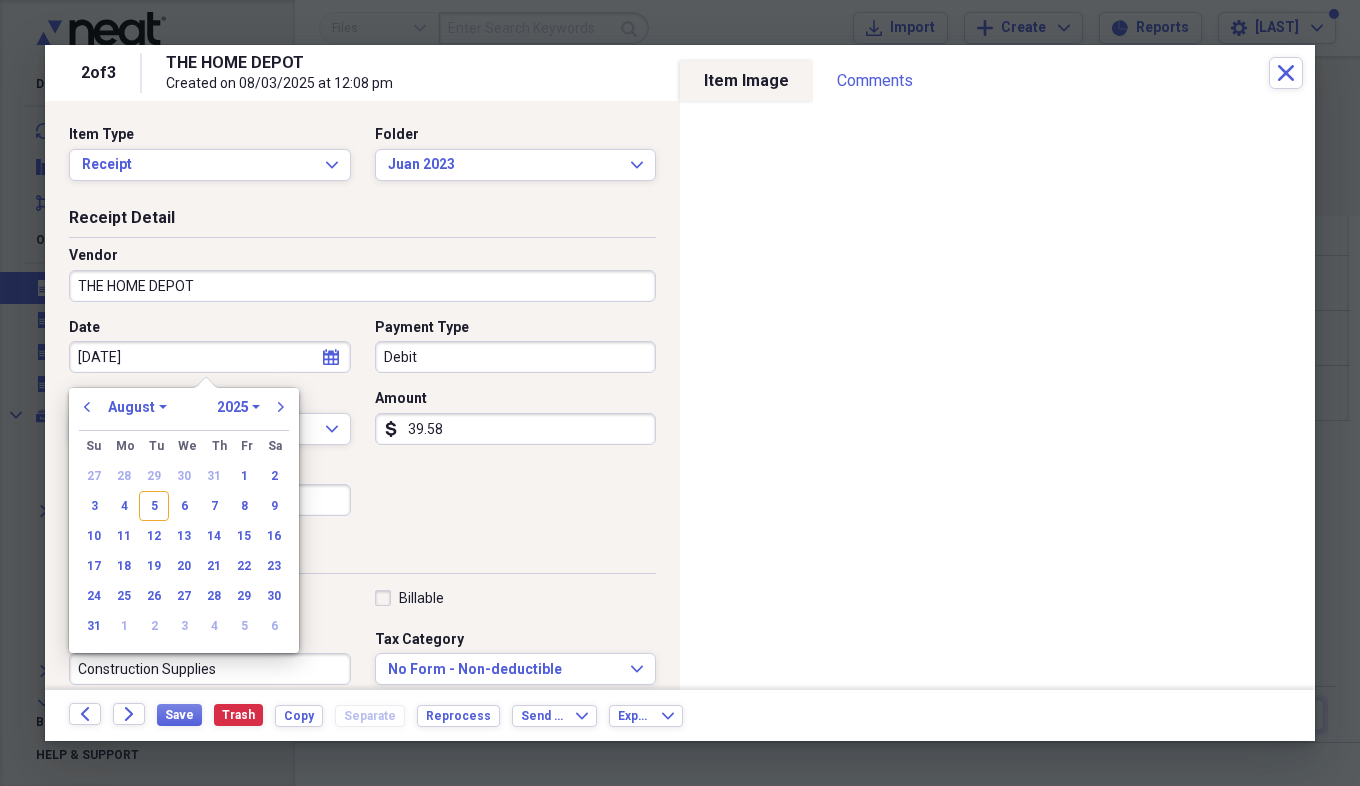 select on "1" 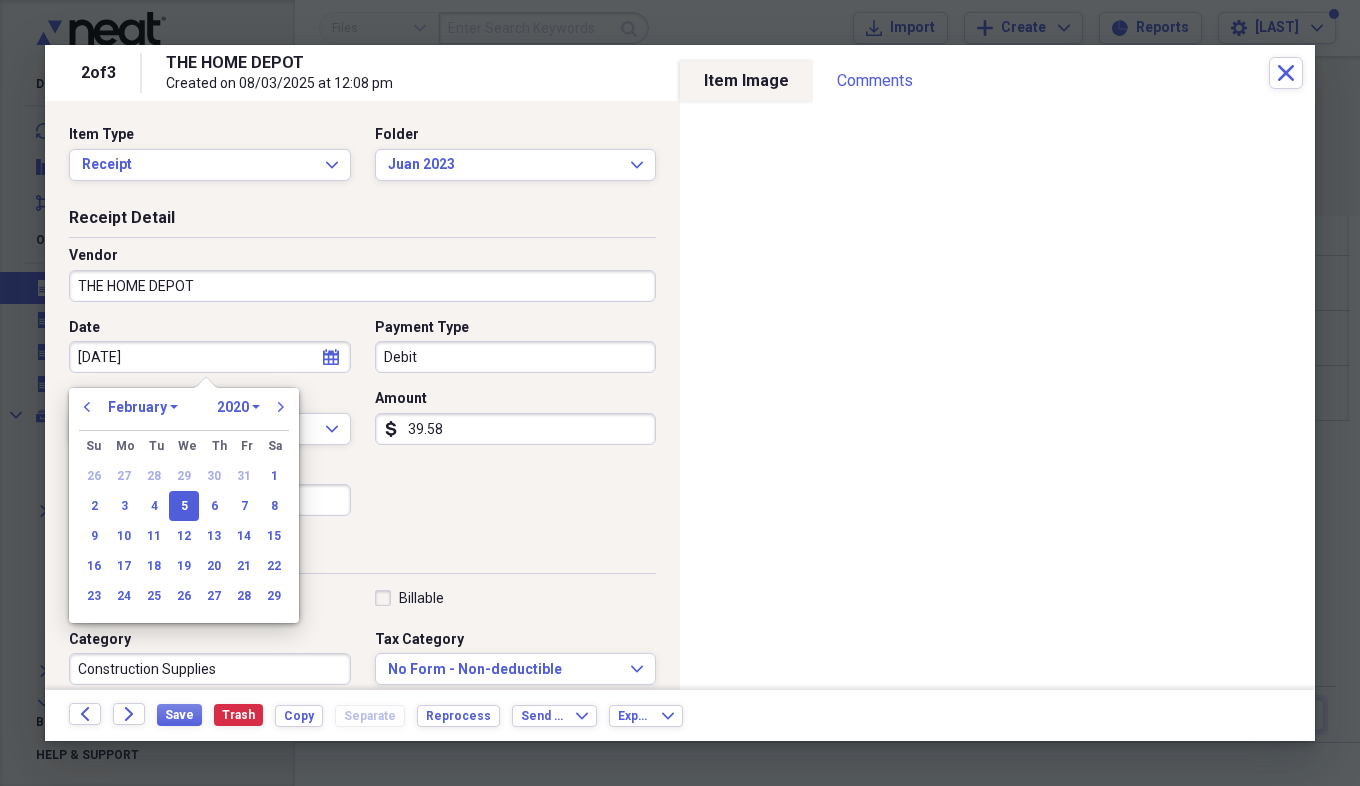 type on "02/05/2023" 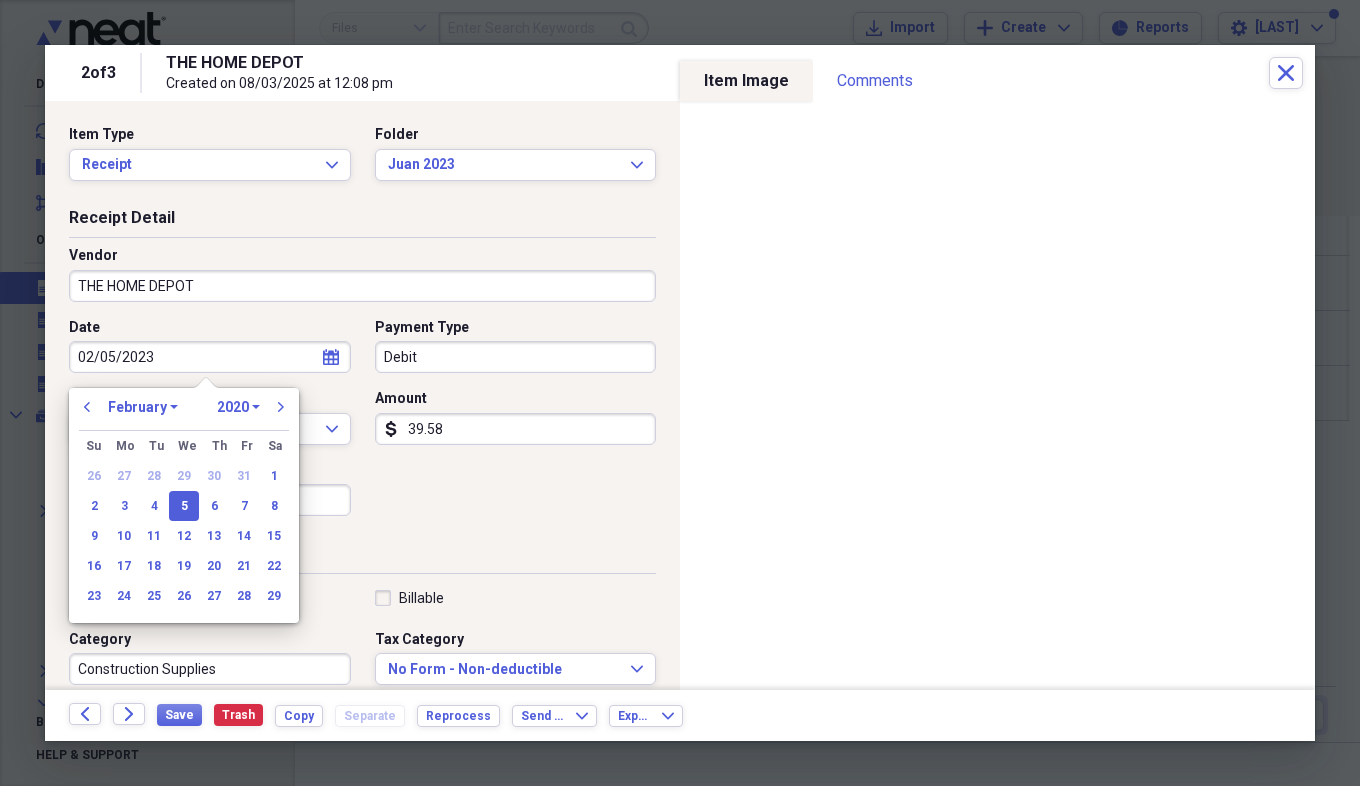 select on "2023" 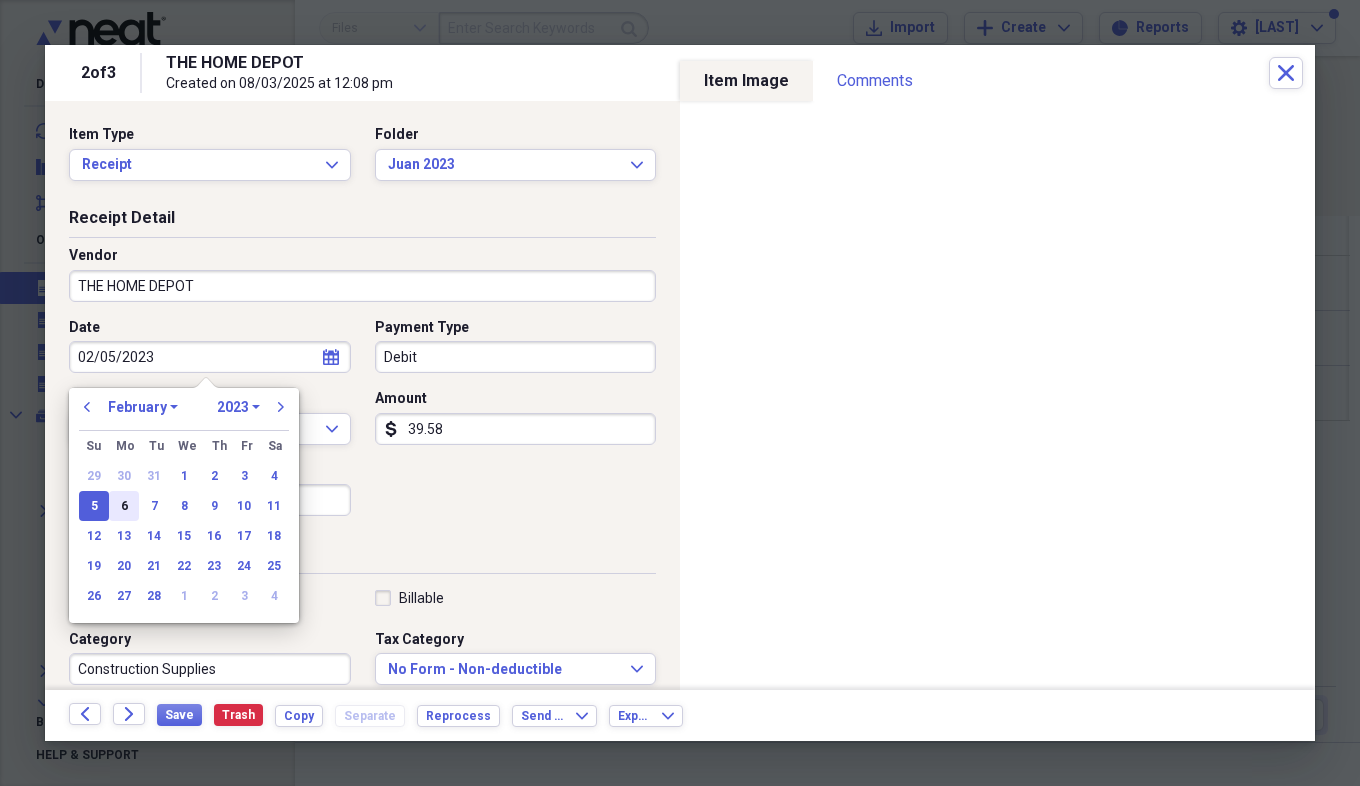 click on "6" at bounding box center [124, 506] 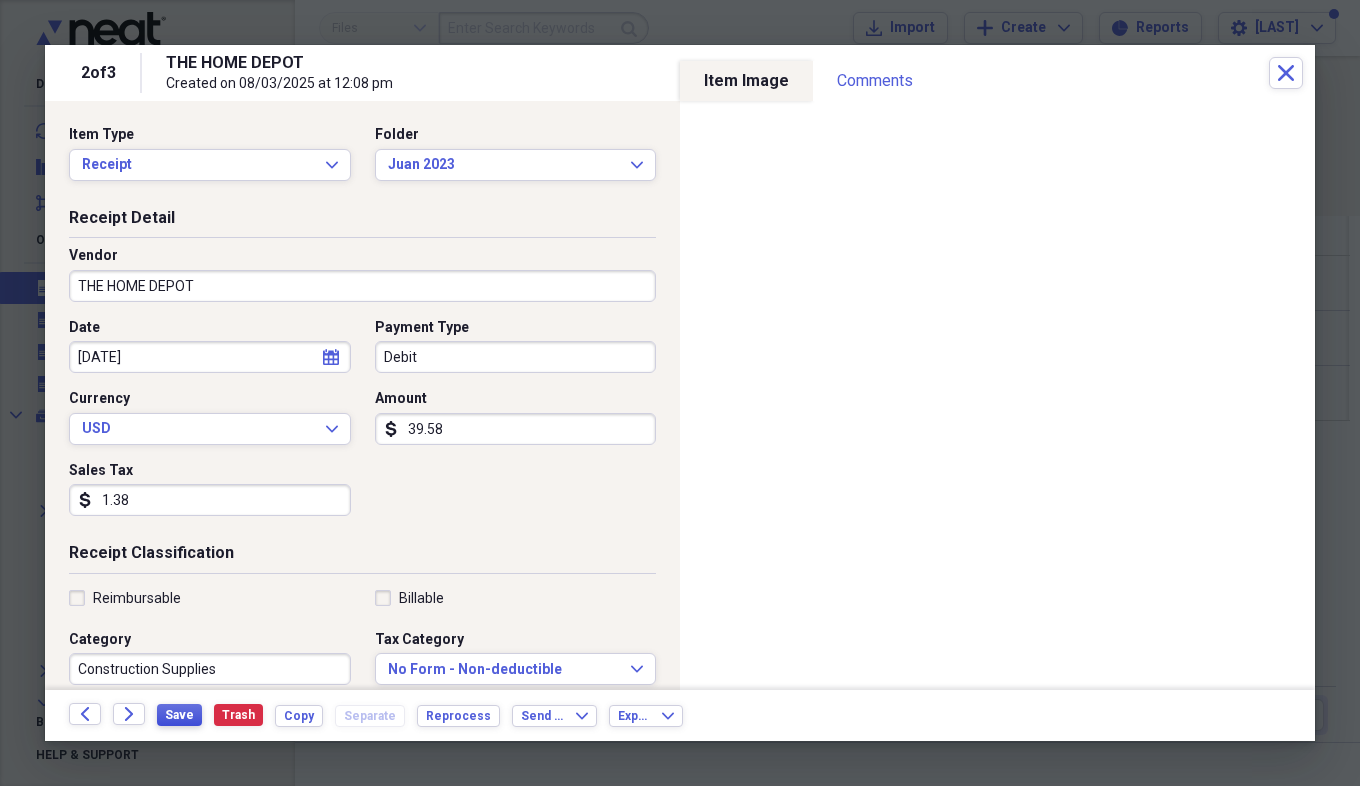 click on "Save" at bounding box center (179, 715) 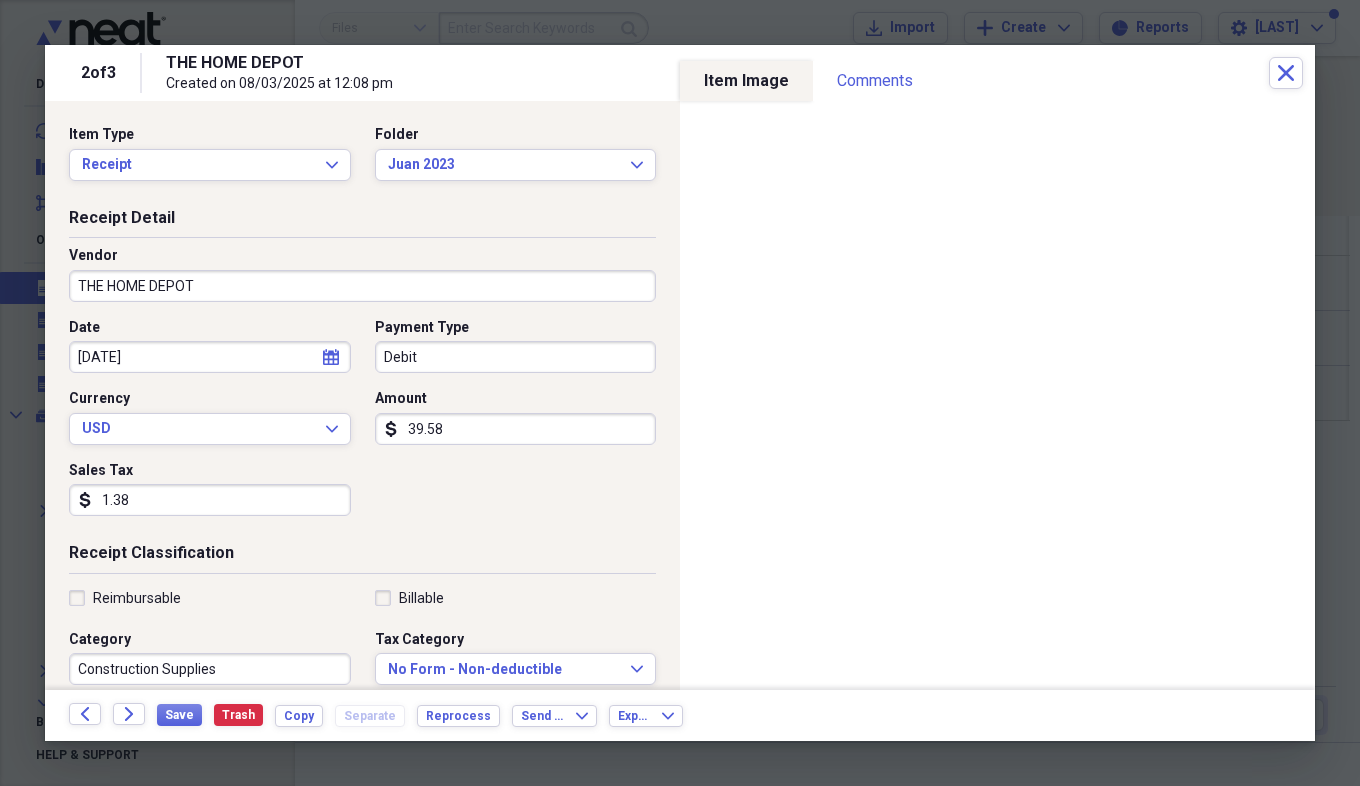 click on "1.38" at bounding box center (210, 500) 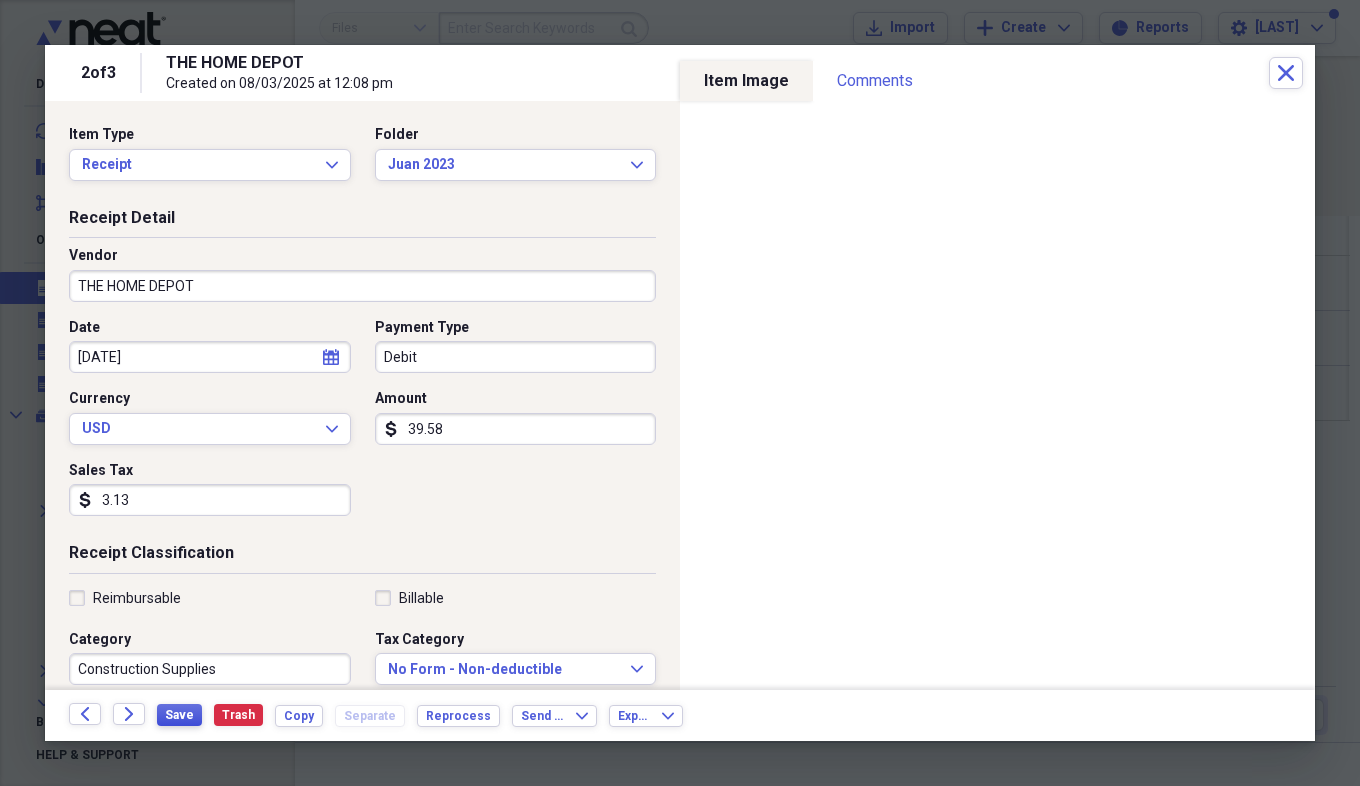 type on "3.13" 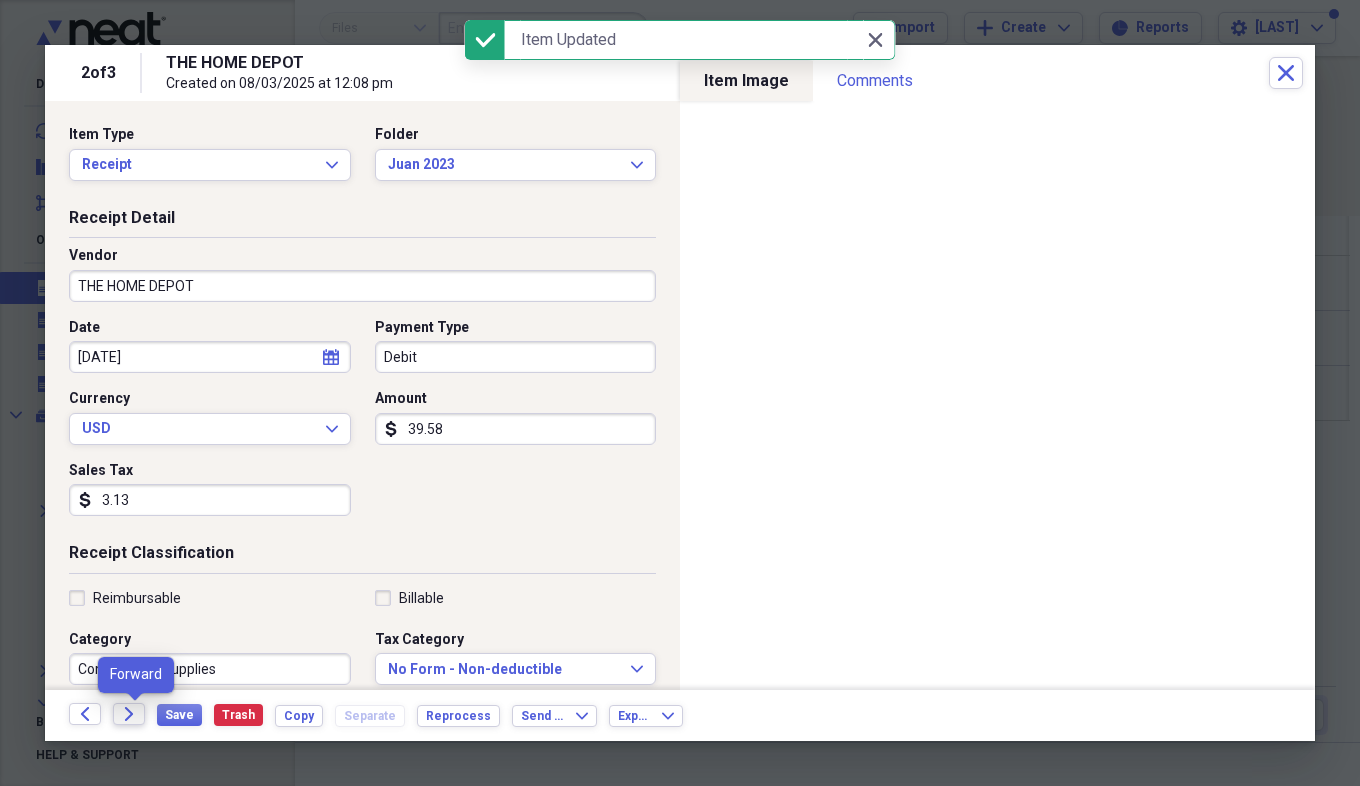click on "Forward" 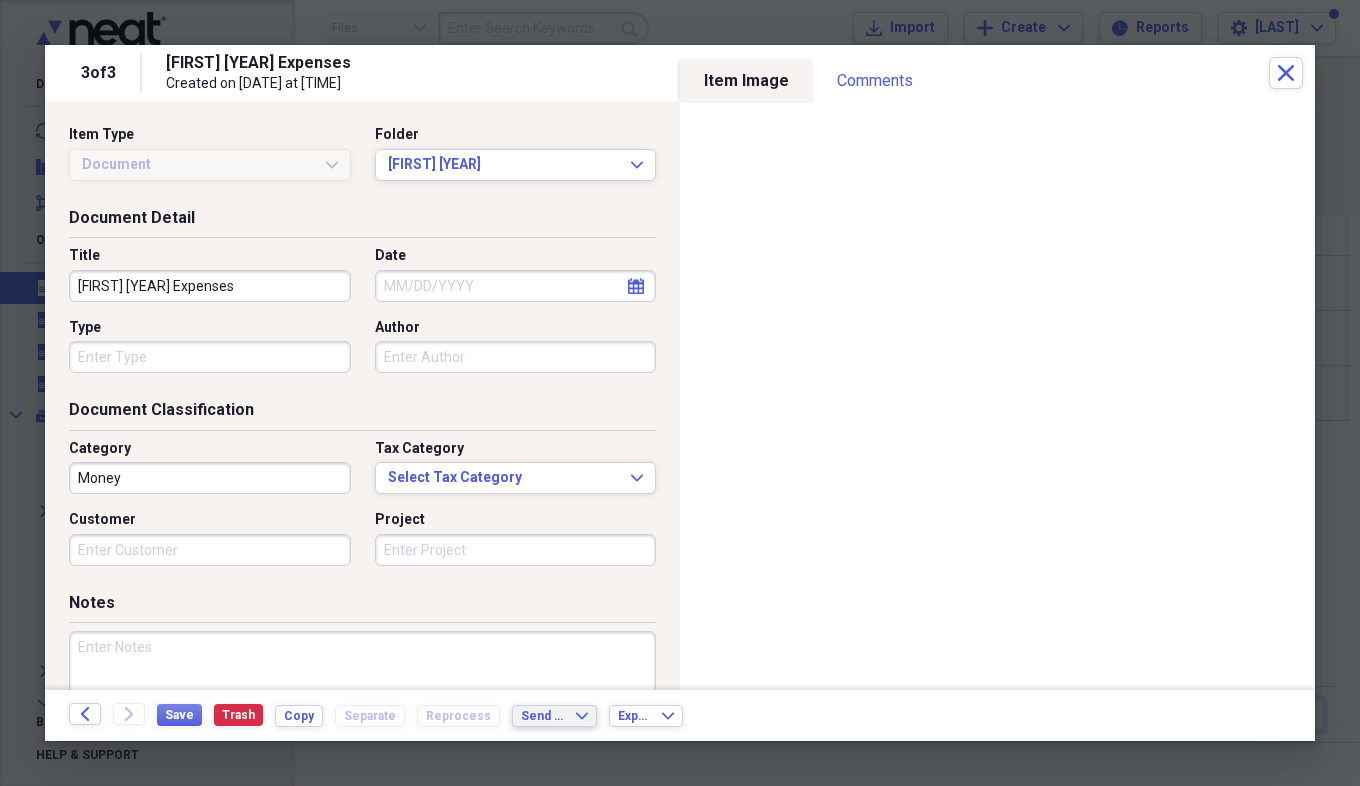 click on "Send To" at bounding box center (542, 716) 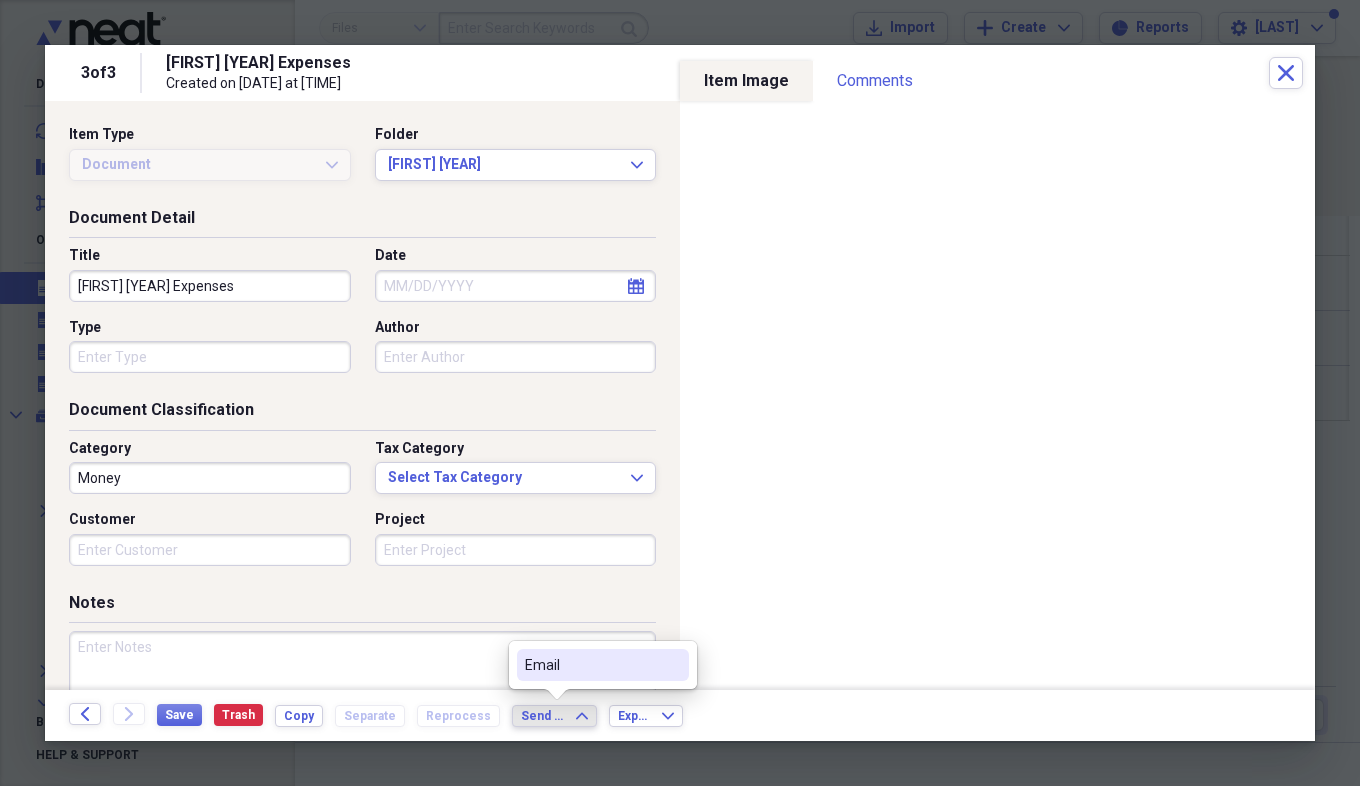 click on "Email" at bounding box center [591, 665] 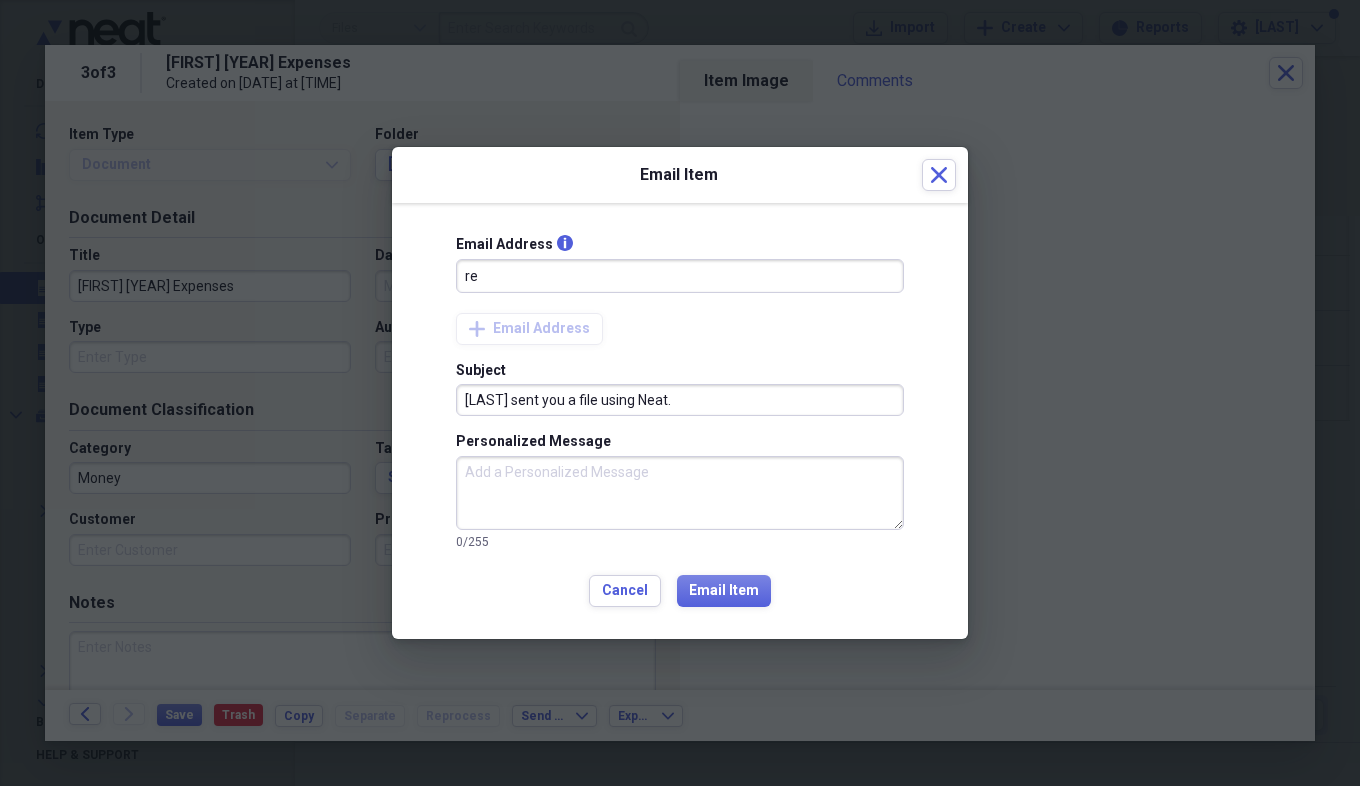 type on "Rehakma@aol.com" 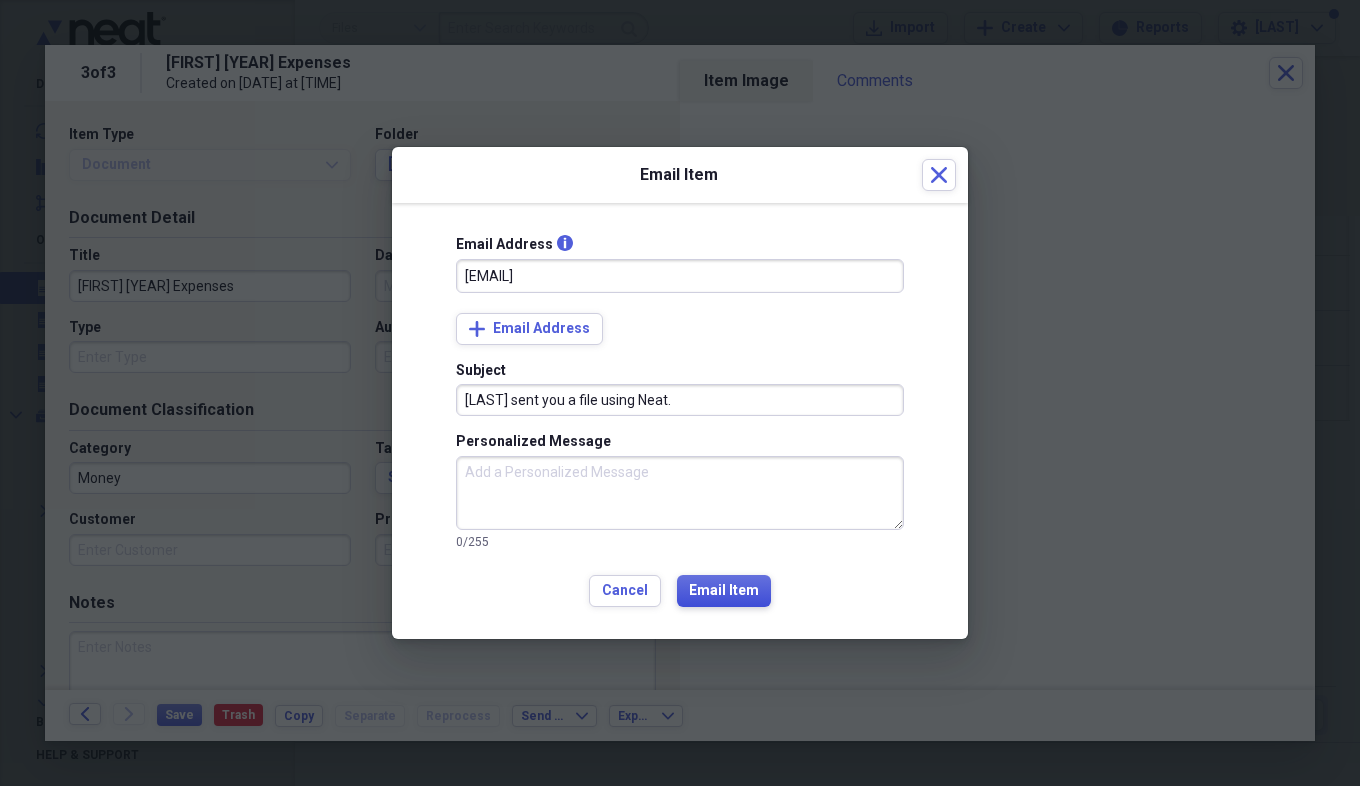 click on "Email Item" at bounding box center (724, 591) 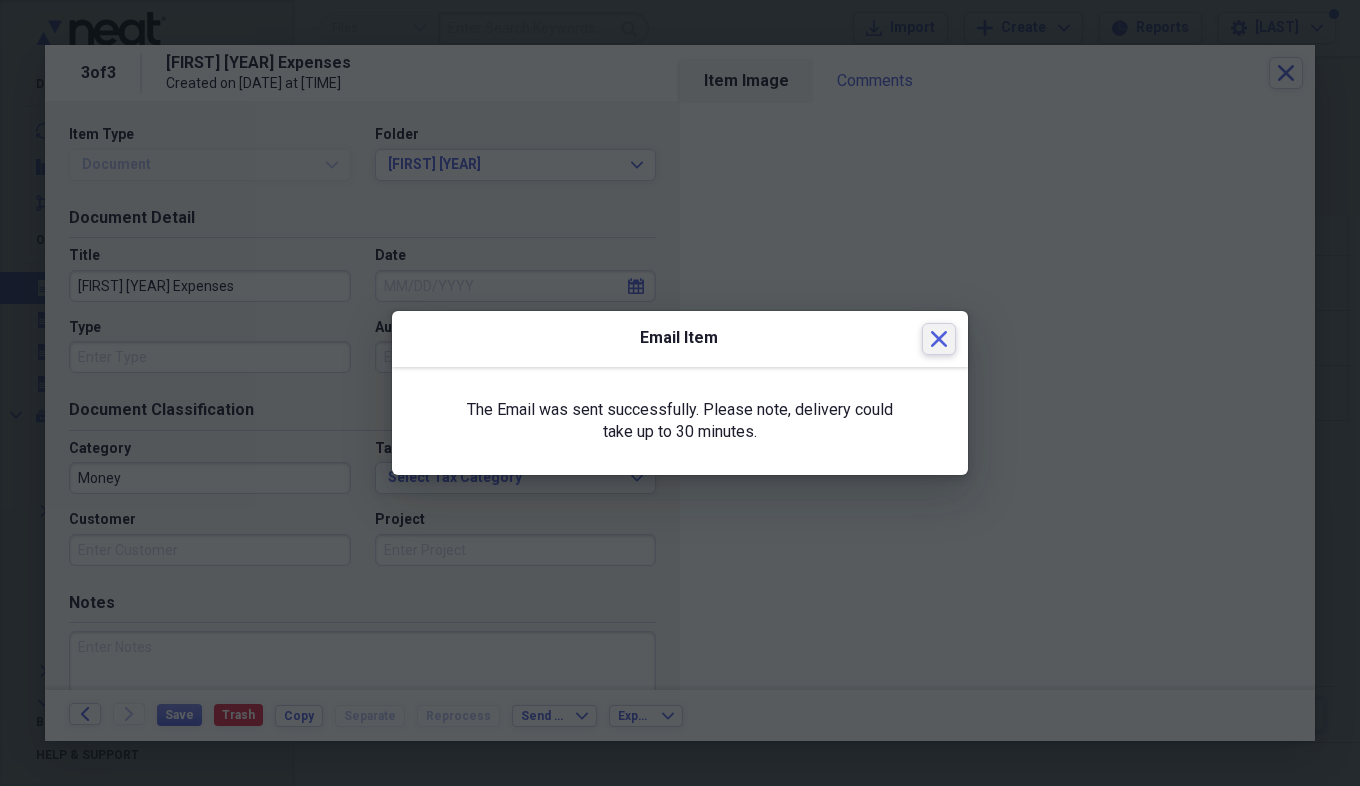 click on "Close" 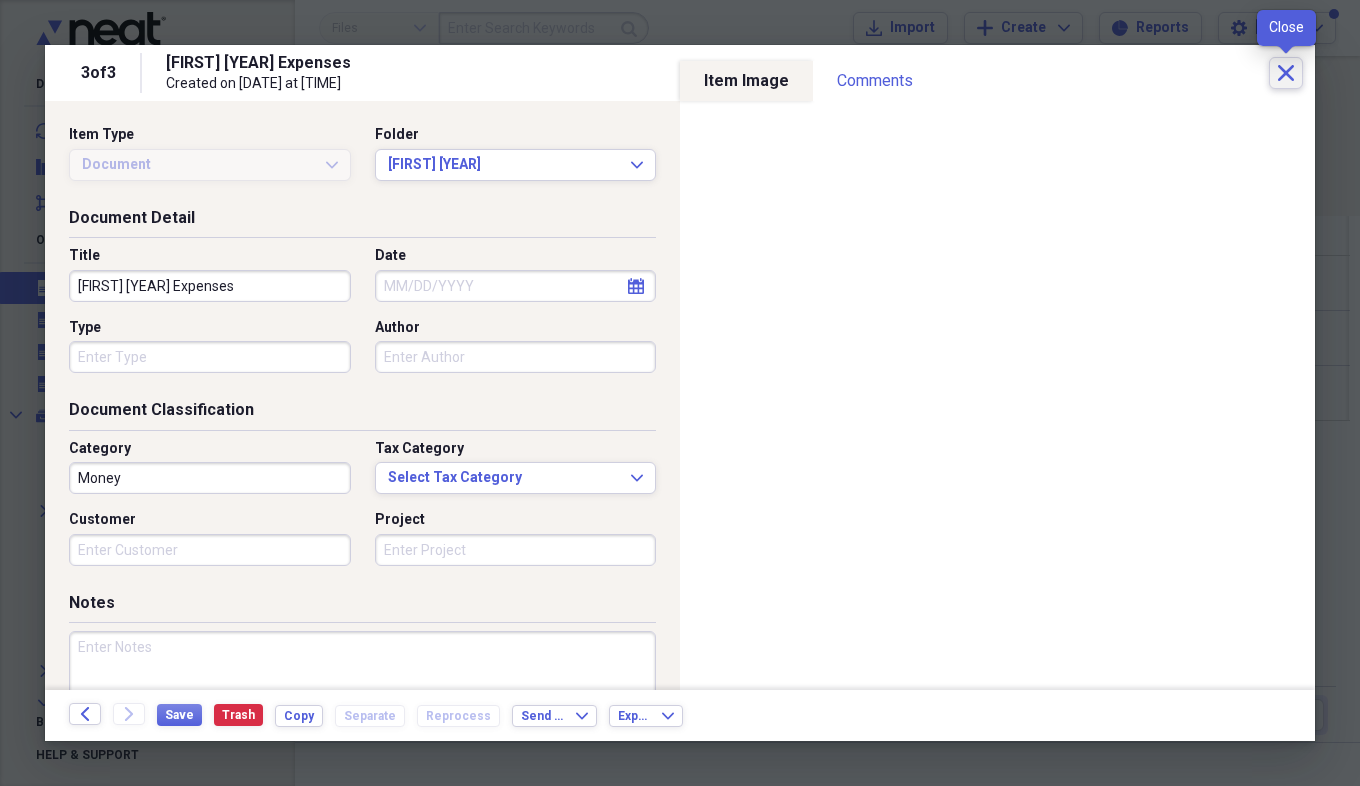 click on "Close" at bounding box center [1286, 73] 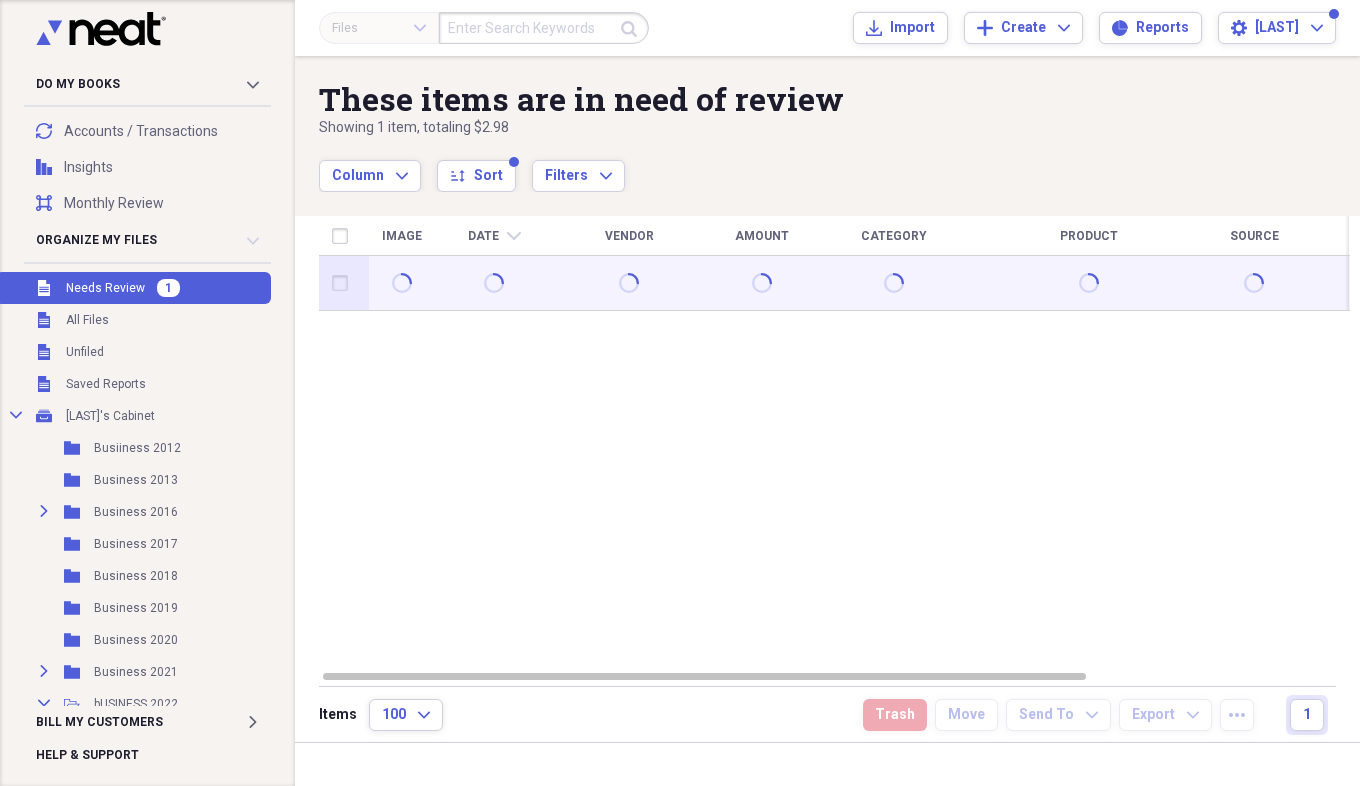 click at bounding box center [344, 283] 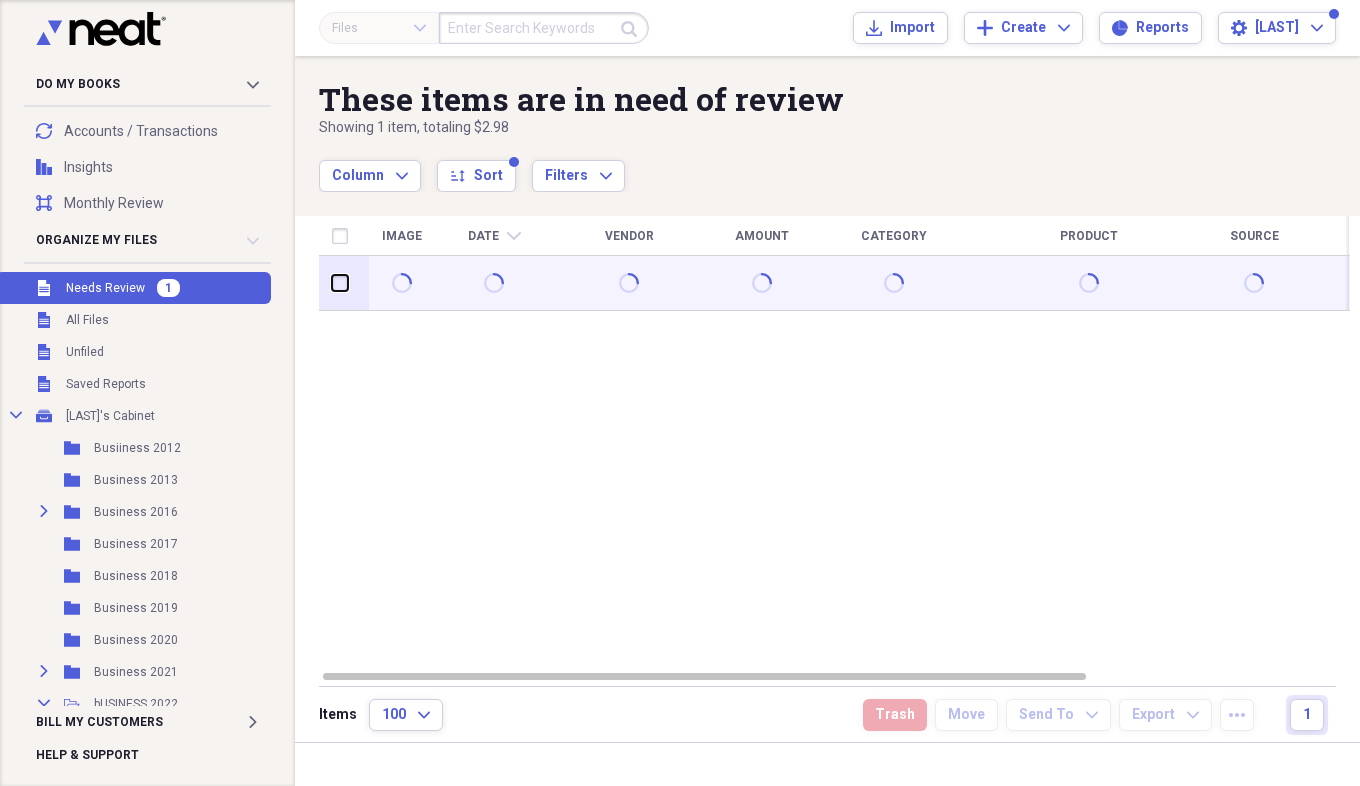 click at bounding box center [332, 283] 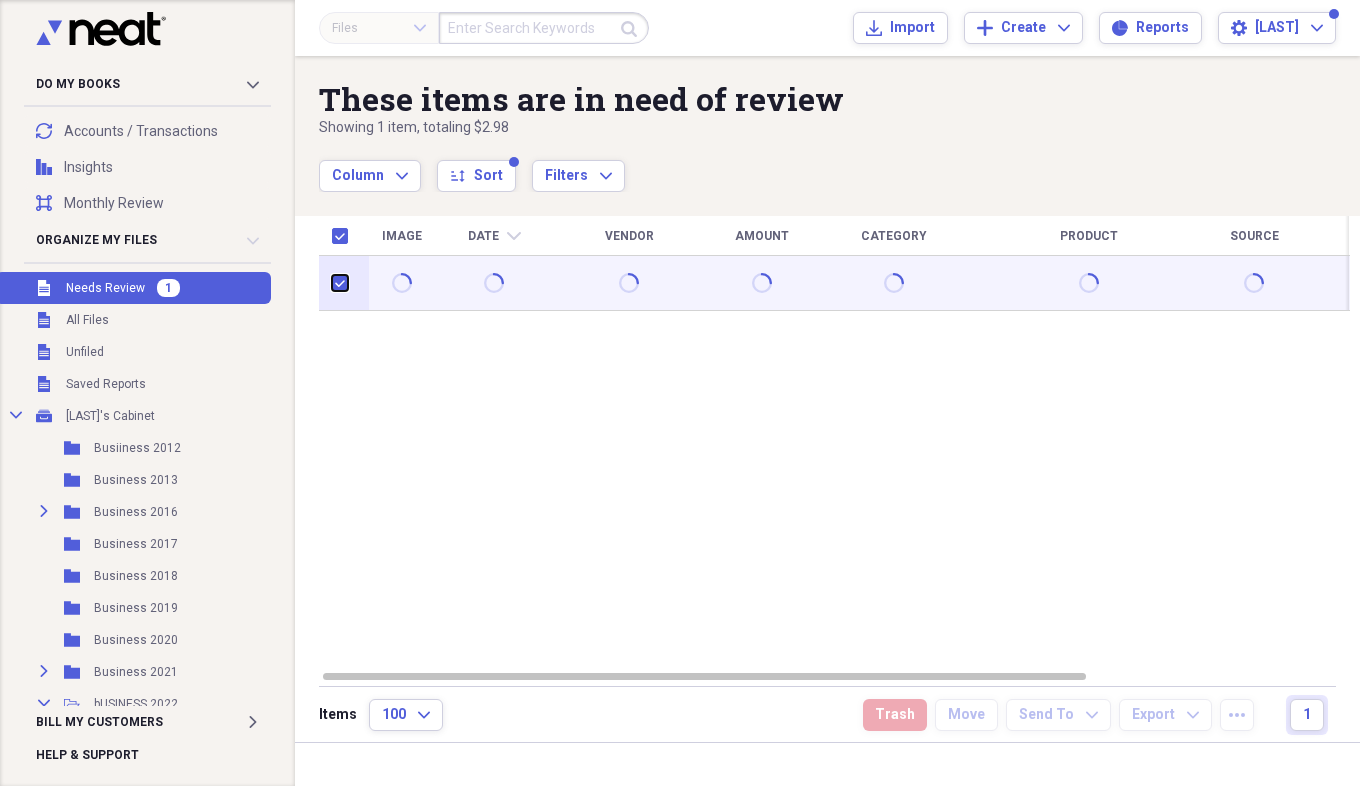 checkbox on "true" 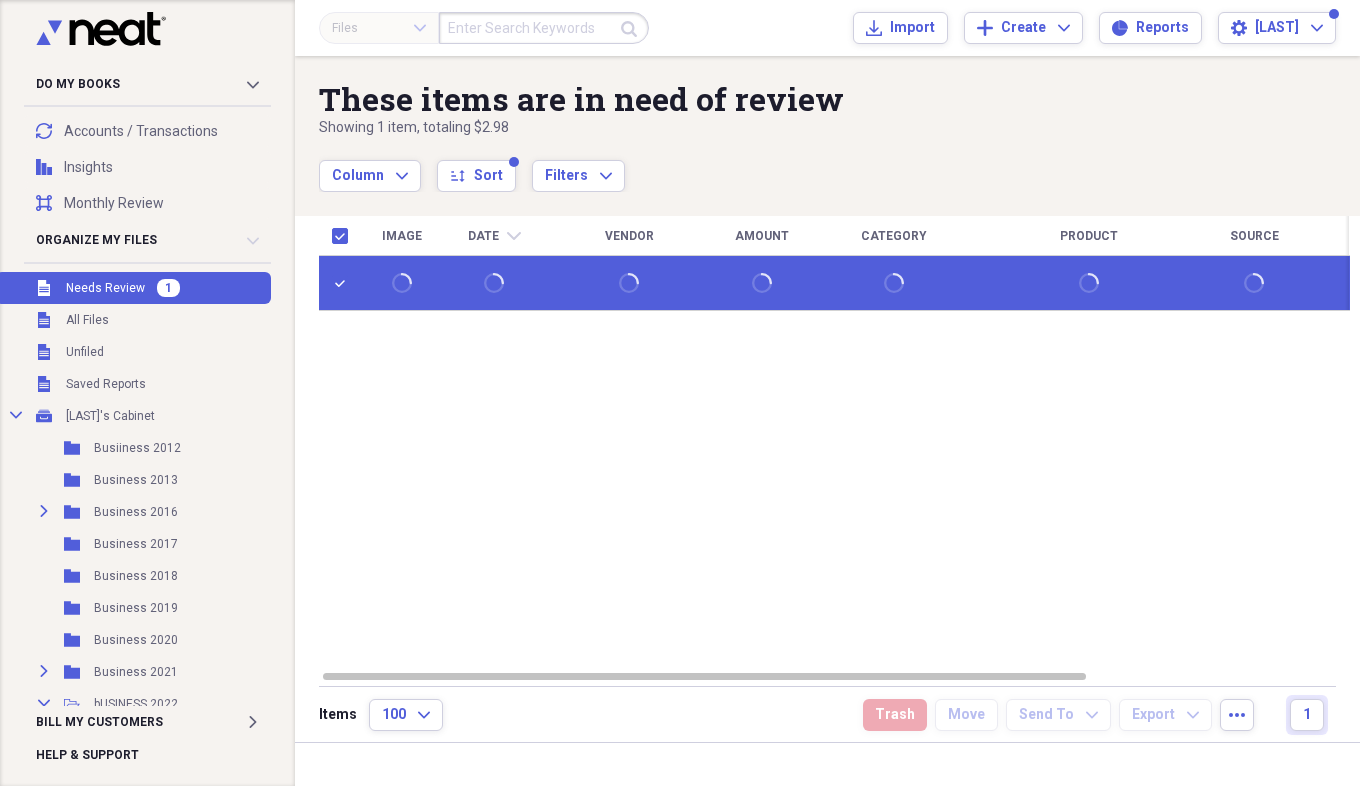 click at bounding box center [401, 283] 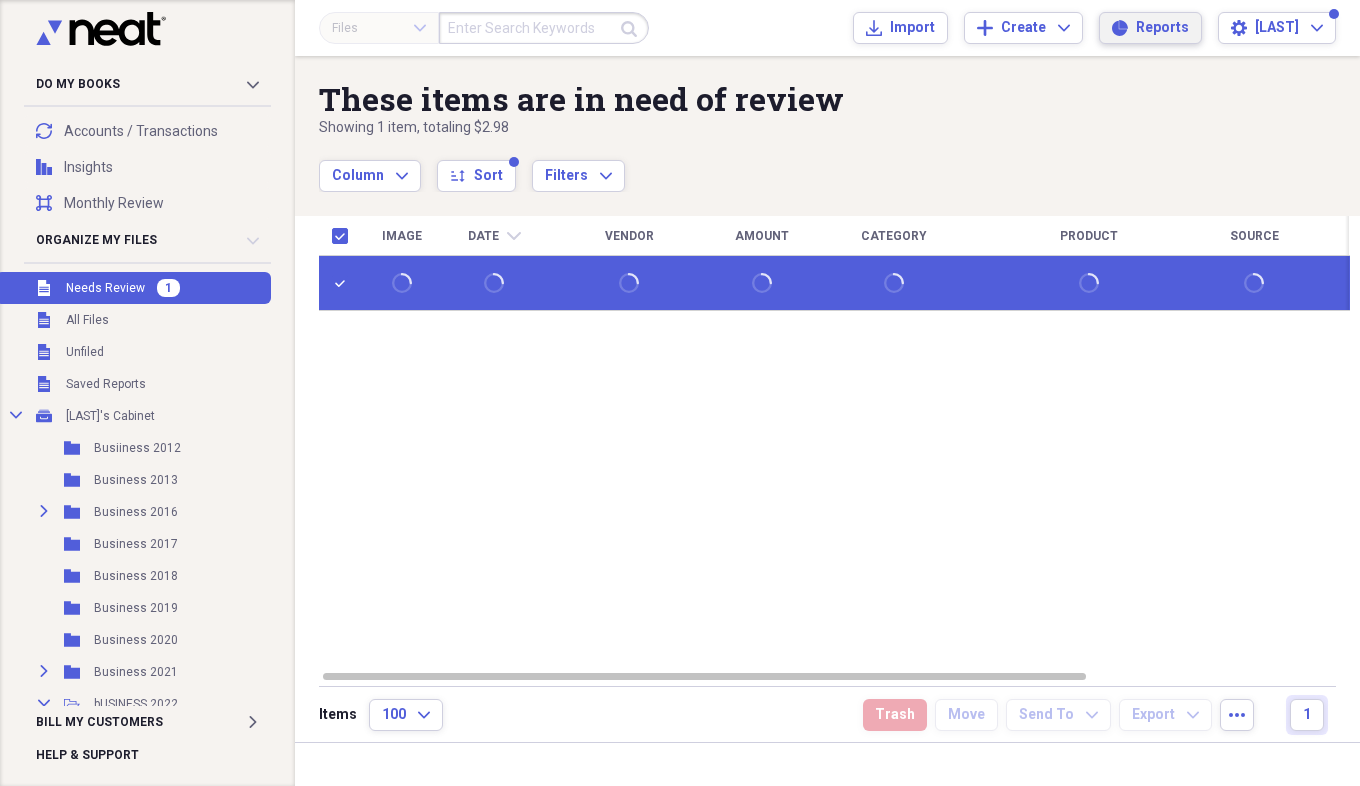 click on "Reports Reports" at bounding box center [1150, 28] 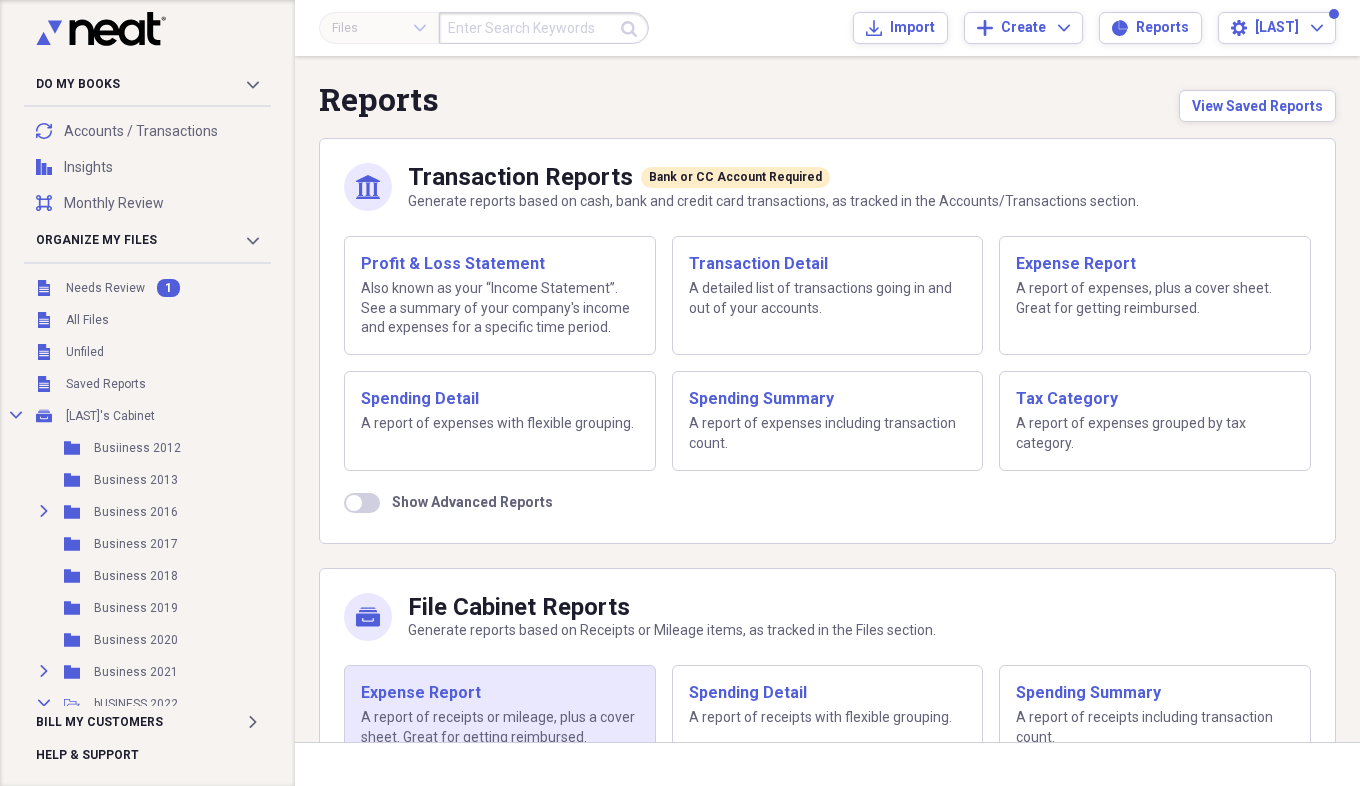 click on "Expense Report" at bounding box center (500, 693) 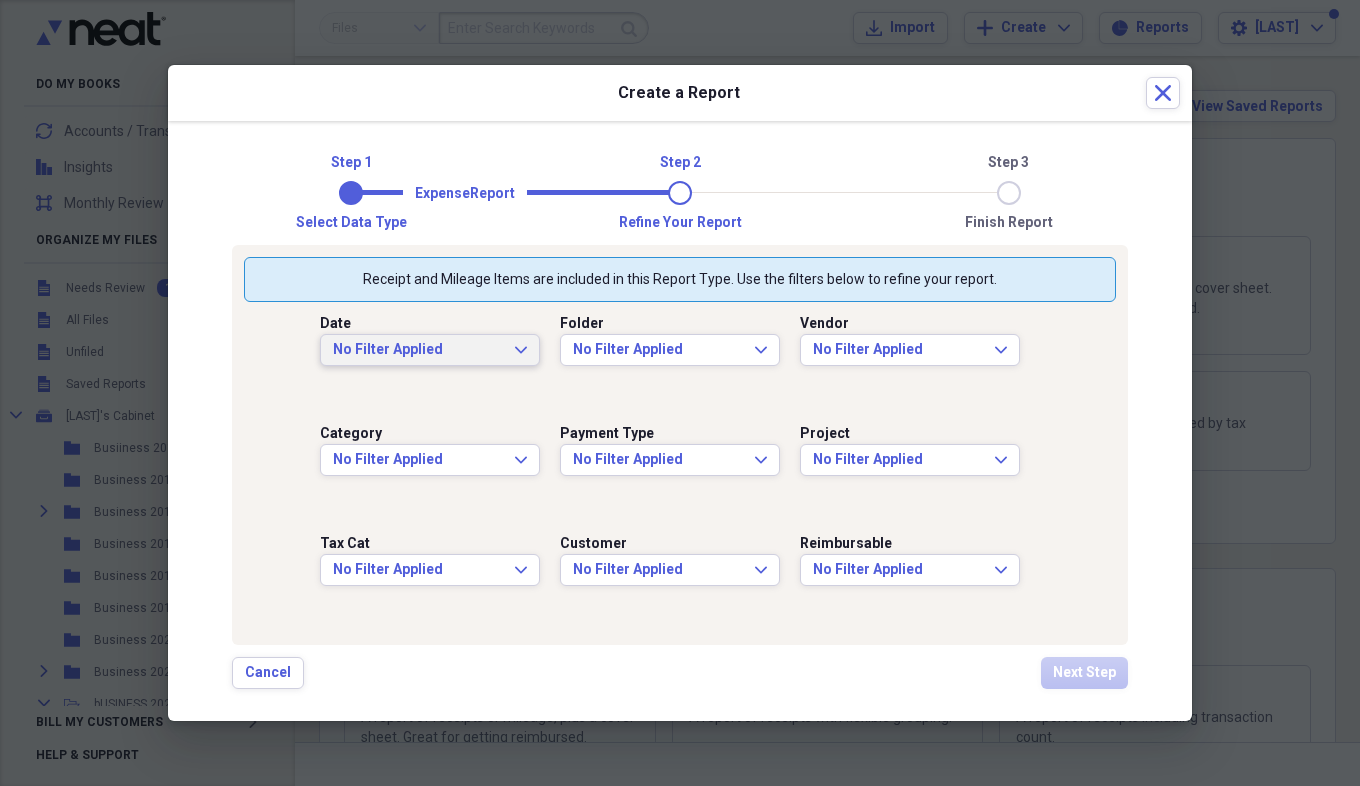 click on "Expand" 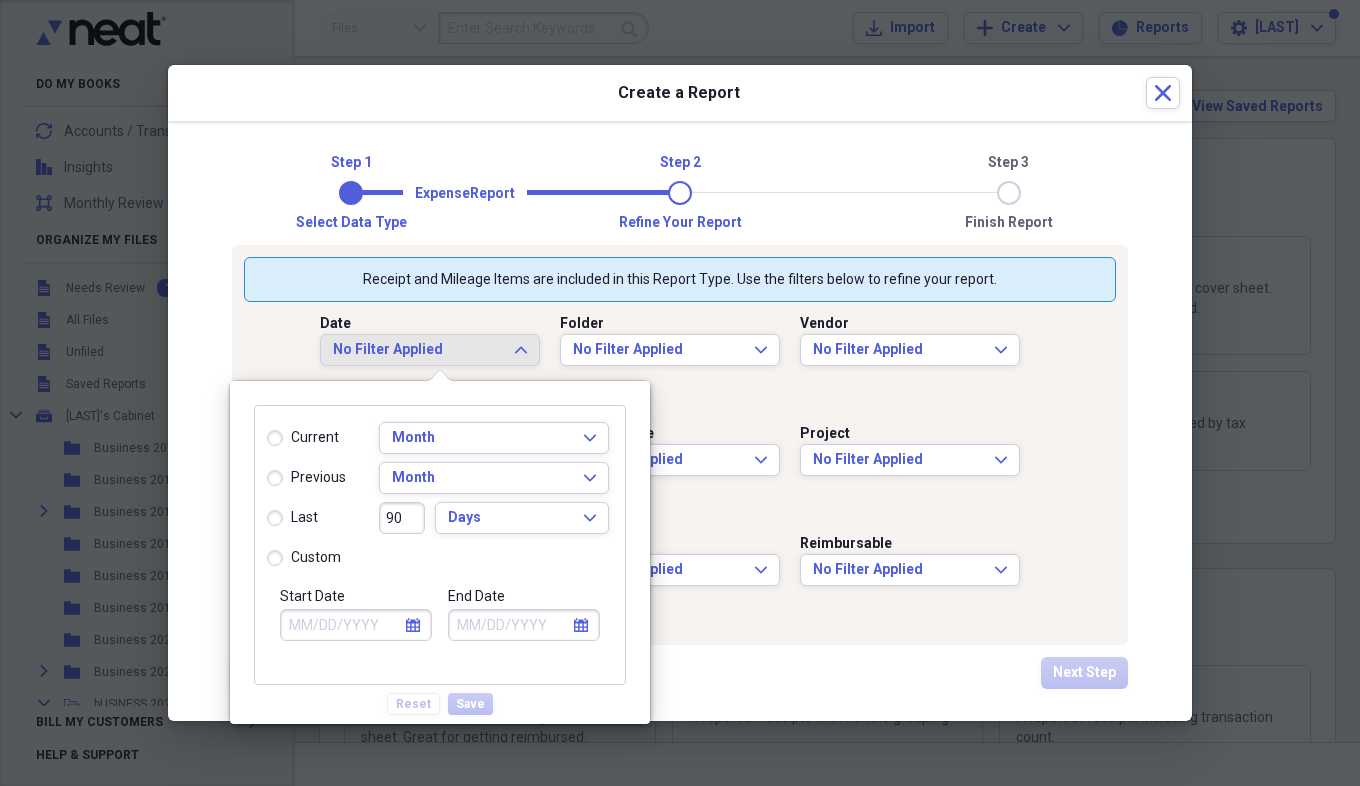 select on "7" 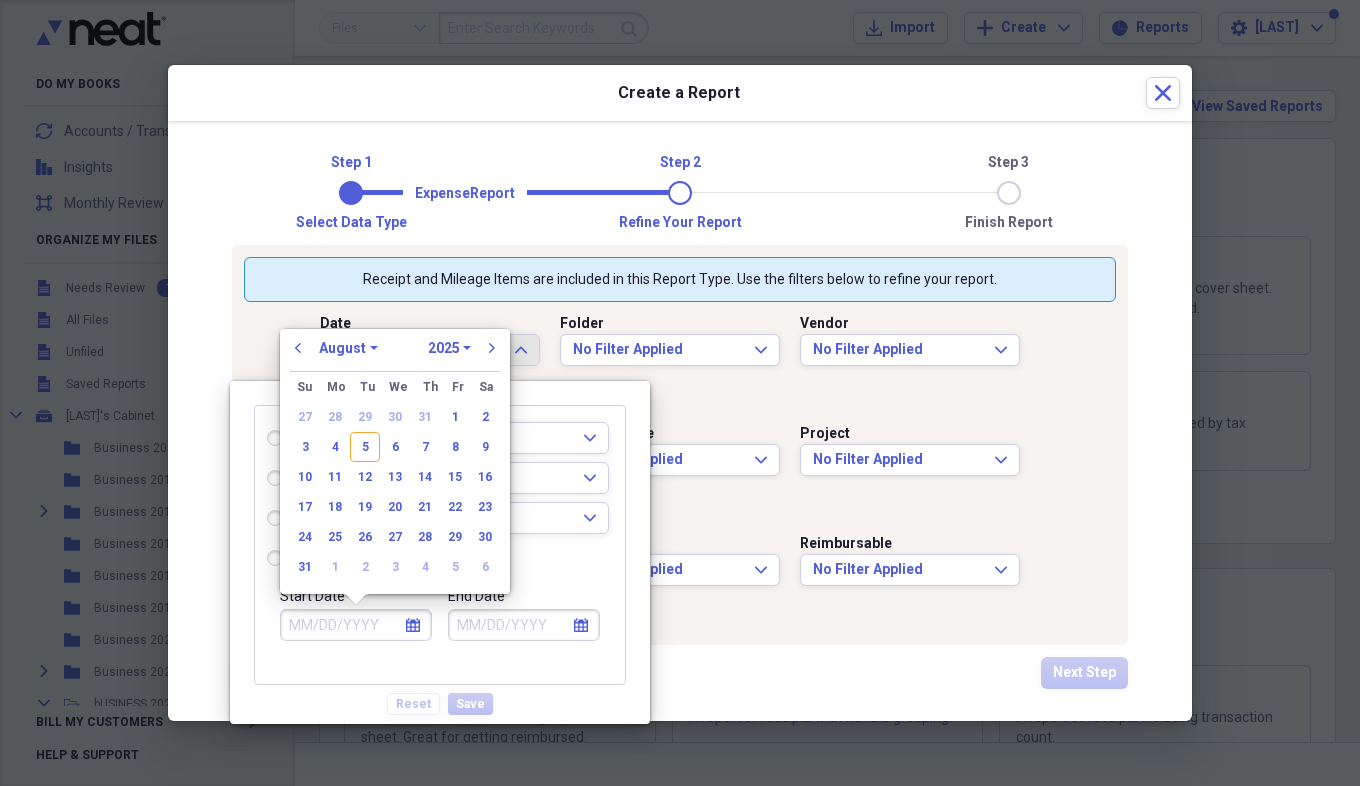 click on "Start Date" at bounding box center (356, 625) 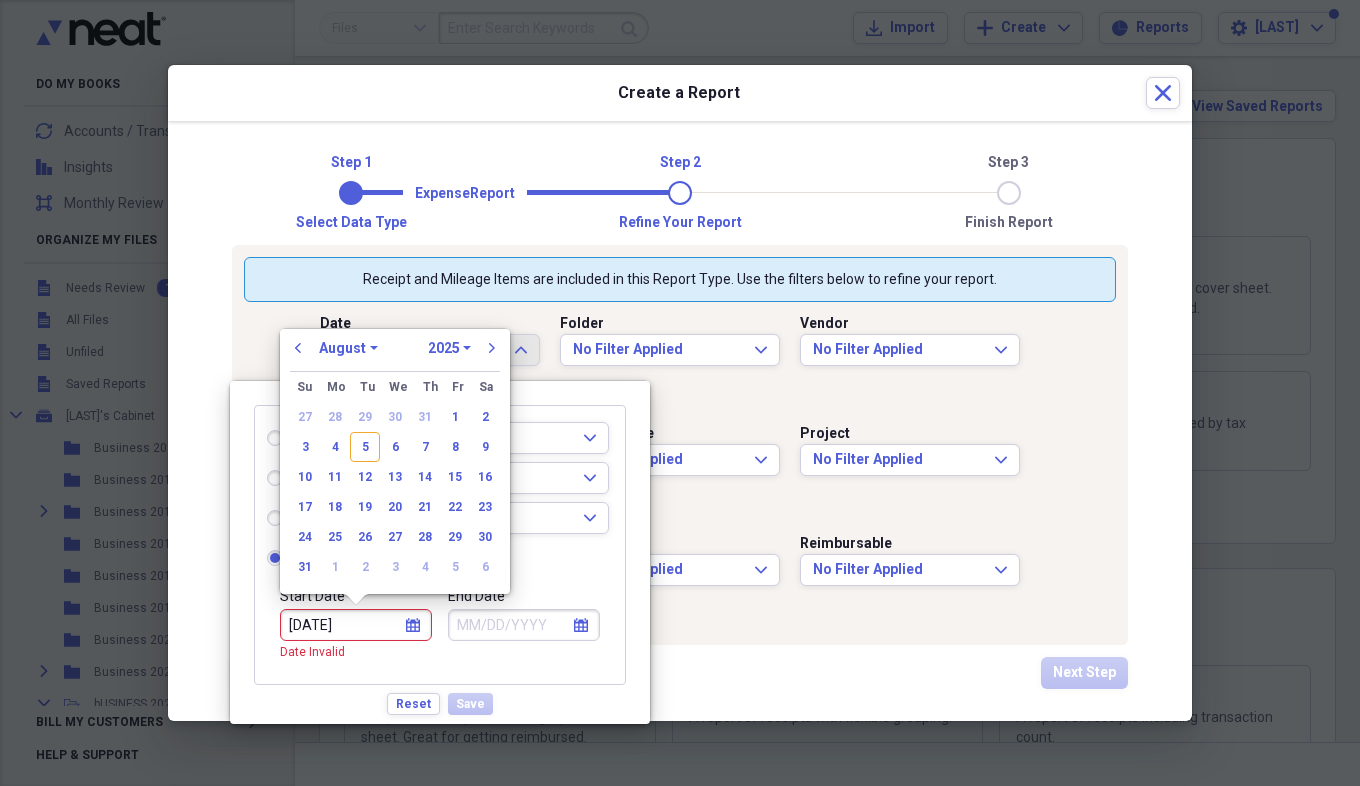 type on "01012023" 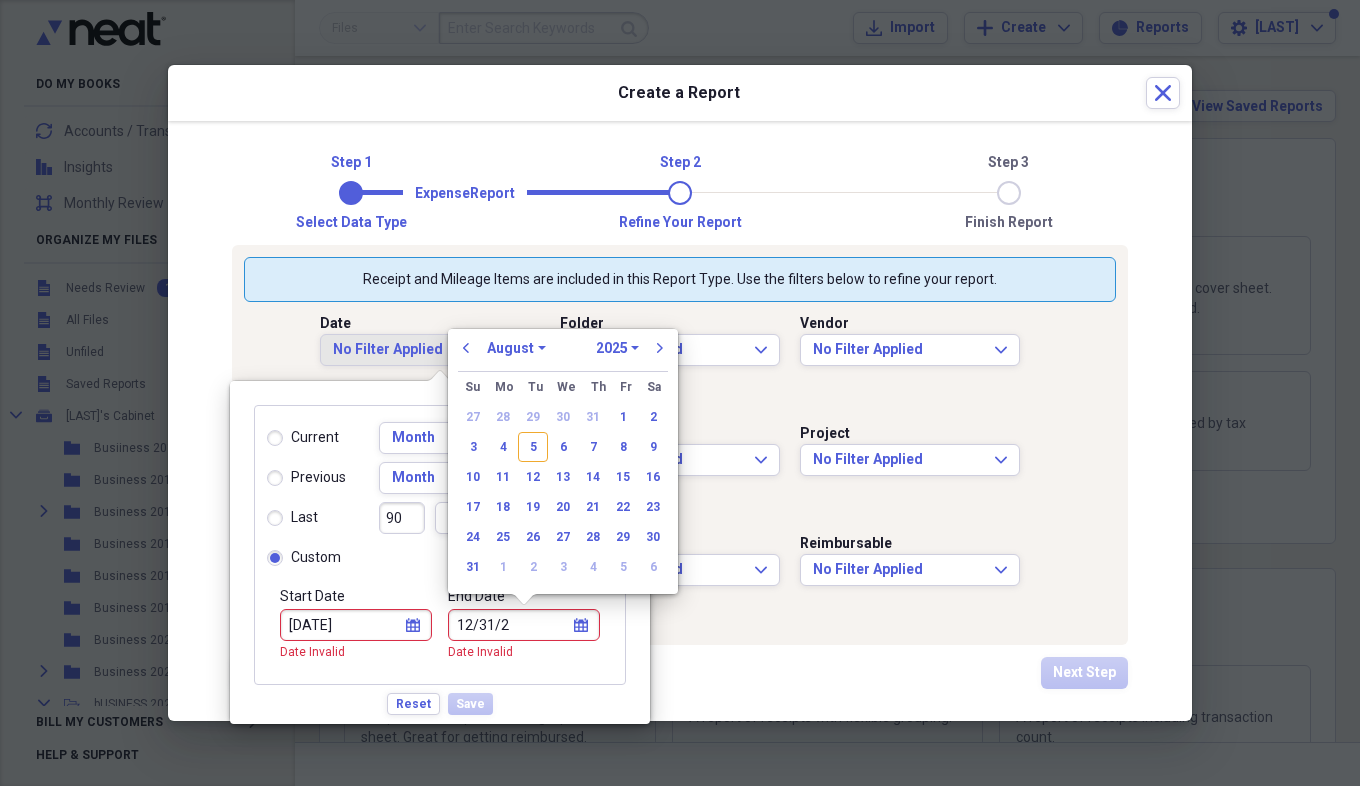 type on "12/31/20" 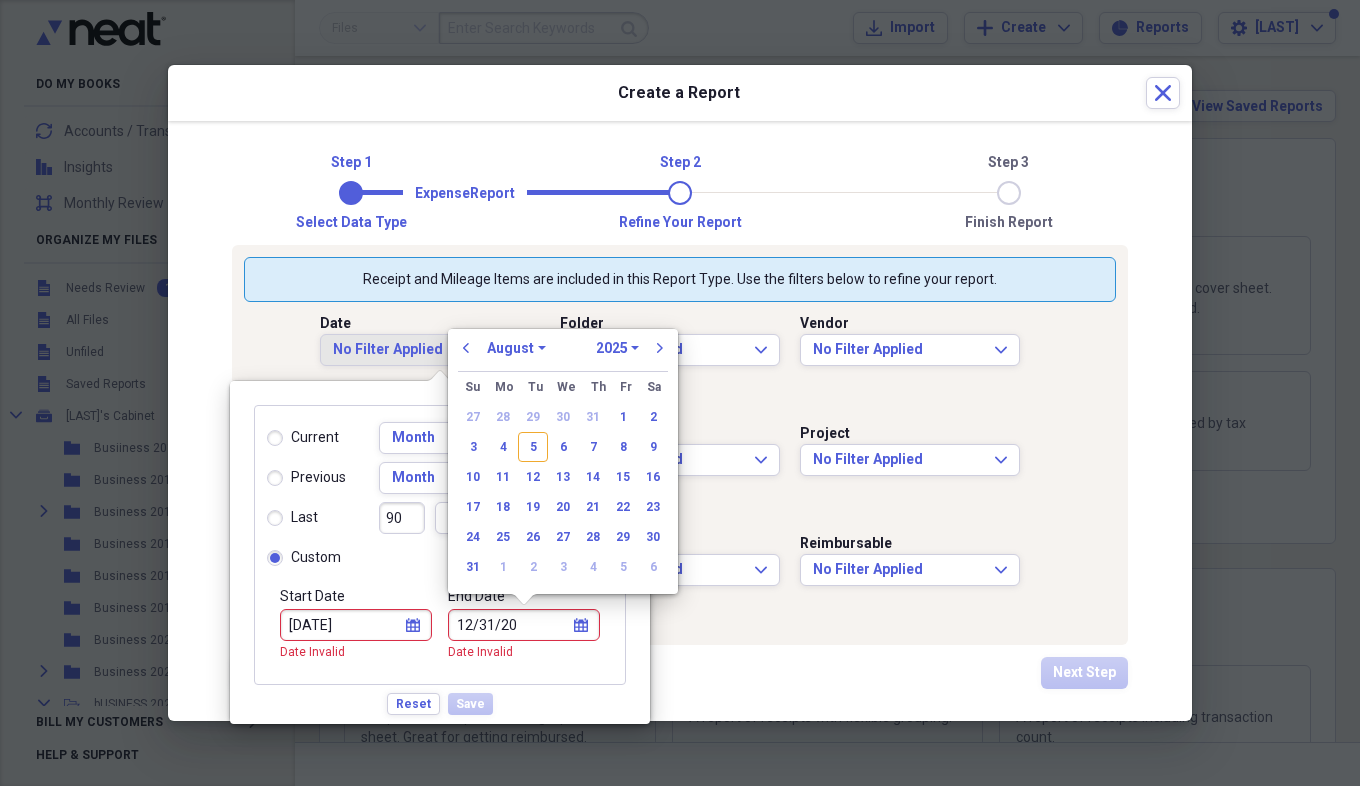 select on "11" 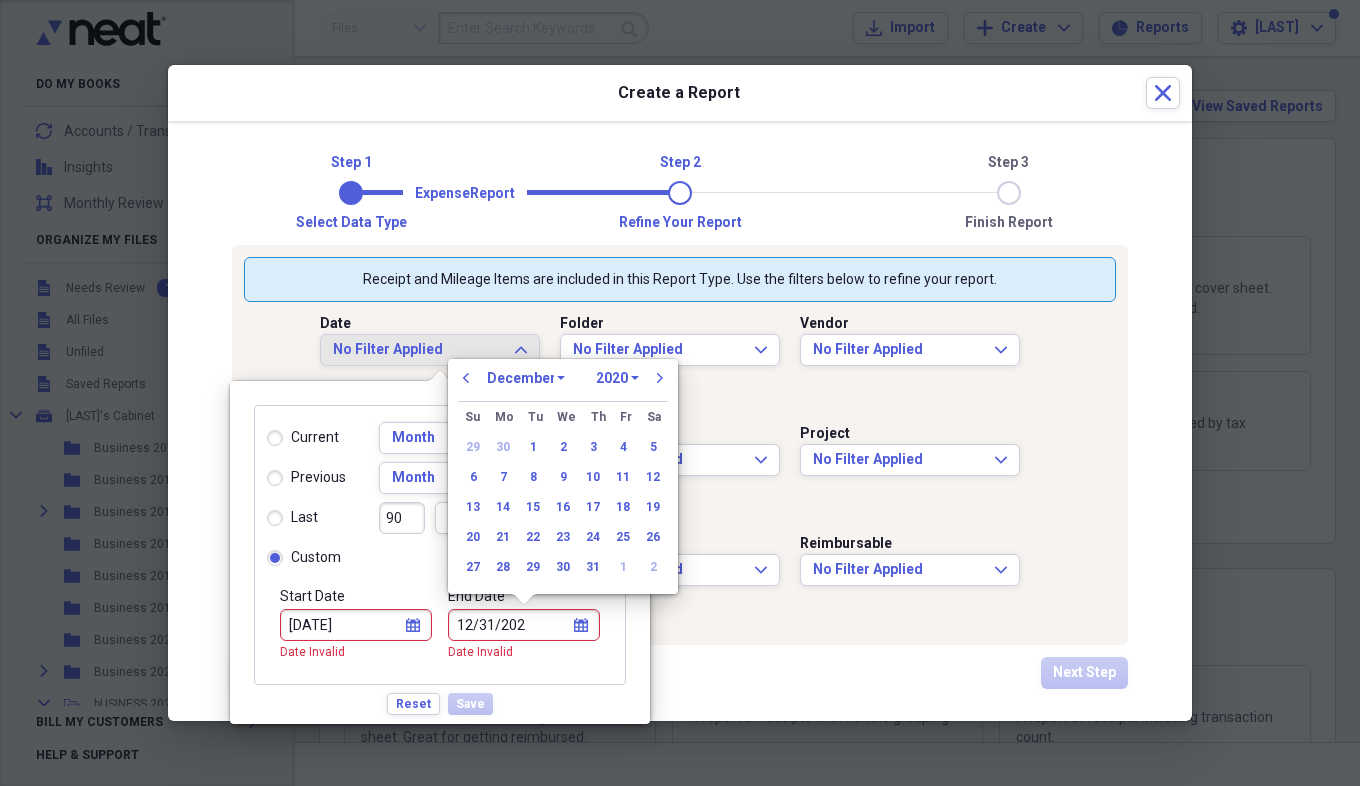 type on "12/31/2023" 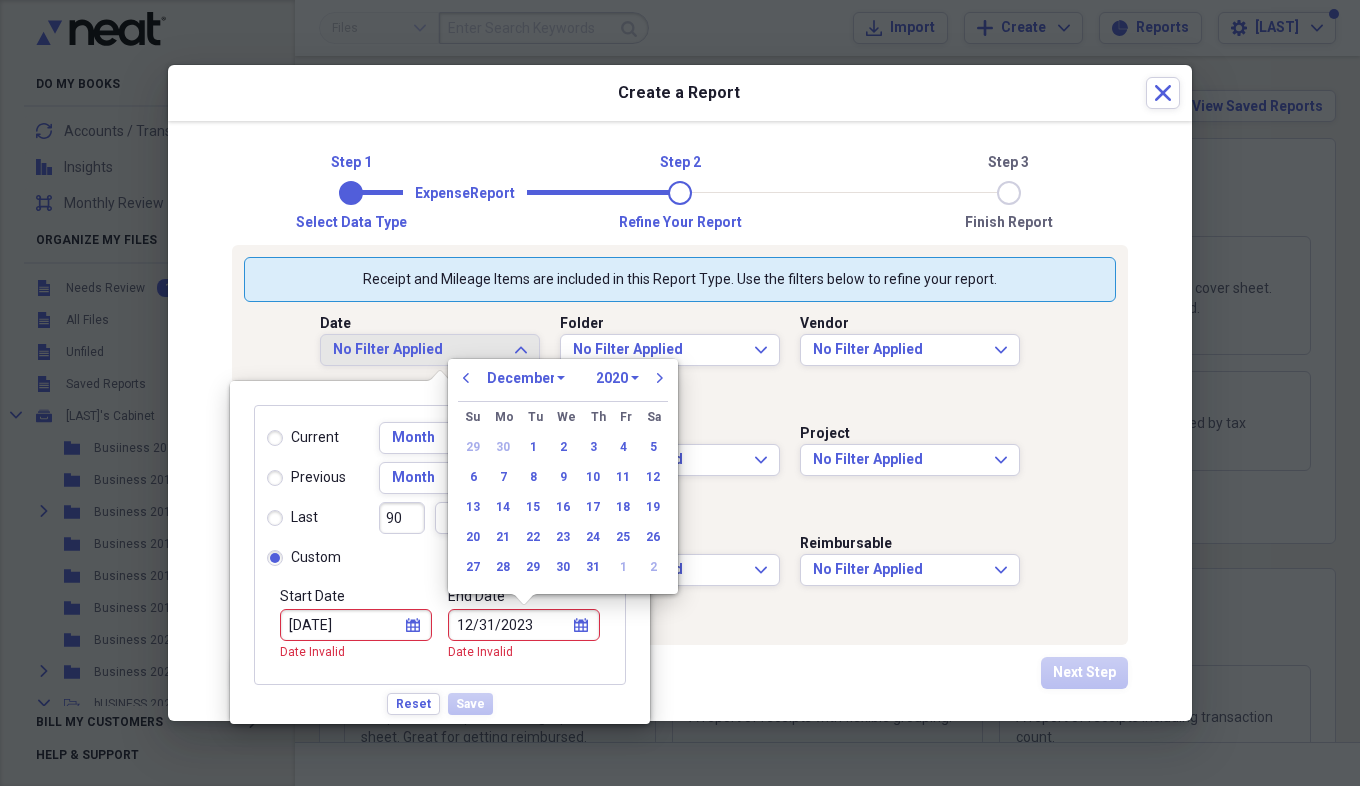 select on "2023" 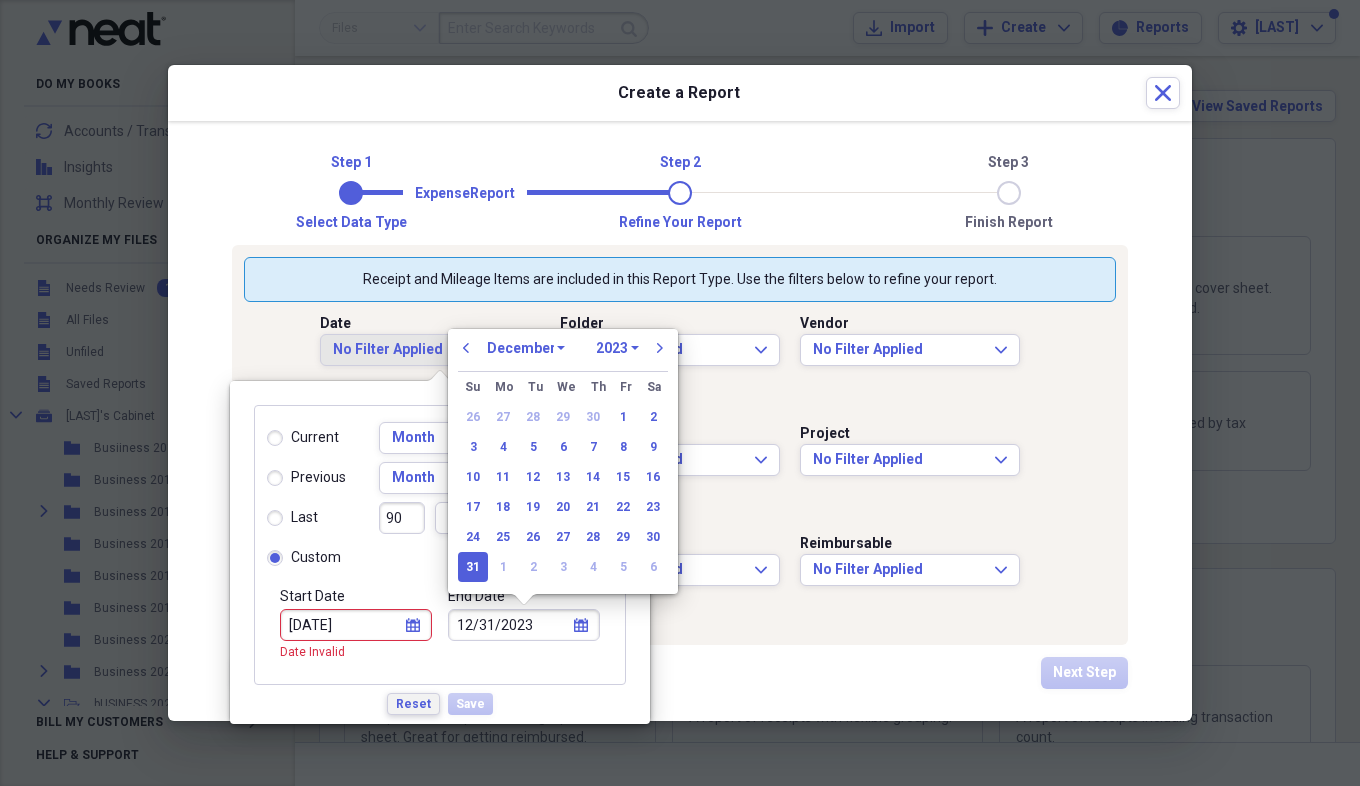 type on "12/31/2023" 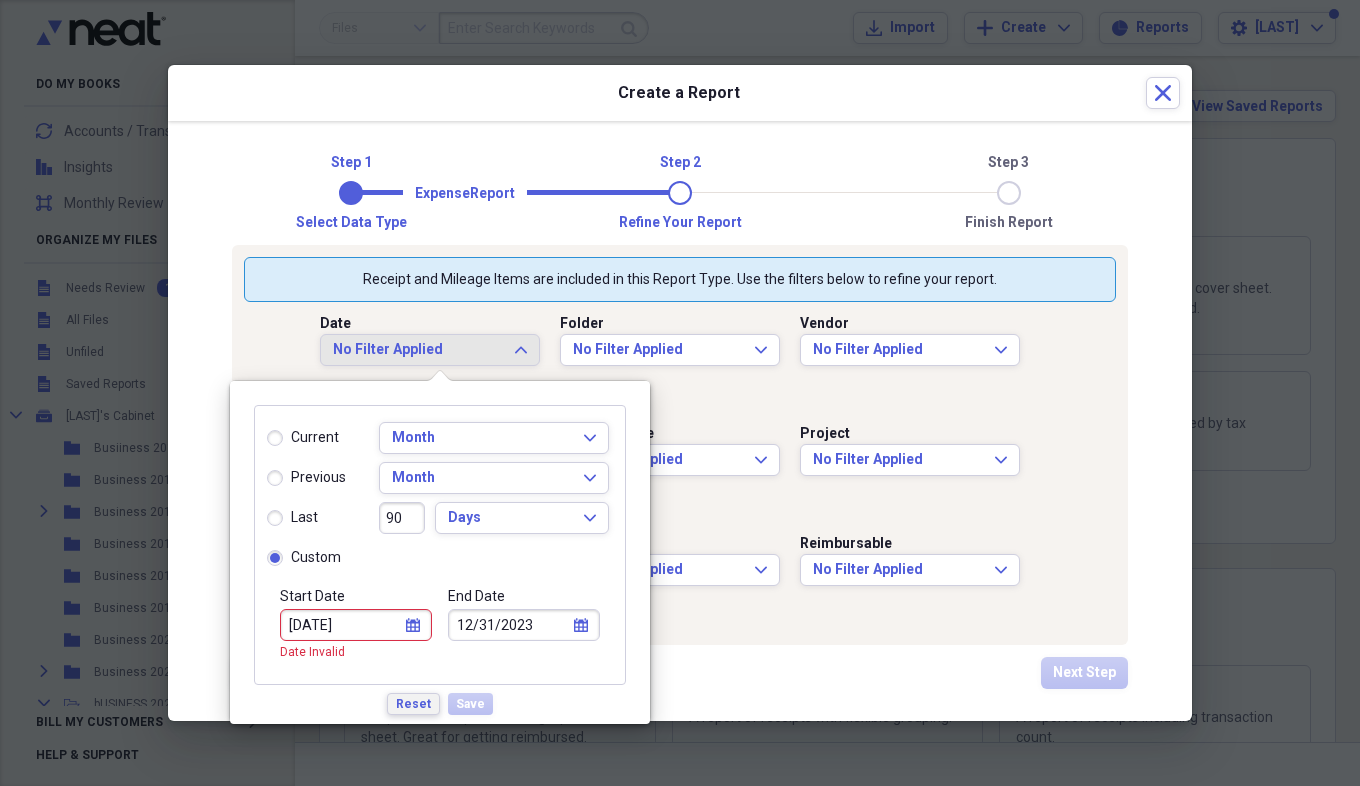 click on "Reset" at bounding box center (413, 704) 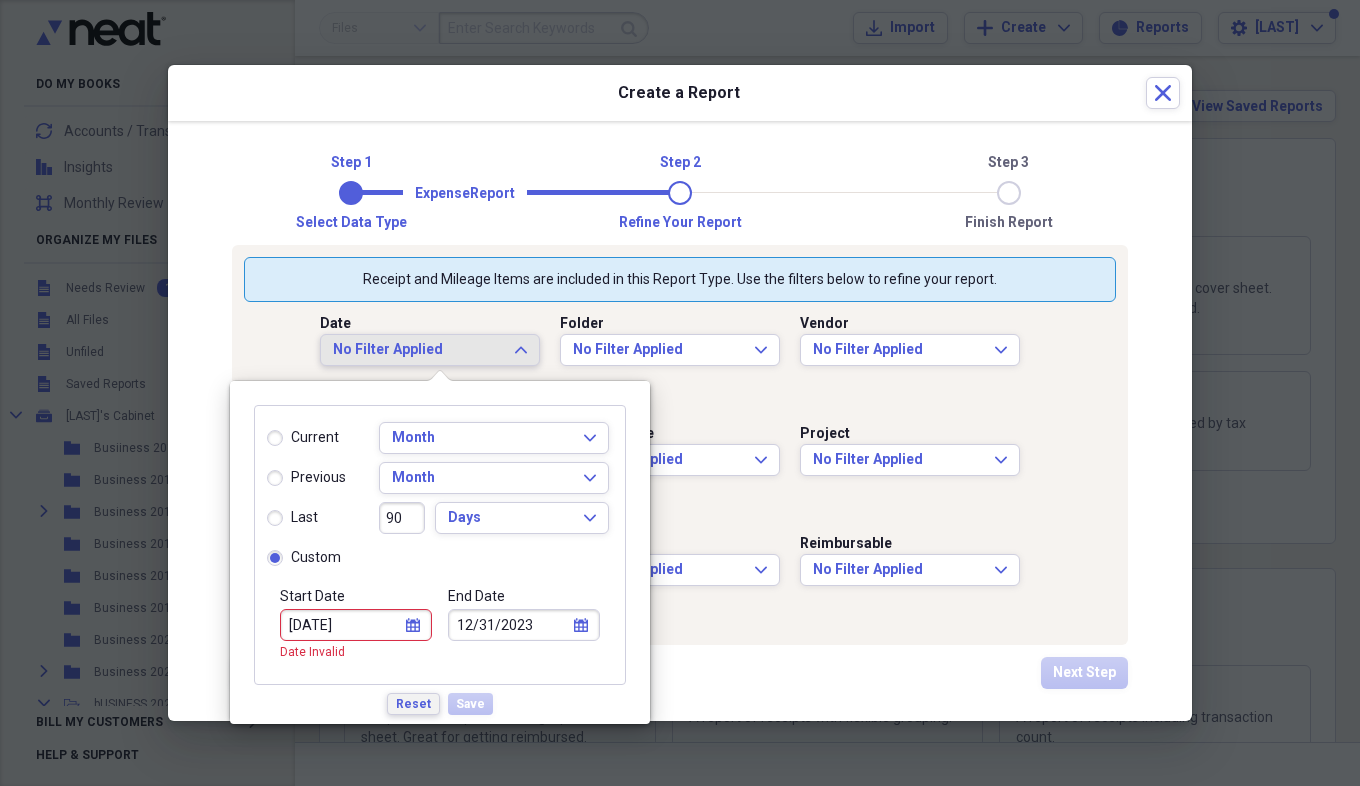 radio on "false" 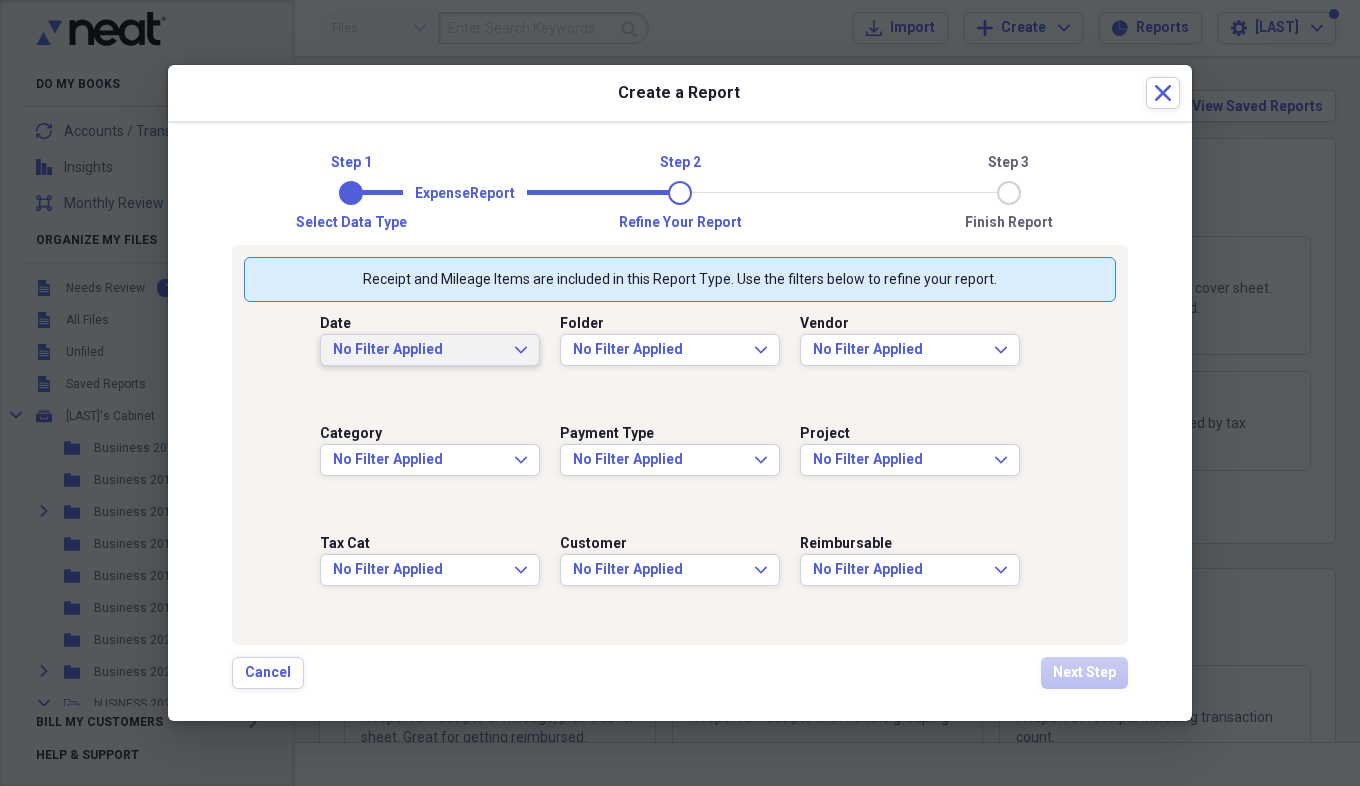 click on "No Filter Applied Expand" at bounding box center [430, 350] 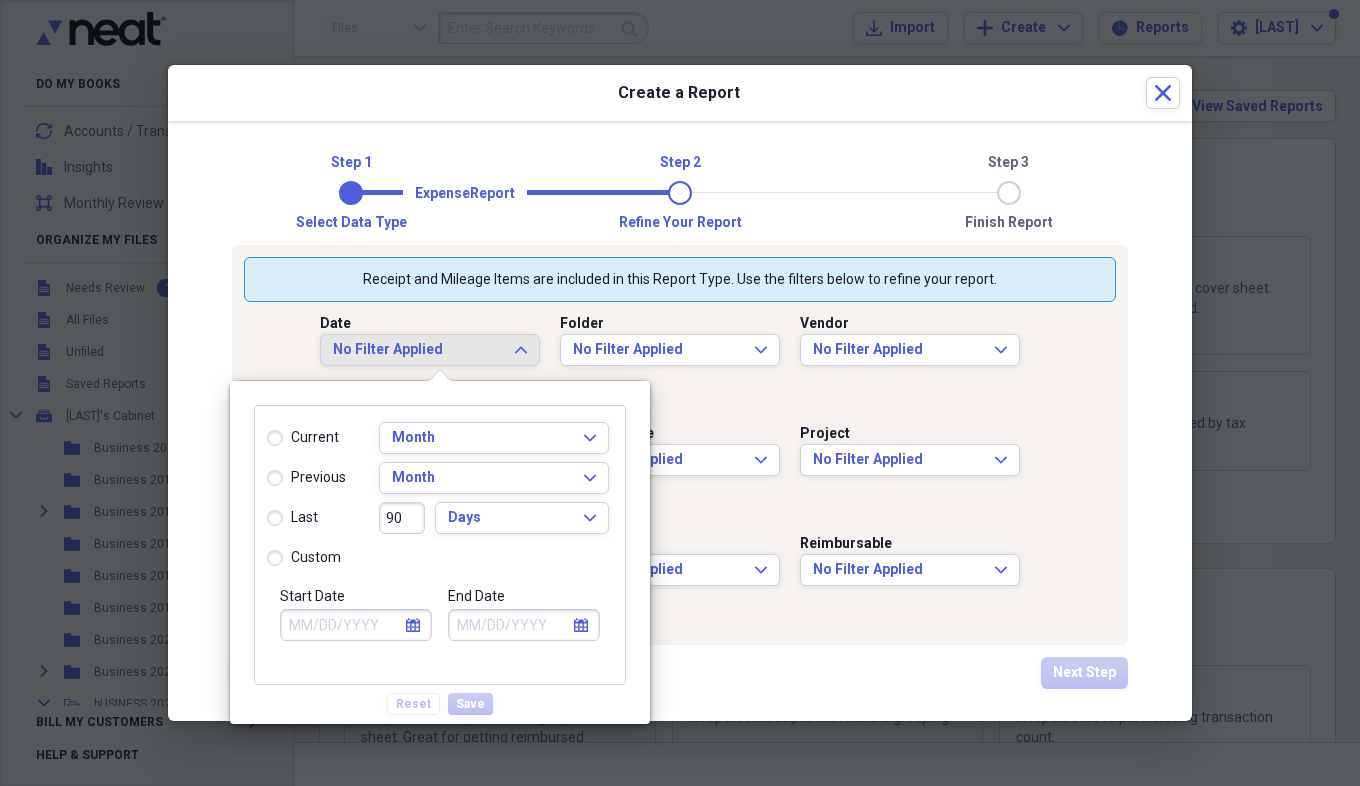 click on "calendar Calendar" at bounding box center [413, 625] 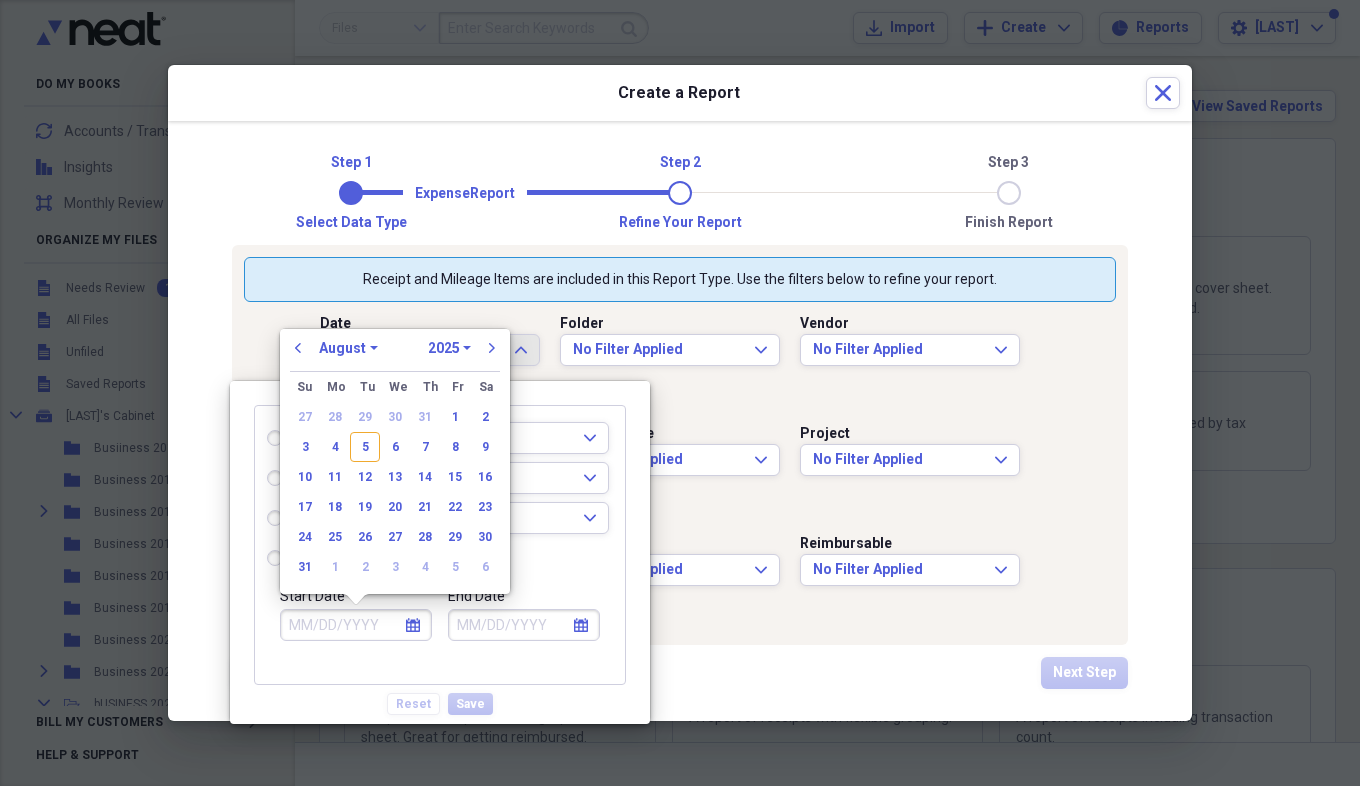 radio on "true" 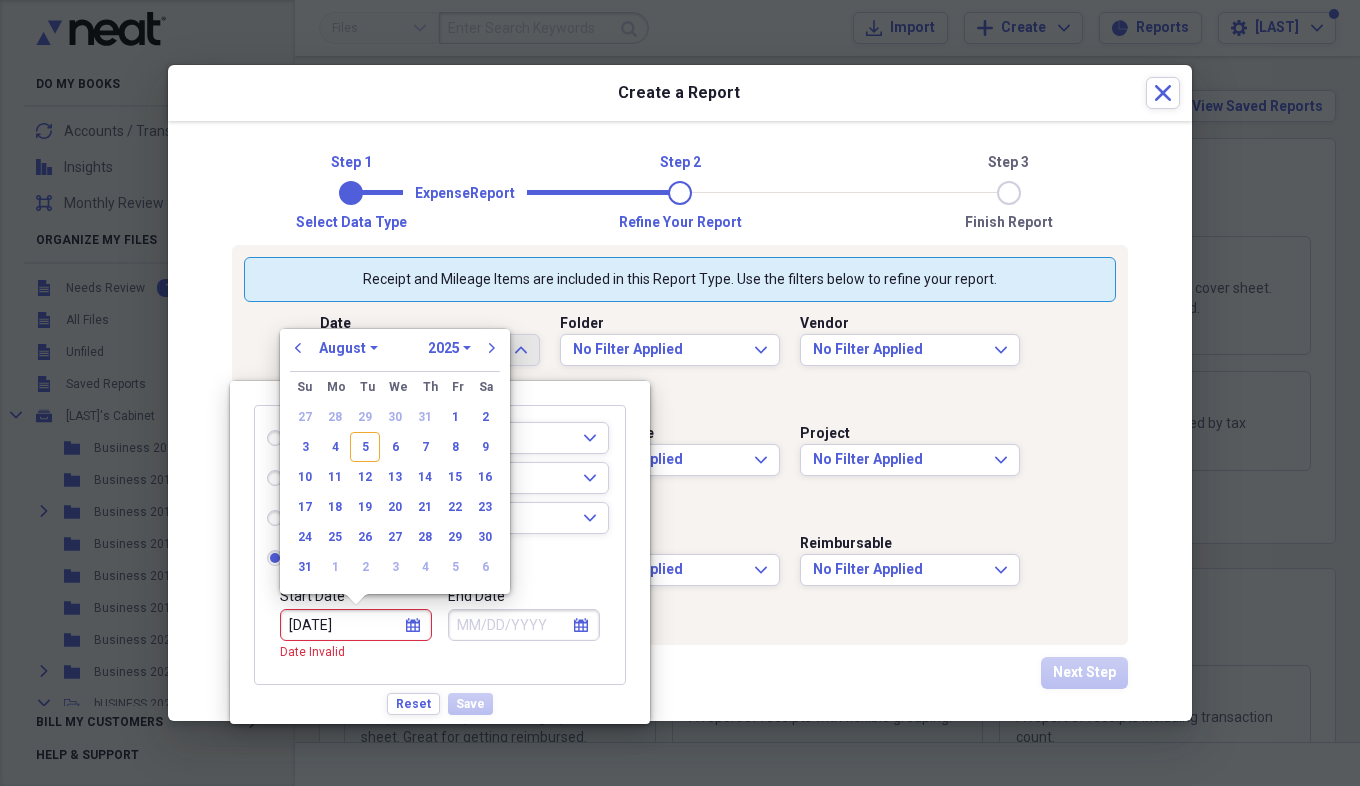 type on "01012023" 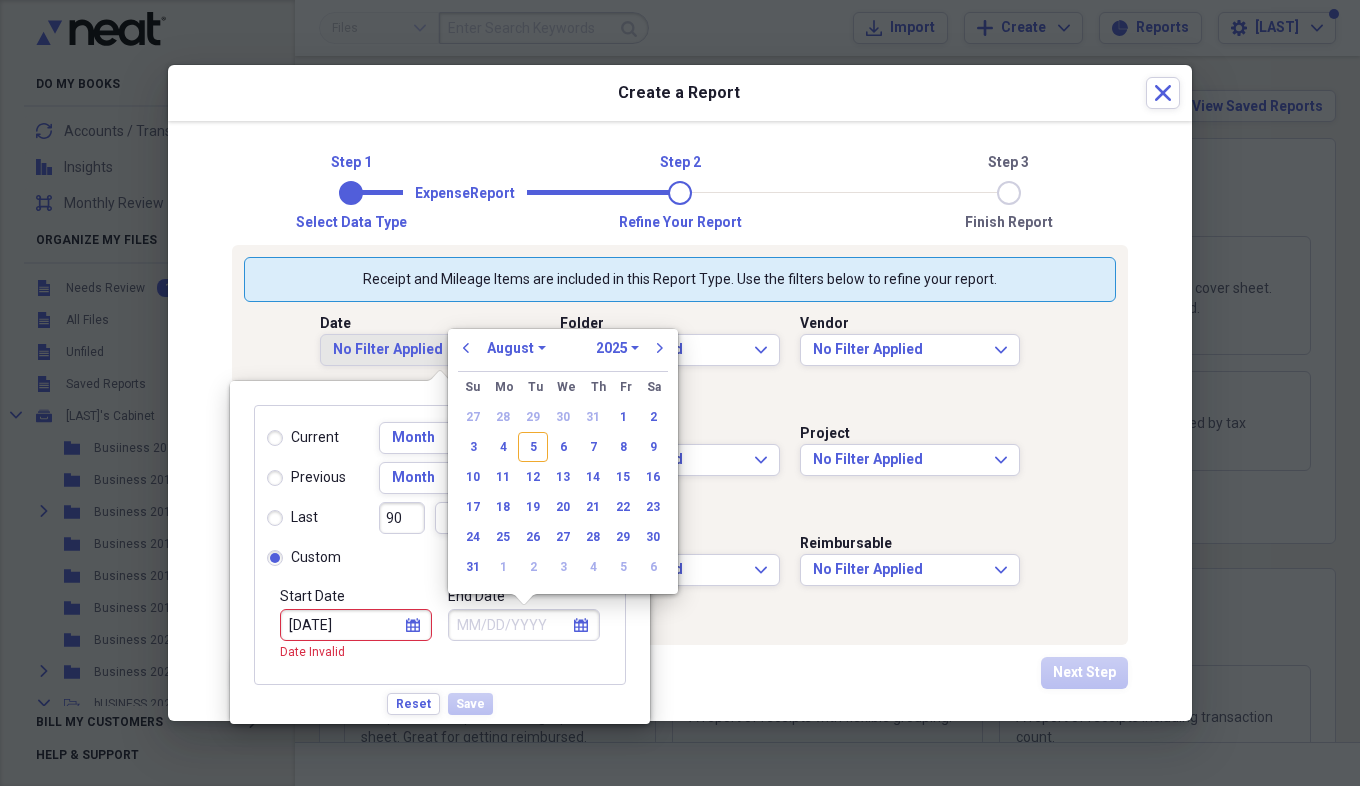 drag, startPoint x: 485, startPoint y: 628, endPoint x: 412, endPoint y: 620, distance: 73.43705 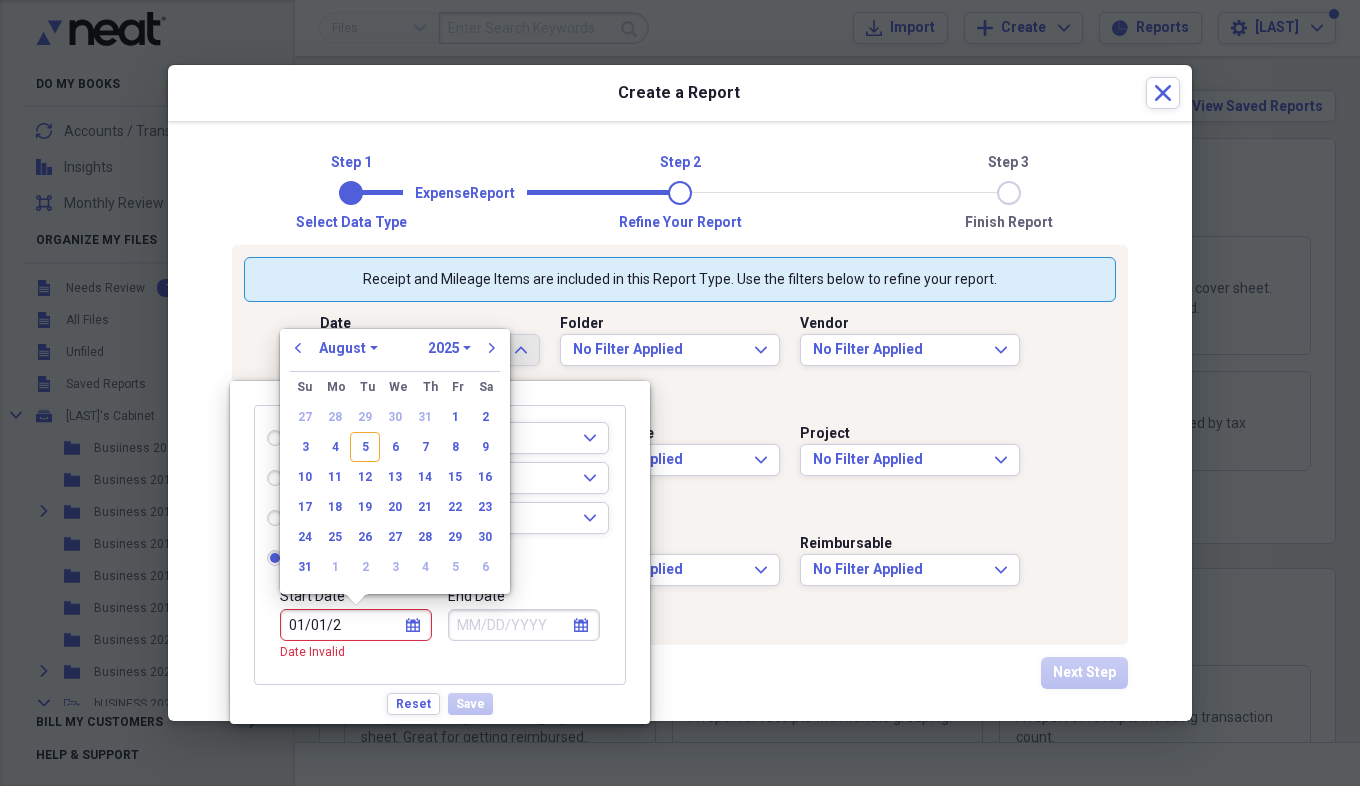 type on "01/01/20" 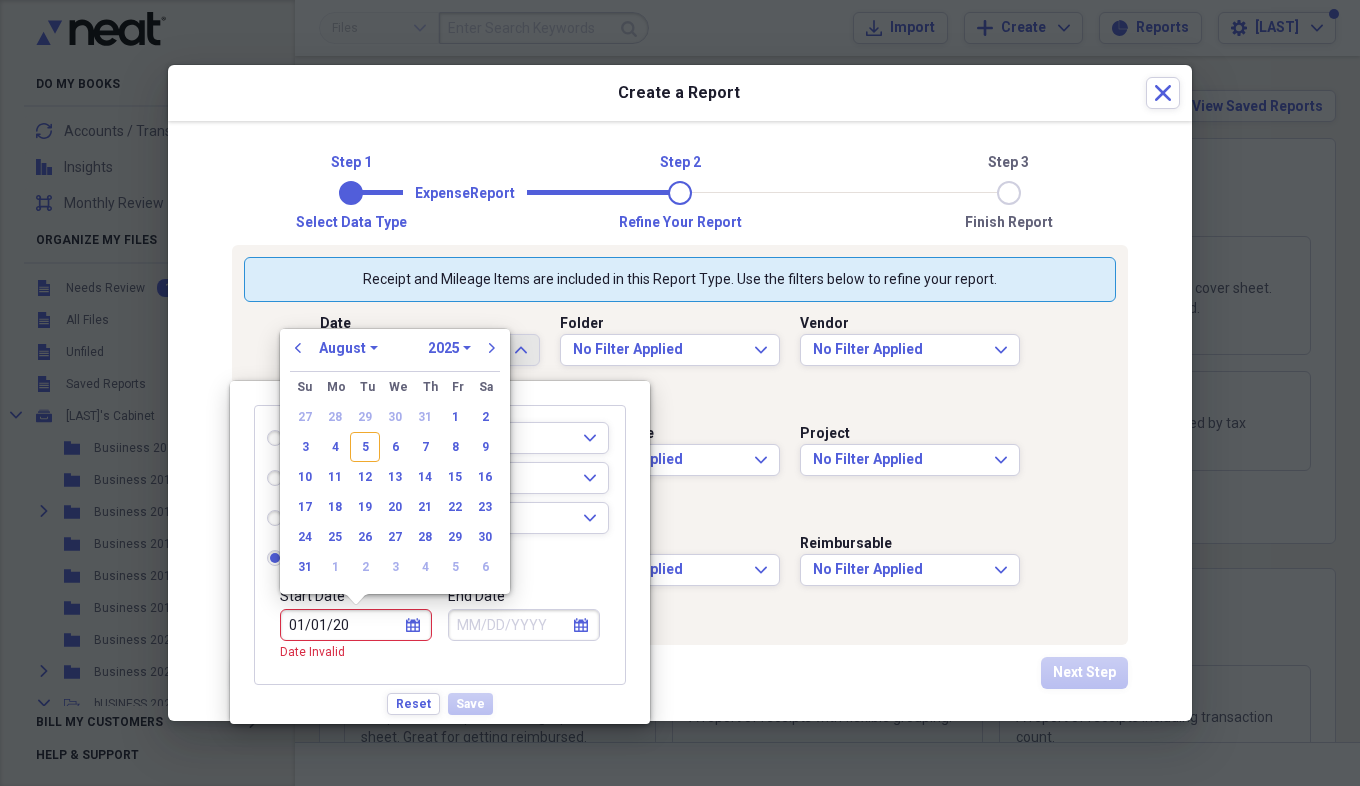 select on "0" 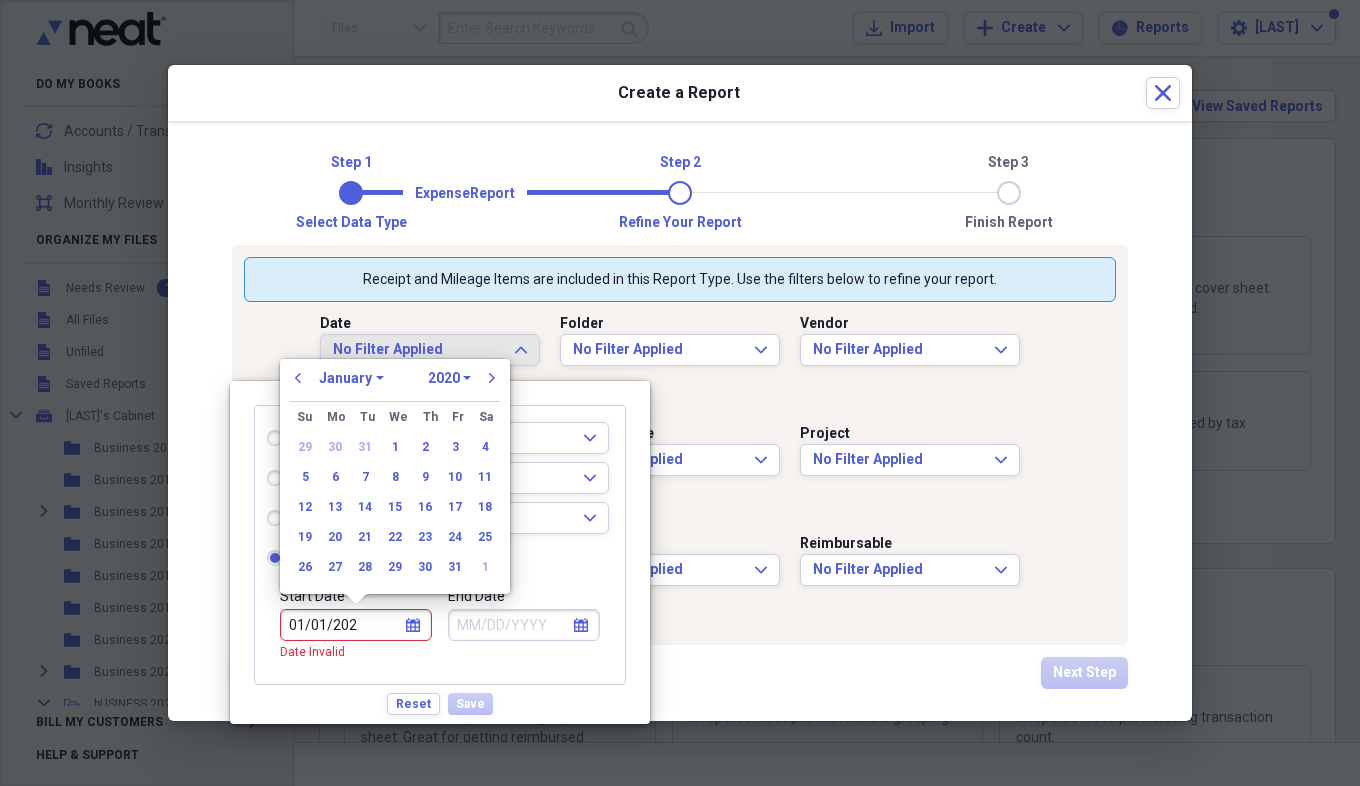 type on "01/01/2023" 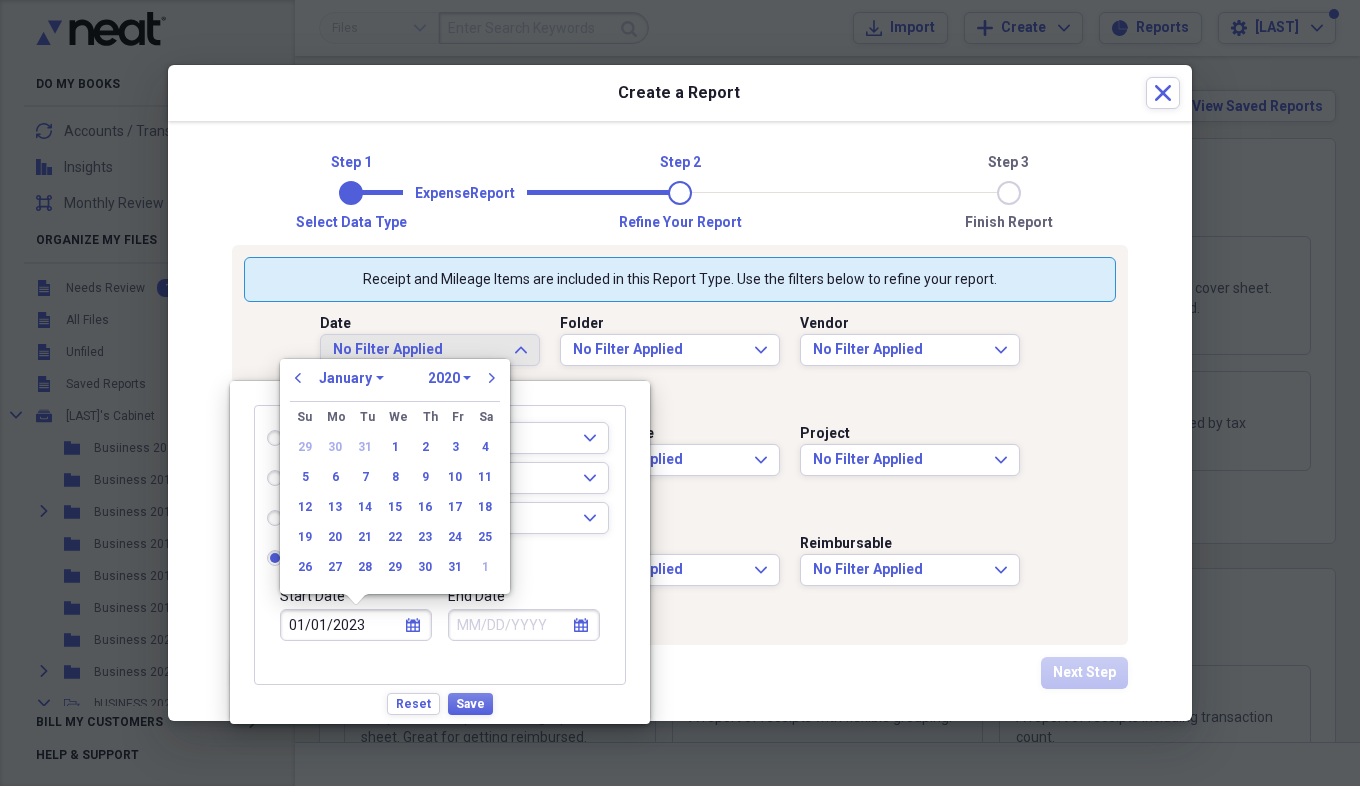select on "2023" 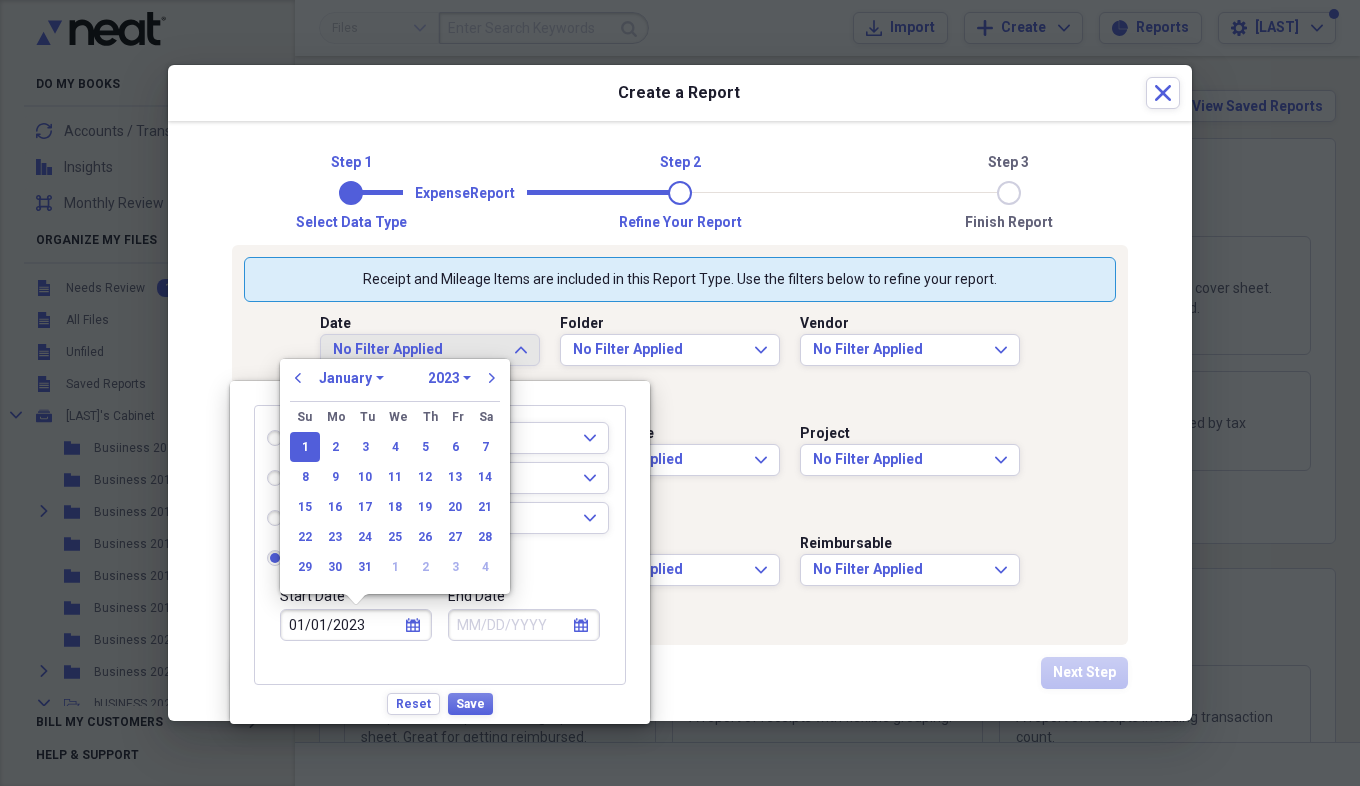 type on "01/01/2023" 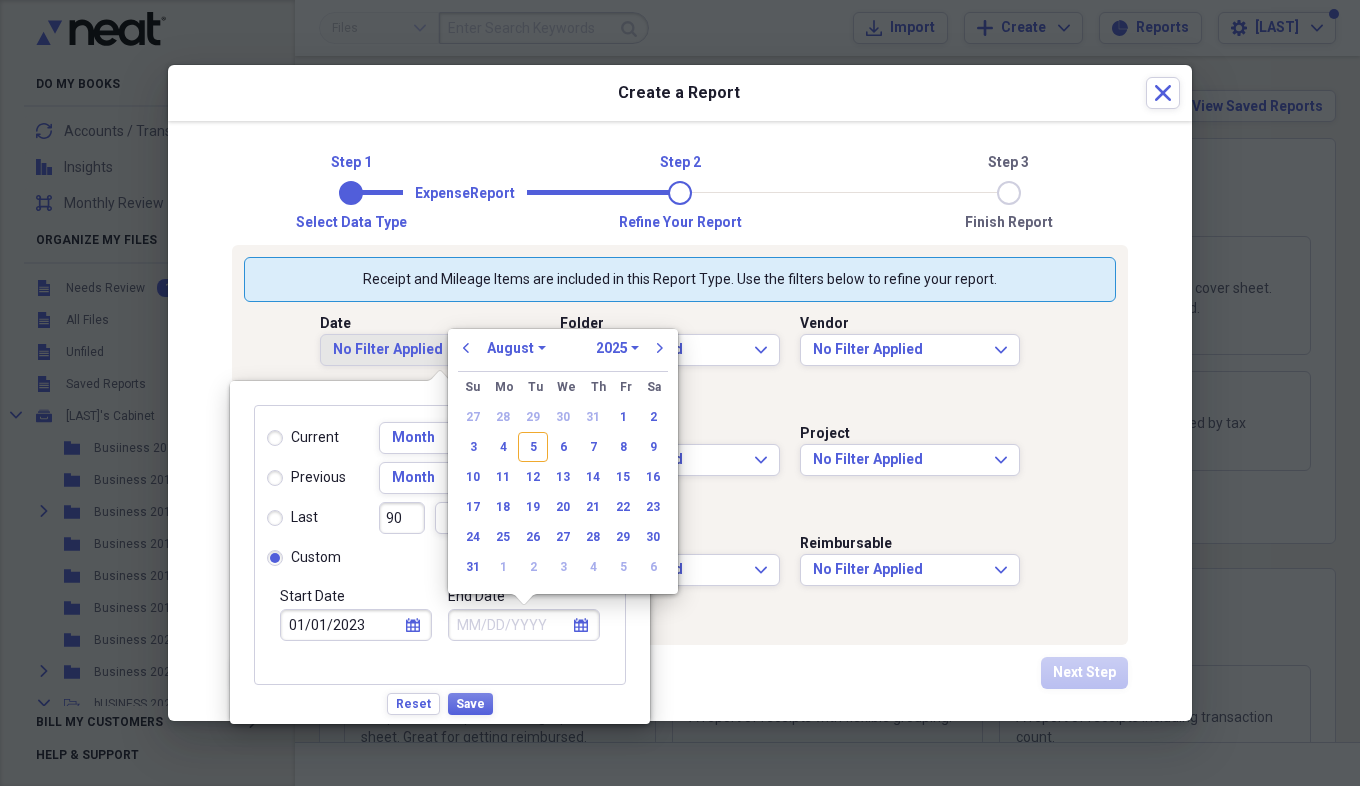 click on "End Date" at bounding box center (524, 625) 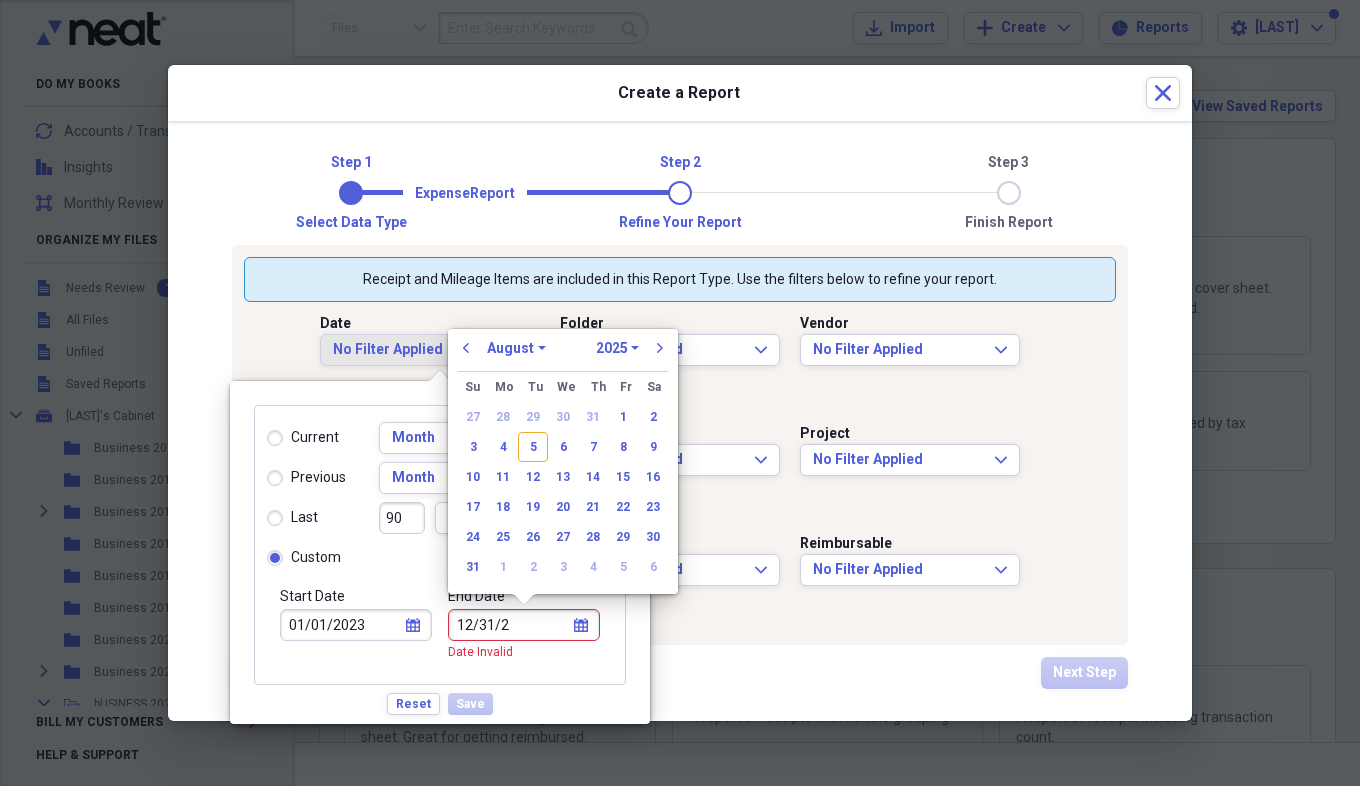 type on "12/31/20" 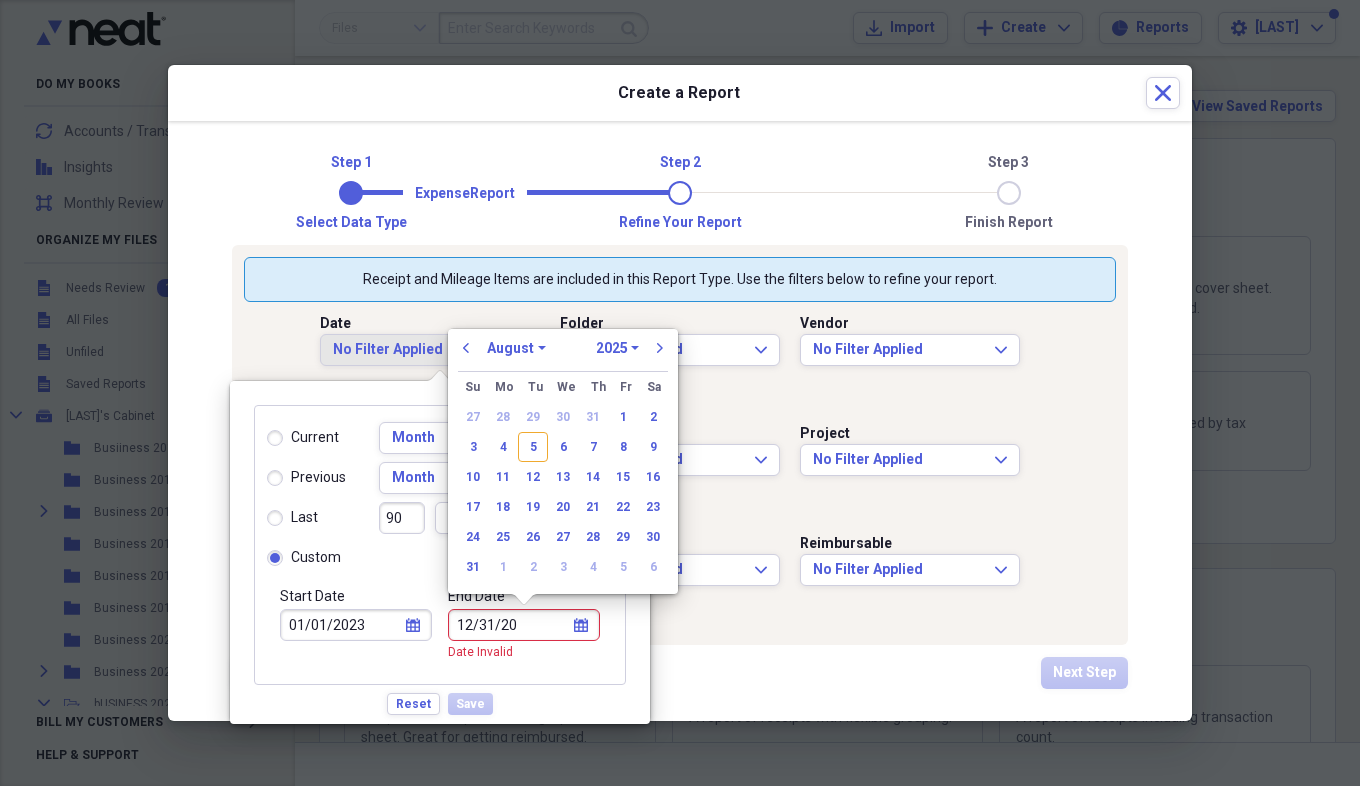 select on "11" 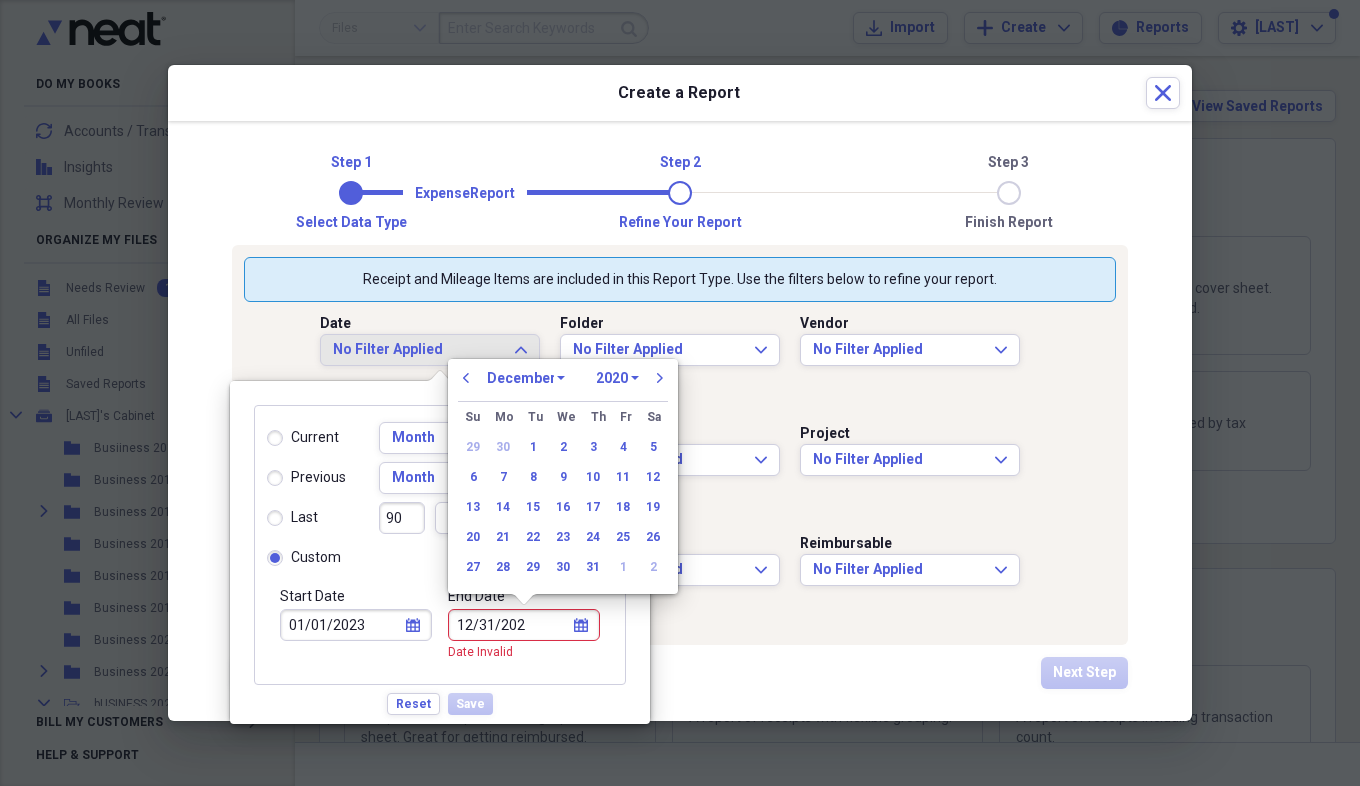 type on "12/31/2023" 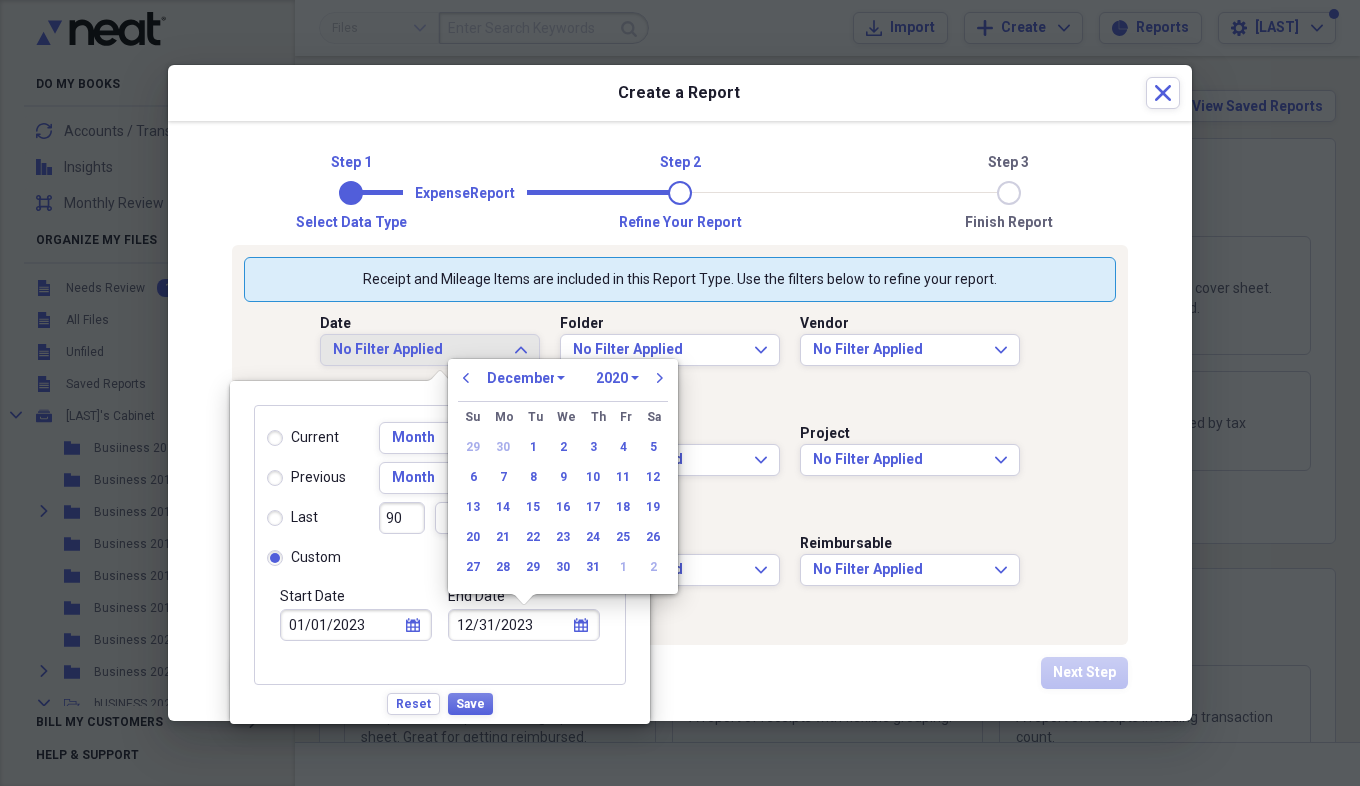 select on "2023" 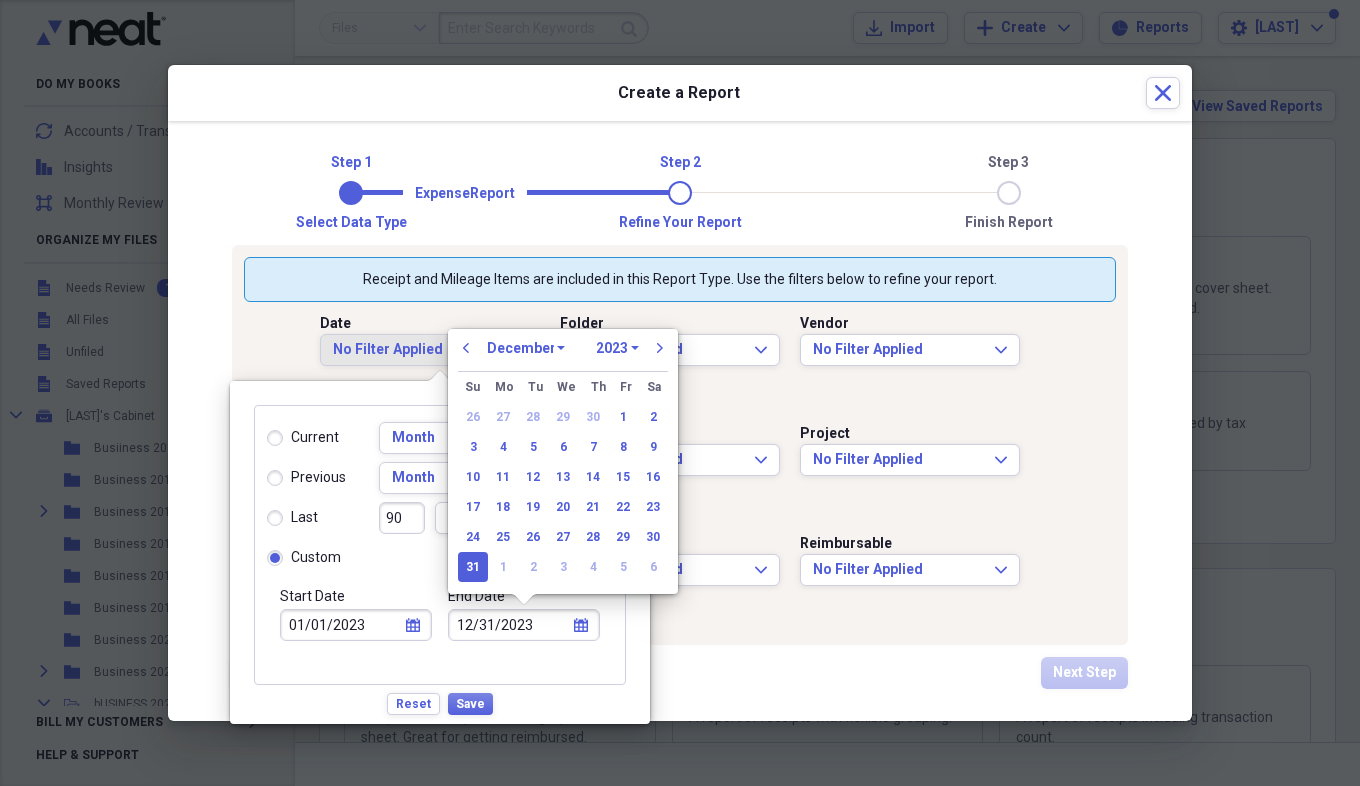 type on "12/31/2023" 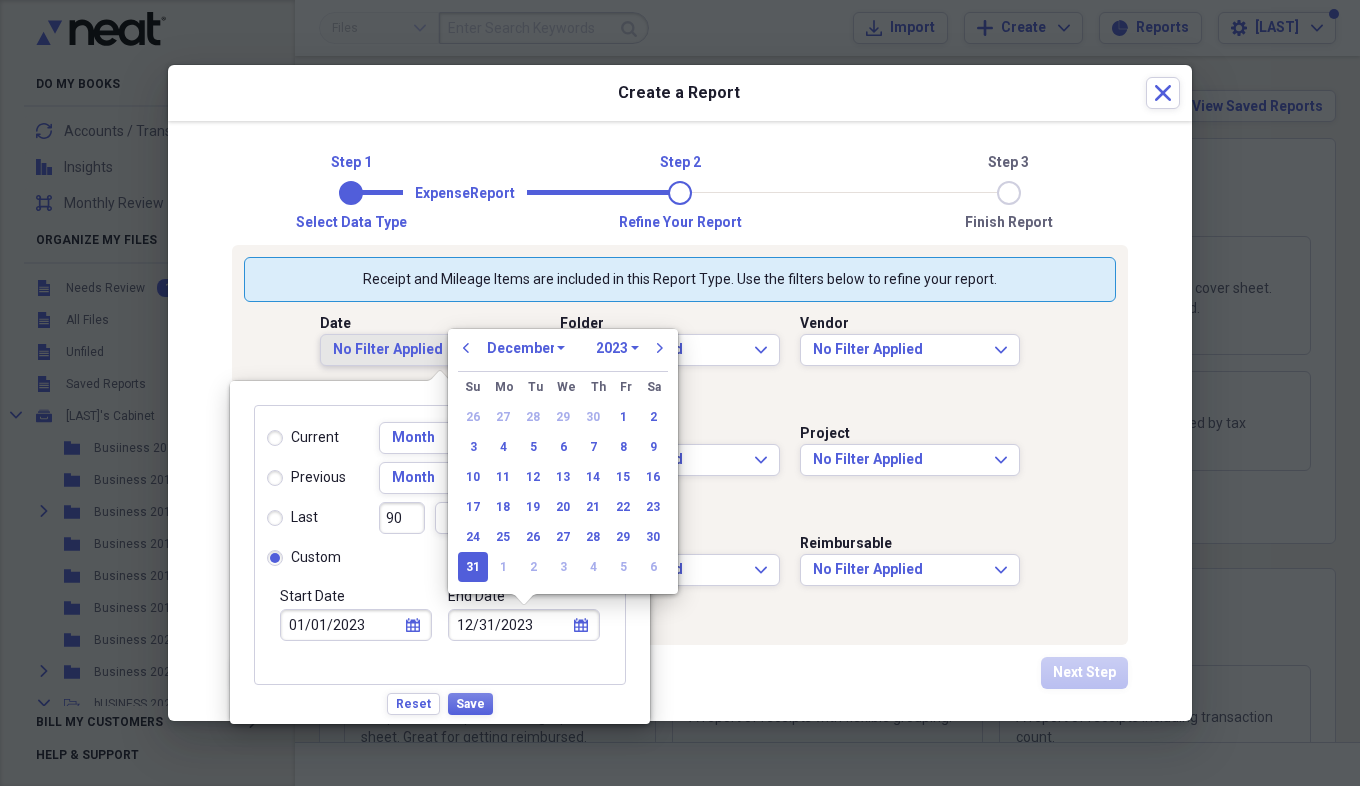 click on "Cancel Next Step" at bounding box center (680, 673) 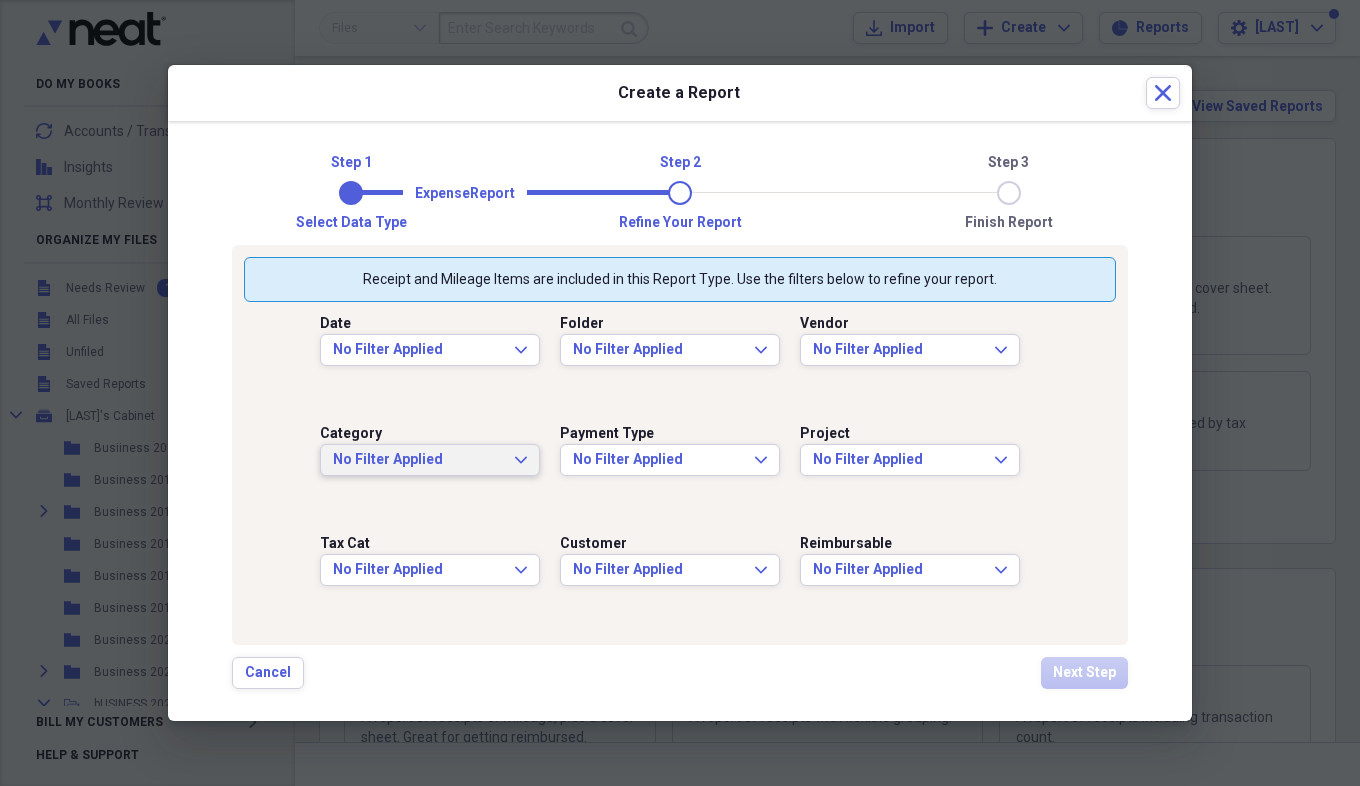 click on "No Filter Applied" at bounding box center (418, 460) 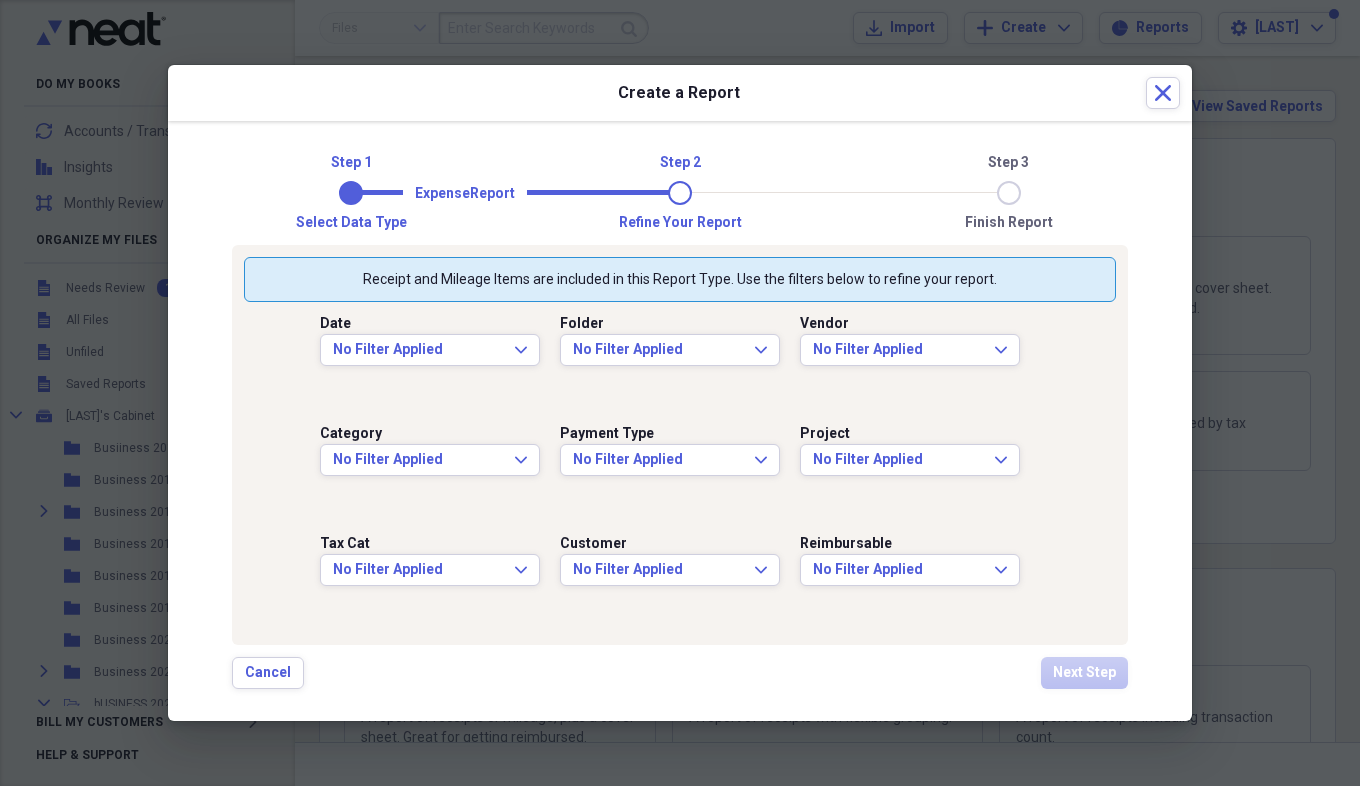 click on "Date No Filter Applied Expand Folder No Filter Applied Expand Vendor No Filter Applied Expand Category No Filter Applied Expand Payment Type No Filter Applied Expand Project No Filter Applied Expand Tax Cat No Filter Applied Expand Customer No Filter Applied Expand Reimbursable No Filter Applied Expand" at bounding box center [680, 467] 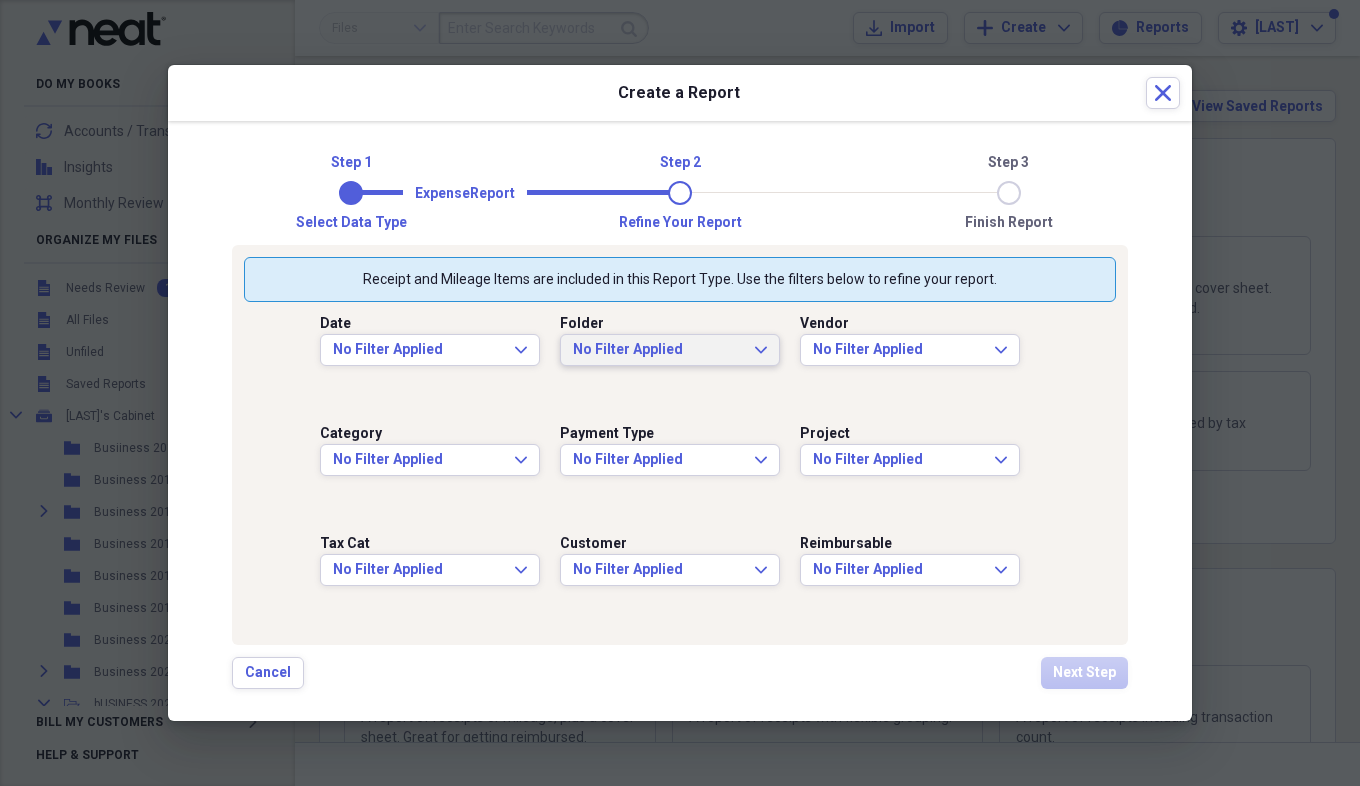 click on "No Filter Applied Expand" at bounding box center [670, 350] 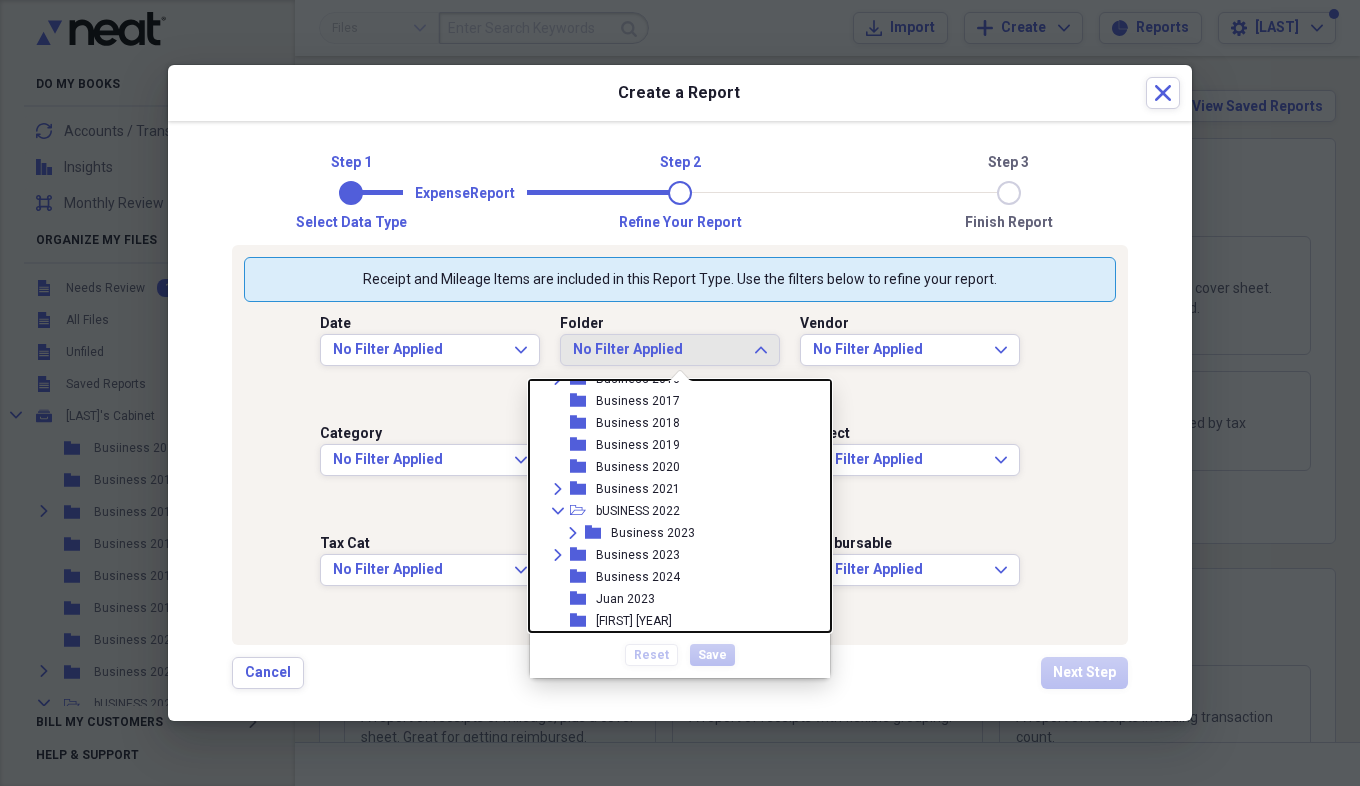 scroll, scrollTop: 117, scrollLeft: 0, axis: vertical 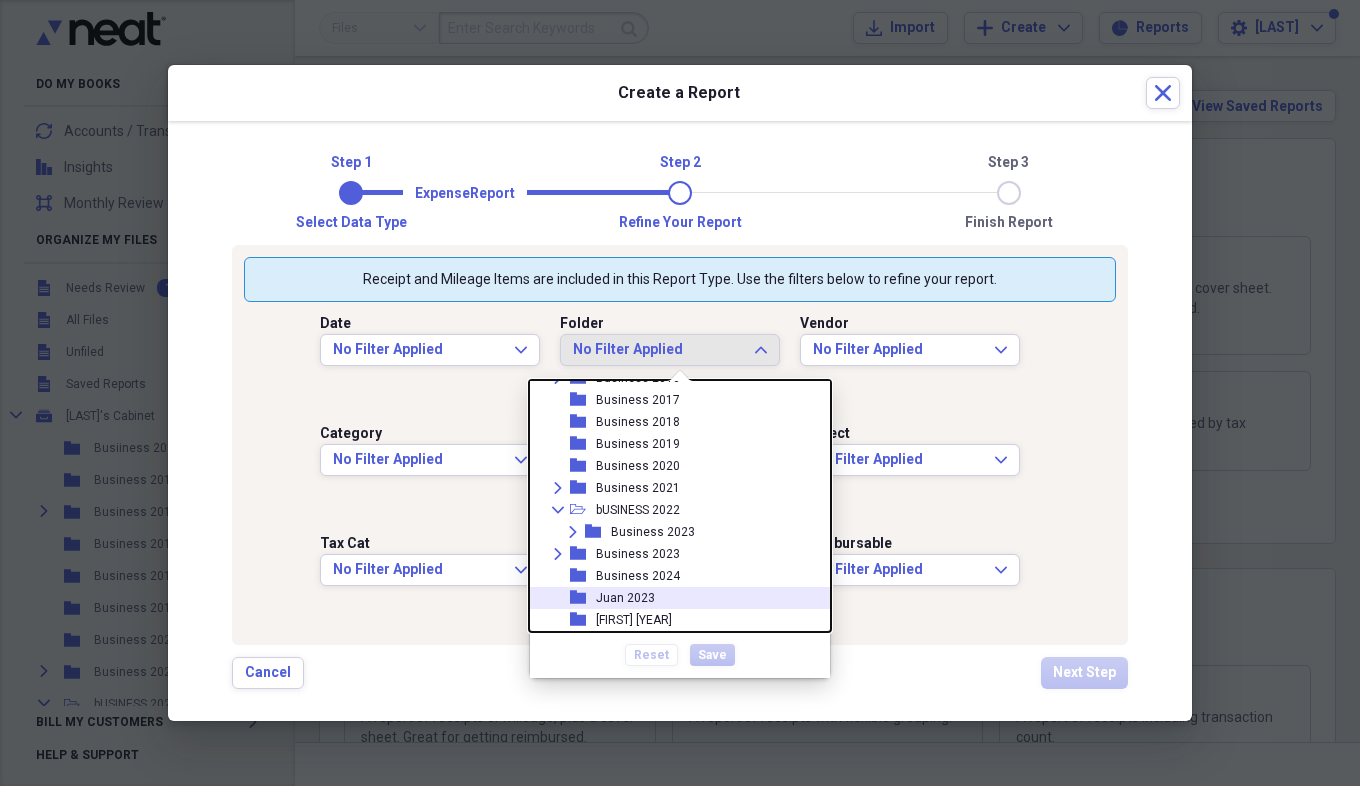 click on "folder Juan 2023" at bounding box center [672, 598] 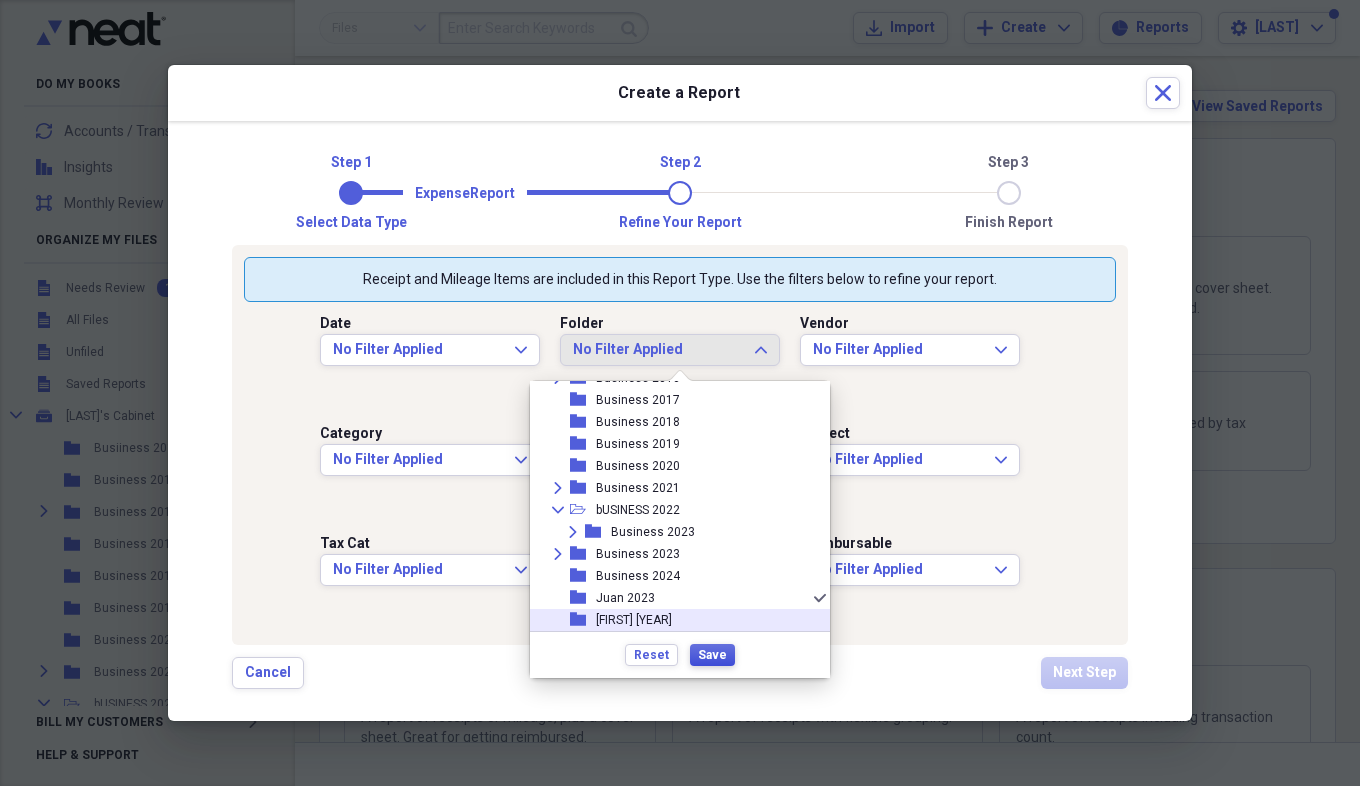 click on "Save" at bounding box center (712, 655) 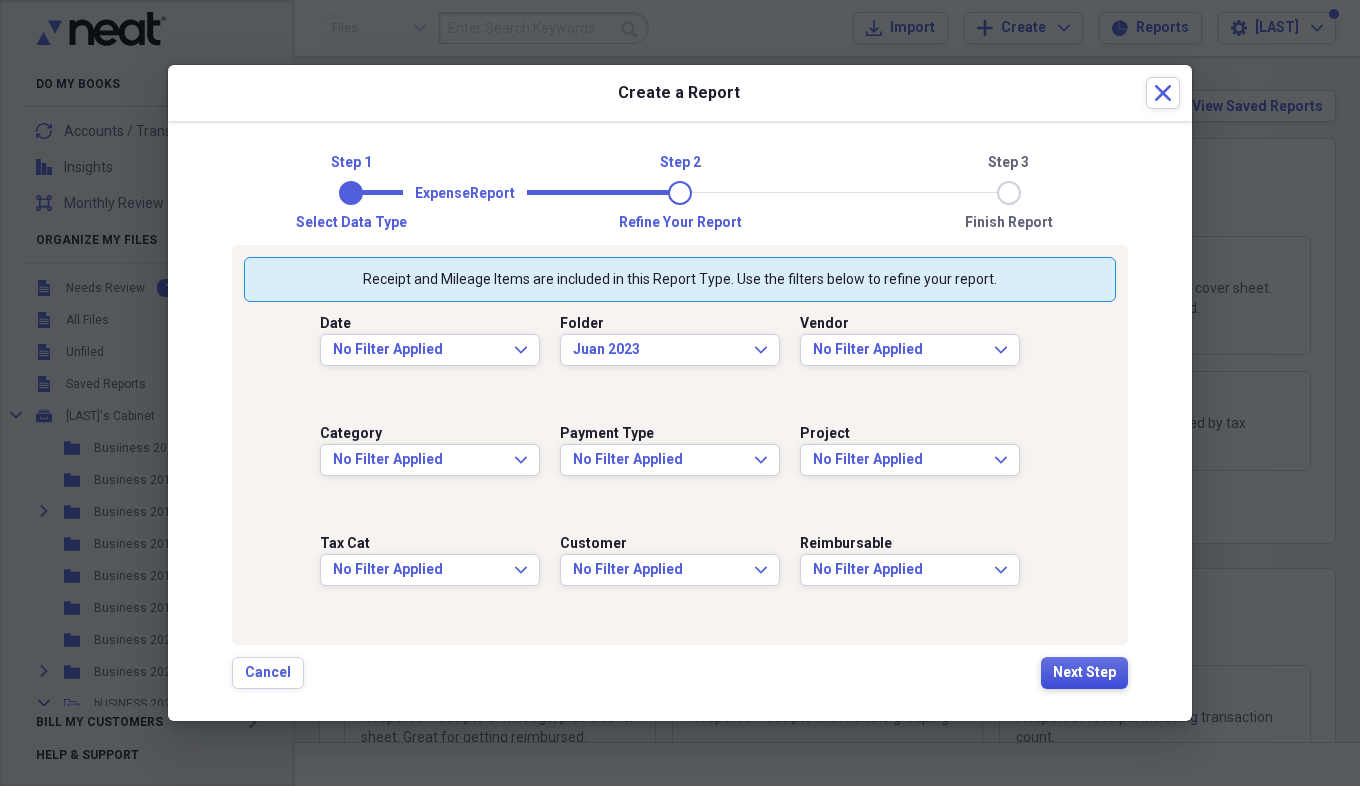 click on "Next Step" at bounding box center [1084, 673] 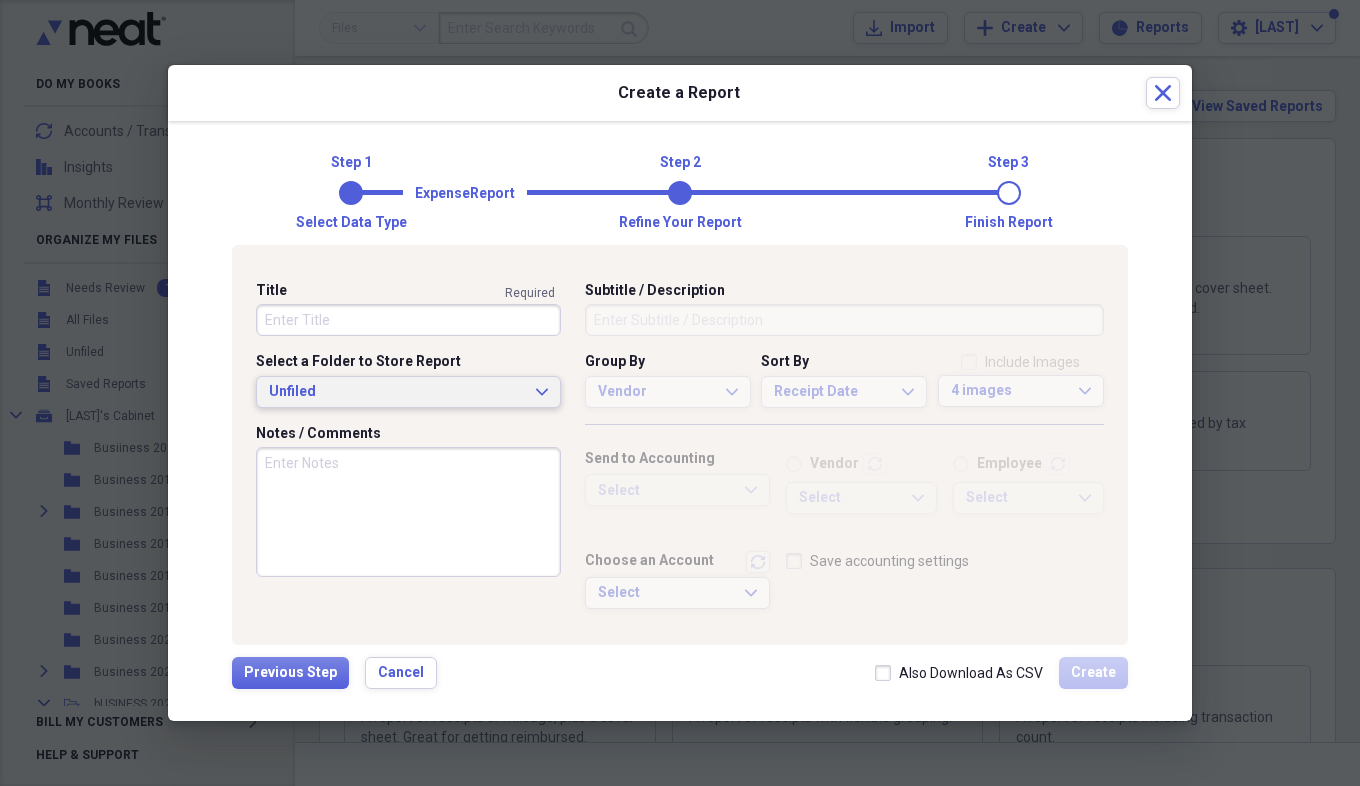 click 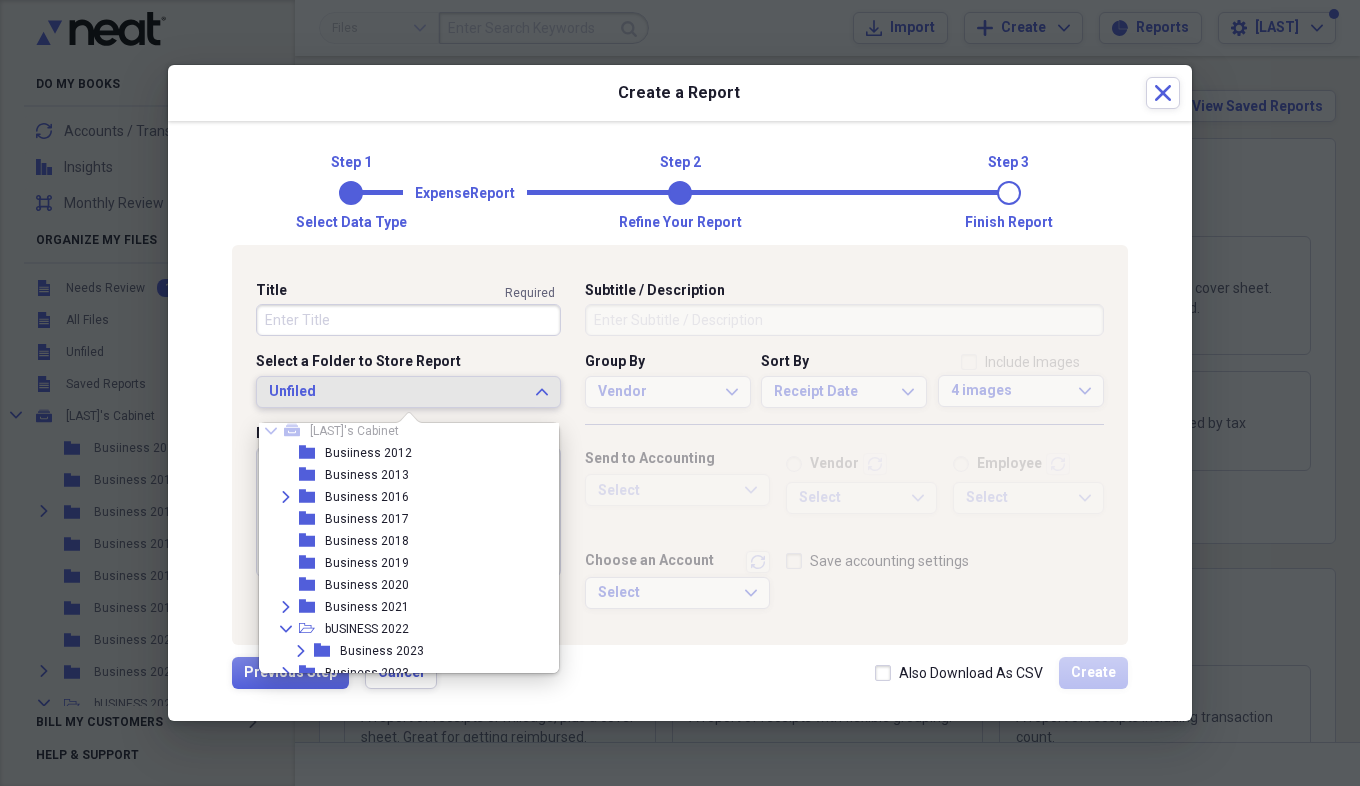 scroll, scrollTop: 117, scrollLeft: 0, axis: vertical 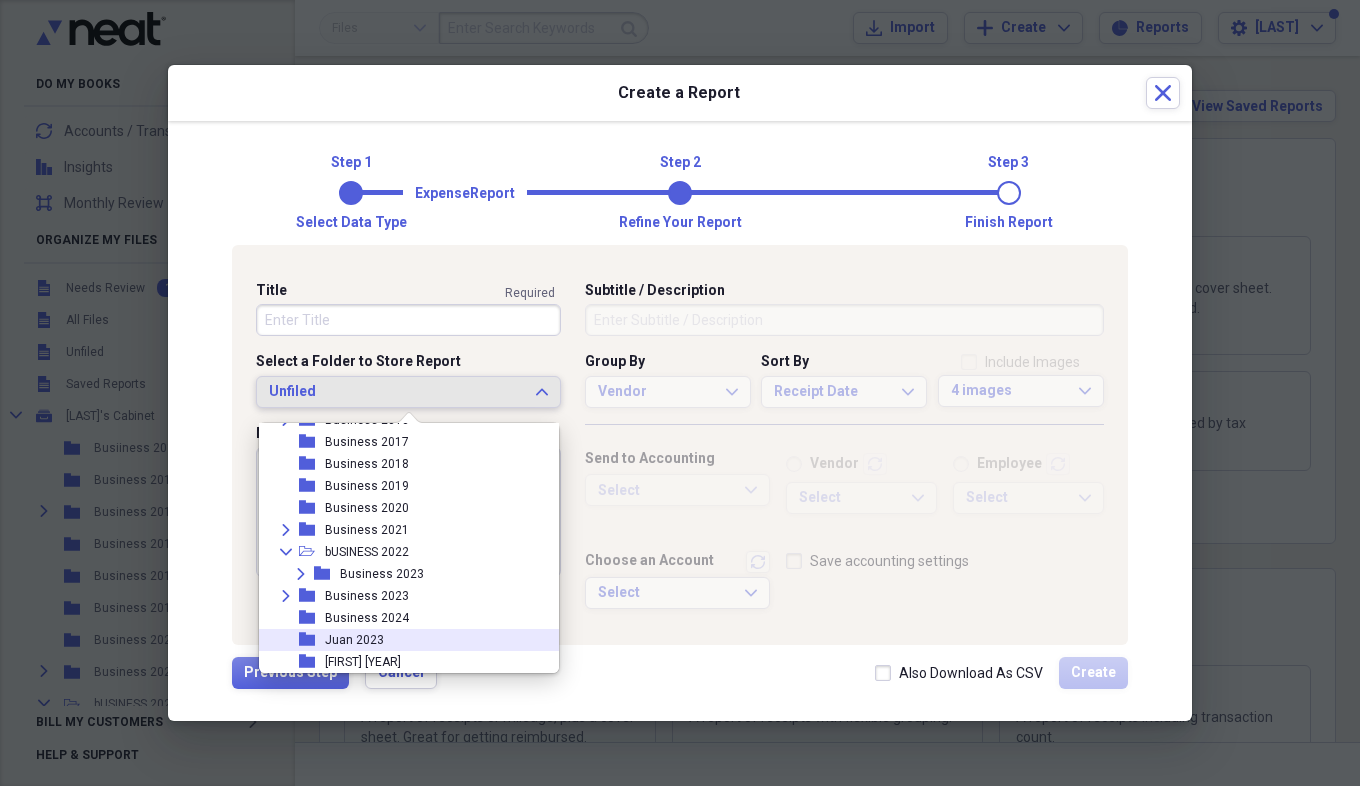 click on "folder Juan 2023" at bounding box center (401, 640) 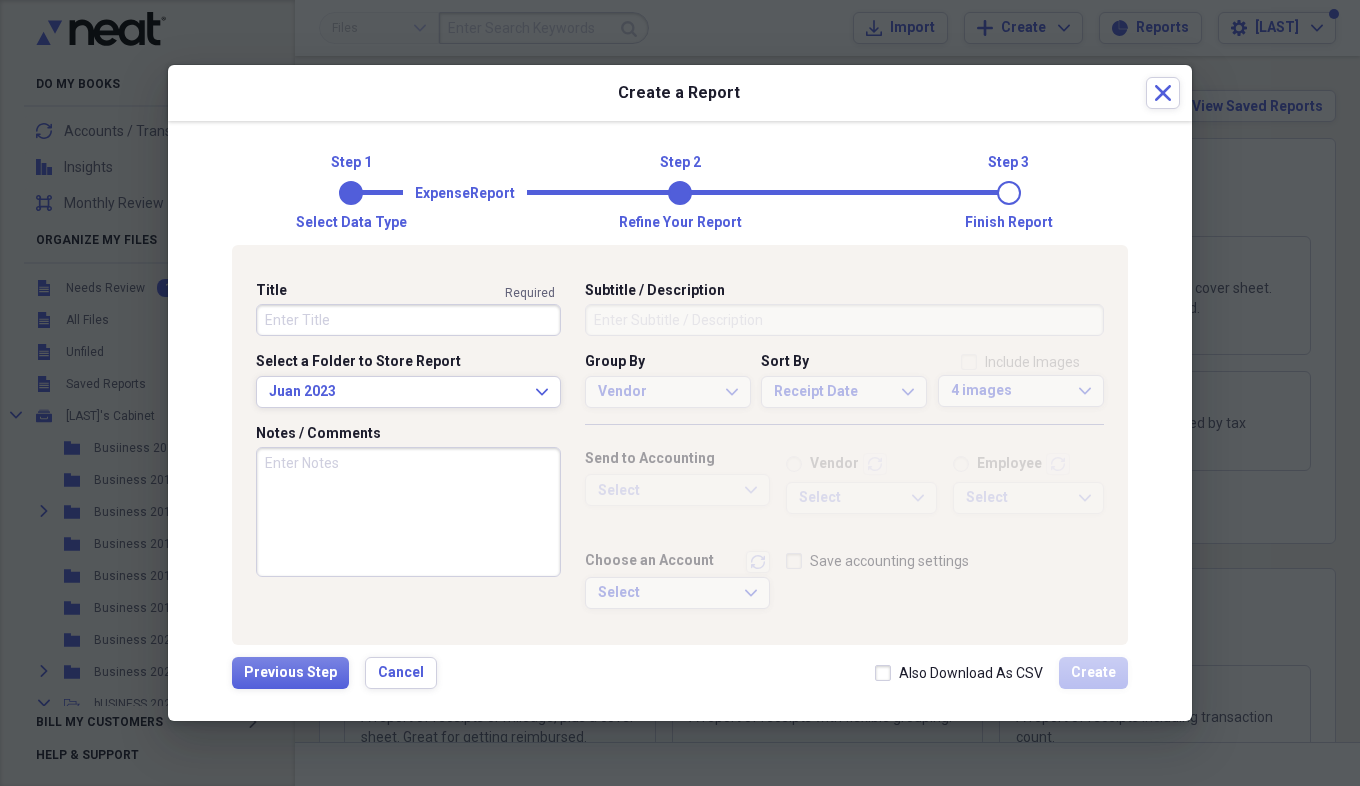 click on "Previous Step Cancel Also Download As CSV Create" at bounding box center (680, 673) 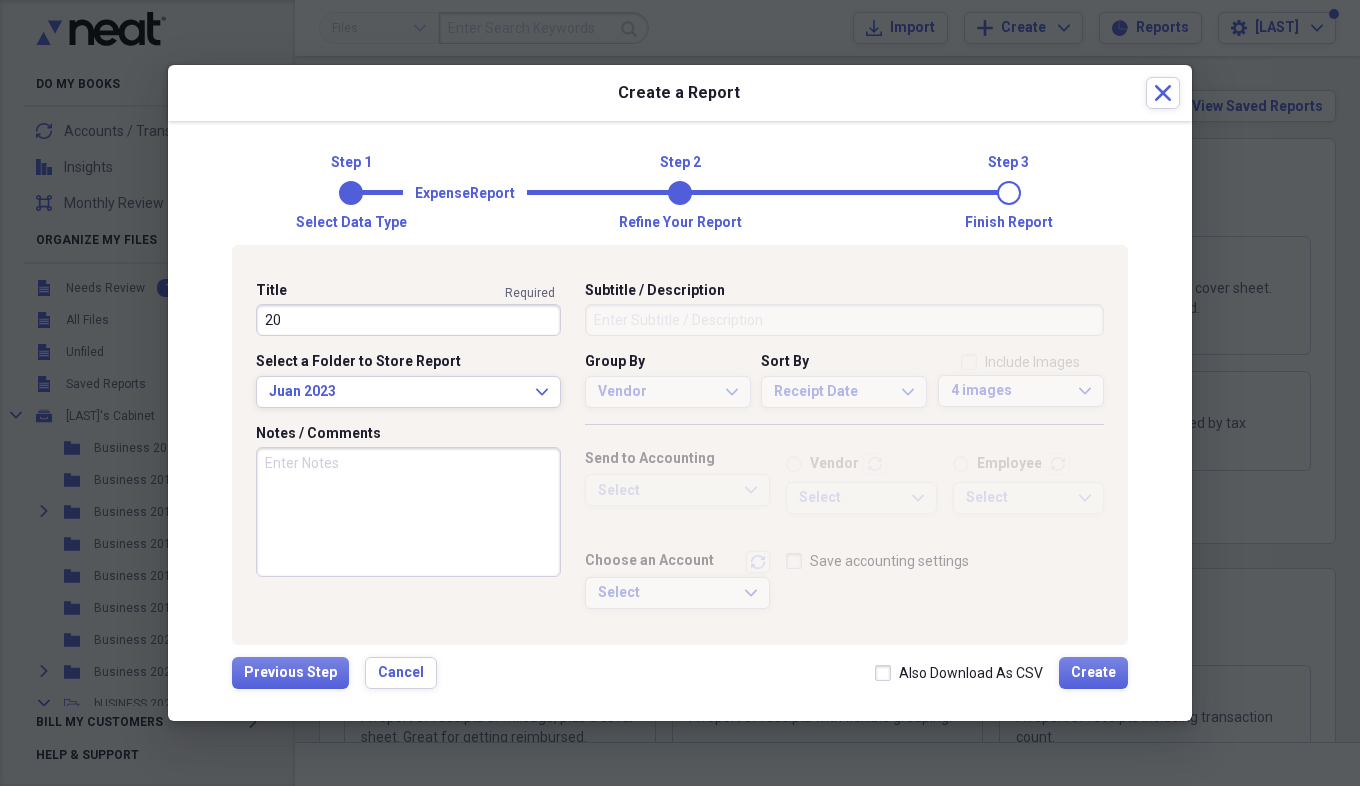 type on "2" 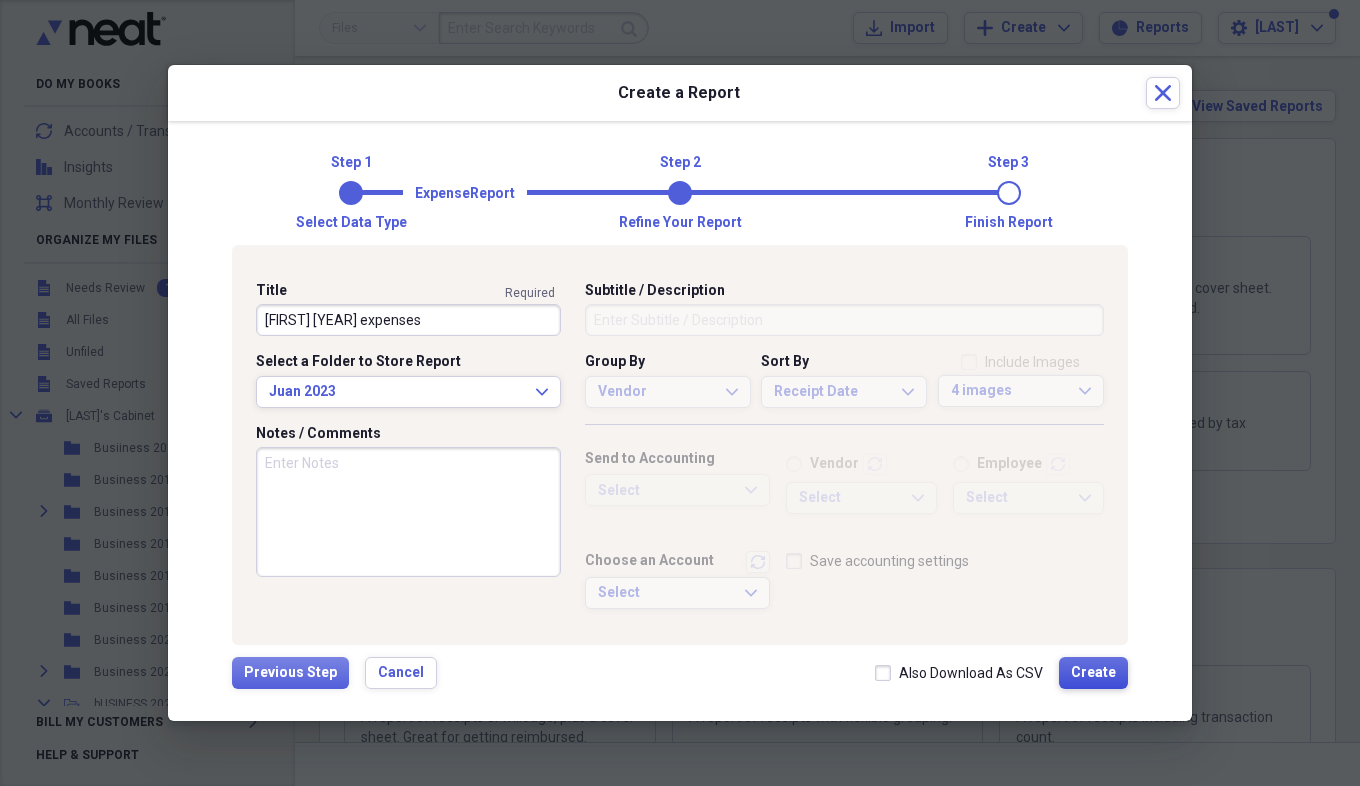 type on "Juan 2023 expenses" 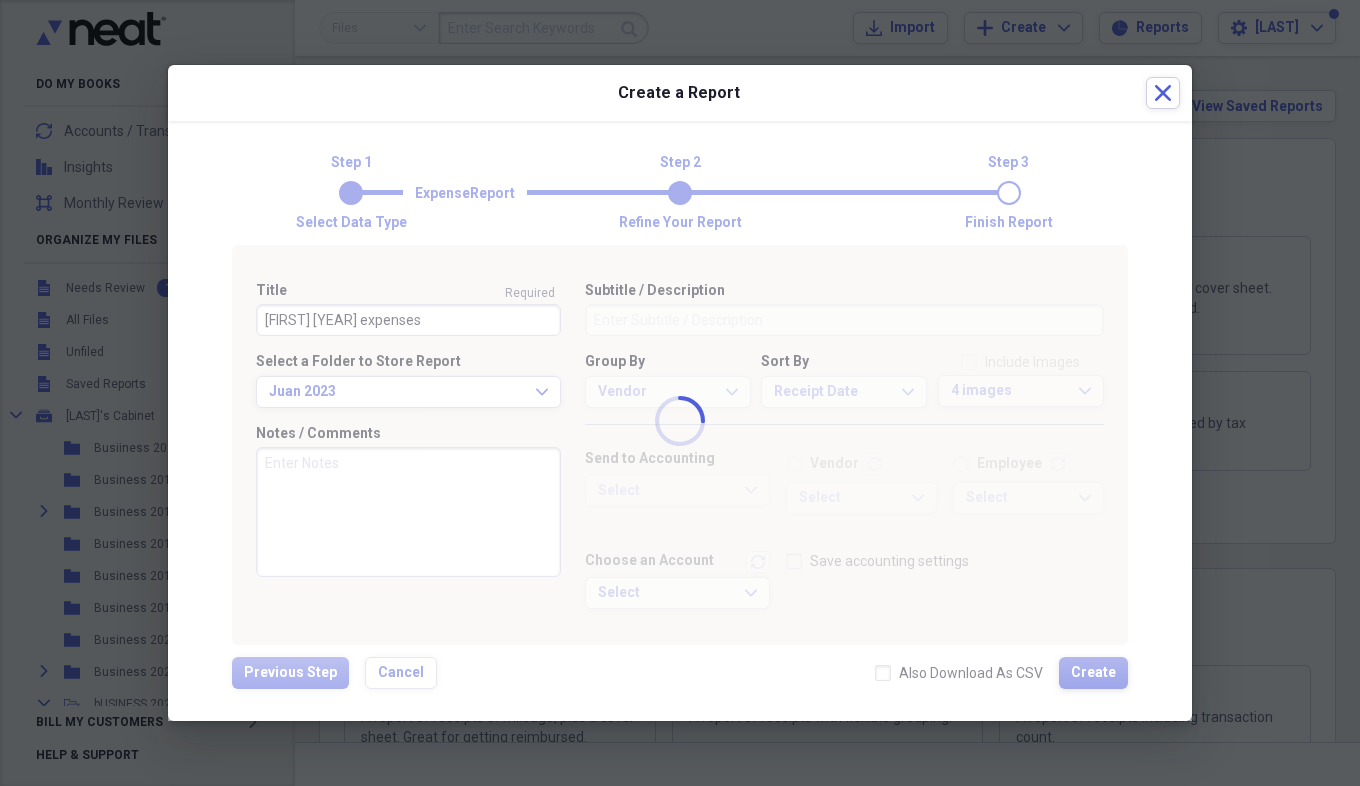 type 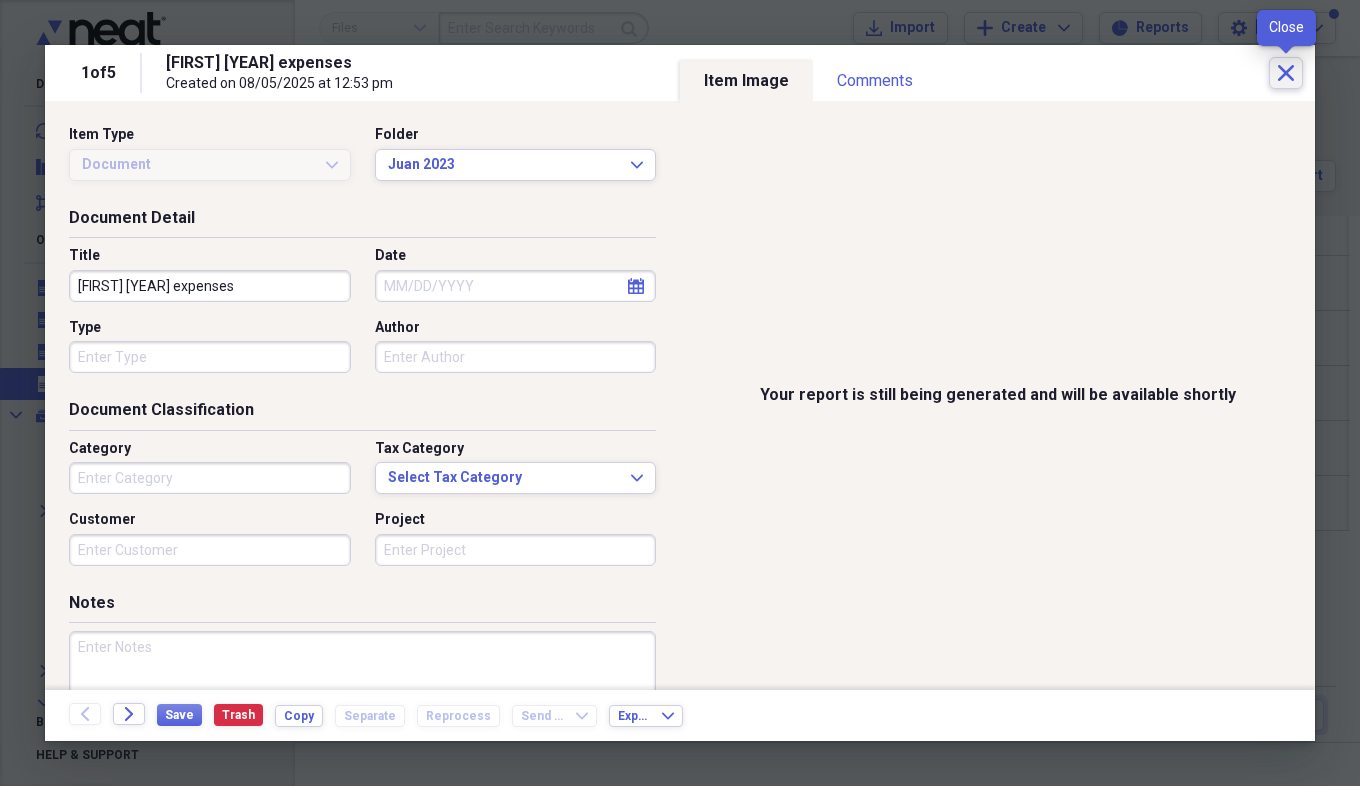 click 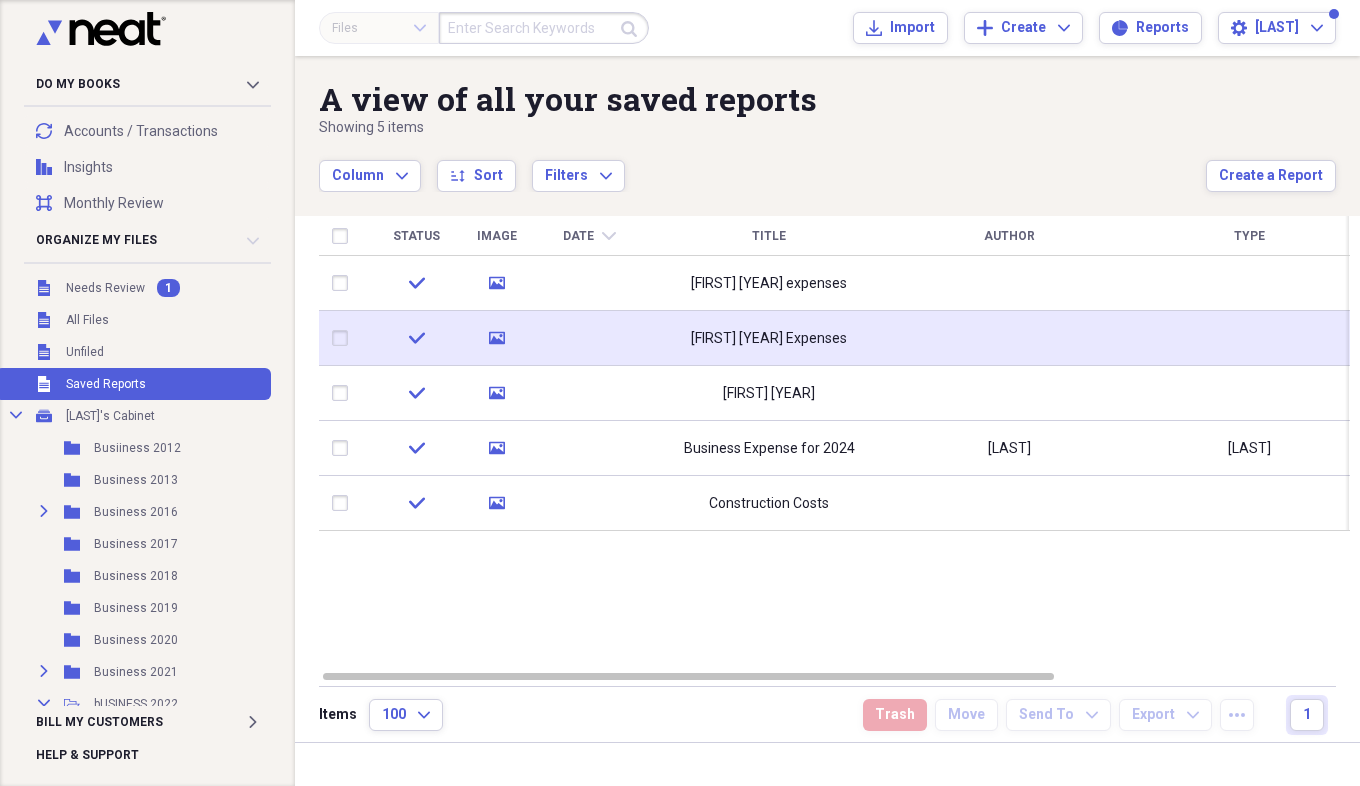 click on "Juan 2024 Expenses" at bounding box center [769, 339] 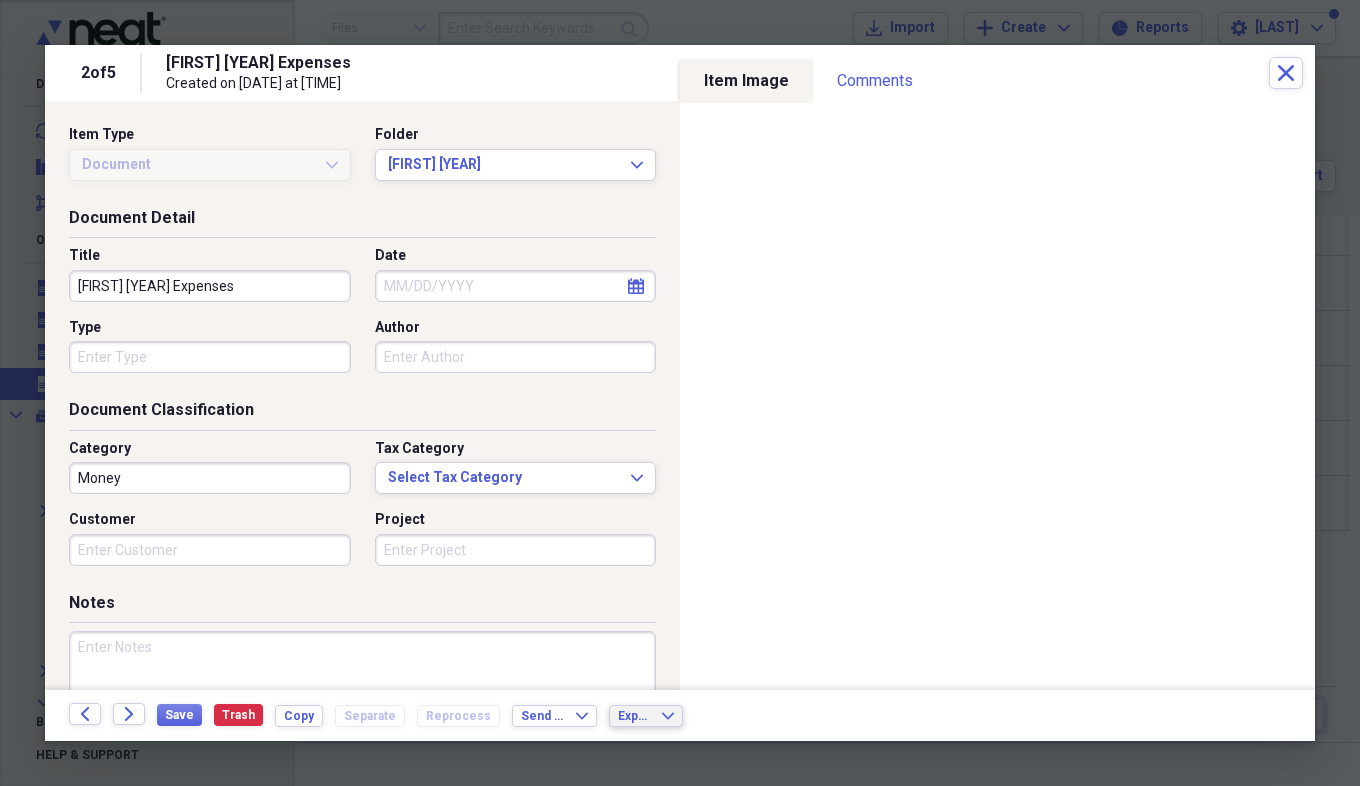 click on "Export Expand" at bounding box center (646, 716) 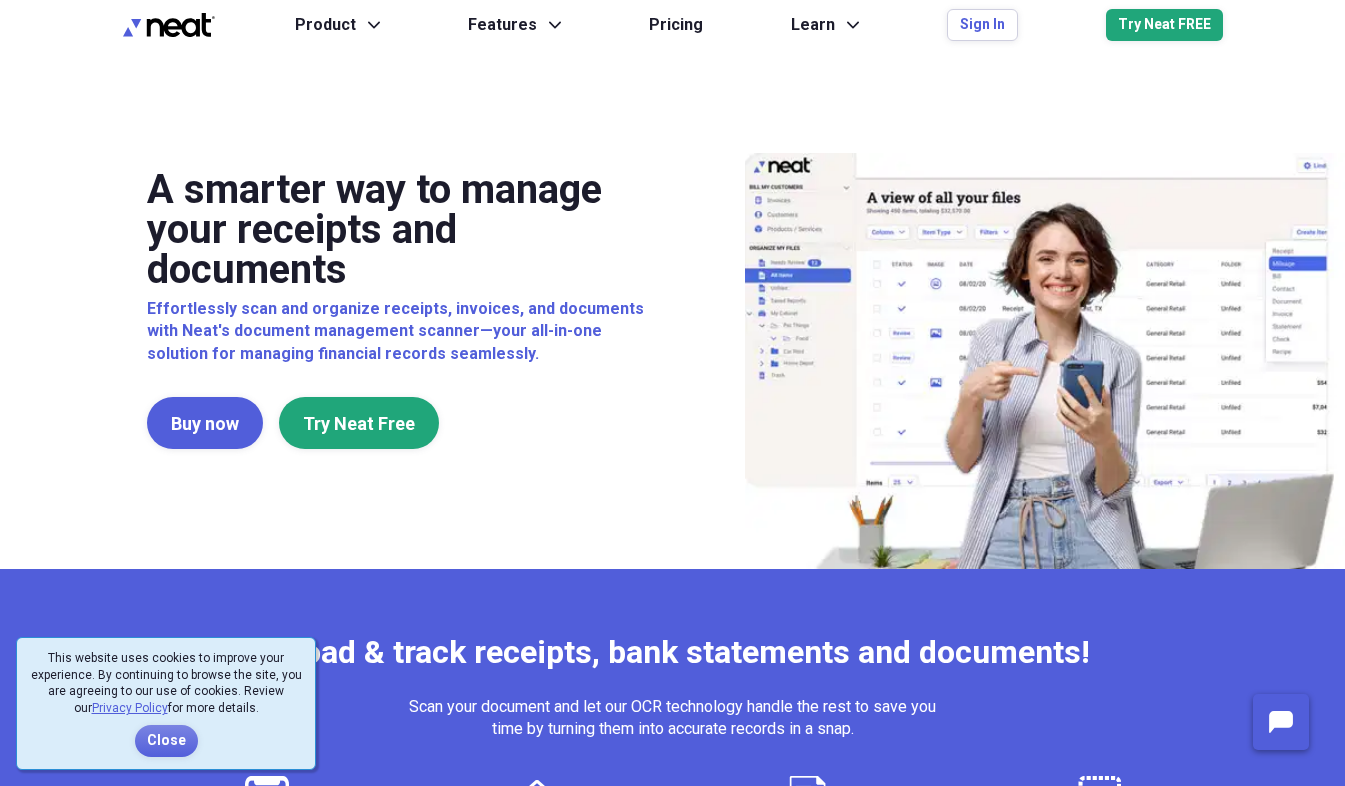 scroll, scrollTop: 0, scrollLeft: 0, axis: both 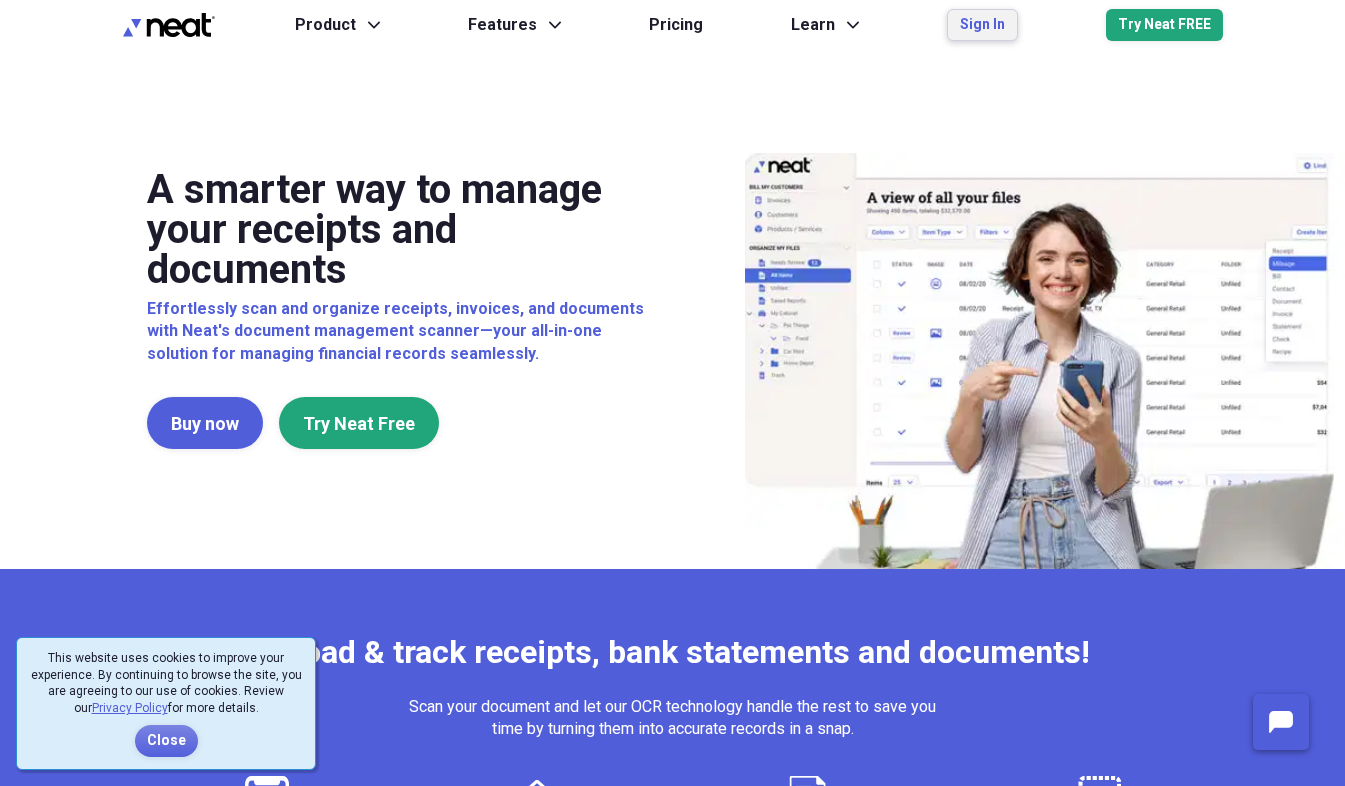 click on "Sign In" at bounding box center [982, 25] 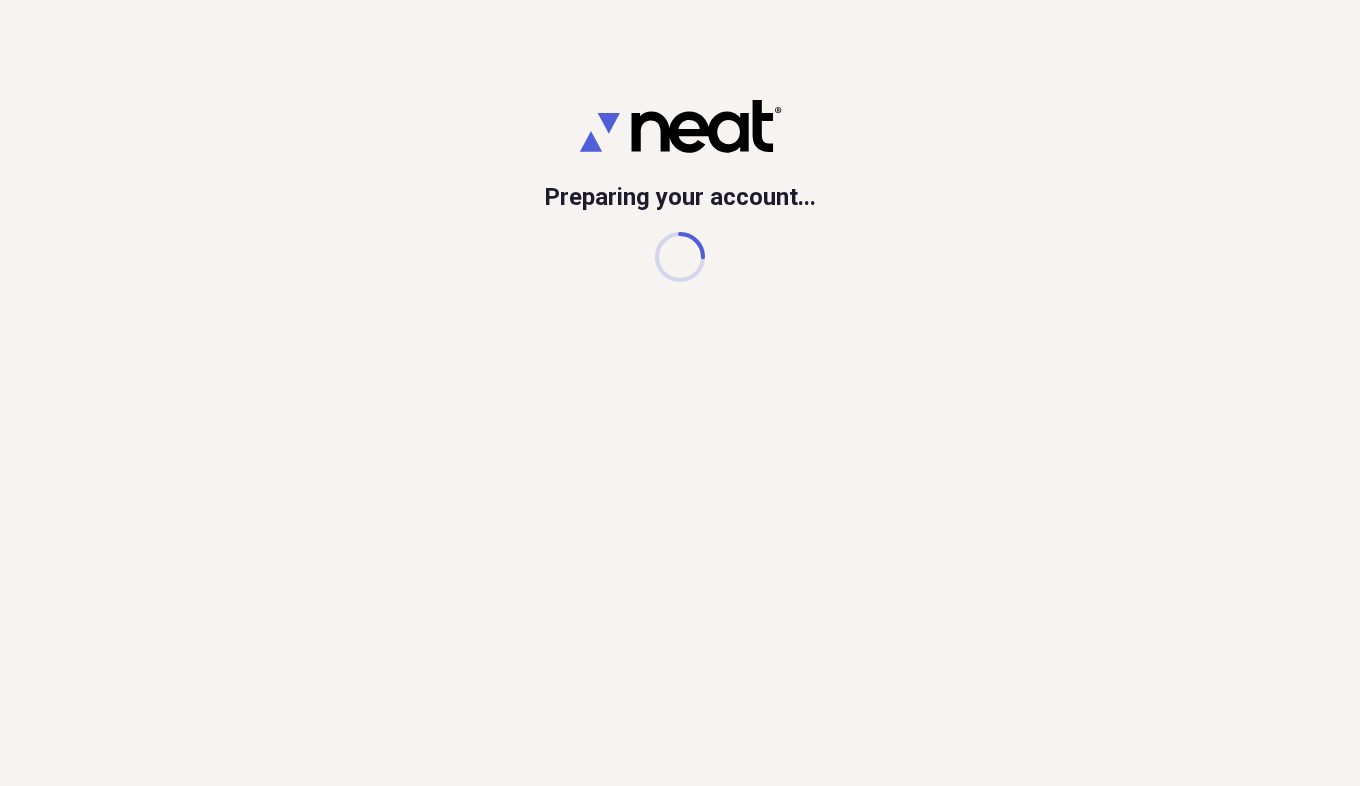 scroll, scrollTop: 0, scrollLeft: 0, axis: both 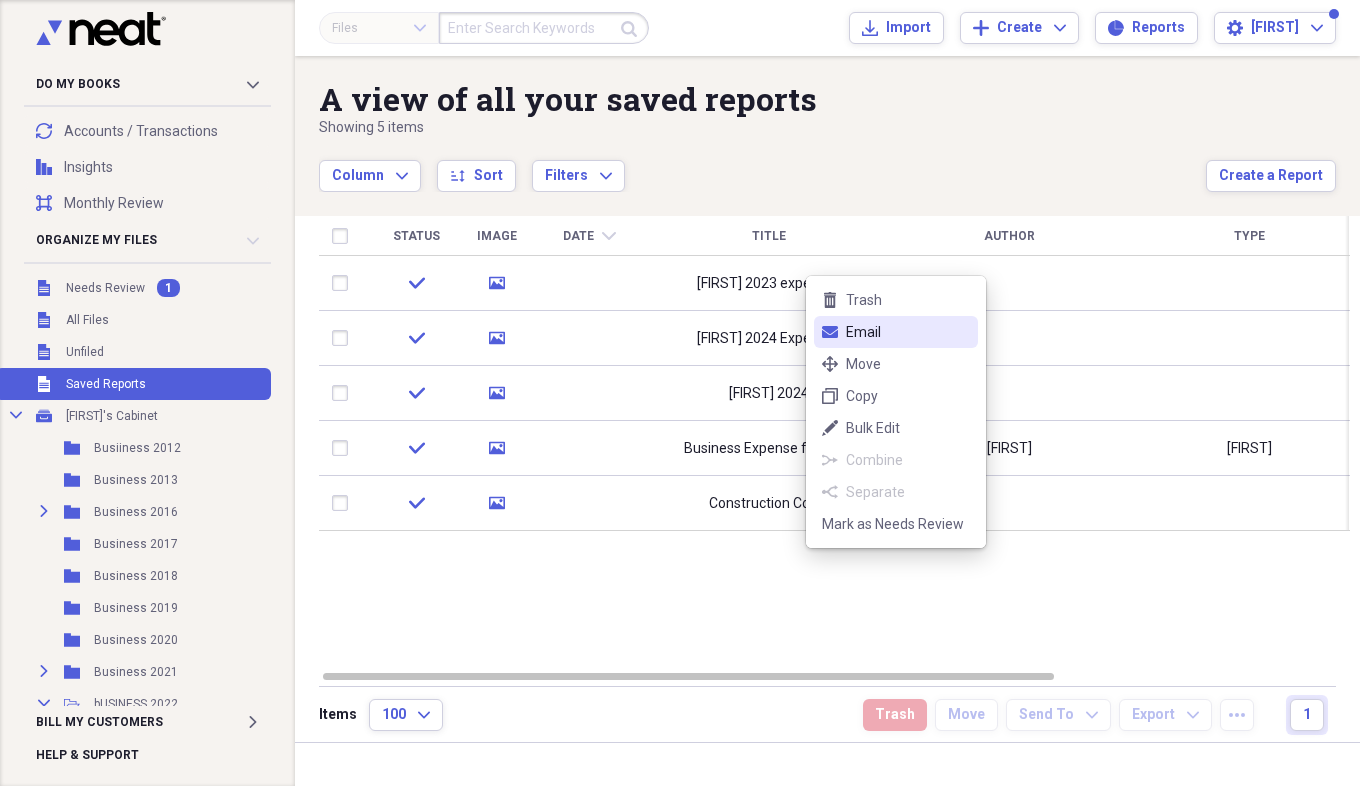 click on "Email" at bounding box center (908, 332) 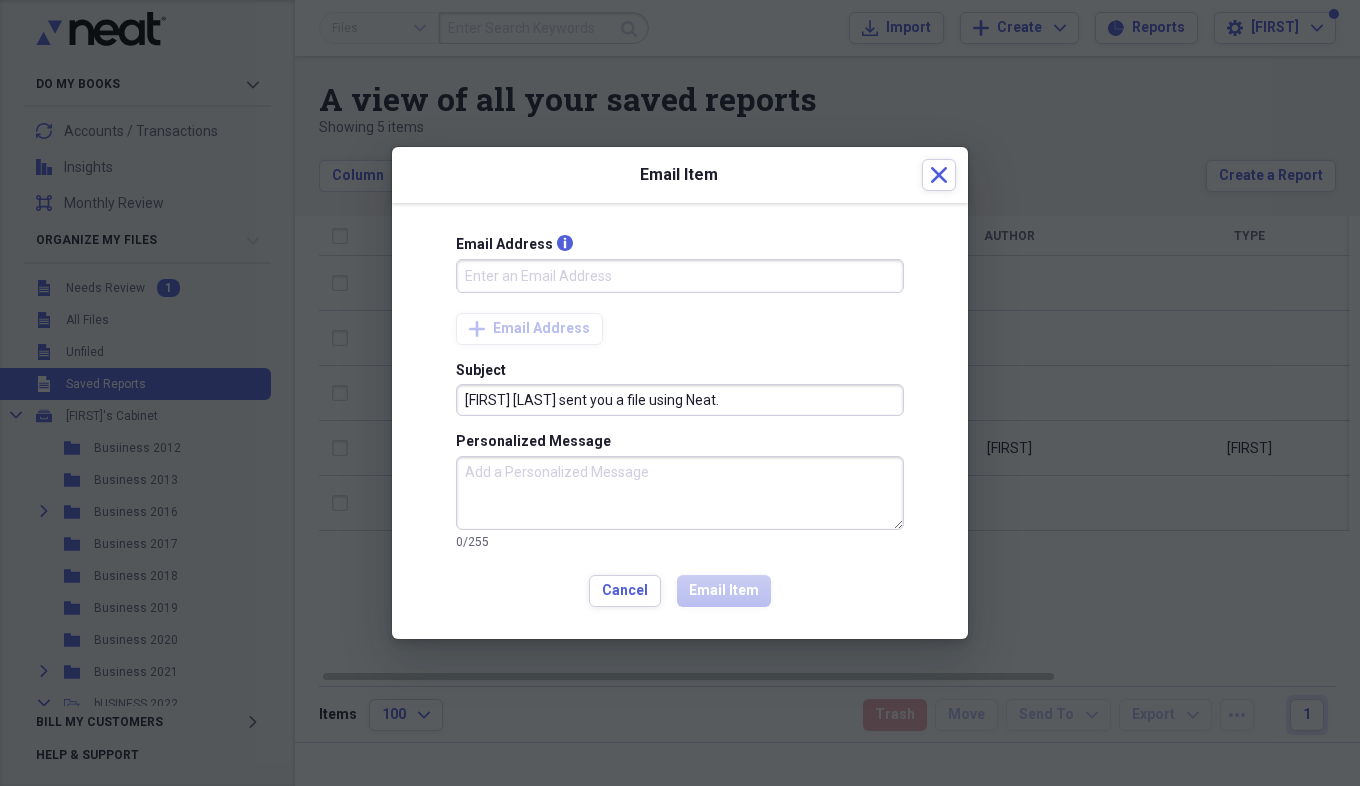 click on "Email Address info" at bounding box center [680, 276] 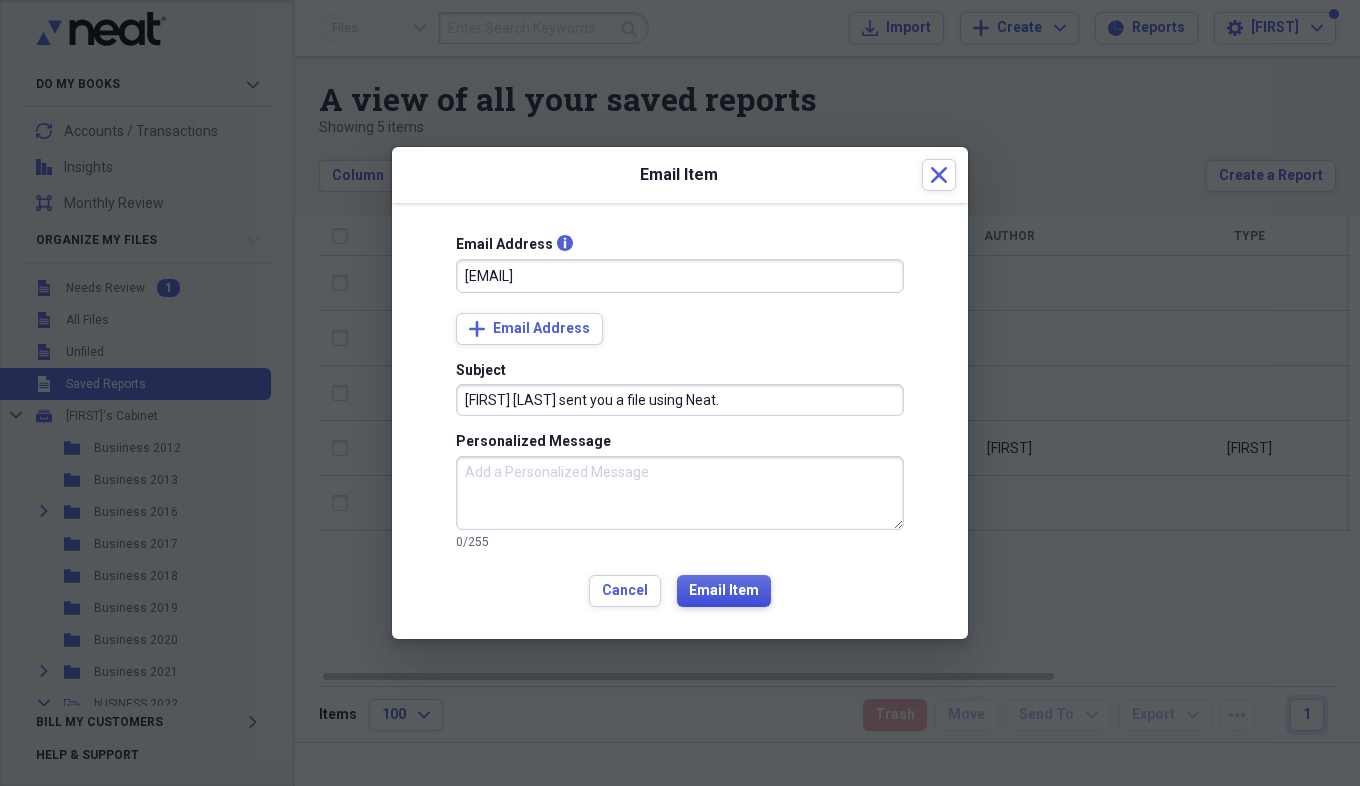click on "Email Item" at bounding box center (724, 591) 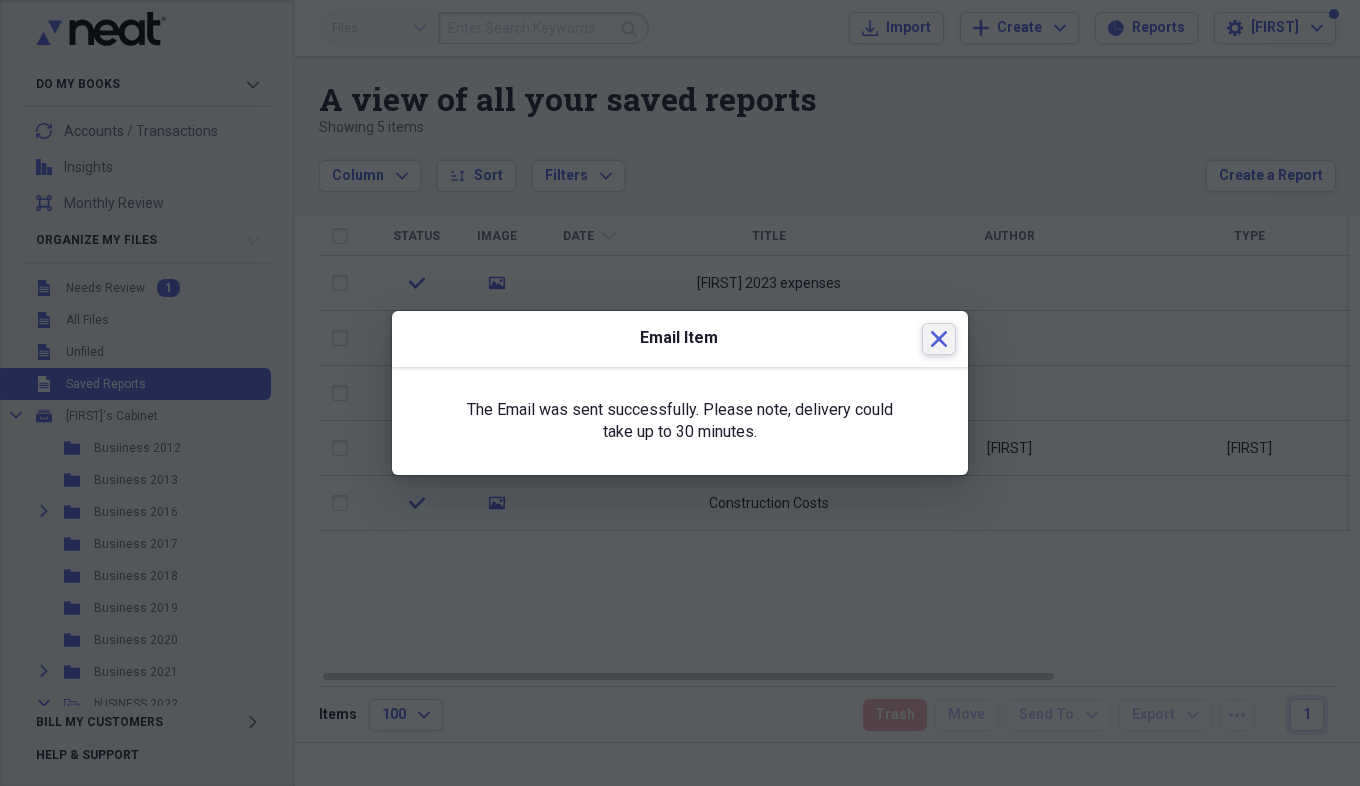 click 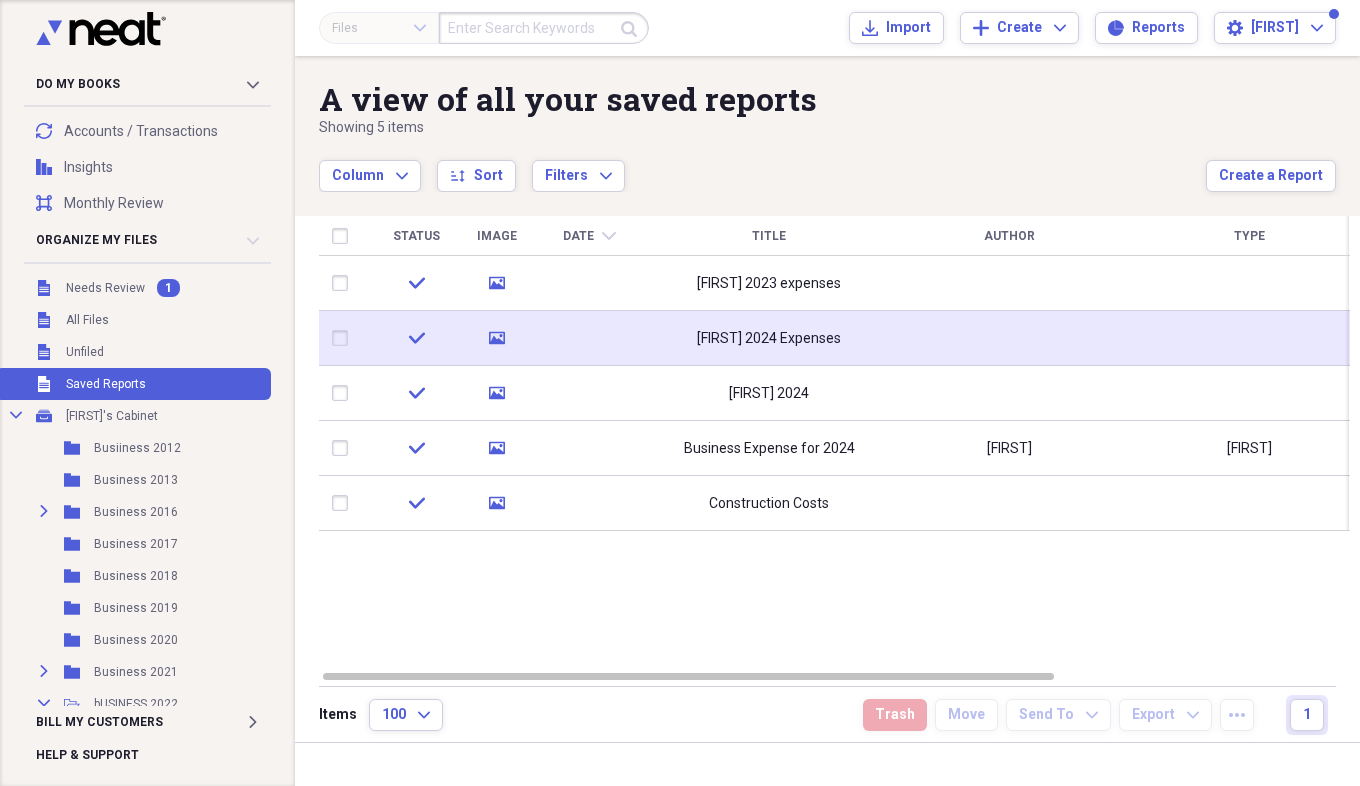 click on "Juan 2024 Expenses" at bounding box center (769, 338) 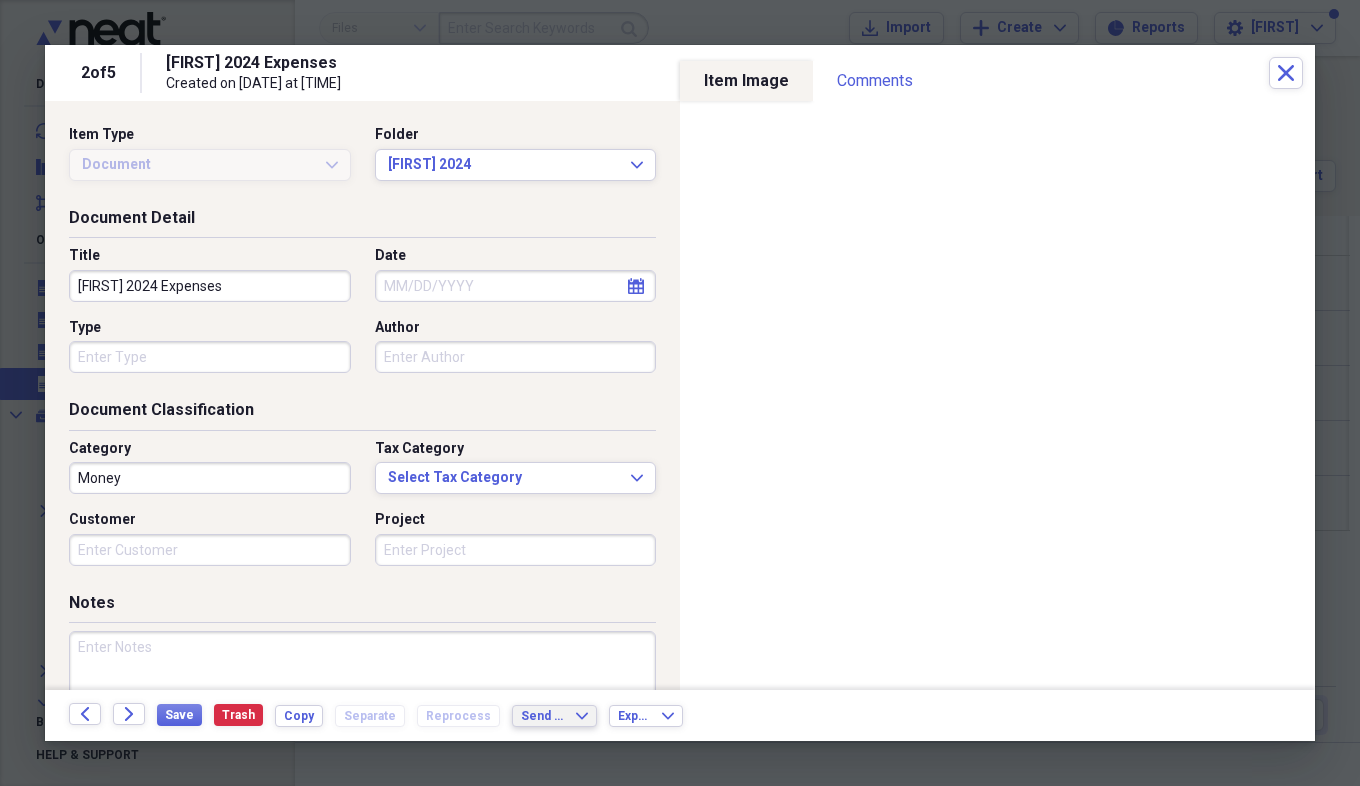 click on "Send To Expand" at bounding box center [554, 716] 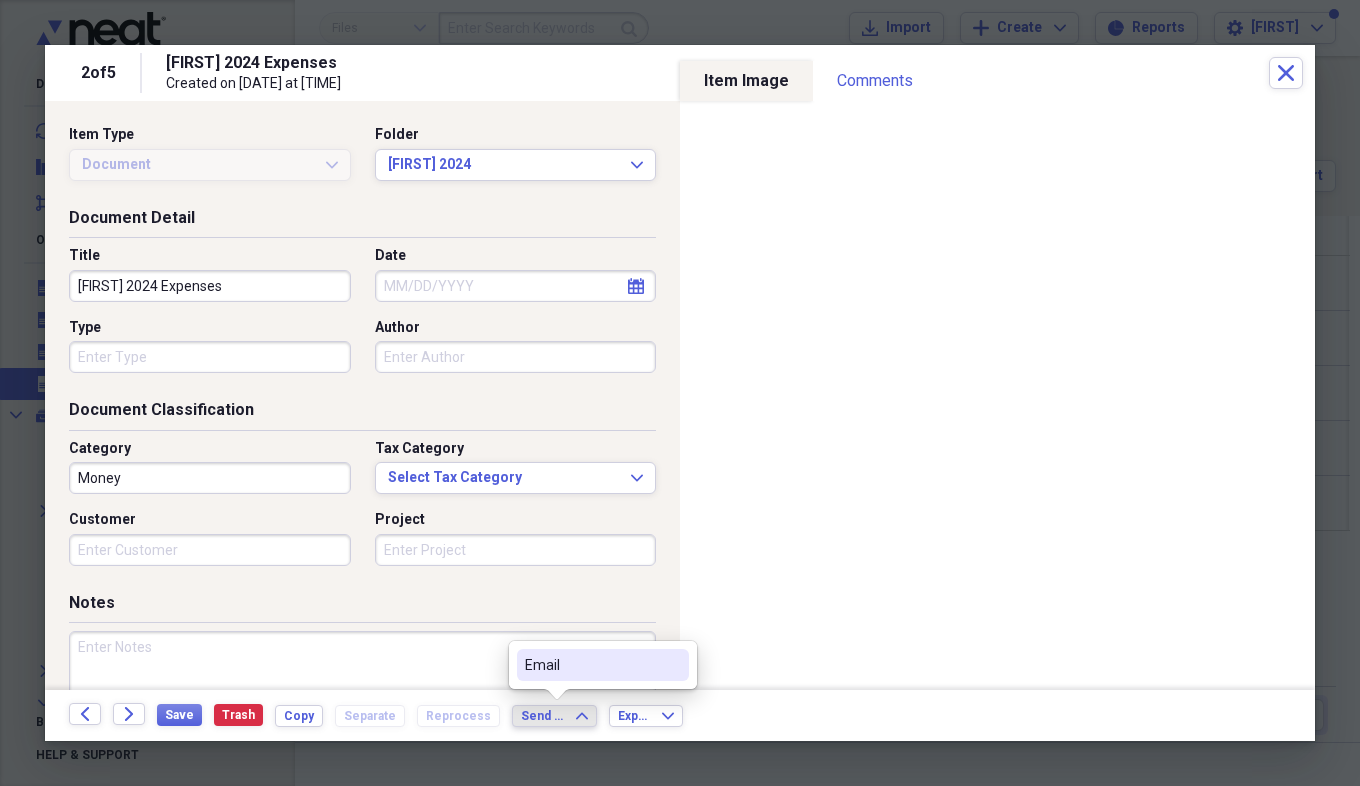 click on "Email" at bounding box center (591, 665) 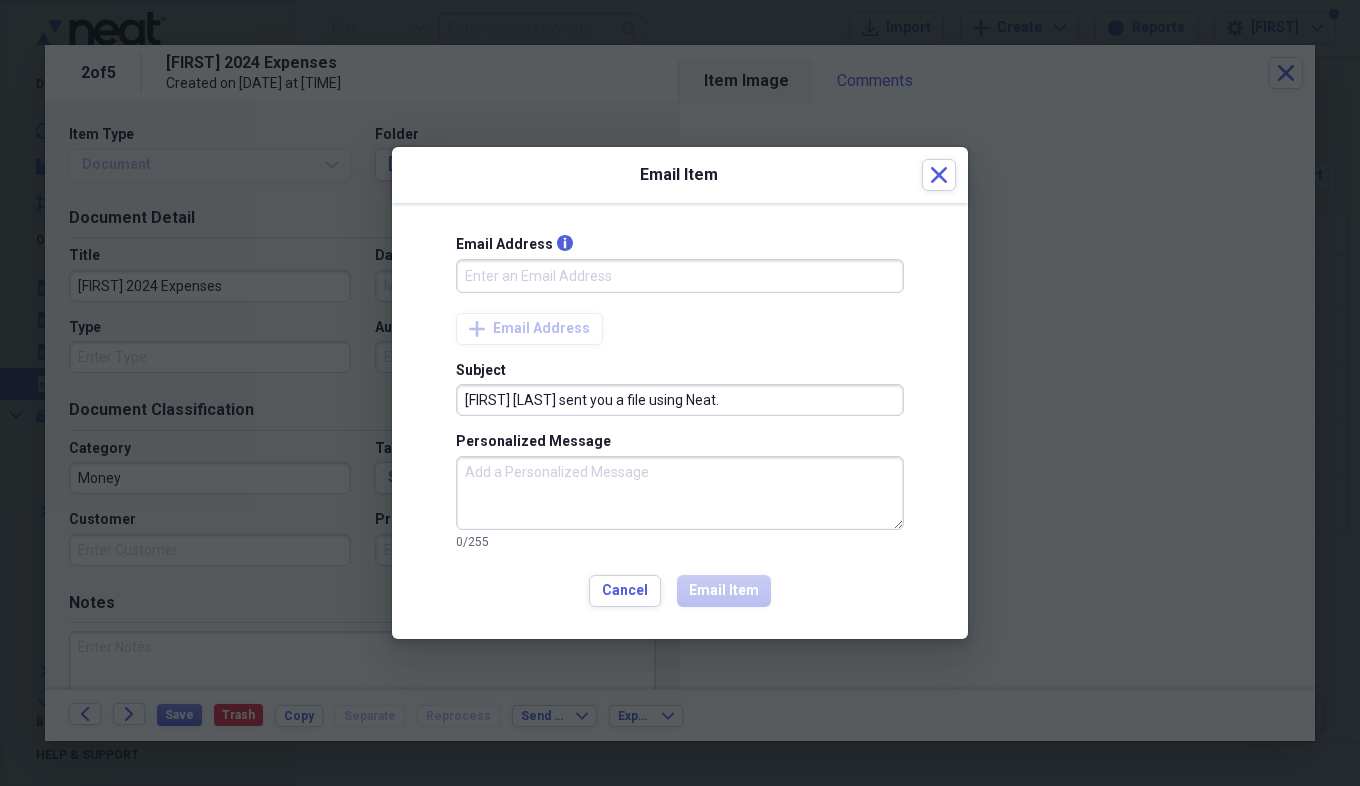 click on "Email Address info" at bounding box center [680, 276] 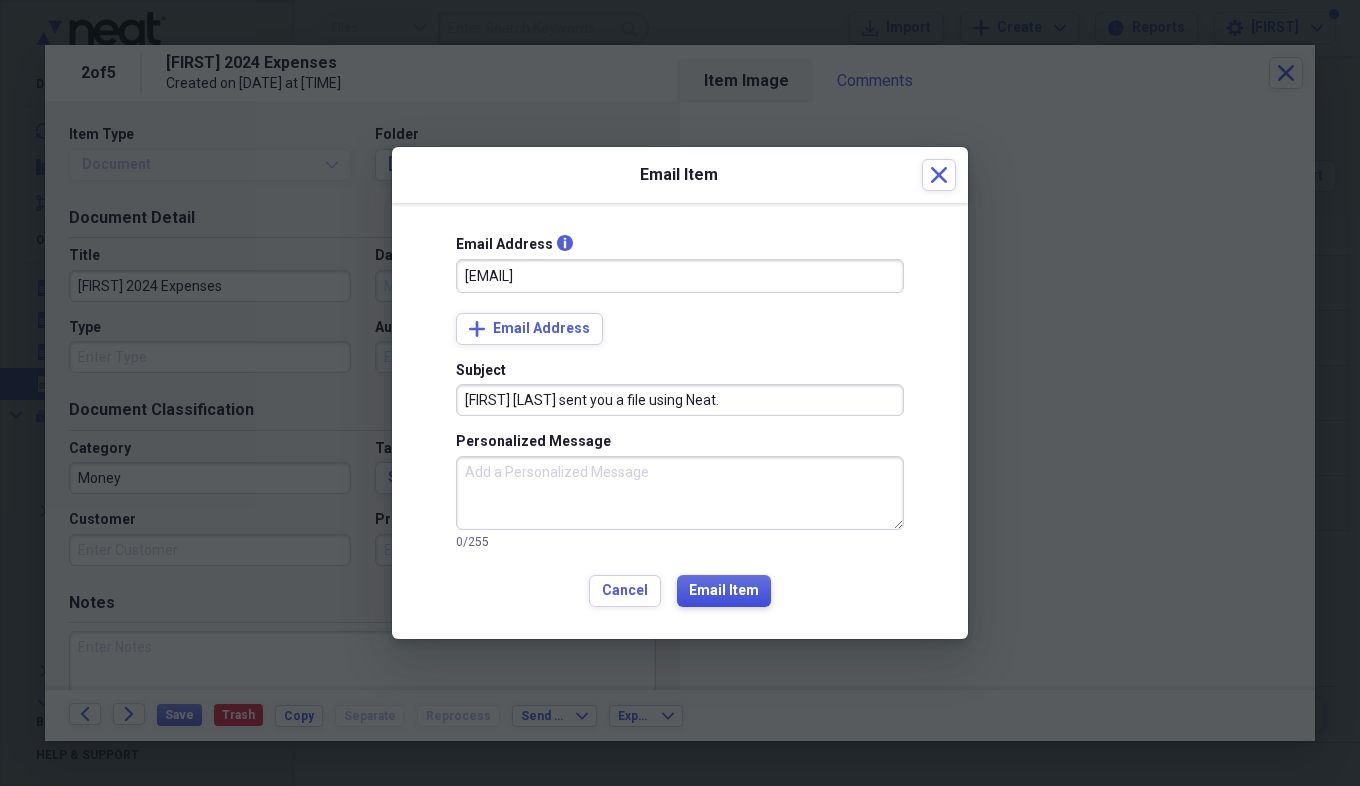 click on "Email Item" at bounding box center (724, 591) 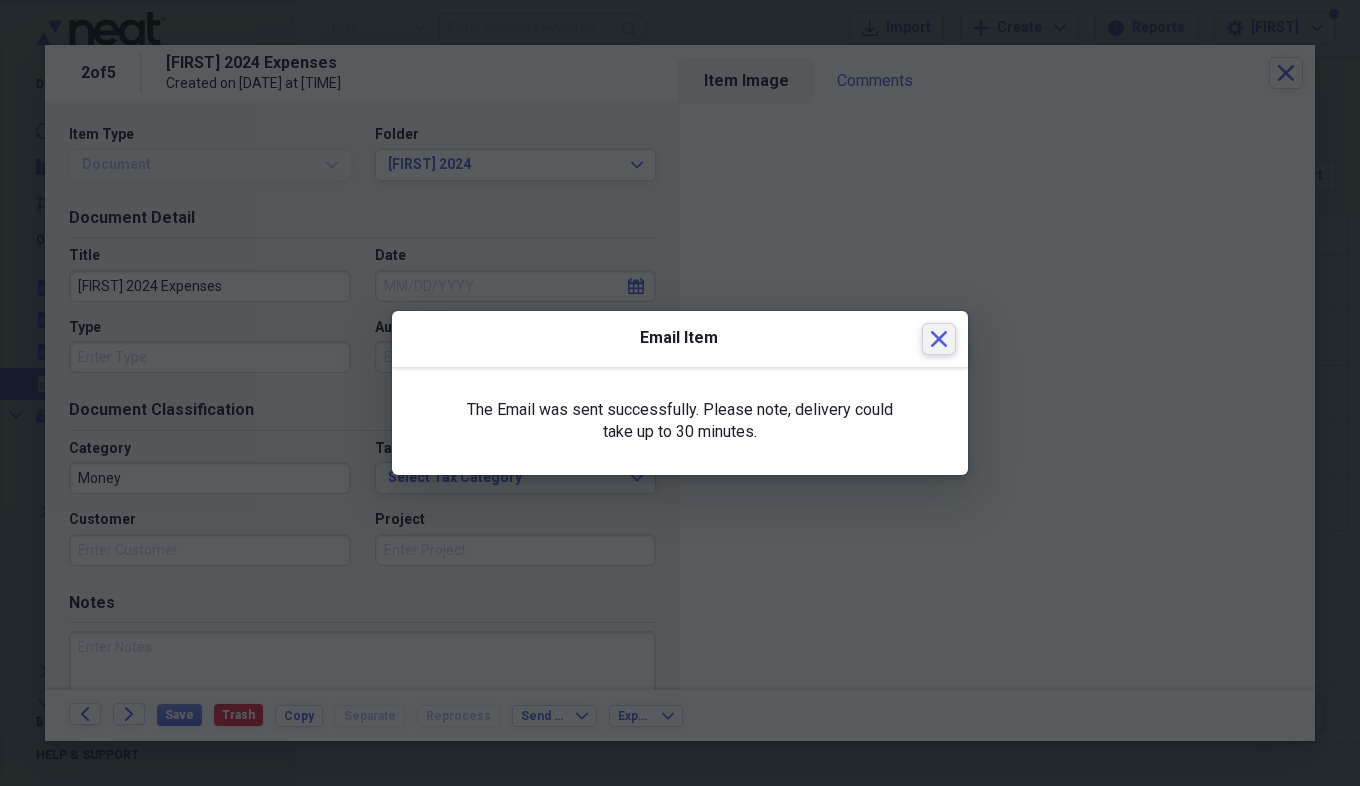 click 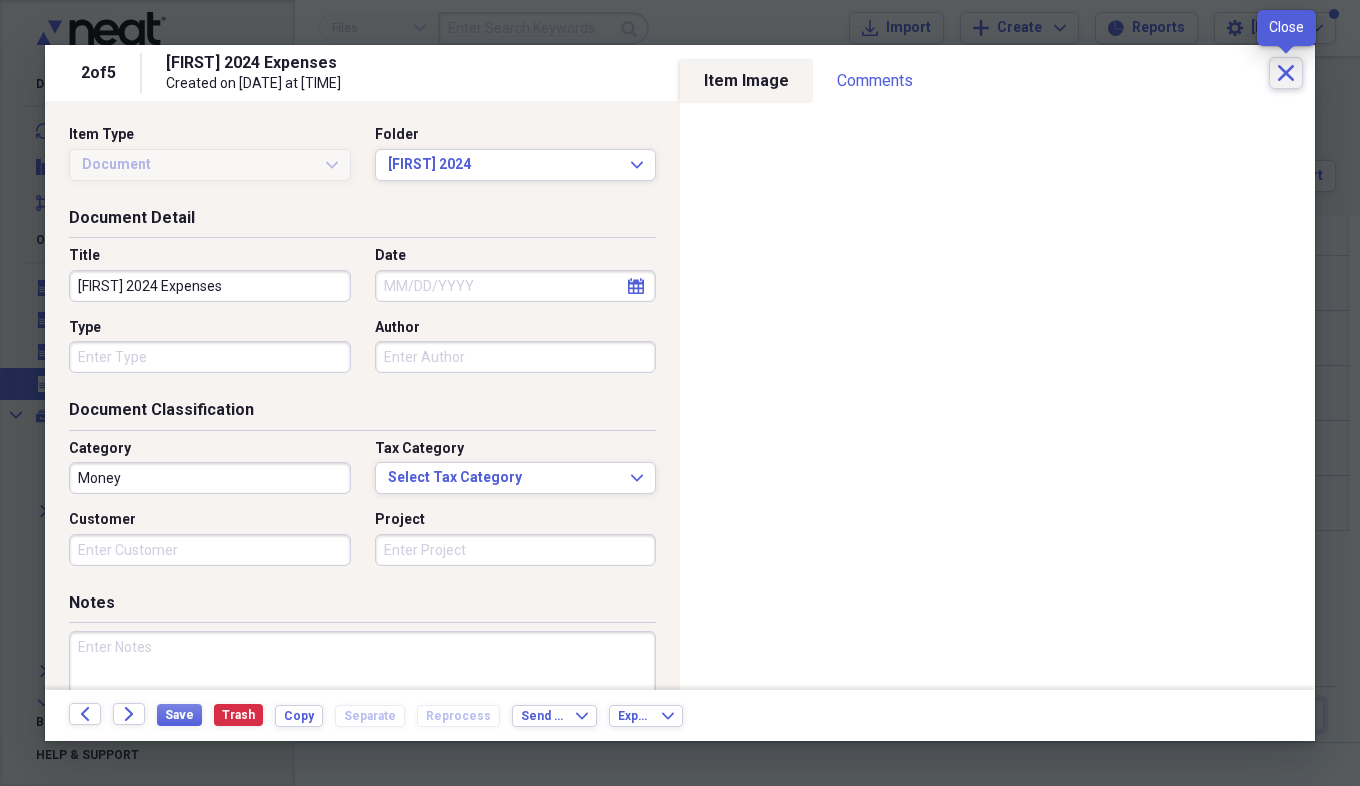 click on "Close" at bounding box center (1286, 73) 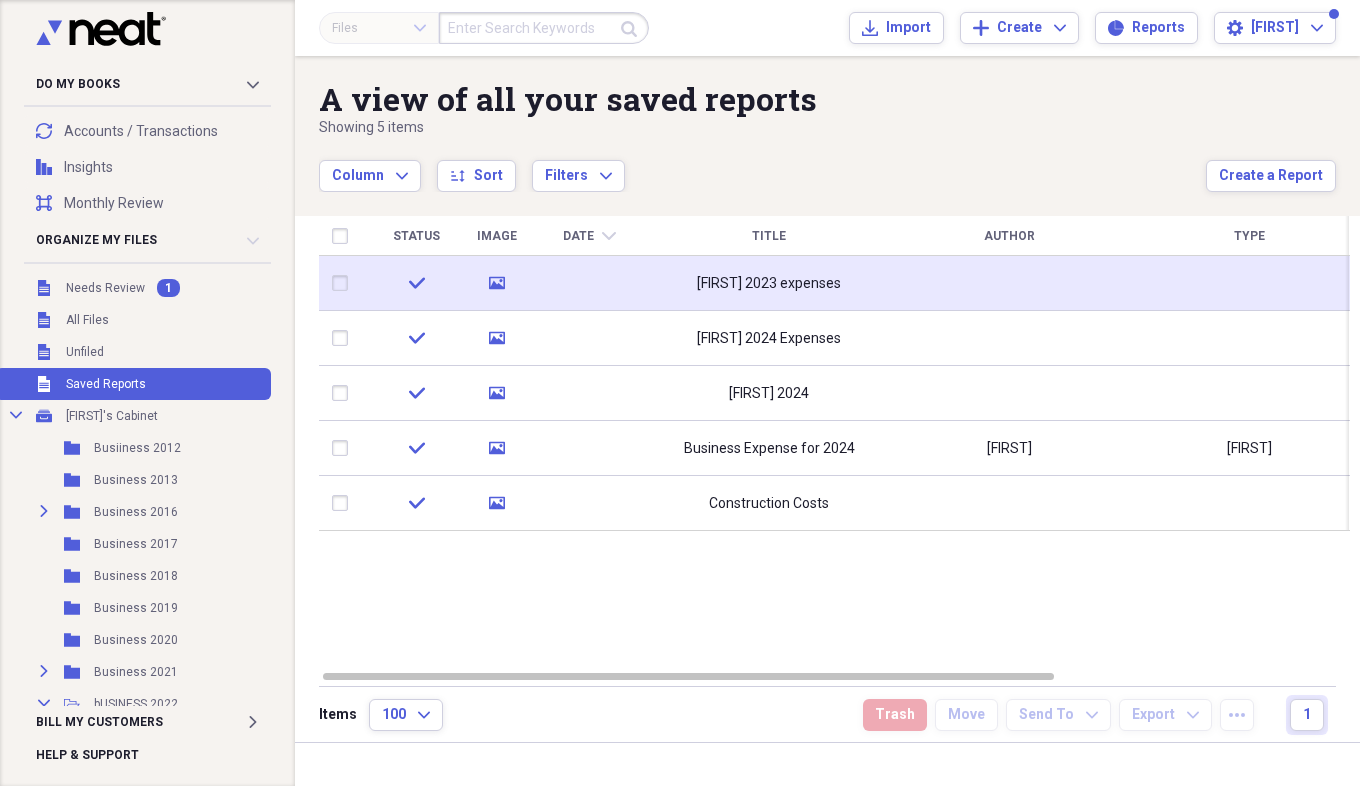 click on "Juan 2023 expenses" at bounding box center (769, 283) 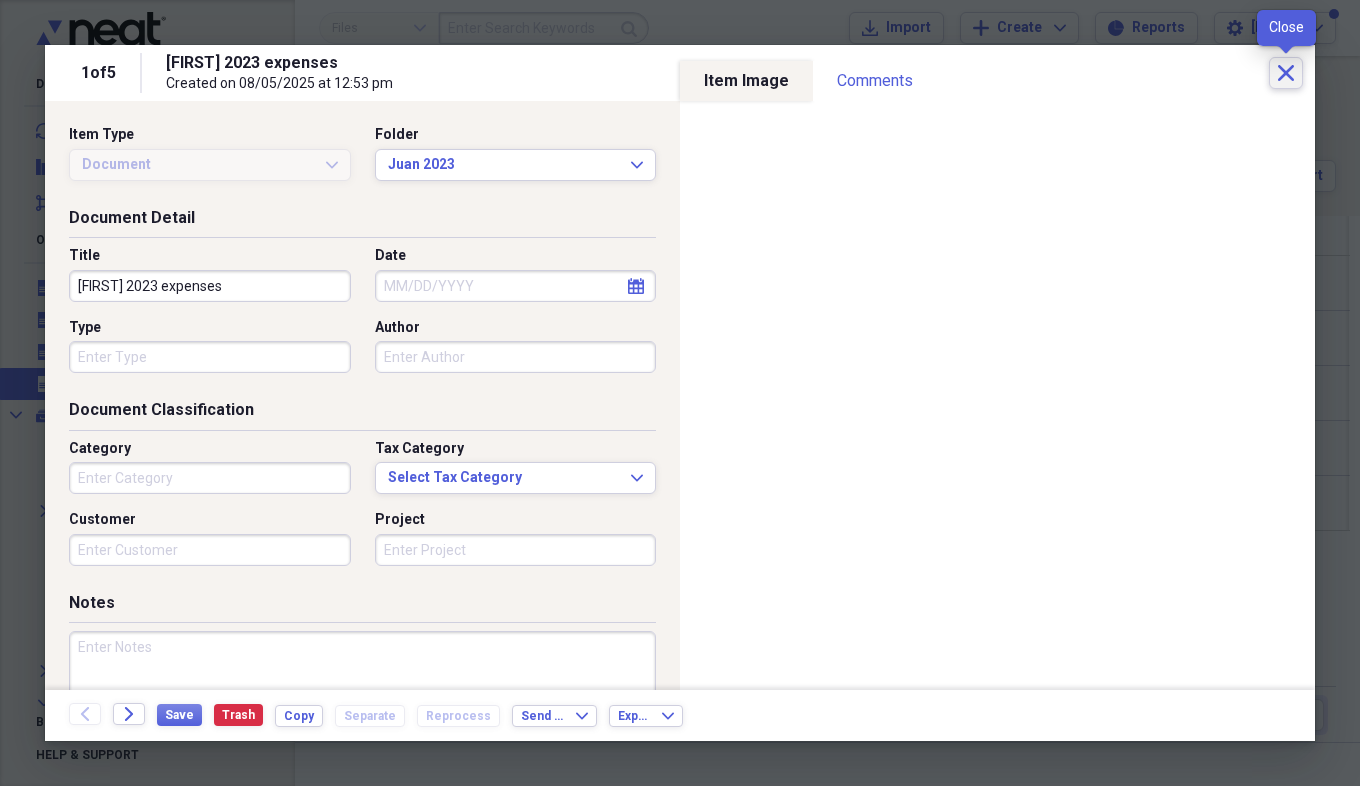 click 